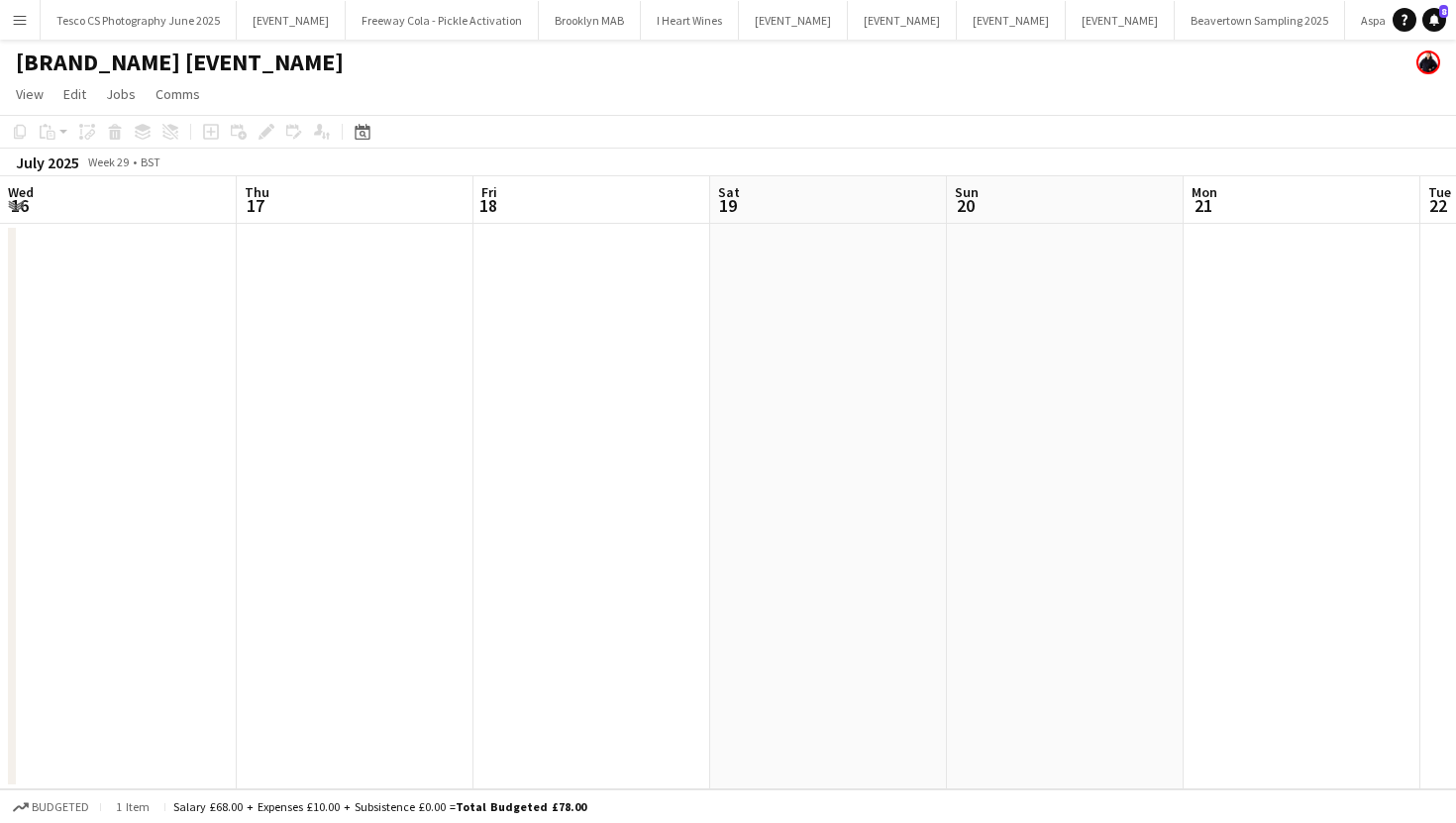 scroll, scrollTop: 0, scrollLeft: 0, axis: both 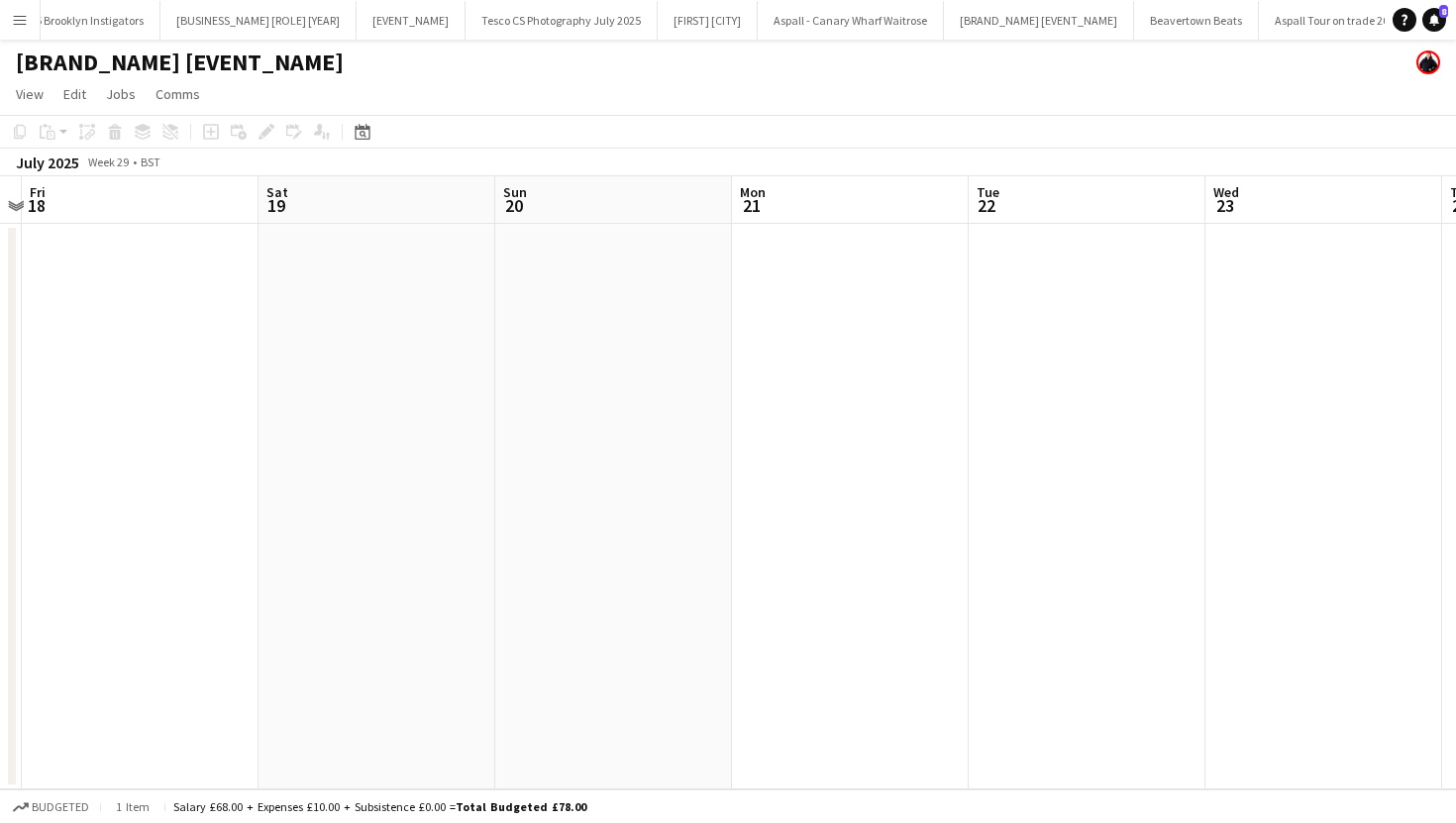 click on "Menu" at bounding box center (20, 20) 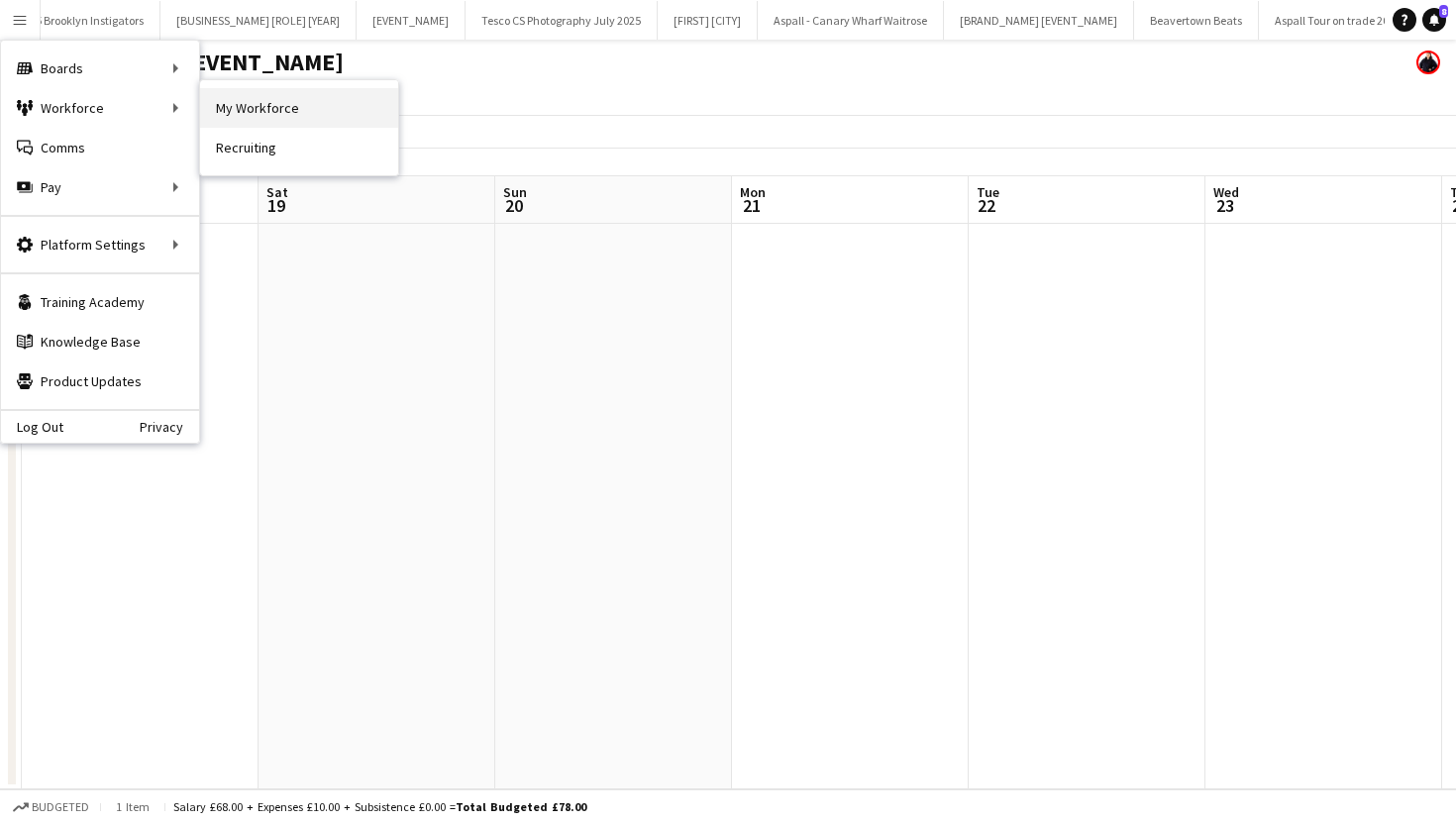 click on "My Workforce" at bounding box center (299, 108) 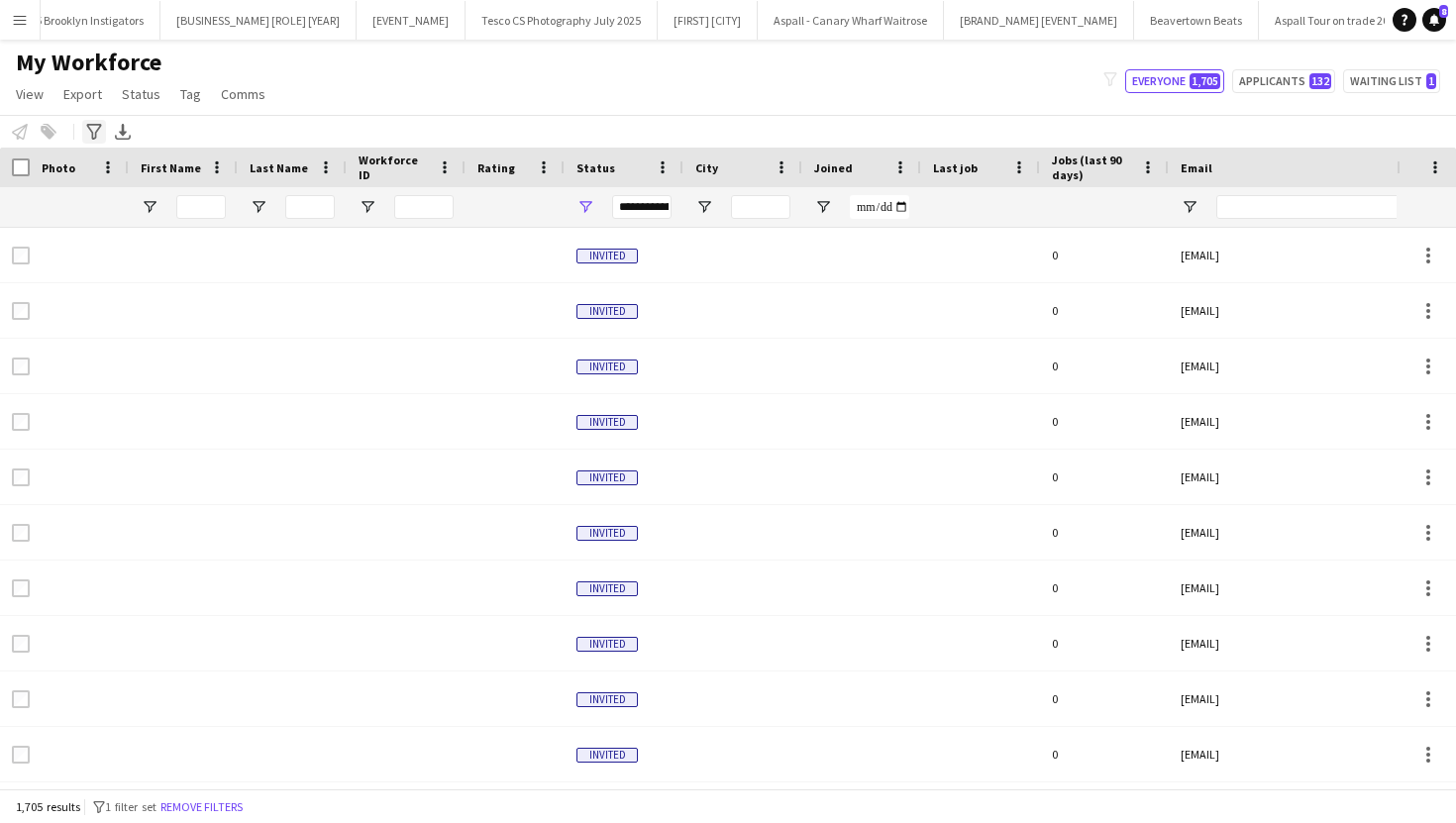 click on "Advanced filters" 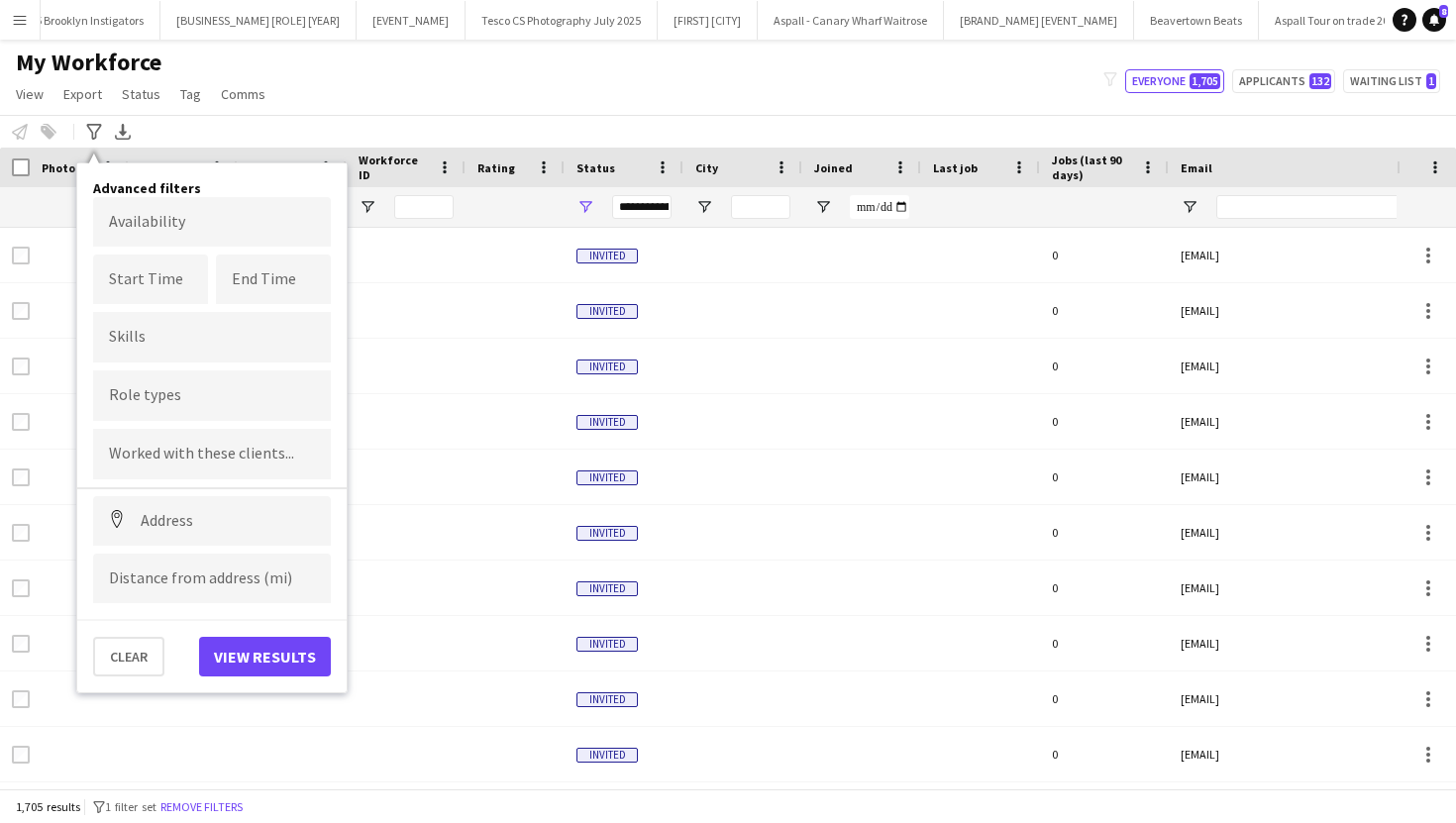 click on "Notify workforce
Add to tag
Select at least one crew to tag him or her.
Advanced filters
Advanced filters   Availability   Start Time   End Time   Skills   Role types   Worked with these clients...   Address
Address
Distance from address (mi)   Clear   View results
Export XLSX" 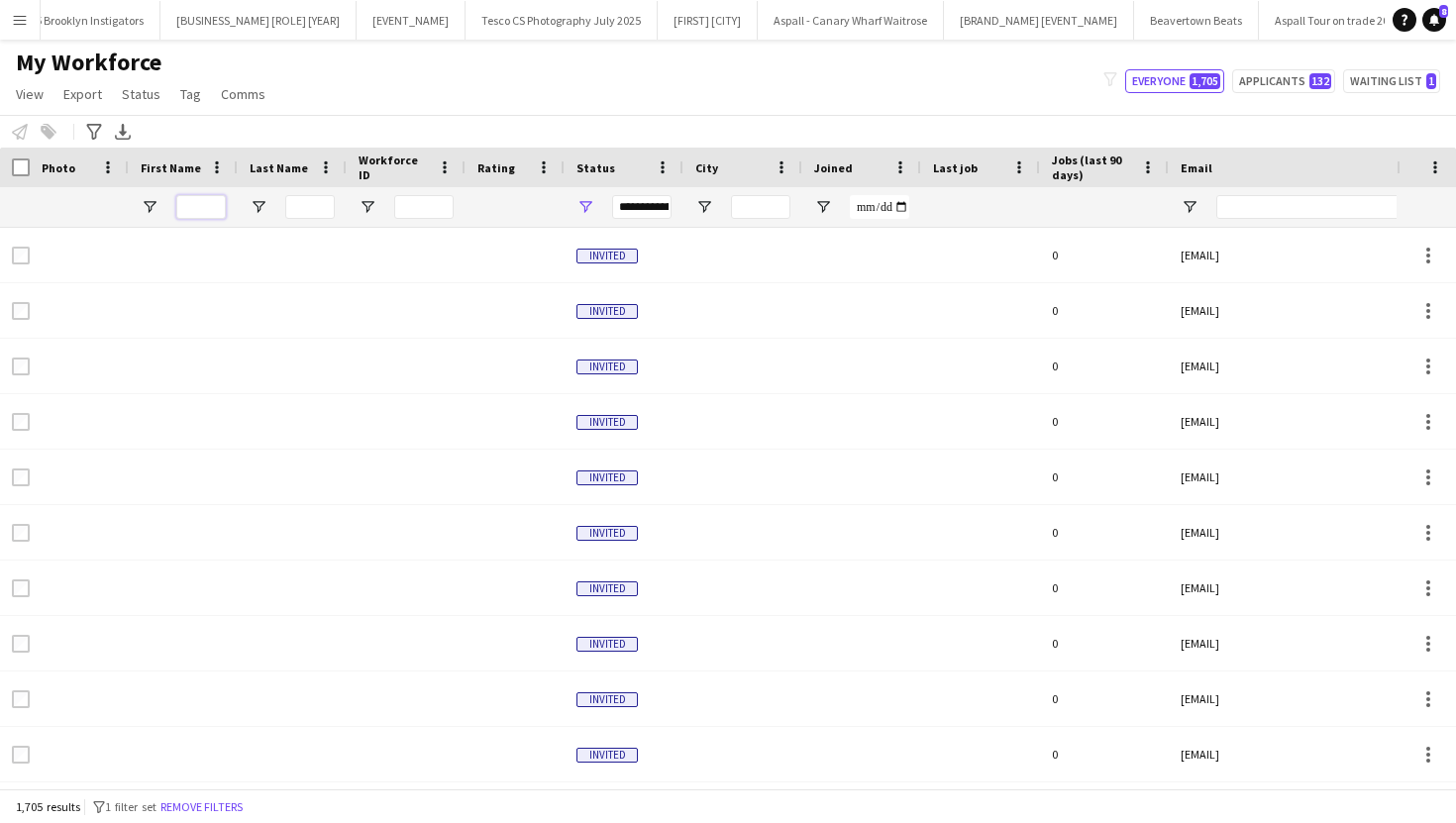 click at bounding box center [201, 207] 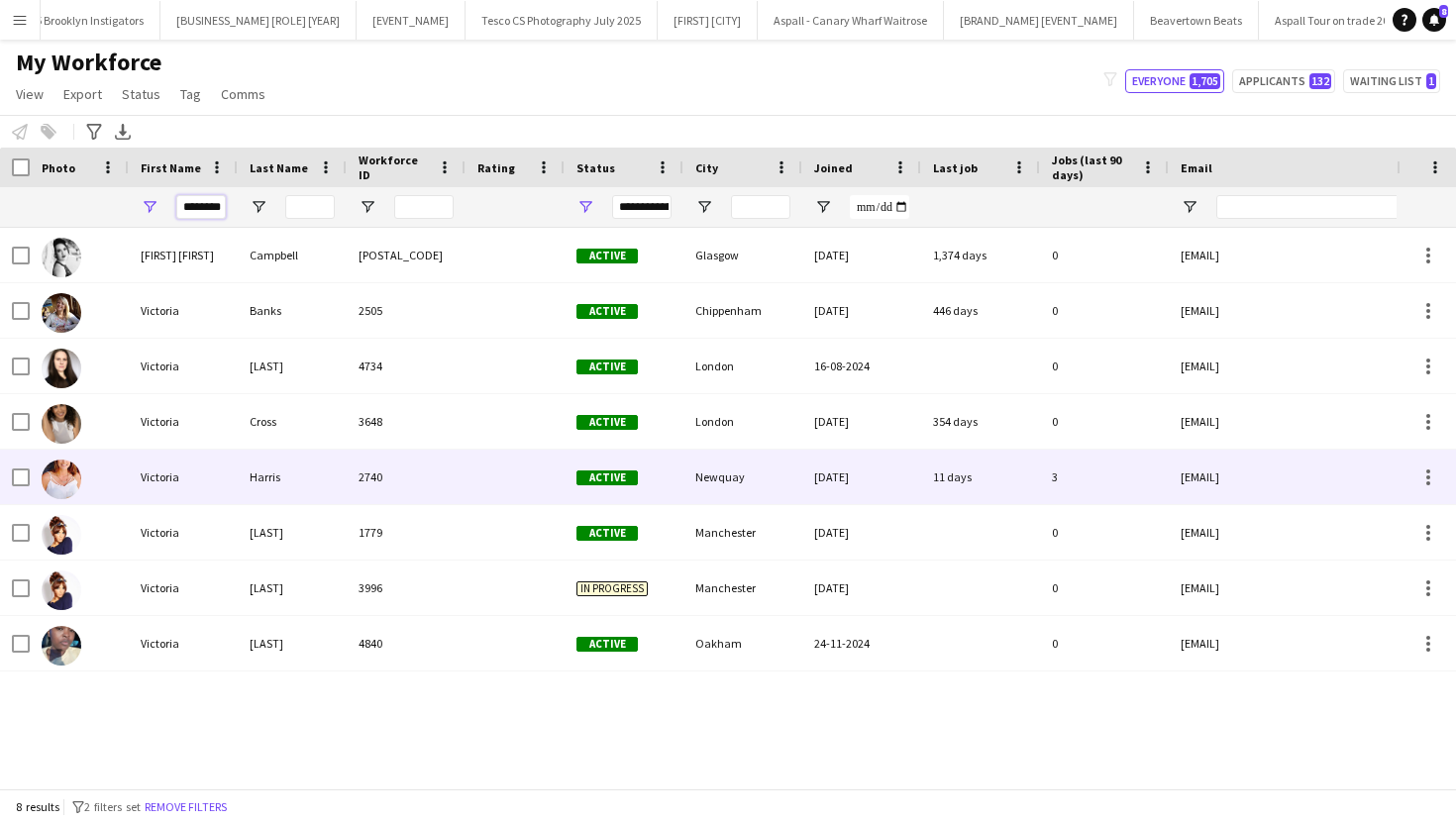 type on "********" 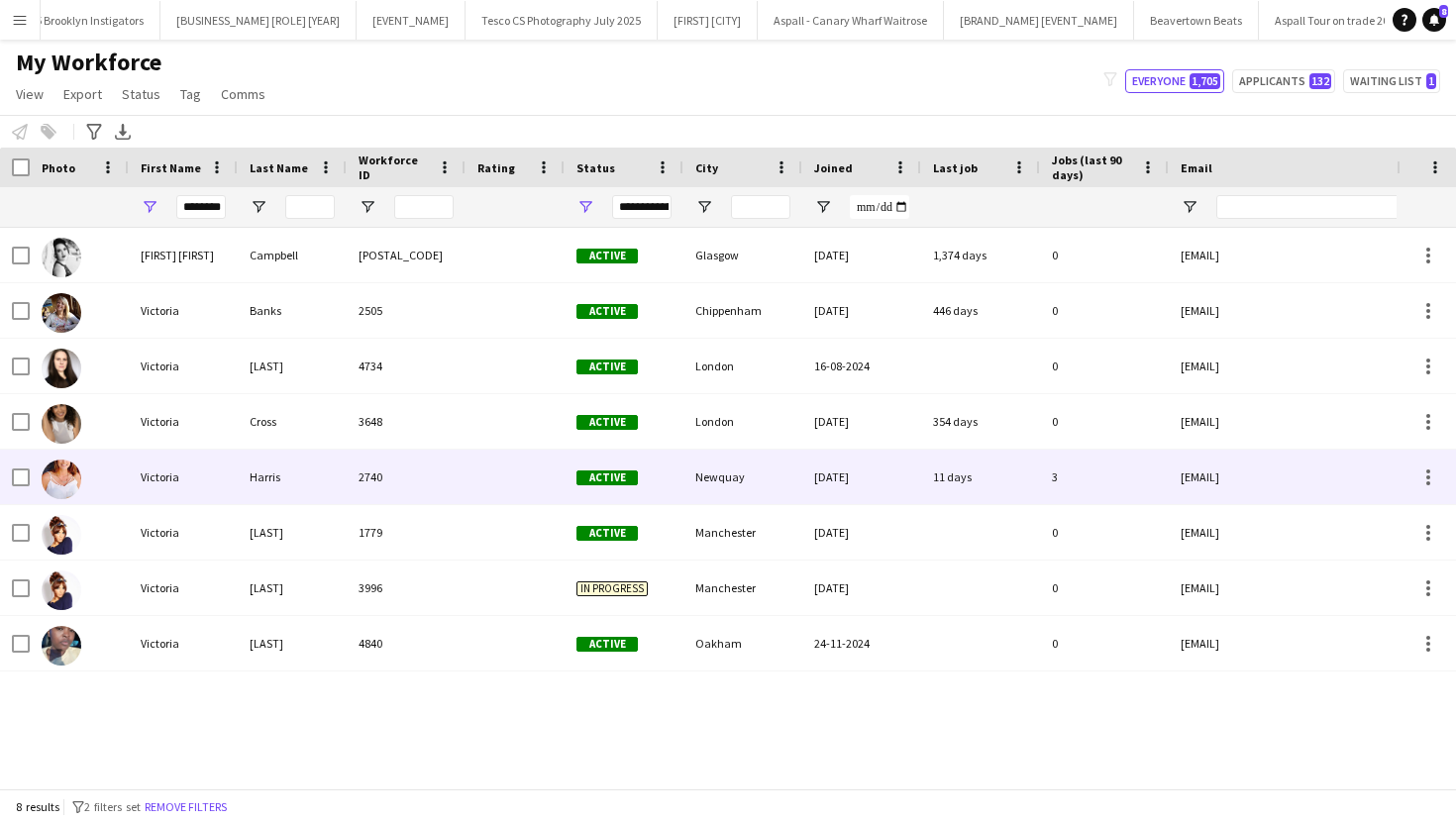 click on "Harris" at bounding box center [292, 476] 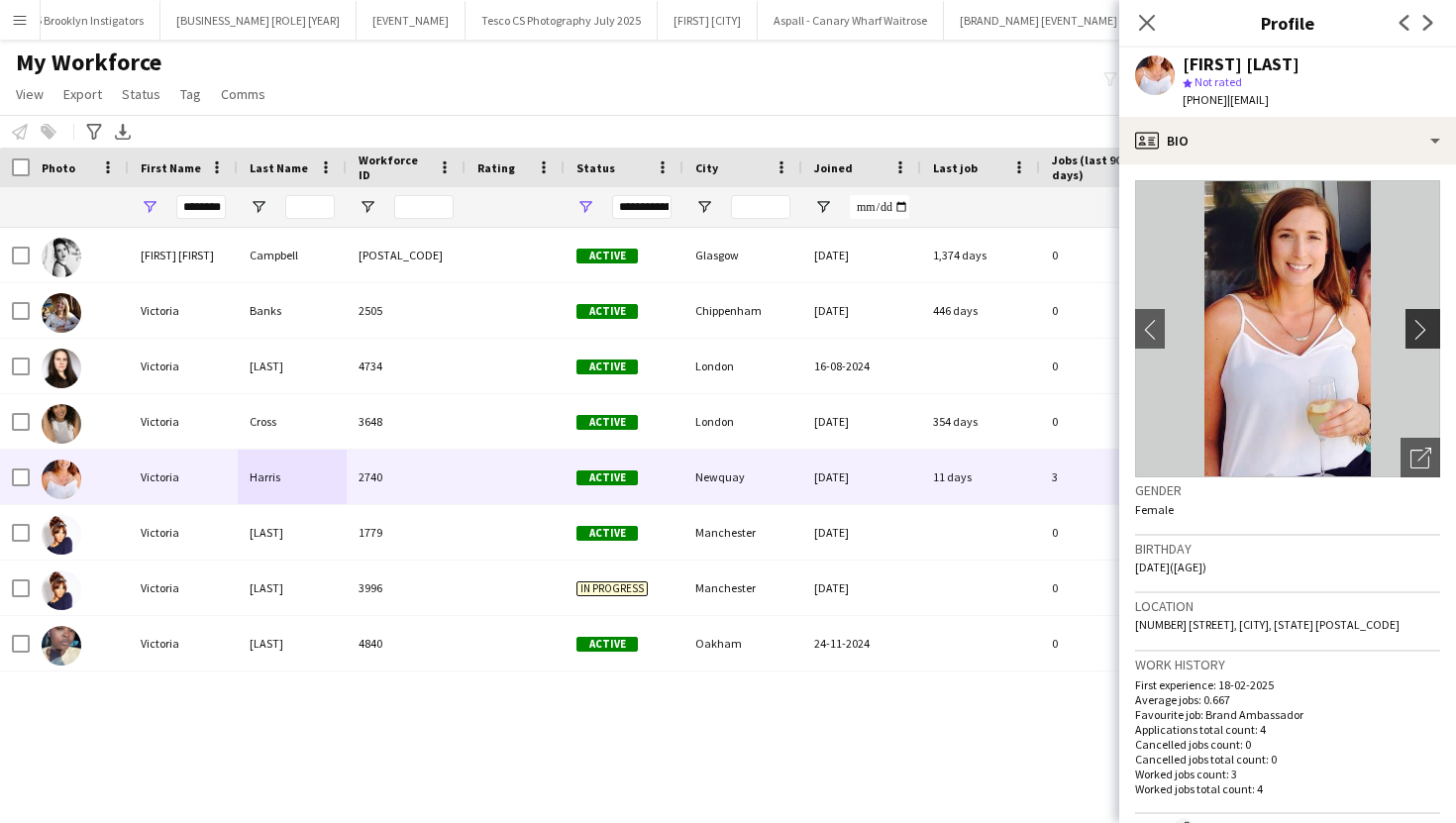 click on "chevron-right" 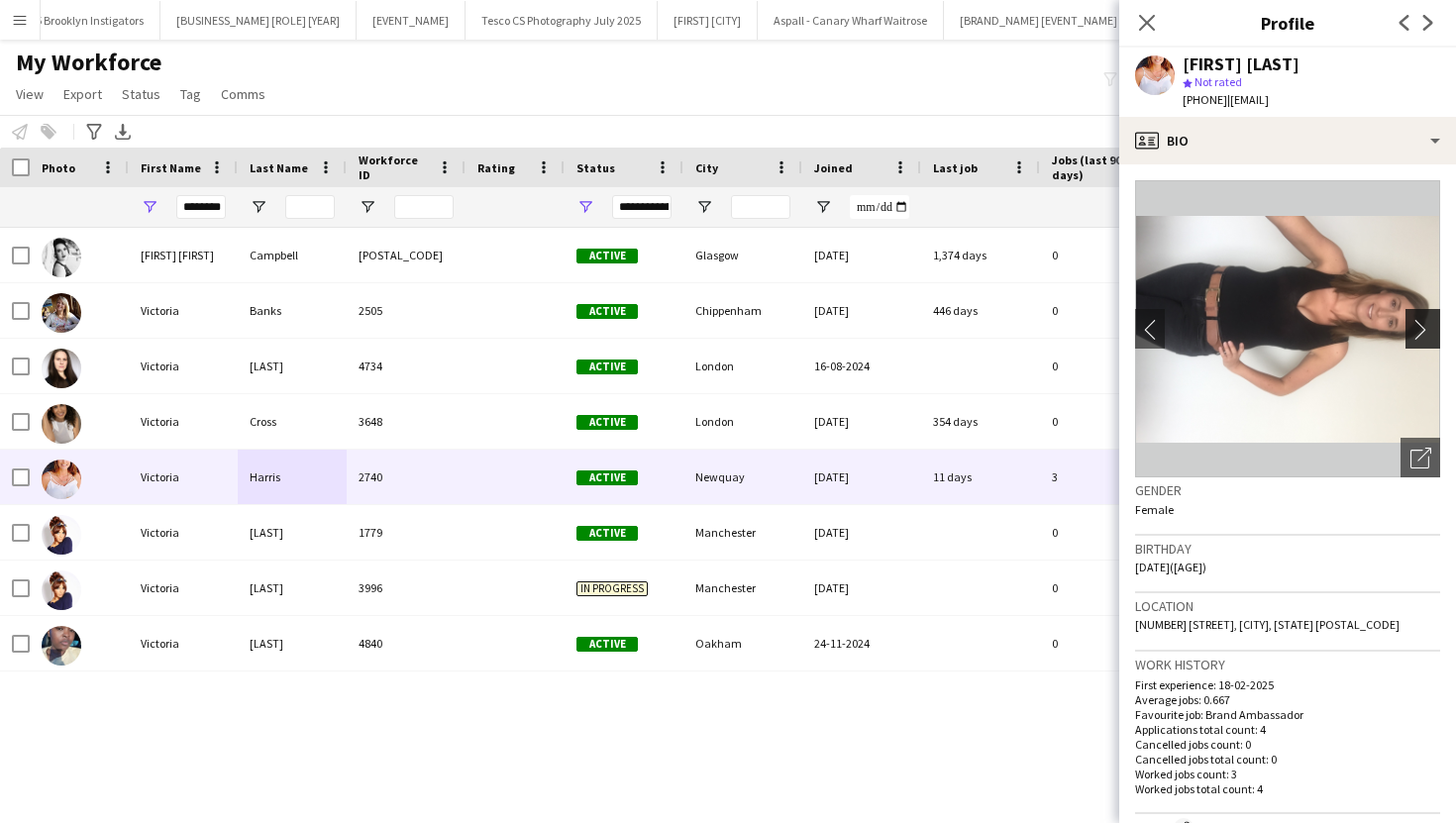 click on "chevron-right" 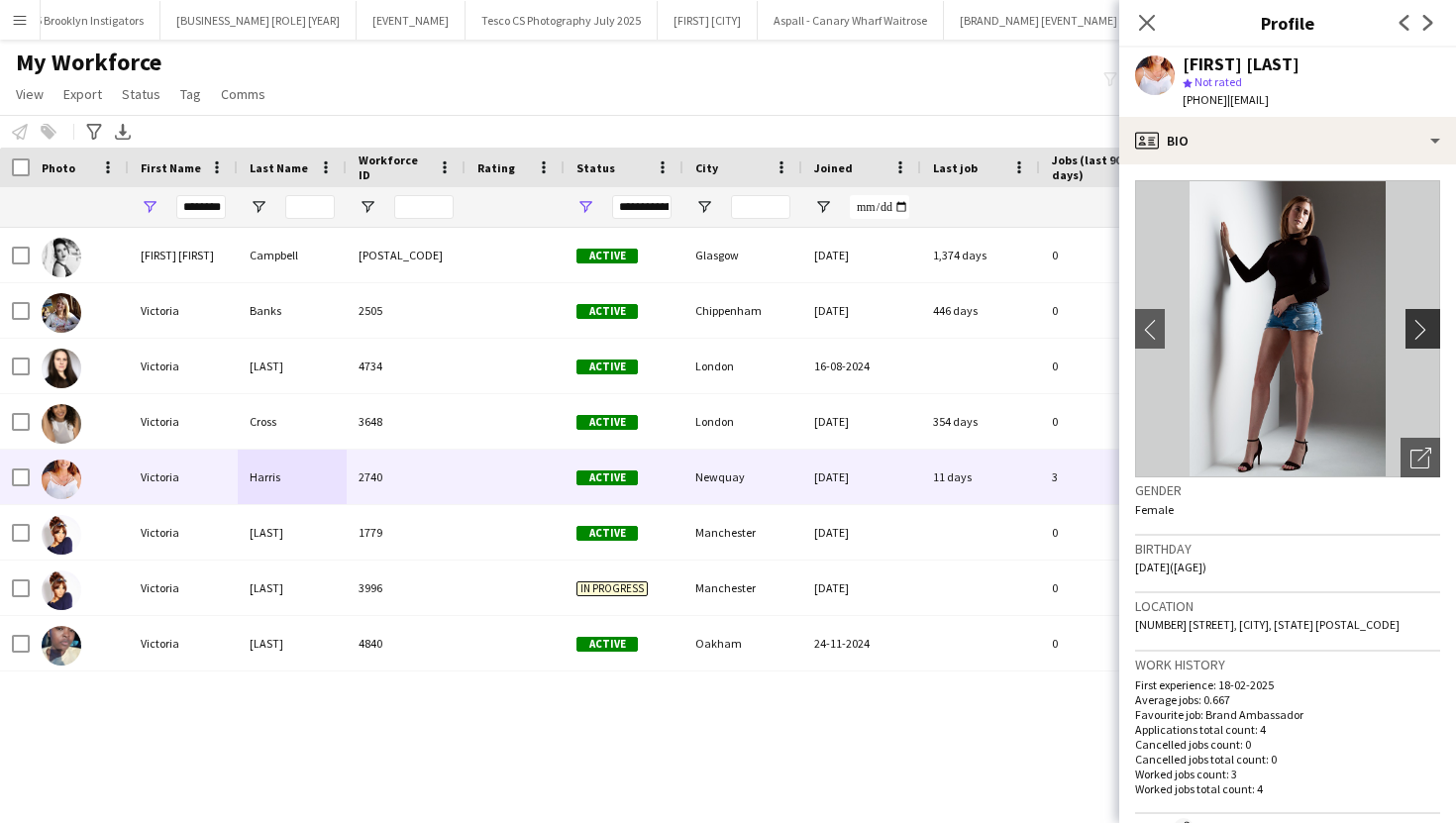 click on "chevron-right" 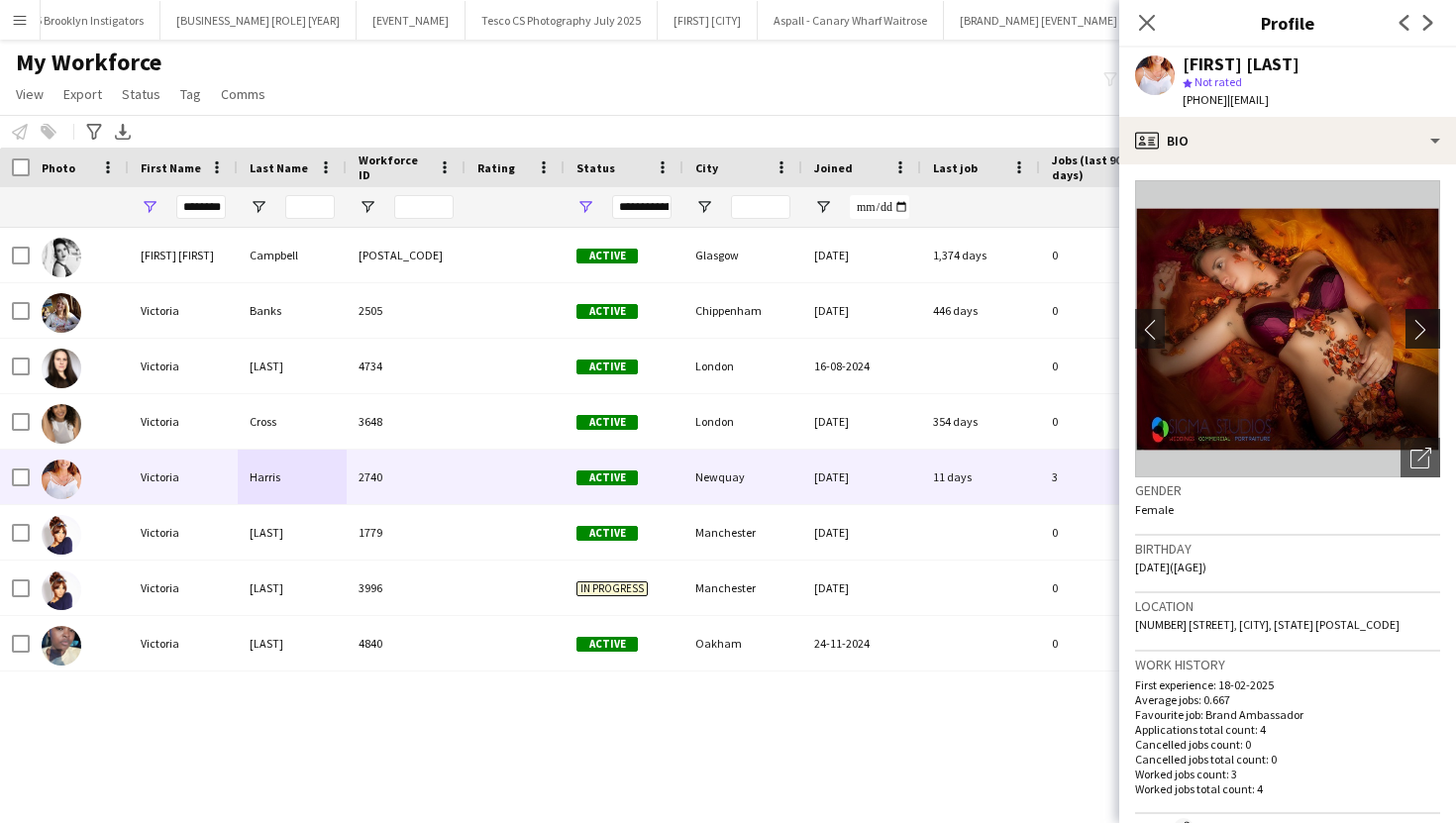 click on "chevron-right" 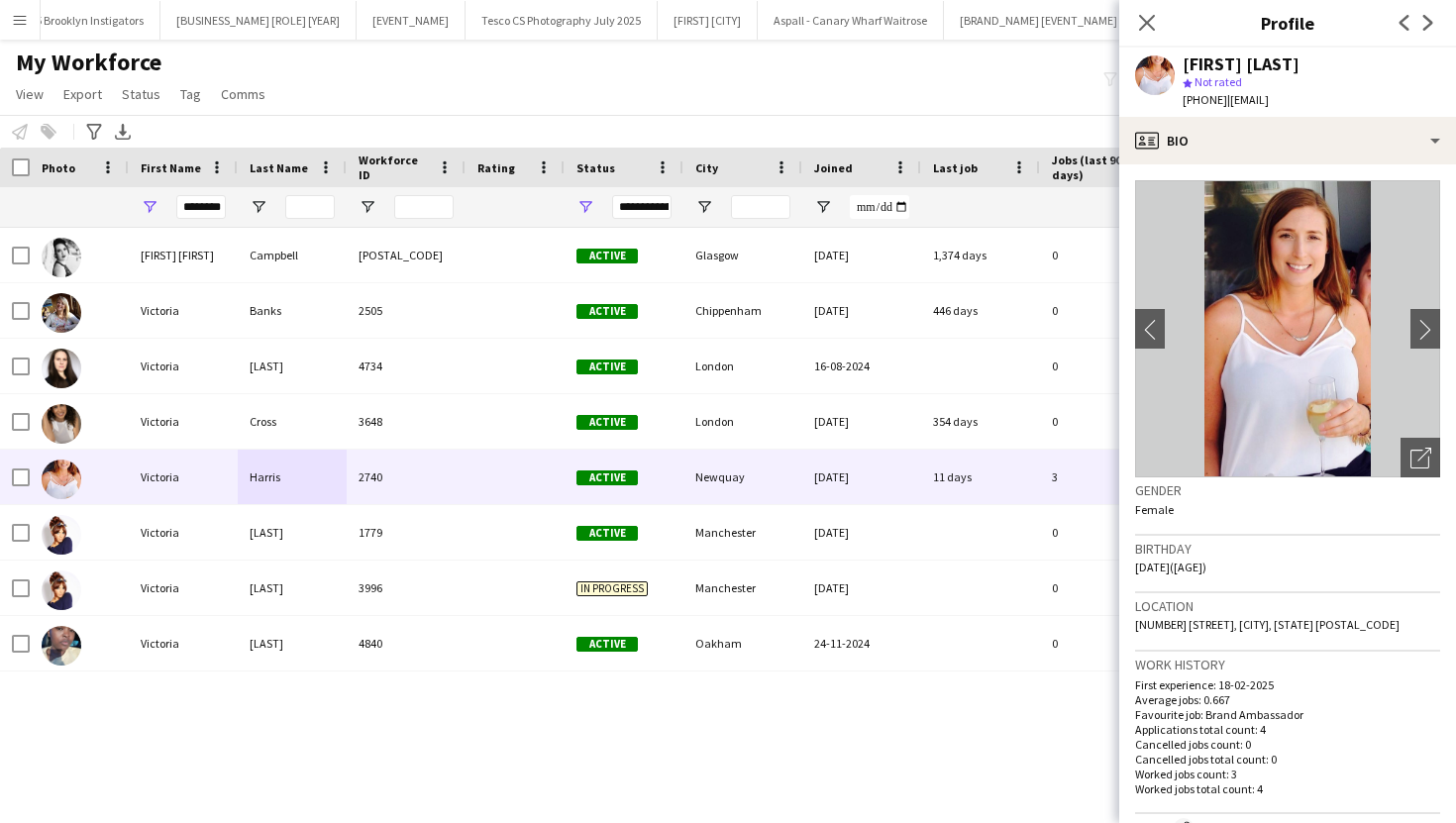 drag, startPoint x: 1192, startPoint y: 99, endPoint x: 1268, endPoint y: 102, distance: 76.05919 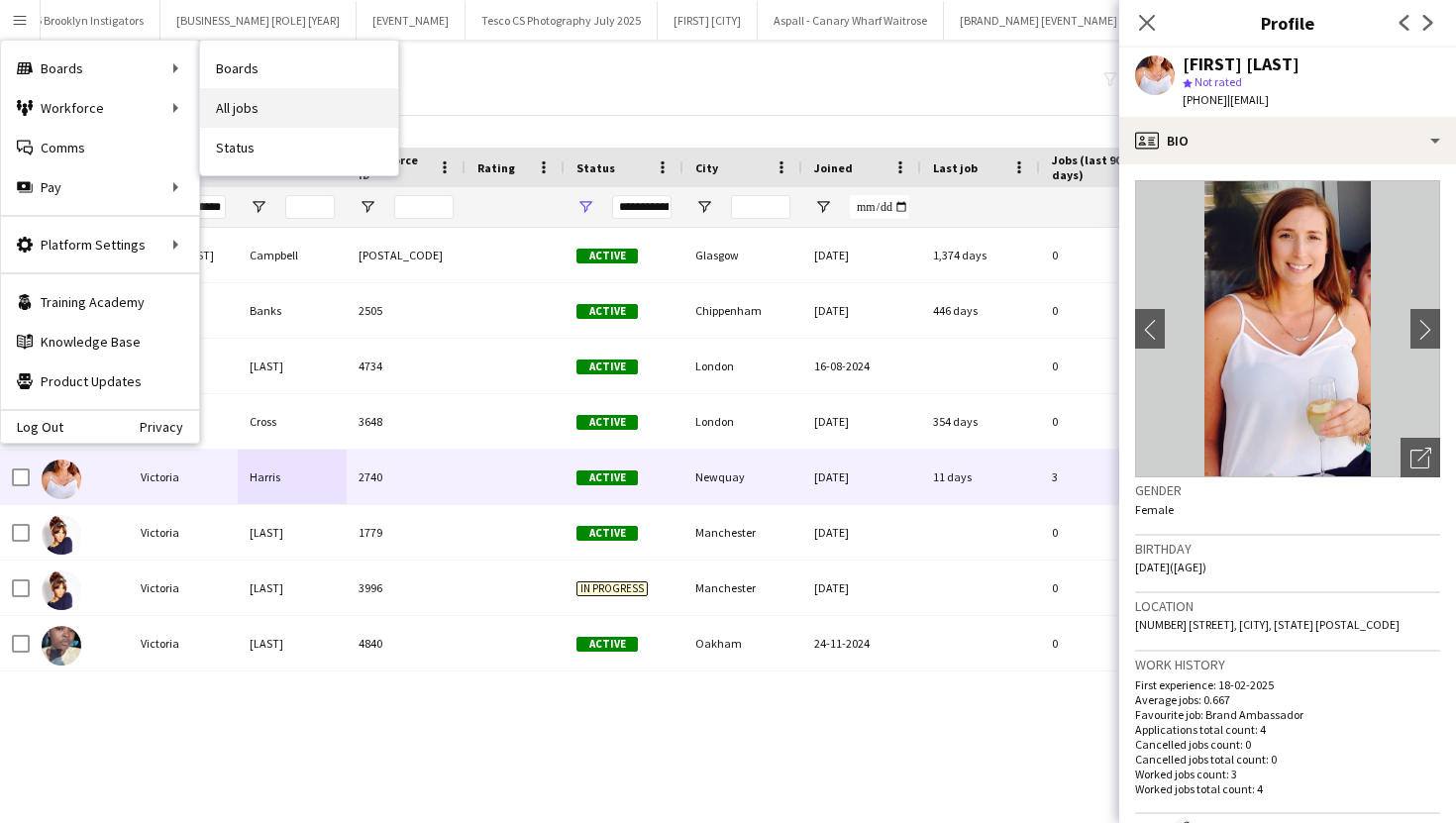 click on "All jobs" at bounding box center (299, 108) 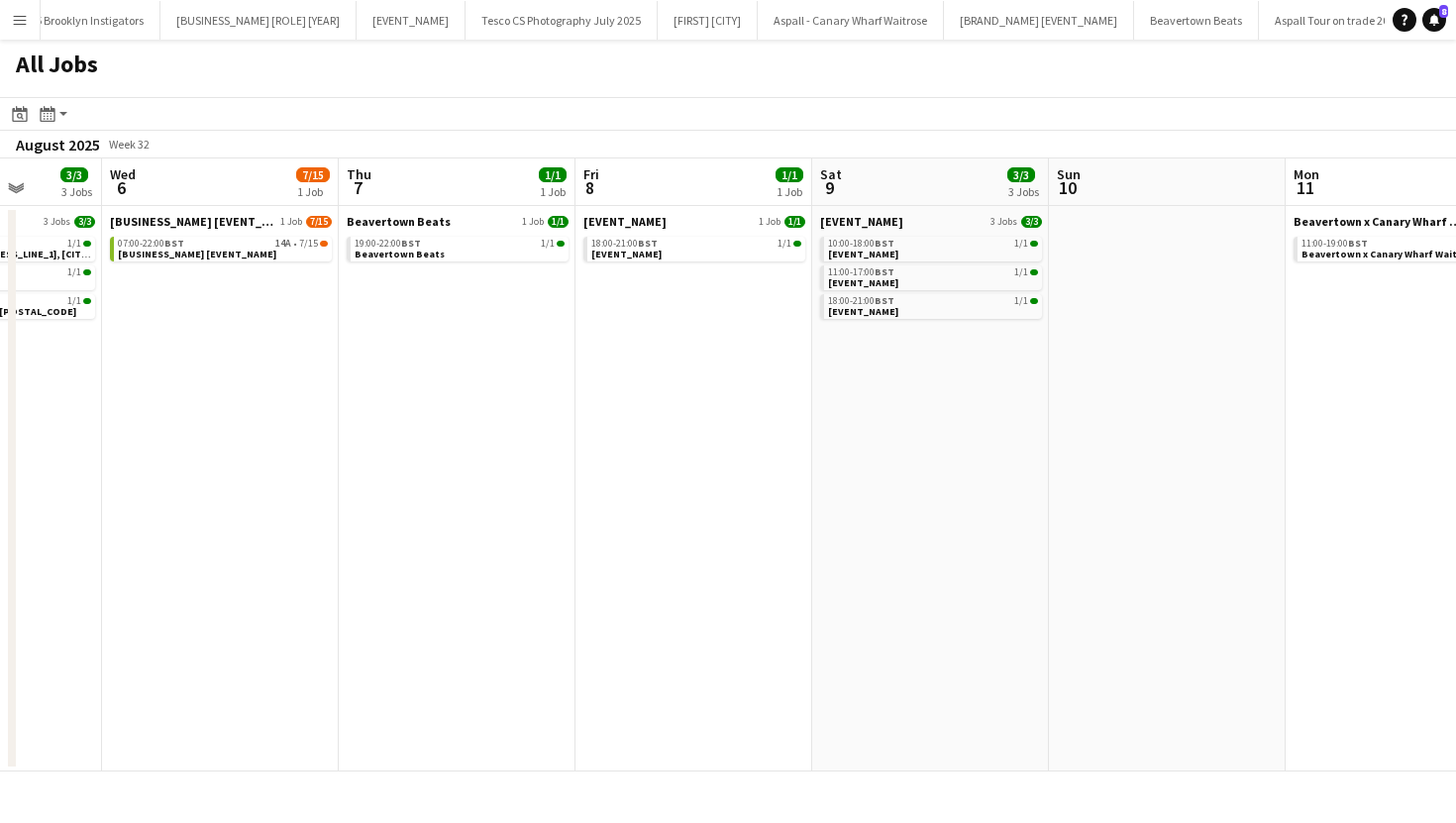 scroll, scrollTop: 0, scrollLeft: 711, axis: horizontal 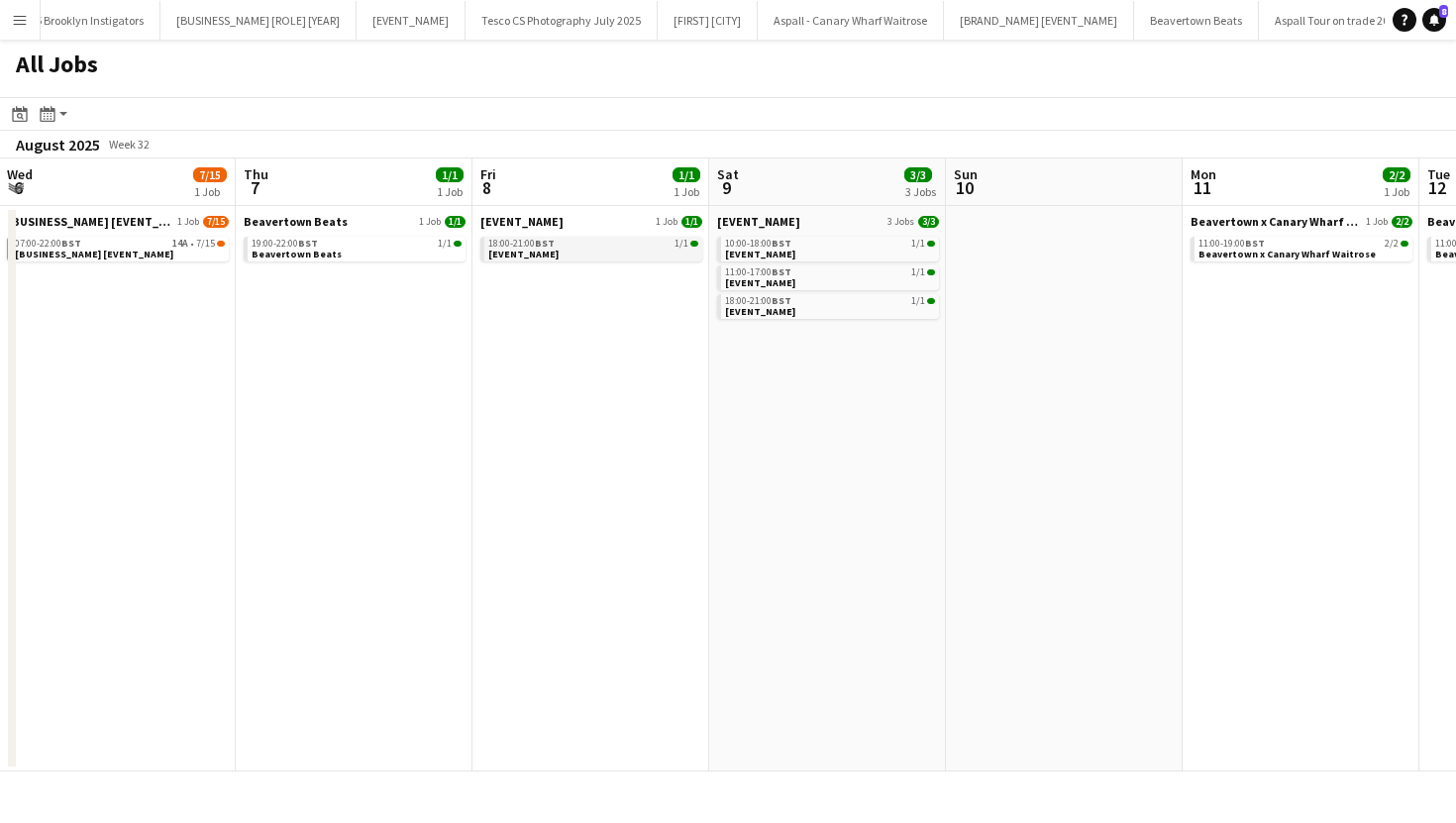 click on "Jam Van Tour 2025" at bounding box center (523, 254) 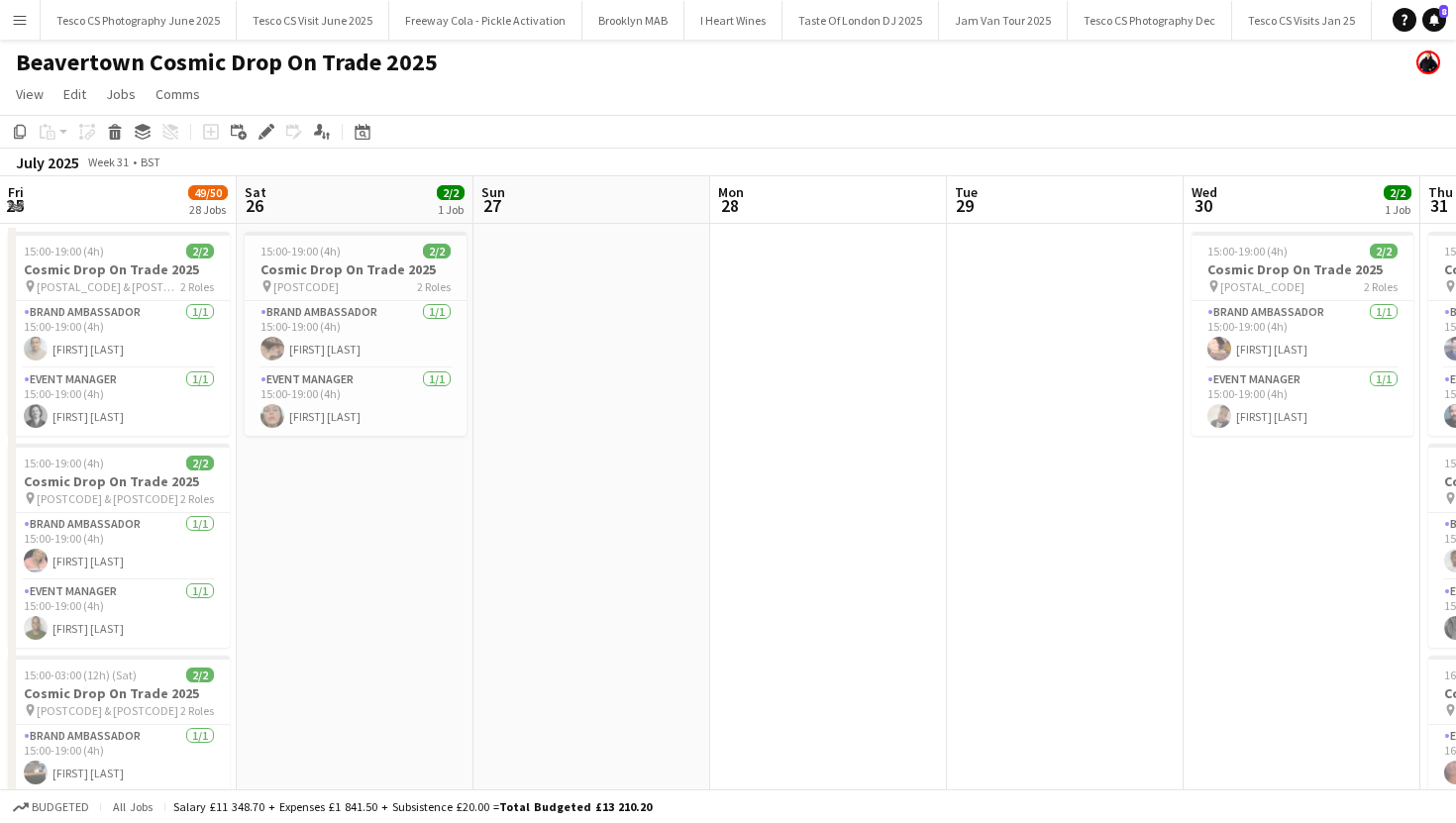 scroll, scrollTop: 0, scrollLeft: 0, axis: both 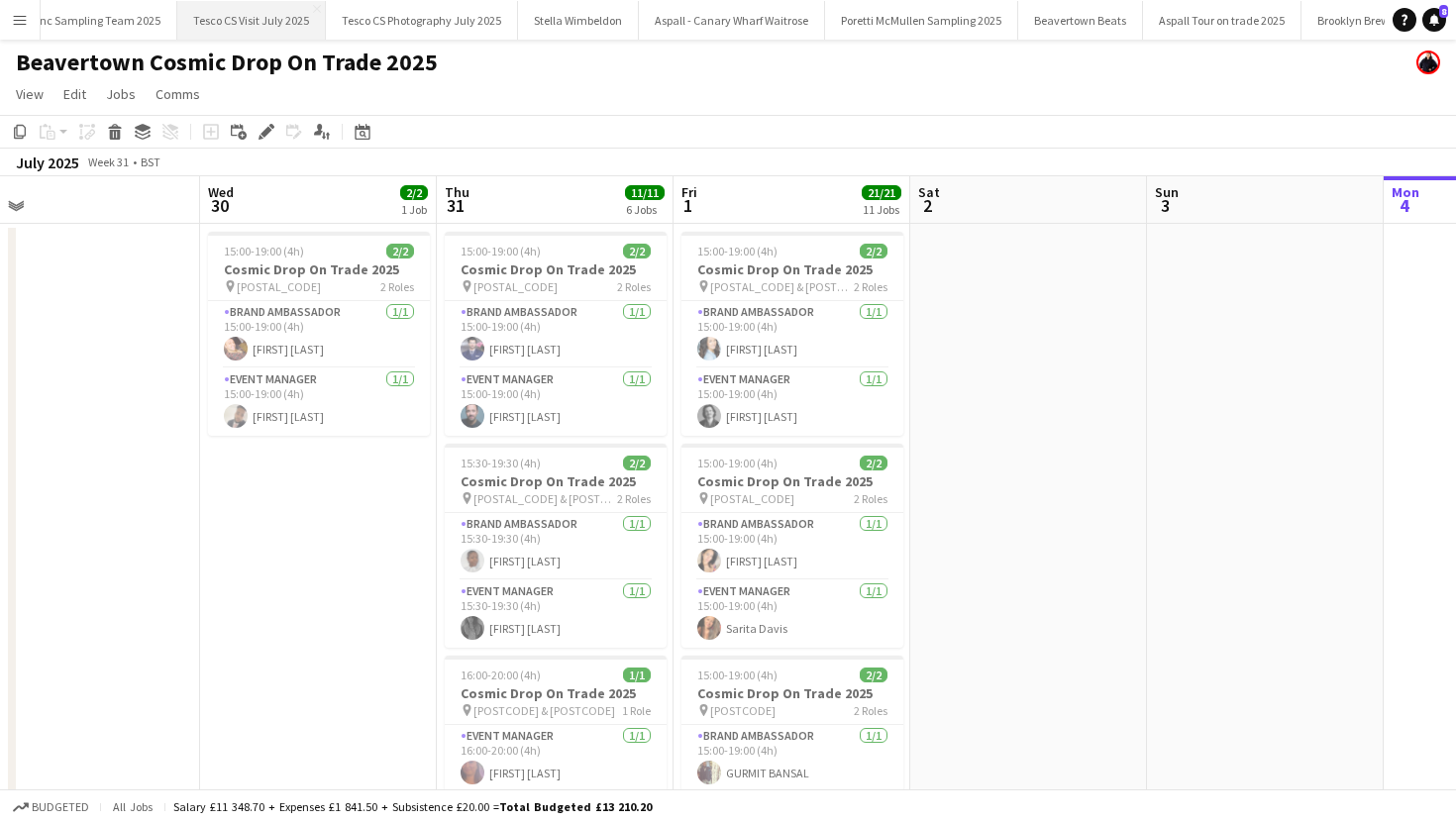 click on "Tesco CS Visit July 2025
Close" at bounding box center (252, 20) 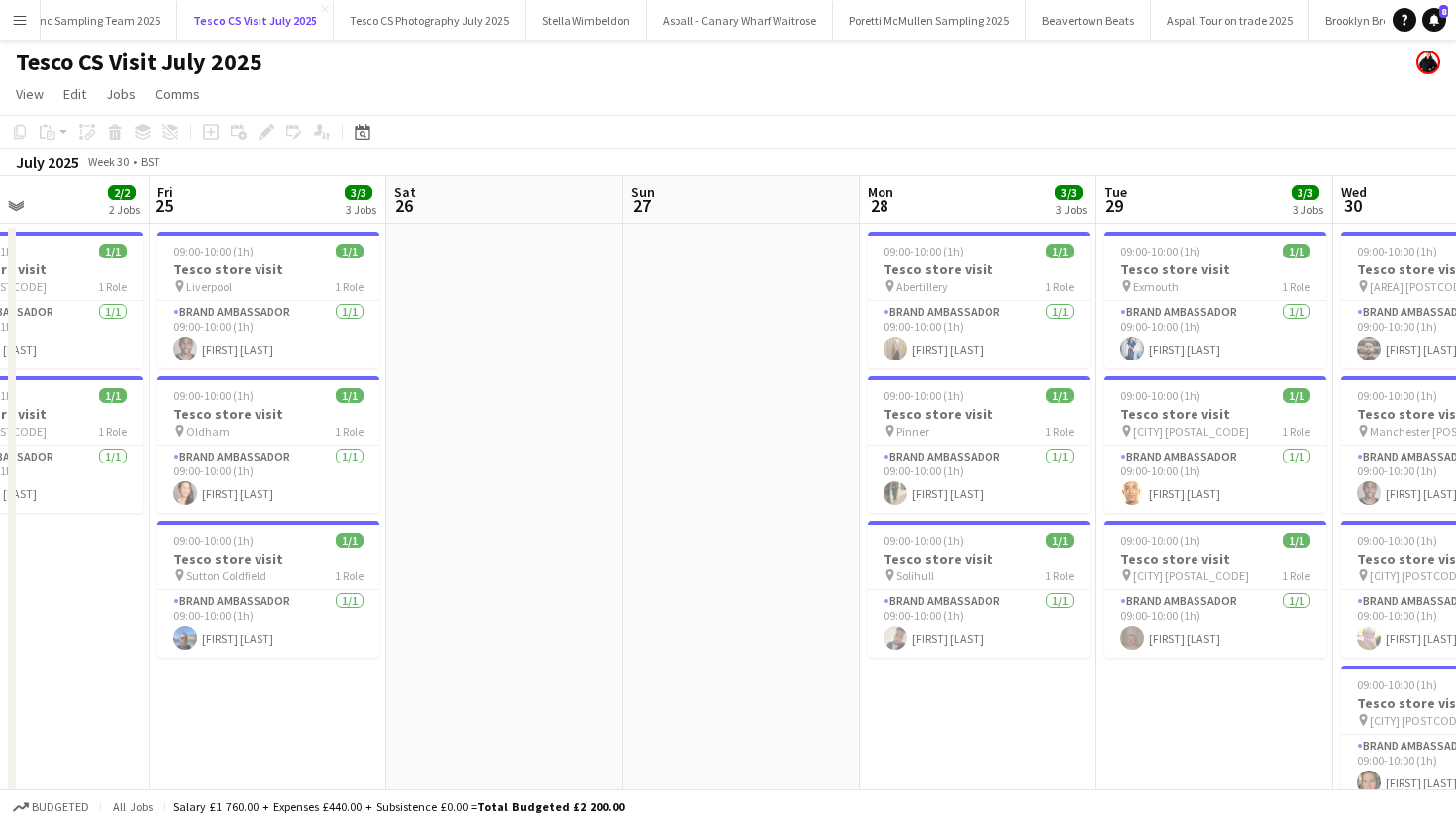 scroll, scrollTop: 0, scrollLeft: 592, axis: horizontal 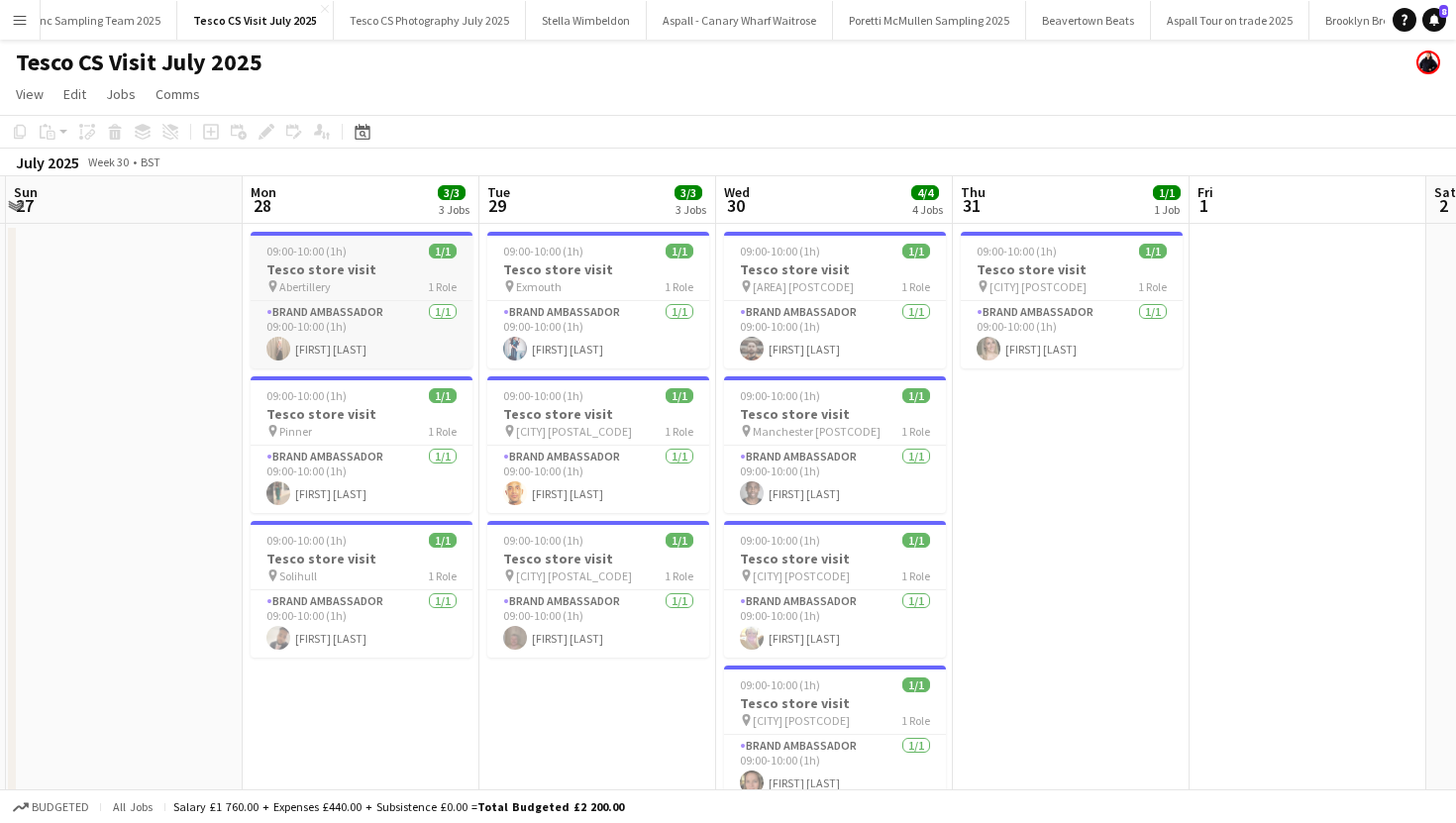 click on "Tesco store visit" at bounding box center [362, 269] 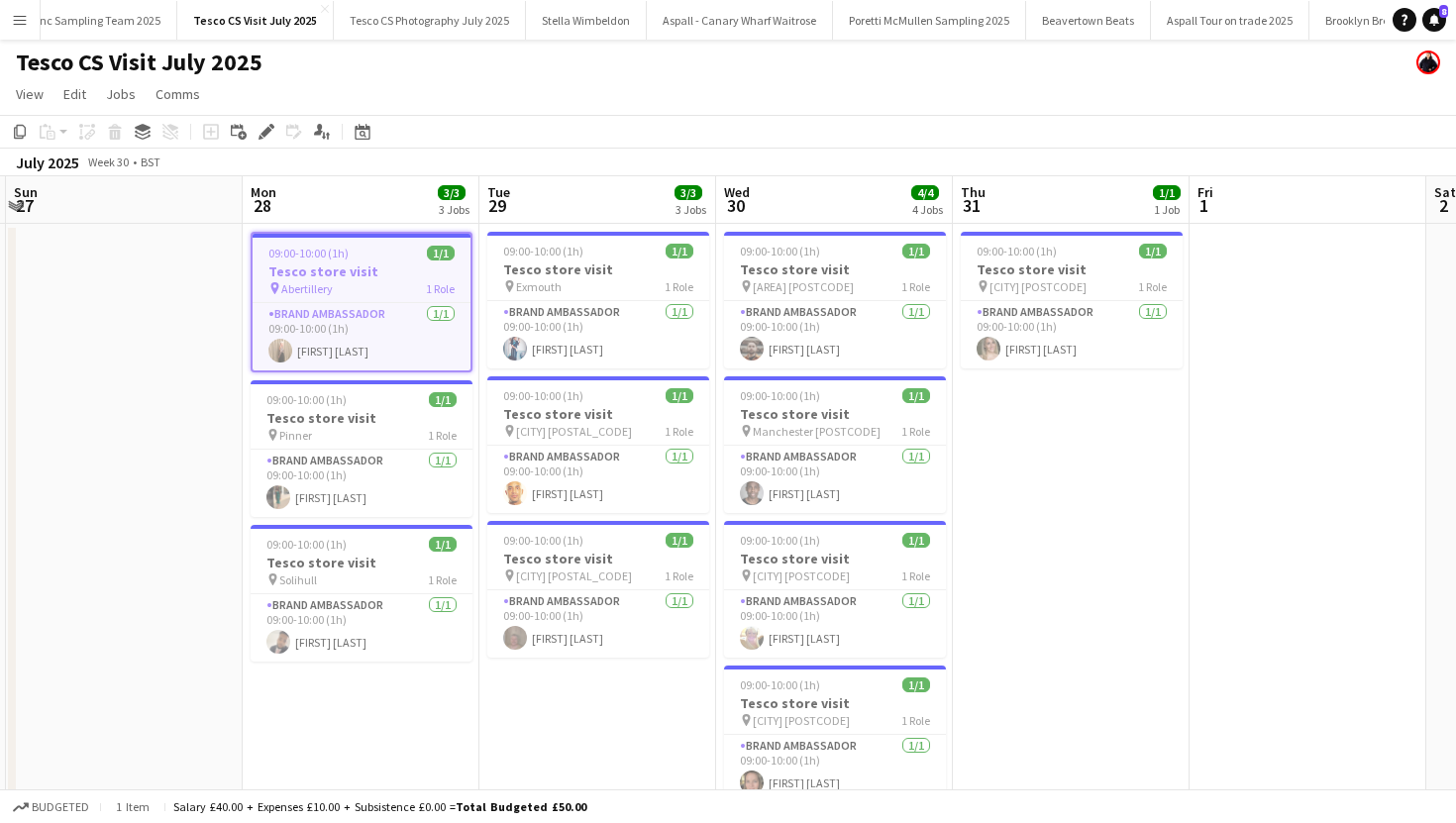 click on "Tesco store visit" at bounding box center [362, 271] 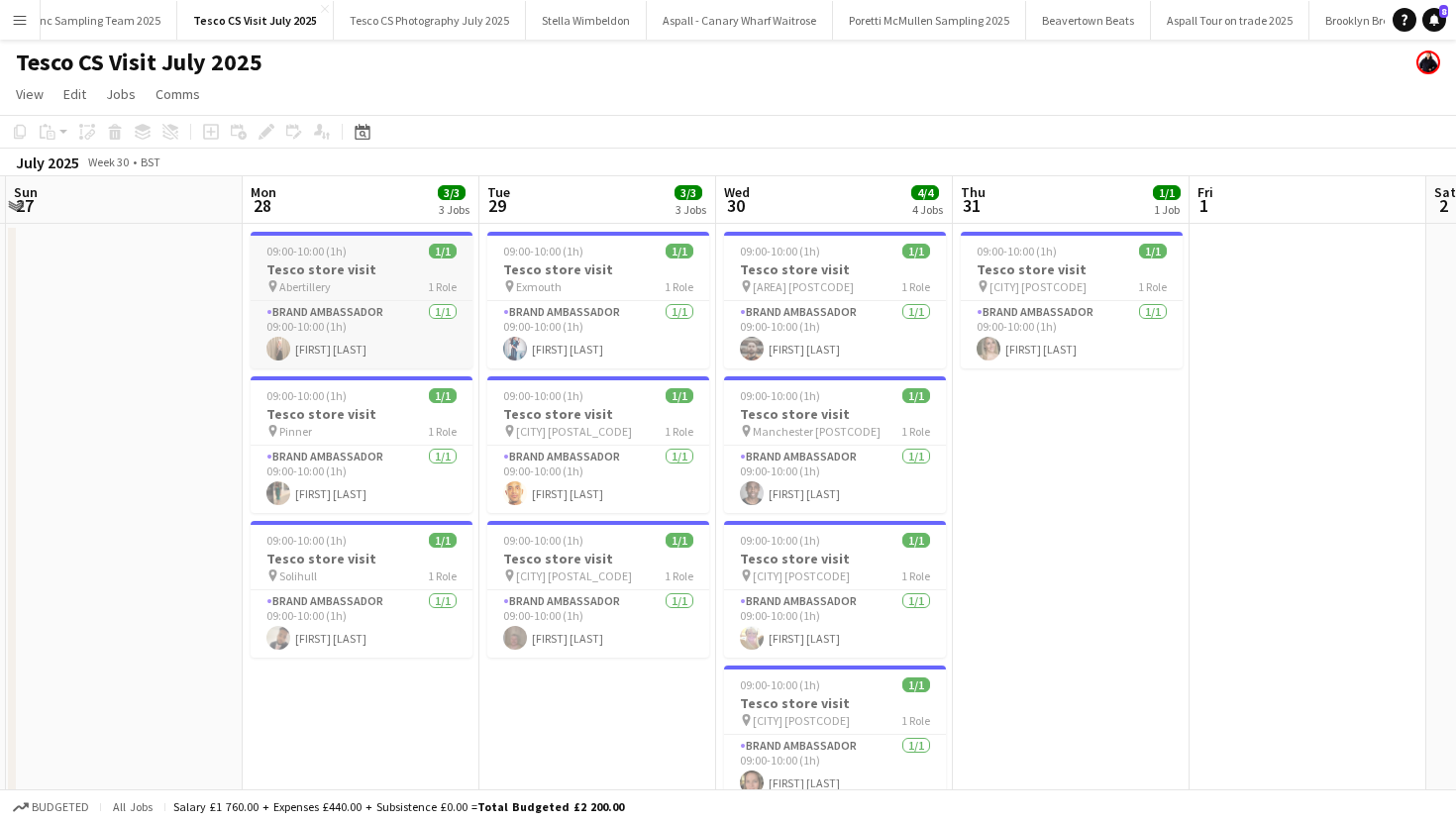click on "Tesco store visit" at bounding box center [362, 269] 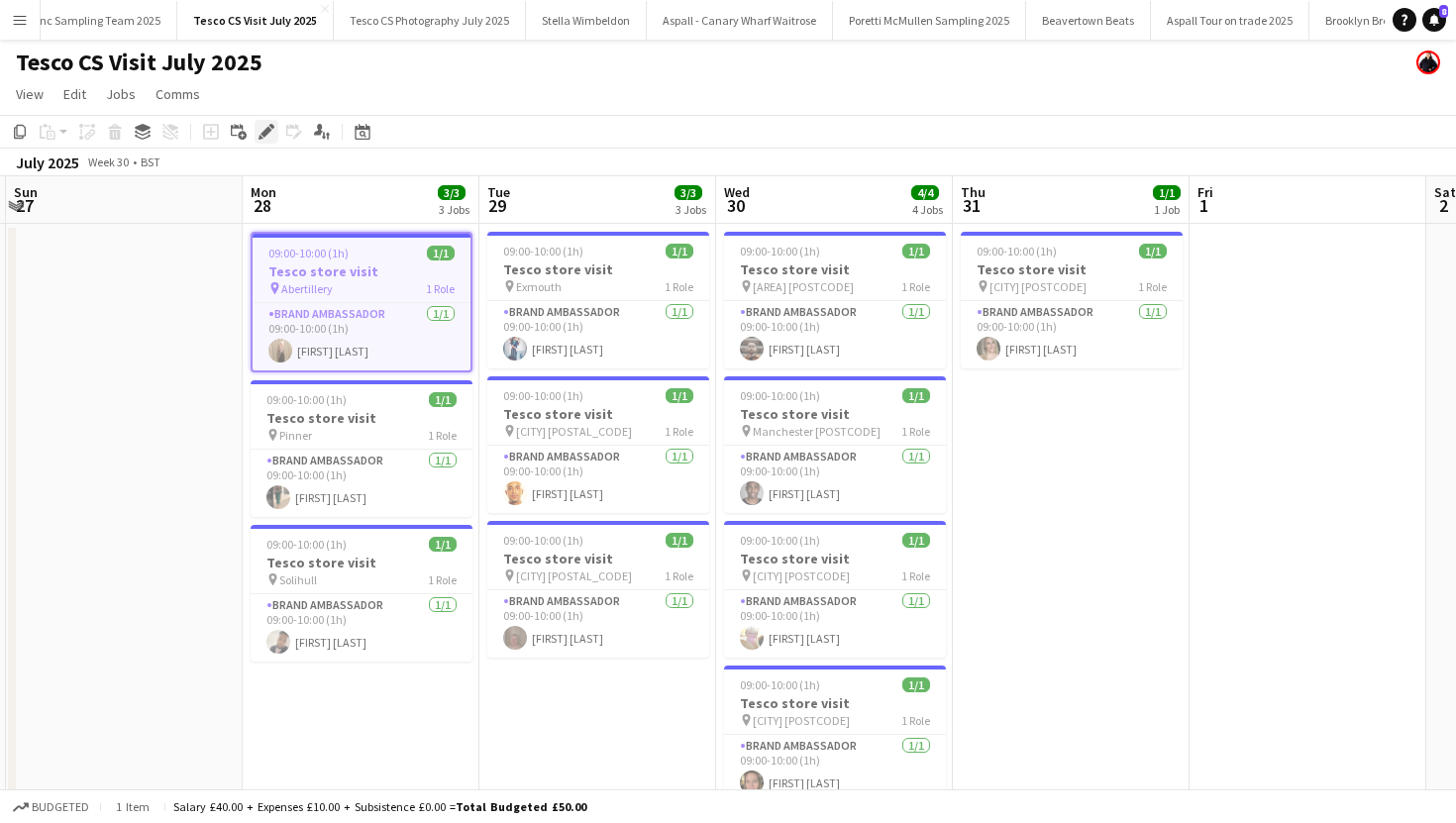 click on "Edit" 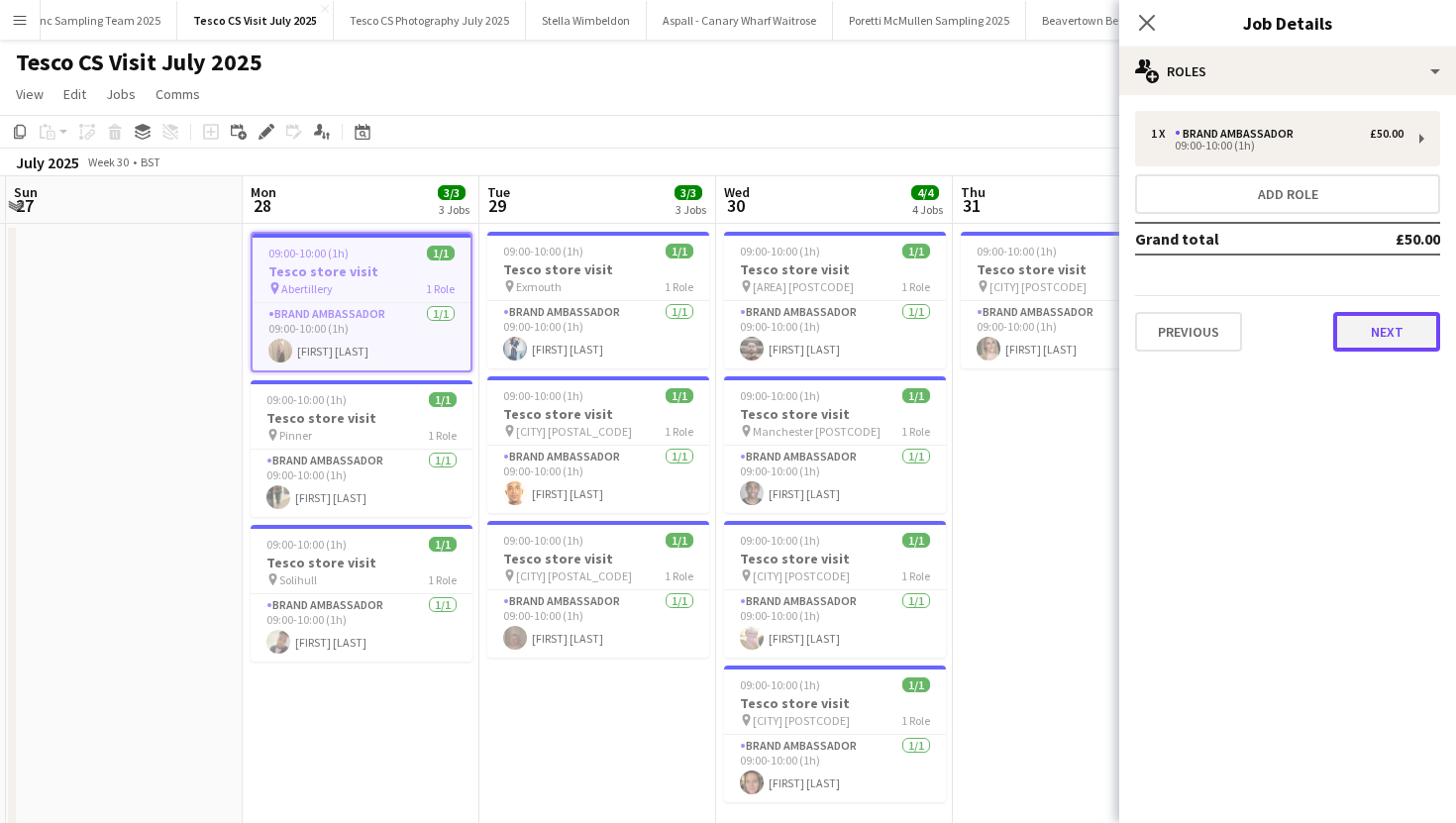 click on "Next" at bounding box center (1387, 332) 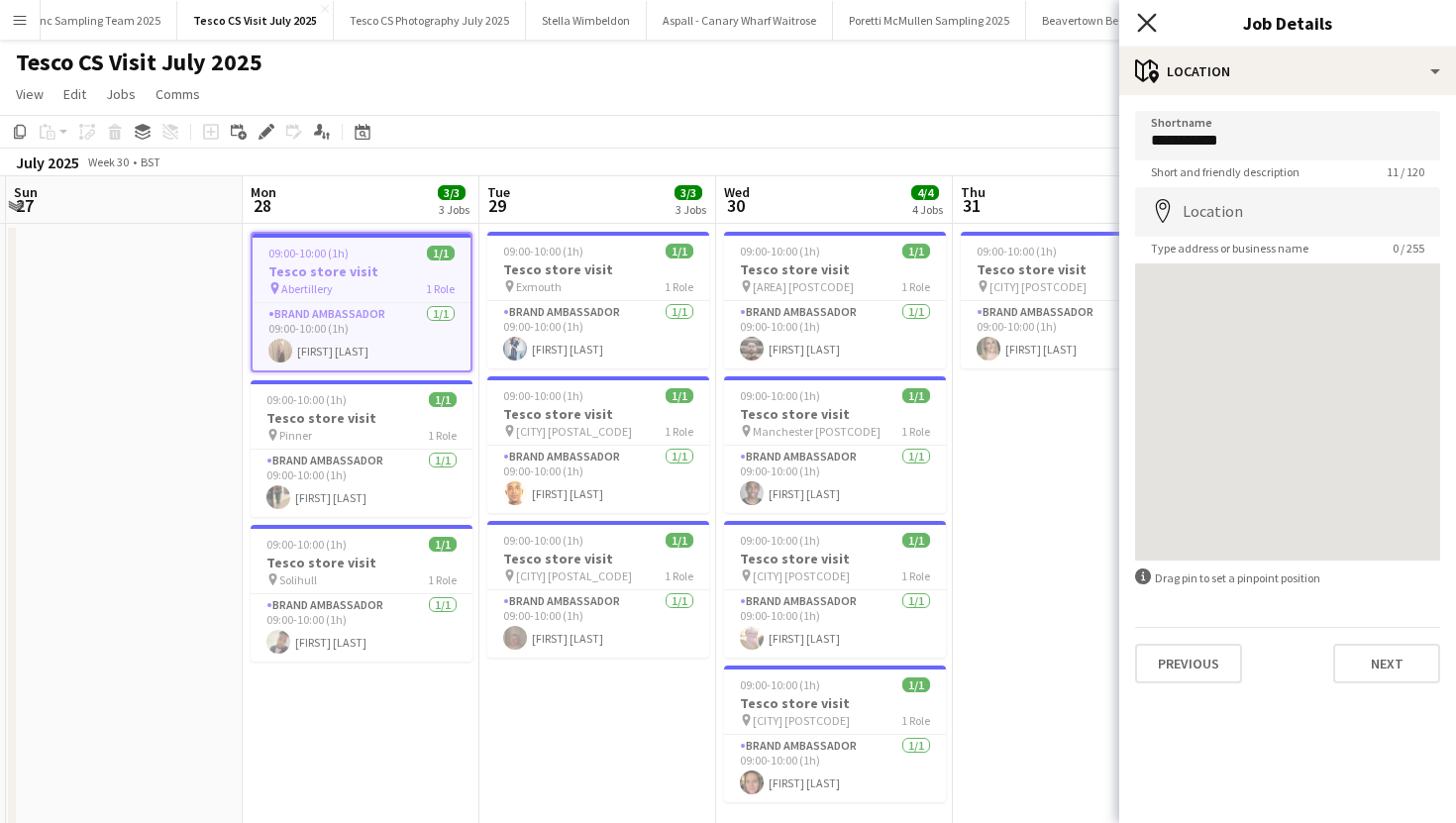 click on "Close pop-in" 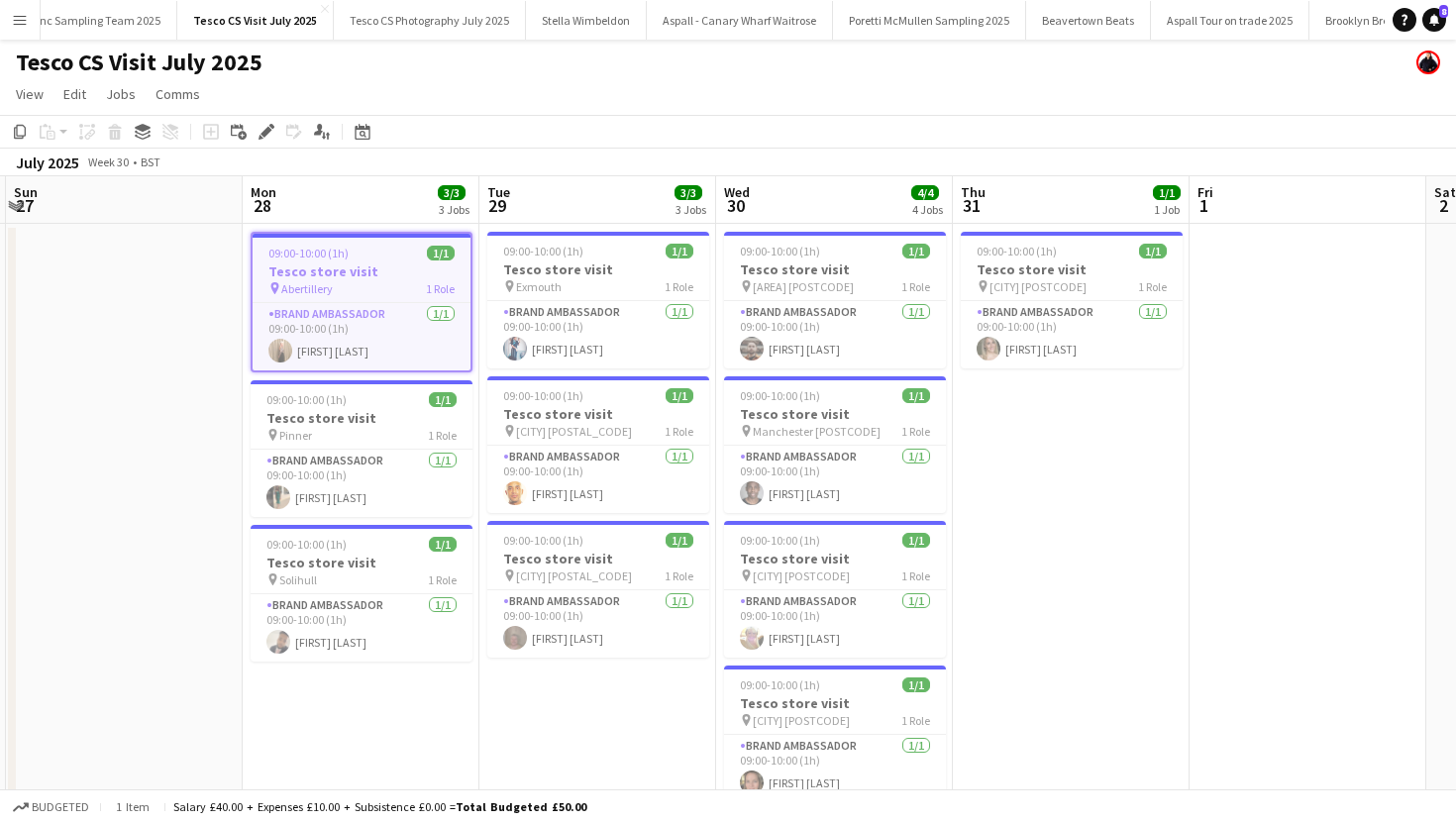 click on "Copy
Paste
Paste
Command
V Paste with crew
Command
Shift
V
Paste linked Job
Delete
Group
Ungroup
Add job
Add linked Job
Edit
Edit linked Job
Applicants
Date picker
AUG 2025 AUG 2025 Monday M Tuesday T Wednesday W Thursday T Friday F Saturday S Sunday S  AUG   1   2   3   4   5   6   7   8   9   10   11   12   13   14   15   16   17   18   19   20   21   22   23   24   25" 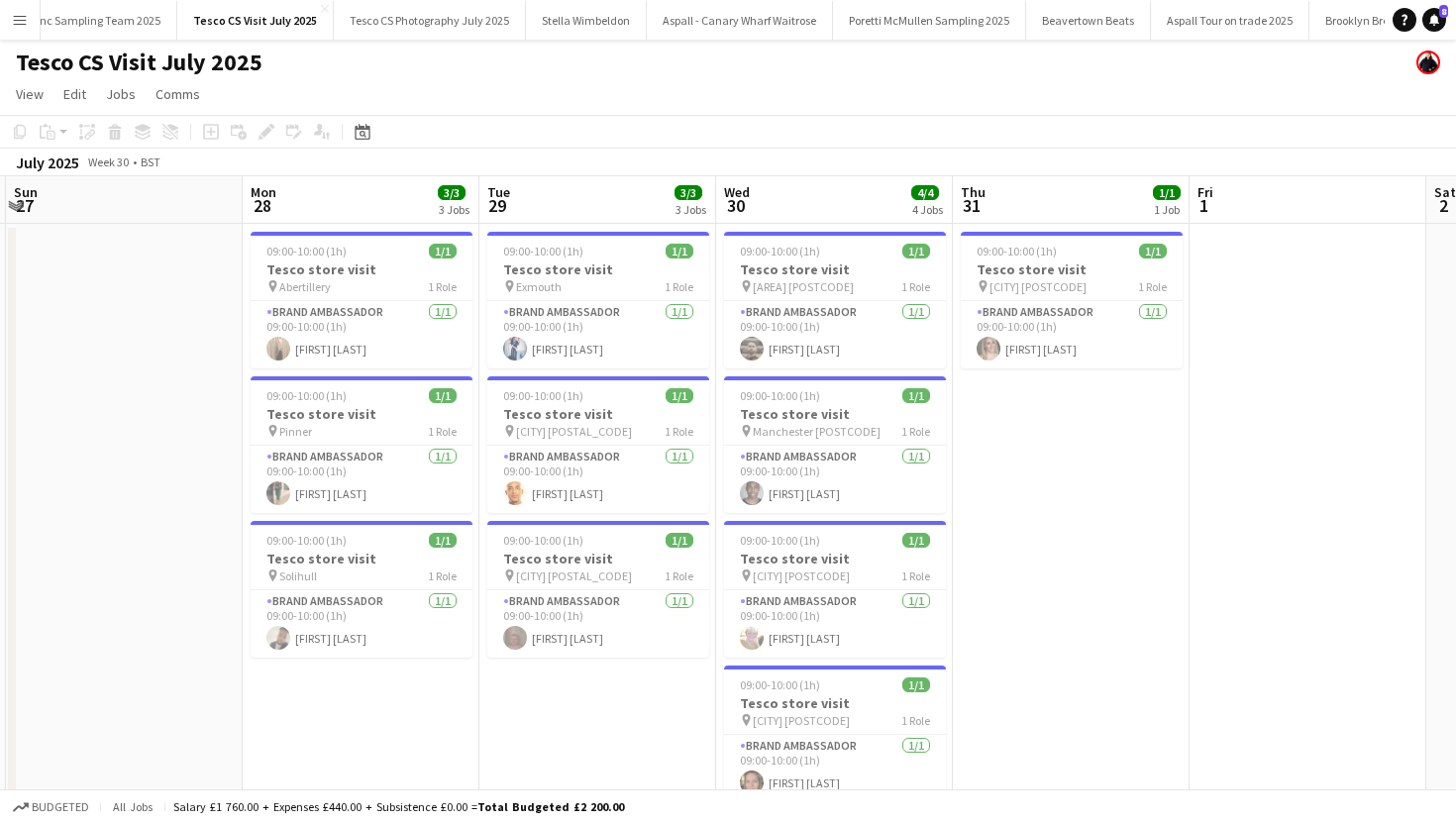 click on "Menu" at bounding box center (20, 20) 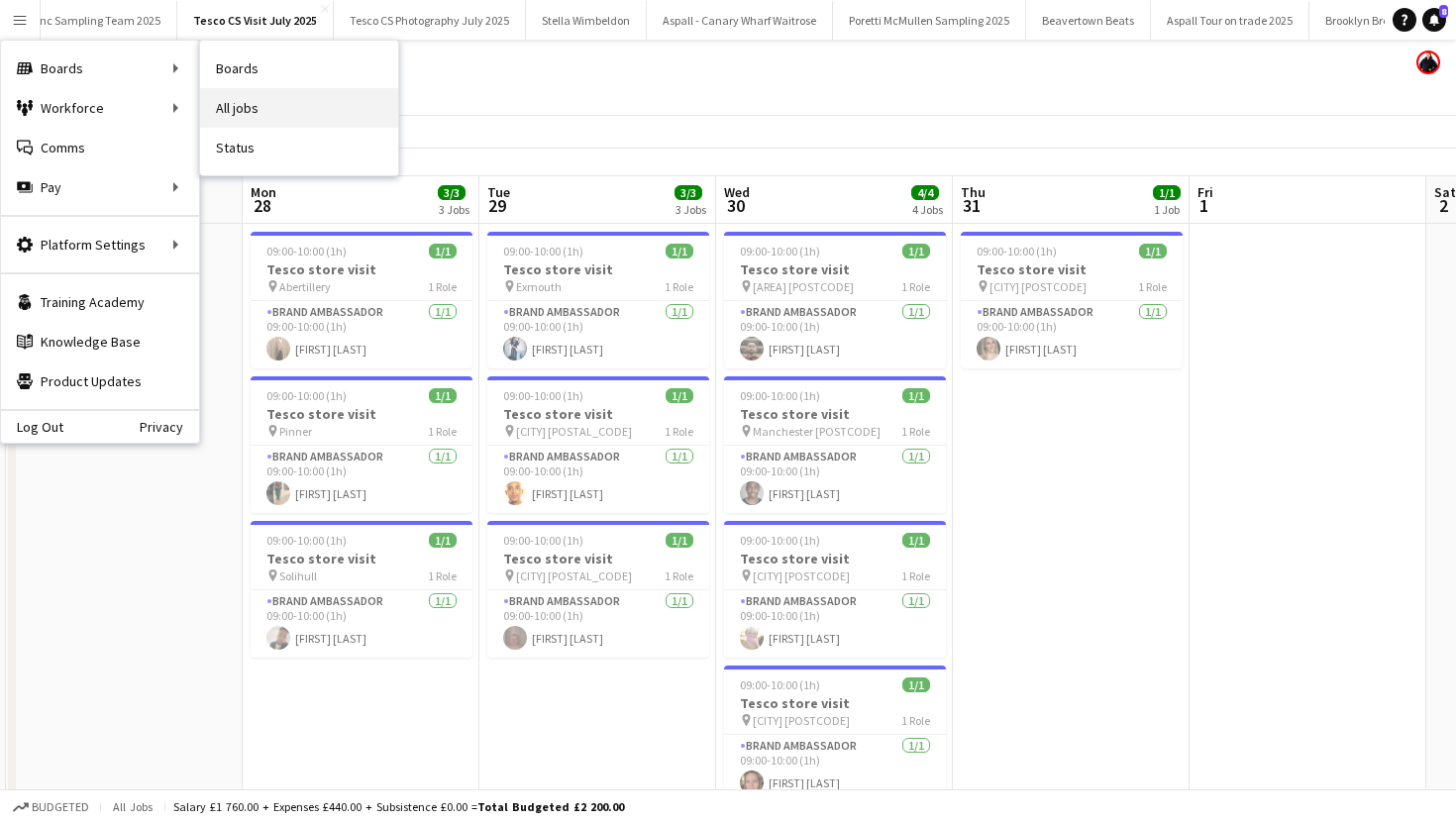 click on "All jobs" at bounding box center [299, 108] 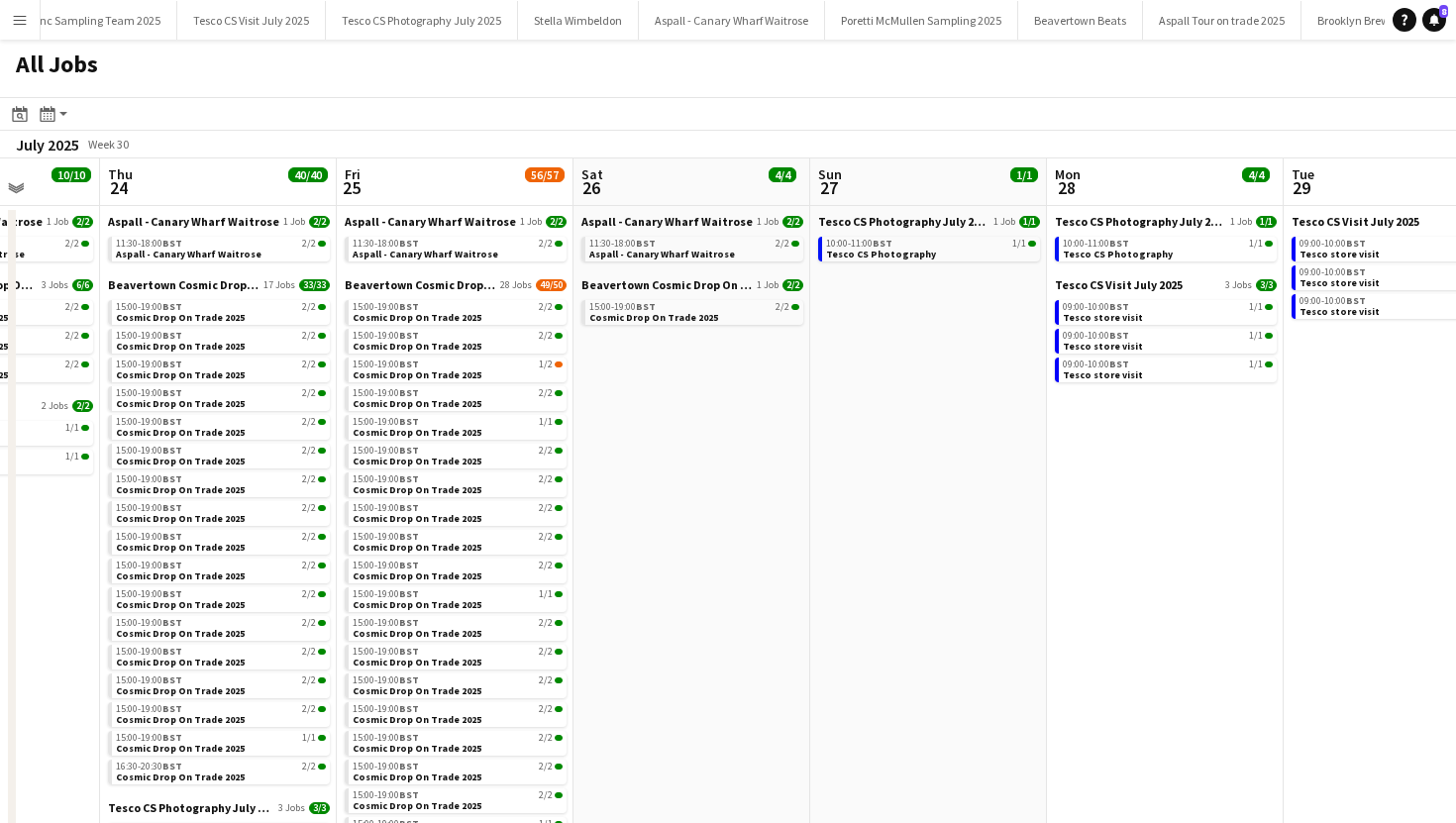 scroll, scrollTop: 0, scrollLeft: 606, axis: horizontal 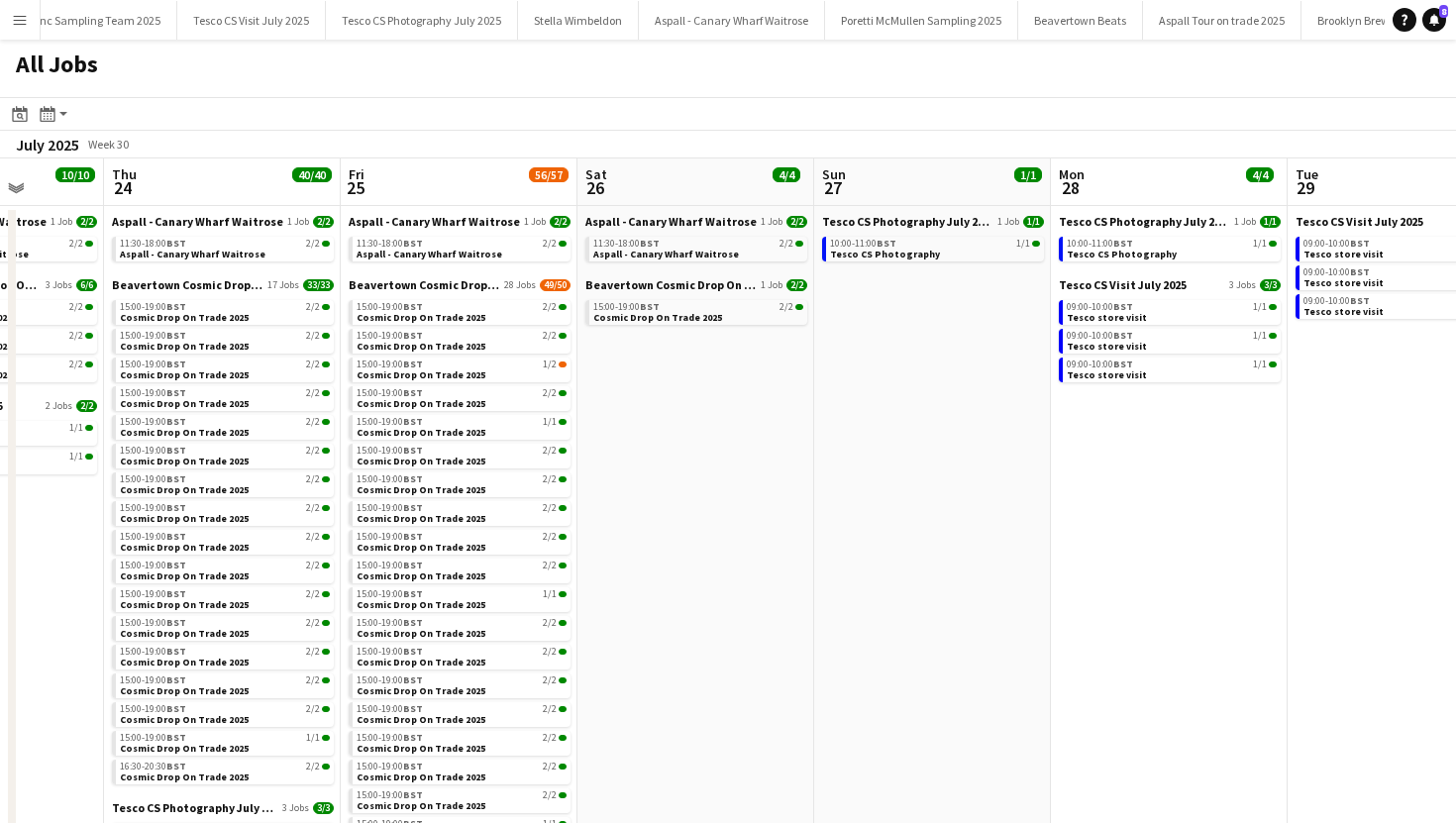 click on "Menu" at bounding box center [20, 20] 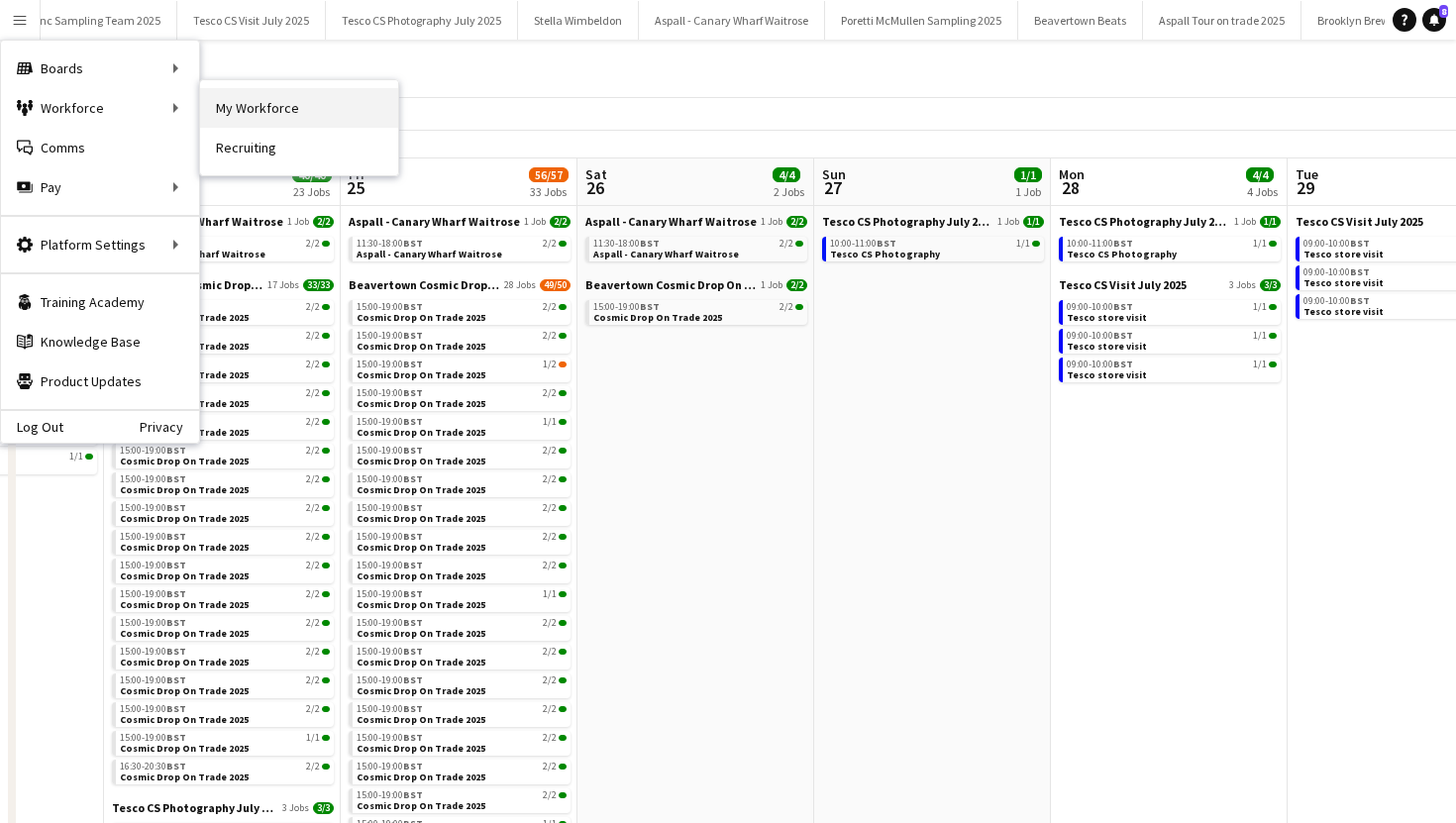 click on "My Workforce" at bounding box center (299, 108) 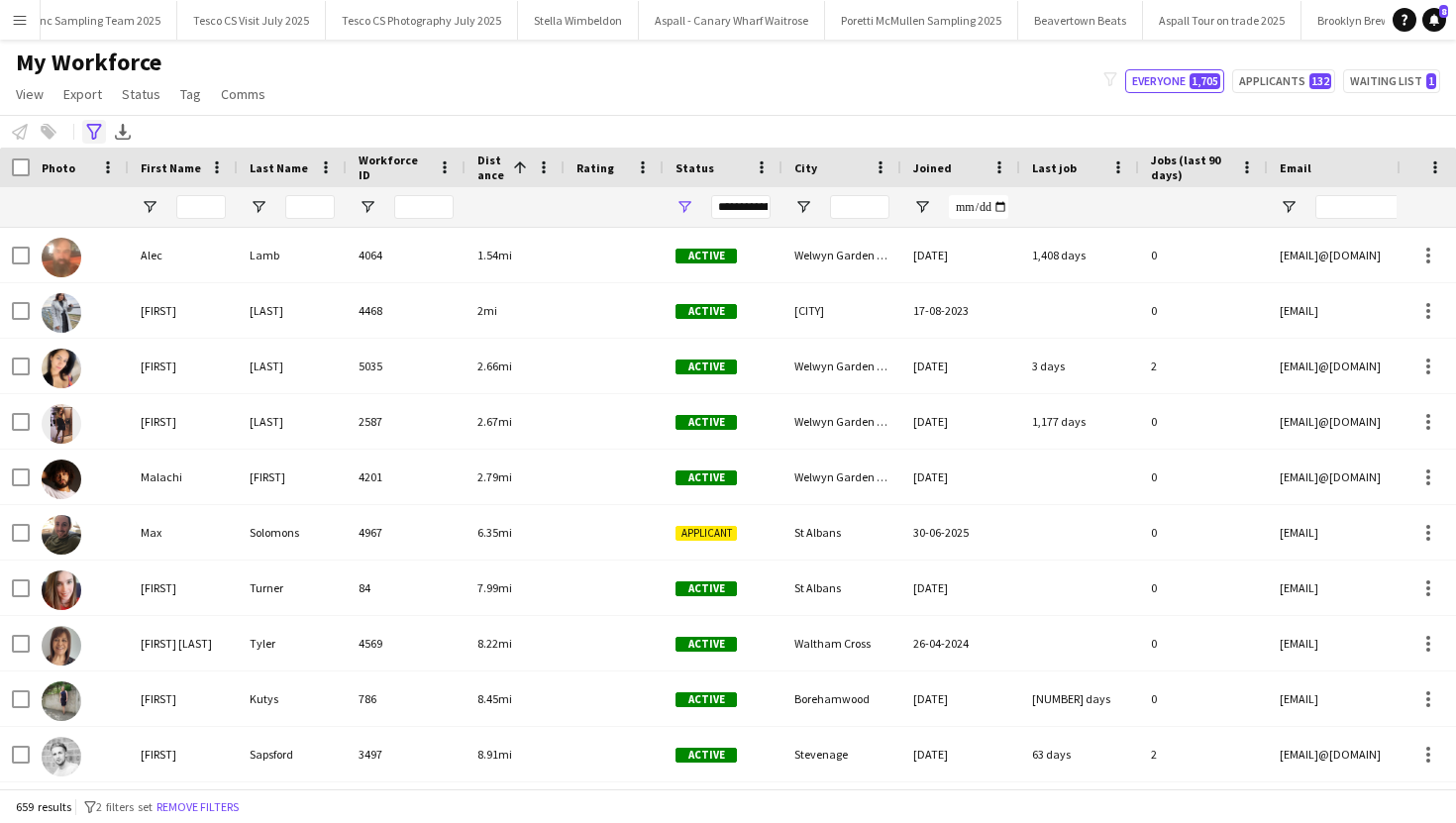 click 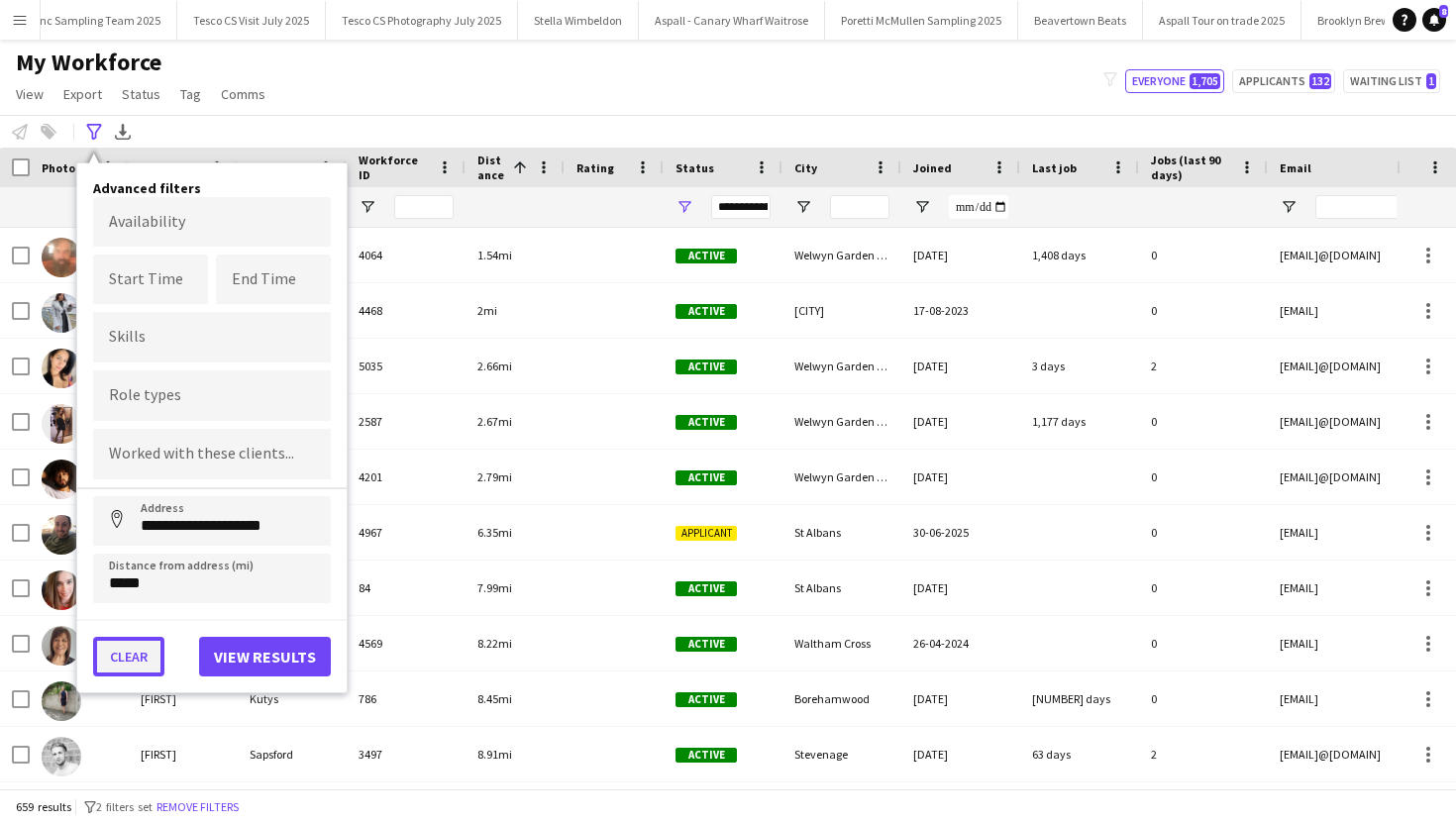 click on "Clear" at bounding box center (129, 657) 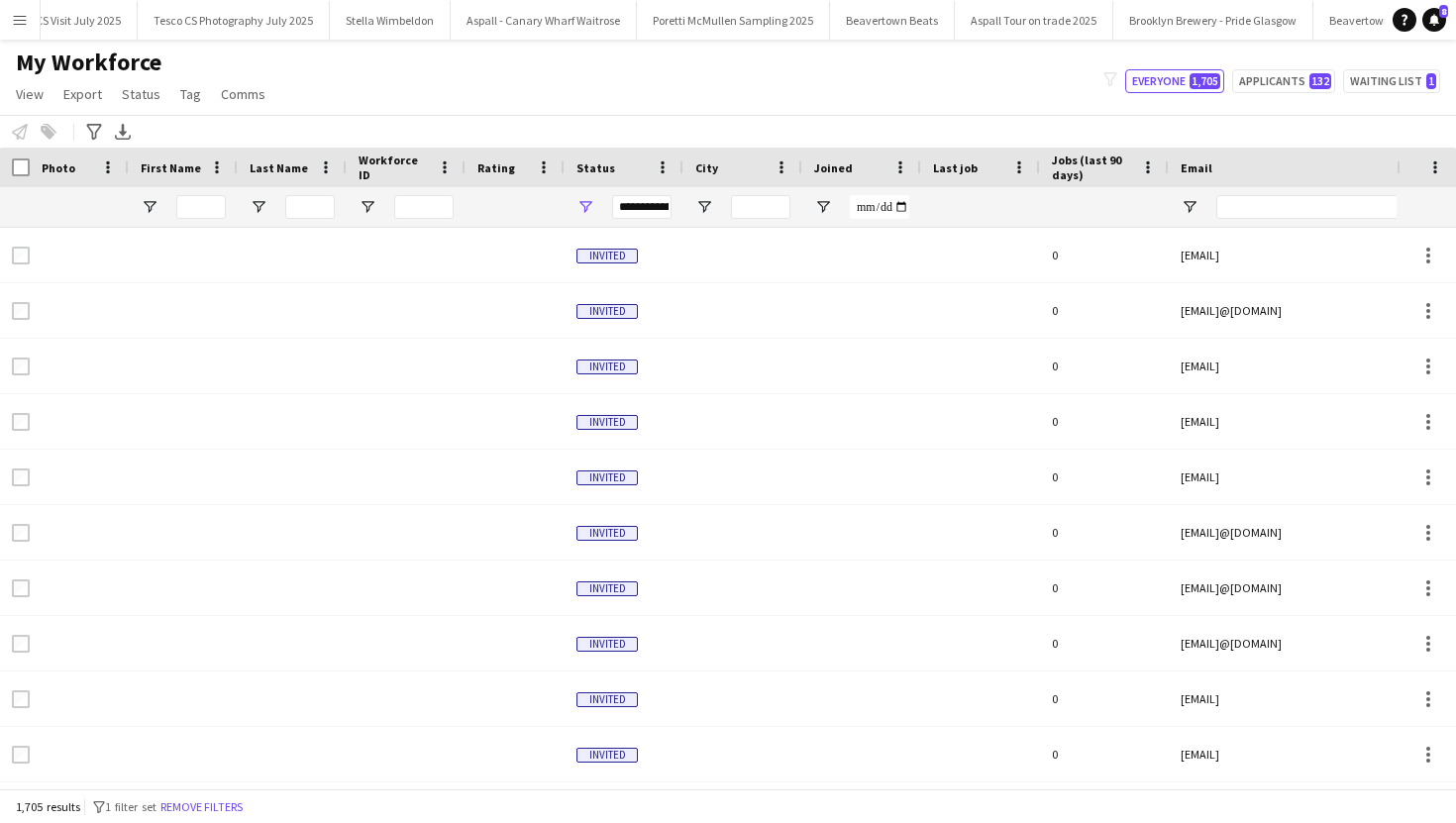 scroll, scrollTop: 0, scrollLeft: 2167, axis: horizontal 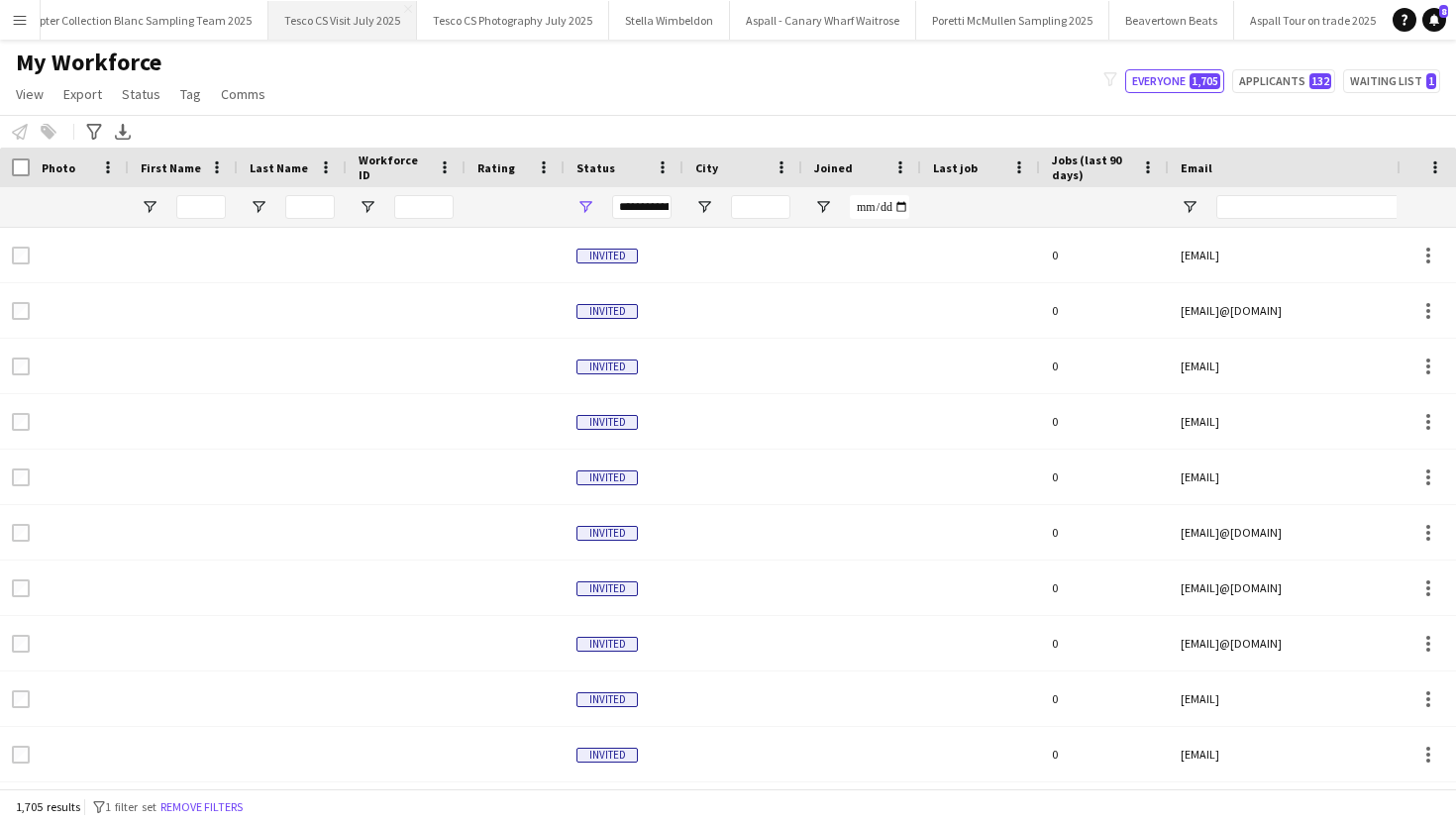click on "Tesco CS Visit July 2025
Close" at bounding box center [343, 20] 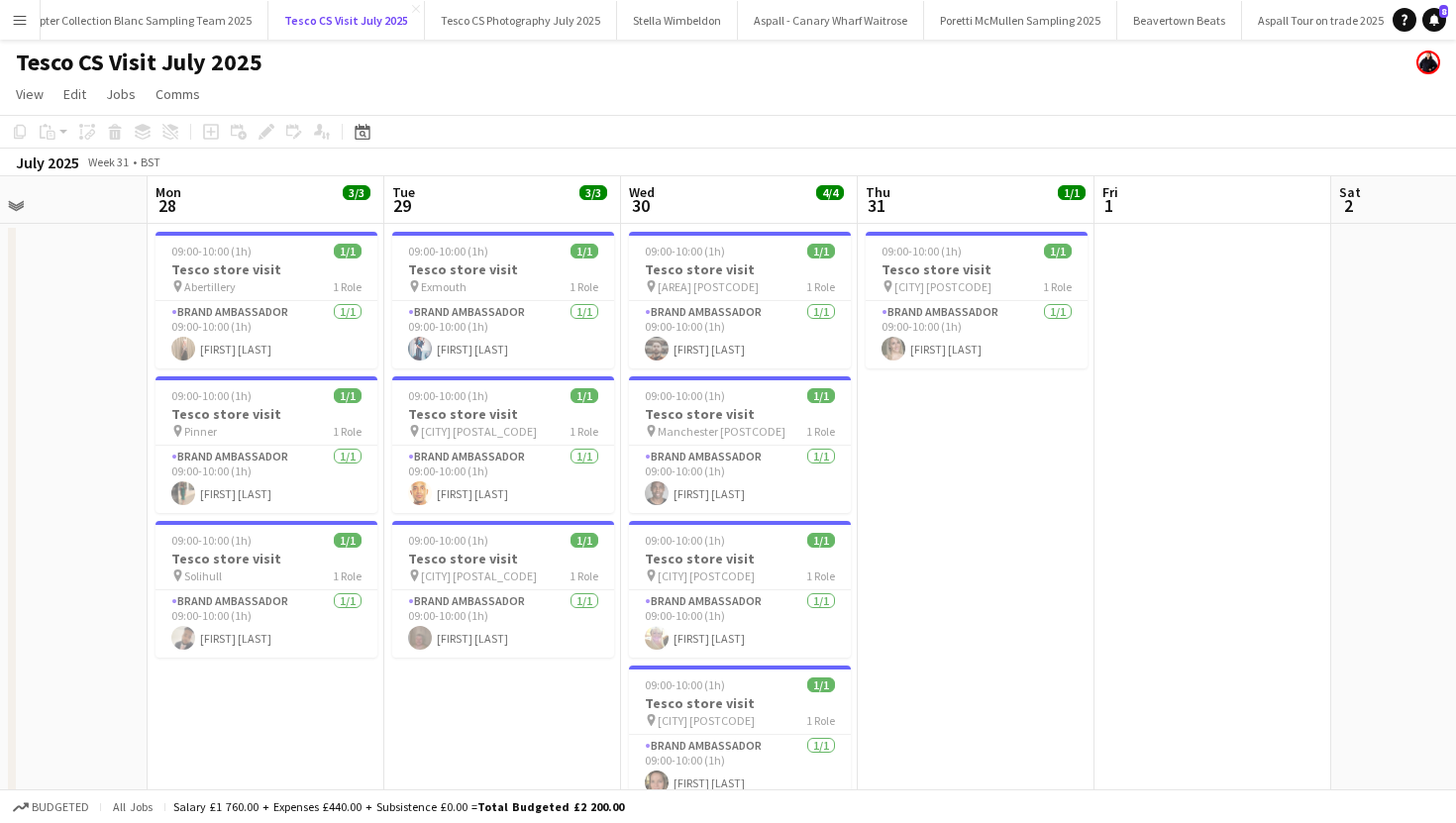 scroll, scrollTop: 0, scrollLeft: 524, axis: horizontal 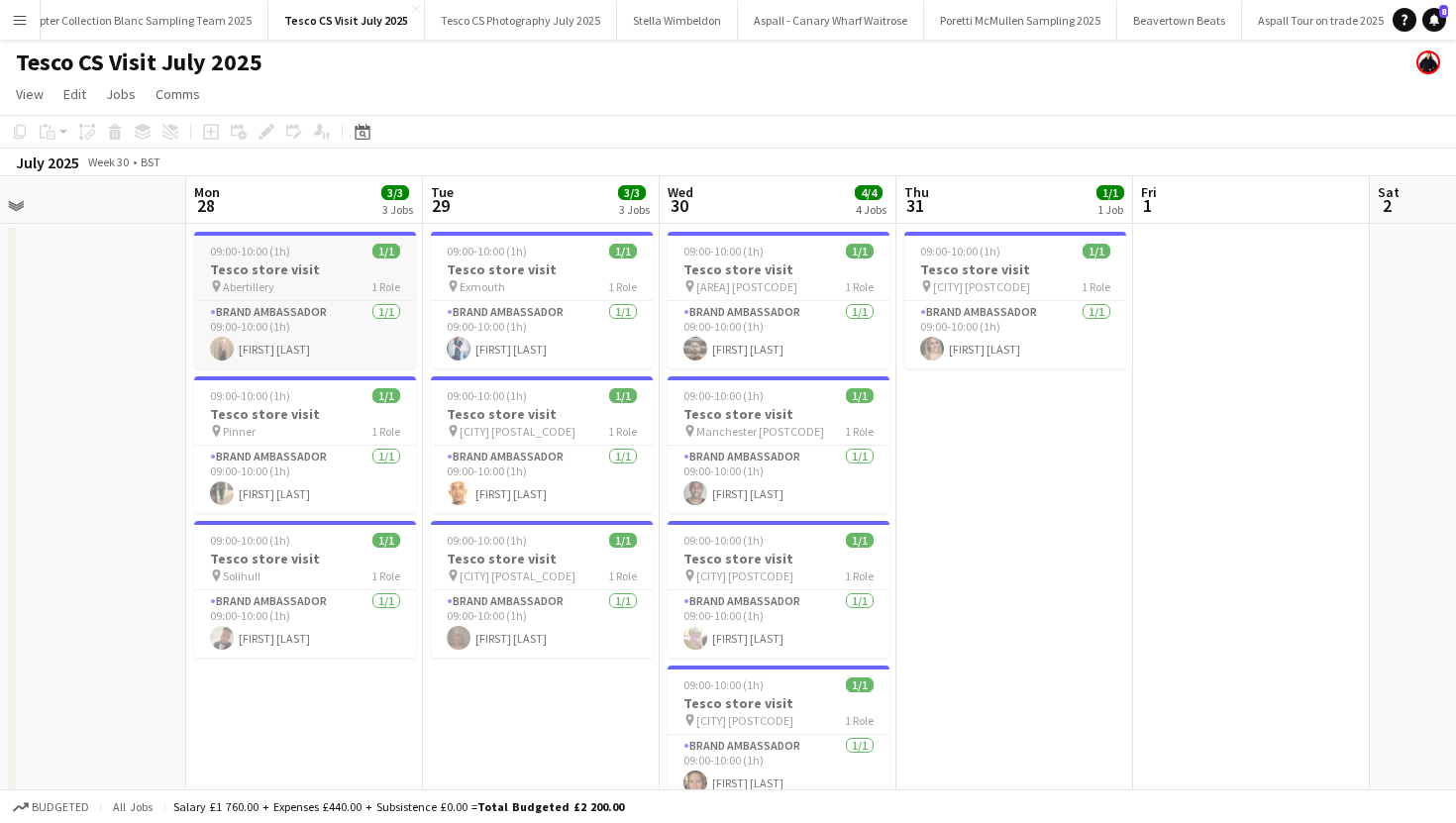 click on "Tesco store visit" at bounding box center (305, 269) 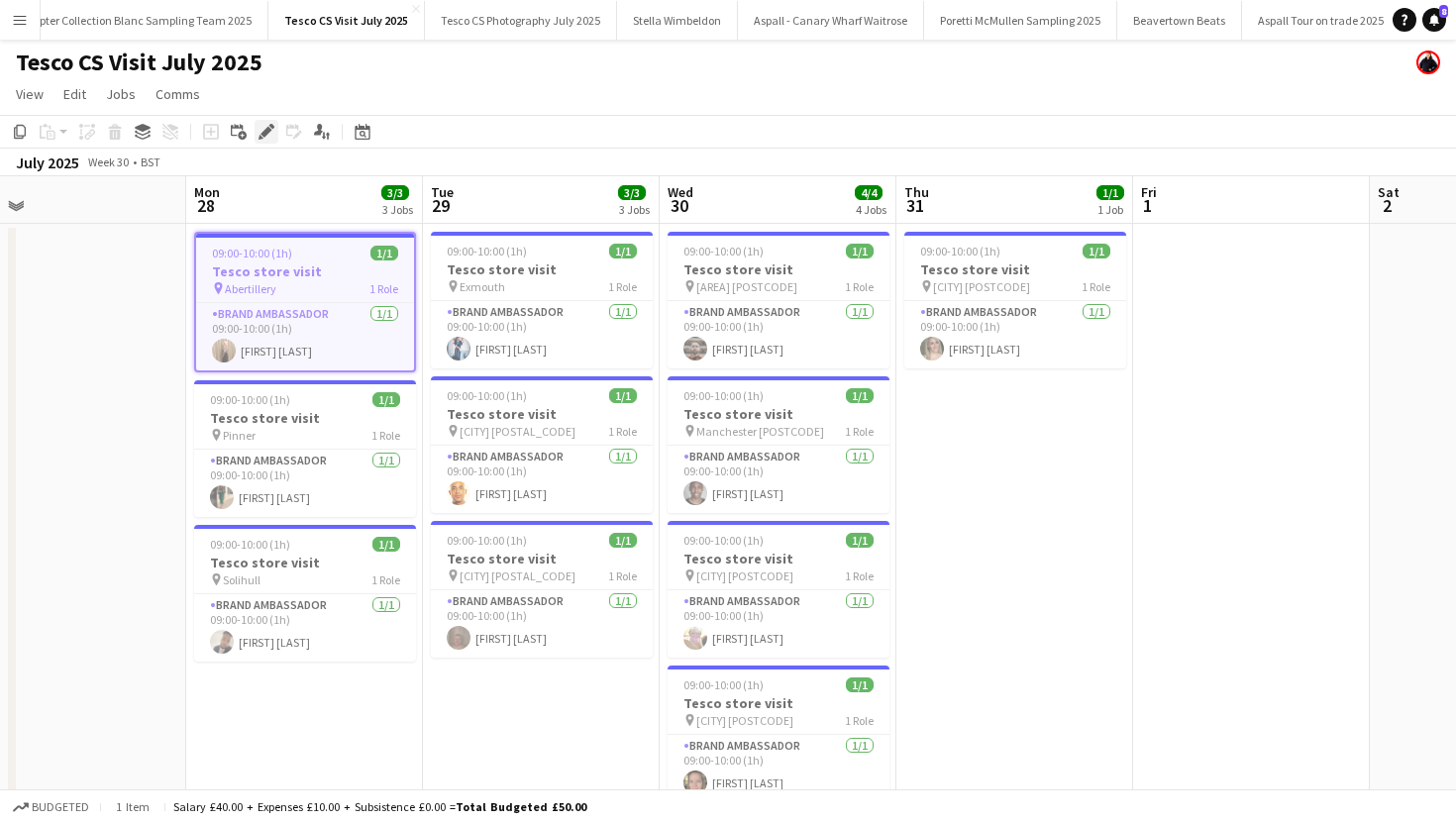 click on "Edit" at bounding box center [266, 132] 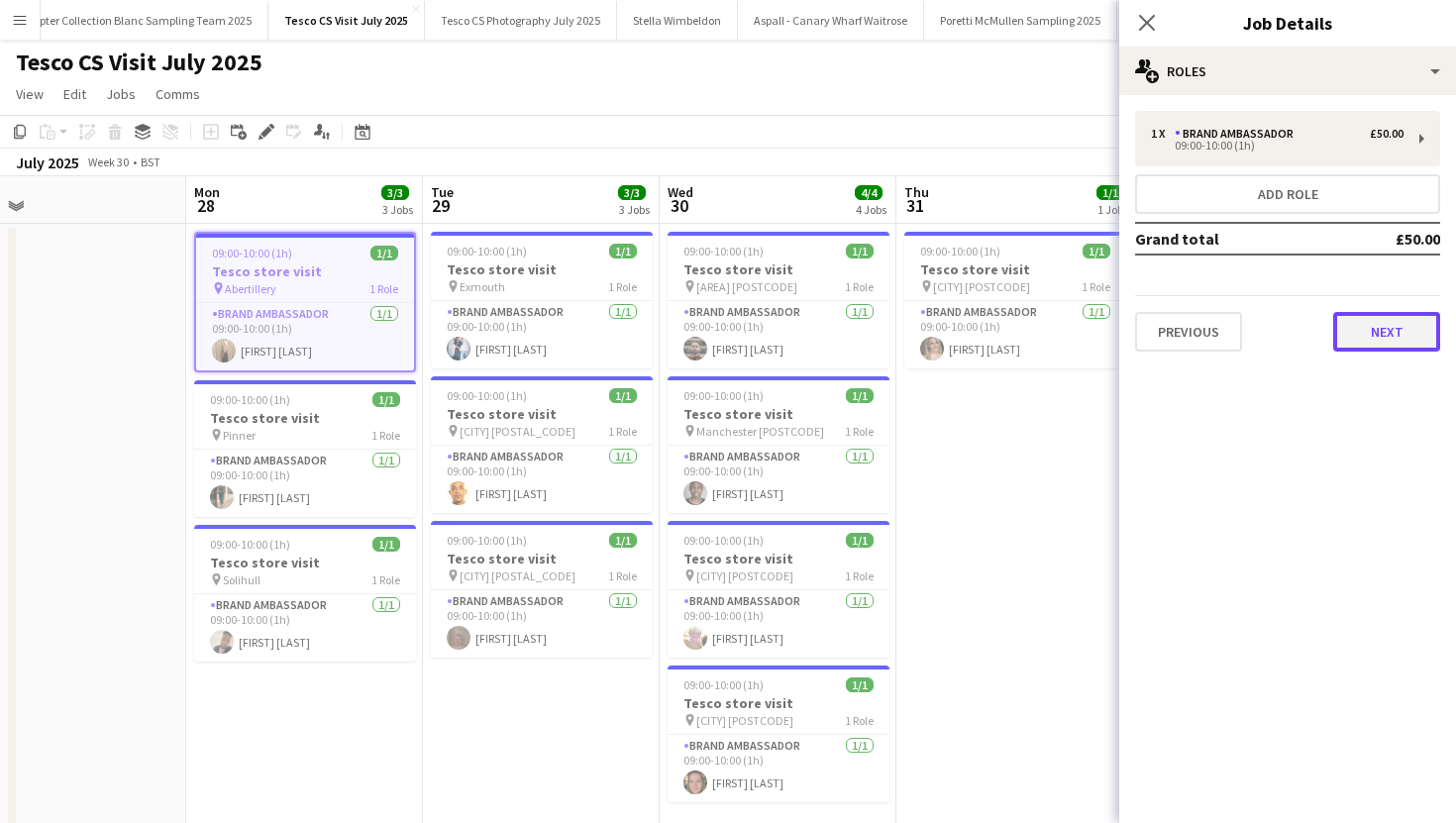 click on "Next" at bounding box center [1387, 332] 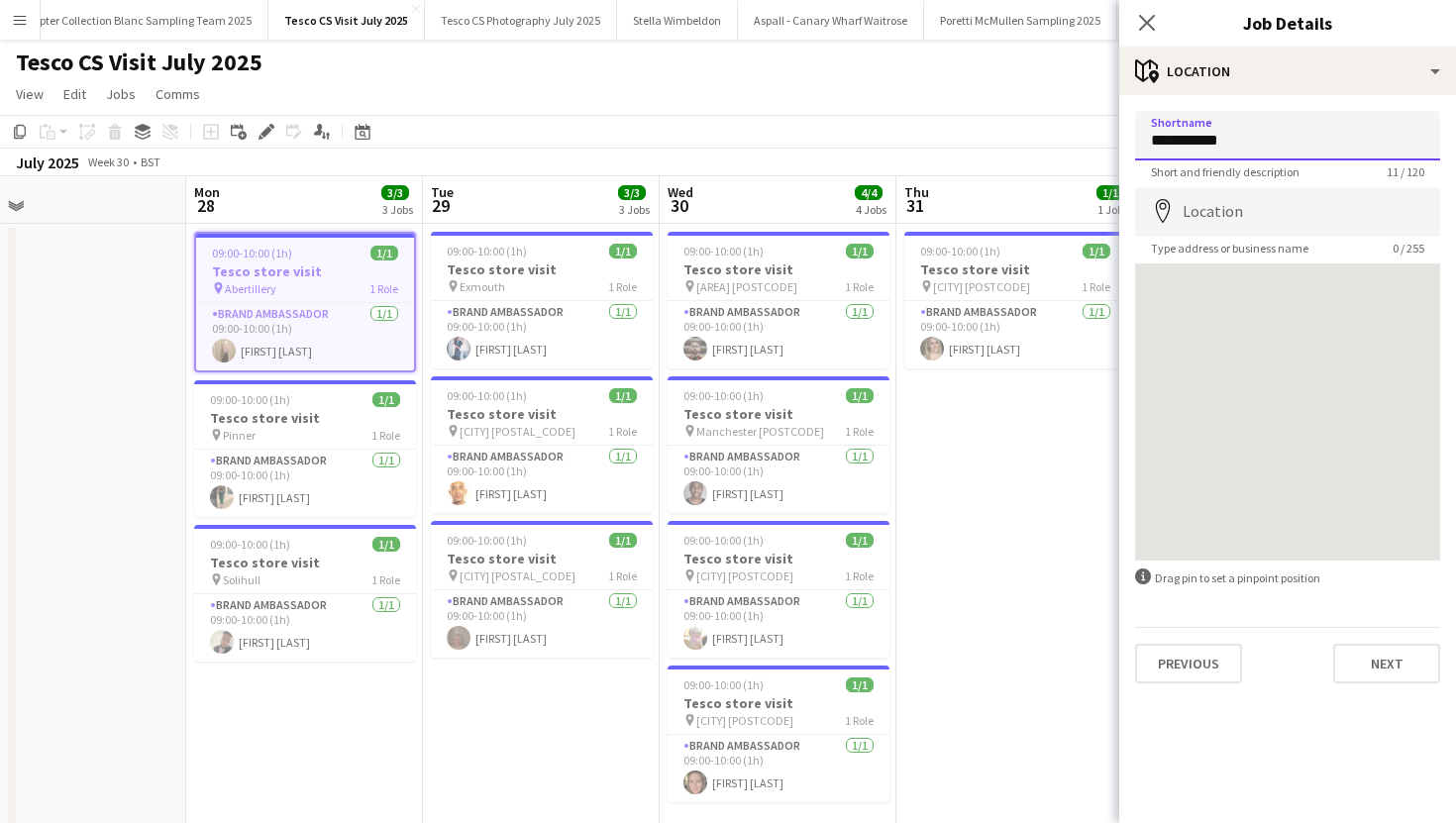 drag, startPoint x: 1216, startPoint y: 136, endPoint x: 1127, endPoint y: 144, distance: 89.35883 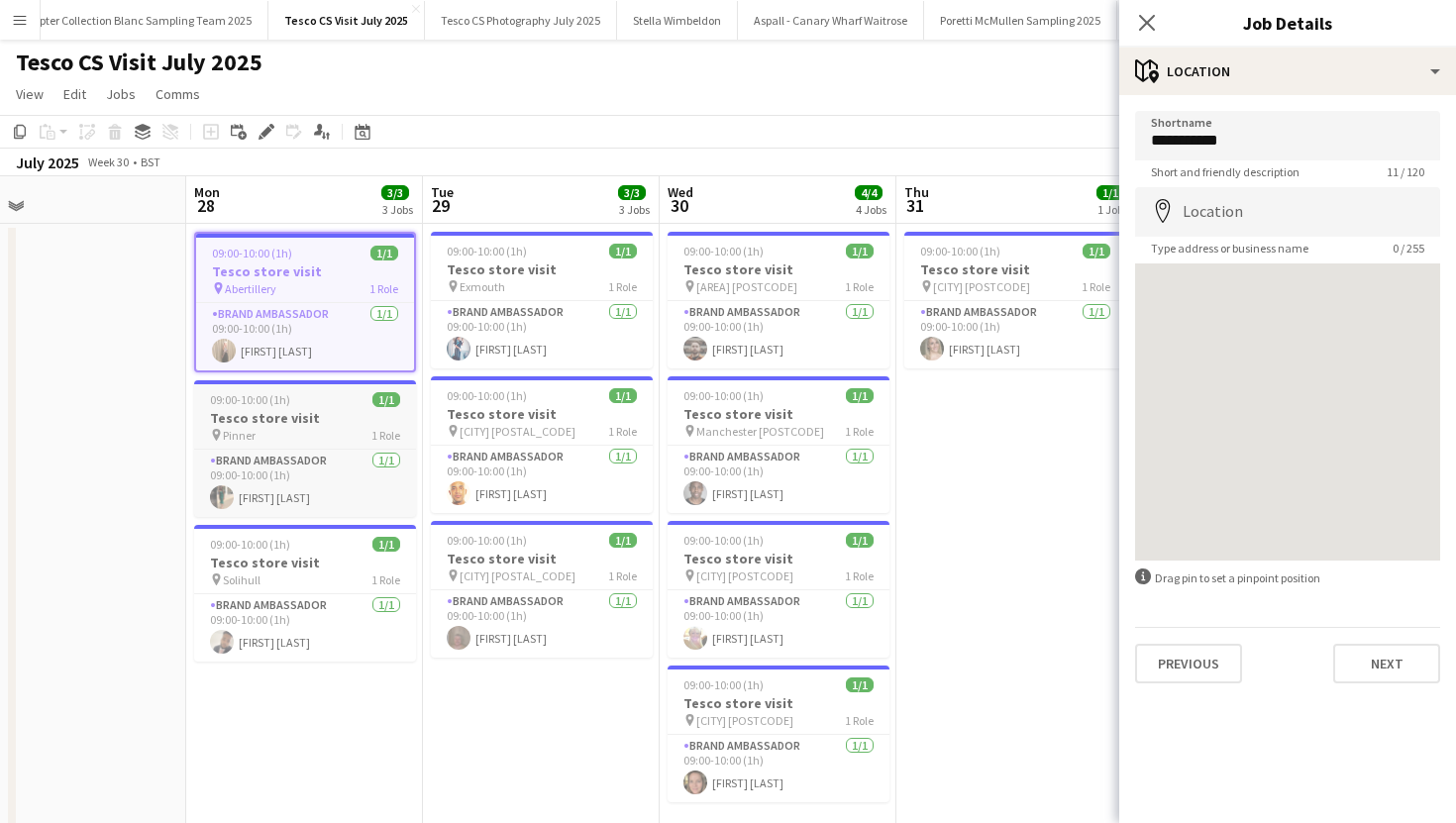 click on "09:00-10:00 (1h)    1/1" at bounding box center [305, 399] 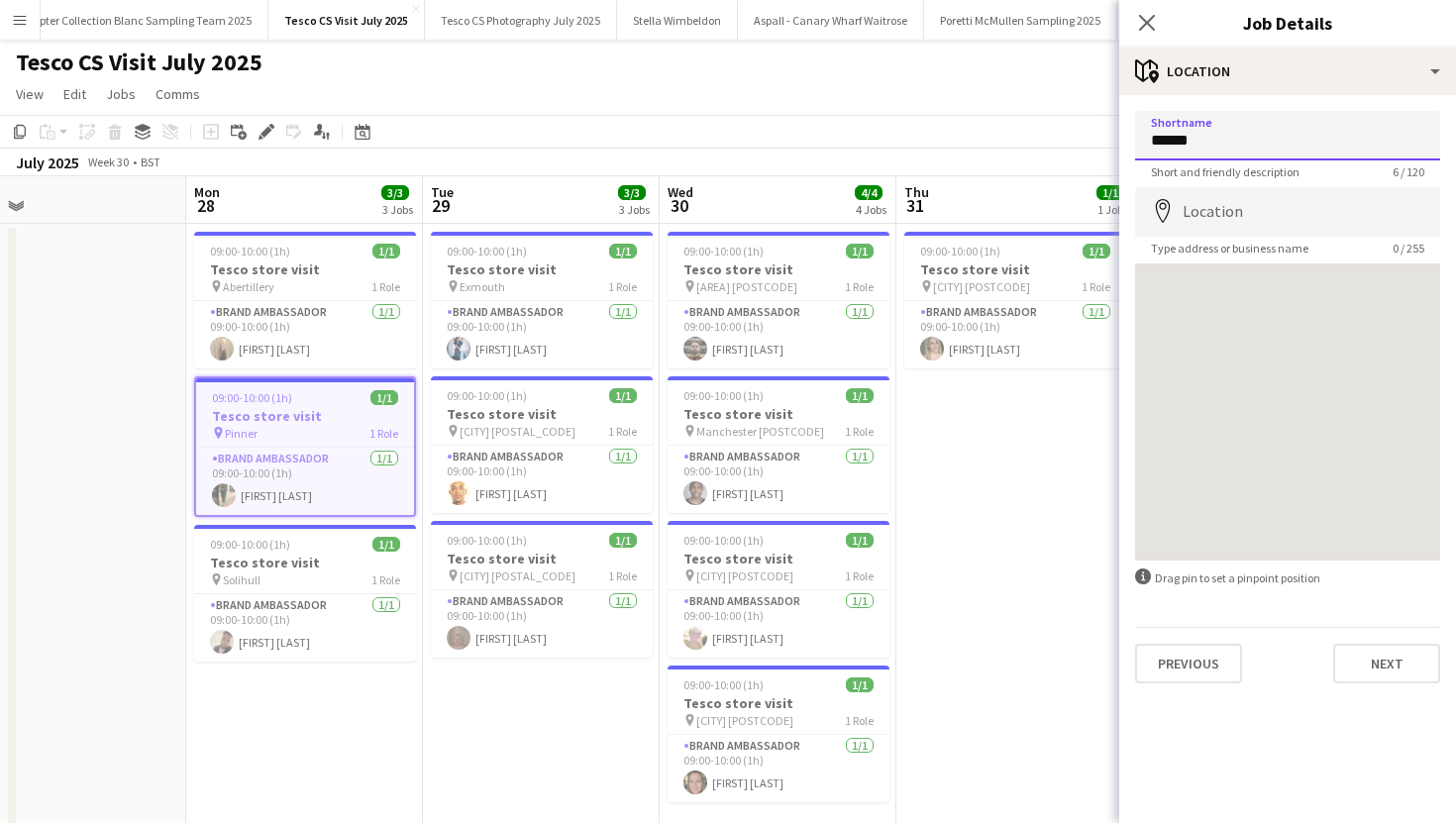 drag, startPoint x: 1207, startPoint y: 144, endPoint x: 1123, endPoint y: 144, distance: 84 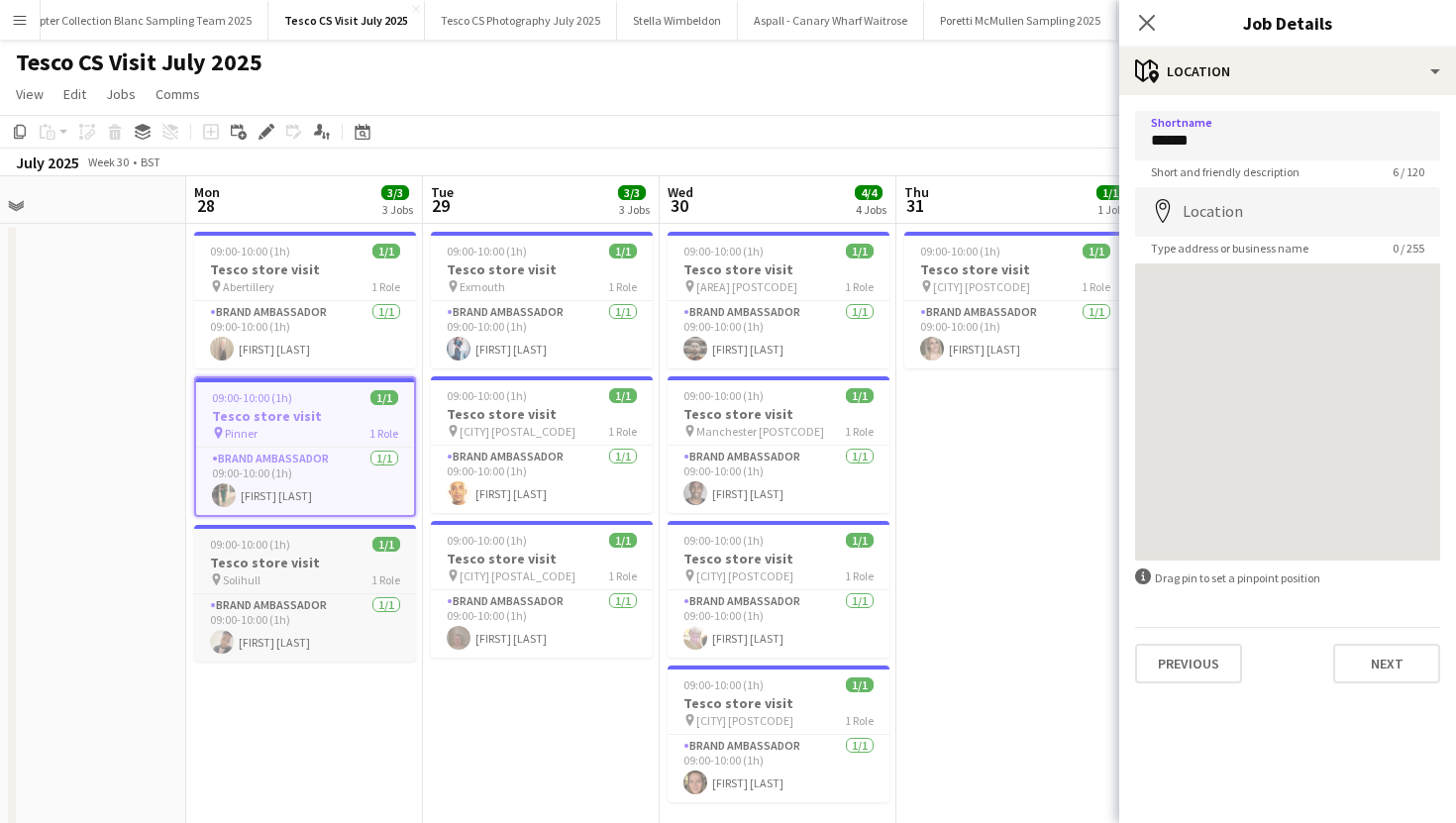 click on "Tesco store visit" at bounding box center [305, 563] 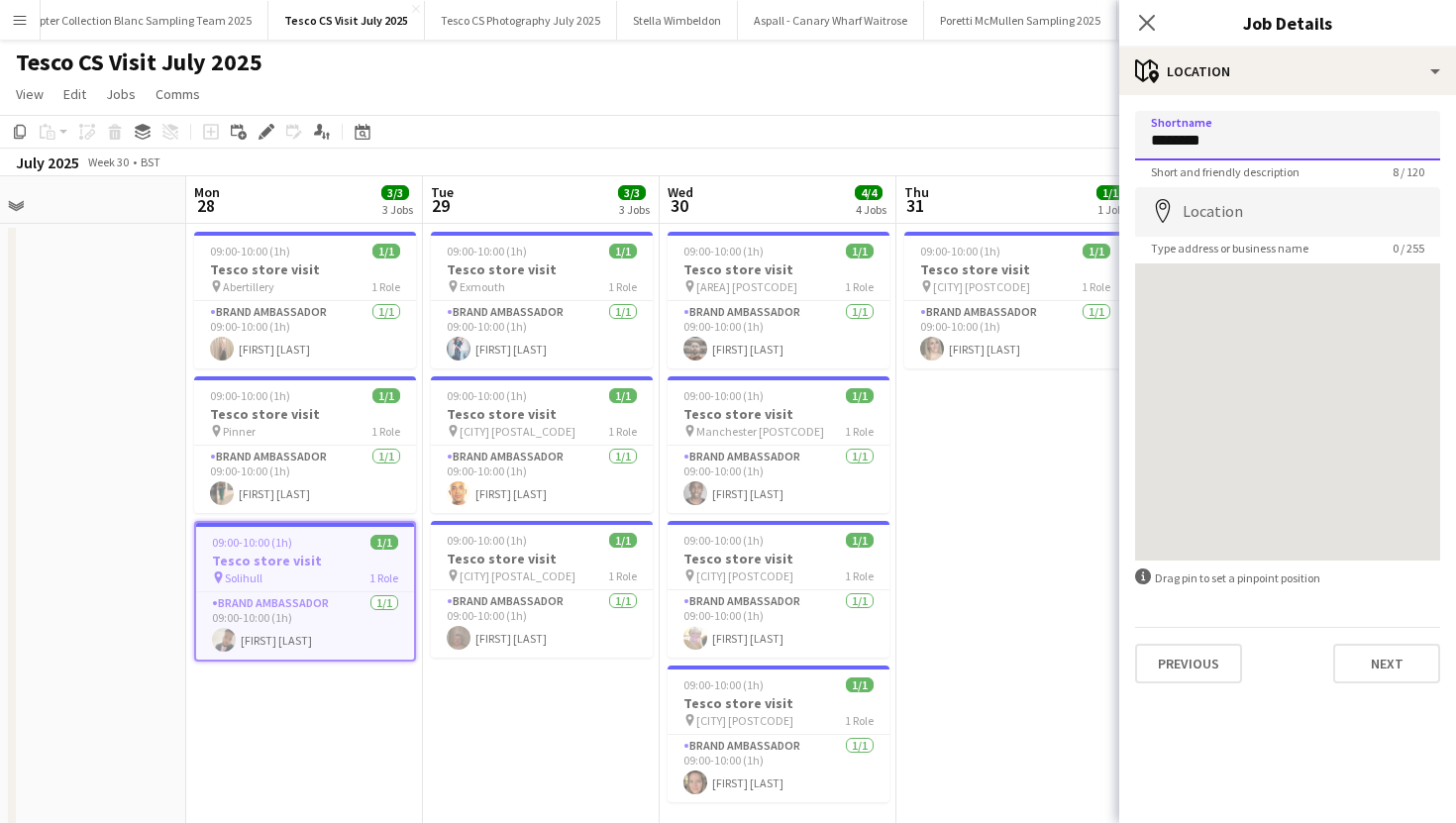 drag, startPoint x: 1201, startPoint y: 137, endPoint x: 1138, endPoint y: 139, distance: 63.03174 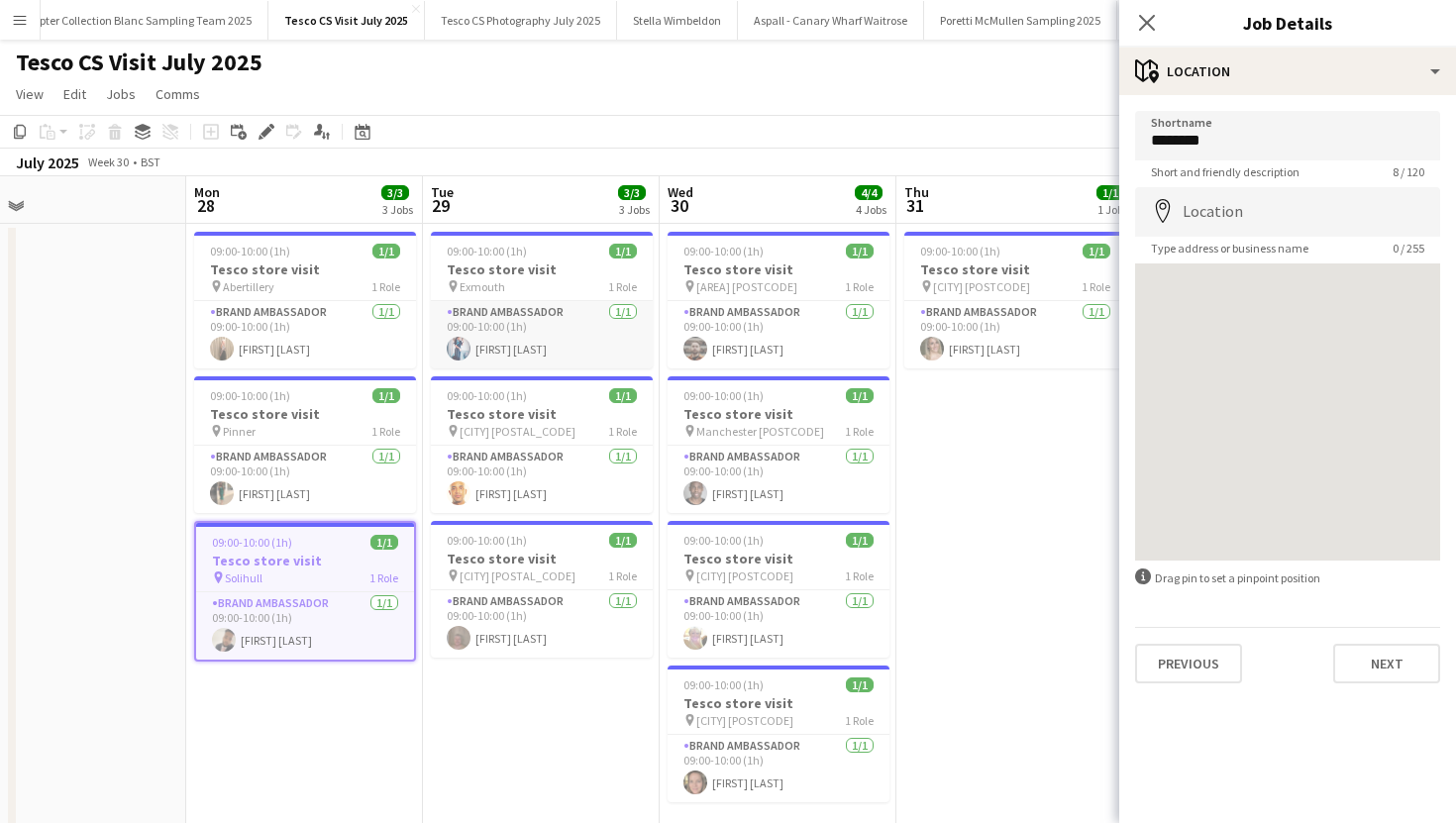 click on "Brand Ambassador   1/1   09:00-10:00 (1h)
Danielle Pearson" at bounding box center (542, 335) 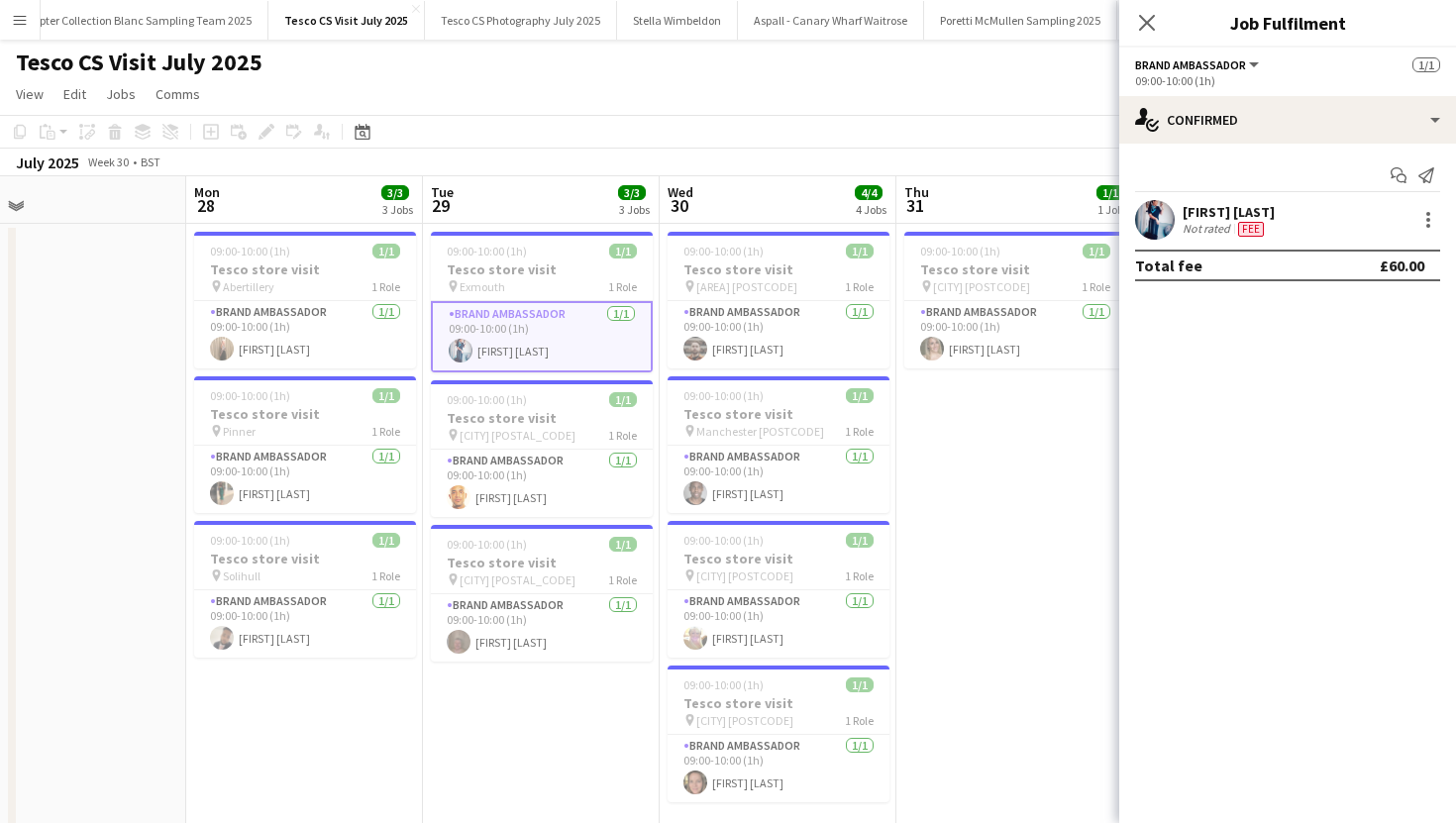 click on "Danielle Pearson" at bounding box center [1228, 212] 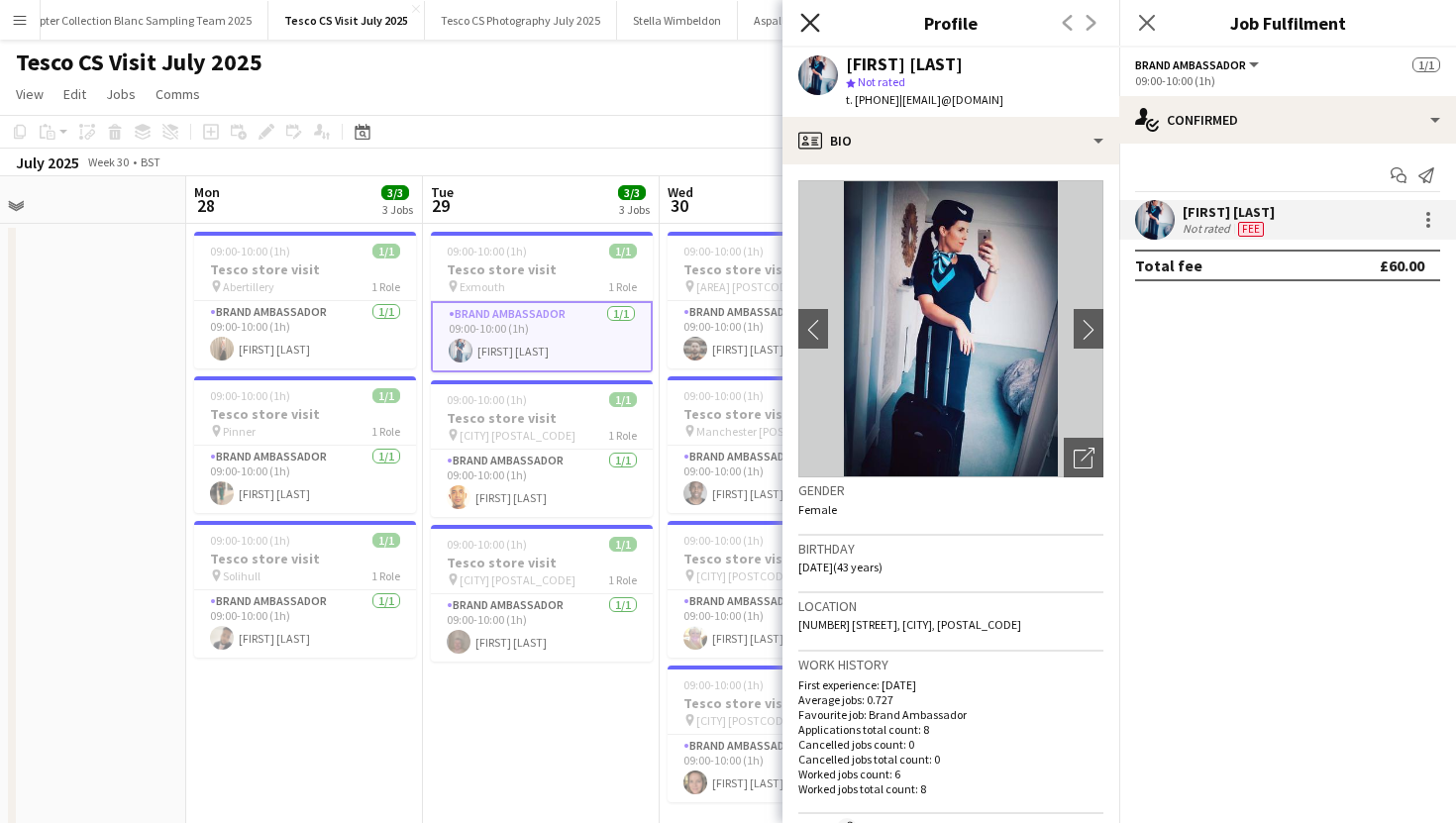 click on "Close pop-in" 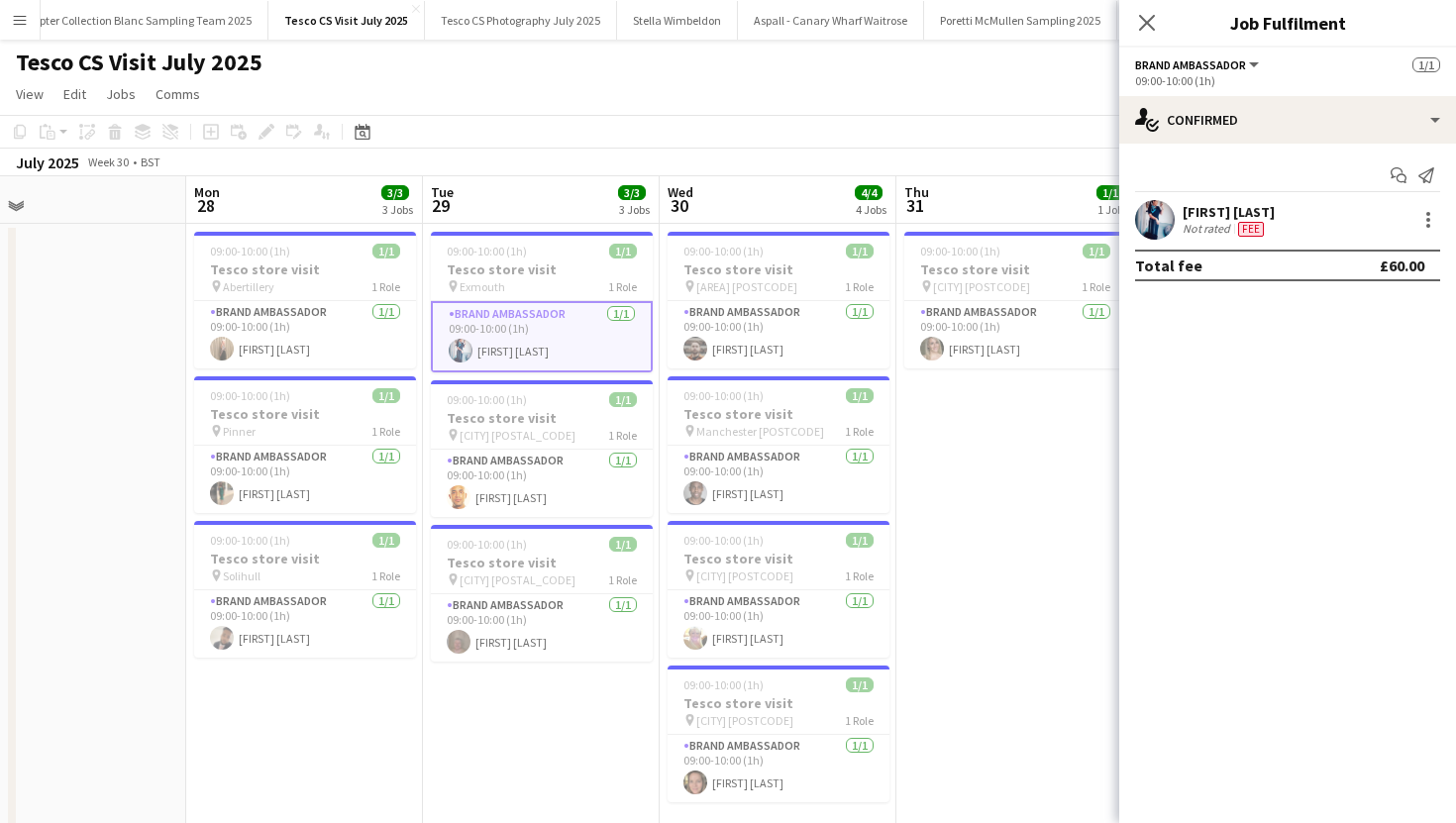 click on "Close pop-in" 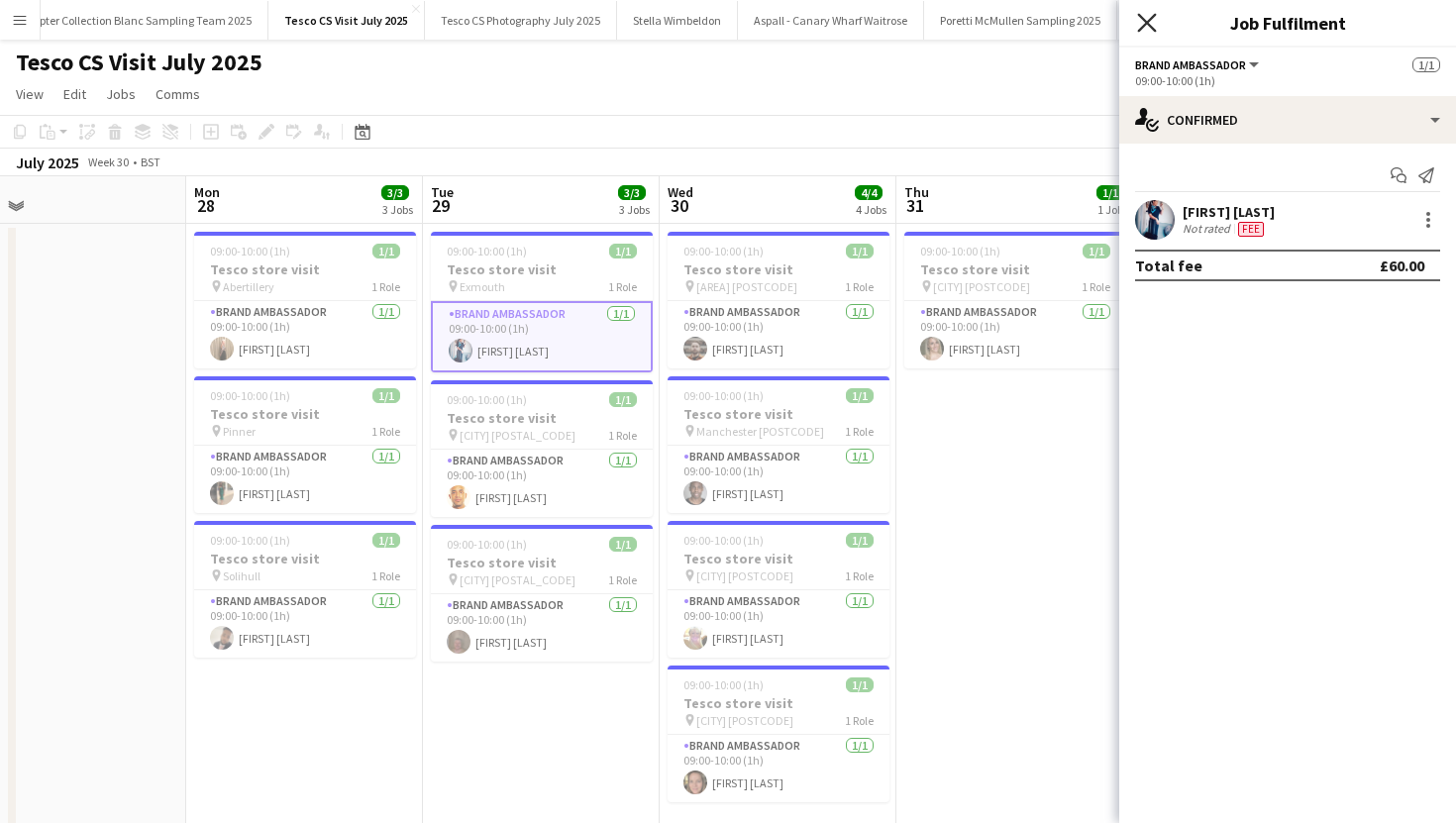 click 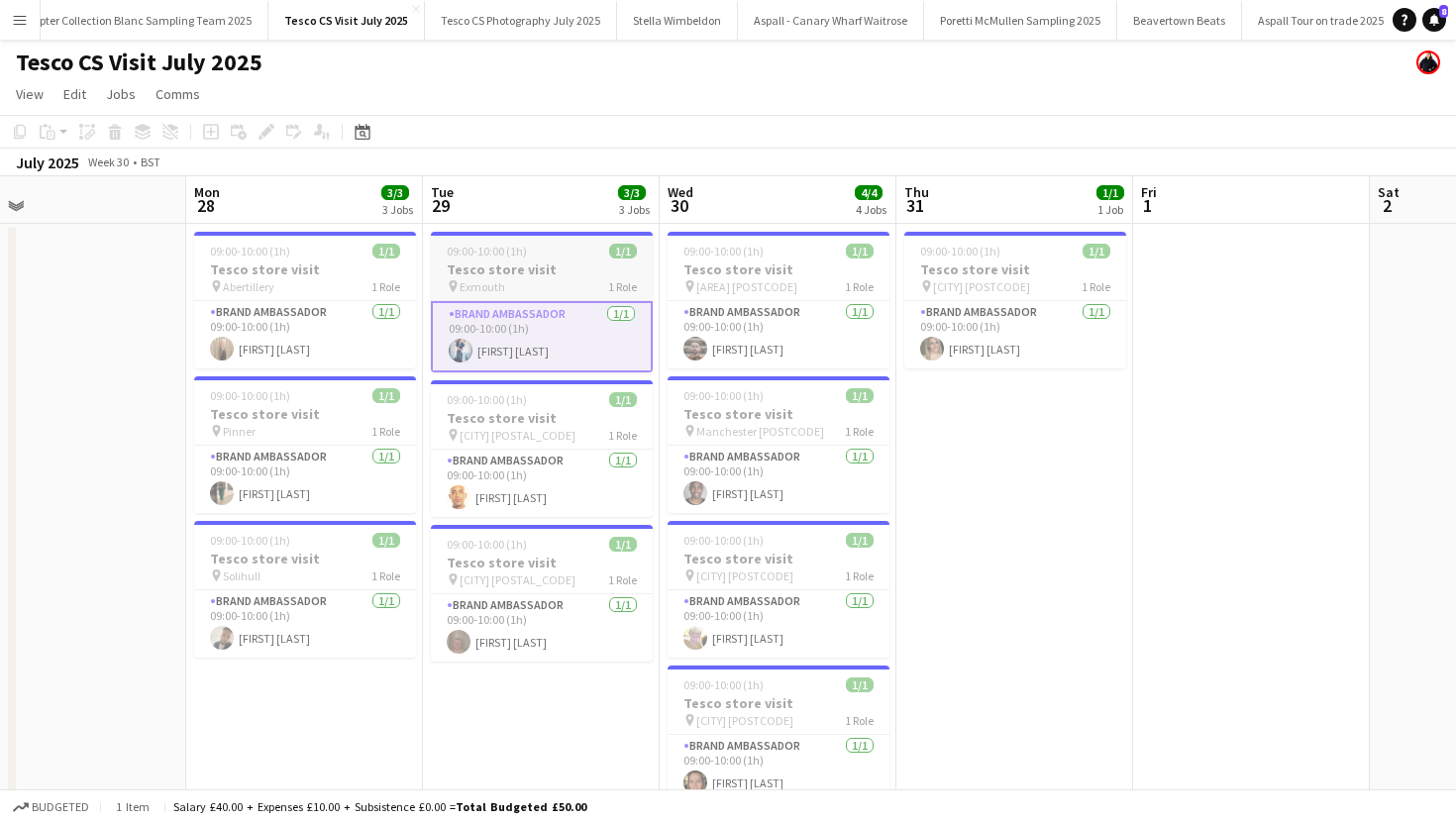 click on "Exmouth" at bounding box center (482, 286) 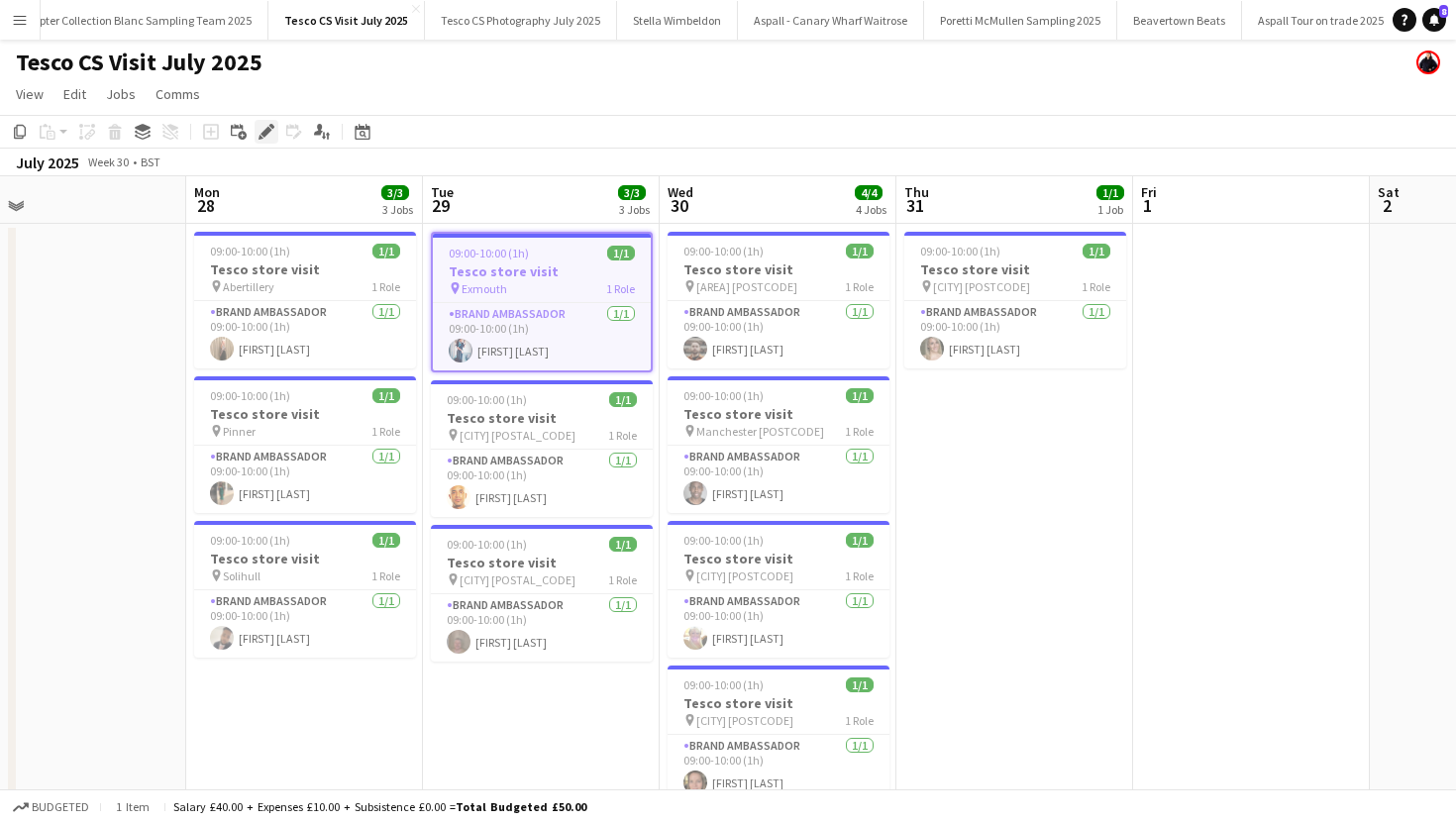 click on "Edit" 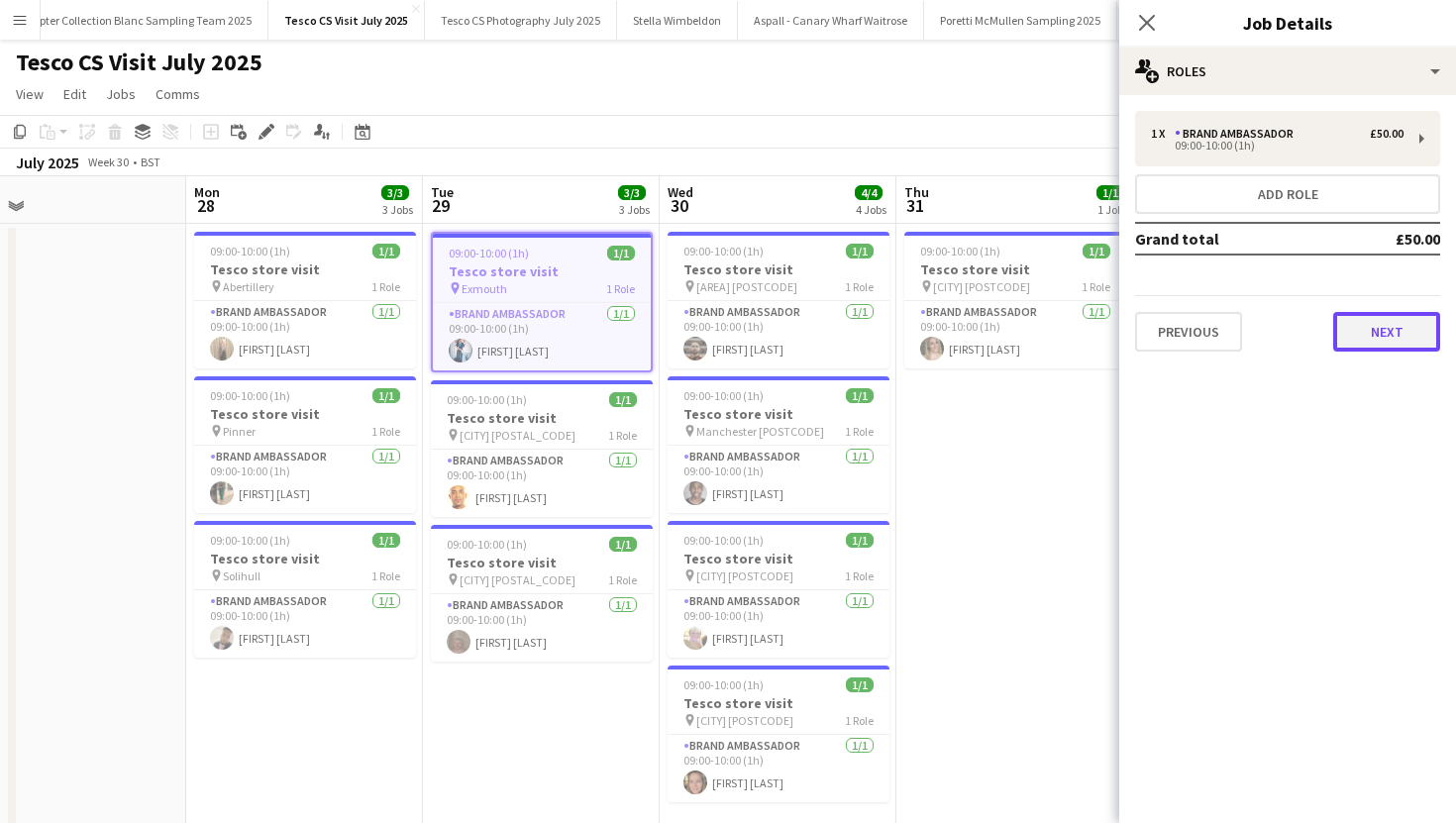 click on "Next" at bounding box center [1387, 332] 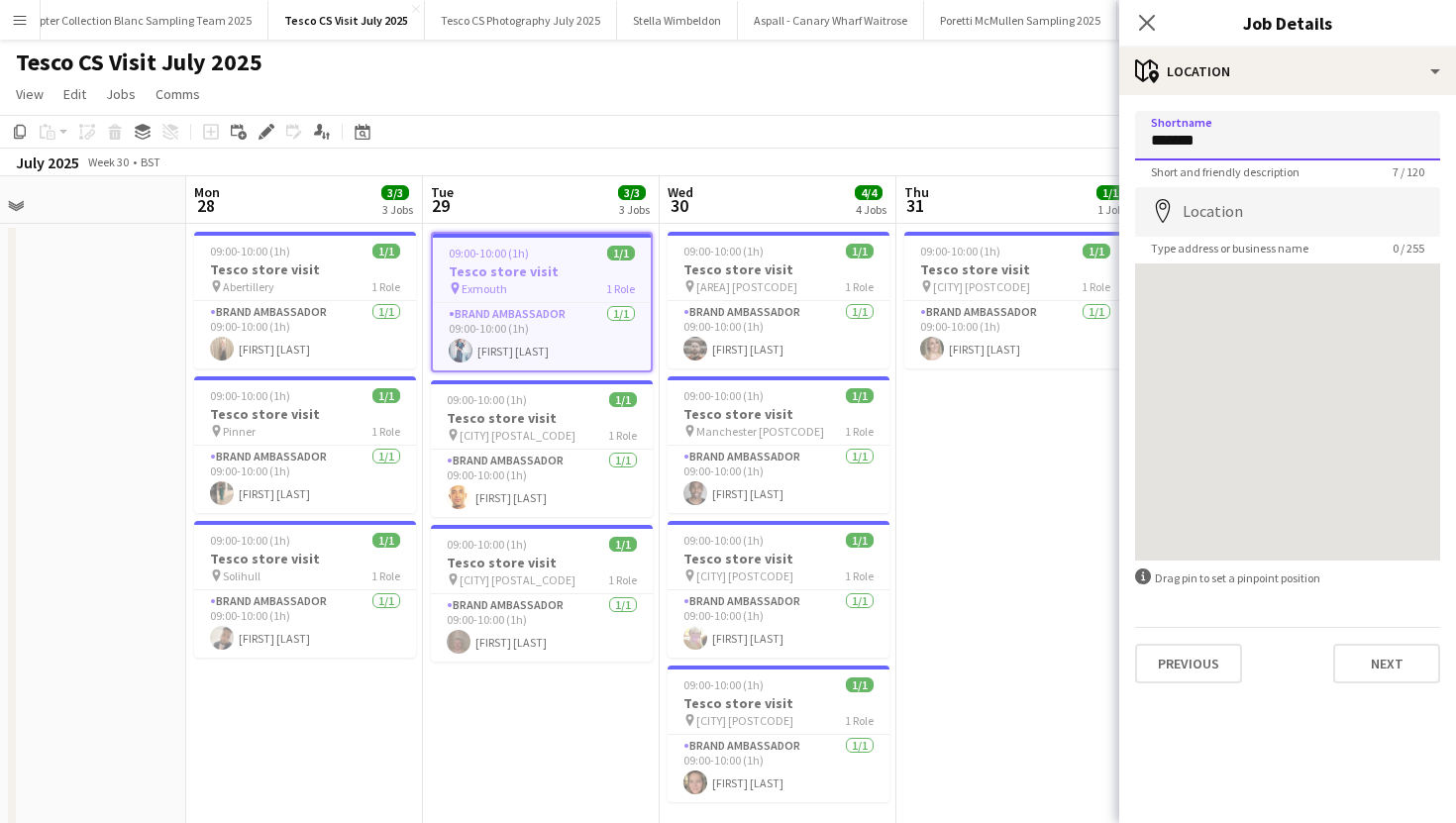 drag, startPoint x: 1217, startPoint y: 139, endPoint x: 1146, endPoint y: 139, distance: 71 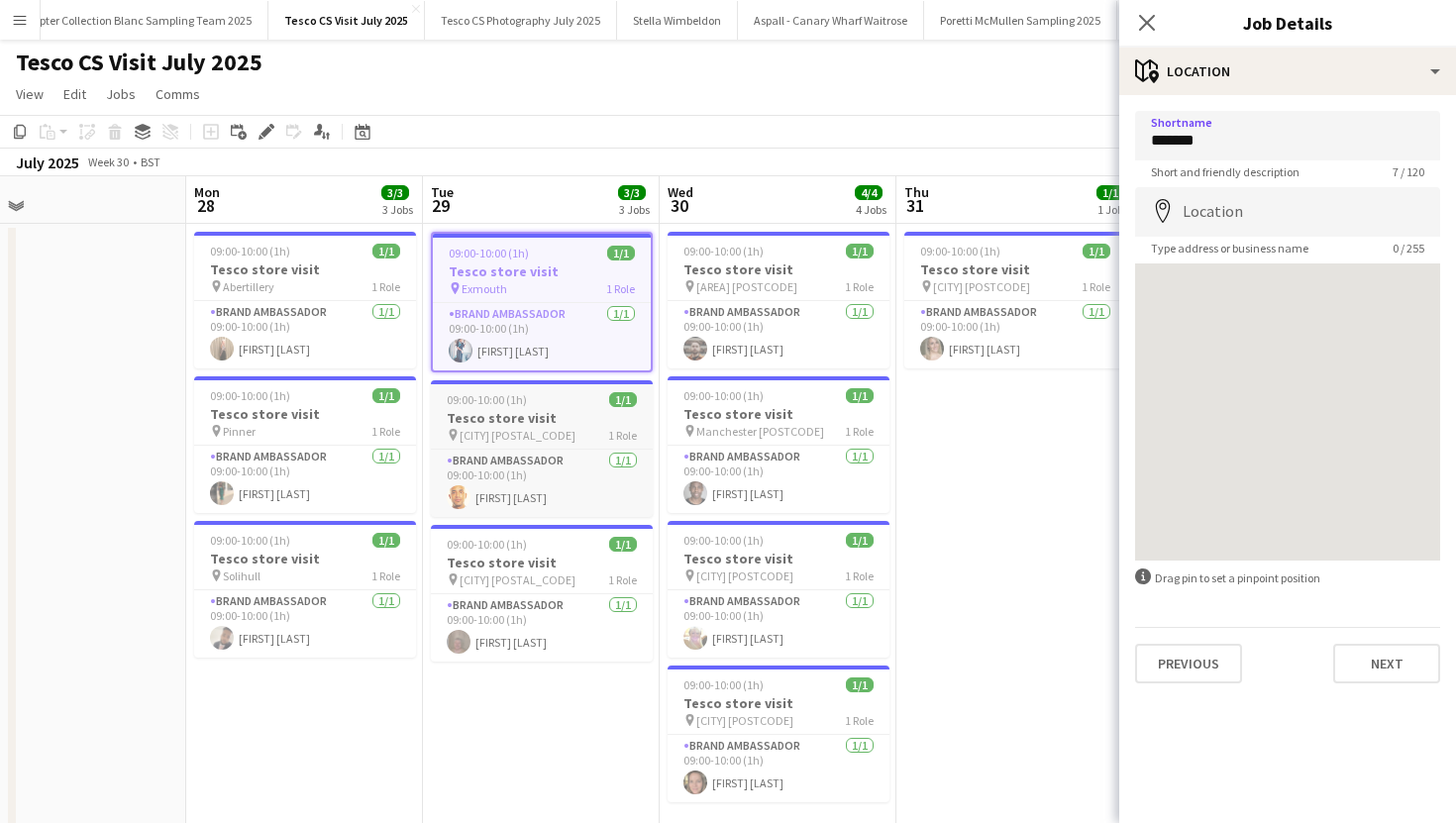 click on "Tesco store visit" at bounding box center (542, 418) 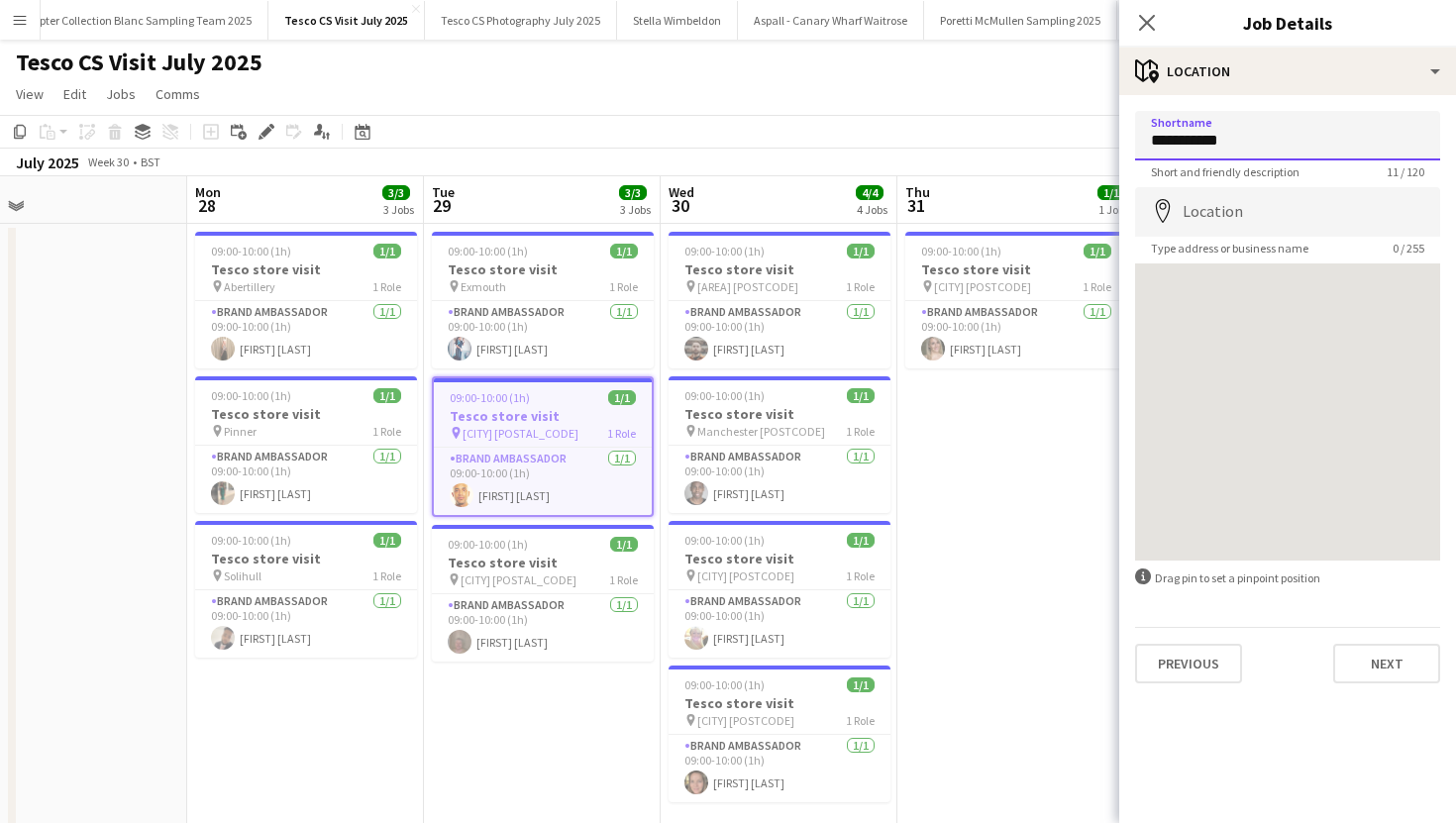 drag, startPoint x: 1237, startPoint y: 138, endPoint x: 1125, endPoint y: 145, distance: 112.218537 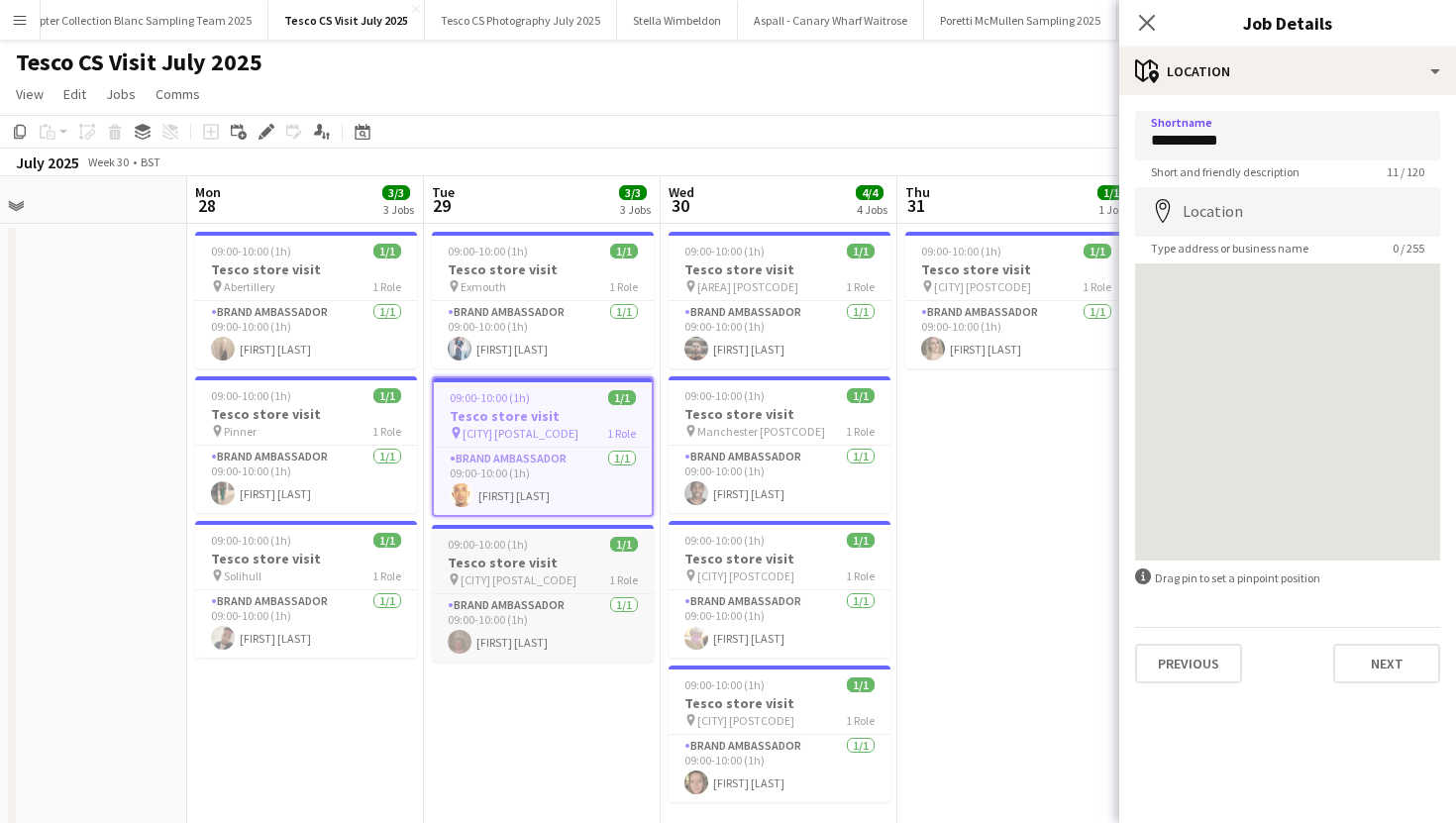 click on "Tesco store visit" at bounding box center (543, 563) 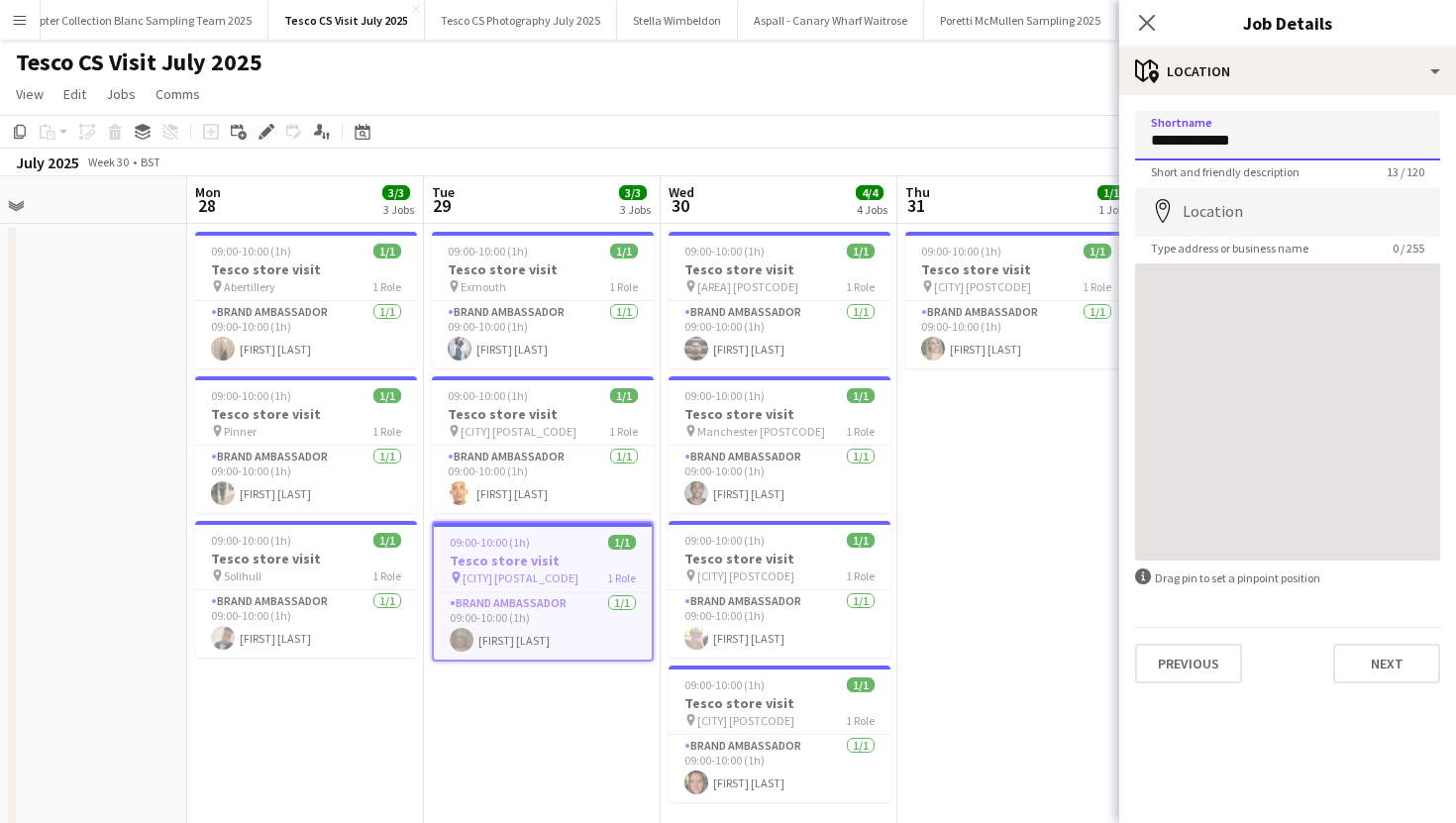 drag, startPoint x: 1241, startPoint y: 141, endPoint x: 1126, endPoint y: 141, distance: 115 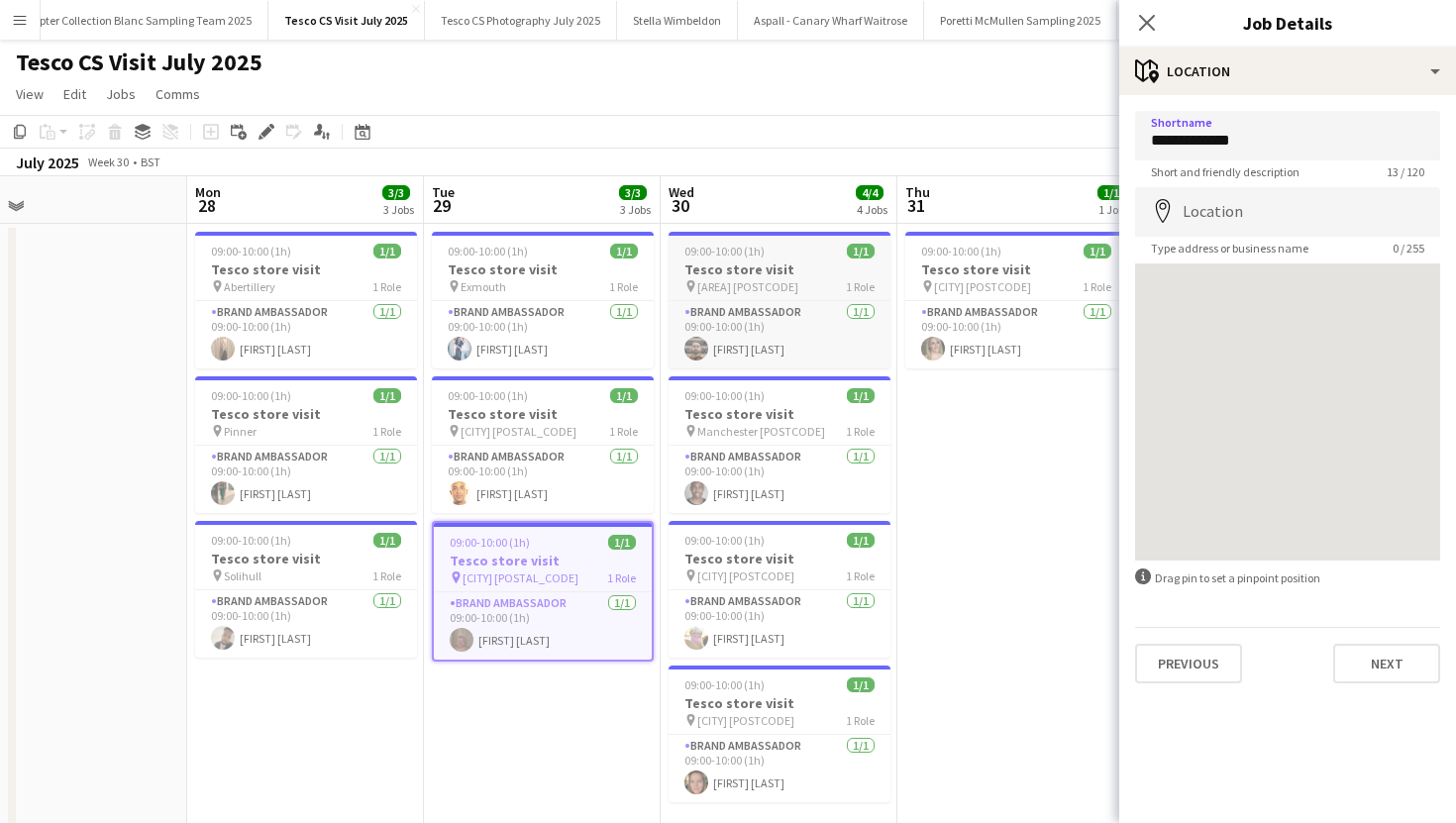click on "Tesco store visit" at bounding box center [780, 269] 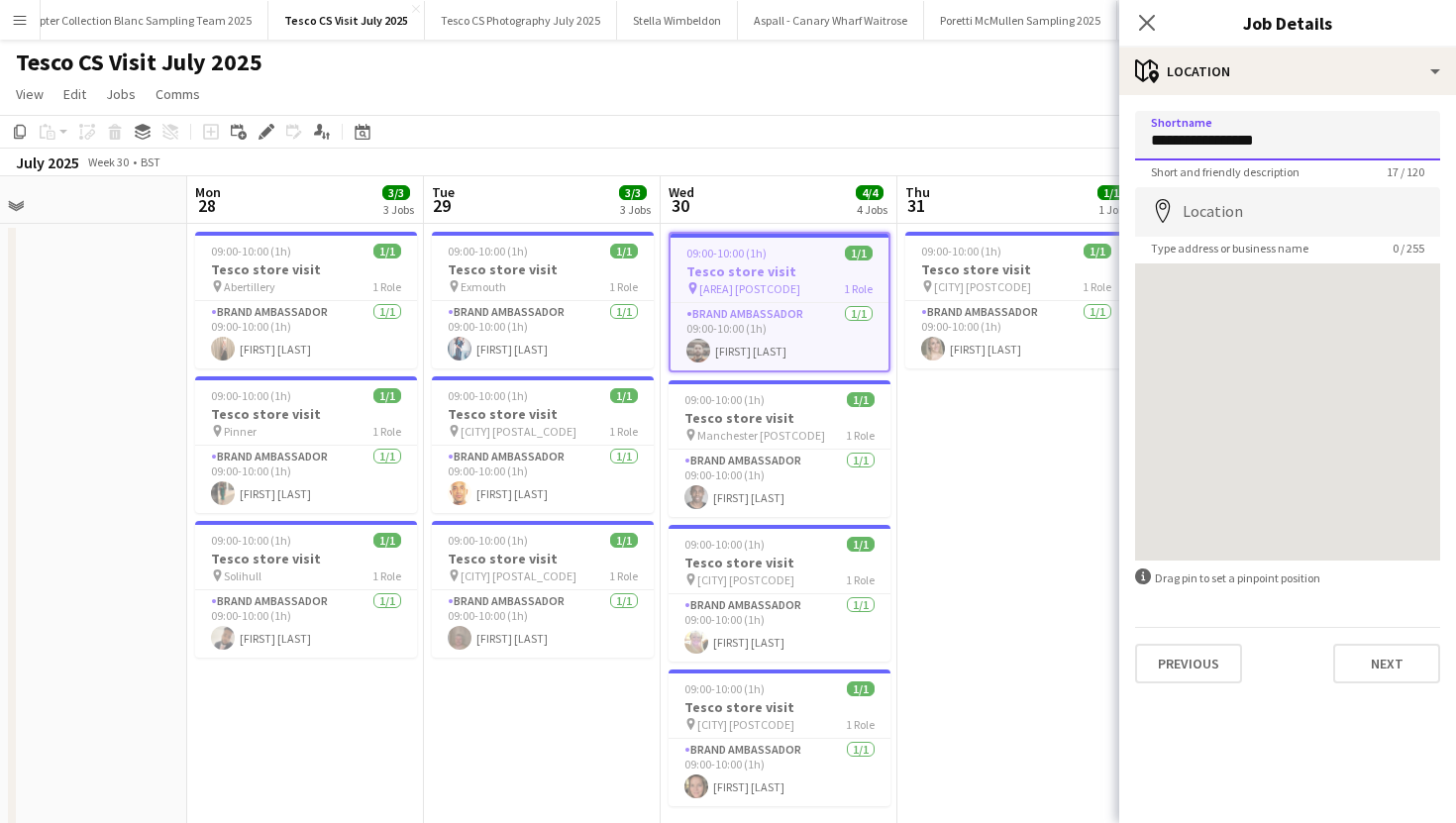 drag, startPoint x: 1276, startPoint y: 143, endPoint x: 1126, endPoint y: 111, distance: 153.37536 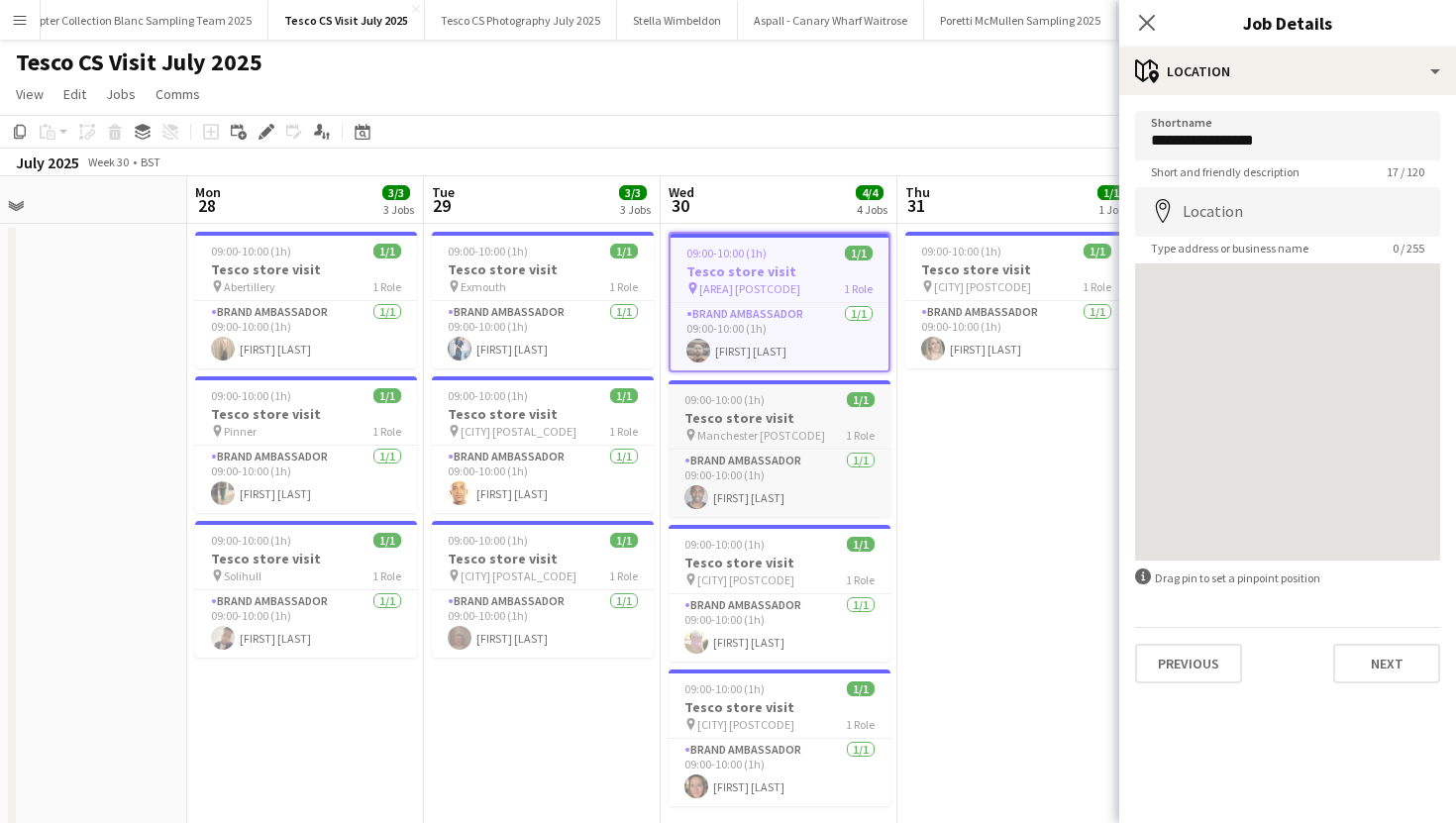 click on "Tesco store visit" at bounding box center [780, 418] 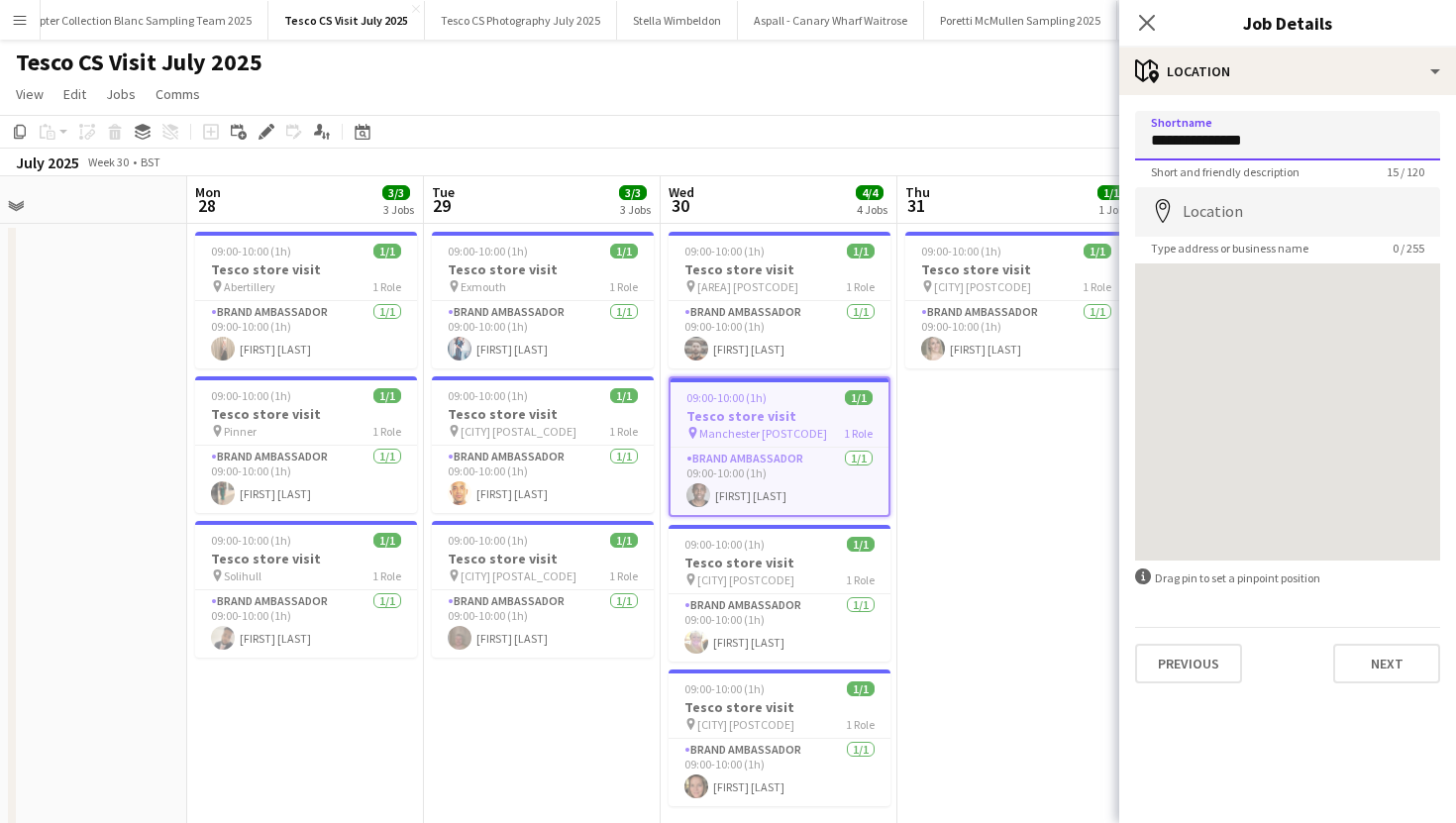 drag, startPoint x: 1256, startPoint y: 145, endPoint x: 1124, endPoint y: 138, distance: 132.18548 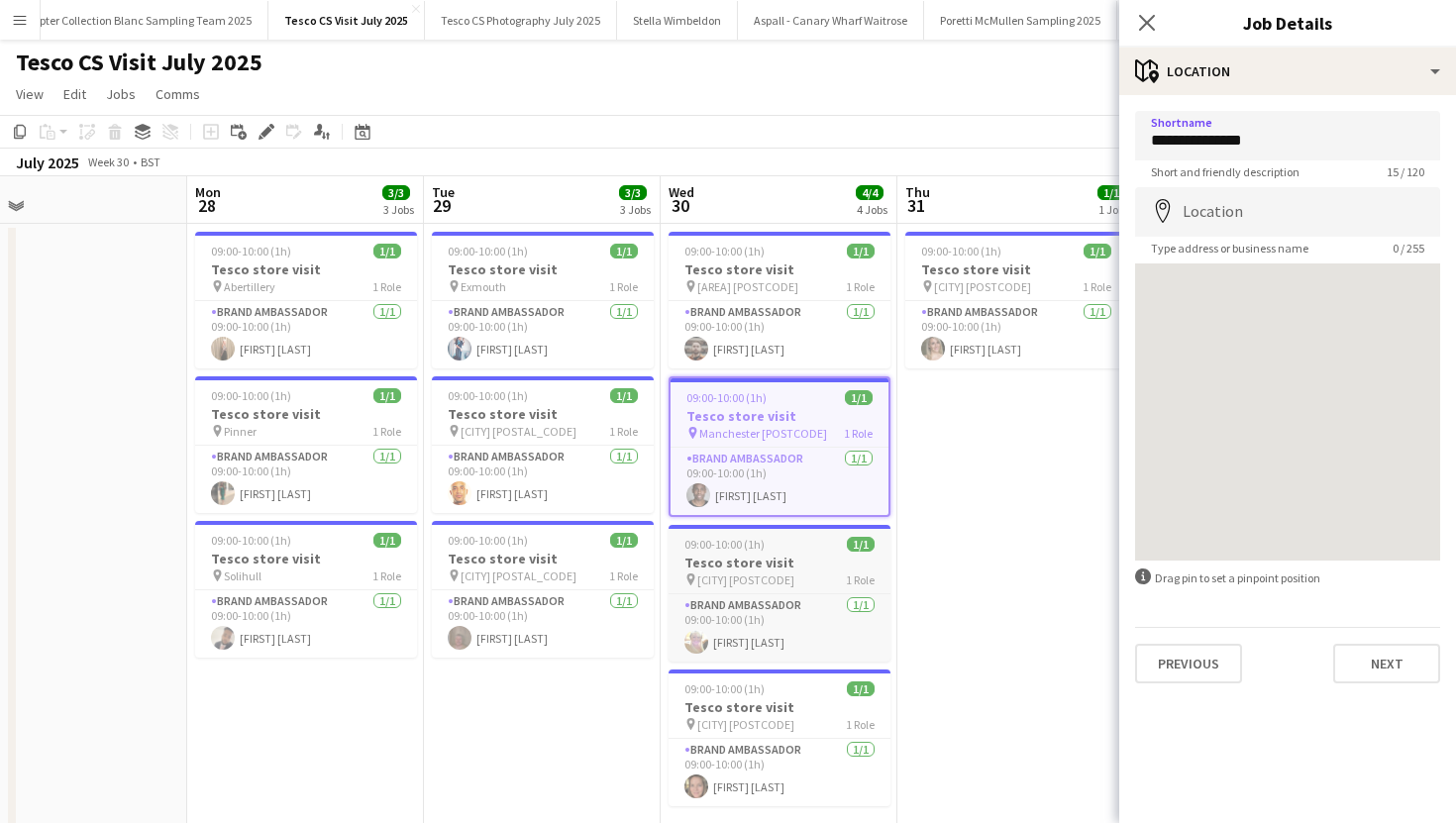 click on "09:00-10:00 (1h)    1/1   Tesco store visit
pin
Merthyr Tydfil CF47   1 Role   Brand Ambassador   1/1   09:00-10:00 (1h)
Kelly reardon" at bounding box center [780, 593] 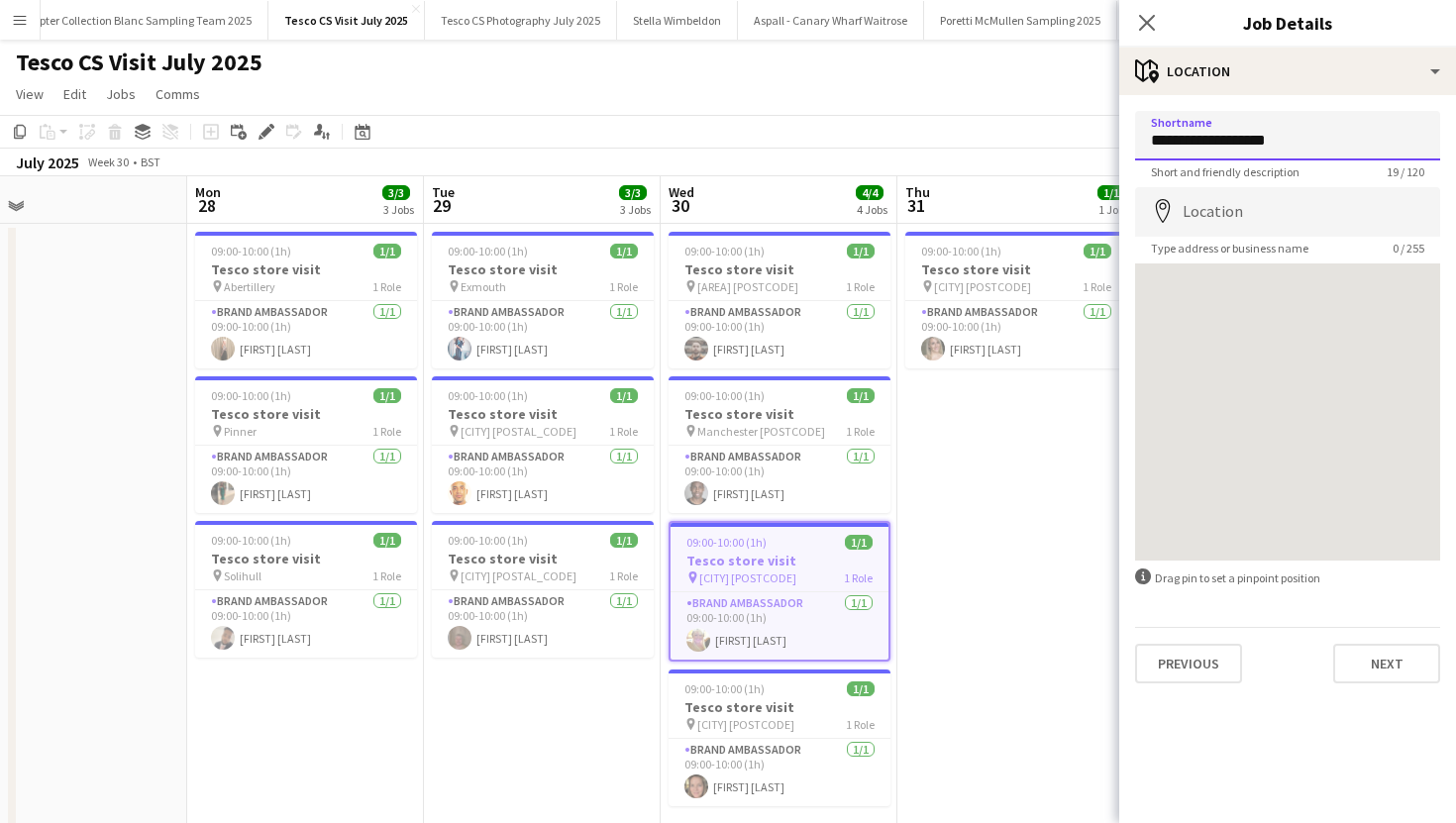 drag, startPoint x: 1278, startPoint y: 138, endPoint x: 1131, endPoint y: 138, distance: 147 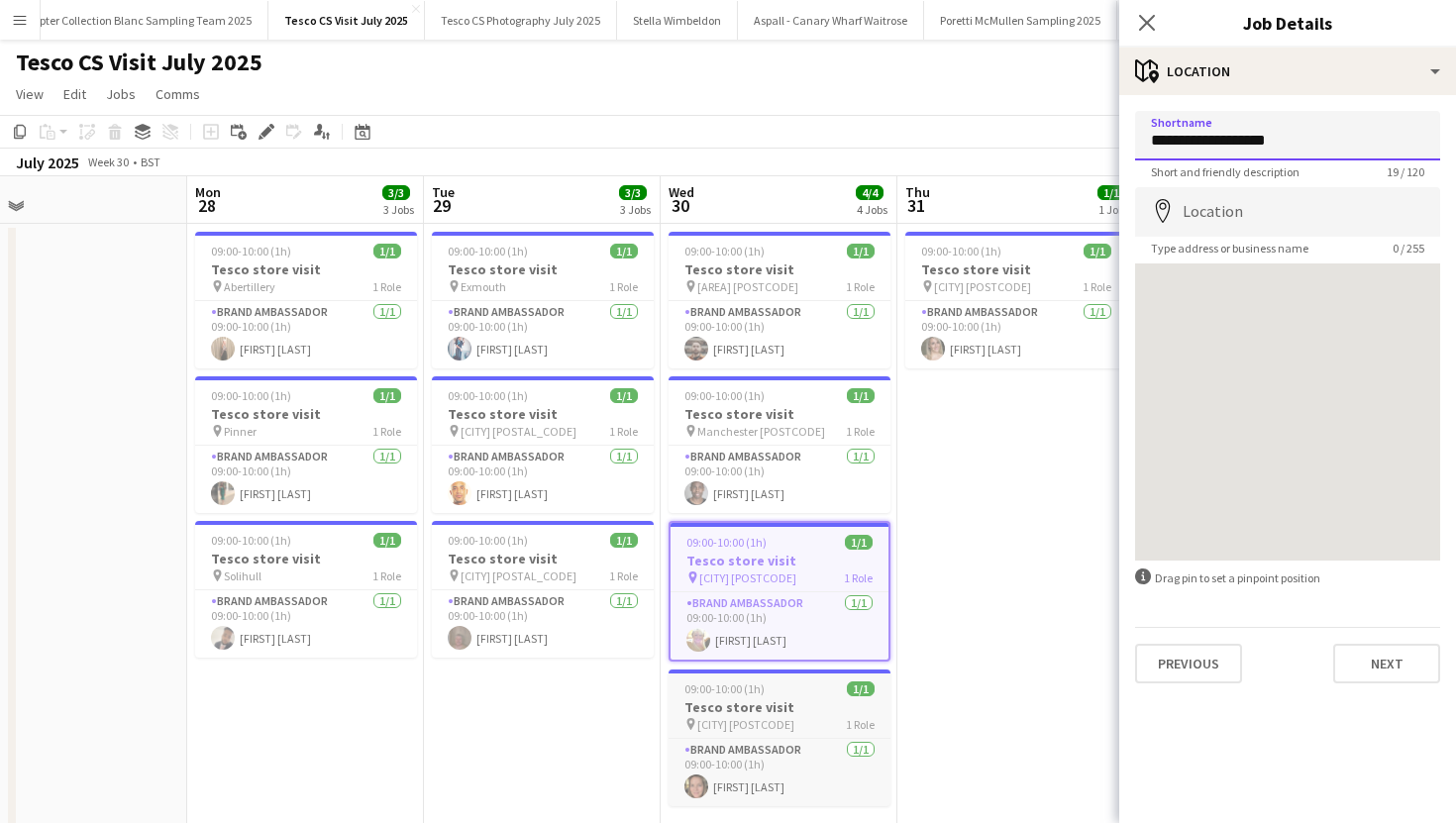 scroll, scrollTop: 56, scrollLeft: 0, axis: vertical 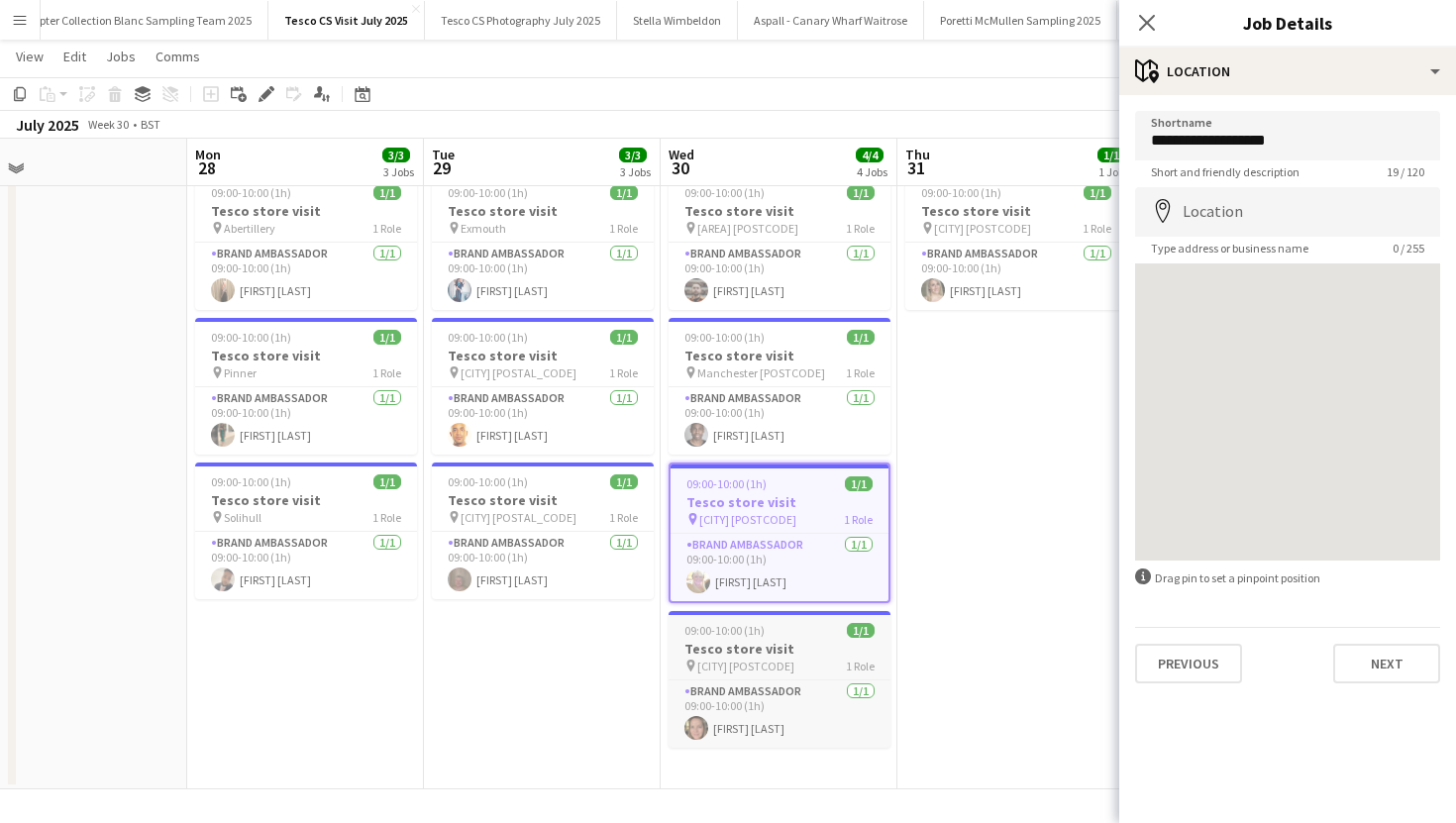 click on "Taplow SL6" at bounding box center [746, 666] 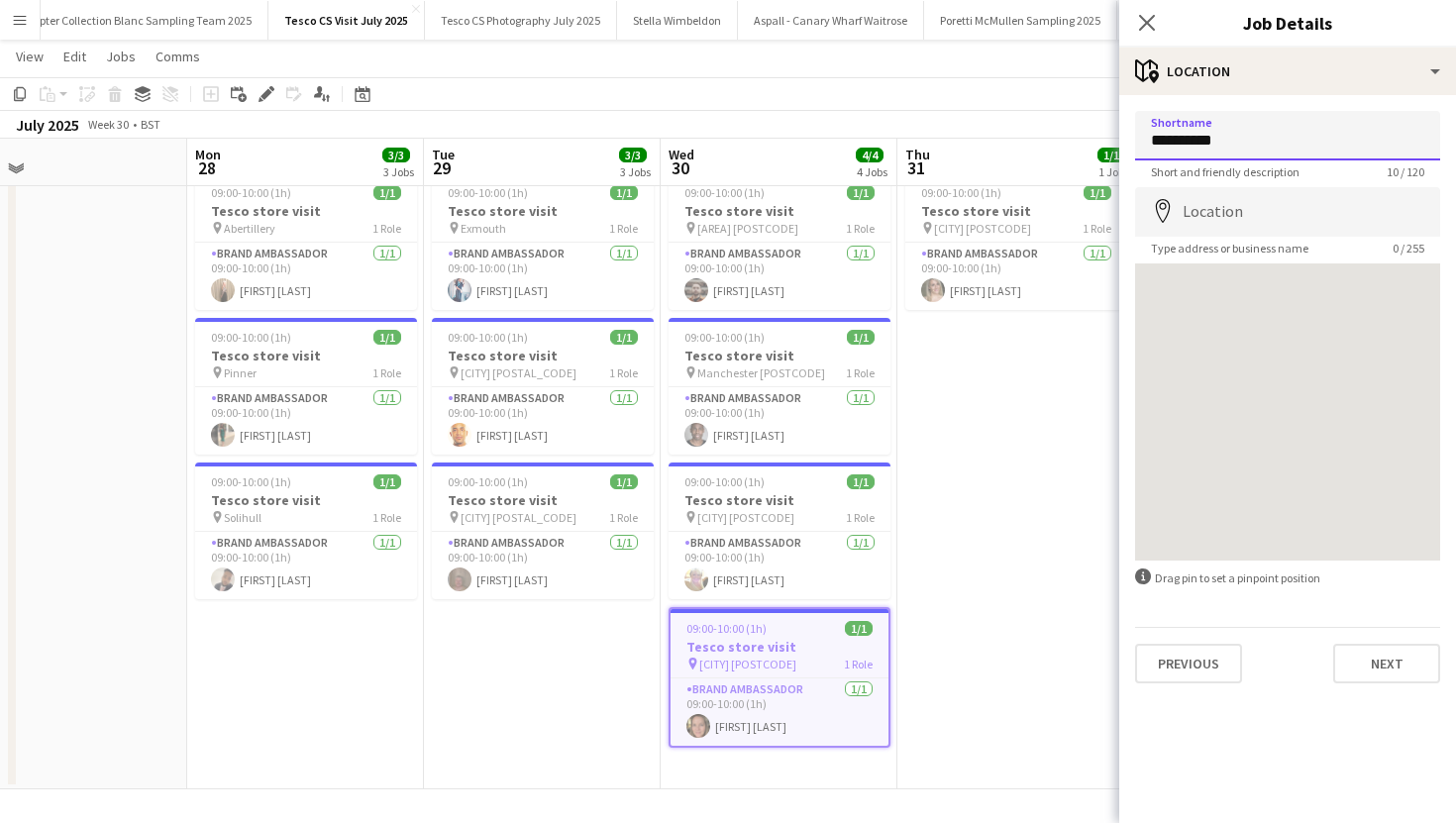 drag, startPoint x: 1227, startPoint y: 145, endPoint x: 1140, endPoint y: 146, distance: 87.005747 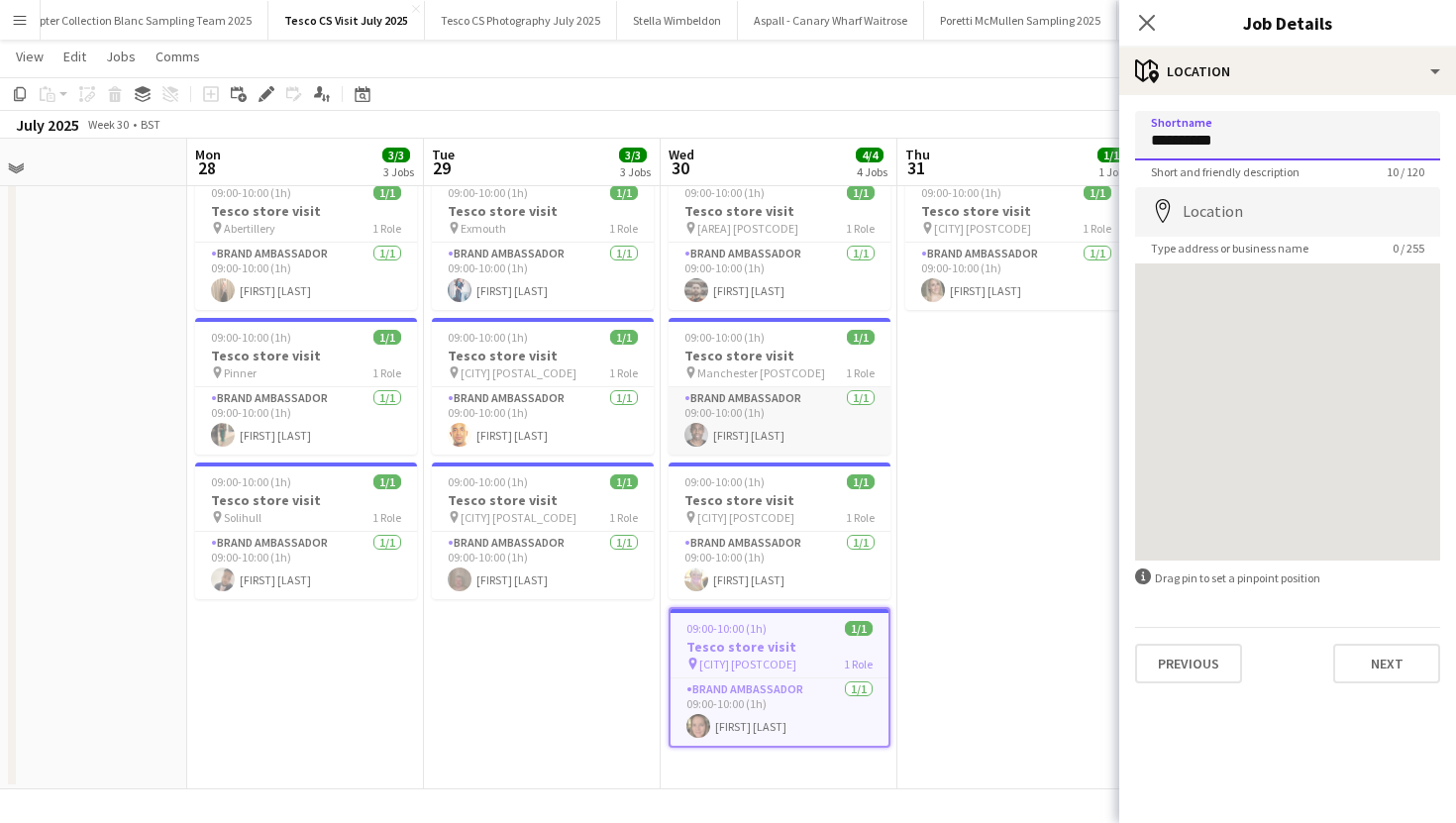 scroll, scrollTop: 0, scrollLeft: 0, axis: both 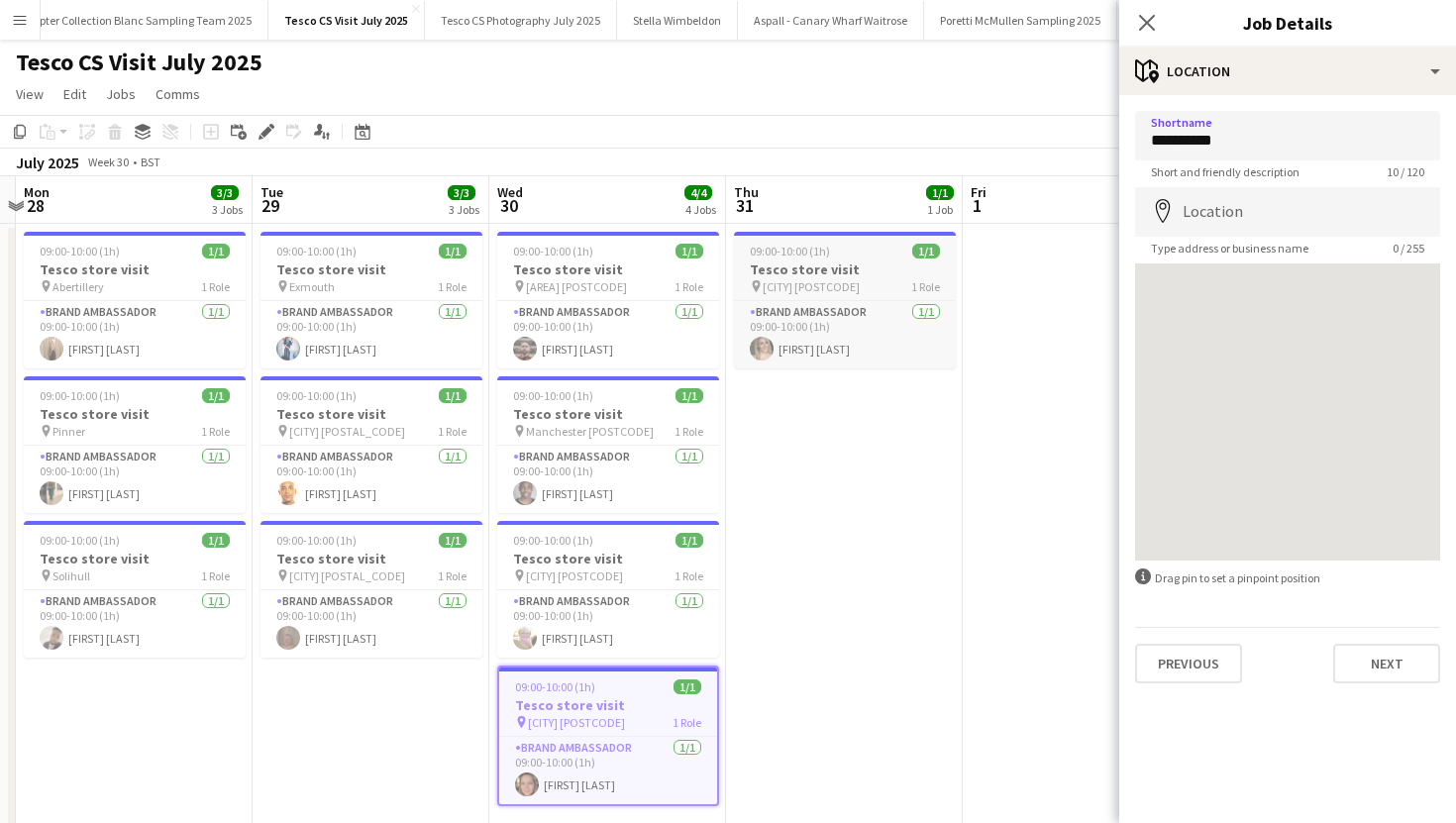 click on "Tesco store visit" at bounding box center (845, 269) 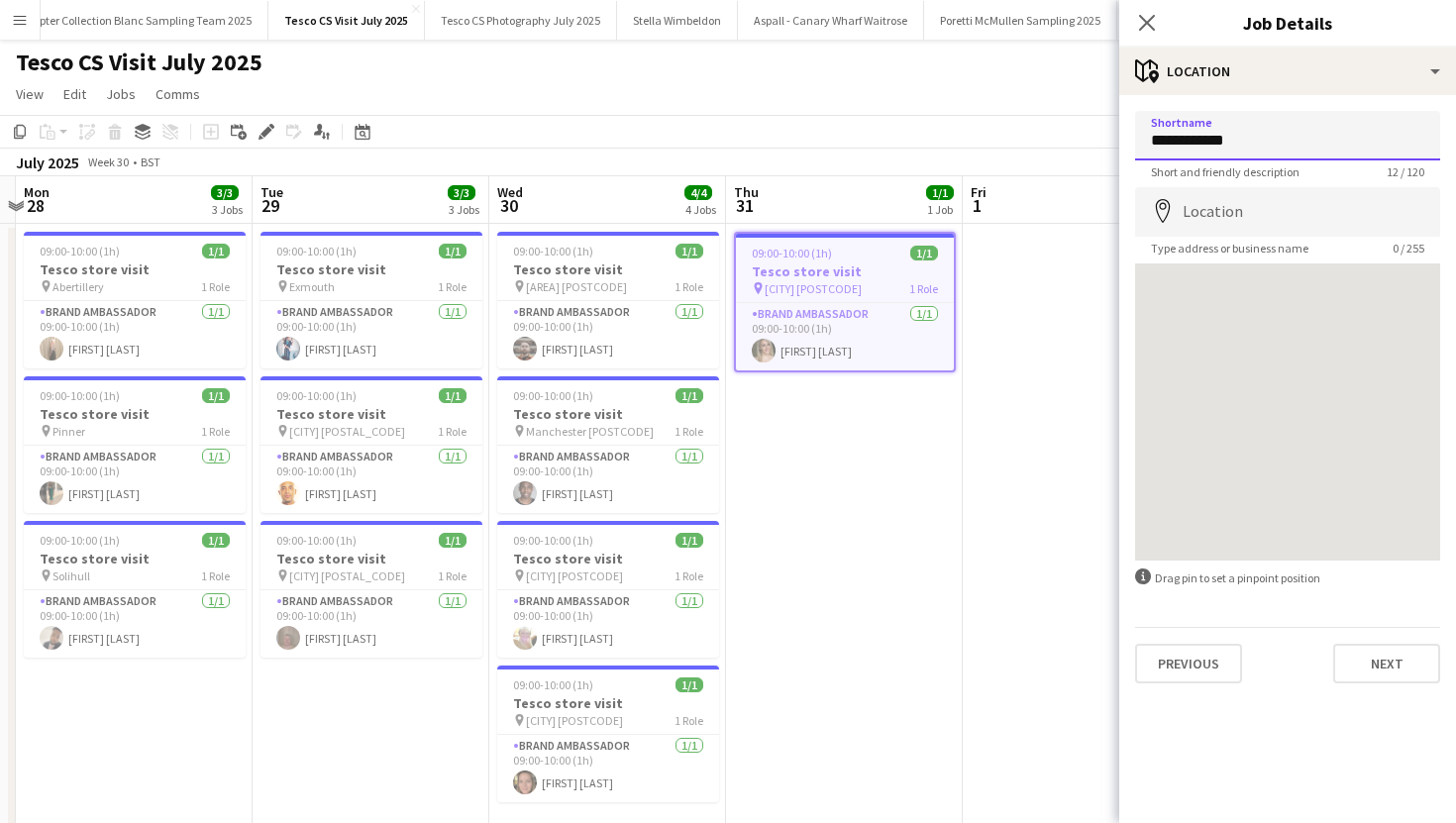 drag, startPoint x: 1236, startPoint y: 138, endPoint x: 1124, endPoint y: 135, distance: 112.04017 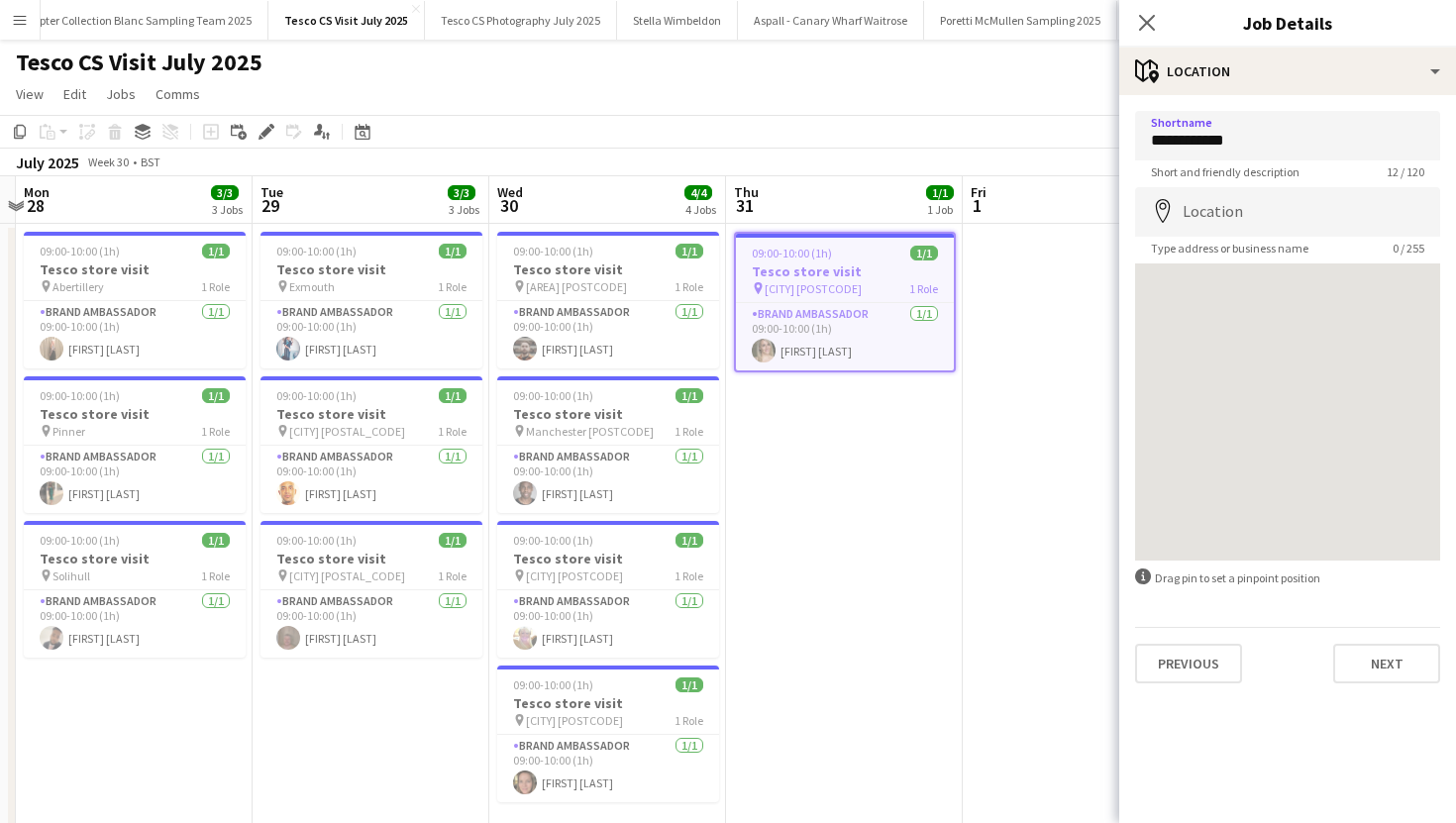 click on "Close pop-in" 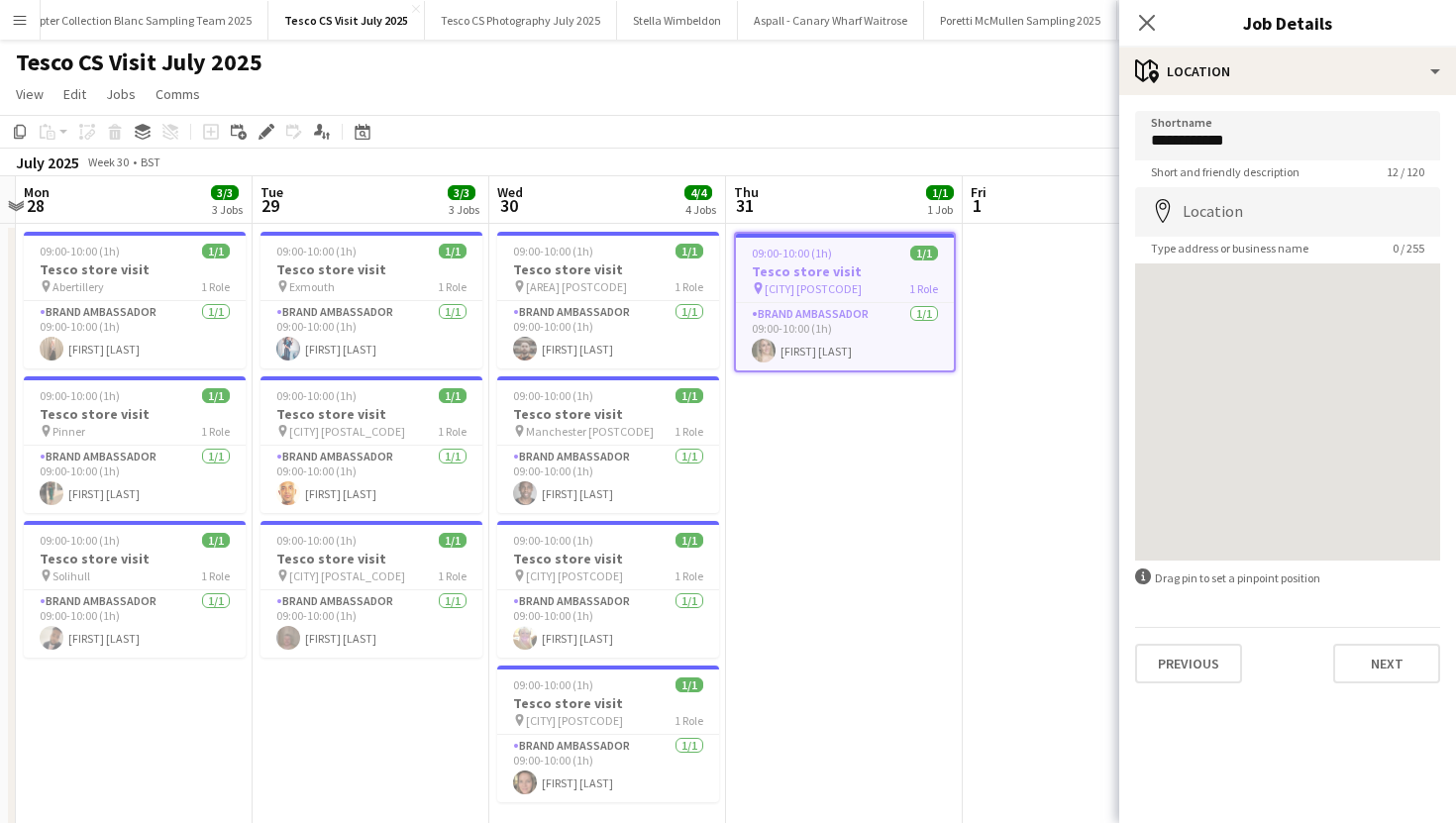 click on "Close pop-in" 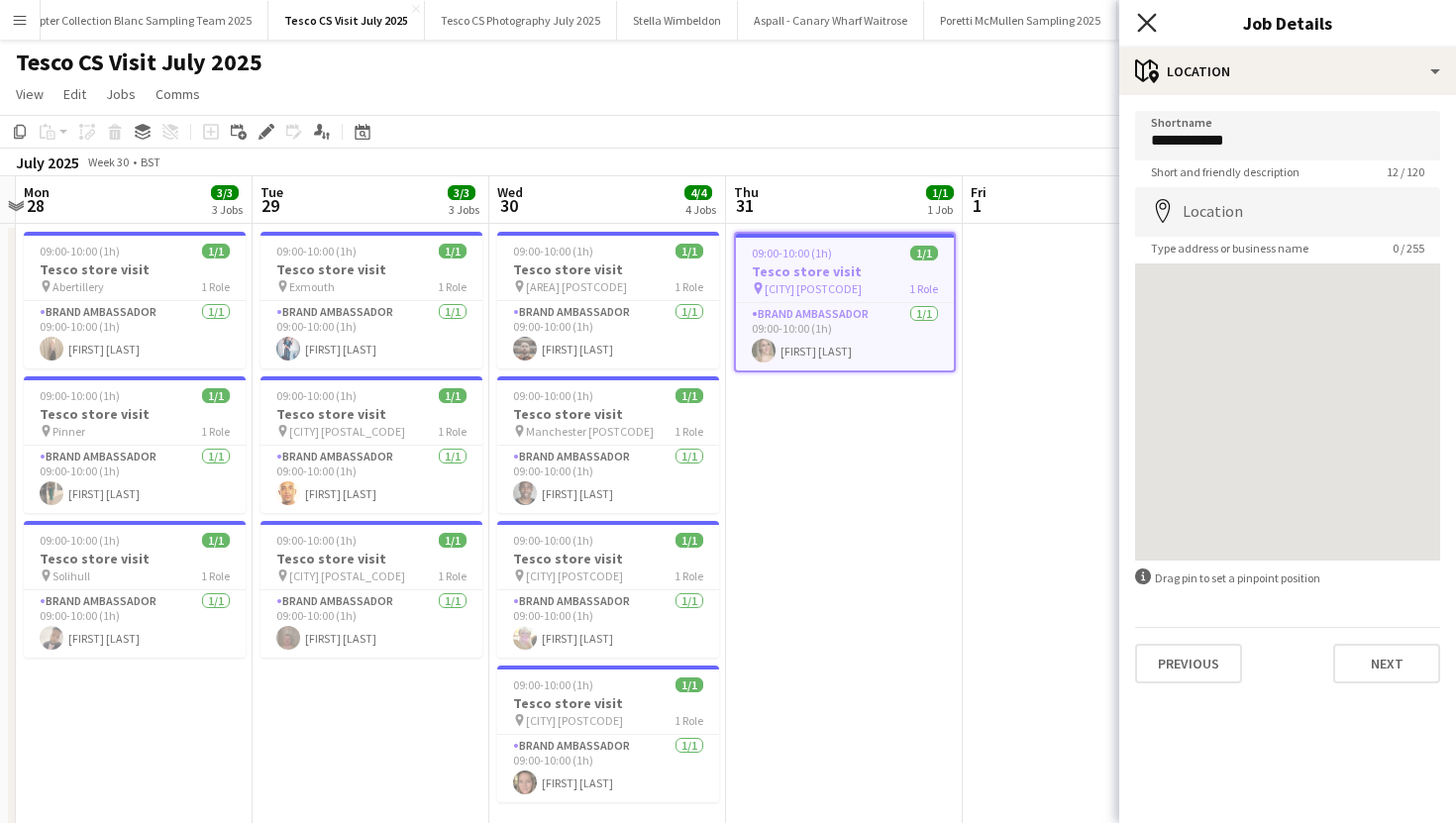 click 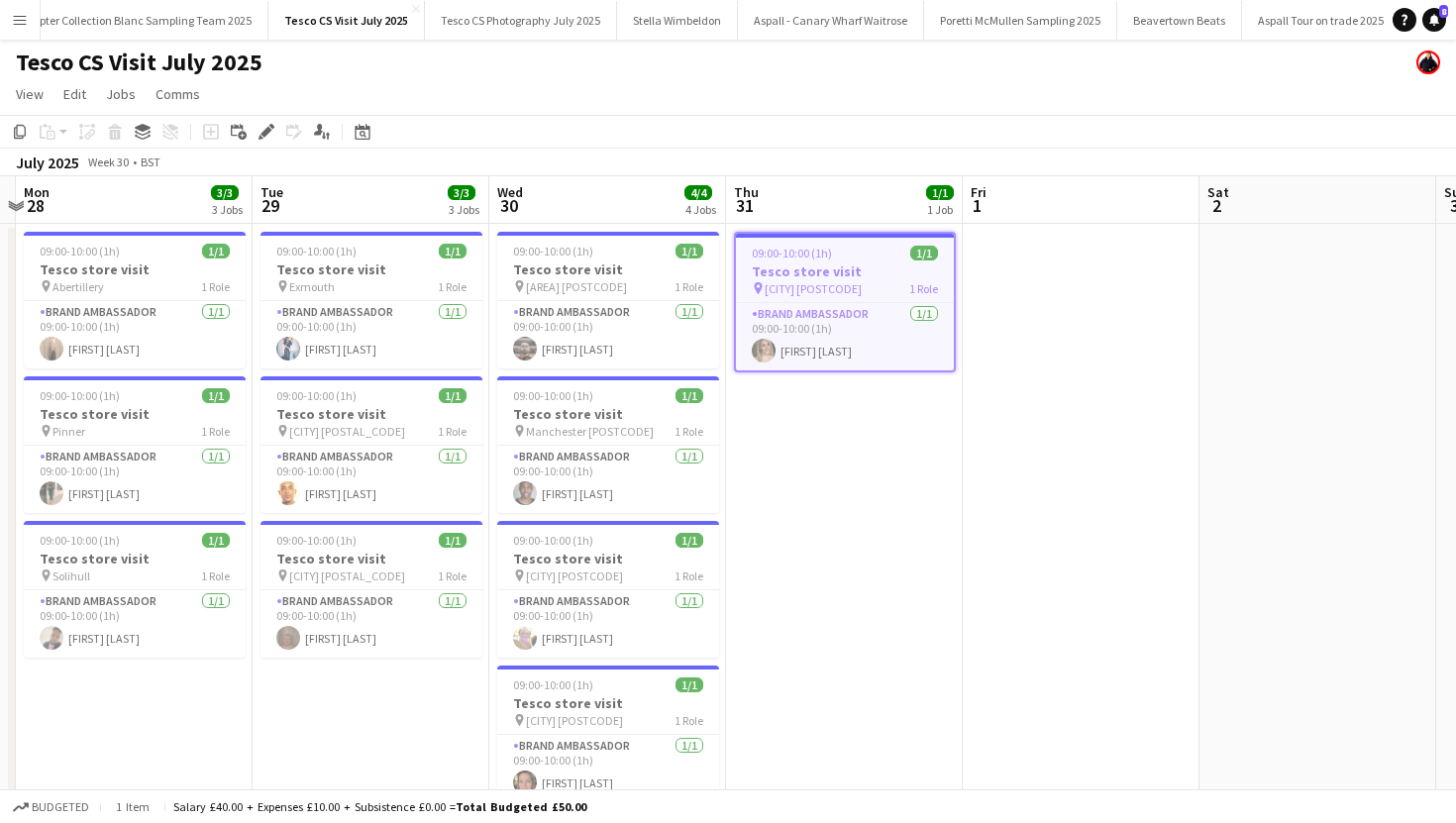click on "Fri   1" at bounding box center (1081, 200) 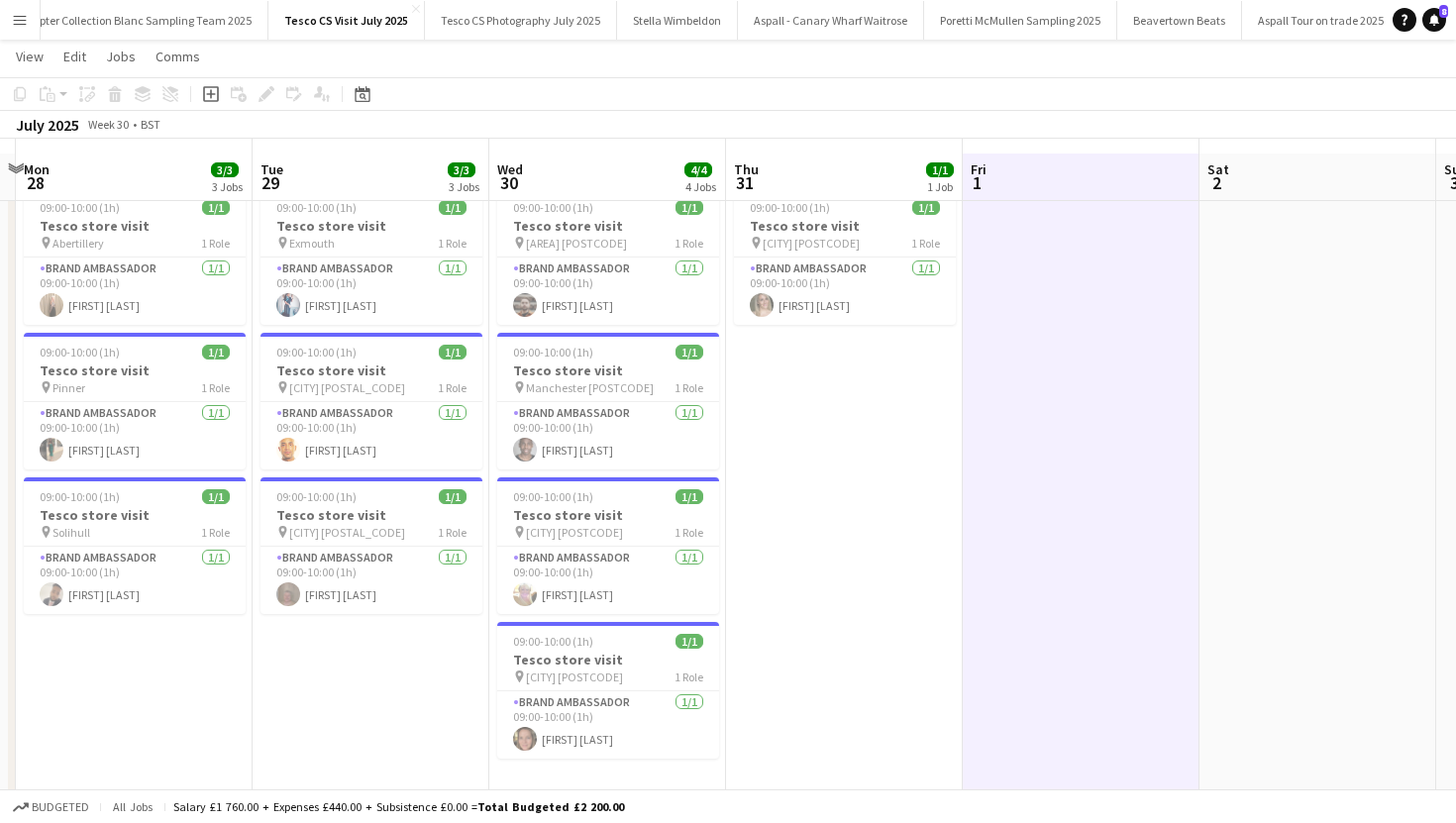scroll, scrollTop: 56, scrollLeft: 0, axis: vertical 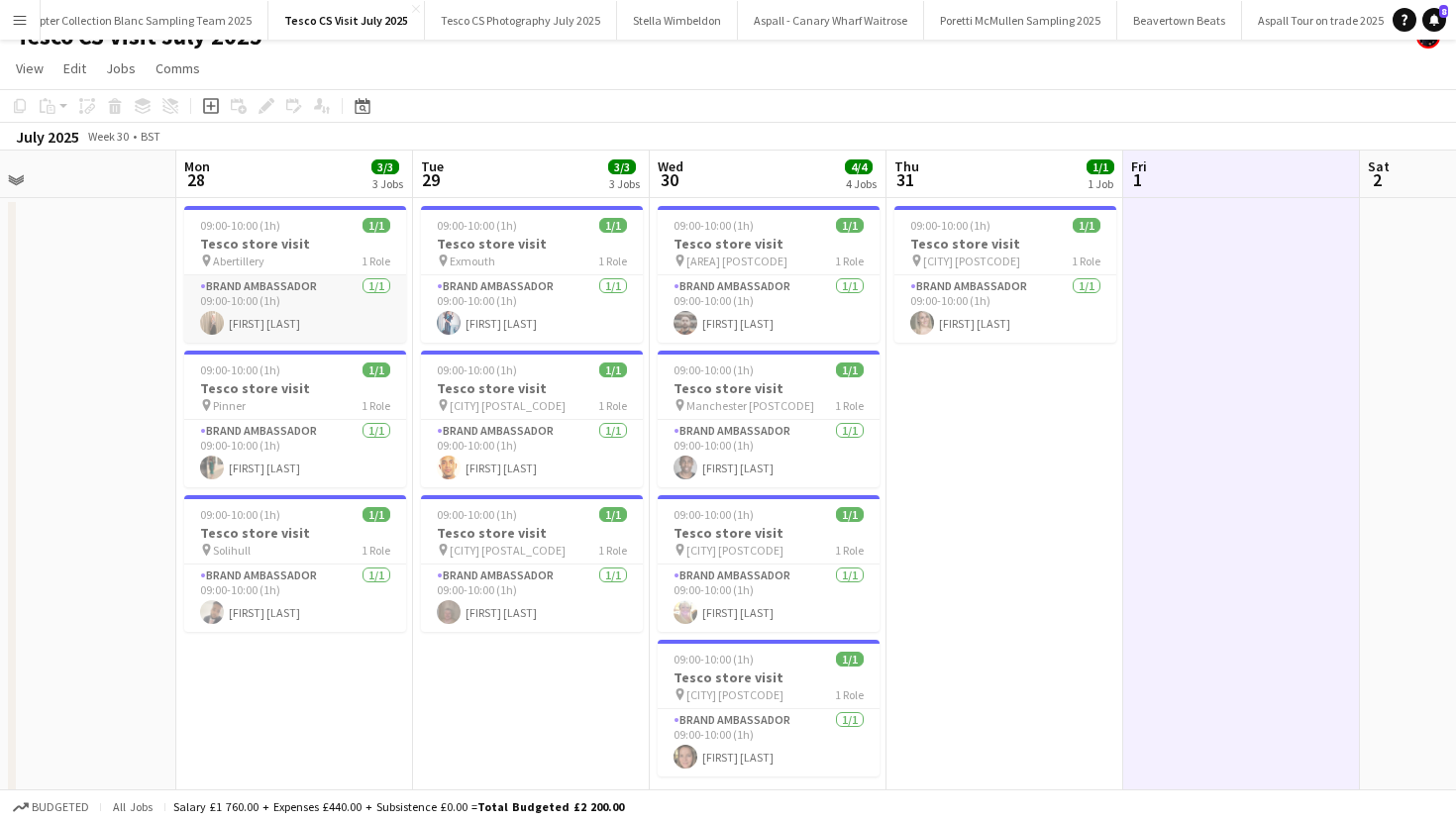 click on "Brand Ambassador   1/1   09:00-10:00 (1h)
Sarah Saunders" at bounding box center (295, 309) 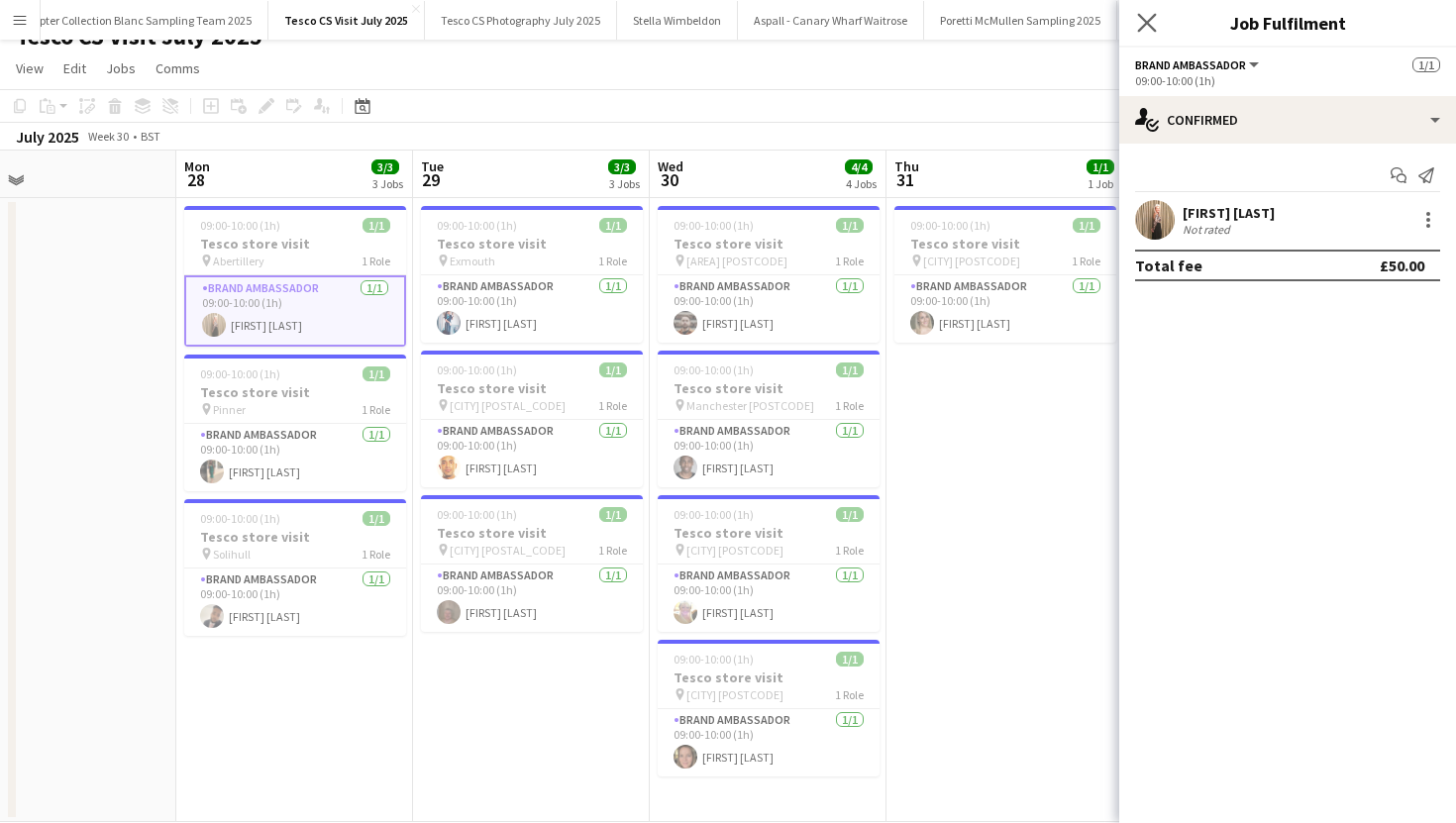 click on "Close pop-in" 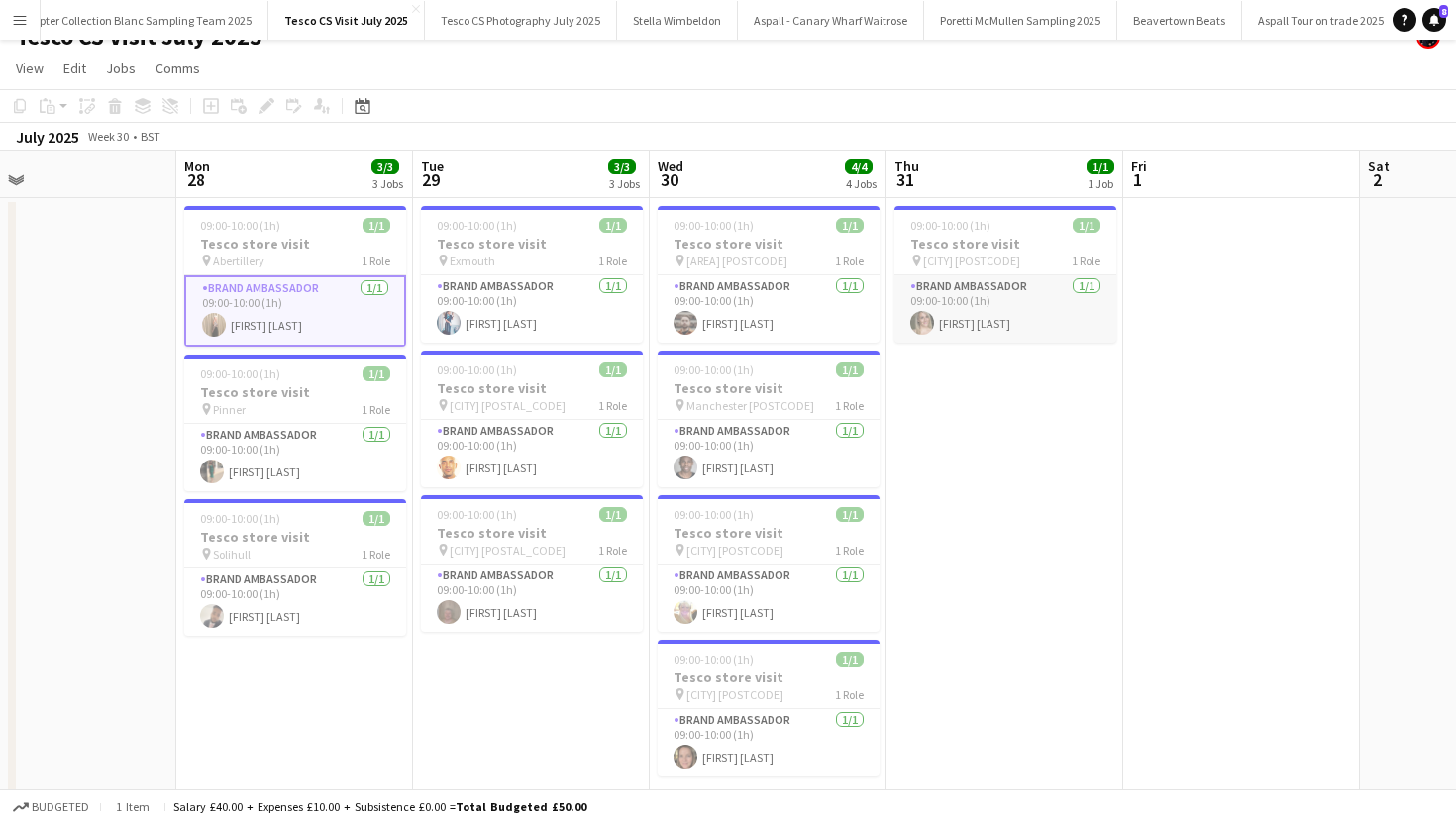 click on "Brand Ambassador   1/1   09:00-10:00 (1h)
Ashley Collins" at bounding box center [1005, 309] 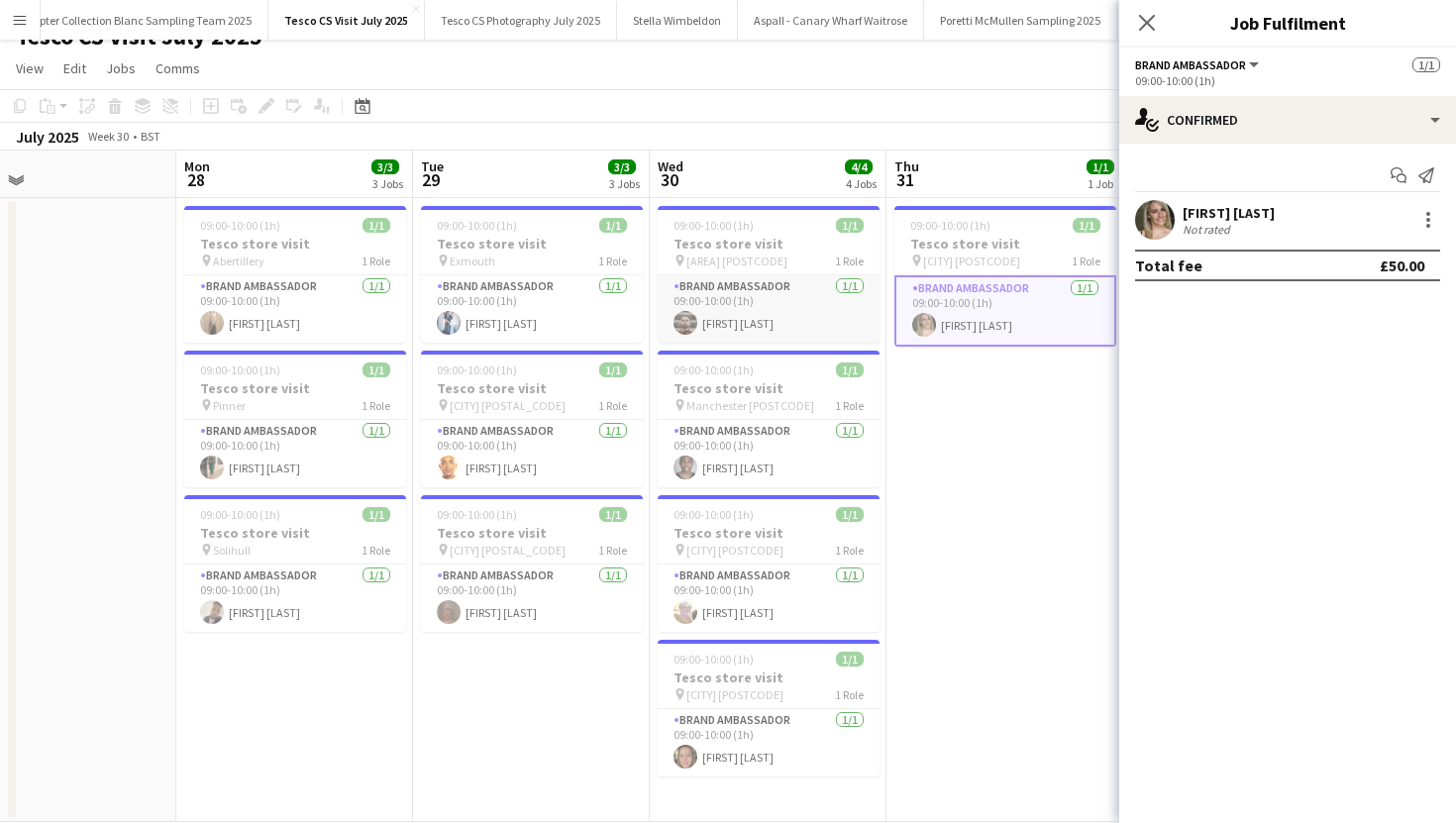 click on "Brand Ambassador   1/1   09:00-10:00 (1h)
Rory Cordery" at bounding box center (769, 309) 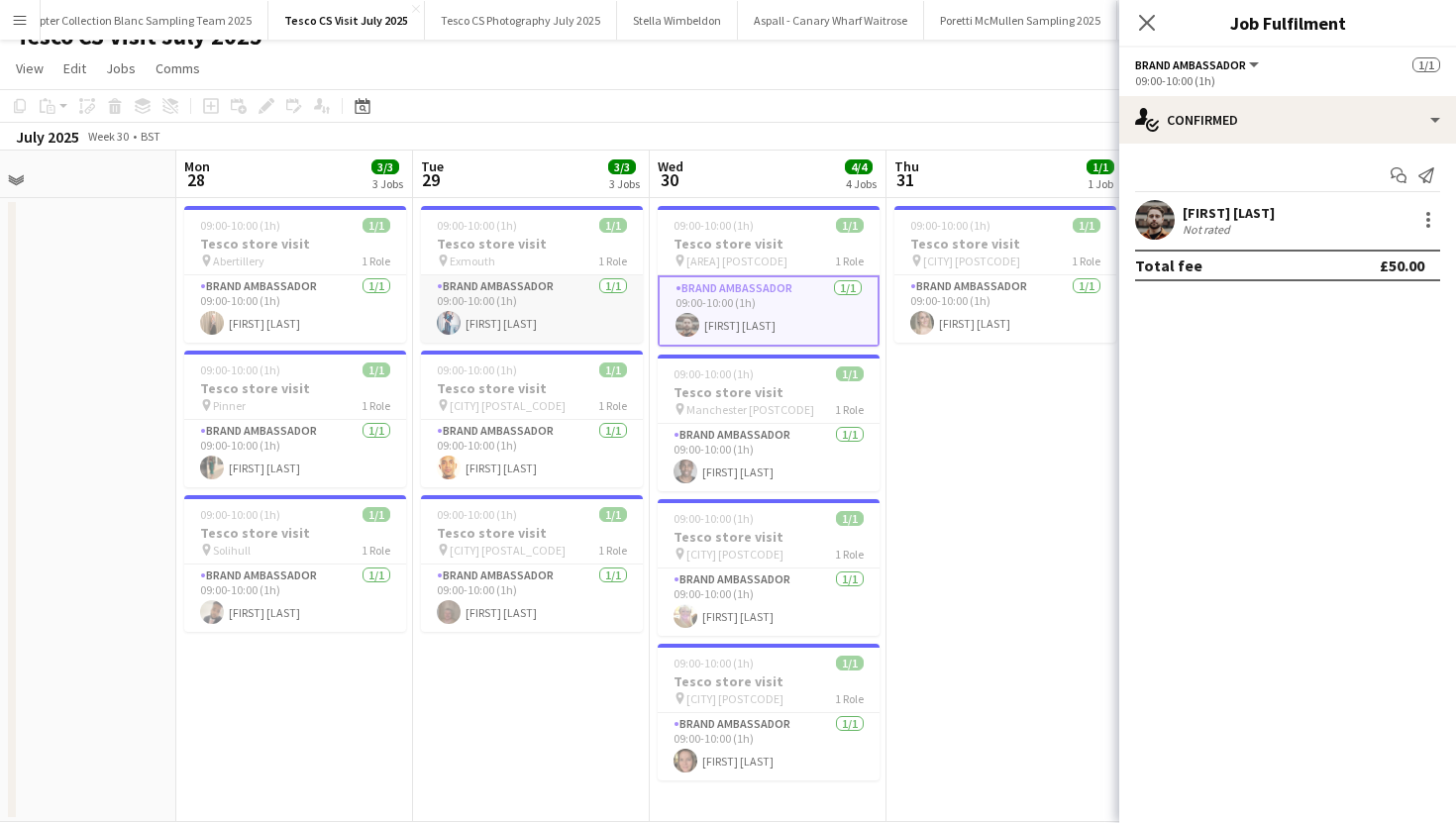 click on "Brand Ambassador   1/1   09:00-10:00 (1h)
Danielle Pearson" at bounding box center (532, 309) 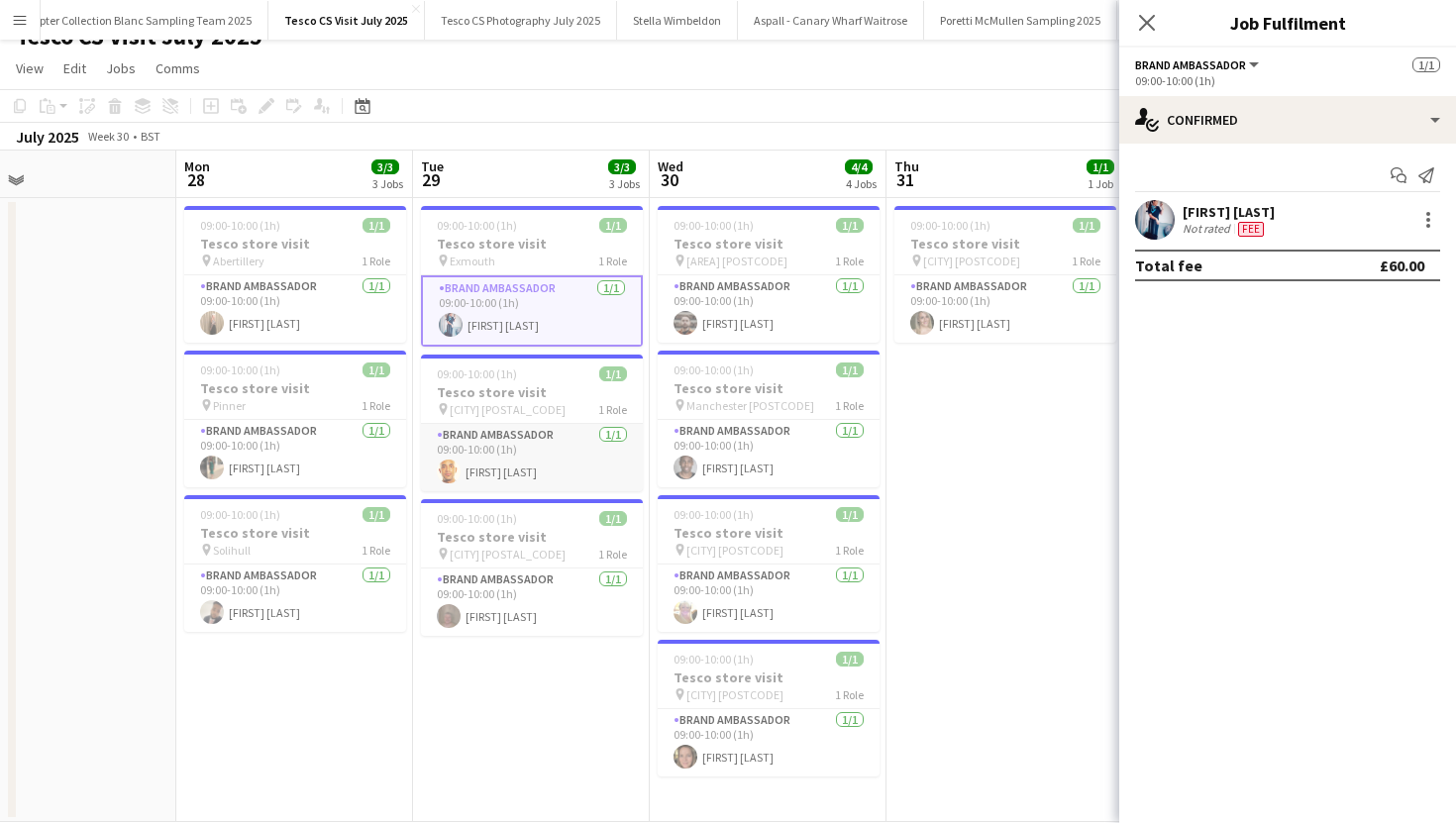 click on "Brand Ambassador   1/1   09:00-10:00 (1h)
Darryl Bishop" at bounding box center [532, 458] 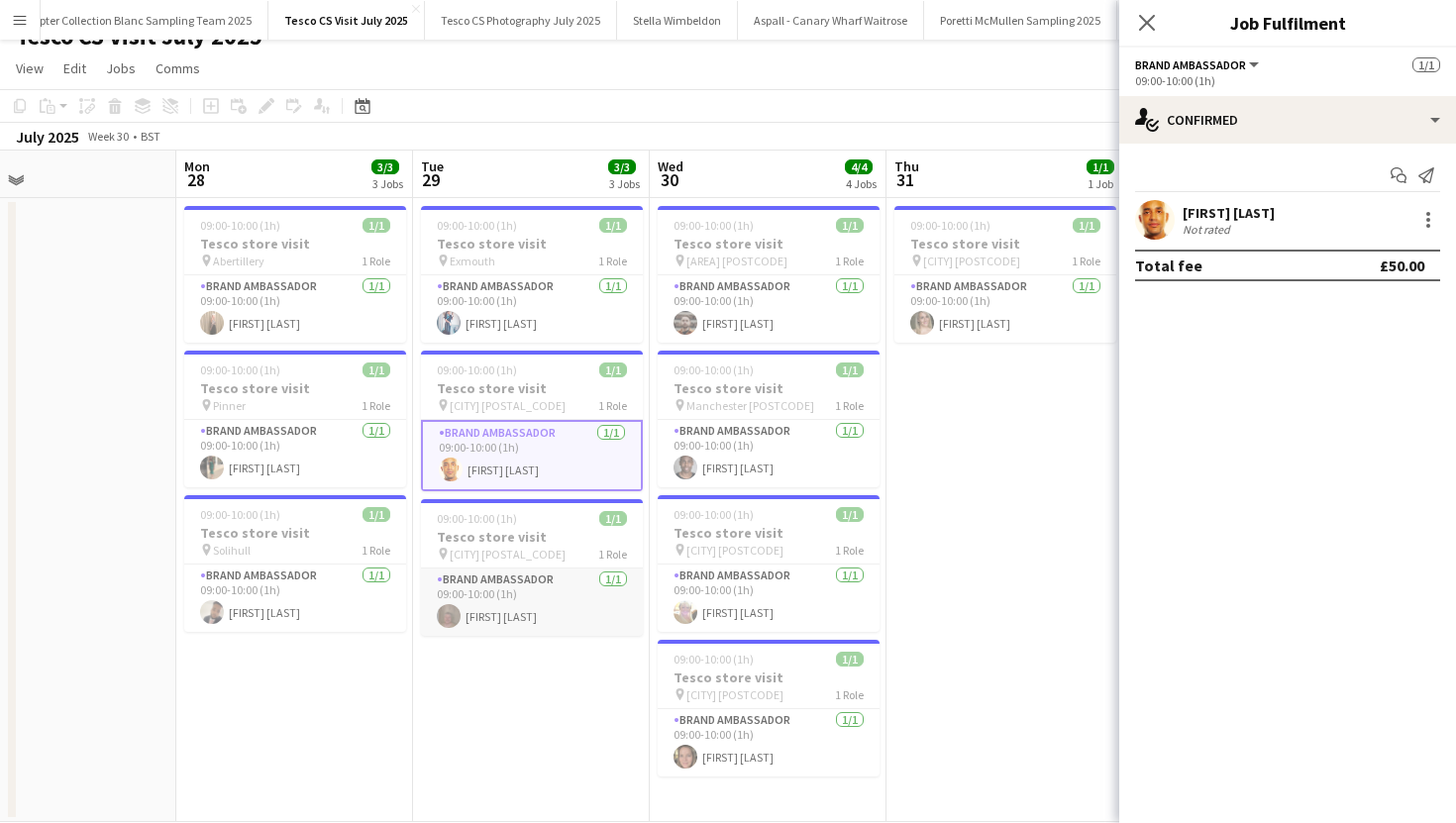 click on "Brand Ambassador   1/1   09:00-10:00 (1h)
Daniel Baldry" at bounding box center (532, 602) 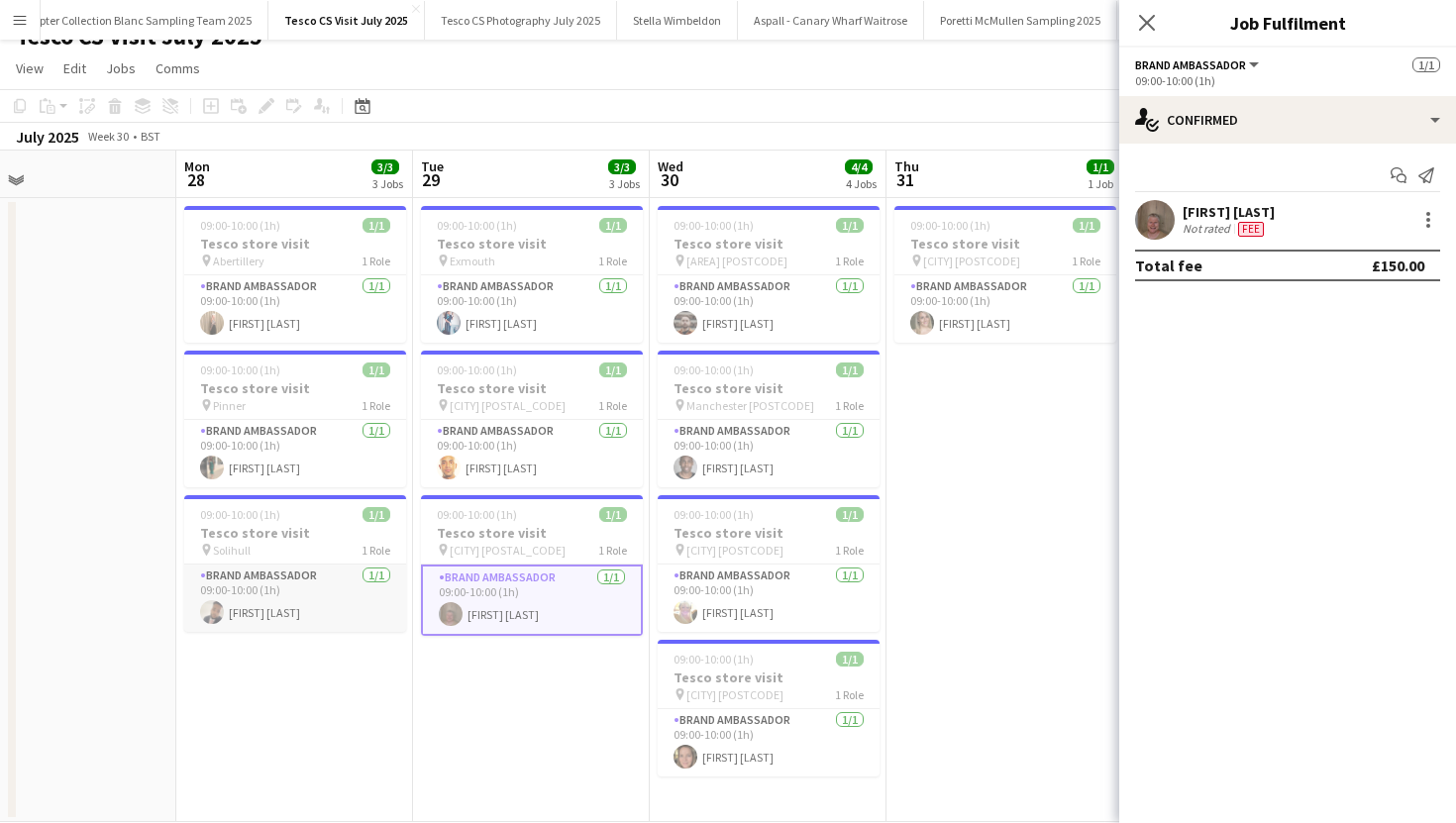 click on "Brand Ambassador   1/1   09:00-10:00 (1h)
Umar Bhayat" at bounding box center [295, 598] 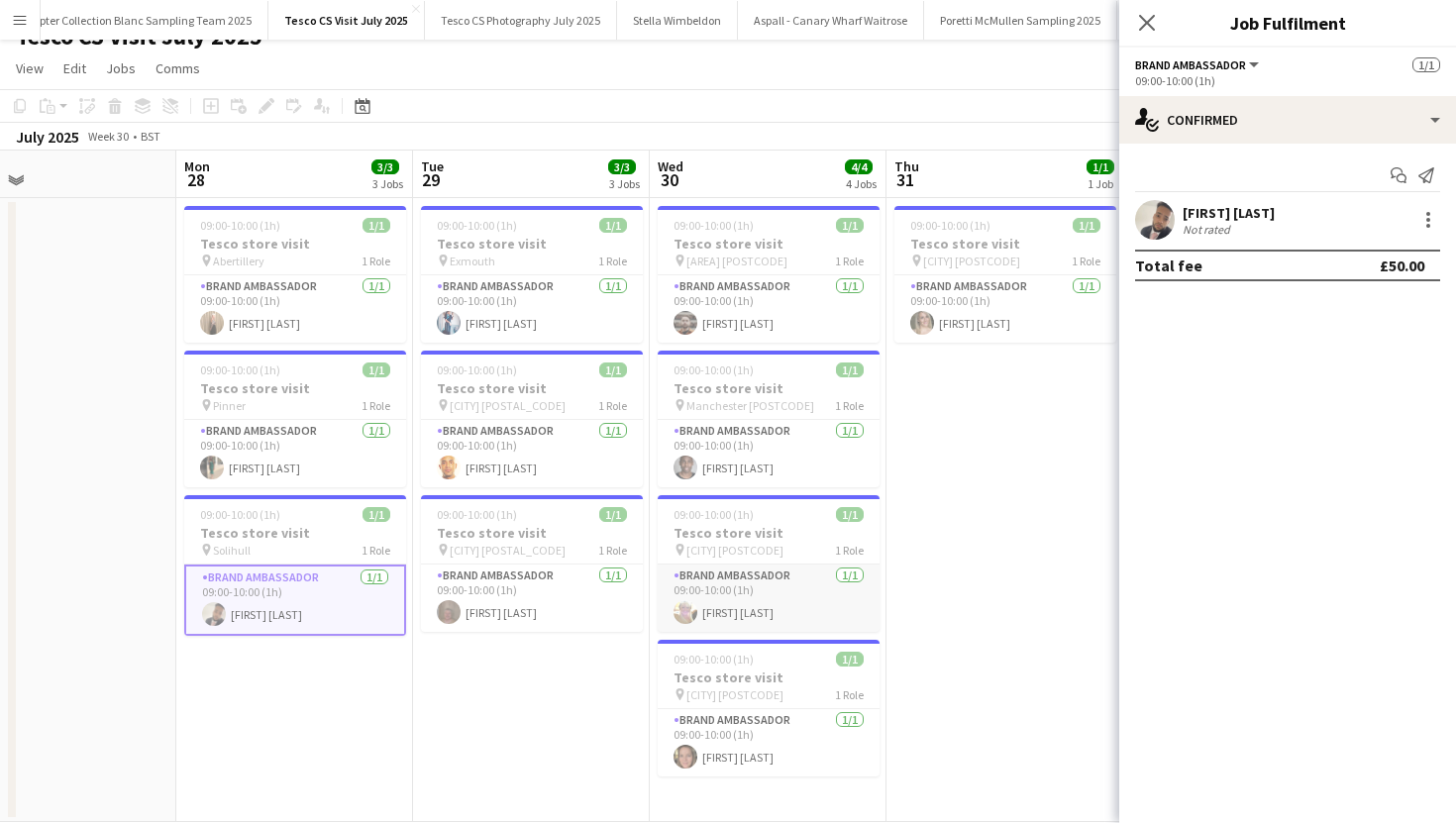 click on "Brand Ambassador   1/1   09:00-10:00 (1h)
Kelly reardon" at bounding box center [769, 598] 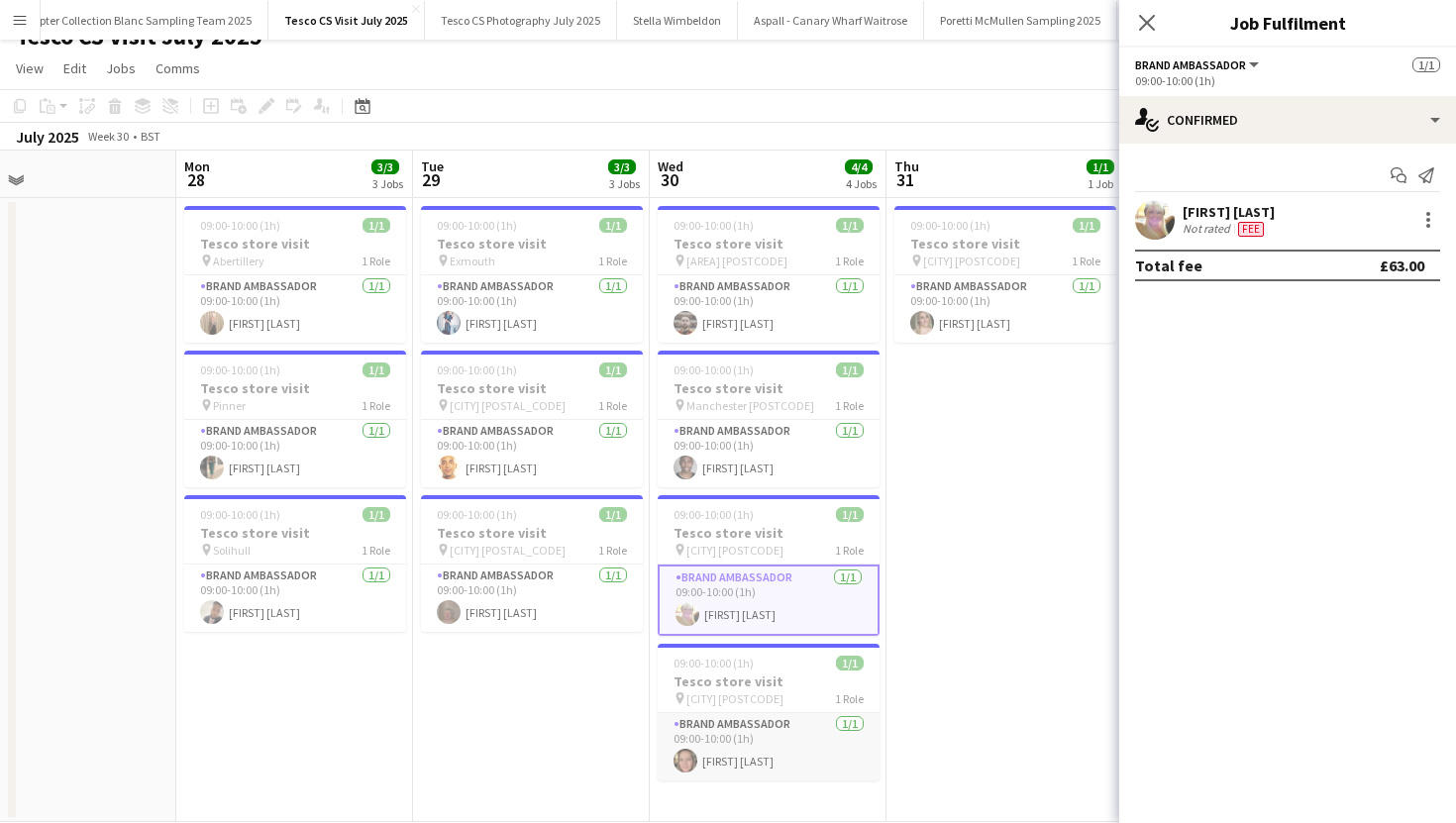 click on "Brand Ambassador   1/1   09:00-10:00 (1h)
Ashleigh Jemmett" at bounding box center (769, 747) 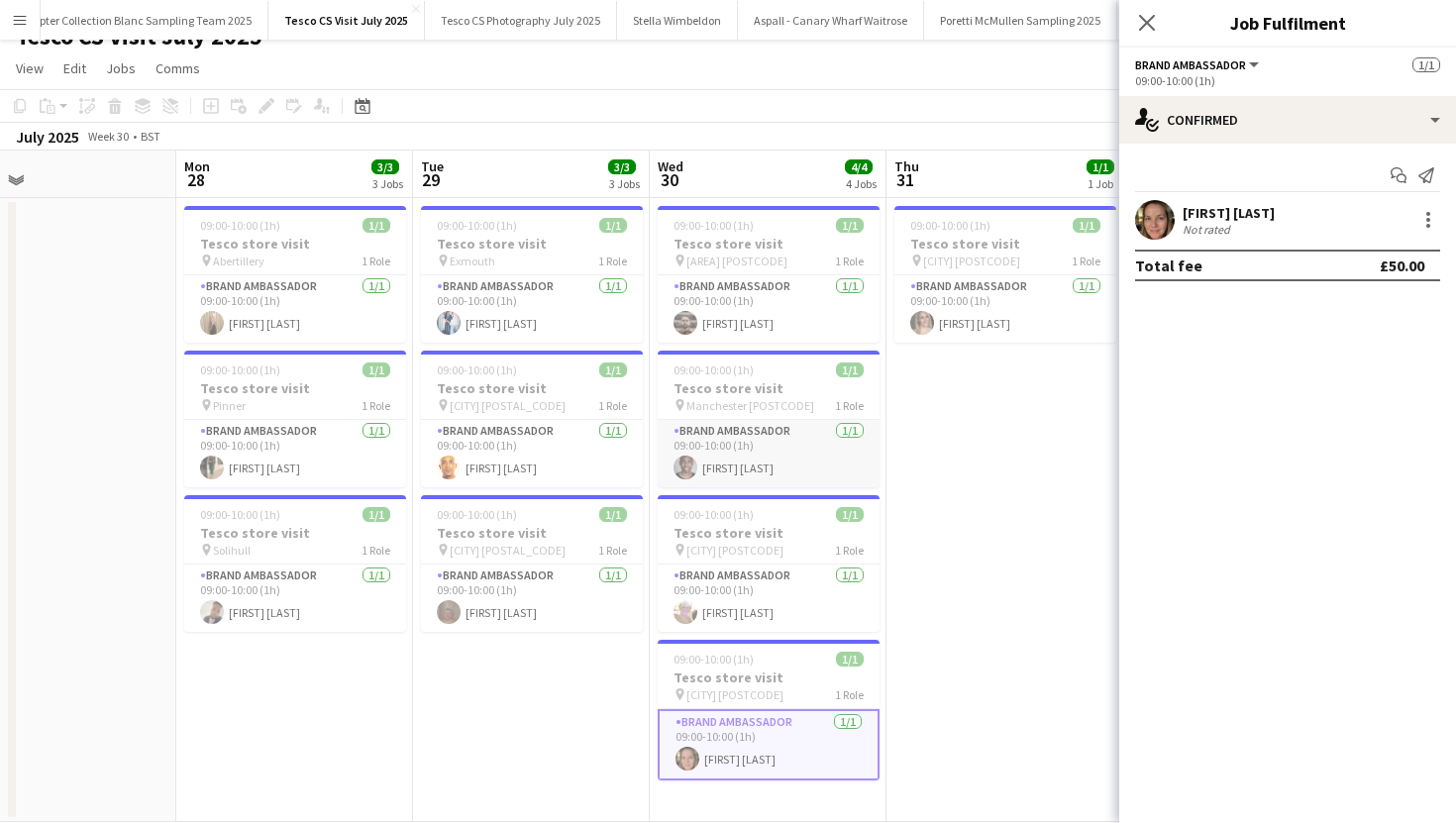 click on "Brand Ambassador   1/1   09:00-10:00 (1h)
peter adams" at bounding box center (769, 454) 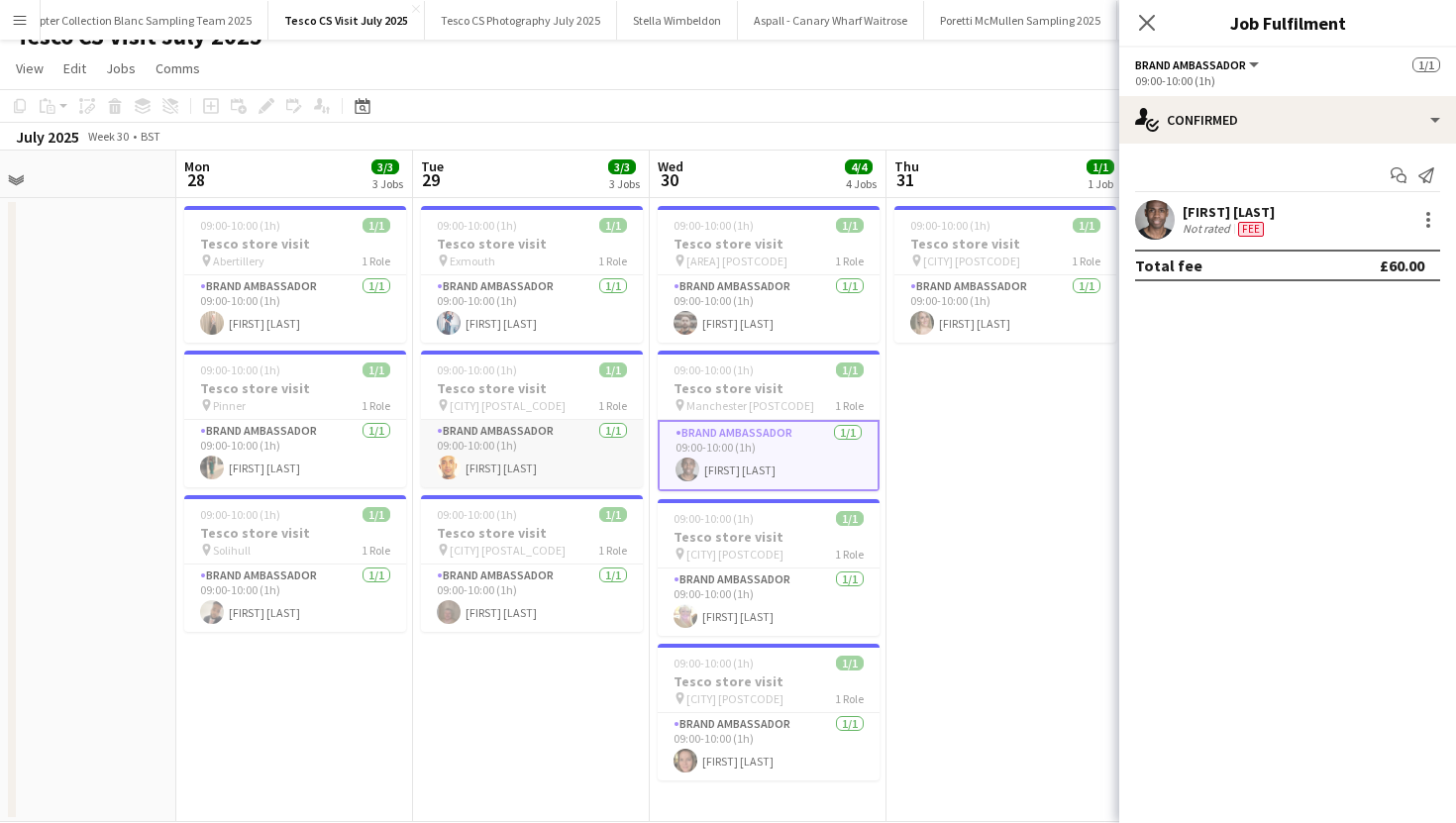 click on "Brand Ambassador   1/1   09:00-10:00 (1h)
Darryl Bishop" at bounding box center [532, 454] 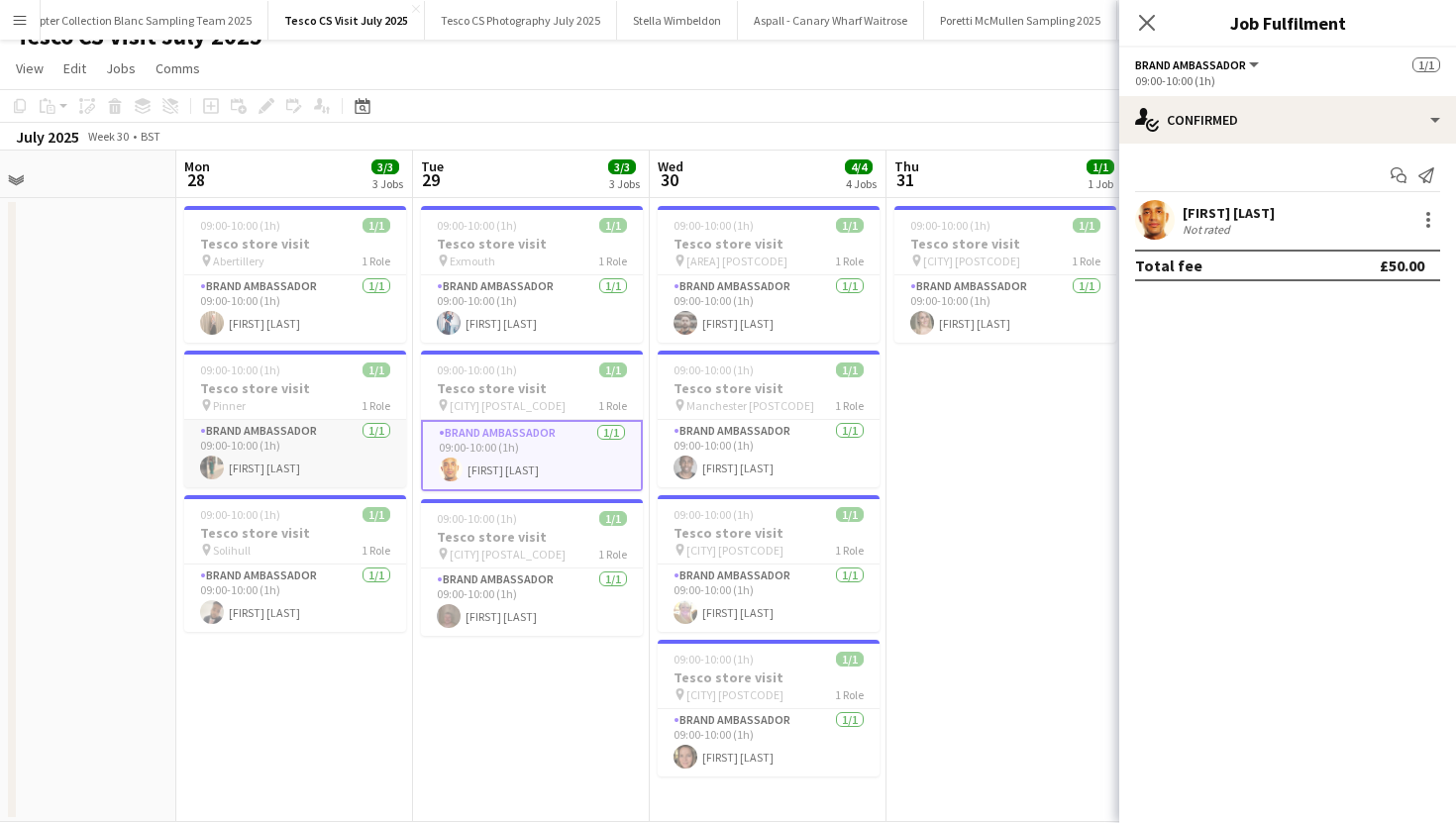 click on "Brand Ambassador   1/1   09:00-10:00 (1h)
Shivani Parmar" at bounding box center (295, 454) 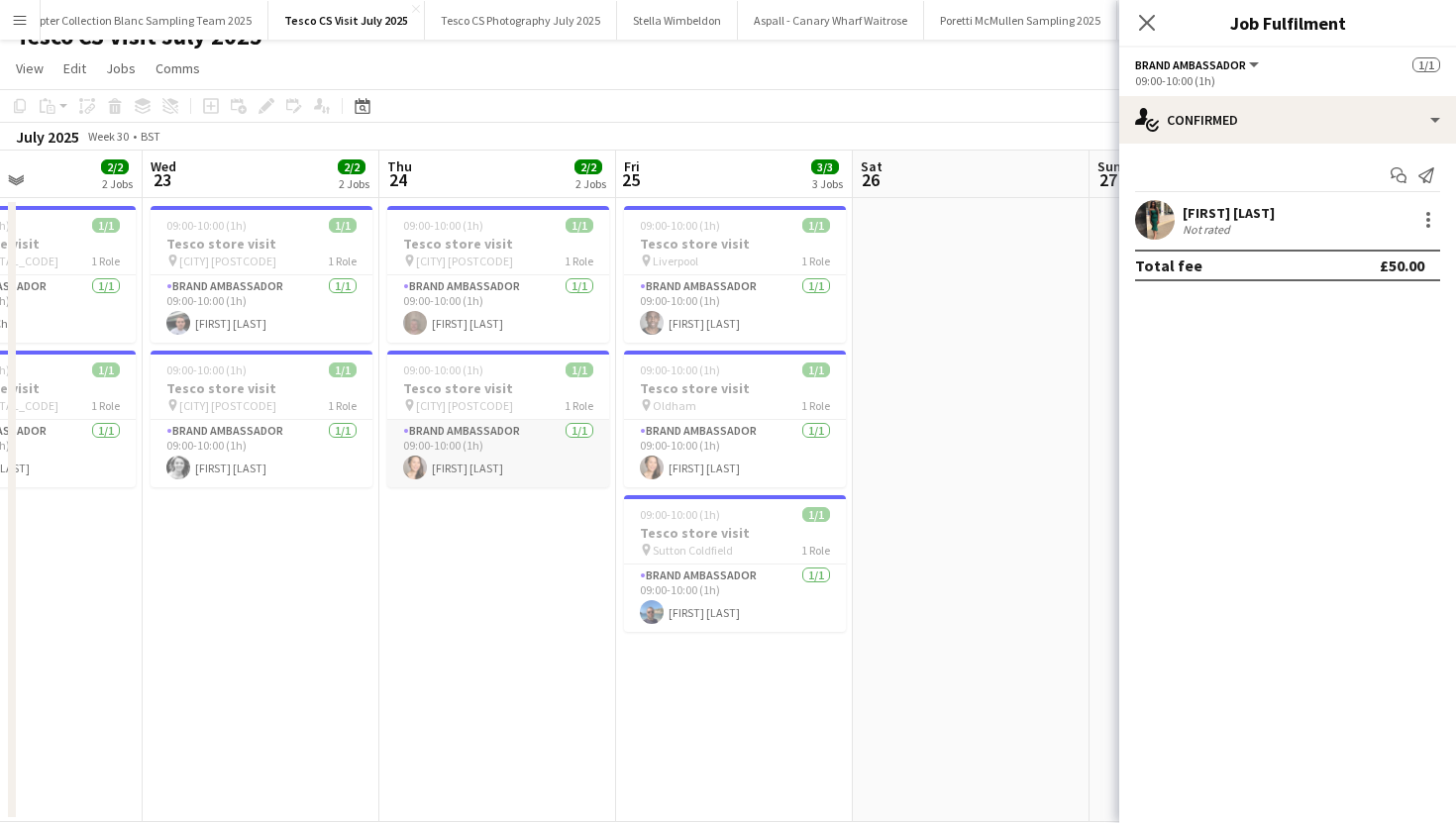 scroll, scrollTop: 0, scrollLeft: 565, axis: horizontal 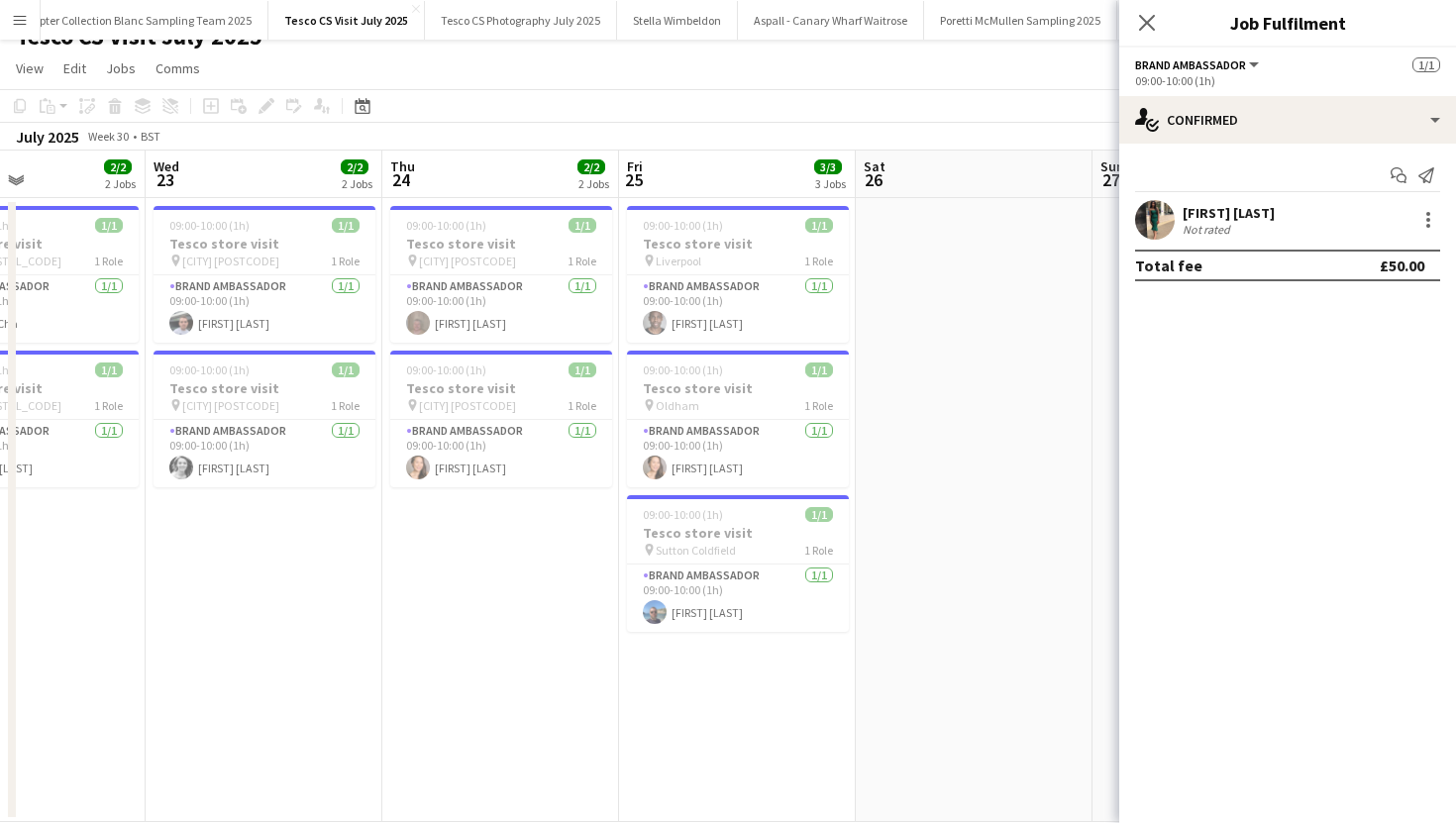 click on "09:00-10:00 (1h)    1/1   Tesco store visit
pin
Great Yarmouth NR31   1 Role   Brand Ambassador   1/1   09:00-10:00 (1h)
Daniel Baldry     09:00-10:00 (1h)    1/1   Tesco store visit
pin
Lancaster LA1   1 Role   Brand Ambassador   1/1   09:00-10:00 (1h)
Lisa Hoang" at bounding box center [500, 510] 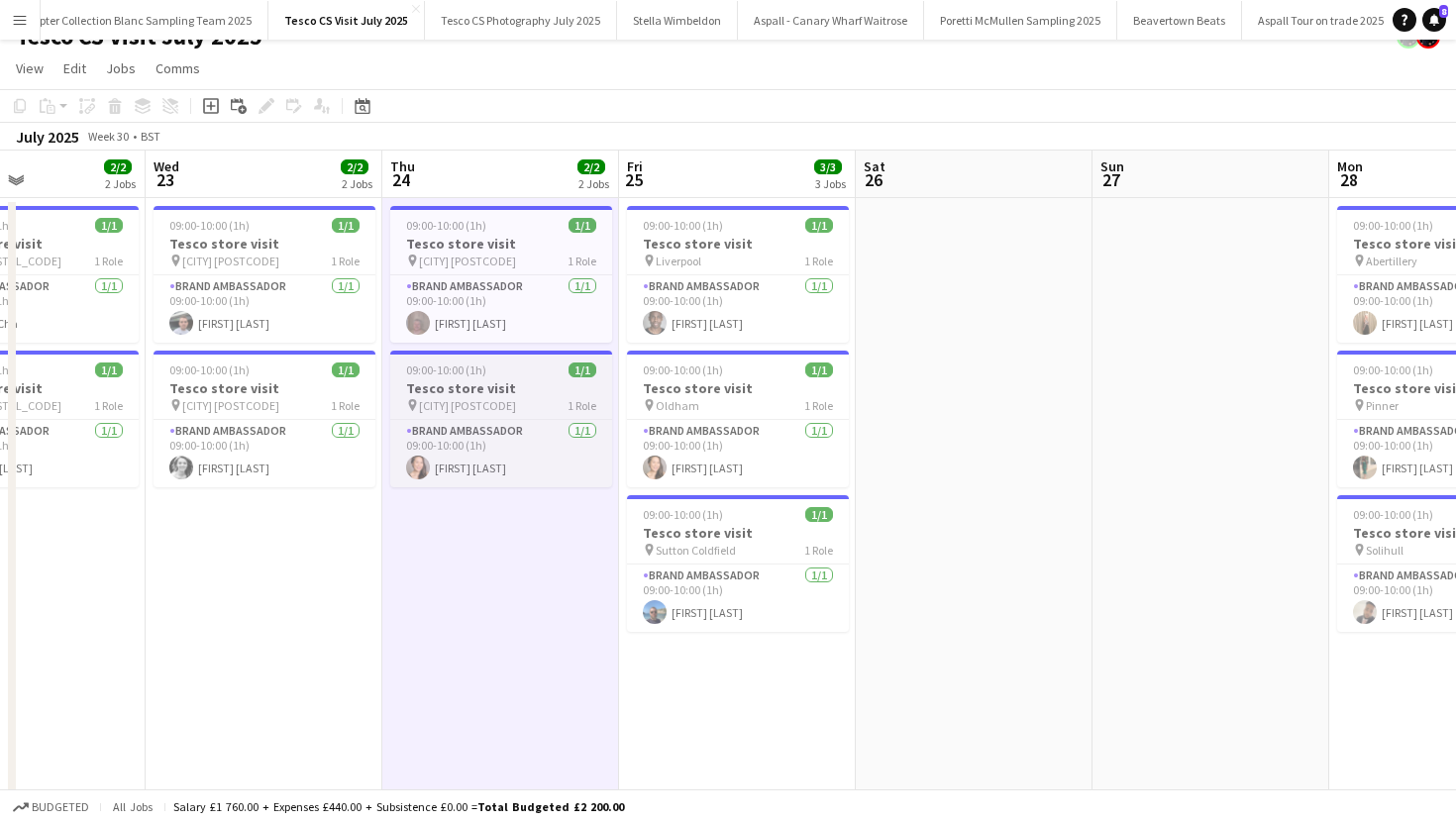 click on "Tesco store visit" at bounding box center [501, 388] 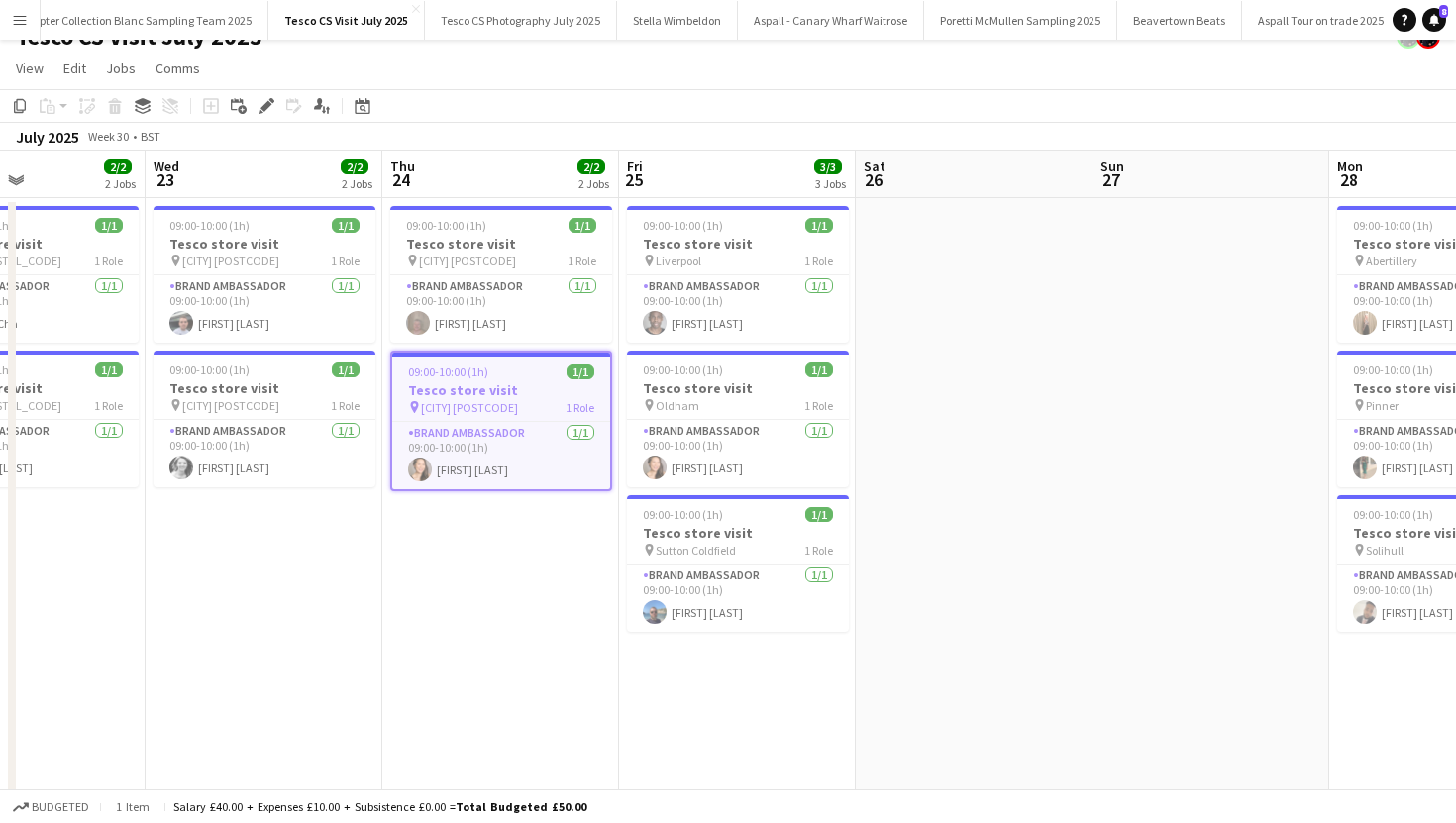 click on "09:00-10:00 (1h)    1/1   Tesco store visit
pin
Great Yarmouth NR31   1 Role   Brand Ambassador   1/1   09:00-10:00 (1h)
Daniel Baldry     09:00-10:00 (1h)    1/1   Tesco store visit
pin
Lancaster LA1   1 Role   Brand Ambassador   1/1   09:00-10:00 (1h)
Lisa Hoang" at bounding box center [500, 510] 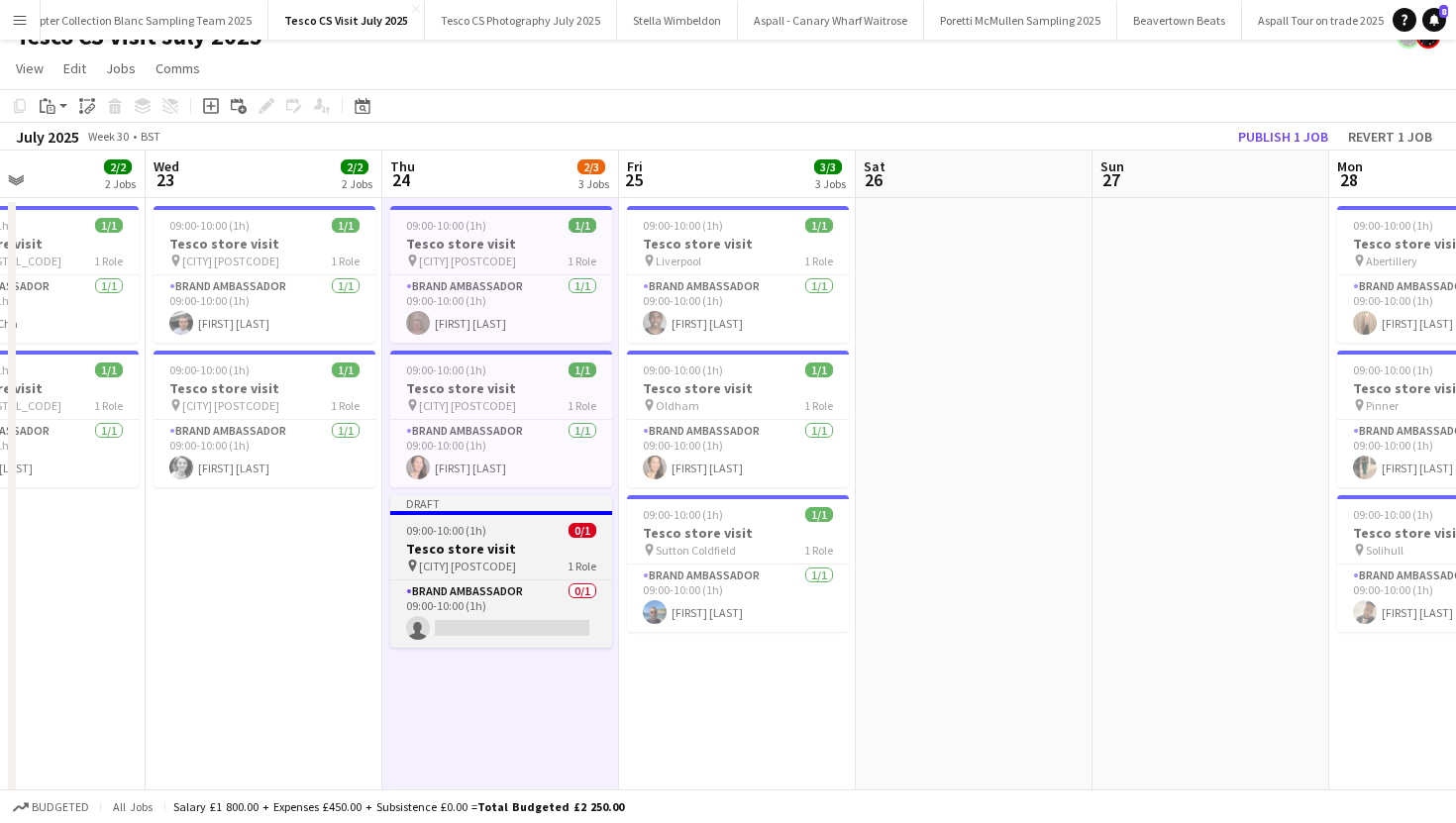 click on "Tesco store visit" at bounding box center [501, 549] 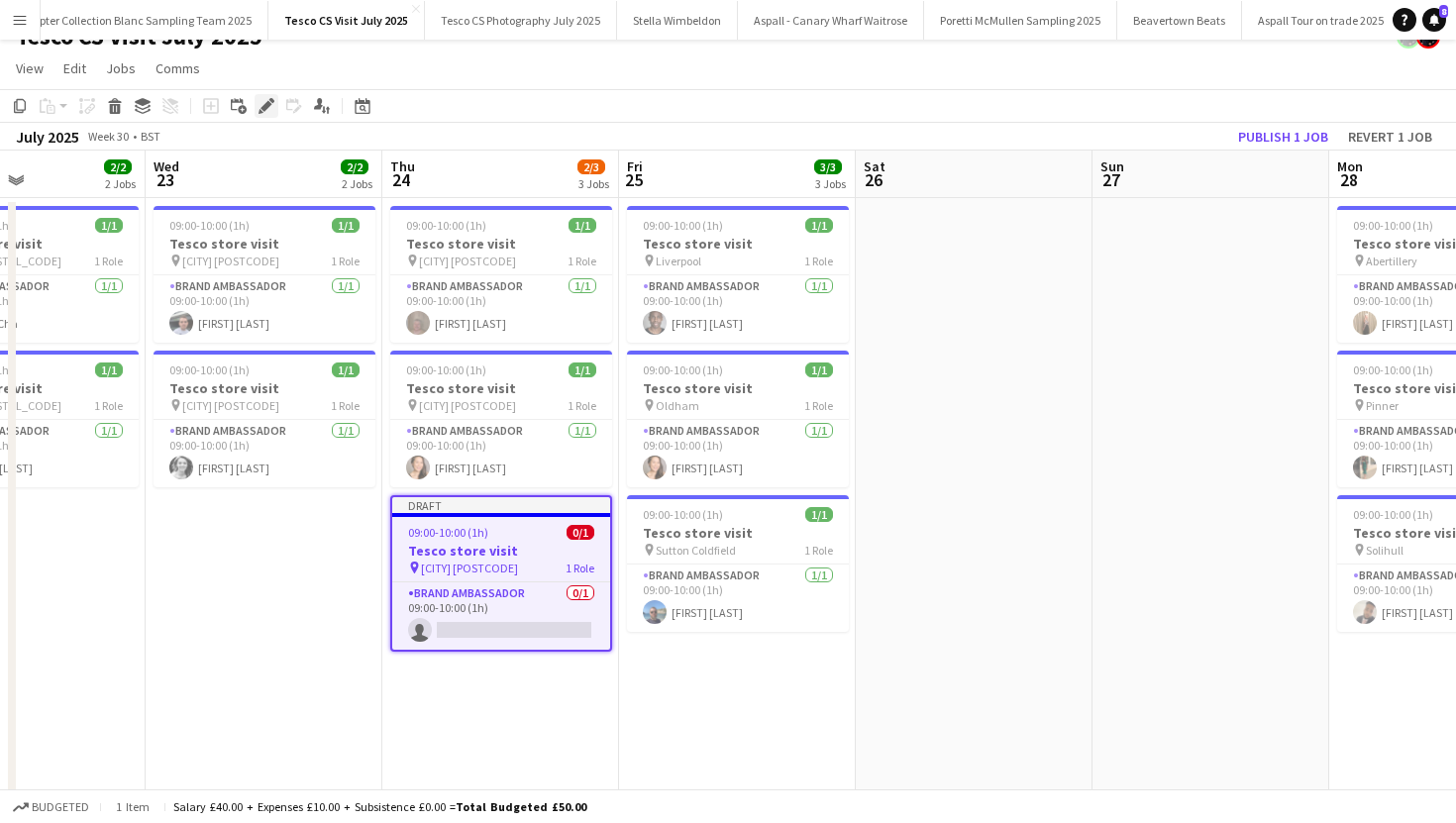 click 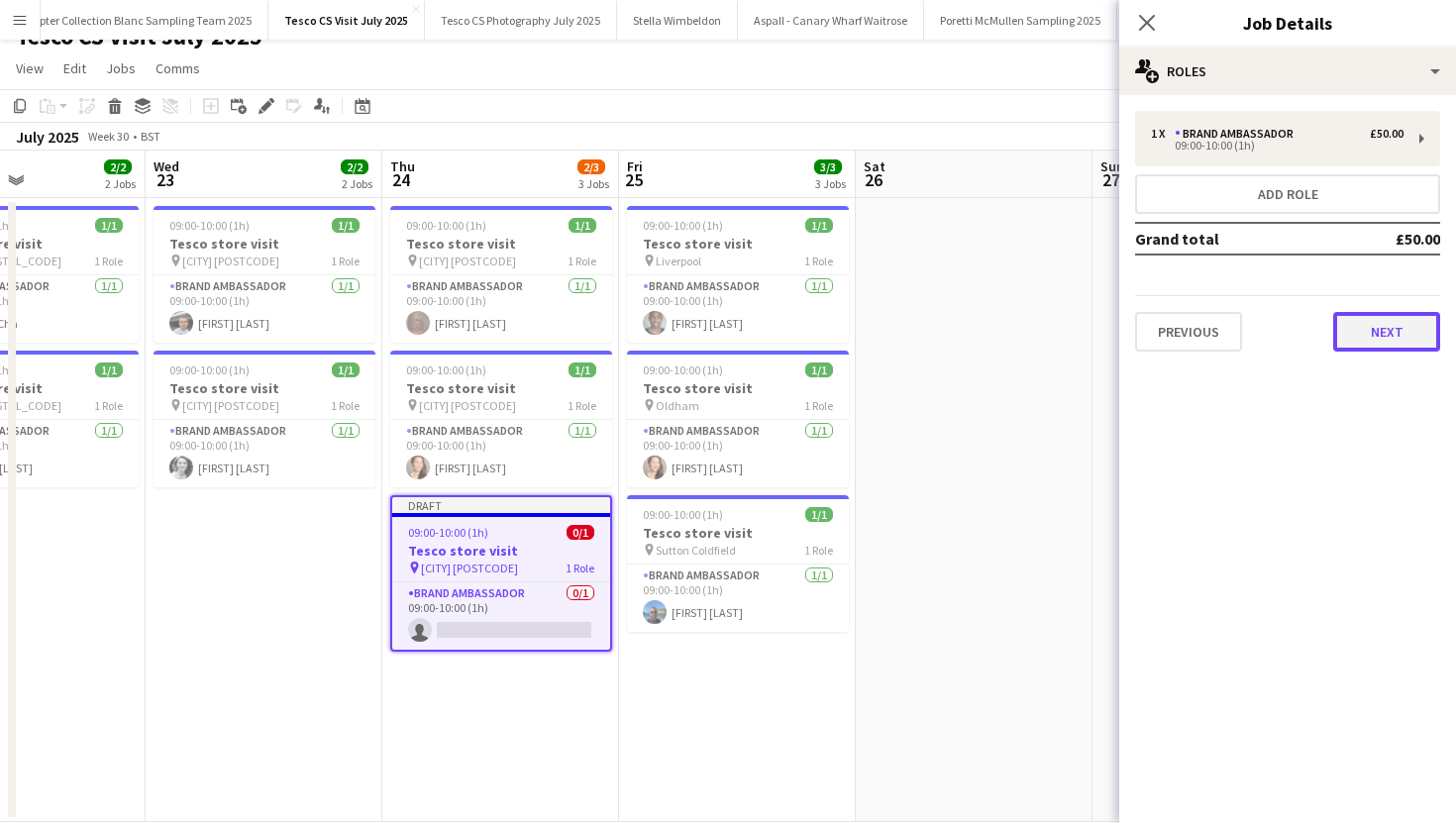 click on "Next" at bounding box center [1387, 332] 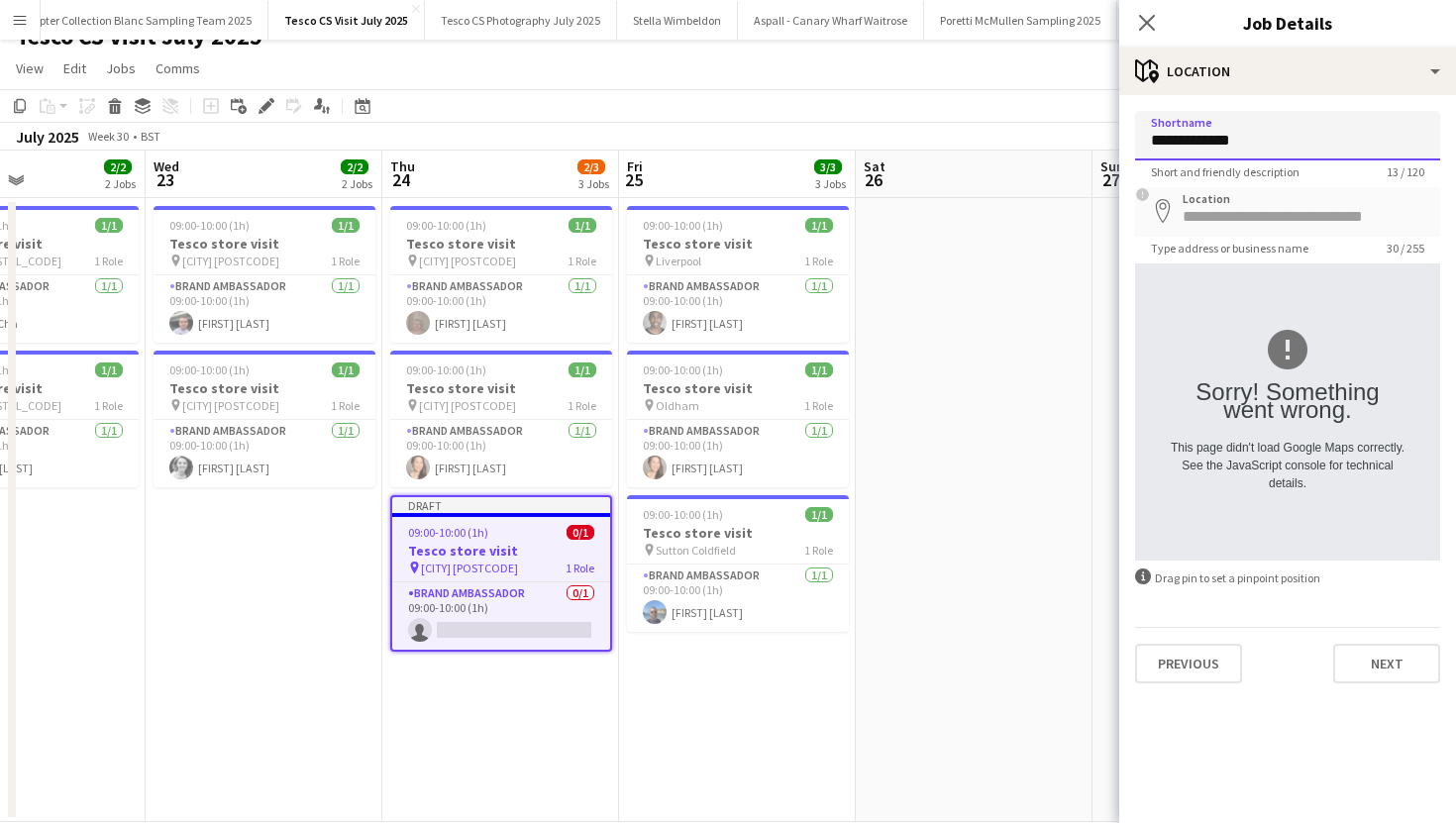 drag, startPoint x: 1246, startPoint y: 135, endPoint x: 1121, endPoint y: 132, distance: 125.035995 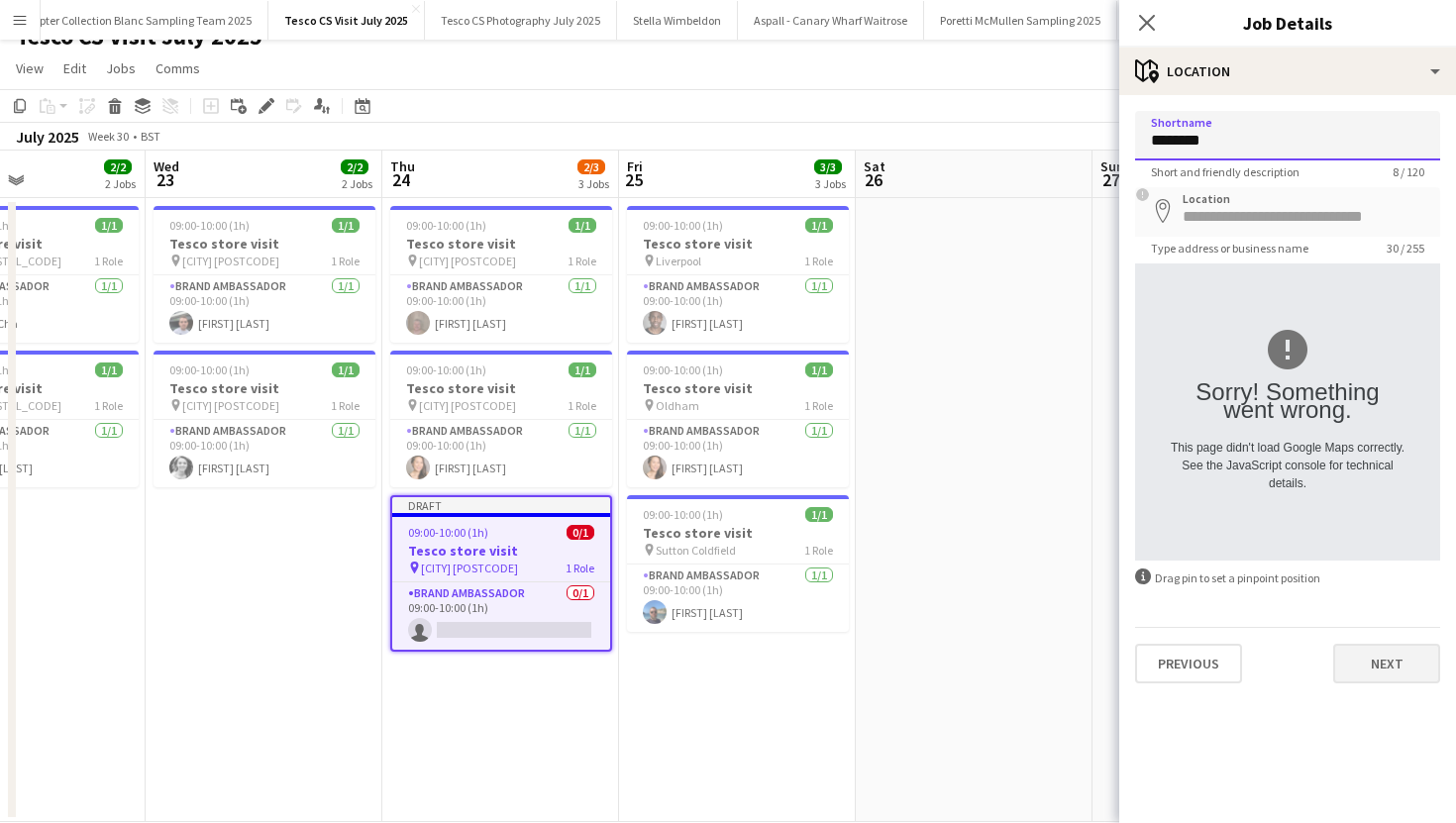 type on "********" 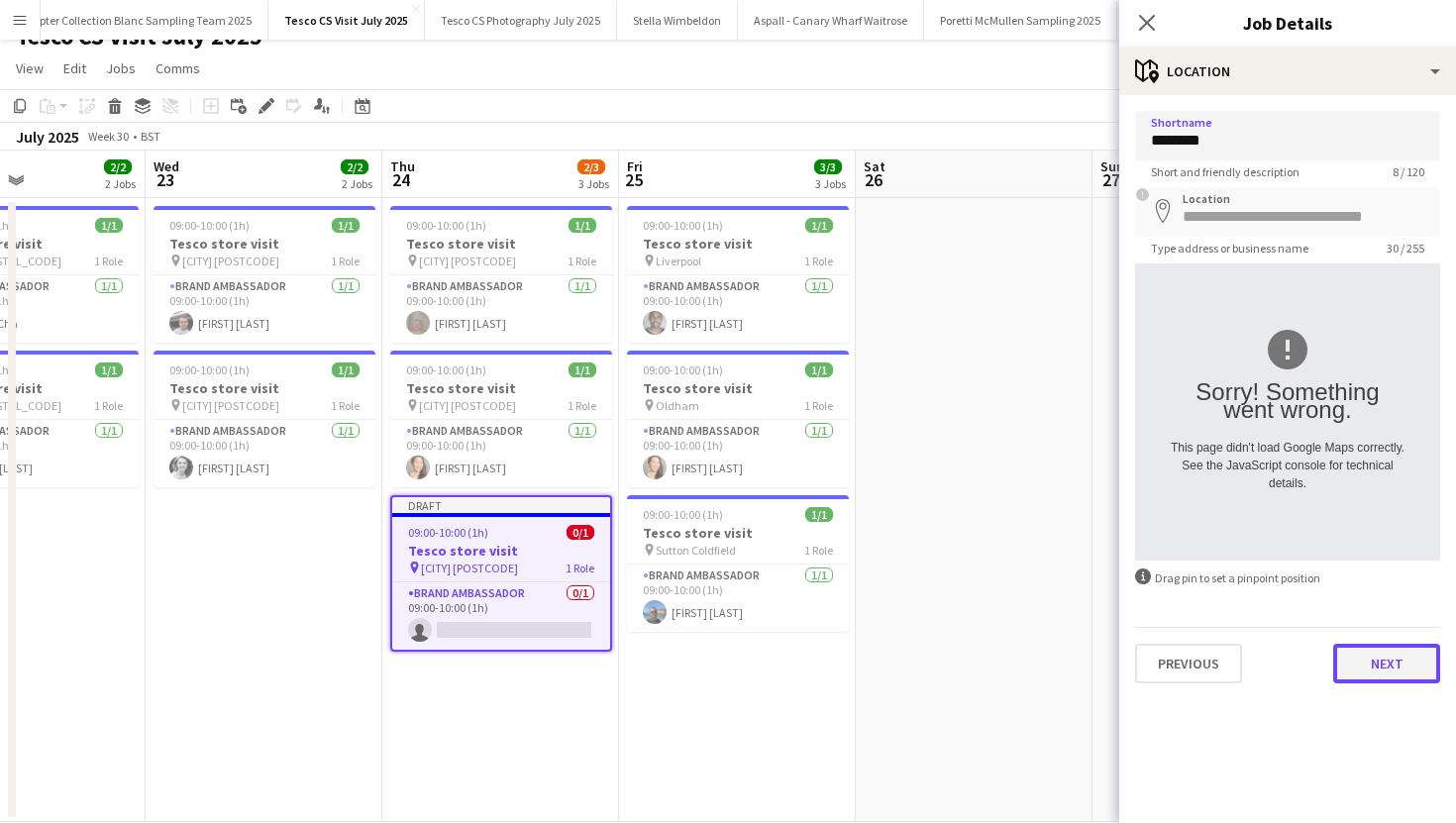 click on "Next" at bounding box center [1387, 664] 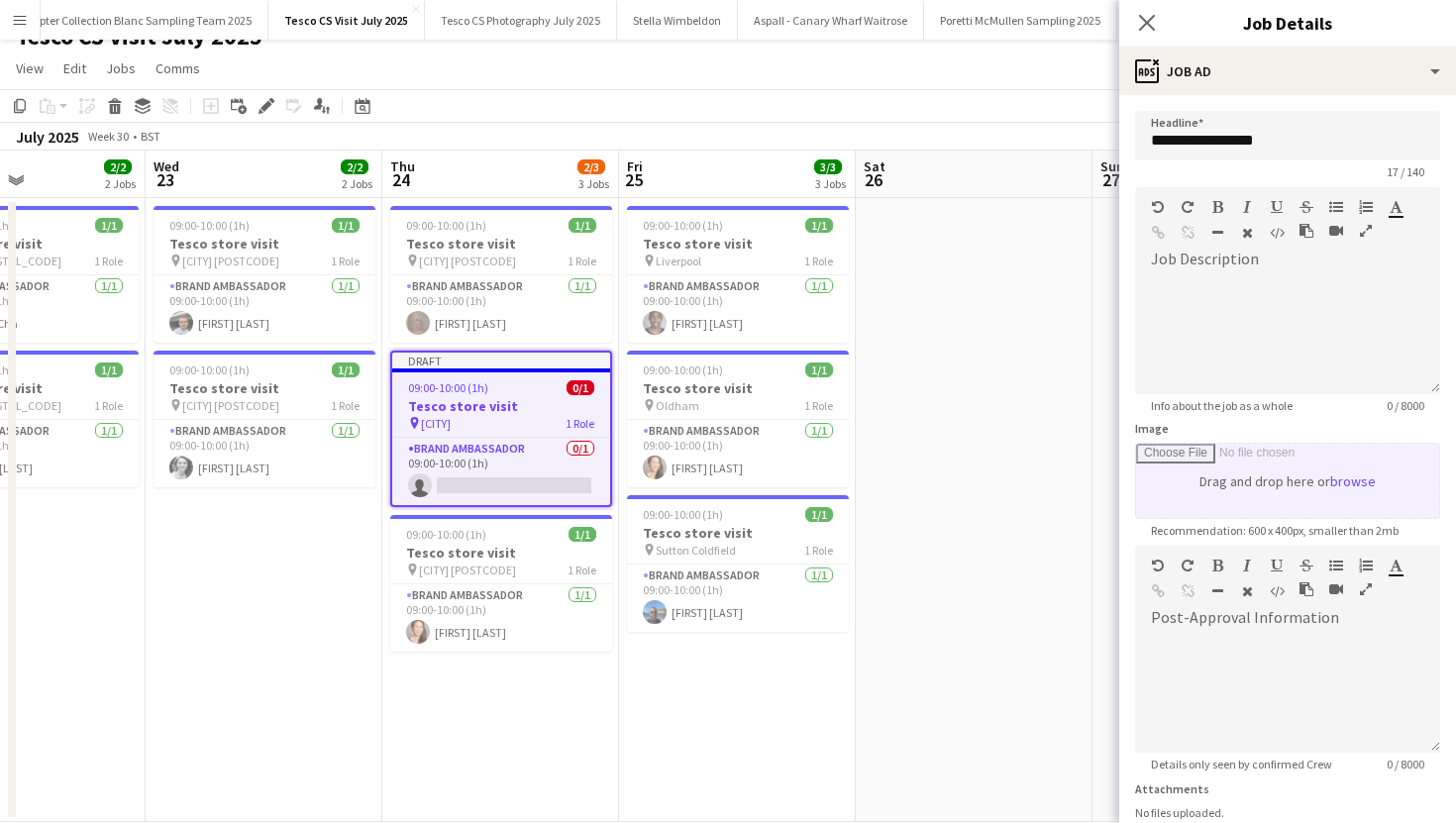 scroll, scrollTop: 155, scrollLeft: 0, axis: vertical 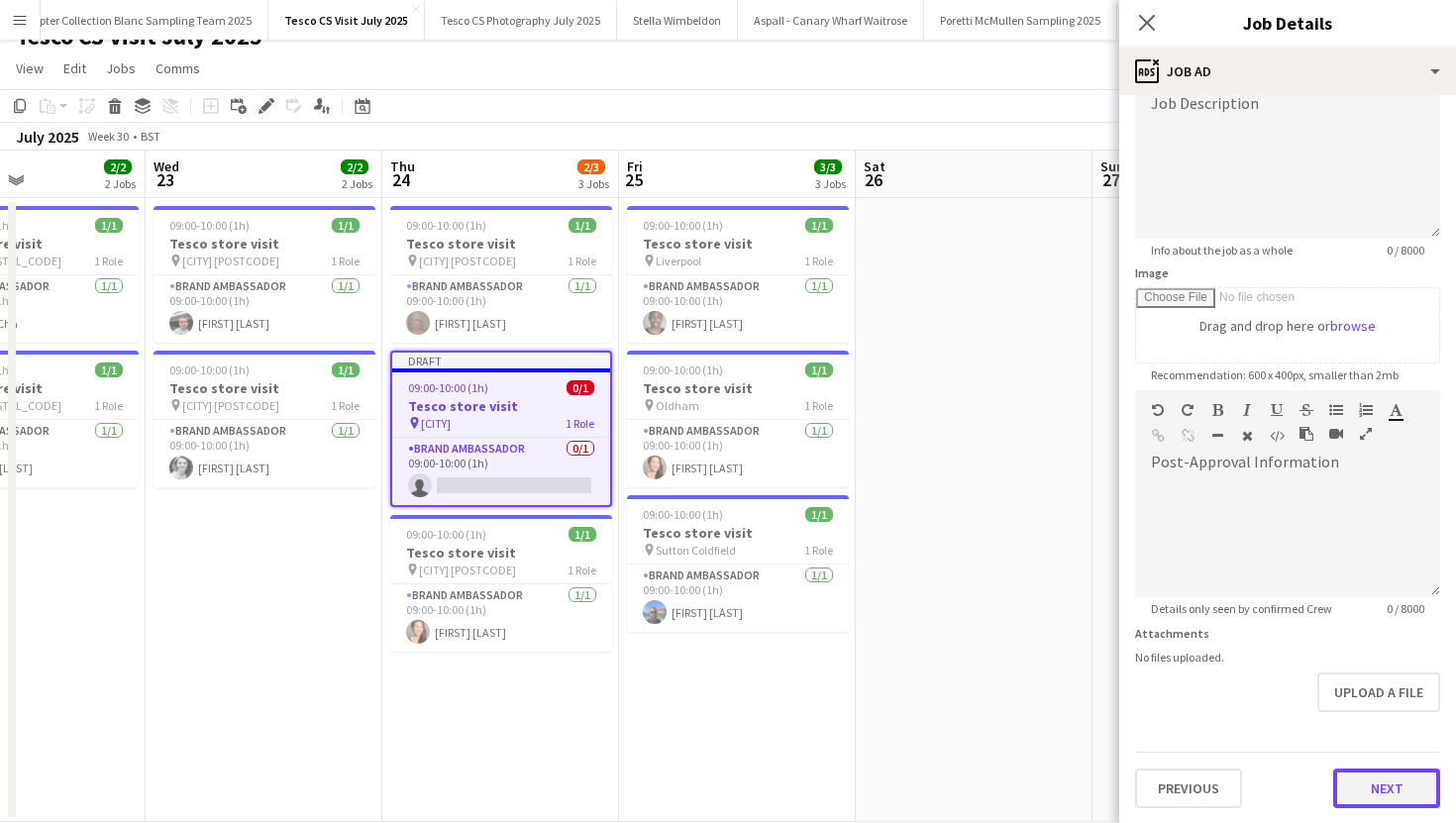 click on "Next" at bounding box center (1387, 788) 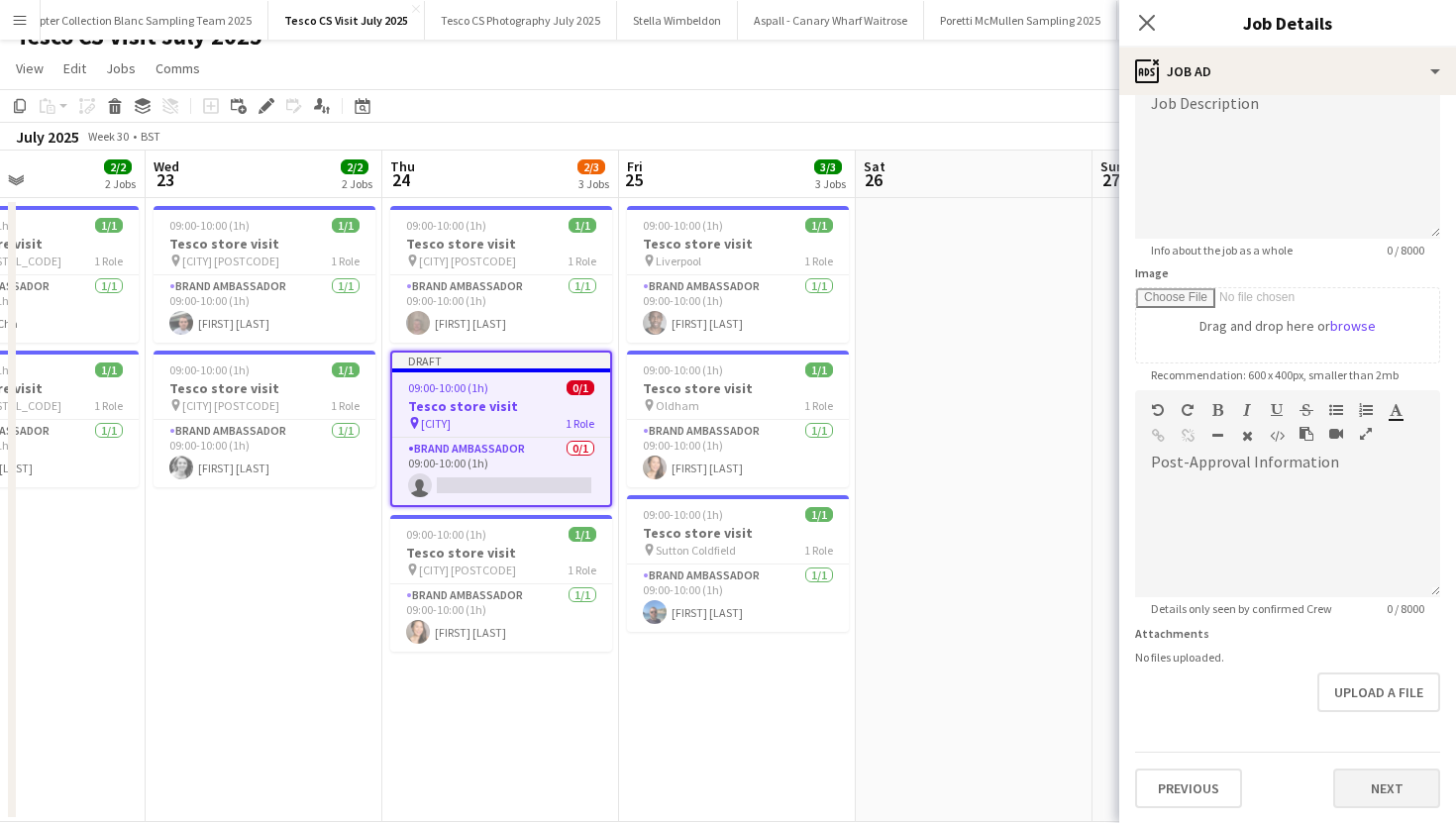 scroll, scrollTop: 0, scrollLeft: 0, axis: both 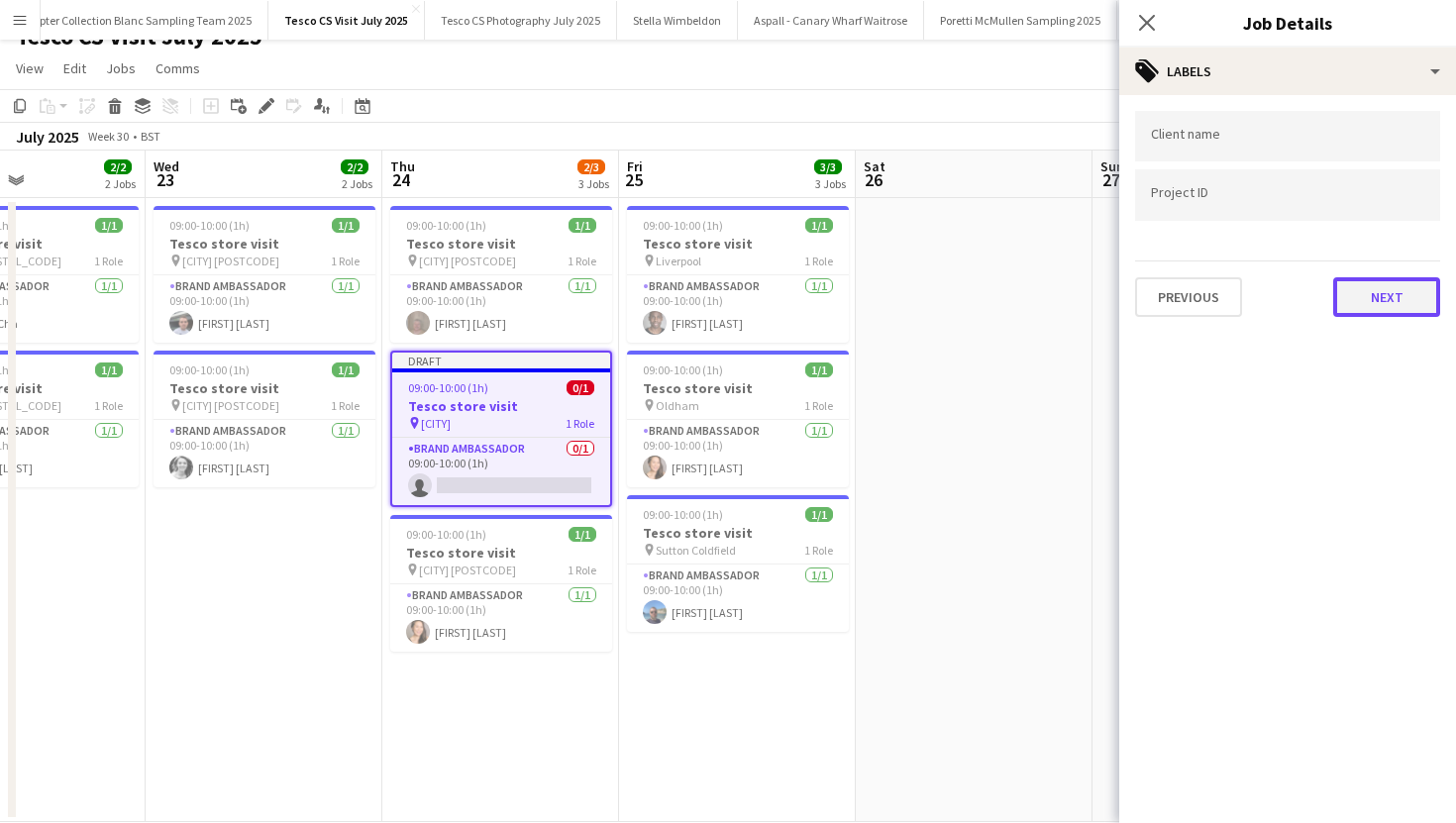 click on "Next" at bounding box center (1387, 297) 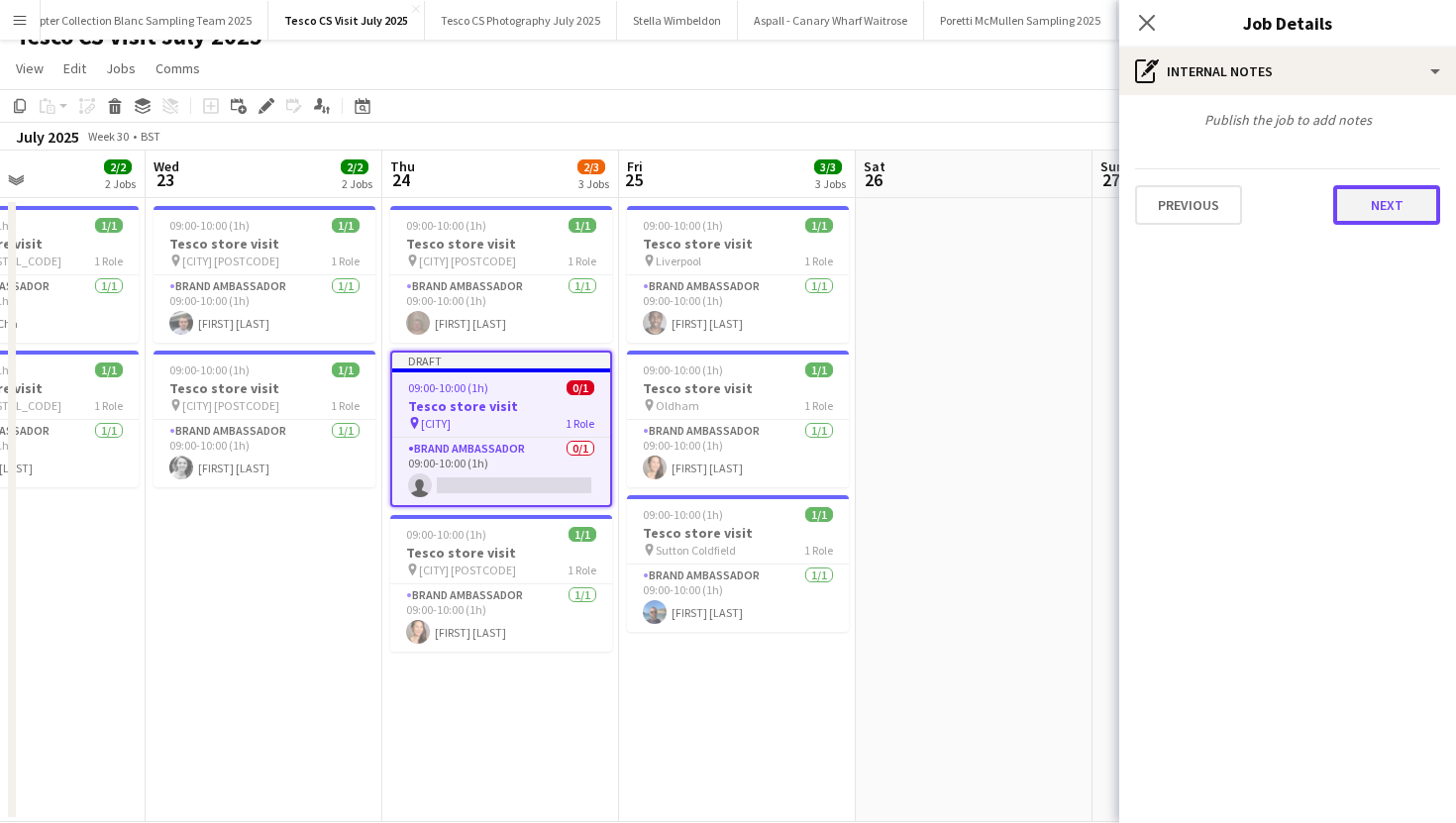 click on "Next" at bounding box center (1387, 205) 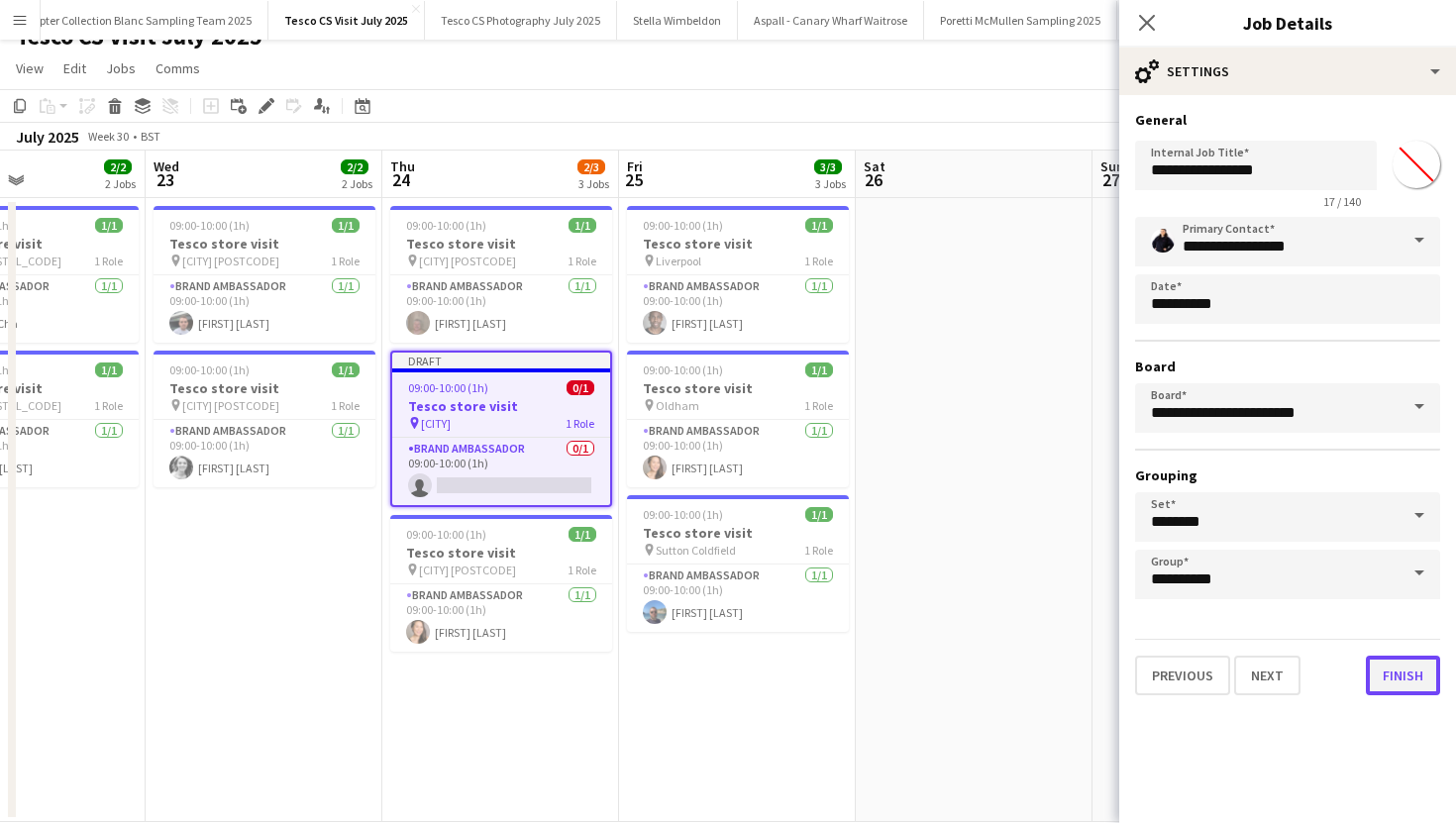 click on "Finish" at bounding box center (1403, 675) 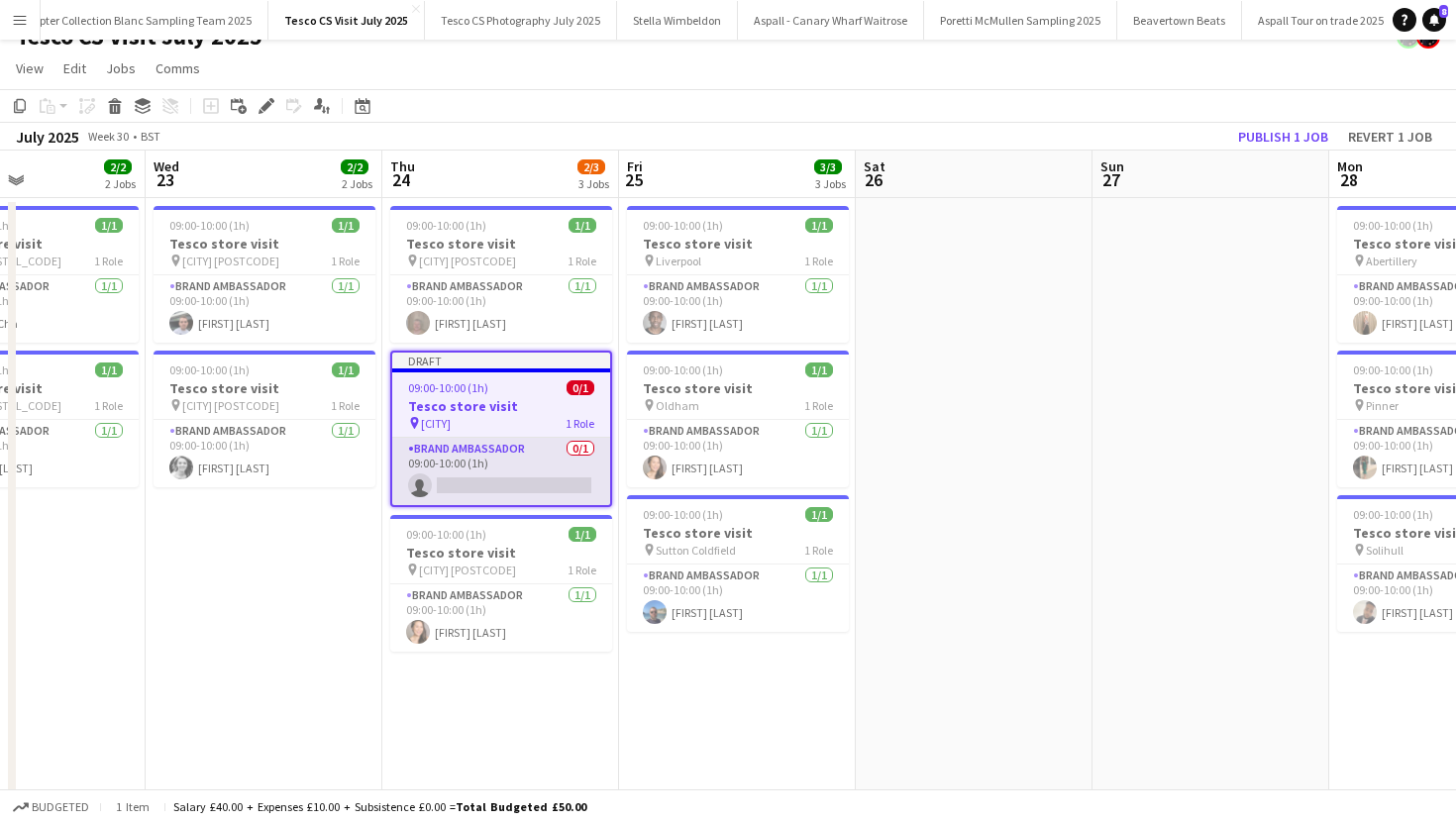 click on "Brand Ambassador   0/1   09:00-10:00 (1h)
single-neutral-actions" at bounding box center [501, 471] 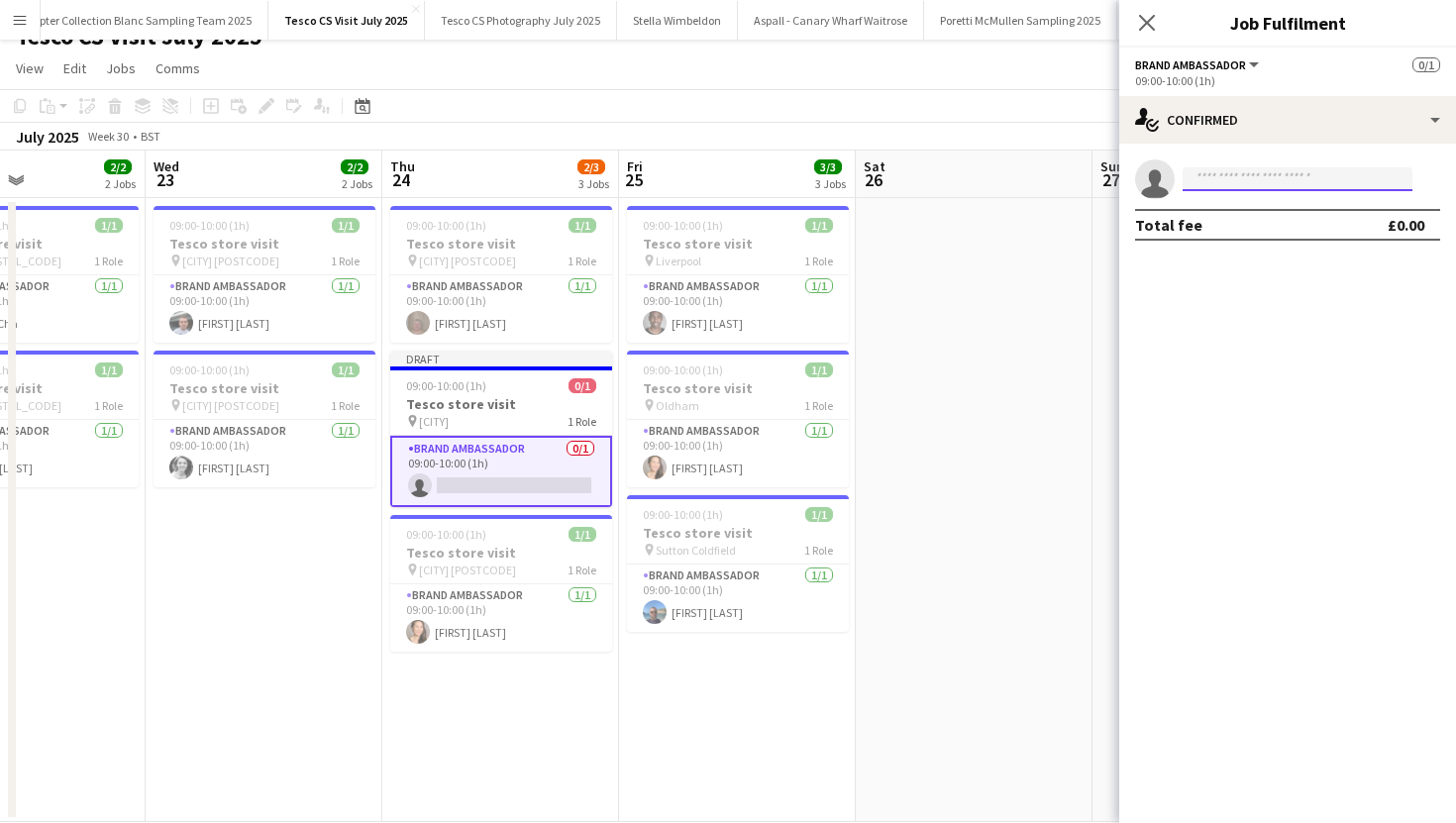 click at bounding box center [1298, 179] 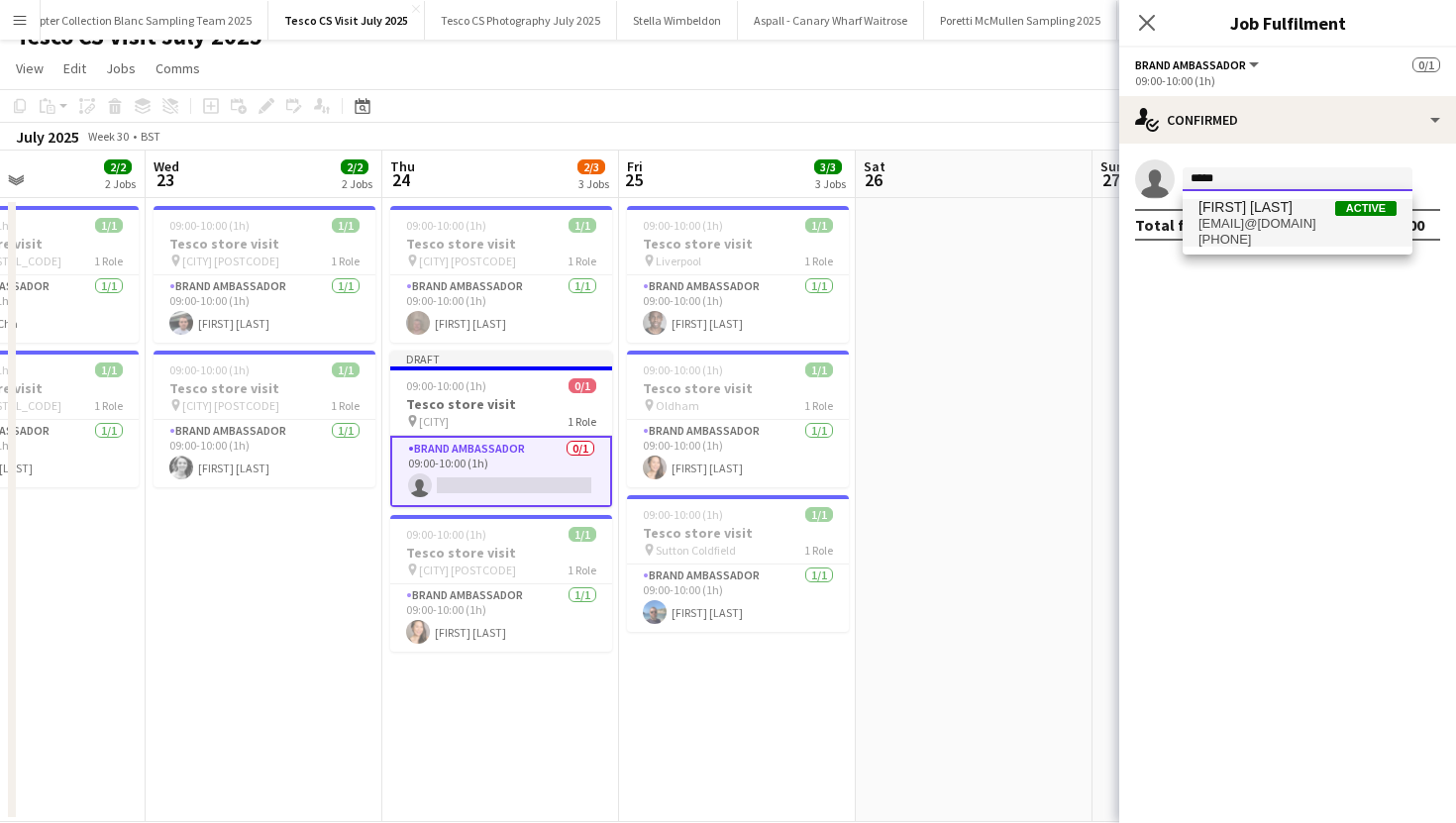 type on "*****" 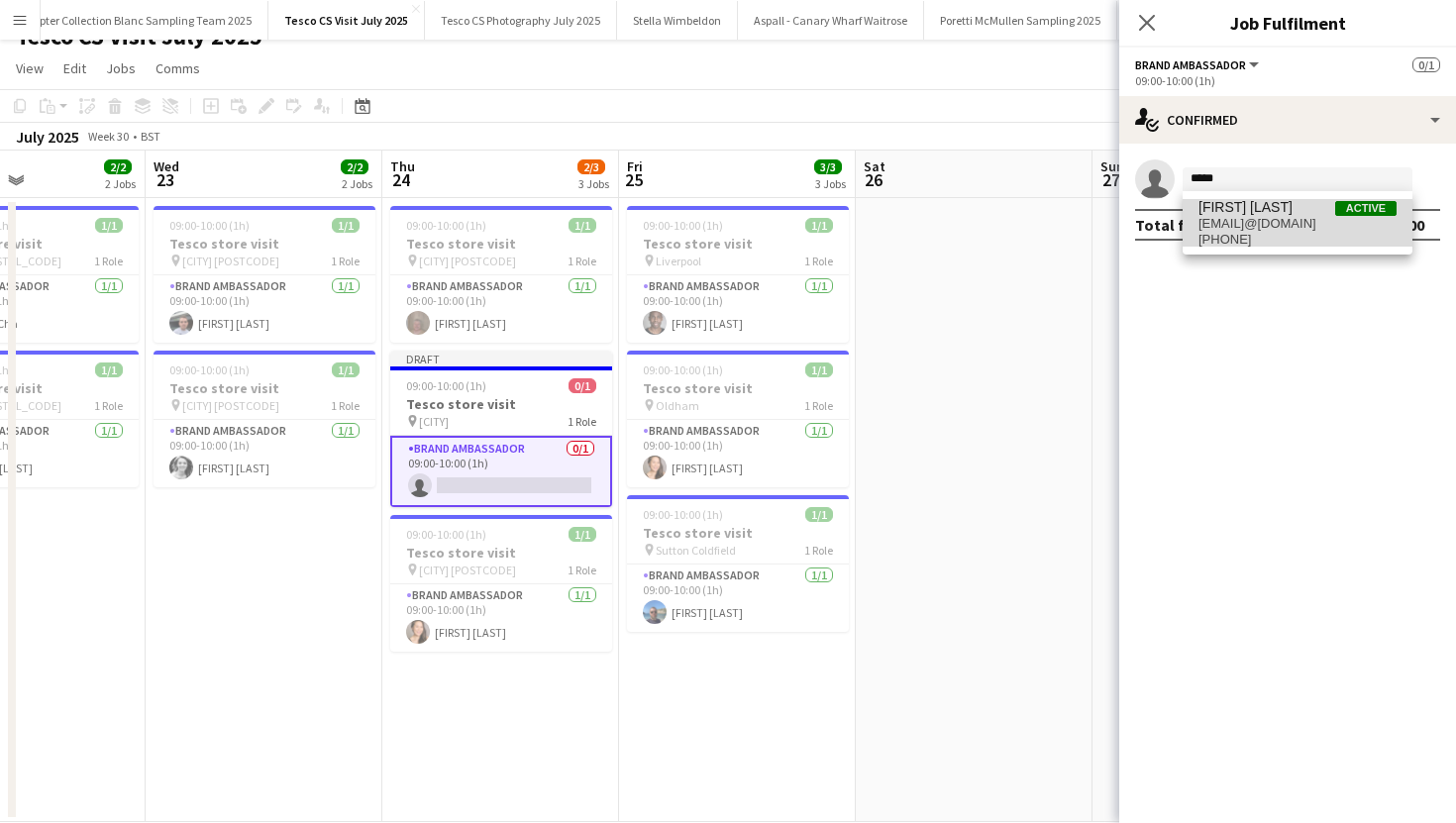 click on "Saran Headman" at bounding box center (1245, 207) 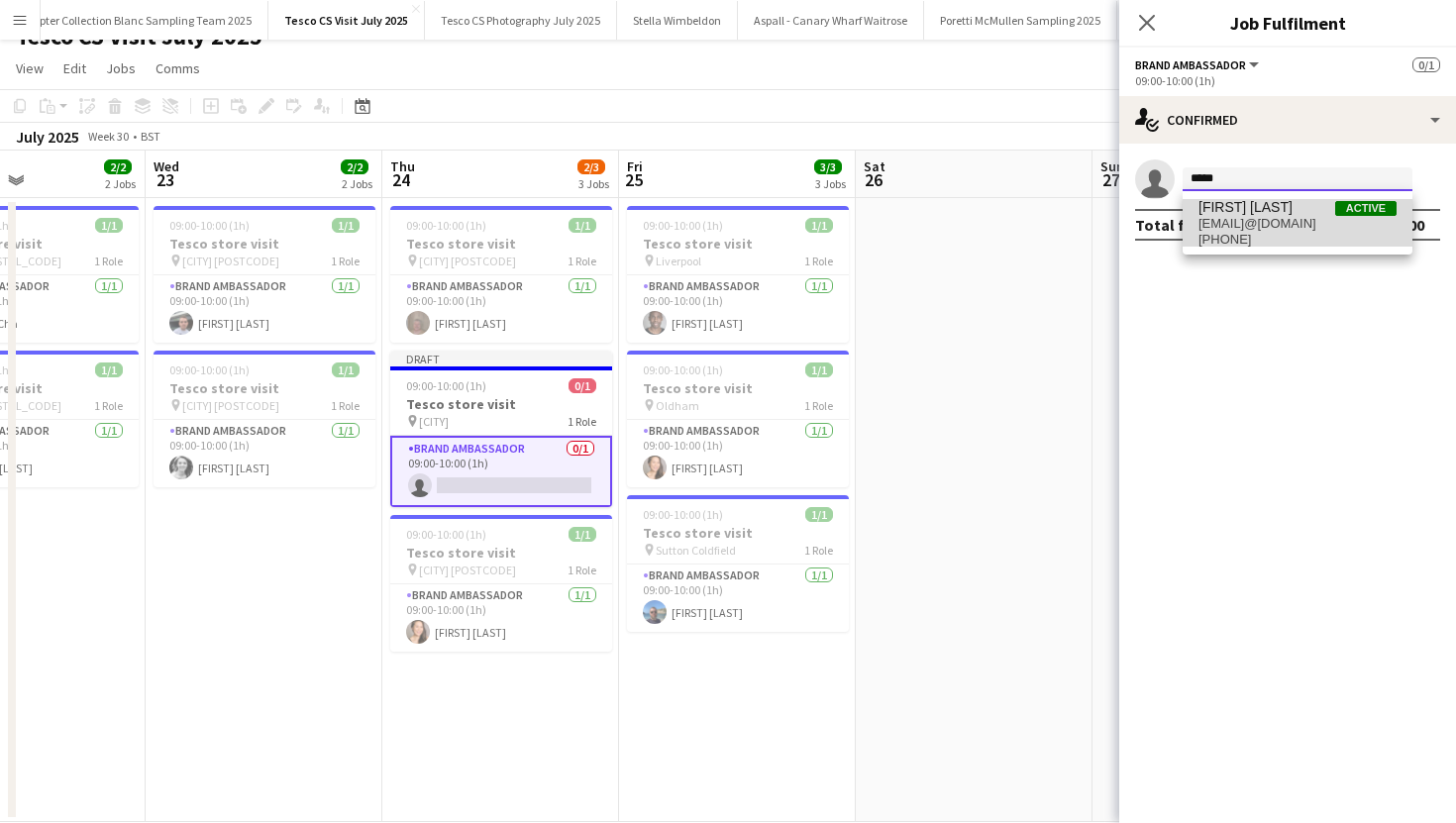 type 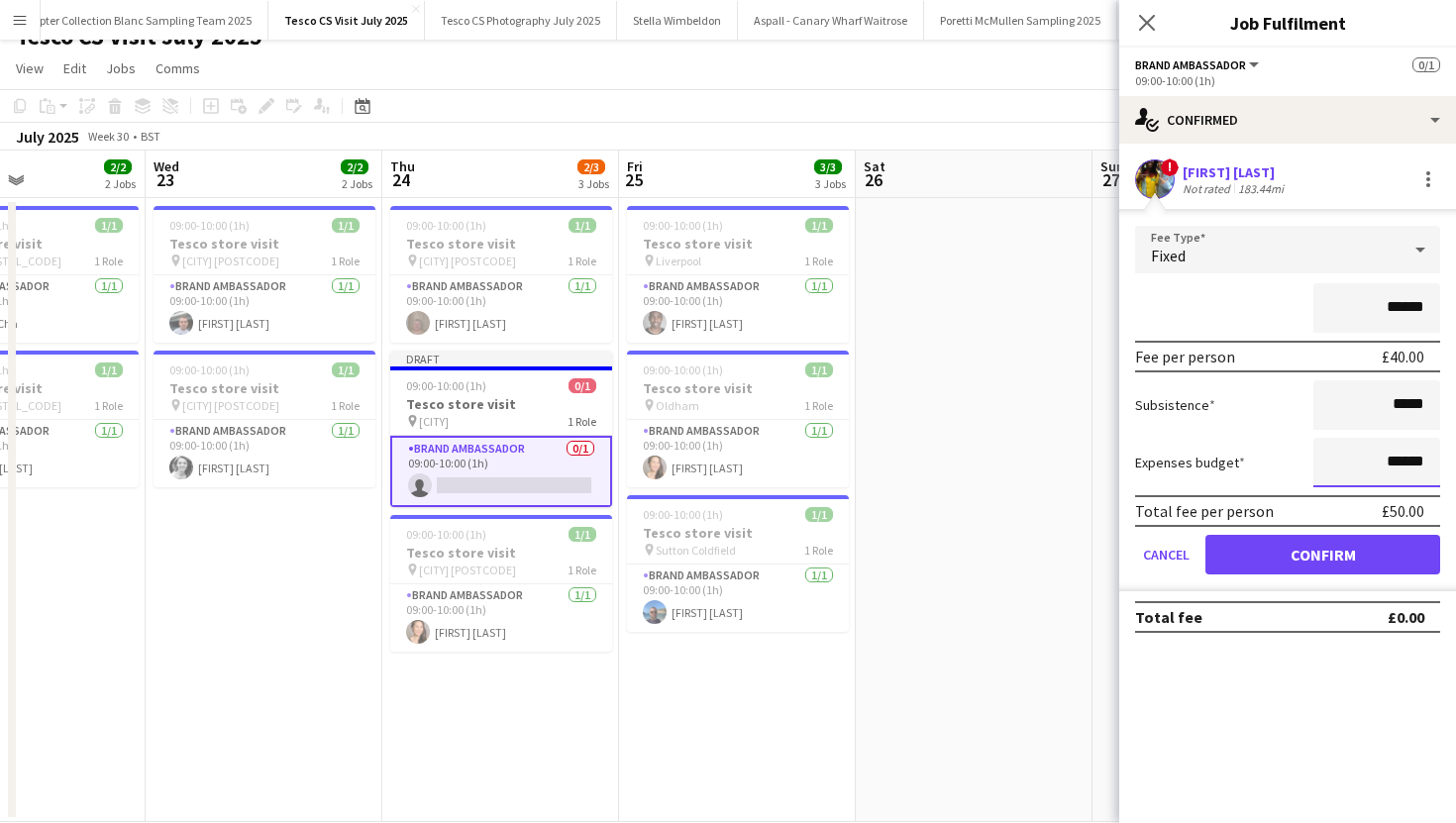 click on "******" at bounding box center (1377, 463) 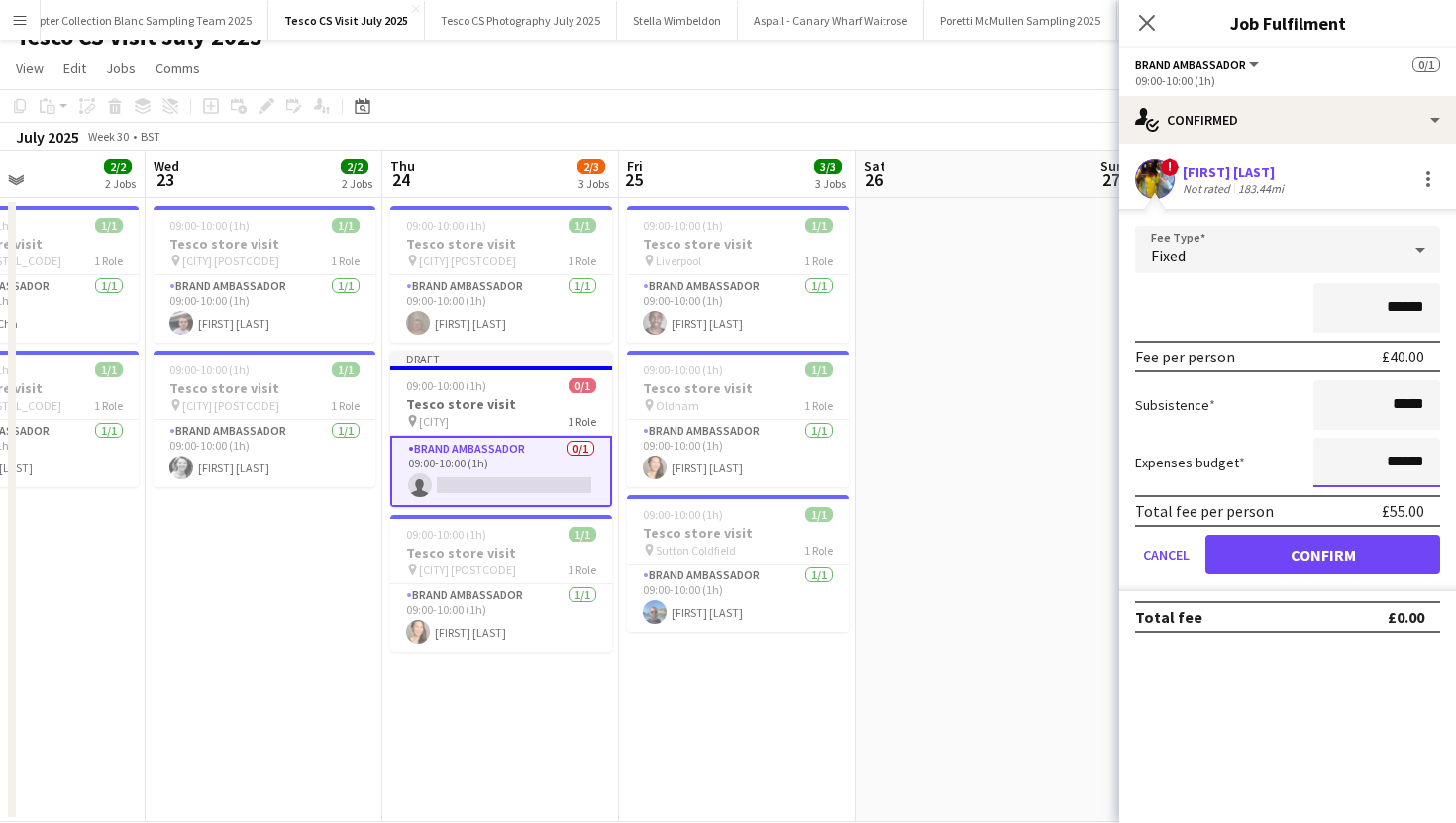 type on "******" 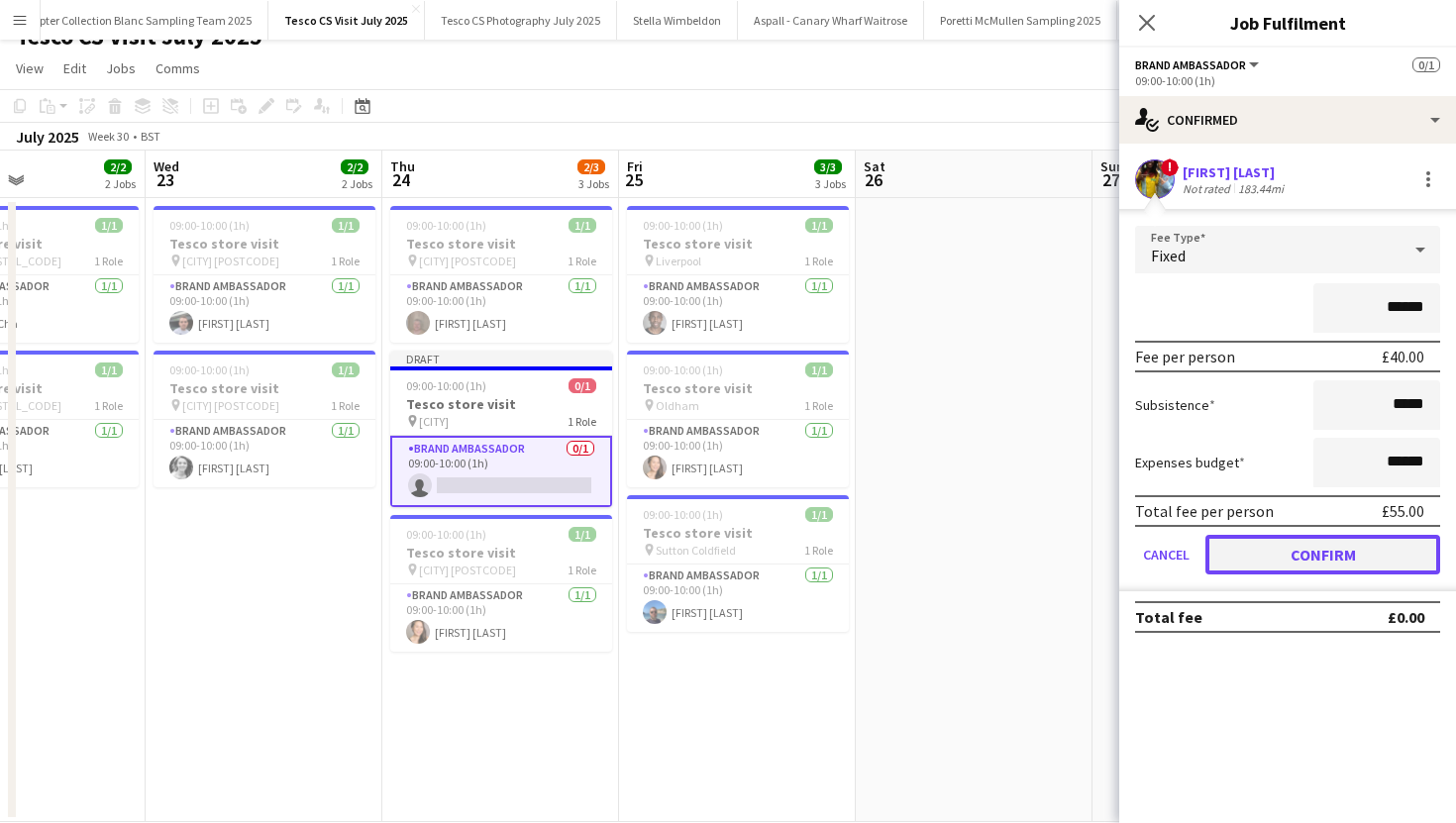 click on "Confirm" at bounding box center (1322, 555) 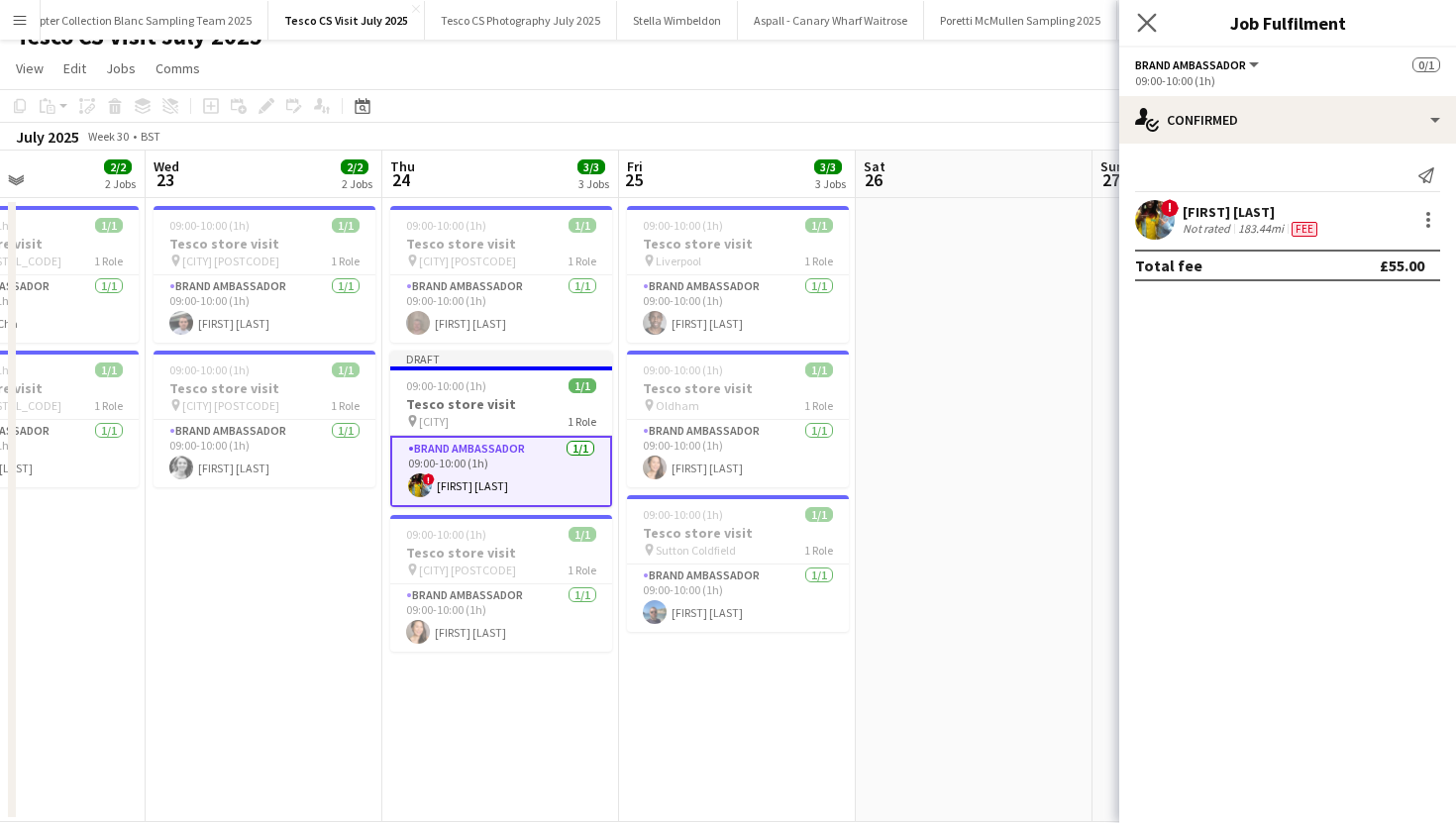 click on "Close pop-in" 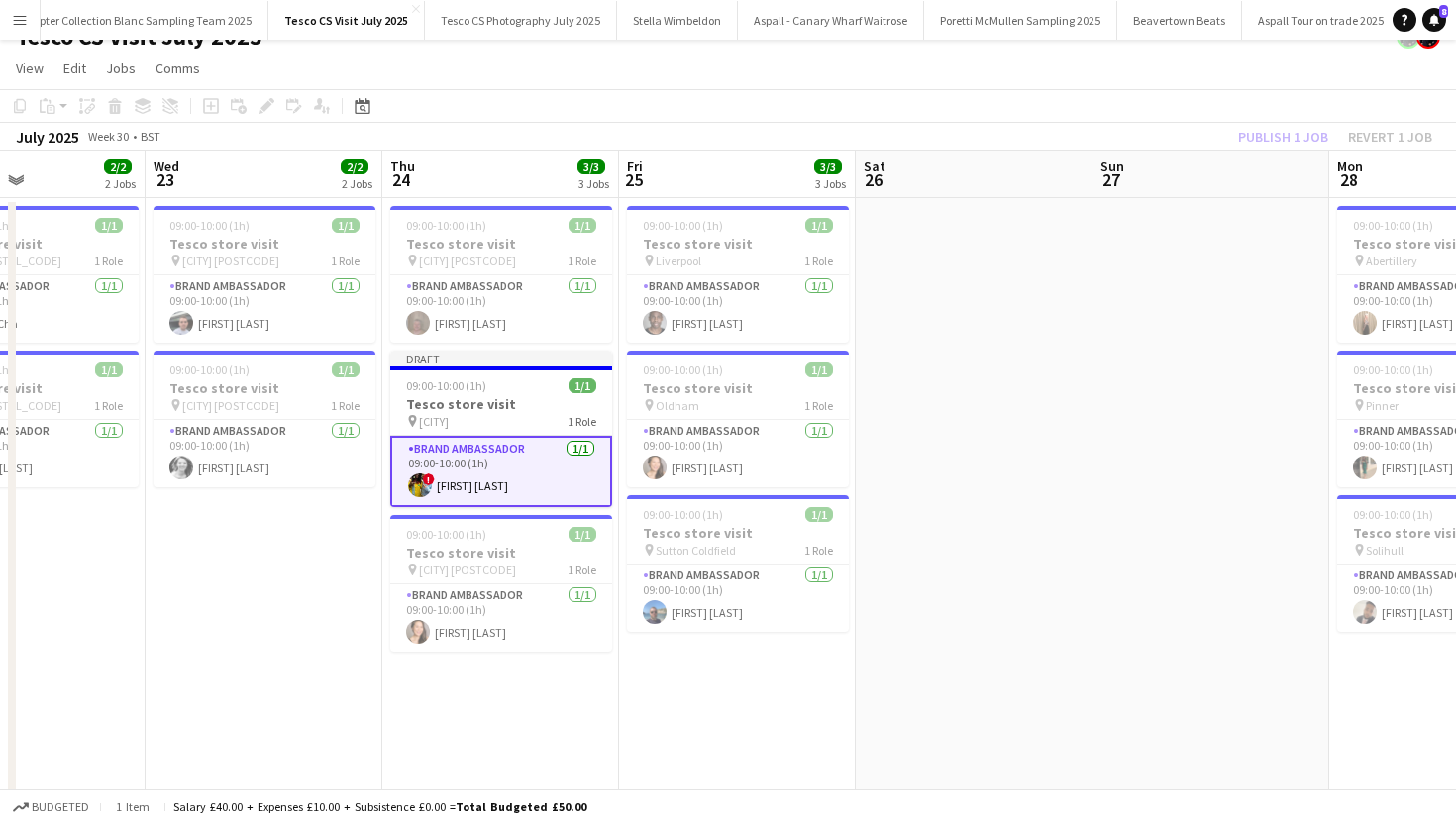 click at bounding box center (974, 510) 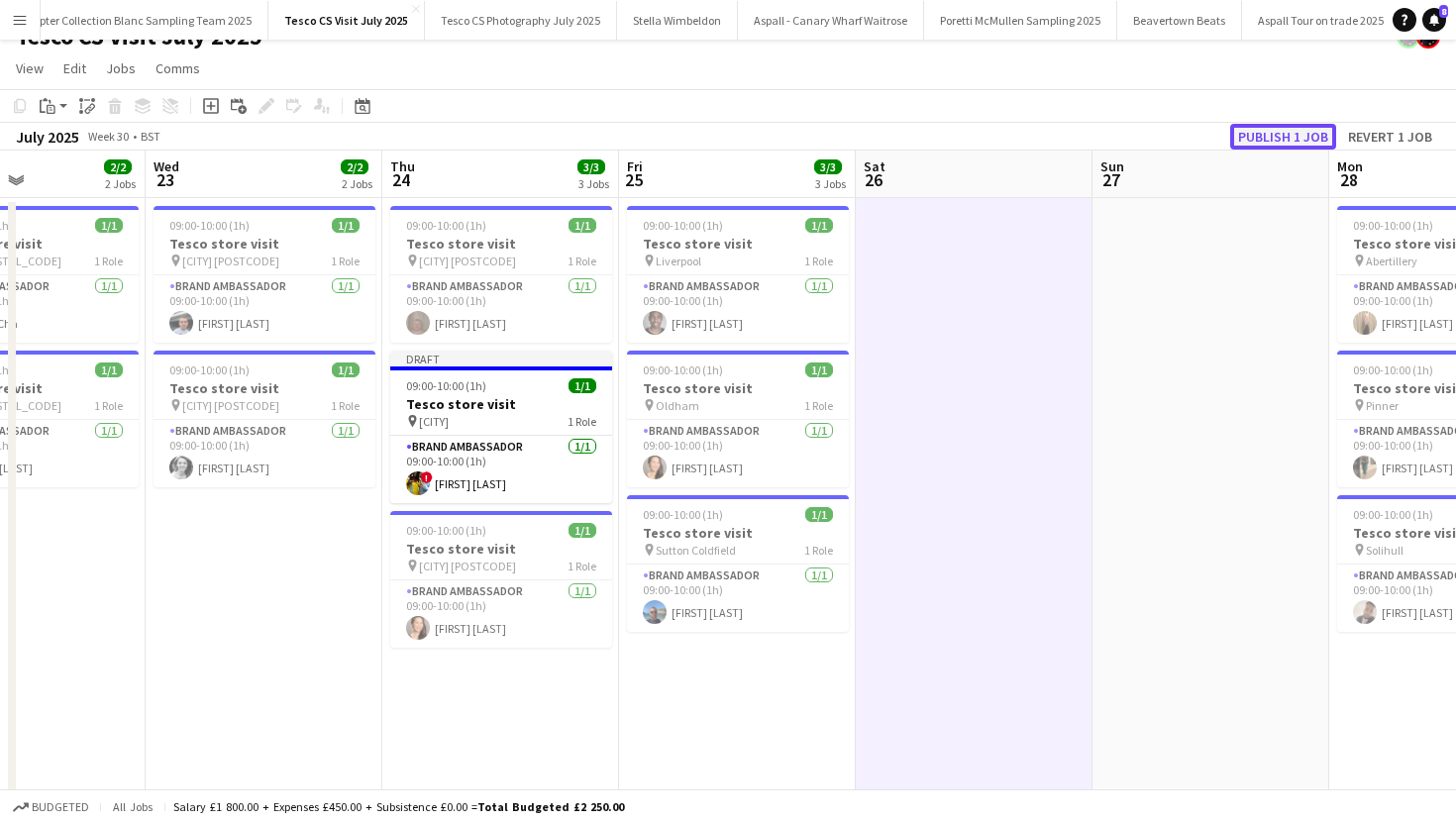 click on "Publish 1 job" 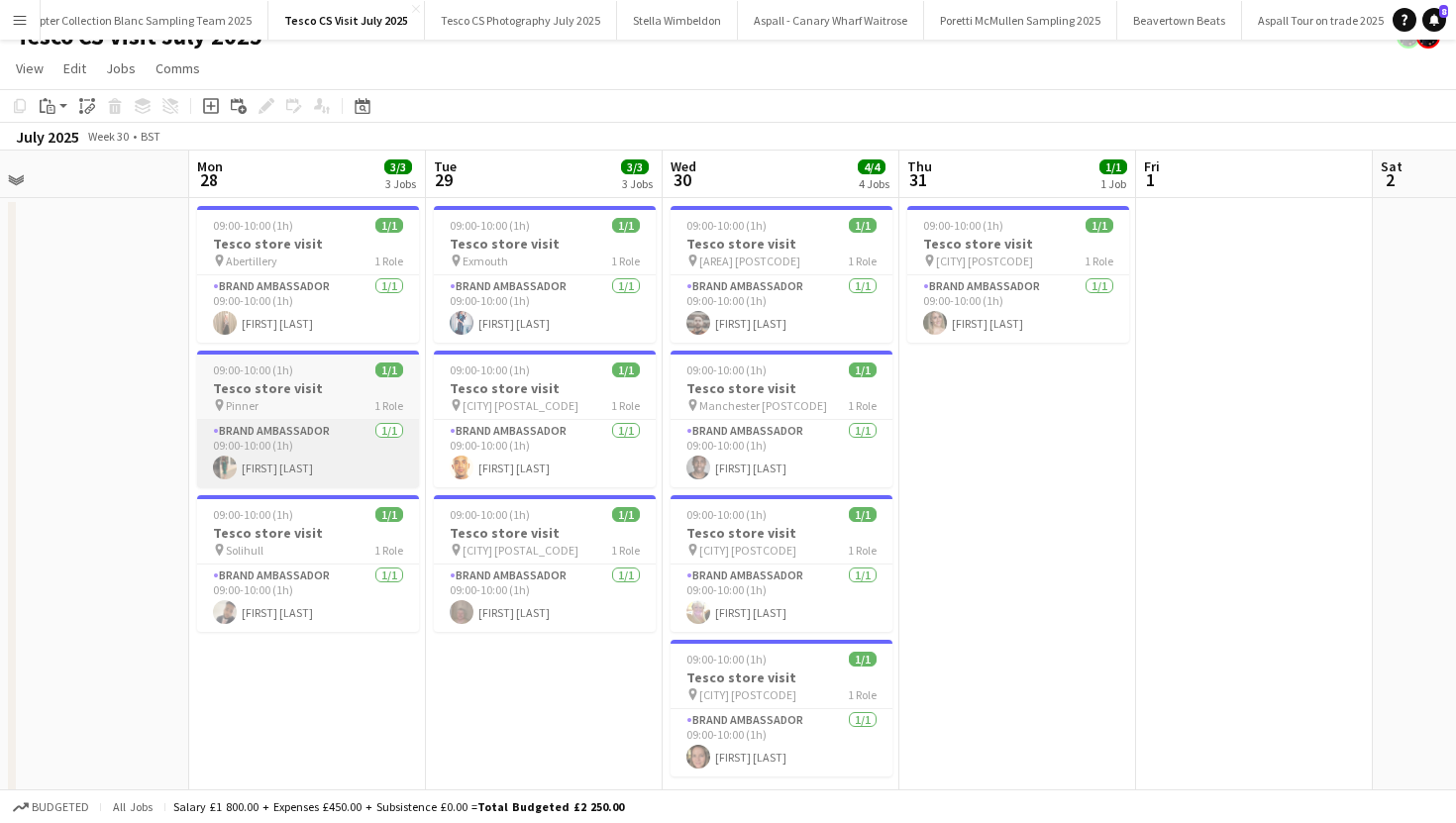 scroll, scrollTop: 0, scrollLeft: 786, axis: horizontal 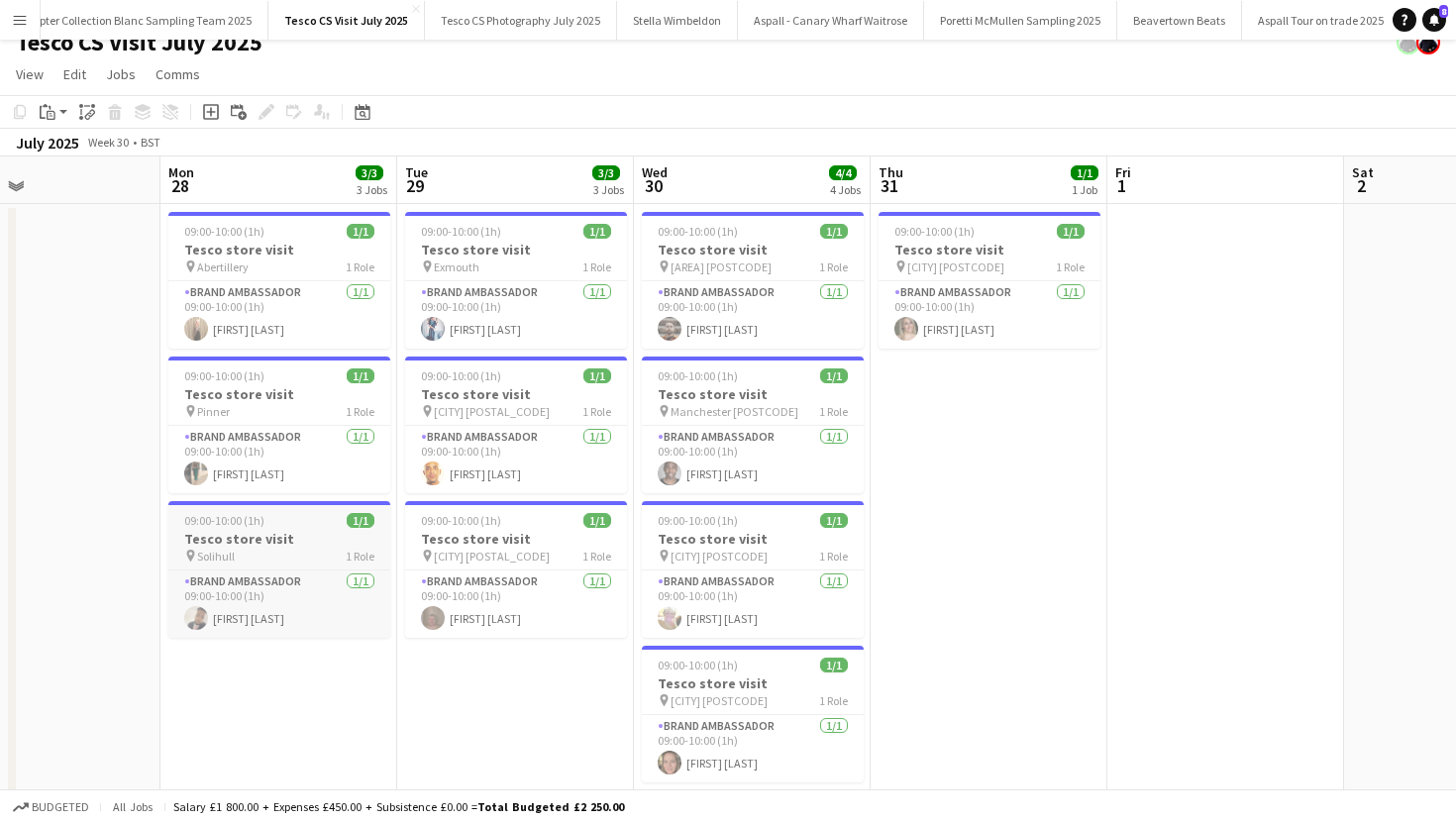 click on "Tesco store visit" at bounding box center [279, 539] 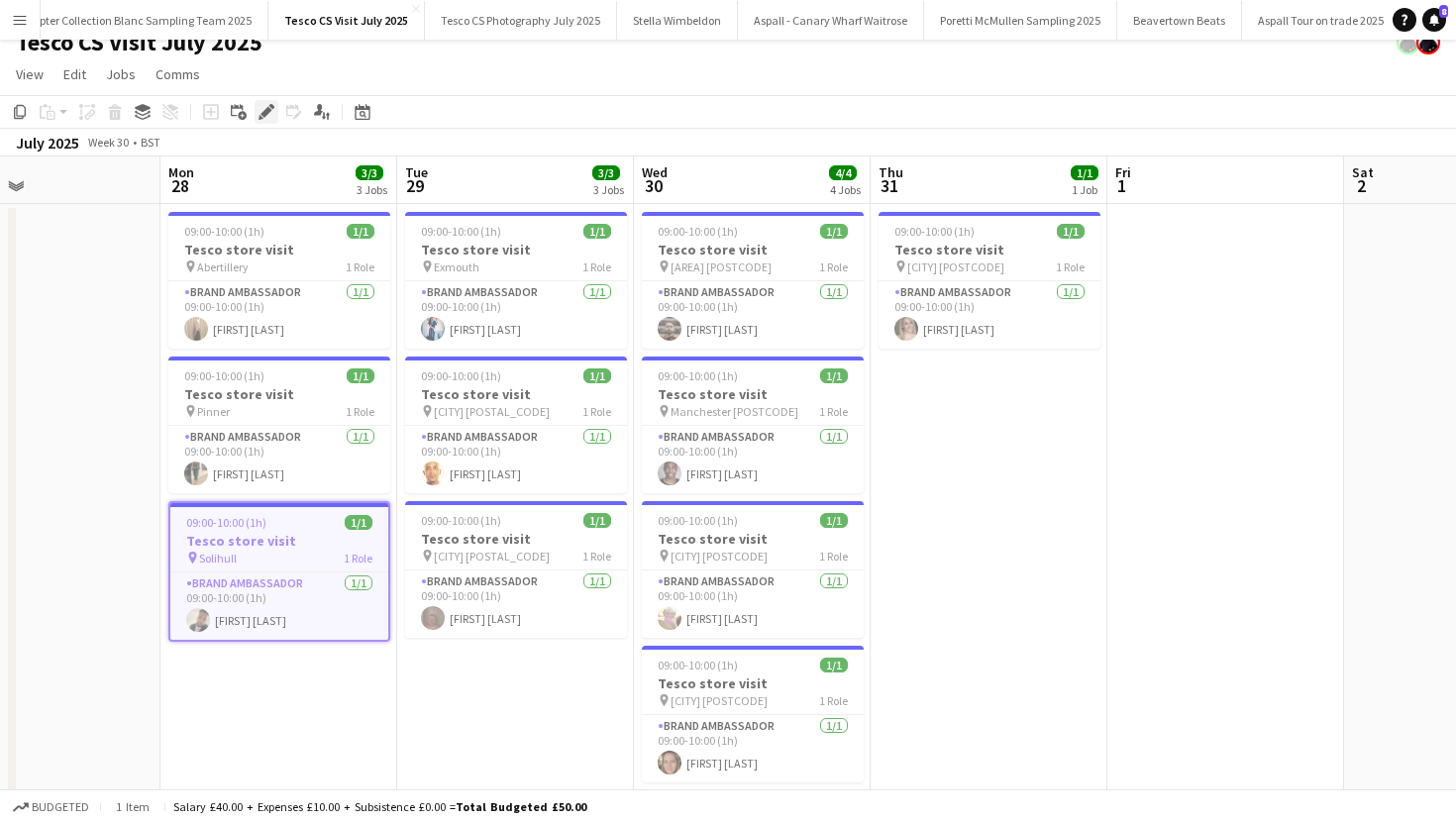 click 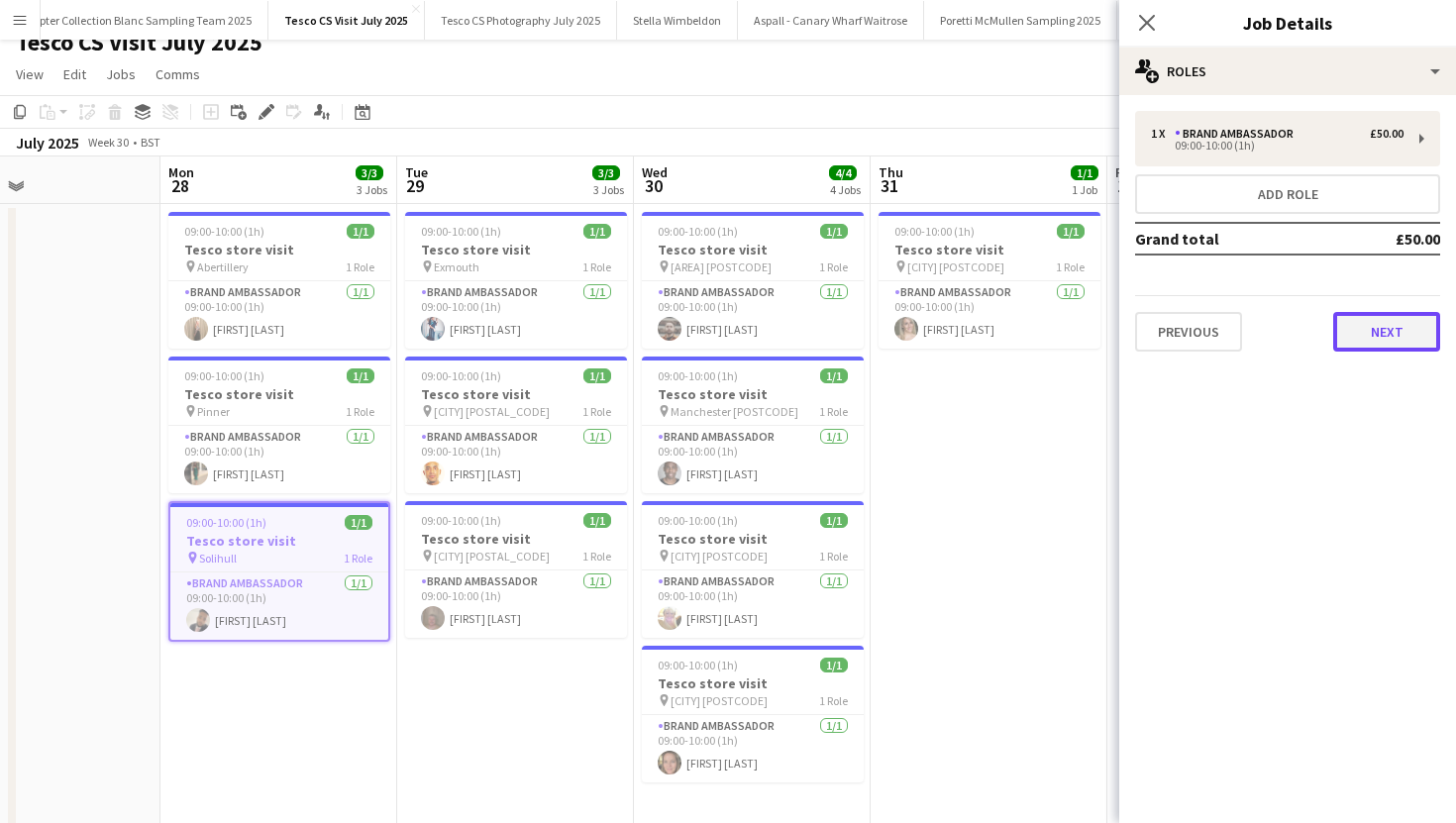 click on "Next" at bounding box center (1387, 332) 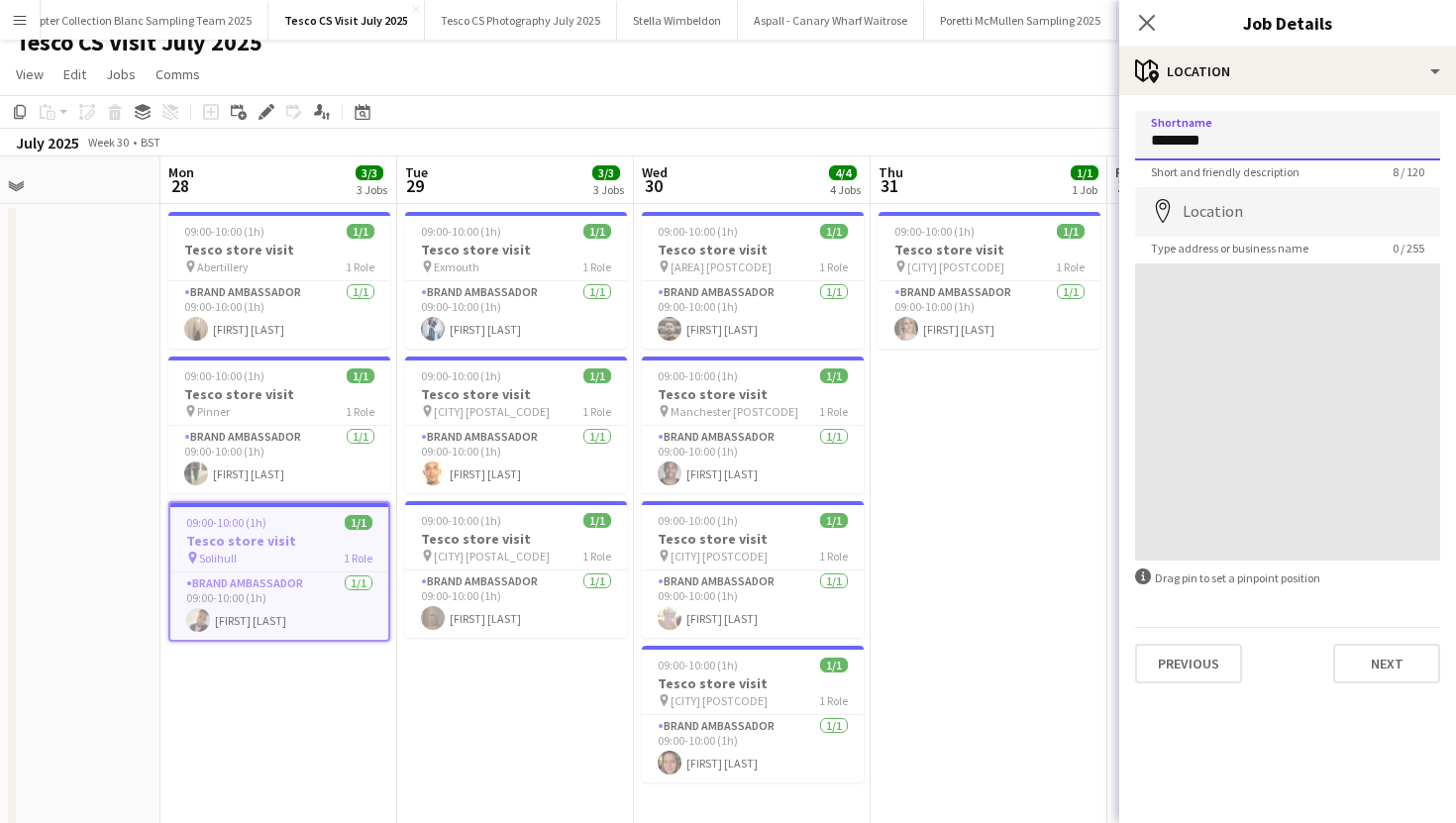 drag, startPoint x: 1205, startPoint y: 139, endPoint x: 1136, endPoint y: 136, distance: 69.065187 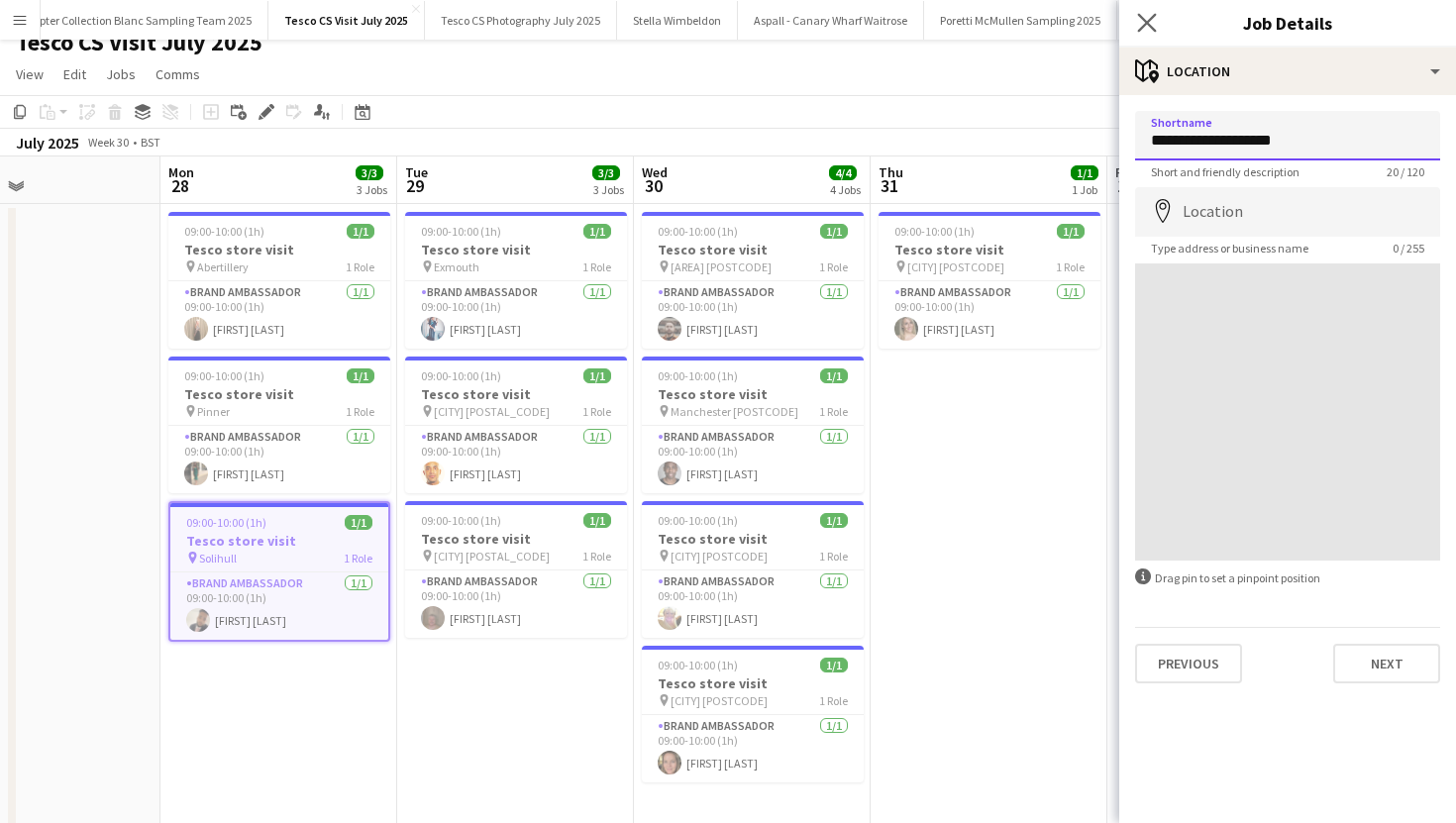 type on "**********" 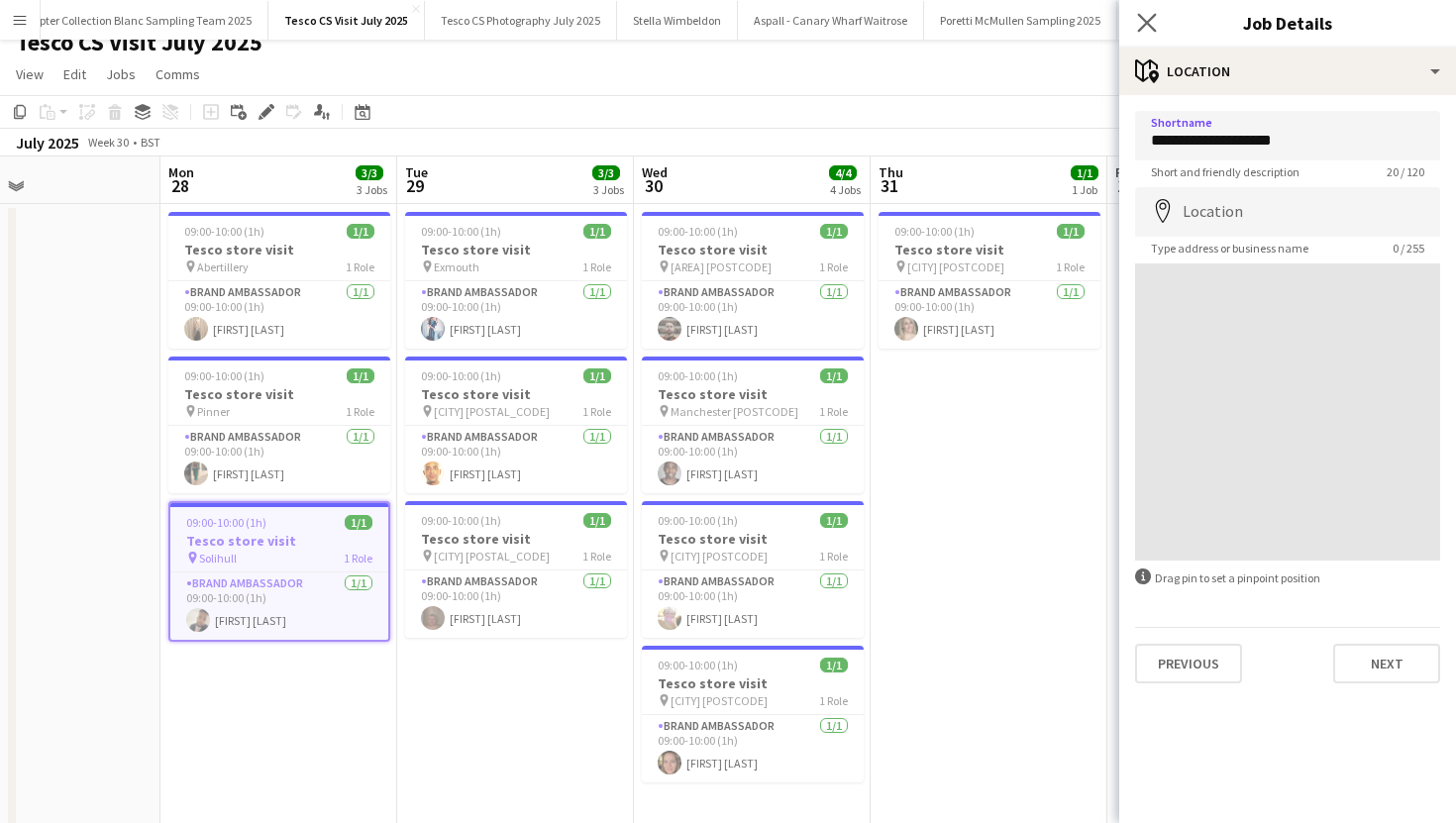 click on "Close pop-in" 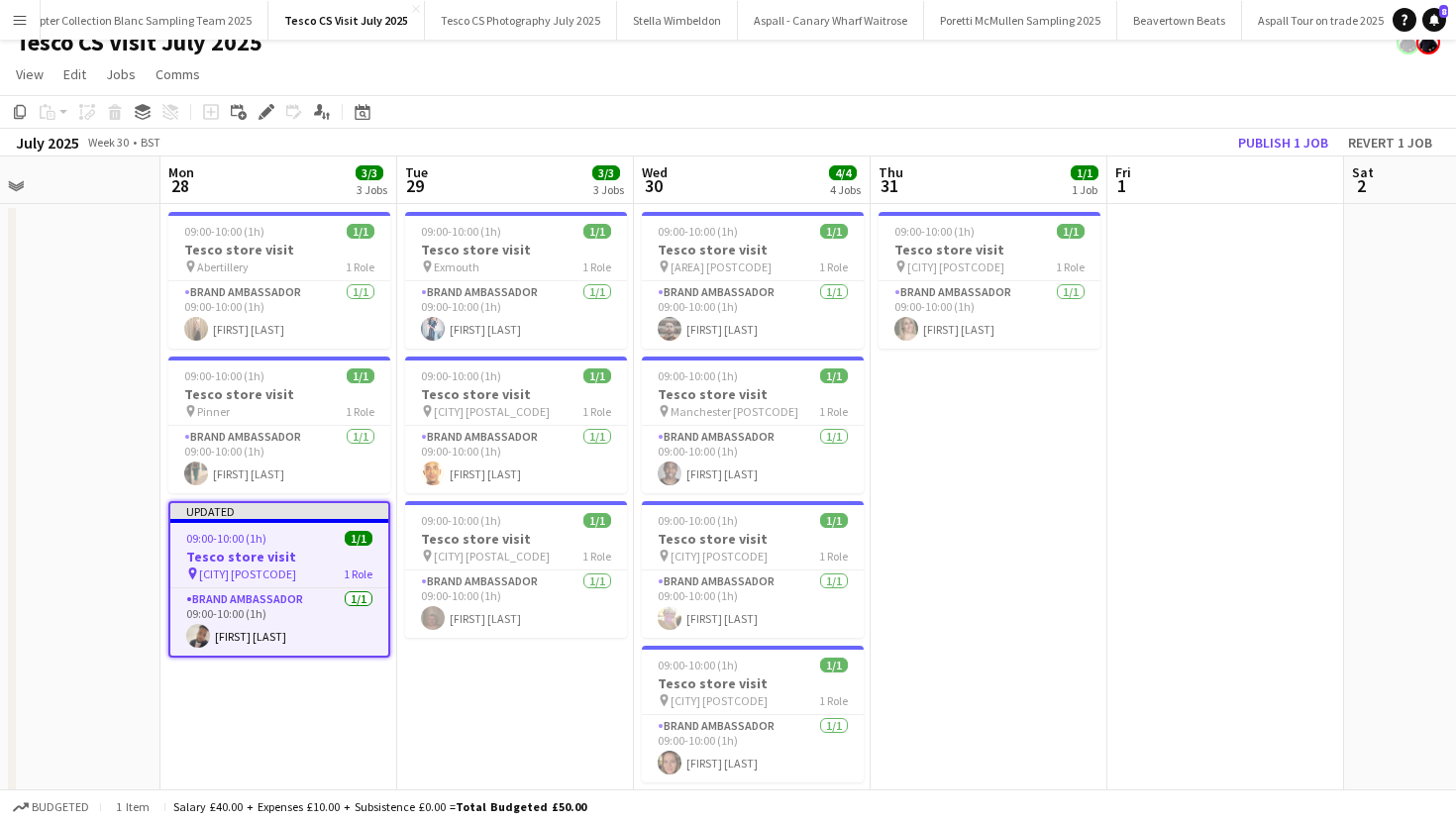click on "09:00-10:00 (1h)    1/1   Tesco store visit
pin
Exmouth   1 Role   Brand Ambassador   1/1   09:00-10:00 (1h)
Danielle Pearson     09:00-10:00 (1h)    1/1   Tesco store visit
pin
Mitcham CR4   1 Role   Brand Ambassador   1/1   09:00-10:00 (1h)
Darryl Bishop     09:00-10:00 (1h)    1/1   Tesco store visit
pin
Thetford IP24   1 Role   Brand Ambassador   1/1   09:00-10:00 (1h)
Daniel Baldry" at bounding box center [515, 516] 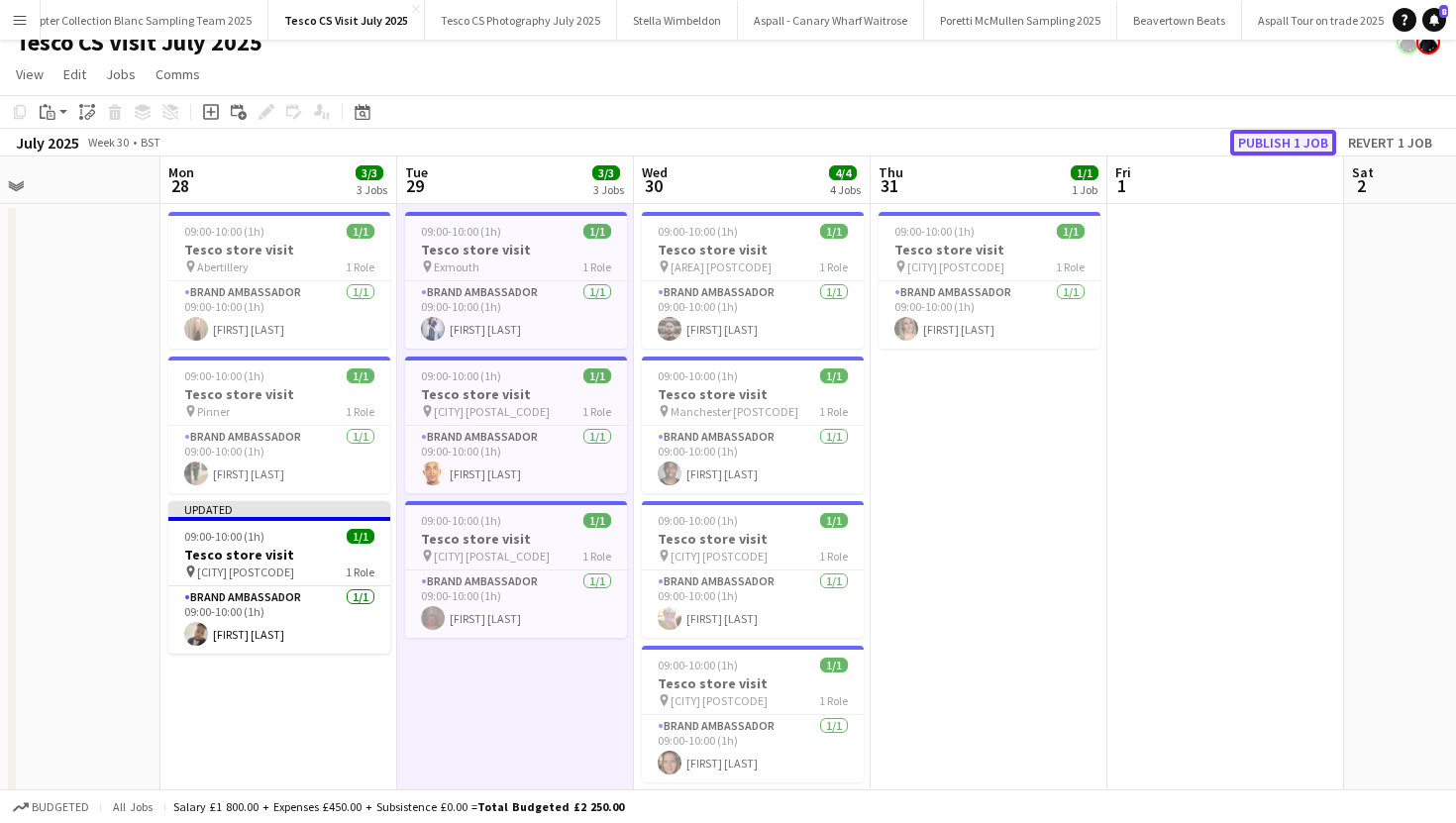 click on "Publish 1 job" 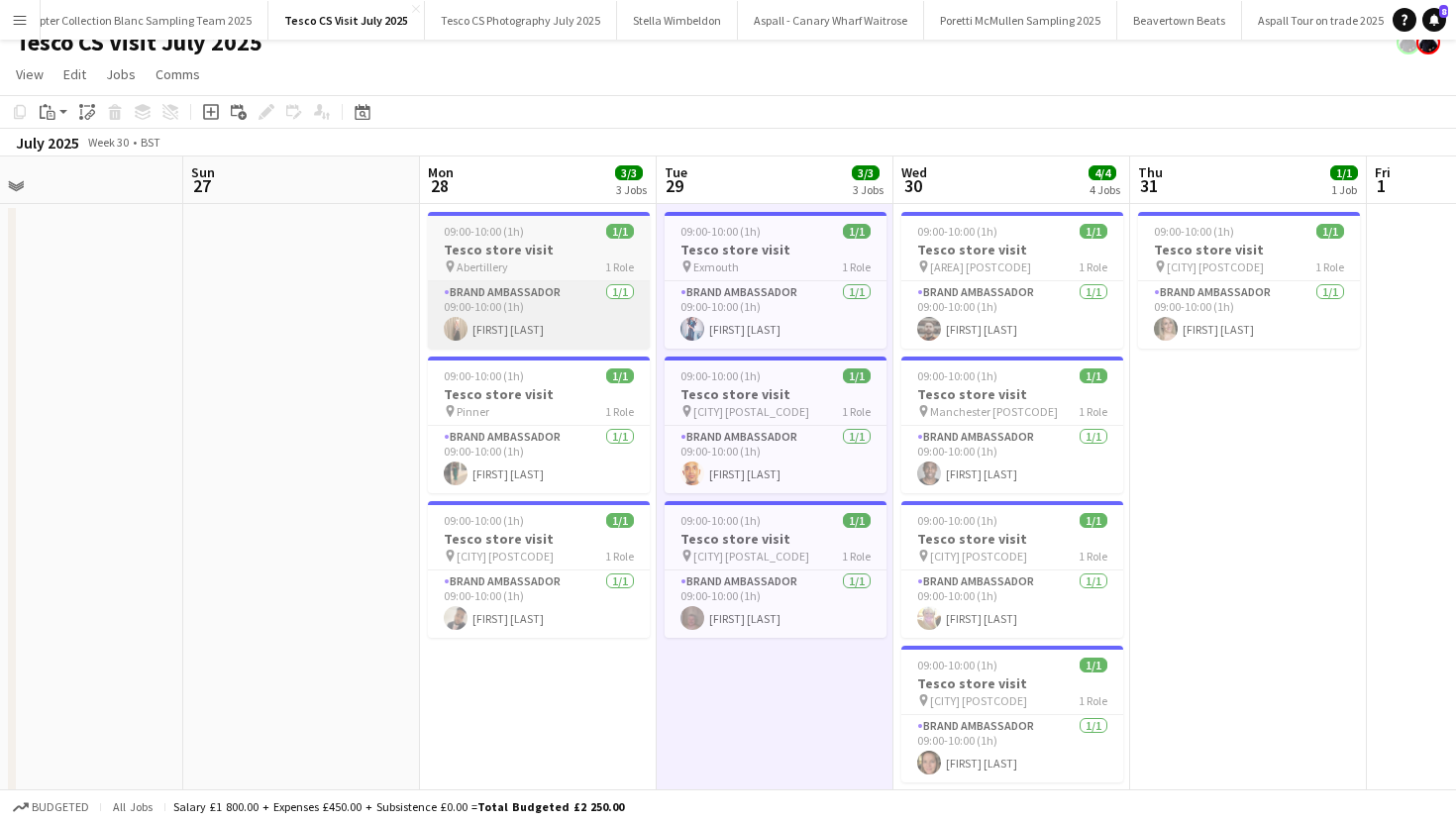 scroll, scrollTop: 0, scrollLeft: 536, axis: horizontal 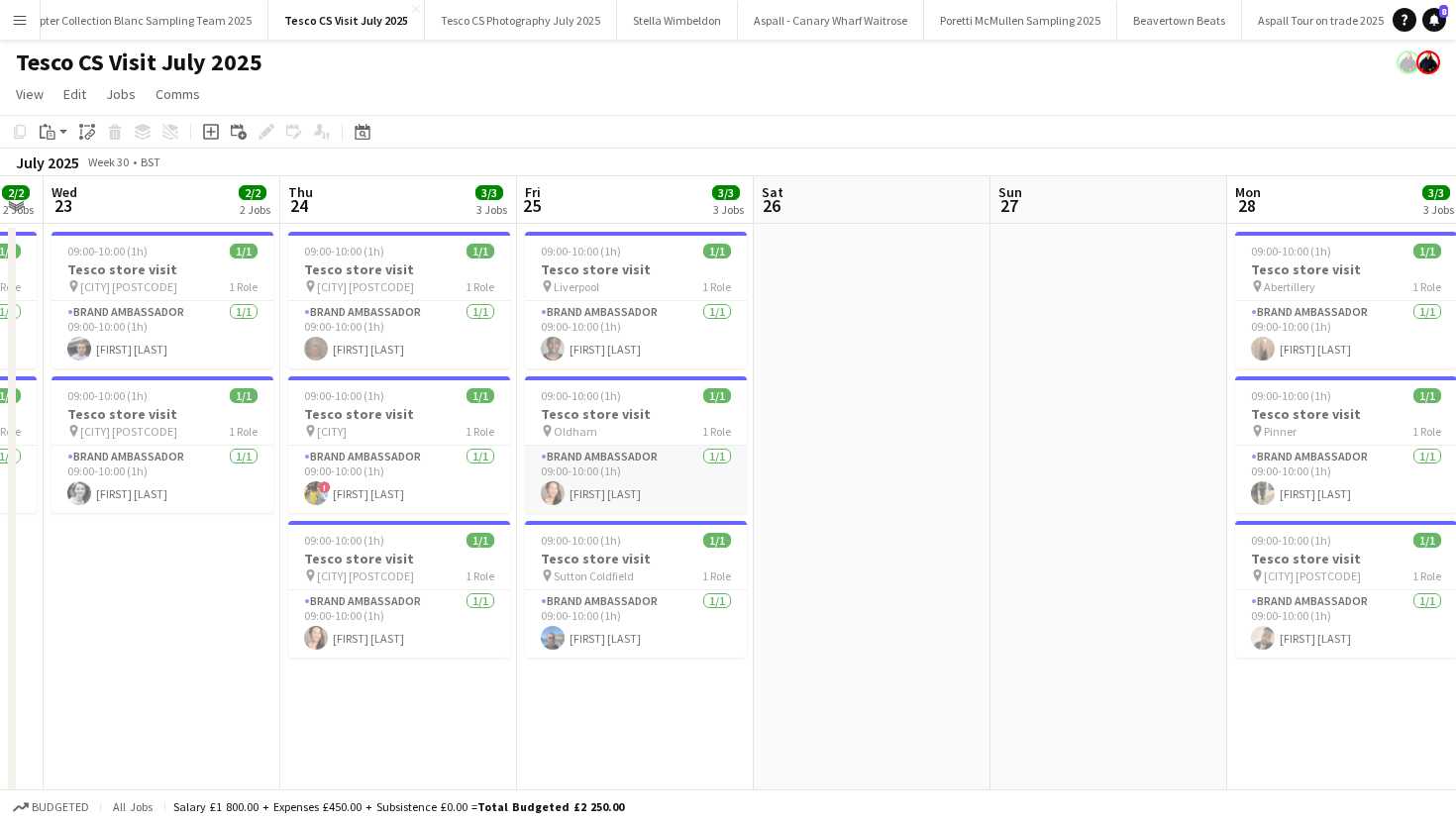 click on "Brand Ambassador   1/1   09:00-10:00 (1h)
Lisa Hoang" at bounding box center [636, 479] 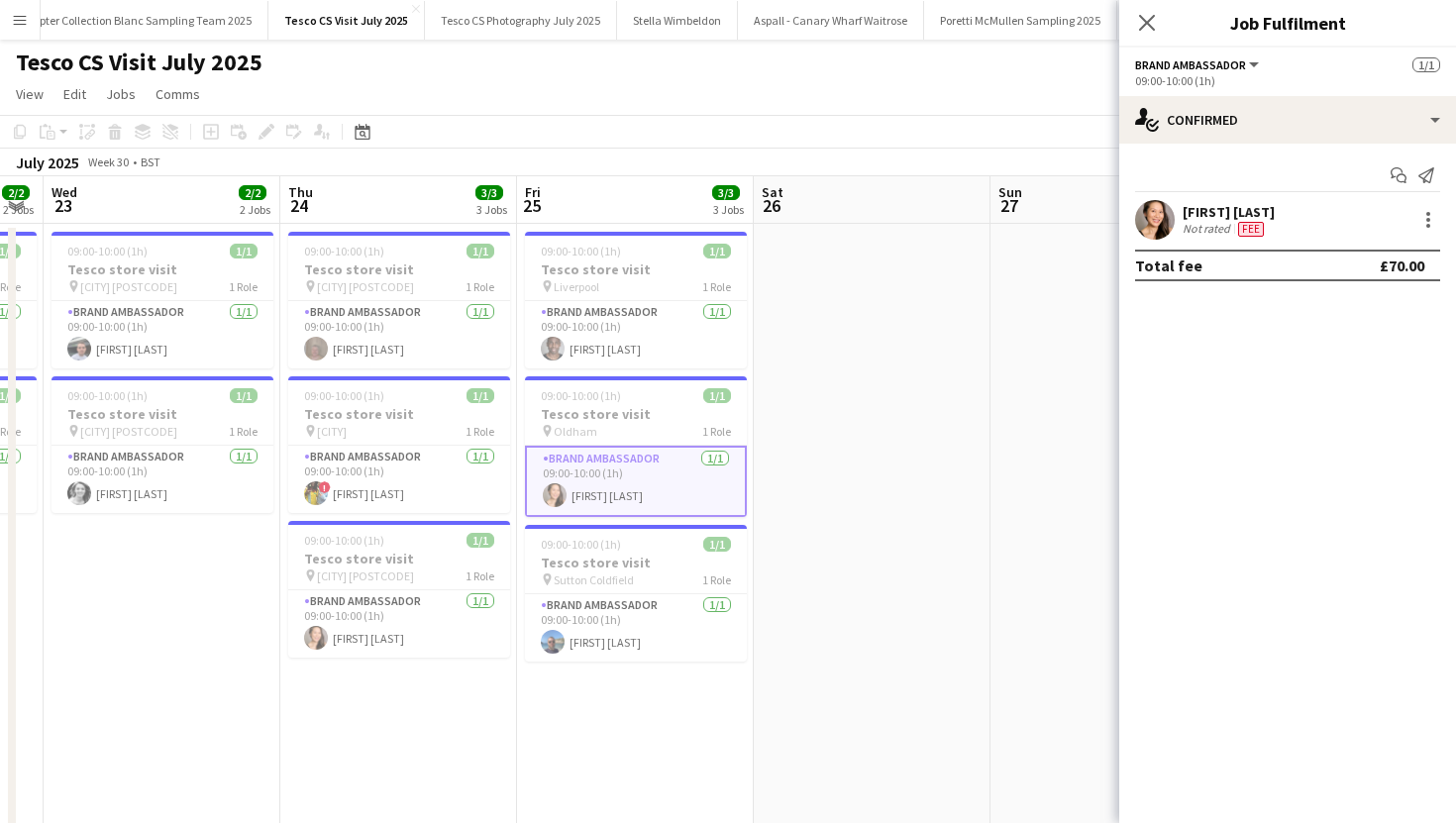 click on "Total fee   £70.00" at bounding box center [1288, 265] 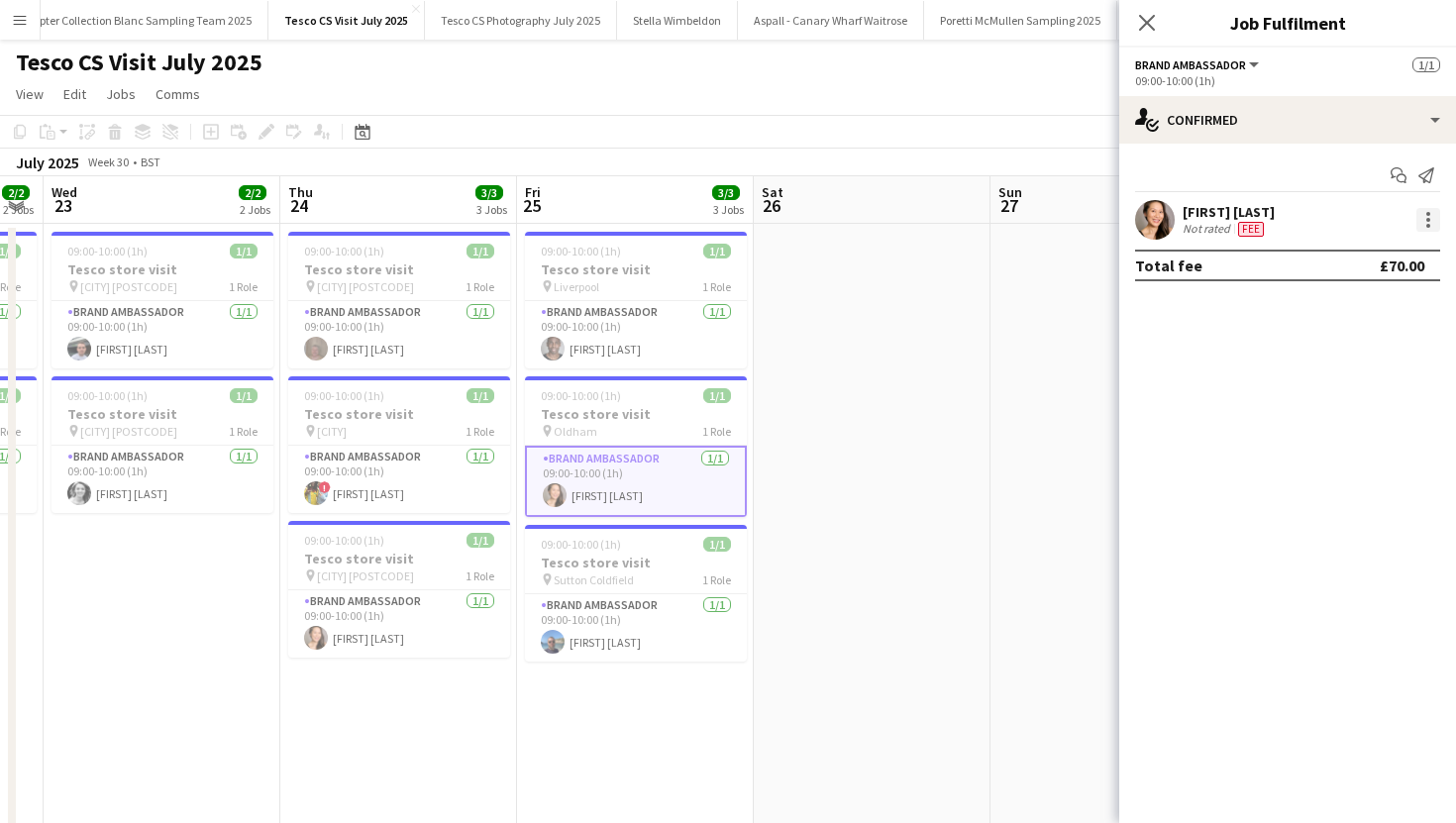 click at bounding box center [1428, 214] 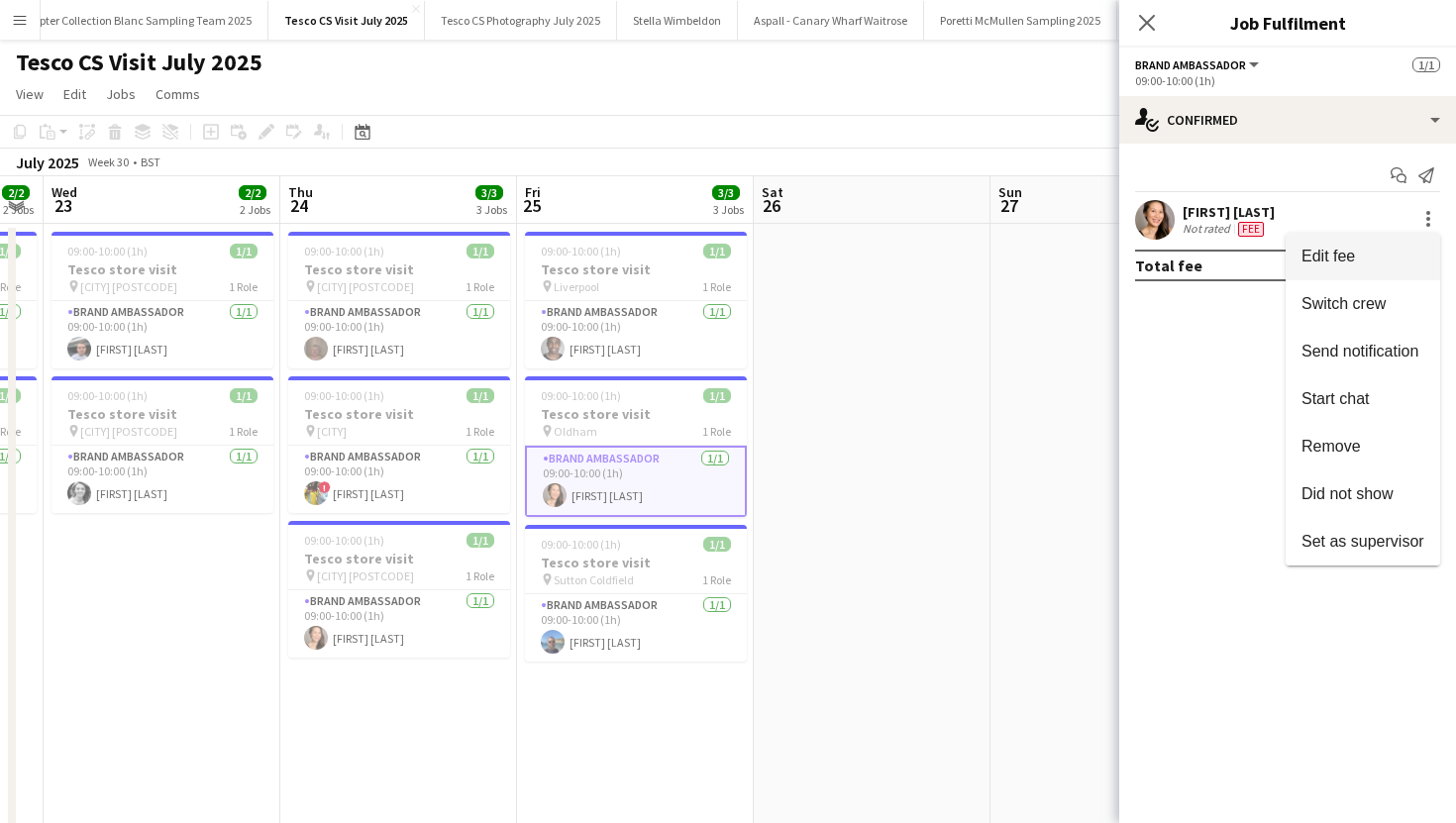 click on "Edit fee" at bounding box center [1363, 257] 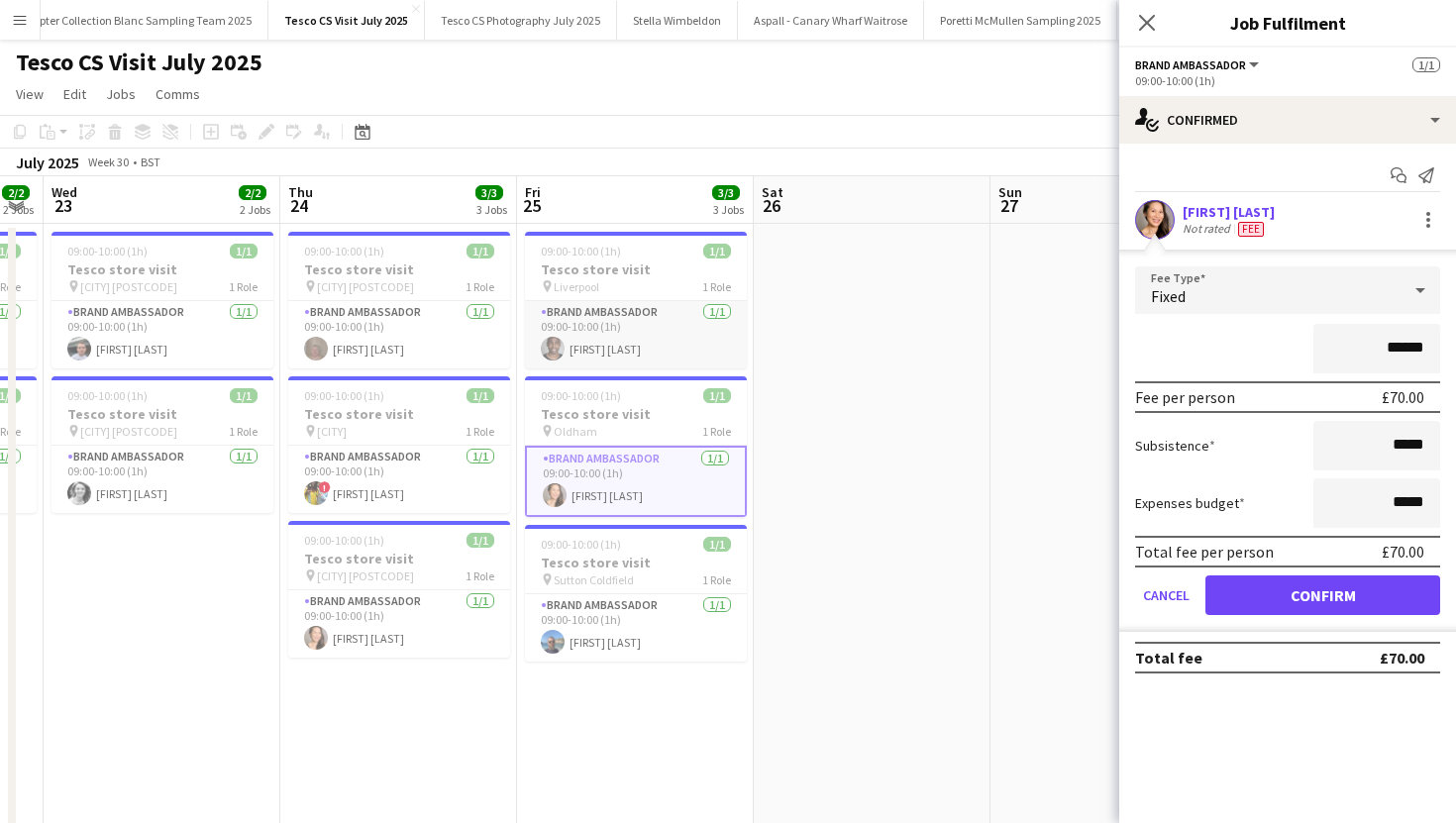 click on "Brand Ambassador   1/1   09:00-10:00 (1h)
peter adams" at bounding box center (636, 335) 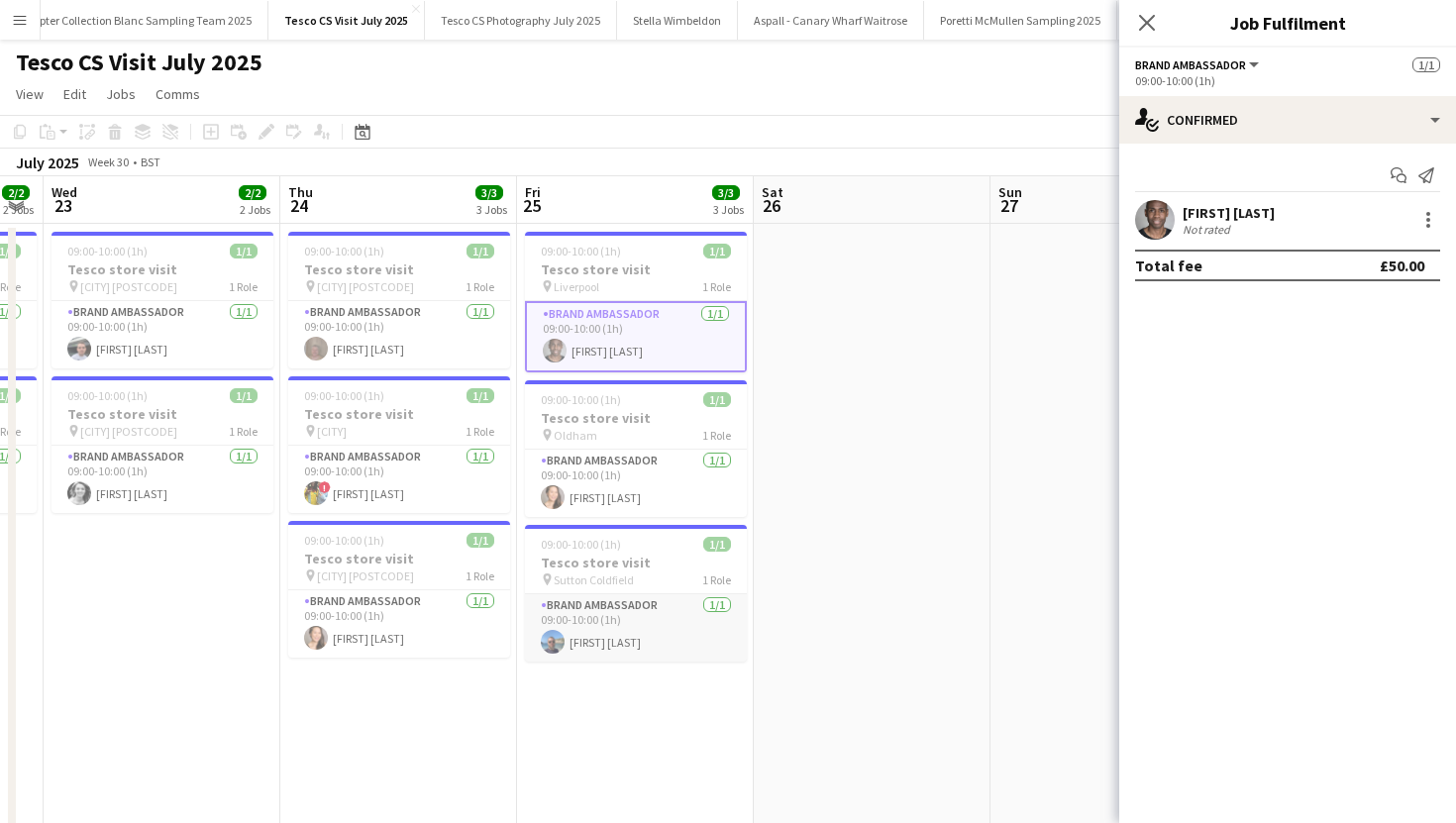 click on "Brand Ambassador   1/1   09:00-10:00 (1h)
Mark Birmingham" at bounding box center (636, 628) 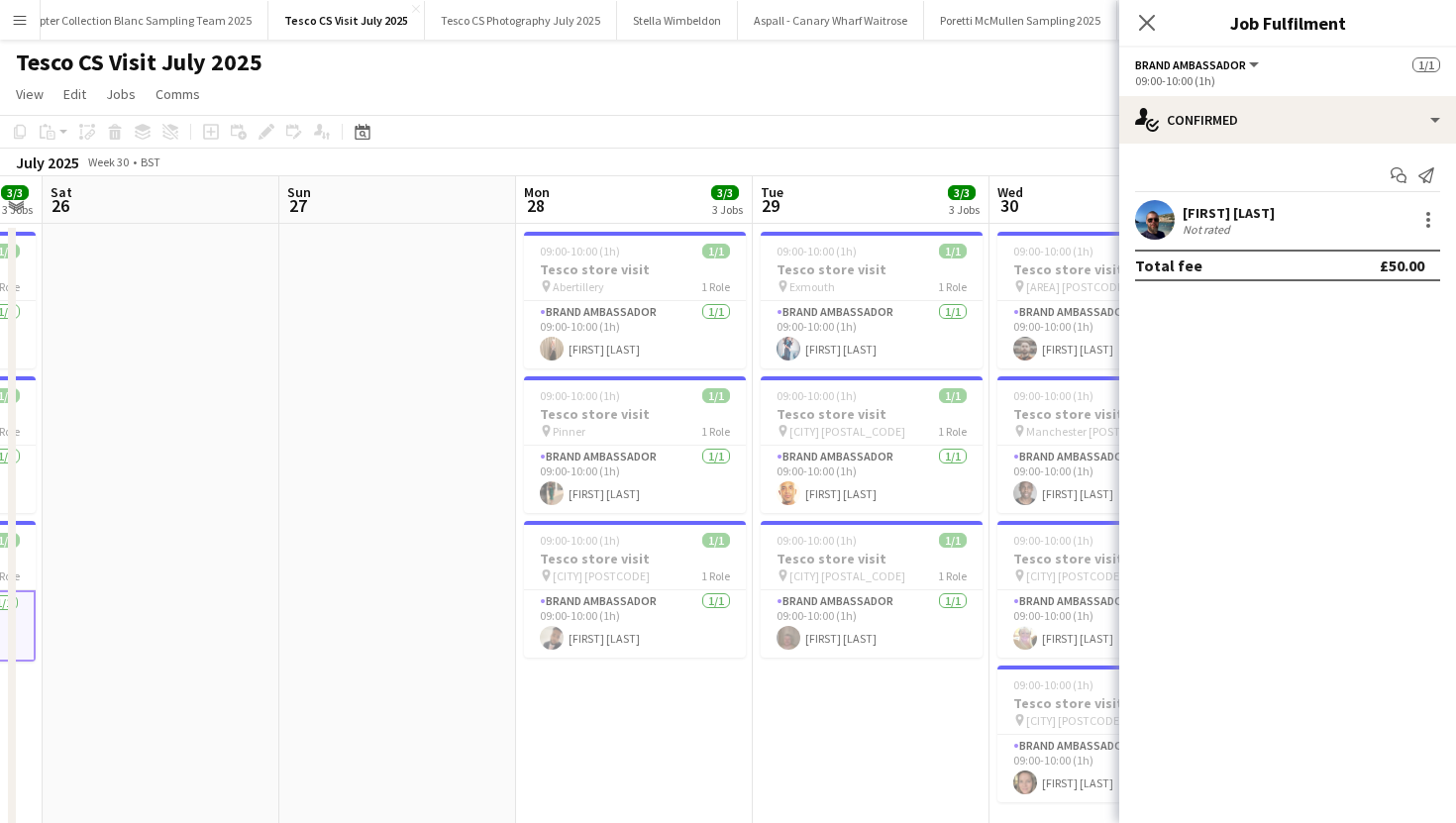 scroll, scrollTop: 0, scrollLeft: 669, axis: horizontal 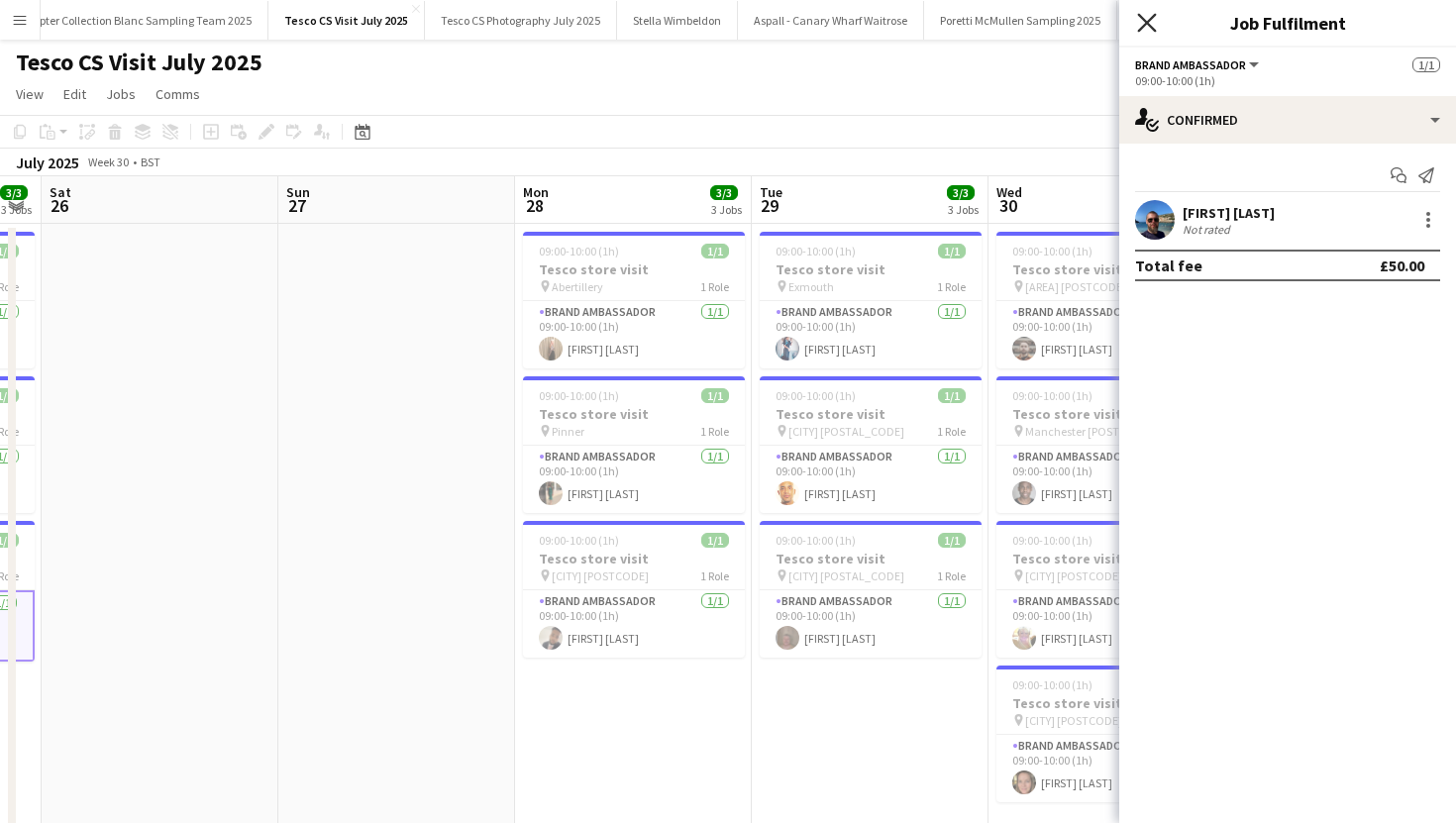 click on "Close pop-in" 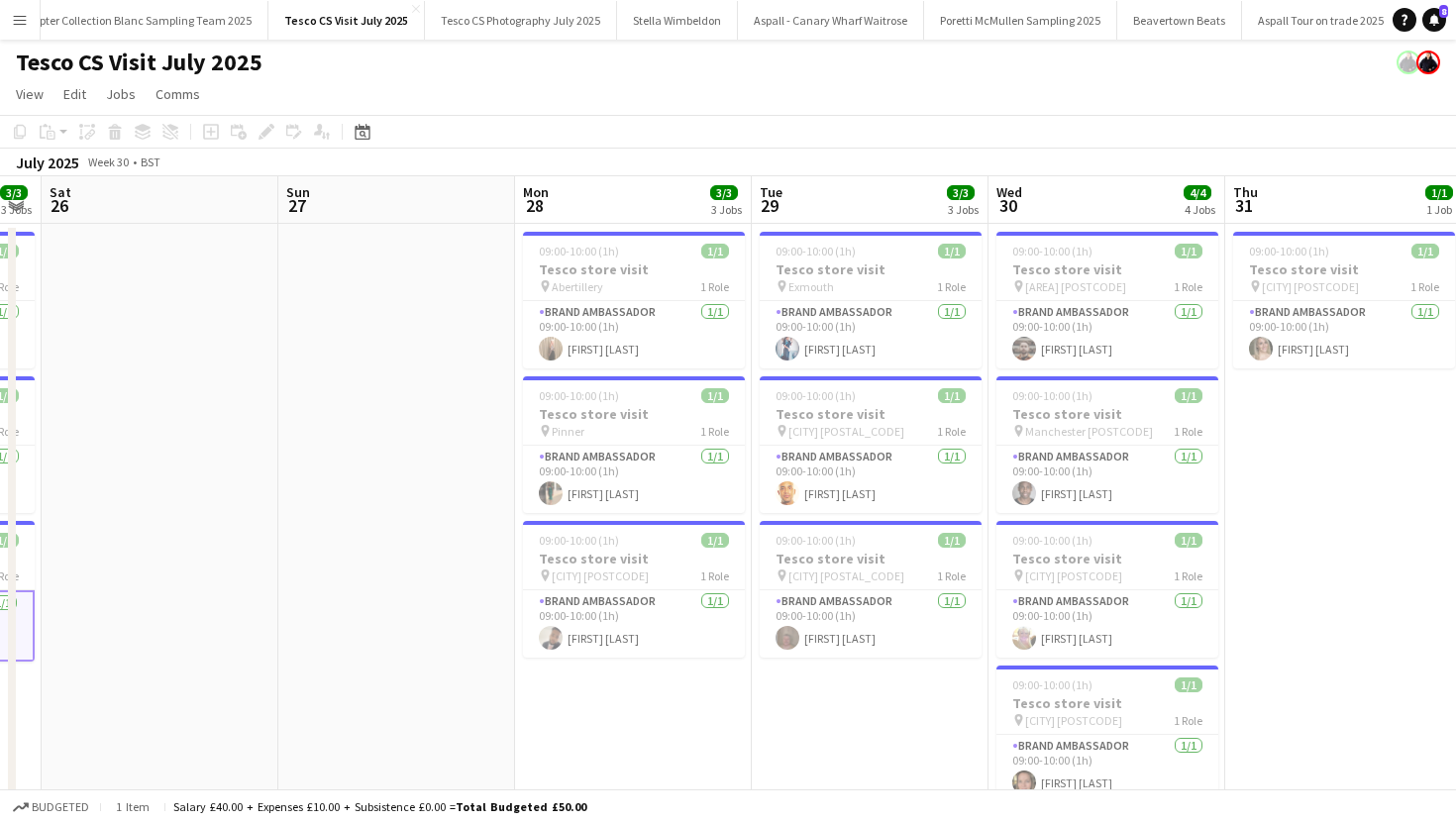 click at bounding box center (396, 536) 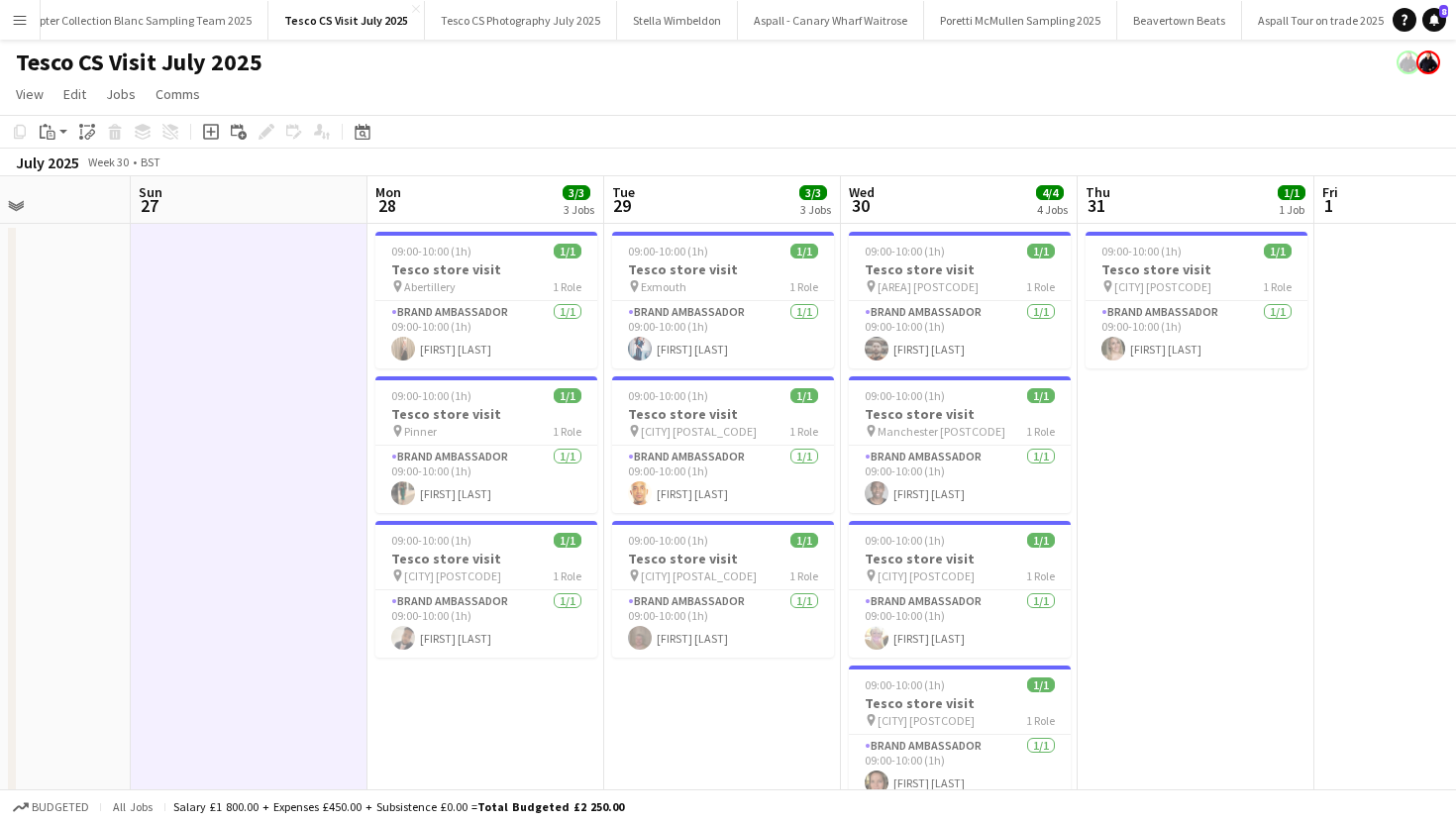 scroll, scrollTop: 0, scrollLeft: 834, axis: horizontal 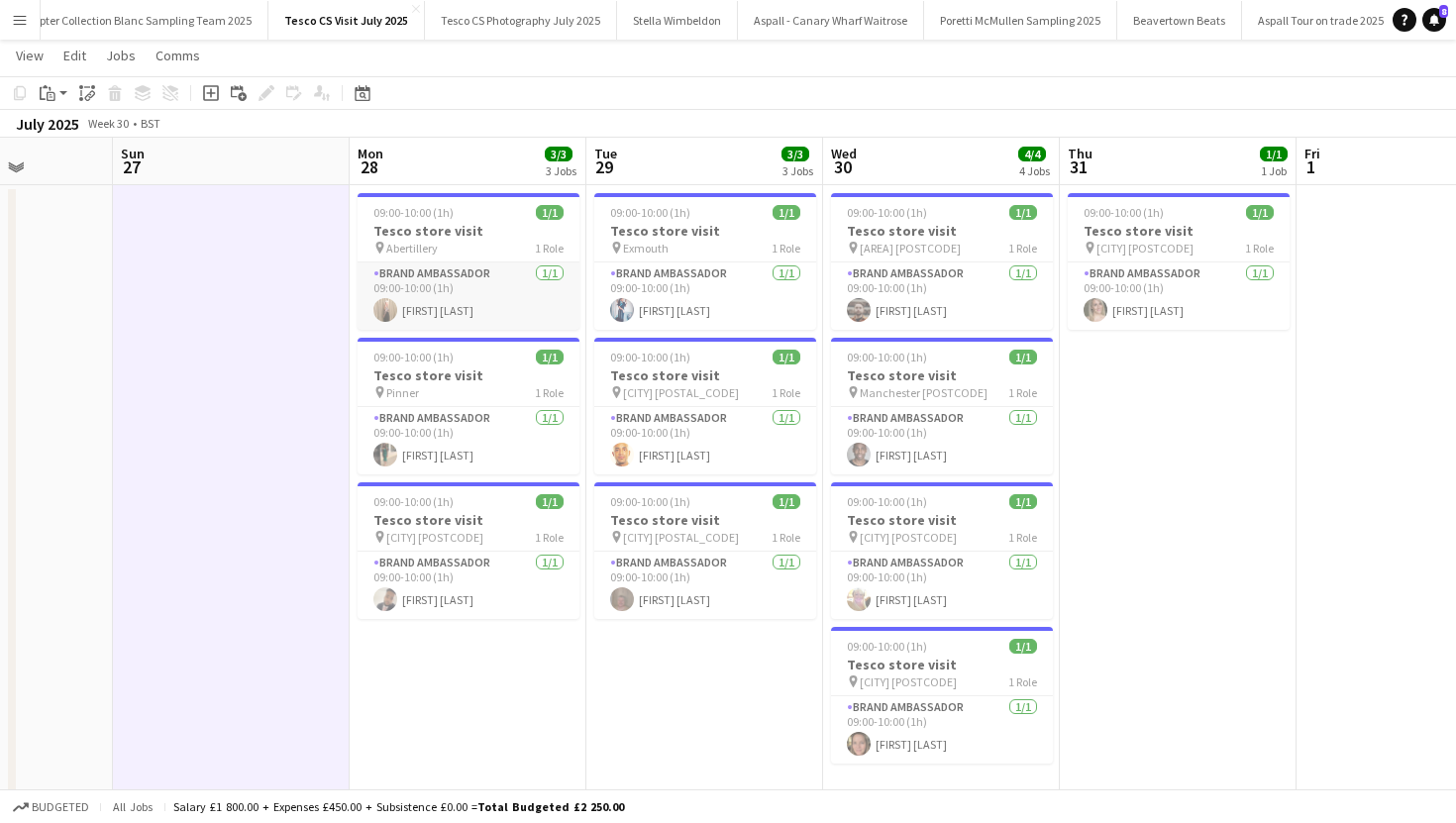 click on "Brand Ambassador   1/1   09:00-10:00 (1h)
Sarah Saunders" at bounding box center (468, 296) 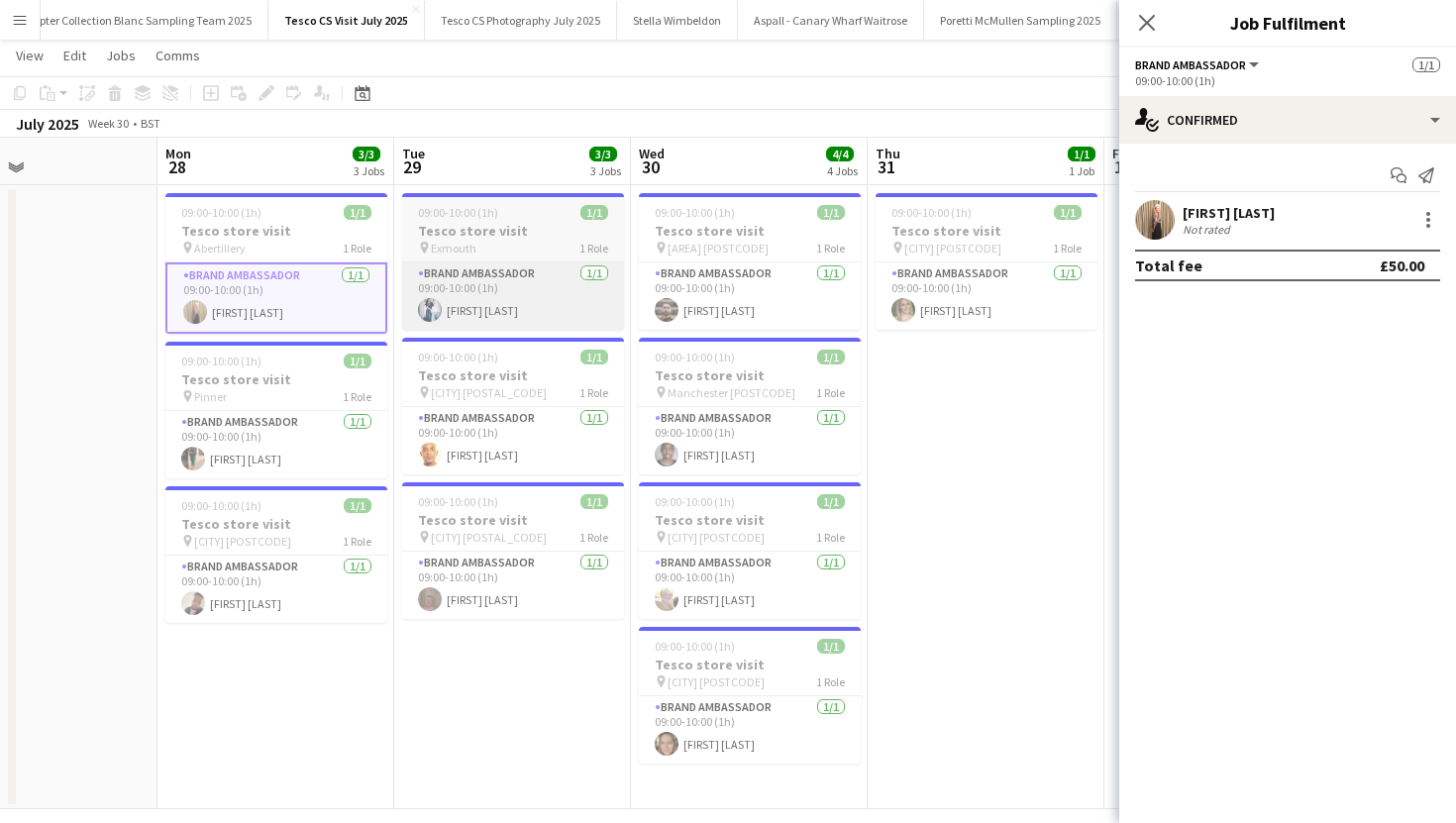 scroll, scrollTop: 0, scrollLeft: 582, axis: horizontal 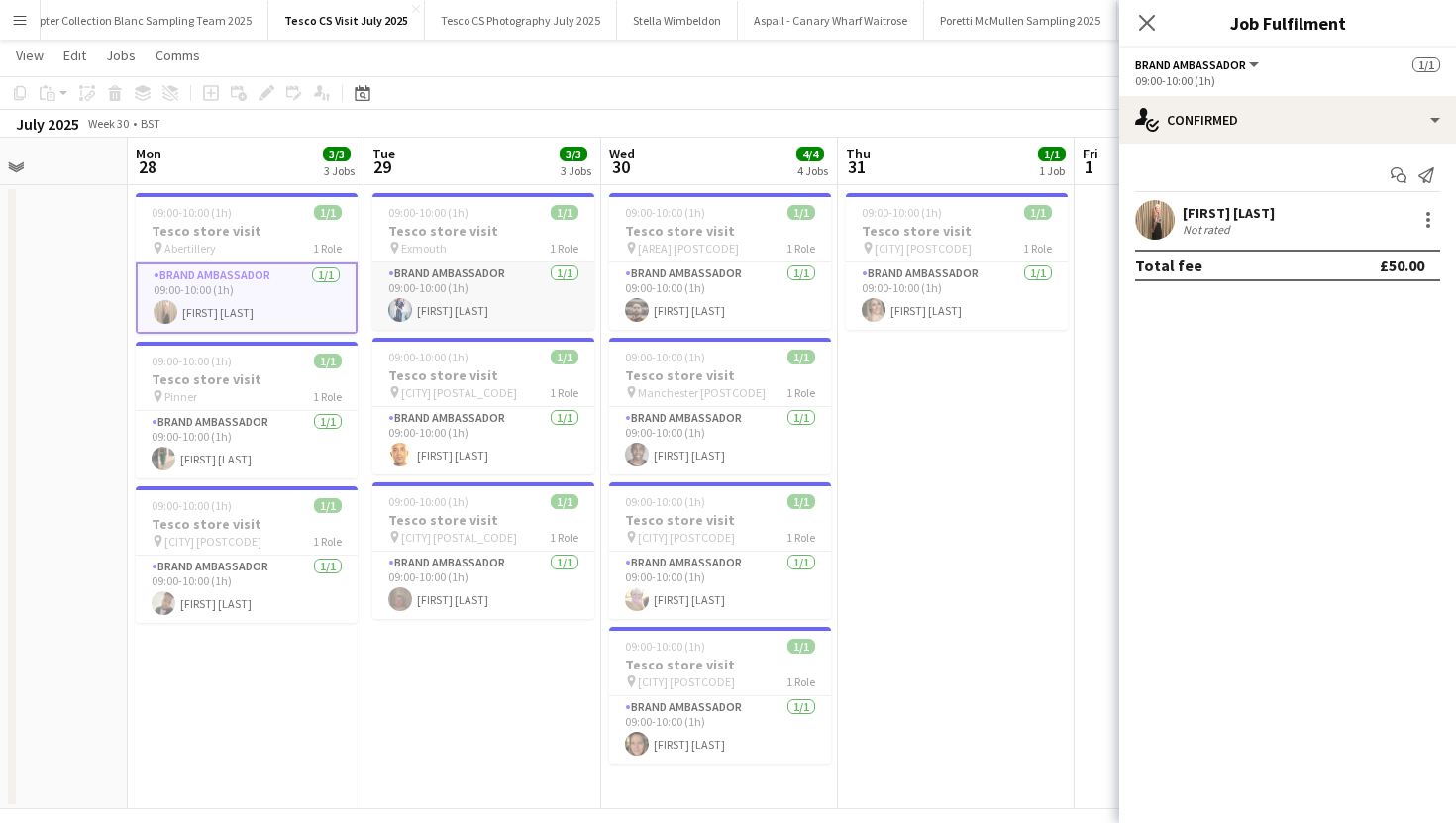 click on "Brand Ambassador   1/1   09:00-10:00 (1h)
Danielle Pearson" at bounding box center (483, 296) 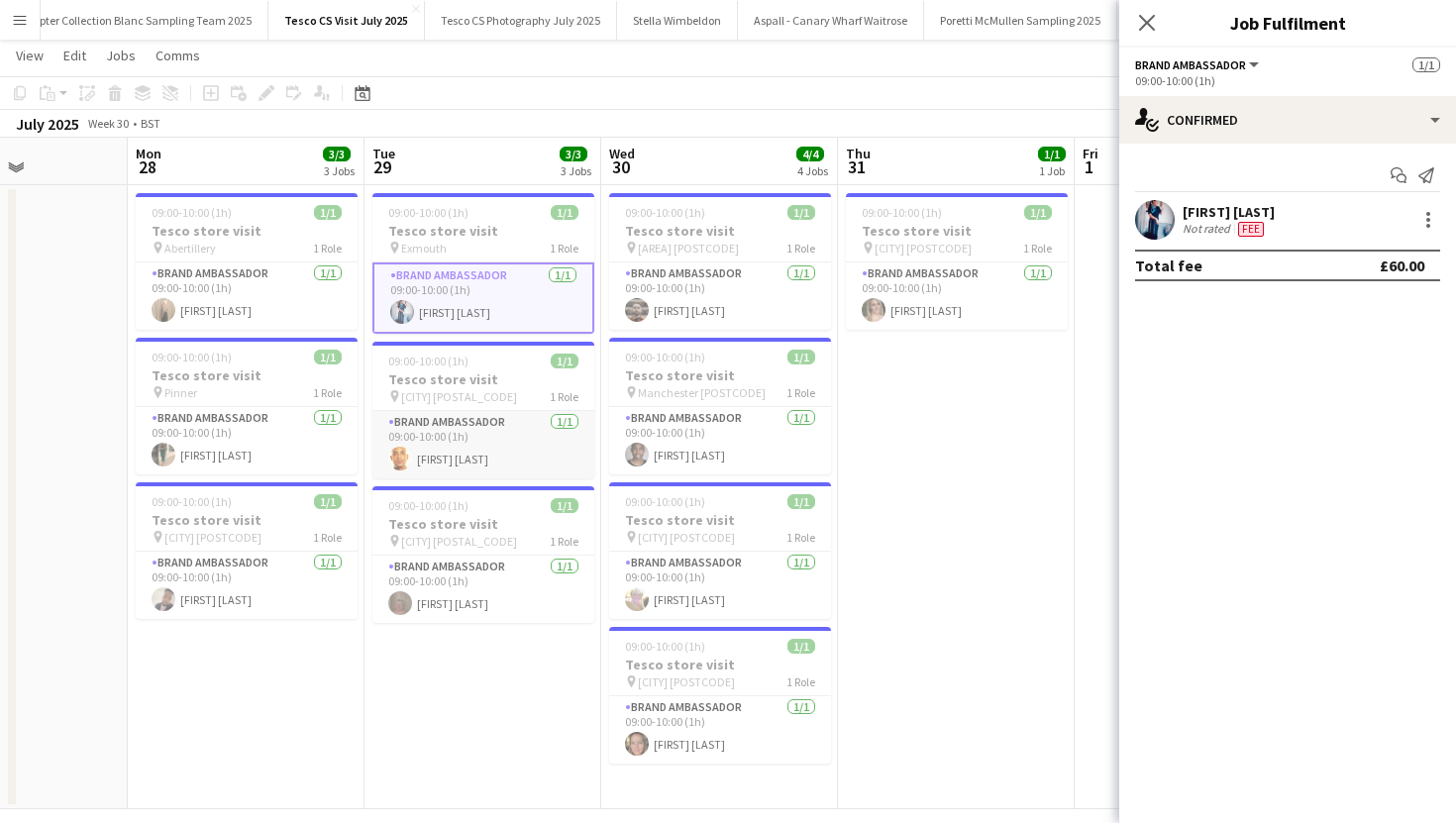 click on "Brand Ambassador   1/1   09:00-10:00 (1h)
Darryl Bishop" at bounding box center [483, 445] 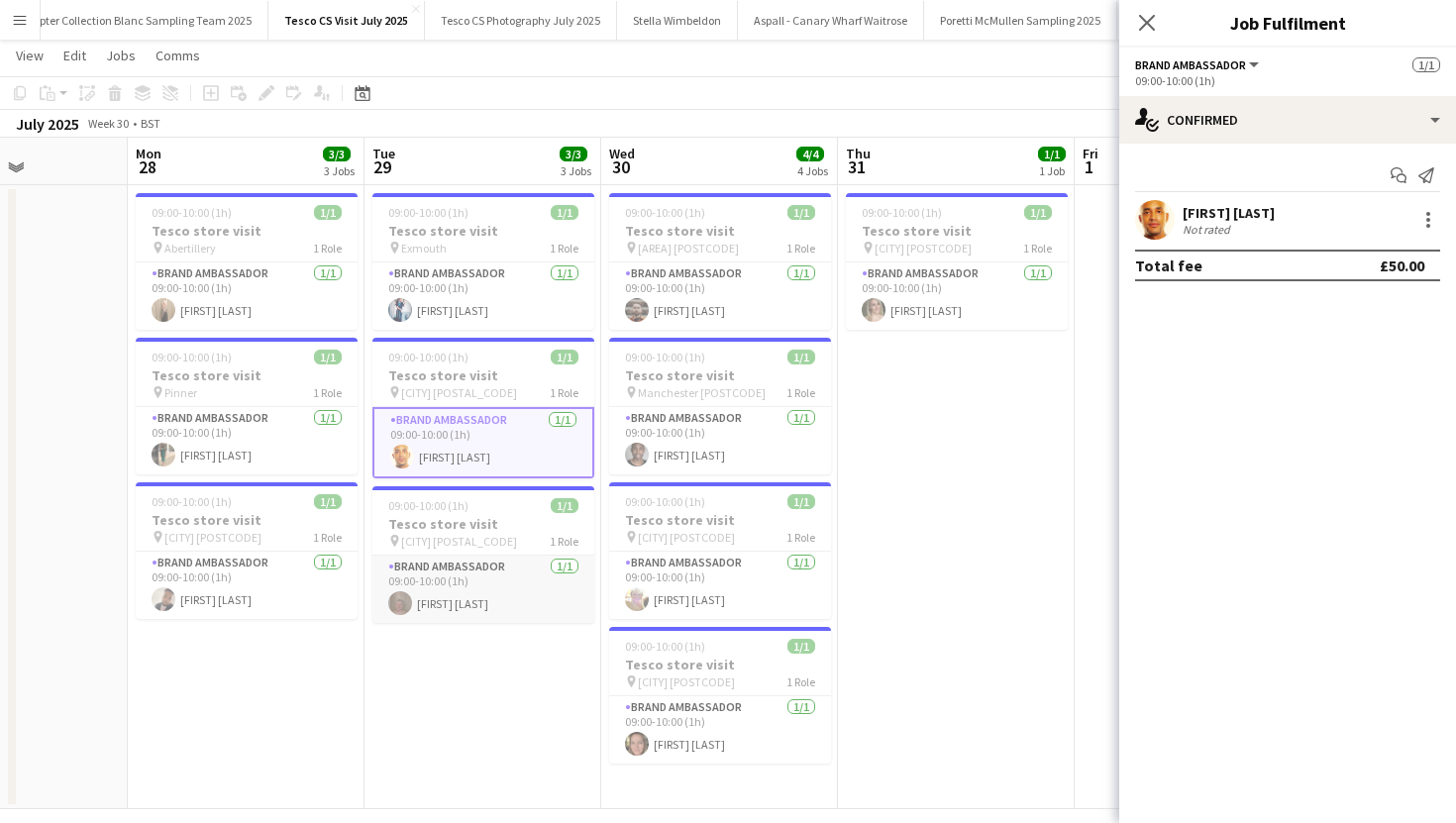 click on "Brand Ambassador   1/1   09:00-10:00 (1h)
Daniel Baldry" at bounding box center [483, 589] 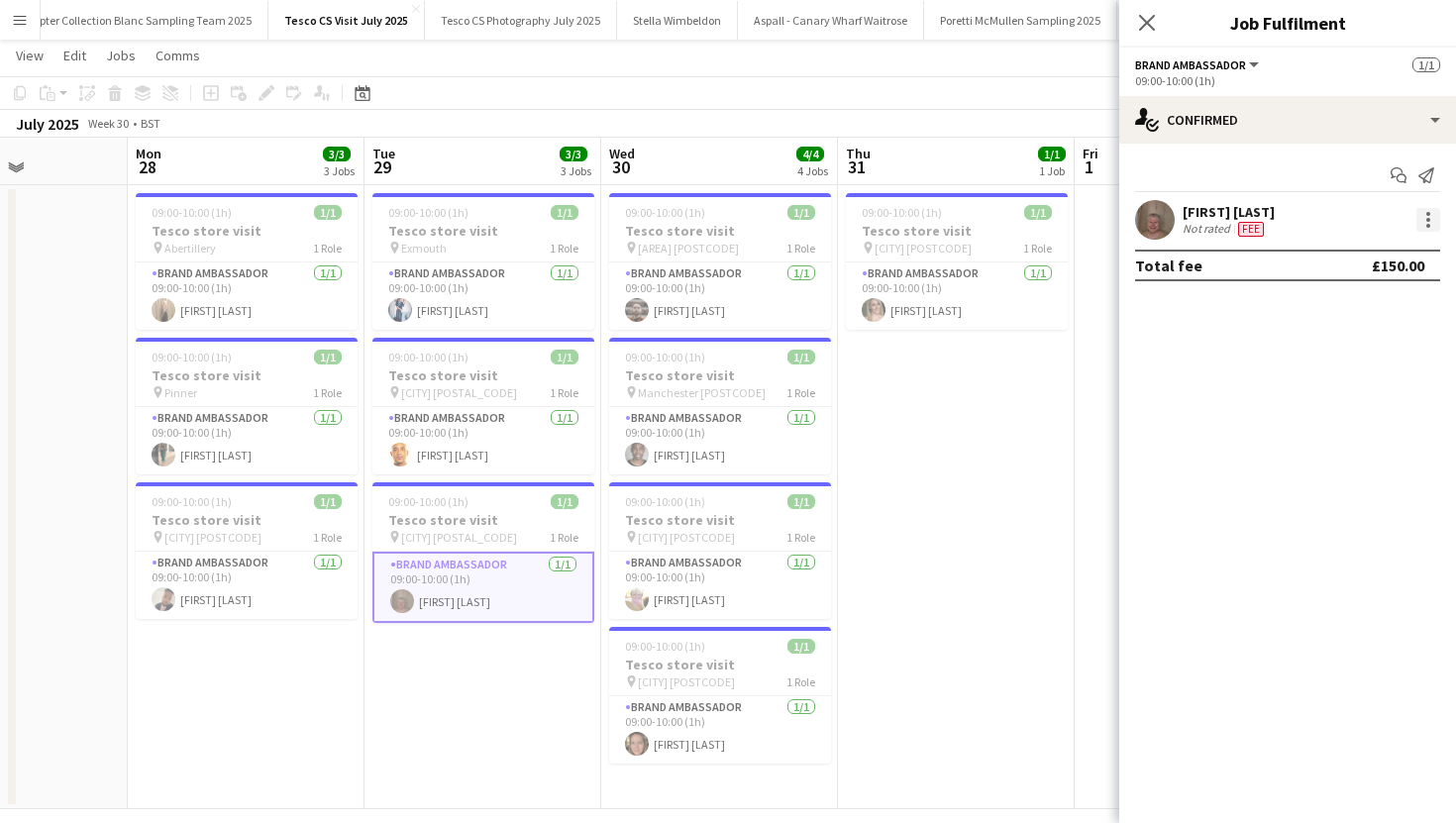 click at bounding box center (1428, 220) 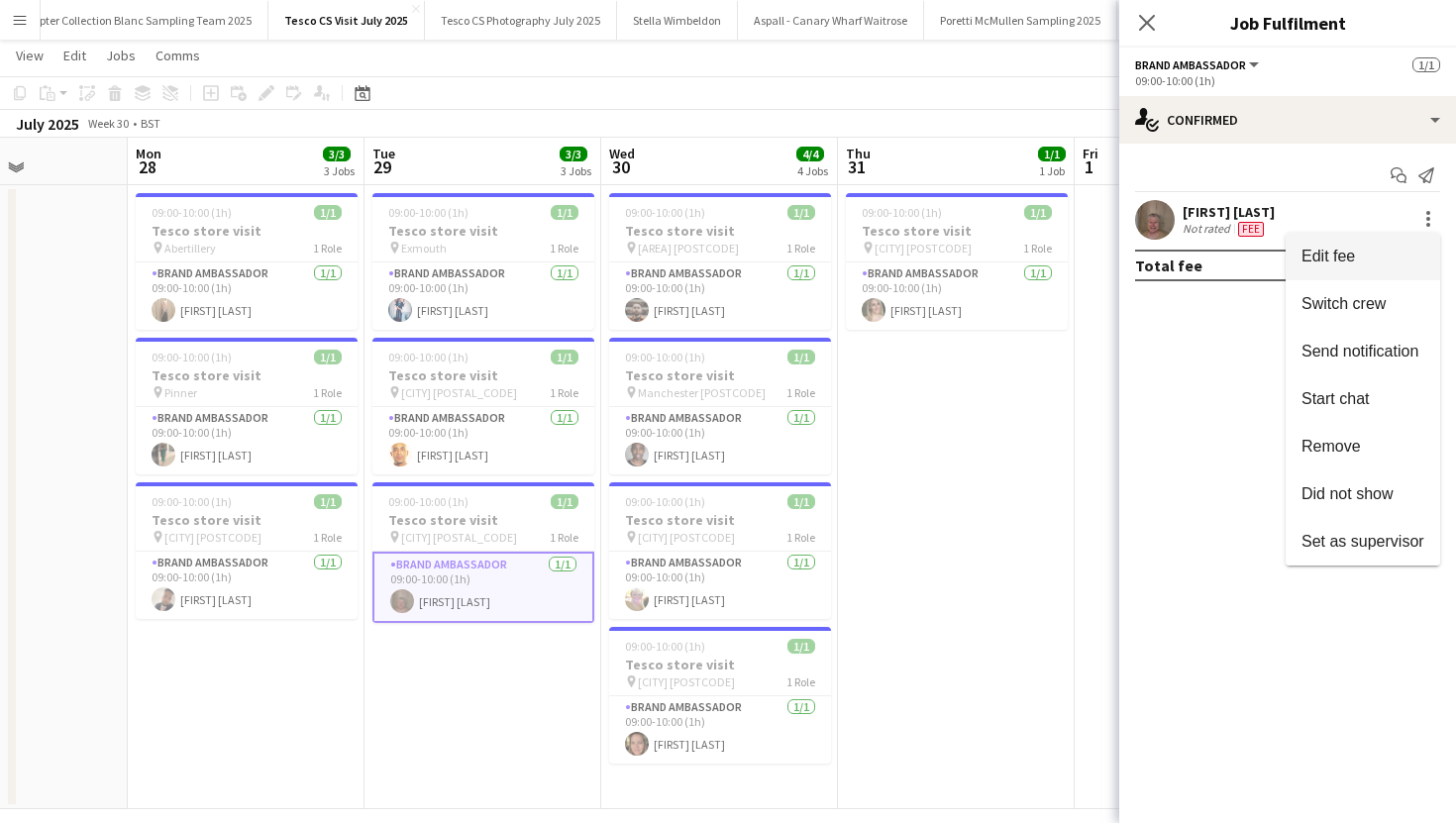 click on "Edit fee" at bounding box center [1363, 257] 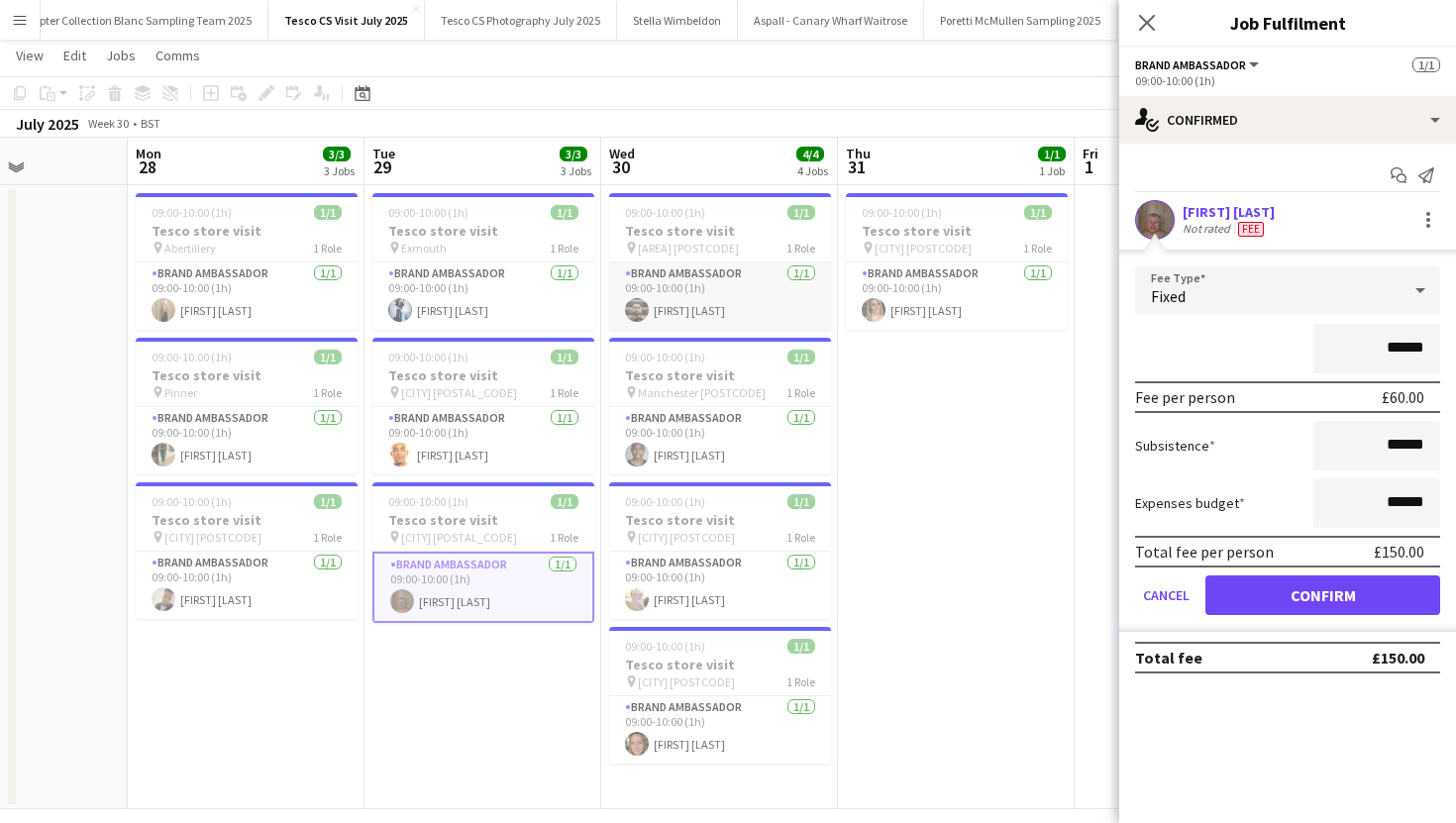 click on "Brand Ambassador   1/1   09:00-10:00 (1h)
Rory Cordery" at bounding box center (720, 296) 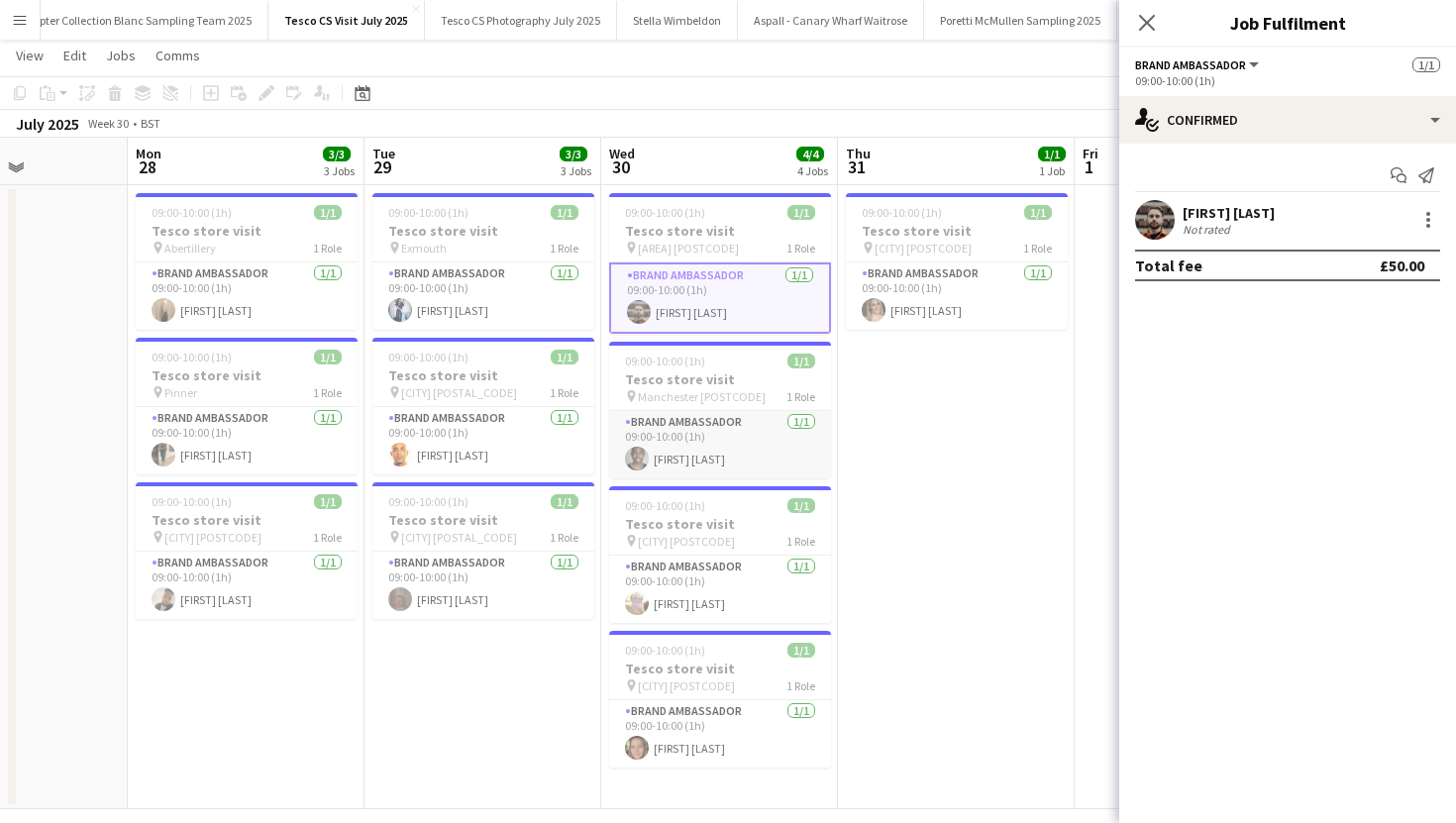click on "Brand Ambassador   1/1   09:00-10:00 (1h)
peter adams" at bounding box center [720, 445] 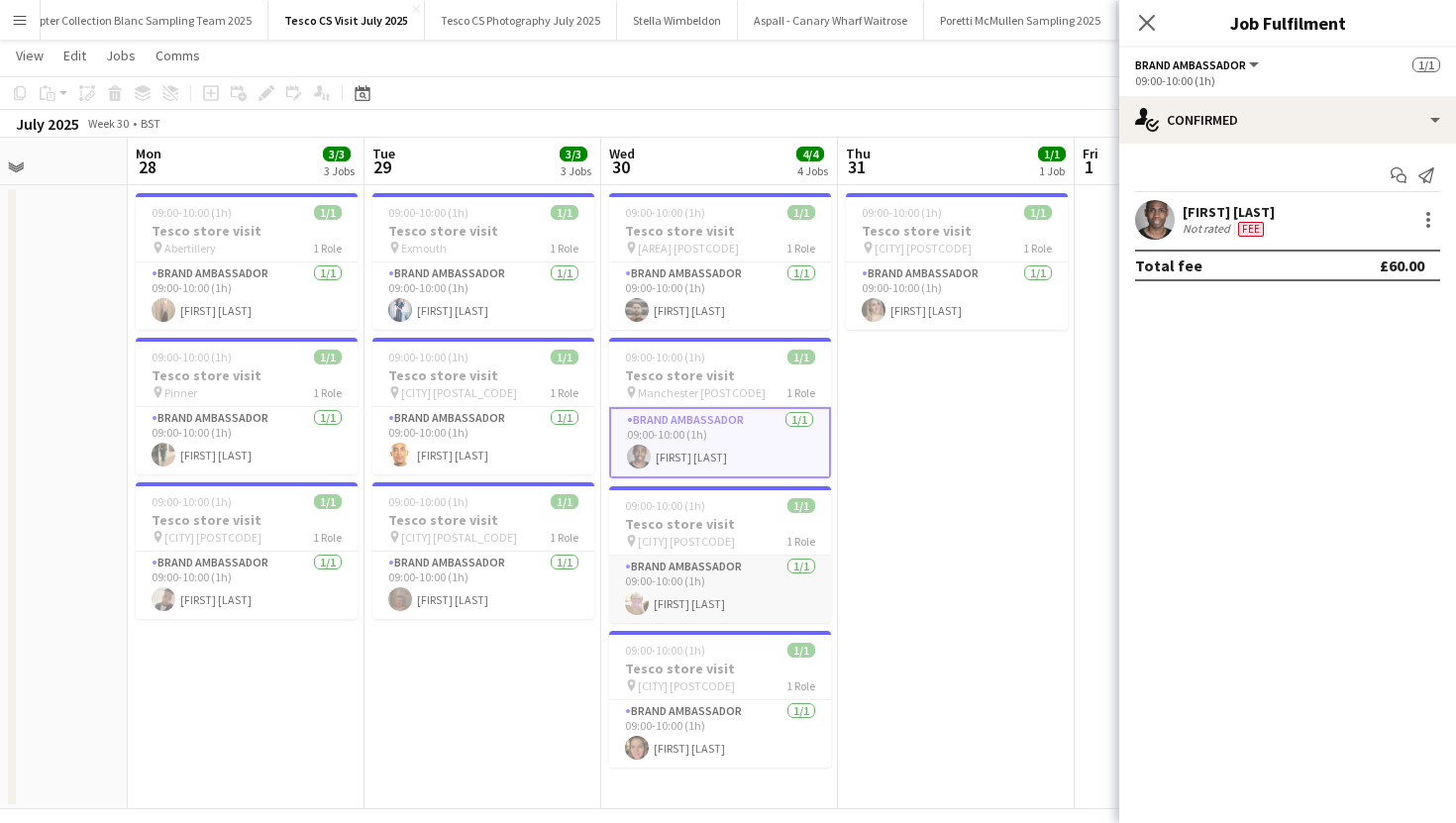 click on "Brand Ambassador   1/1   09:00-10:00 (1h)
Kelly reardon" at bounding box center [720, 589] 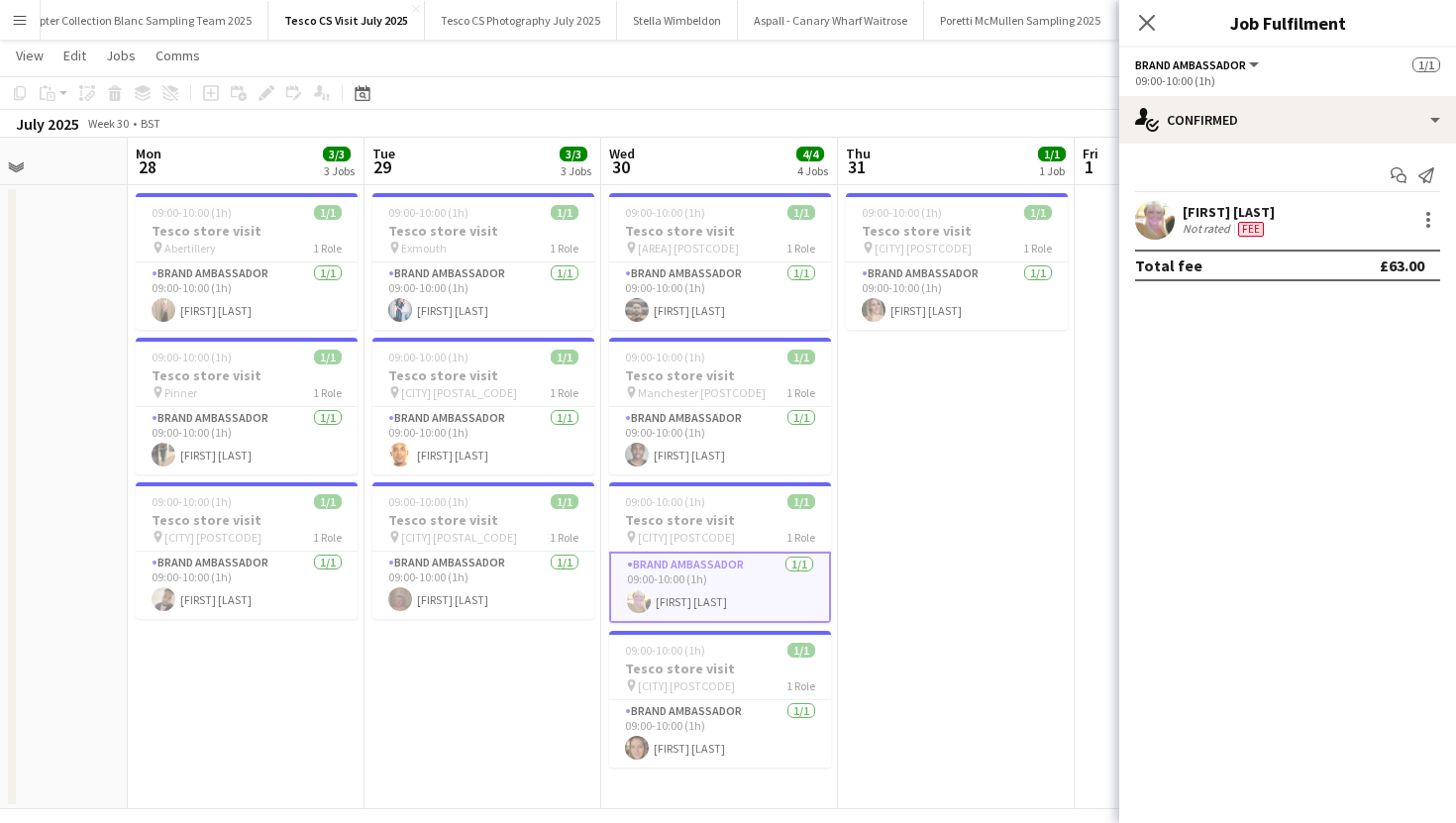 click at bounding box center (1155, 220) 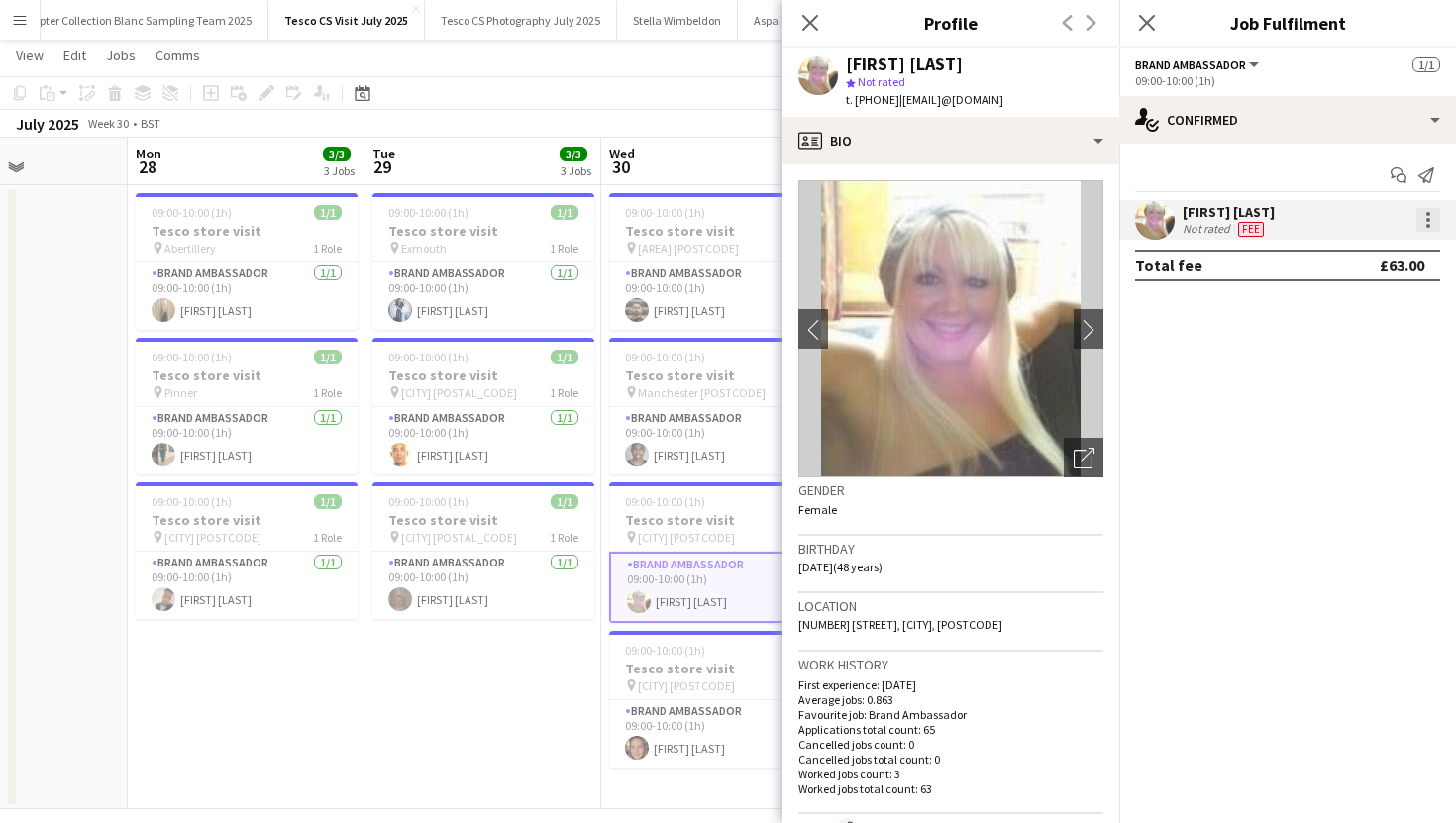 click at bounding box center (1428, 226) 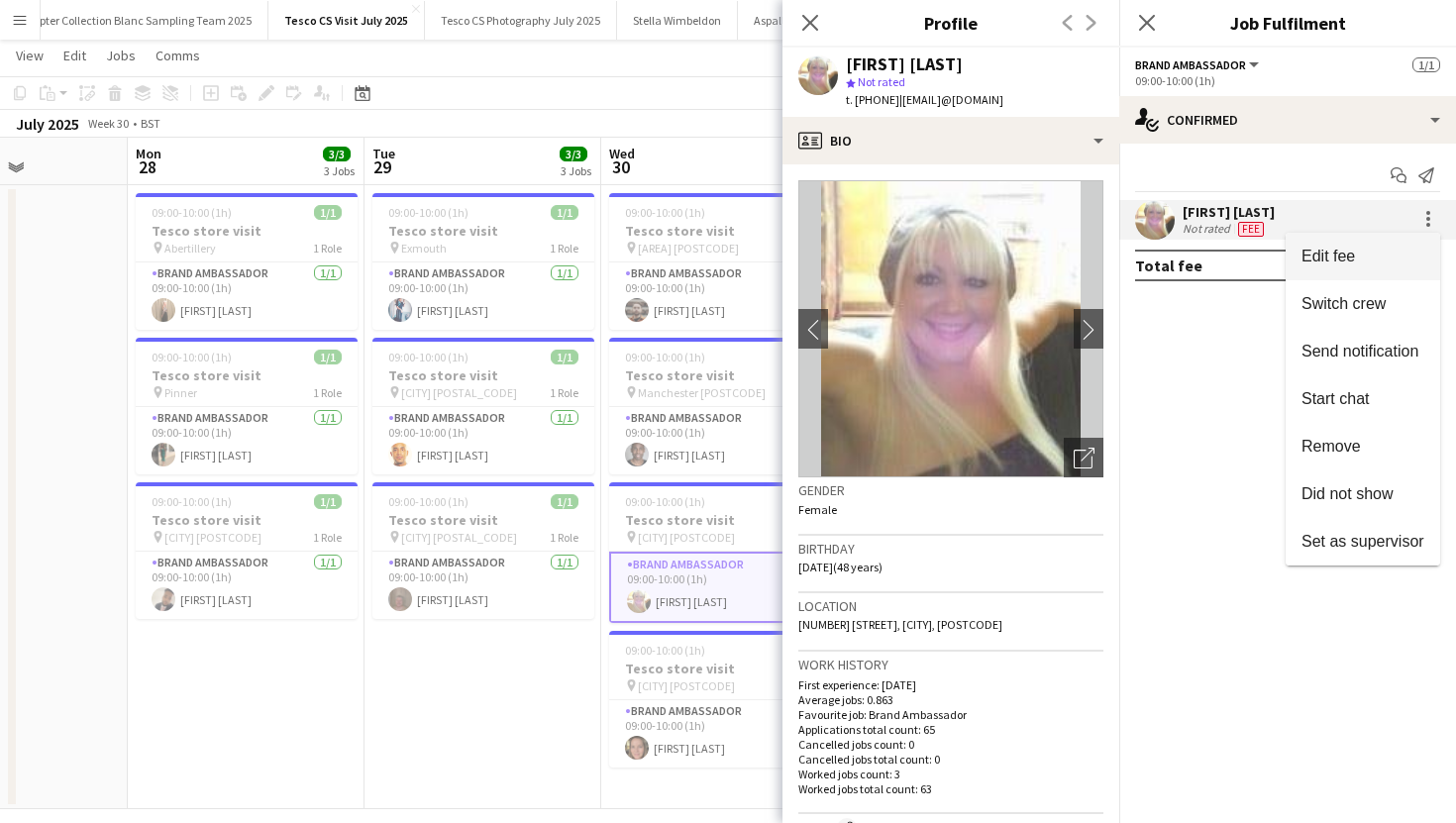click on "Edit fee" at bounding box center (1363, 257) 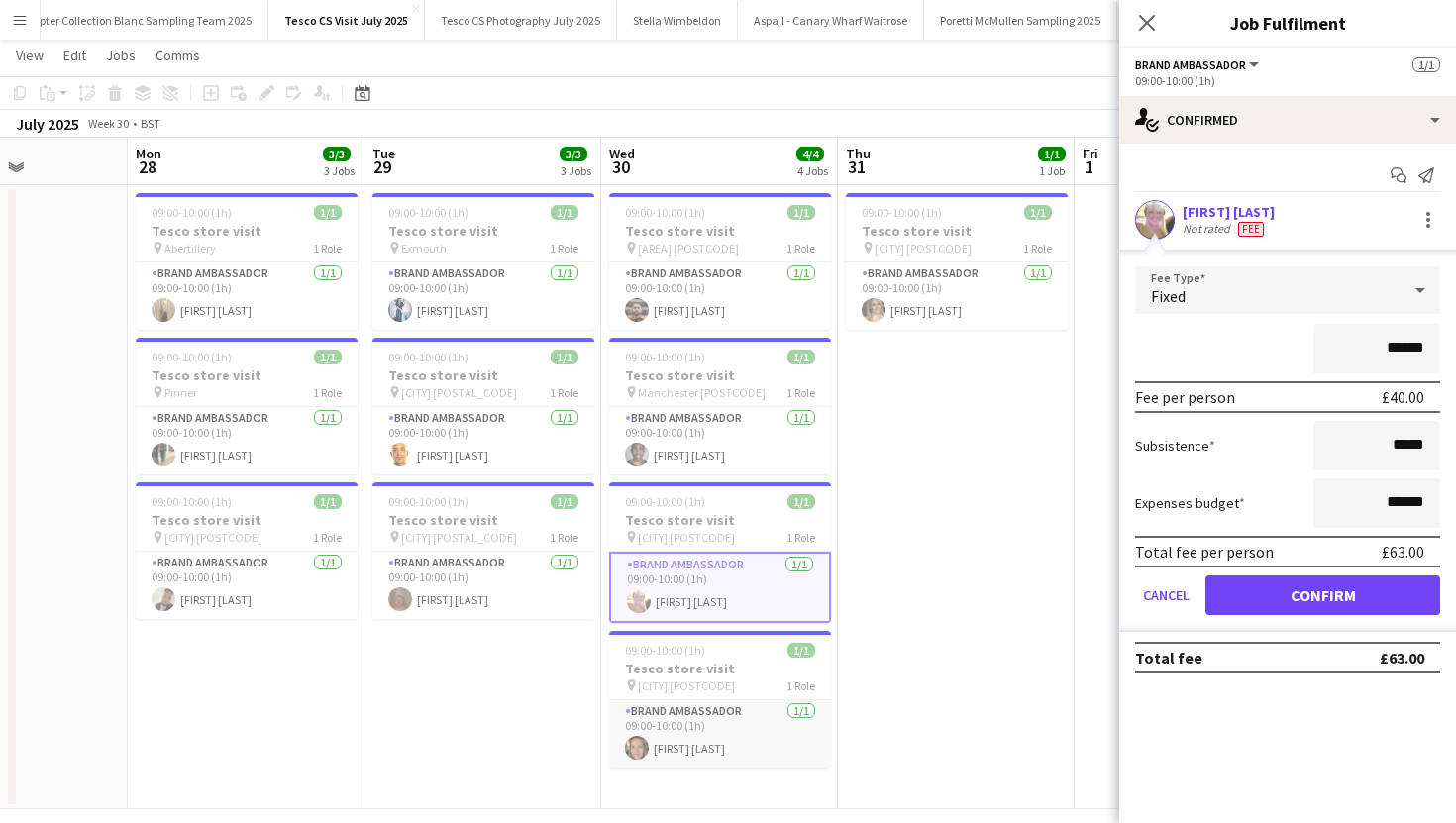 click on "Brand Ambassador   1/1   09:00-10:00 (1h)
Ashleigh Jemmett" at bounding box center (720, 734) 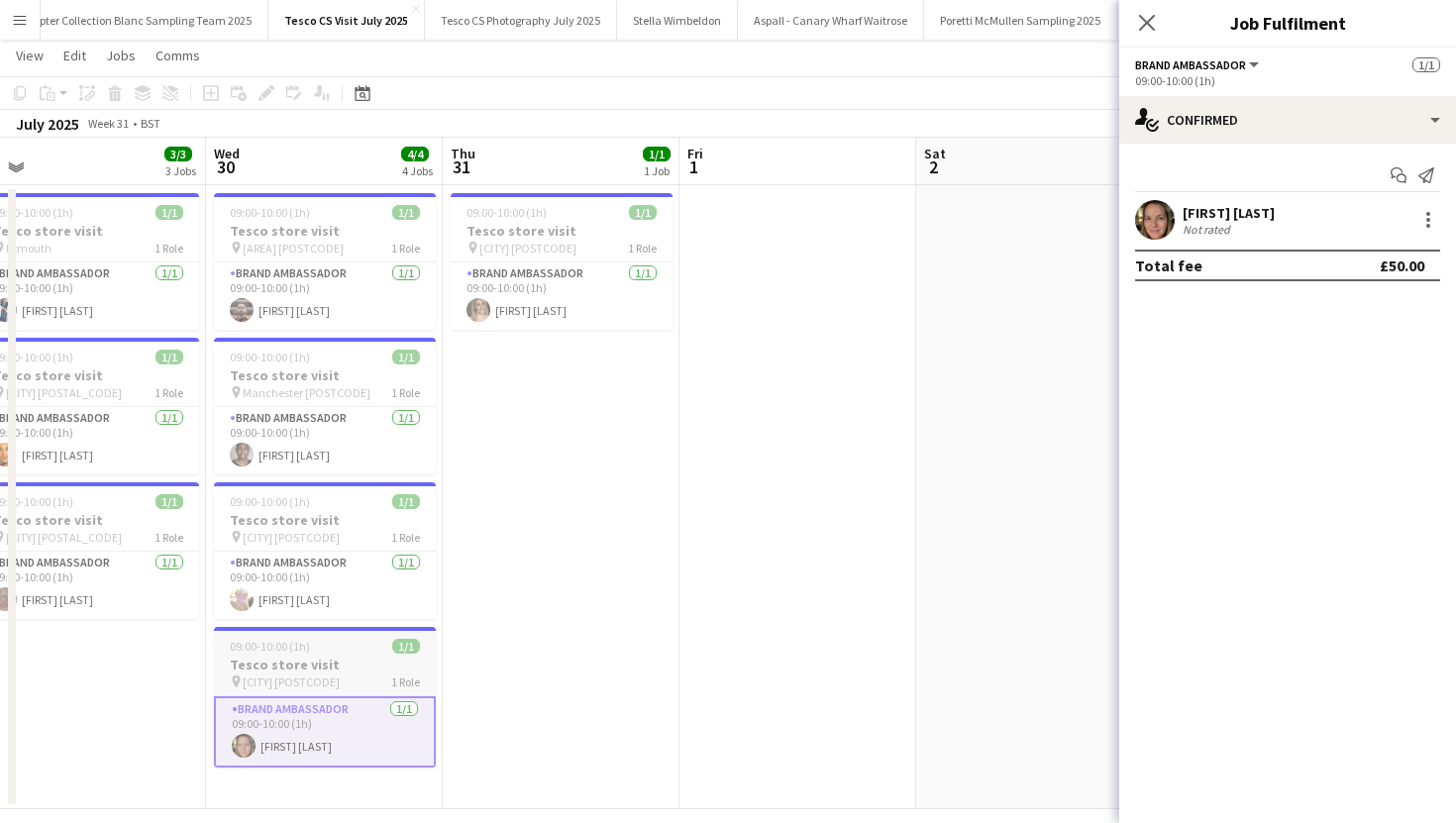 scroll, scrollTop: 0, scrollLeft: 988, axis: horizontal 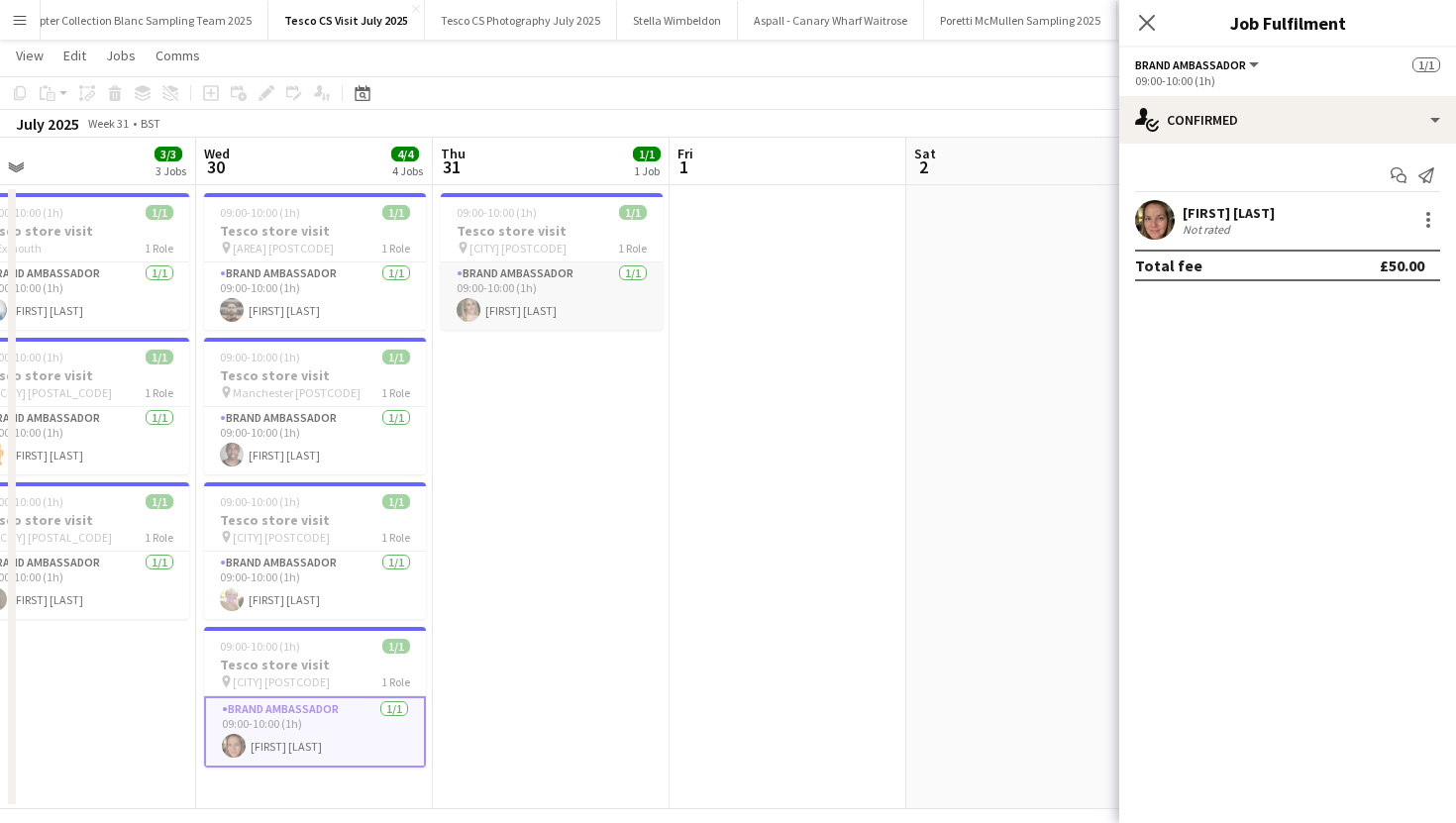 click on "Brand Ambassador   1/1   09:00-10:00 (1h)
Ashley Collins" at bounding box center (552, 296) 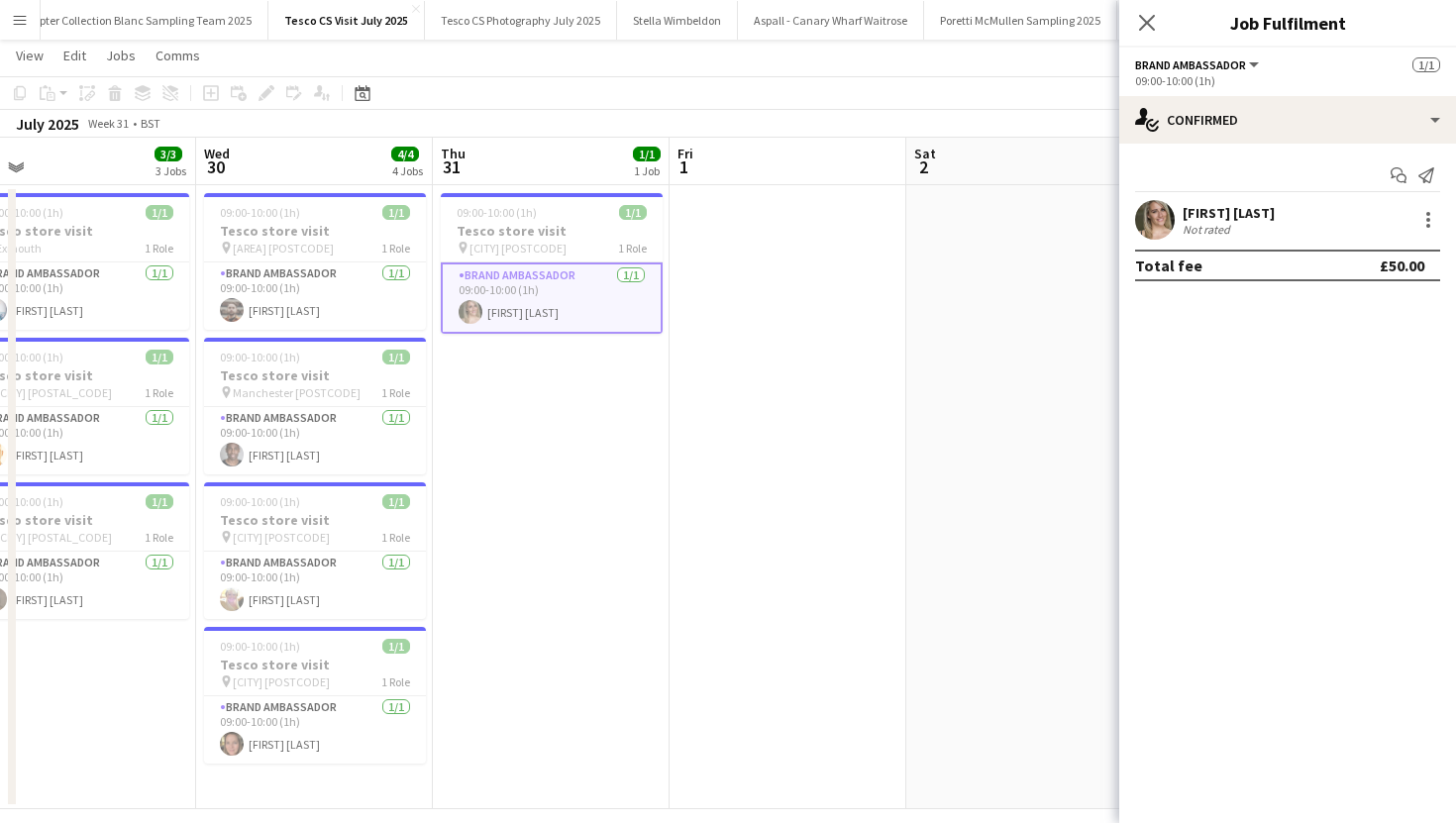 click at bounding box center (1155, 220) 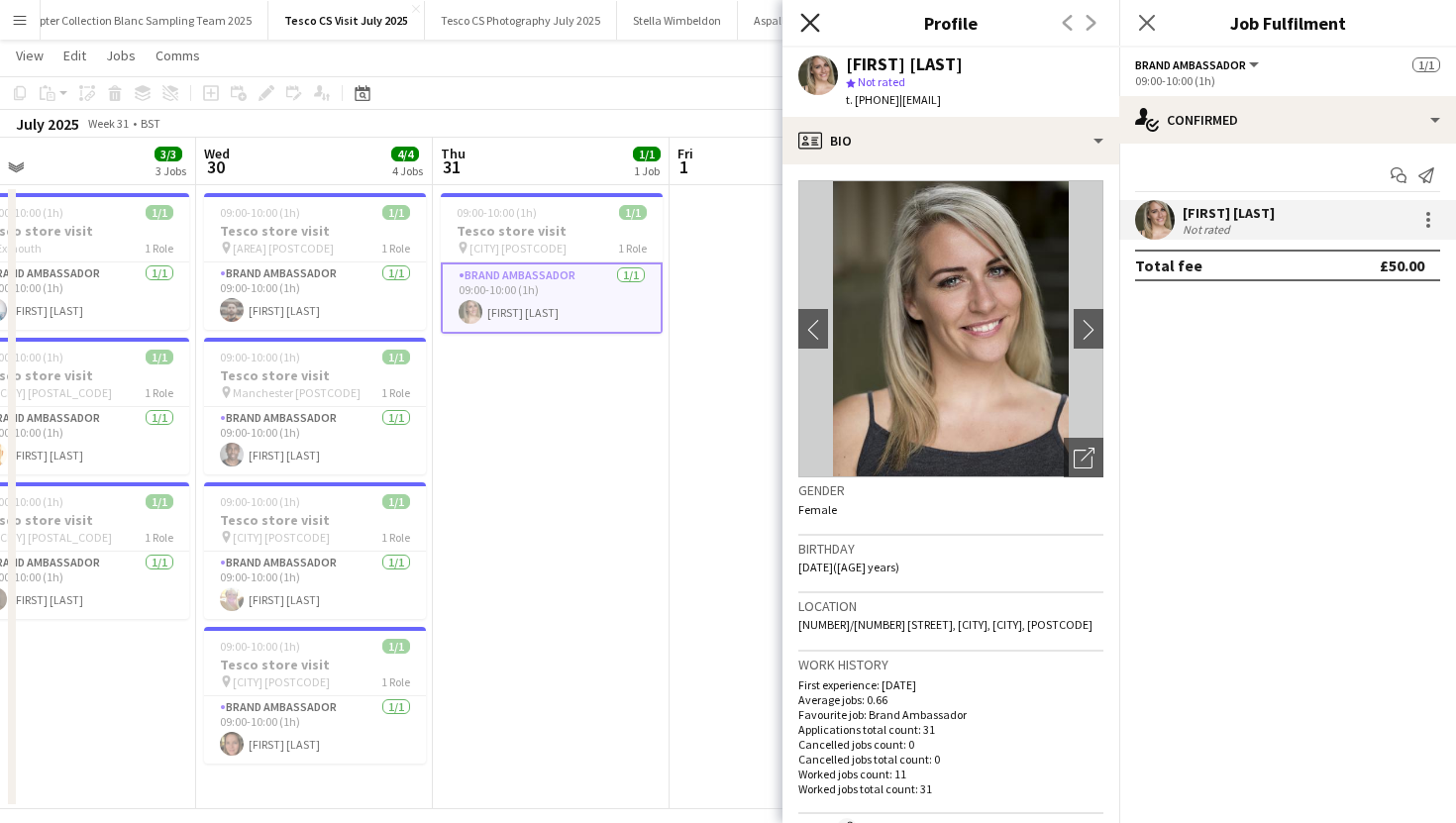 click on "Close pop-in" 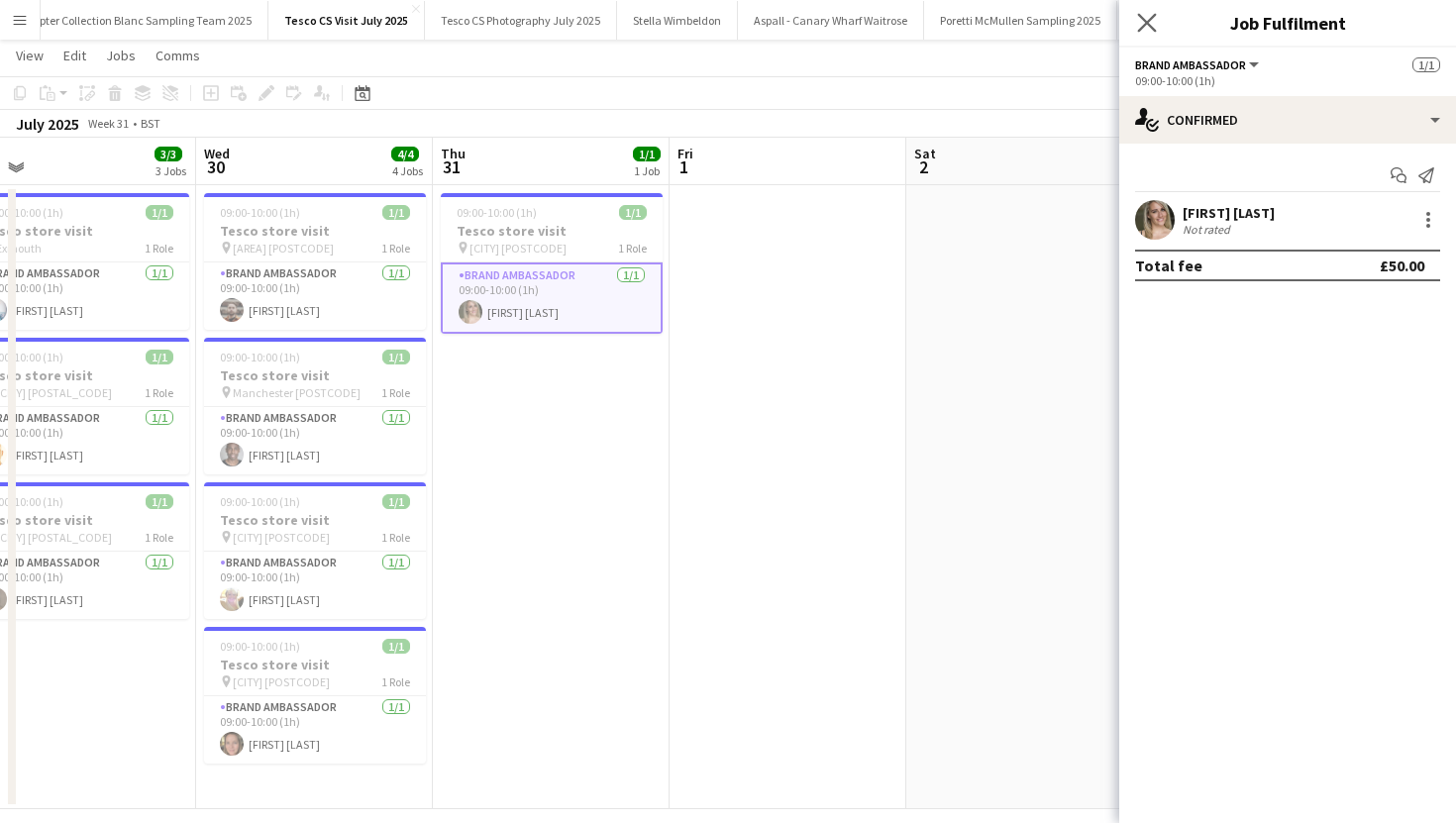 click on "Close pop-in" 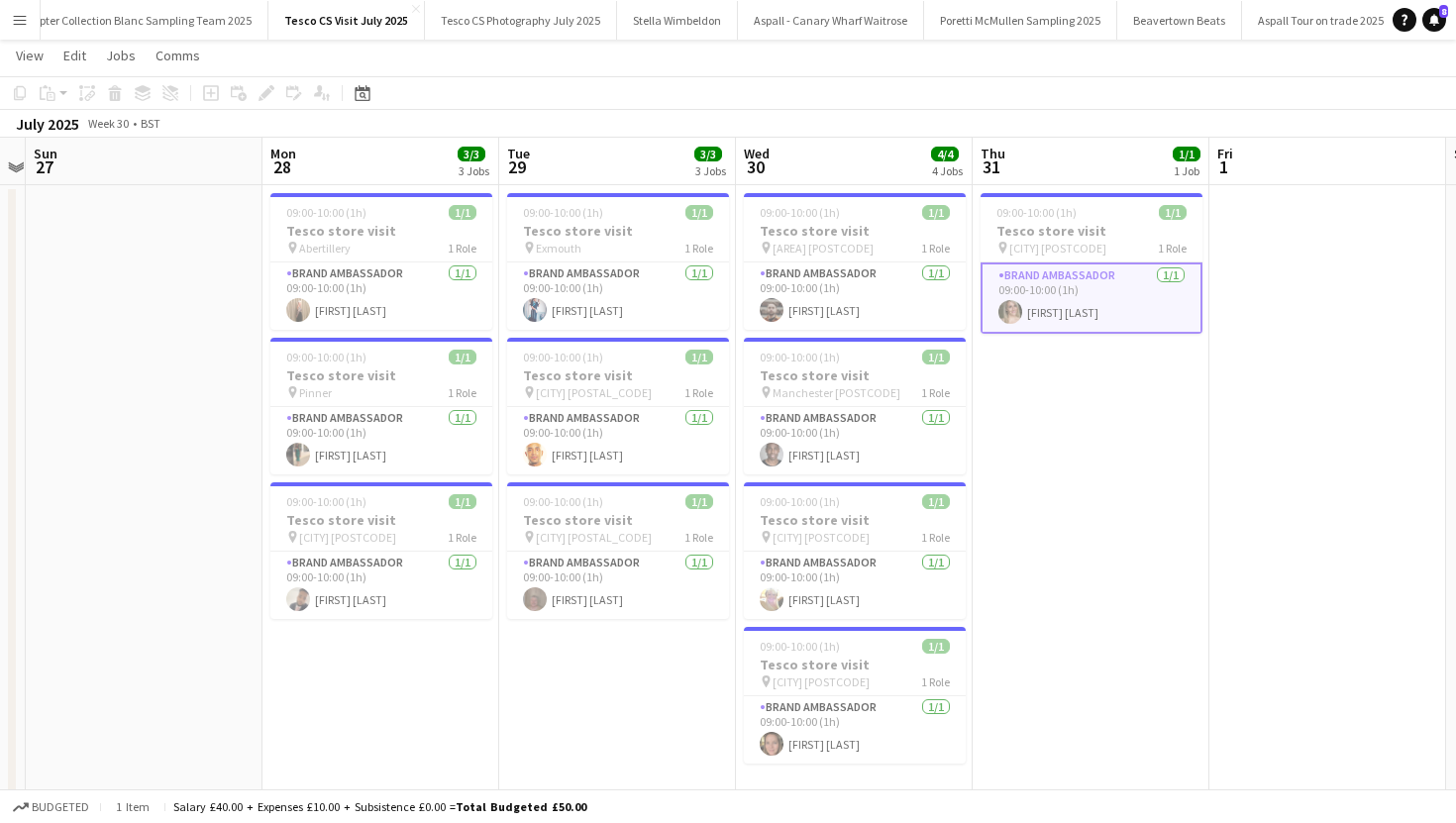 scroll, scrollTop: 0, scrollLeft: 437, axis: horizontal 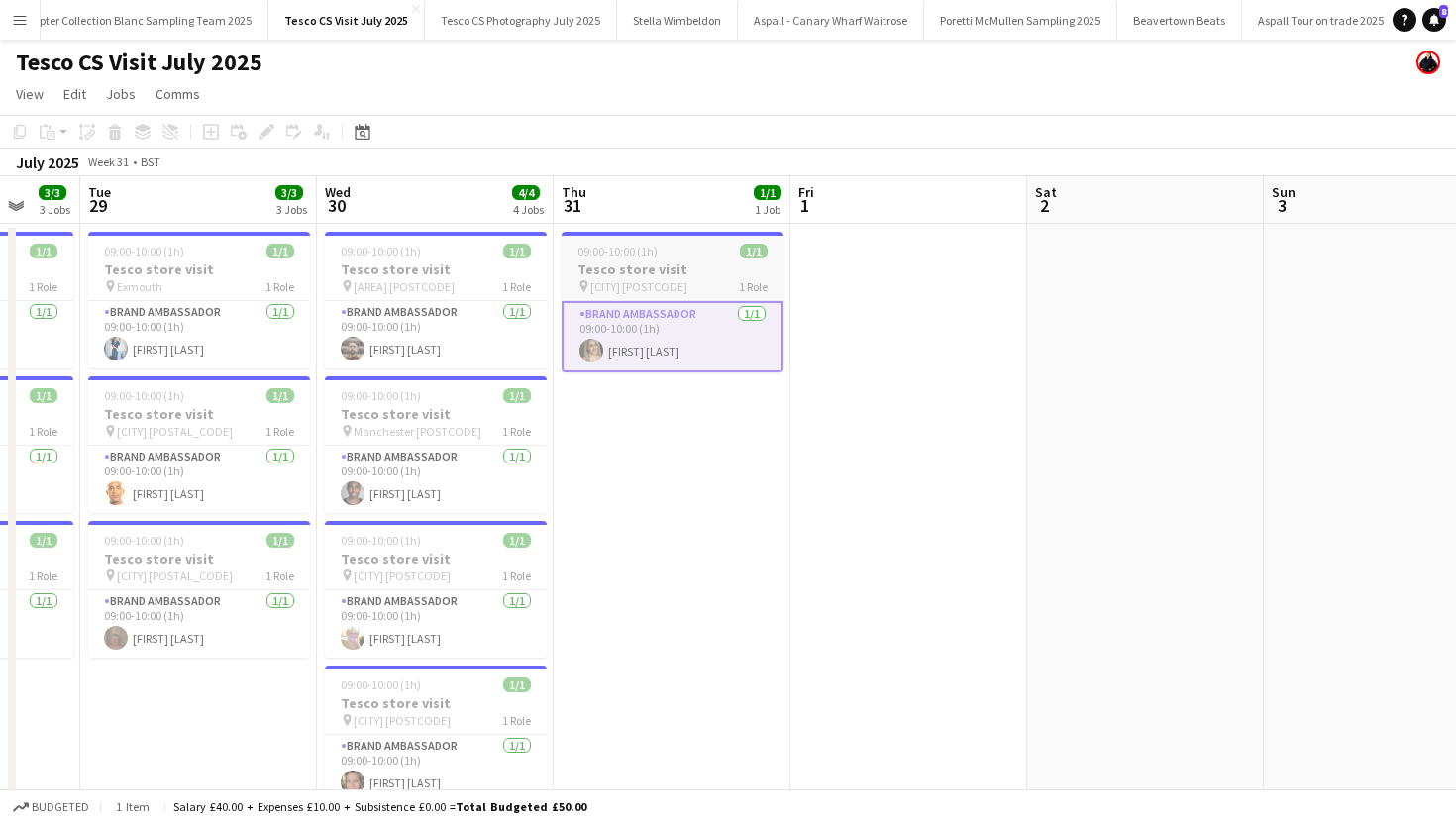 click on "09:00-10:00 (1h)    1/1" at bounding box center (673, 251) 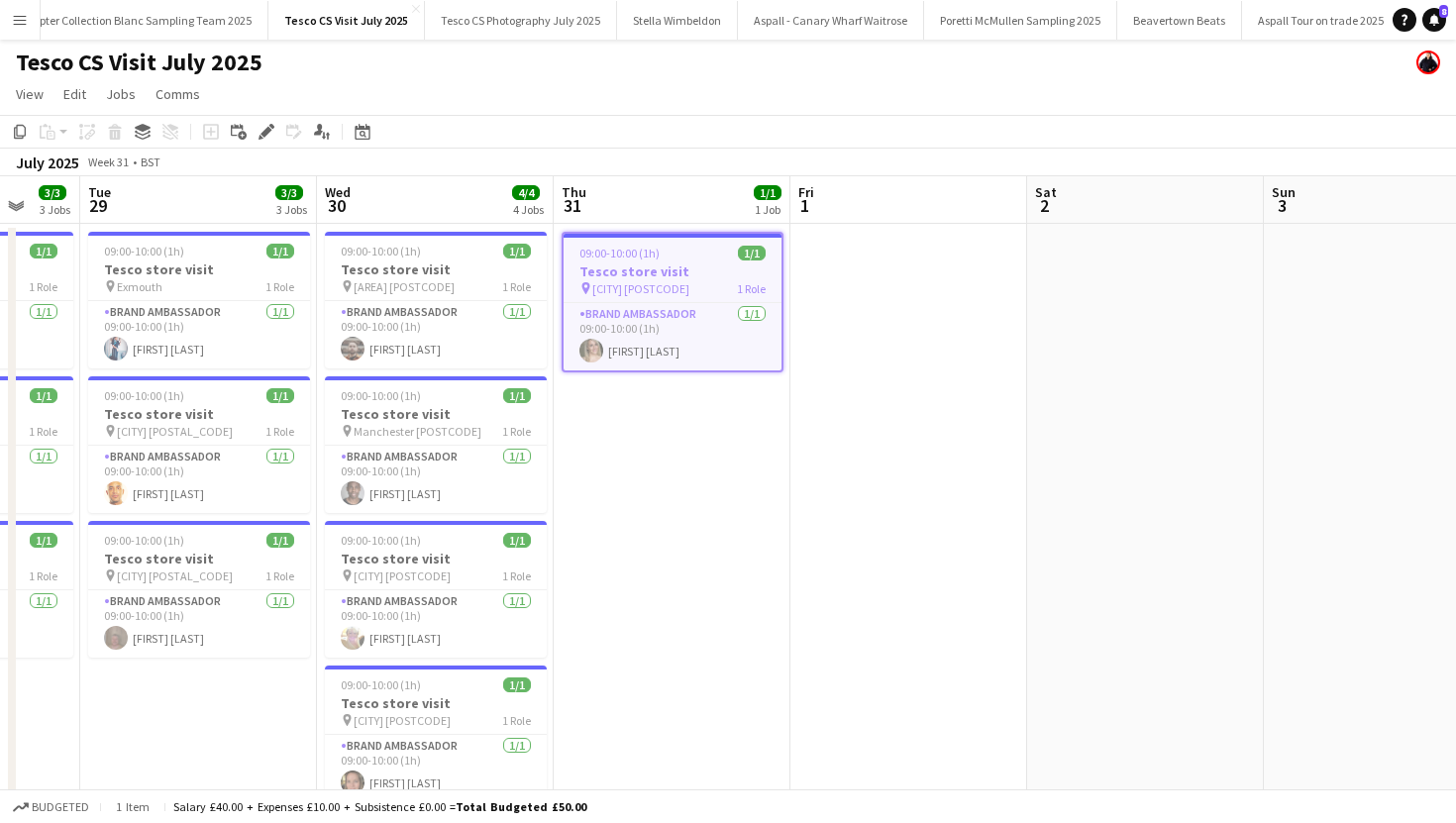 click at bounding box center [908, 536] 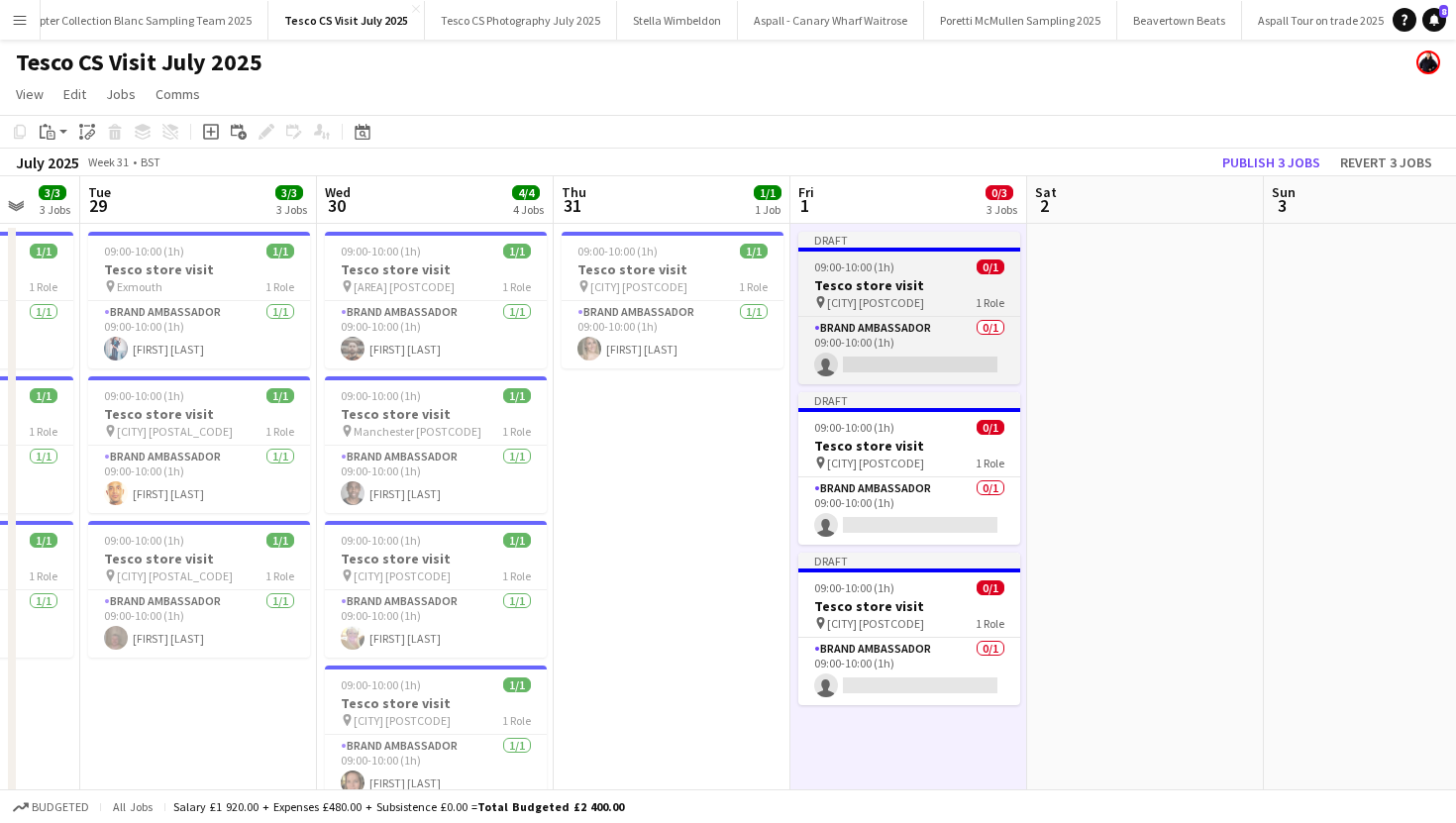 click on "Glasgow G73" at bounding box center [876, 302] 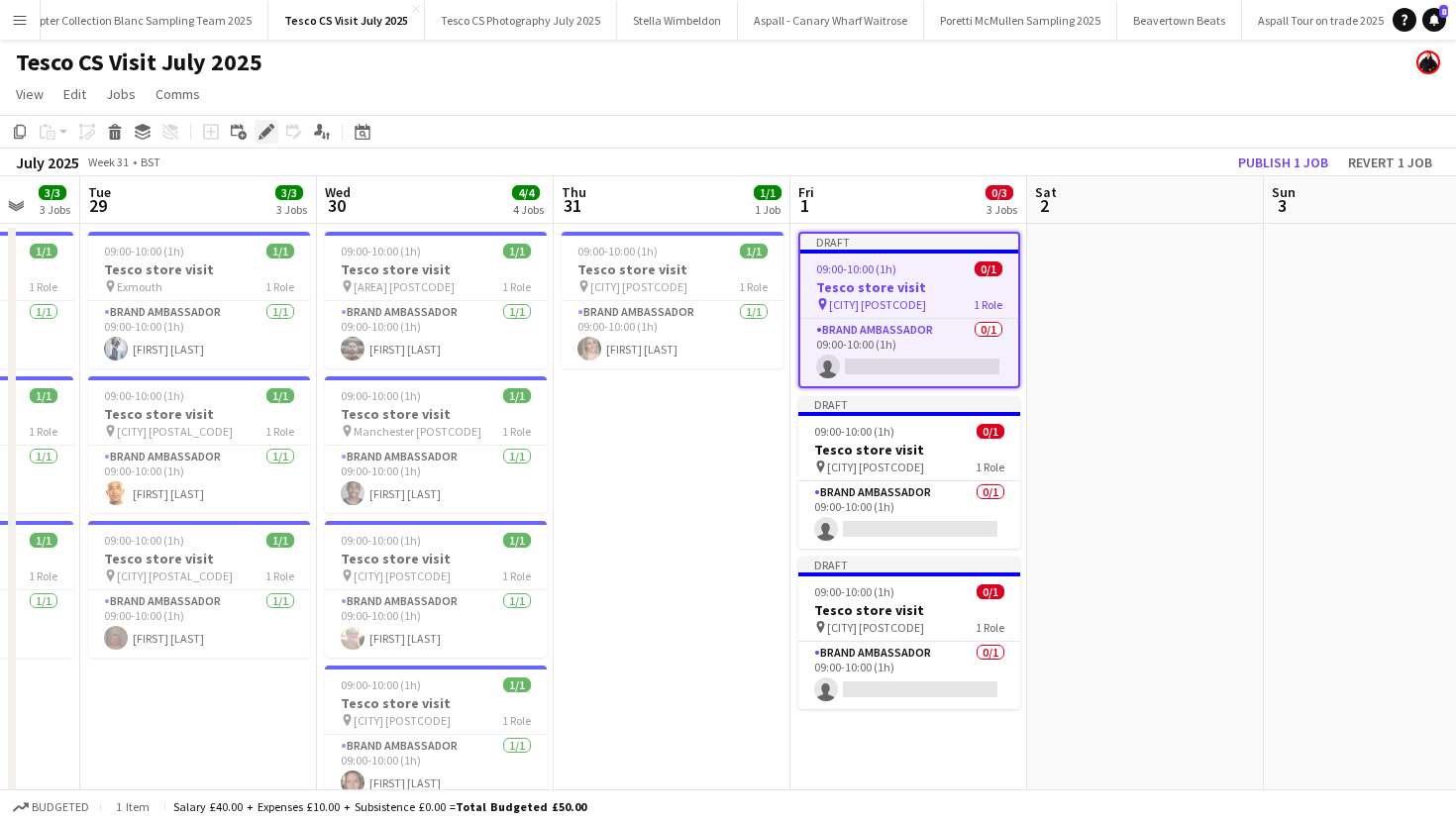 click on "Edit" 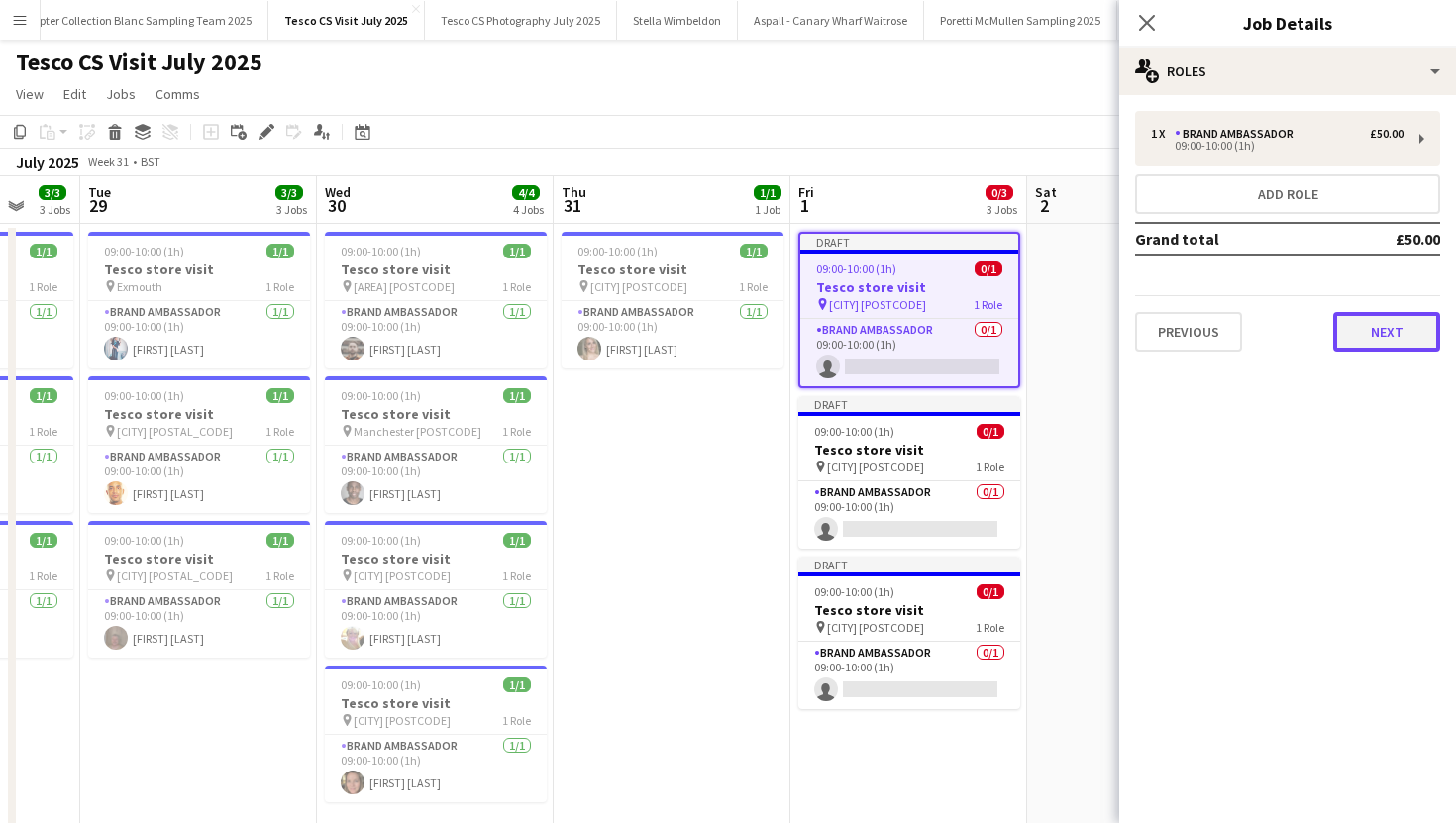 click on "Next" at bounding box center [1387, 332] 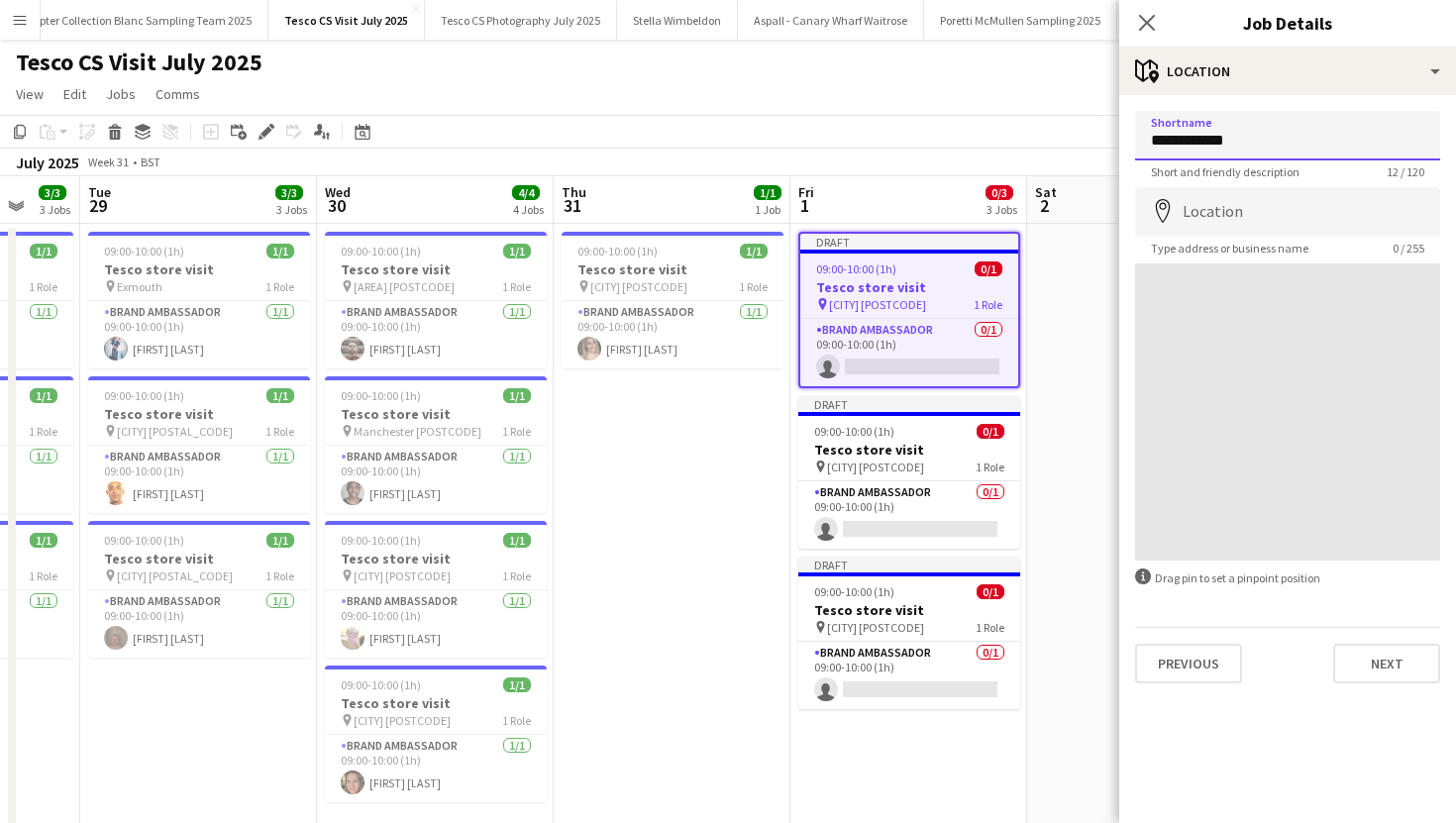 drag, startPoint x: 1233, startPoint y: 140, endPoint x: 1121, endPoint y: 137, distance: 112.04017 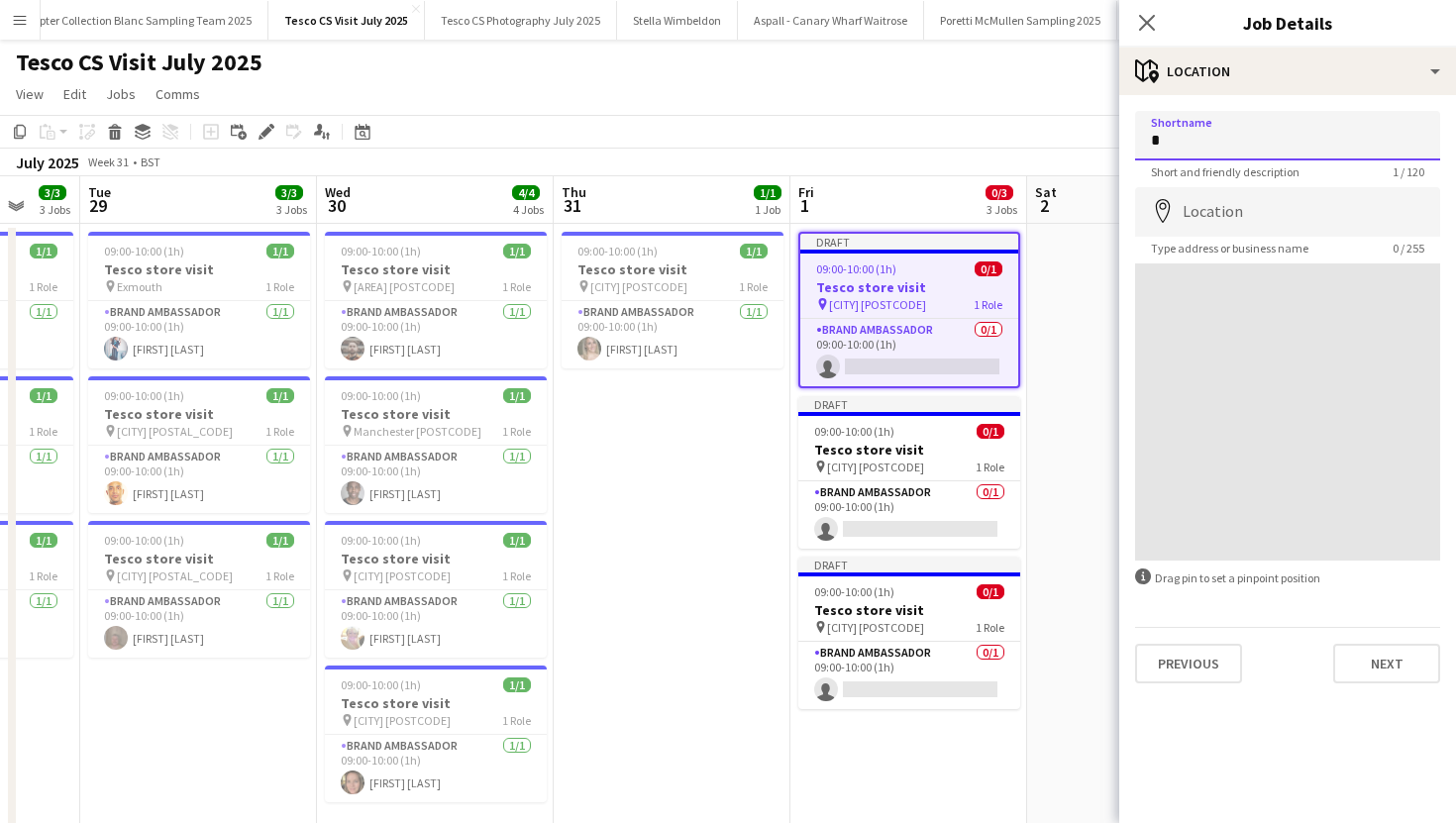 paste on "**********" 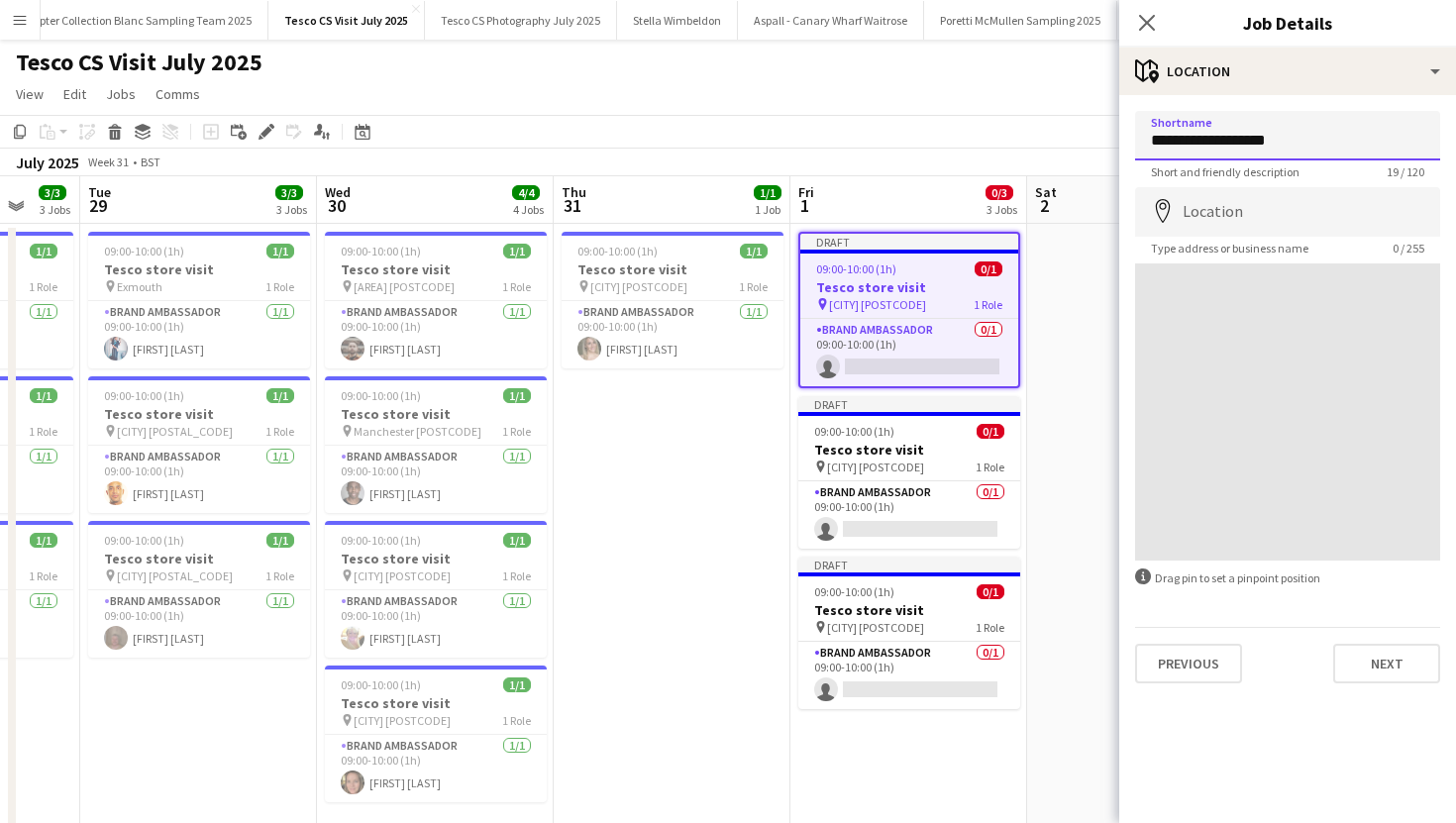 drag, startPoint x: 1288, startPoint y: 132, endPoint x: 1256, endPoint y: 136, distance: 32.24903 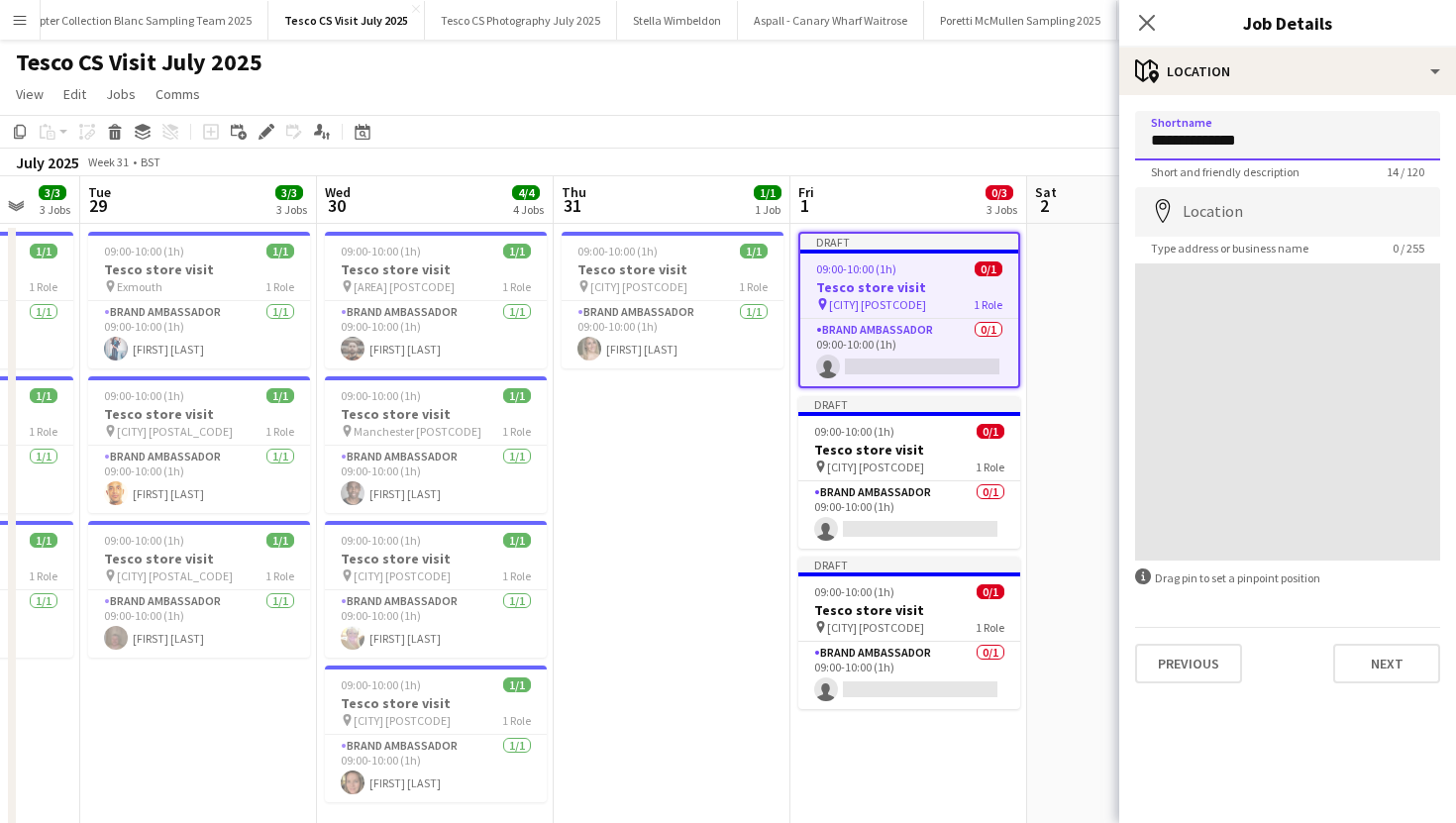 type on "**********" 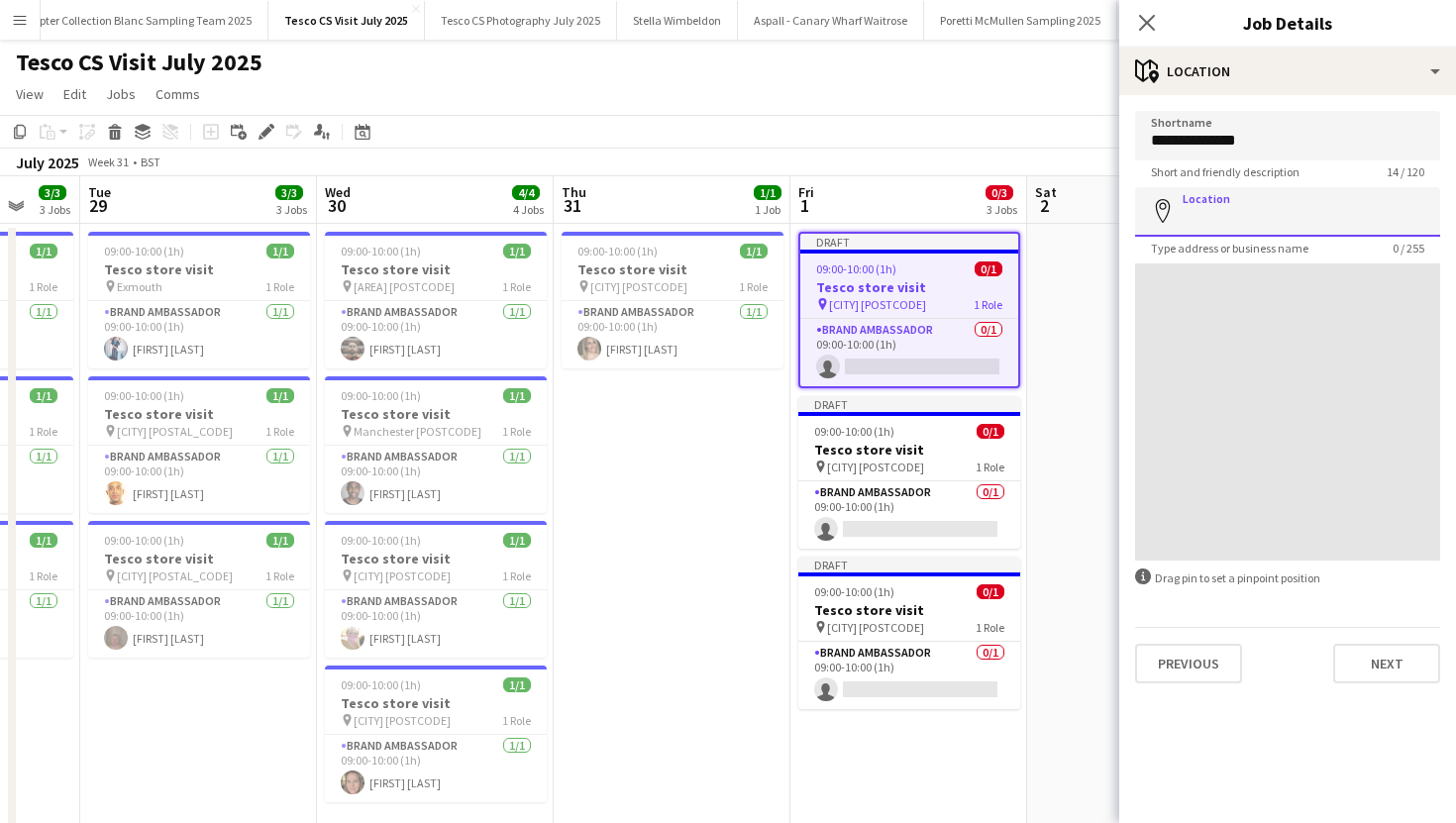 click on "Location" at bounding box center (1288, 212) 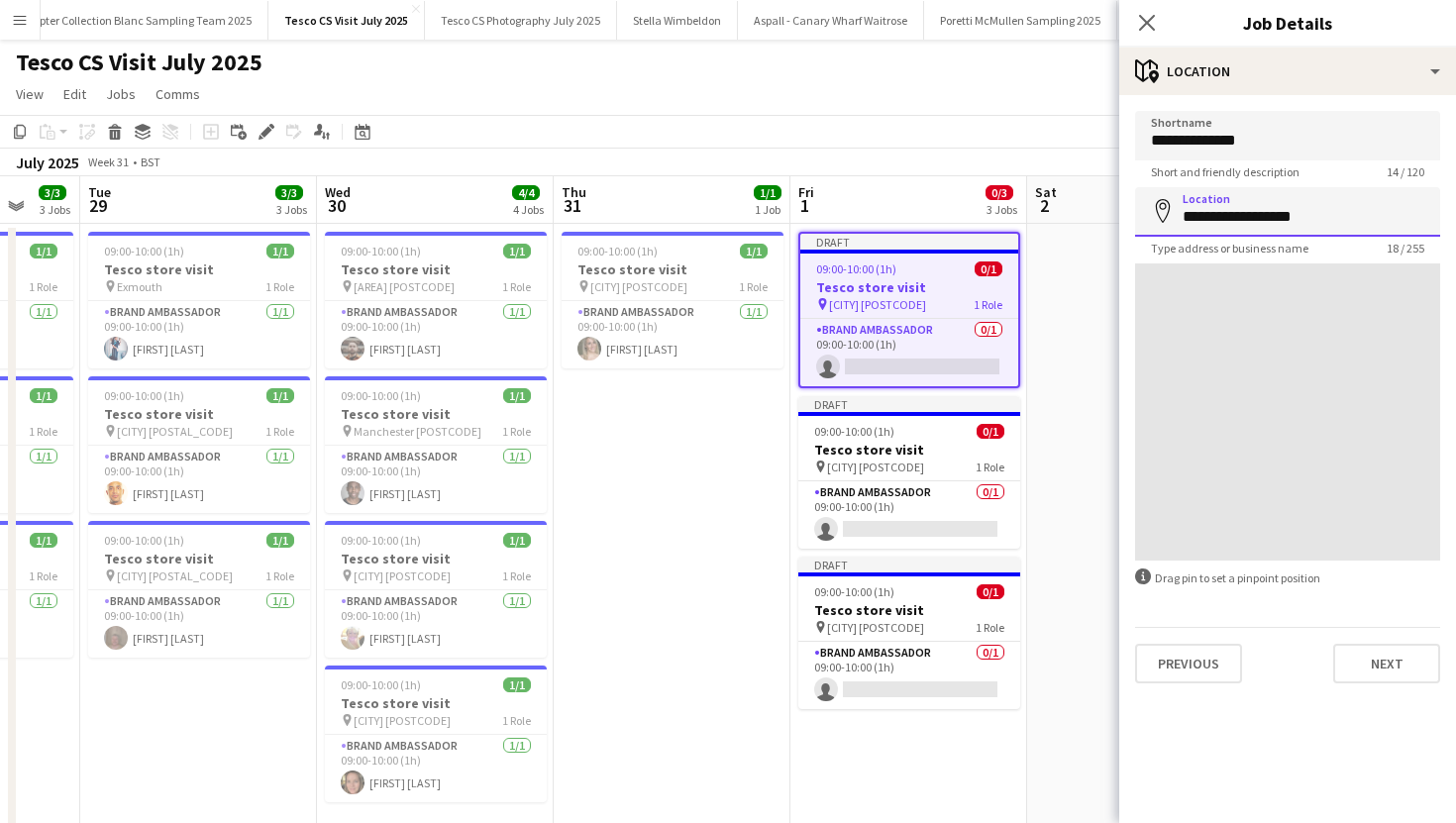 click on "**********" at bounding box center (1288, 212) 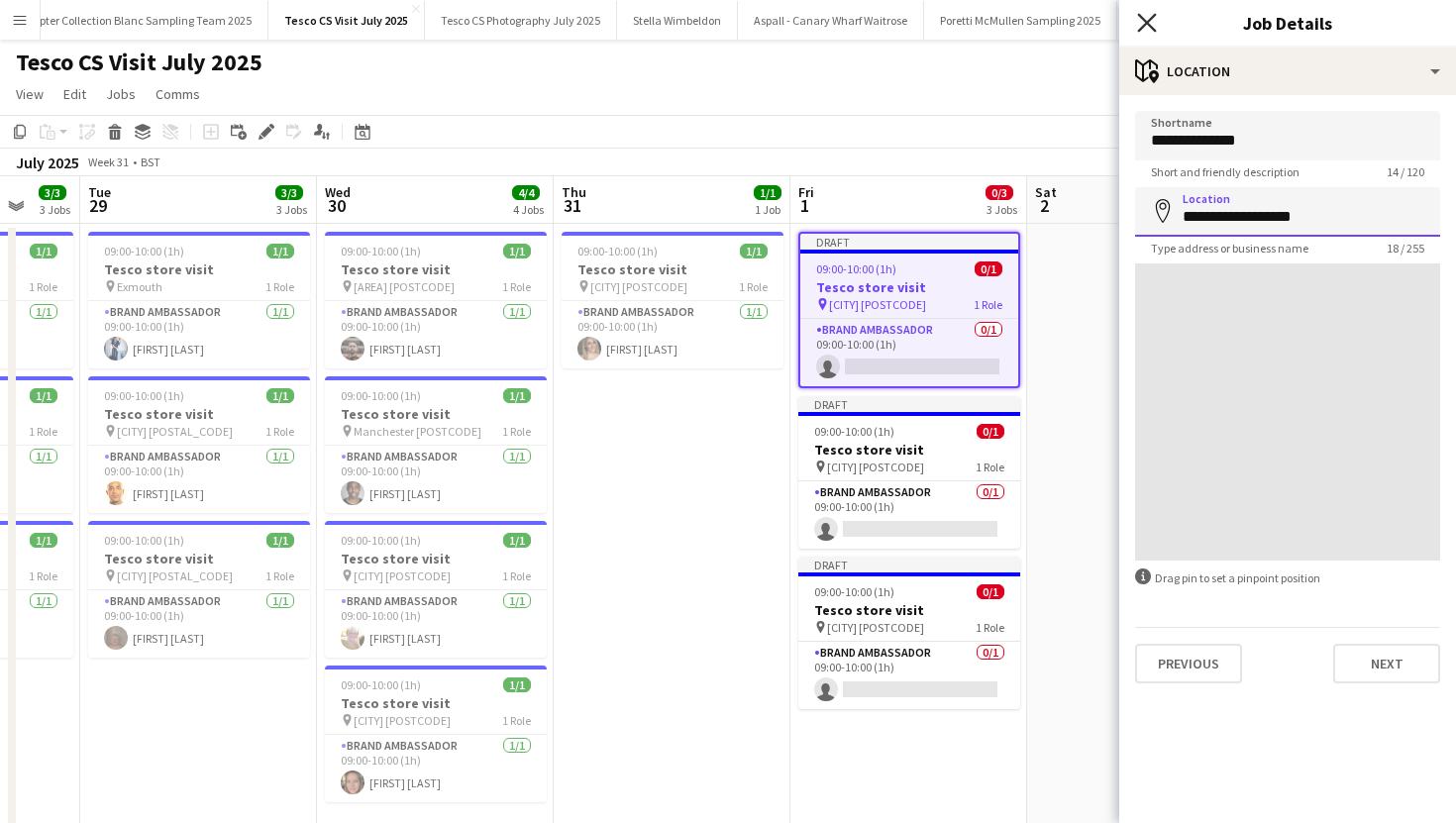 type on "**********" 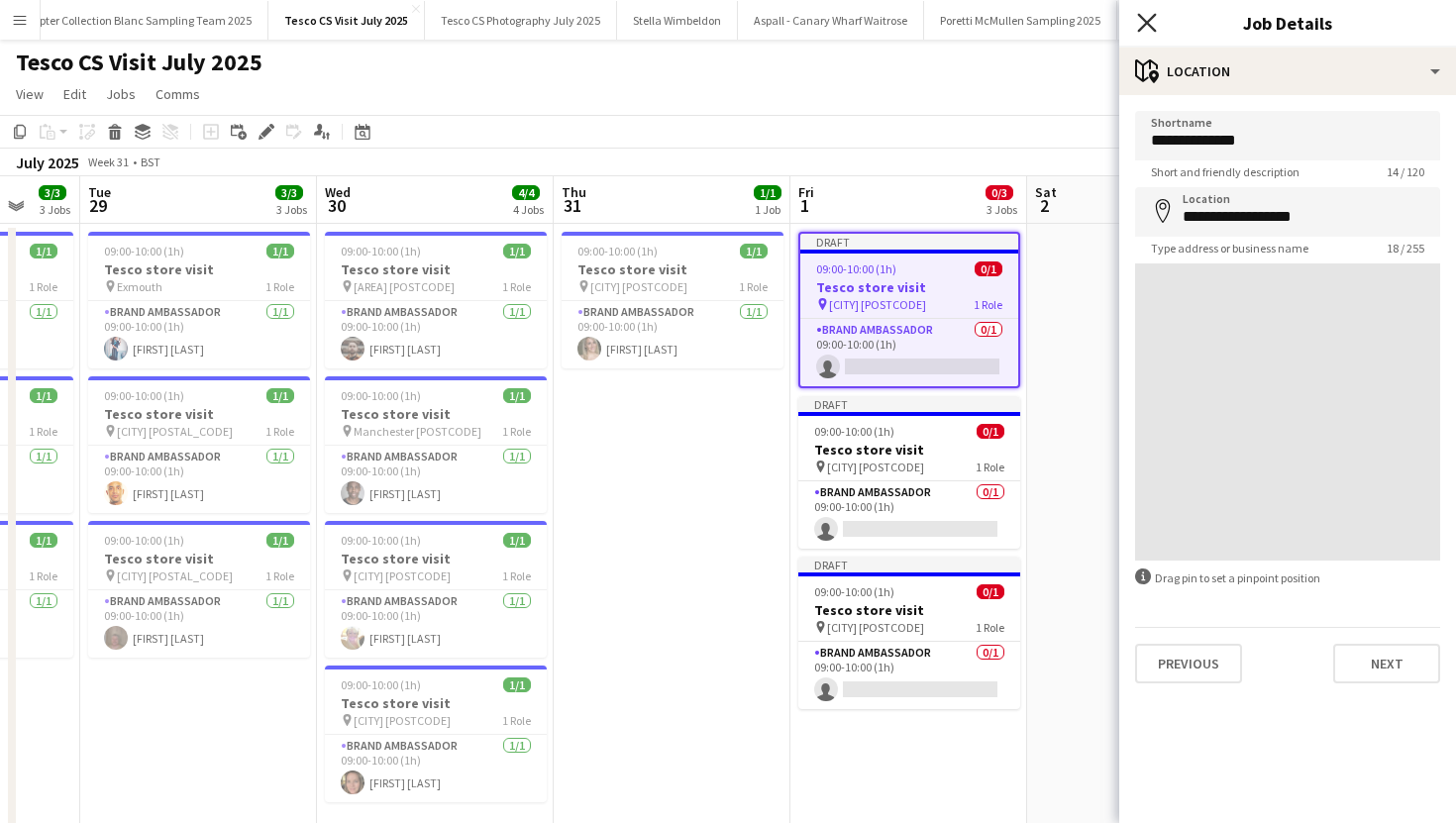 click on "Close pop-in" 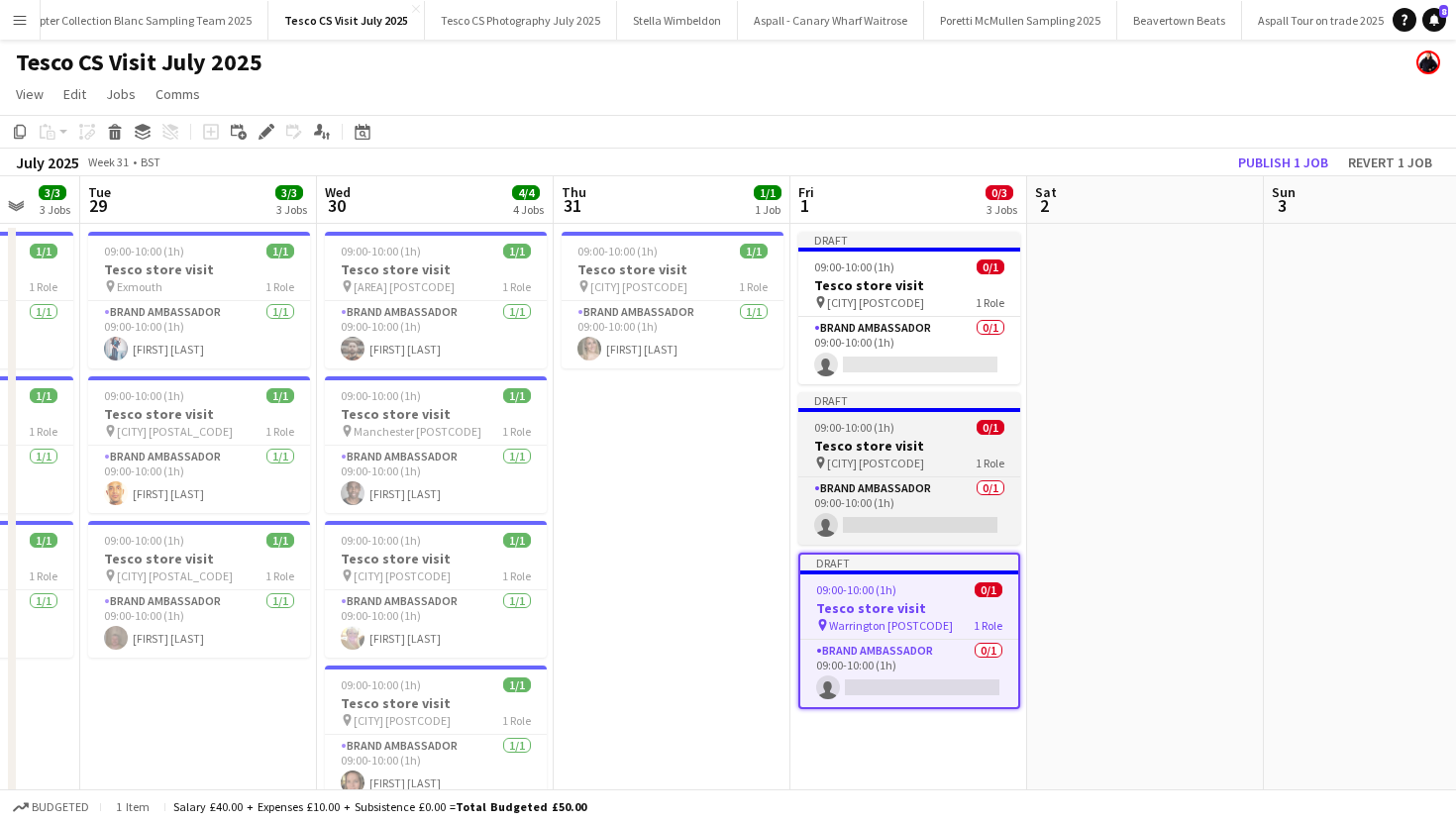 click on "09:00-10:00 (1h)    0/1" at bounding box center (909, 427) 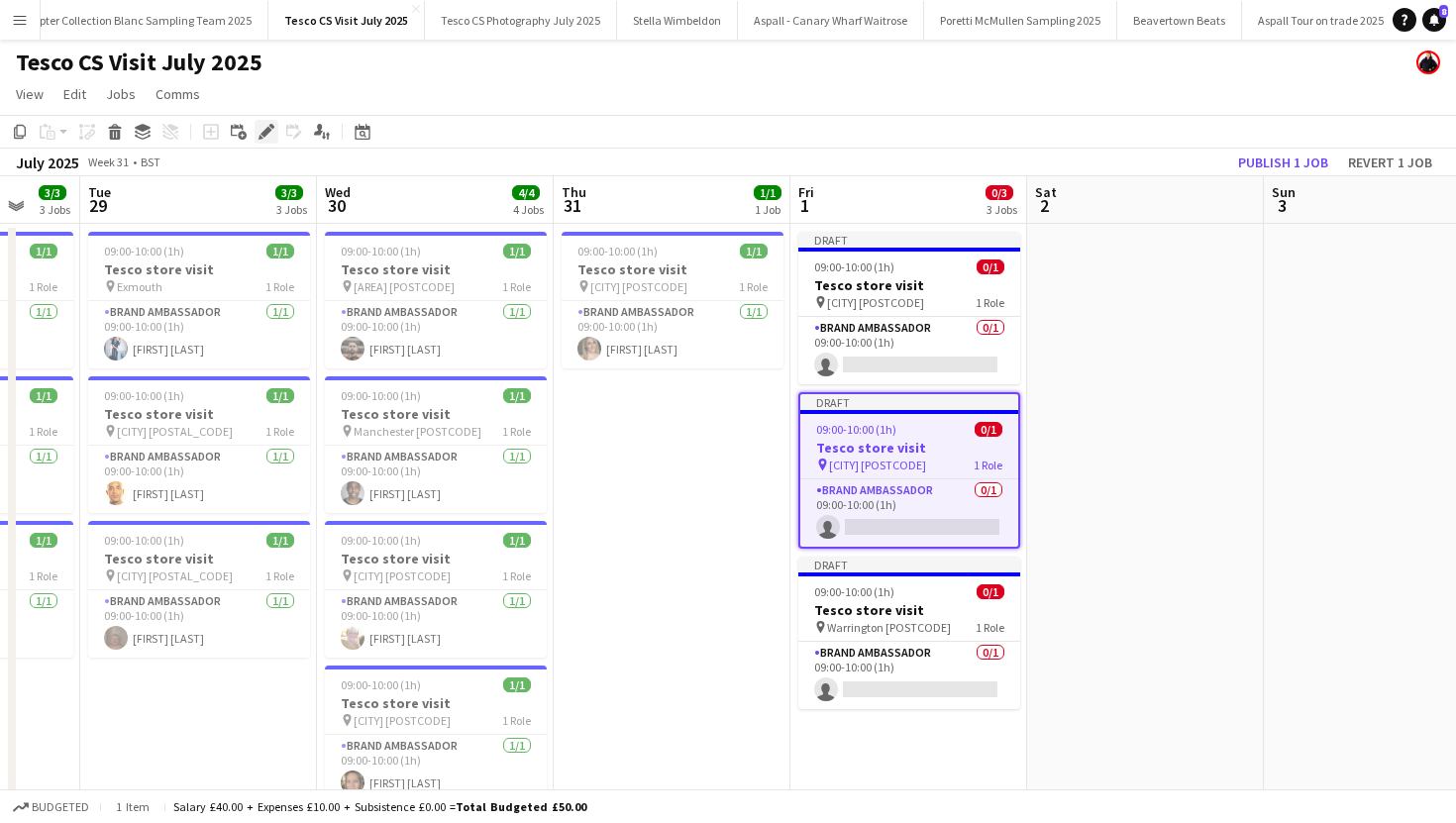 click 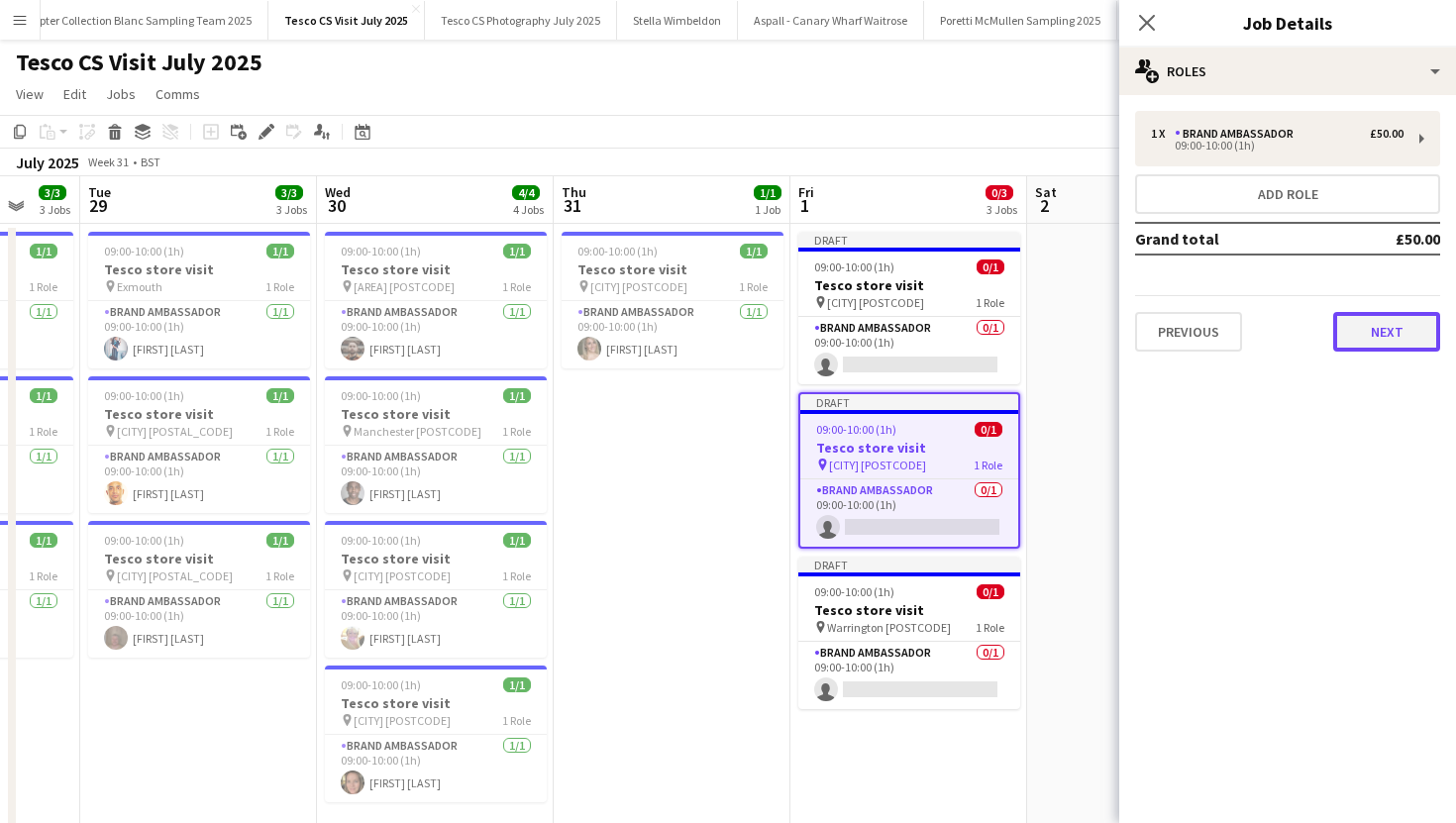 click on "Next" at bounding box center (1387, 332) 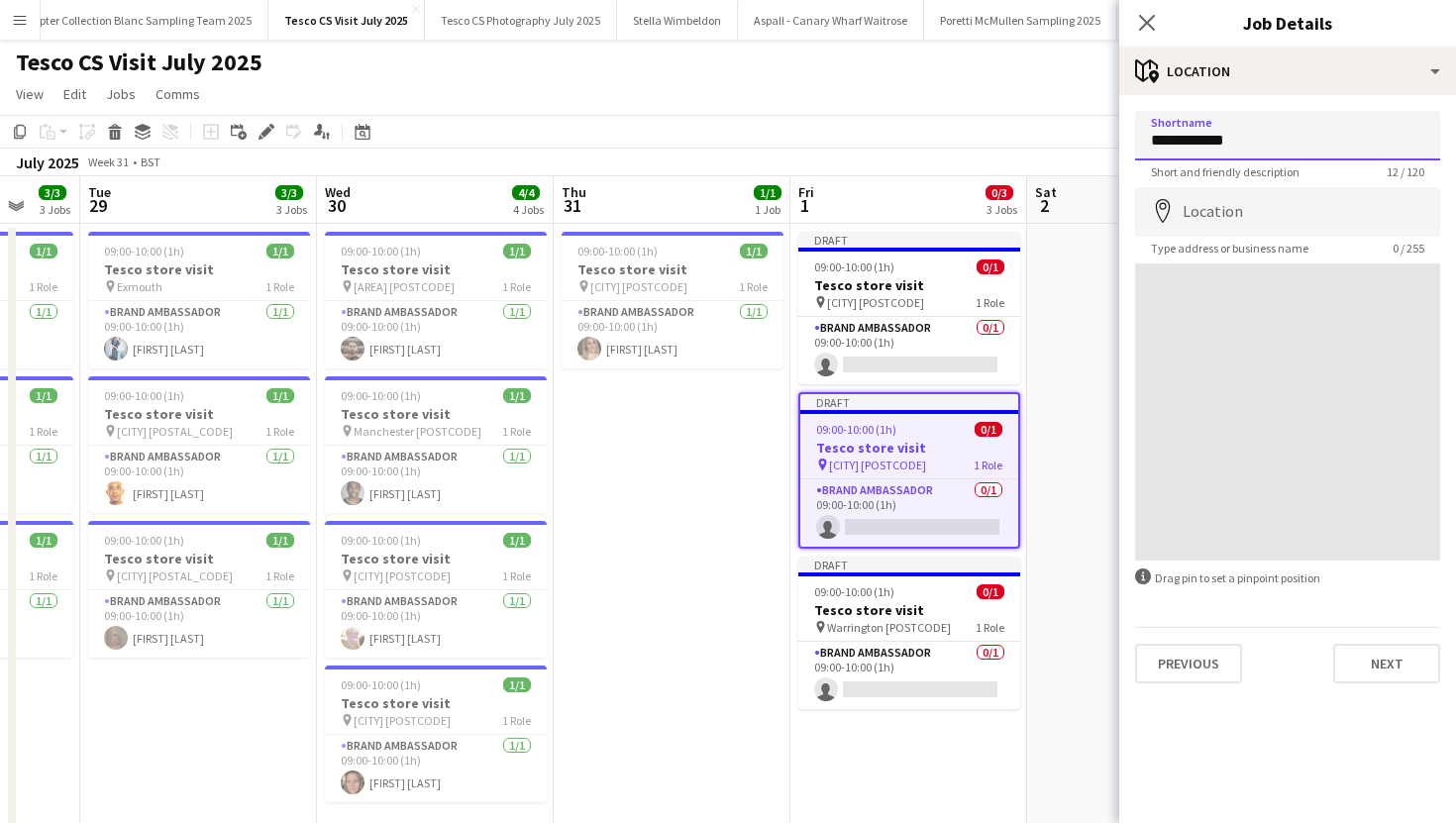 drag, startPoint x: 1243, startPoint y: 149, endPoint x: 1163, endPoint y: 146, distance: 80.05623 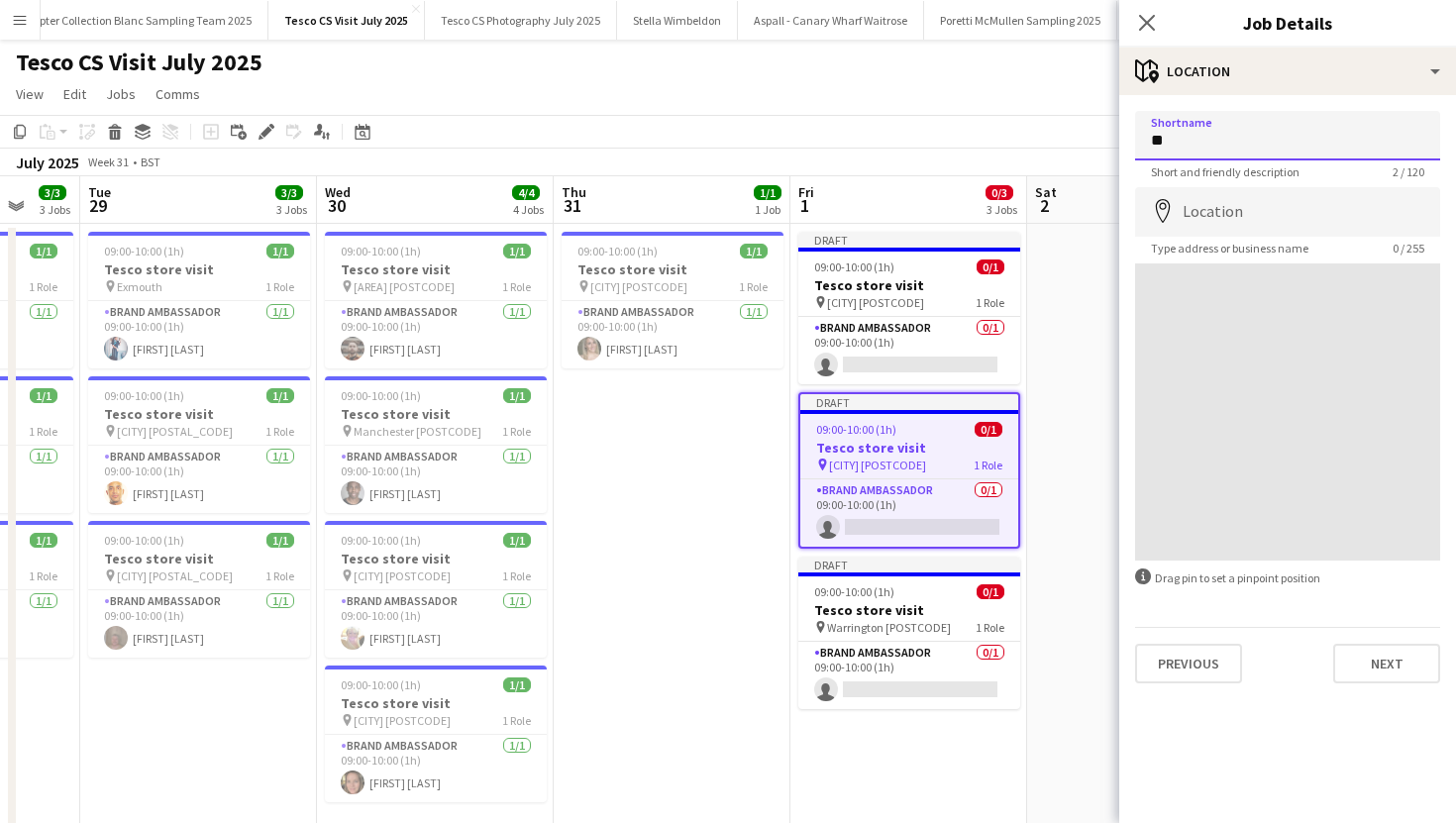 type on "*" 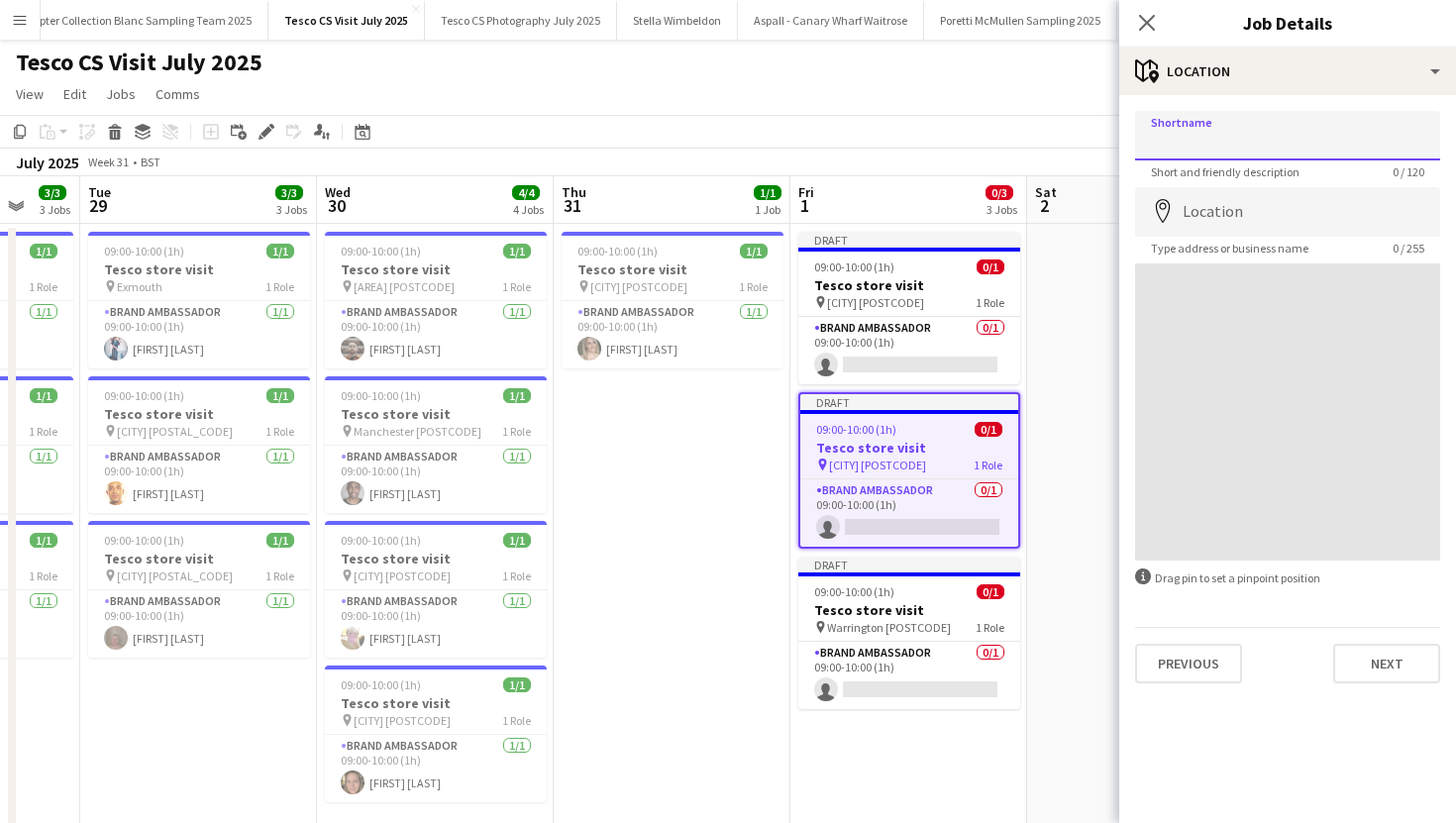 paste on "**********" 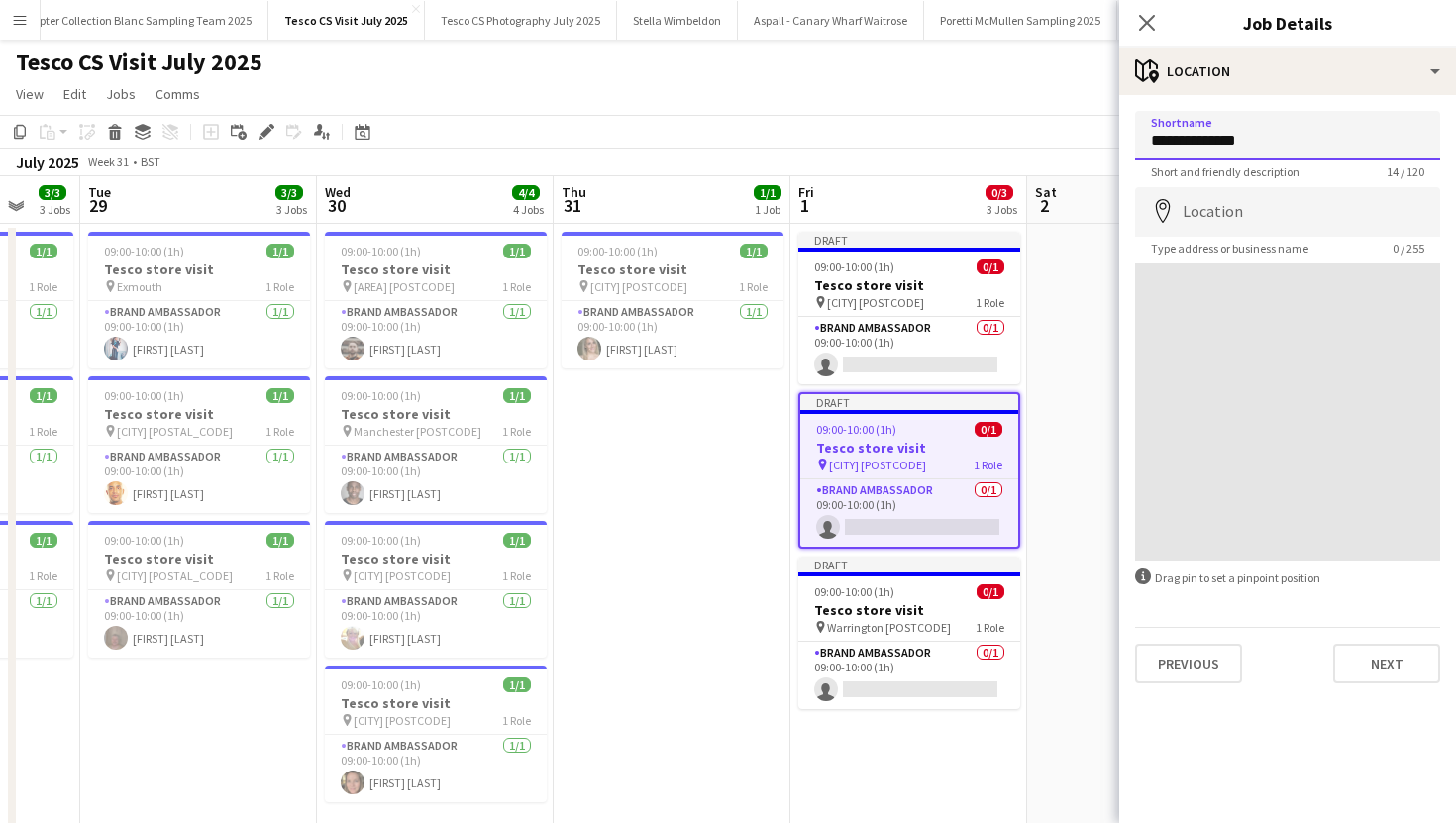 type on "**********" 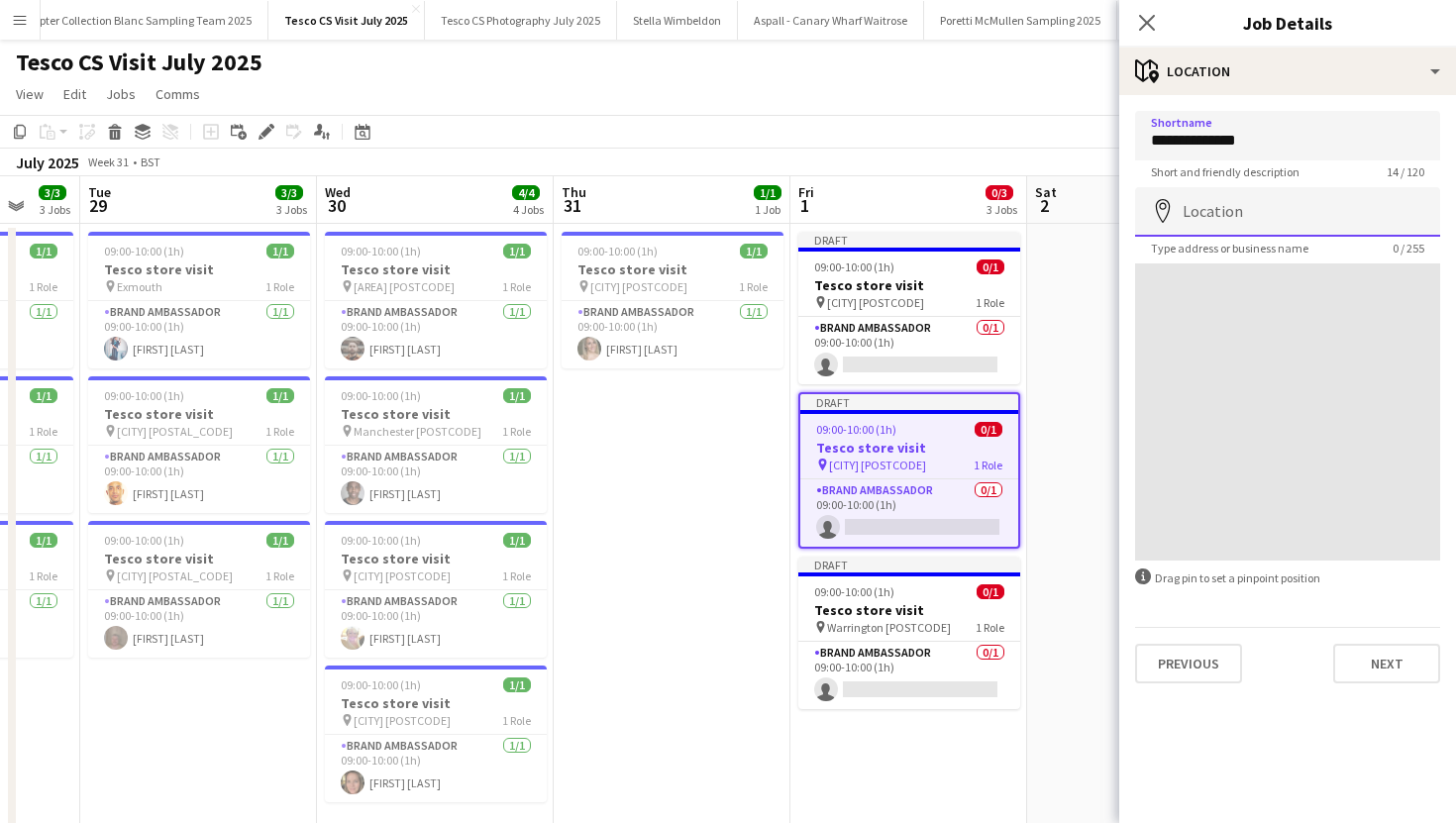 click on "Location" at bounding box center (1288, 212) 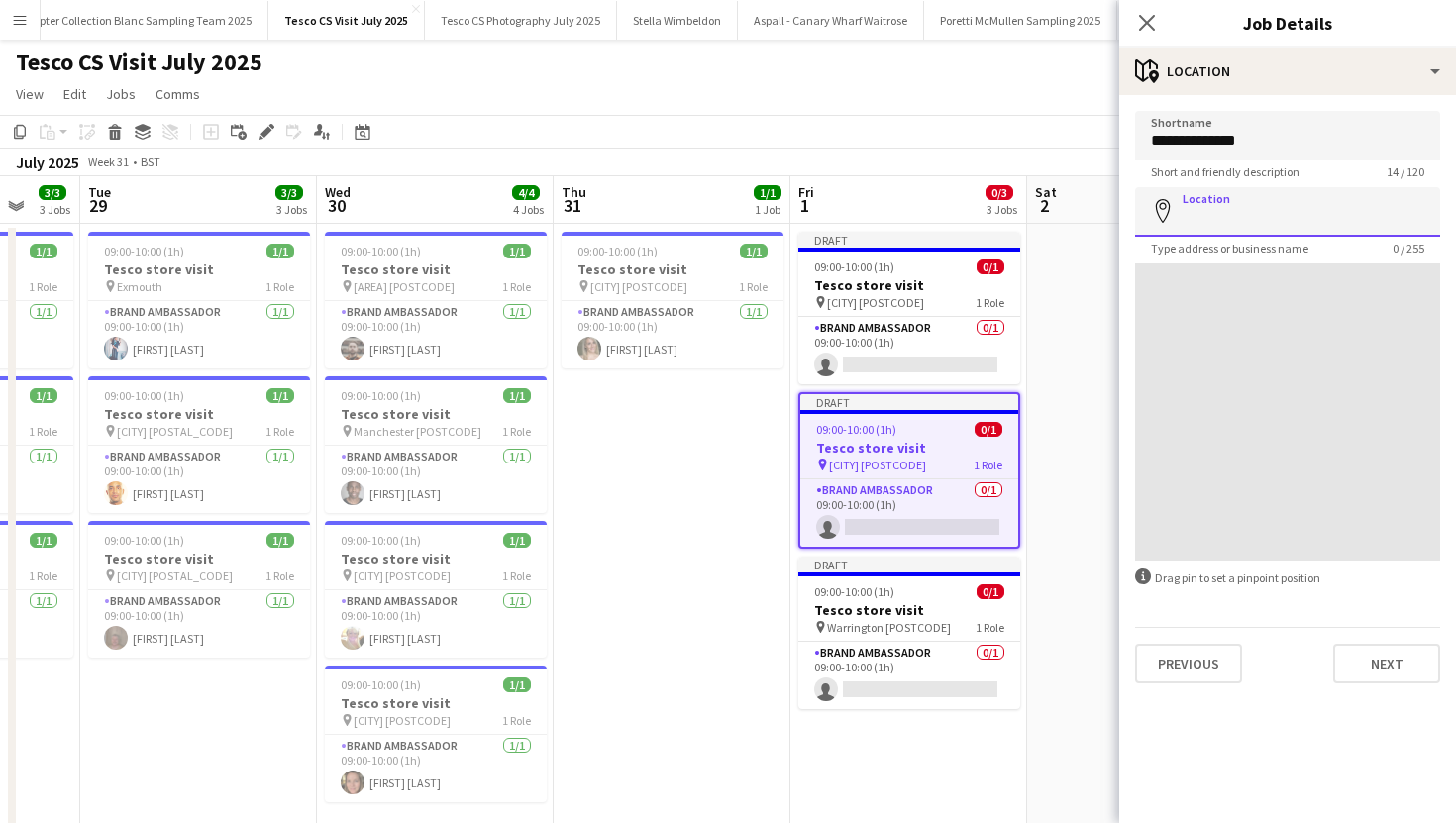paste on "**********" 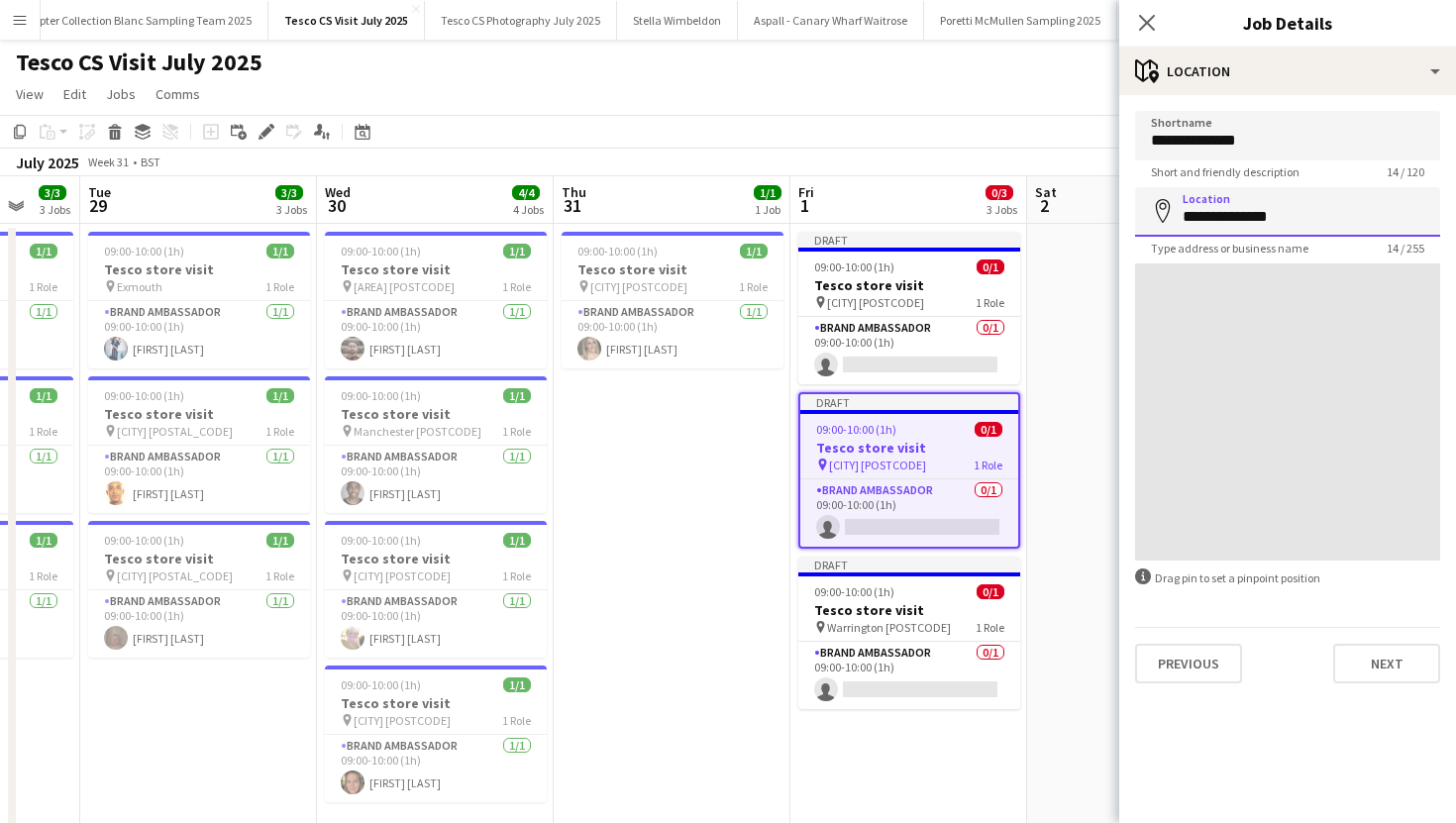 drag, startPoint x: 1295, startPoint y: 216, endPoint x: 1152, endPoint y: 218, distance: 143.01399 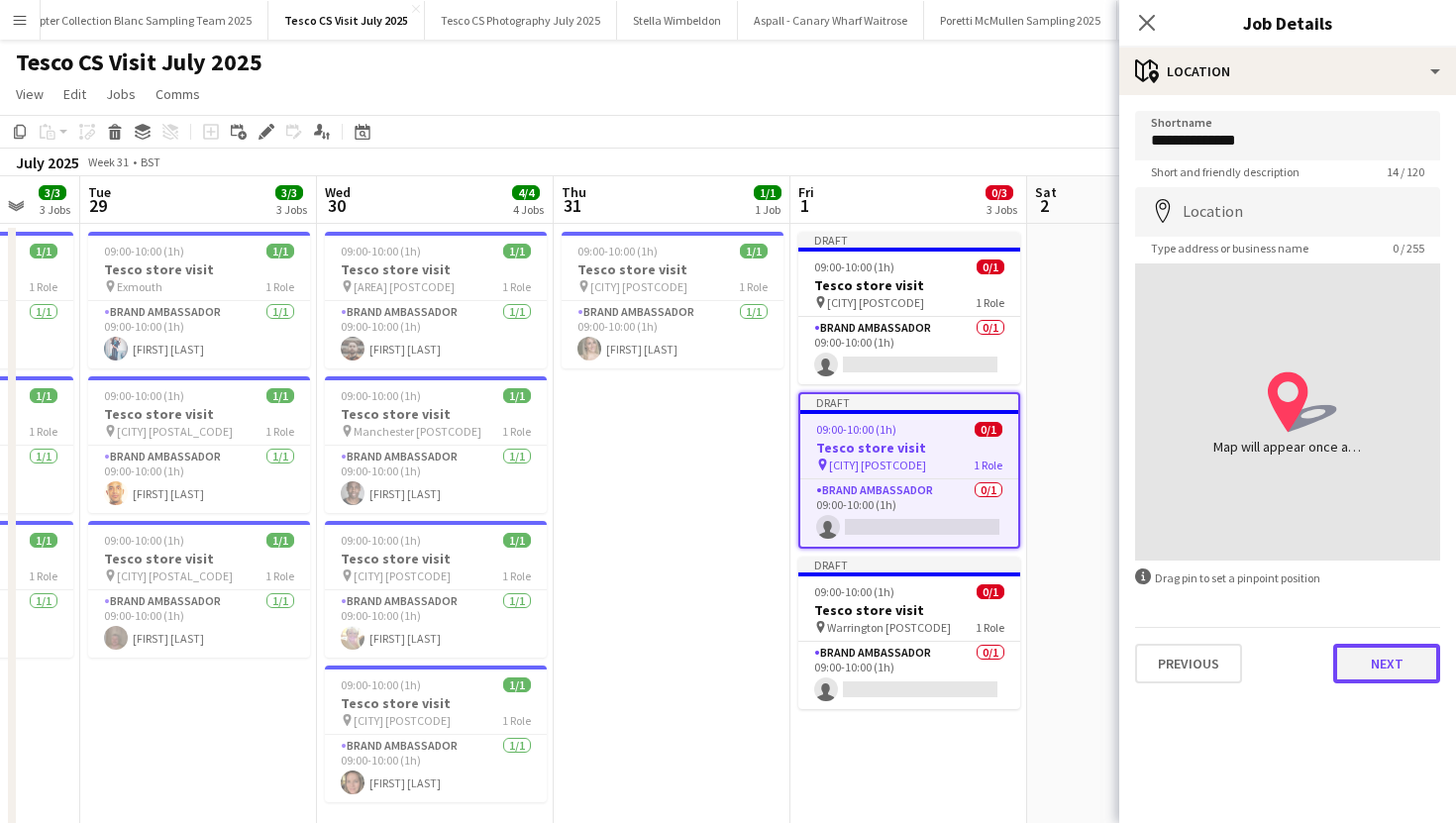 click on "Next" at bounding box center (1387, 664) 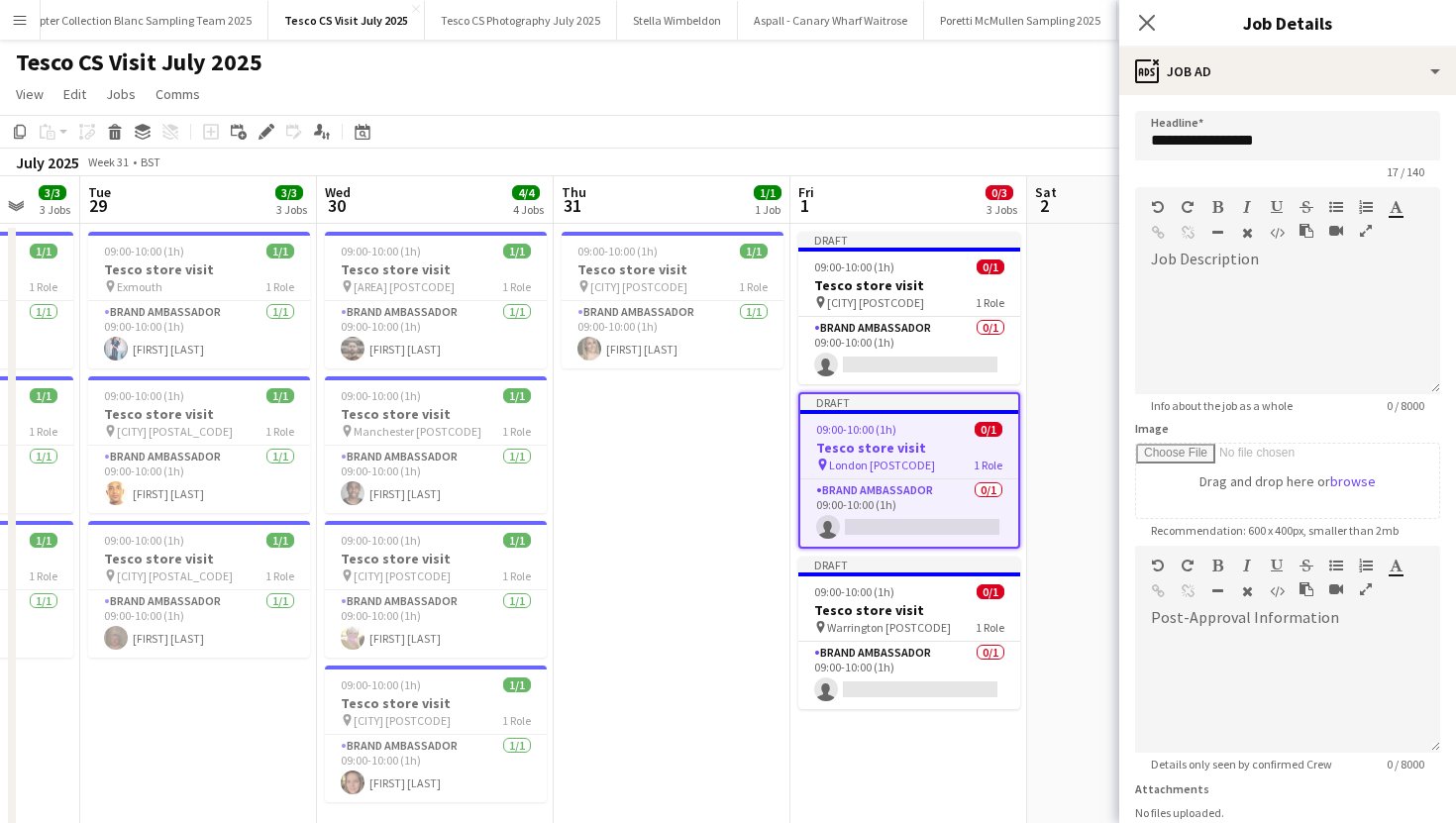 scroll, scrollTop: 155, scrollLeft: 0, axis: vertical 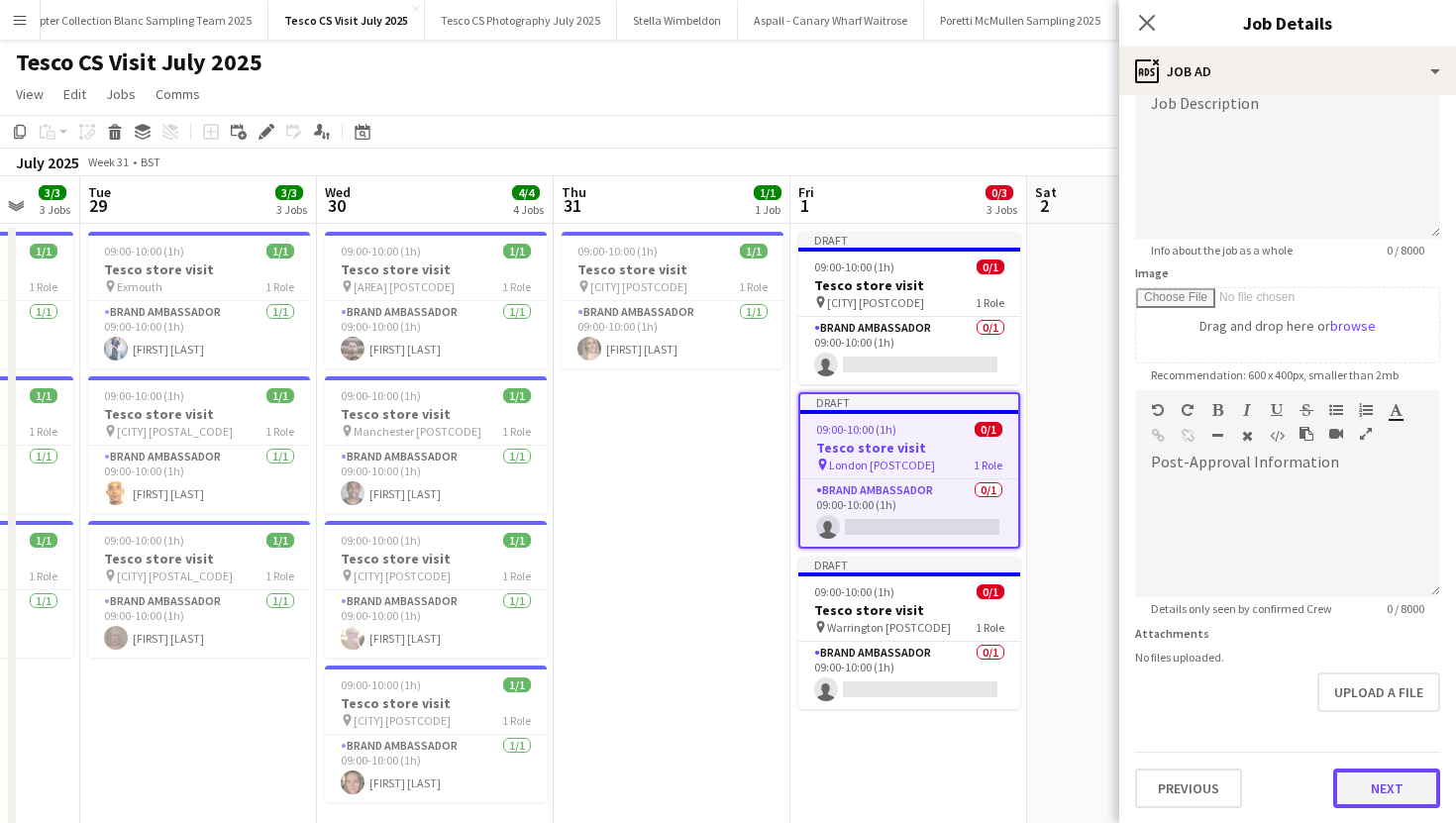 click on "Next" at bounding box center (1387, 788) 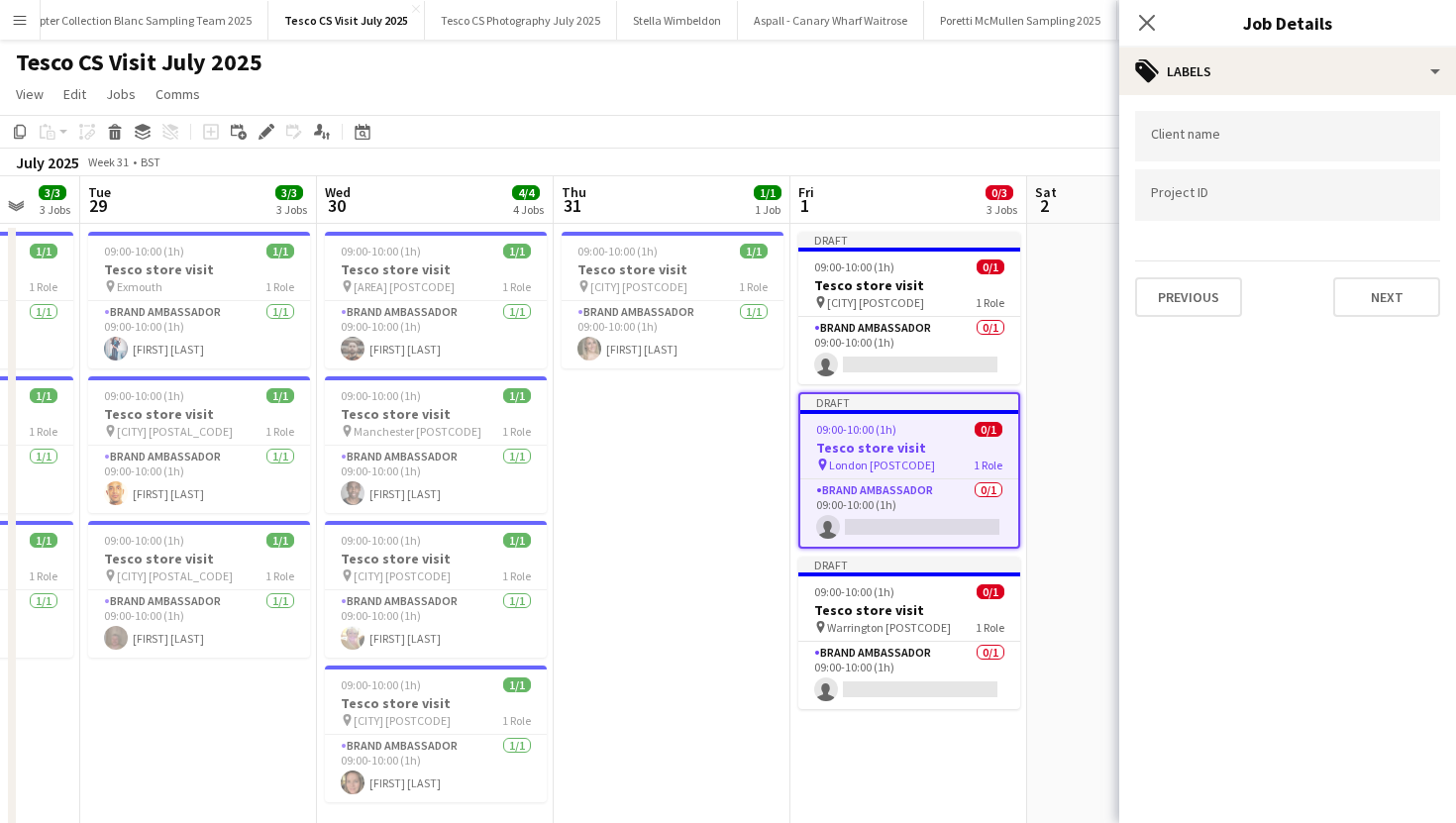 scroll, scrollTop: 0, scrollLeft: 0, axis: both 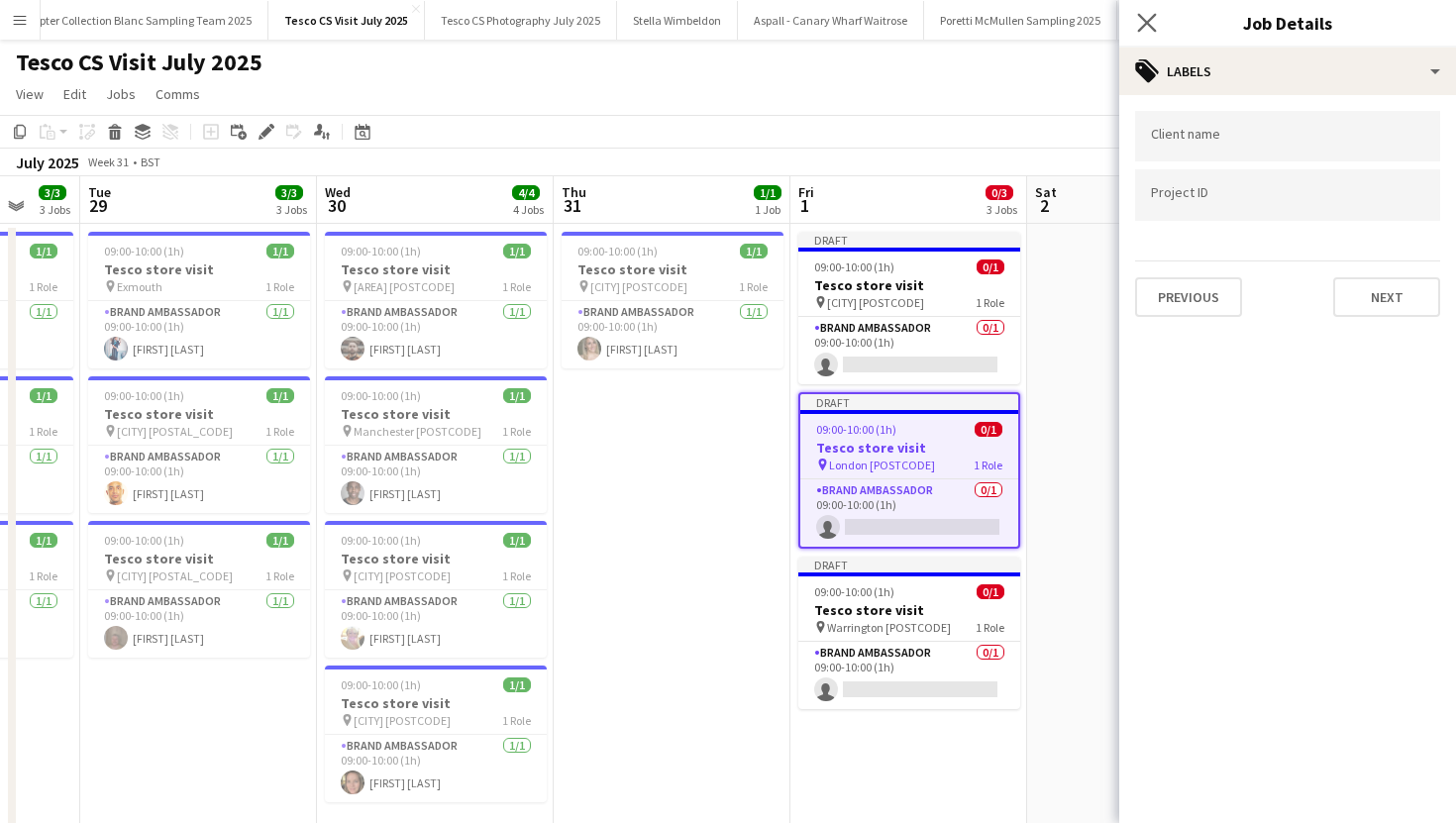 click on "Close pop-in" 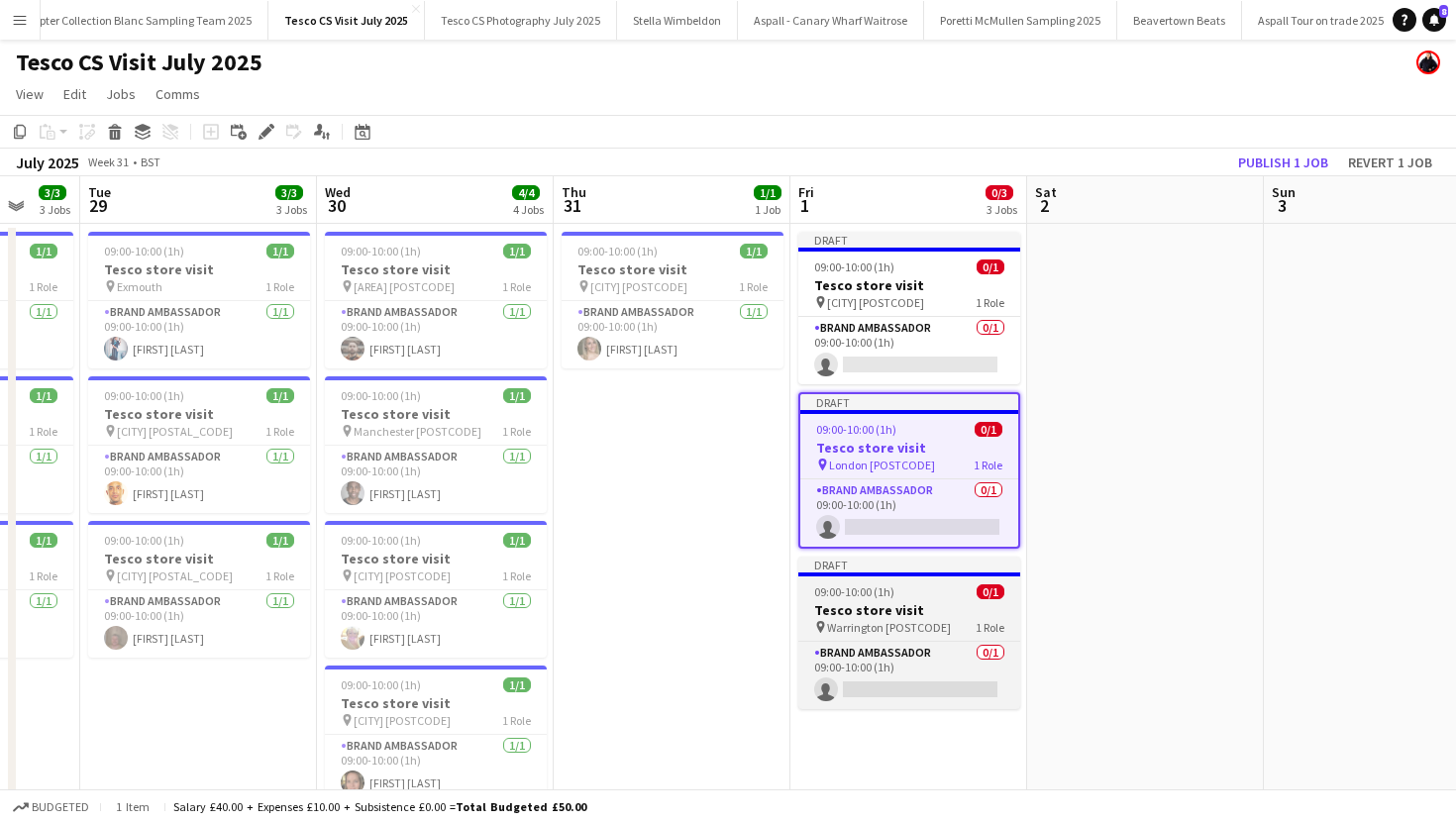click on "Tesco store visit" at bounding box center (909, 610) 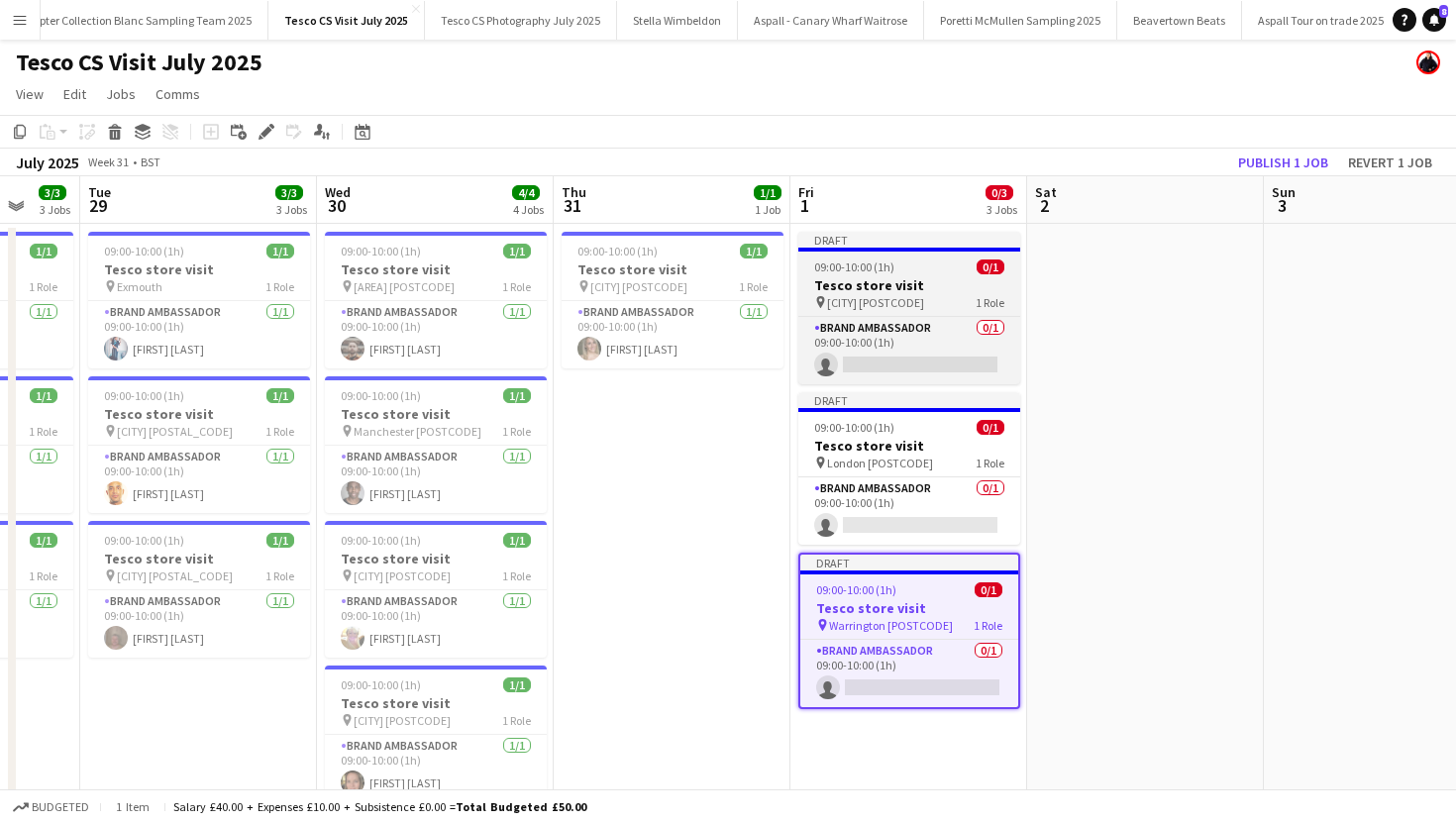 click on "Draft   09:00-10:00 (1h)    0/1   Tesco store visit
pin
Glasgow G73    1 Role   Brand Ambassador   0/1   09:00-10:00 (1h)
single-neutral-actions" at bounding box center (909, 308) 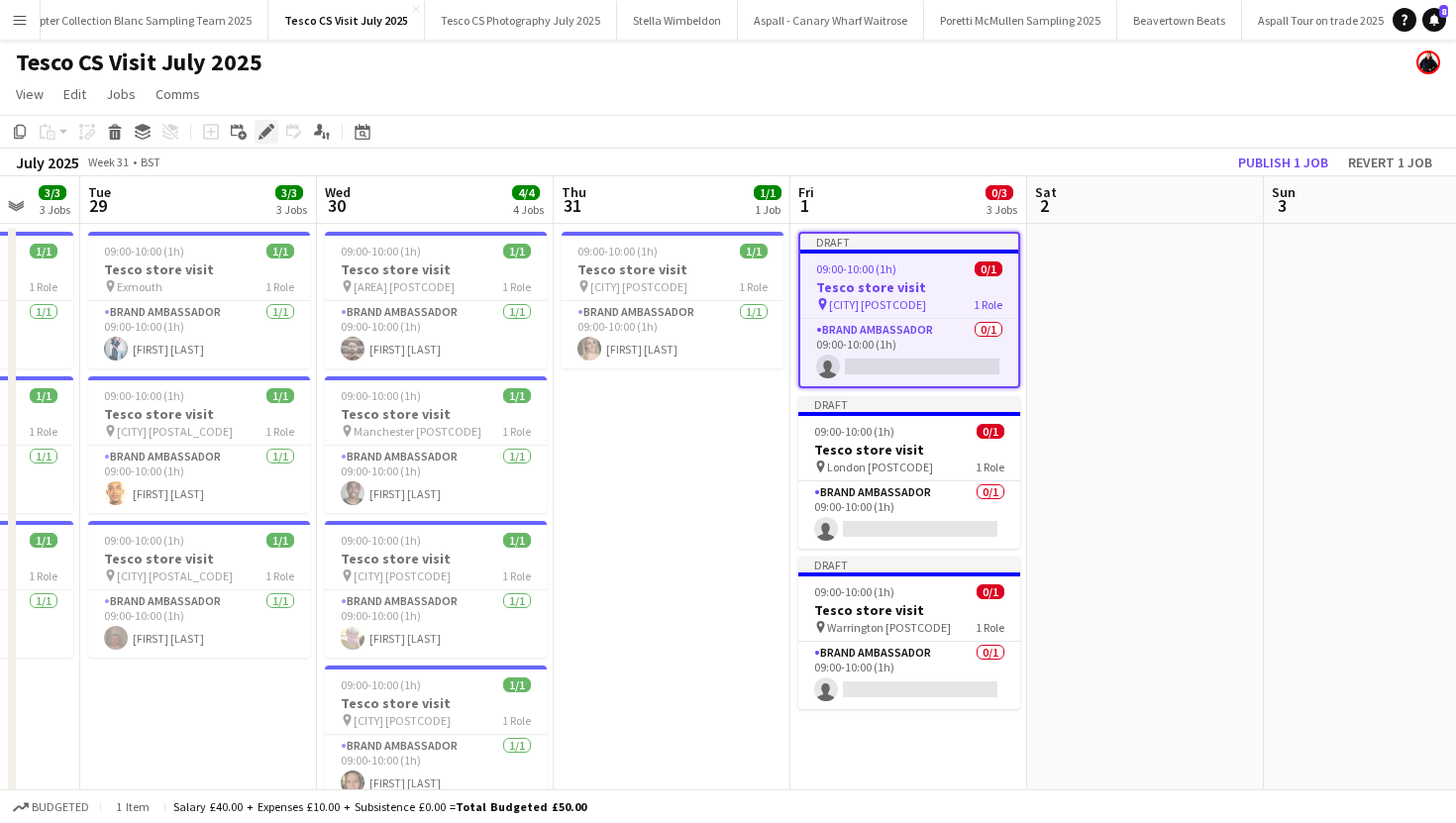 click on "Edit" 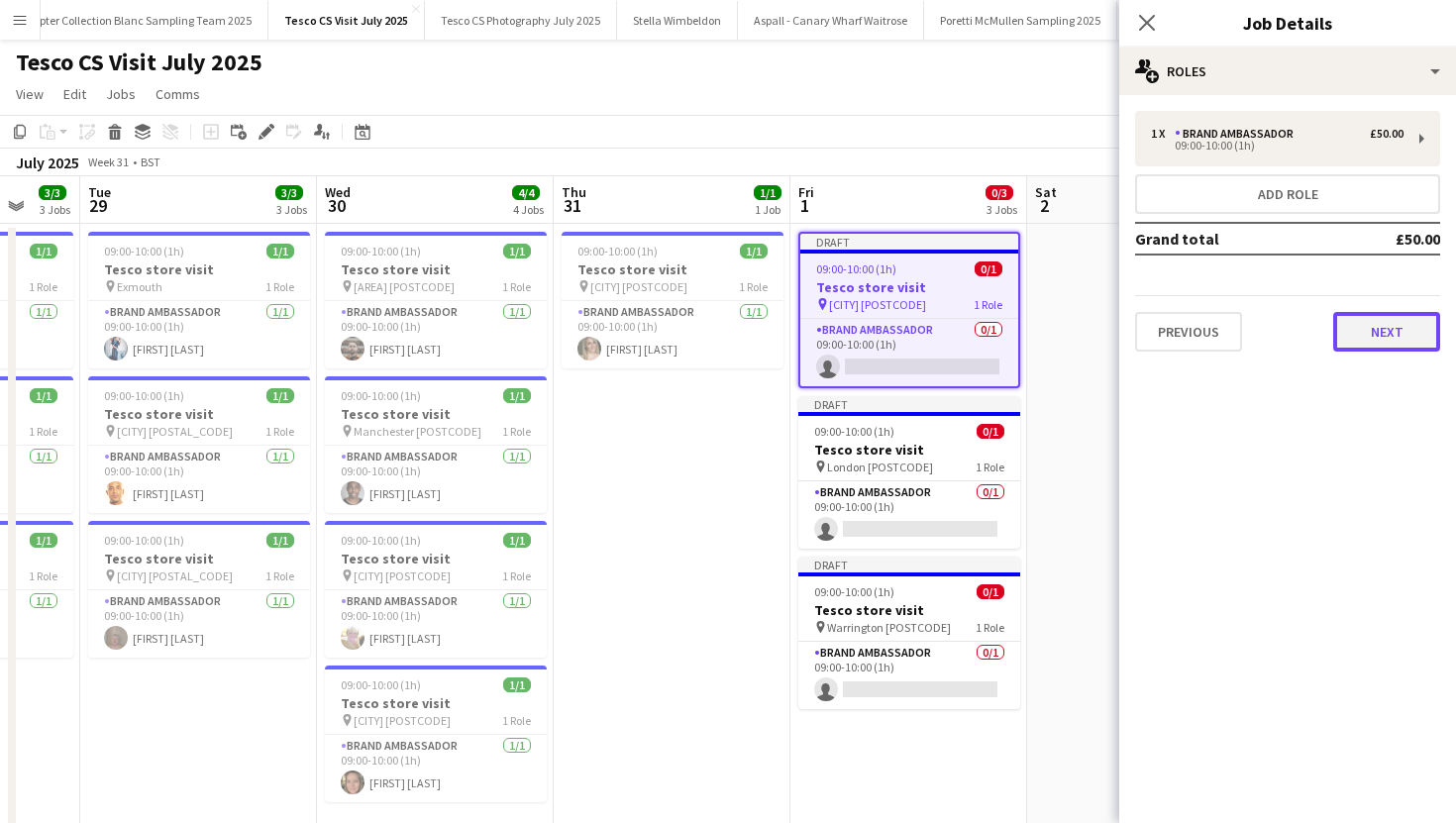 click on "Next" at bounding box center [1387, 332] 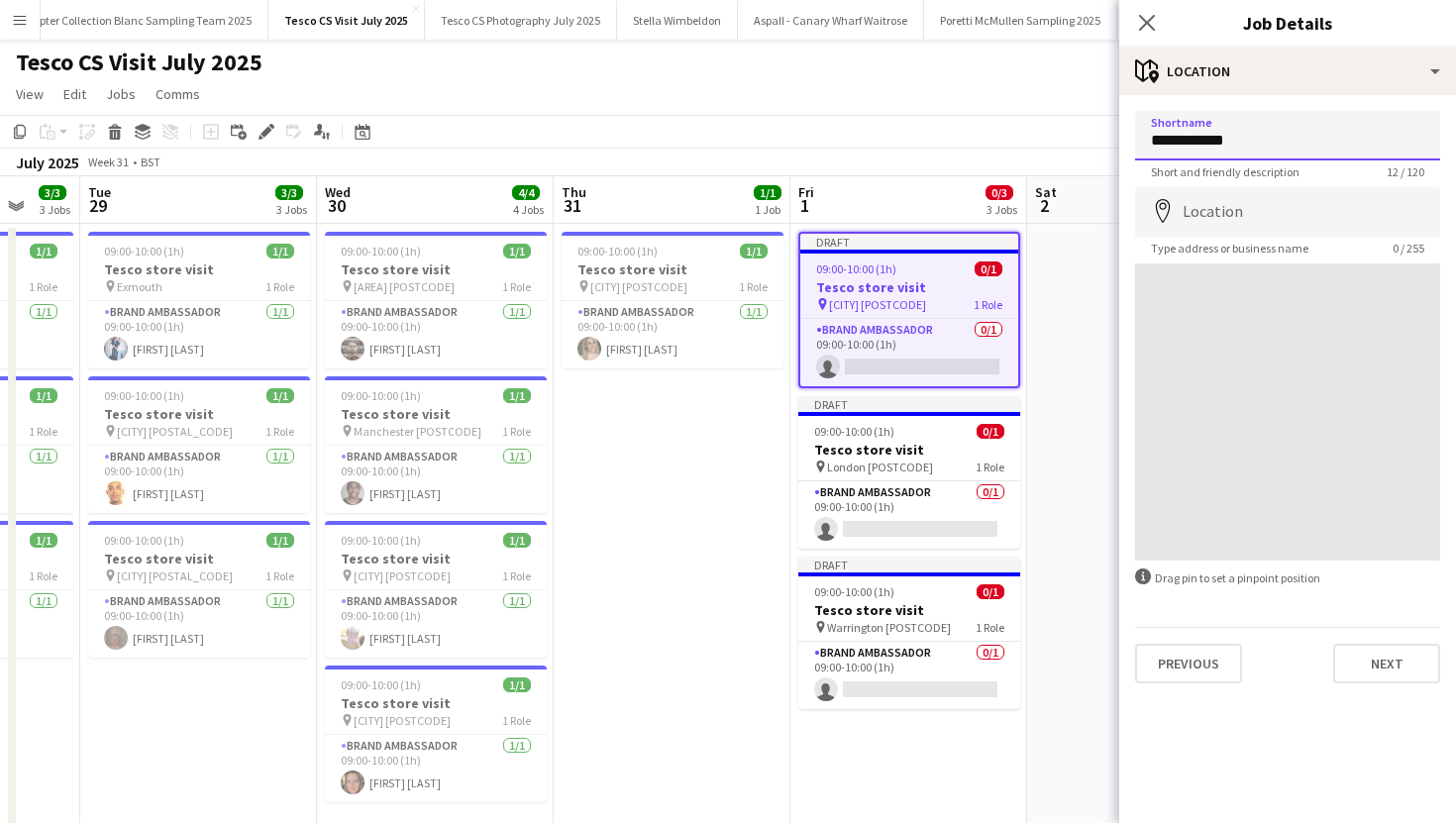 drag, startPoint x: 1242, startPoint y: 141, endPoint x: 1061, endPoint y: 135, distance: 181.09942 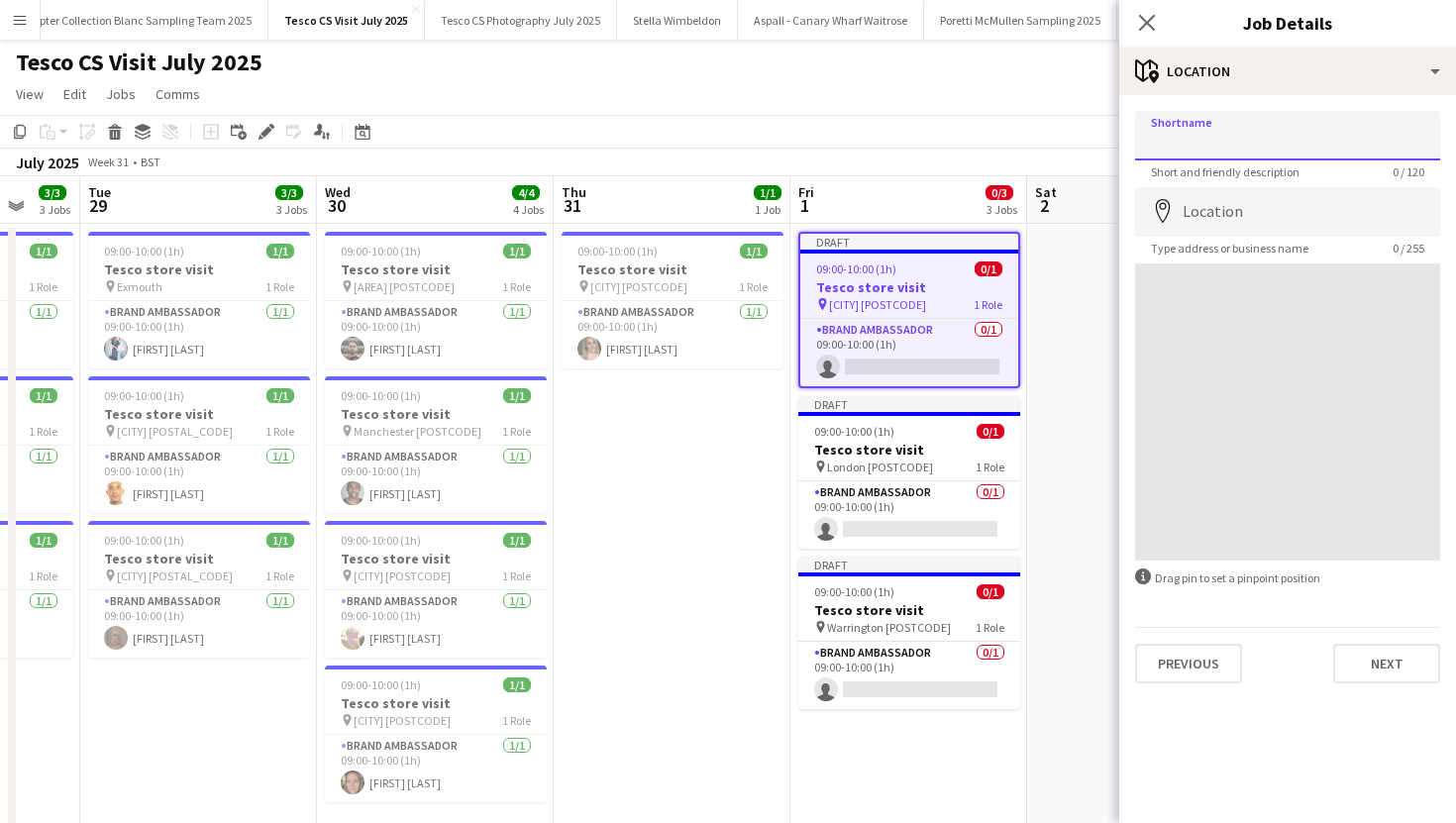 paste on "**********" 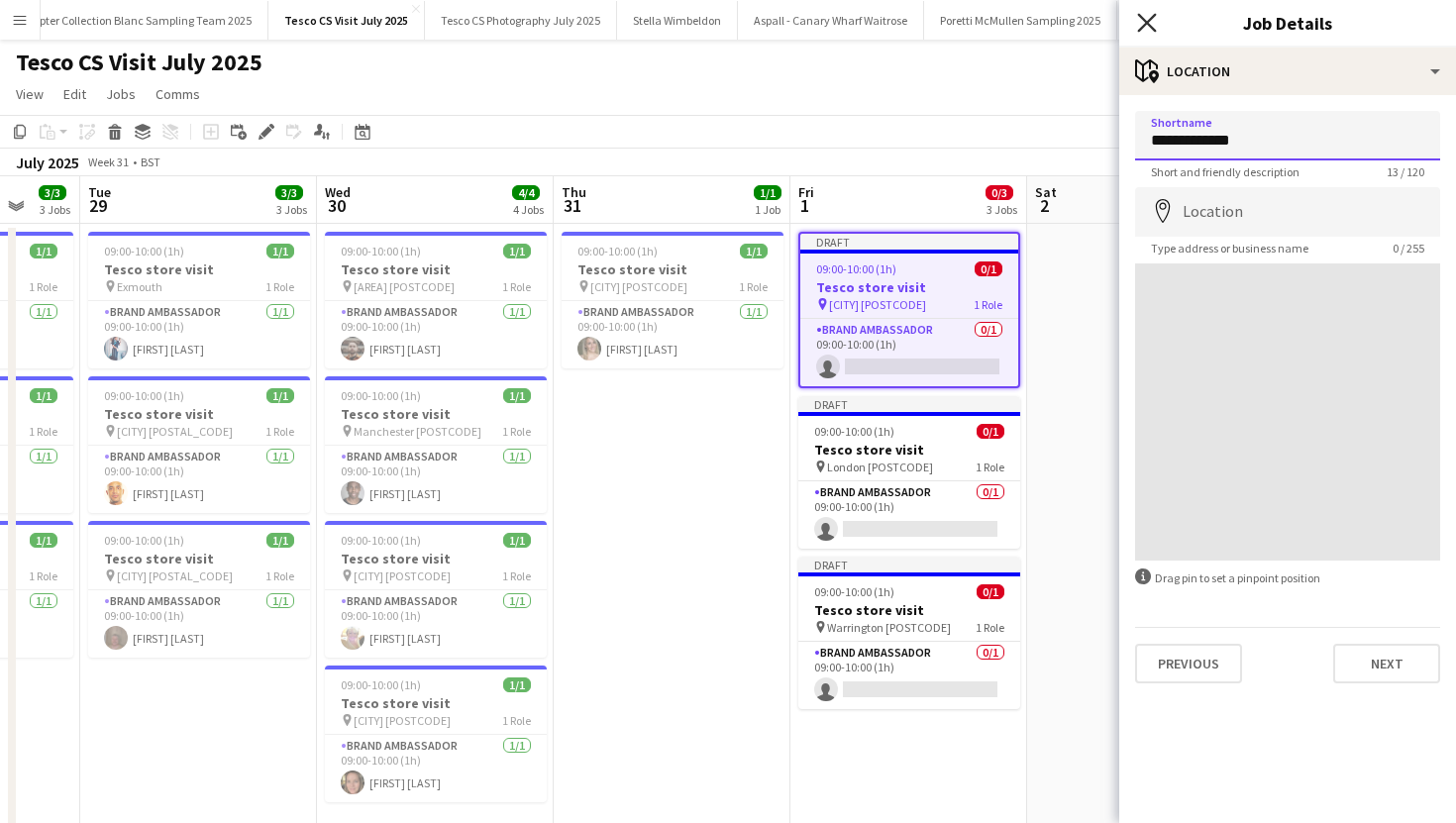 type on "**********" 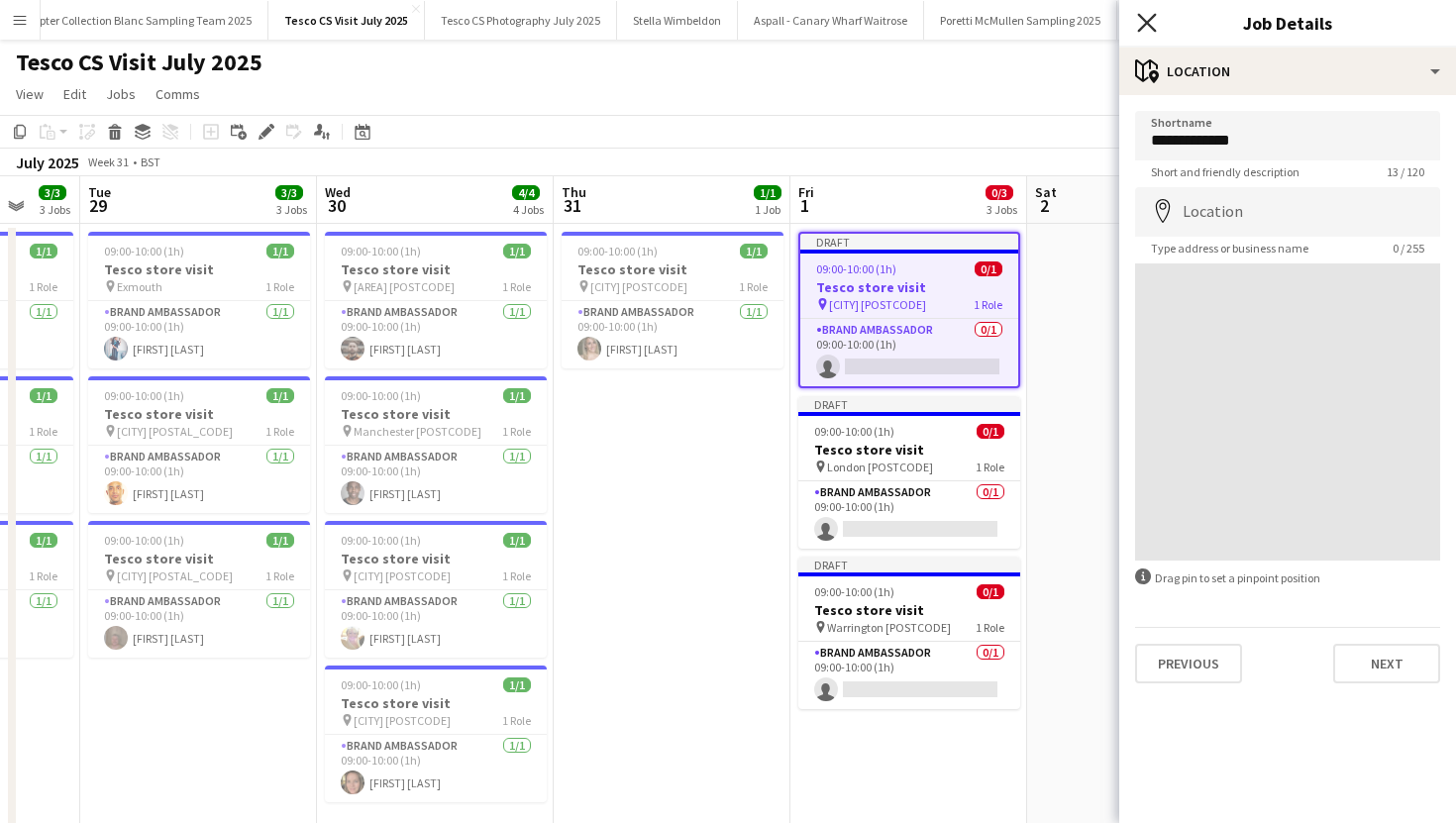 click on "Close pop-in" 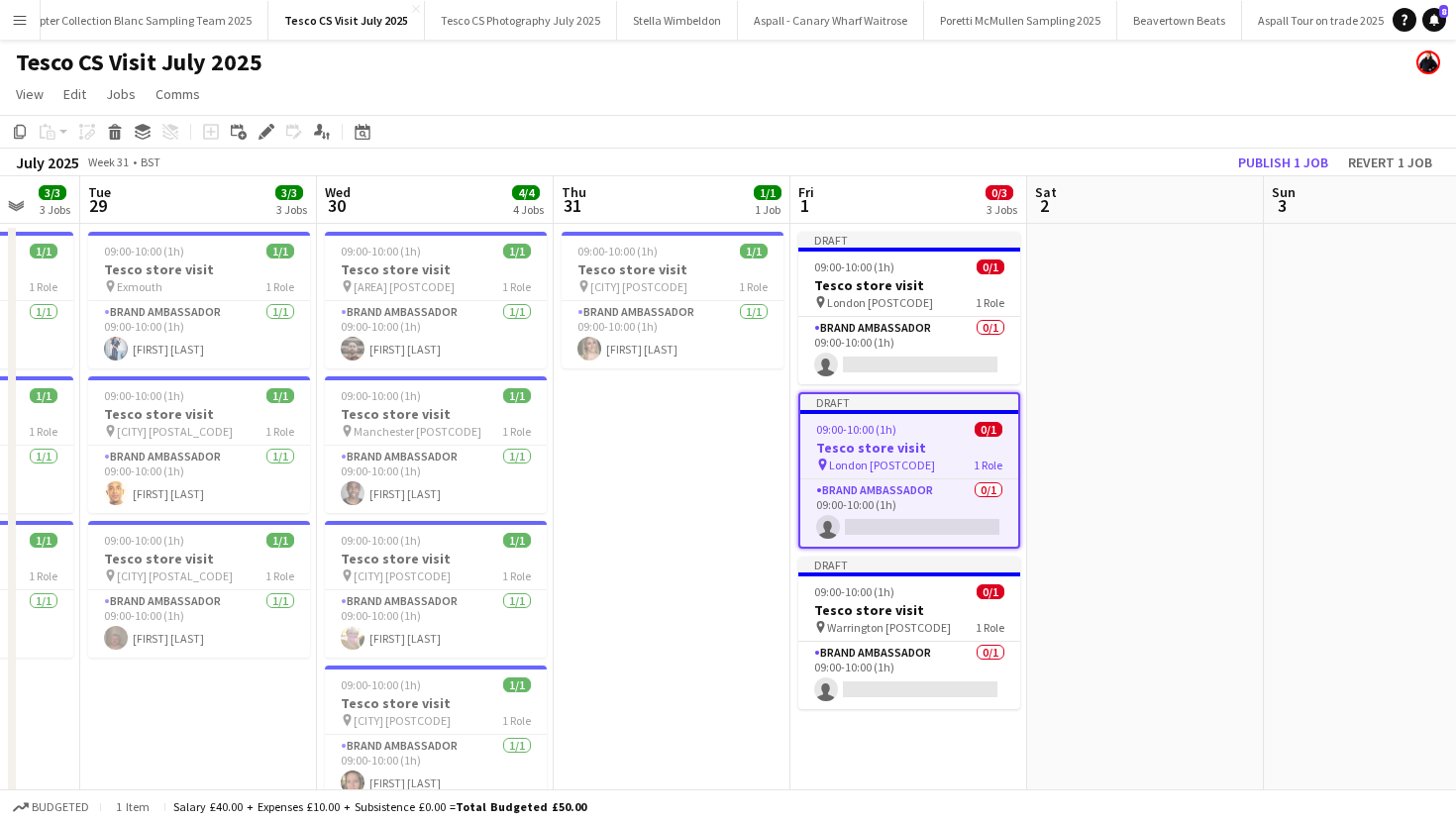 click at bounding box center (1145, 536) 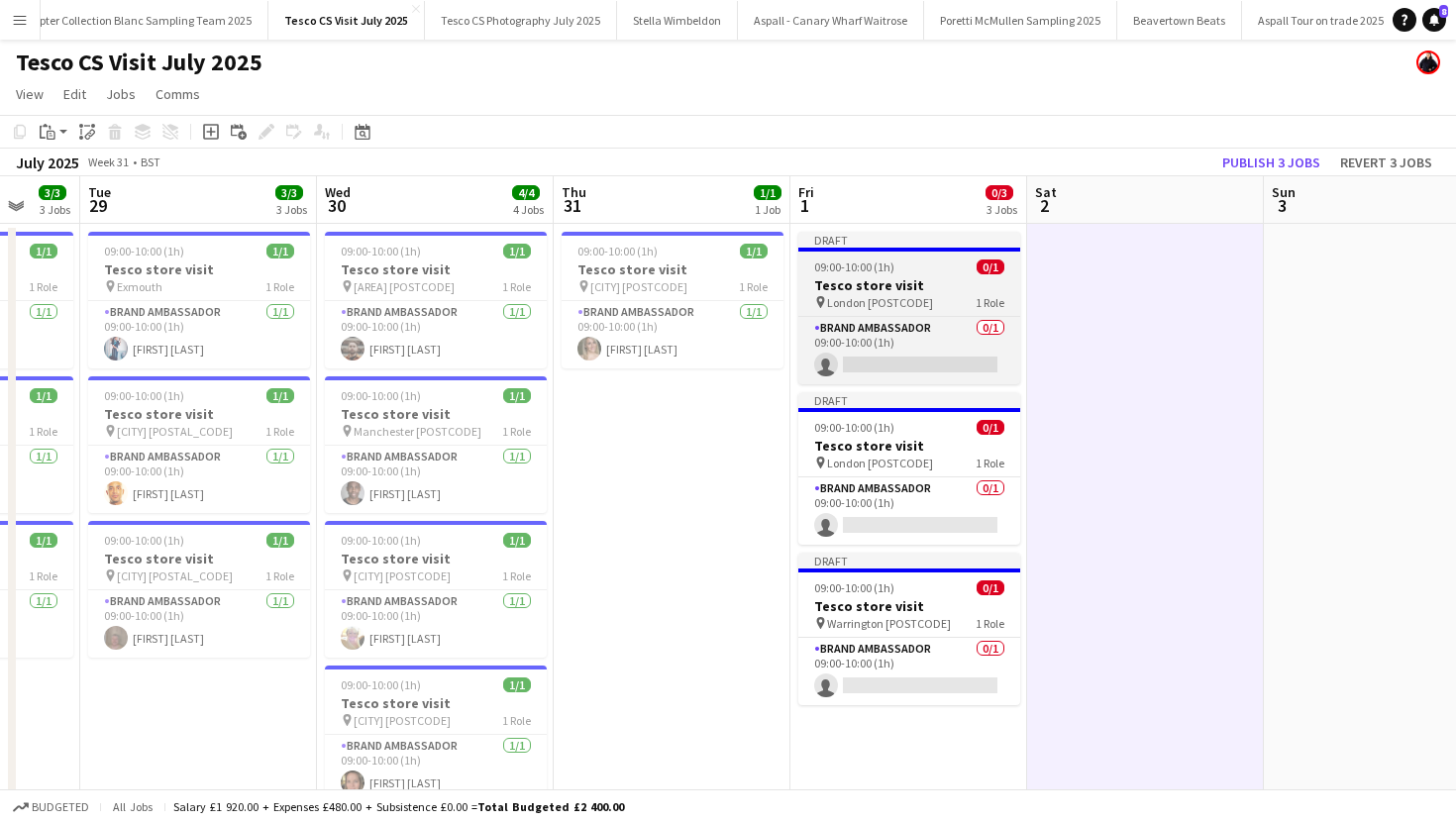 click on "Tesco store visit" at bounding box center (909, 285) 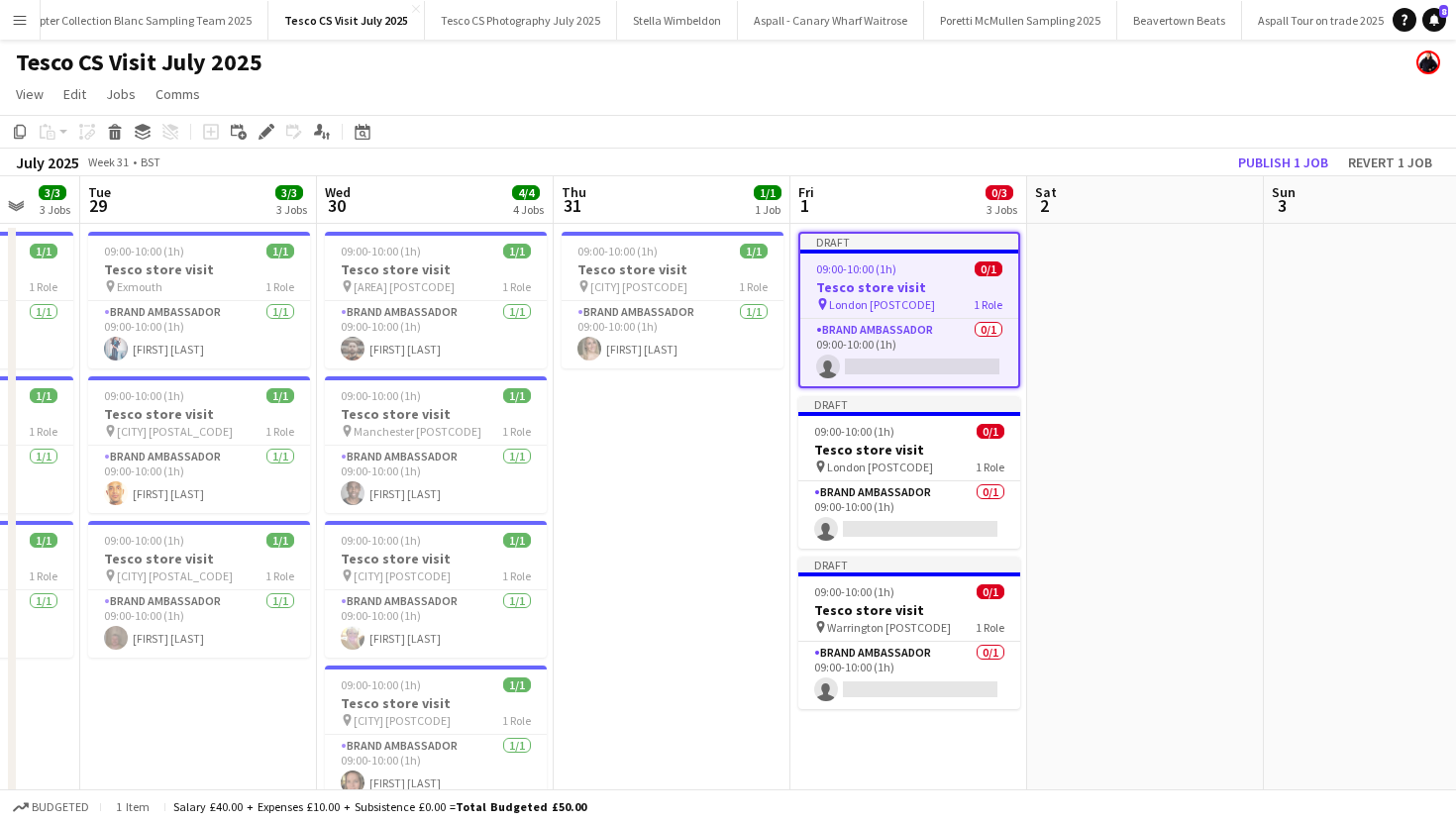click on "Draft   09:00-10:00 (1h)    0/1   Tesco store visit
pin
London E15 1JA   1 Role   Brand Ambassador   0/1   09:00-10:00 (1h)
single-neutral-actions
Draft   09:00-10:00 (1h)    0/1   Tesco store visit
pin
London E6 3PA   1 Role   Brand Ambassador   0/1   09:00-10:00 (1h)
single-neutral-actions
Draft   09:00-10:00 (1h)    0/1   Tesco store visit
pin
Warrington WA1   1 Role   Brand Ambassador   0/1   09:00-10:00 (1h)
single-neutral-actions" at bounding box center [908, 536] 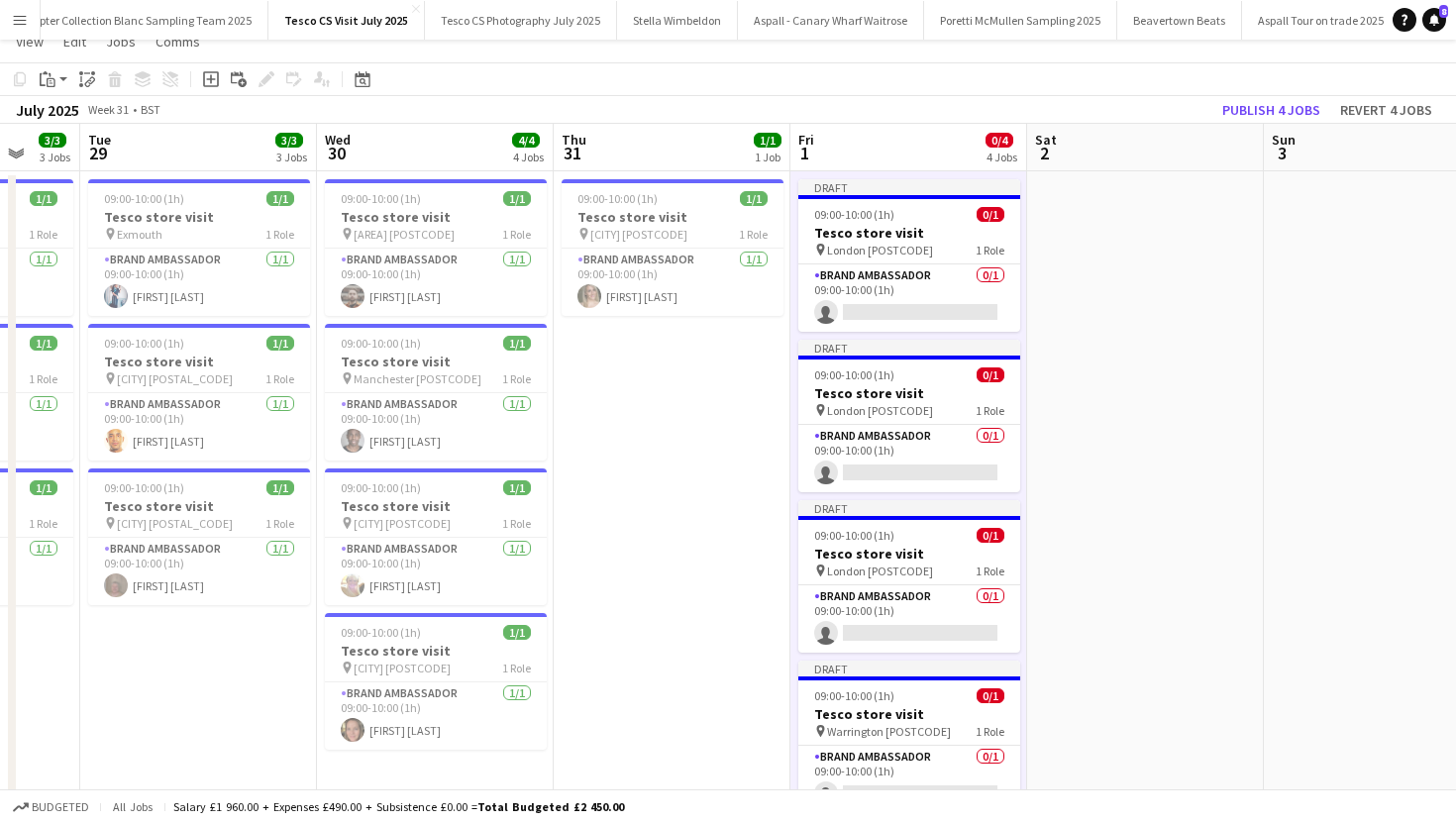 scroll, scrollTop: 0, scrollLeft: 0, axis: both 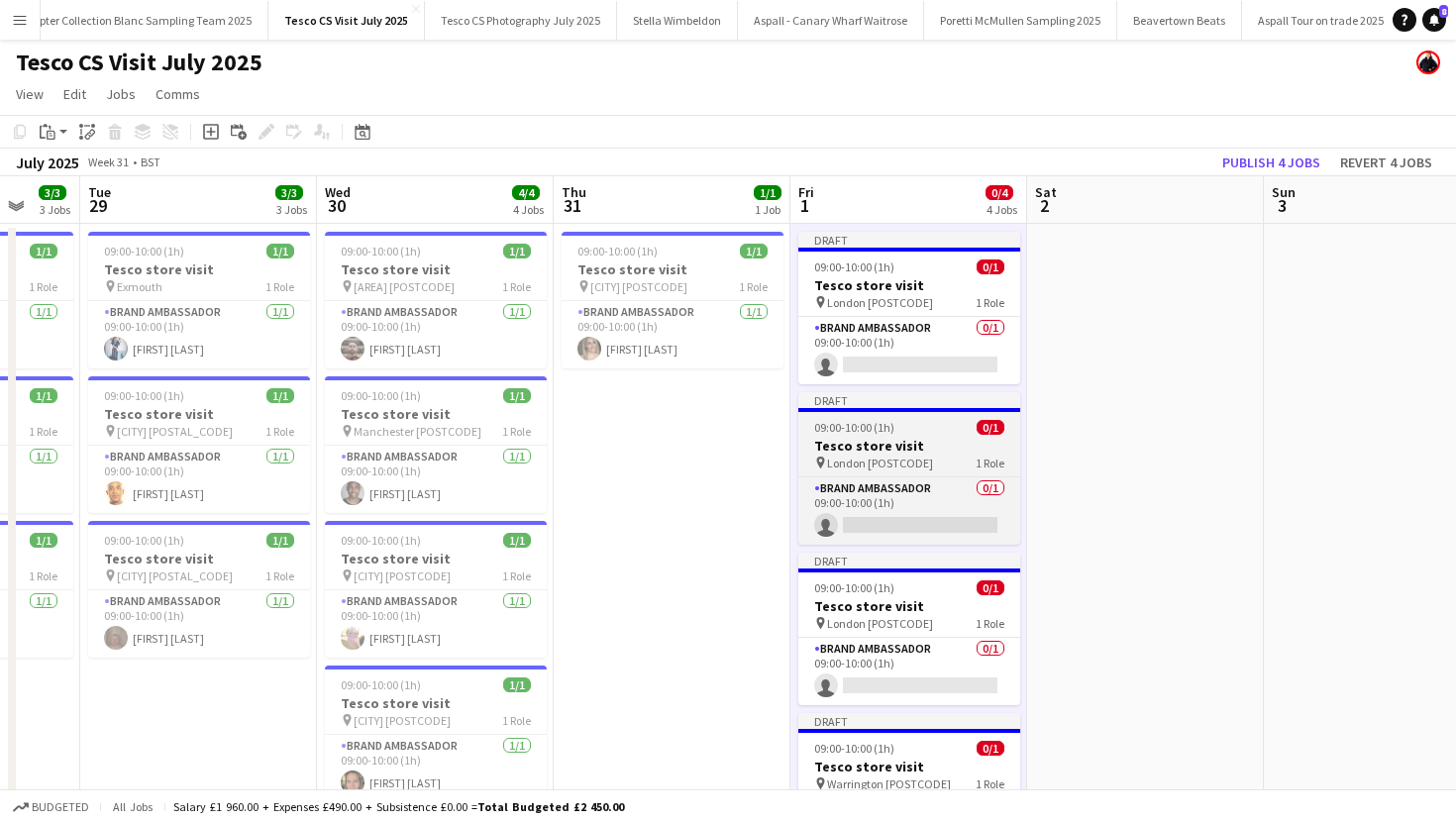 click on "London E15 1JA" at bounding box center (880, 463) 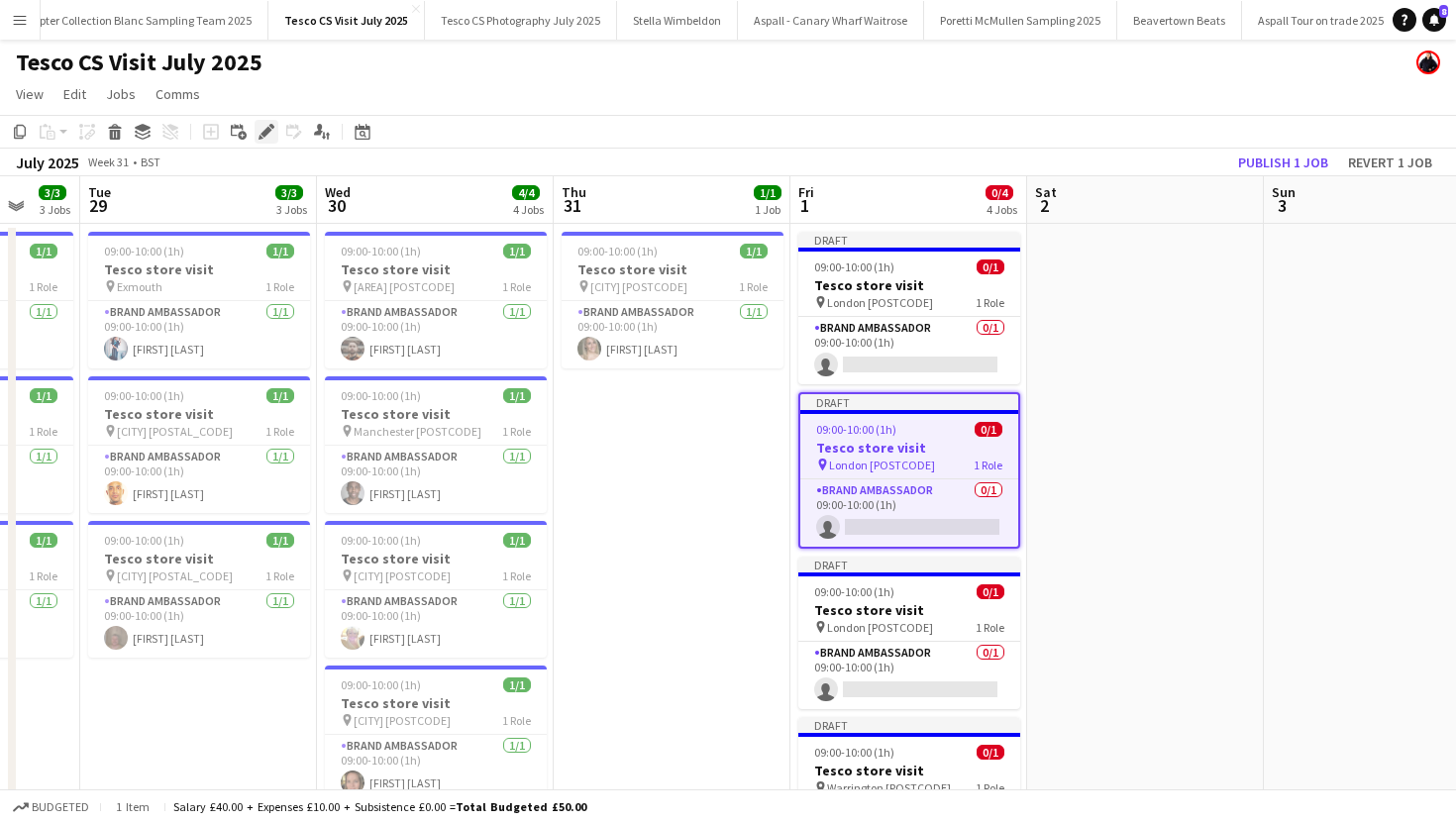 click 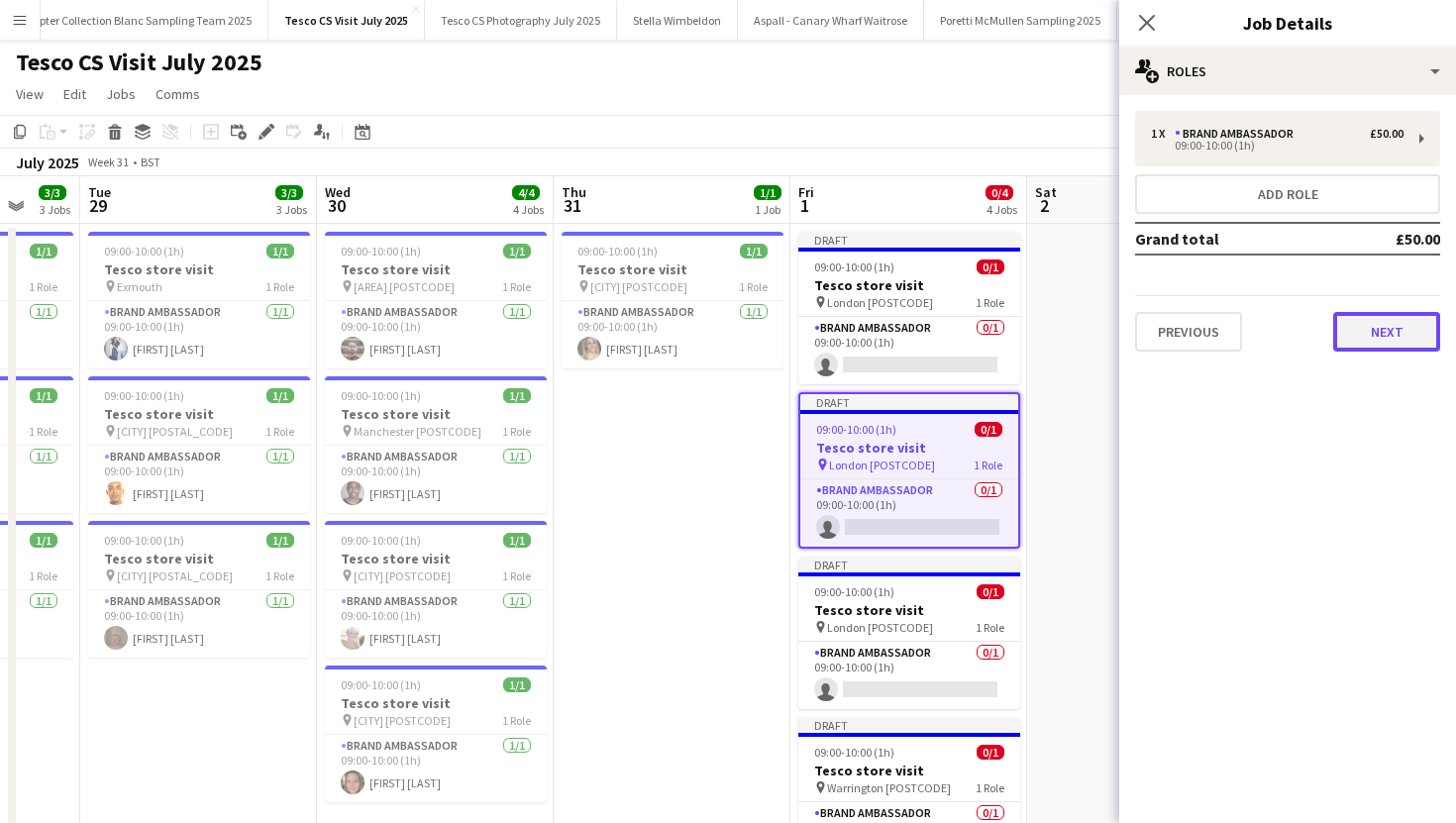 click on "Next" at bounding box center [1387, 332] 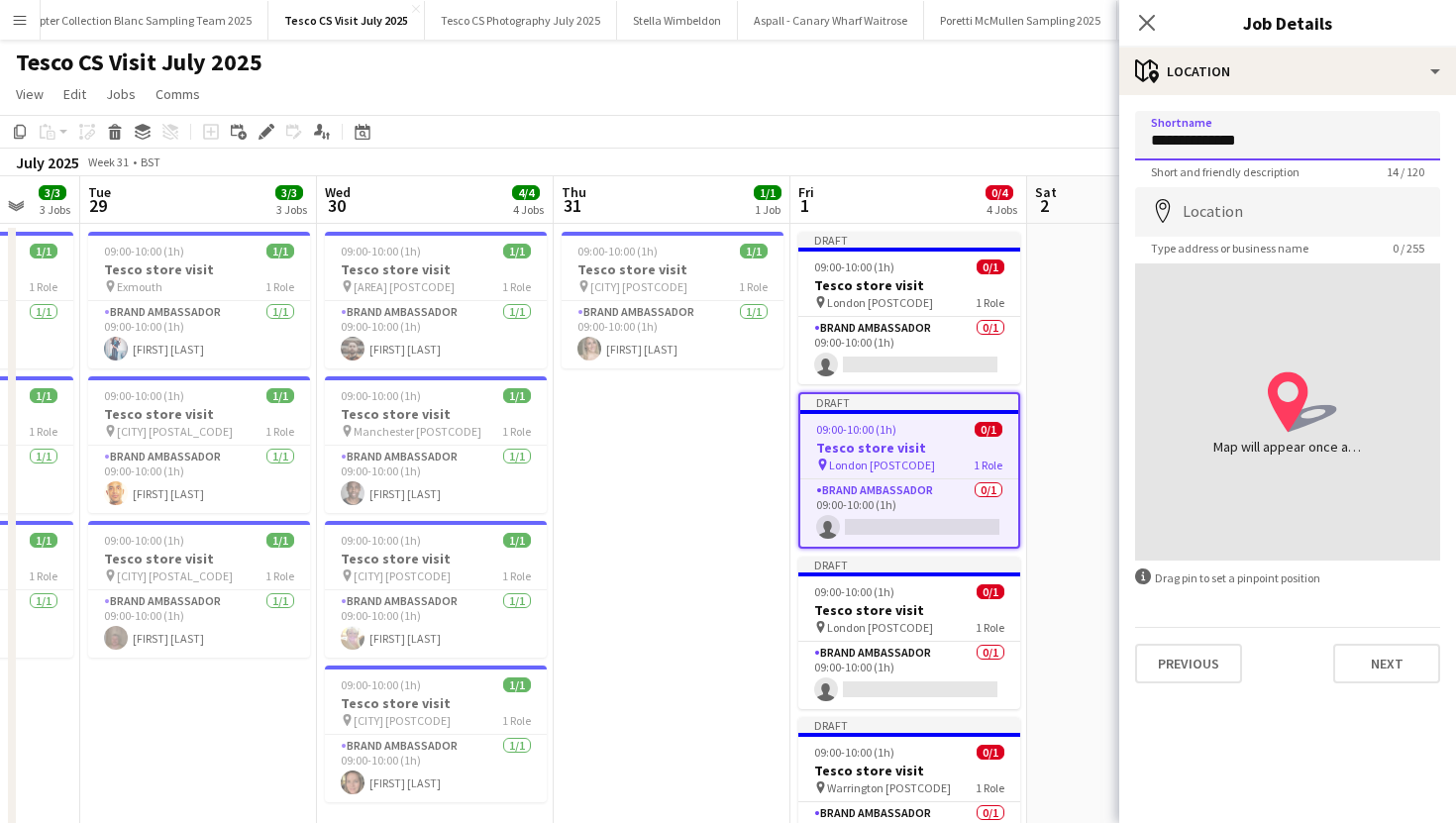 drag, startPoint x: 1265, startPoint y: 132, endPoint x: 1118, endPoint y: 120, distance: 147.48898 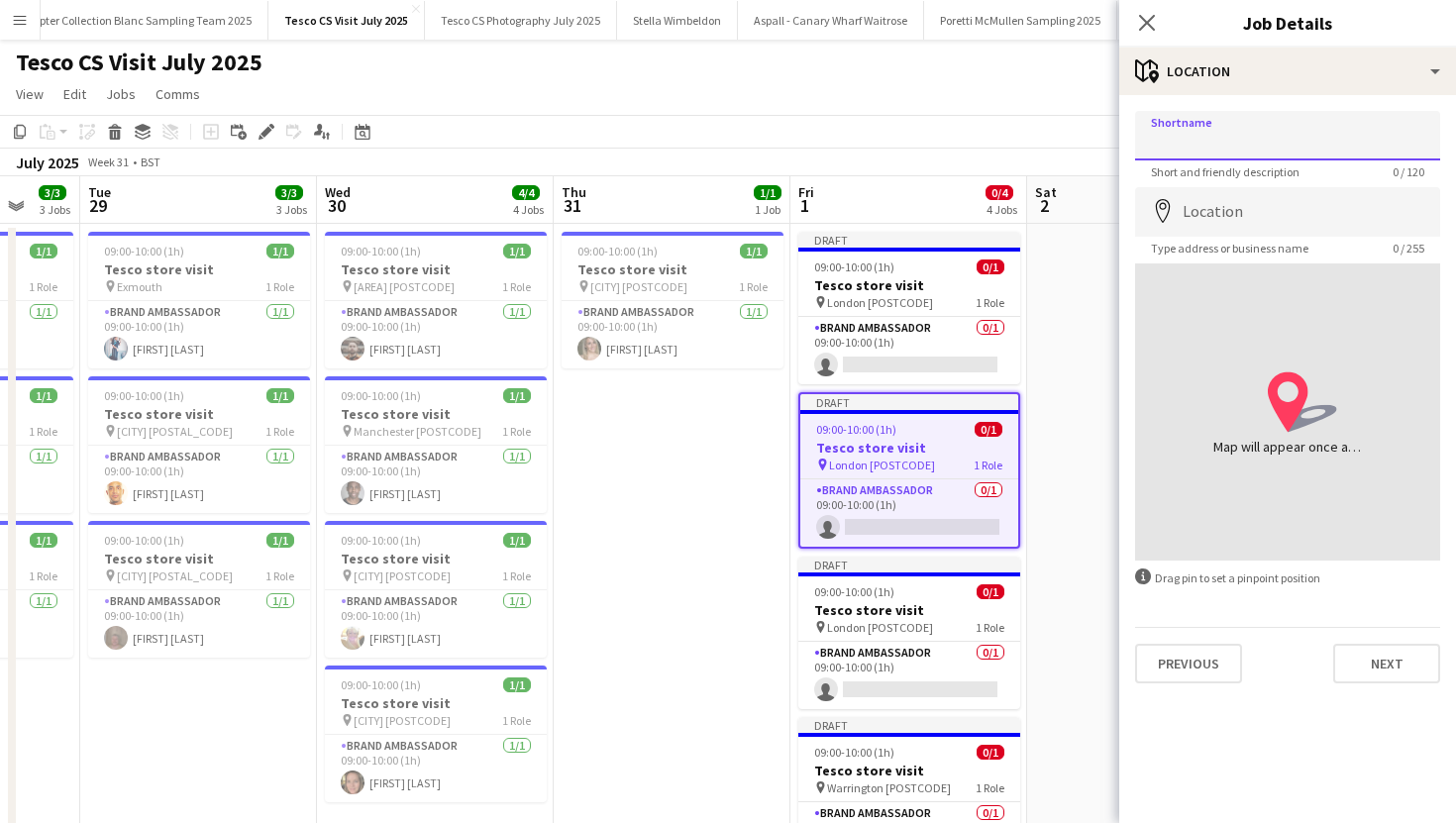 paste on "**********" 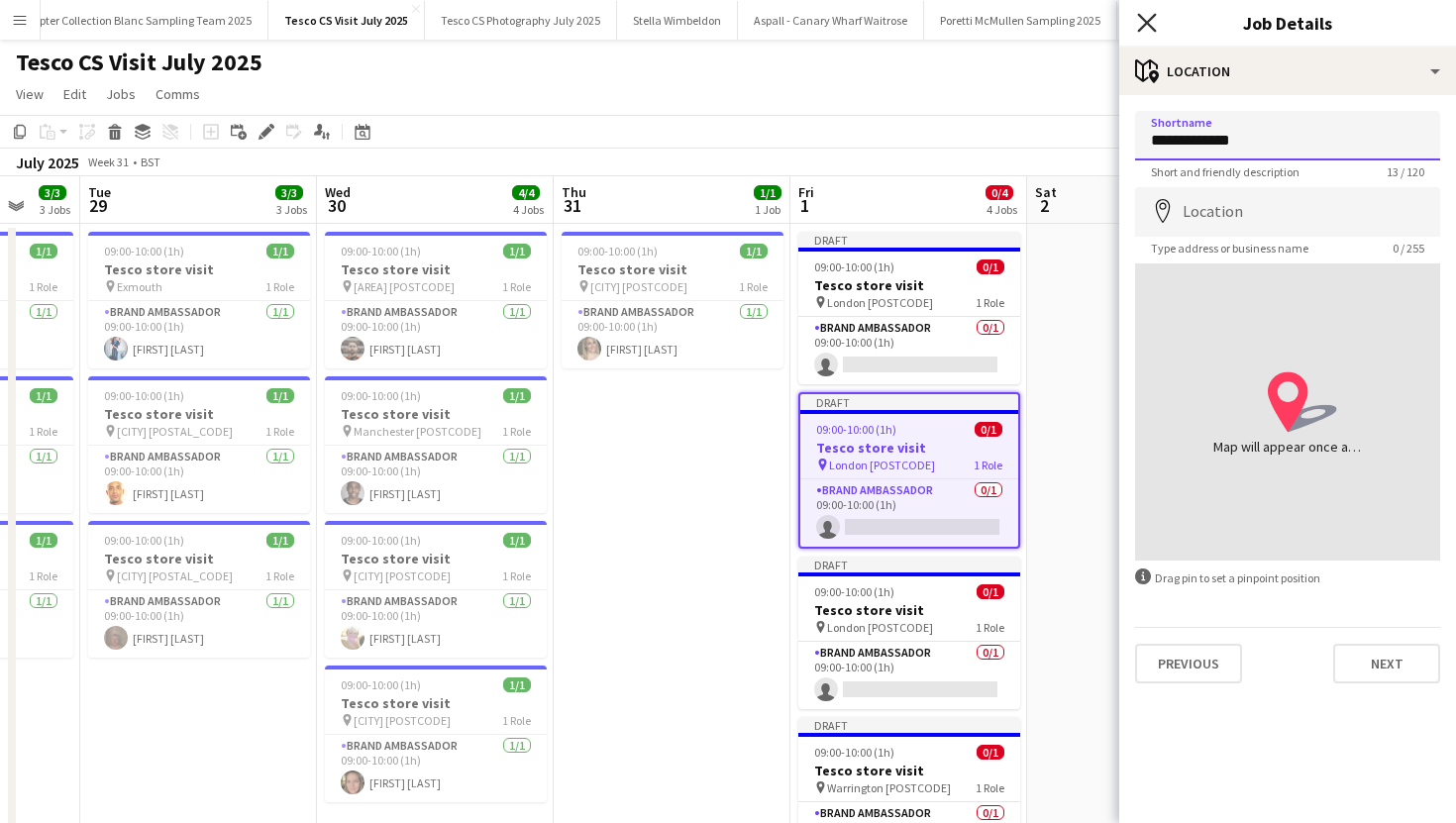 type on "**********" 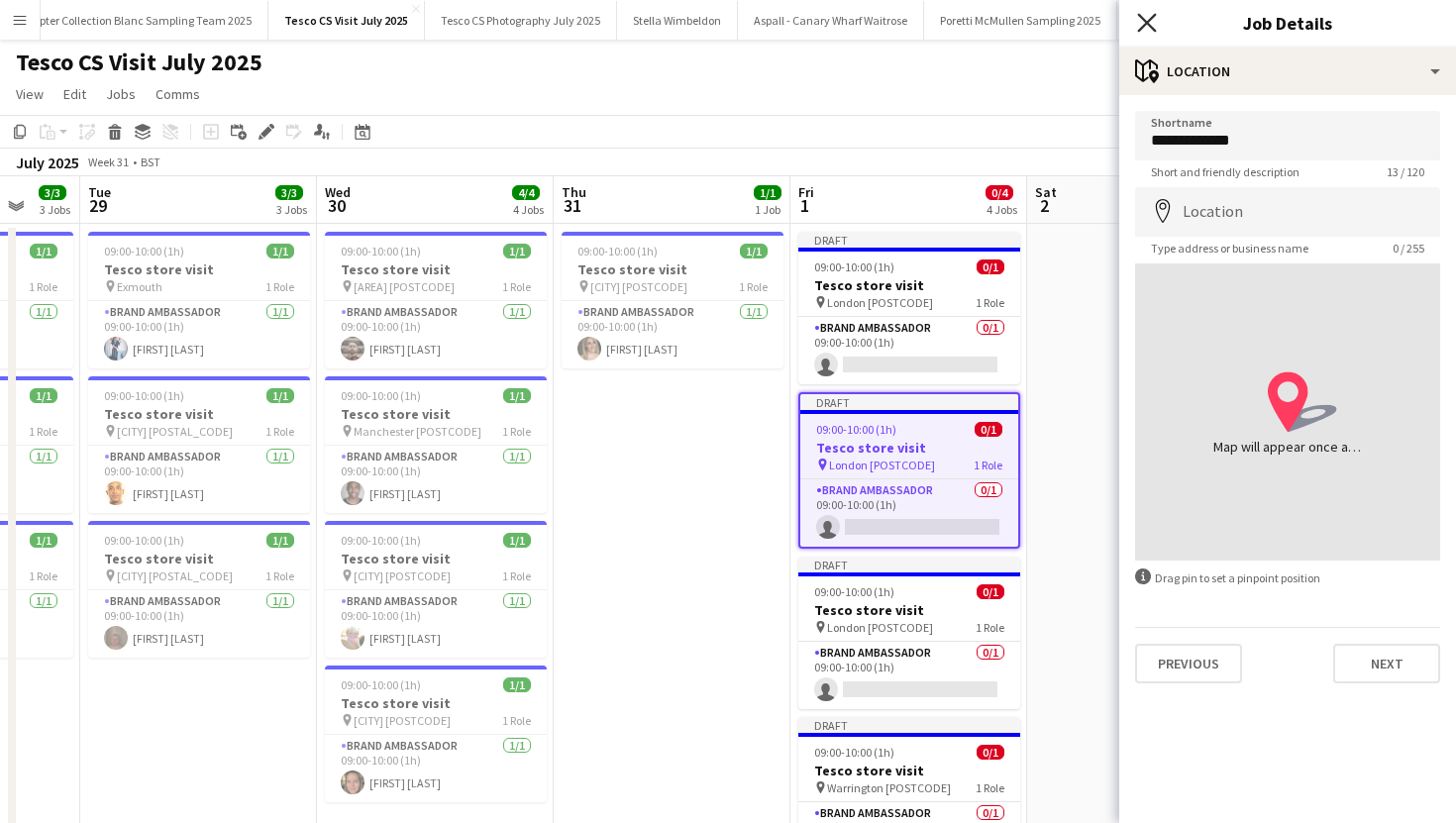 click on "Close pop-in" 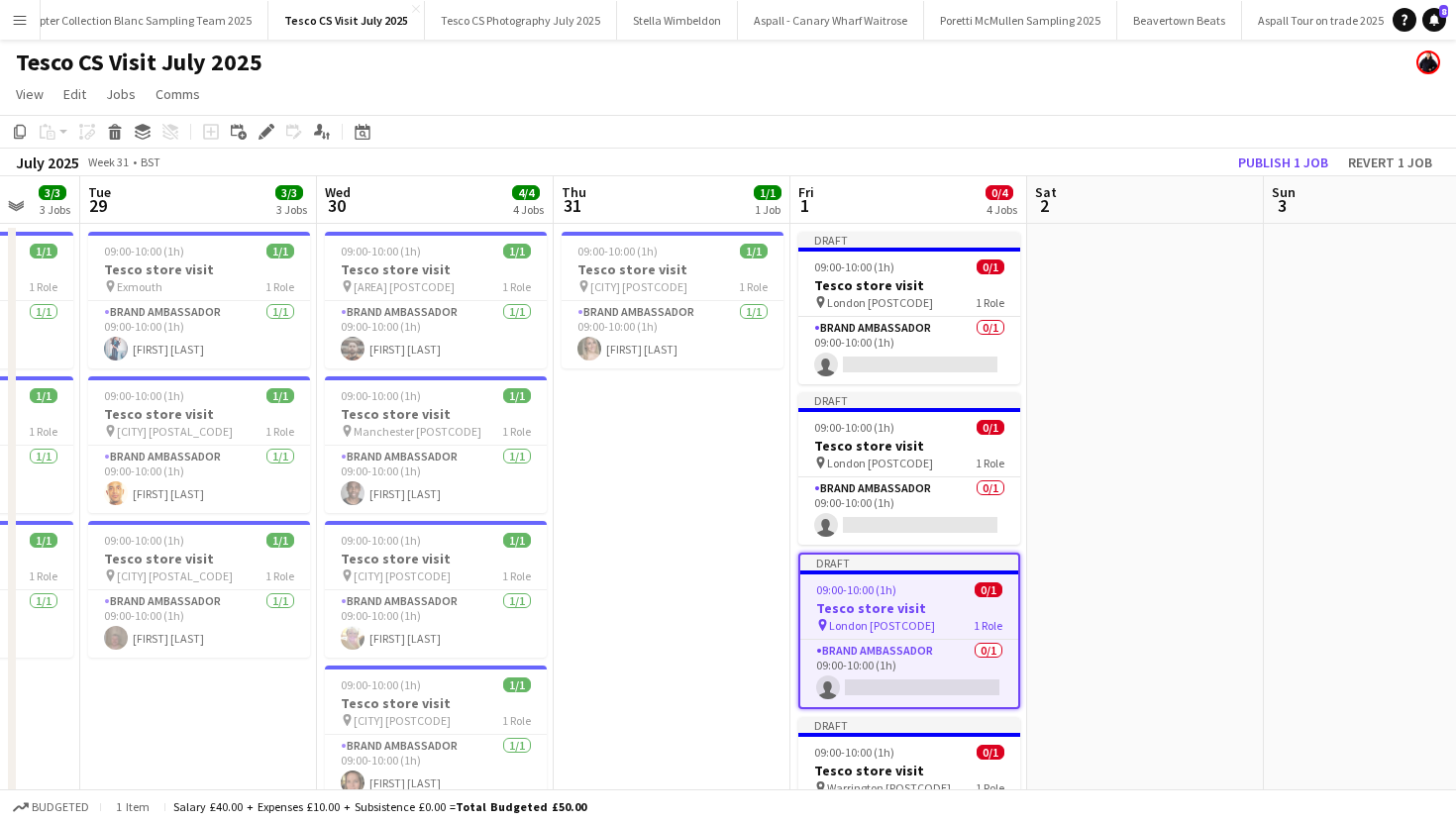 click at bounding box center [1145, 567] 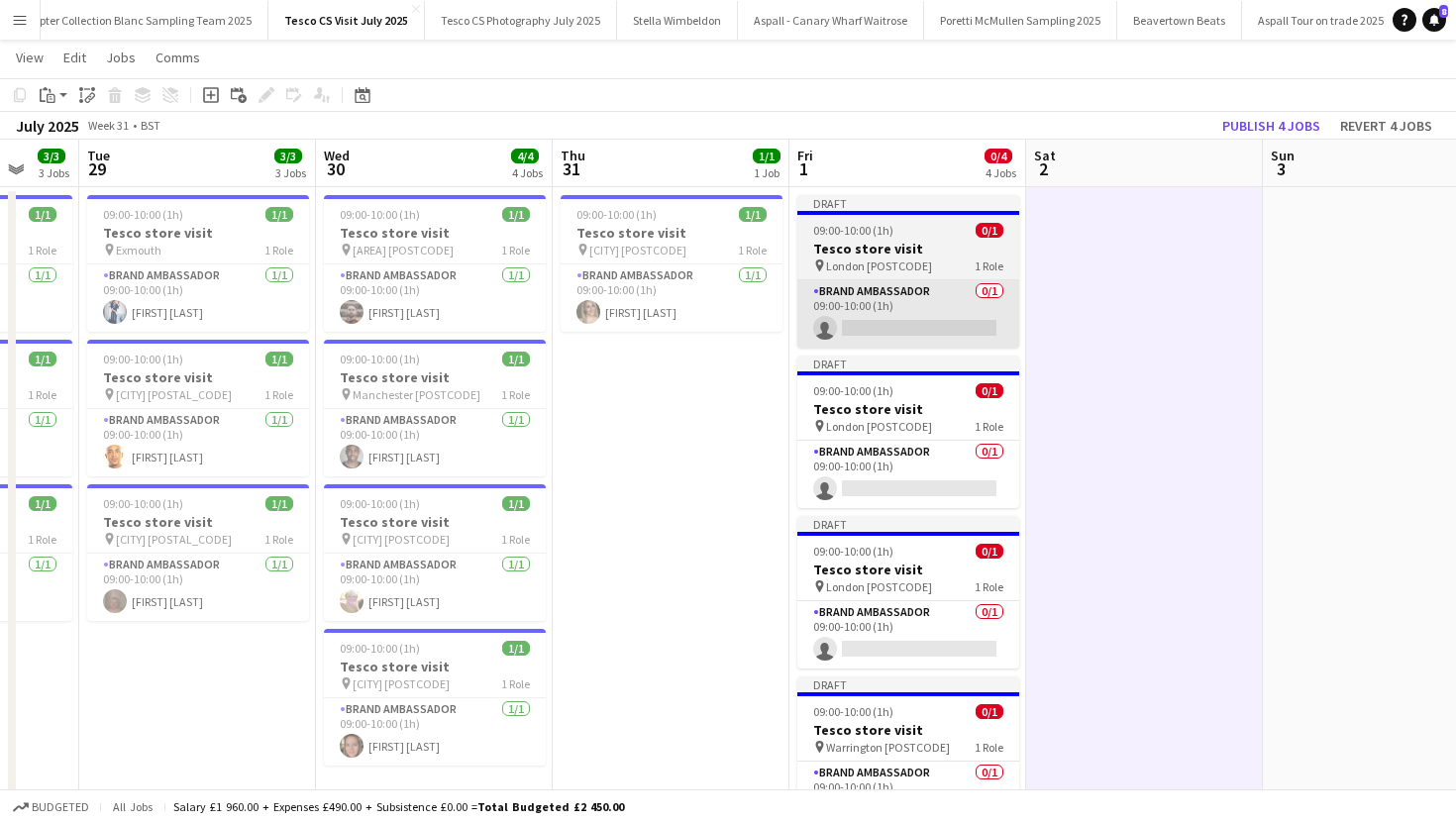 scroll, scrollTop: 0, scrollLeft: 0, axis: both 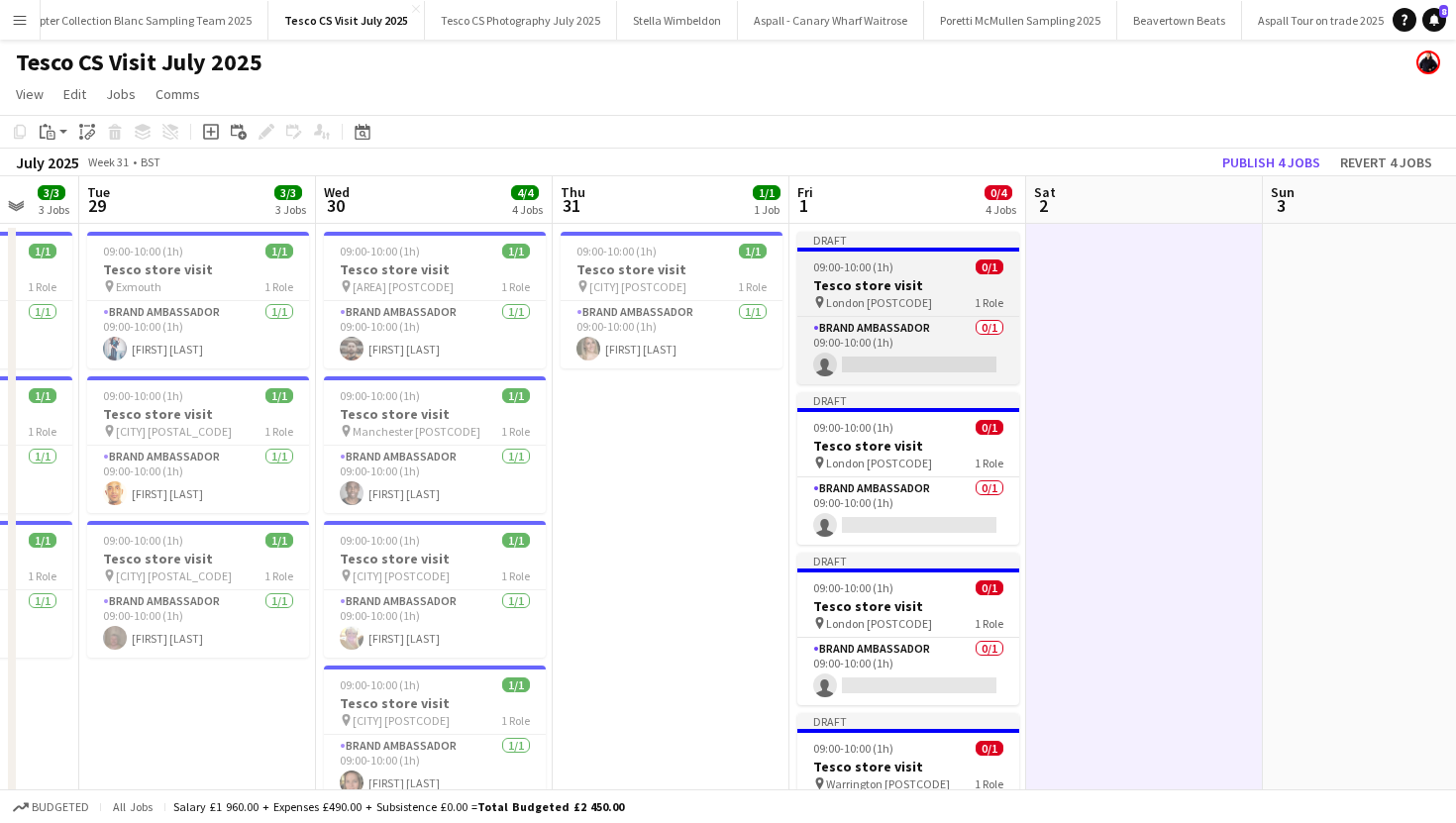 click on "Tesco store visit" at bounding box center (908, 285) 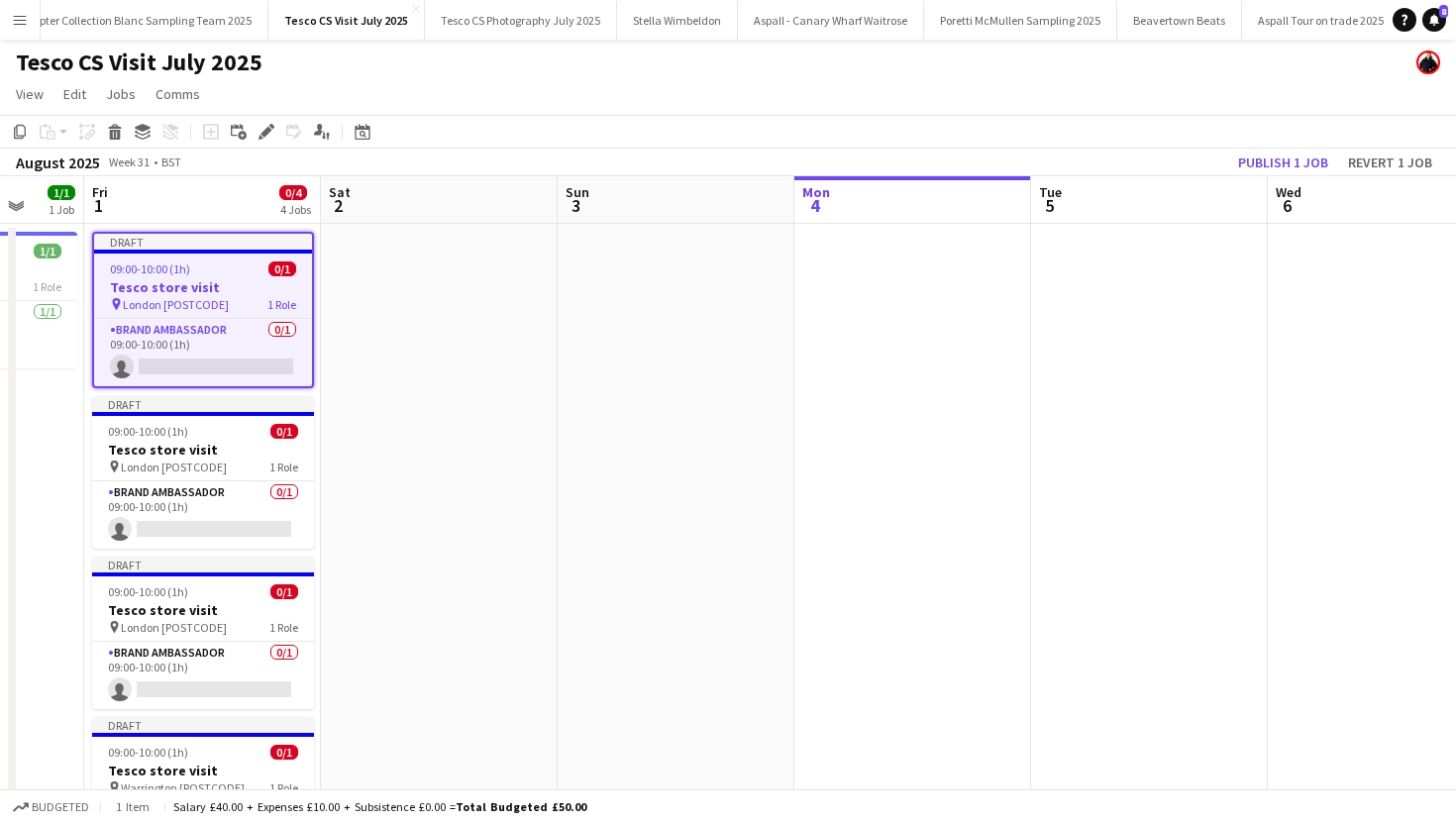 scroll, scrollTop: 0, scrollLeft: 982, axis: horizontal 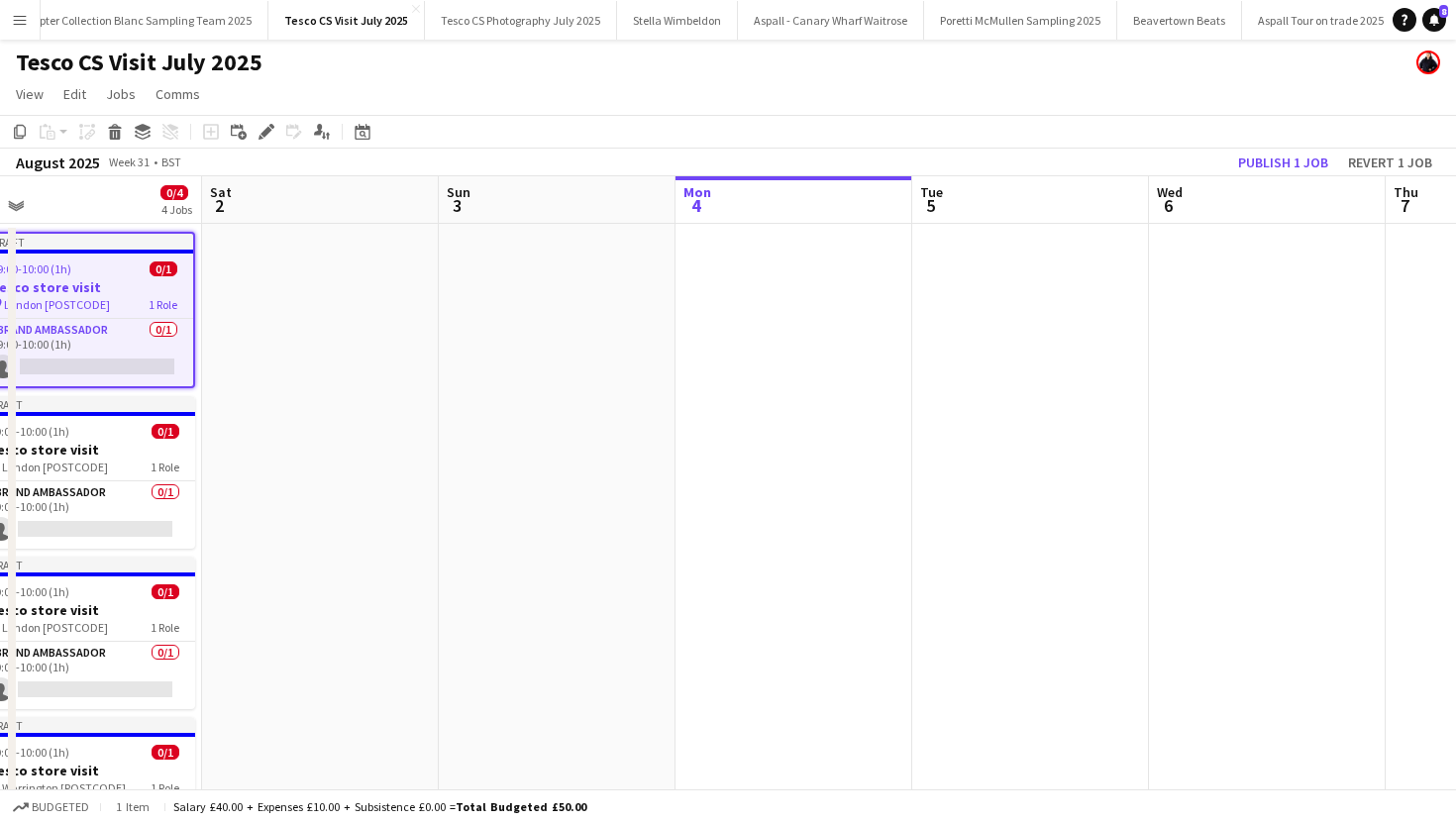 click at bounding box center (793, 567) 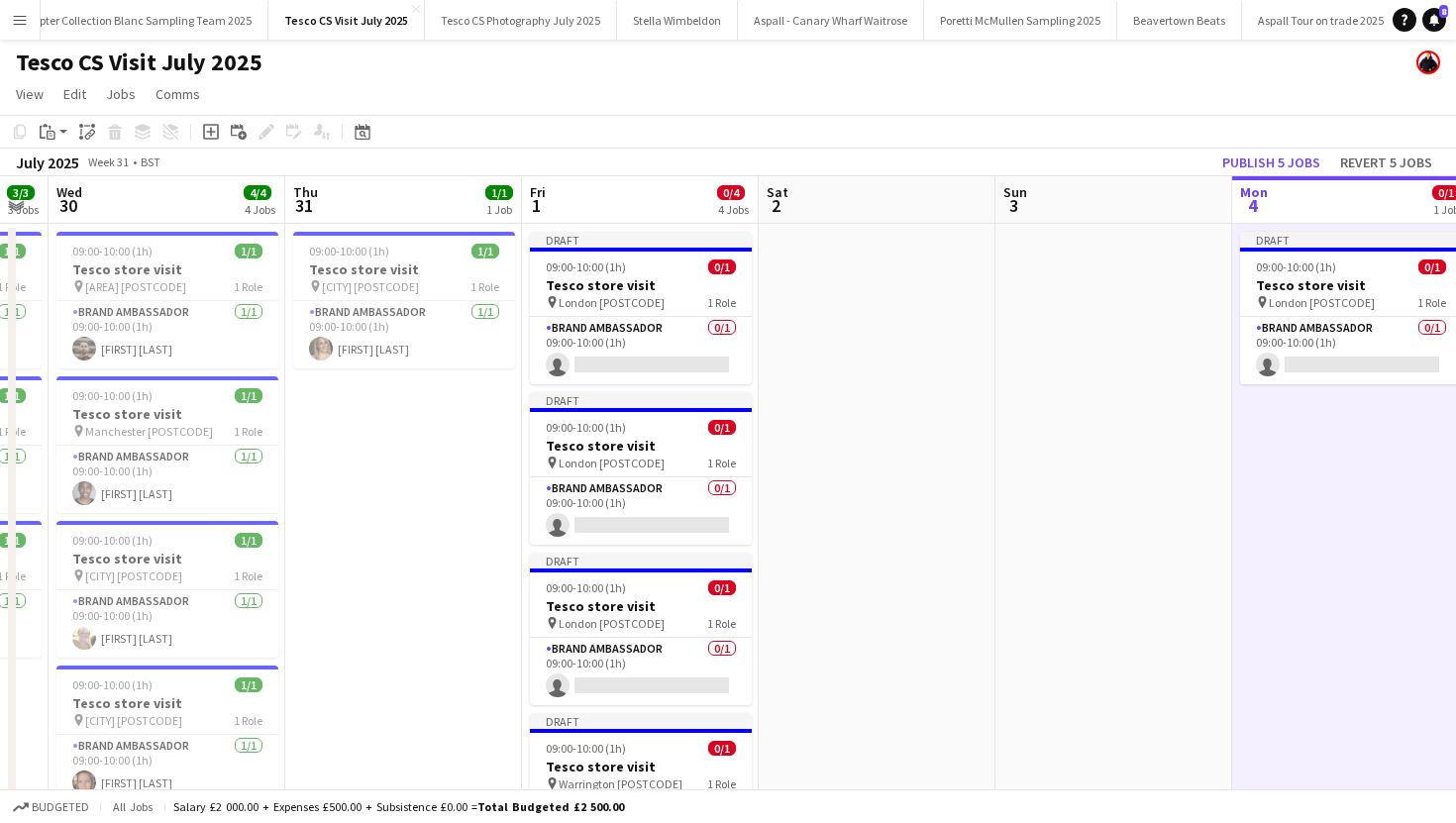 scroll, scrollTop: 0, scrollLeft: 920, axis: horizontal 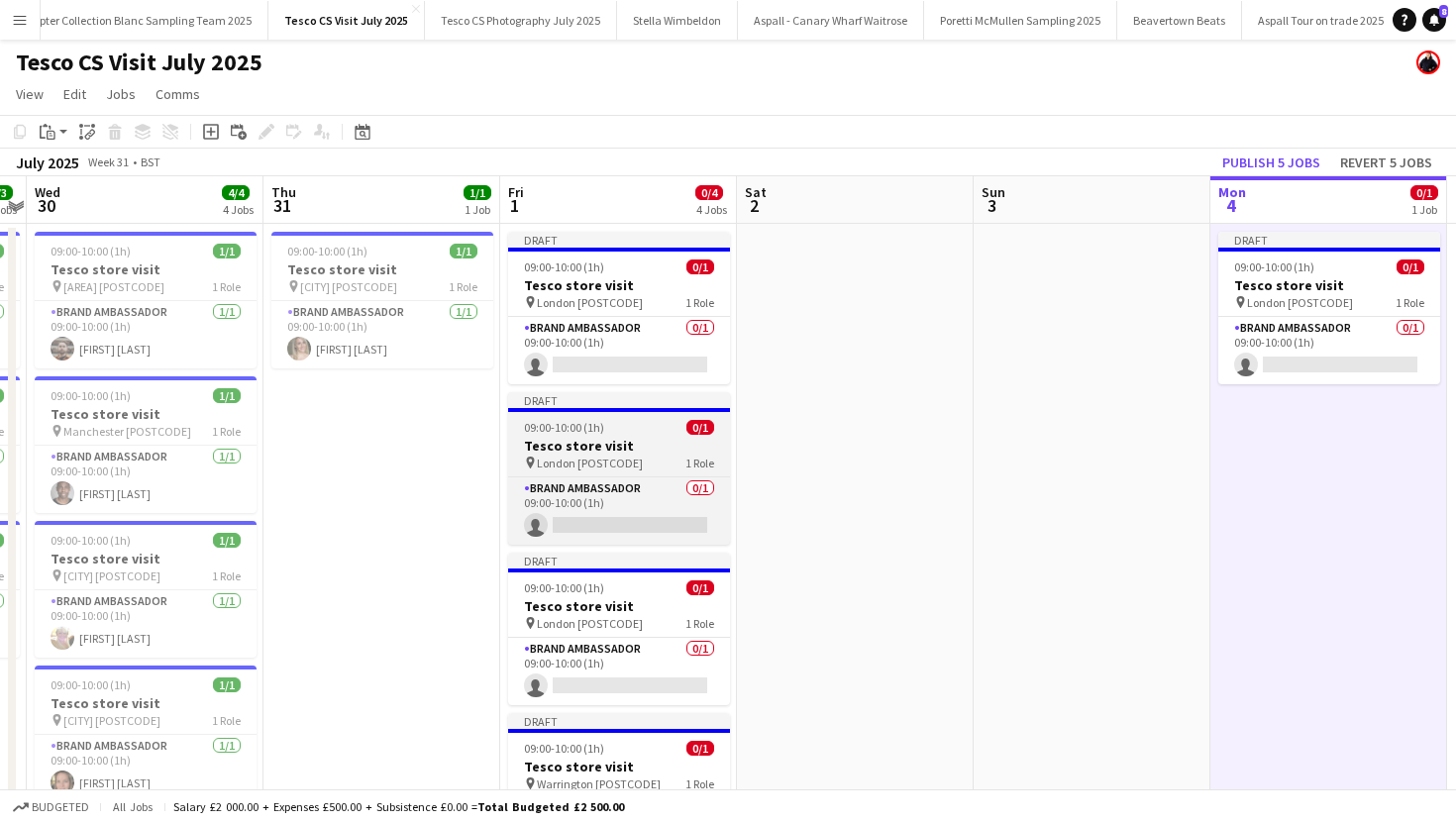 click on "Tesco store visit" at bounding box center [619, 446] 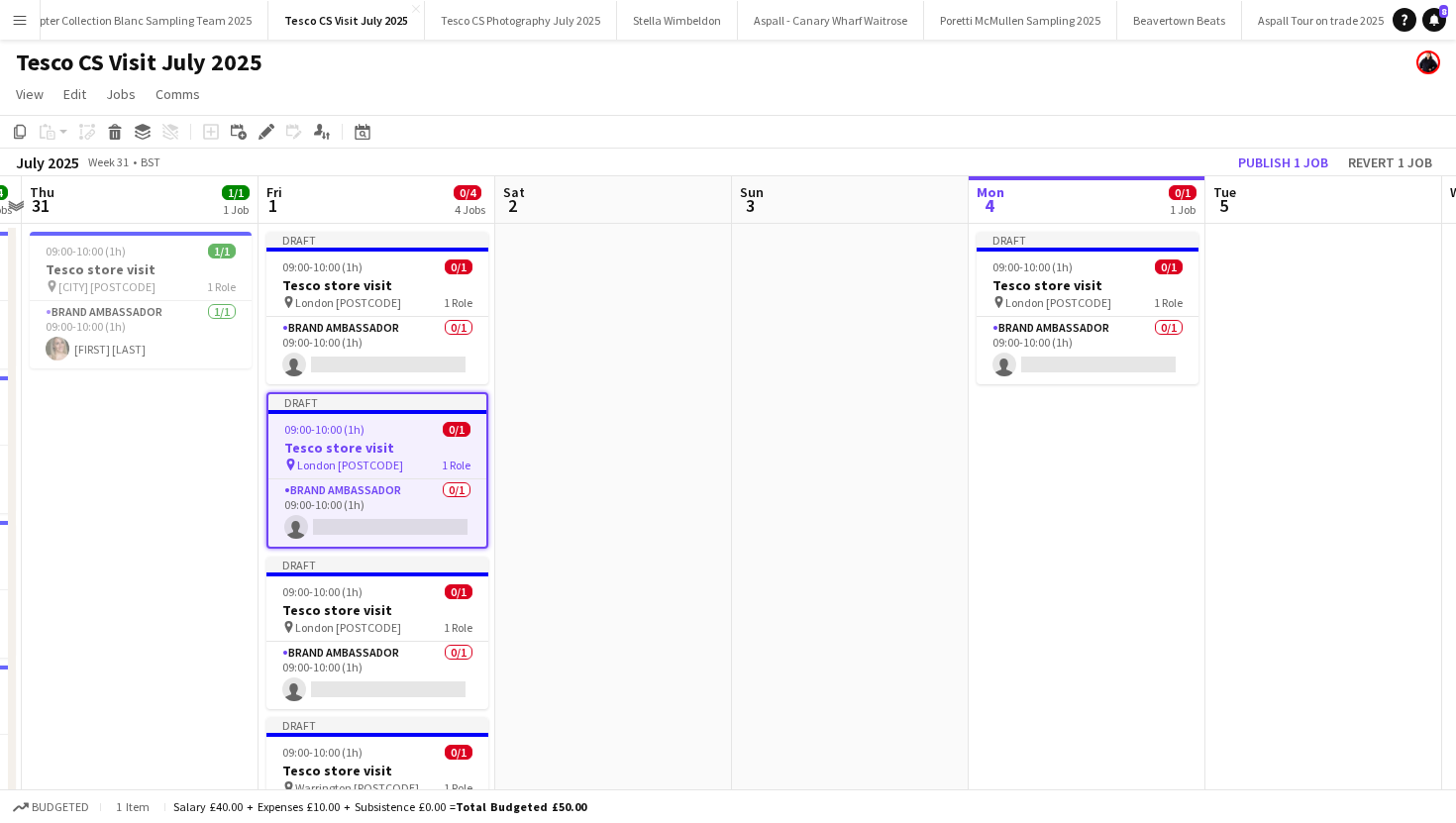 scroll, scrollTop: 0, scrollLeft: 760, axis: horizontal 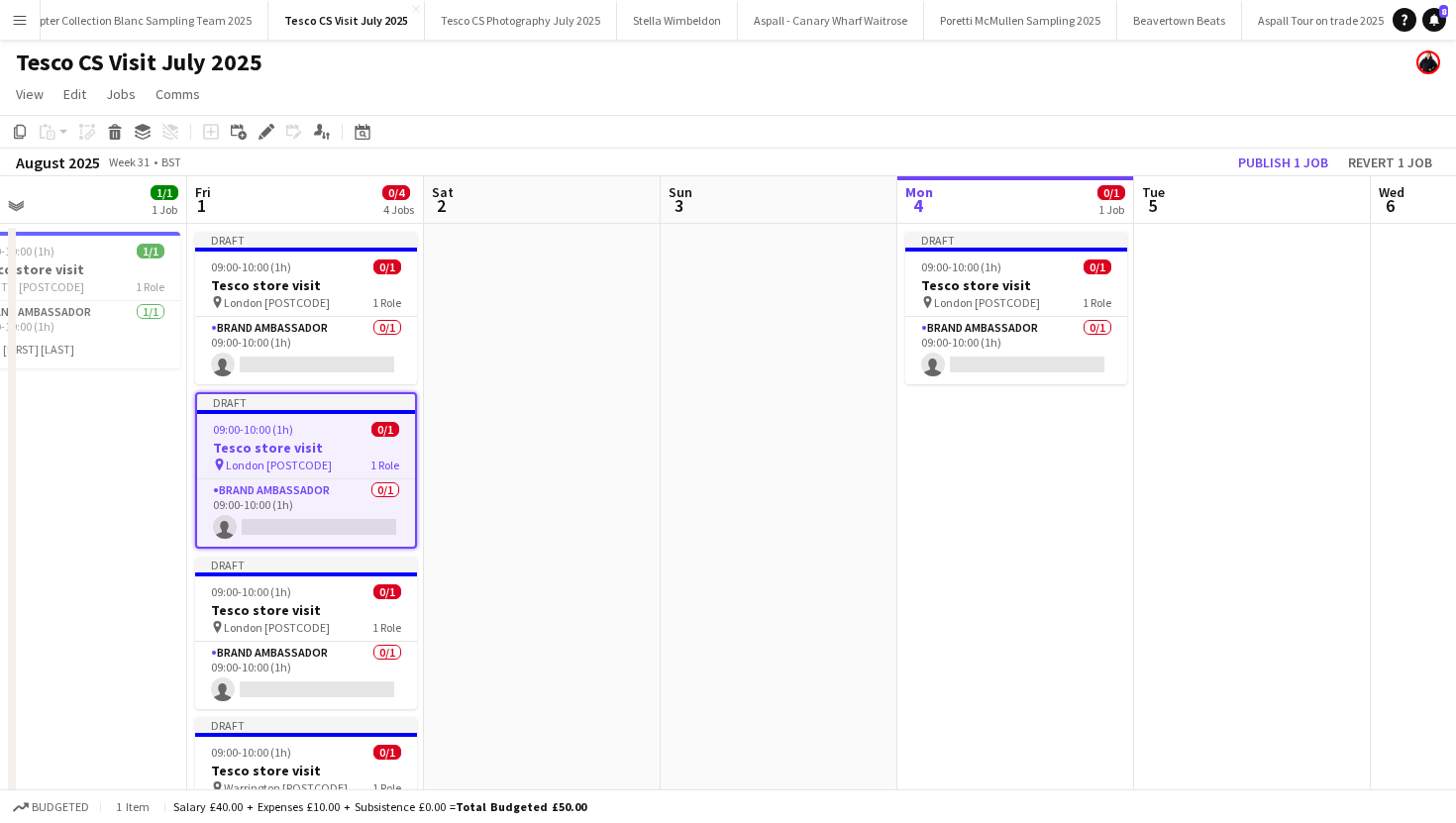 click on "Draft   09:00-10:00 (1h)    0/1   Tesco store visit
pin
London E15 1JA   1 Role   Brand Ambassador   0/1   09:00-10:00 (1h)
single-neutral-actions" at bounding box center [1015, 567] 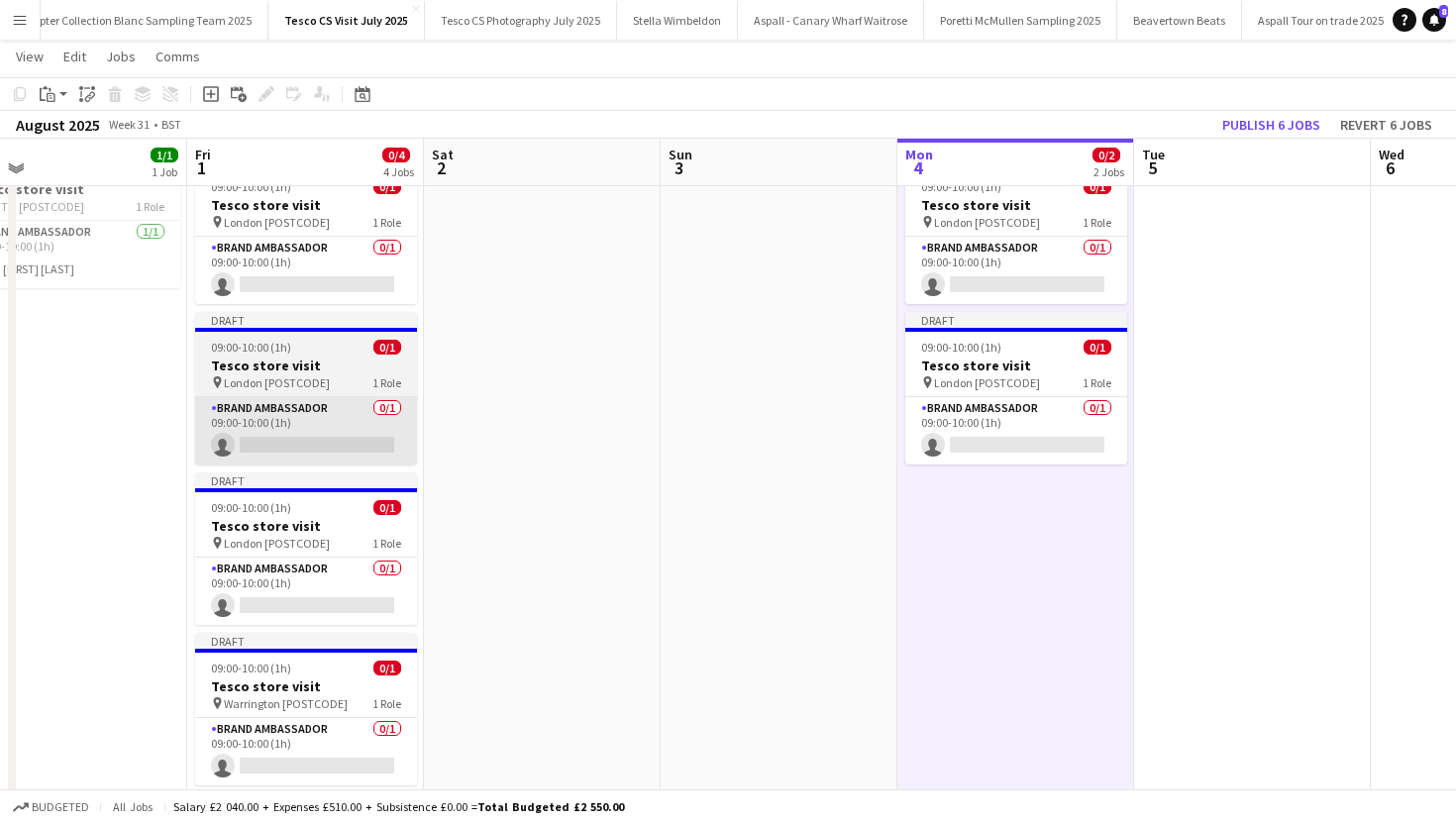 scroll, scrollTop: 120, scrollLeft: 0, axis: vertical 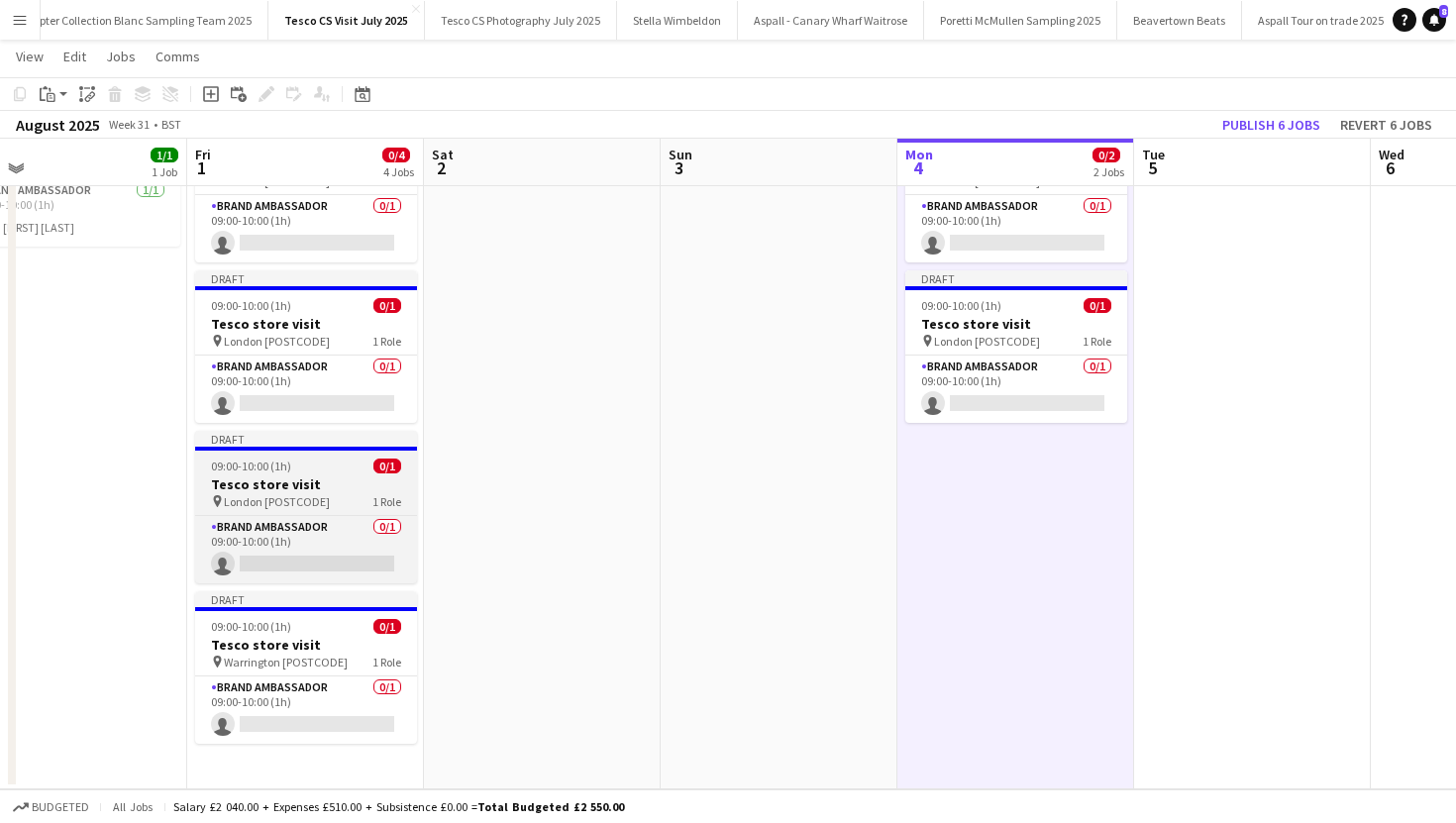 click on "09:00-10:00 (1h)" at bounding box center (251, 465) 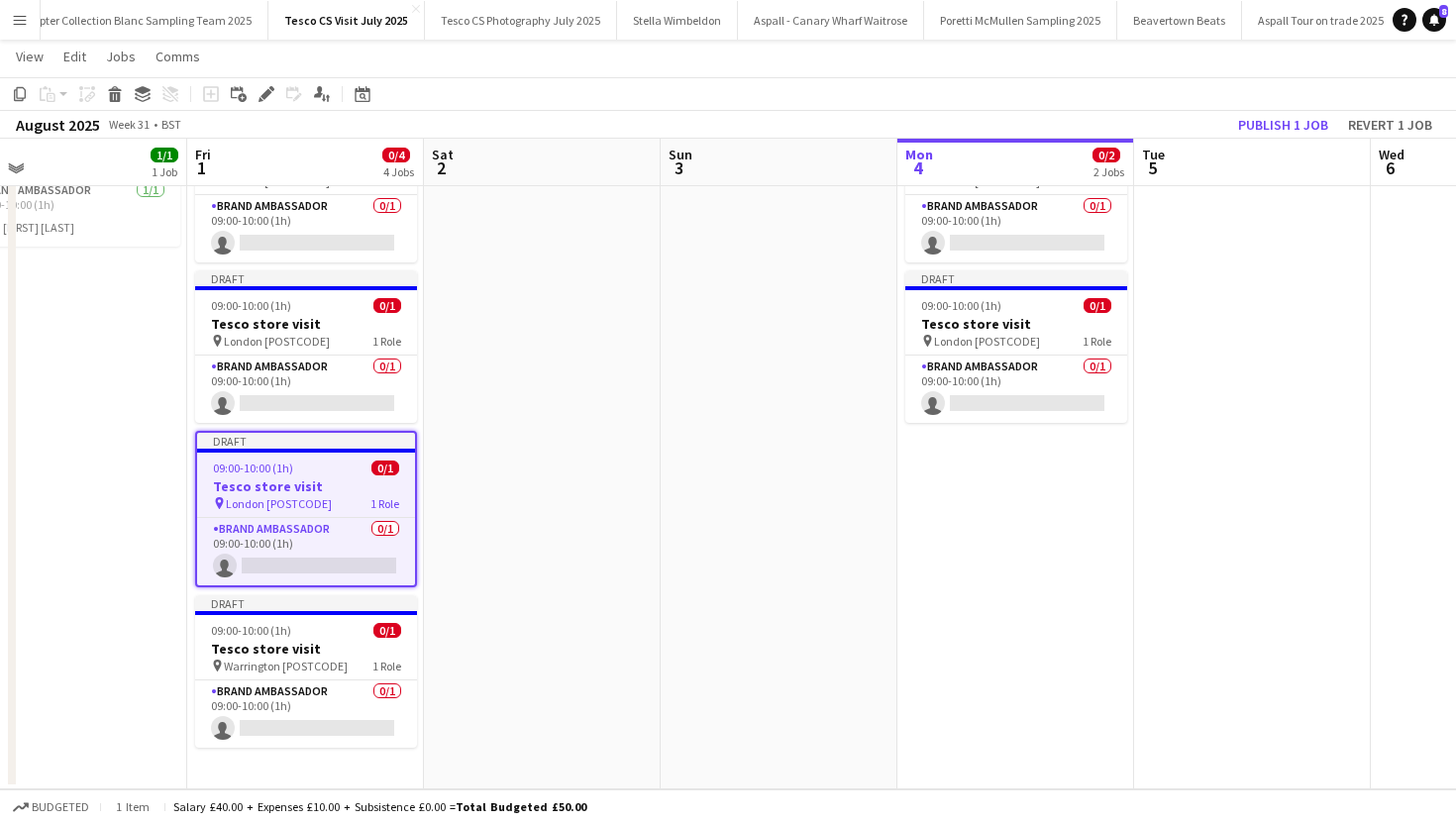 click on "Draft   09:00-10:00 (1h)    0/1   Tesco store visit
pin
London E15 1JA   1 Role   Brand Ambassador   0/1   09:00-10:00 (1h)
single-neutral-actions
Draft   09:00-10:00 (1h)    0/1   Tesco store visit
pin
London E6 3PA   1 Role   Brand Ambassador   0/1   09:00-10:00 (1h)
single-neutral-actions" at bounding box center (1015, 446) 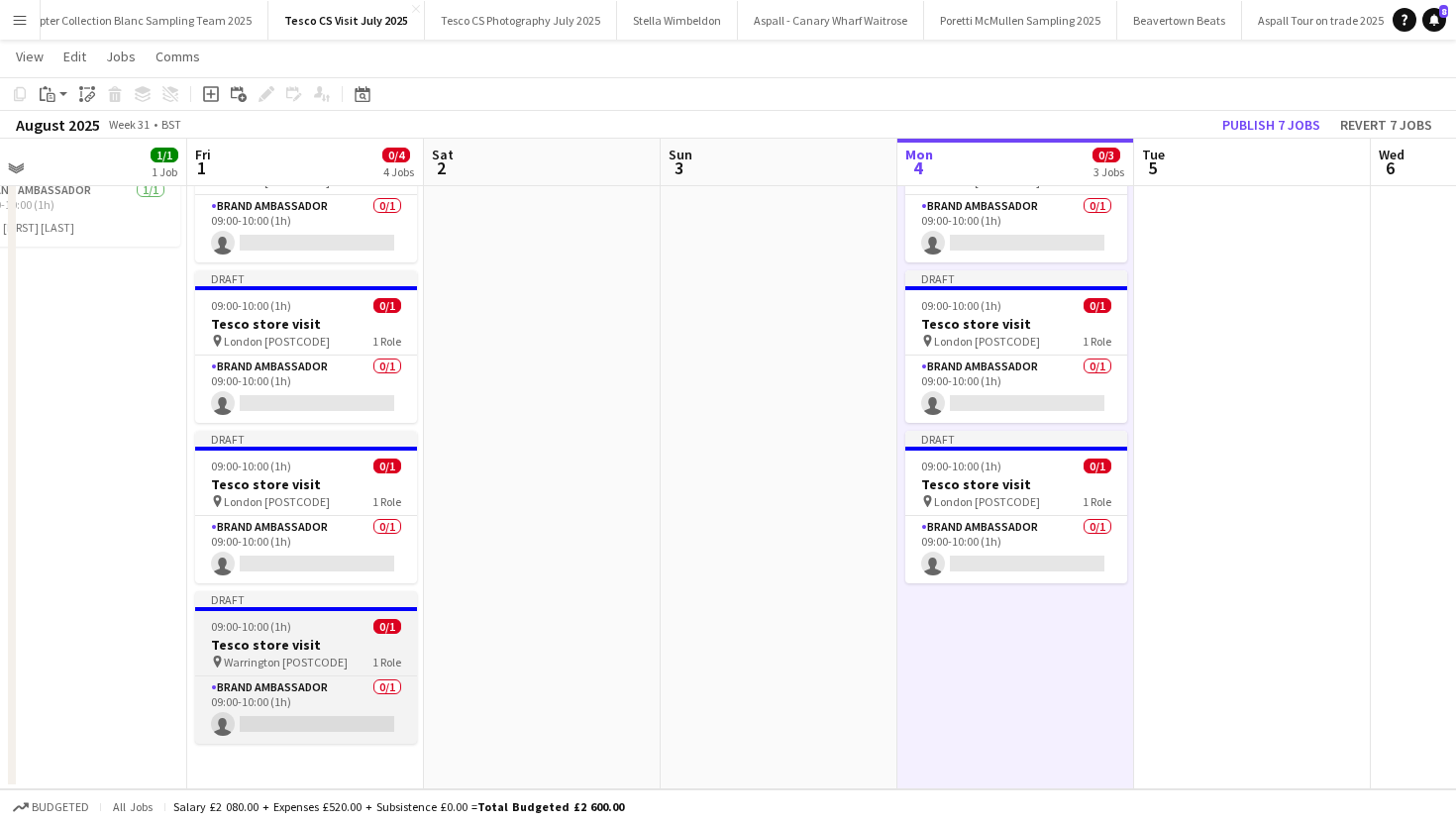 click on "09:00-10:00 (1h)" at bounding box center (251, 626) 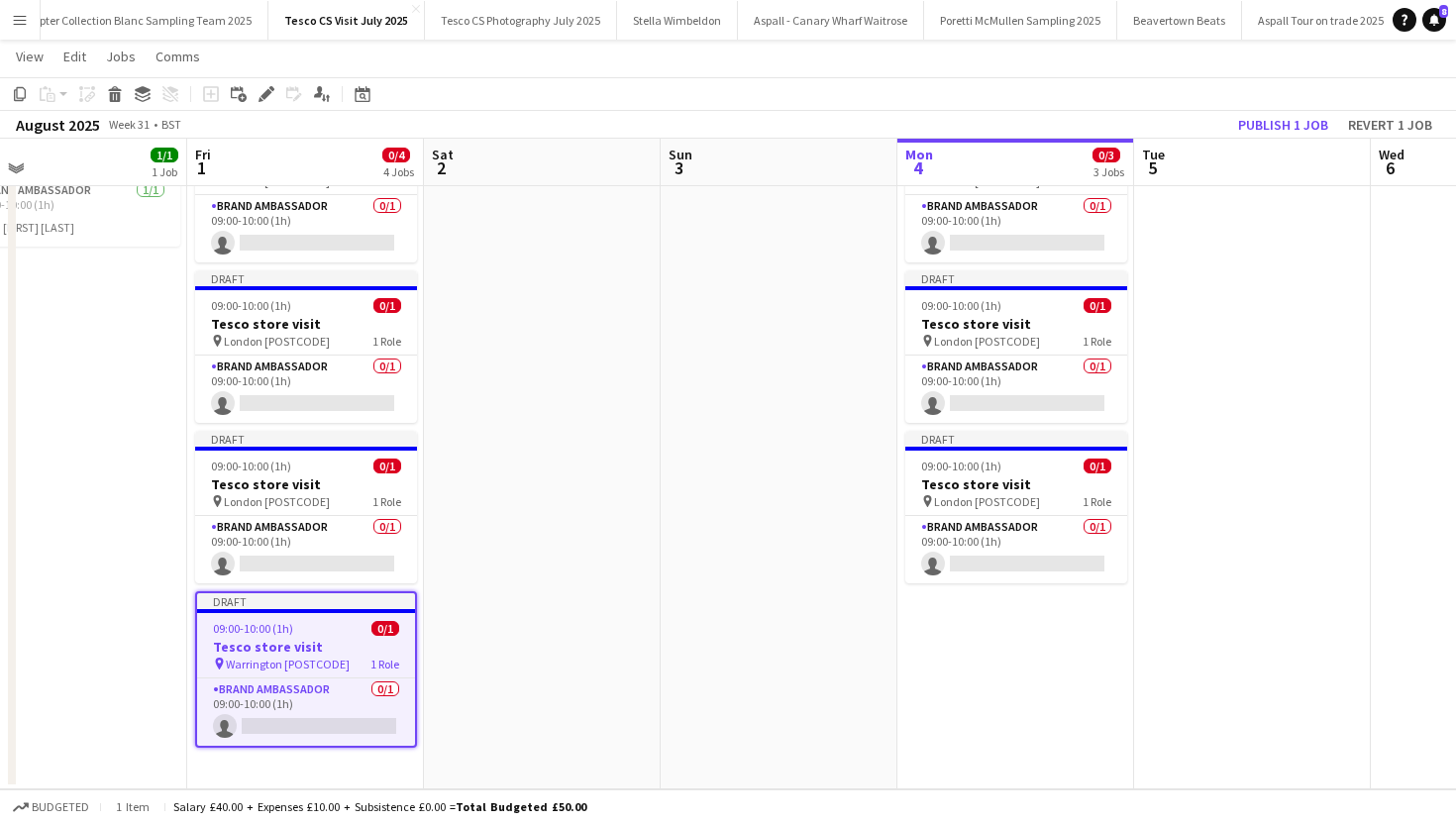 click on "Draft   09:00-10:00 (1h)    0/1   Tesco store visit
pin
London E15 1JA   1 Role   Brand Ambassador   0/1   09:00-10:00 (1h)
single-neutral-actions
Draft   09:00-10:00 (1h)    0/1   Tesco store visit
pin
London E6 3PA   1 Role   Brand Ambassador   0/1   09:00-10:00 (1h)
single-neutral-actions
Draft   09:00-10:00 (1h)    0/1   Tesco store visit
pin
London E7 0QH   1 Role   Brand Ambassador   0/1   09:00-10:00 (1h)
single-neutral-actions" at bounding box center [1015, 446] 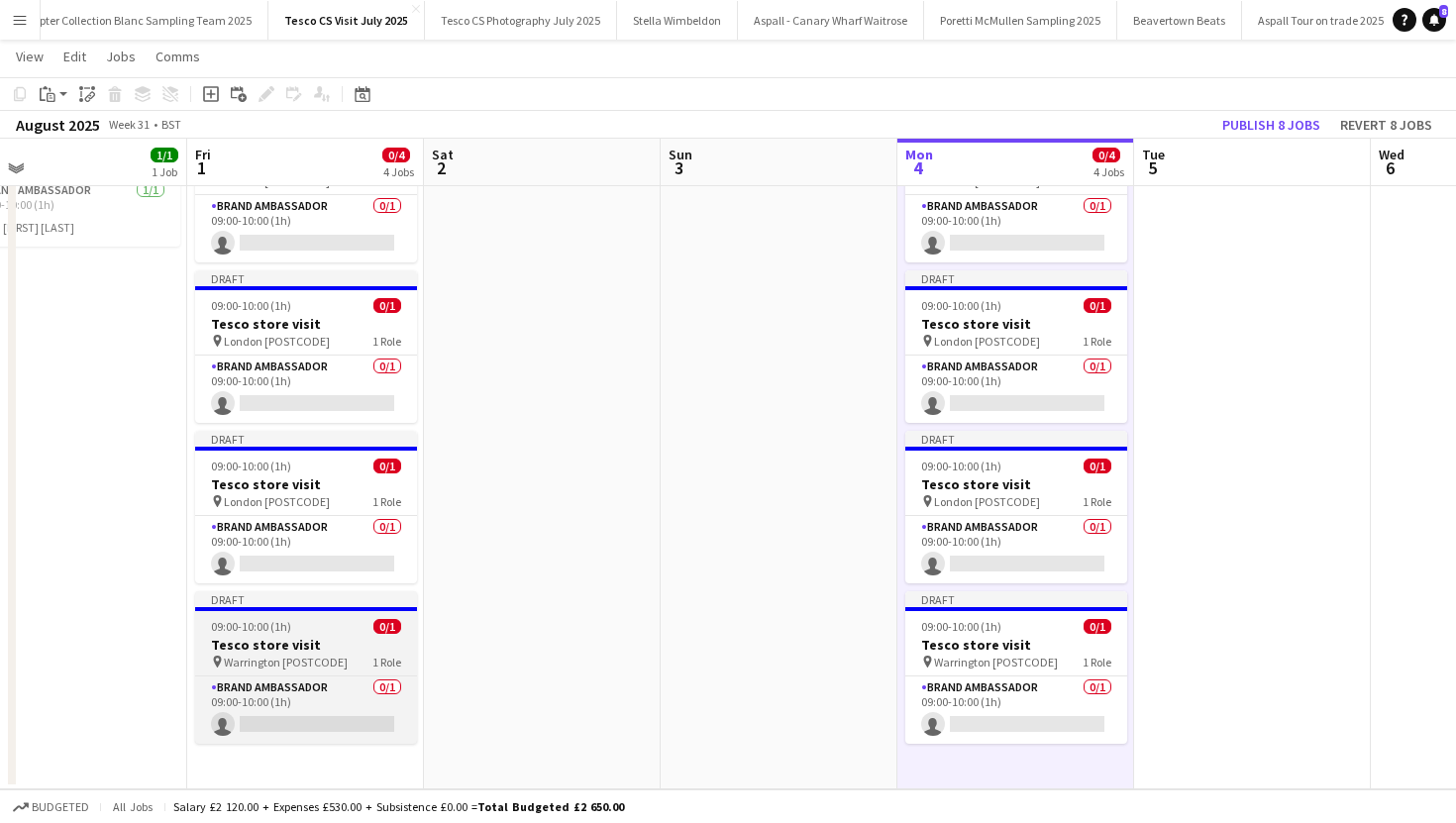 click on "09:00-10:00 (1h)    0/1" at bounding box center [306, 626] 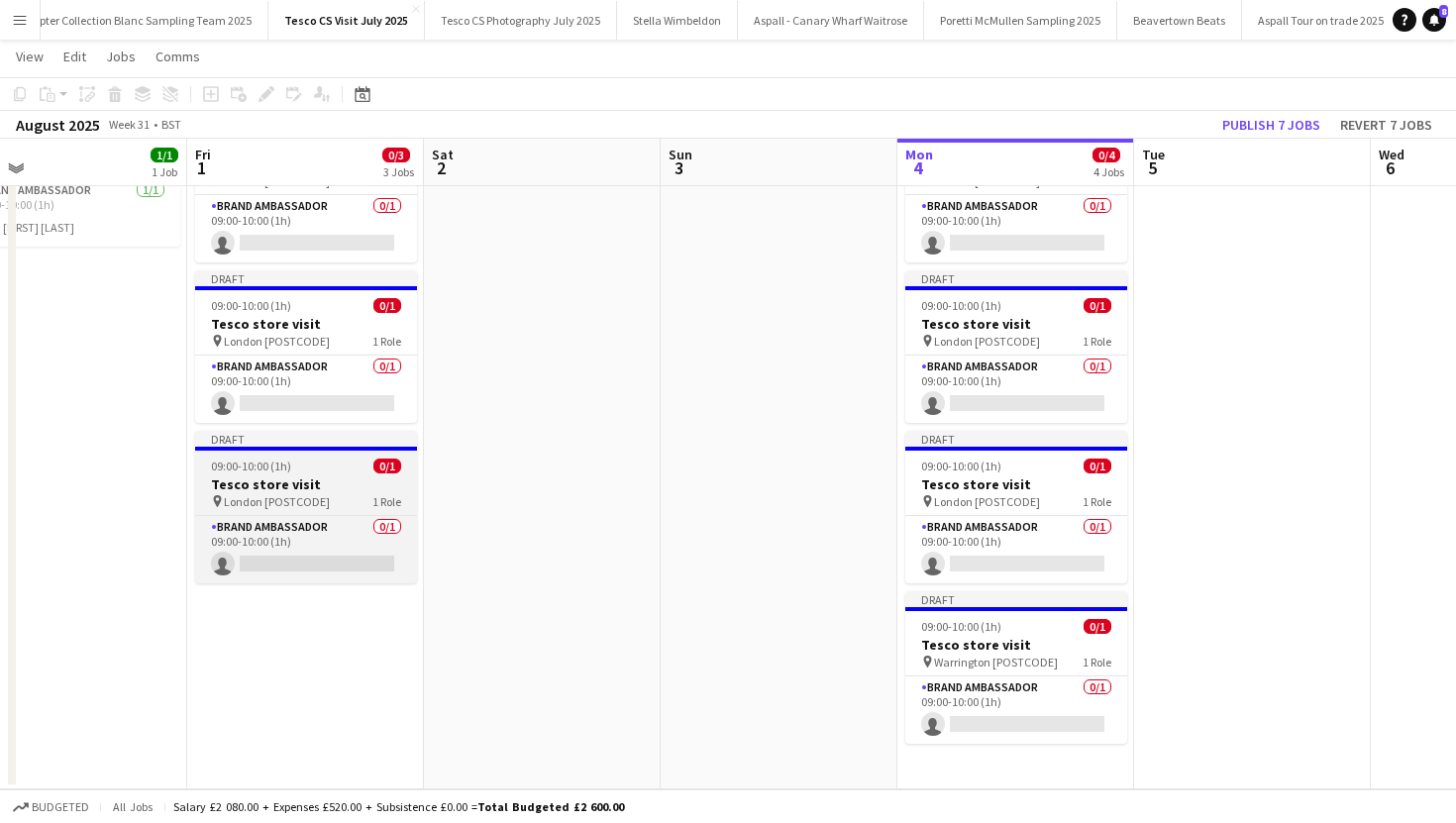 click on "Tesco store visit" at bounding box center [306, 484] 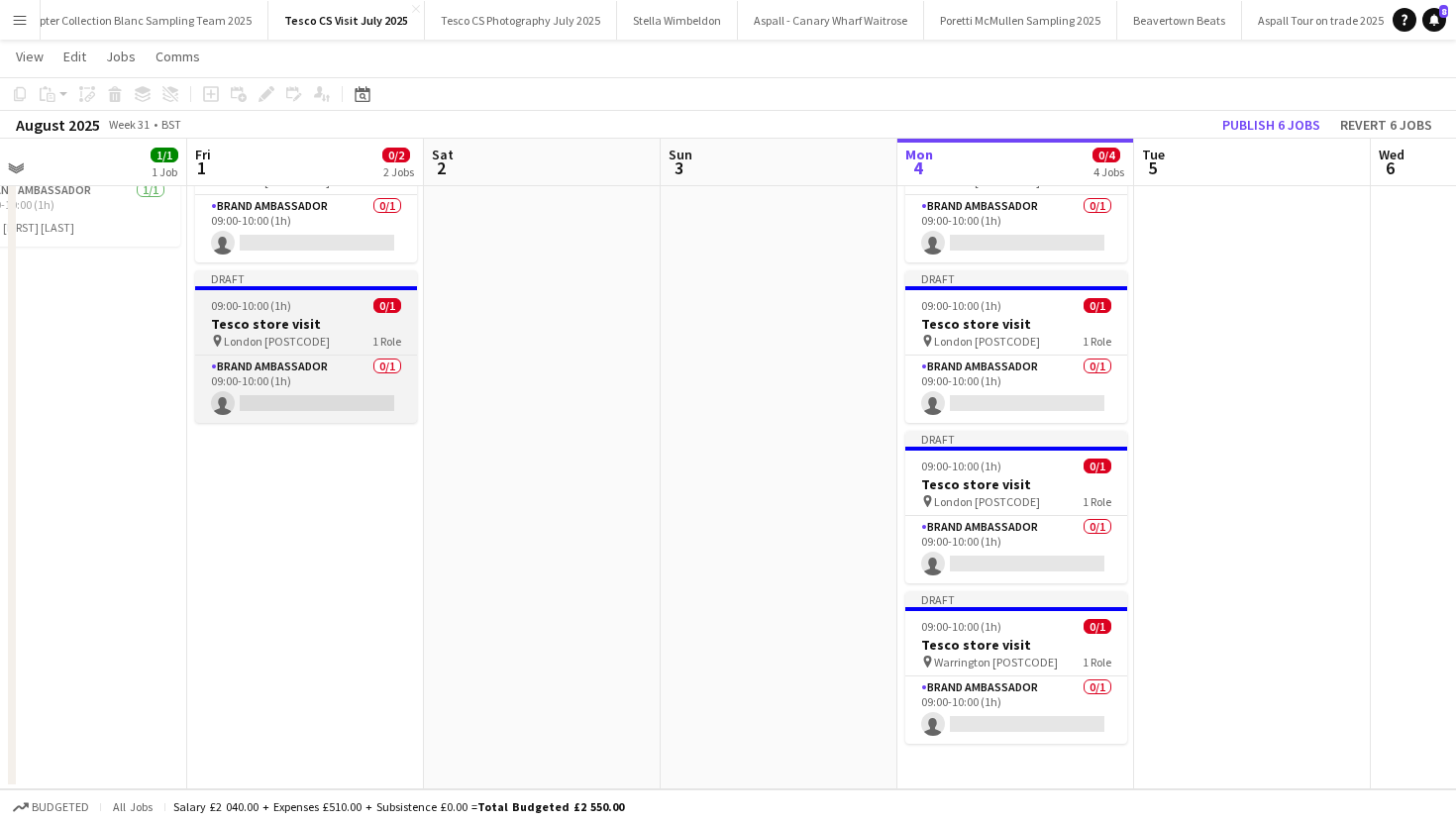 click on "Draft   09:00-10:00 (1h)    0/1   Tesco store visit
pin
London E6 3PA   1 Role   Brand Ambassador   0/1   09:00-10:00 (1h)
single-neutral-actions" at bounding box center [306, 347] 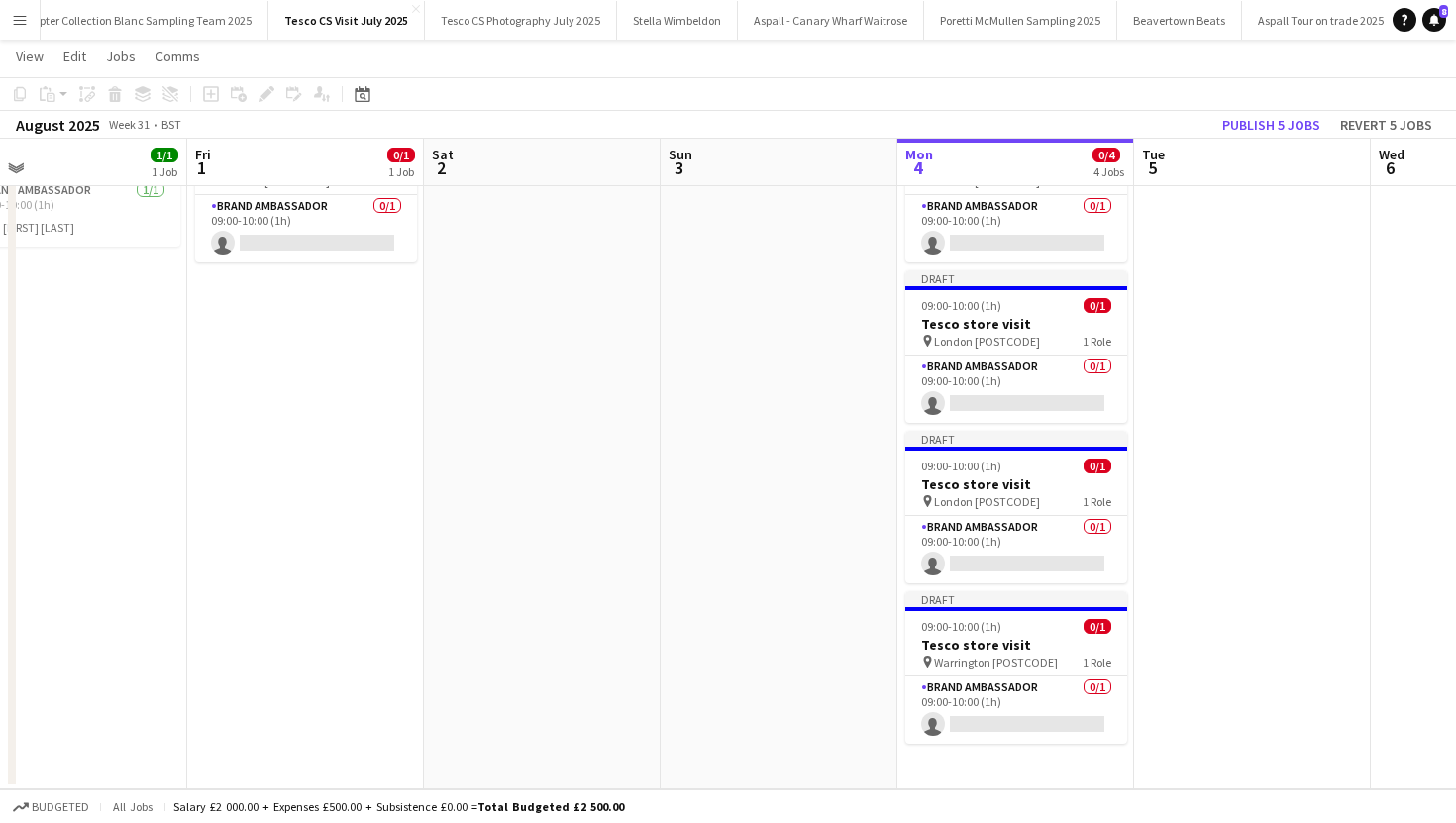 scroll, scrollTop: 0, scrollLeft: 0, axis: both 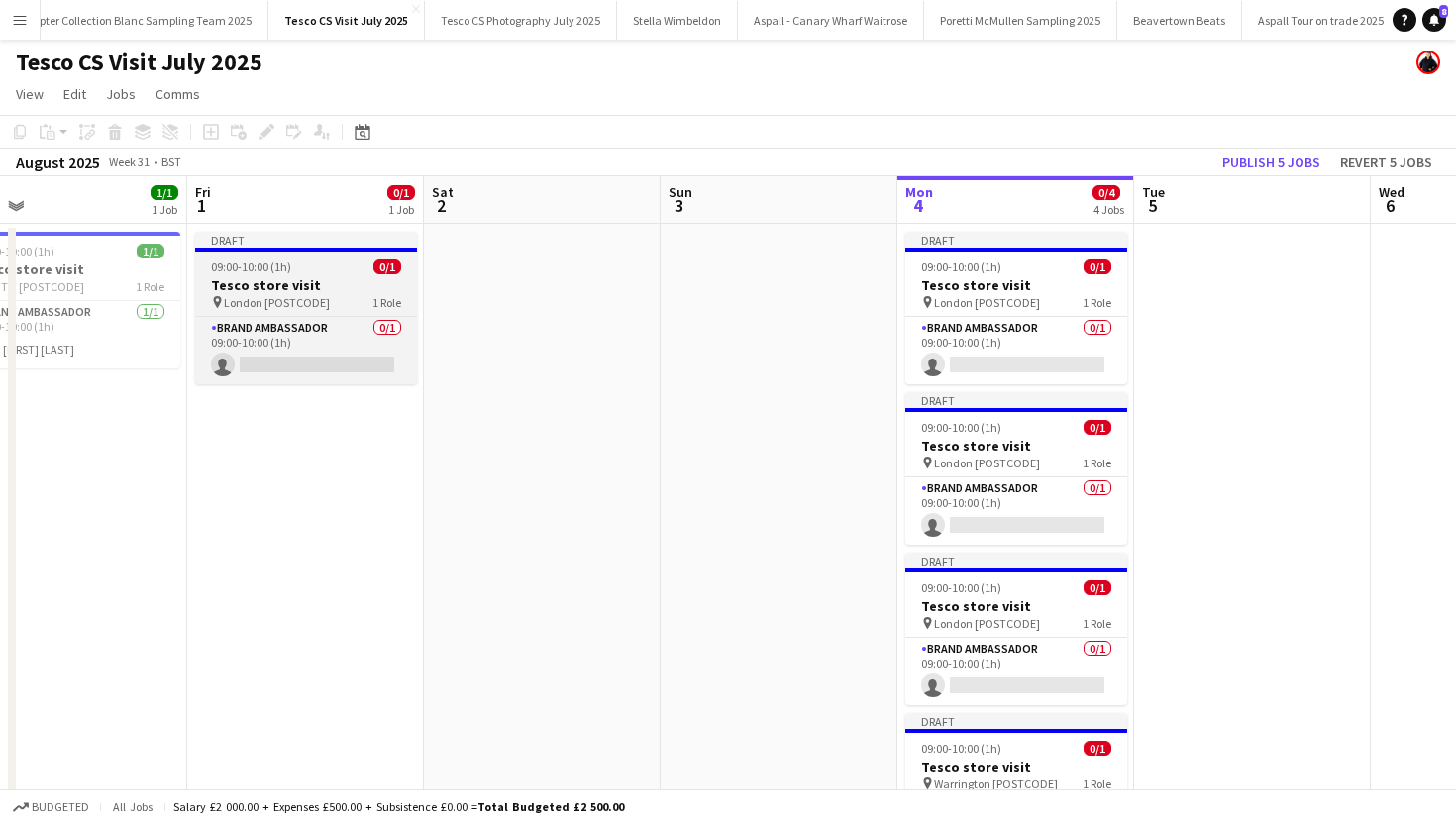 click on "pin
London E15 1JA   1 Role" at bounding box center (306, 302) 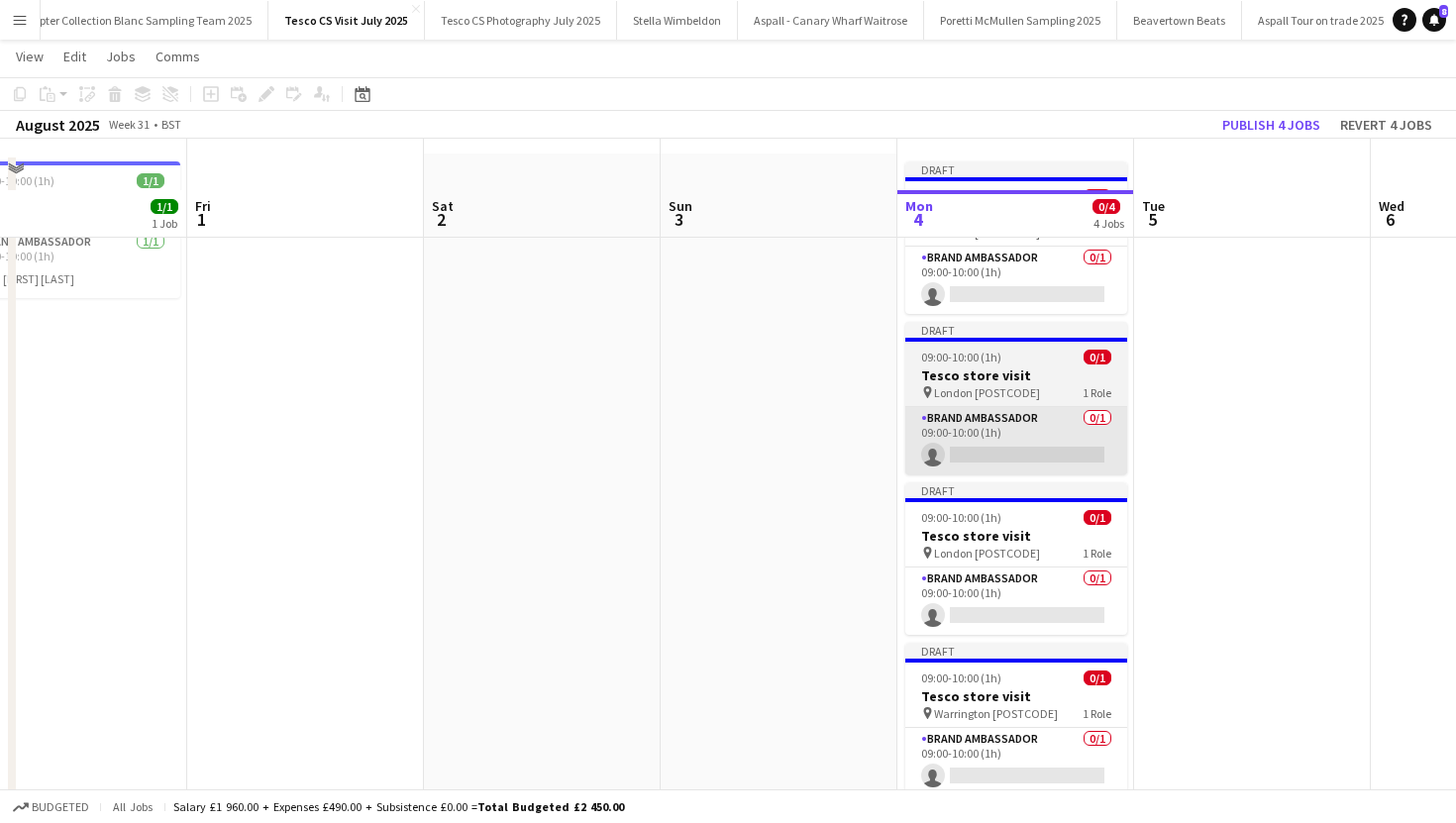 scroll, scrollTop: 120, scrollLeft: 0, axis: vertical 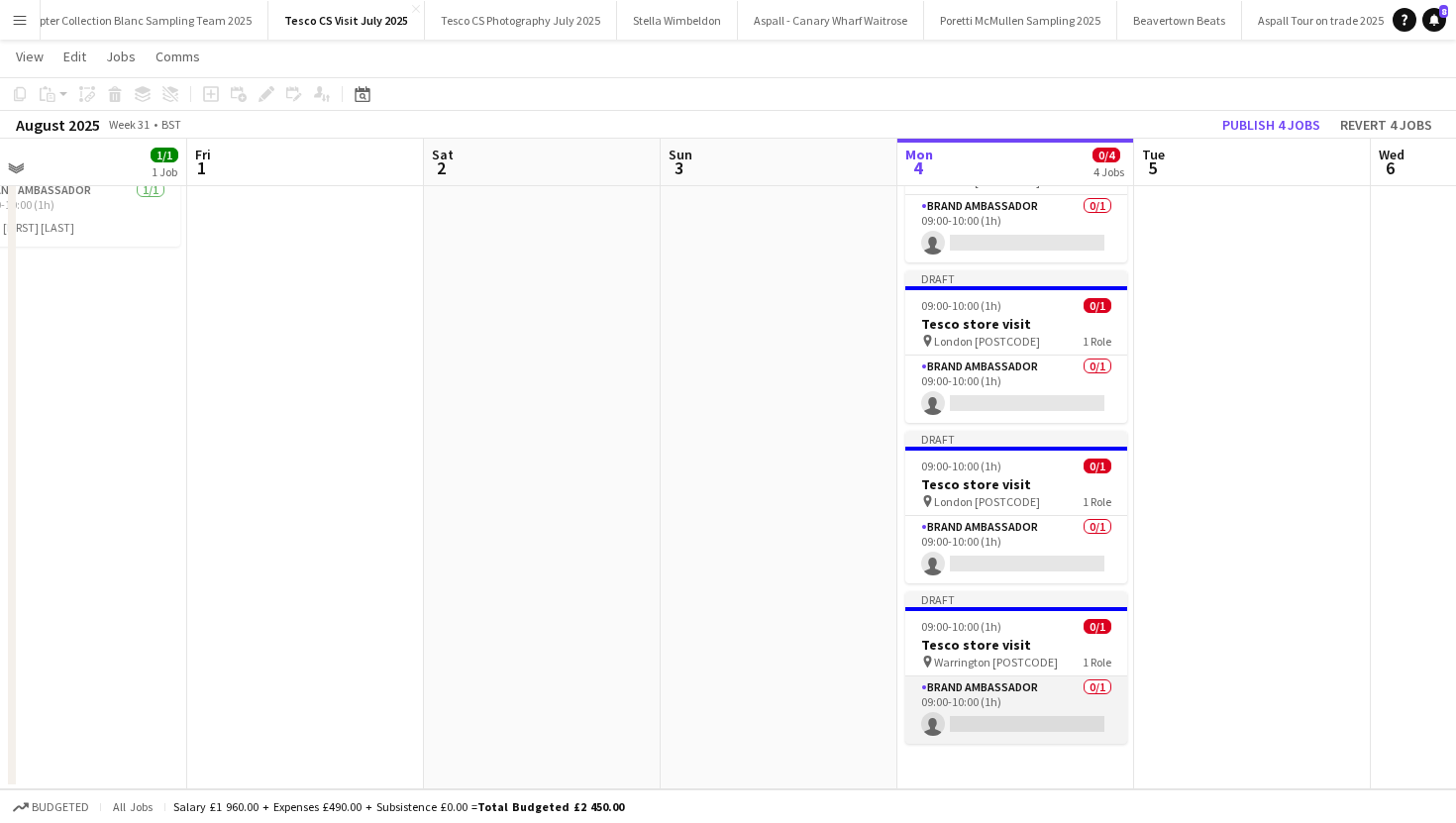 click on "Brand Ambassador   0/1   09:00-10:00 (1h)
single-neutral-actions" at bounding box center (1016, 710) 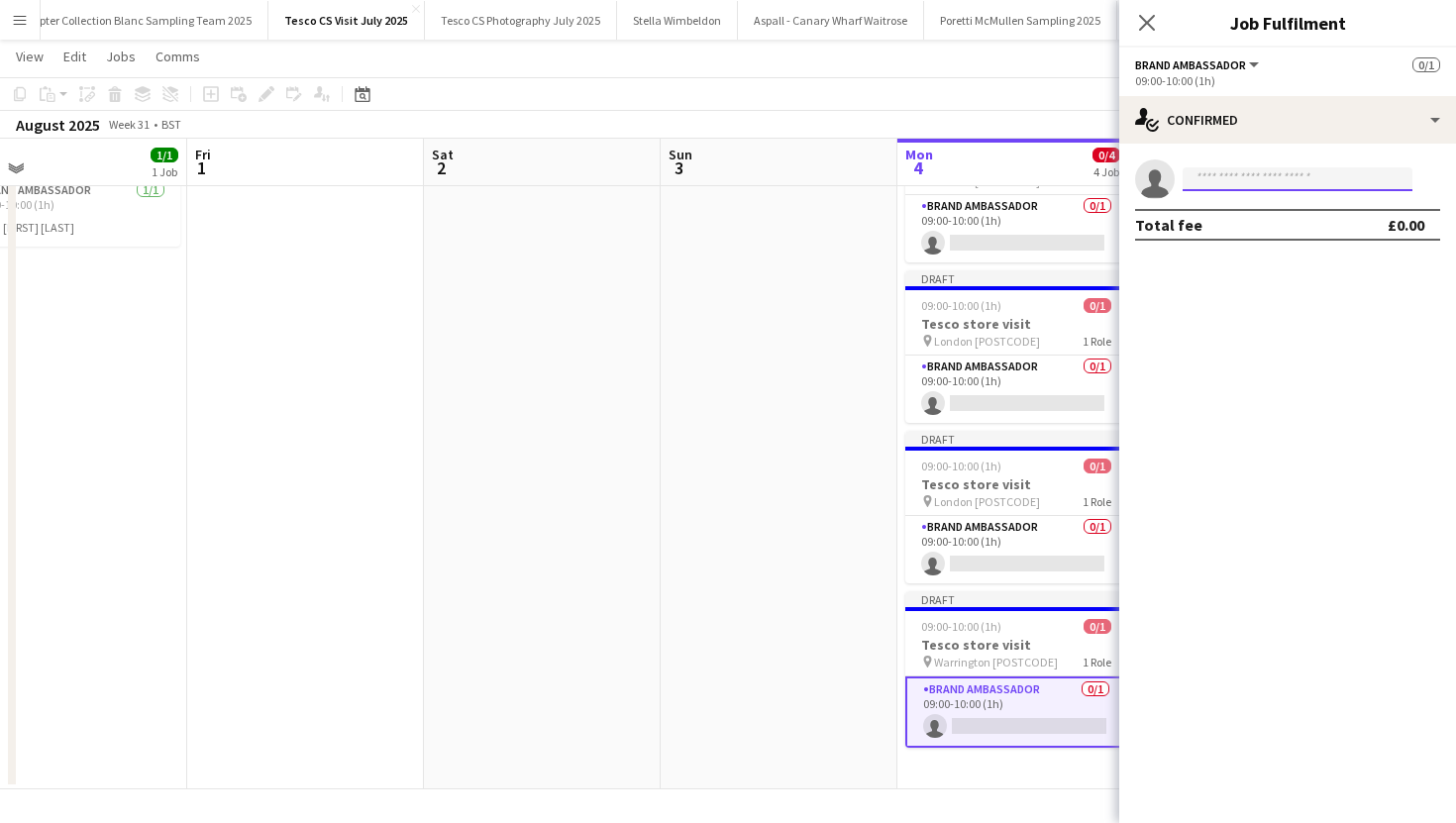 click at bounding box center (1298, 179) 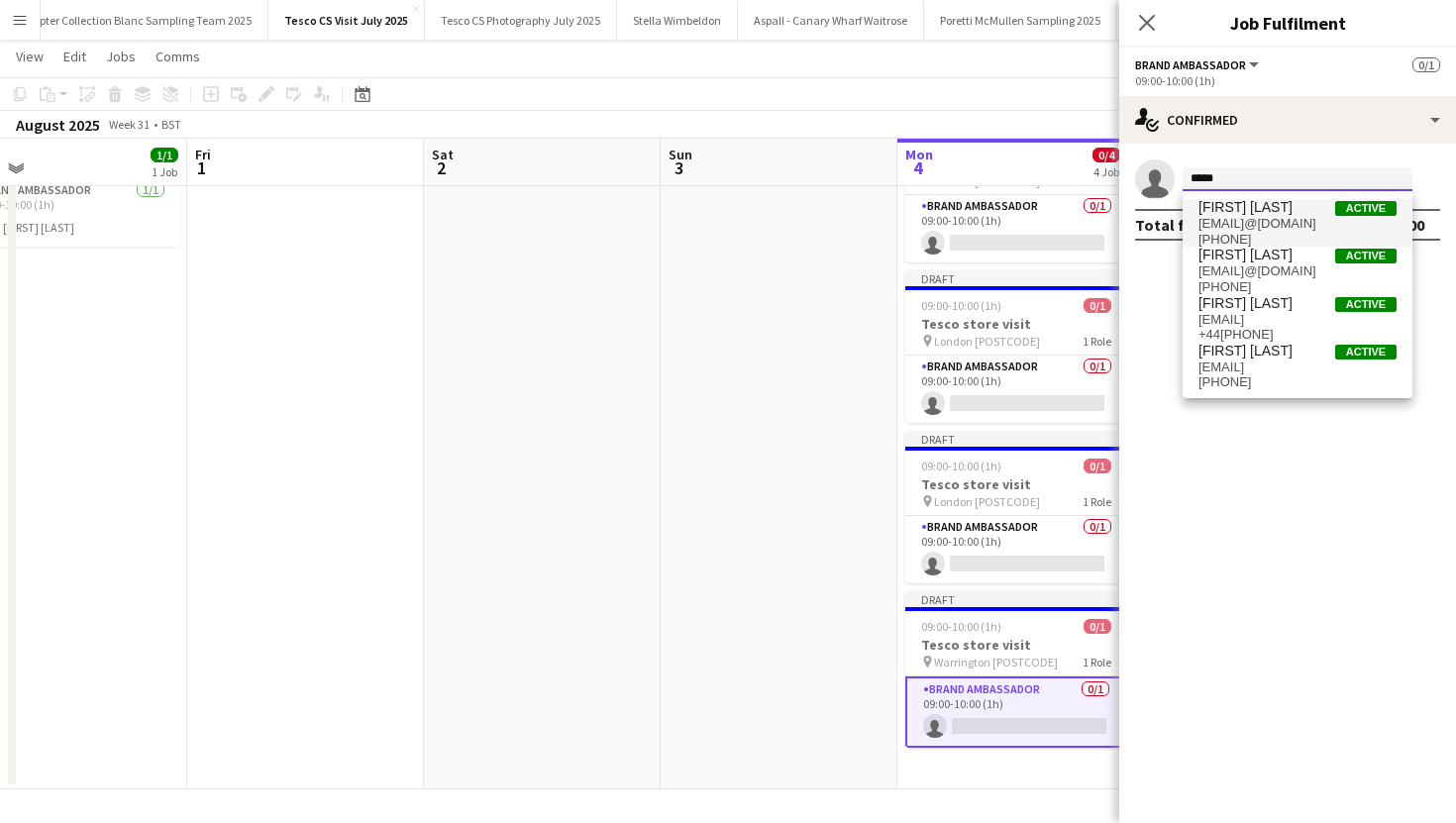type on "*****" 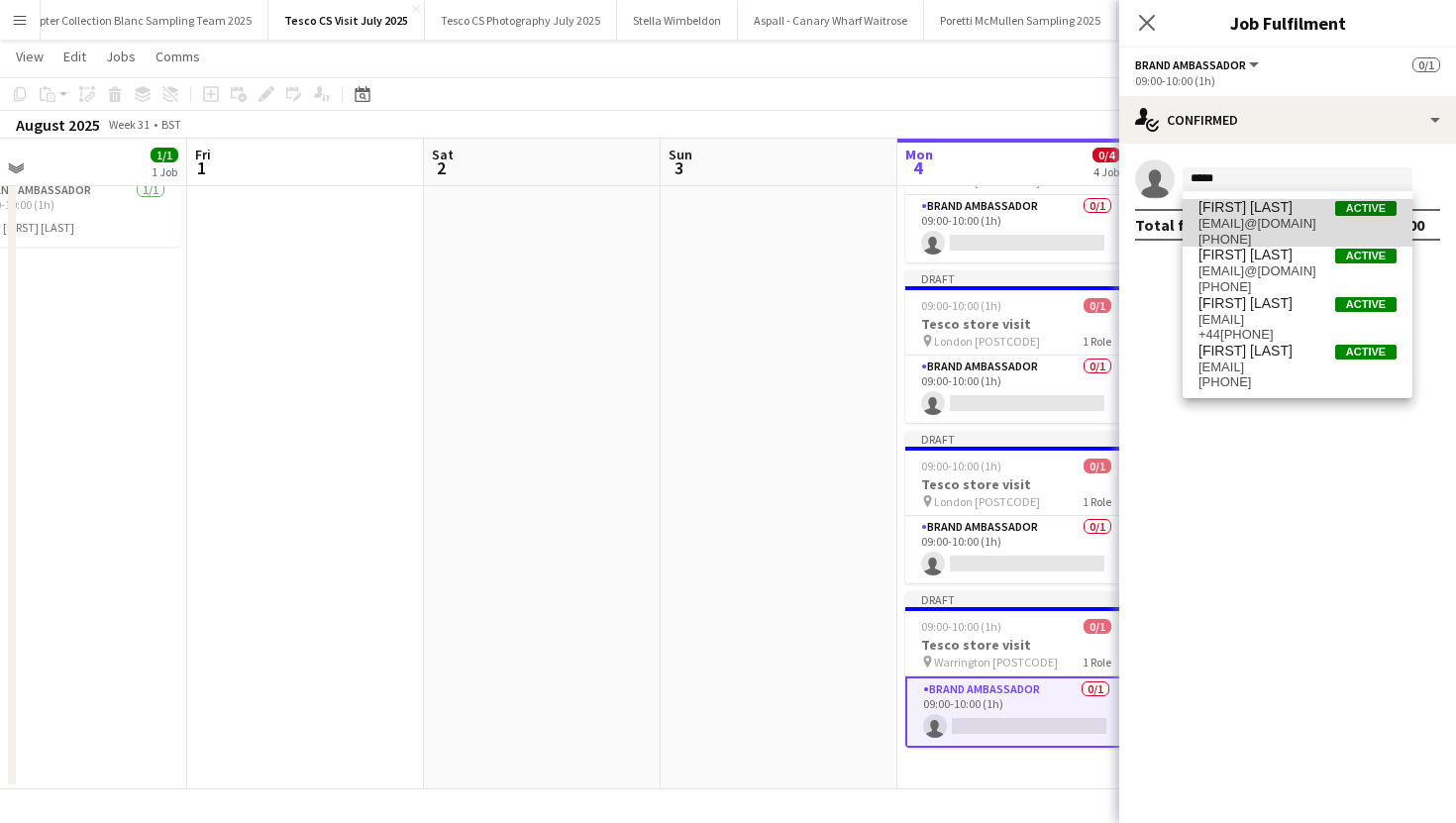 click on "peternadams@yahoo.co.uk" at bounding box center [1298, 224] 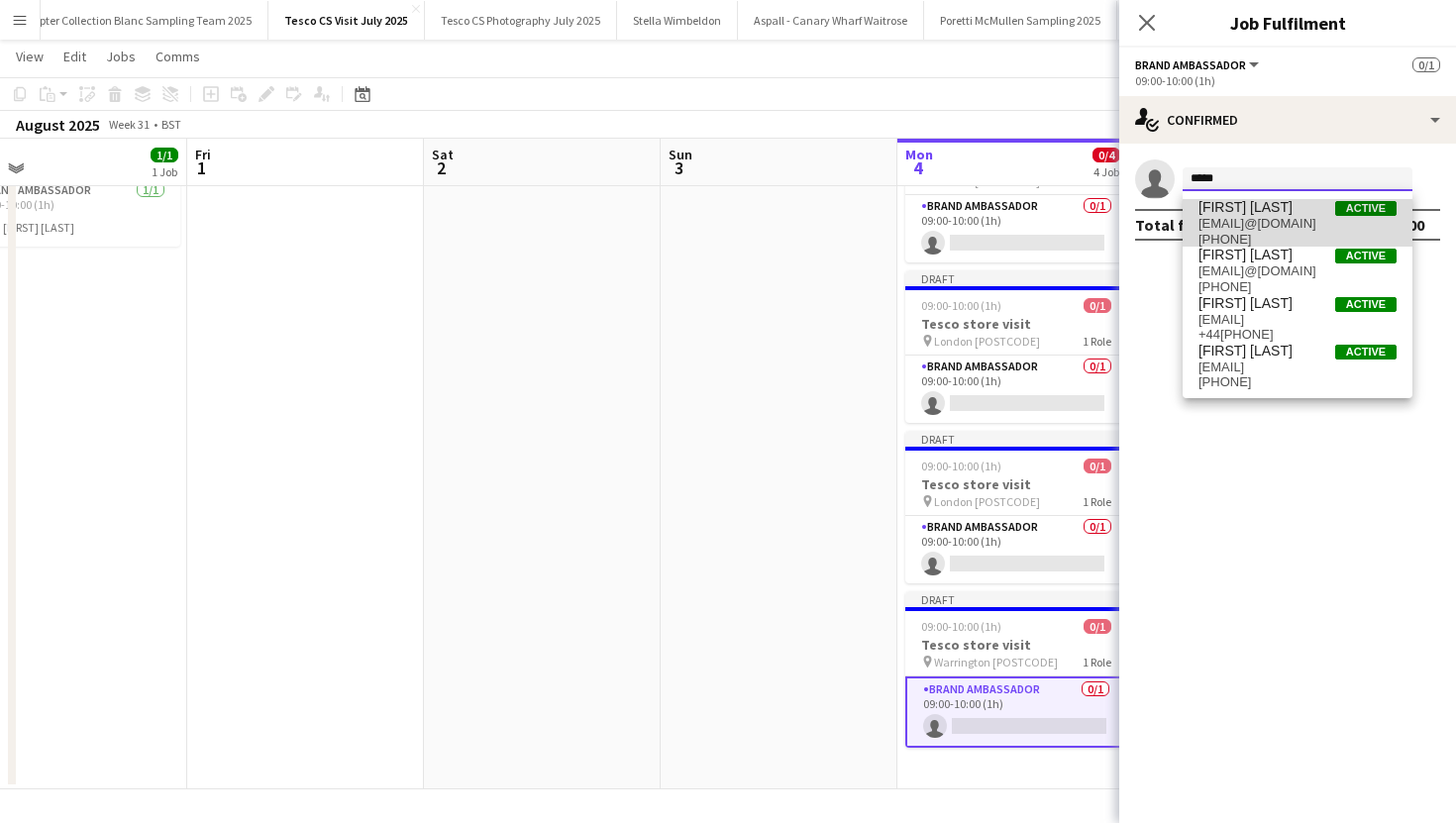 type 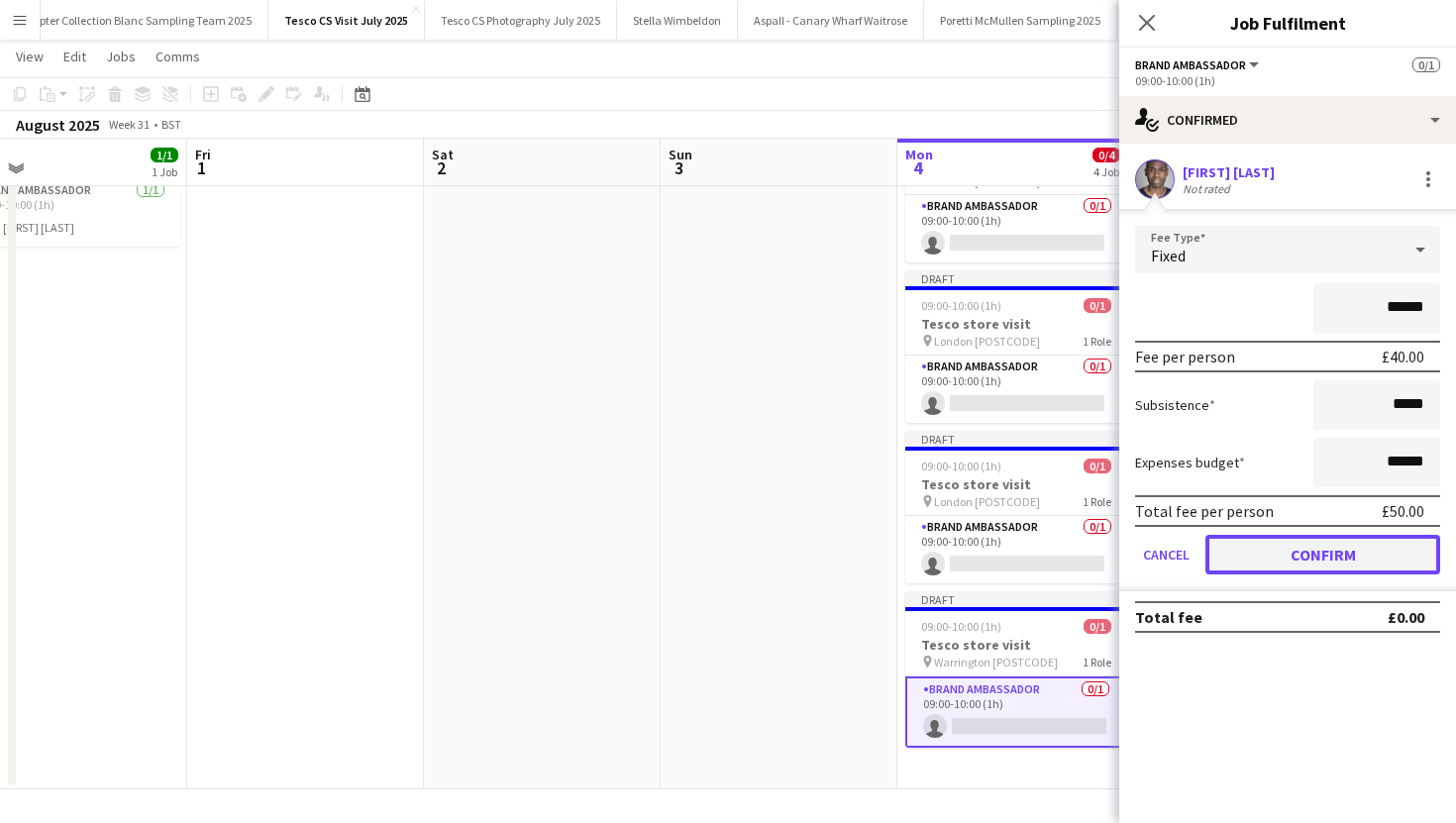 click on "Confirm" at bounding box center [1322, 555] 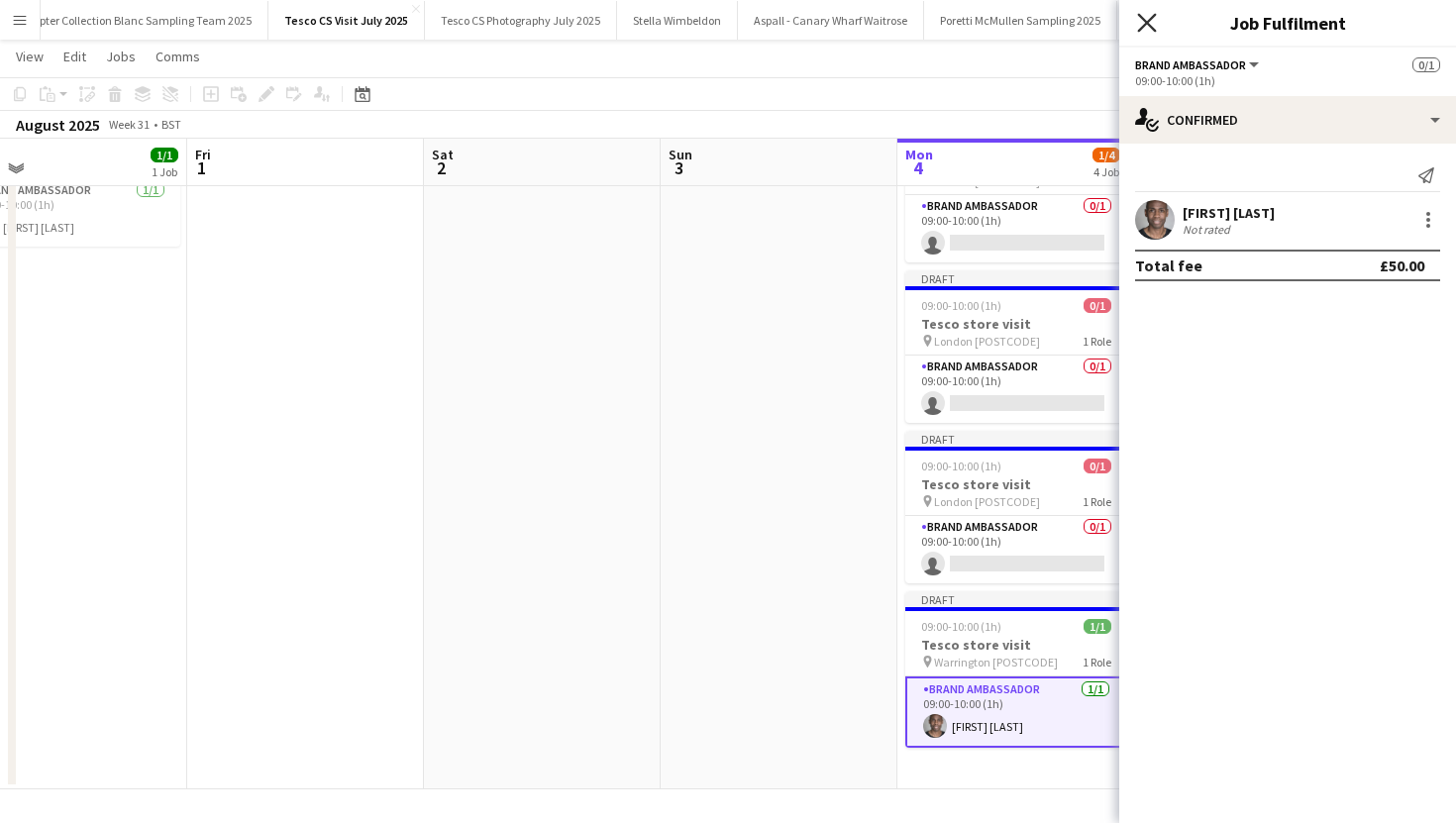 click on "Close pop-in" 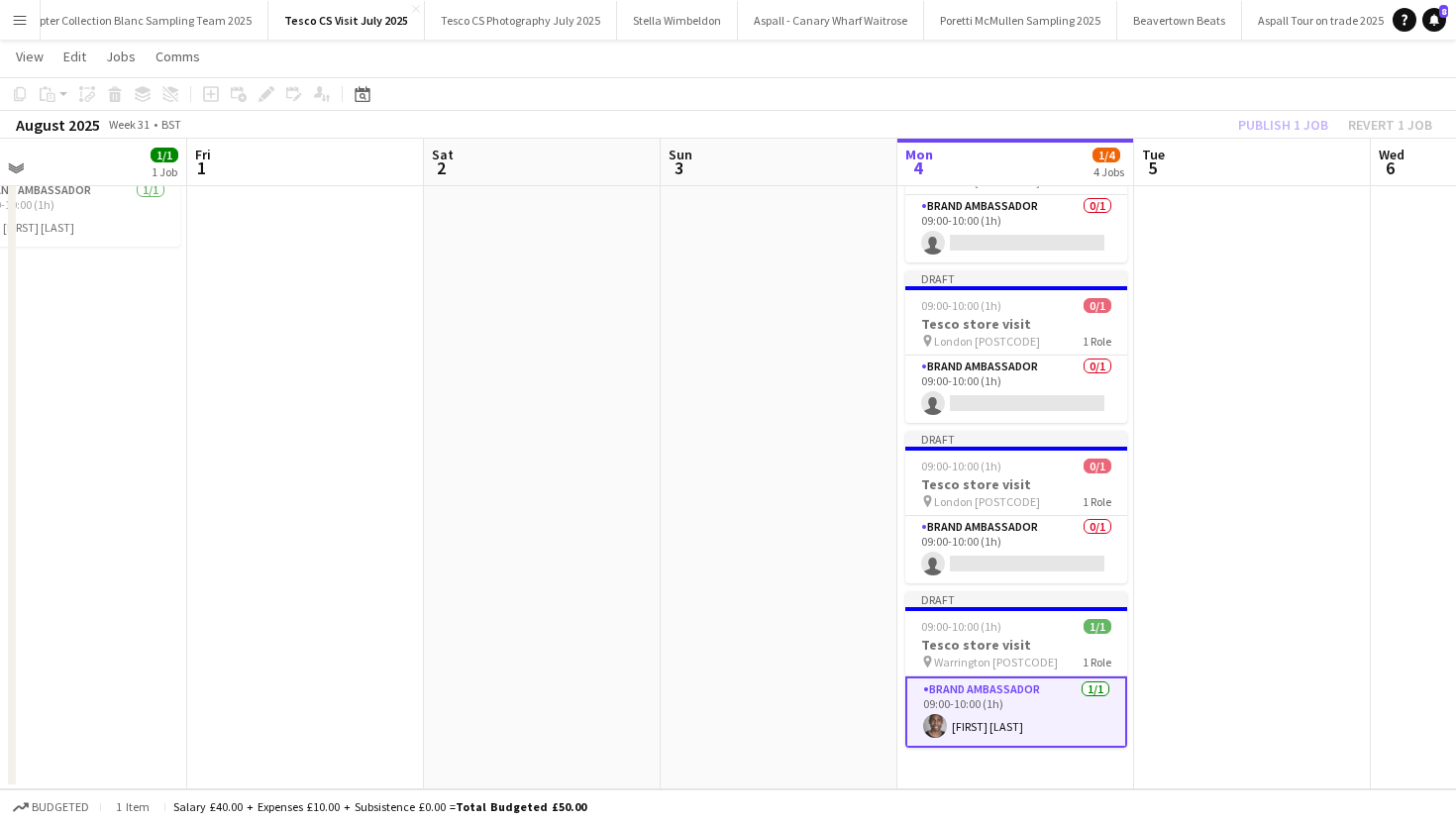 click at bounding box center [1252, 446] 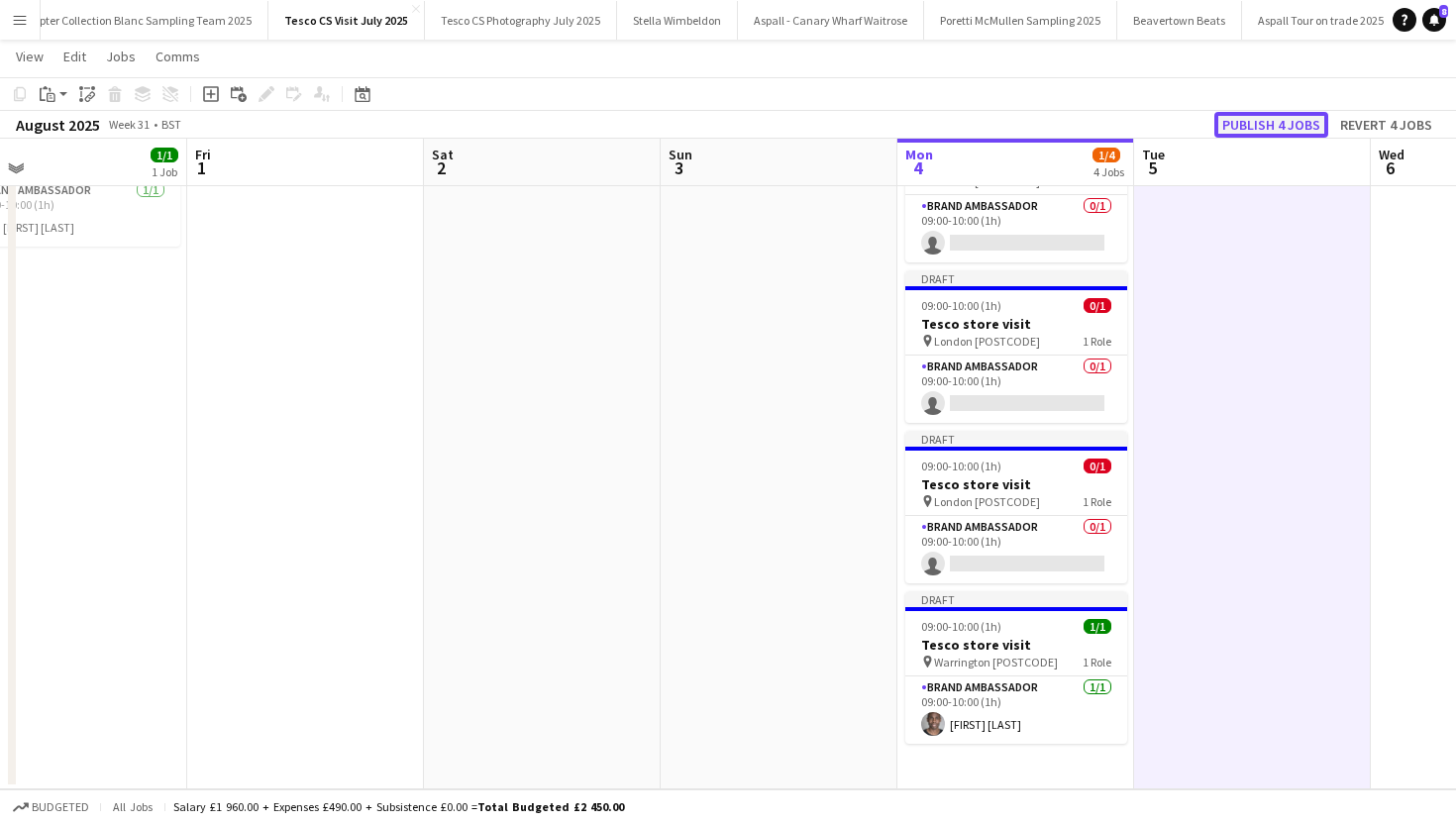 click on "Publish 4 jobs" 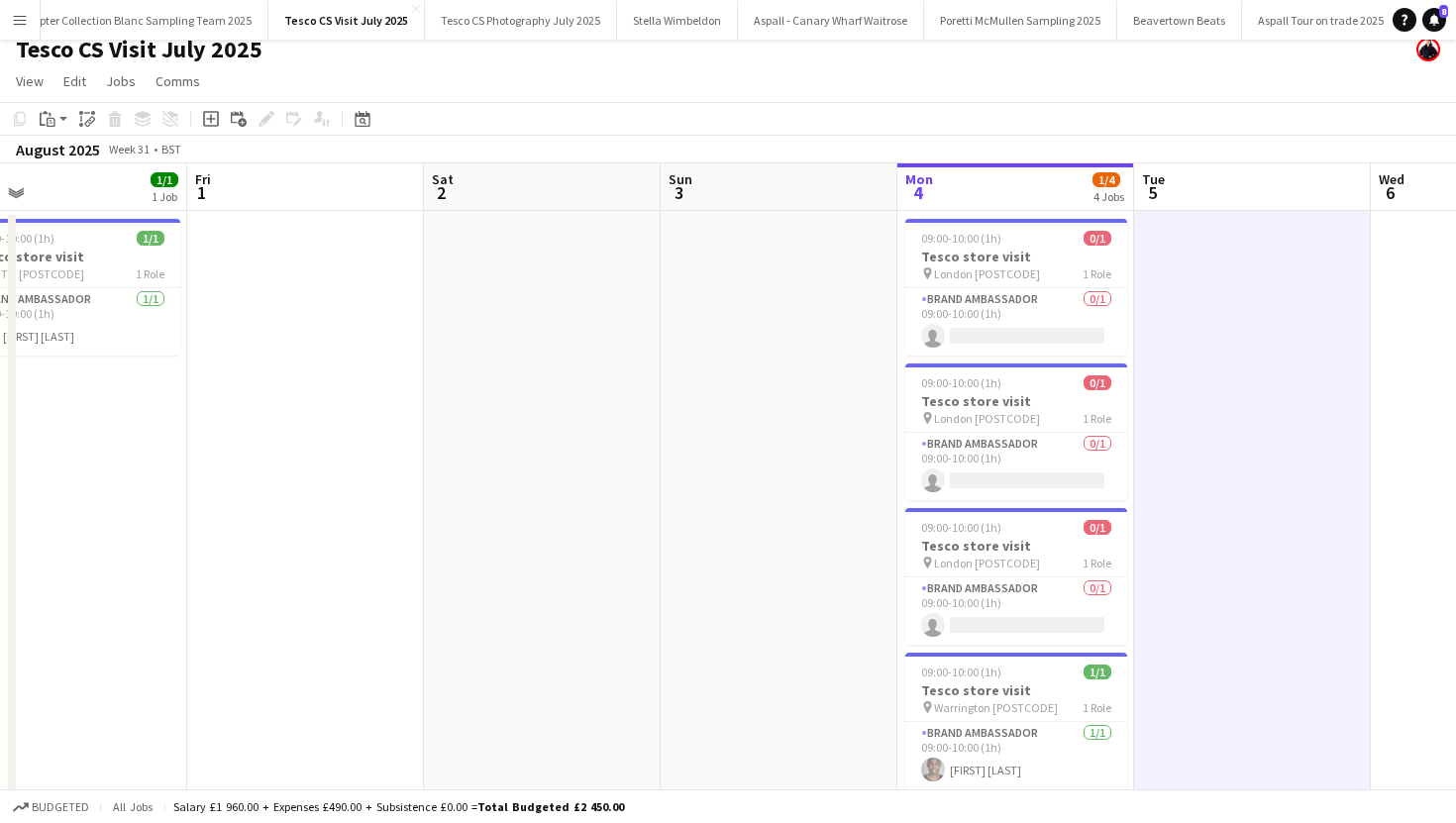 scroll, scrollTop: 15, scrollLeft: 0, axis: vertical 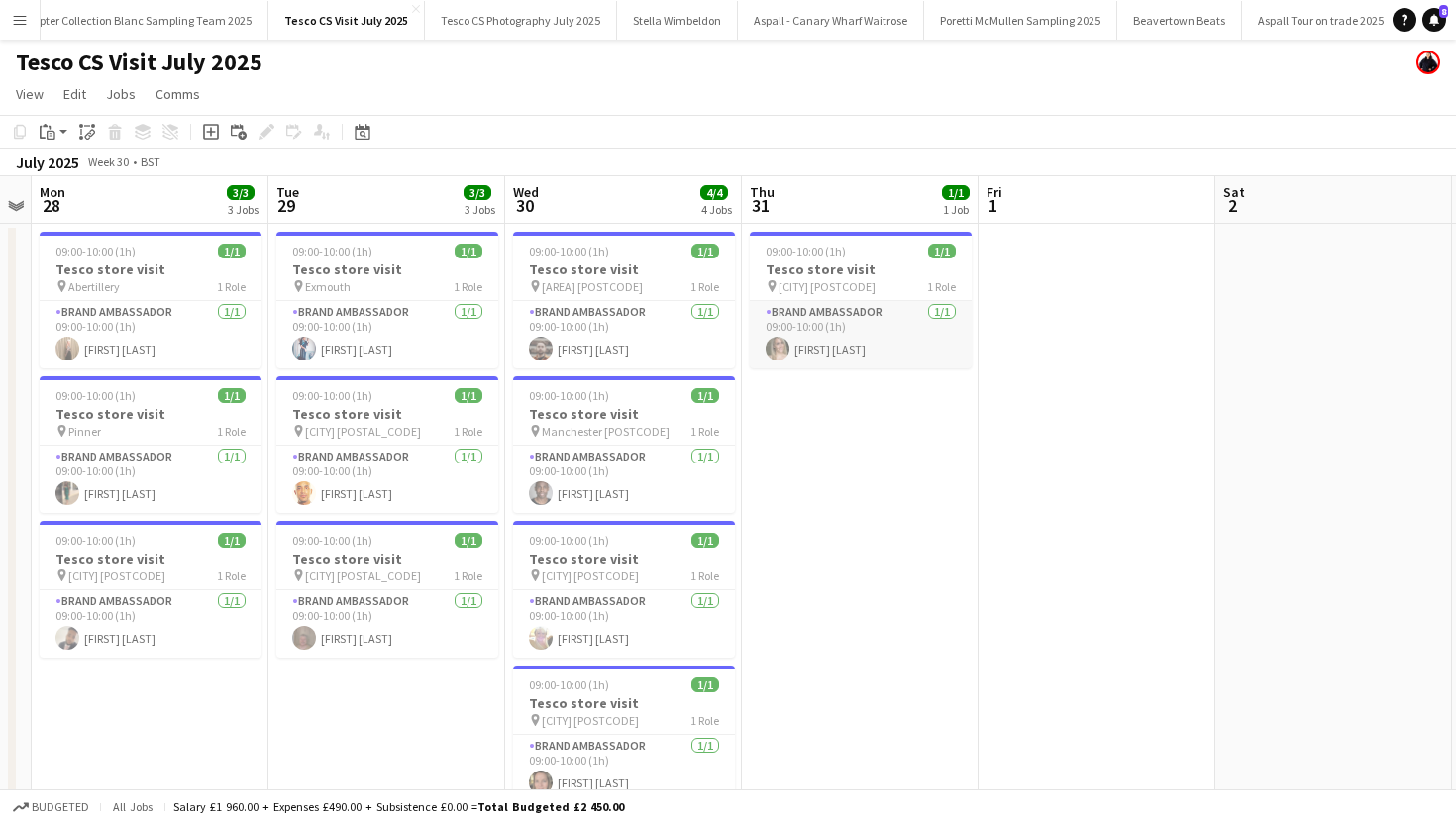 click on "Brand Ambassador   1/1   09:00-10:00 (1h)
Ashley Collins" at bounding box center (861, 335) 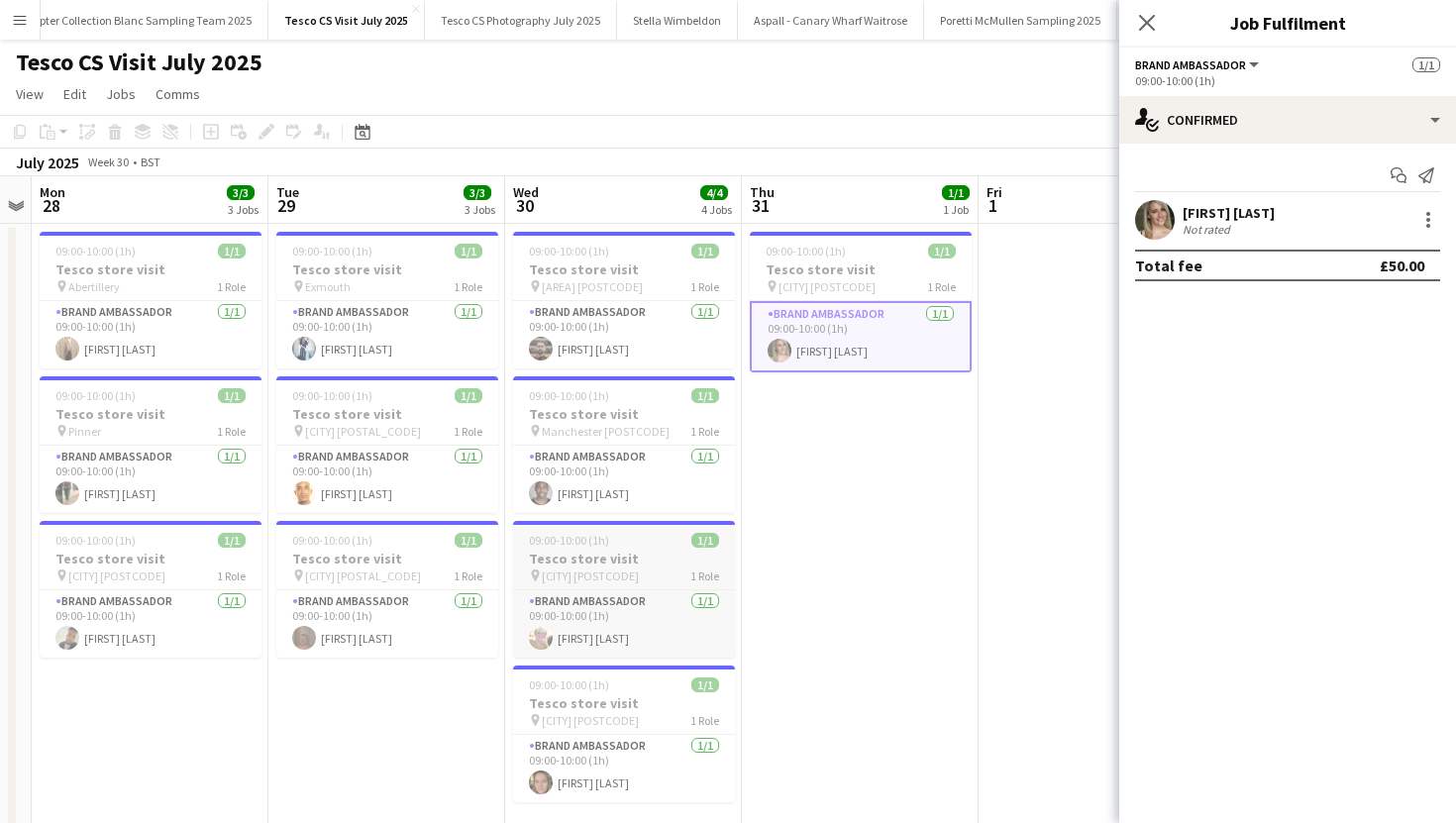 scroll, scrollTop: 72, scrollLeft: 0, axis: vertical 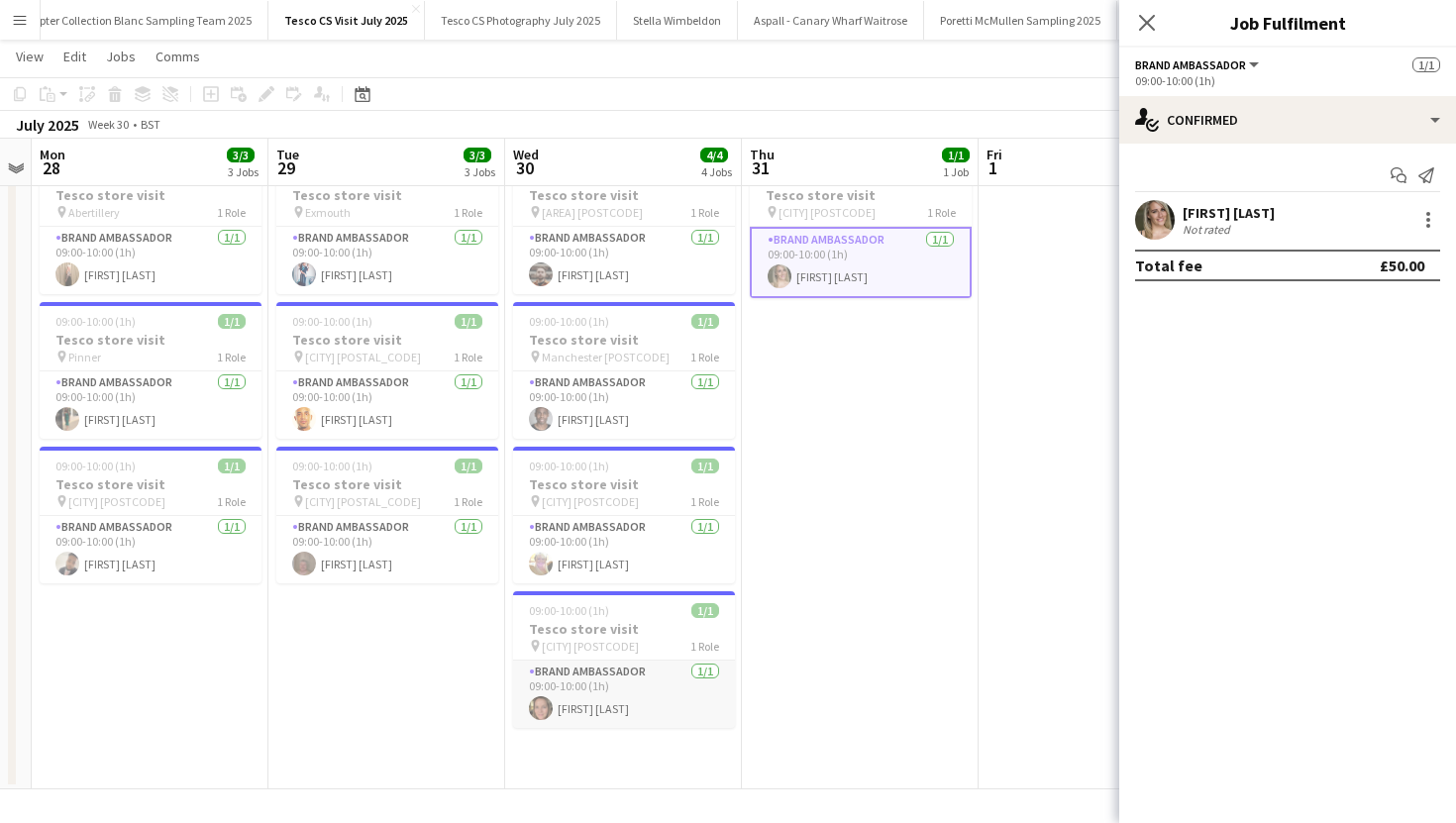 click on "Brand Ambassador   1/1   09:00-10:00 (1h)
Ashleigh Jemmett" at bounding box center (624, 694) 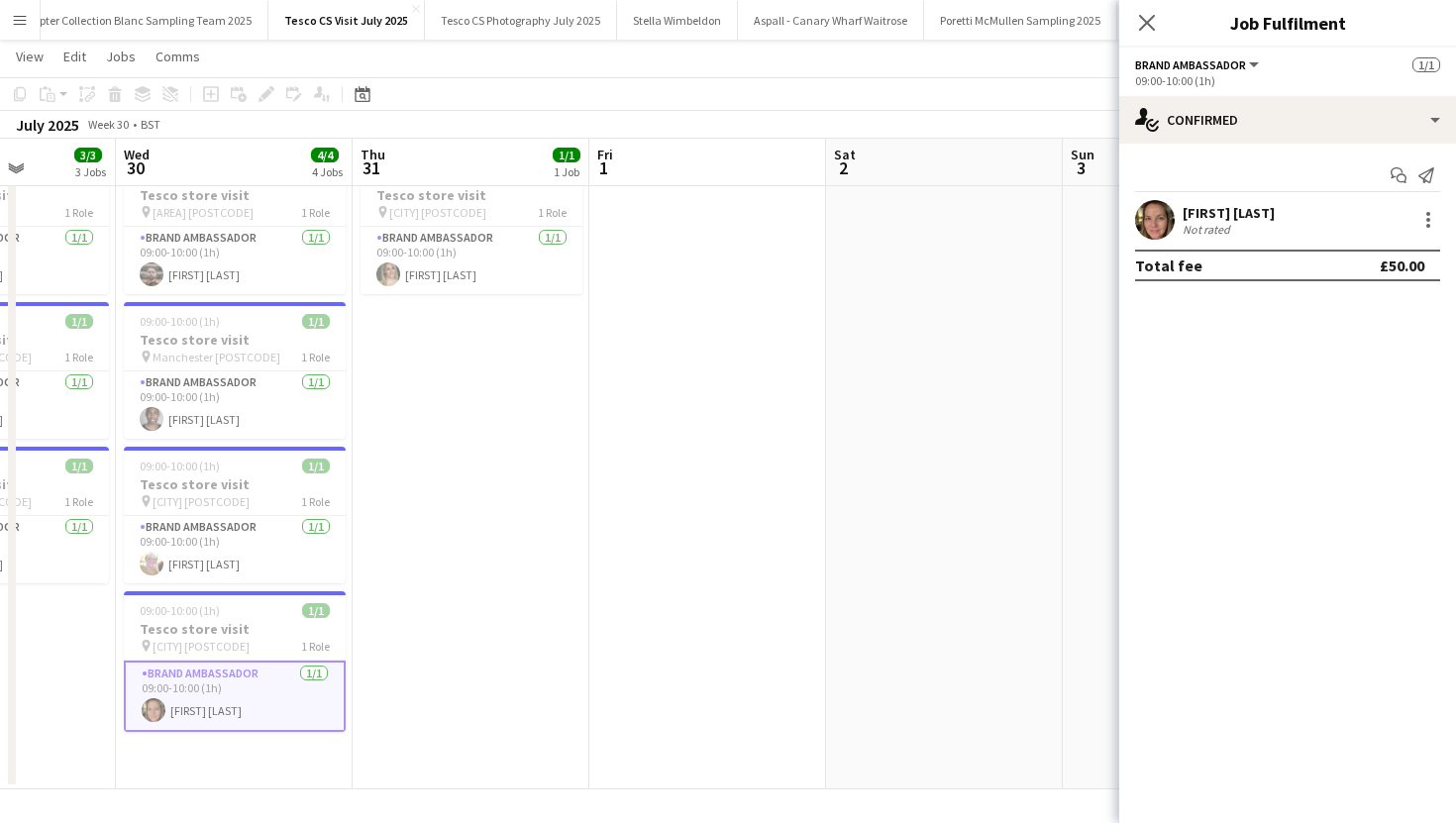 scroll, scrollTop: 0, scrollLeft: 621, axis: horizontal 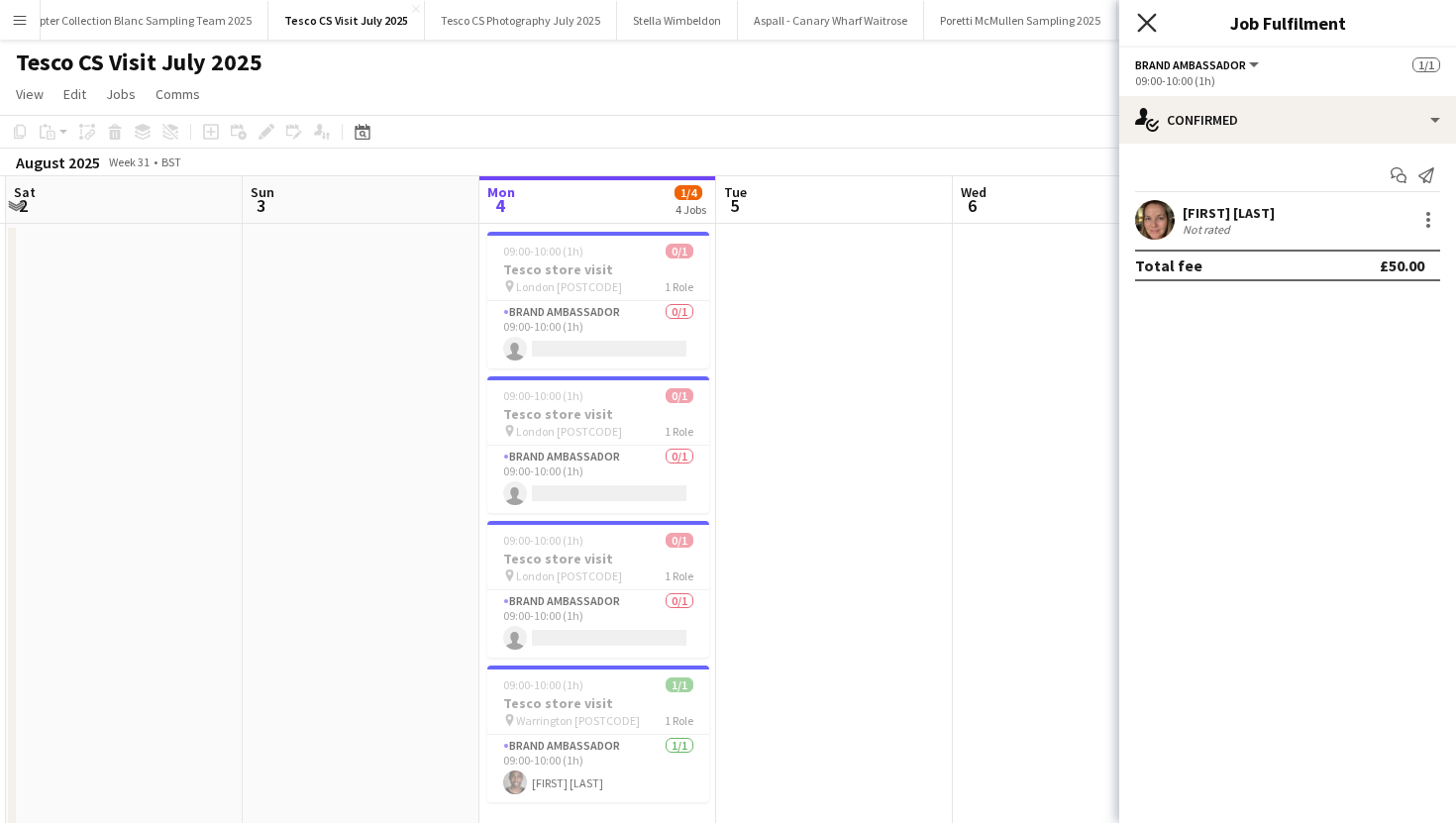click on "Close pop-in" 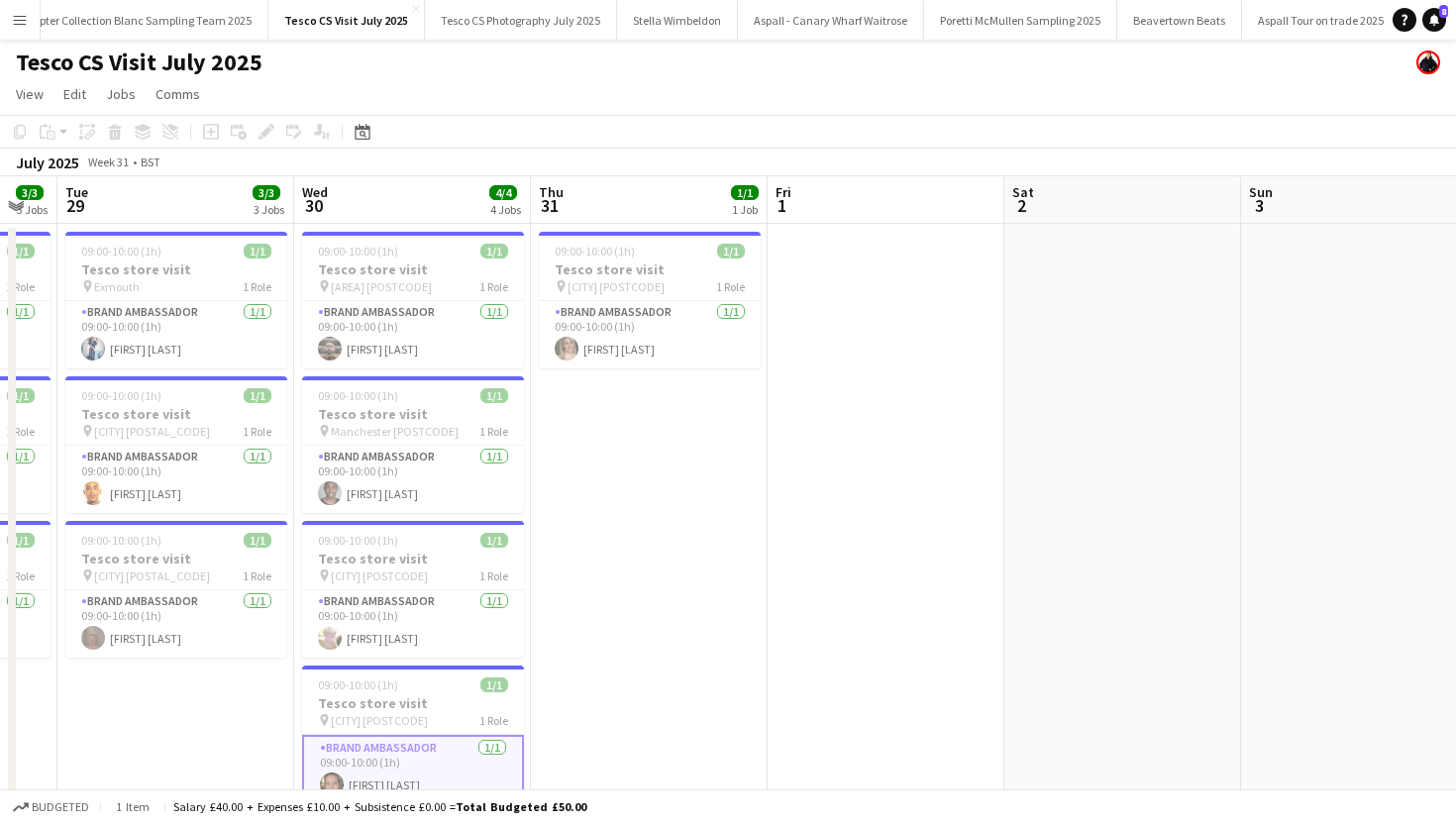 scroll, scrollTop: 0, scrollLeft: 408, axis: horizontal 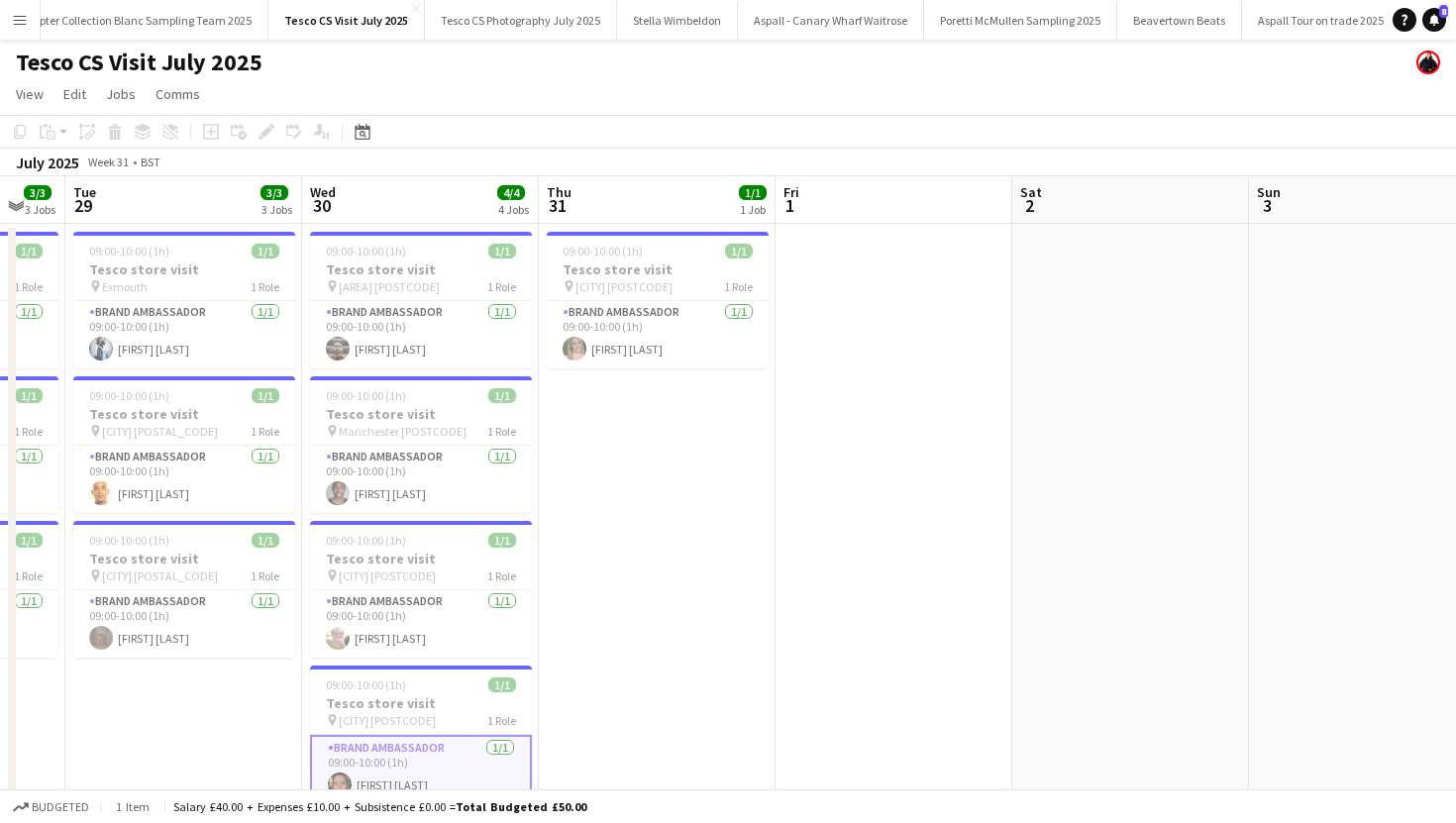click on "09:00-10:00 (1h)    1/1   Tesco store visit
pin
Glasgow G73    1 Role   Brand Ambassador   1/1   09:00-10:00 (1h)
Ashley Collins" at bounding box center [657, 544] 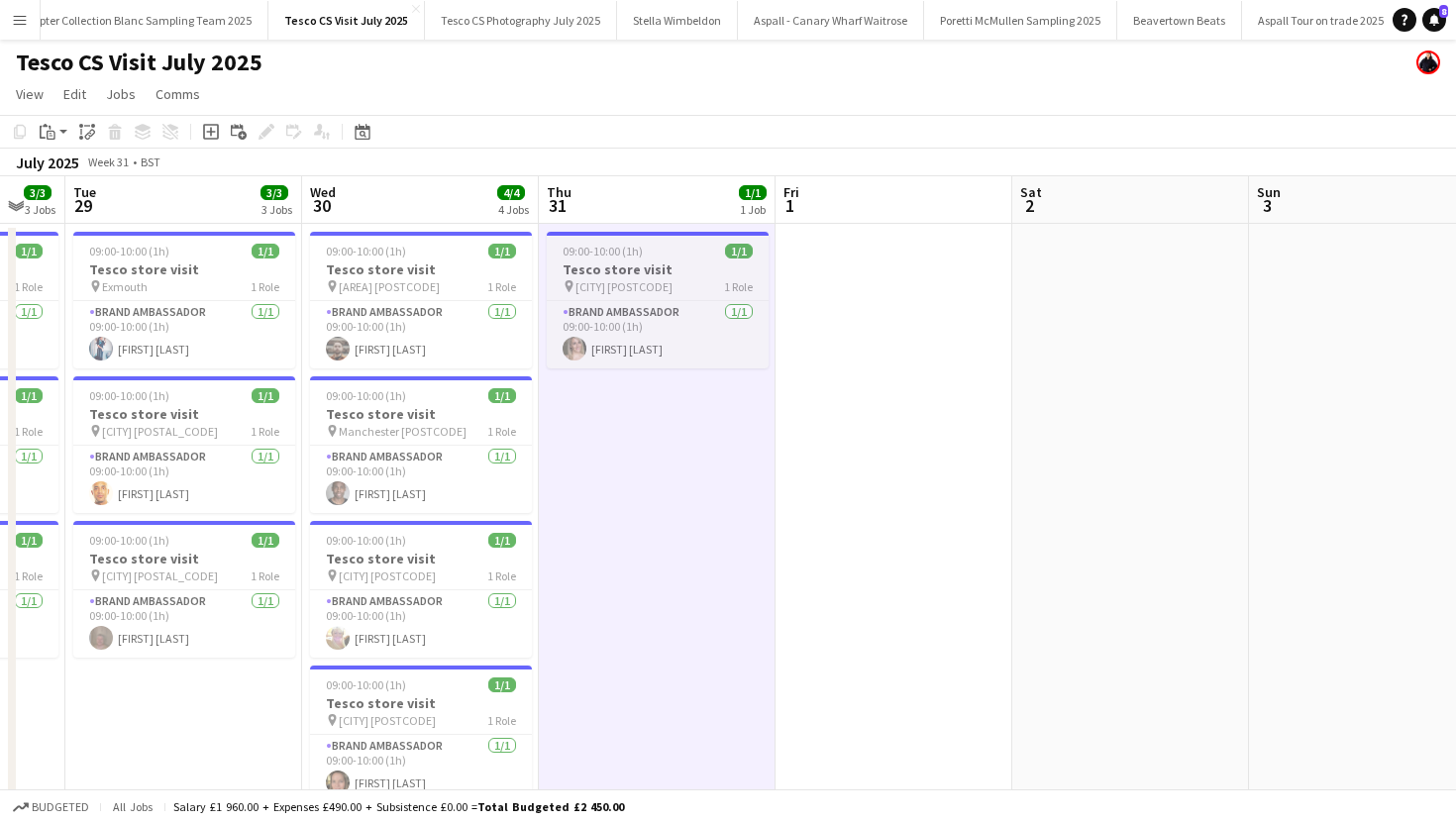 click on "Tesco store visit" at bounding box center [658, 269] 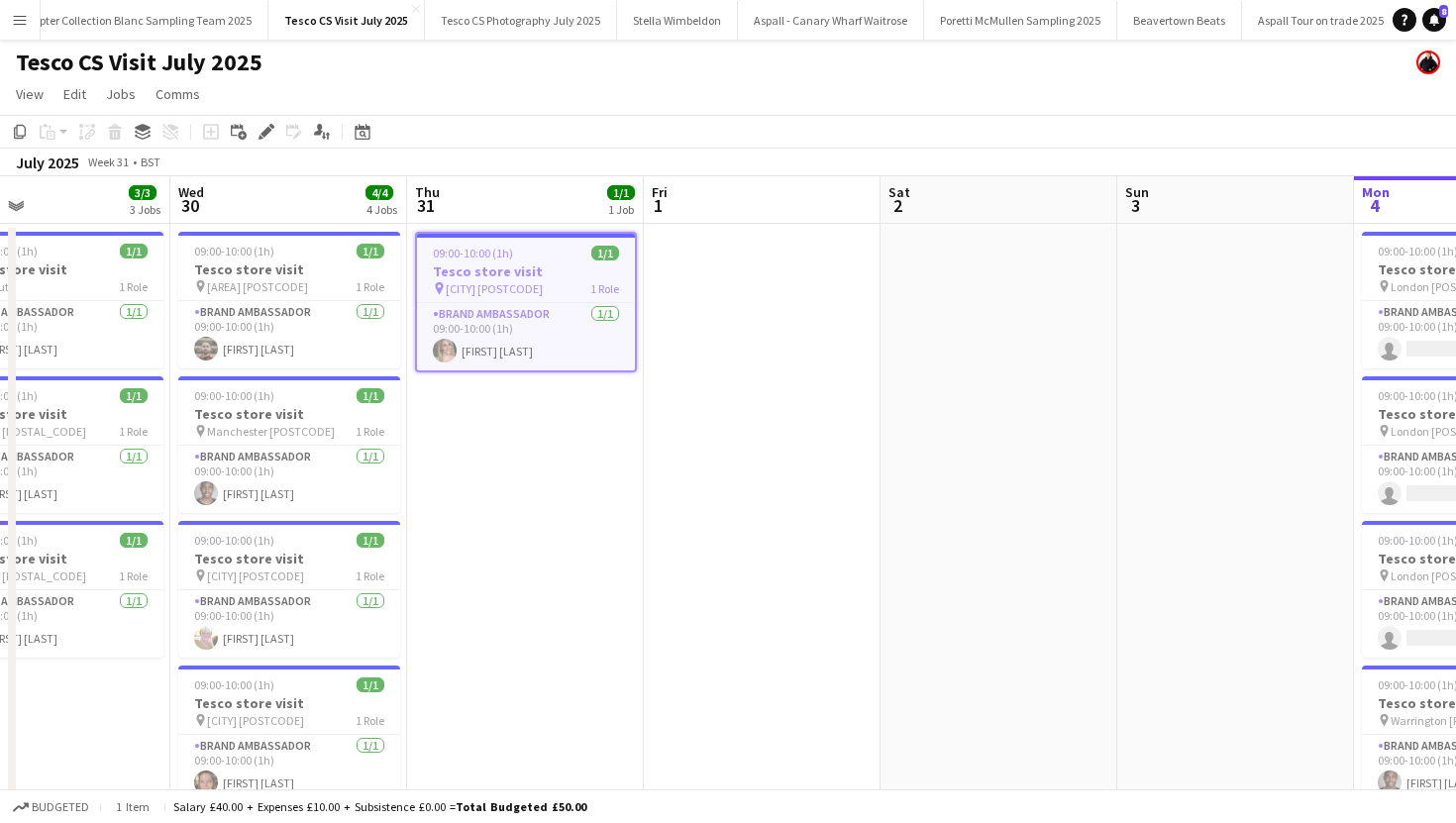scroll, scrollTop: 0, scrollLeft: 604, axis: horizontal 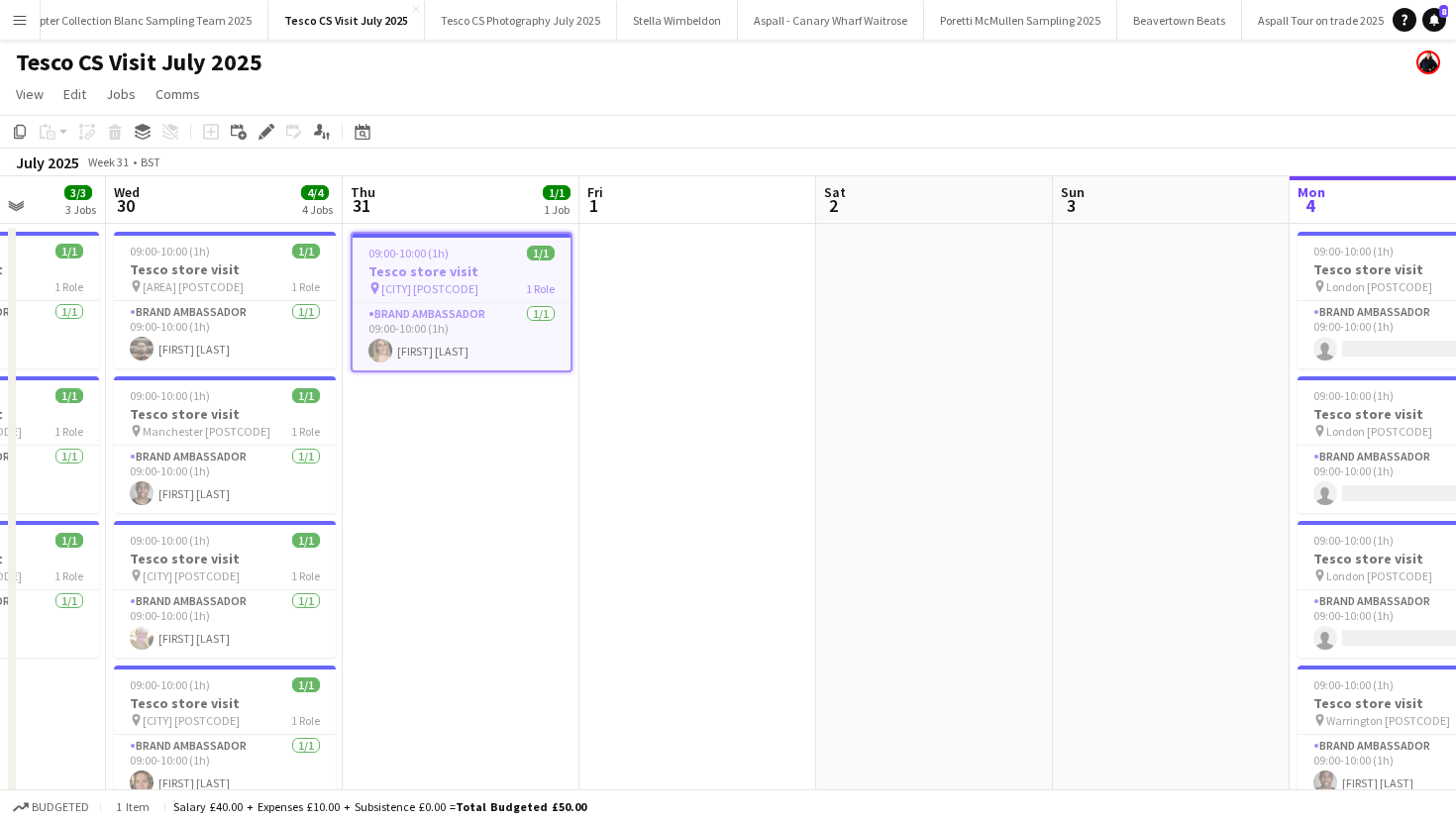 click at bounding box center (697, 544) 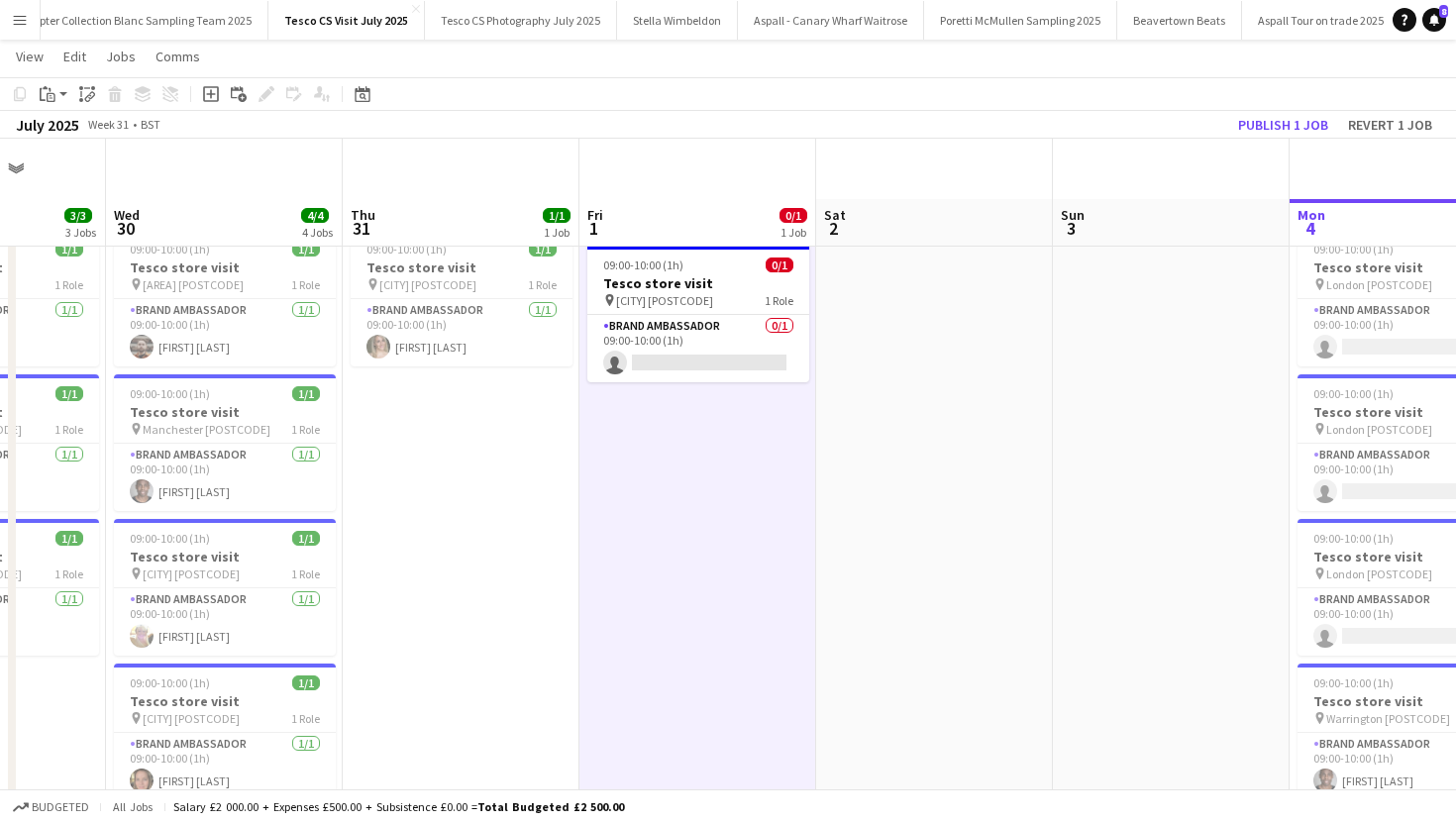scroll, scrollTop: 72, scrollLeft: 0, axis: vertical 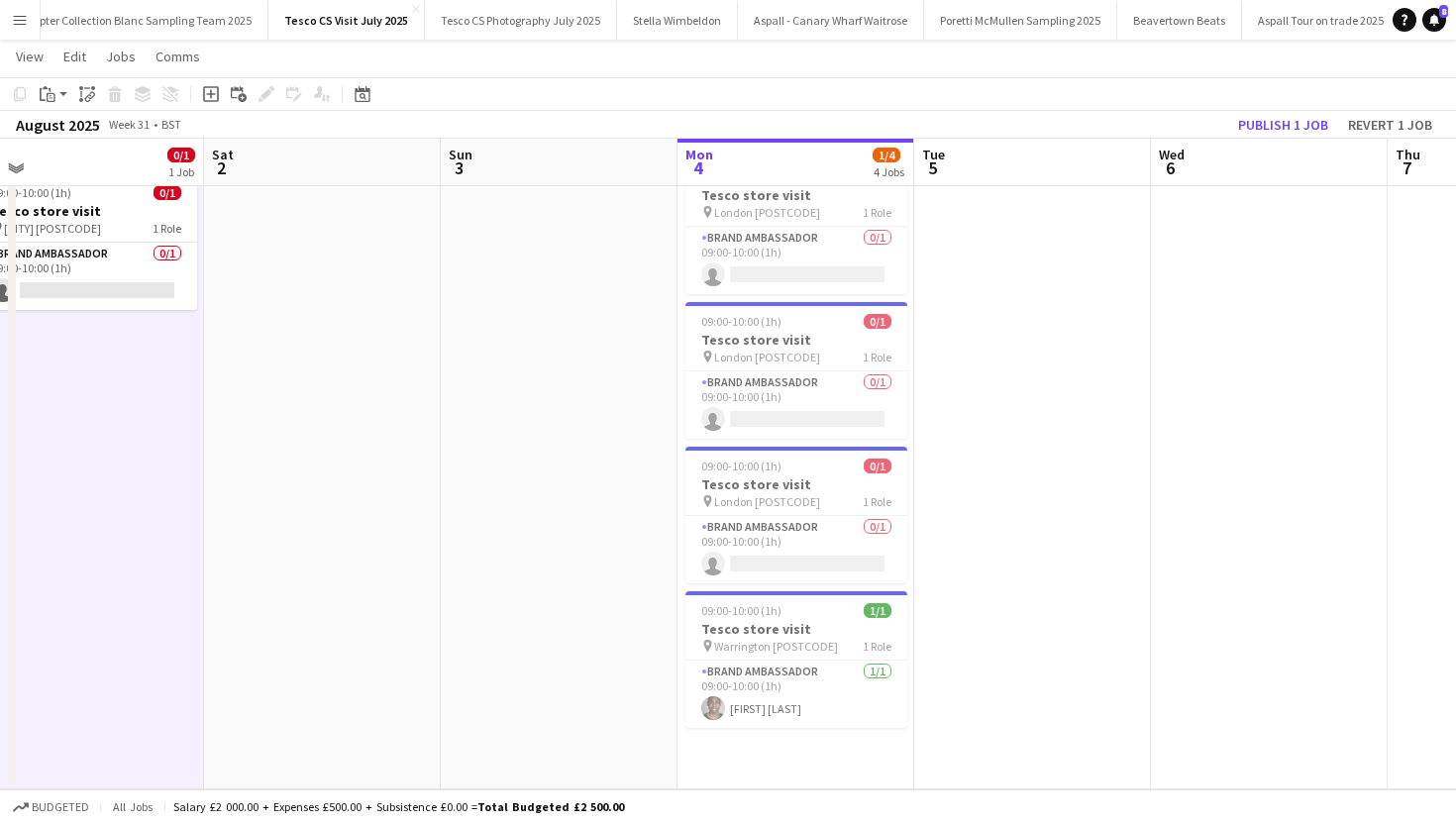 click on "09:00-10:00 (1h)    0/1   Tesco store visit
pin
London E15 1JA   1 Role   Brand Ambassador   0/1   09:00-10:00 (1h)
single-neutral-actions
09:00-10:00 (1h)    0/1   Tesco store visit
pin
London E6 3PA   1 Role   Brand Ambassador   0/1   09:00-10:00 (1h)
single-neutral-actions
09:00-10:00 (1h)    0/1   Tesco store visit
pin
London E7 0QH   1 Role   Brand Ambassador   0/1   09:00-10:00 (1h)
single-neutral-actions
09:00-10:00 (1h)    1/1   Tesco store visit
pin
Warrington WA1   1 Role   Brand Ambassador   1/1   09:00-10:00 (1h)
peter adams" at bounding box center (795, 469) 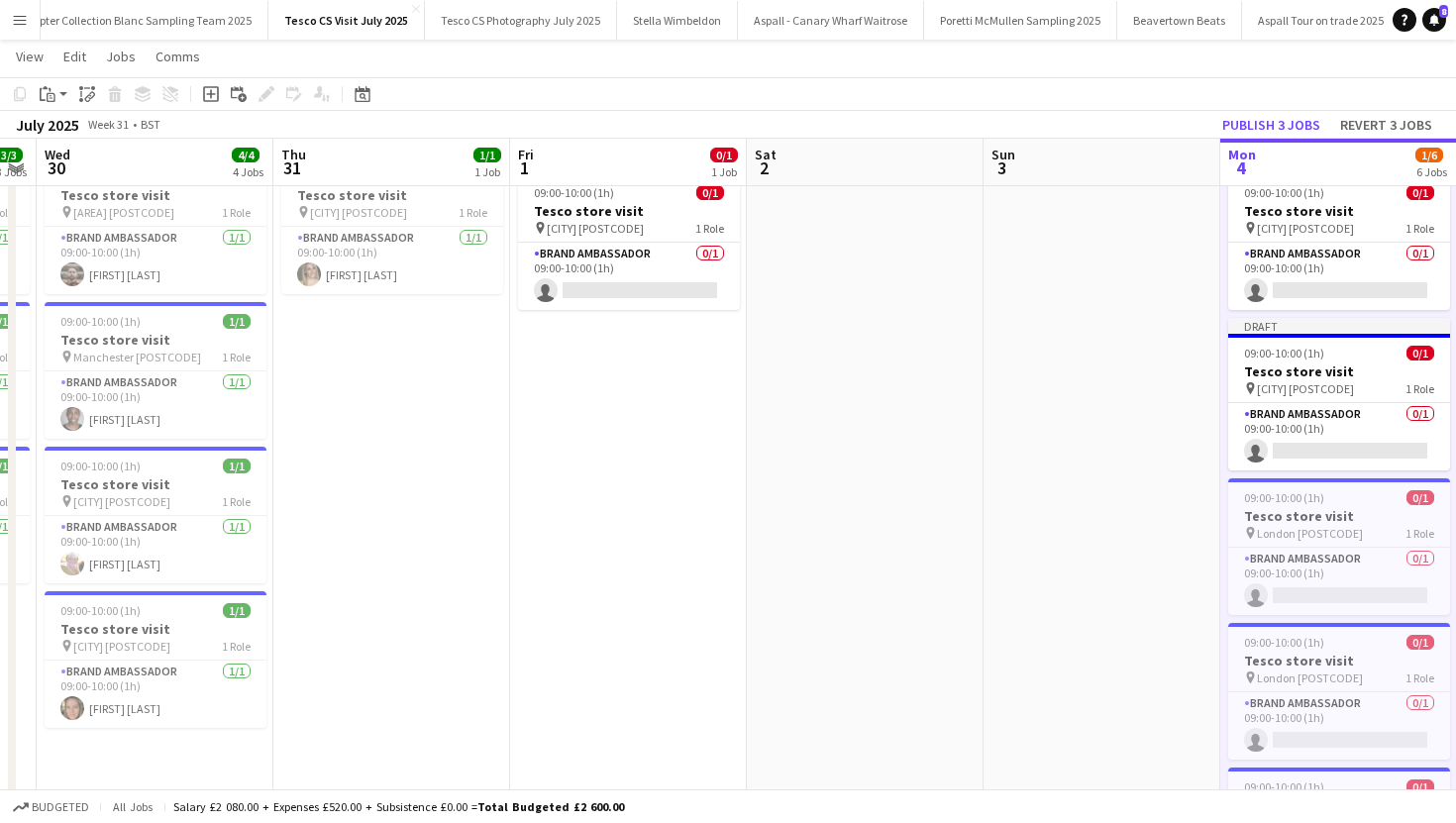 scroll, scrollTop: 0, scrollLeft: 927, axis: horizontal 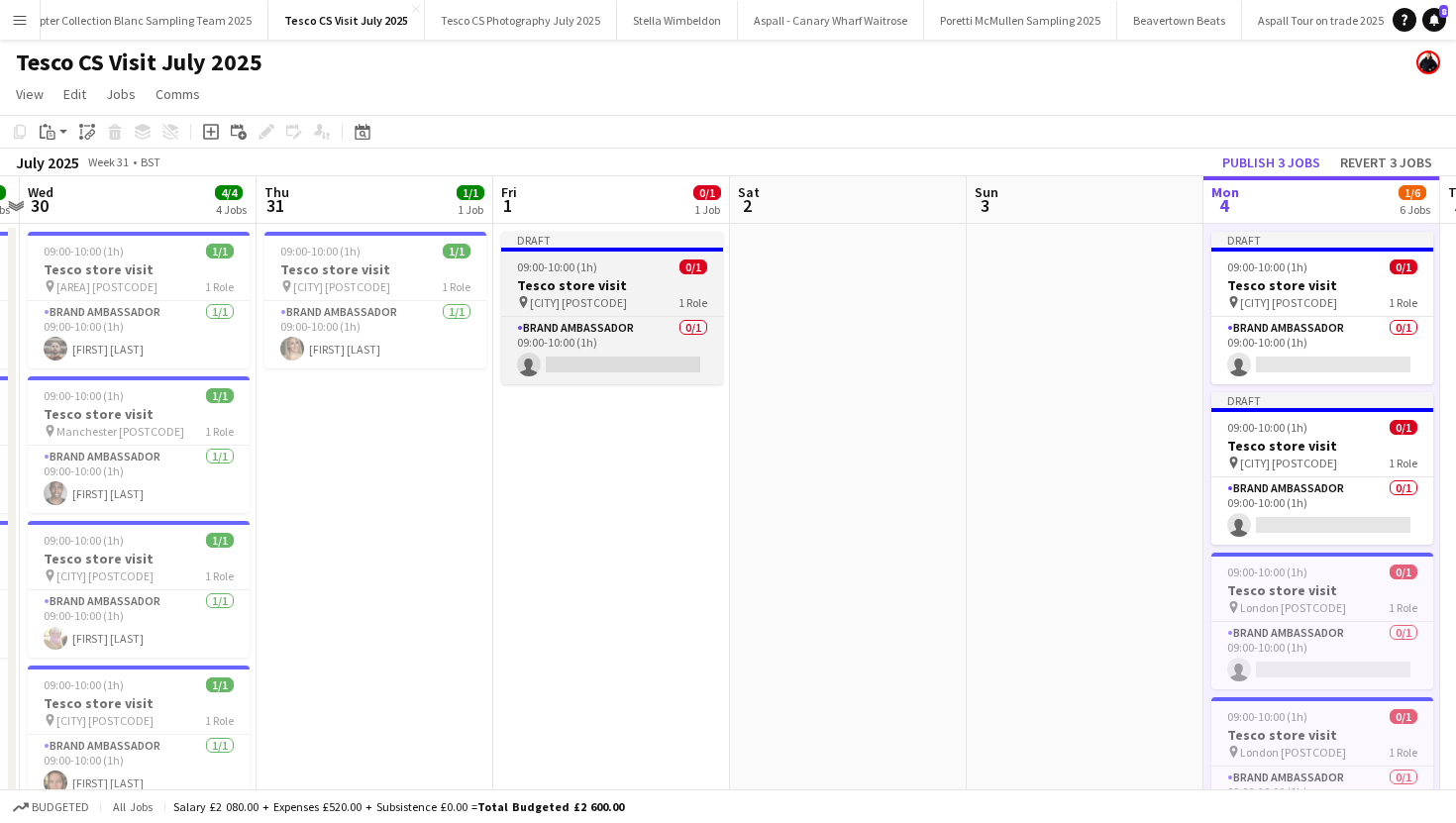click on "Tesco store visit" at bounding box center [612, 285] 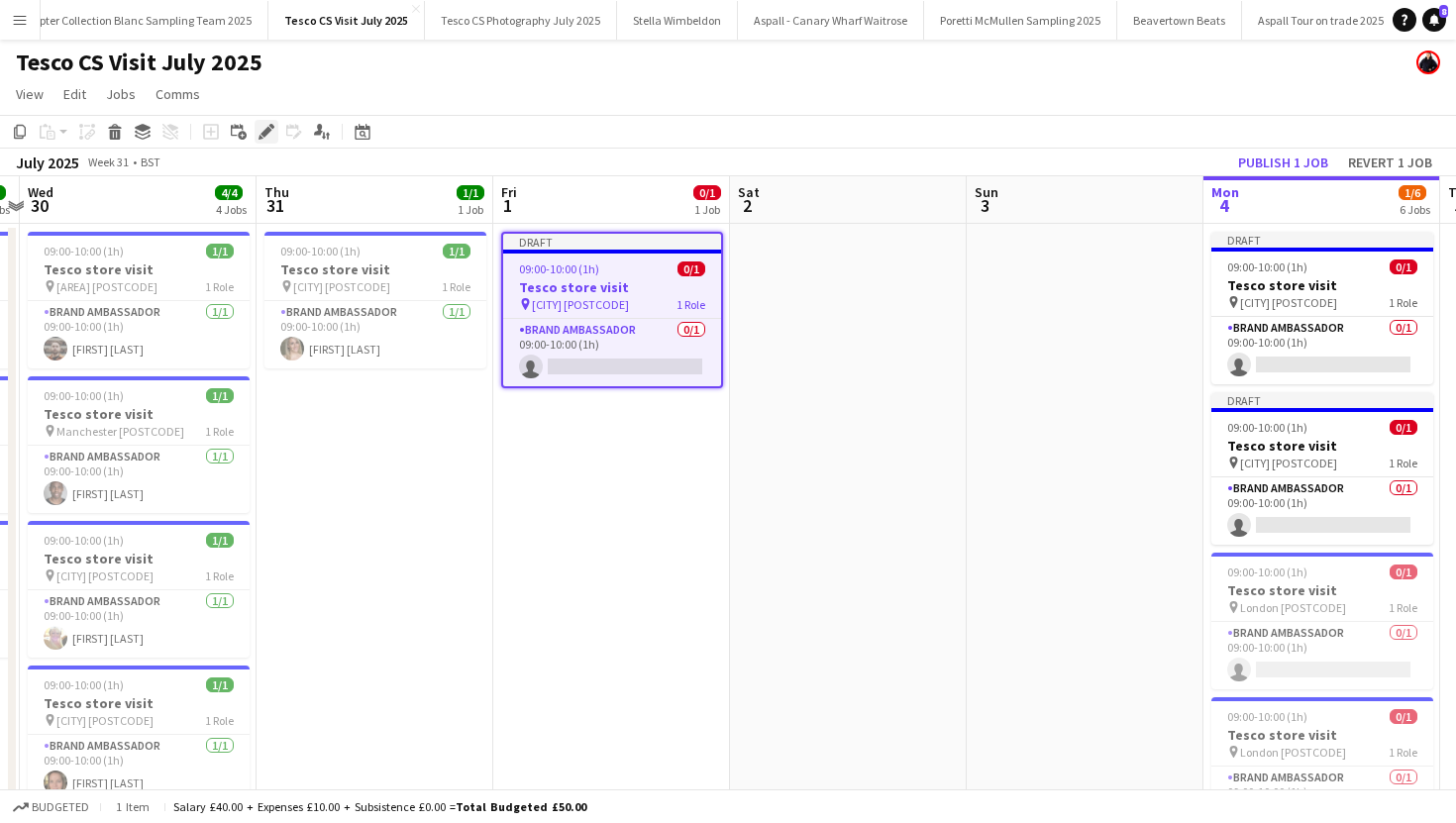click on "Edit" 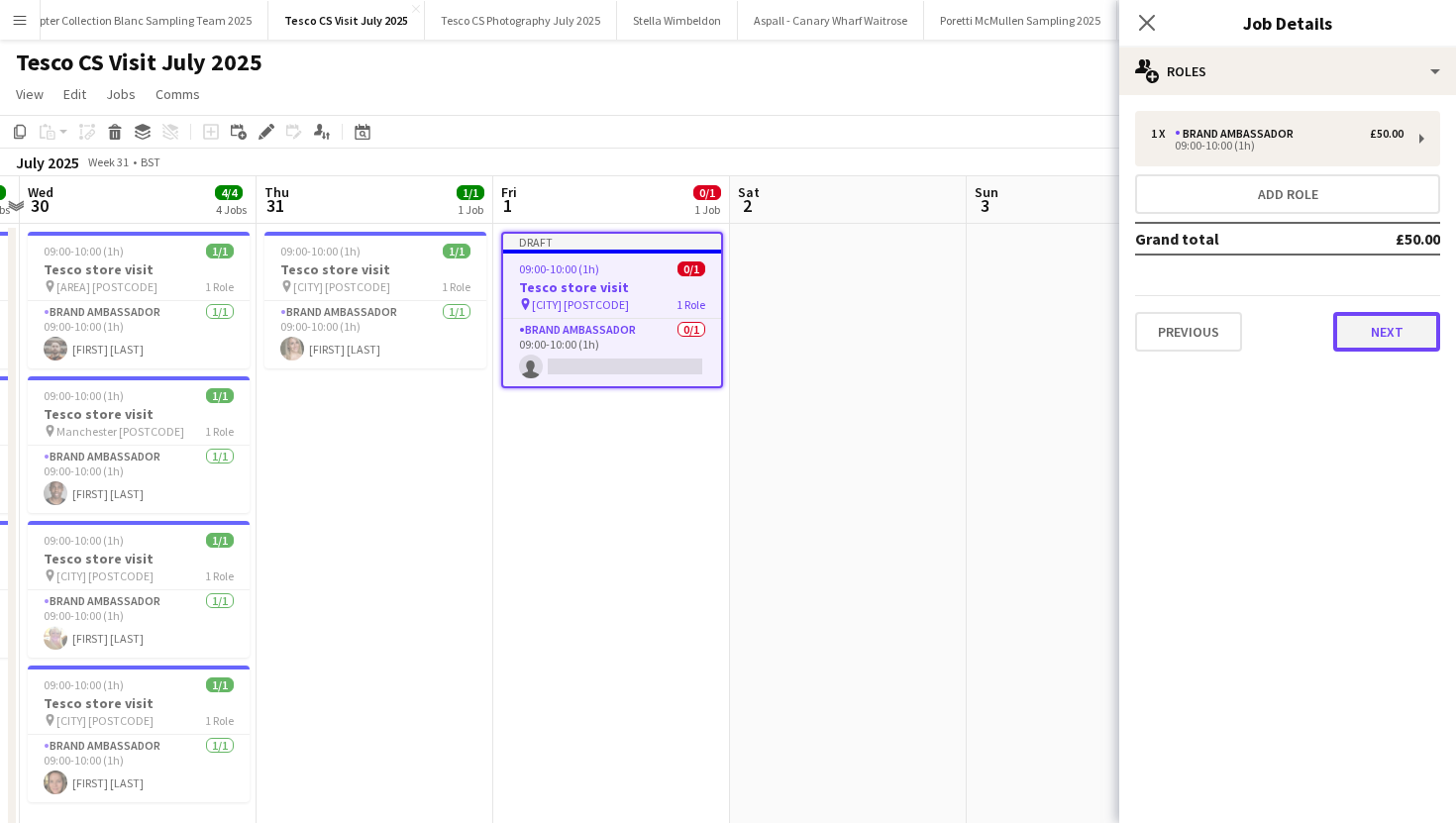 click on "Next" at bounding box center [1387, 332] 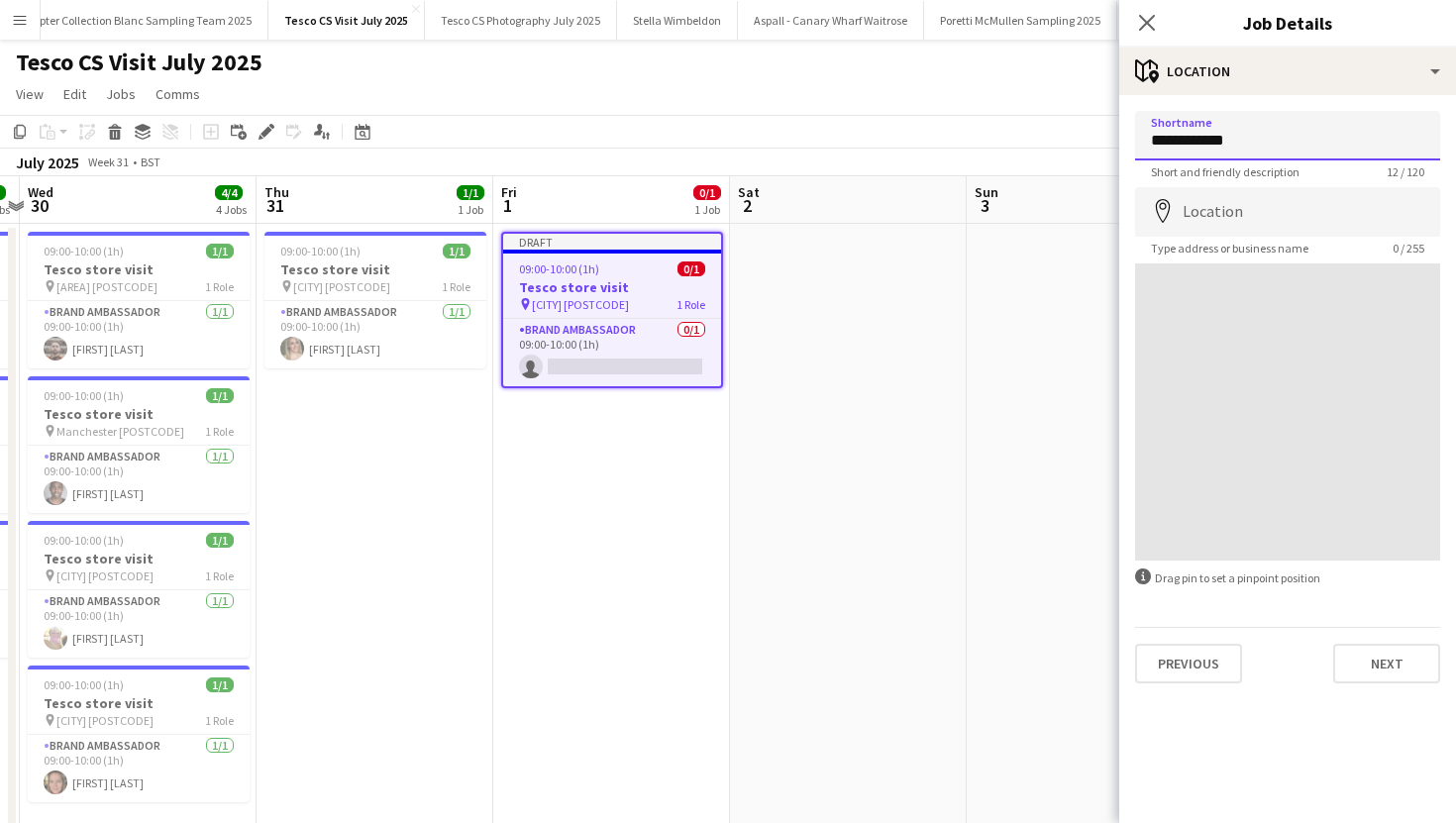 drag, startPoint x: 1237, startPoint y: 149, endPoint x: 1125, endPoint y: 141, distance: 112.28535 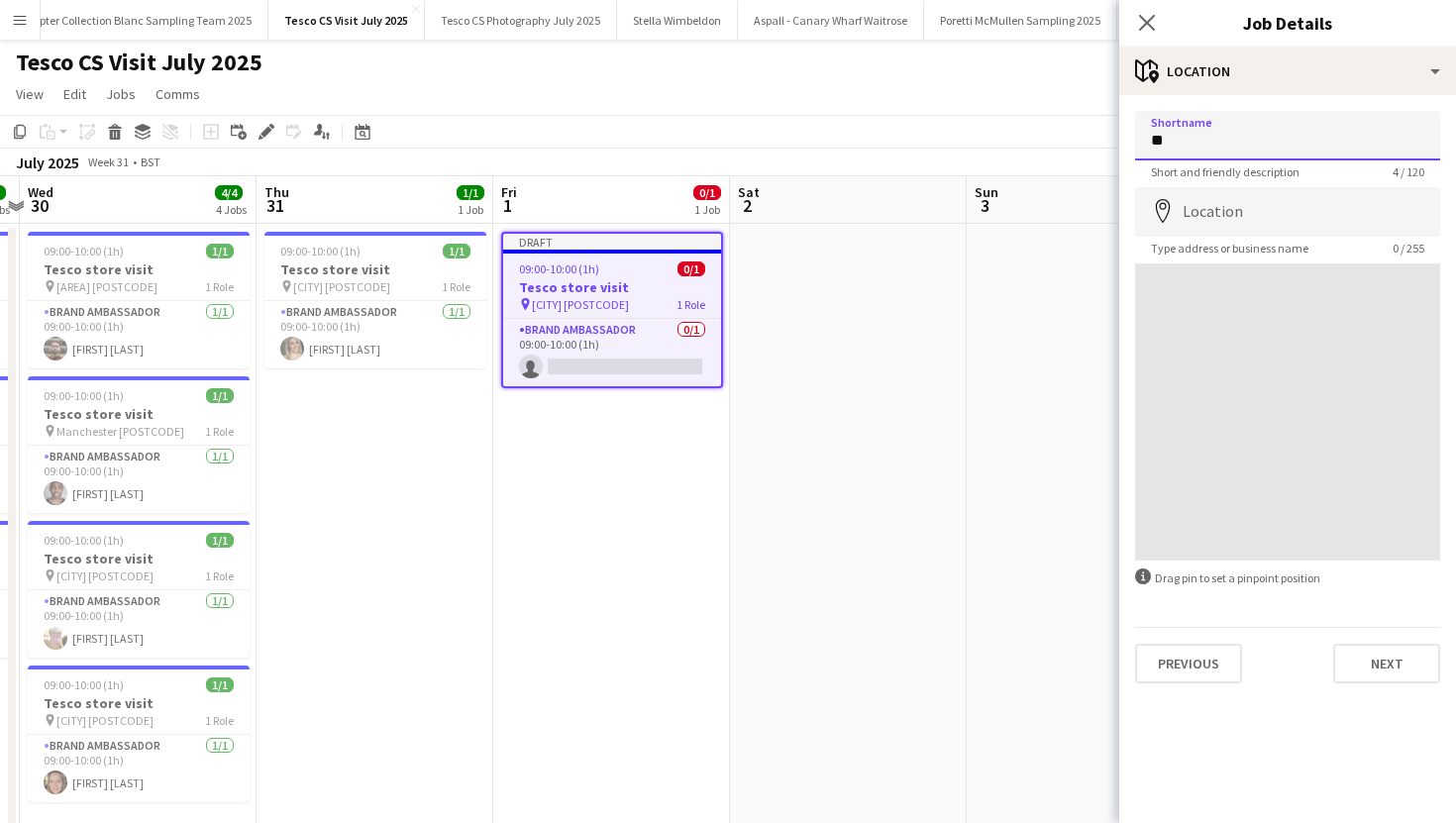 type on "*" 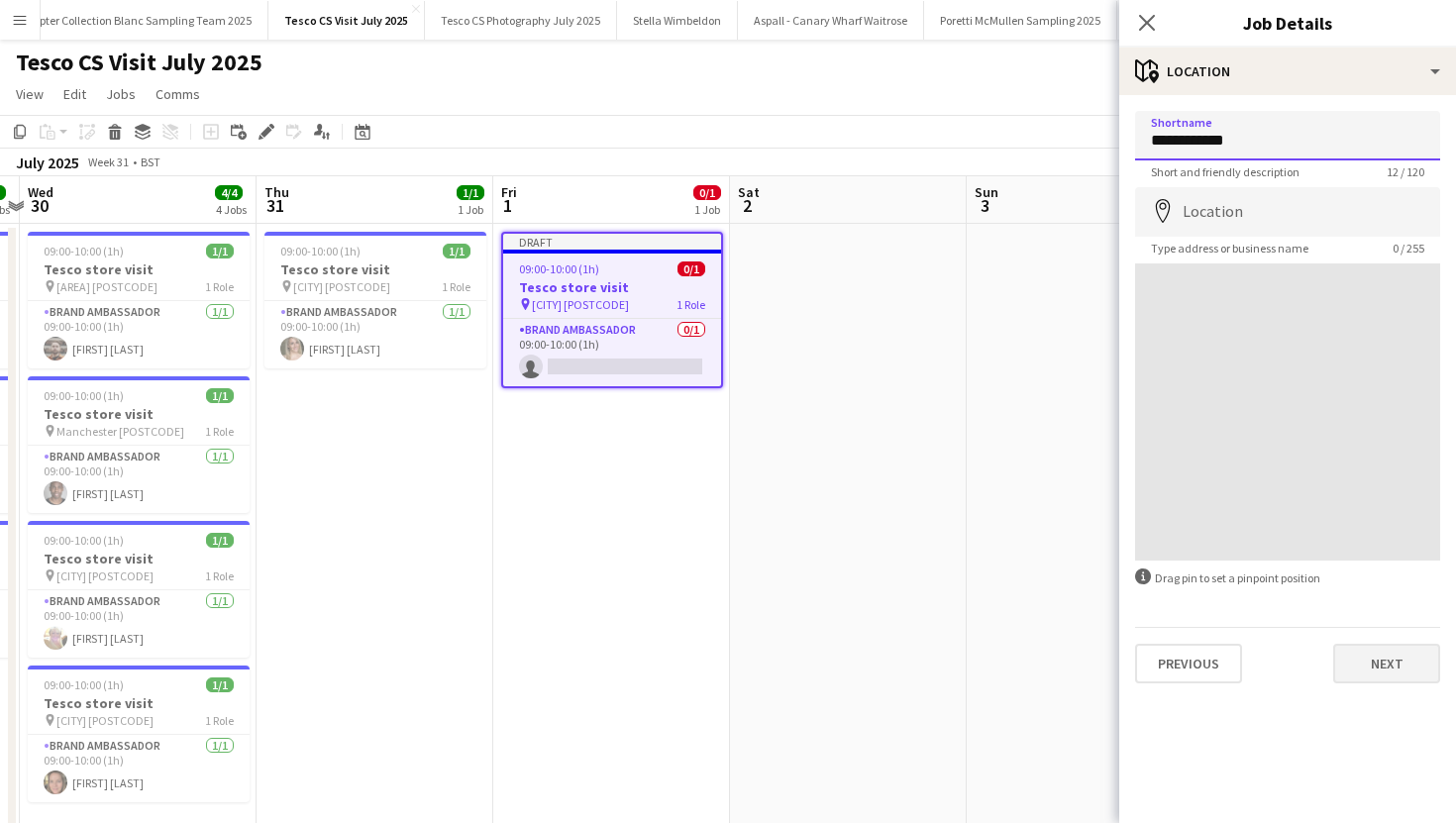 type on "**********" 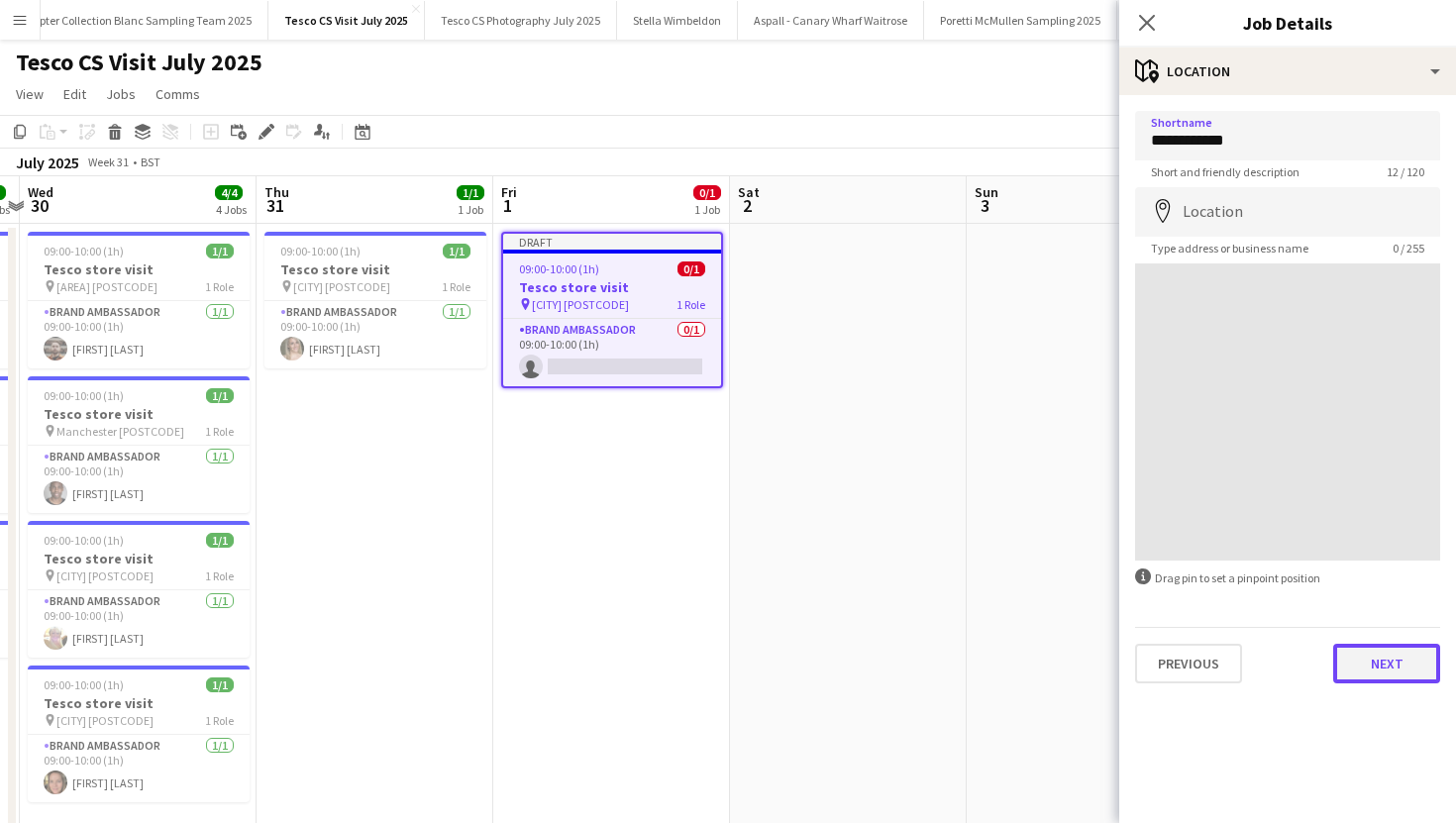 click on "Next" at bounding box center [1387, 664] 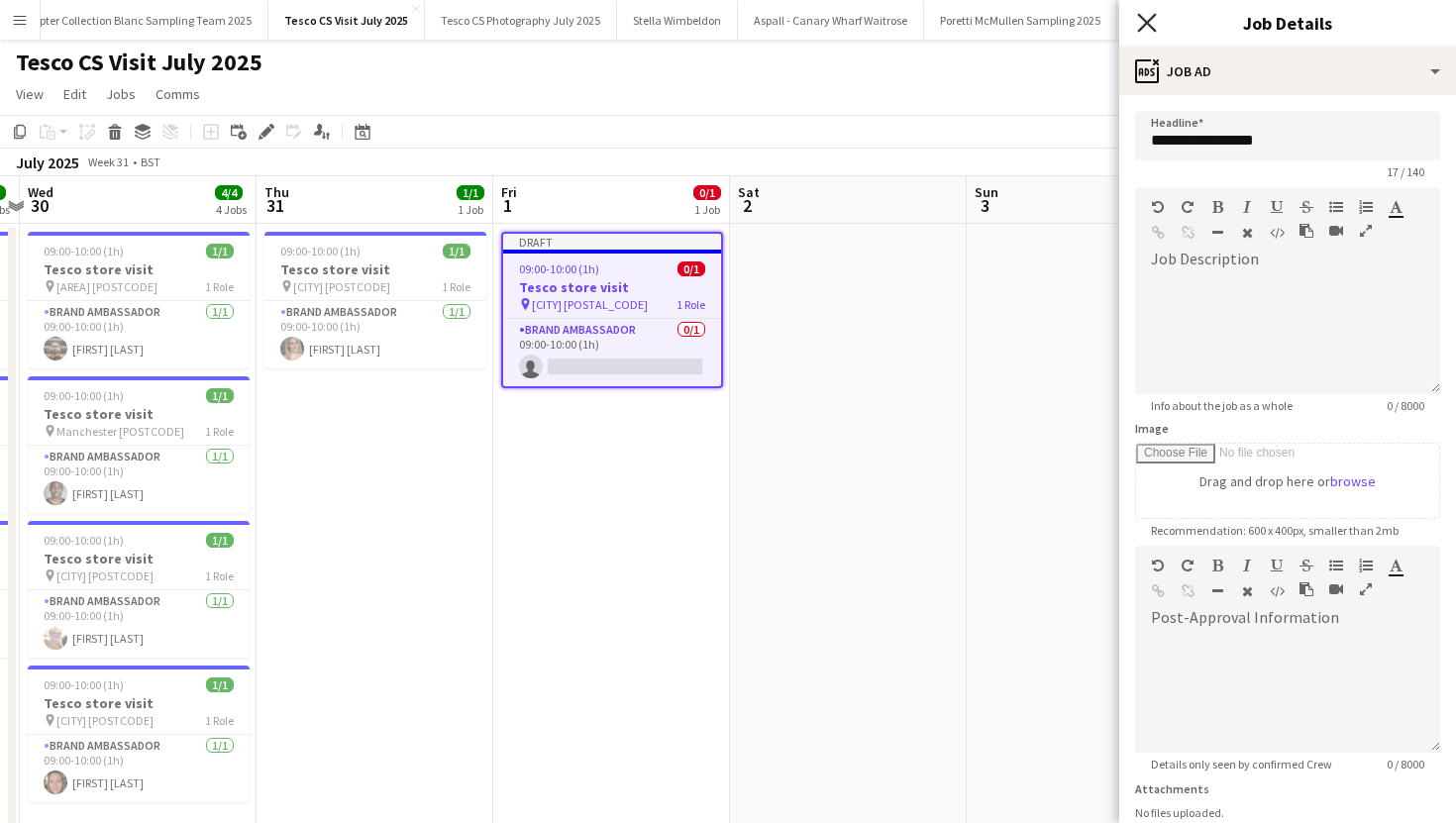 click 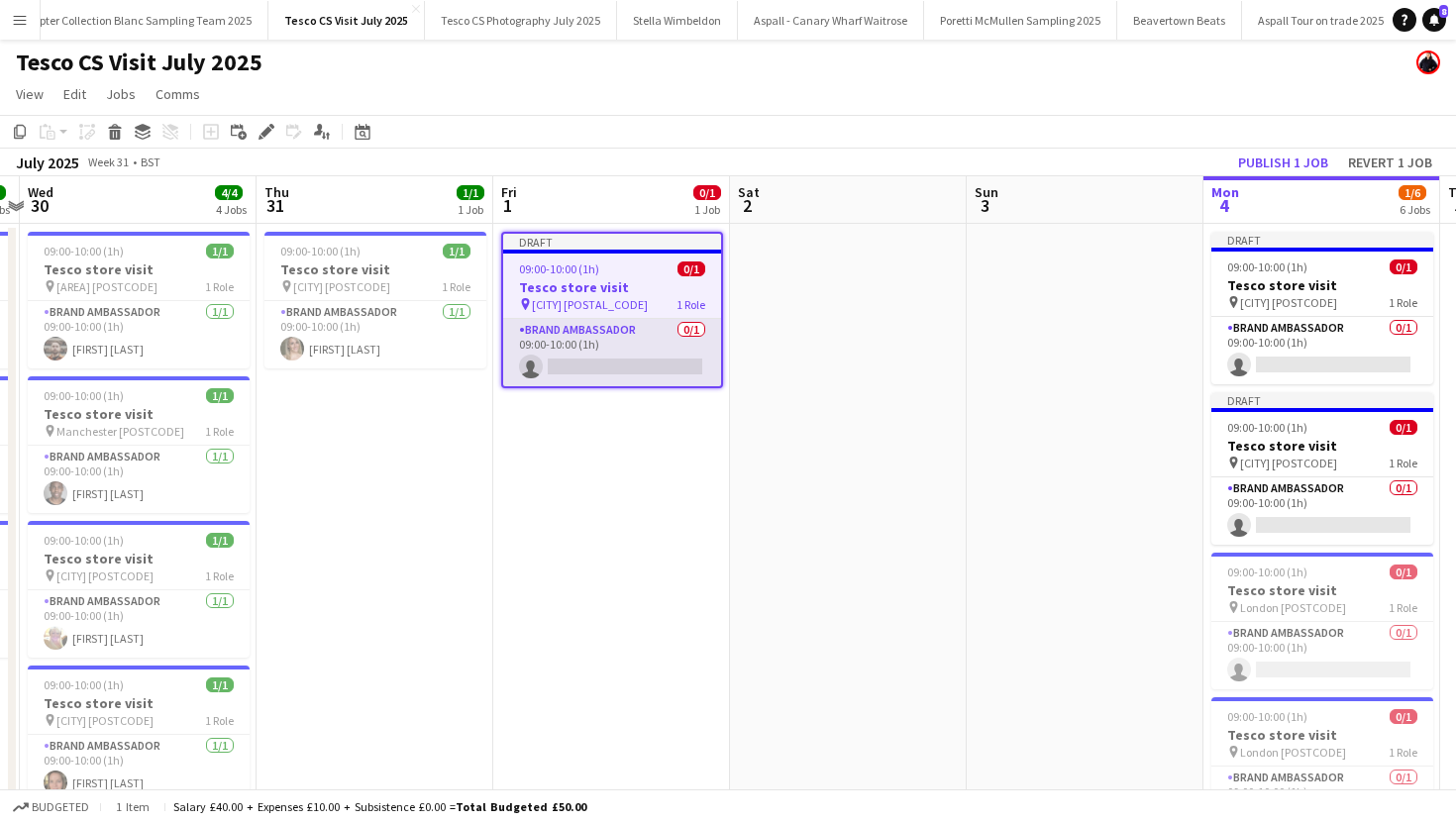 click on "Brand Ambassador   0/1   09:00-10:00 (1h)
single-neutral-actions" at bounding box center [612, 353] 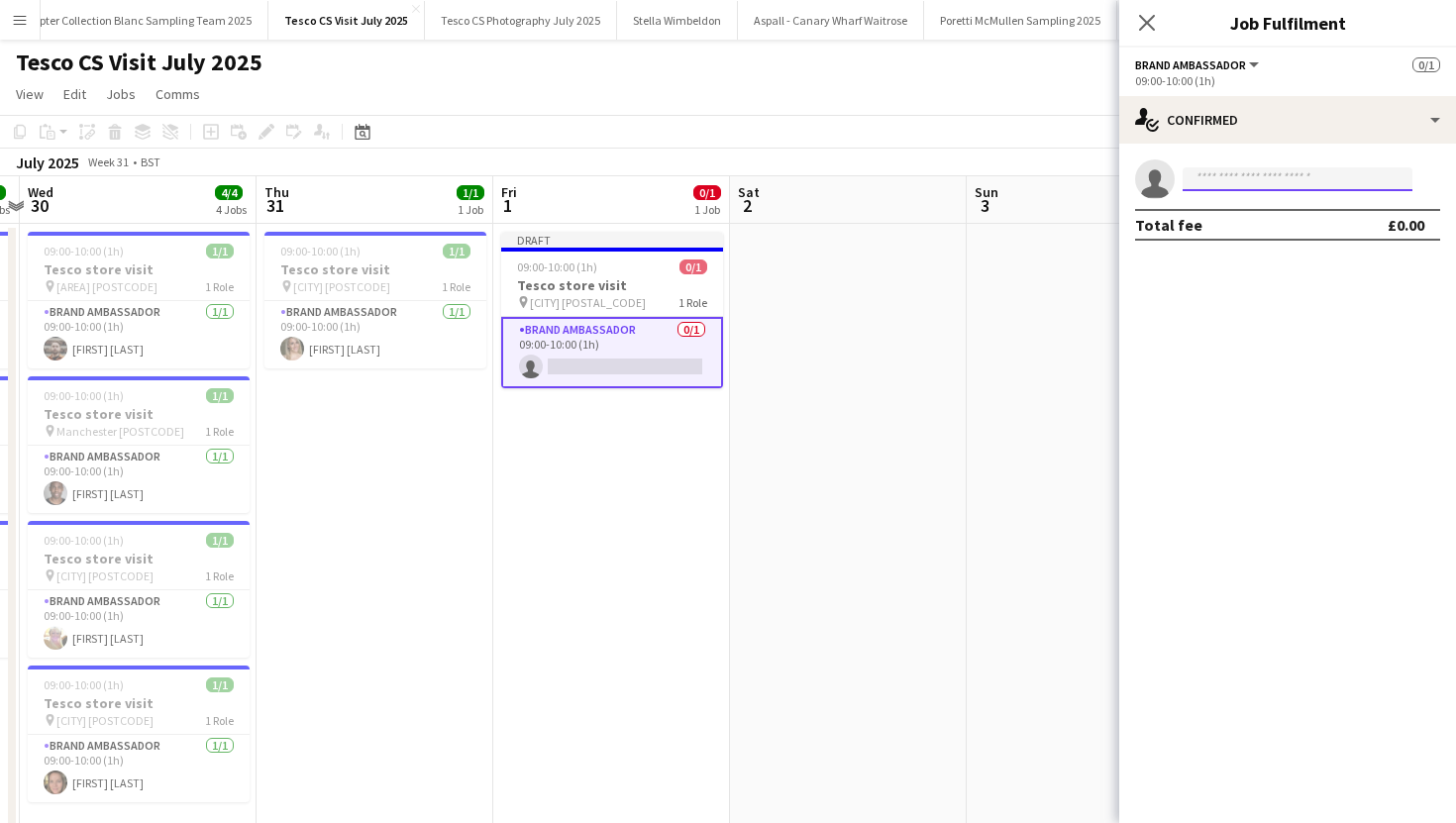click at bounding box center [1298, 179] 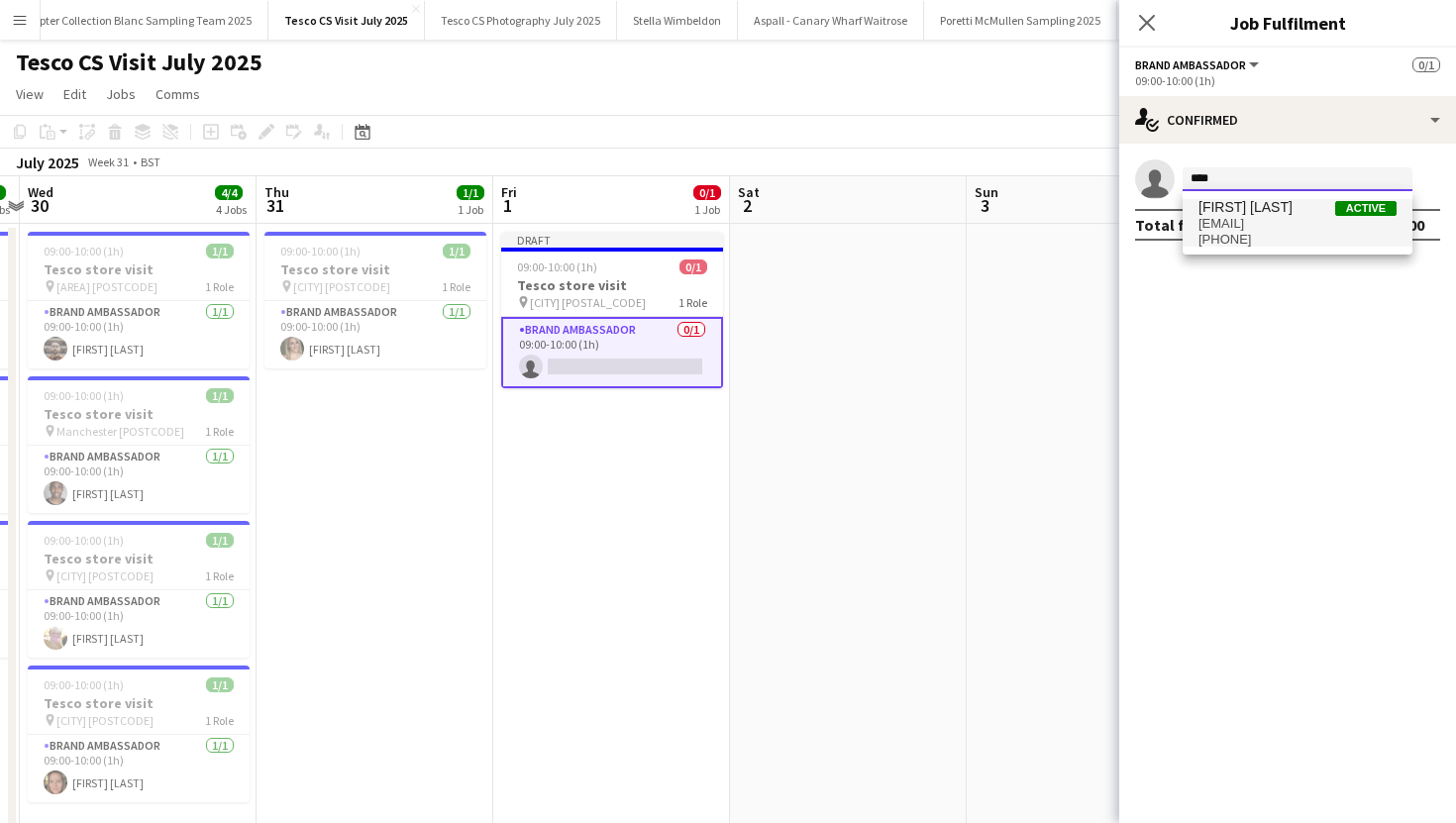 type on "****" 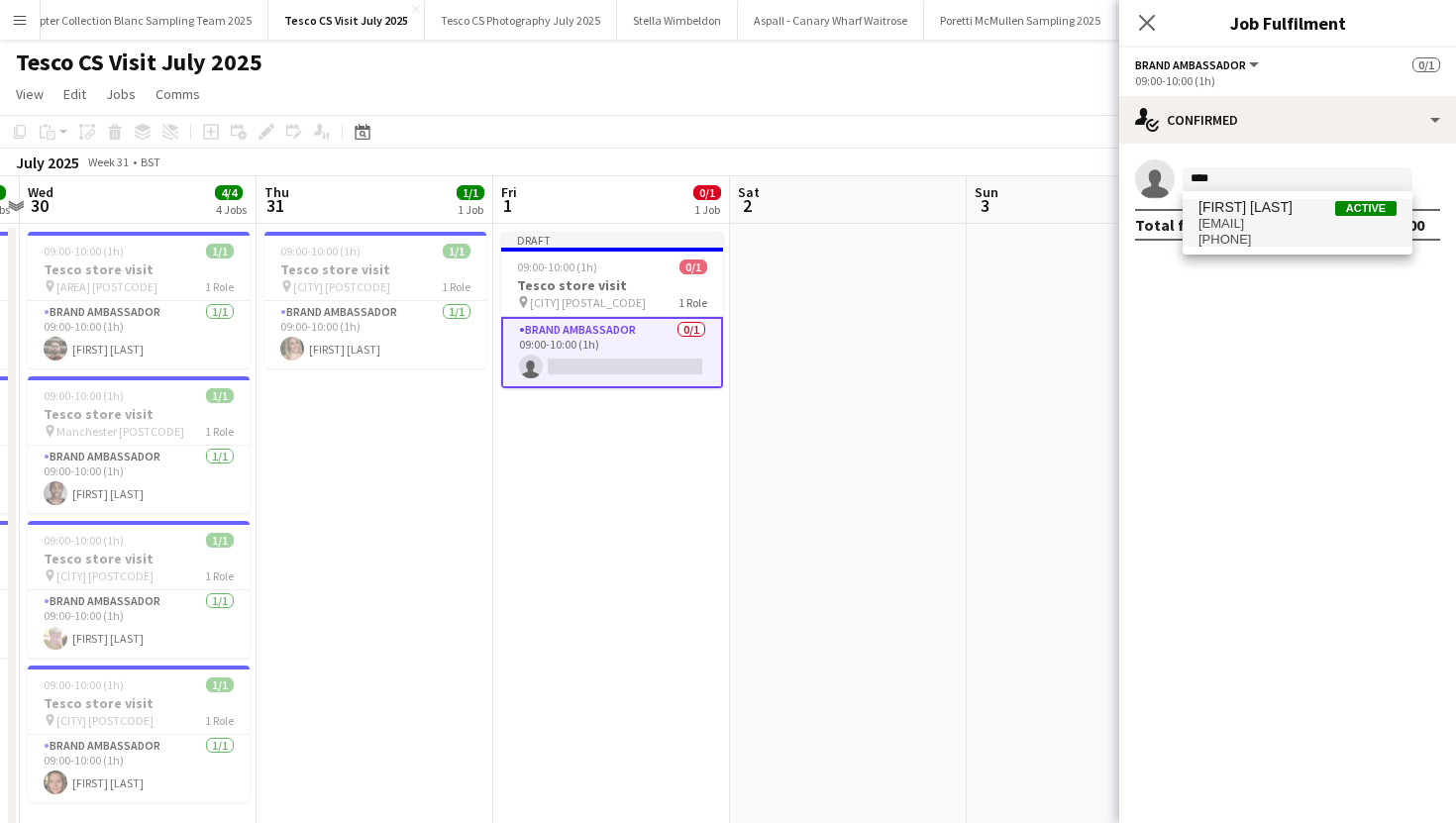 click on "shivaniiparmarr@hotmail.com" at bounding box center (1298, 224) 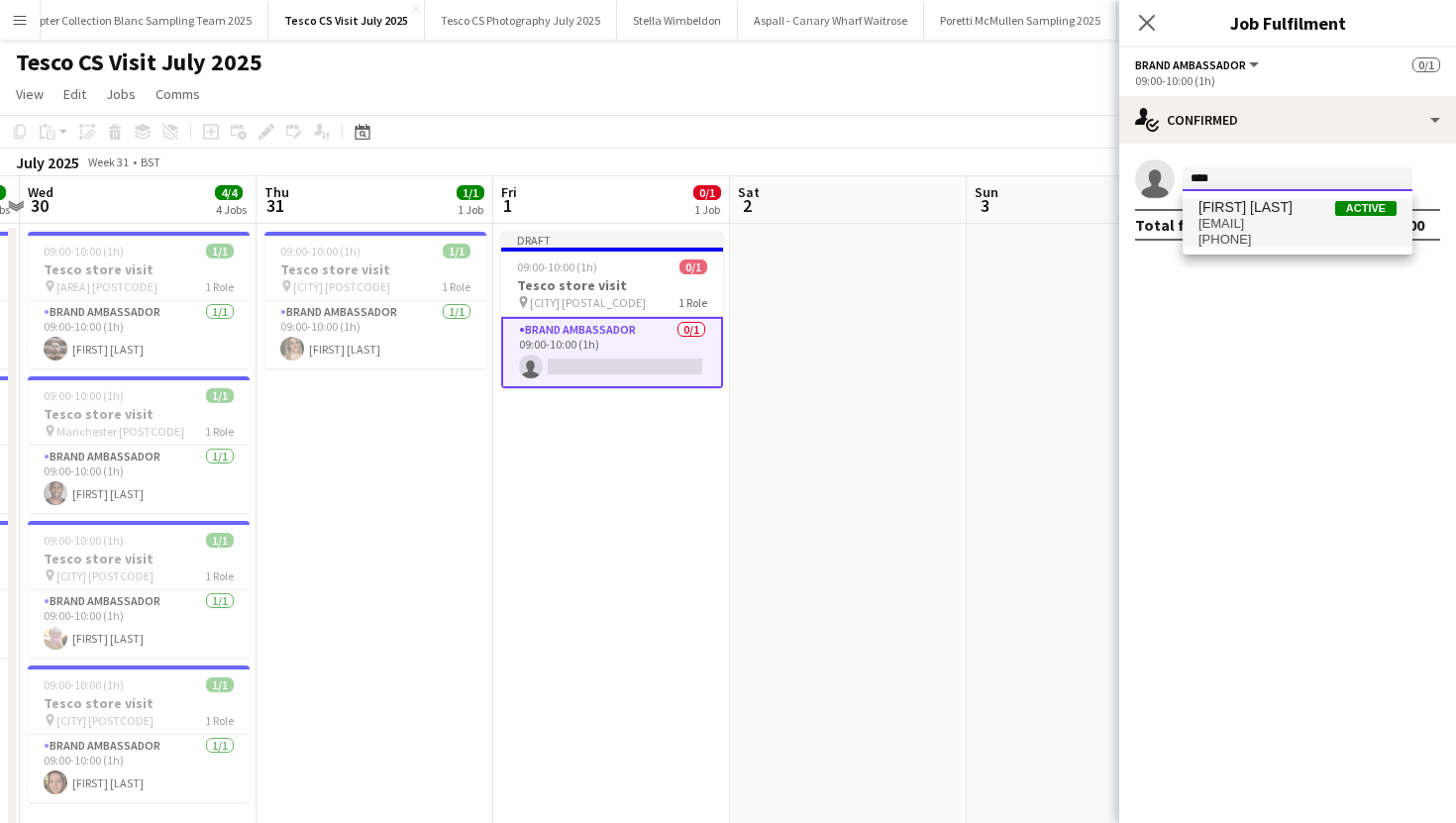 type 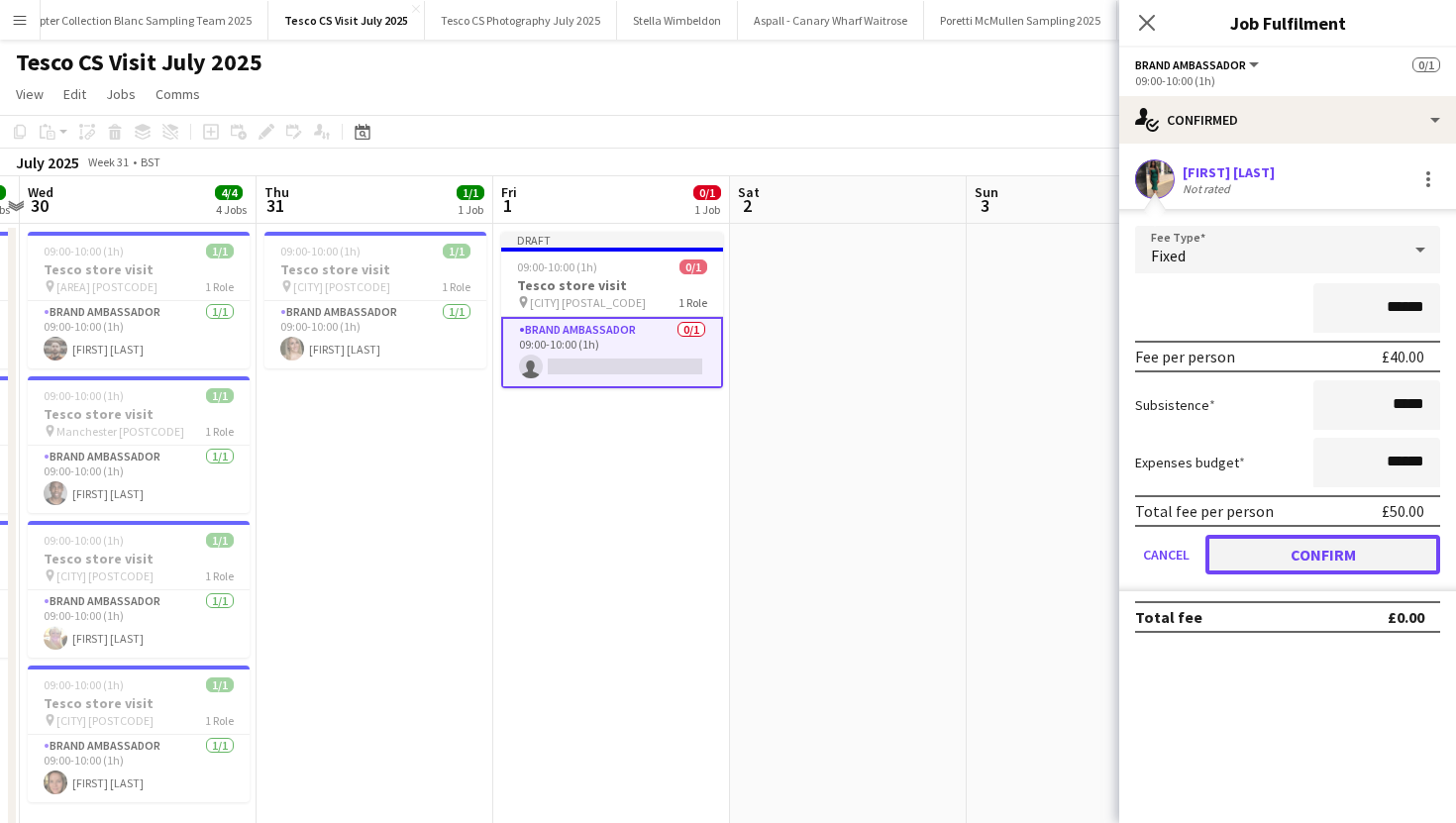 click on "Confirm" at bounding box center (1322, 555) 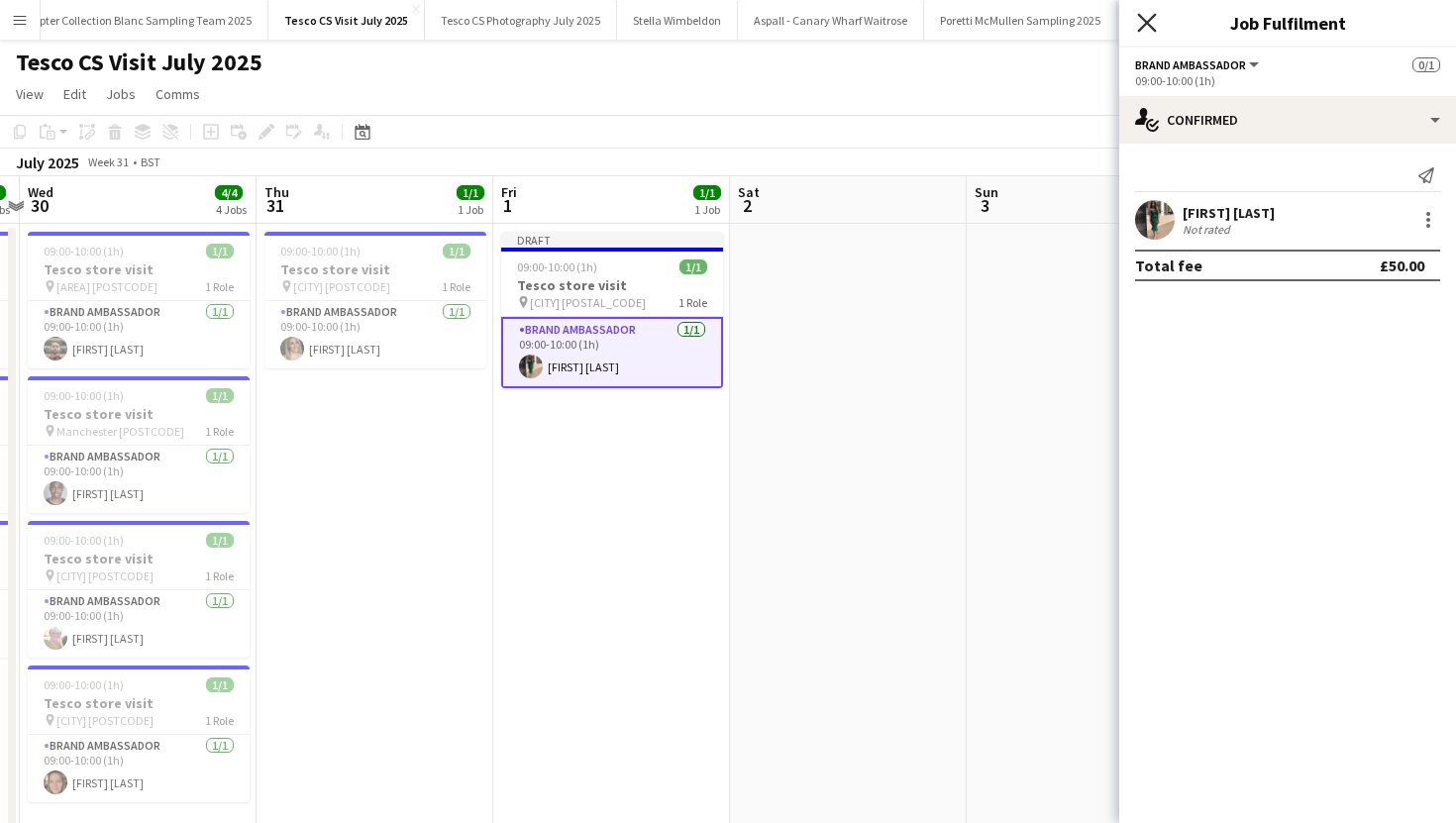 click on "Close pop-in" 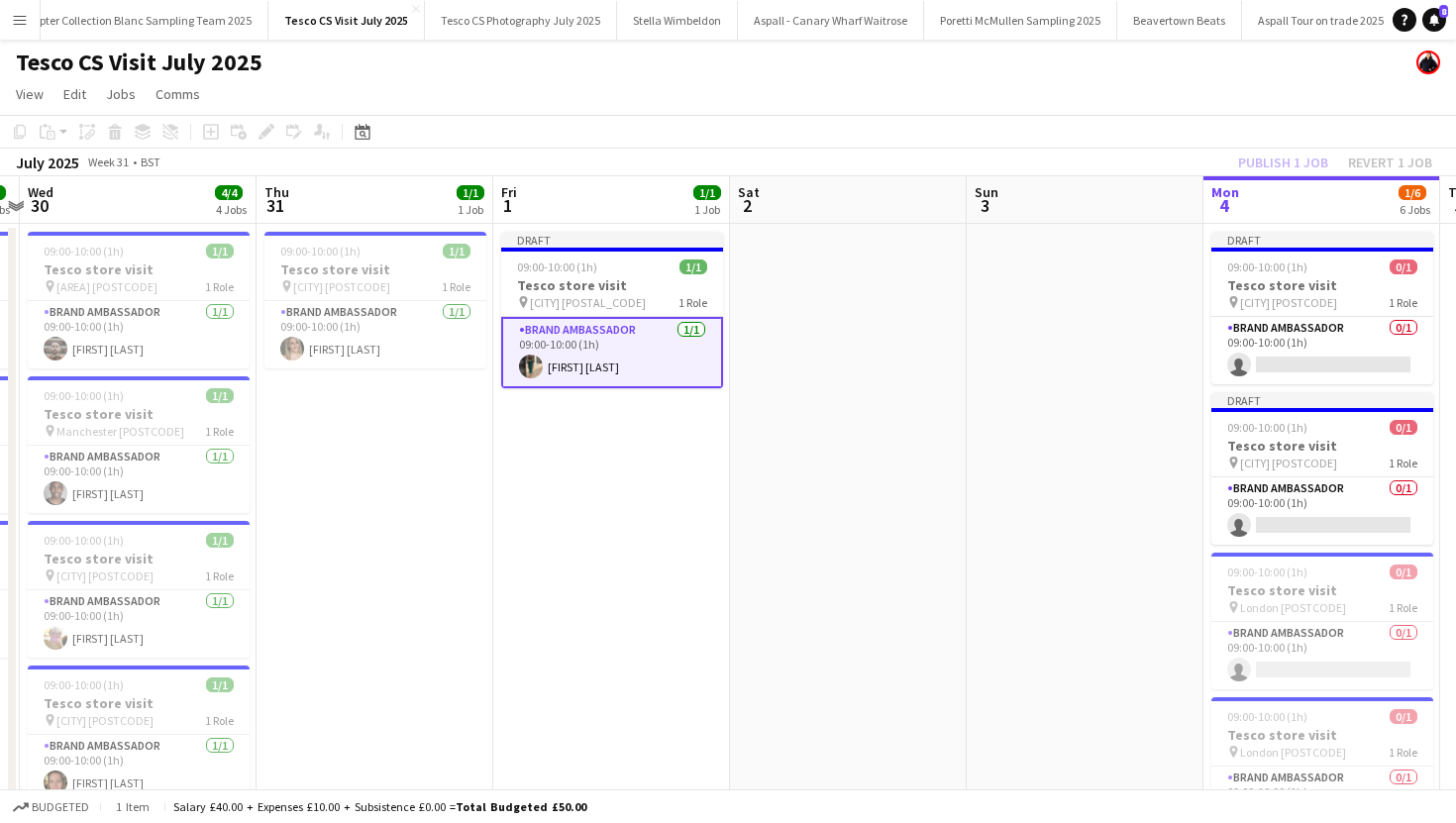 click at bounding box center (848, 705) 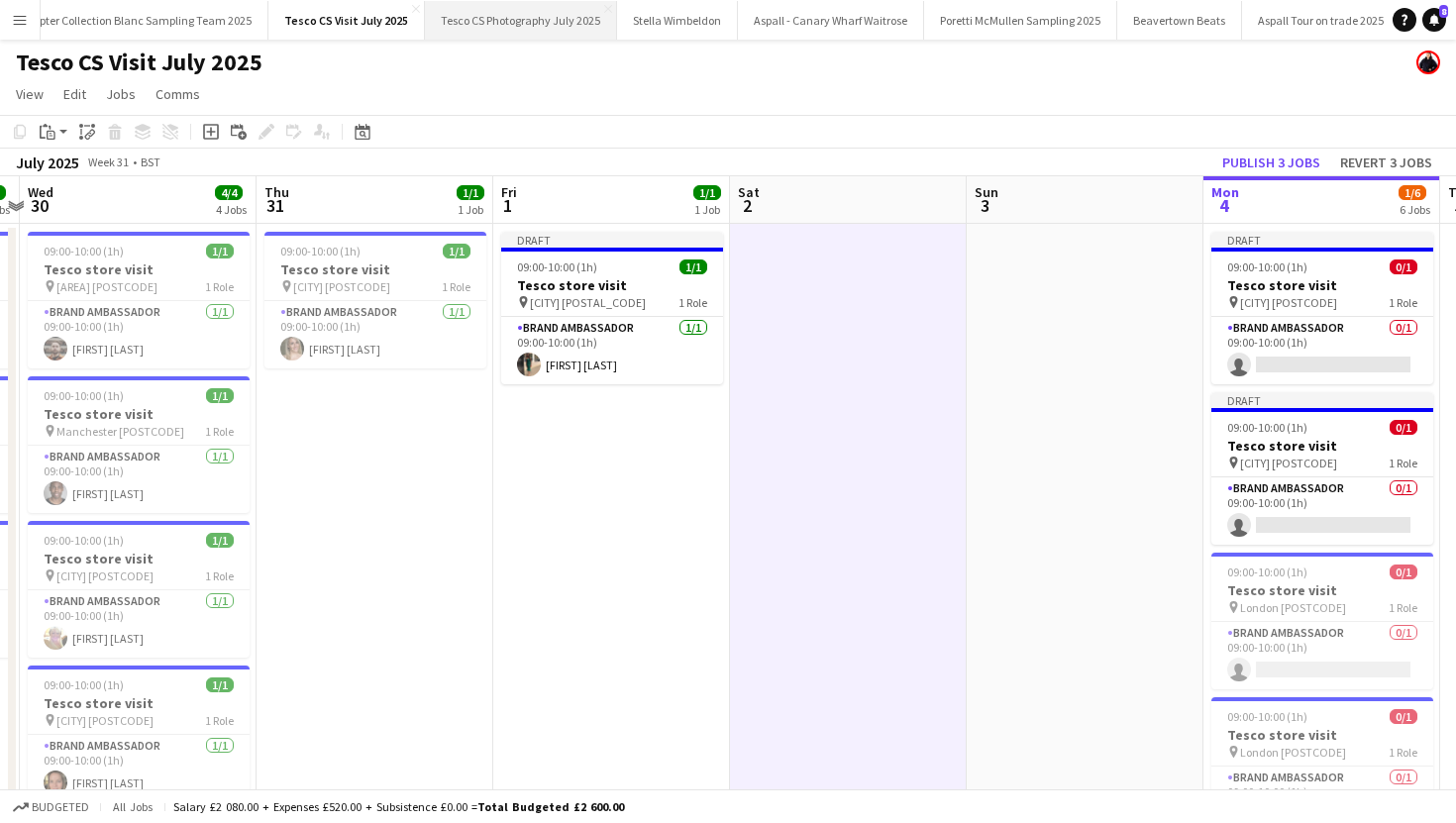 click on "Tesco CS Photography July 2025
Close" at bounding box center (521, 20) 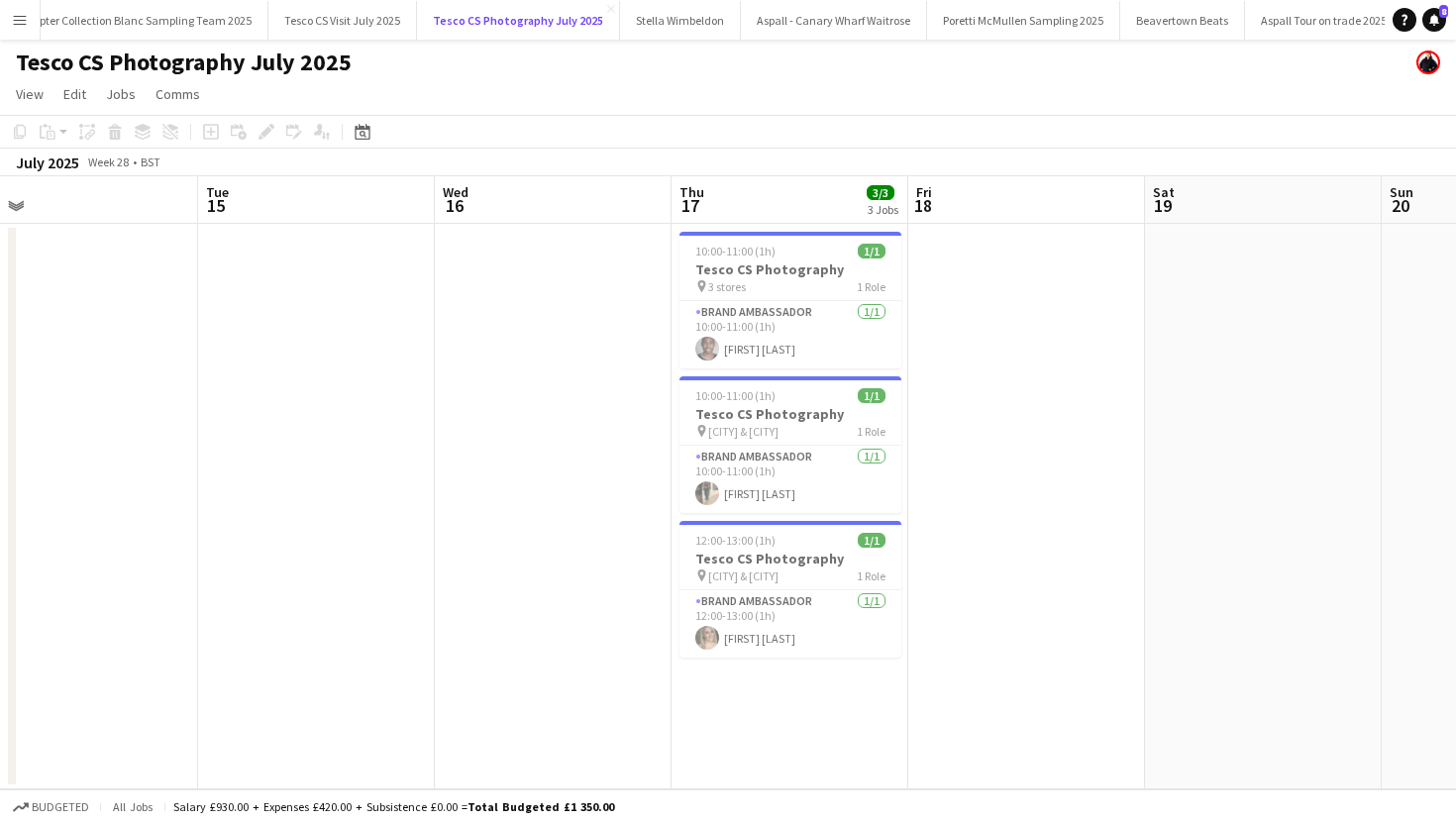 scroll, scrollTop: 0, scrollLeft: 755, axis: horizontal 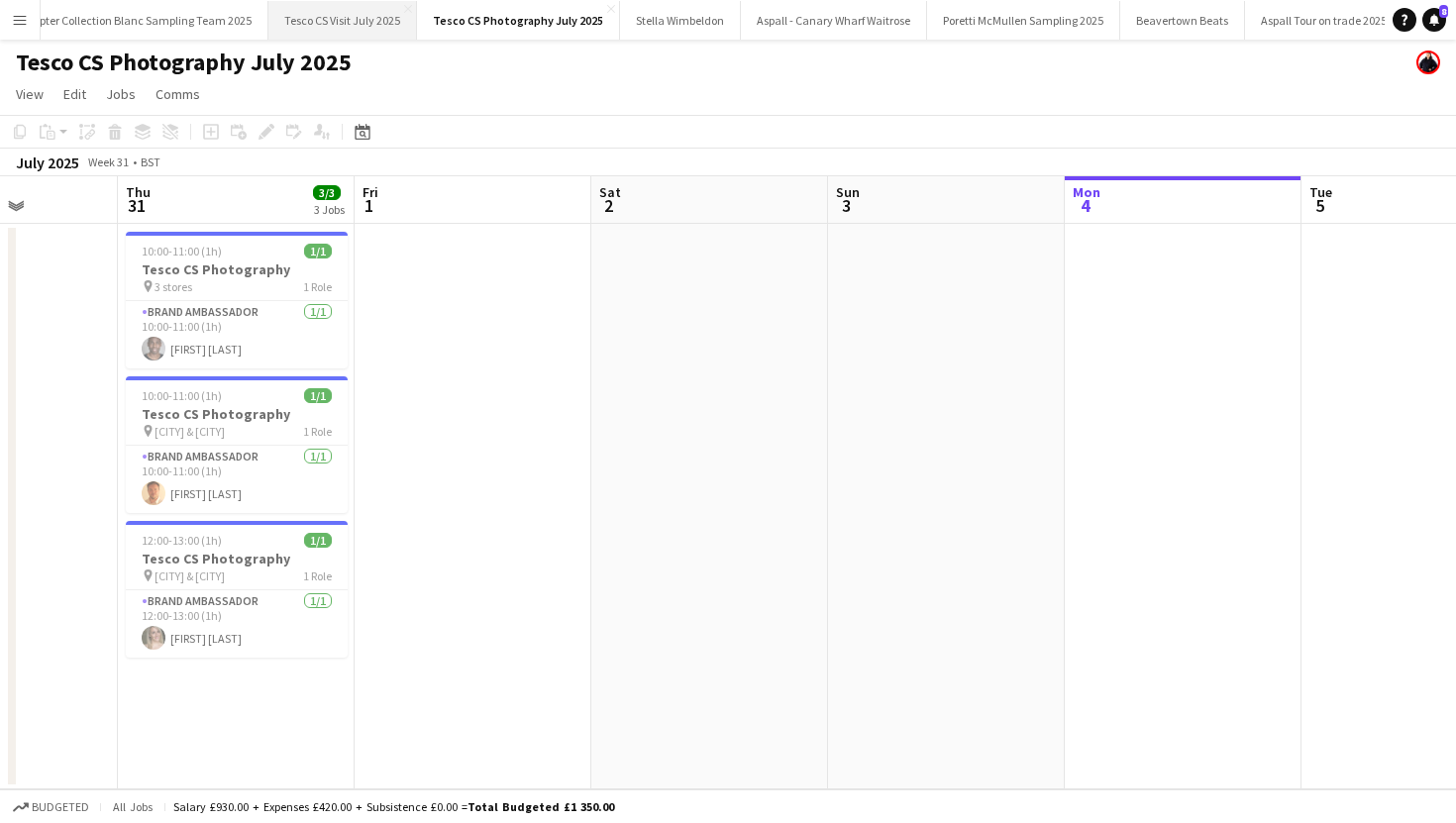 click on "Tesco CS Visit July 2025
Close" at bounding box center (343, 20) 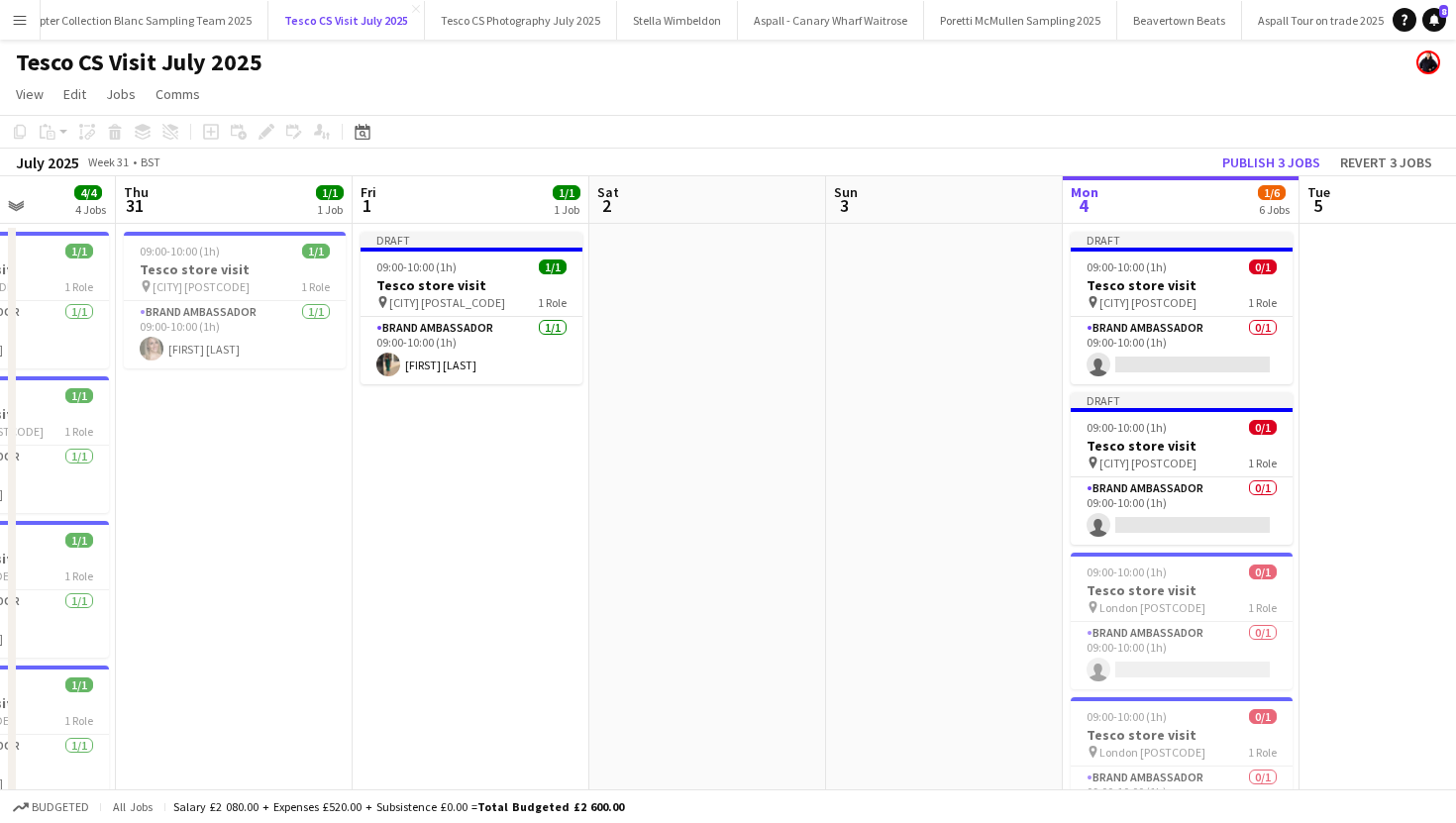 scroll, scrollTop: 0, scrollLeft: 833, axis: horizontal 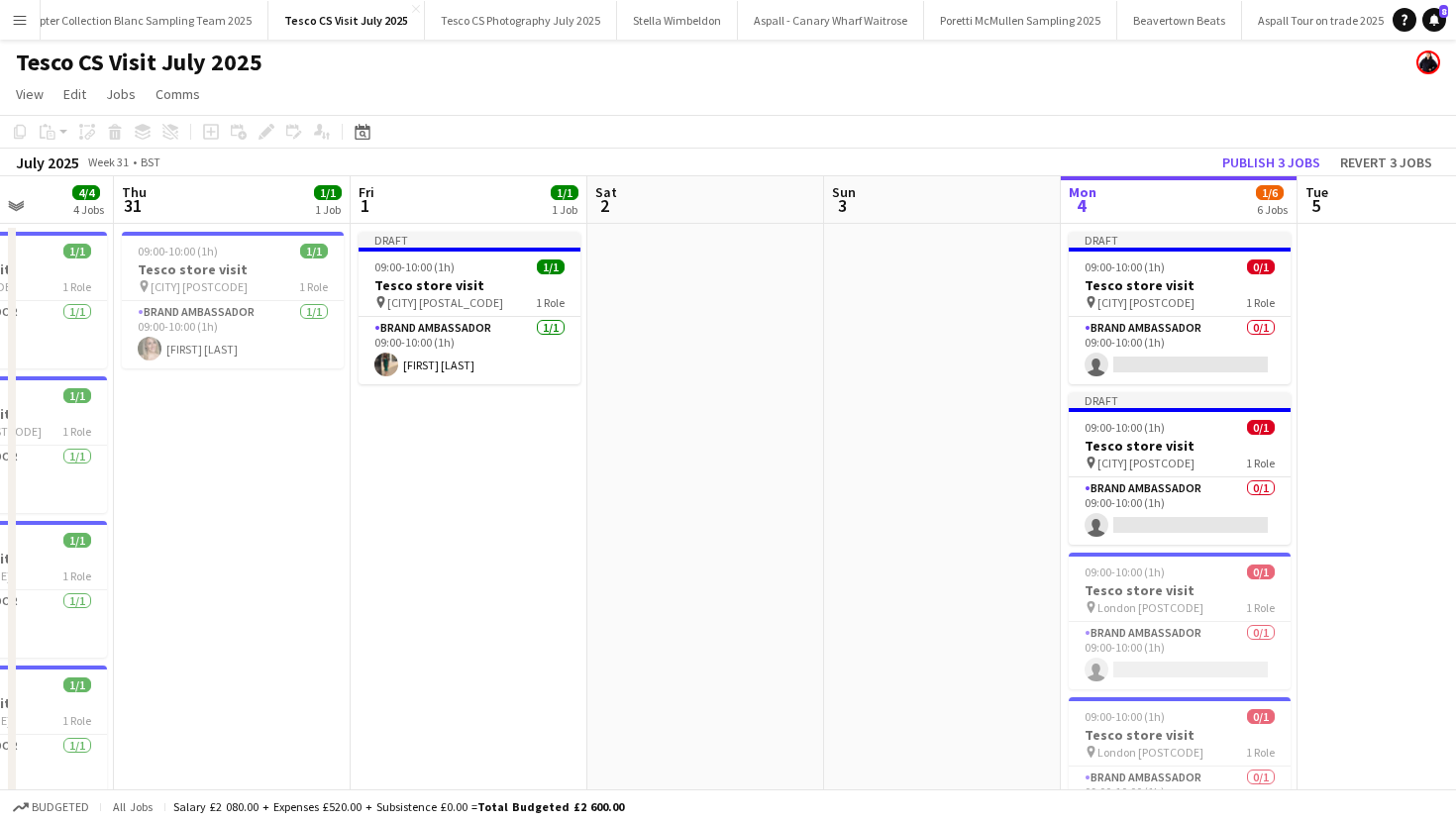 click on "Menu" at bounding box center [20, 20] 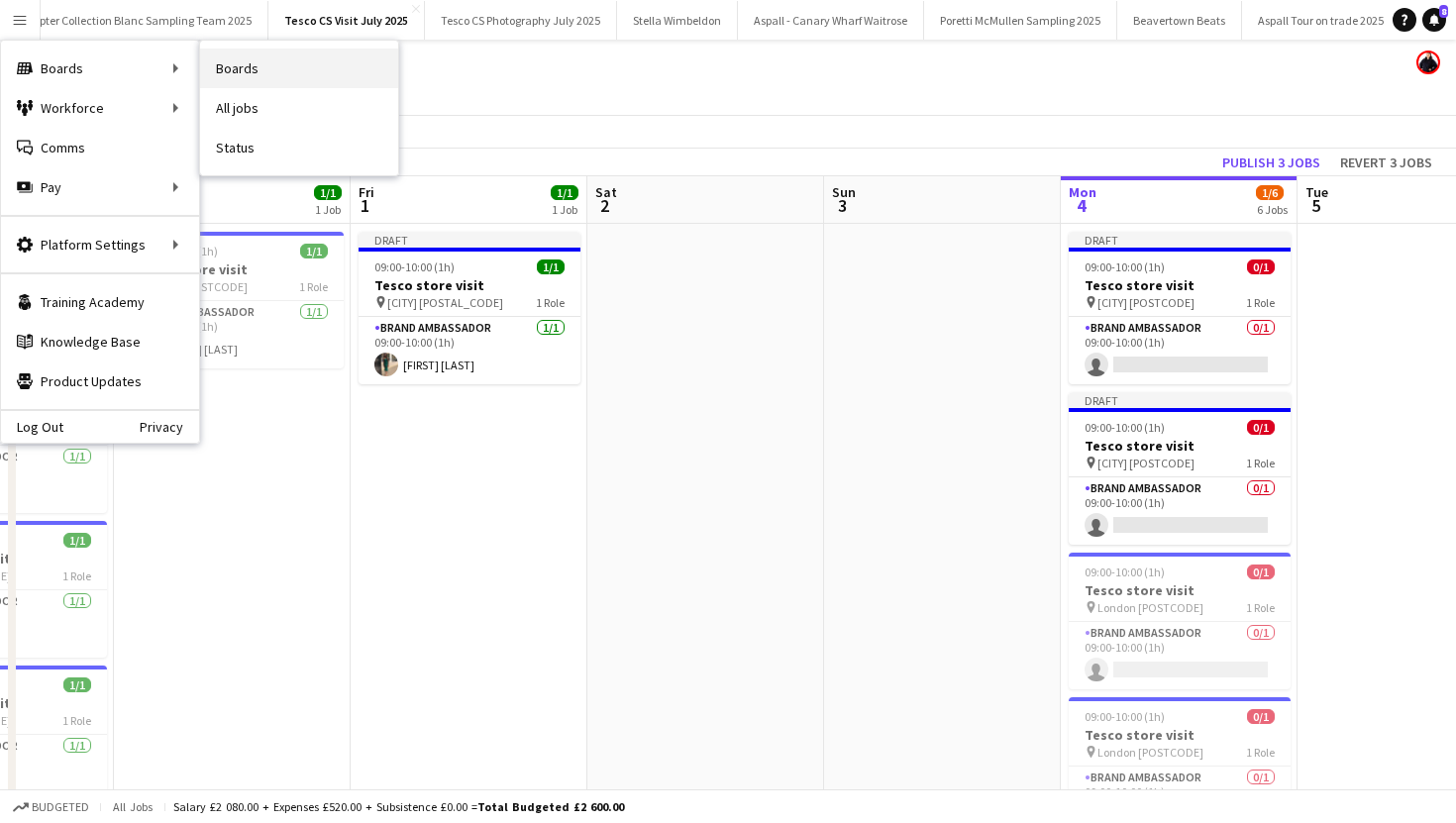 click on "Boards" at bounding box center (299, 68) 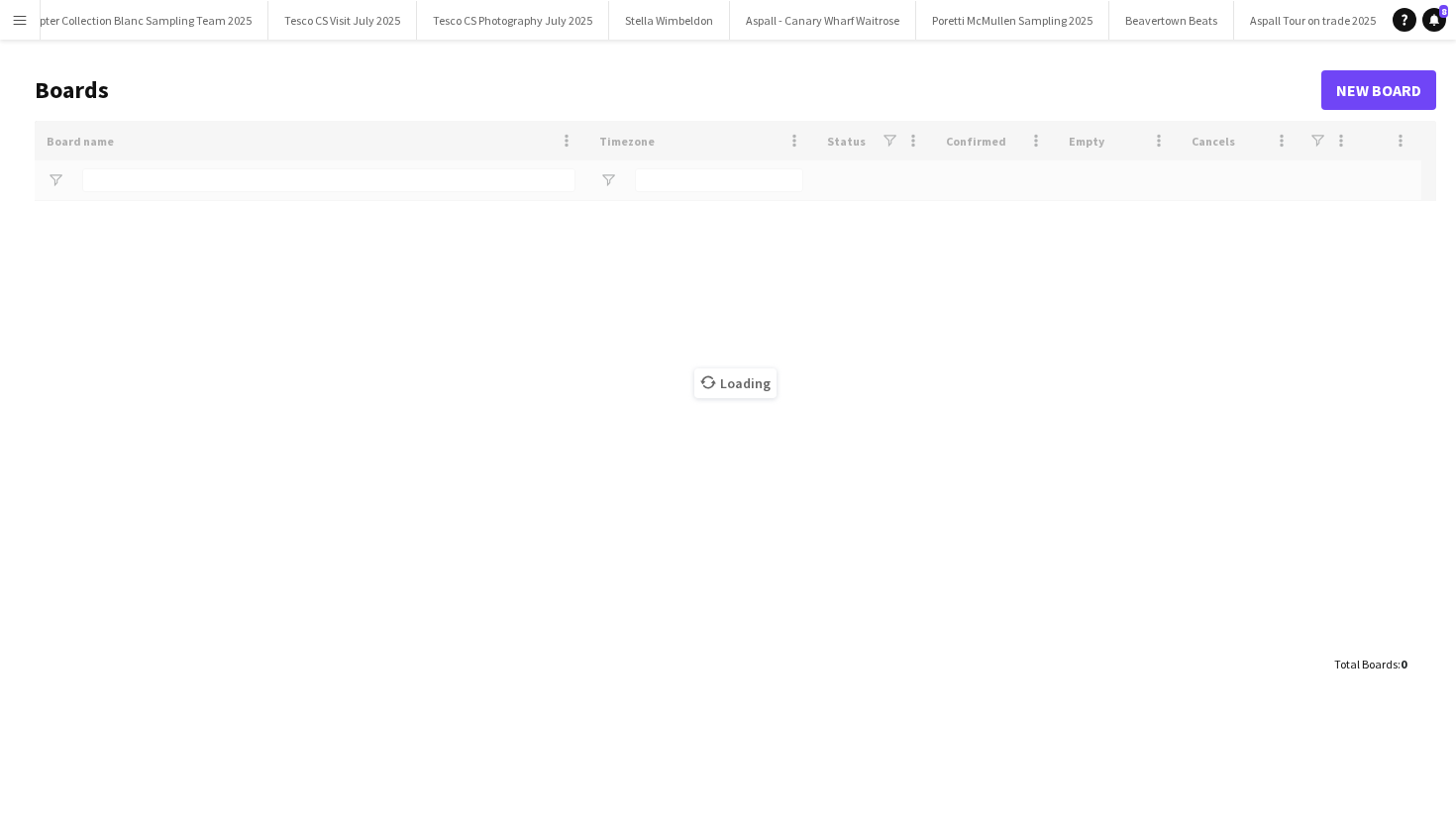 type on "*****" 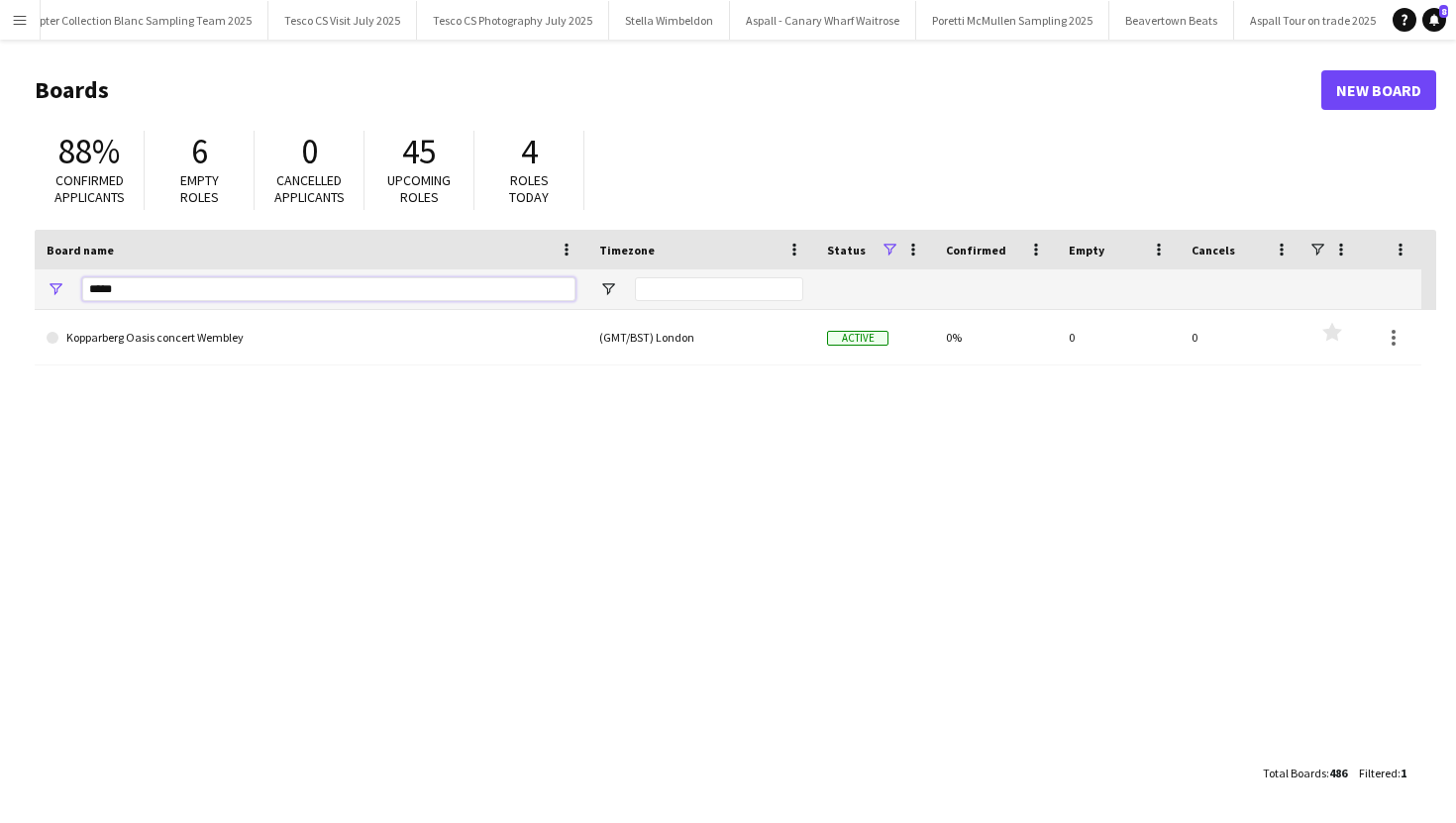 drag, startPoint x: 120, startPoint y: 289, endPoint x: 67, endPoint y: 288, distance: 53.009433 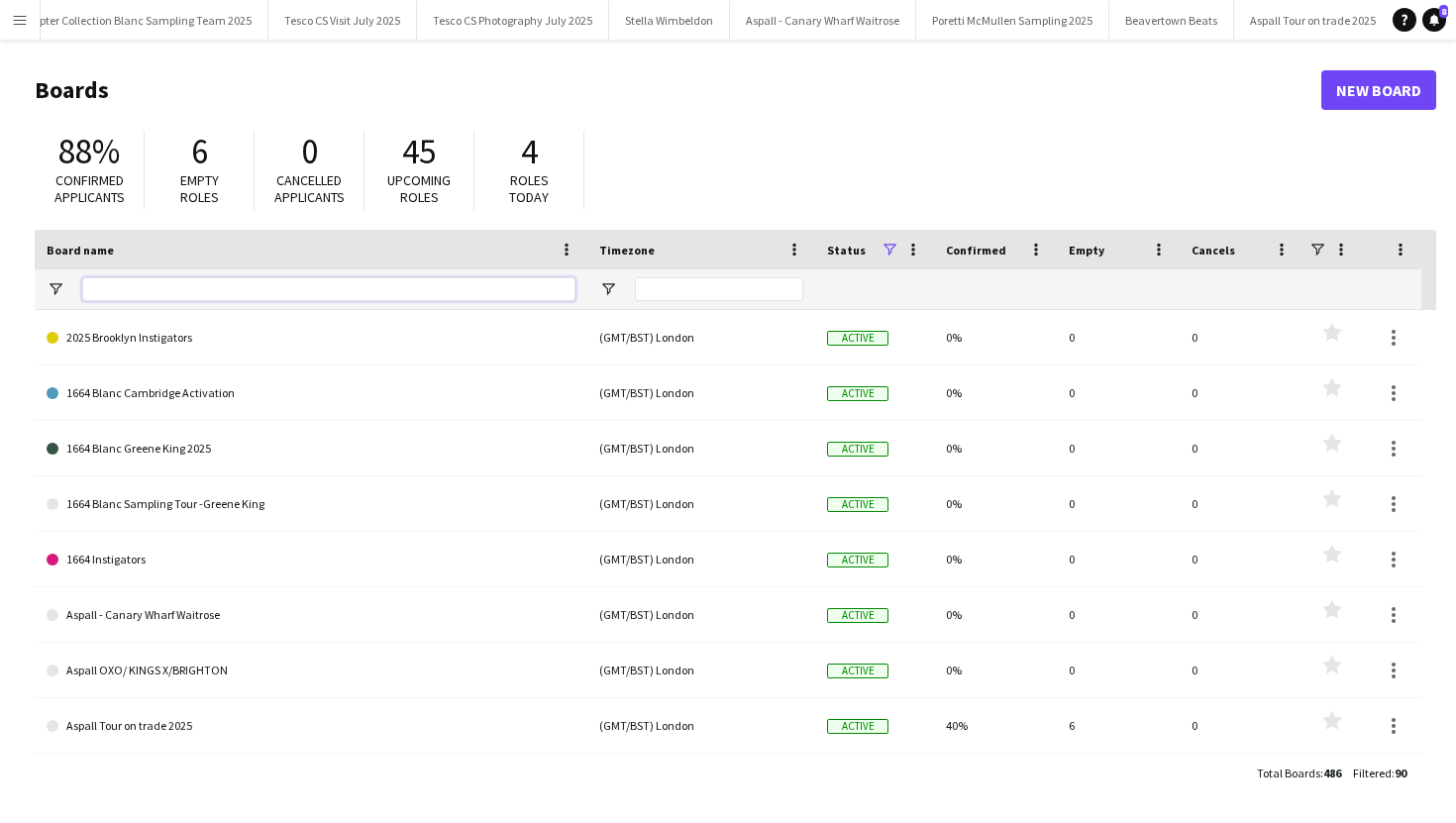 type 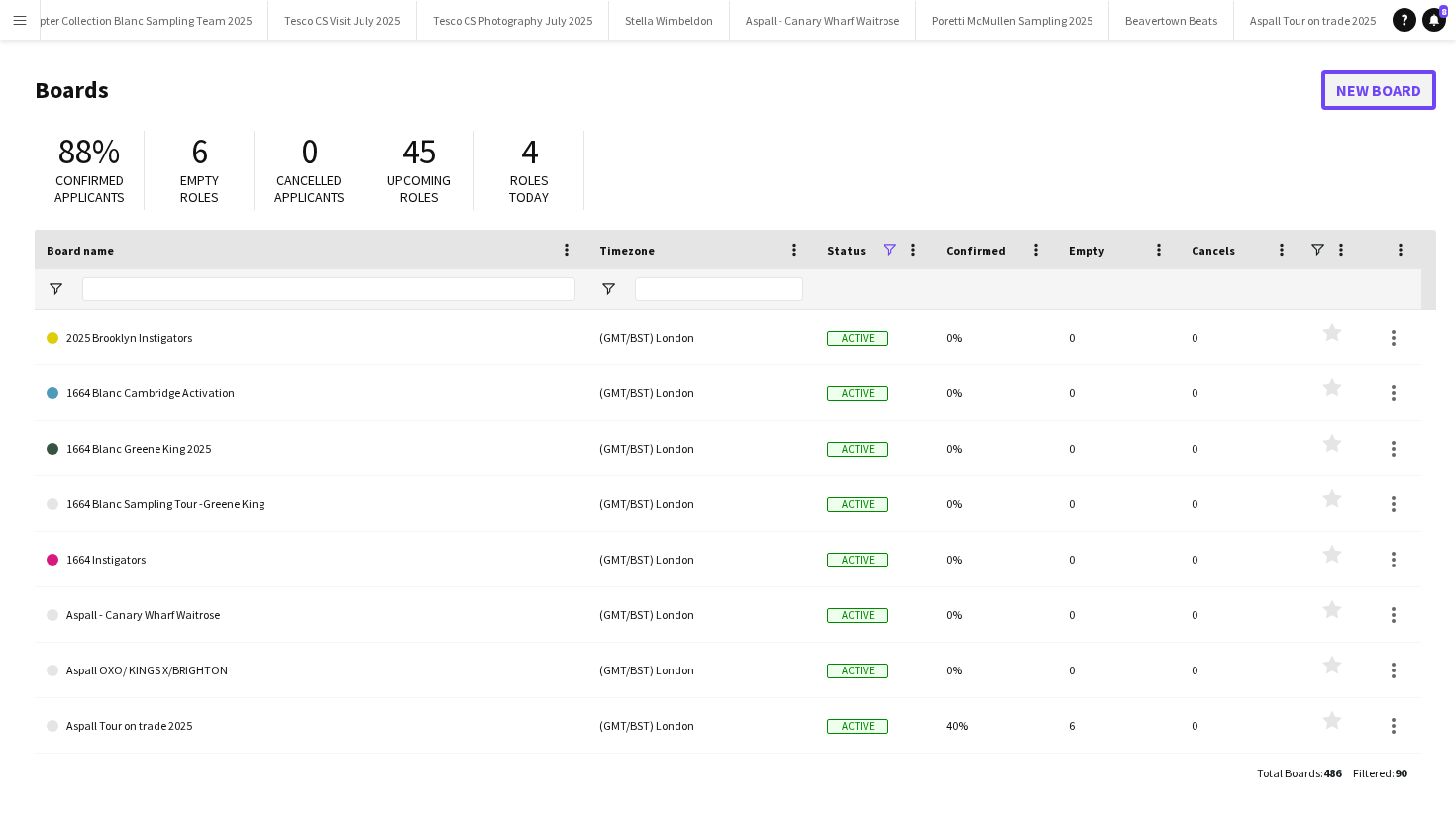 click on "New Board" 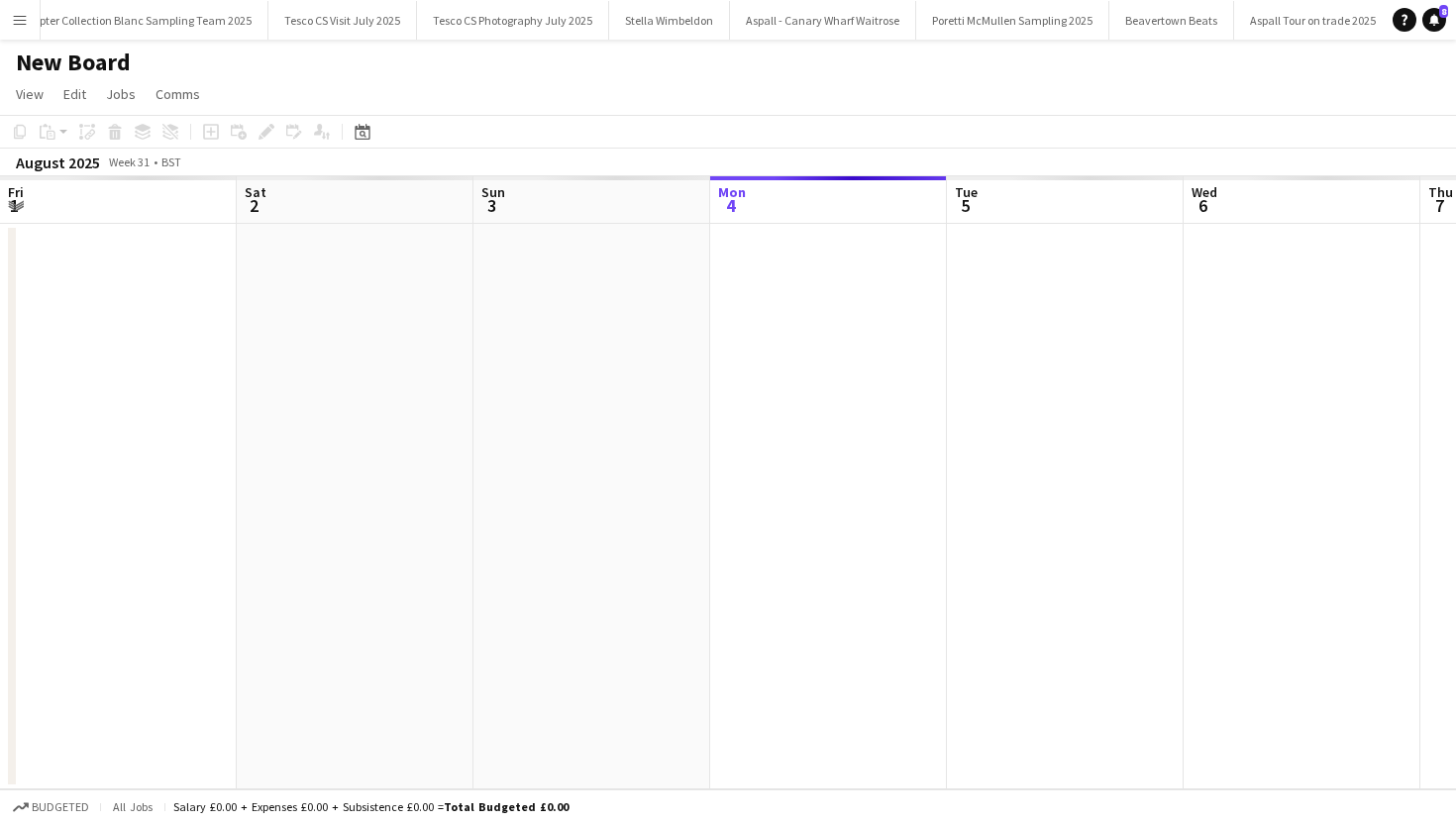 scroll, scrollTop: 0, scrollLeft: 3294, axis: horizontal 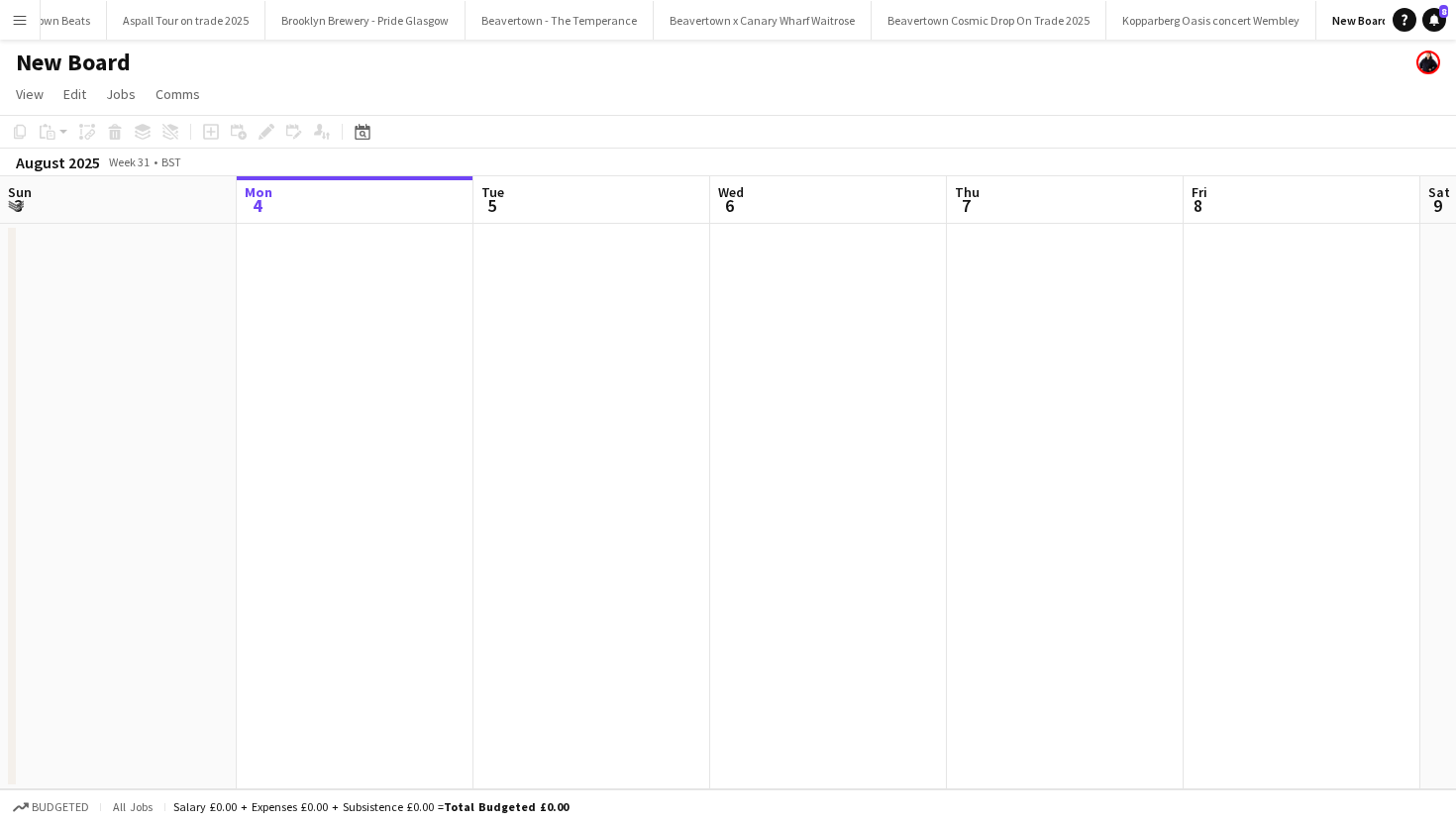 click on "New Board" 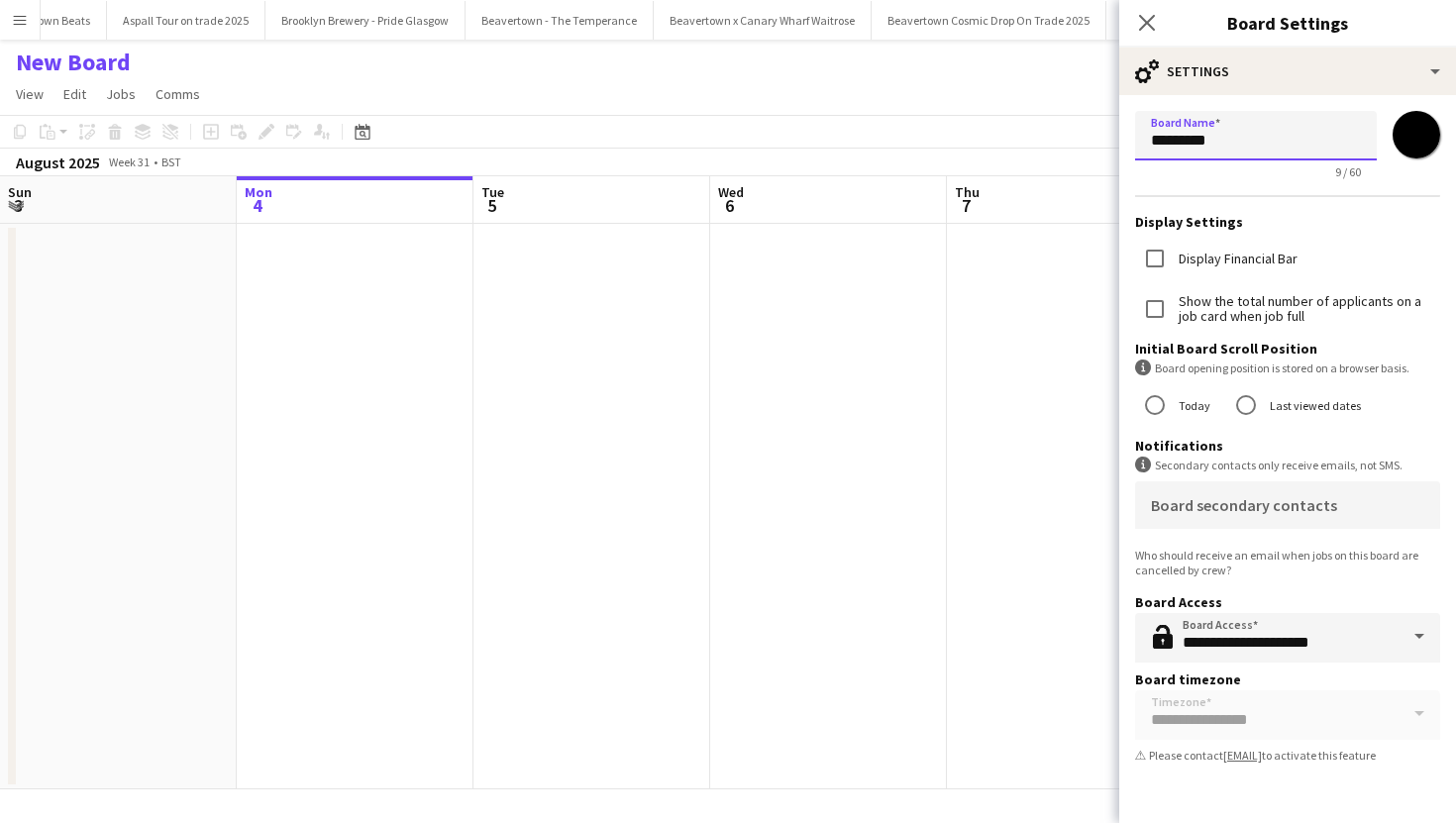 drag, startPoint x: 1224, startPoint y: 146, endPoint x: 1140, endPoint y: 147, distance: 84.00595 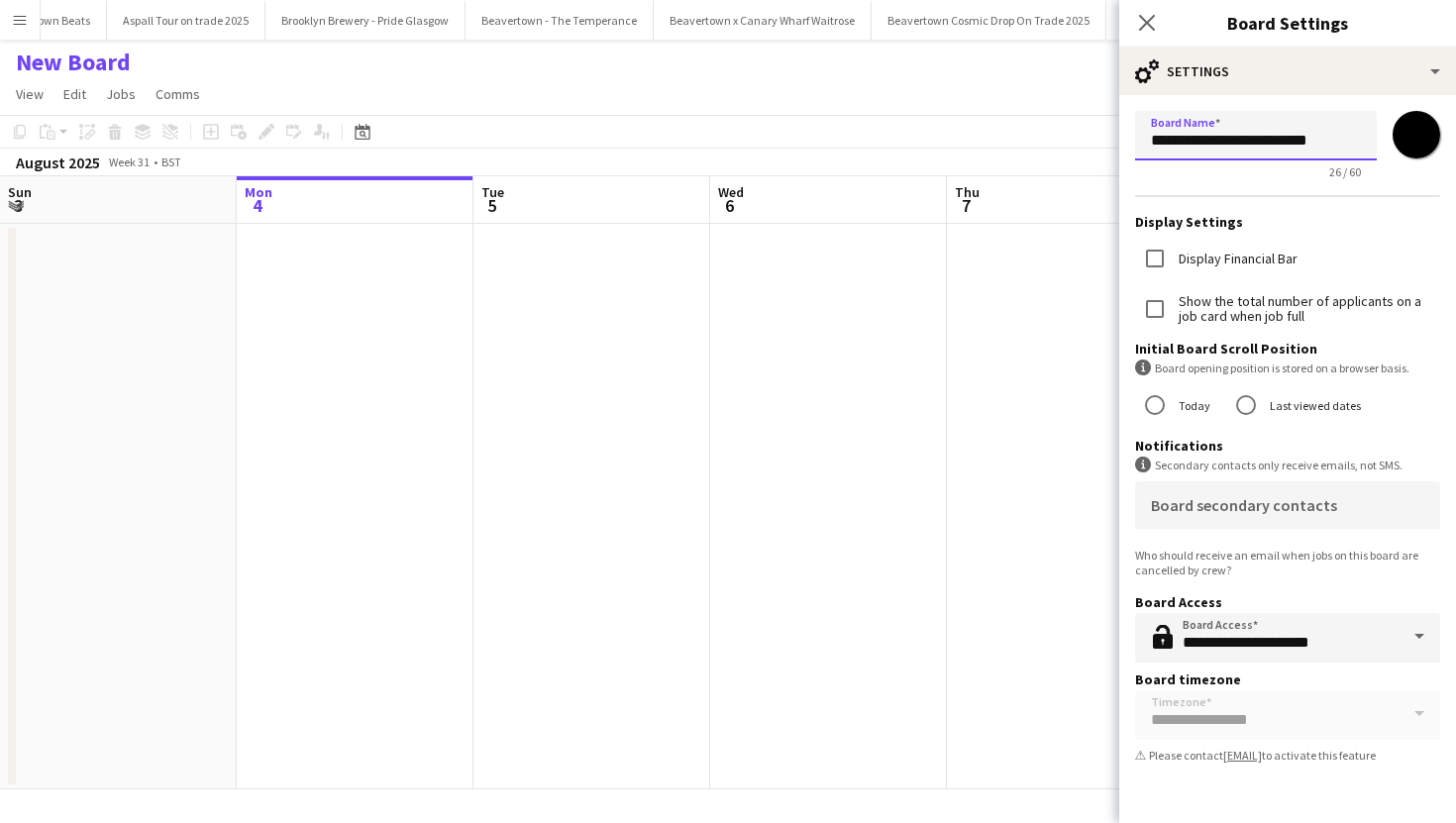 drag, startPoint x: 1323, startPoint y: 142, endPoint x: 1133, endPoint y: 125, distance: 190.75901 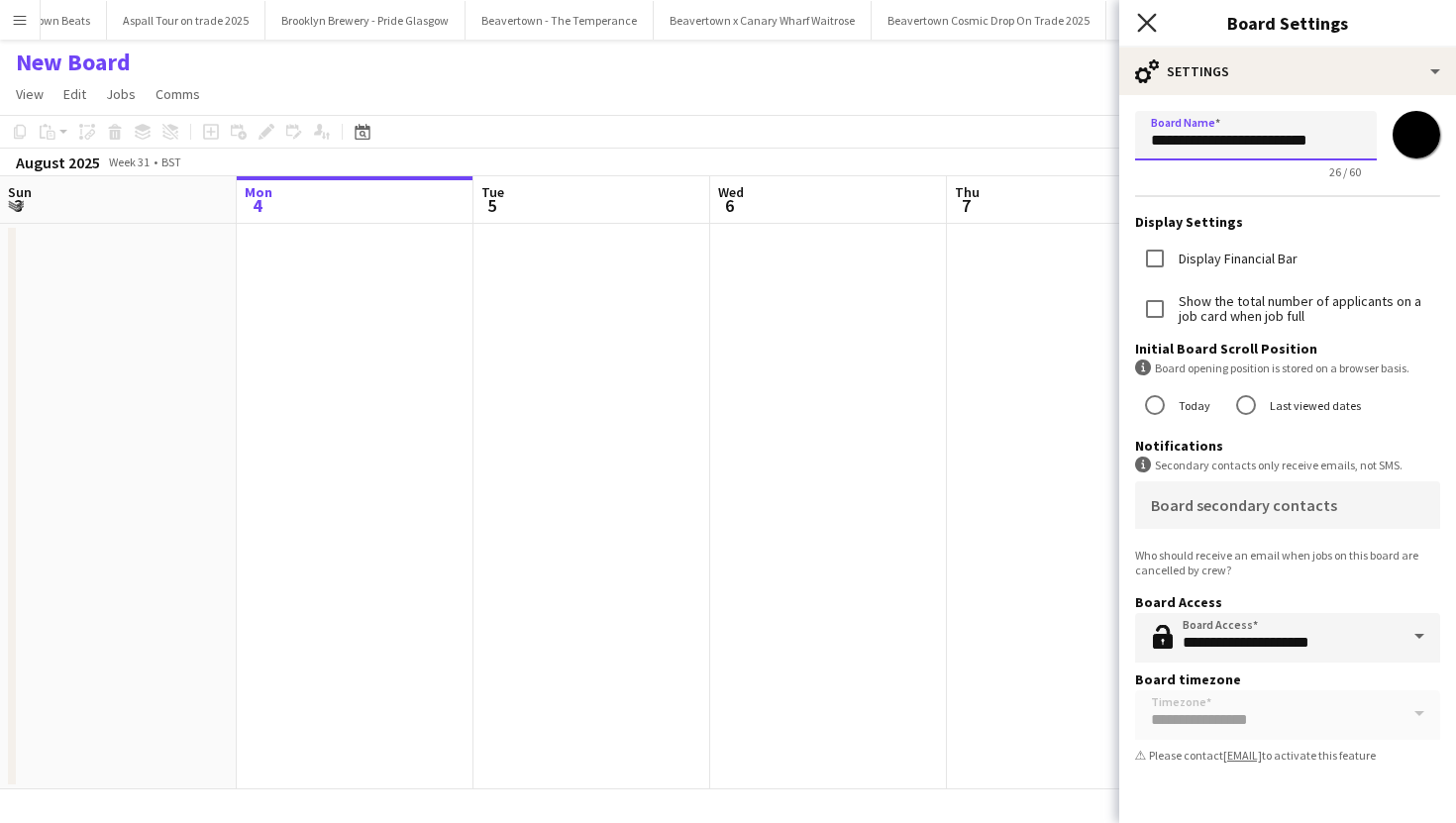 type on "**********" 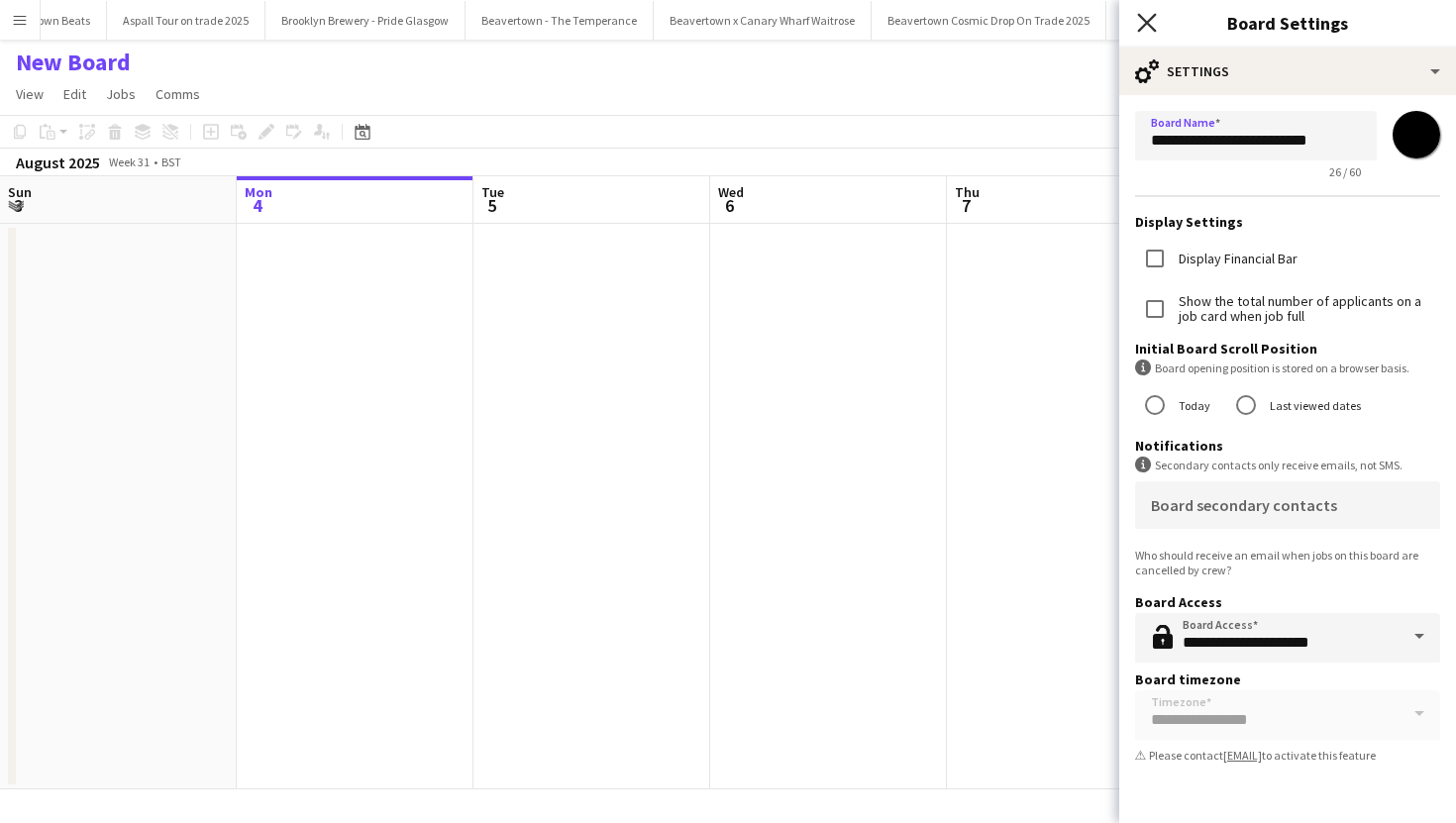 click on "Close pop-in" 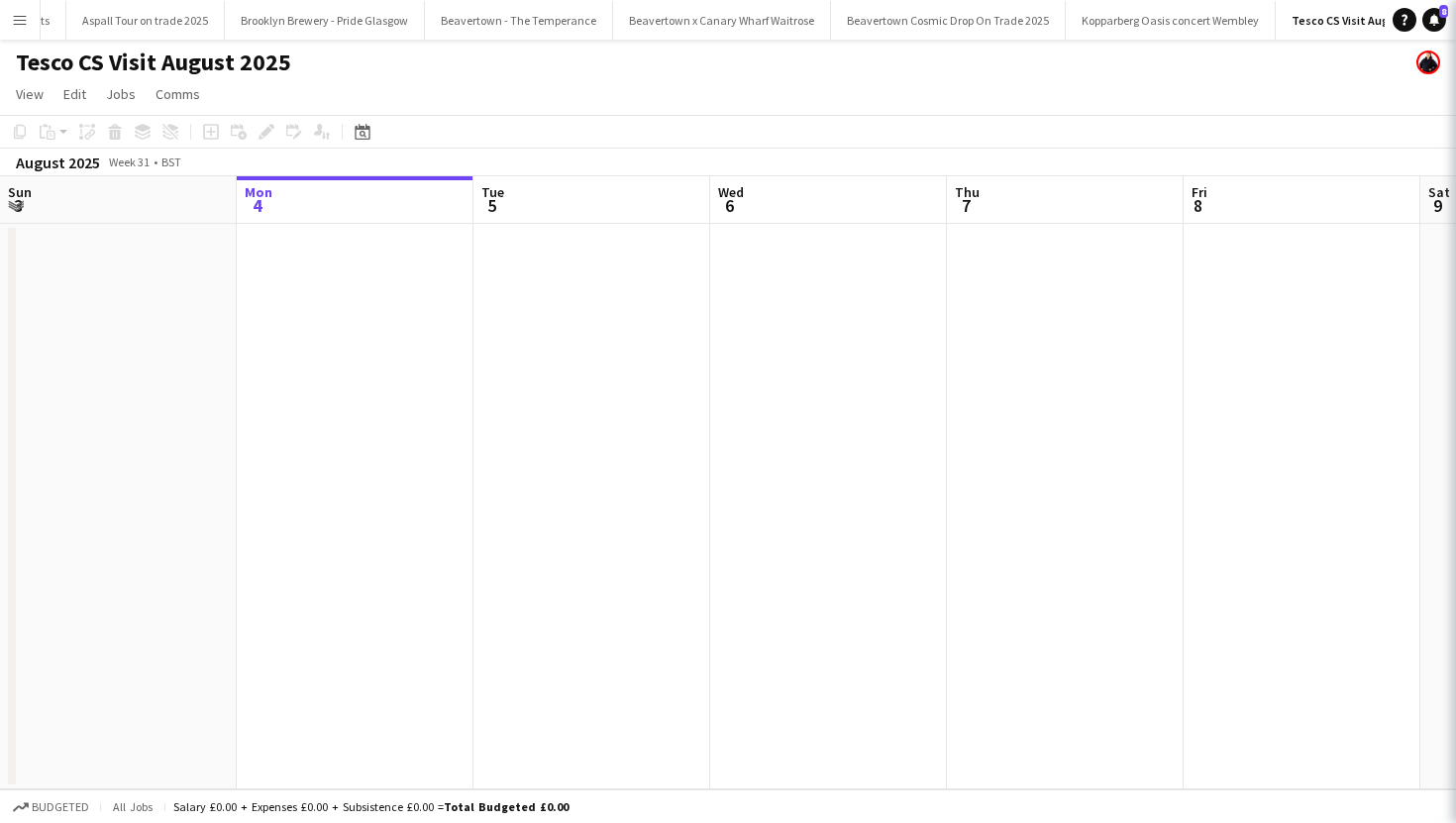 scroll, scrollTop: 0, scrollLeft: 3346, axis: horizontal 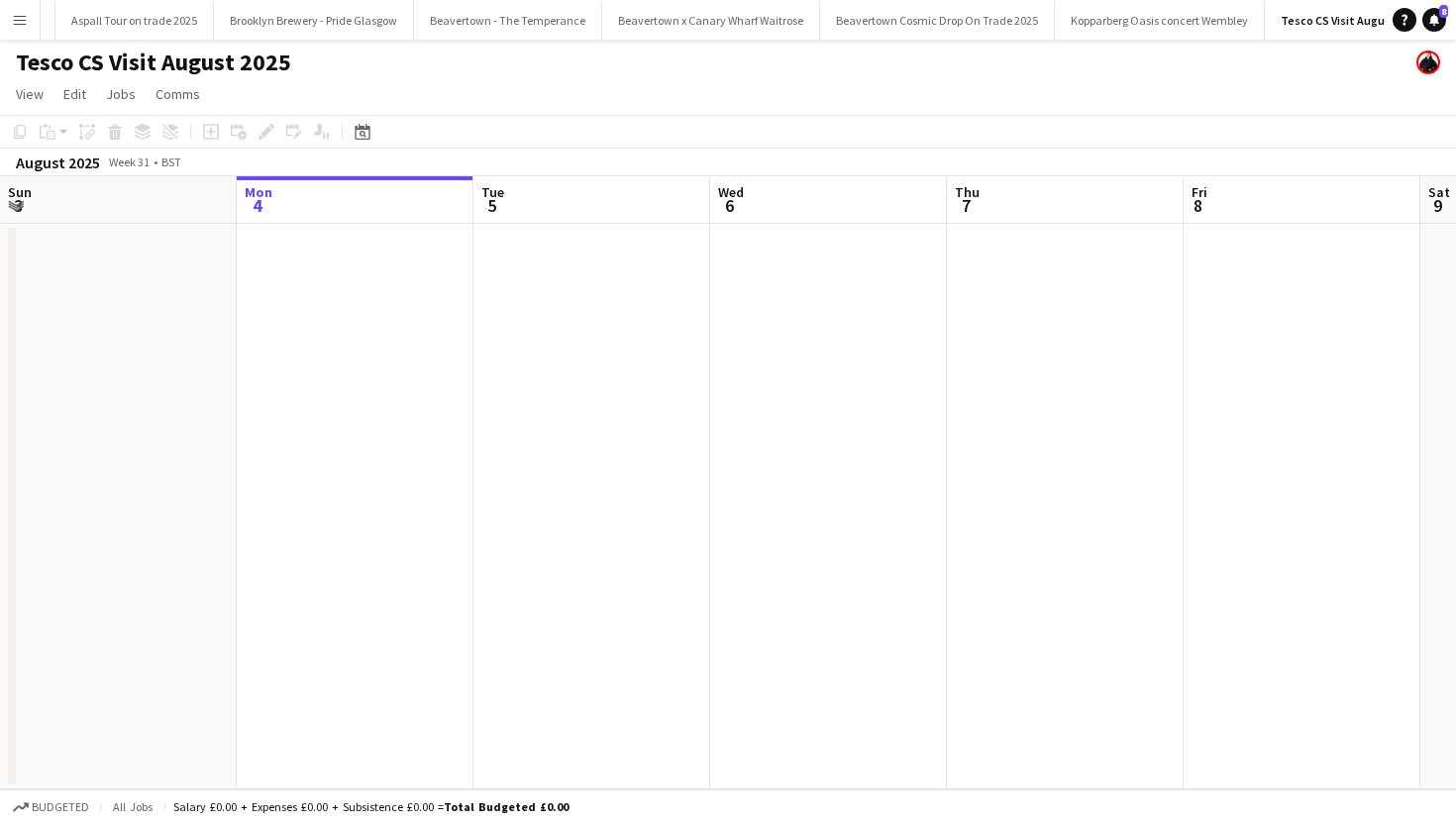 click on "Menu" at bounding box center (20, 20) 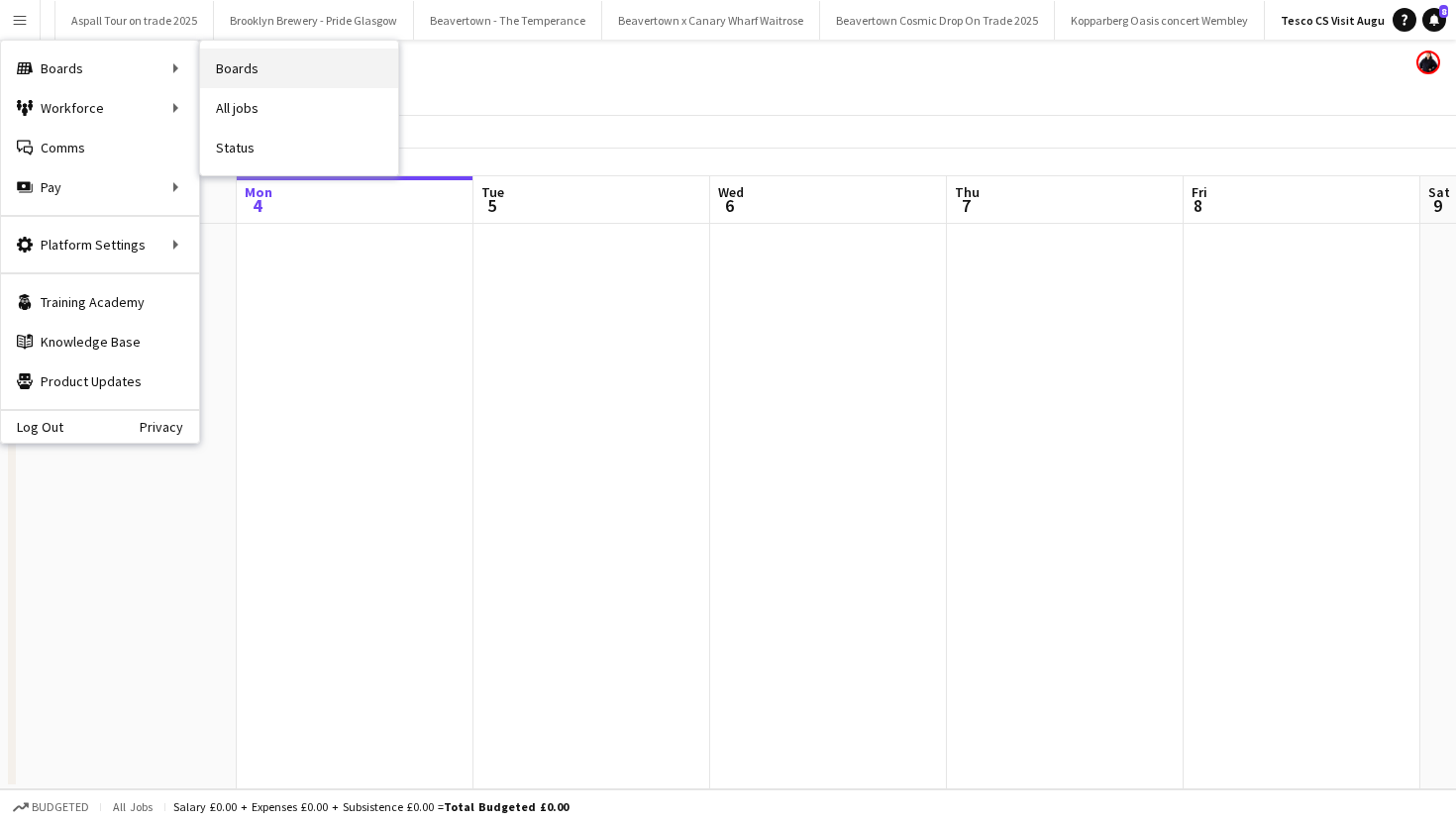 click on "Boards" at bounding box center (299, 68) 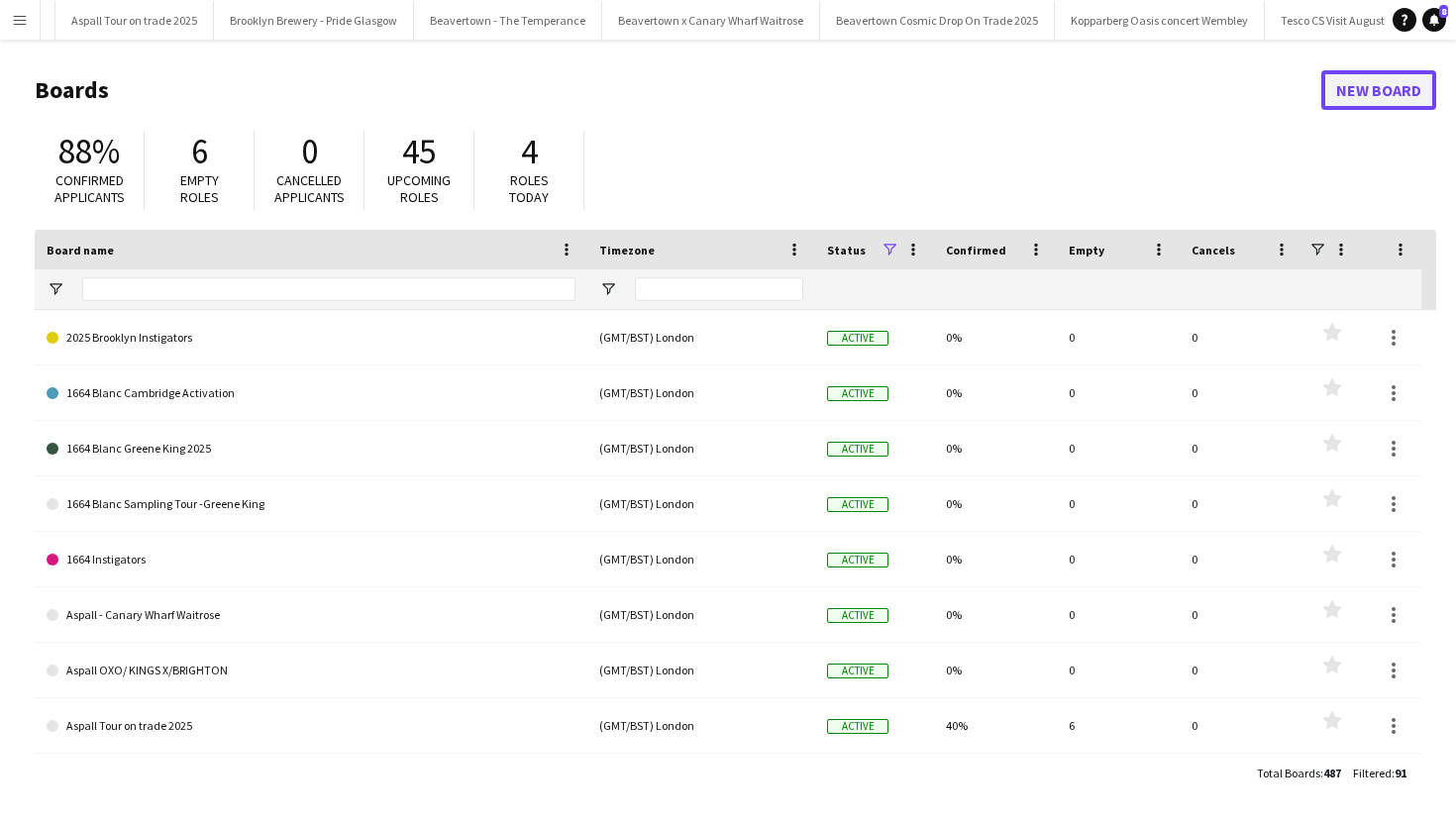 click on "New Board" 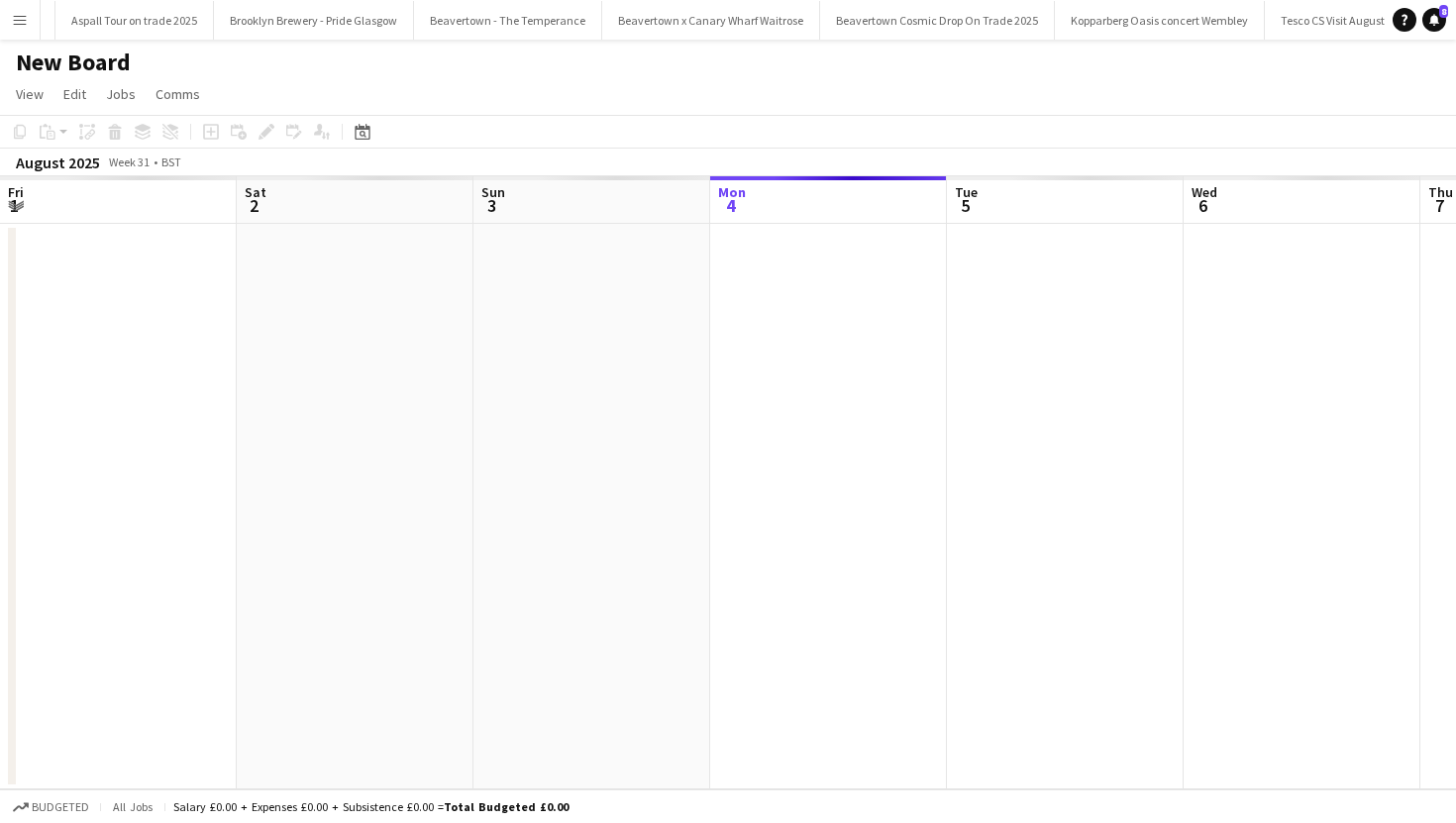 scroll, scrollTop: 0, scrollLeft: 3456, axis: horizontal 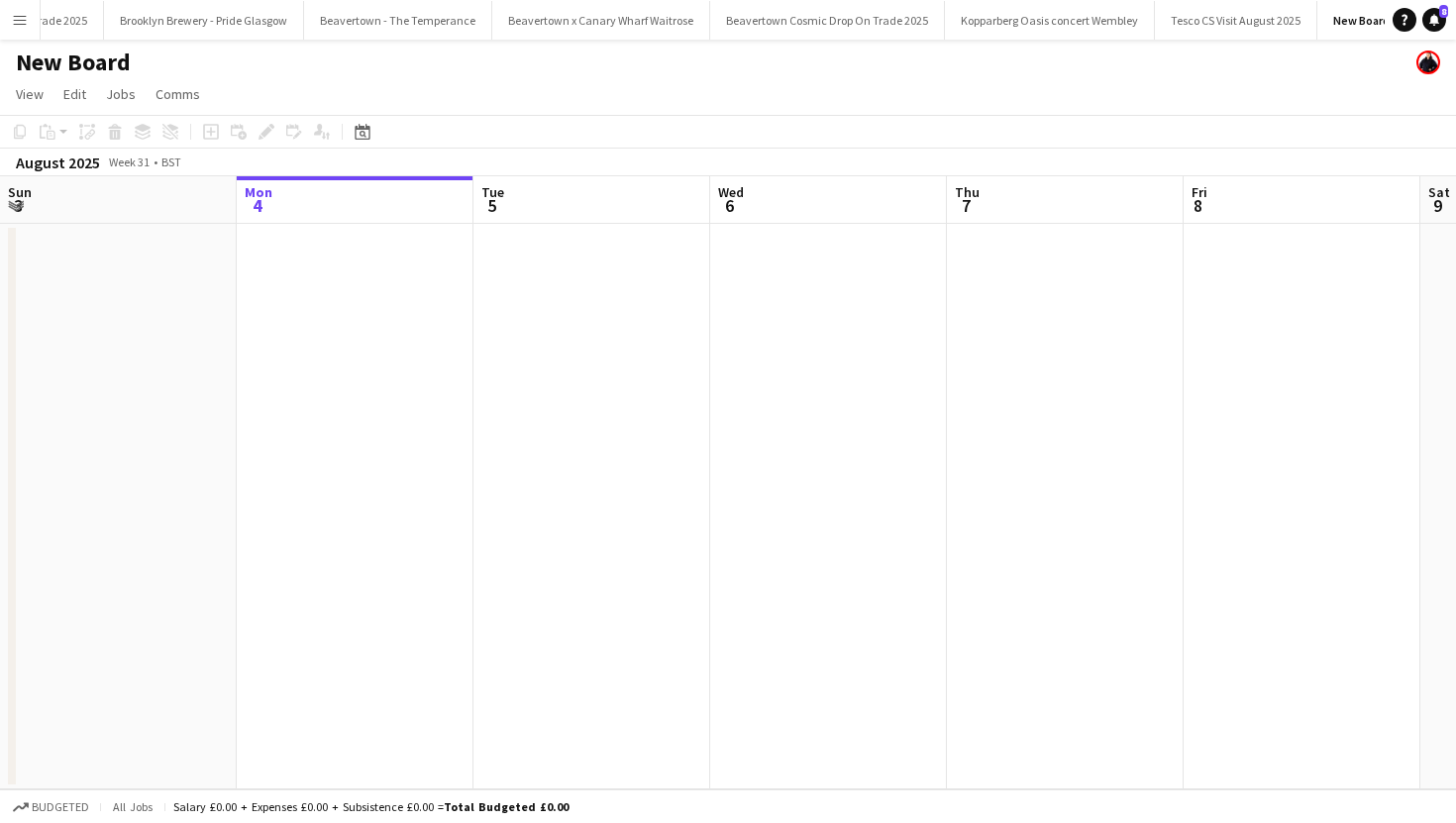 click on "New Board" 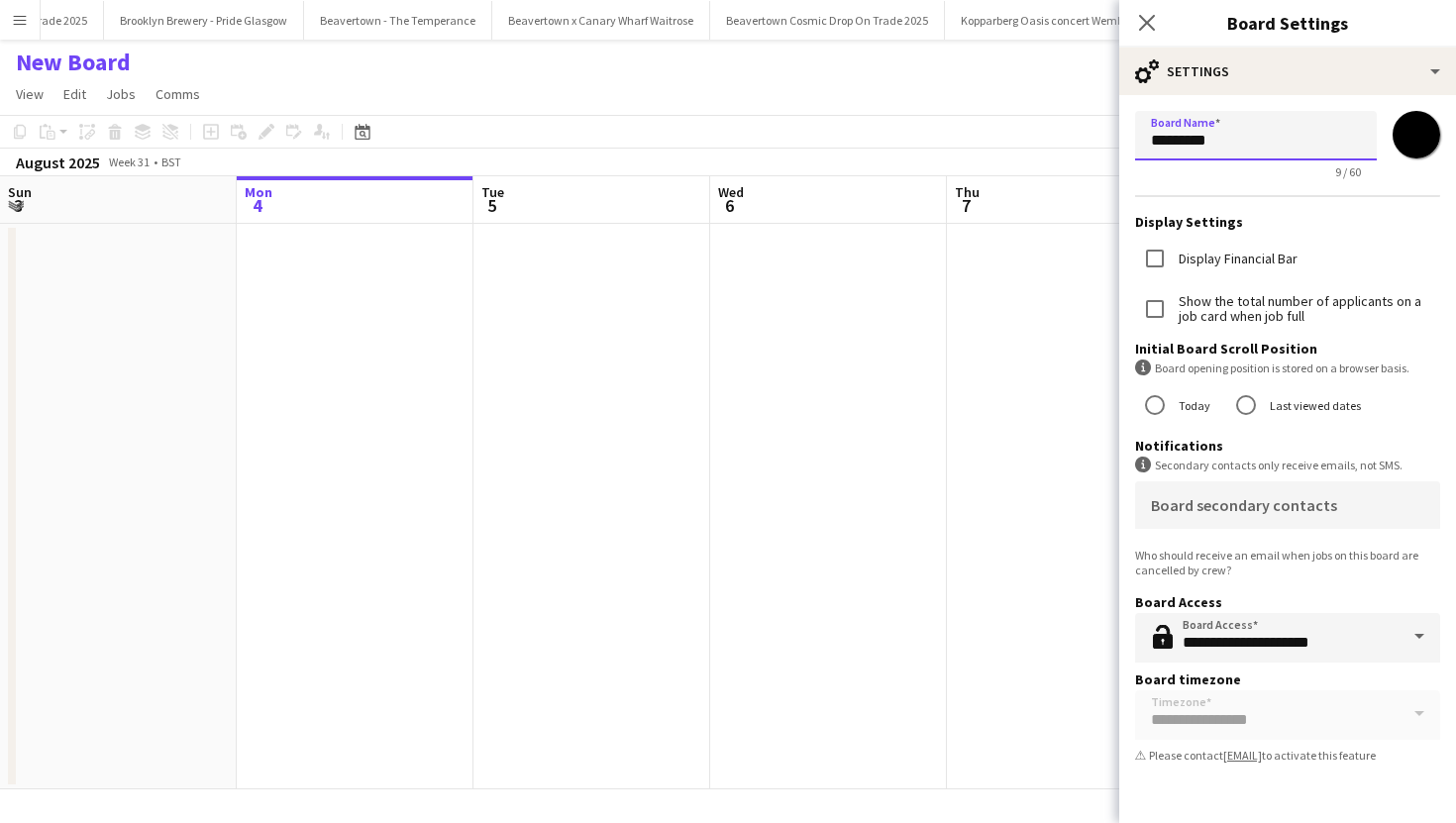 drag, startPoint x: 1226, startPoint y: 141, endPoint x: 1132, endPoint y: 139, distance: 94.02127 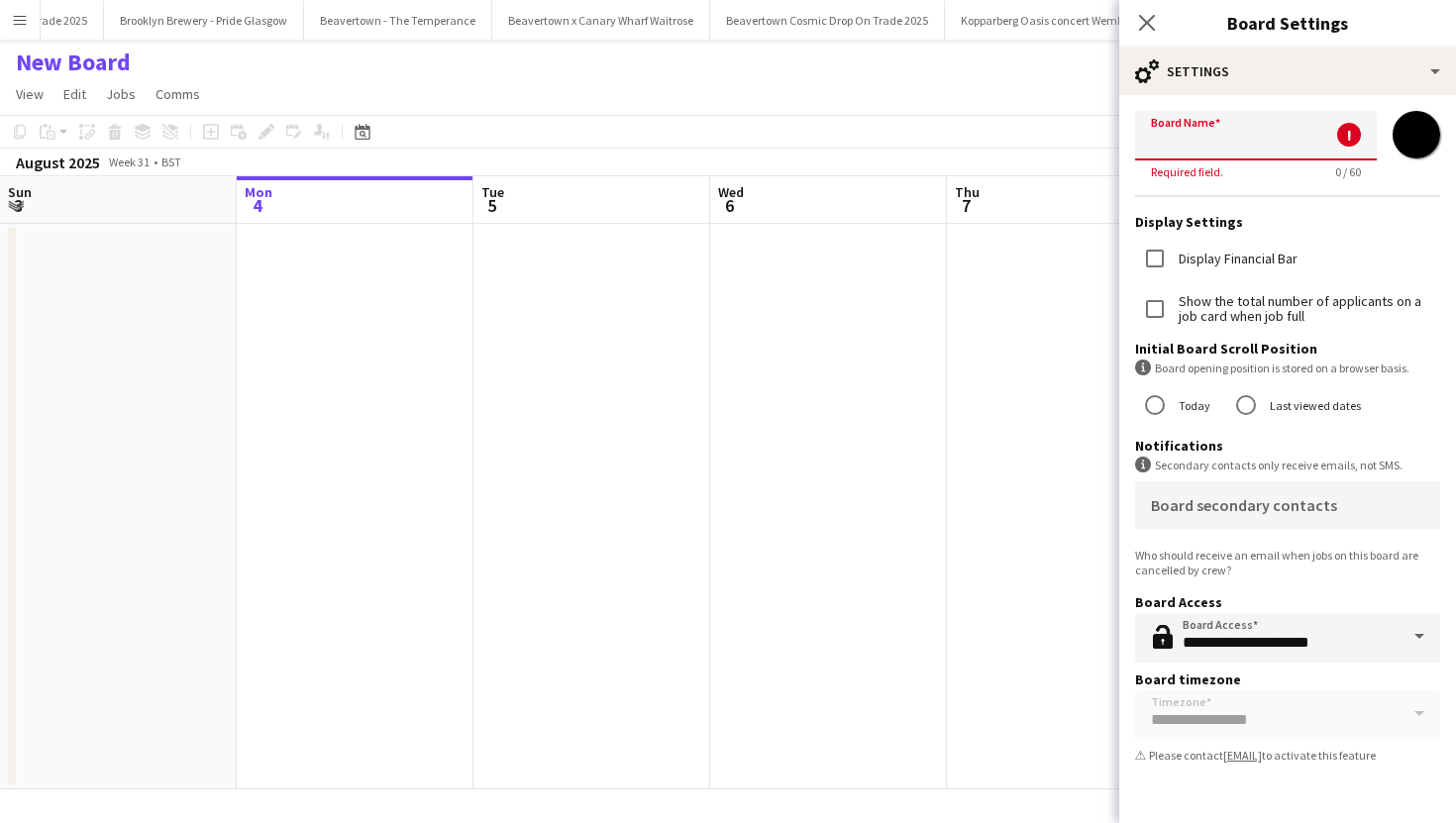 paste on "**********" 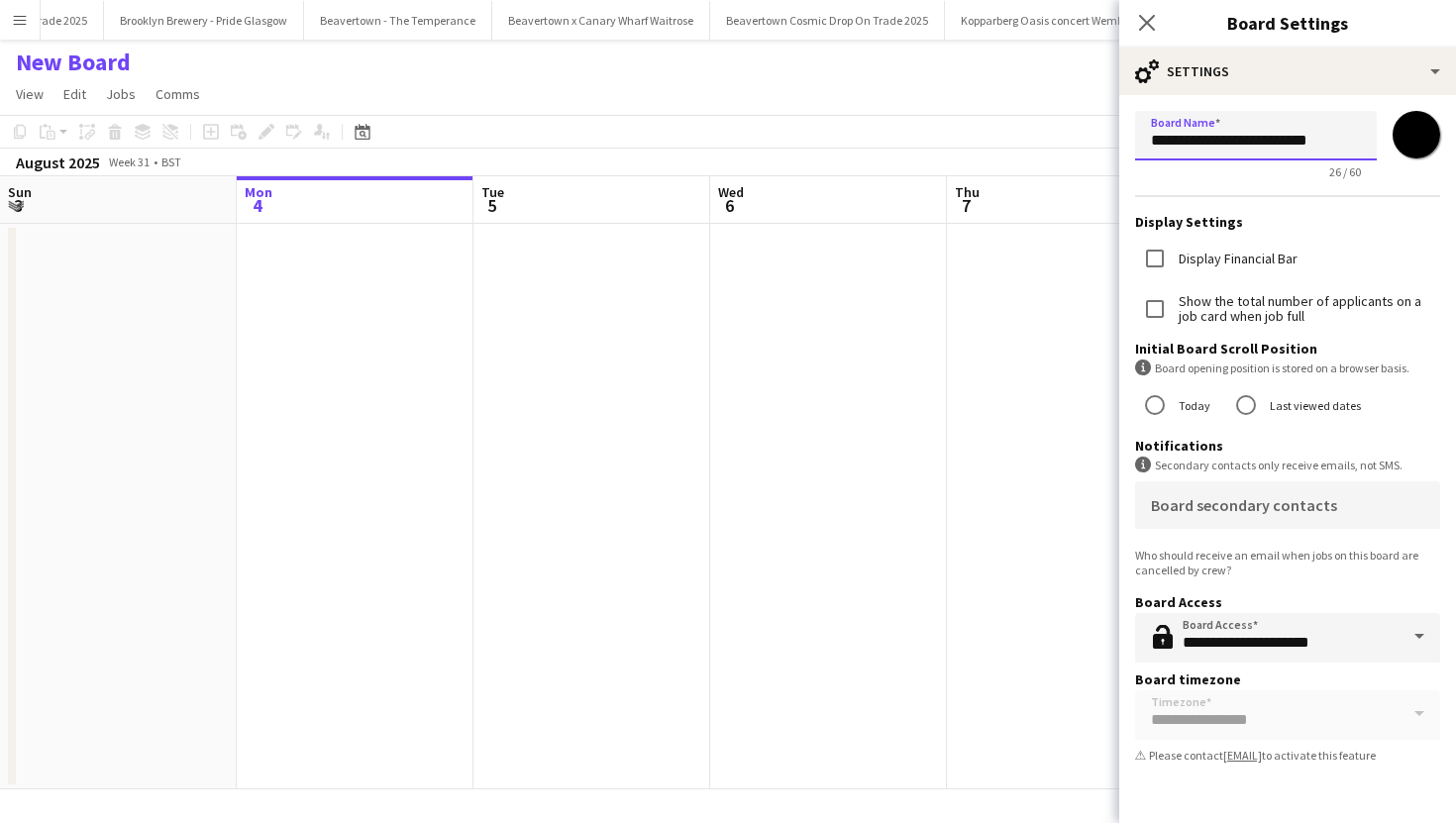 drag, startPoint x: 1241, startPoint y: 140, endPoint x: 1213, endPoint y: 140, distance: 28 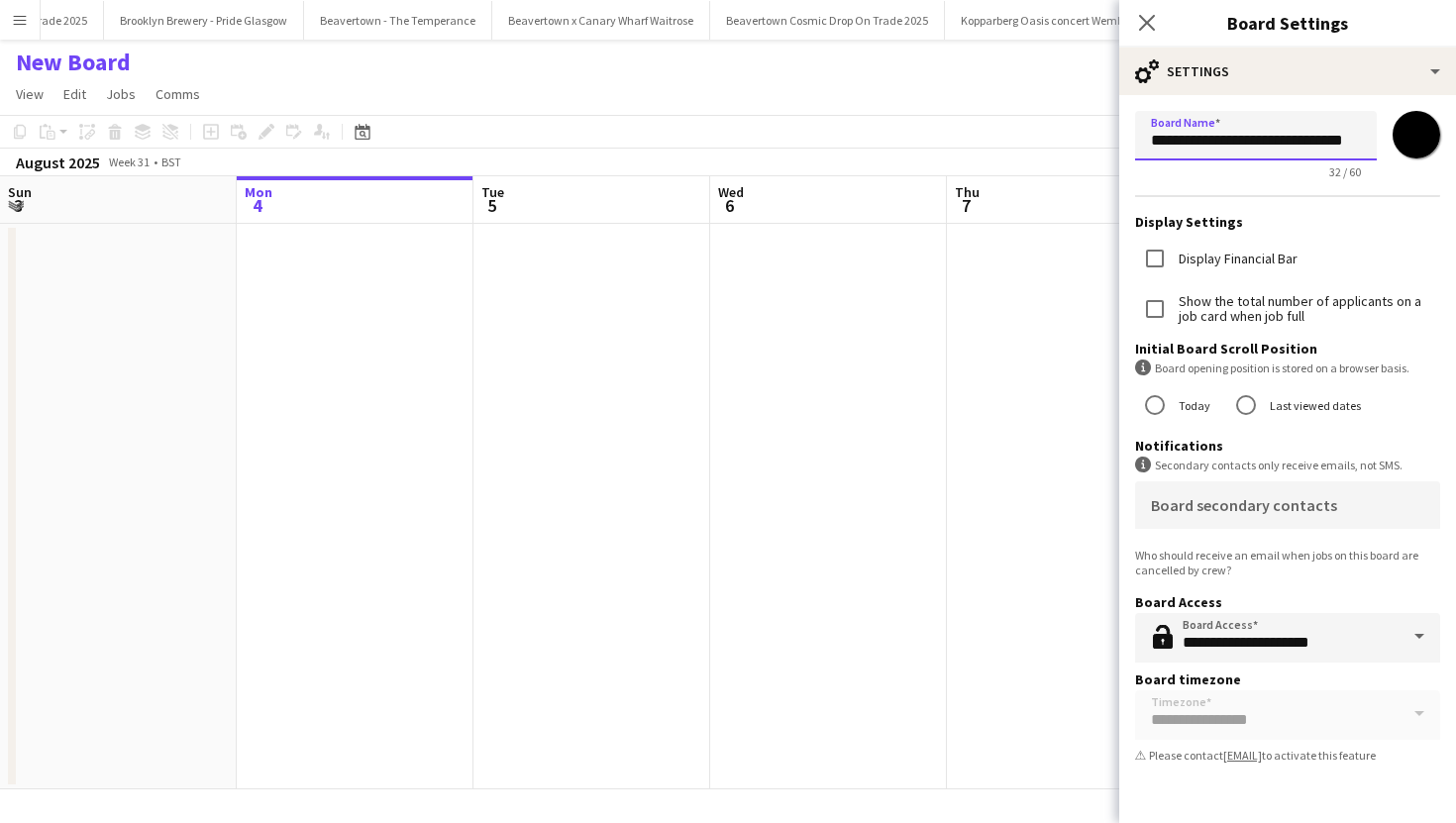 scroll, scrollTop: 0, scrollLeft: 0, axis: both 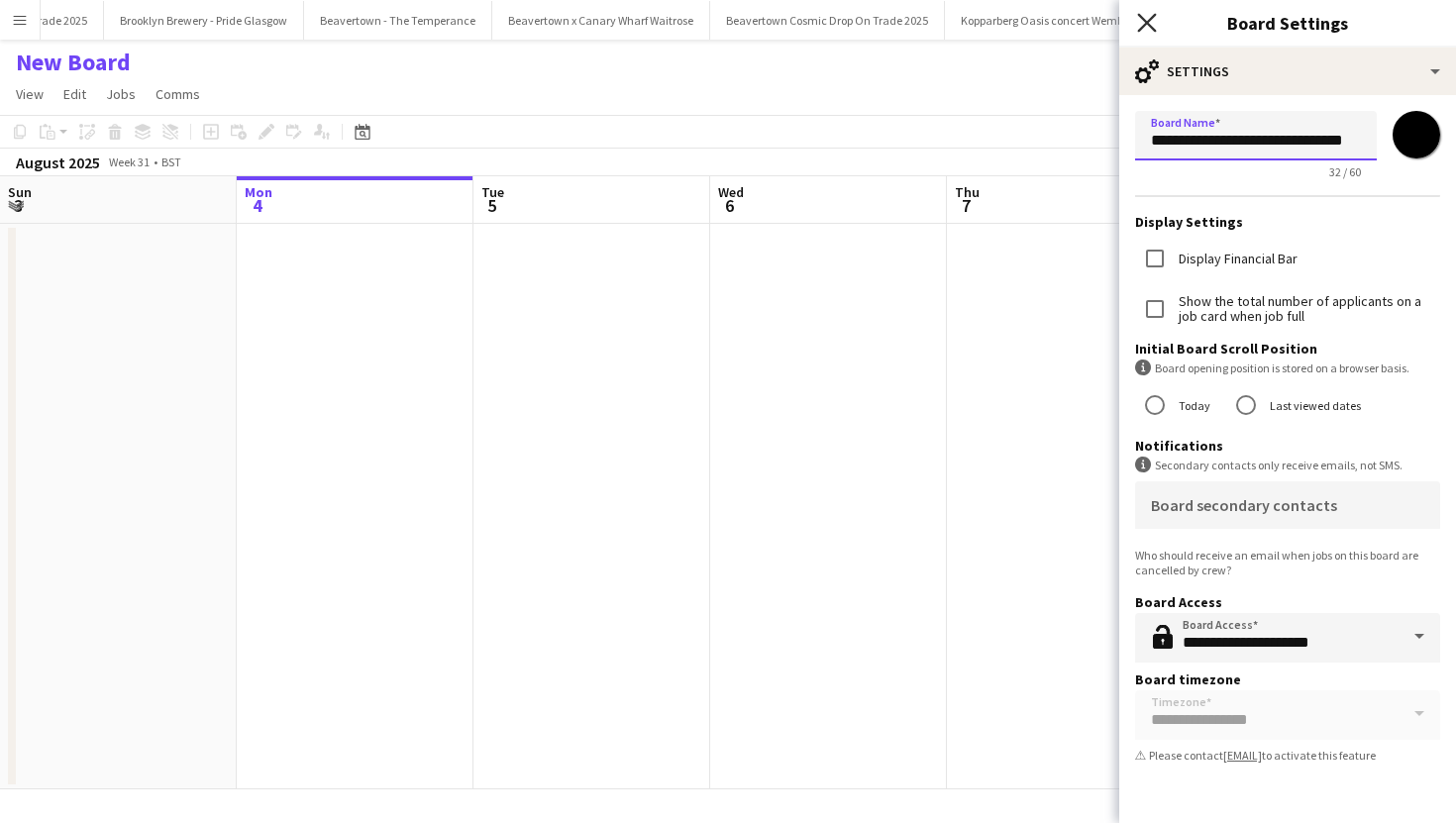 type on "**********" 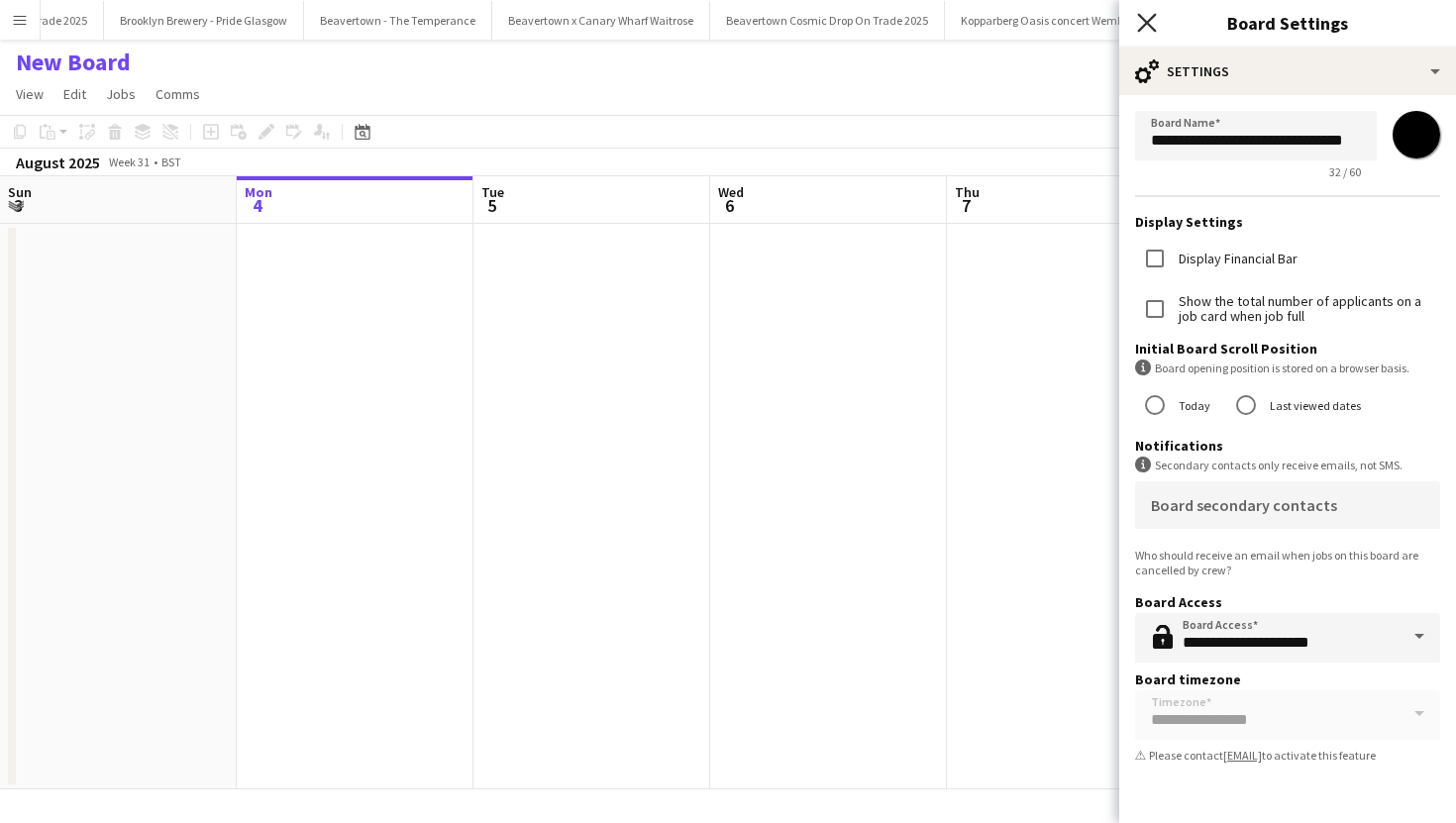click 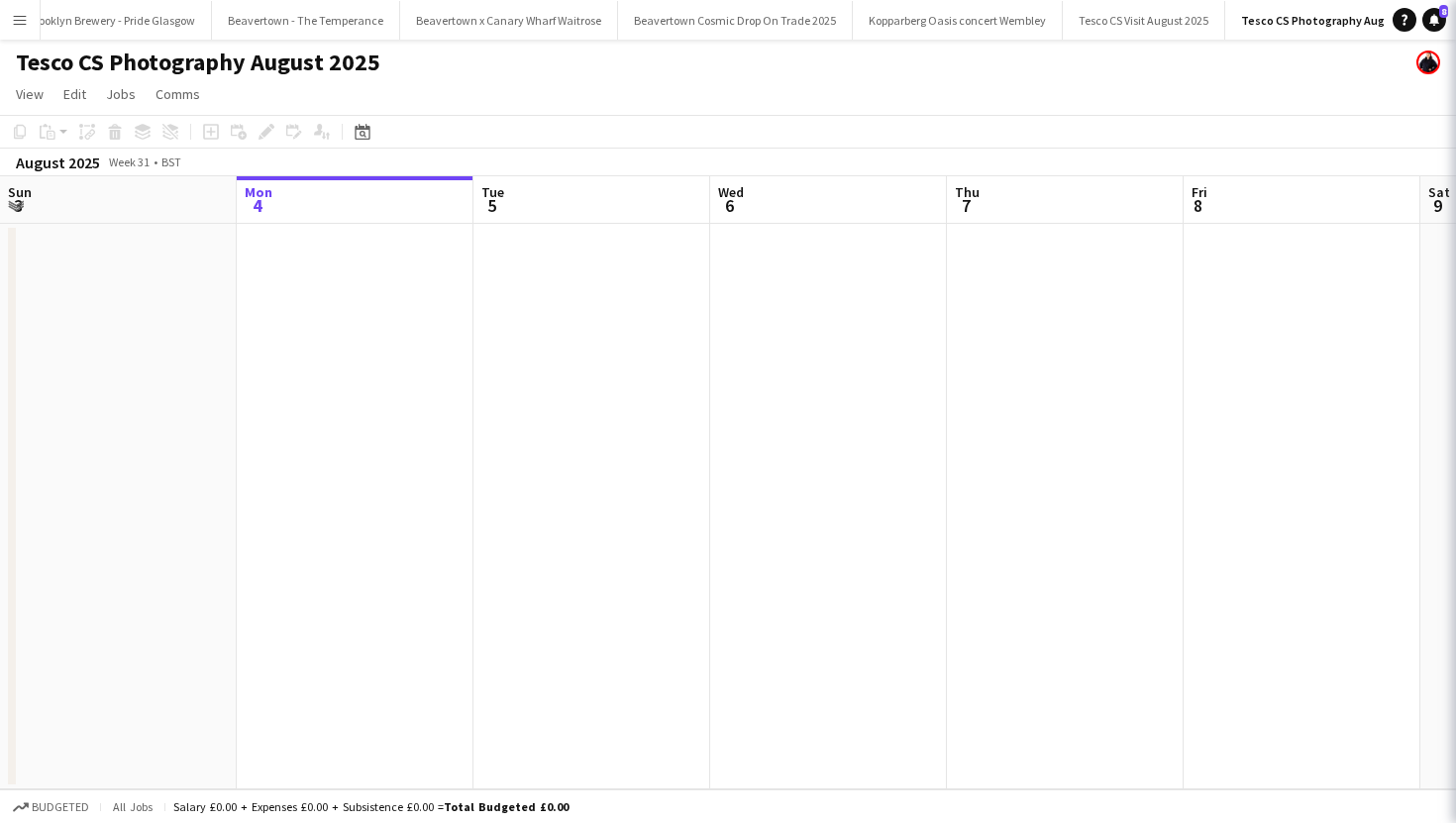 scroll, scrollTop: 0, scrollLeft: 3552, axis: horizontal 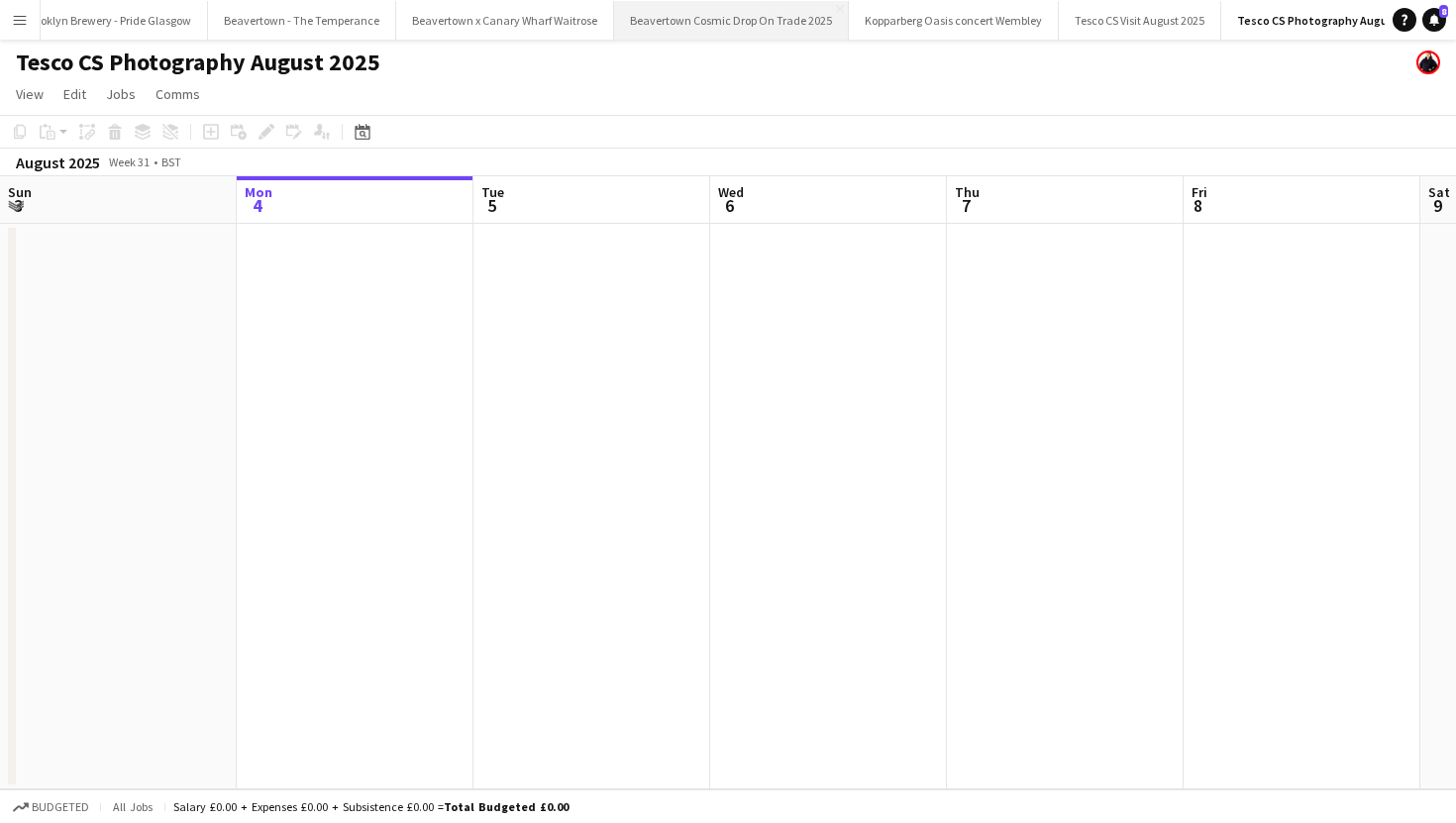 click on "Beavertown Cosmic Drop On Trade 2025
Close" at bounding box center [731, 20] 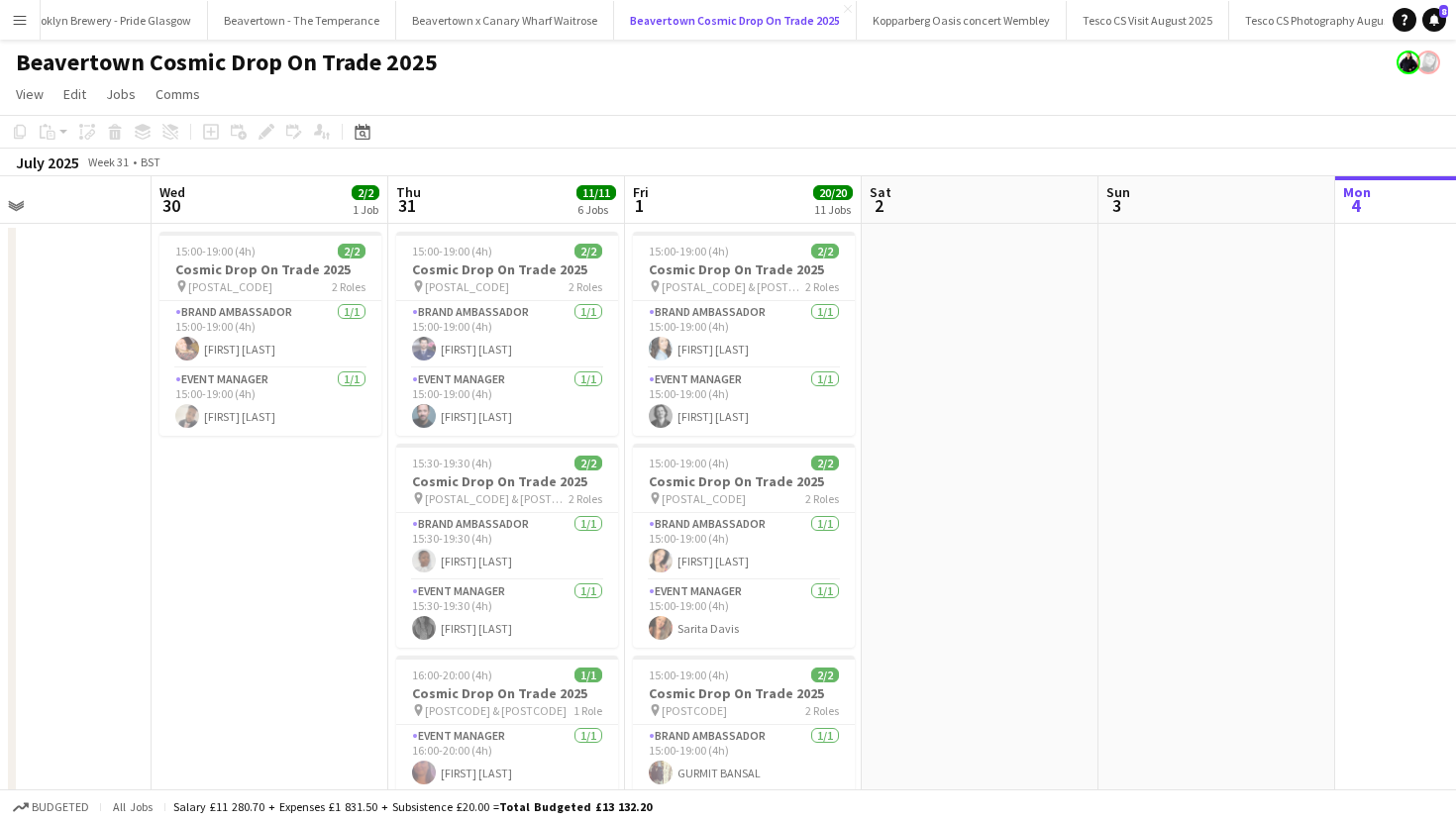 scroll, scrollTop: 0, scrollLeft: 555, axis: horizontal 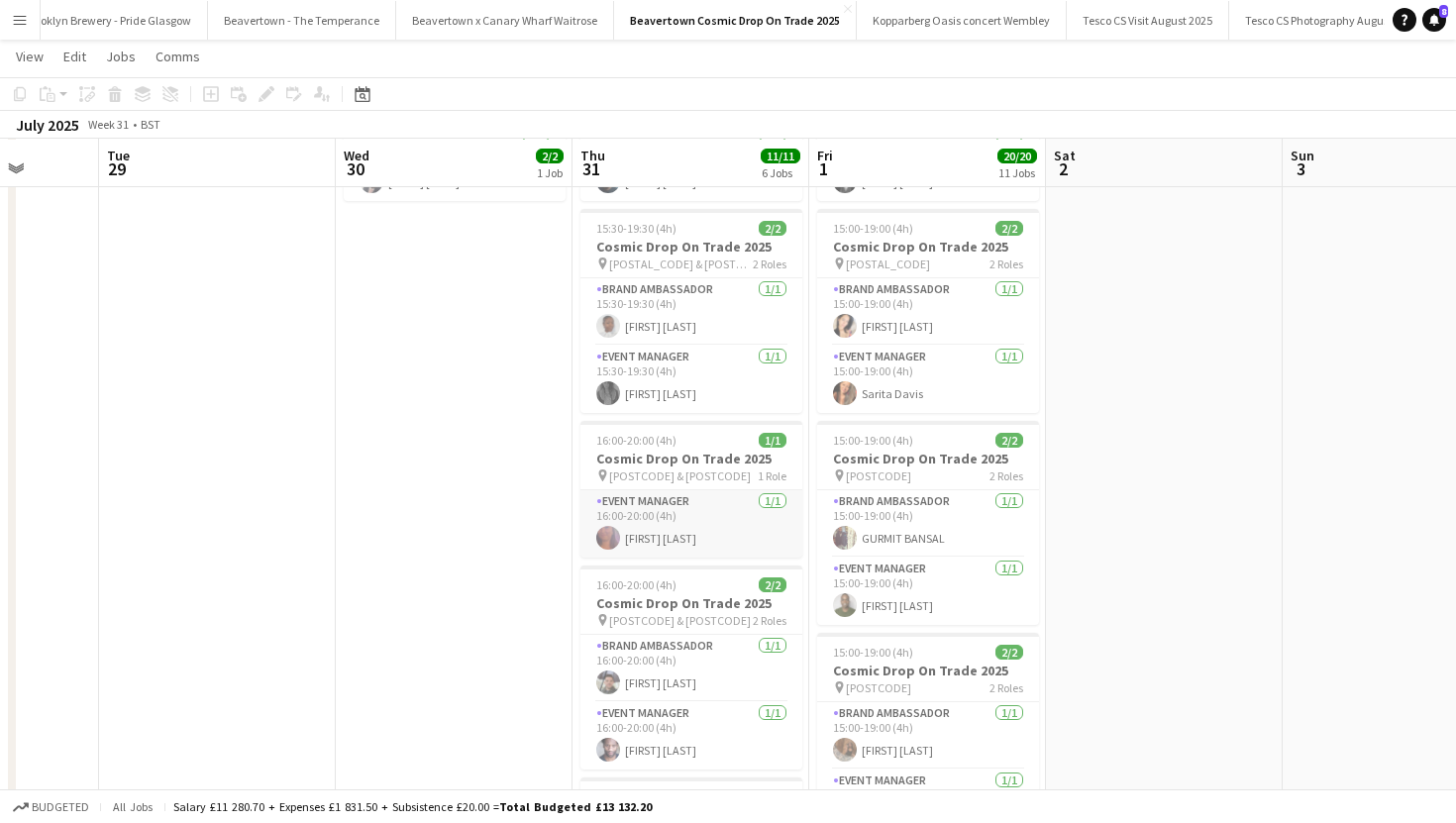 click on "Event Manager   1/1   16:00-20:00 (4h)
Laura Bartlett-Napper" at bounding box center (691, 524) 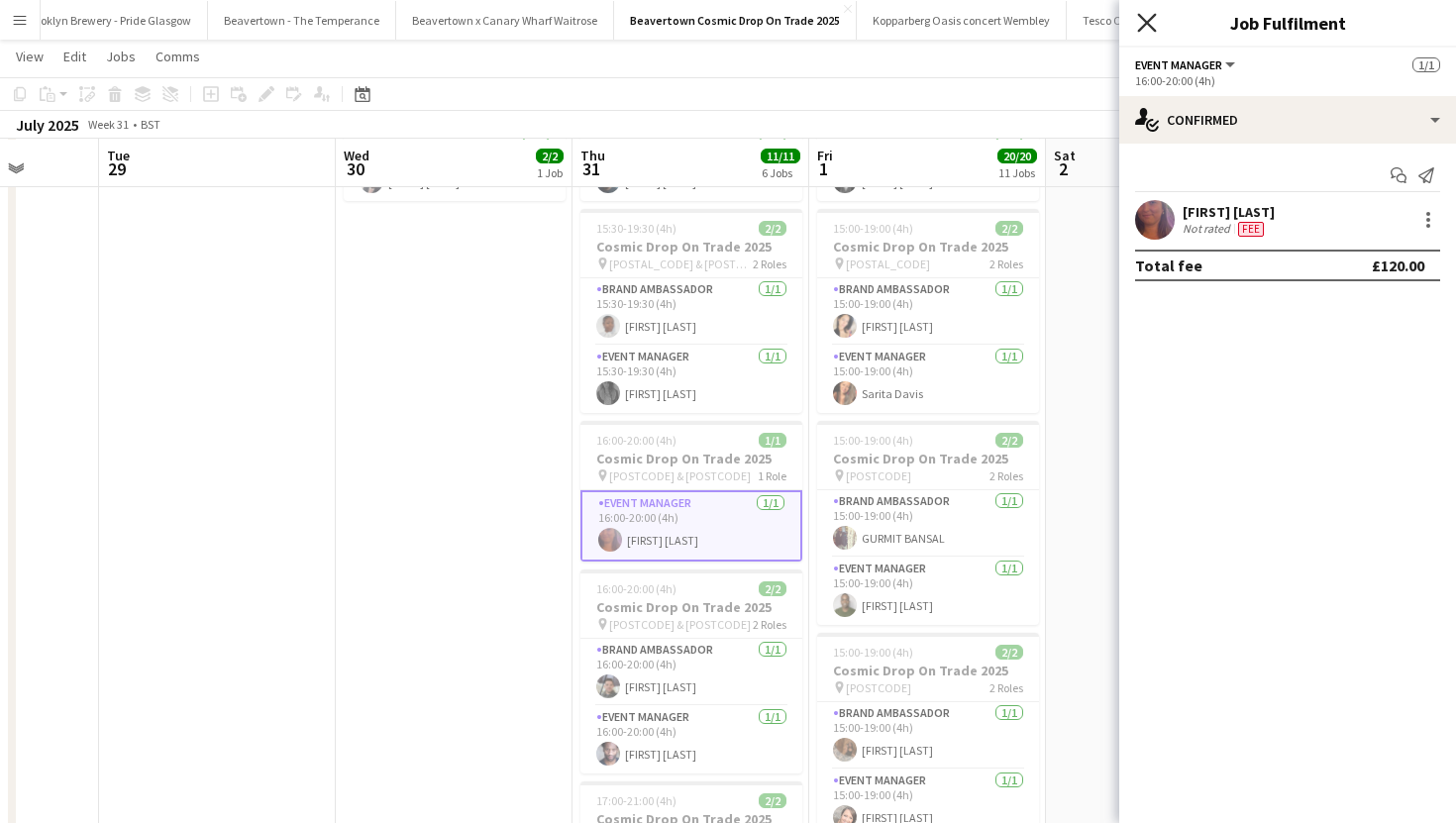 click on "Close pop-in" 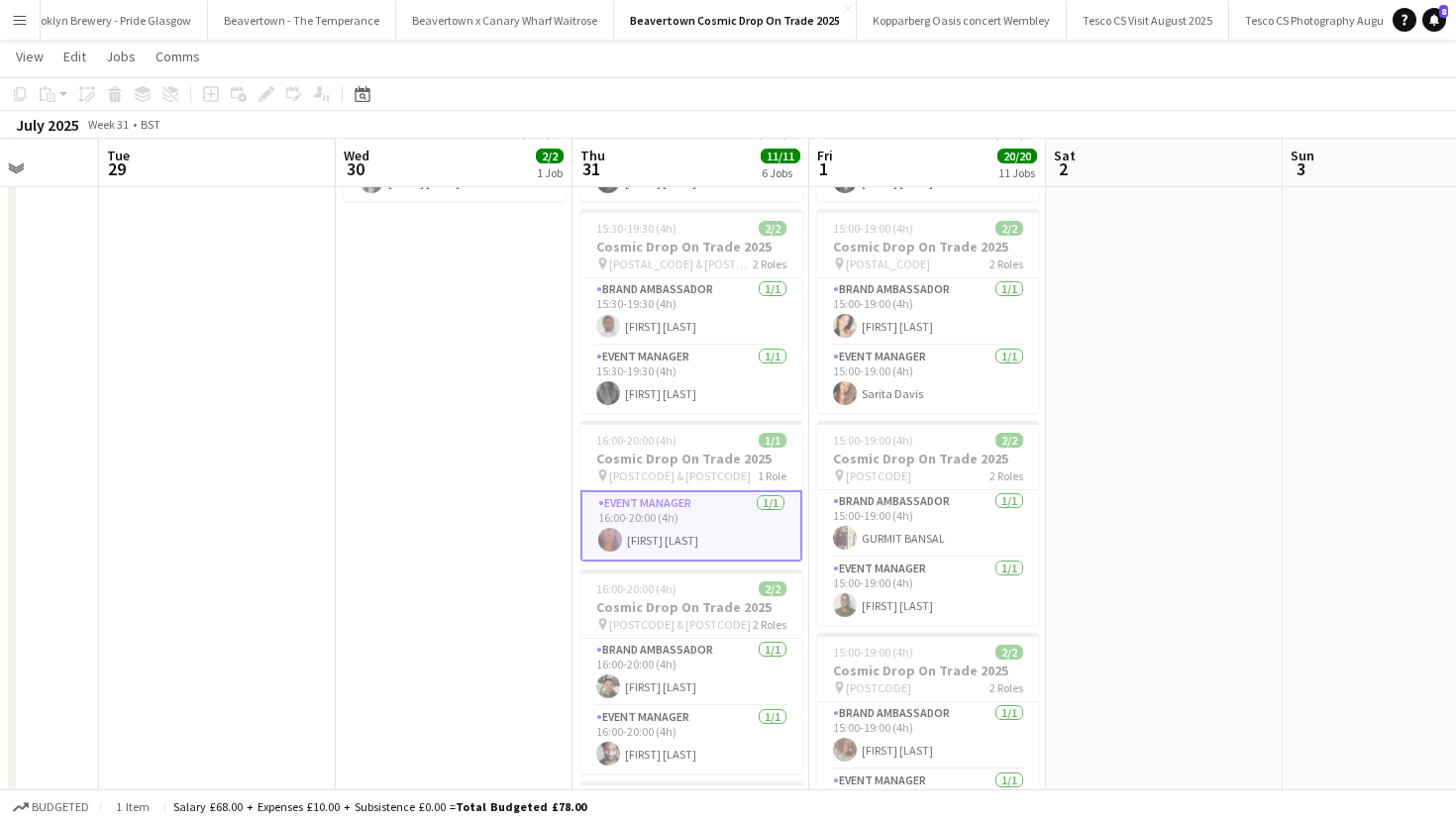 click at bounding box center (1164, 3044) 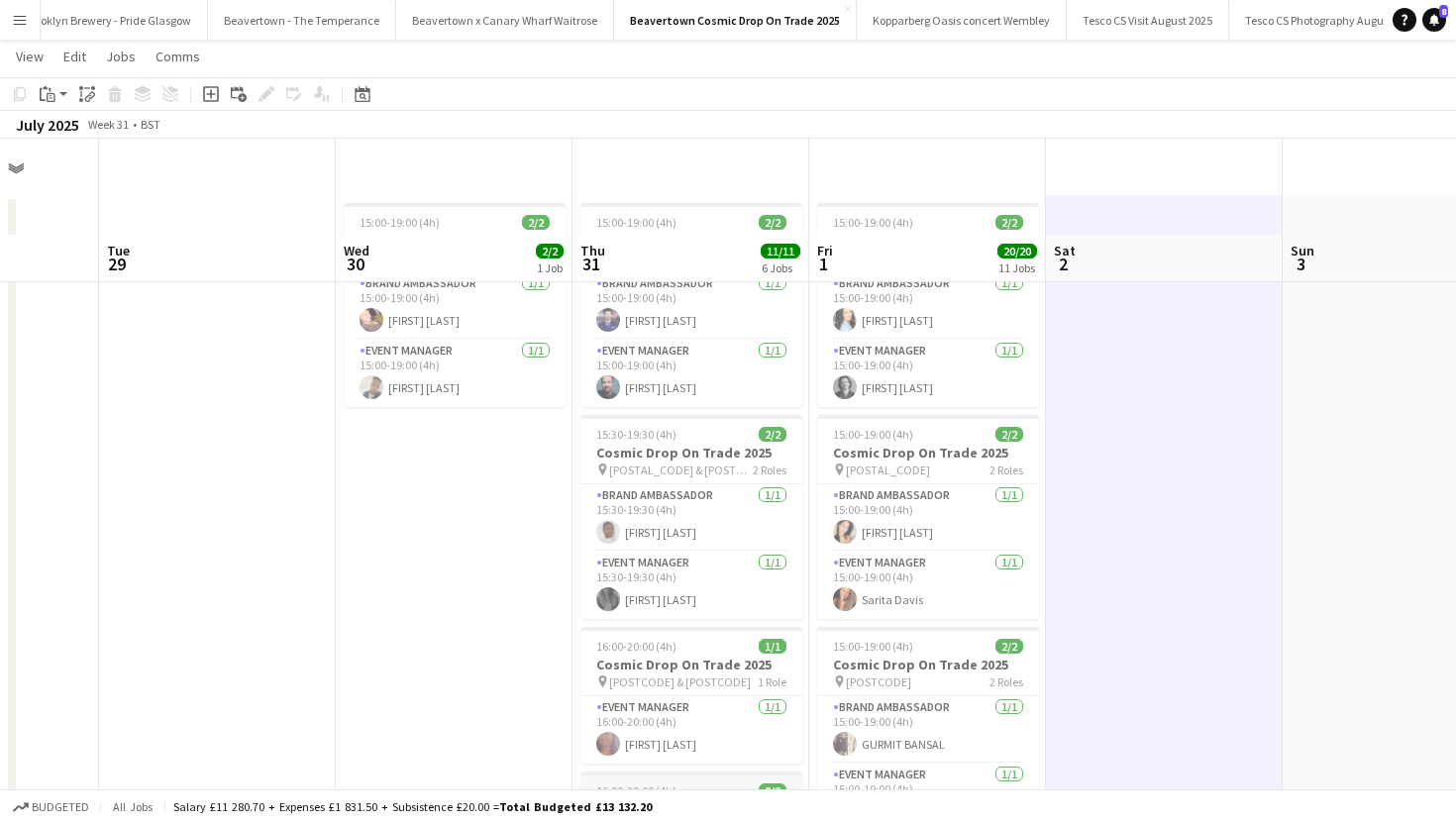 scroll, scrollTop: 0, scrollLeft: 0, axis: both 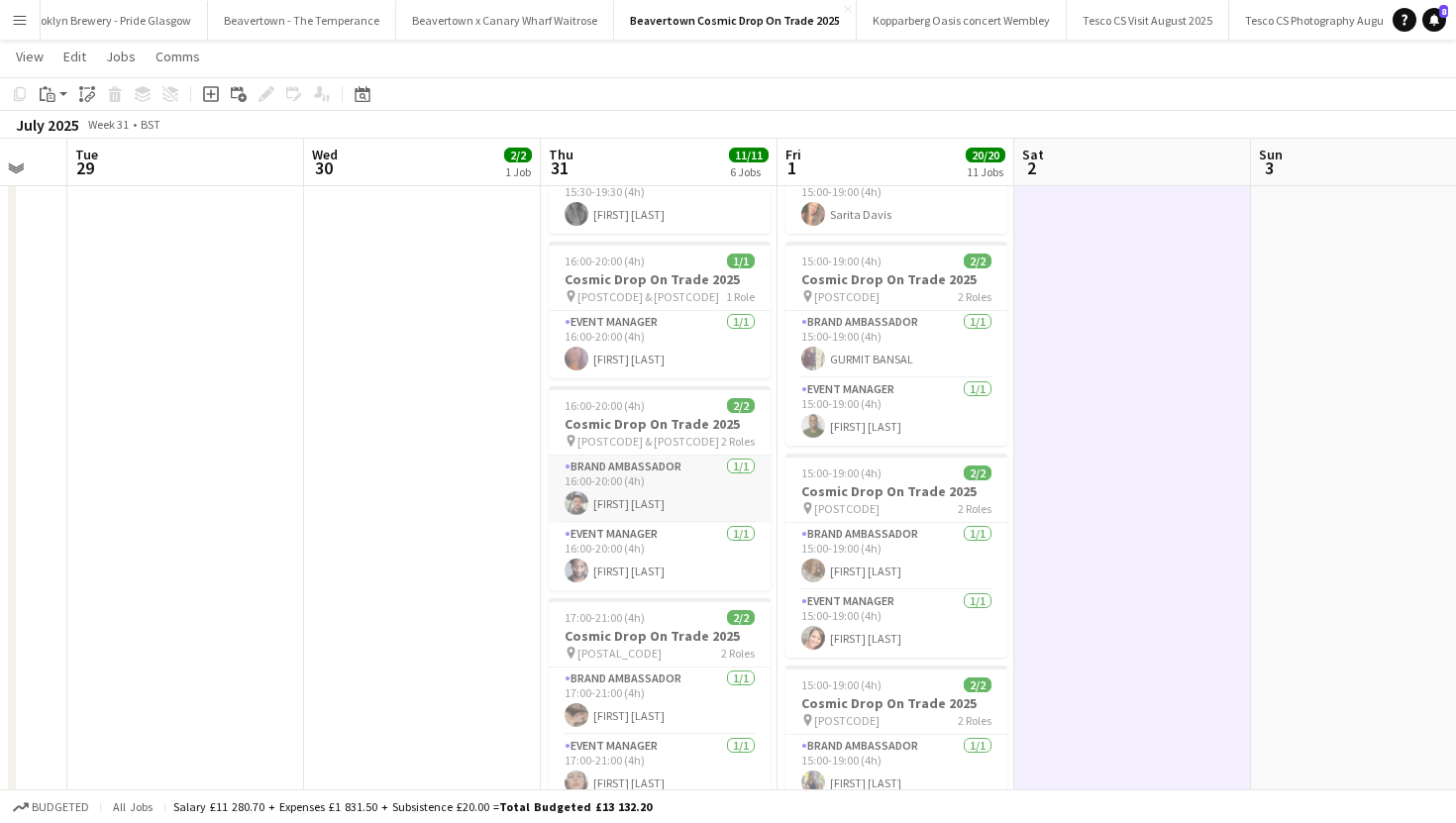 click on "Brand Ambassador   1/1   16:00-20:00 (4h)
James McNamee" at bounding box center (660, 489) 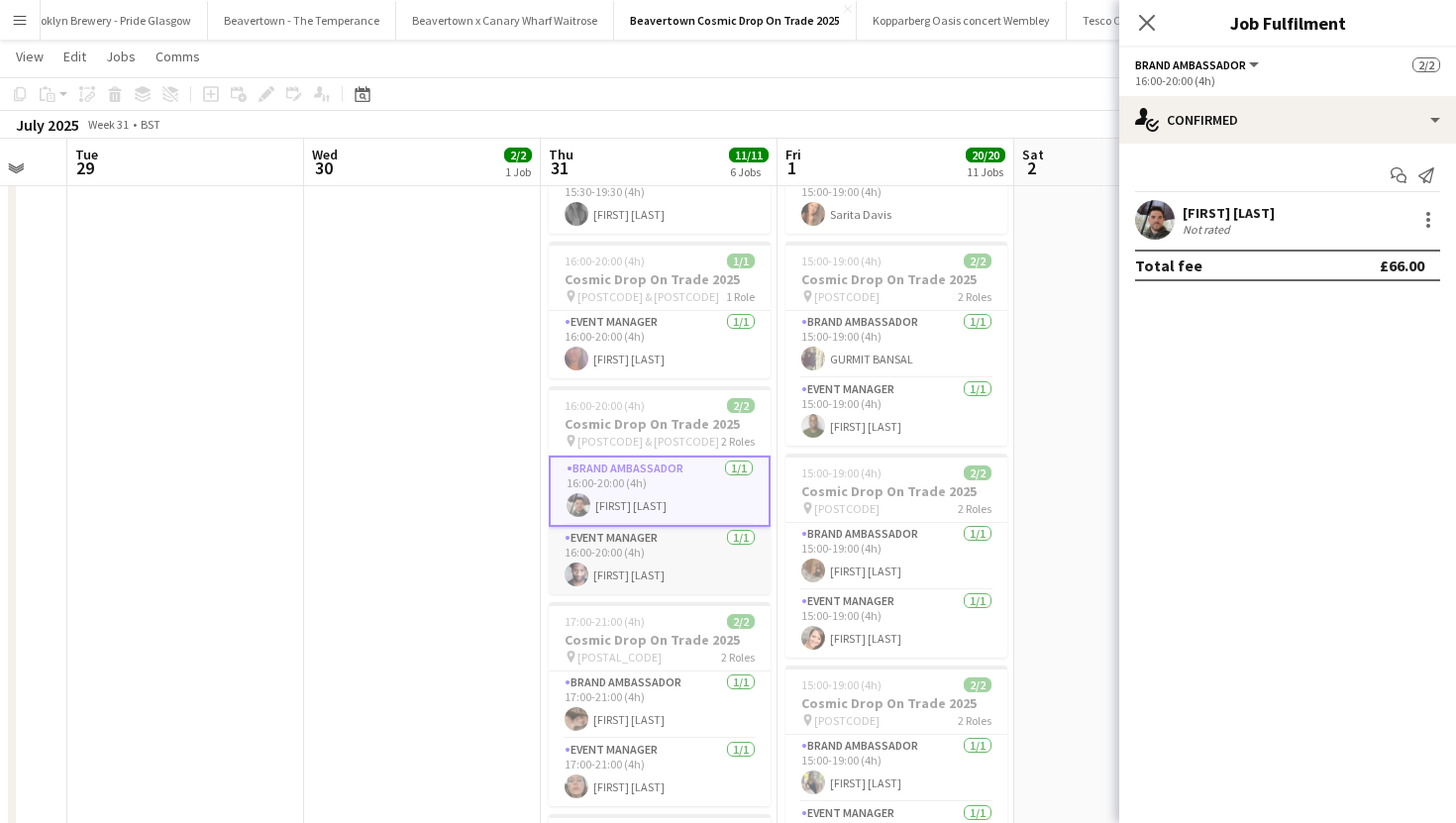click on "Event Manager   1/1   16:00-20:00 (4h)
Gavin Cooper" at bounding box center (660, 561) 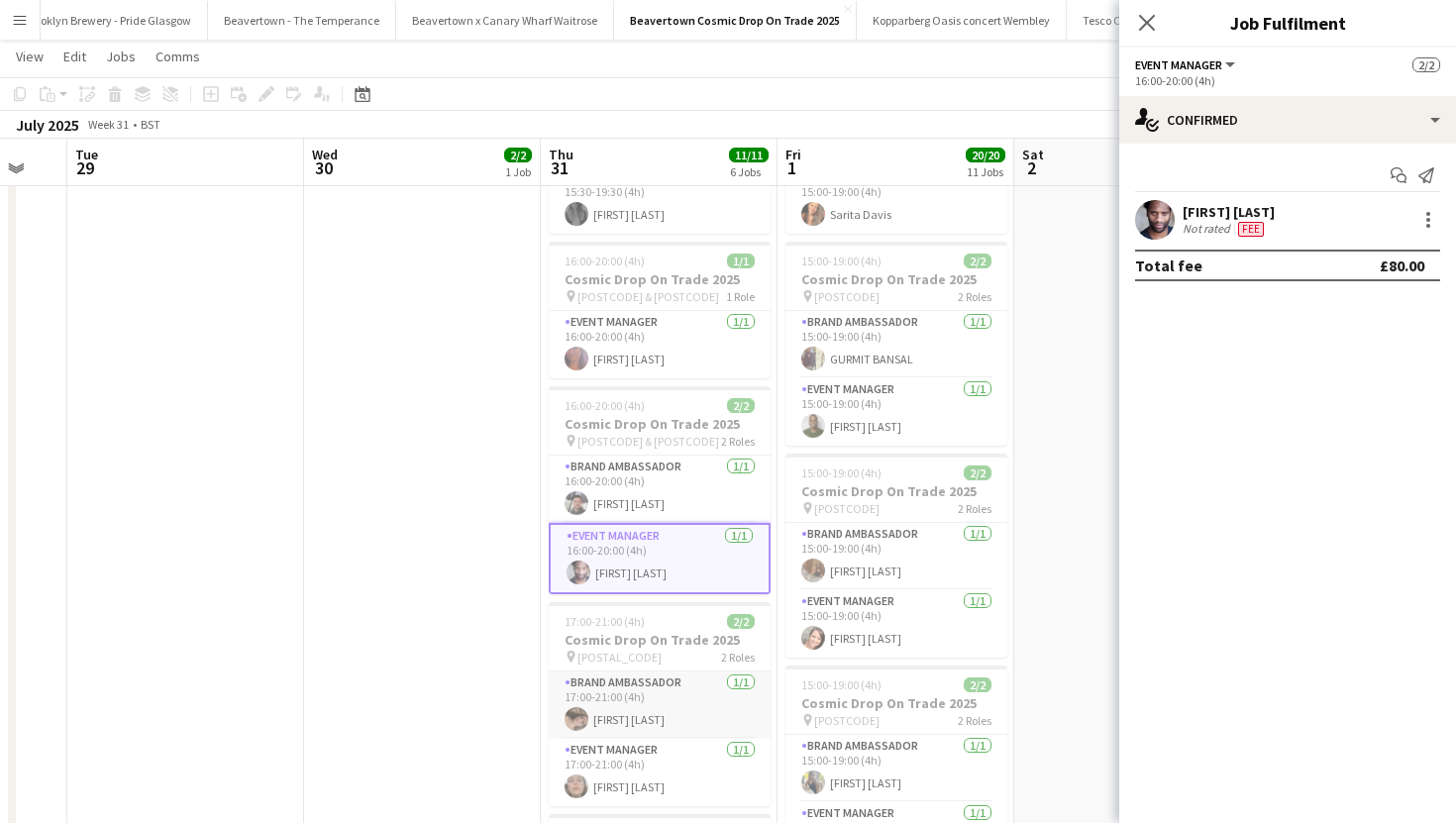click on "Brand Ambassador   1/1   17:00-21:00 (4h)
Callie Crowder" at bounding box center [660, 705] 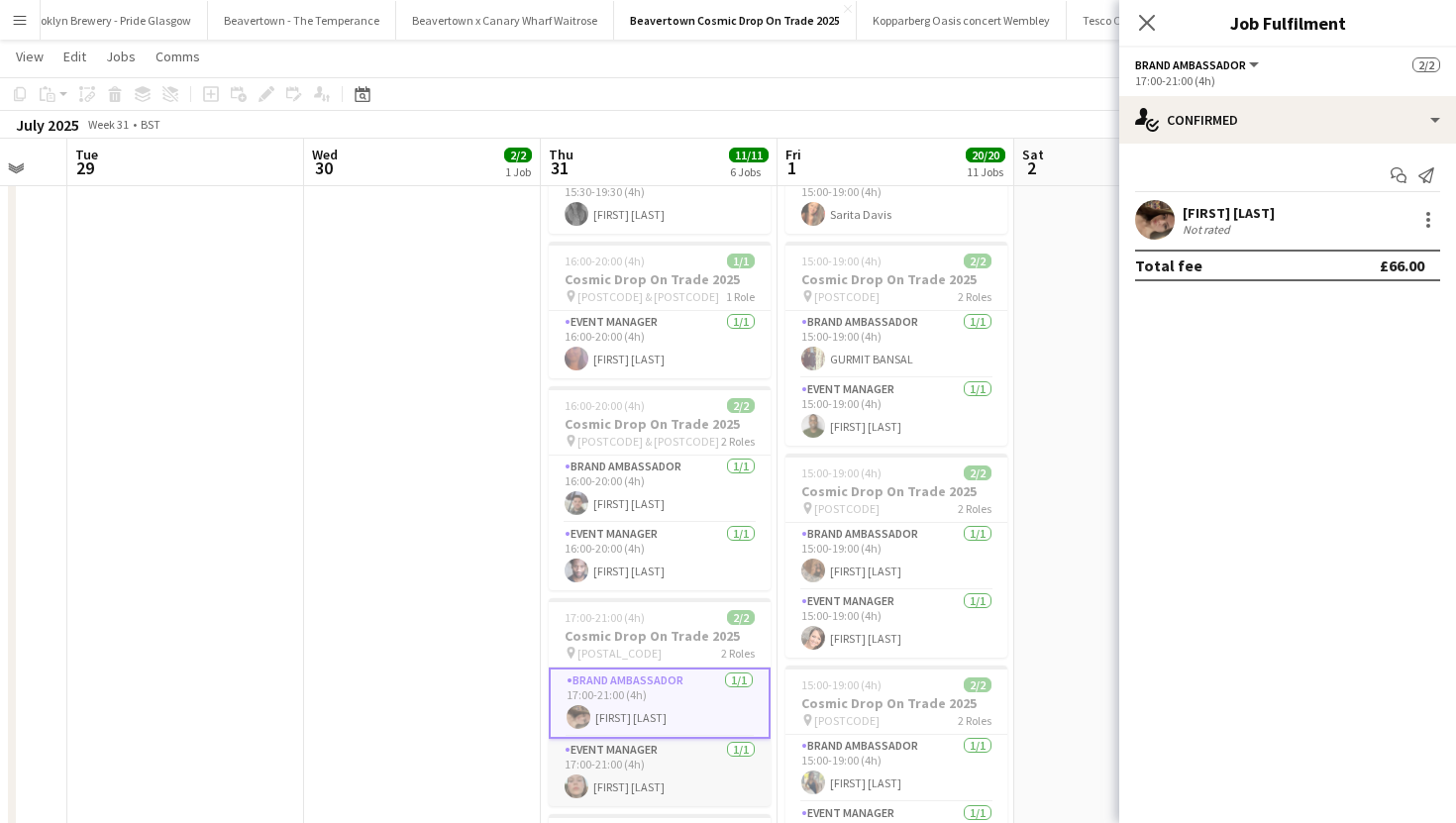 click on "Event Manager   1/1   17:00-21:00 (4h)
Katie Gates" at bounding box center (660, 772) 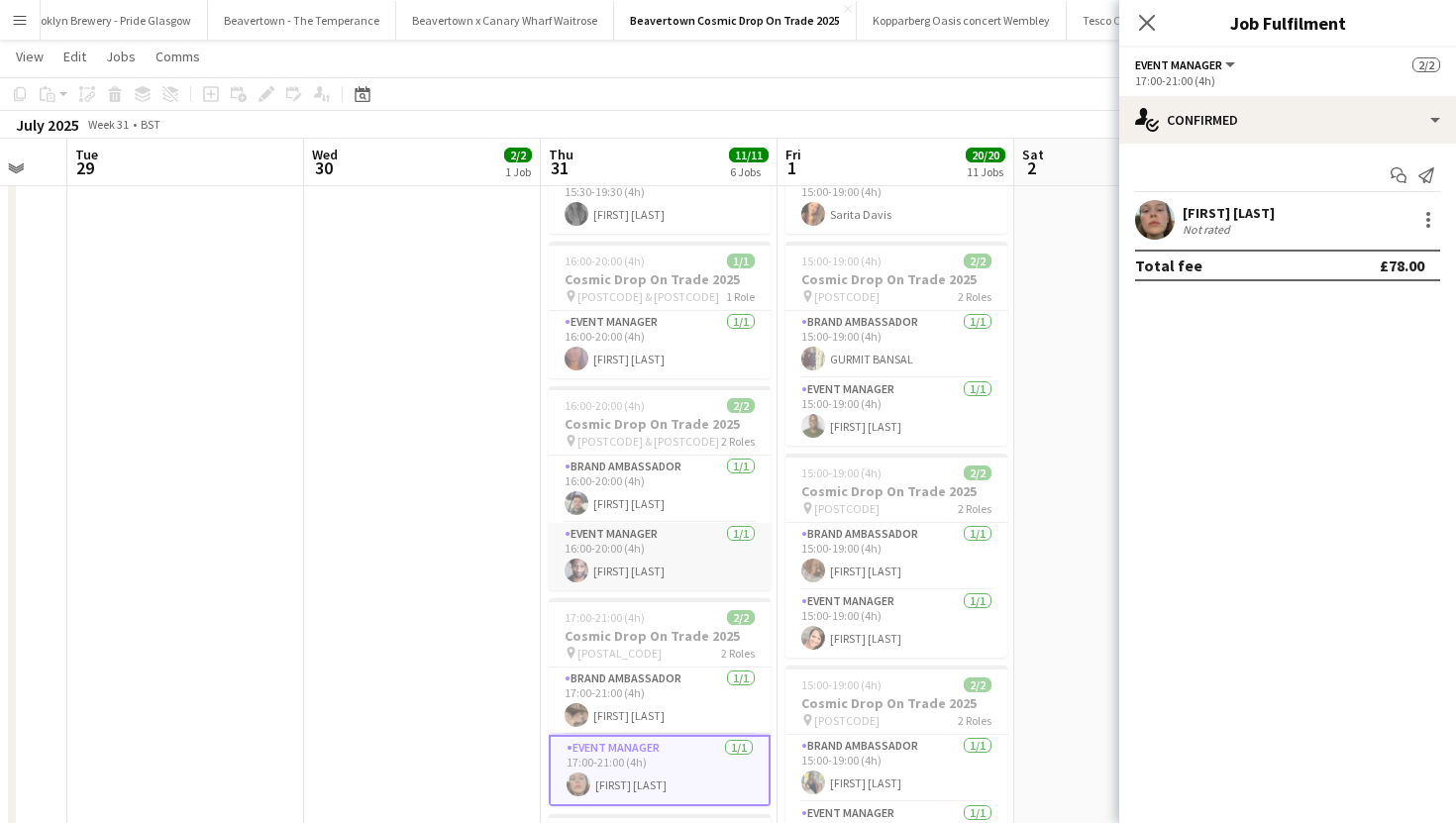 click on "Event Manager   1/1   16:00-20:00 (4h)
Gavin Cooper" at bounding box center (660, 557) 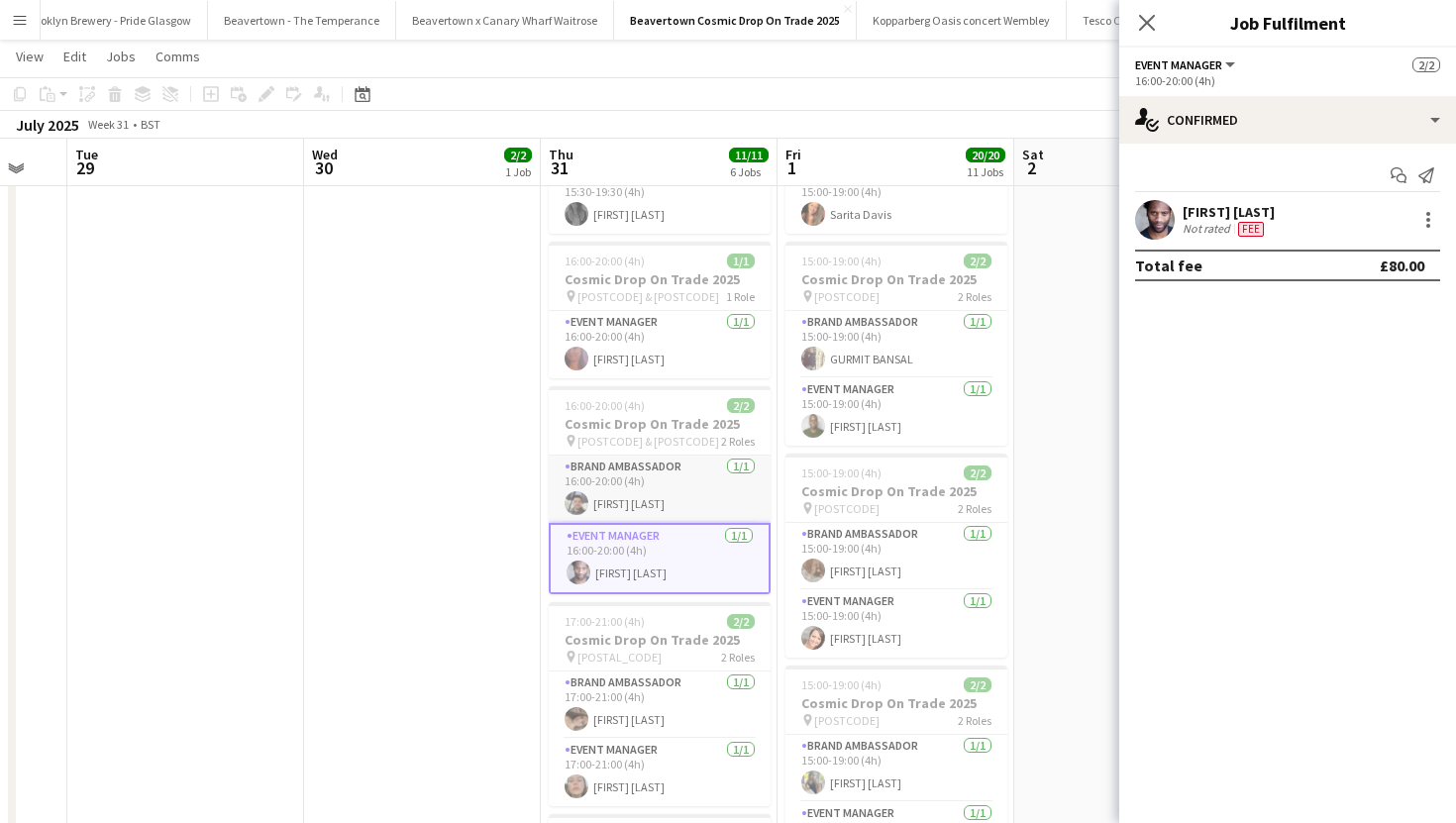 click on "Brand Ambassador   1/1   16:00-20:00 (4h)
James McNamee" at bounding box center [660, 489] 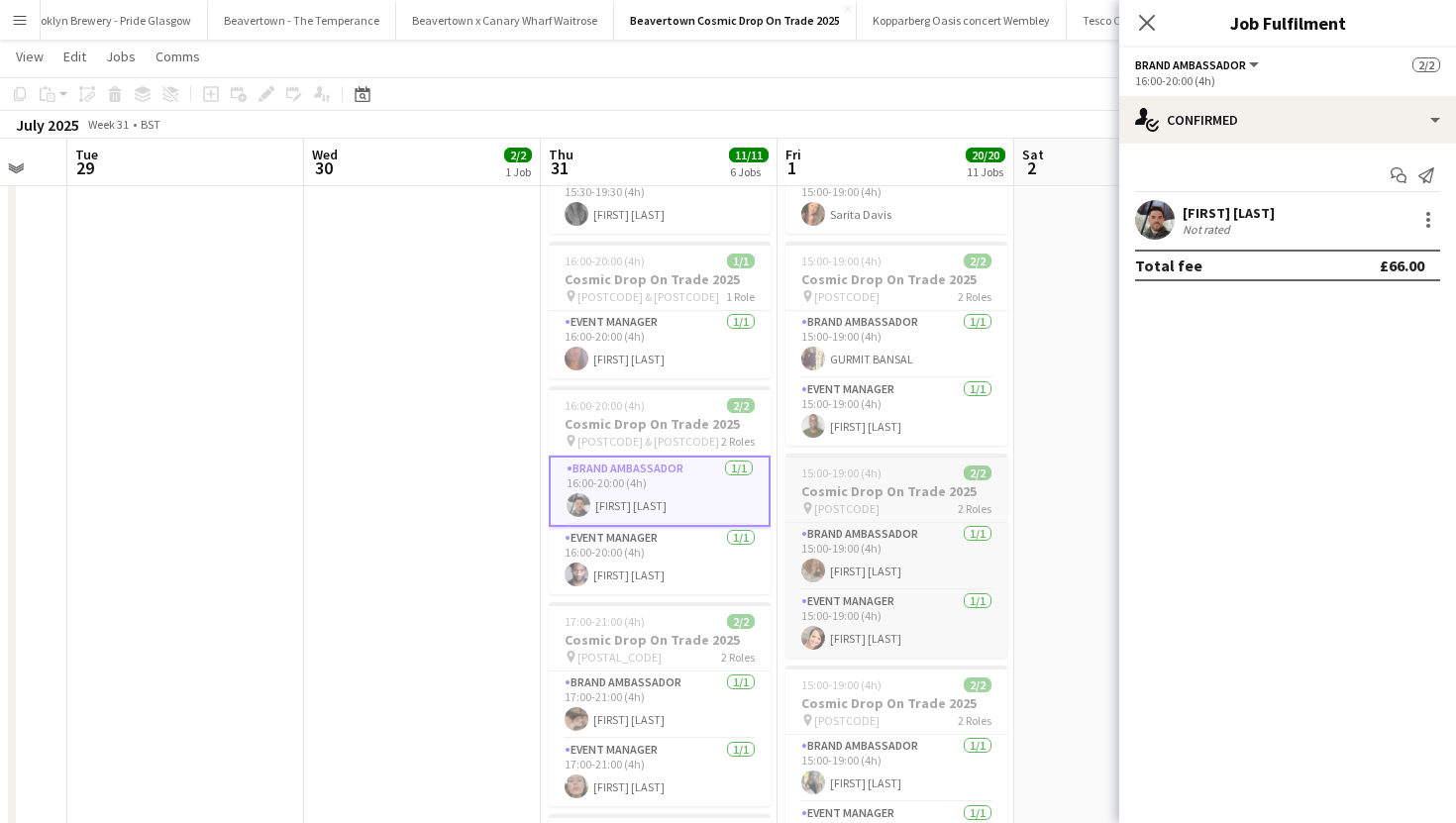 click on "pin
BH2 5AF   2 Roles" at bounding box center (896, 508) 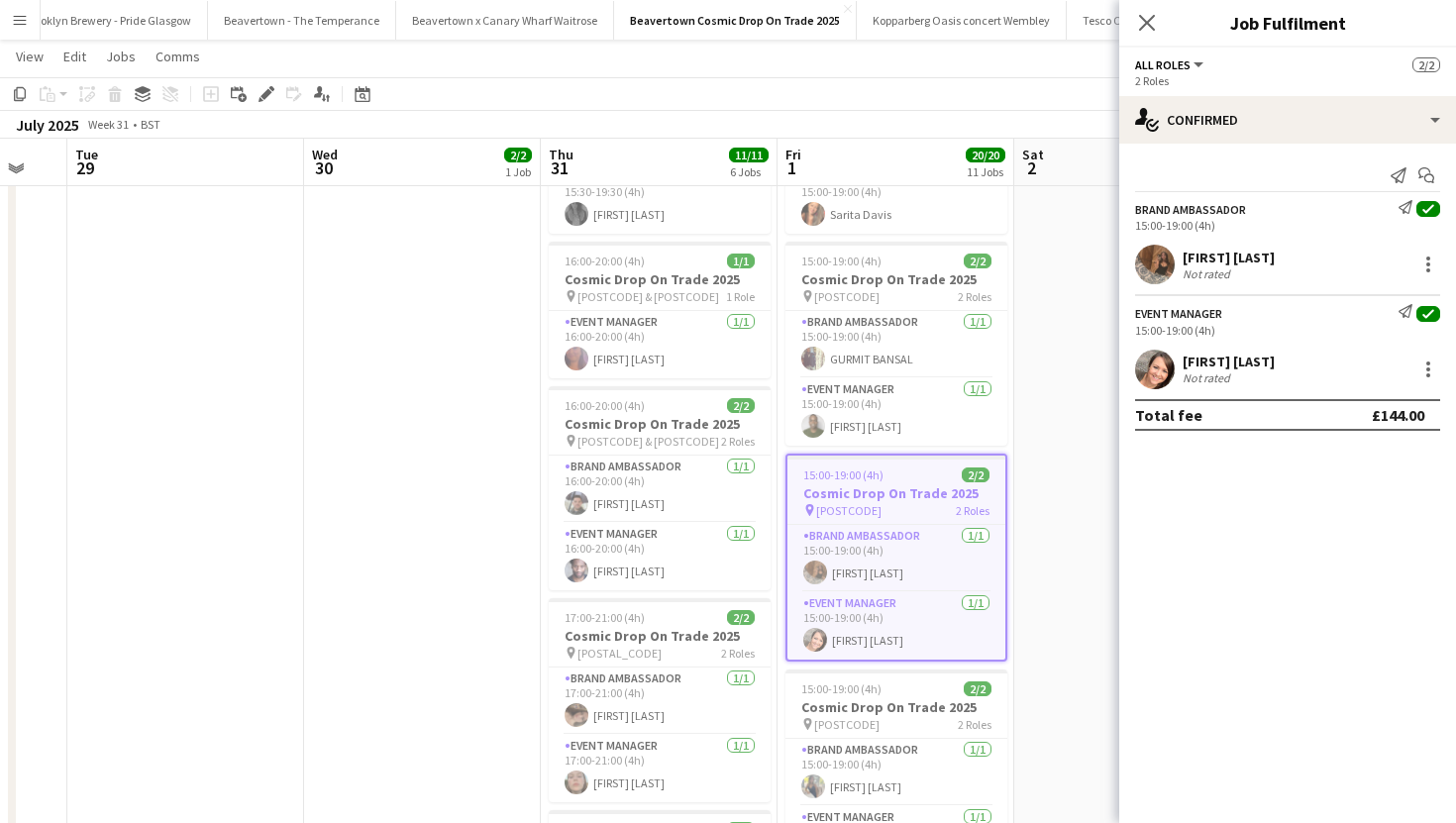 click at bounding box center (1132, 2865) 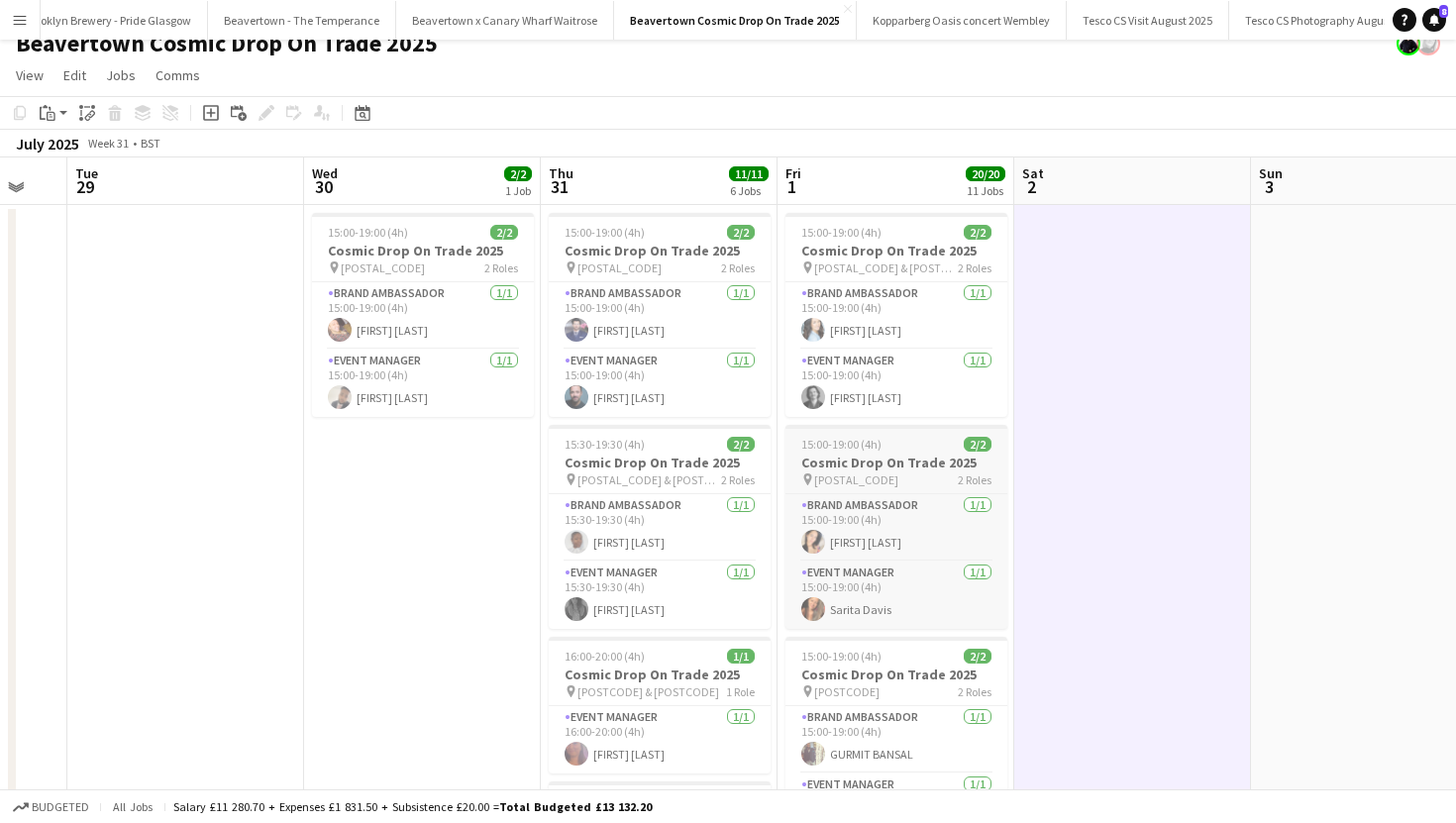scroll, scrollTop: 0, scrollLeft: 0, axis: both 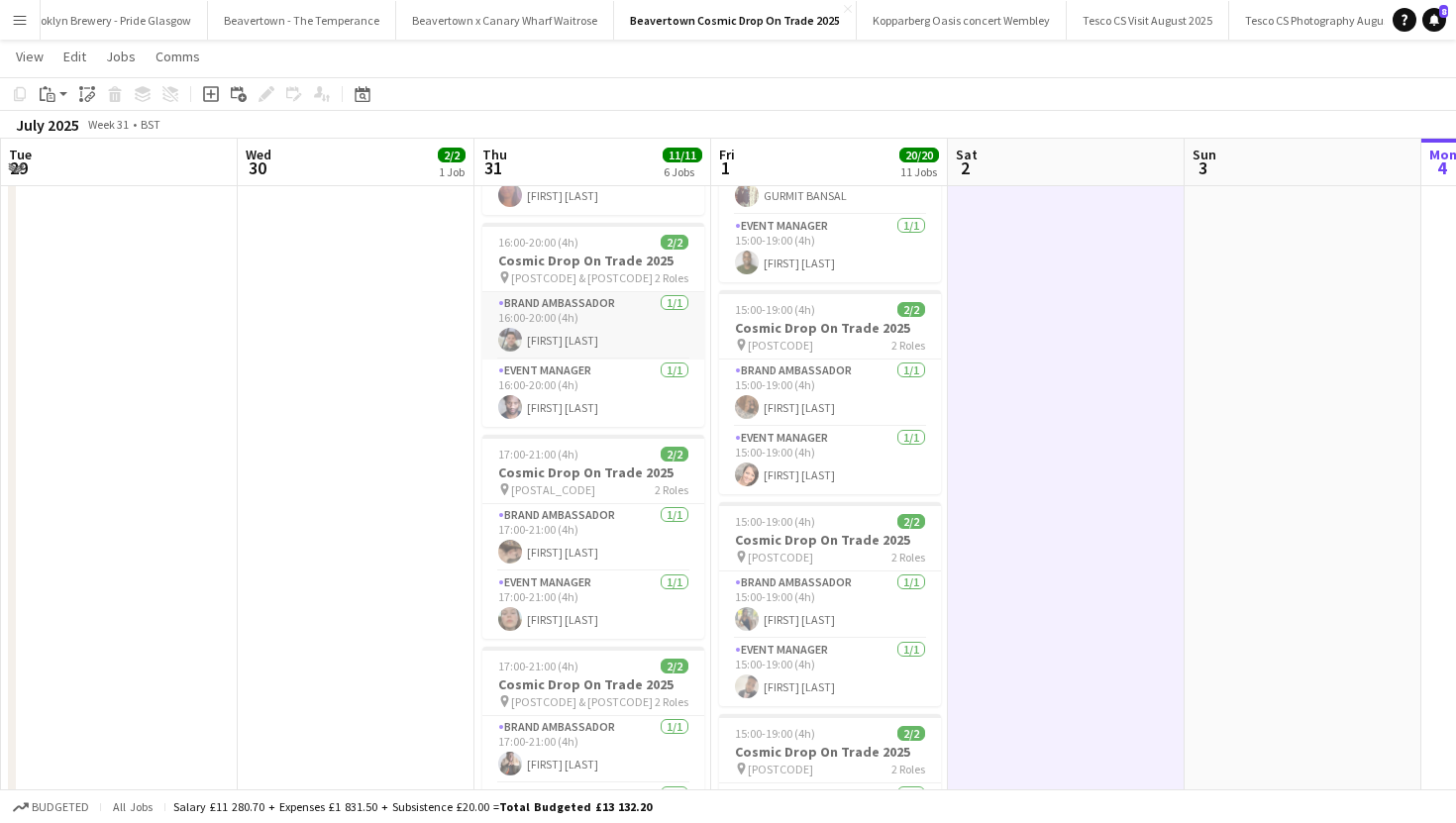 click on "Brand Ambassador   1/1   16:00-20:00 (4h)
James McNamee" at bounding box center (593, 326) 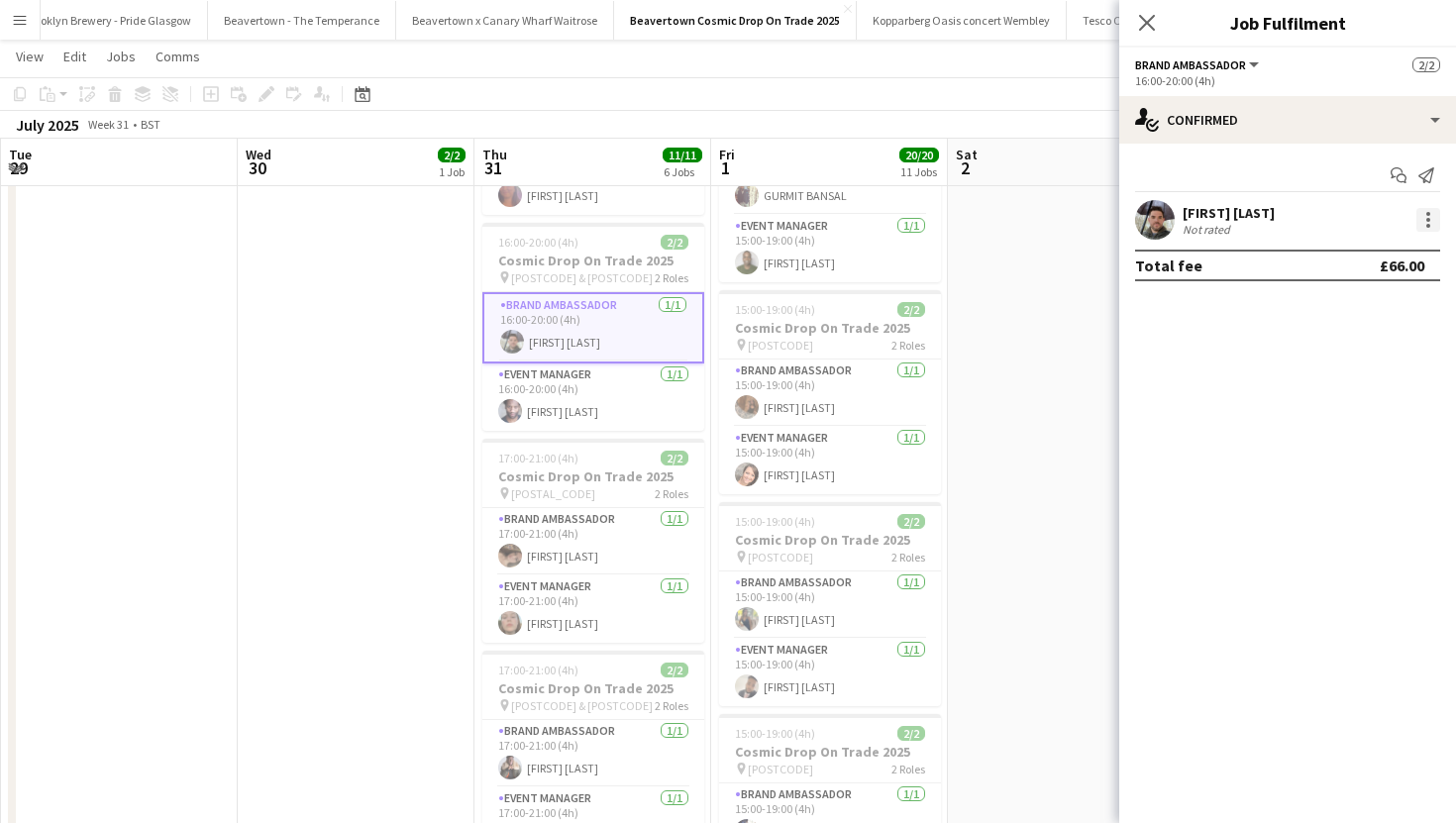 click at bounding box center [1428, 220] 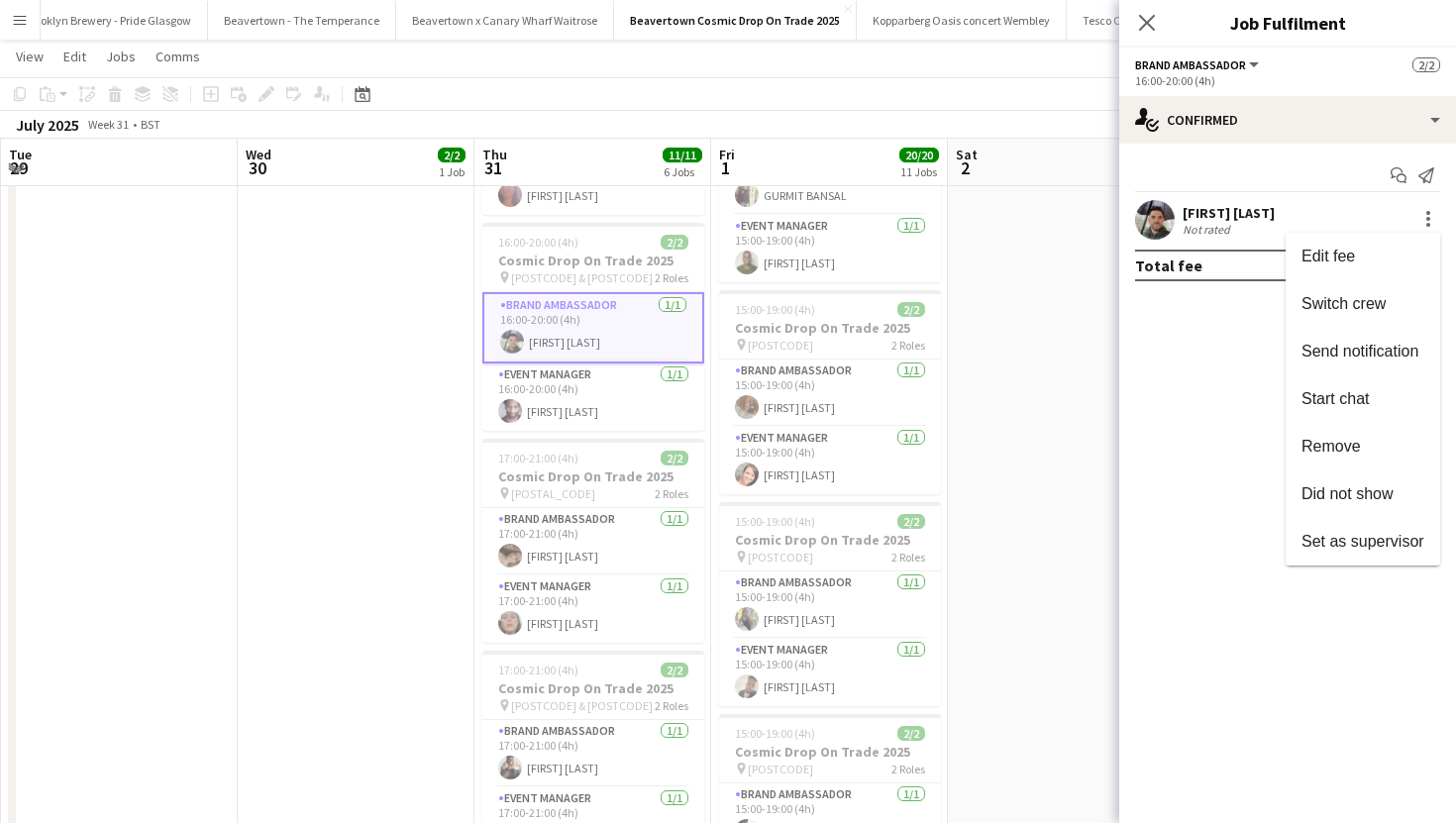 click at bounding box center [728, 411] 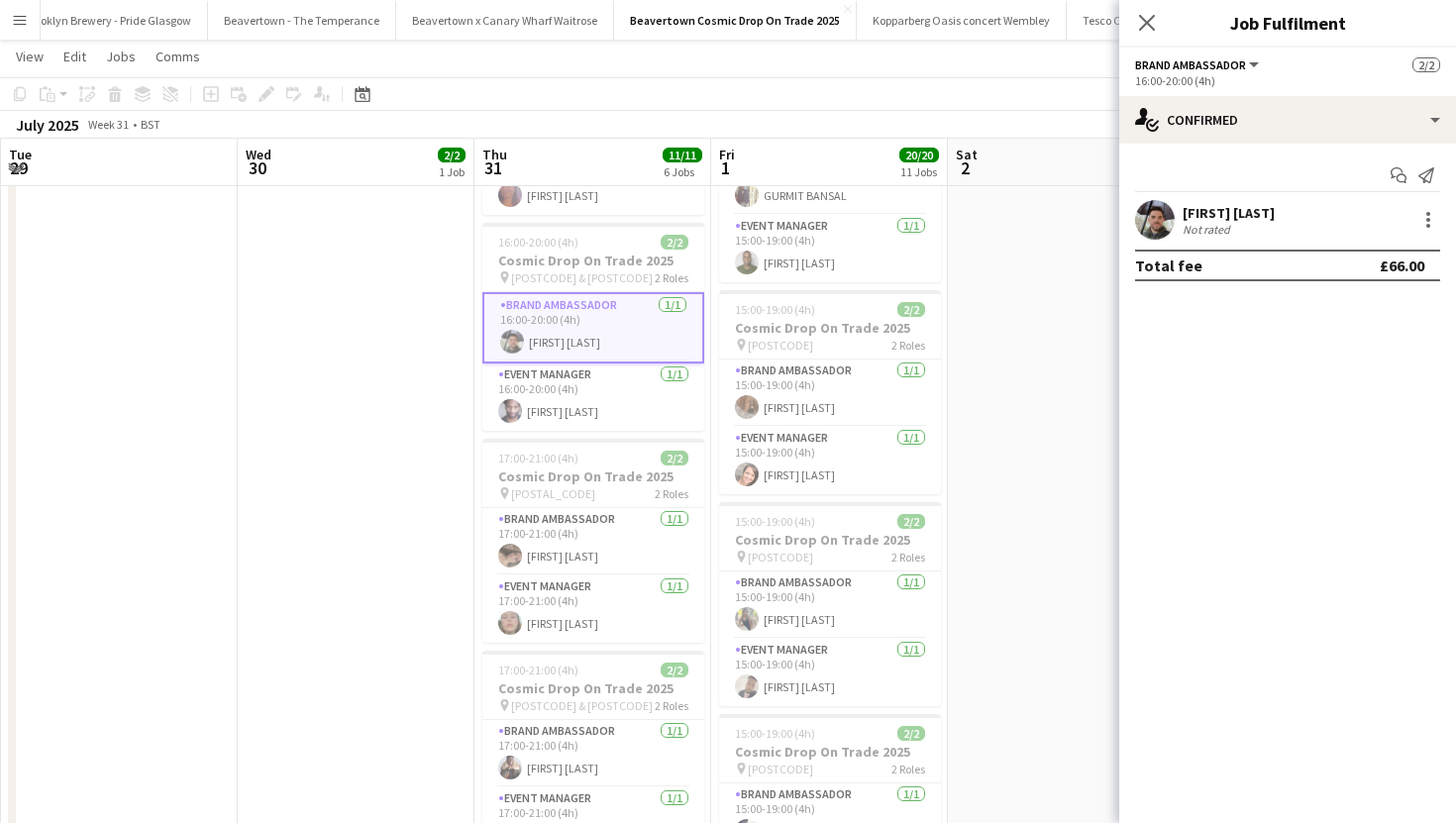 click at bounding box center [1066, 2702] 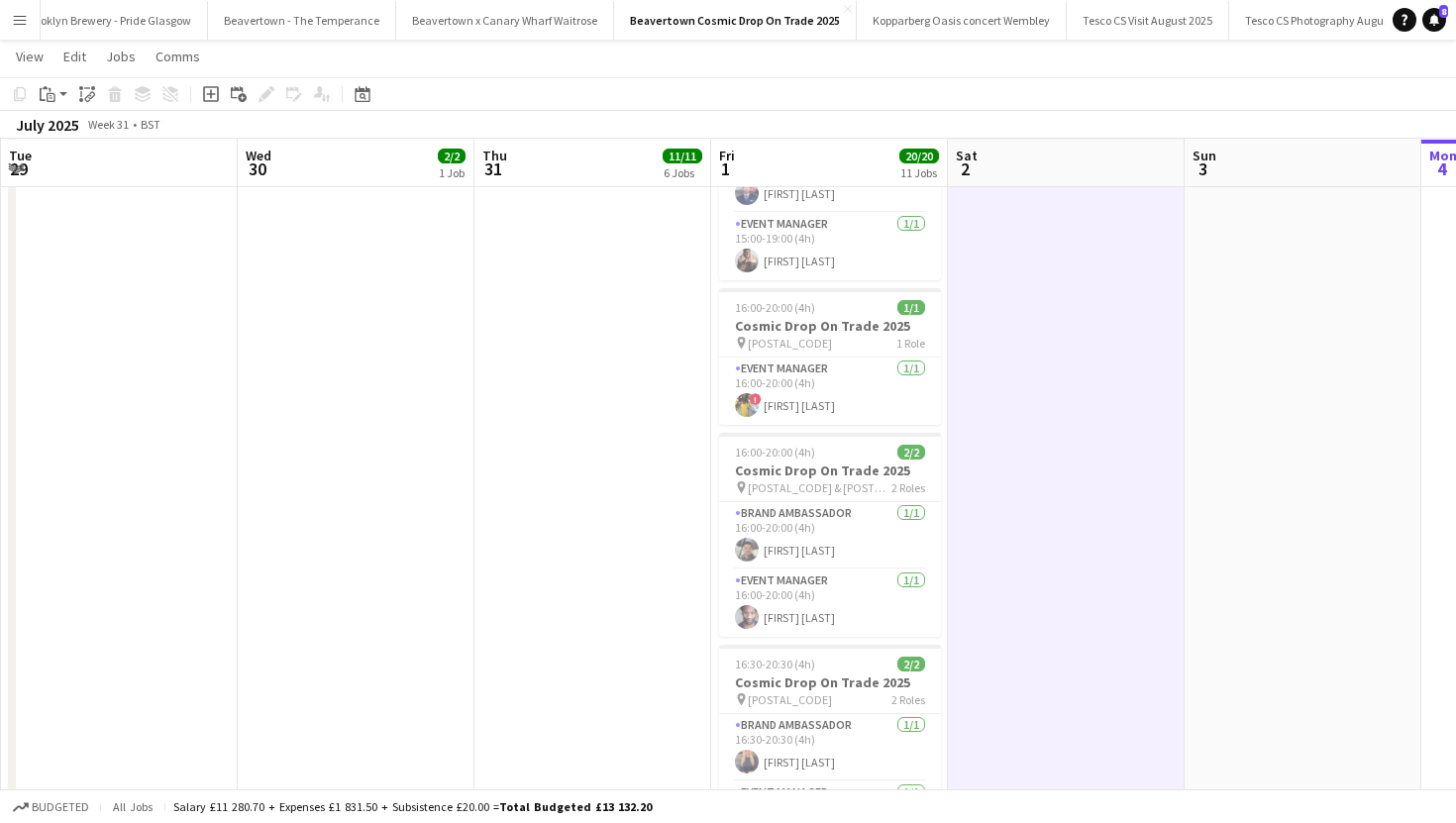 scroll, scrollTop: 1426, scrollLeft: 0, axis: vertical 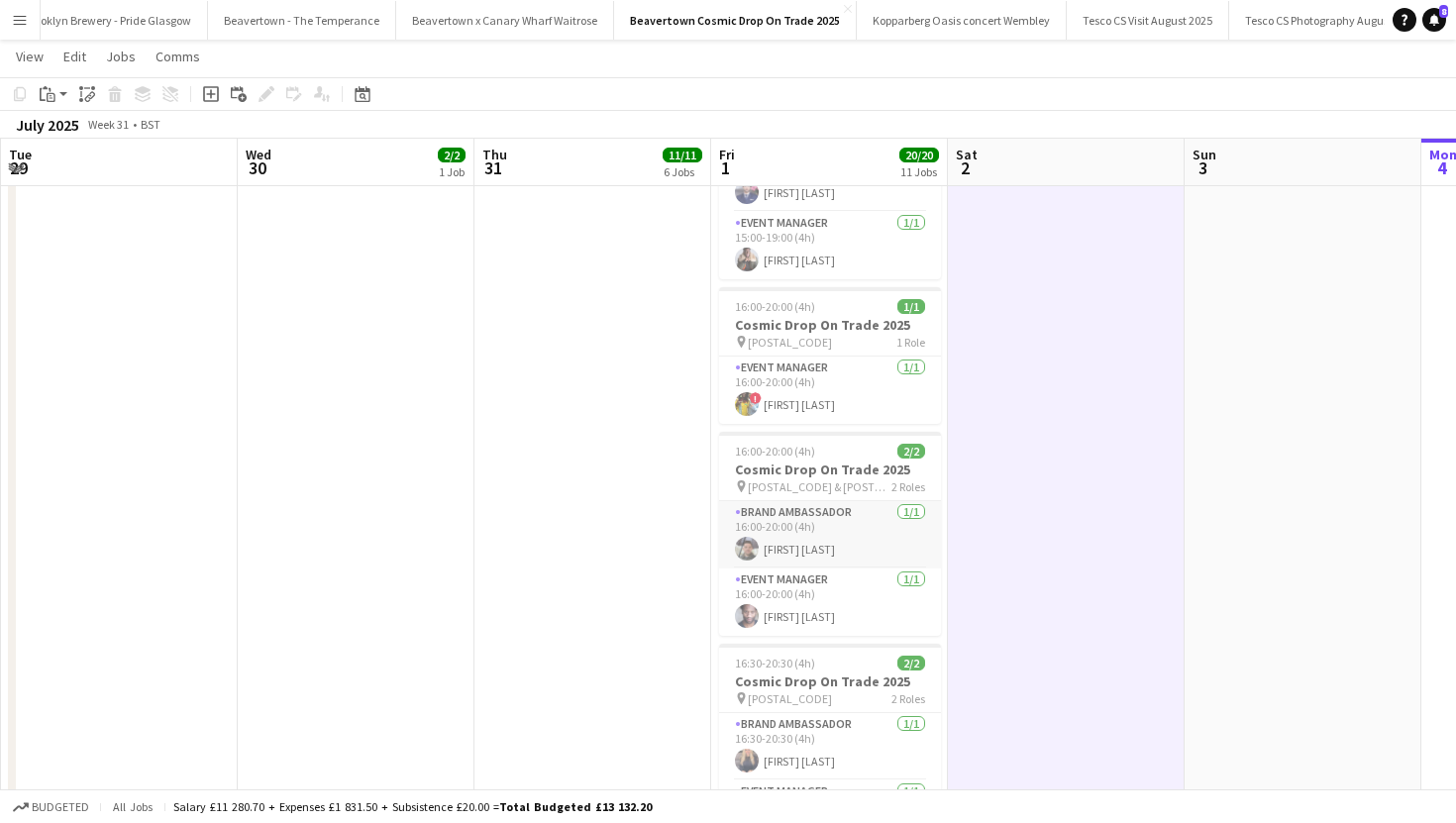 click on "Brand Ambassador   1/1   16:00-20:00 (4h)
James McNamee" at bounding box center [830, 535] 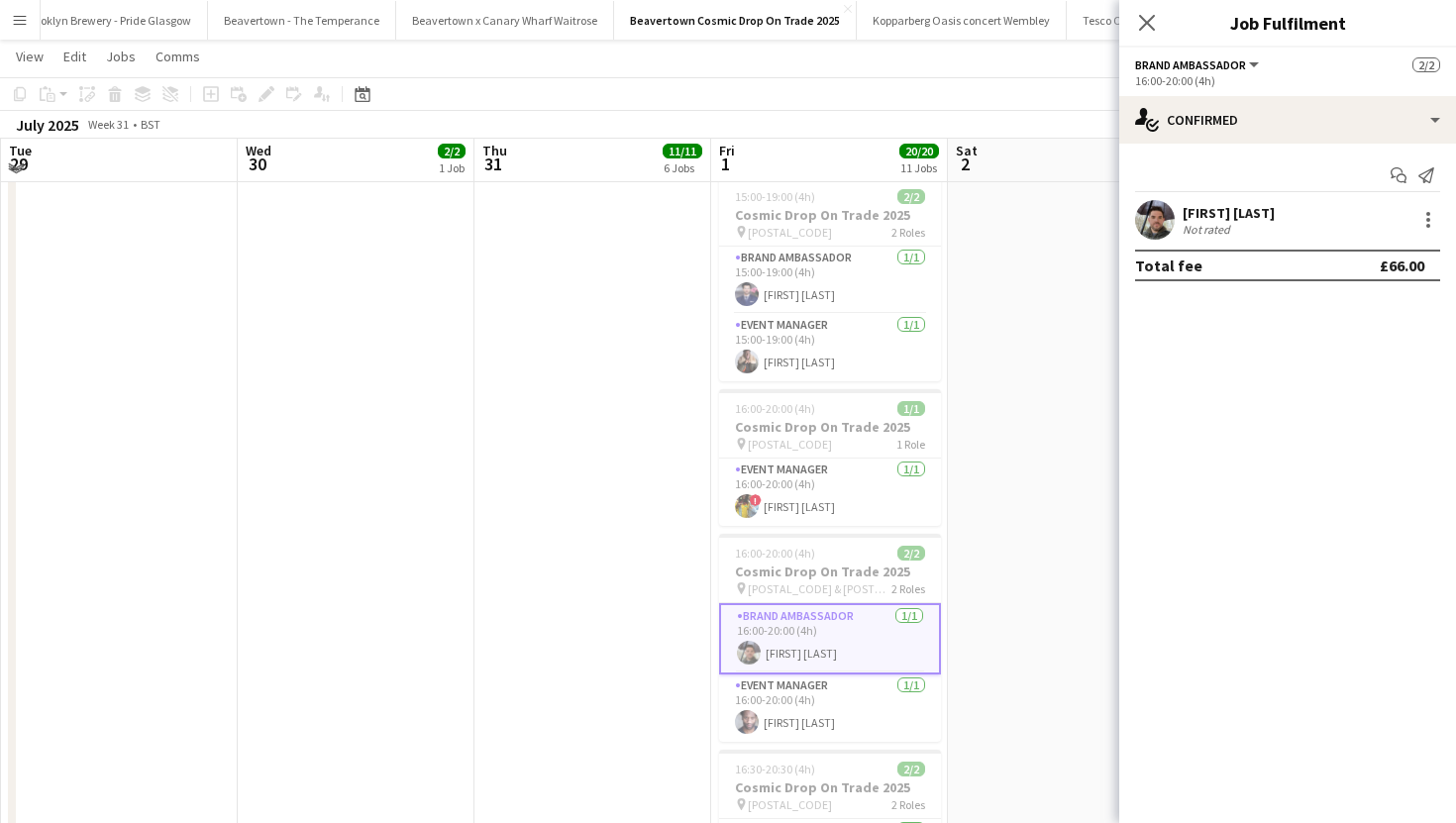 scroll, scrollTop: 1318, scrollLeft: 0, axis: vertical 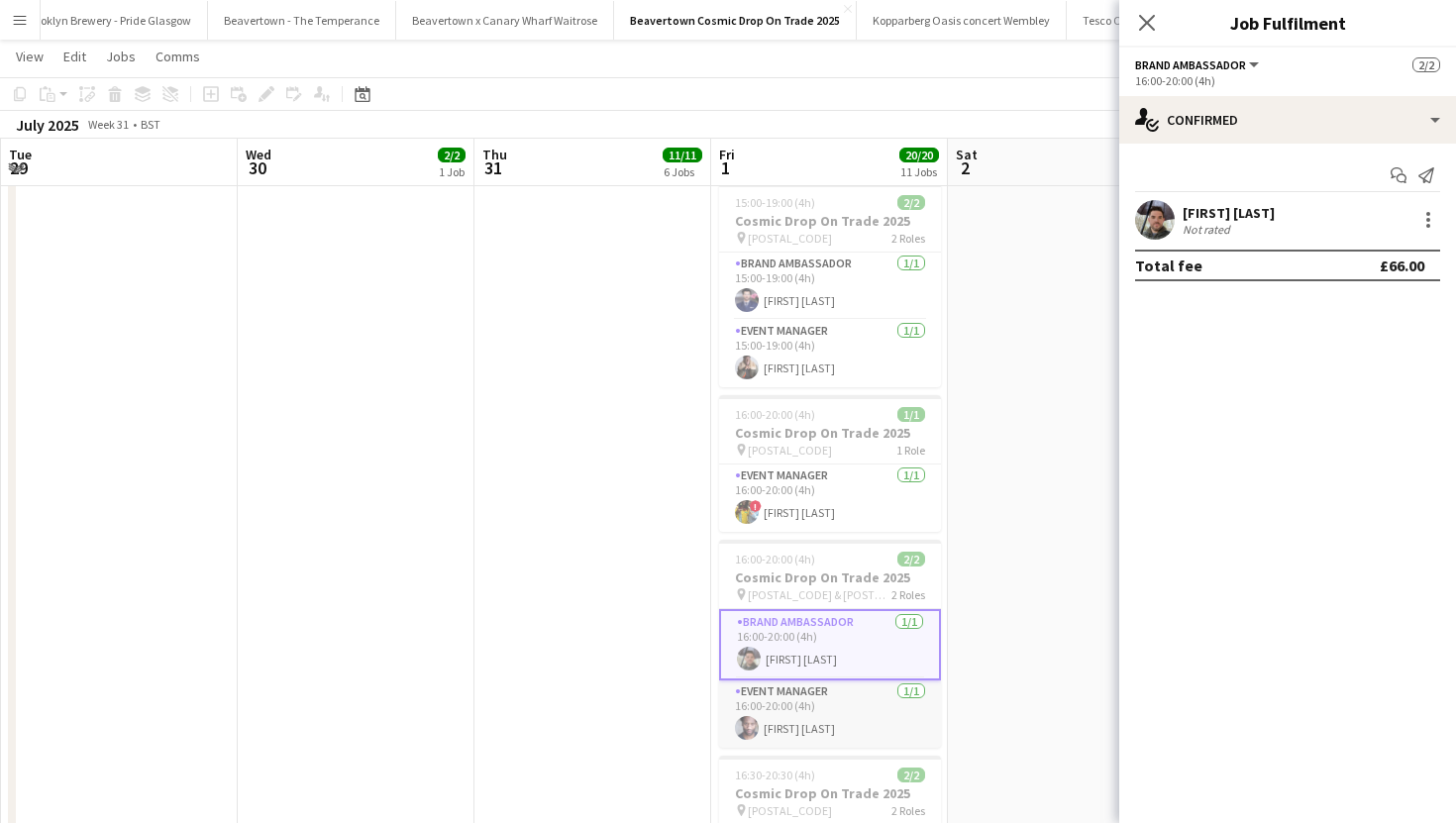 click on "Event Manager   1/1   16:00-20:00 (4h)
Gavin Cooper" at bounding box center [830, 714] 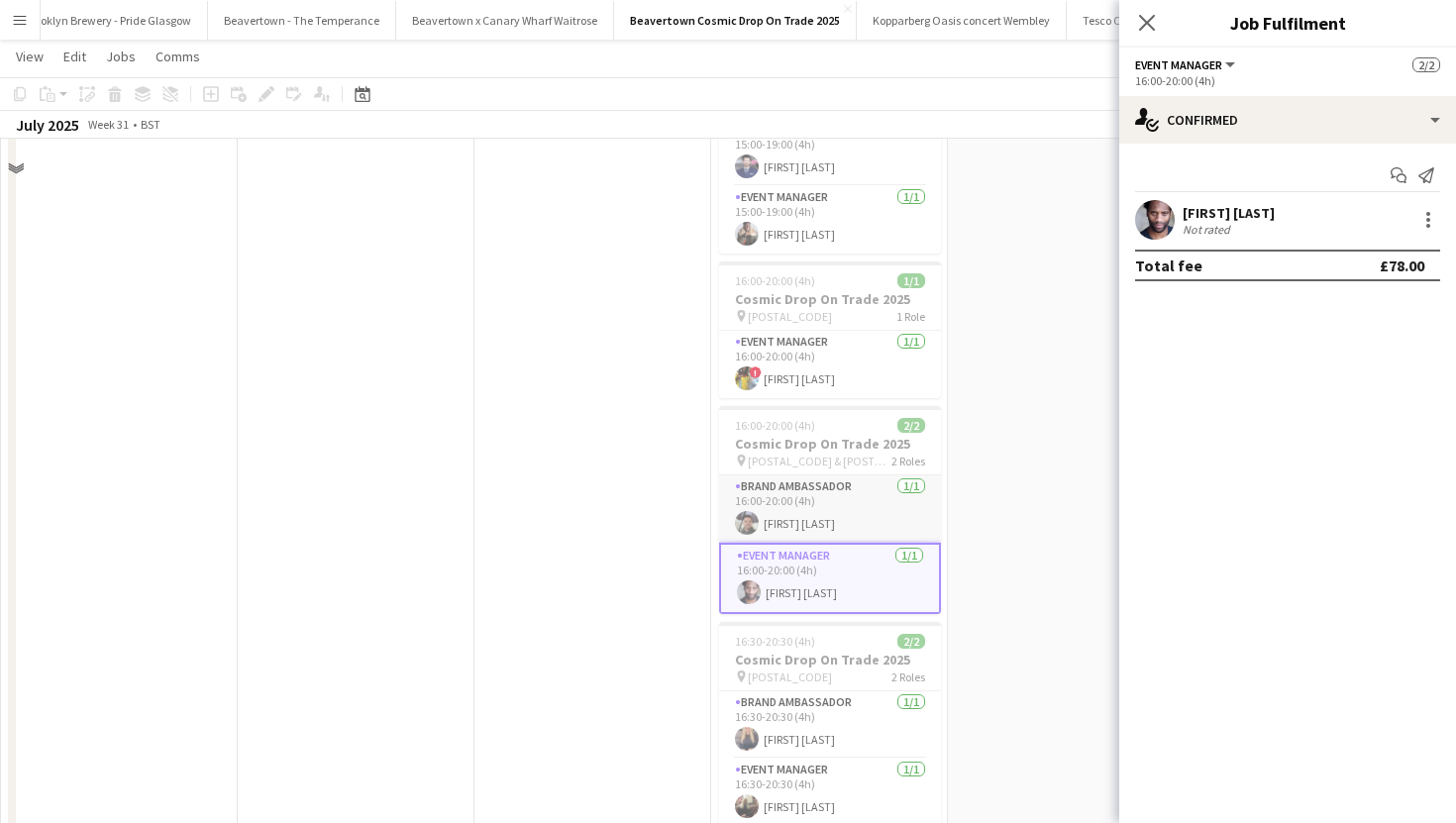 scroll, scrollTop: 1469, scrollLeft: 0, axis: vertical 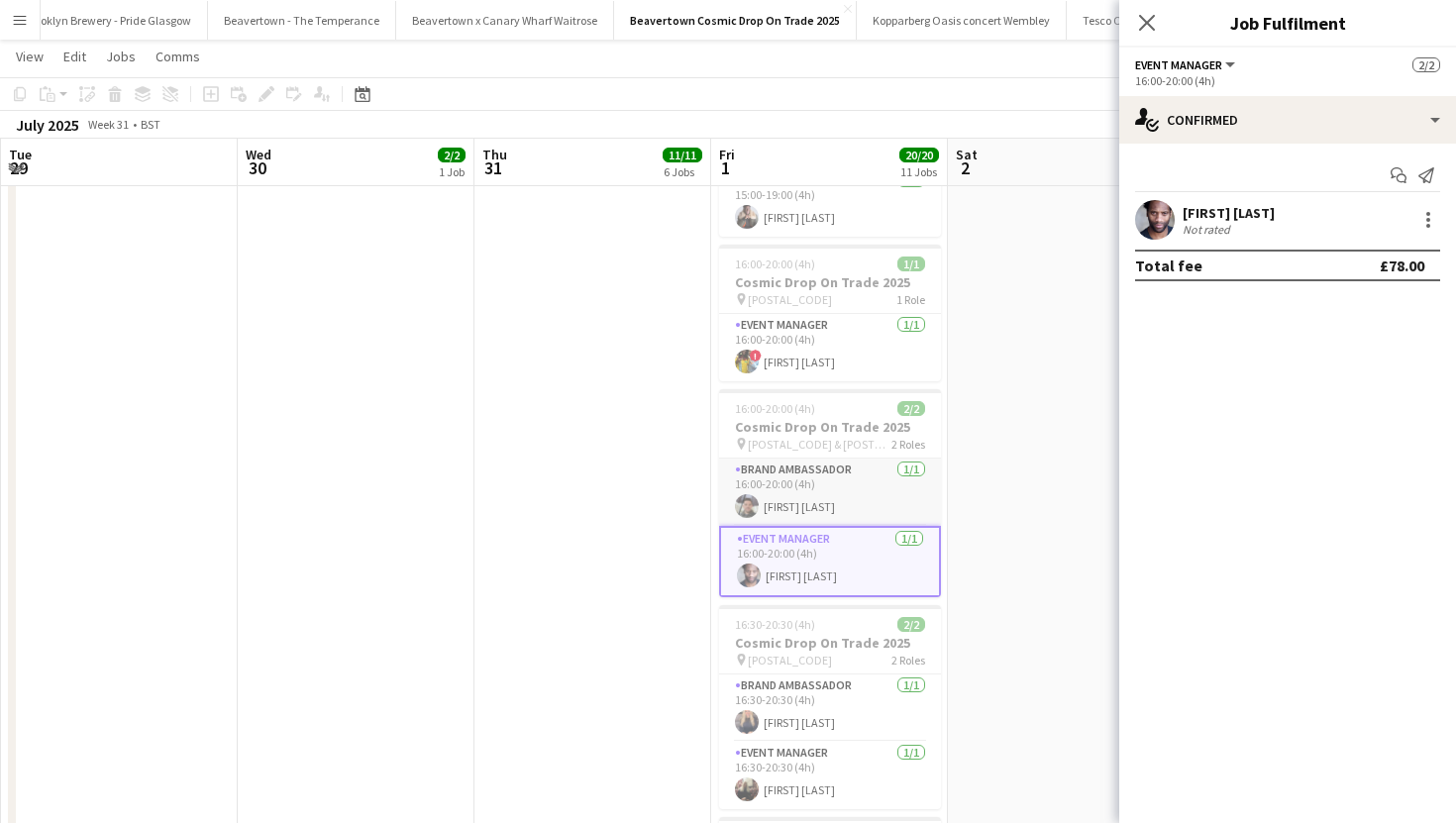 click on "Brand Ambassador   1/1   16:00-20:00 (4h)
James McNamee" at bounding box center (830, 492) 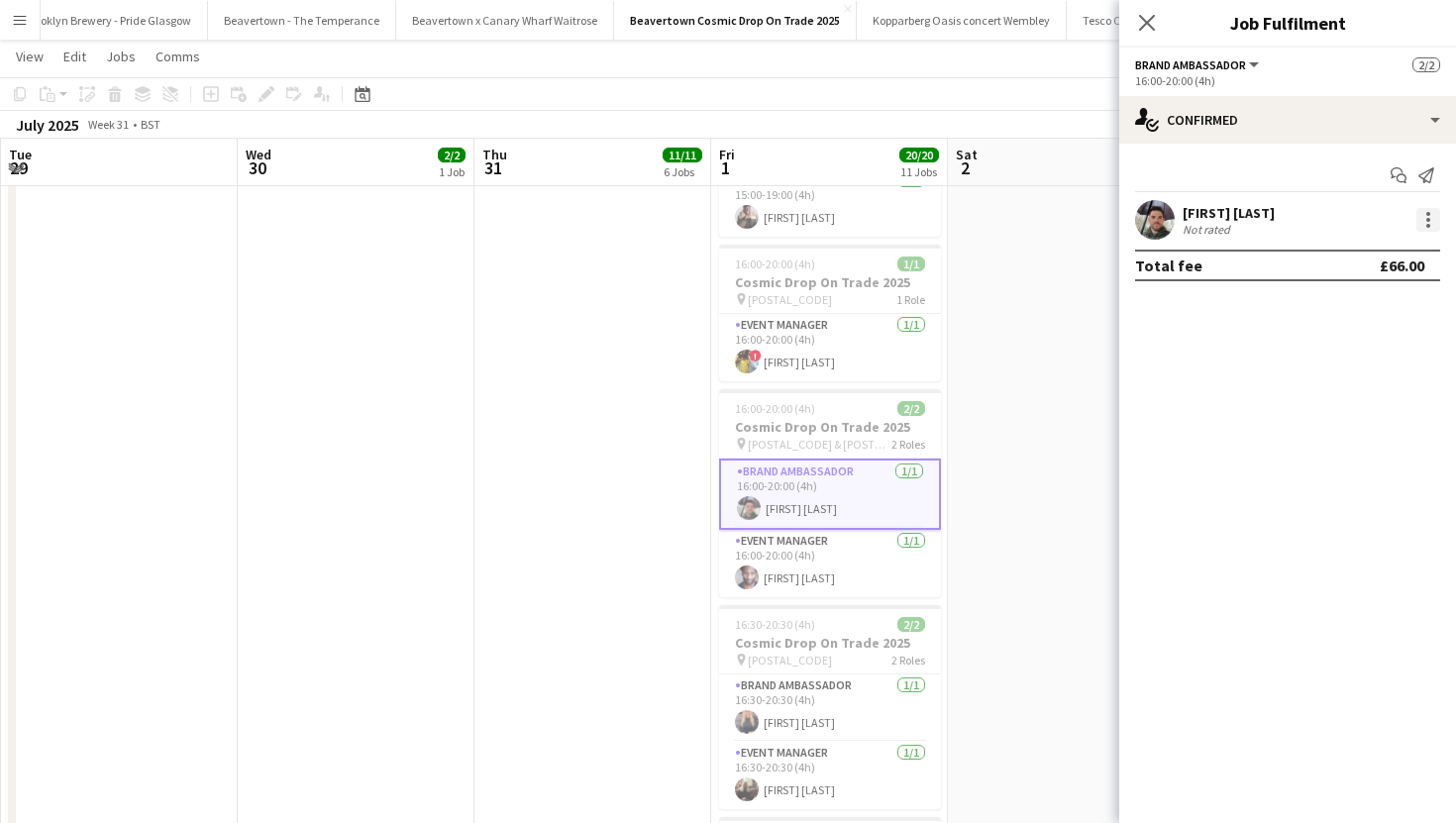click at bounding box center [1428, 220] 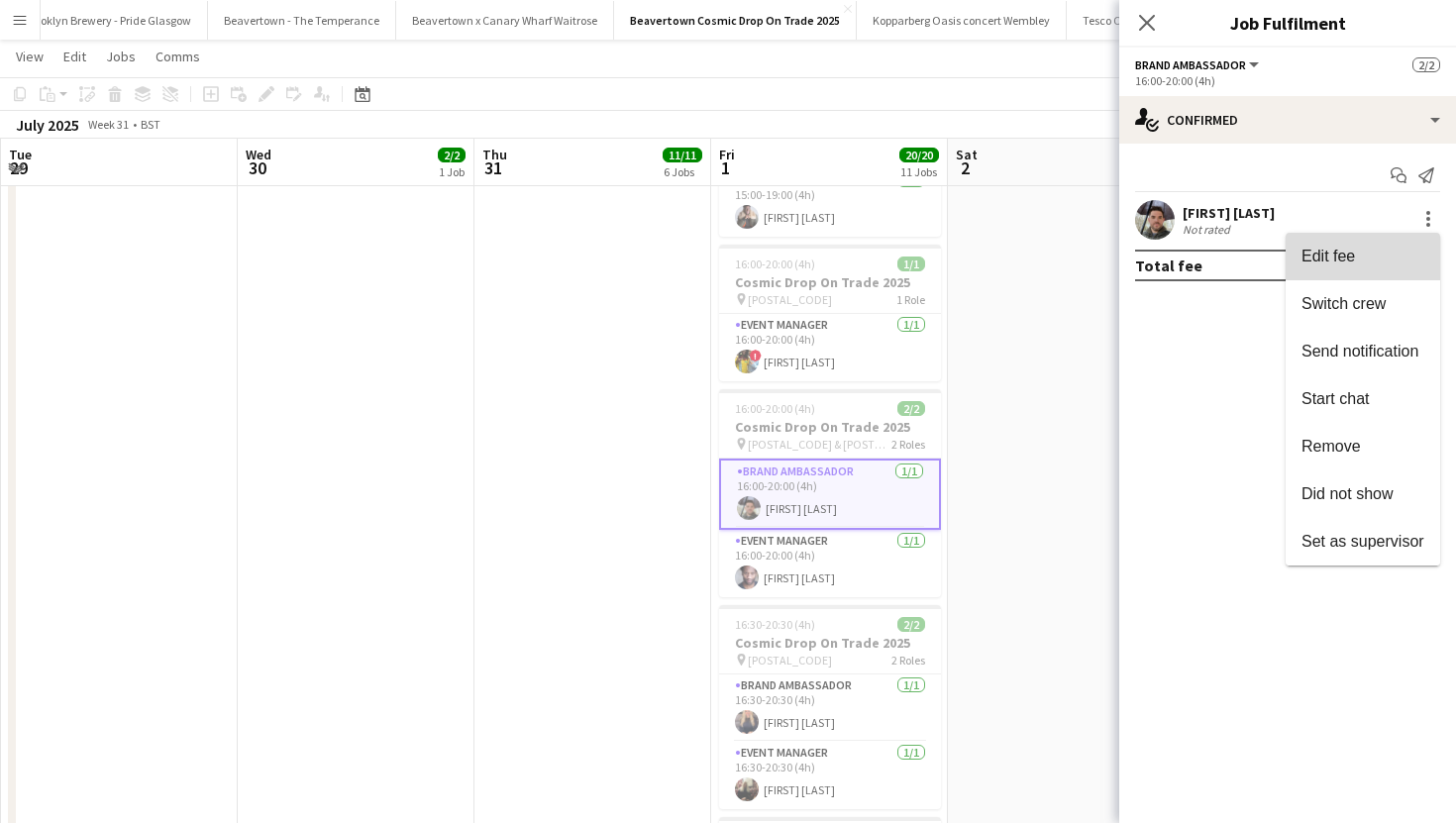 click on "Edit fee" at bounding box center [1328, 256] 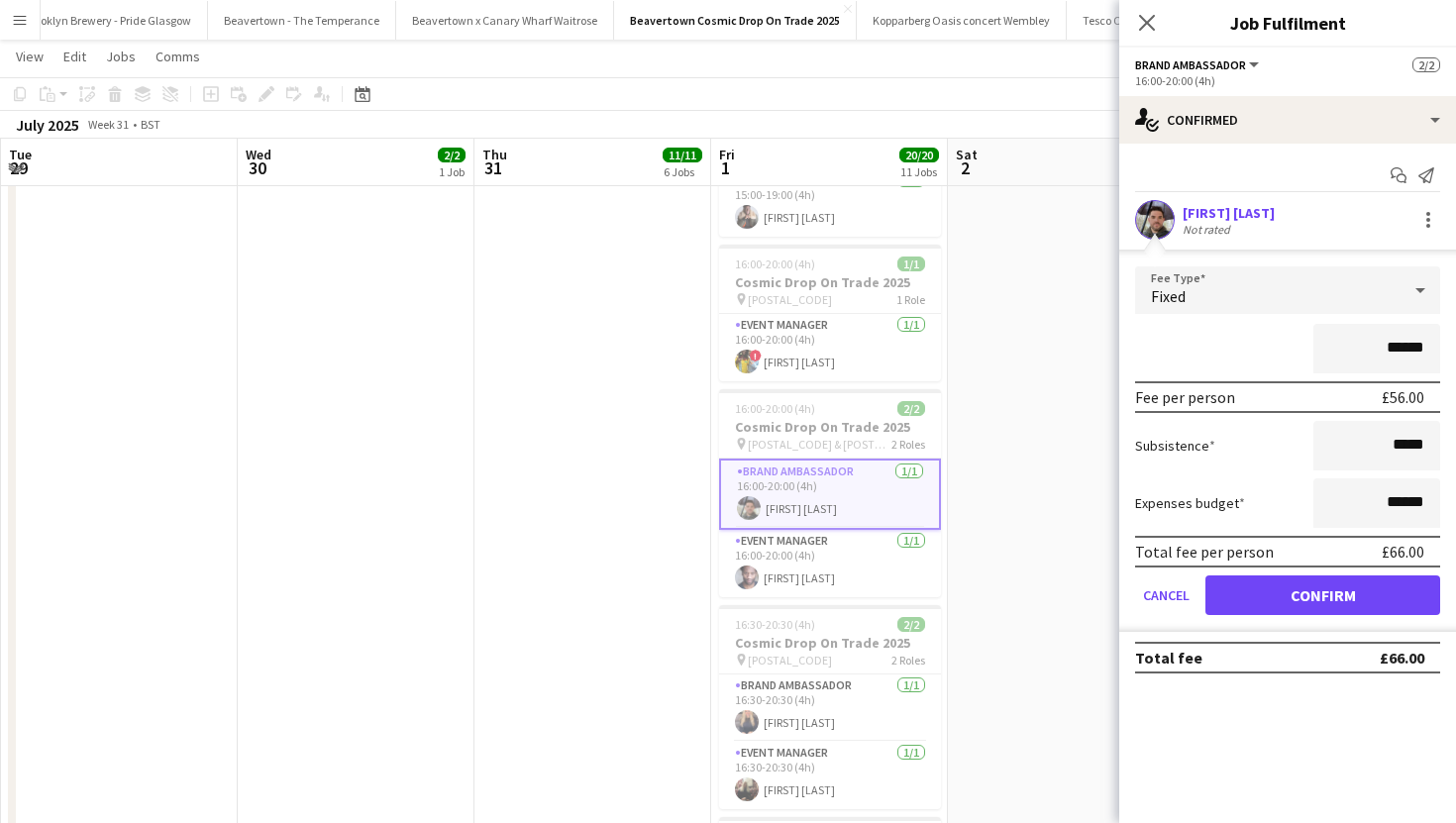 drag, startPoint x: 1426, startPoint y: 347, endPoint x: 1376, endPoint y: 352, distance: 50.24938 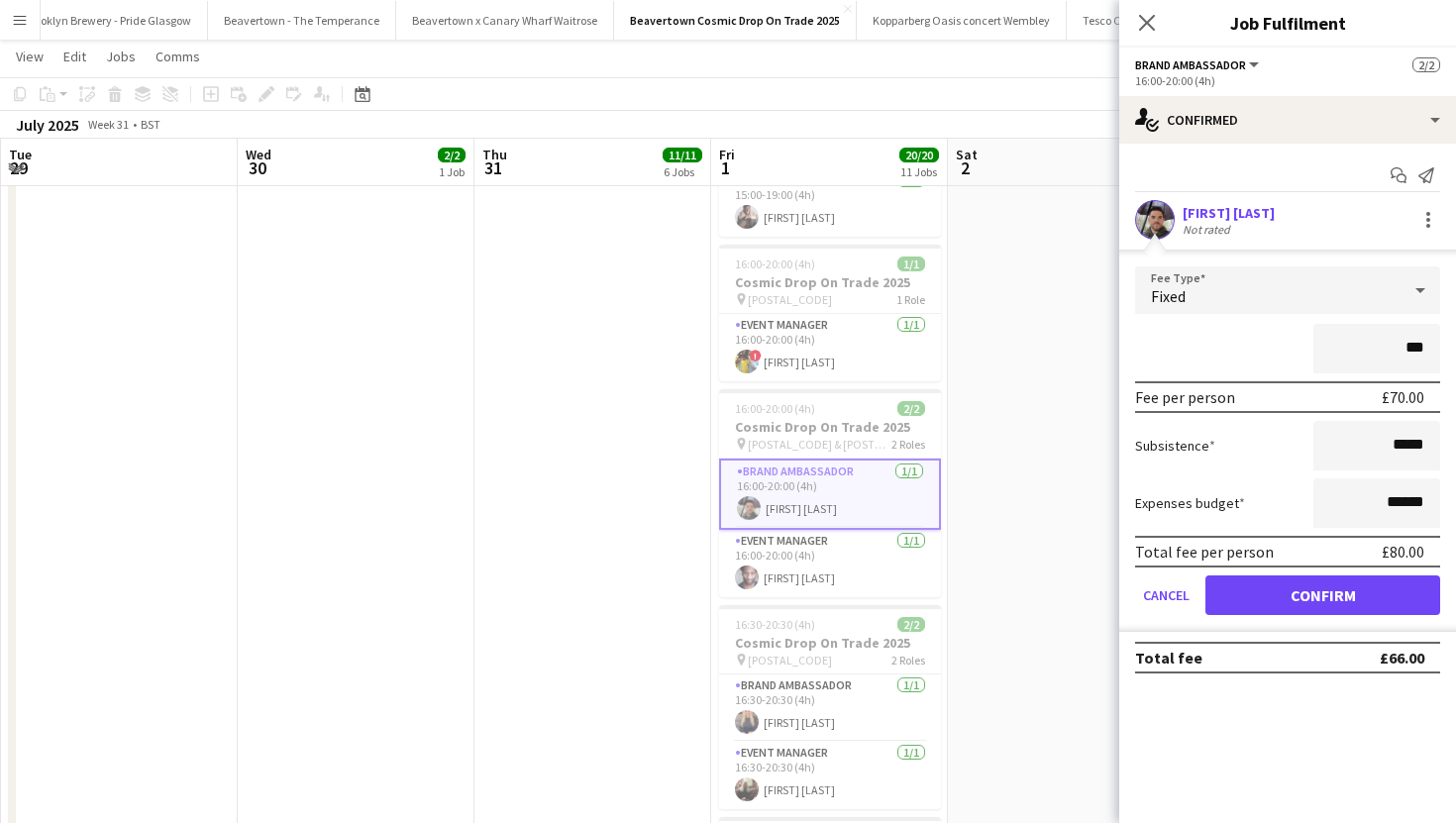 type on "***" 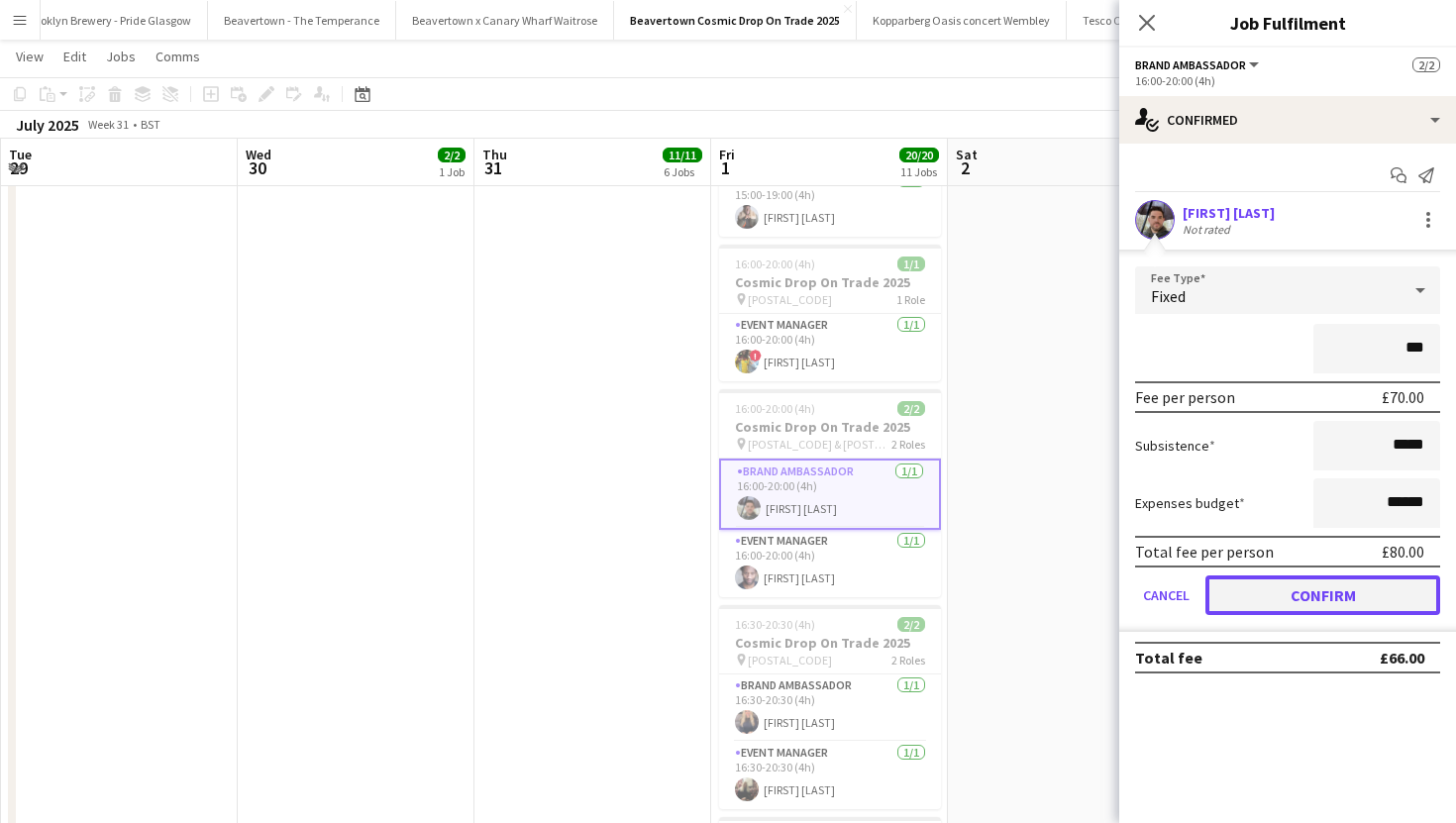 click on "Confirm" at bounding box center (1322, 595) 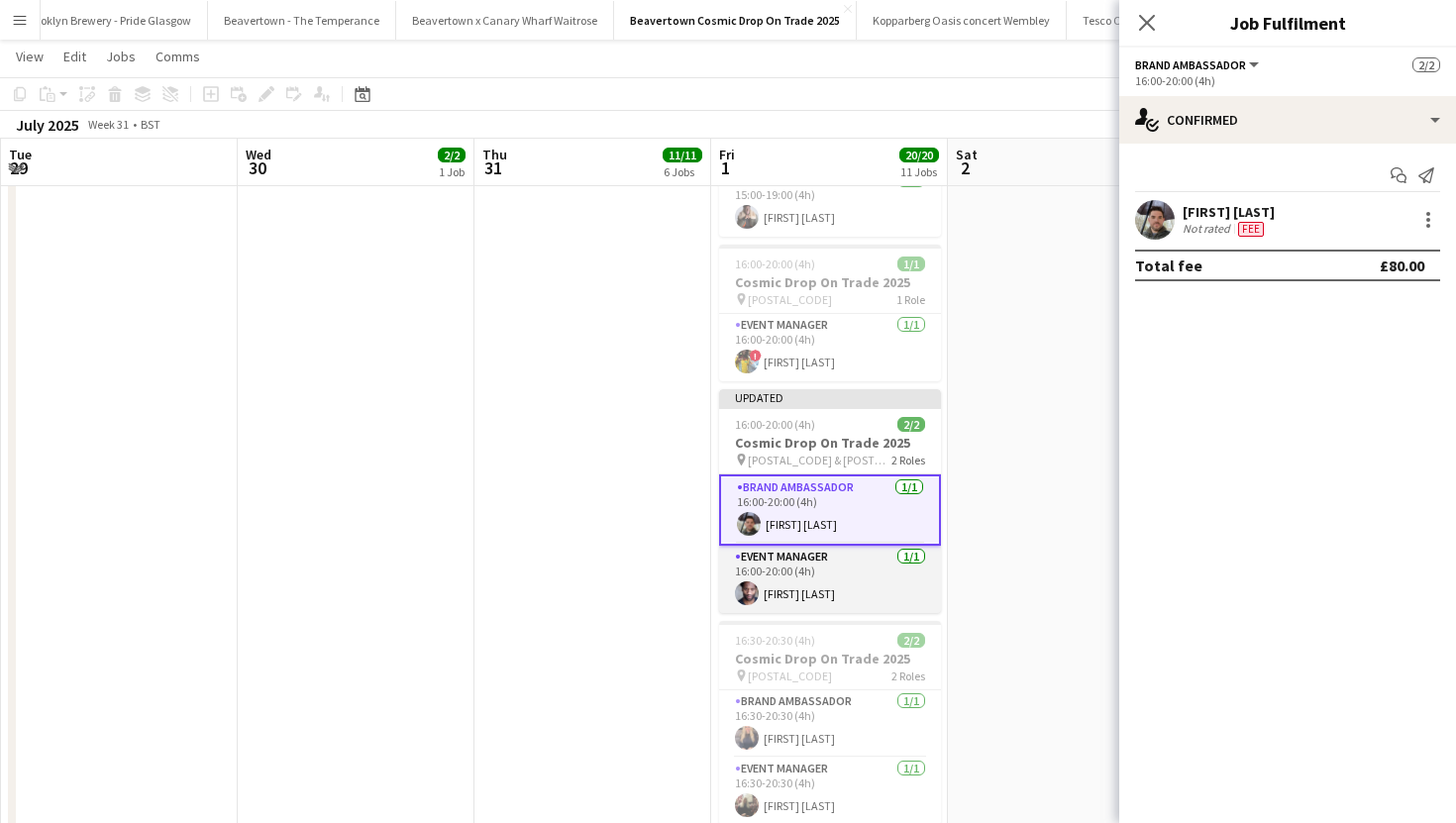 click on "Event Manager   1/1   16:00-20:00 (4h)
Gavin Cooper" at bounding box center (830, 579) 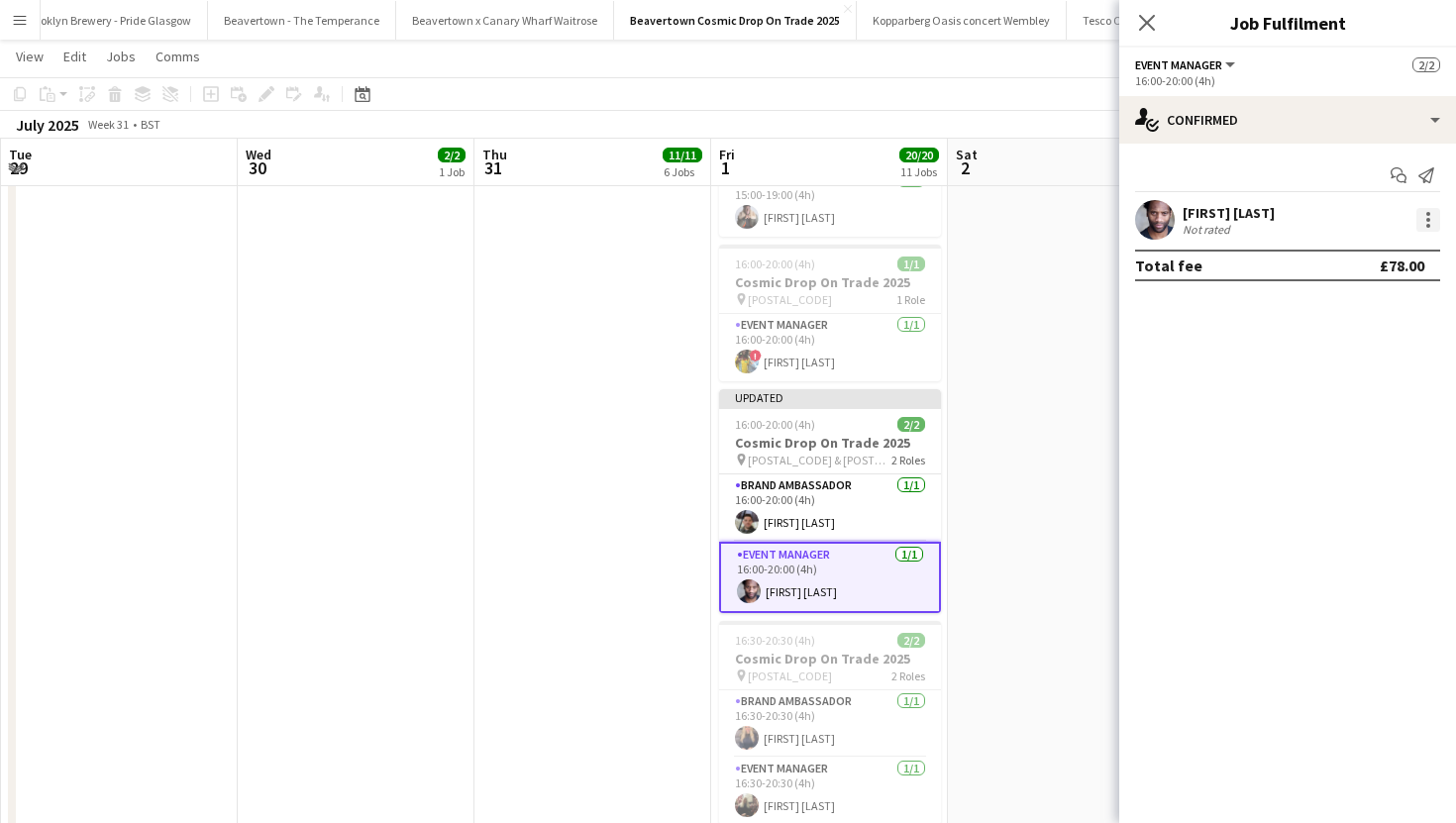 click at bounding box center (1428, 220) 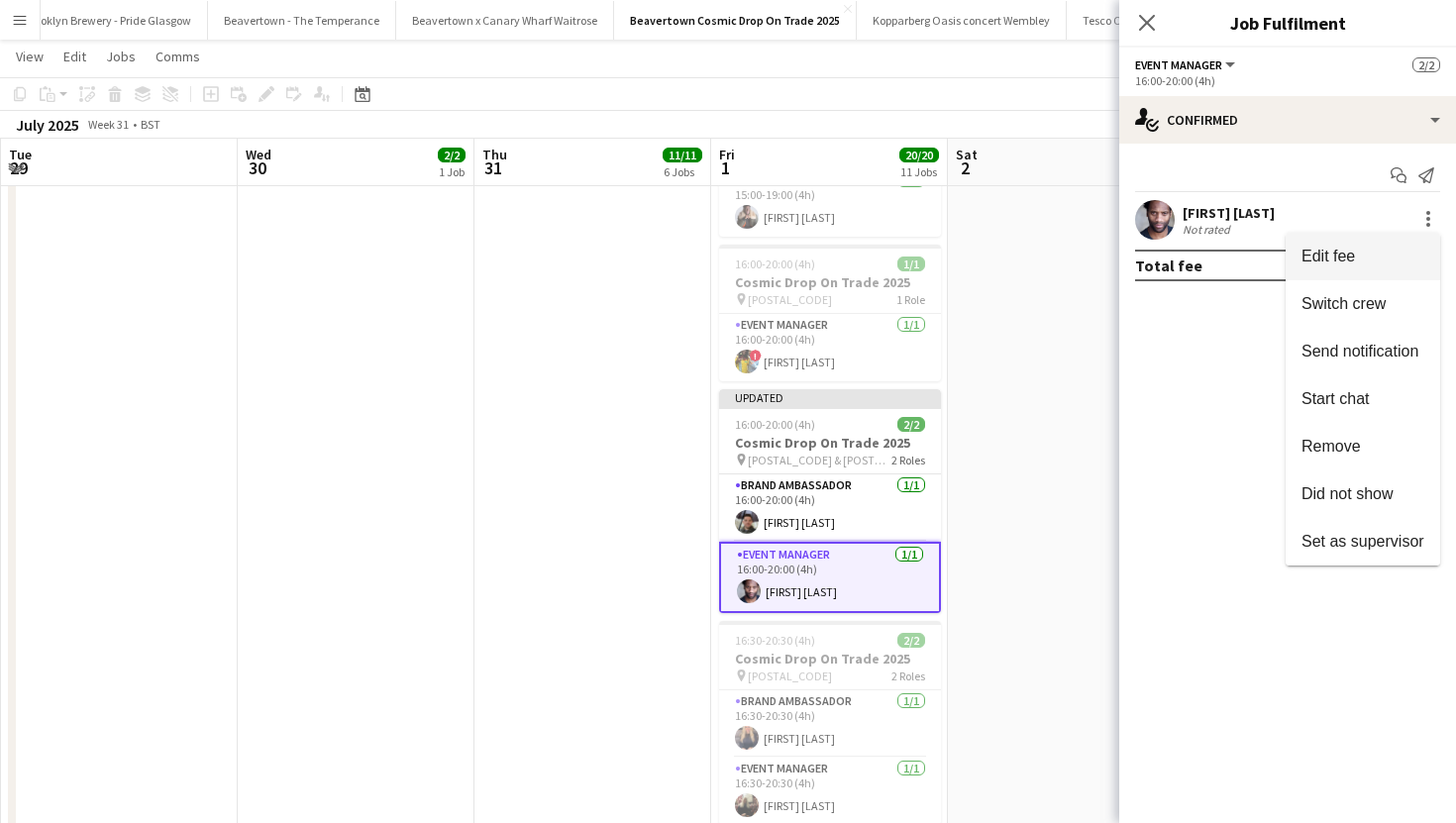 click on "Edit fee" at bounding box center (1363, 257) 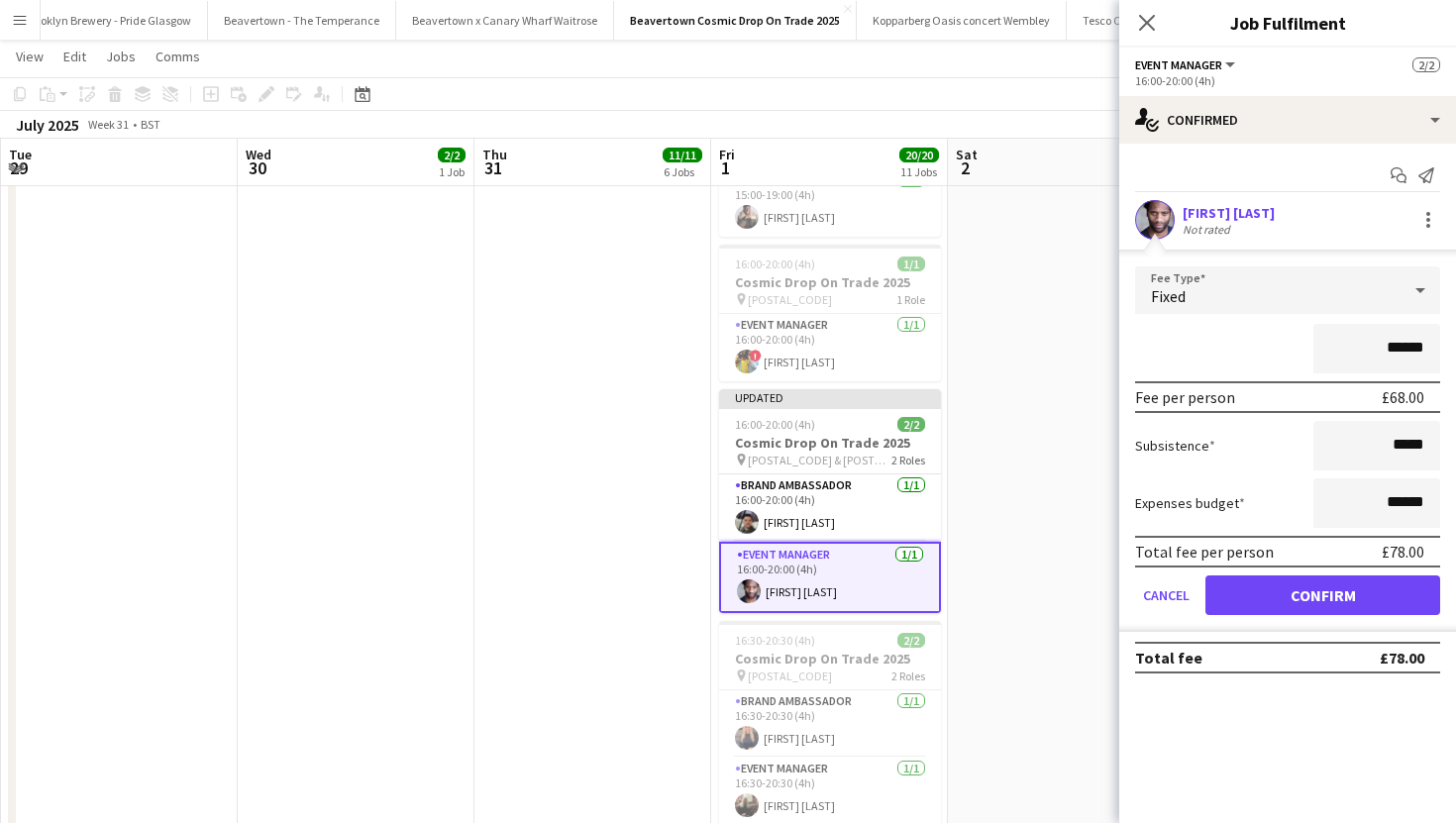 drag, startPoint x: 1430, startPoint y: 353, endPoint x: 1372, endPoint y: 353, distance: 58 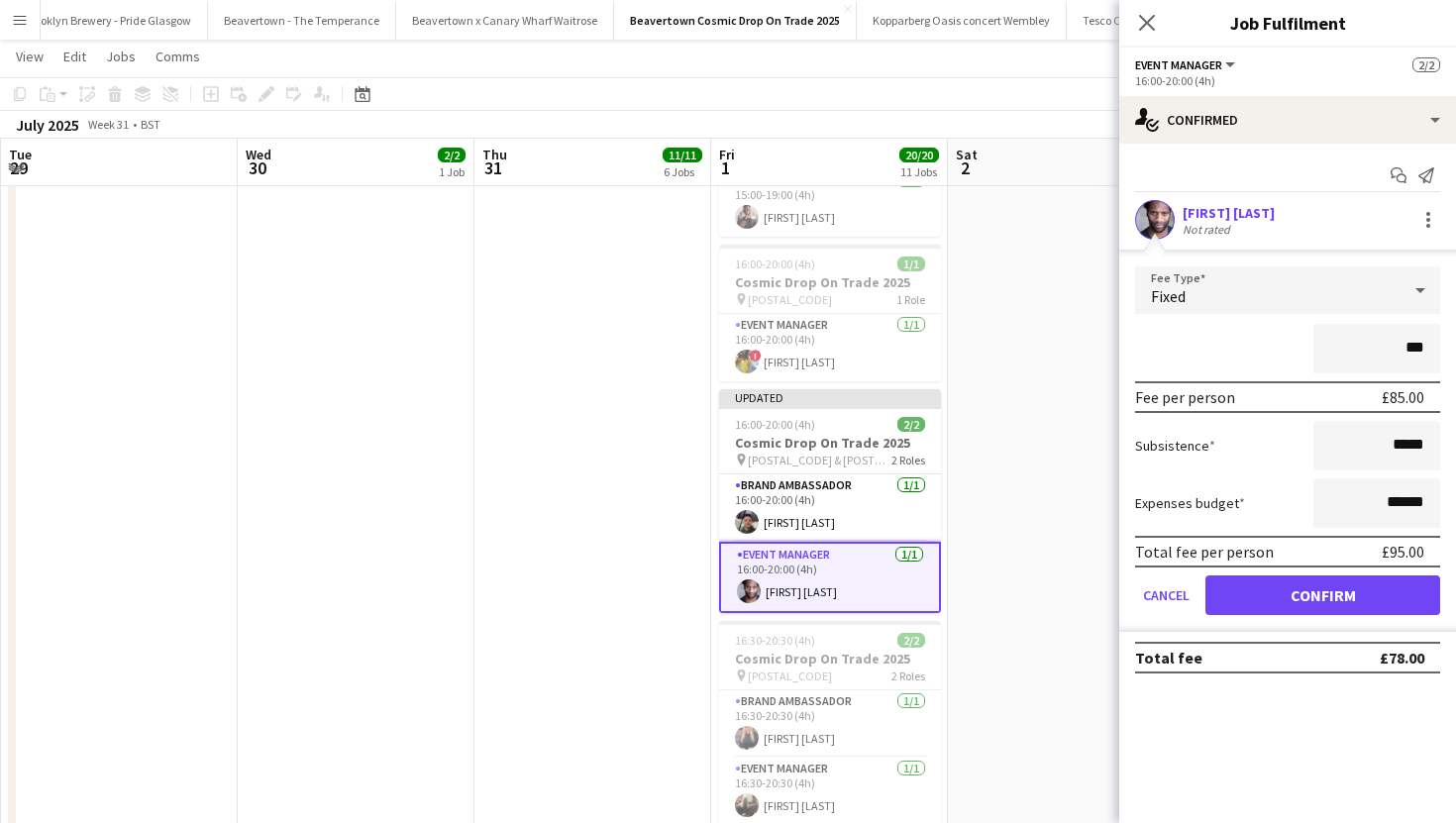 type on "***" 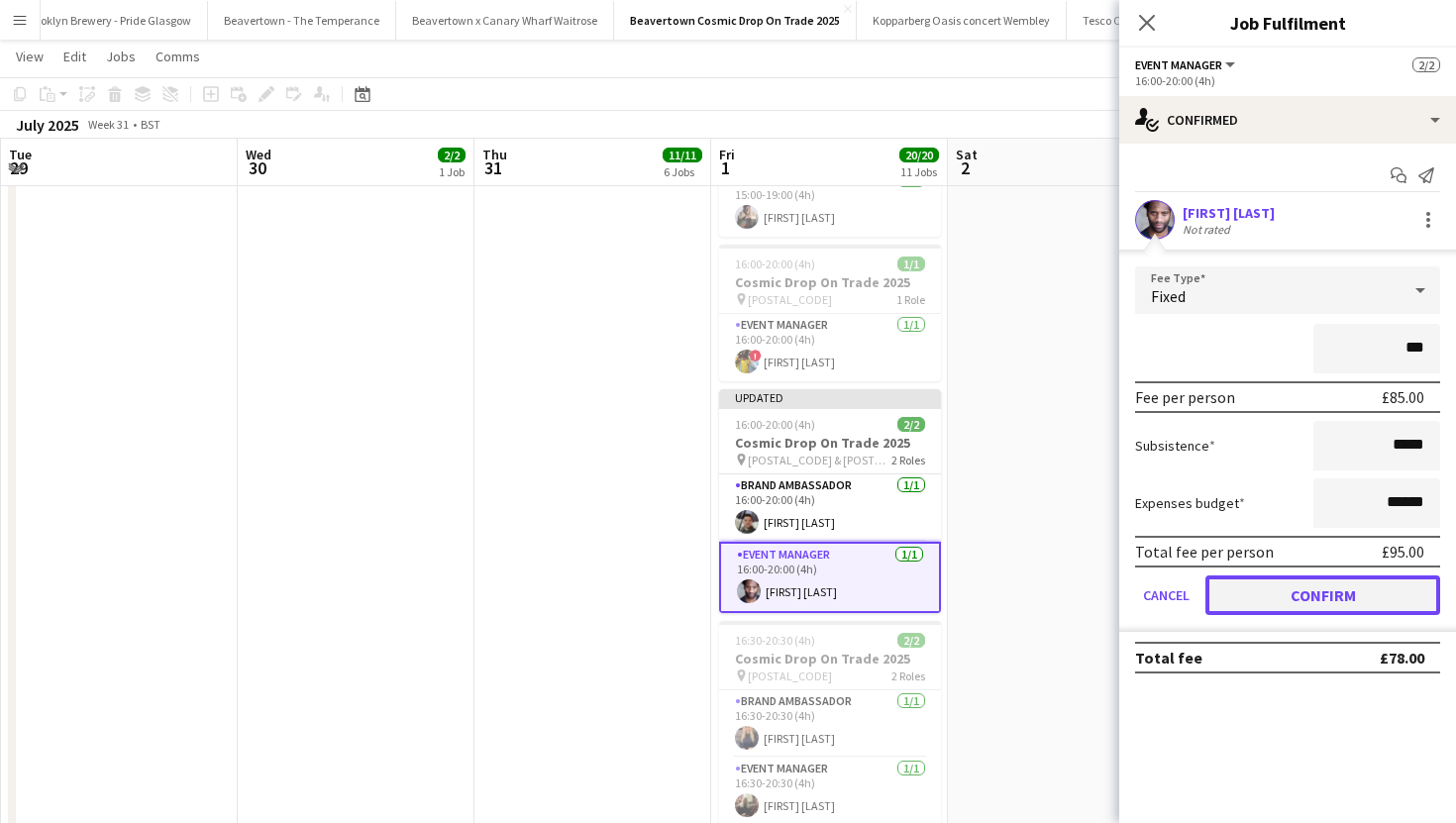 click on "Confirm" at bounding box center [1322, 595] 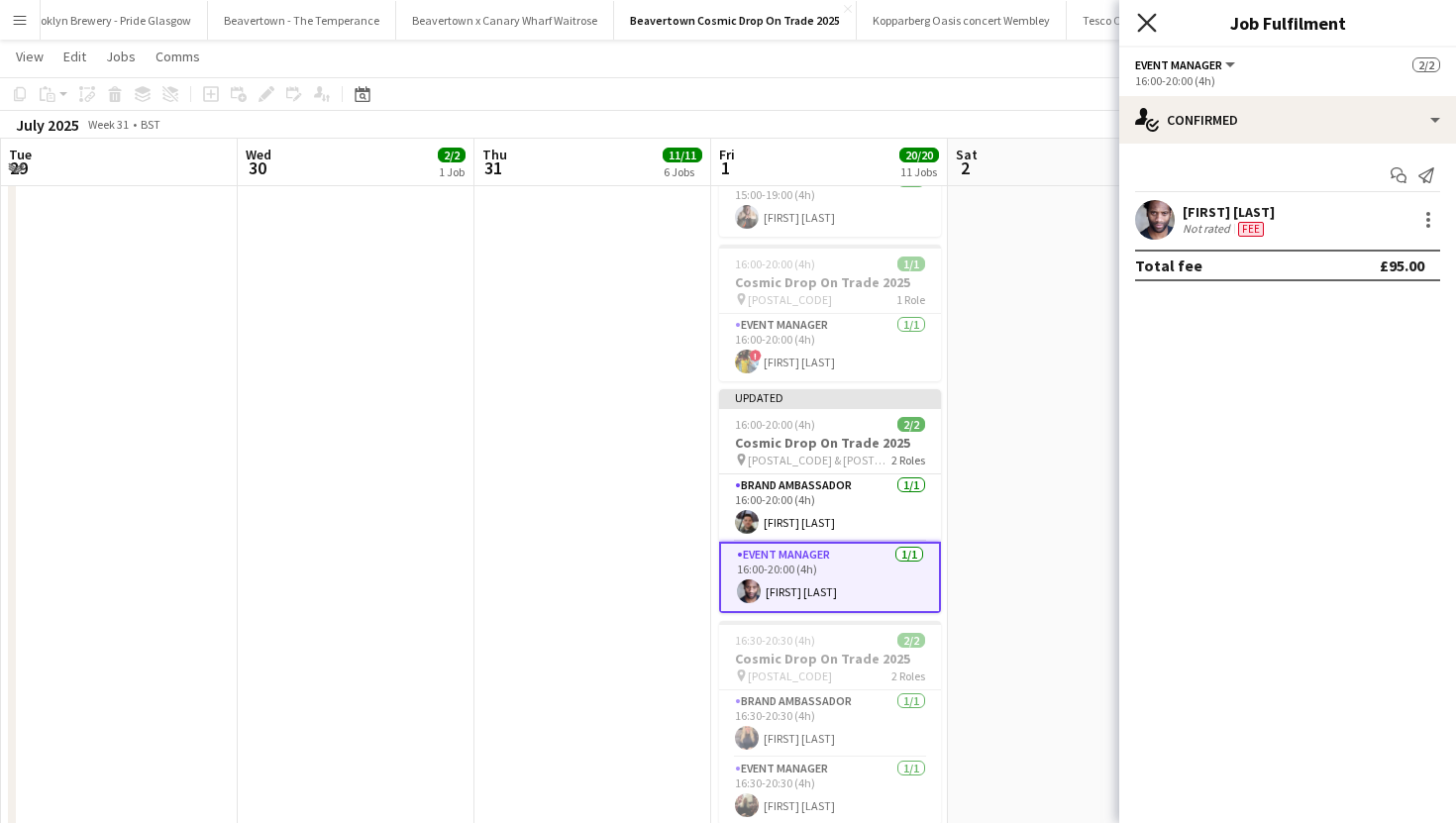 click on "Close pop-in" 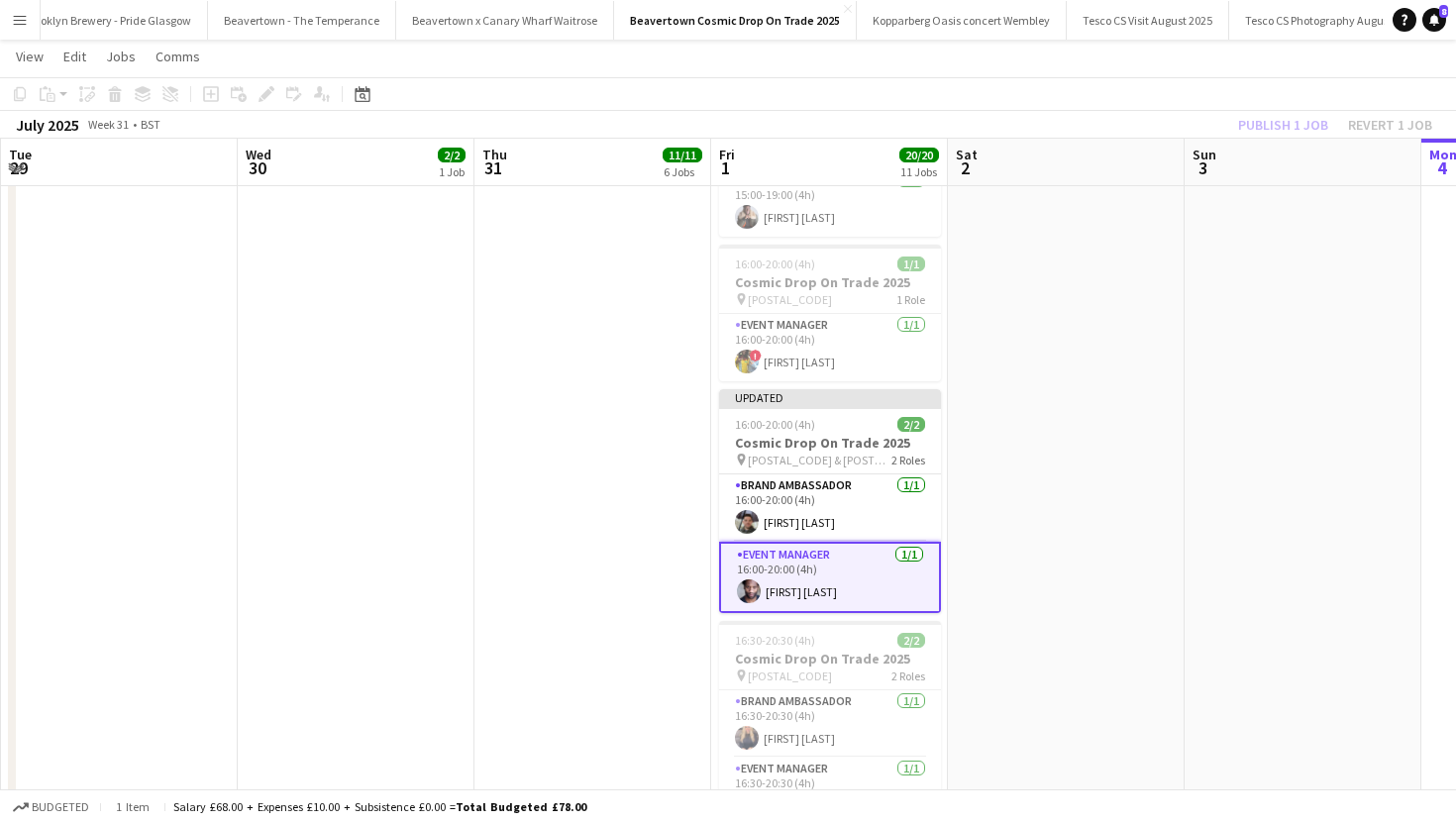 click at bounding box center [1066, 1808] 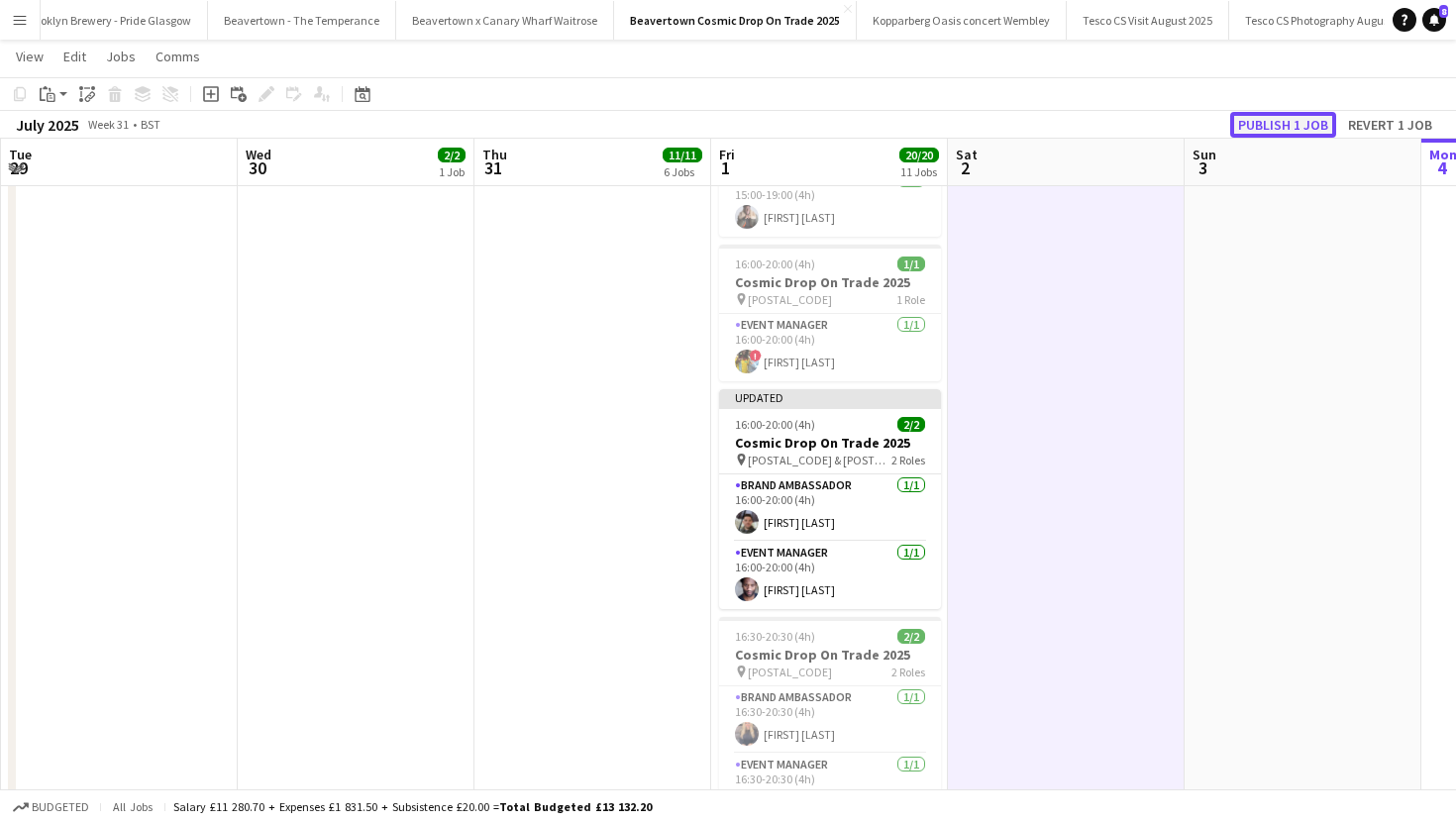 click on "Publish 1 job" 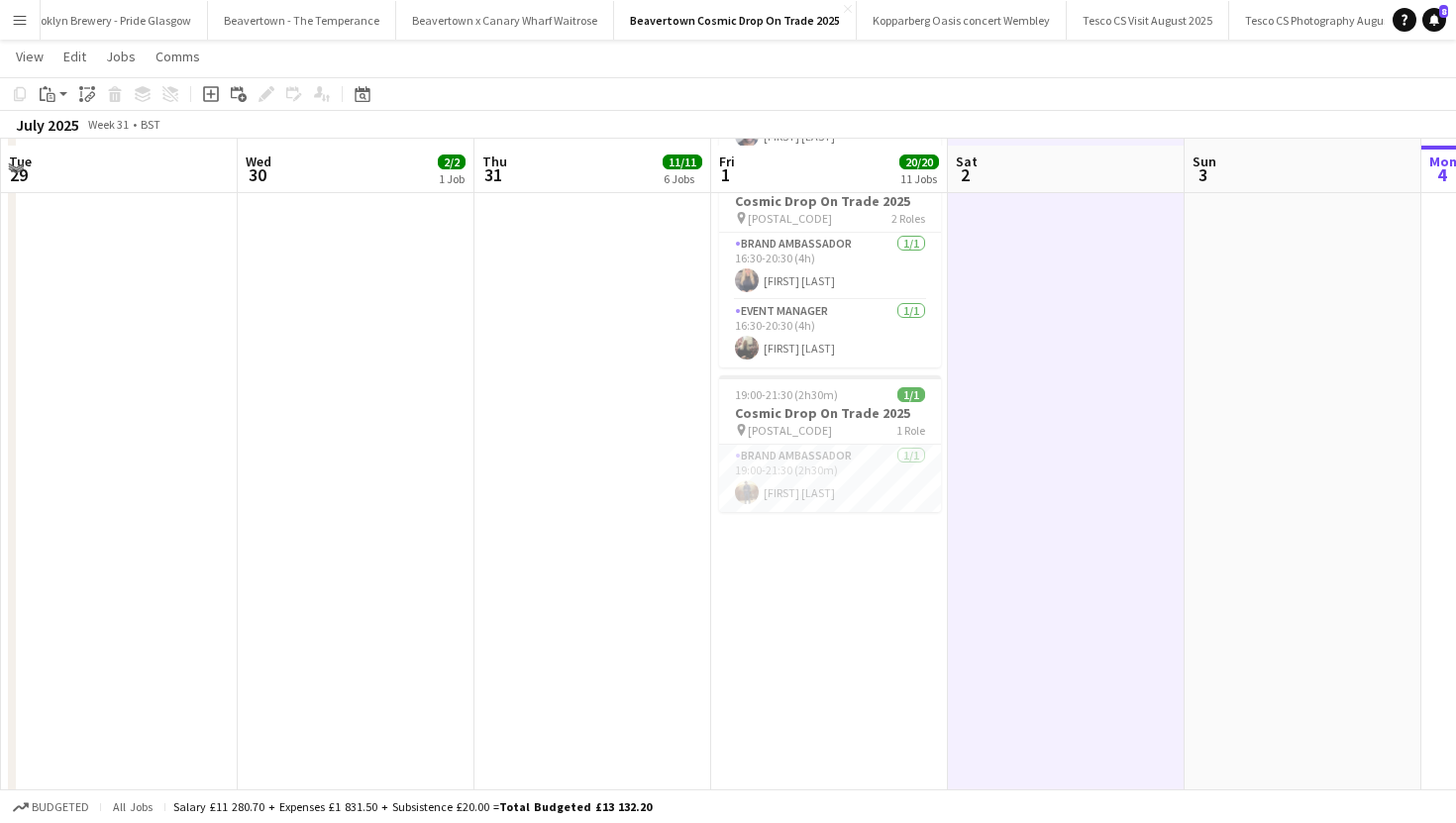 scroll, scrollTop: 1905, scrollLeft: 0, axis: vertical 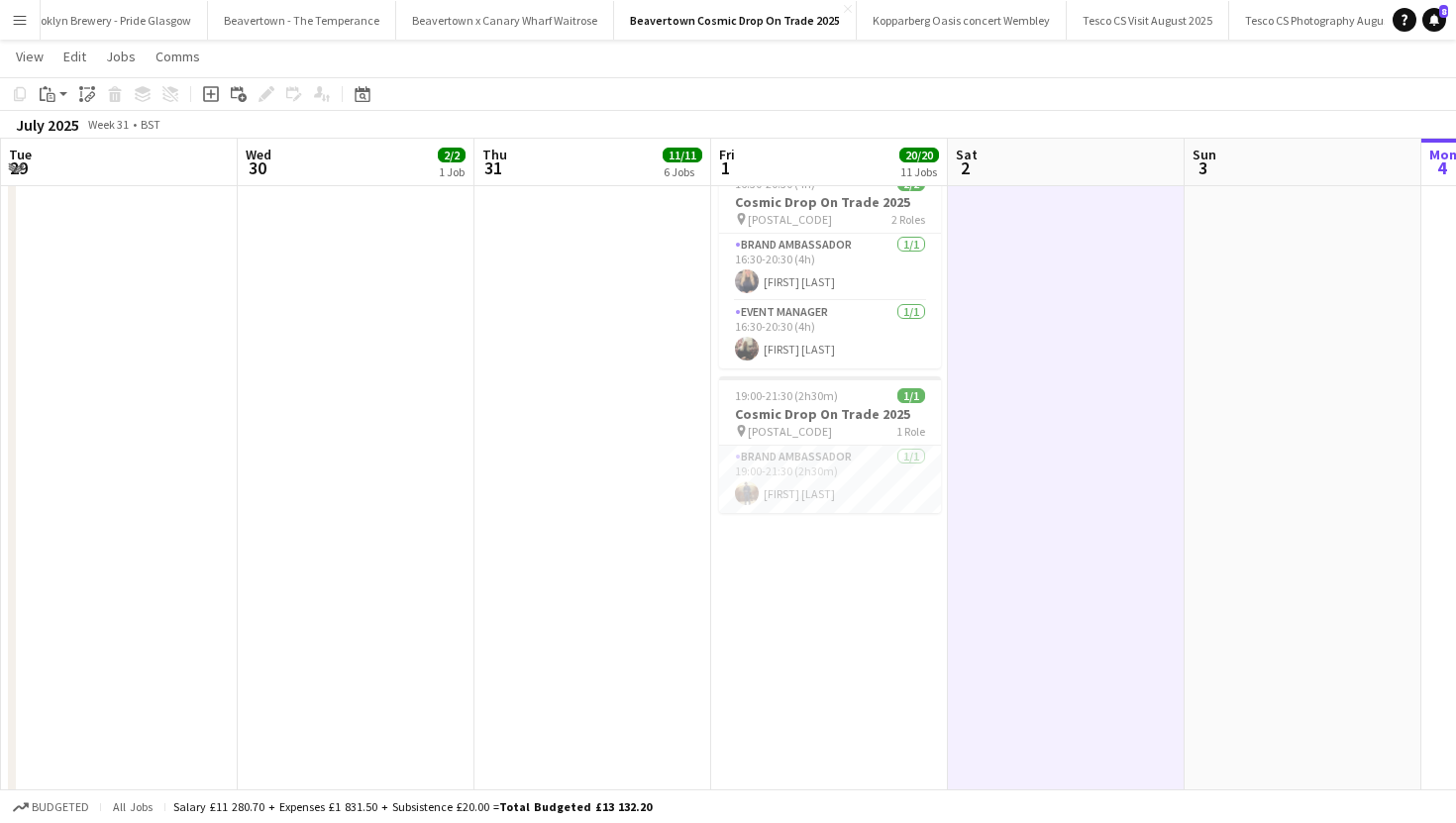 click on "15:00-19:00 (4h)    2/2   Cosmic Drop On Trade 2025
pin
SE1 1TU & SE3 0RL   2 Roles   Brand Ambassador   1/1   15:00-19:00 (4h)
Carol Somers  Event Manager   1/1   15:00-19:00 (4h)
Thomas Cittern-suddaby     15:00-19:00 (4h)    2/2   Cosmic Drop On Trade 2025
pin
AL3 4BL   2 Roles   Brand Ambassador   1/1   15:00-19:00 (4h)
Anushka Nechel  Event Manager   1/1   15:00-19:00 (4h)
Sarita Davis     15:00-19:00 (4h)    2/2   Cosmic Drop On Trade 2025
pin
B17 9PT   2 Roles   Brand Ambassador   1/1   15:00-19:00 (4h)
GURMIT BANSAL  Event Manager   1/1   15:00-19:00 (4h)
Paulo Andre Aragao     15:00-19:00 (4h)    2/2   Cosmic Drop On Trade 2025
pin
BH2 5AF   2 Roles   Brand Ambassador   1/1   15:00-19:00 (4h)
Scarlett Plimsoll  Event Manager   1/1   15:00-19:00 (4h)
Michaela Chappels     15:00-19:00 (4h)    2/2   Cosmic Drop On Trade 2025" at bounding box center [829, 1372] 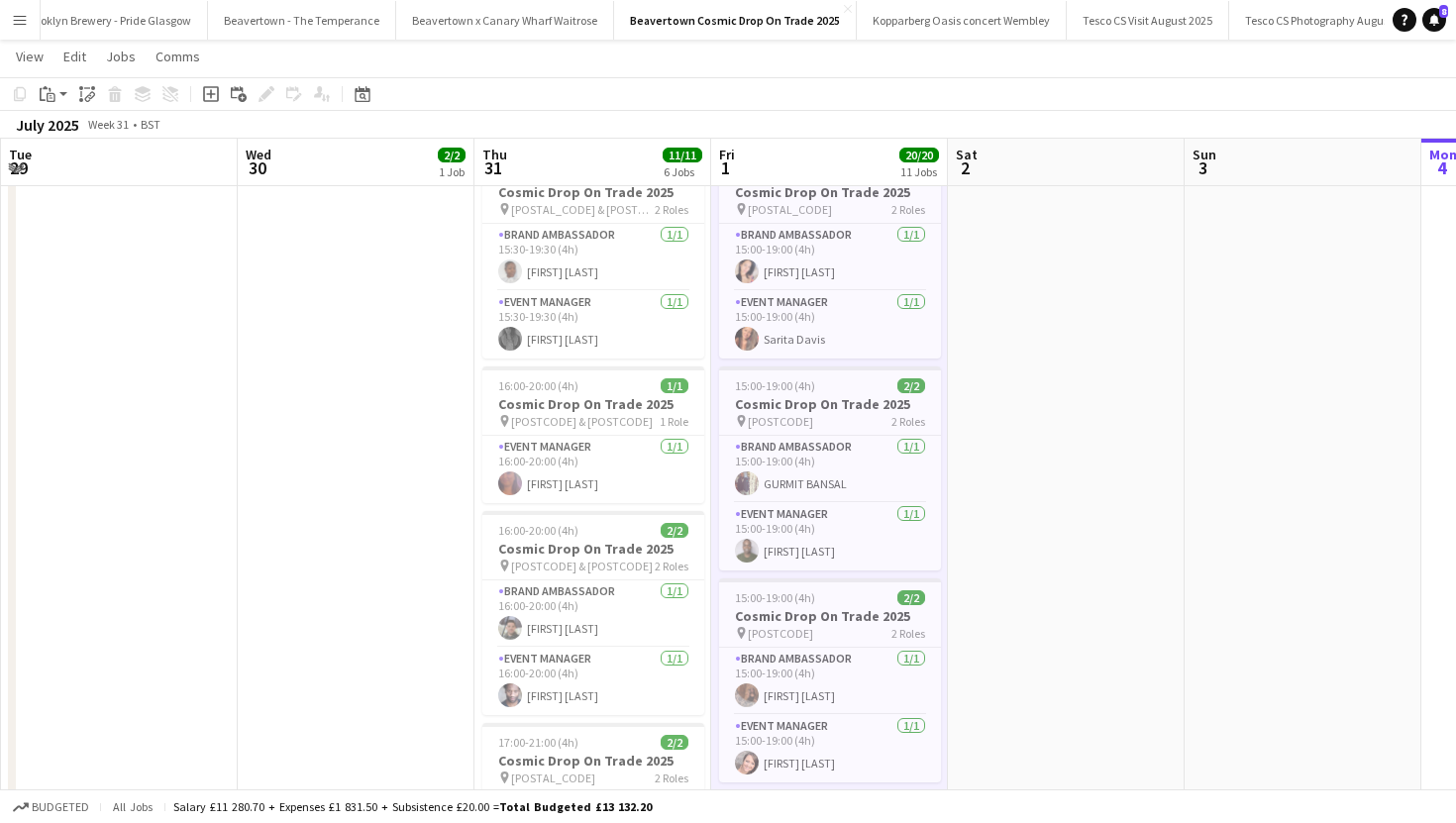 scroll, scrollTop: 0, scrollLeft: 0, axis: both 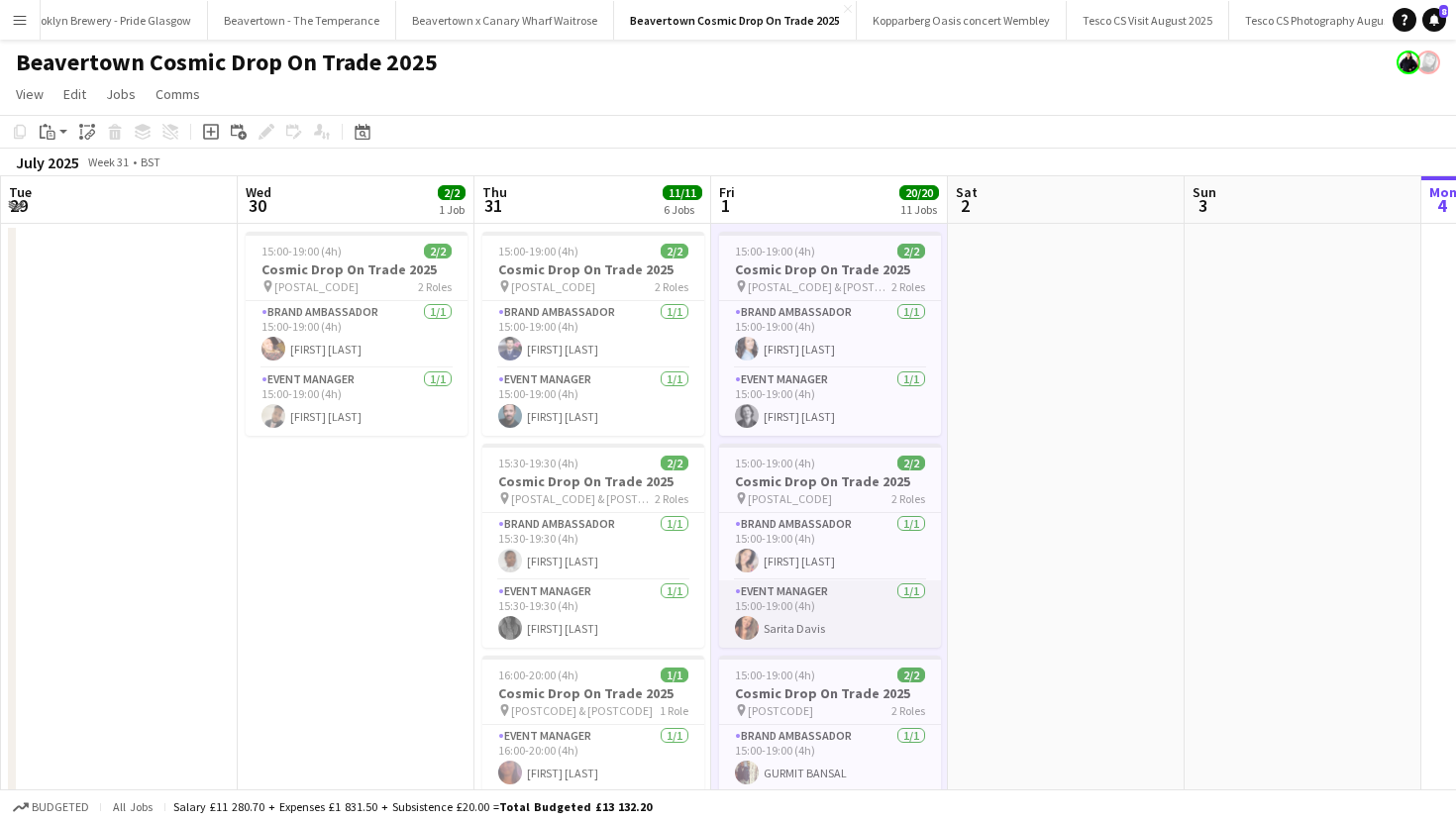 click on "Event Manager   1/1   15:00-19:00 (4h)
Sarita Davis" at bounding box center [830, 614] 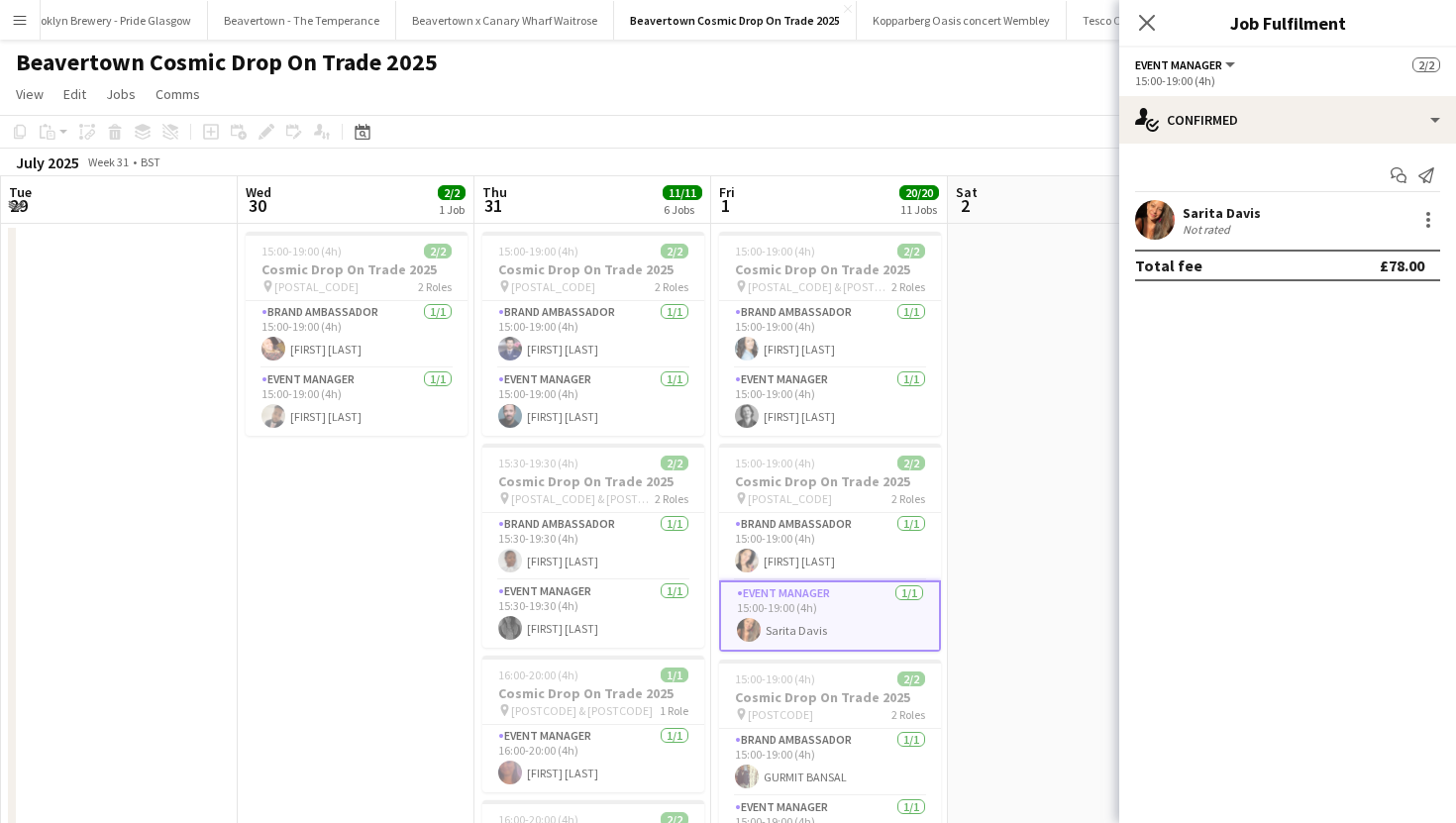 click at bounding box center [1155, 220] 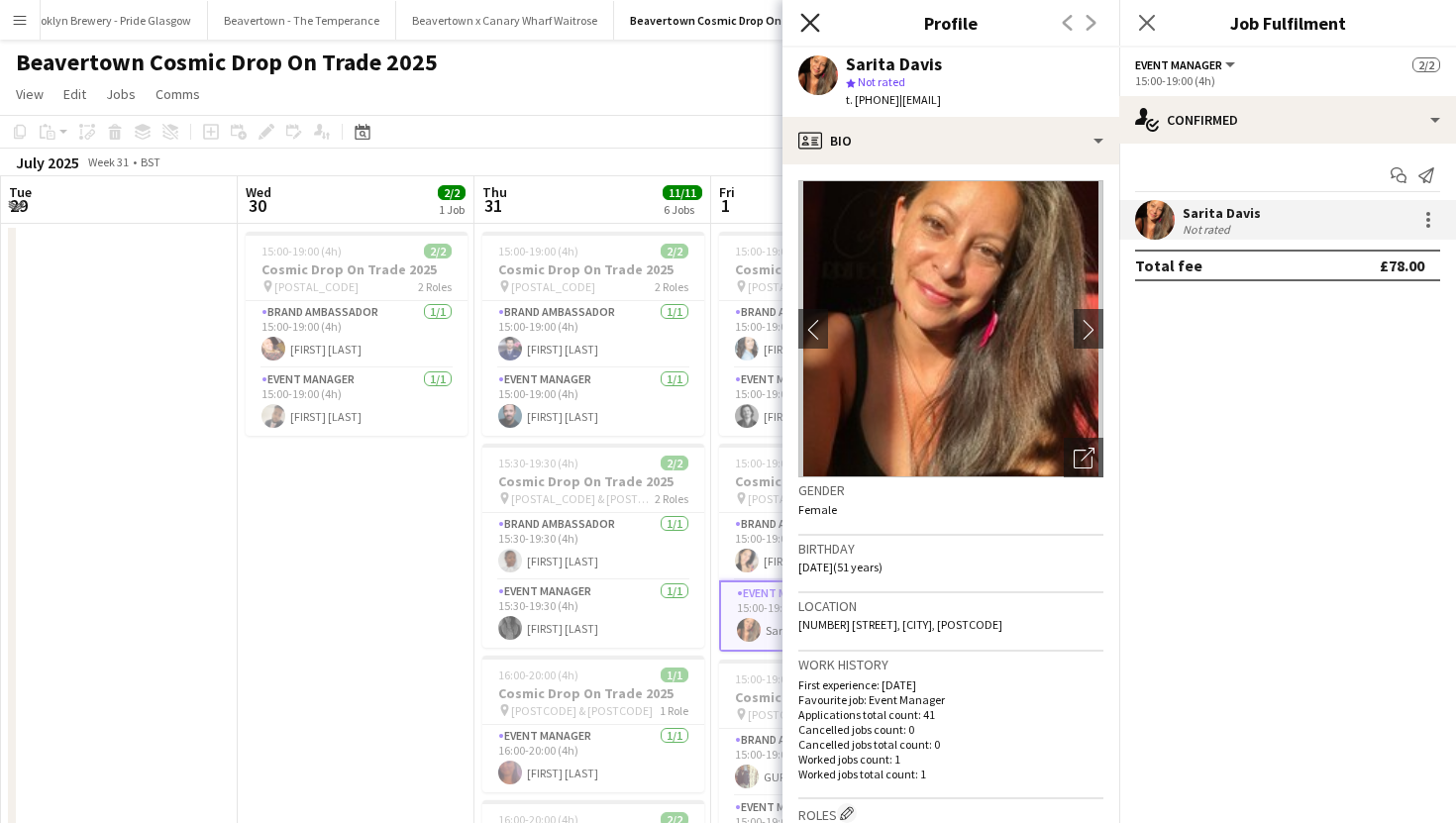 click on "Close pop-in" 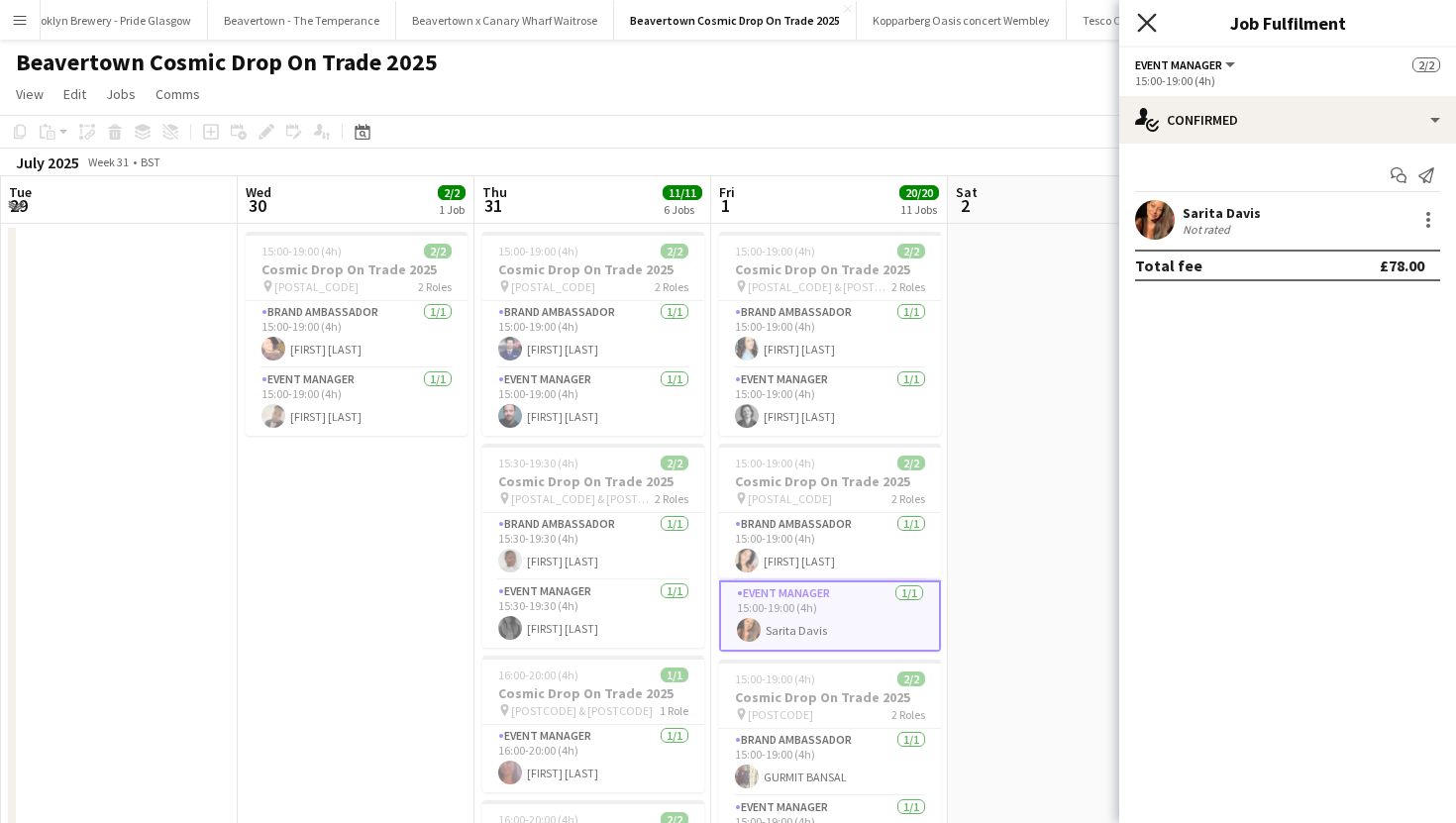 click on "Close pop-in" 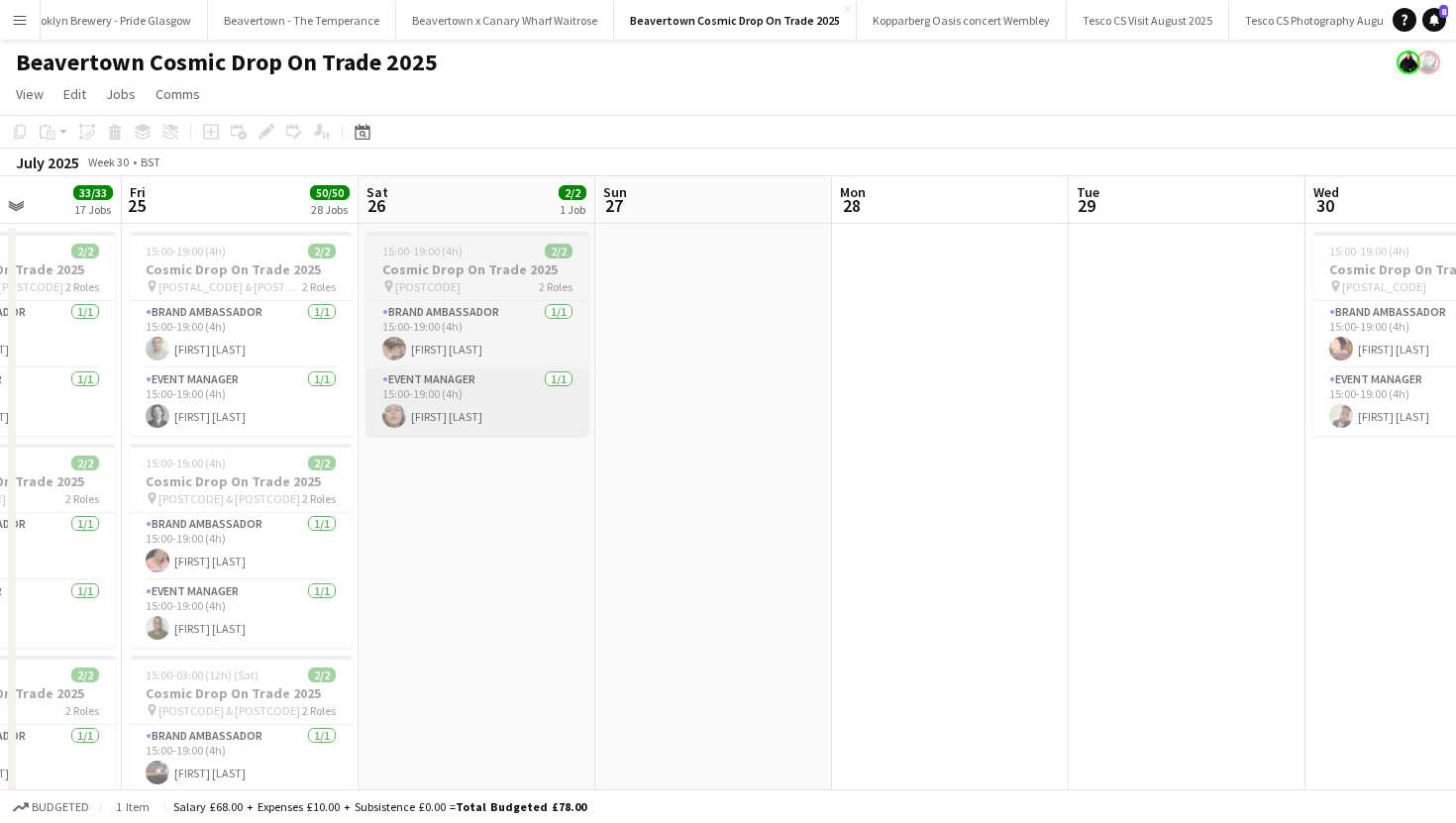 scroll, scrollTop: 0, scrollLeft: 530, axis: horizontal 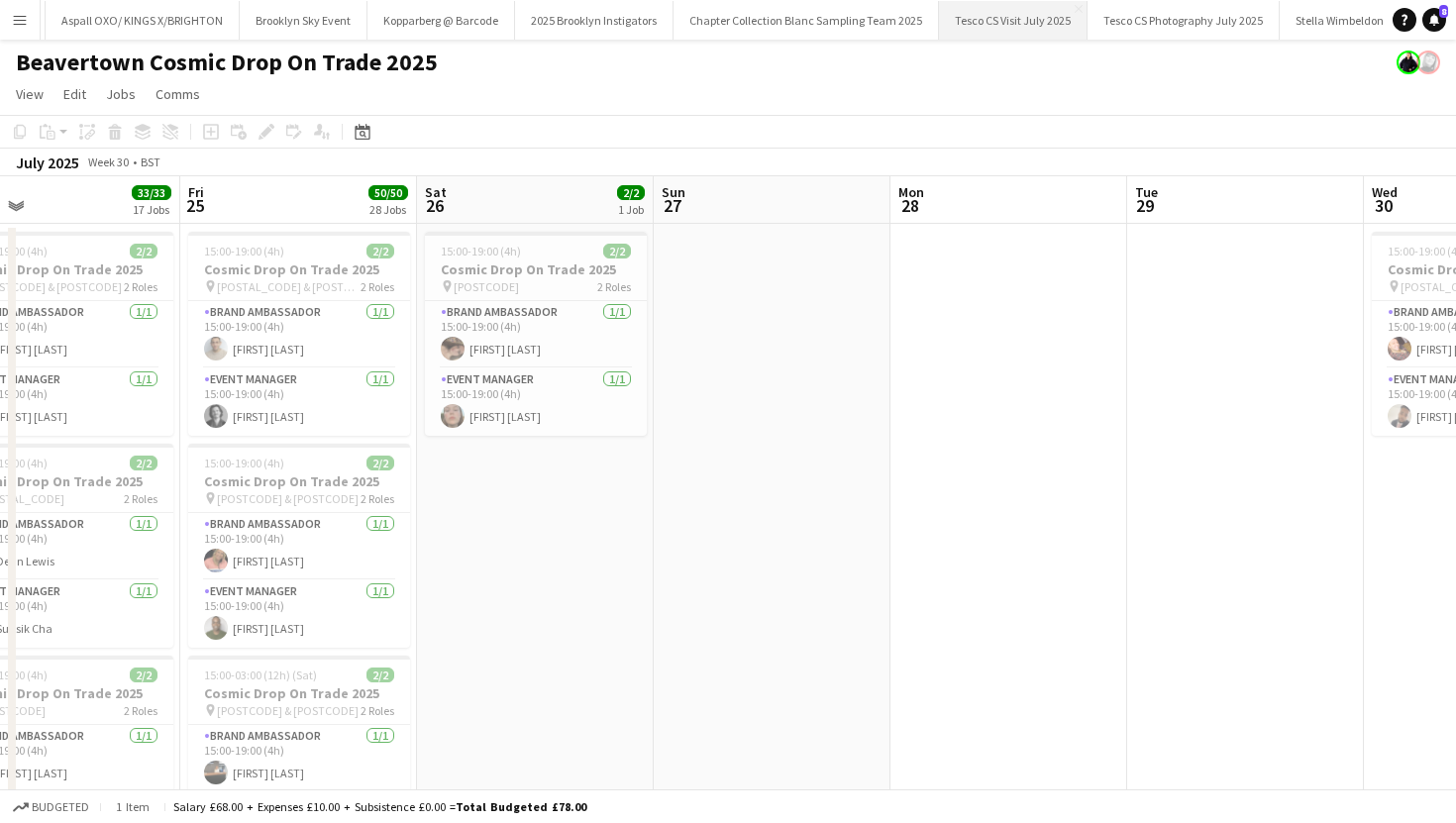 click on "Tesco CS Visit July 2025
Close" at bounding box center [1013, 20] 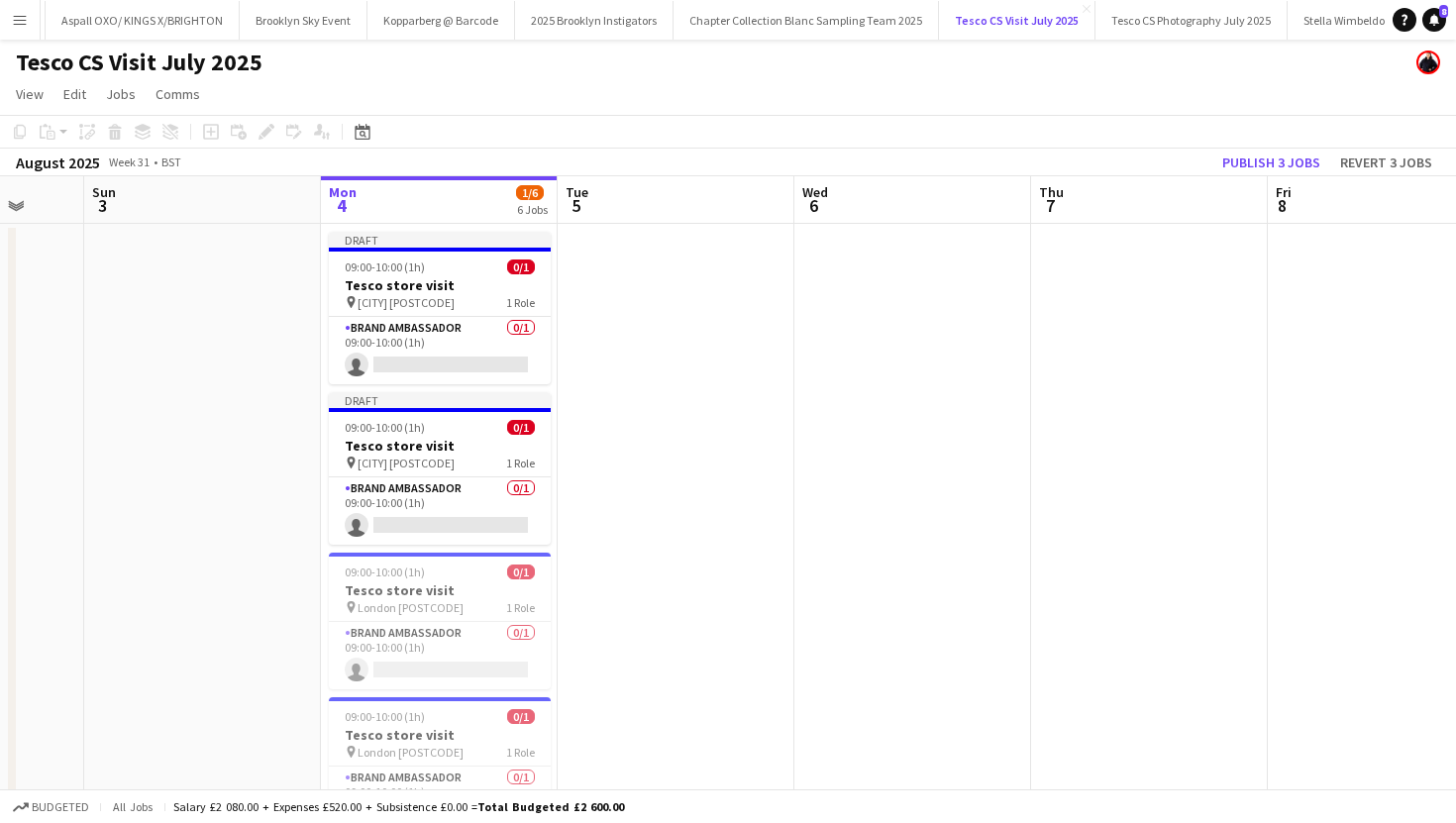 scroll, scrollTop: 0, scrollLeft: 519, axis: horizontal 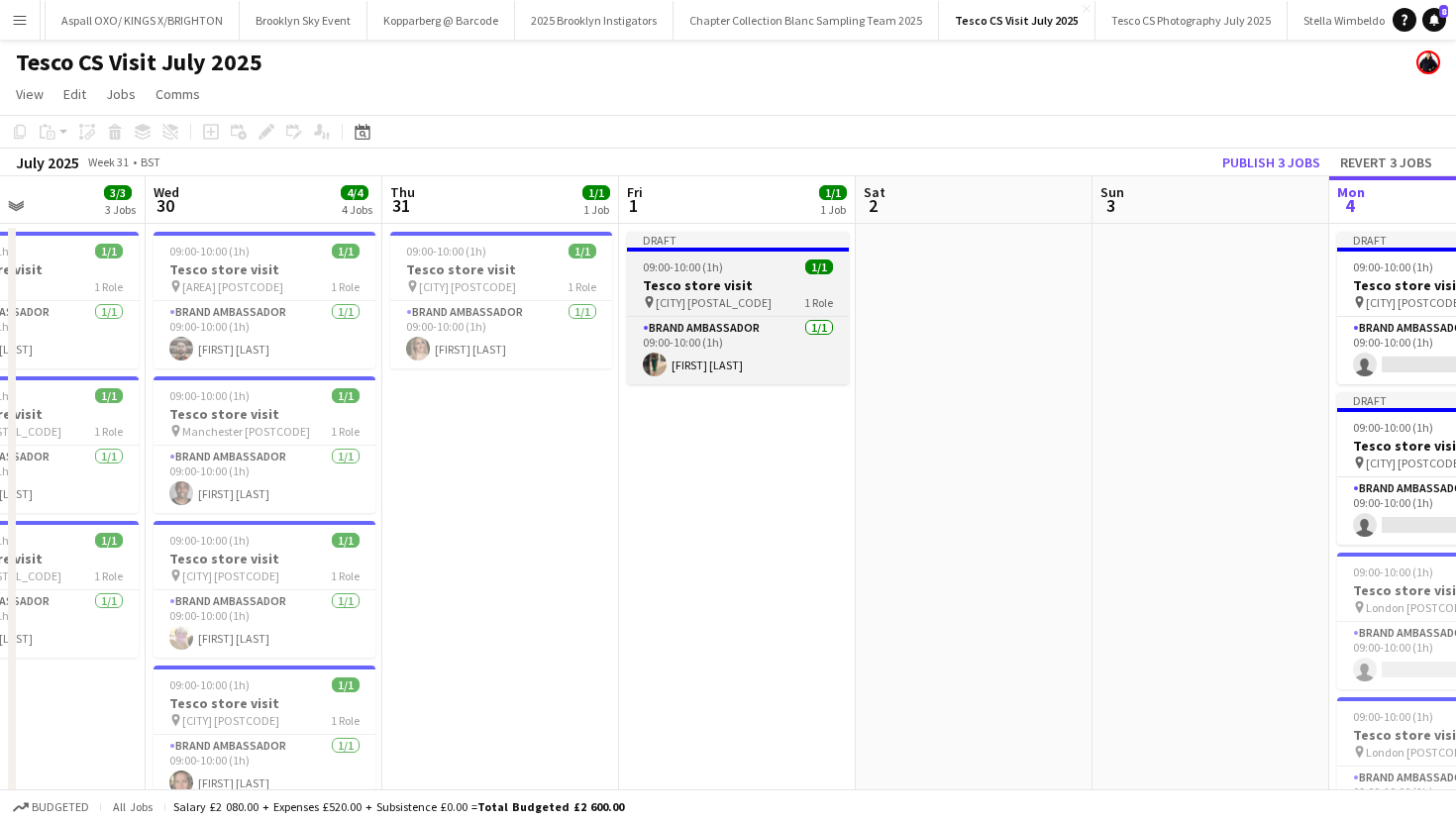 click on "Tesco store visit" at bounding box center (738, 285) 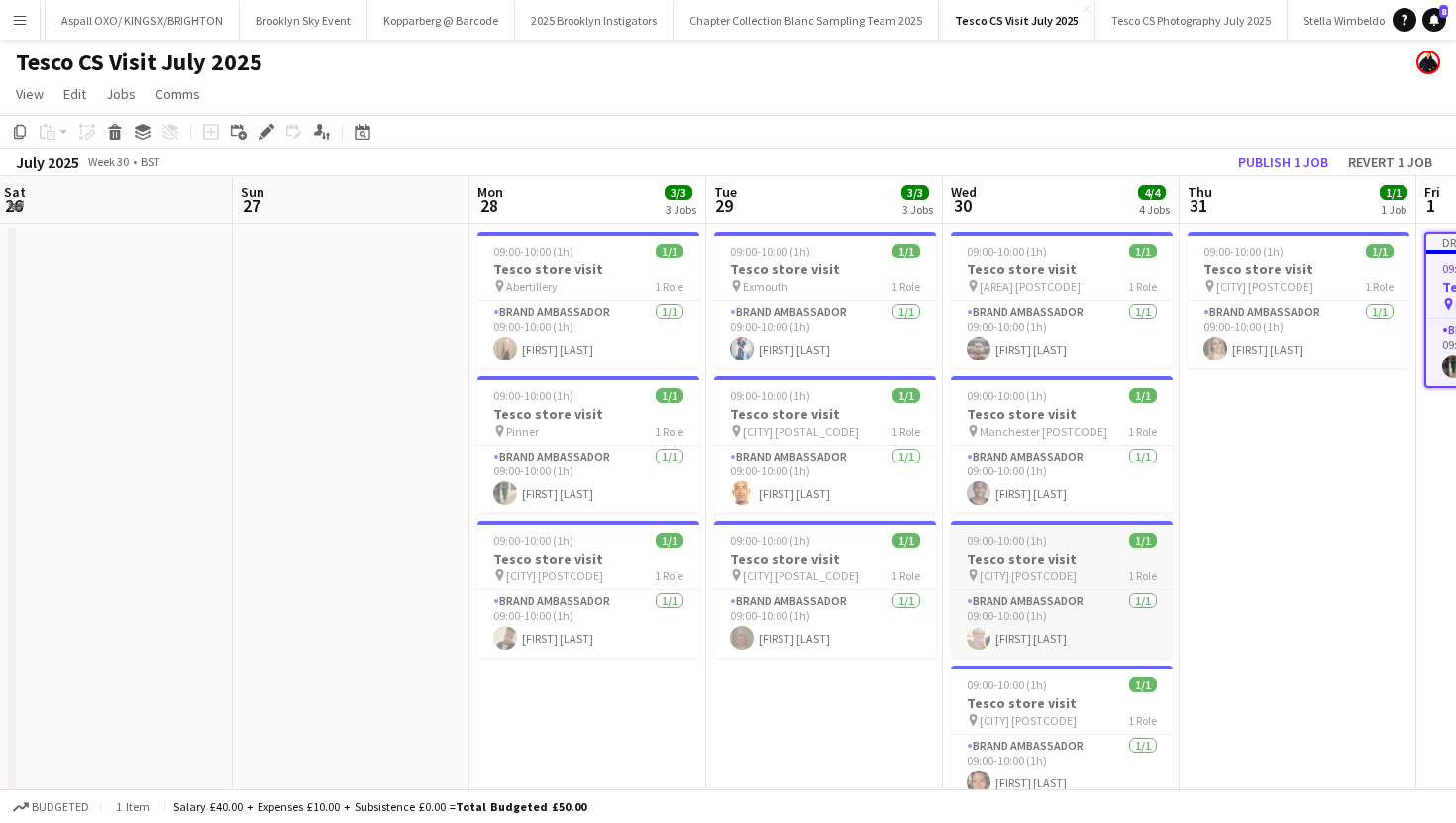 scroll, scrollTop: 0, scrollLeft: 450, axis: horizontal 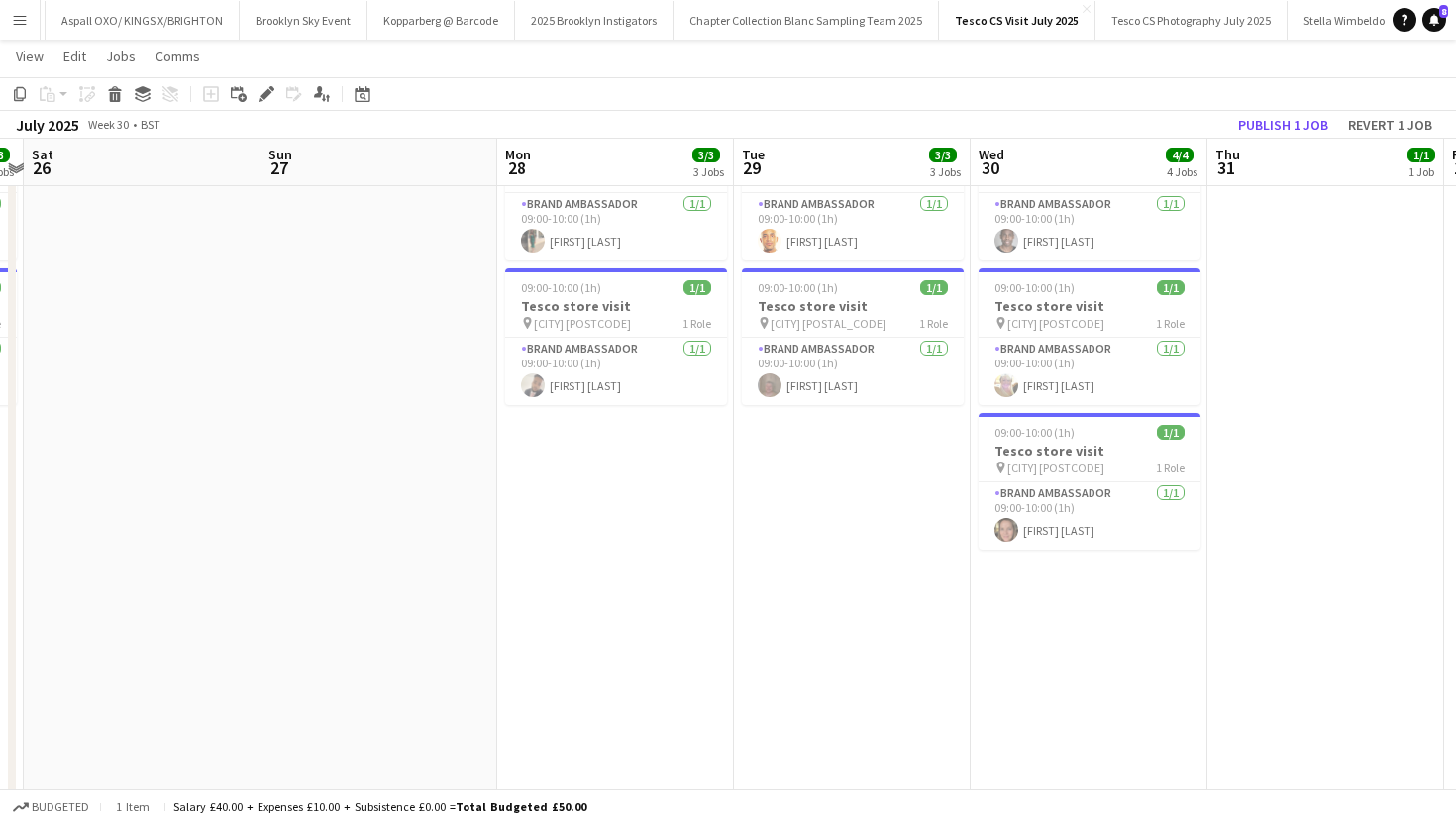 click on "09:00-10:00 (1h)    1/1   Tesco store visit
pin
Abertillery   1 Role   Brand Ambassador   1/1   09:00-10:00 (1h)
Sarah Saunders     09:00-10:00 (1h)    1/1   Tesco store visit
pin
Pinner   1 Role   Brand Ambassador   1/1   09:00-10:00 (1h)
Shivani Parmar     09:00-10:00 (1h)    1/1   Tesco store visit
pin
Sutton Coldfield B73   1 Role   Brand Ambassador   1/1   09:00-10:00 (1h)
Umar Bhayat" at bounding box center (615, 445) 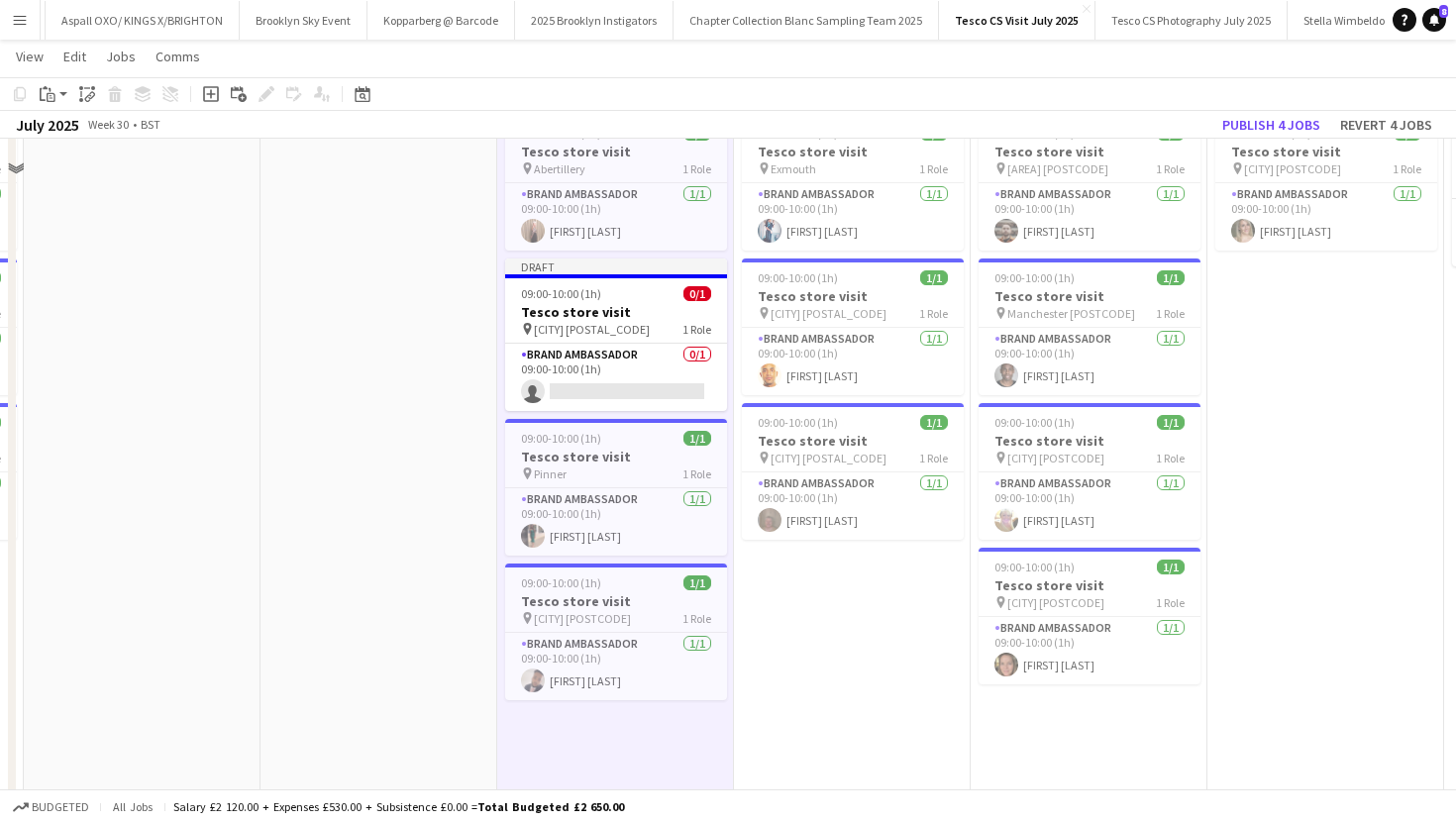 scroll, scrollTop: 0, scrollLeft: 0, axis: both 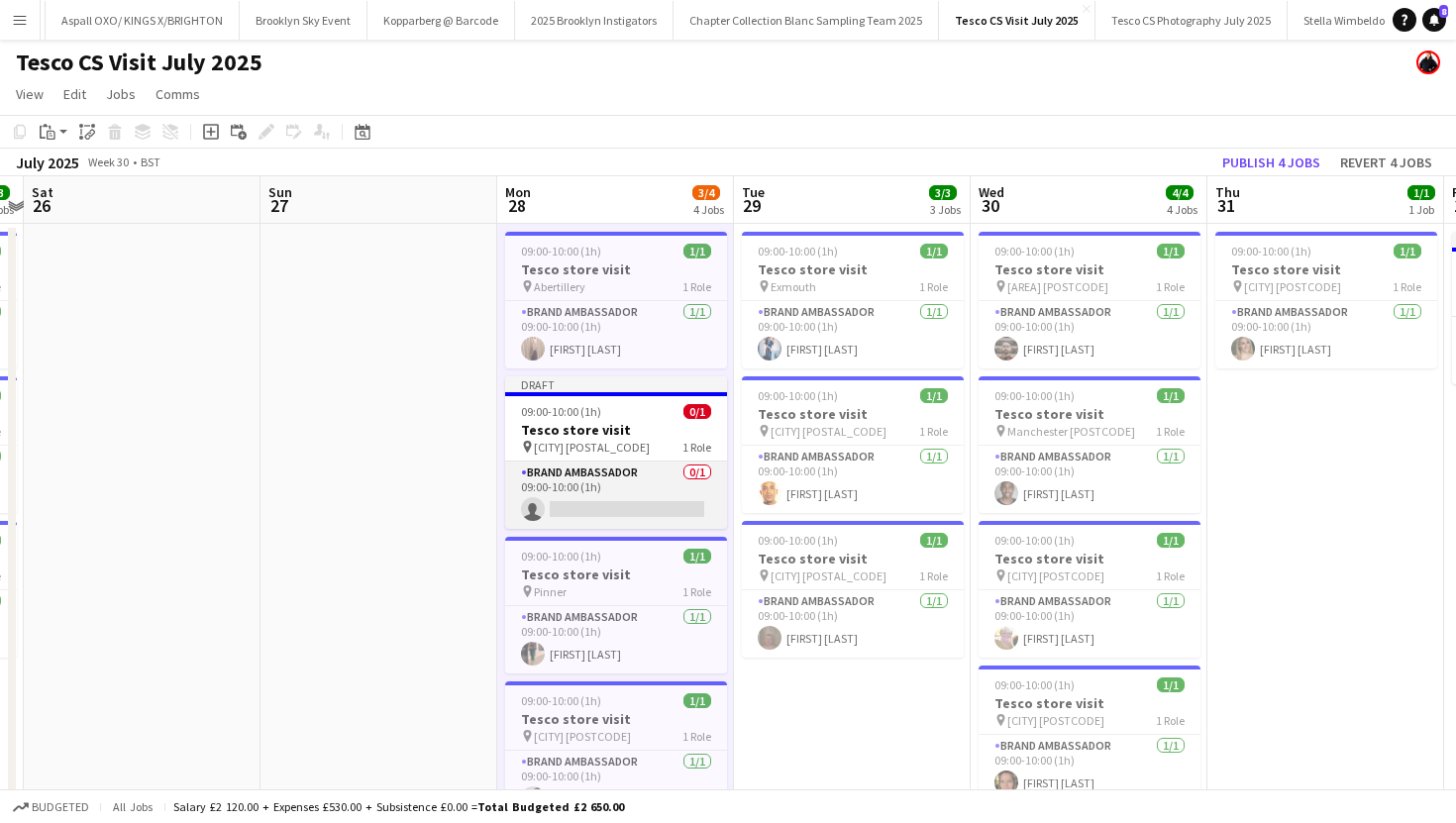 click on "Brand Ambassador   0/1   09:00-10:00 (1h)
single-neutral-actions" at bounding box center [616, 495] 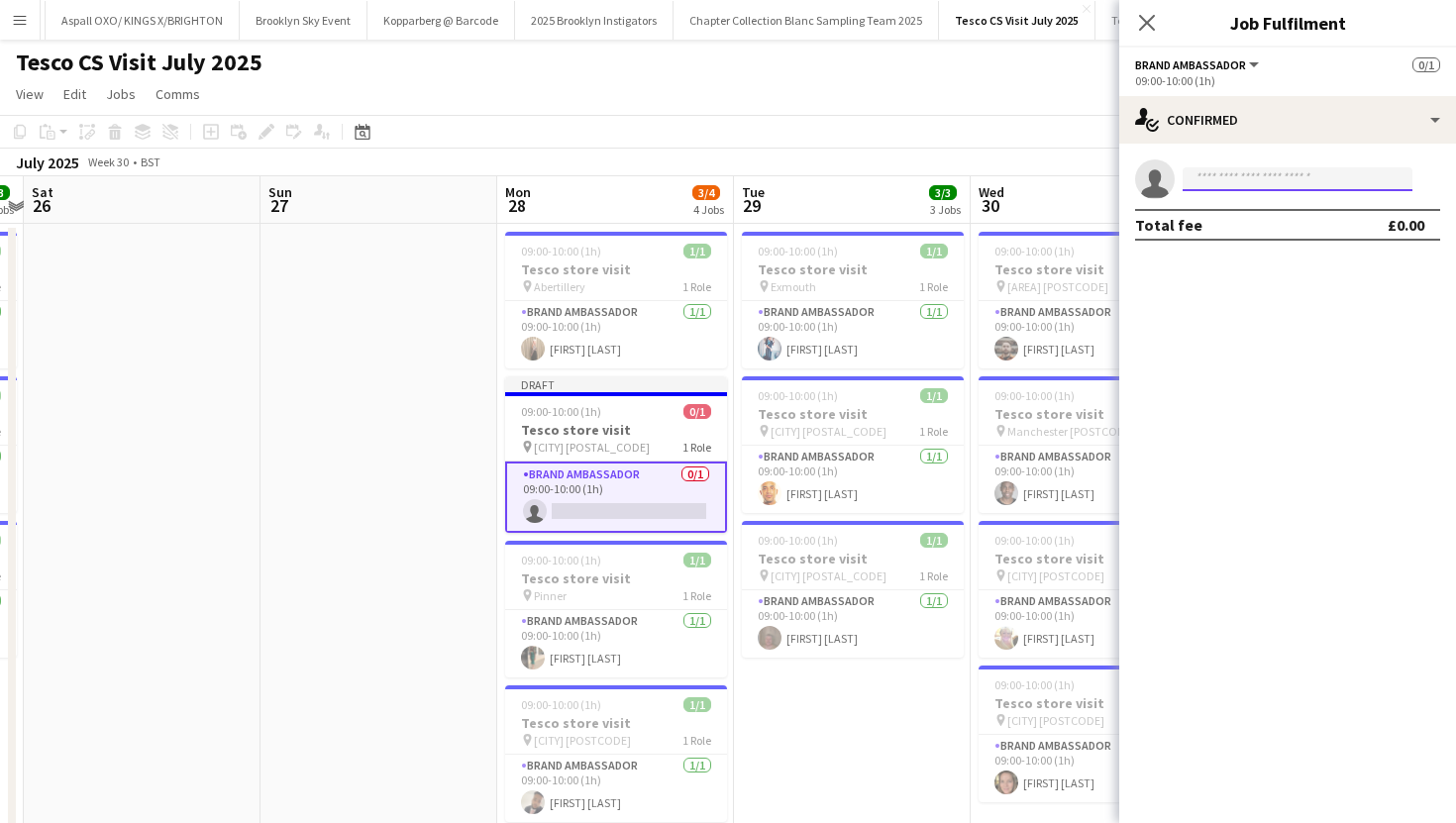 click at bounding box center [1298, 179] 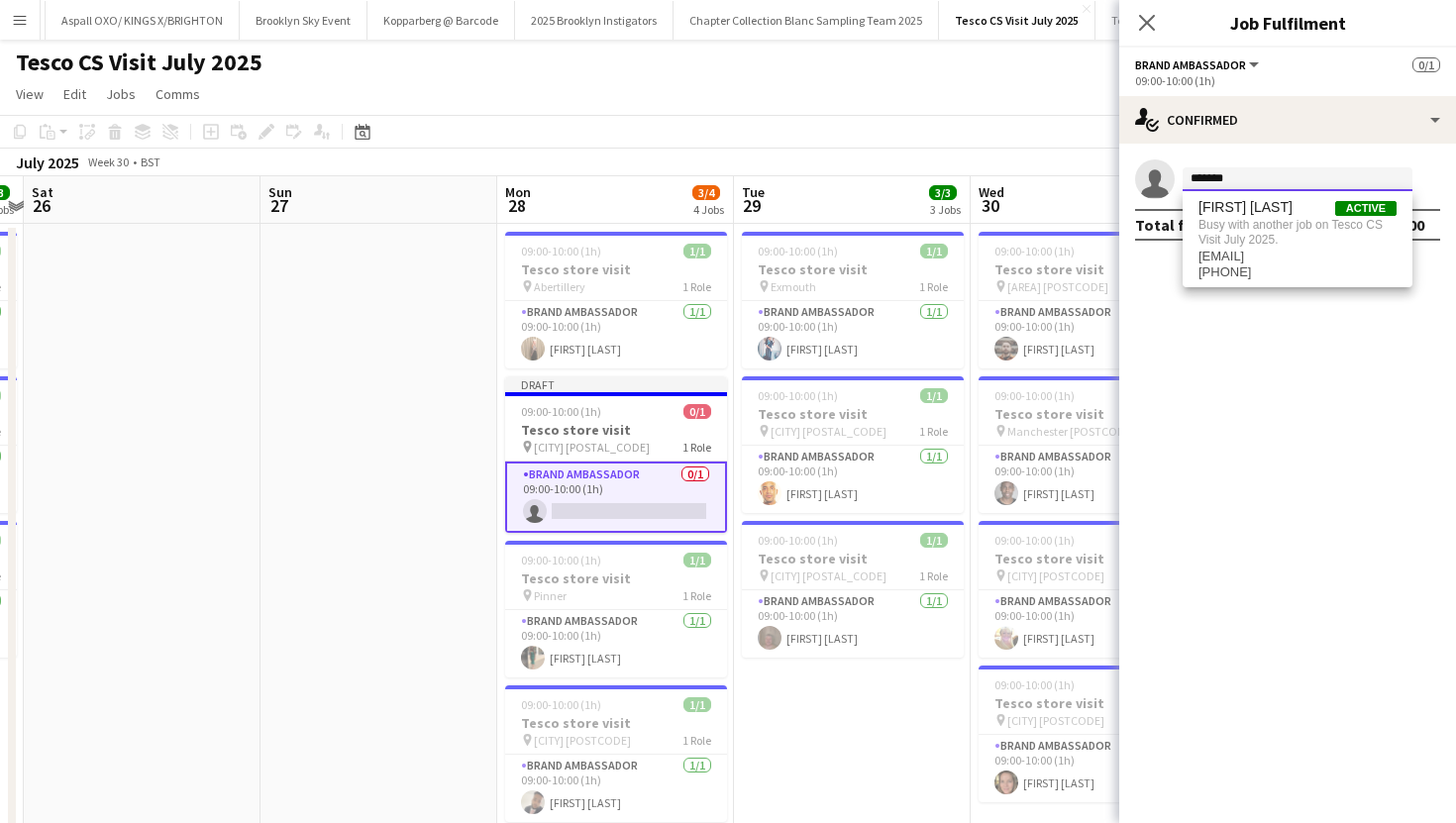 type on "*******" 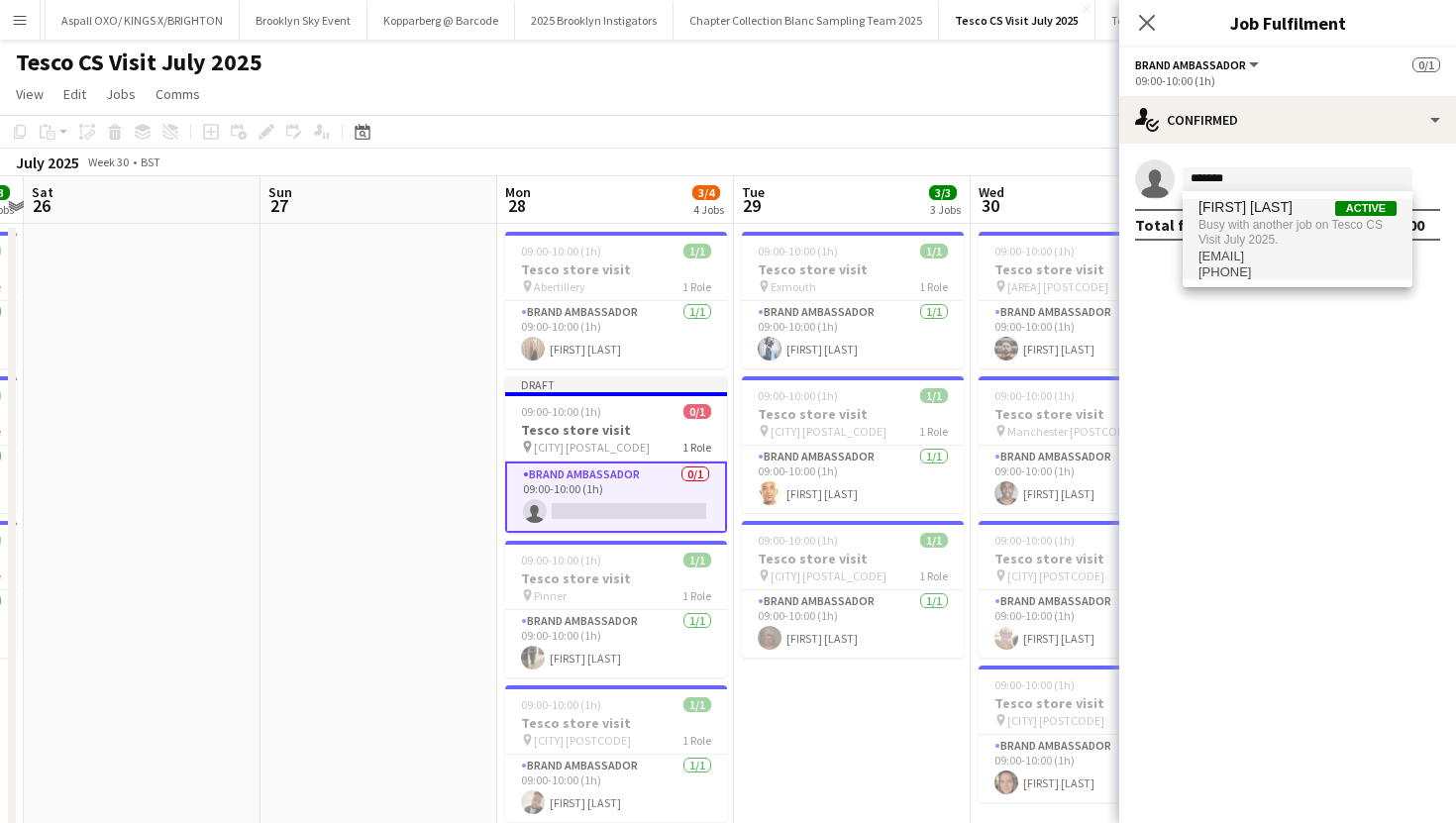 click on "Busy with another job on Tesco CS Visit July 2025." at bounding box center (1298, 232) 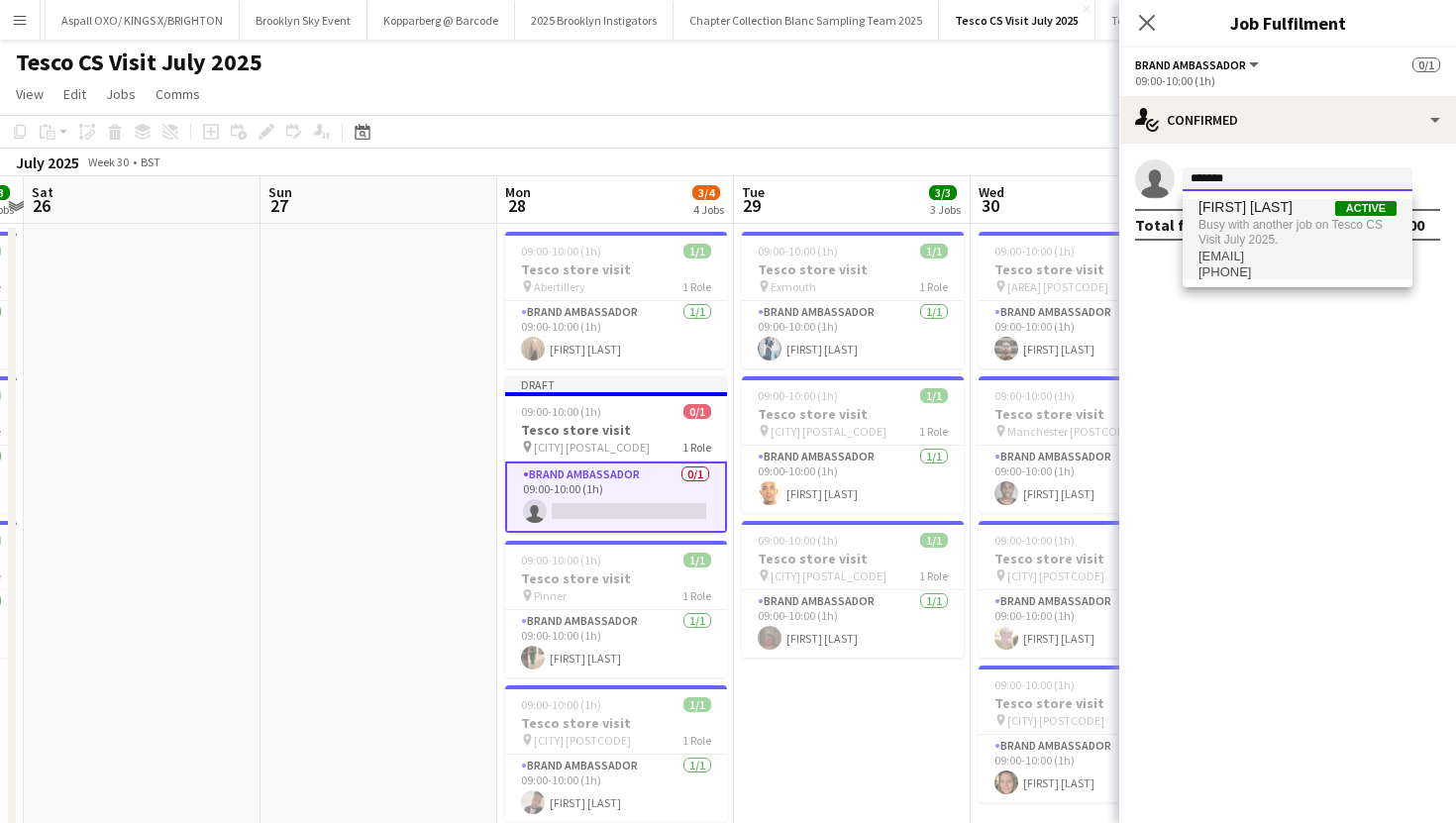 type 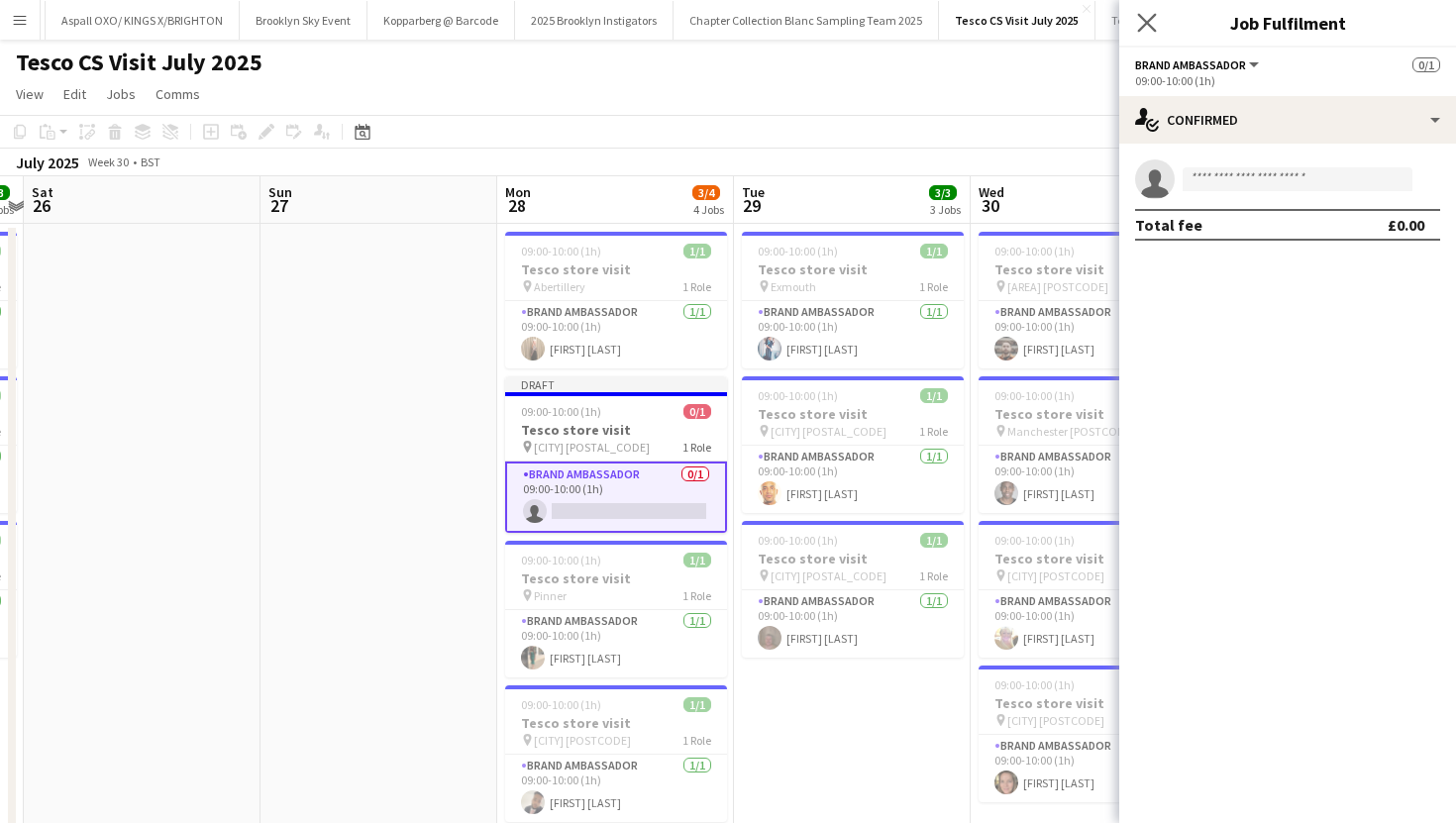 click on "Close pop-in" 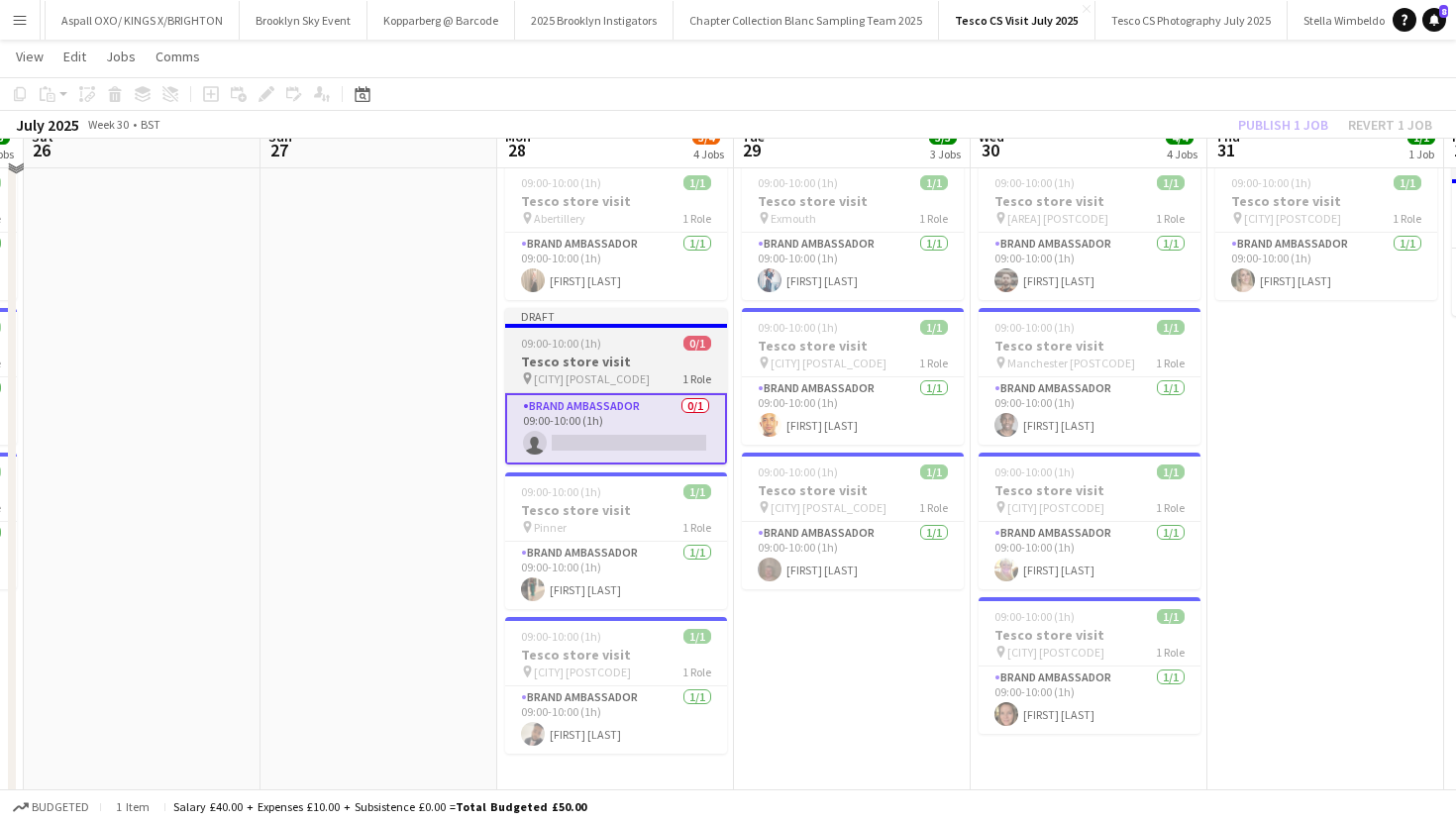 scroll, scrollTop: 0, scrollLeft: 0, axis: both 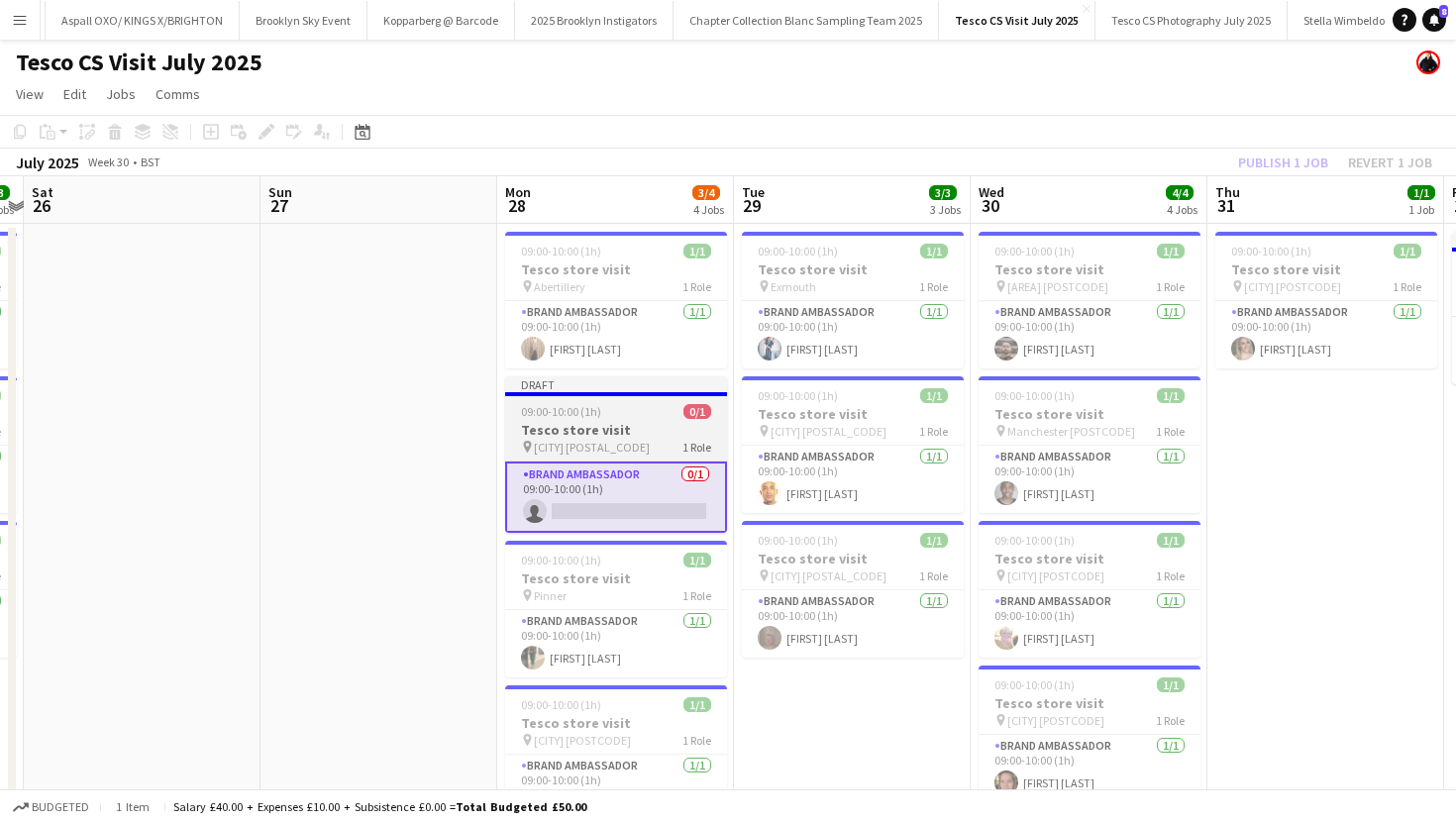 click on "Tesco store visit" at bounding box center [616, 430] 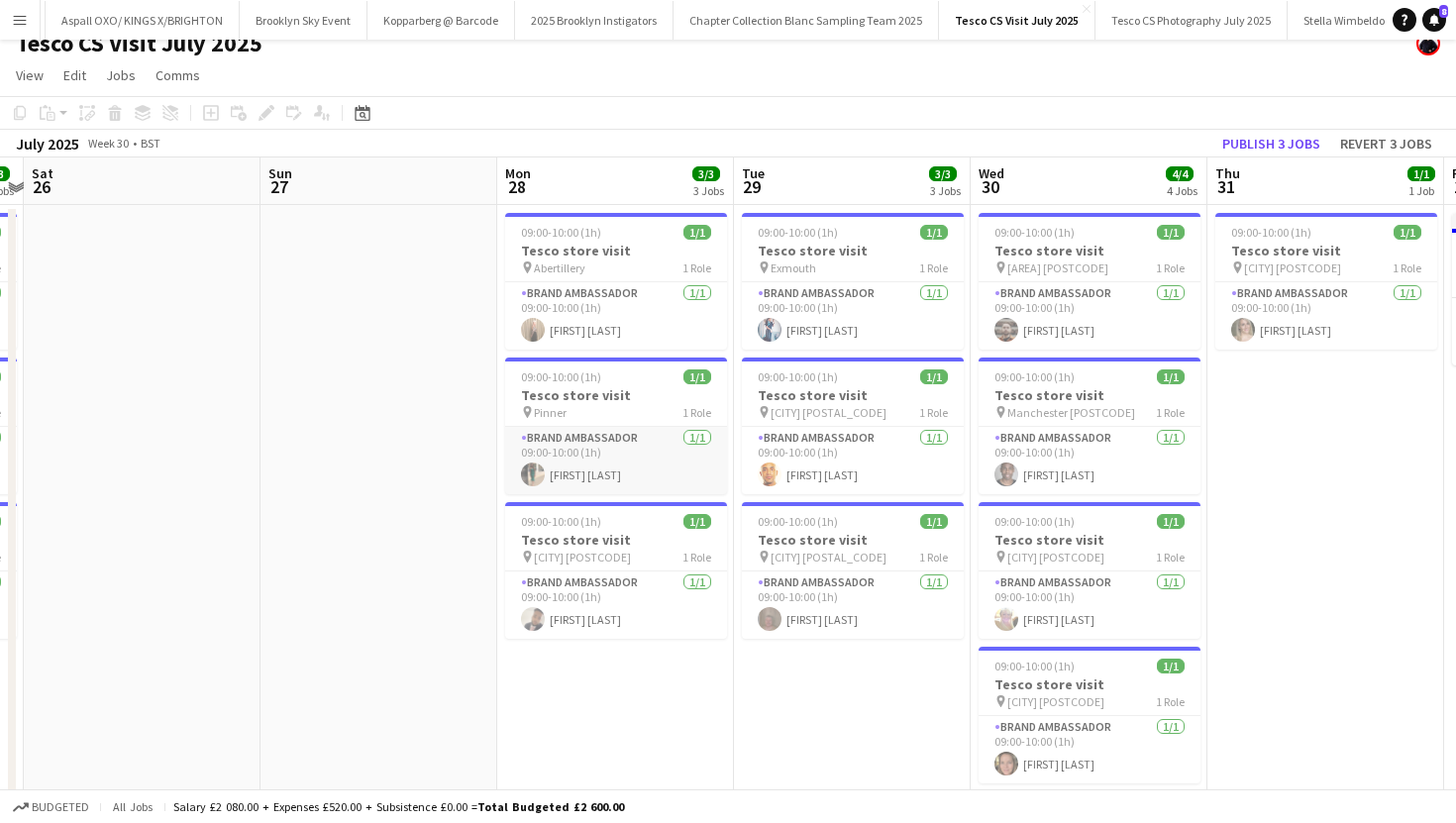 scroll, scrollTop: 25, scrollLeft: 0, axis: vertical 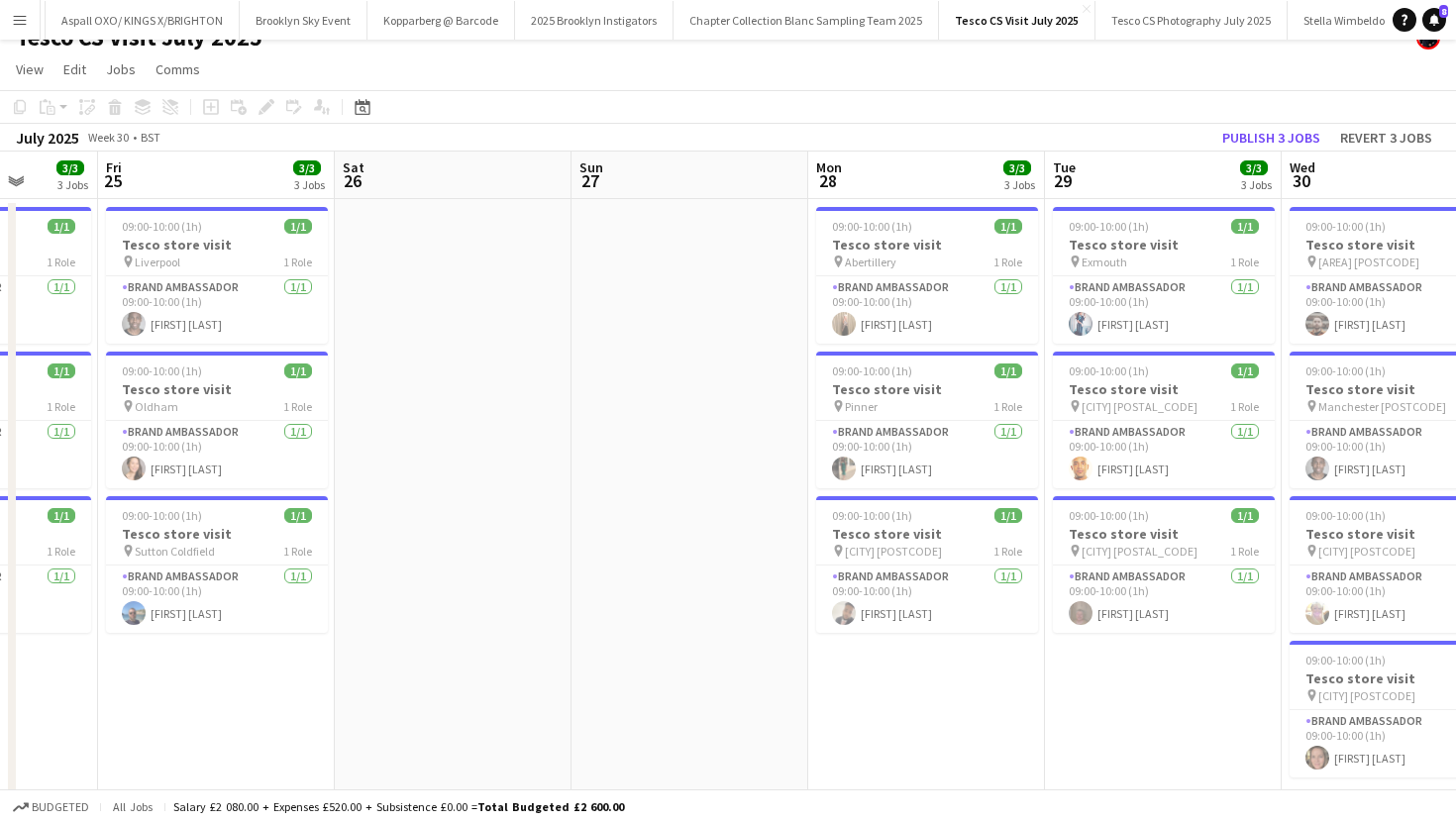 click at bounding box center (453, 672) 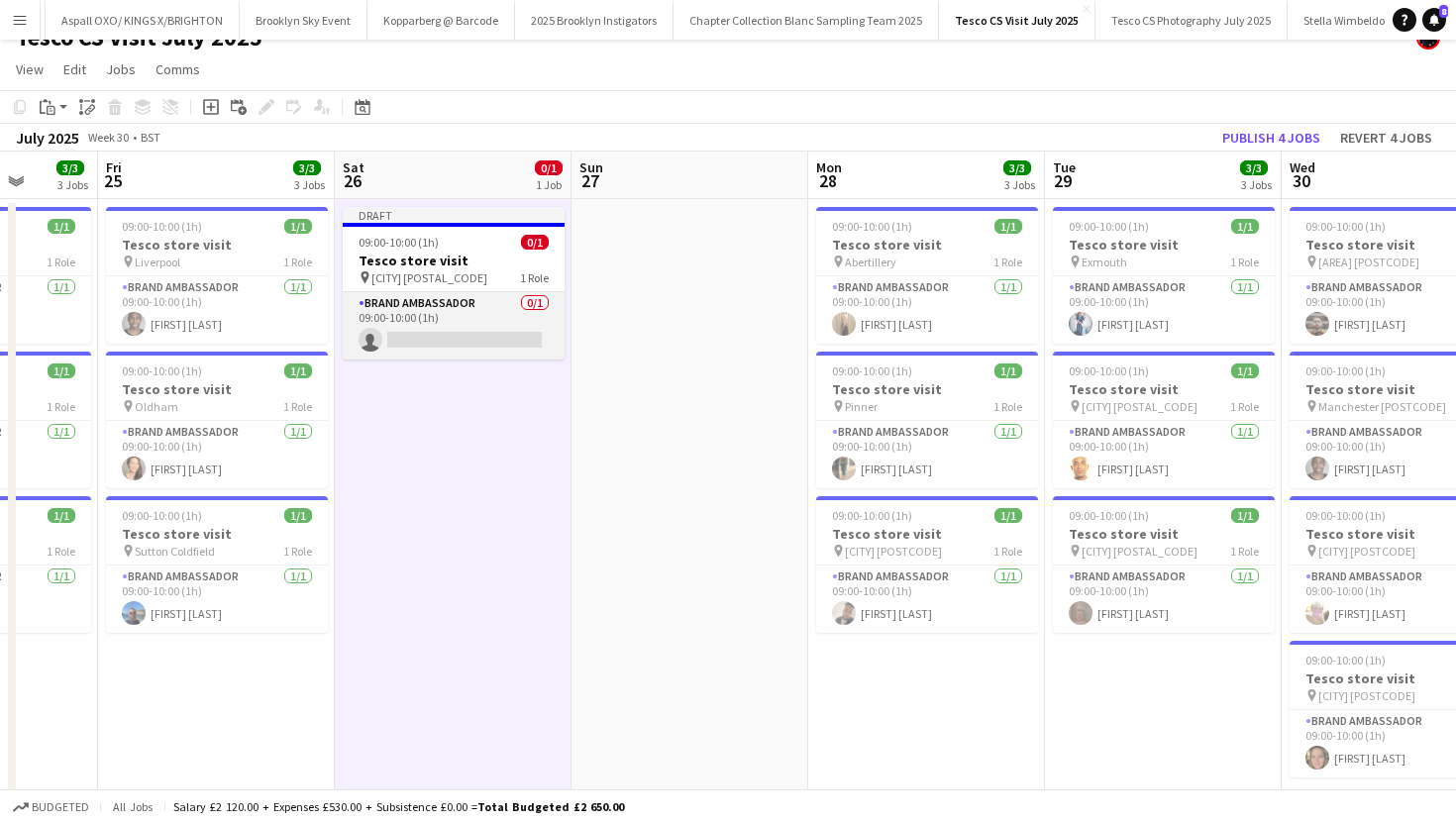 click on "Brand Ambassador   0/1   09:00-10:00 (1h)
single-neutral-actions" at bounding box center (454, 326) 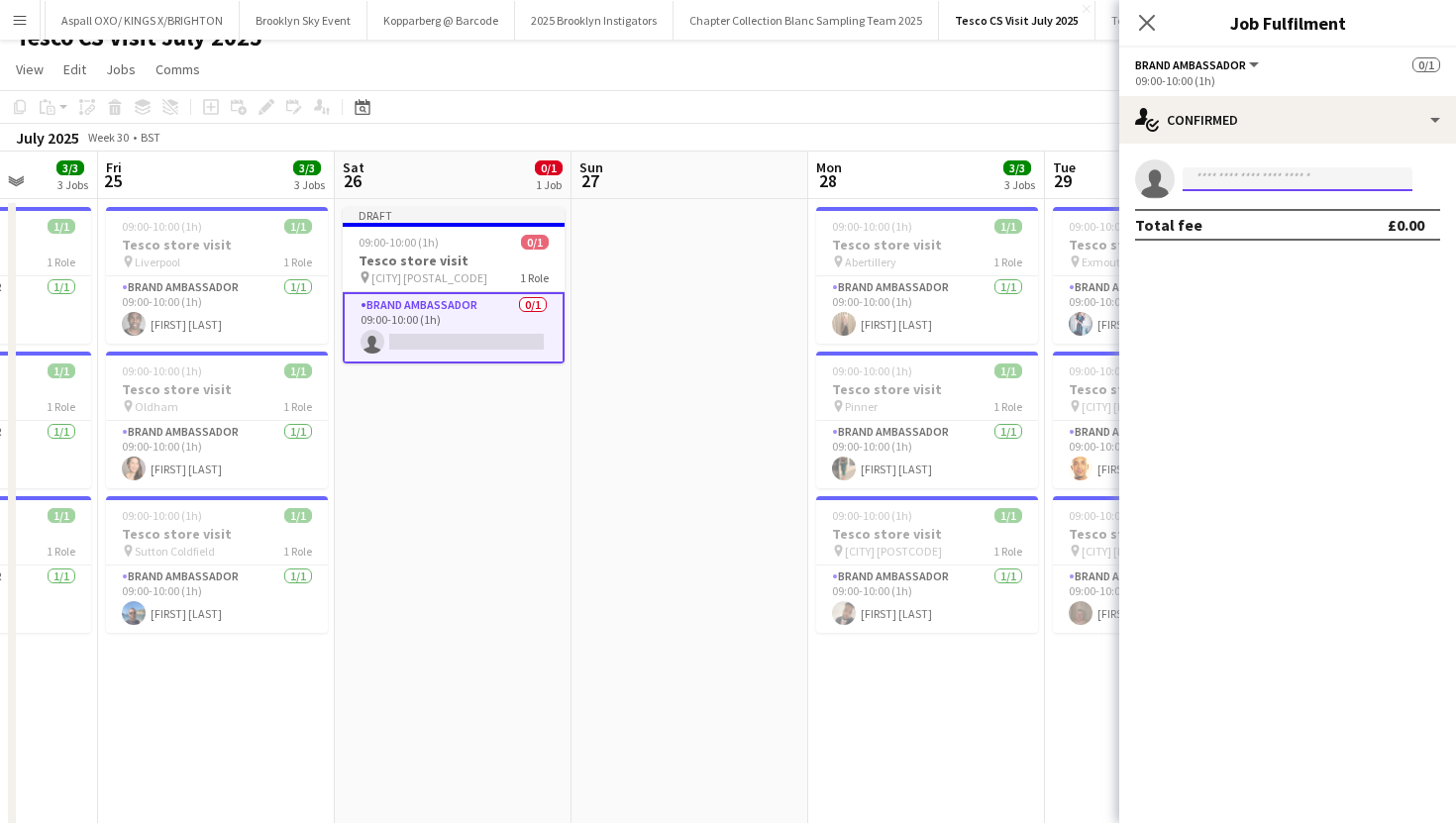 click at bounding box center (1298, 179) 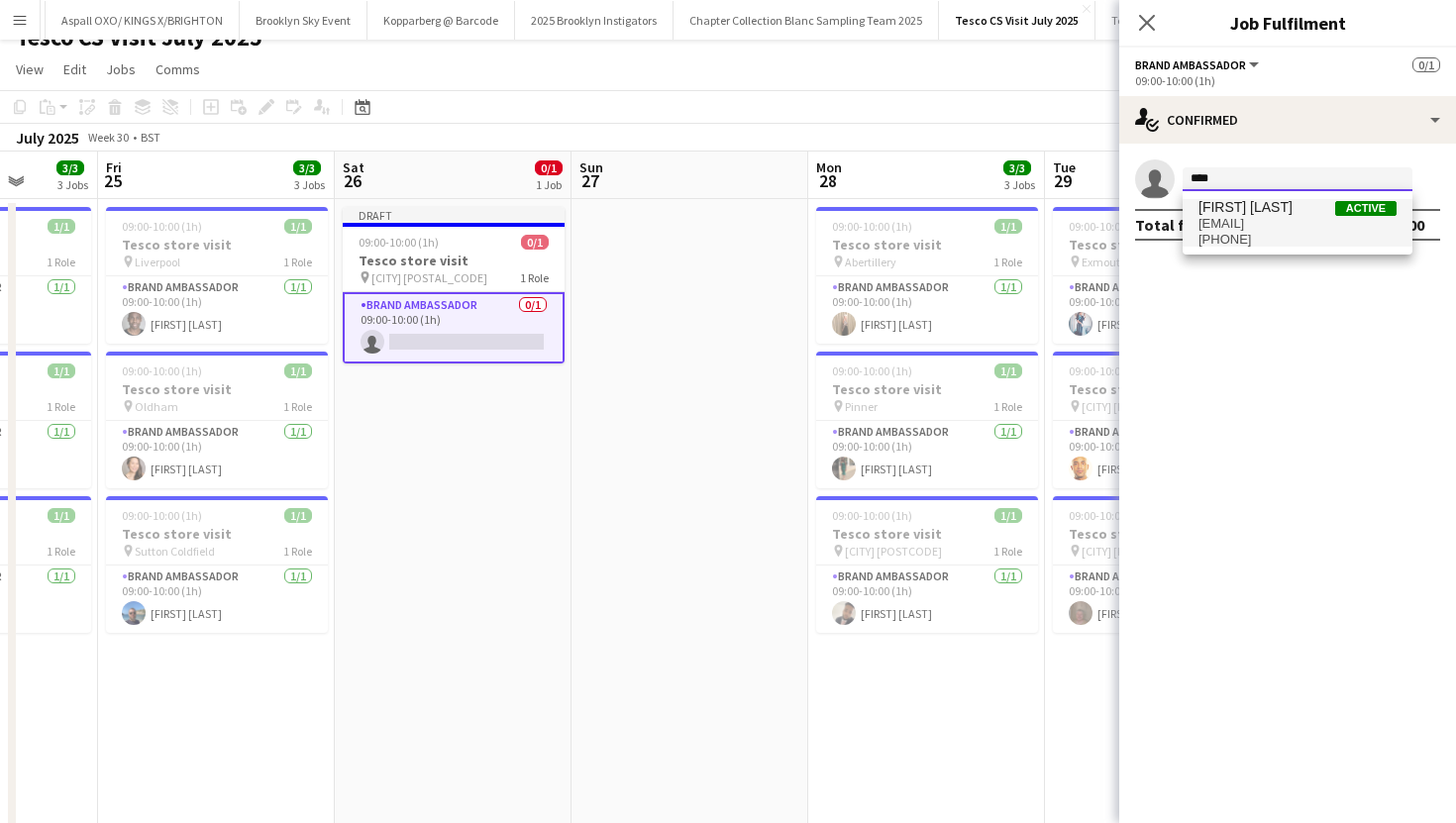 type on "****" 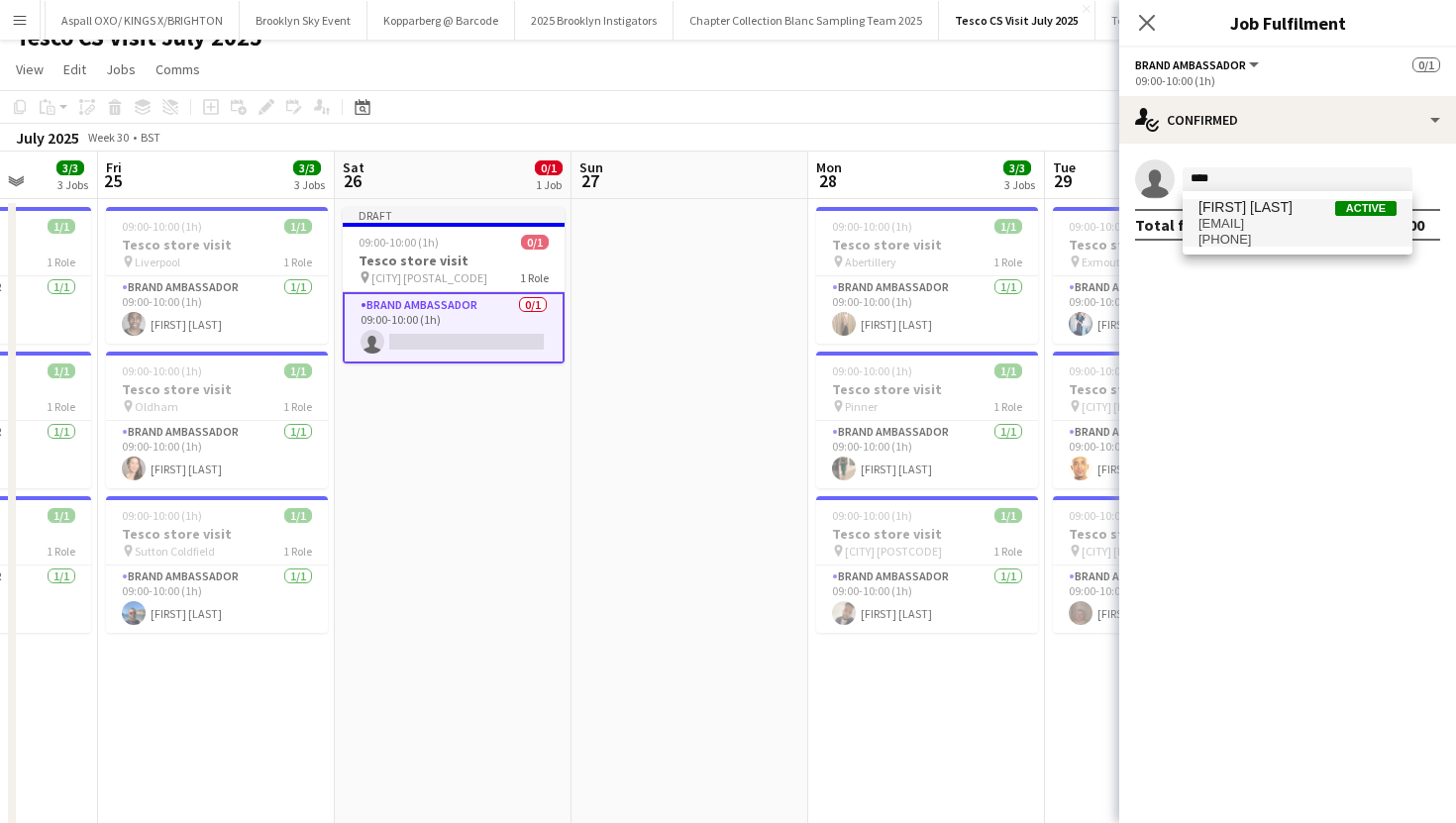 click on "shivaniiparmarr@hotmail.com" at bounding box center (1298, 224) 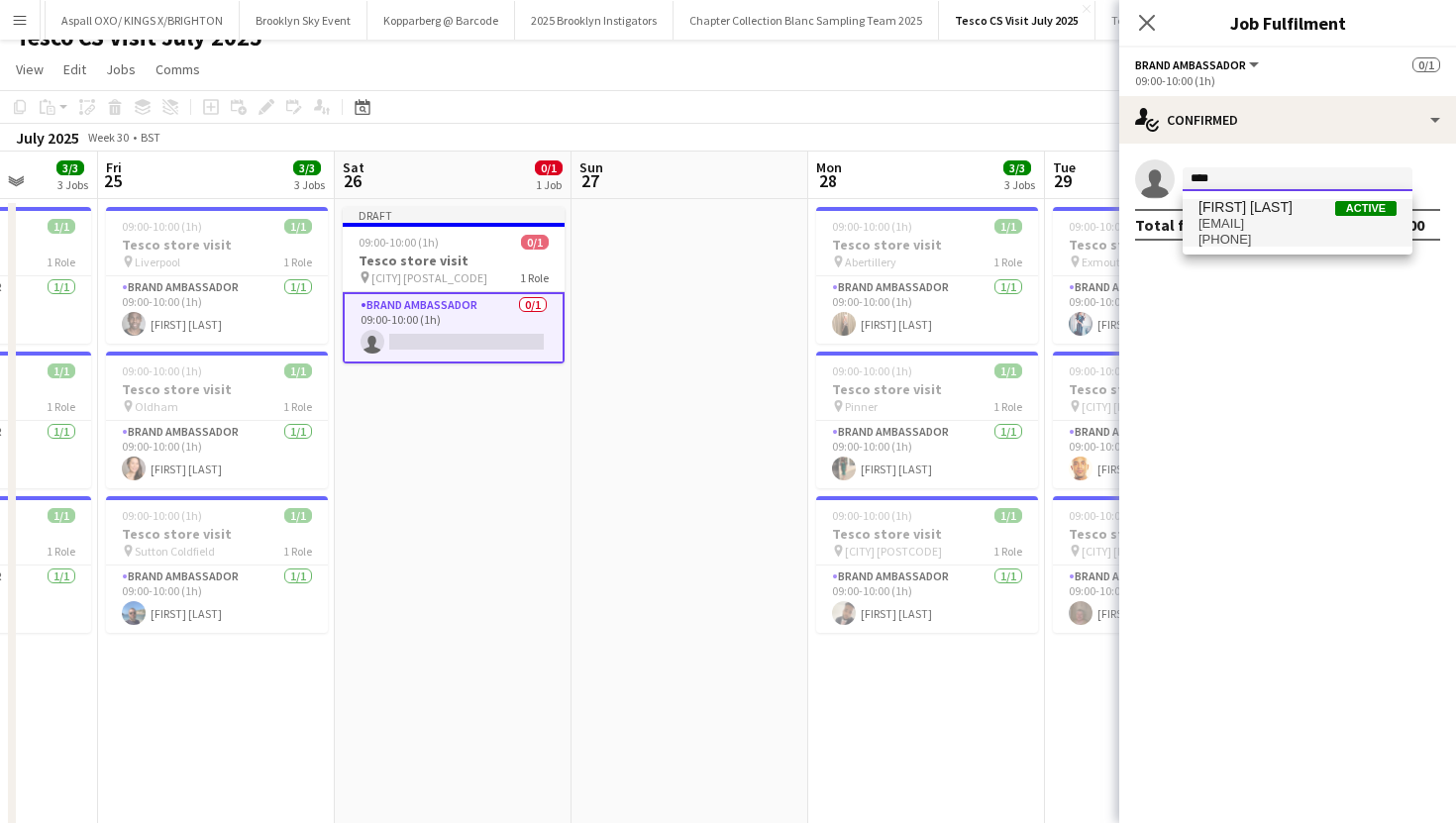 type 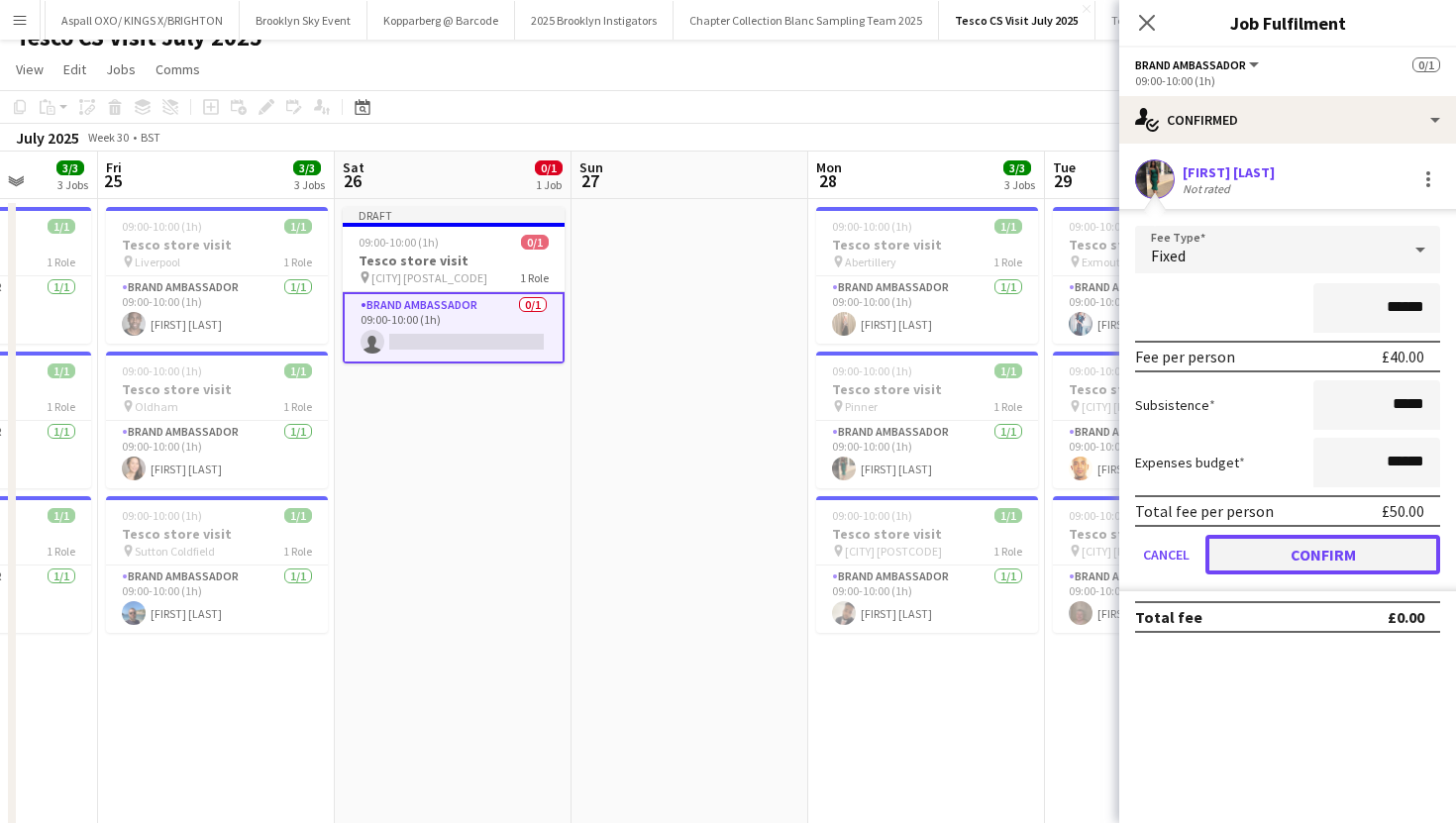 click on "Confirm" at bounding box center (1322, 555) 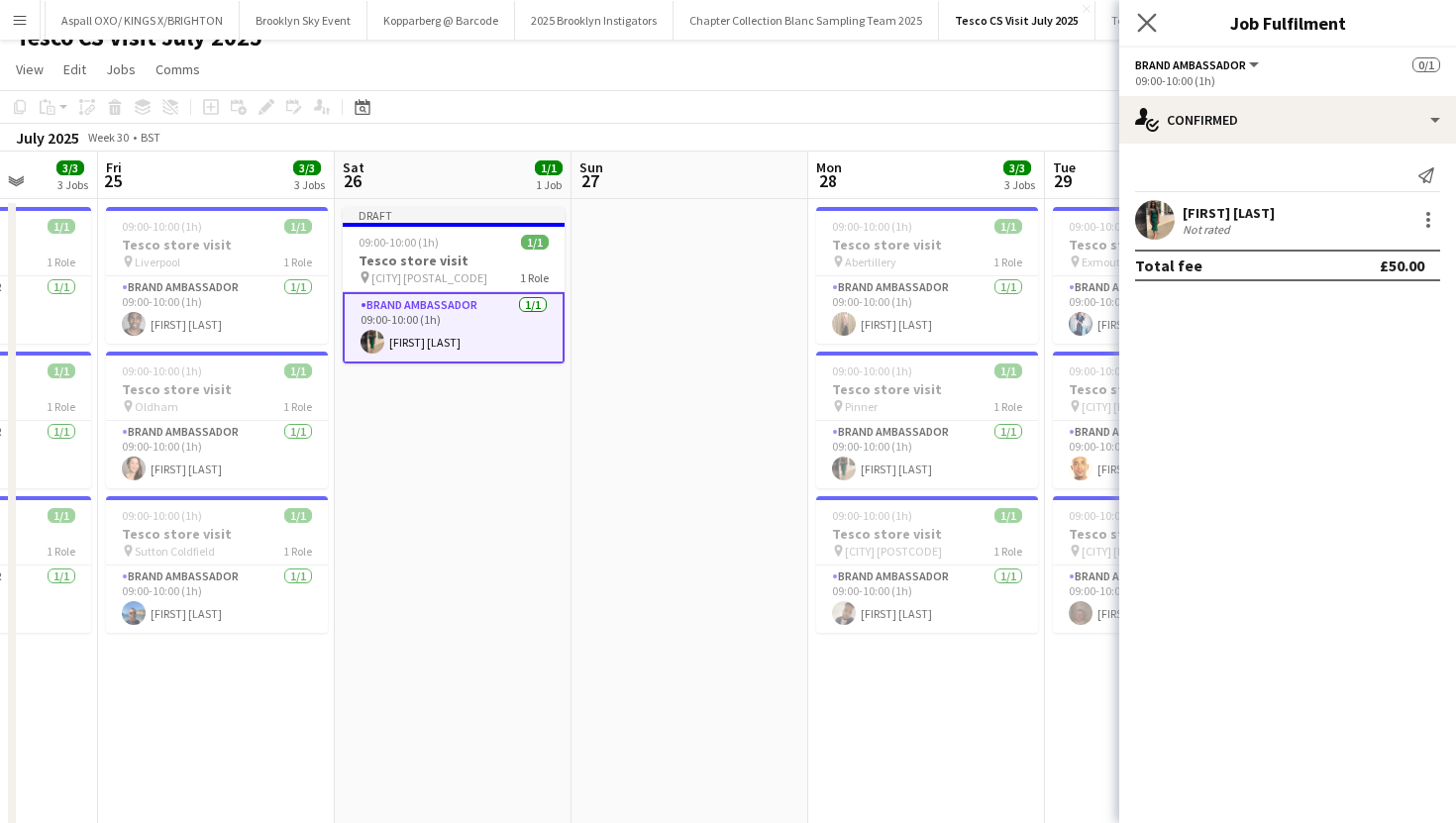 click on "Close pop-in" 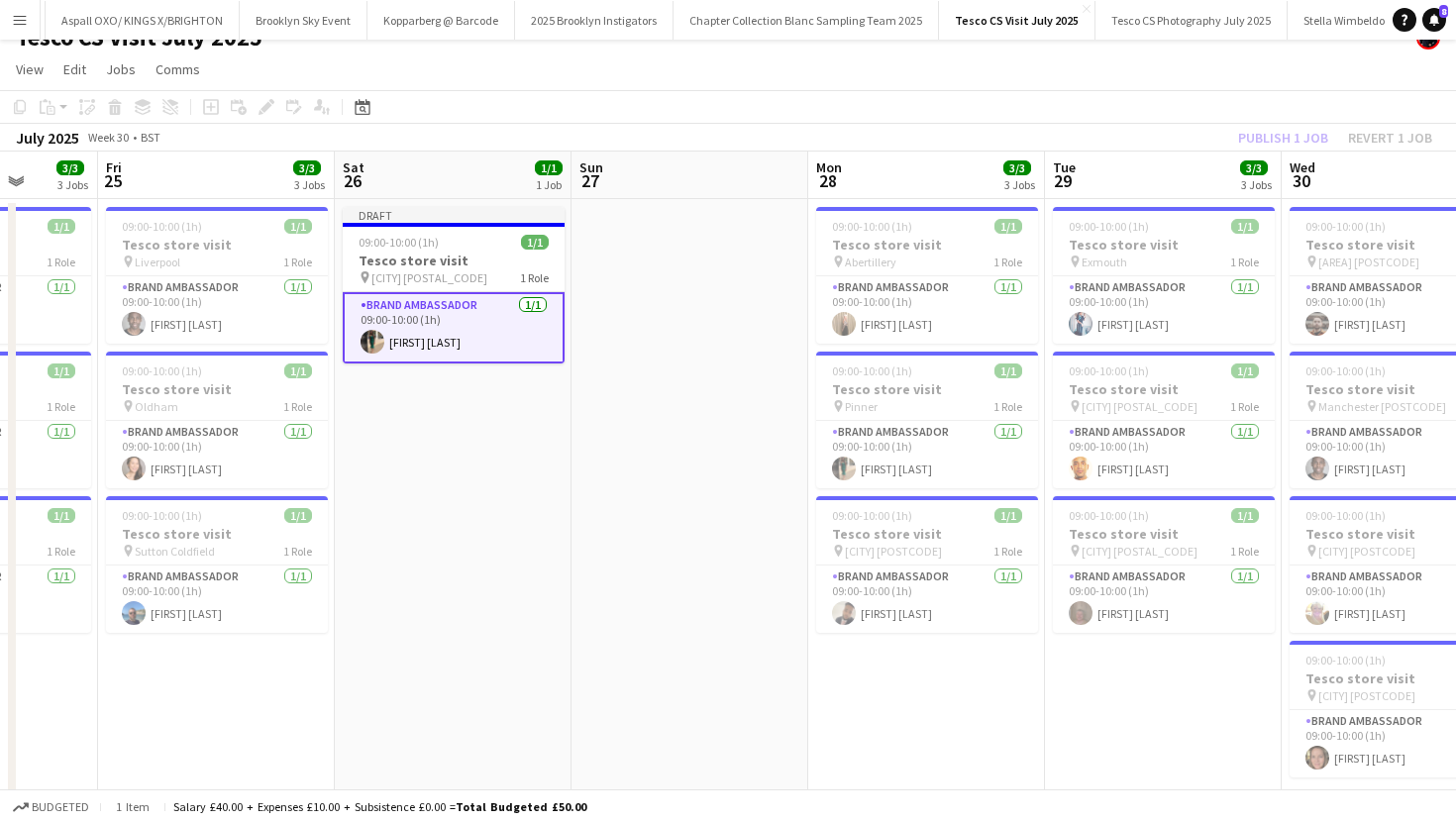 click at bounding box center (689, 672) 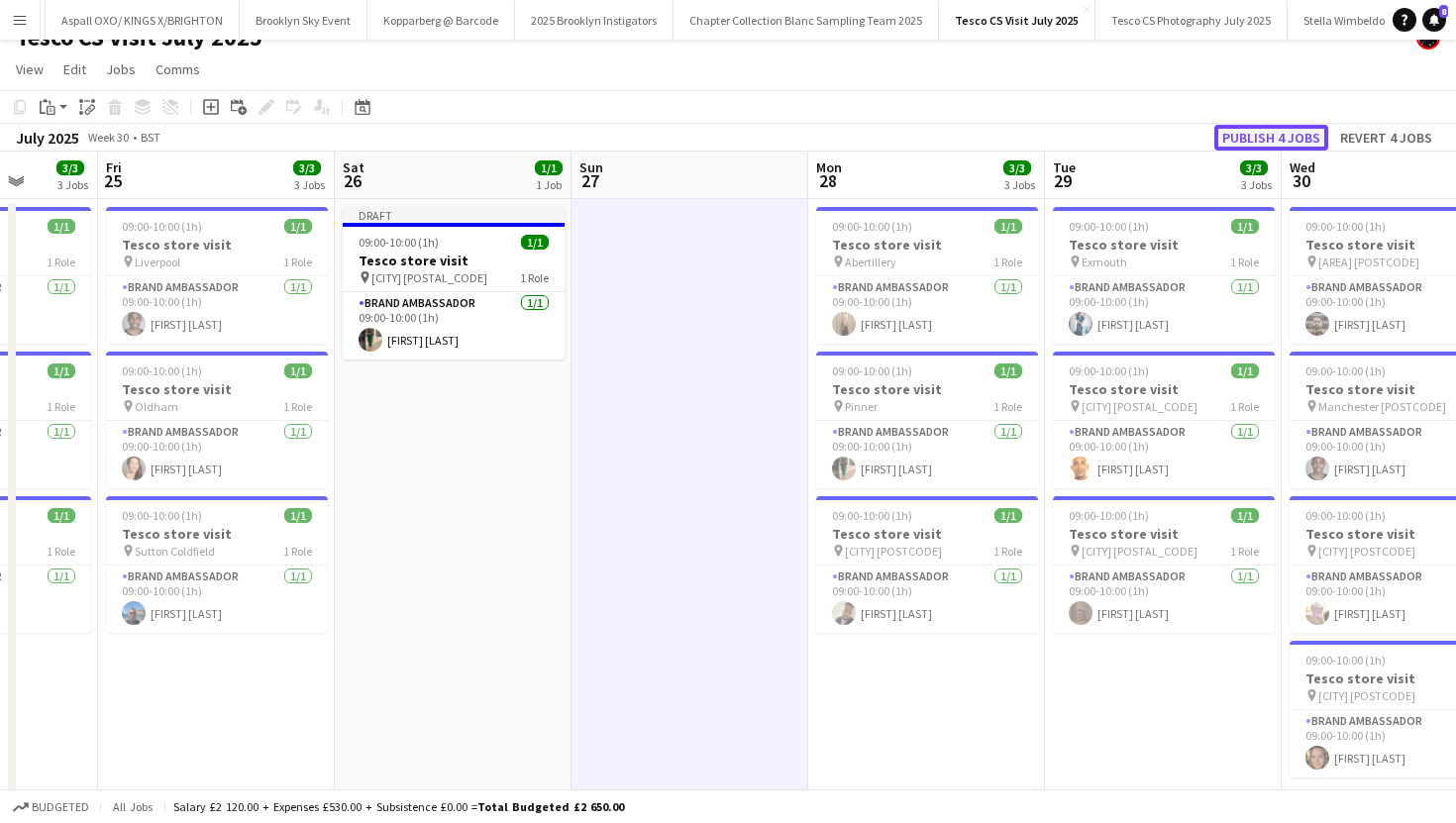 click on "Publish 4 jobs" 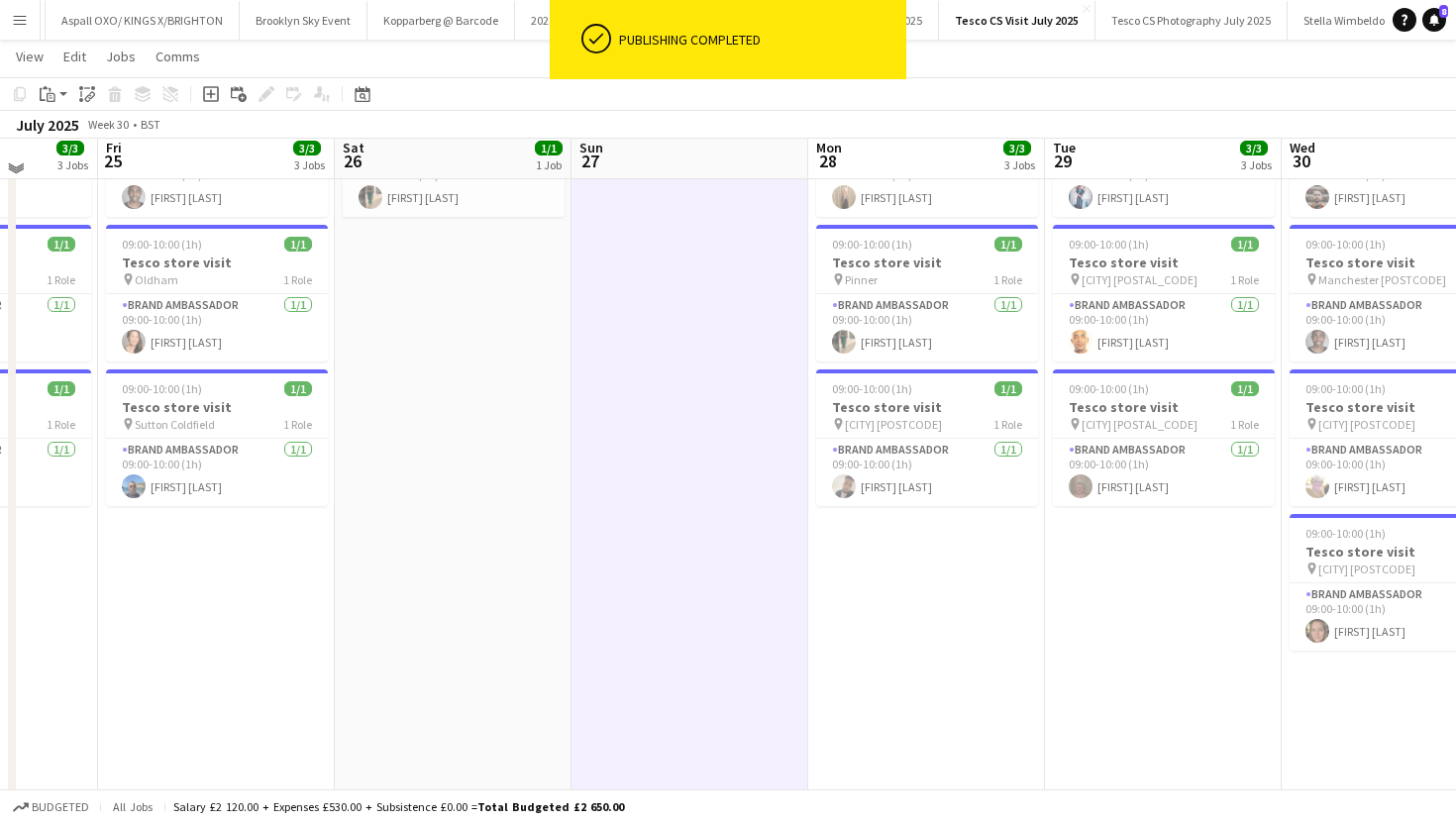 scroll, scrollTop: 158, scrollLeft: 0, axis: vertical 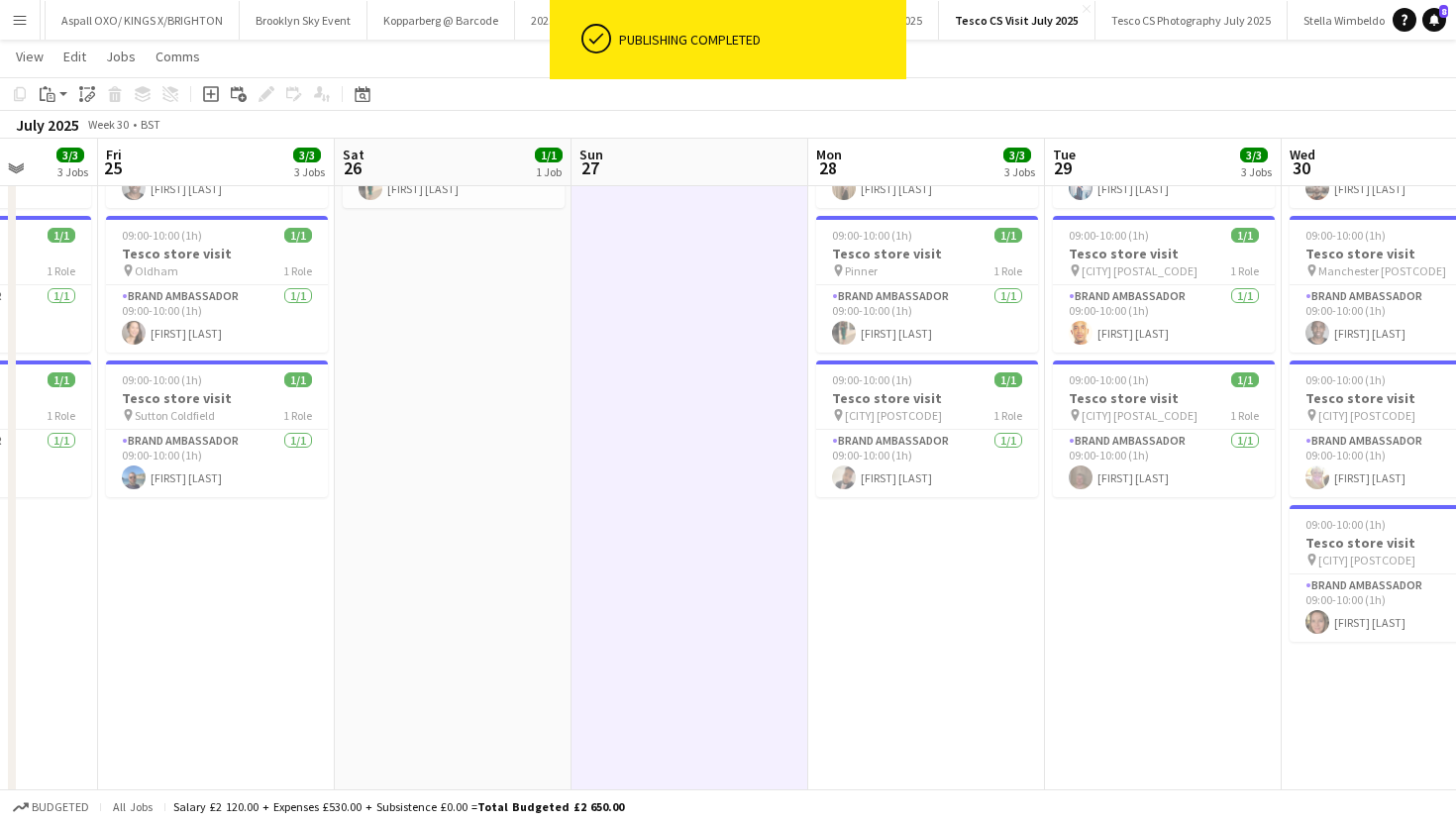 click on "09:00-10:00 (1h)    1/1   Tesco store visit
pin
Abertillery   1 Role   Brand Ambassador   1/1   09:00-10:00 (1h)
Sarah Saunders     09:00-10:00 (1h)    1/1   Tesco store visit
pin
Pinner   1 Role   Brand Ambassador   1/1   09:00-10:00 (1h)
Shivani Parmar     09:00-10:00 (1h)    1/1   Tesco store visit
pin
Sutton Coldfield B73   1 Role   Brand Ambassador   1/1   09:00-10:00 (1h)
Umar Bhayat" at bounding box center [926, 521] 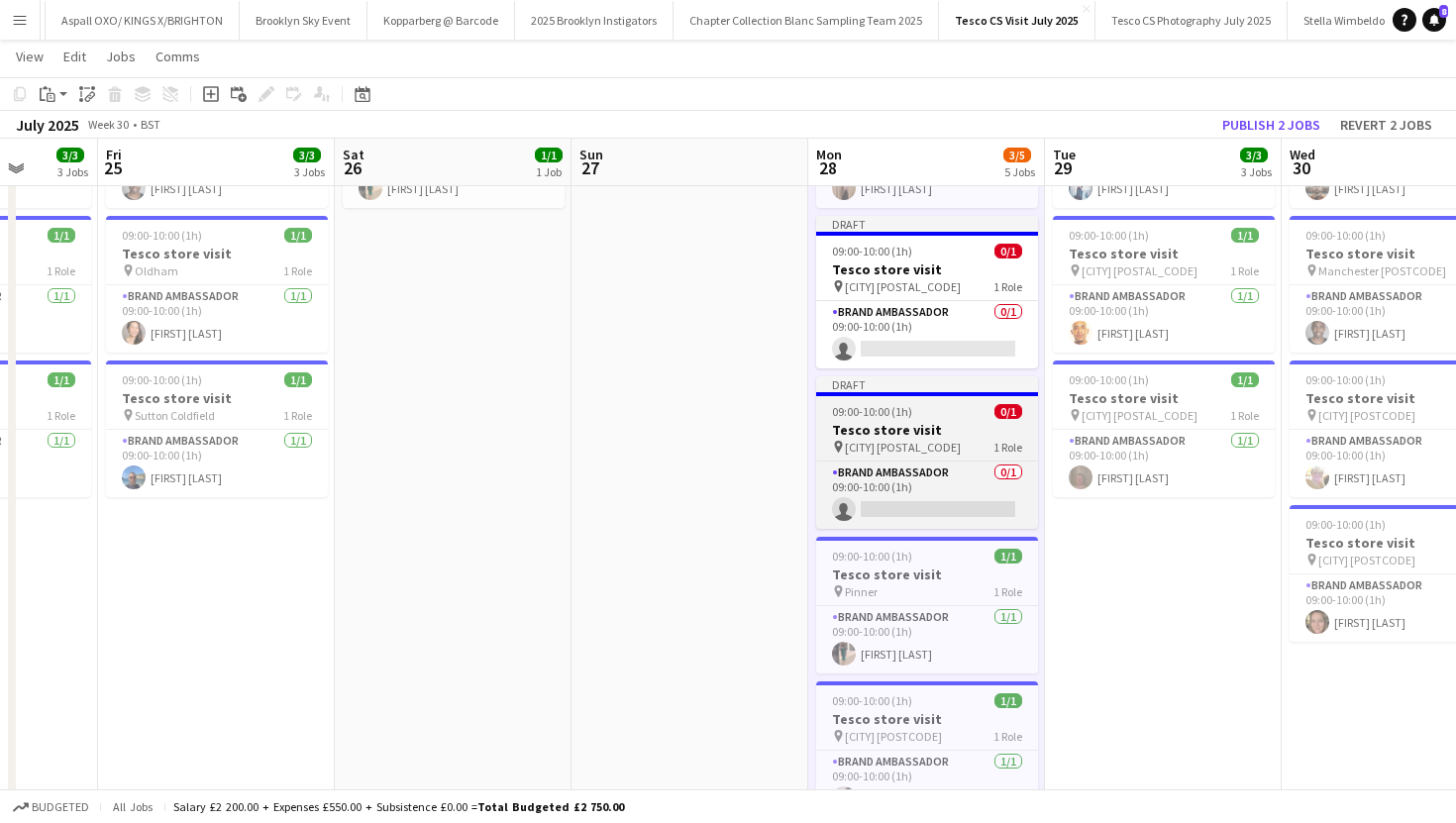 click on "09:00-10:00 (1h)    0/1" at bounding box center (927, 411) 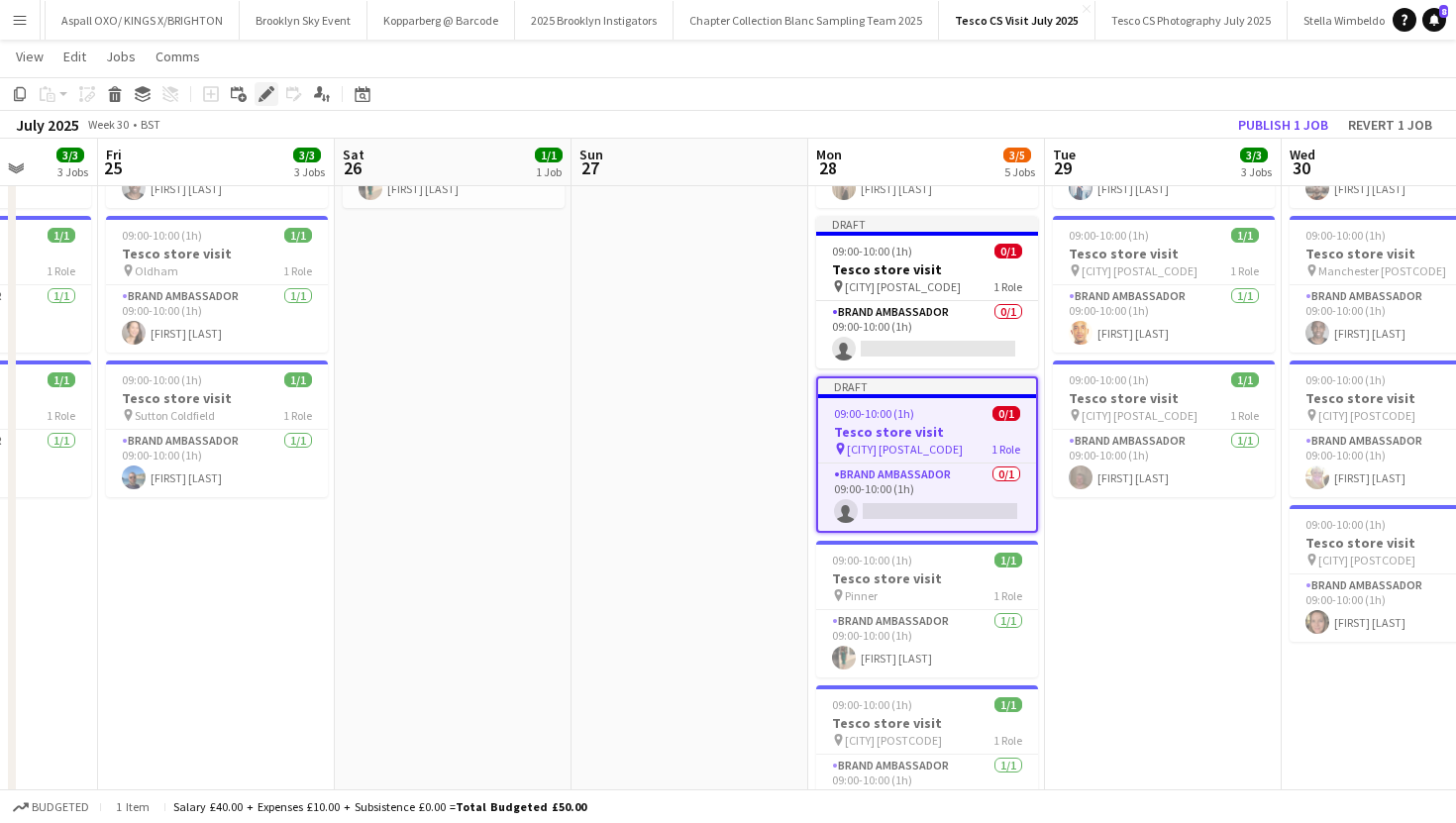 click 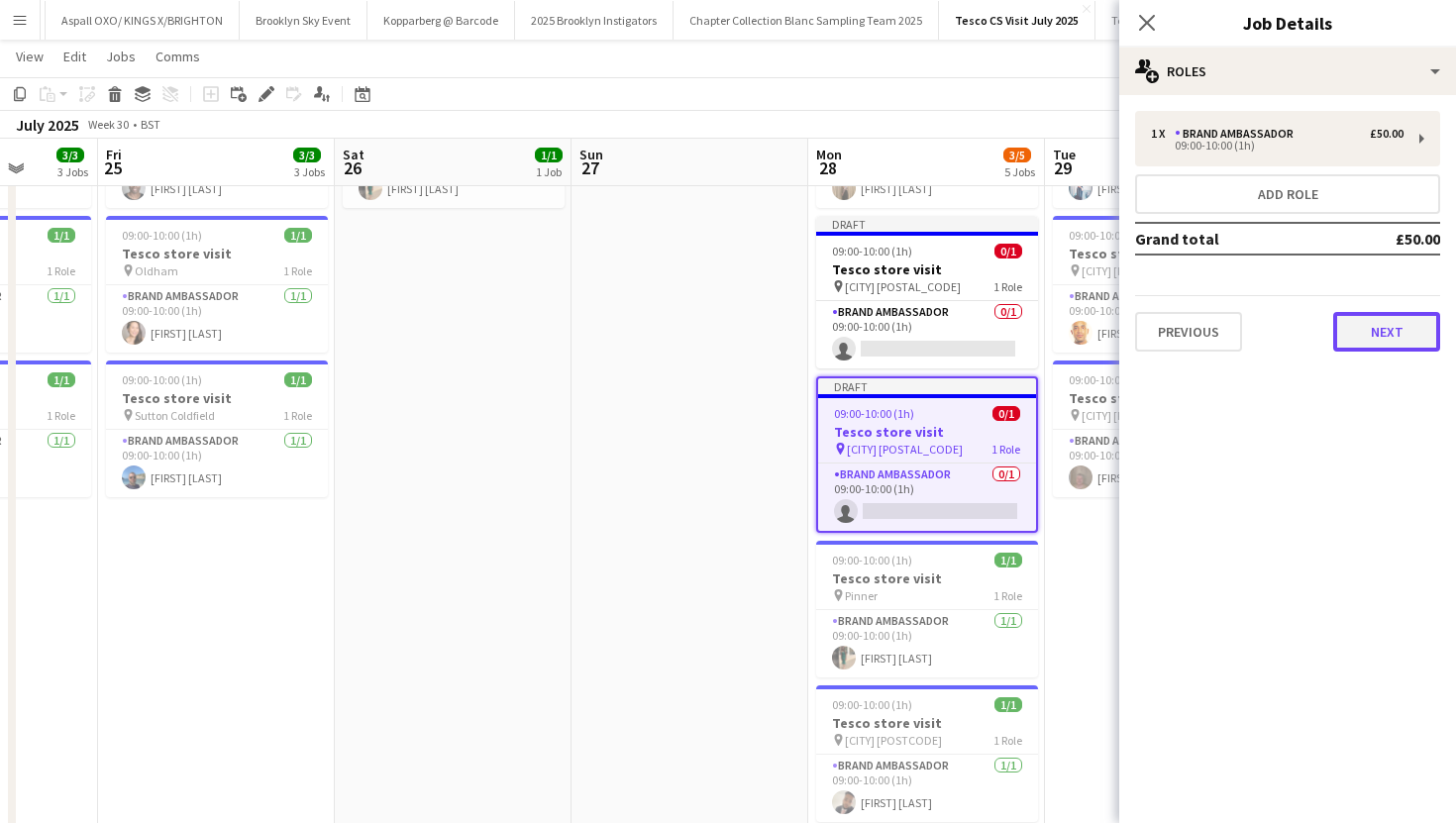 click on "Next" at bounding box center [1387, 332] 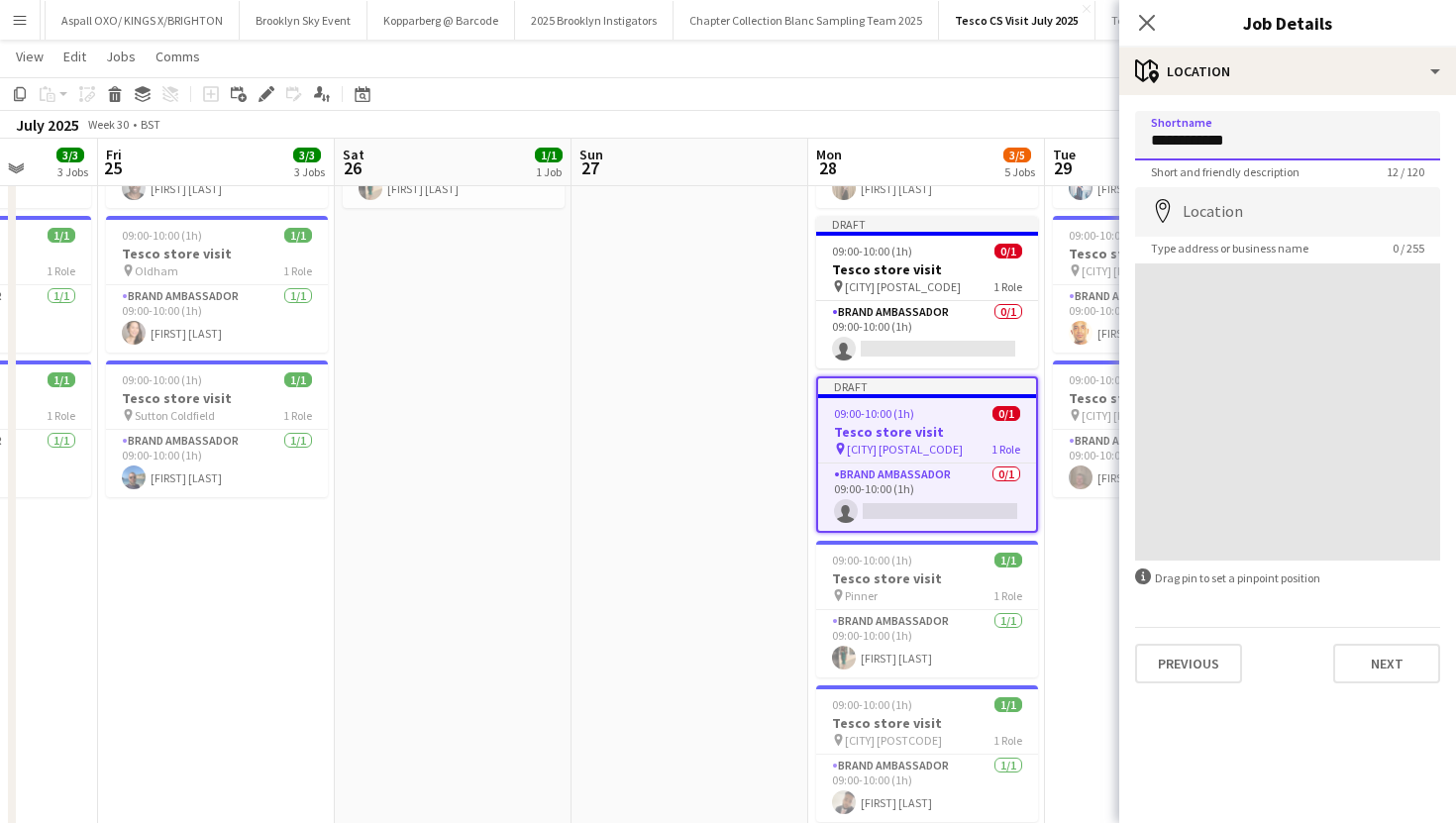drag, startPoint x: 1233, startPoint y: 140, endPoint x: 1137, endPoint y: 137, distance: 96.04686 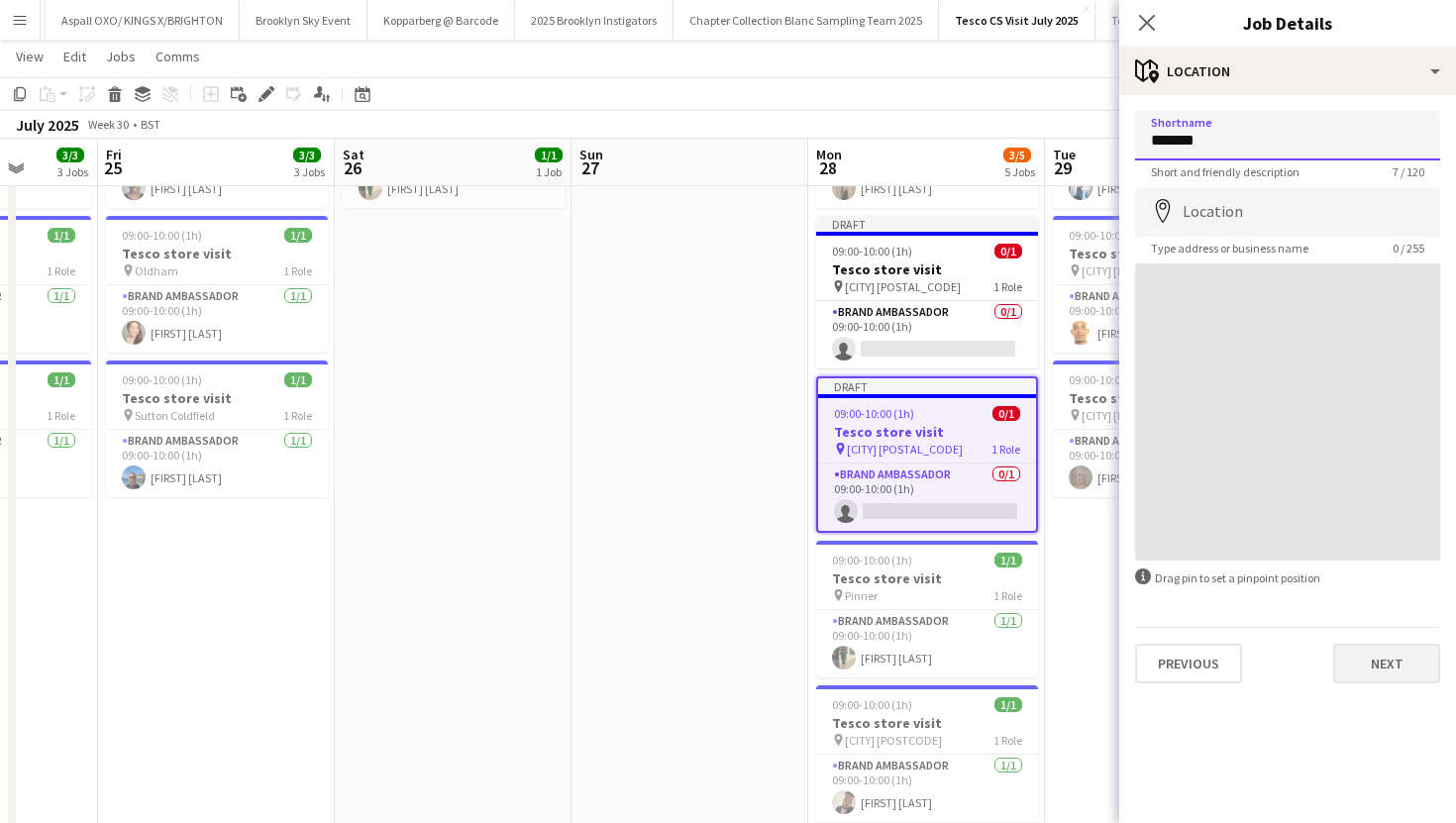 type on "*******" 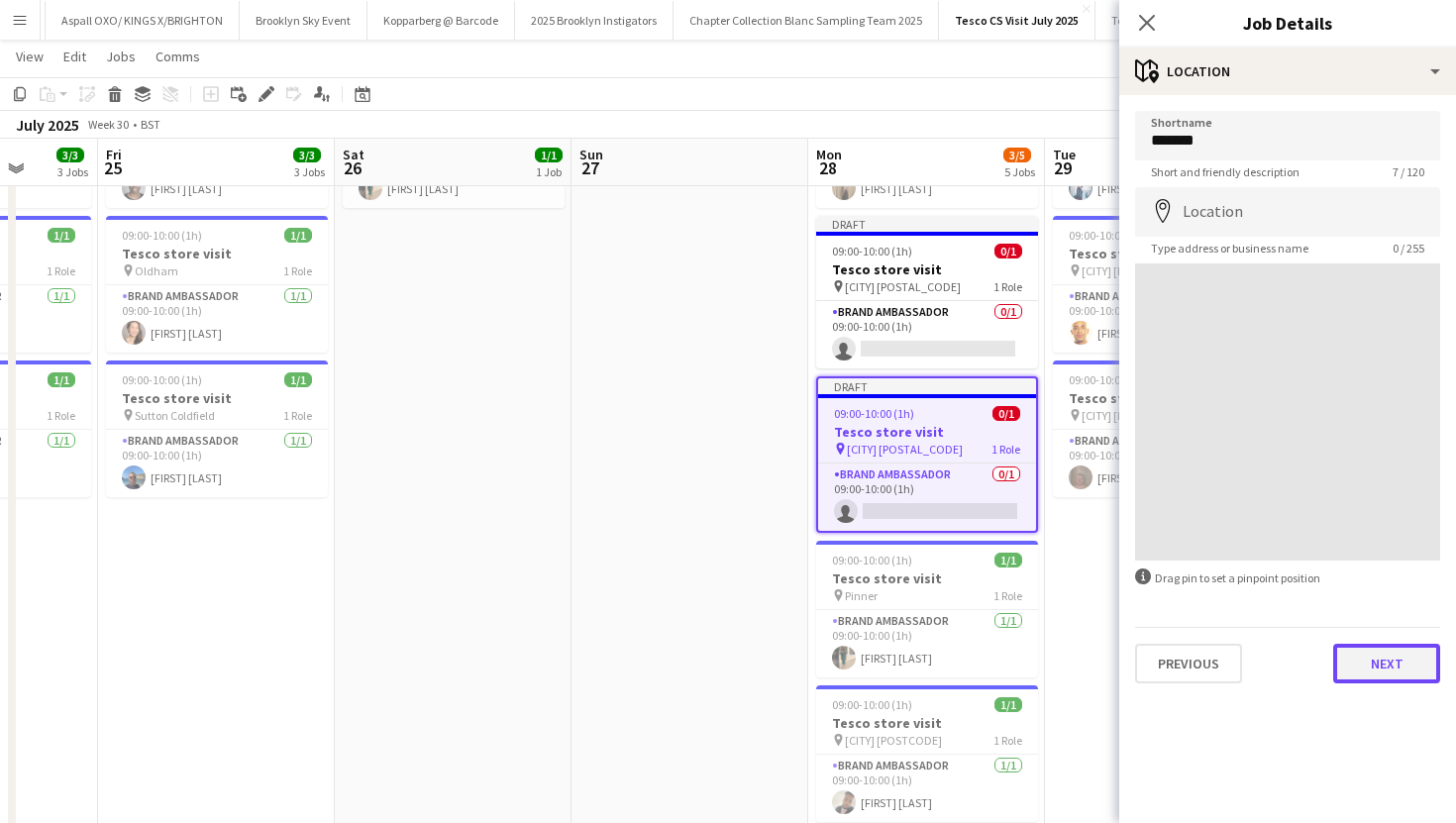 click on "Next" at bounding box center [1387, 664] 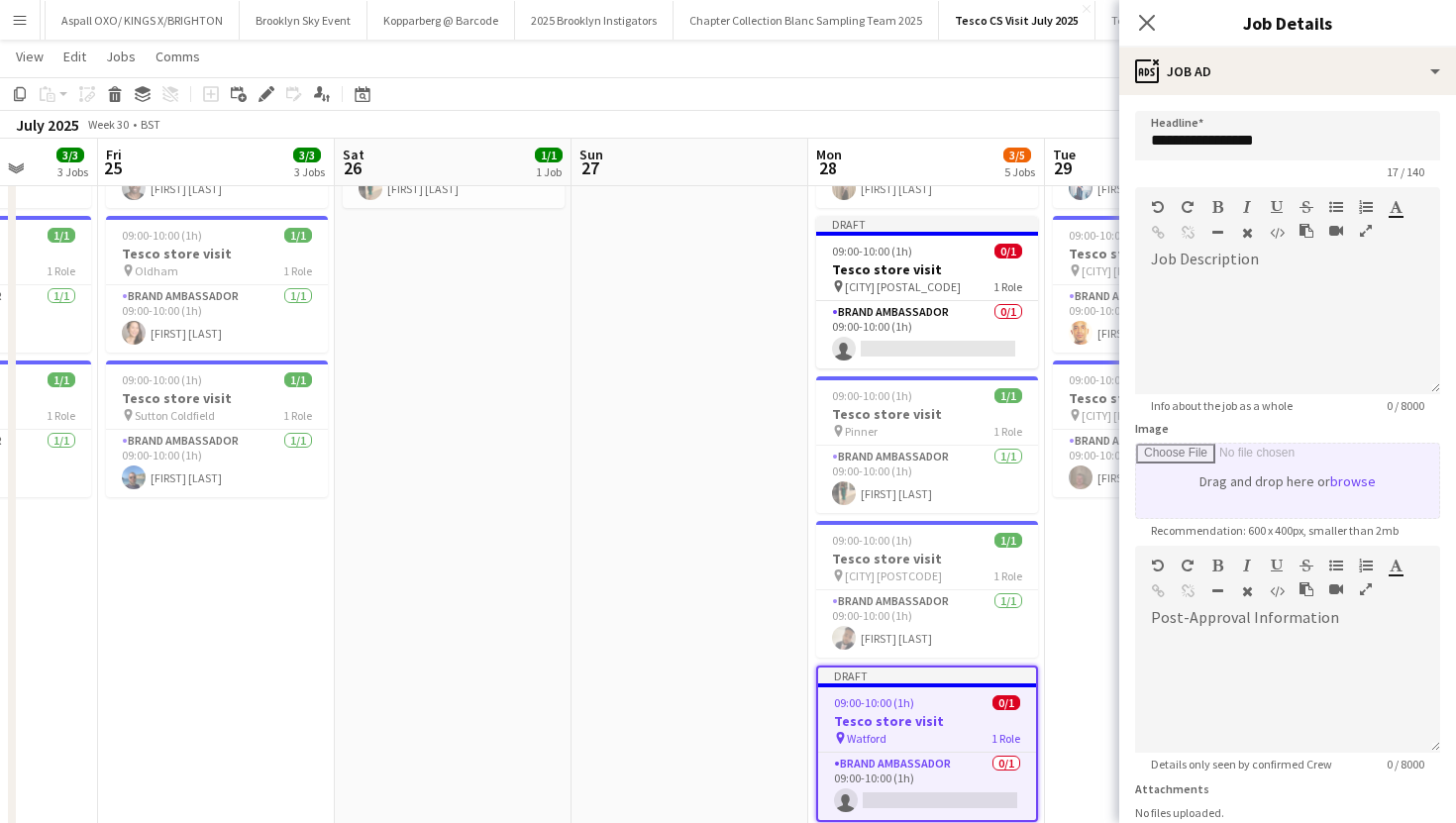scroll, scrollTop: 155, scrollLeft: 0, axis: vertical 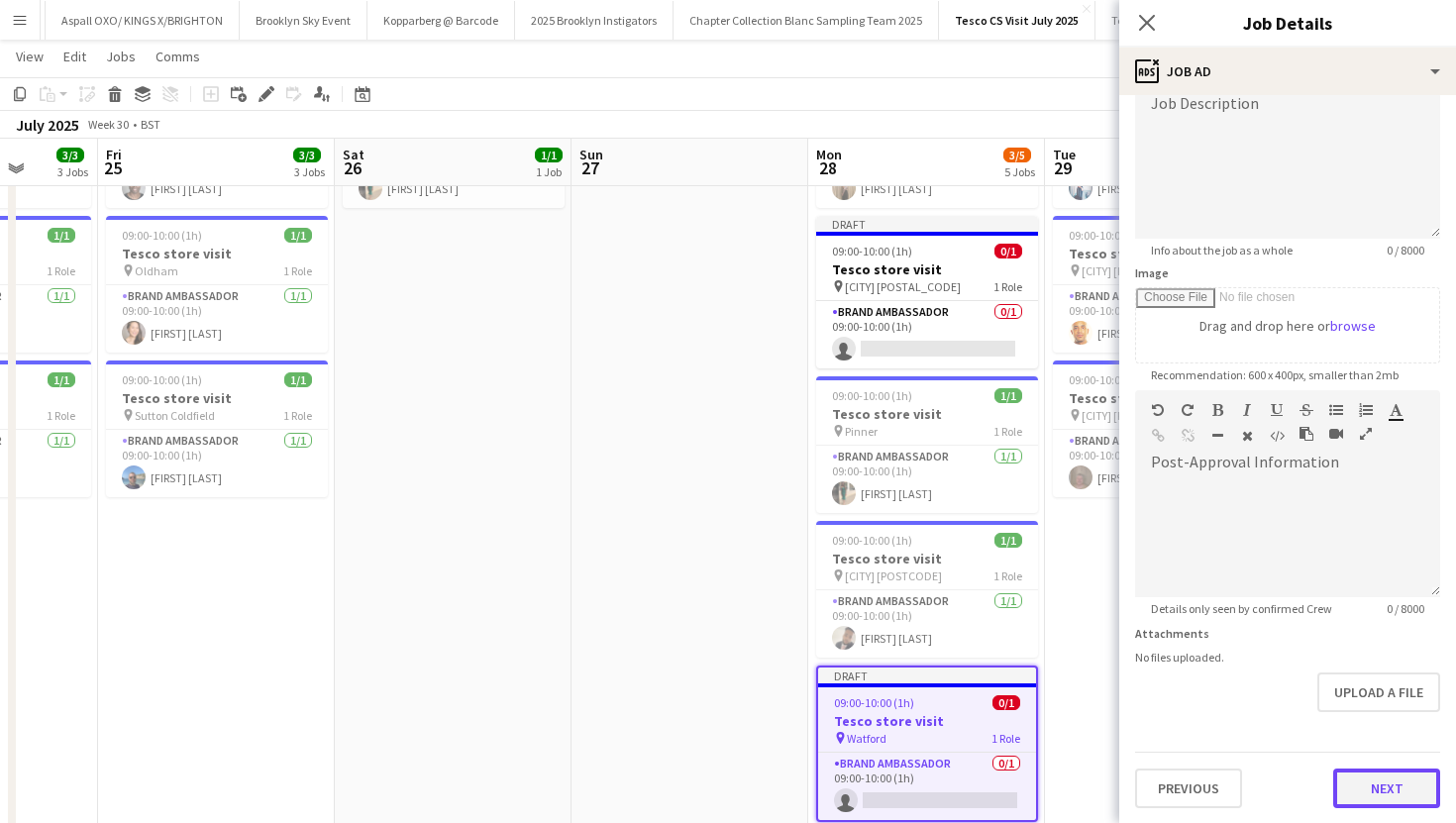 click on "Next" at bounding box center [1387, 788] 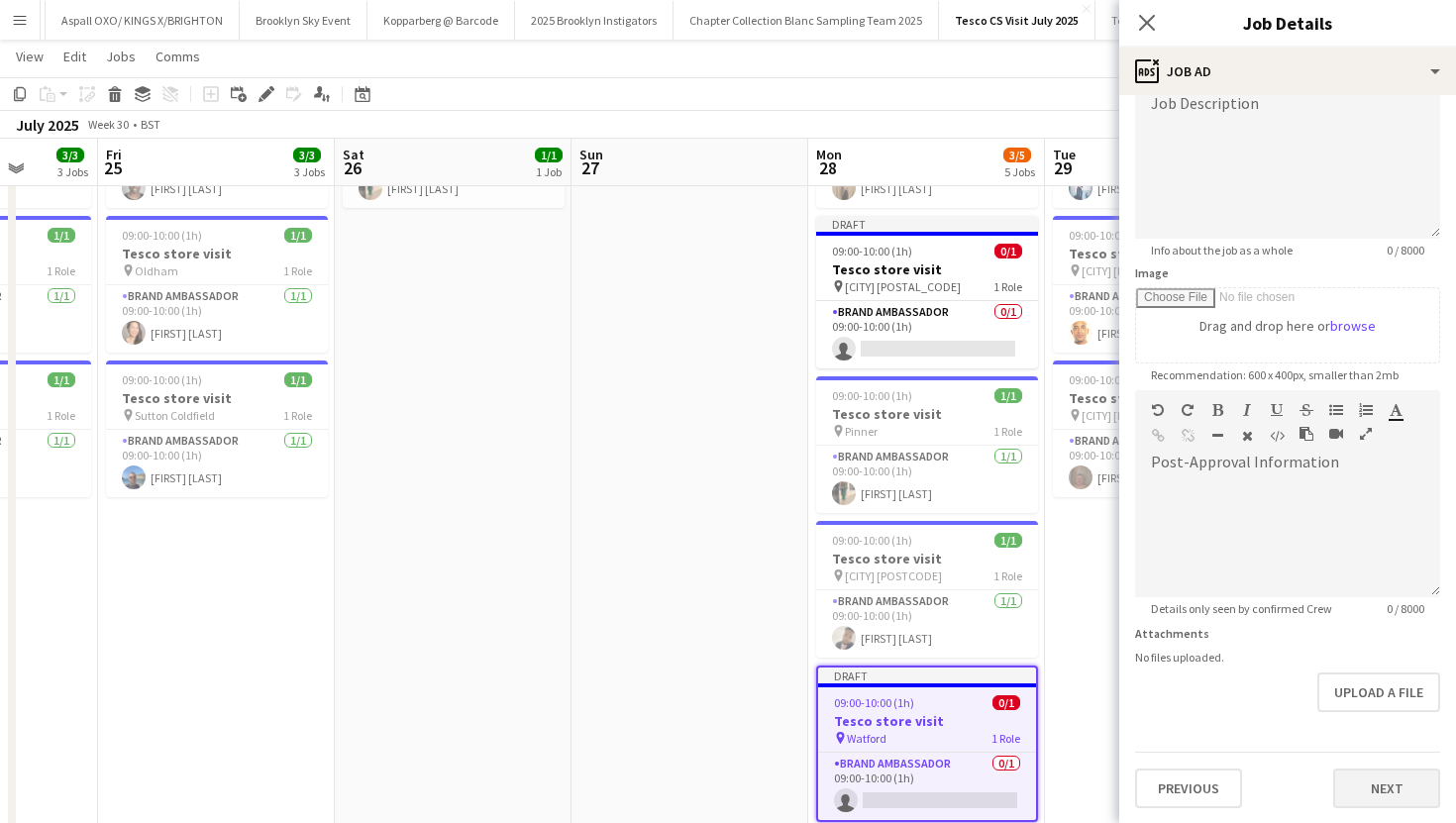scroll, scrollTop: 0, scrollLeft: 0, axis: both 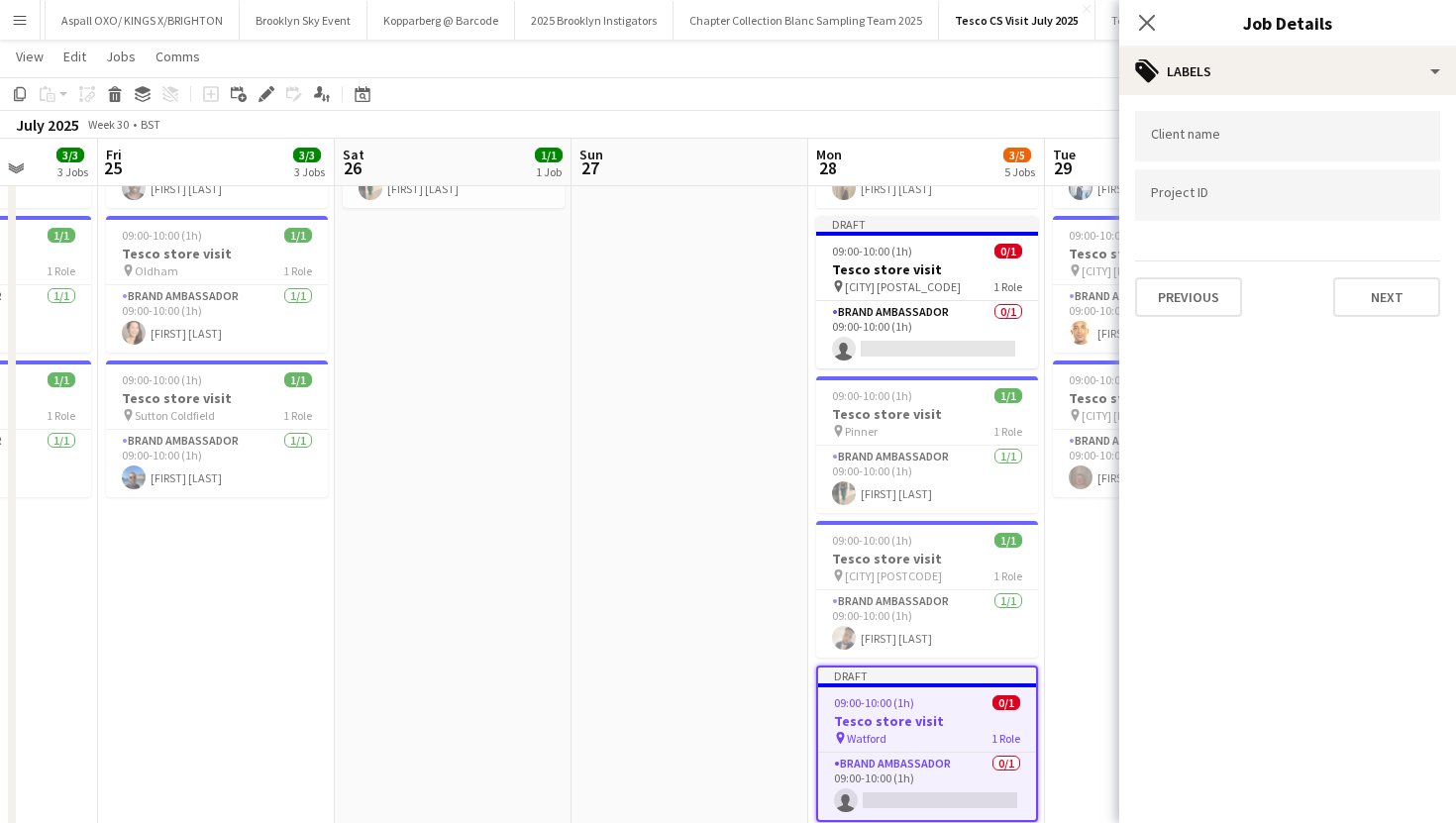 click on "Client name   Project ID   Previous   Next" at bounding box center (1288, 214) 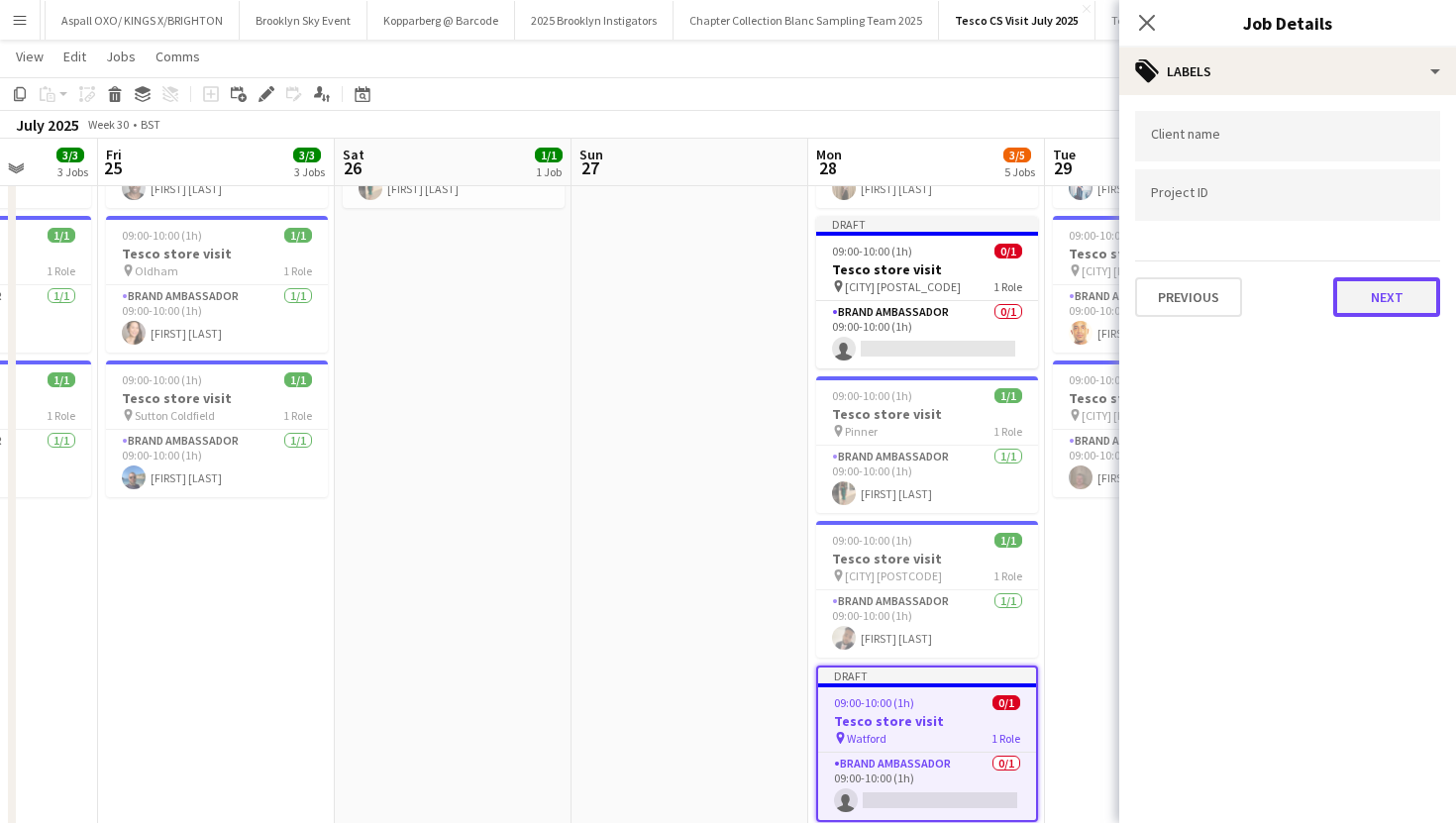 click on "Next" at bounding box center (1387, 297) 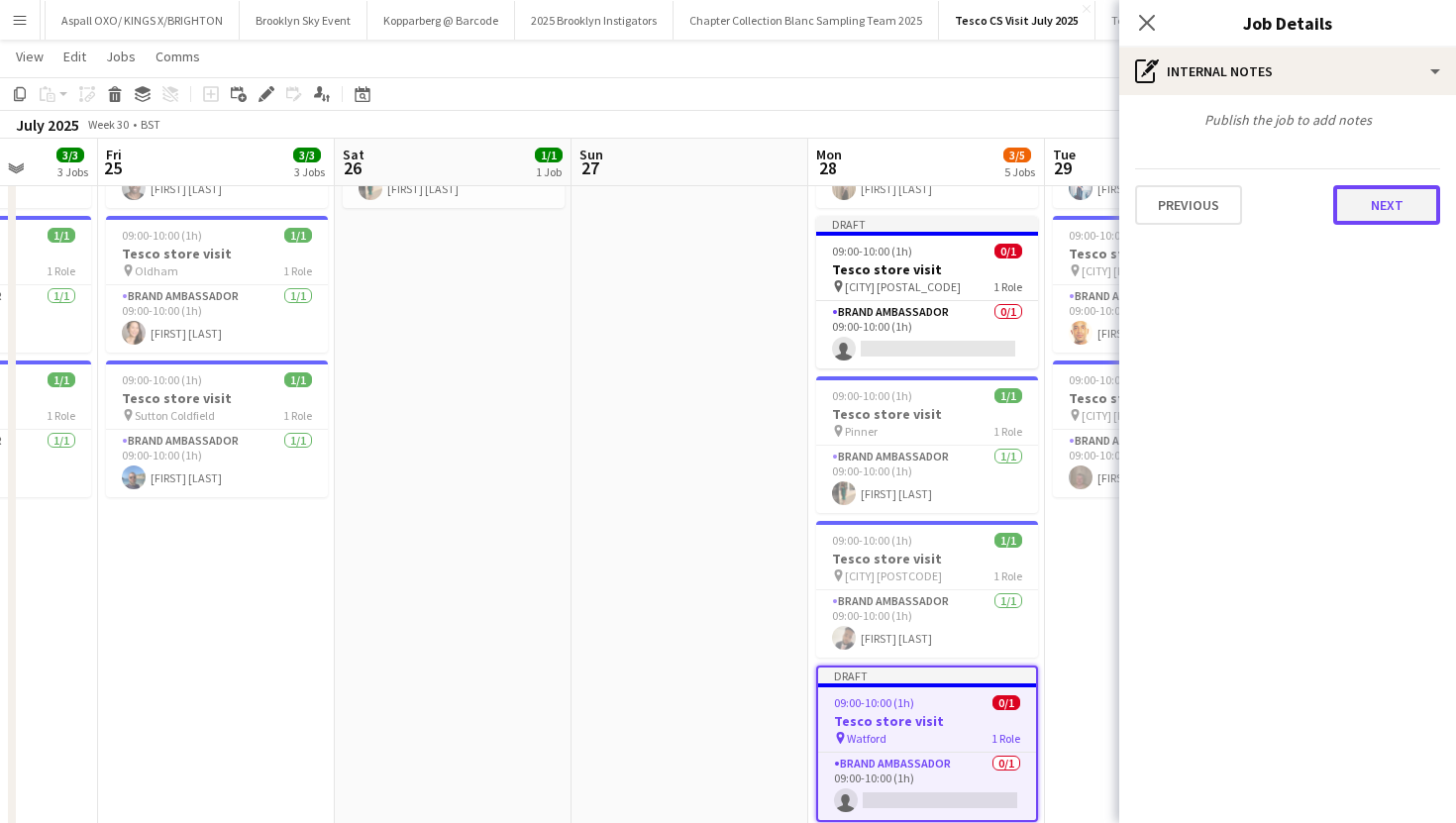 click on "Next" at bounding box center [1387, 205] 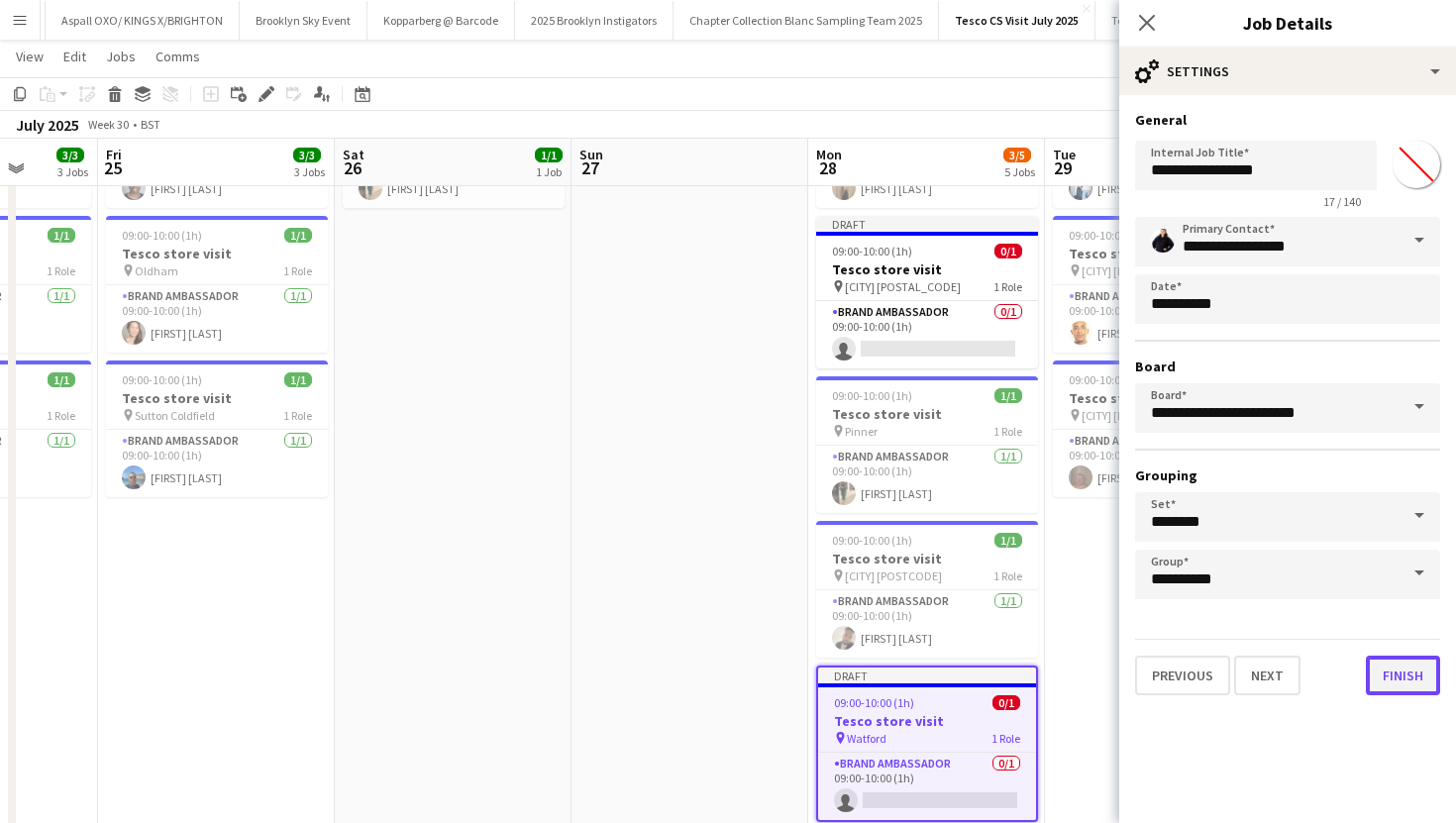 click on "Finish" at bounding box center [1403, 675] 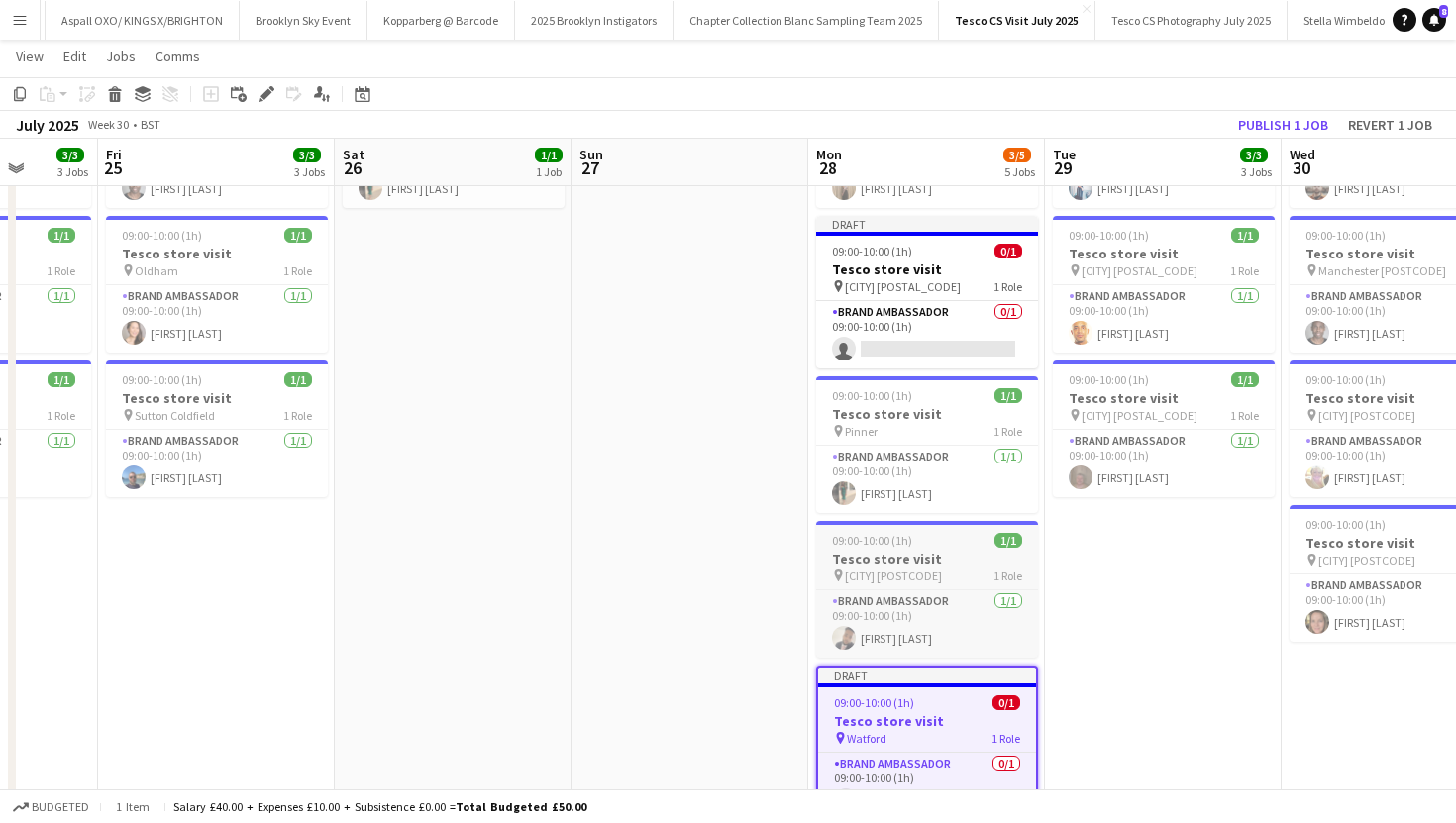 scroll, scrollTop: 0, scrollLeft: 621, axis: horizontal 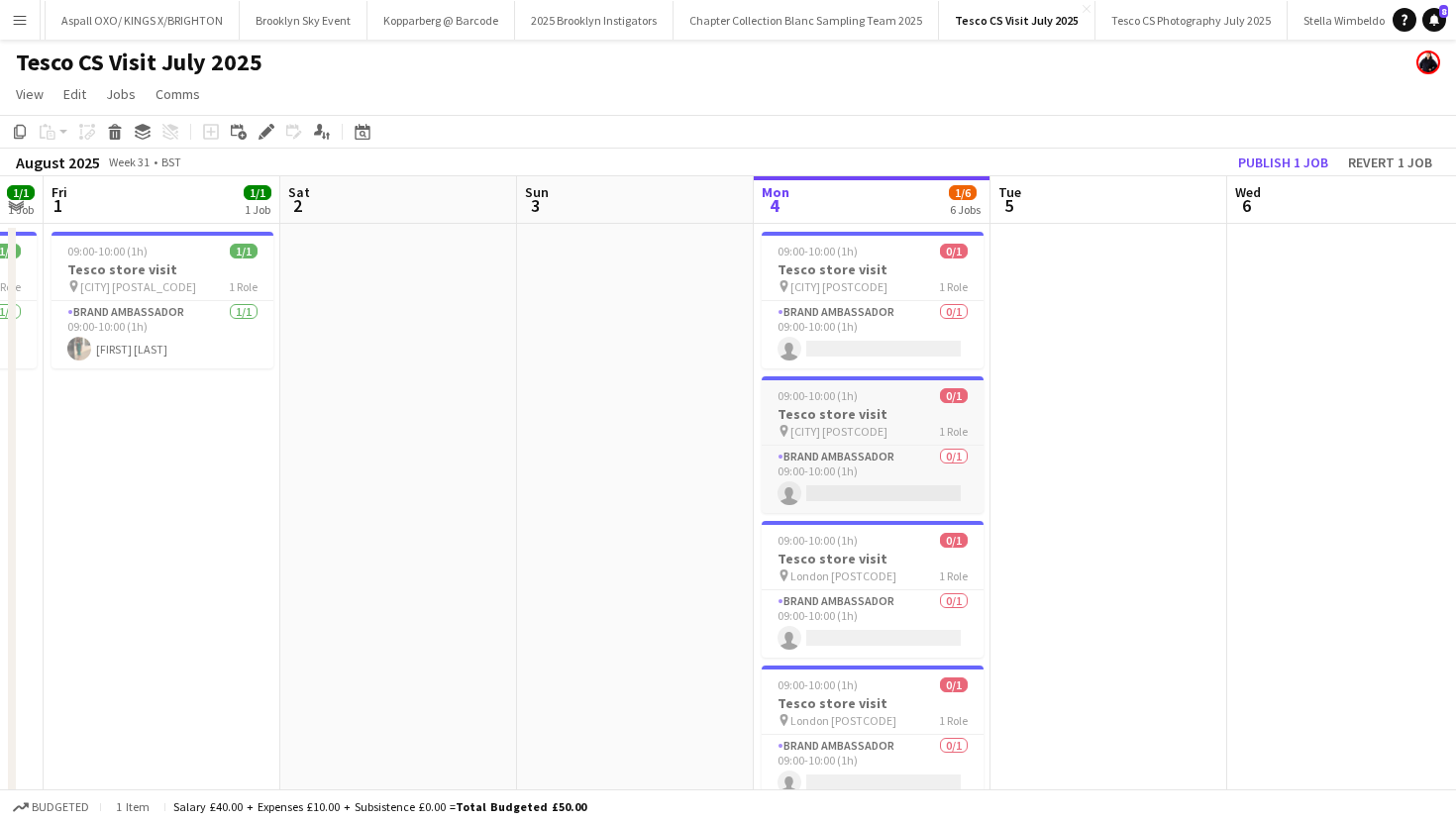 click on "09:00-10:00 (1h)    0/1" at bounding box center (873, 395) 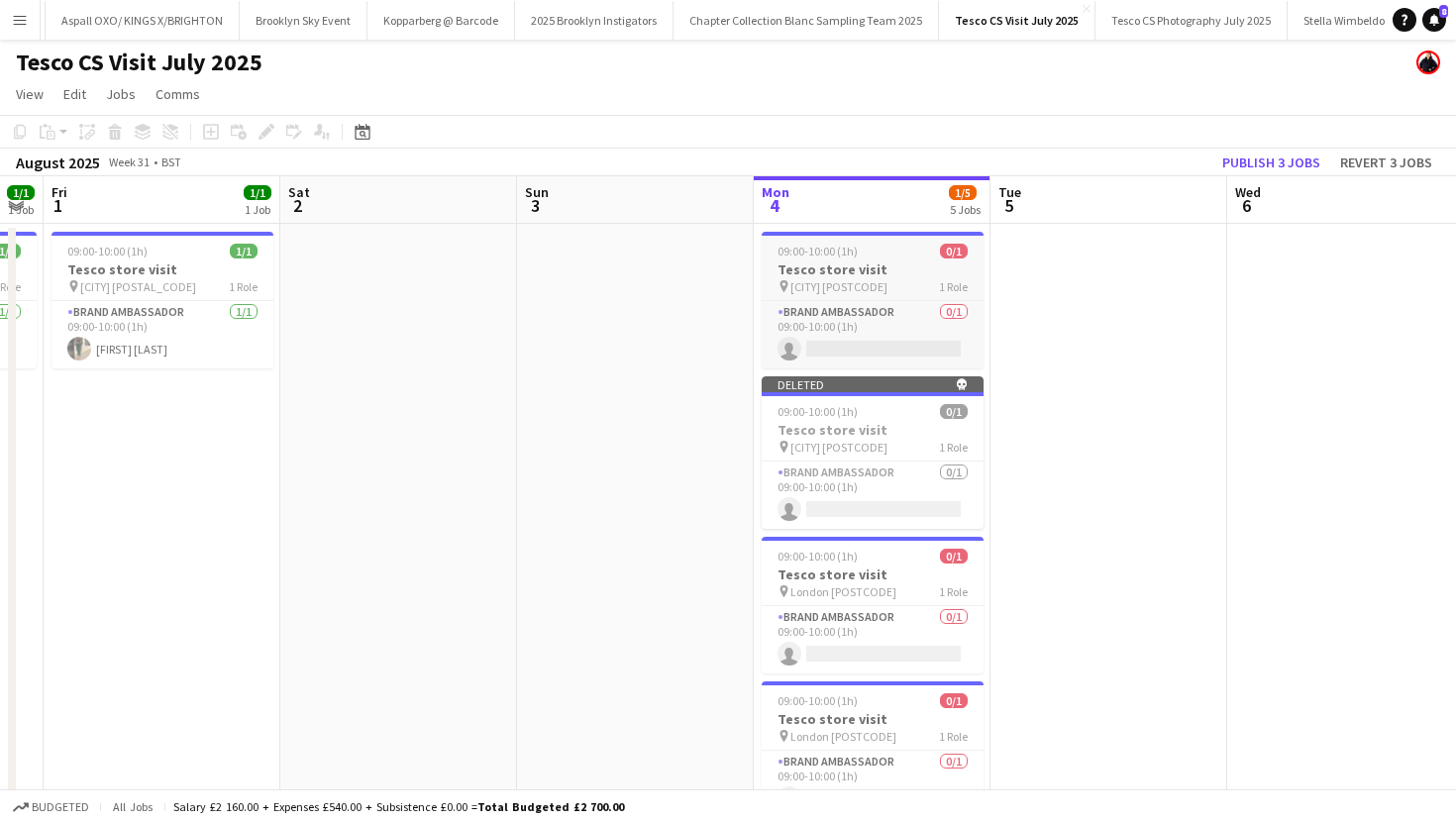 click on "09:00-10:00 (1h)    0/1   Tesco store visit
pin
Glasgow G73    1 Role   Brand Ambassador   0/1   09:00-10:00 (1h)
single-neutral-actions" at bounding box center (873, 300) 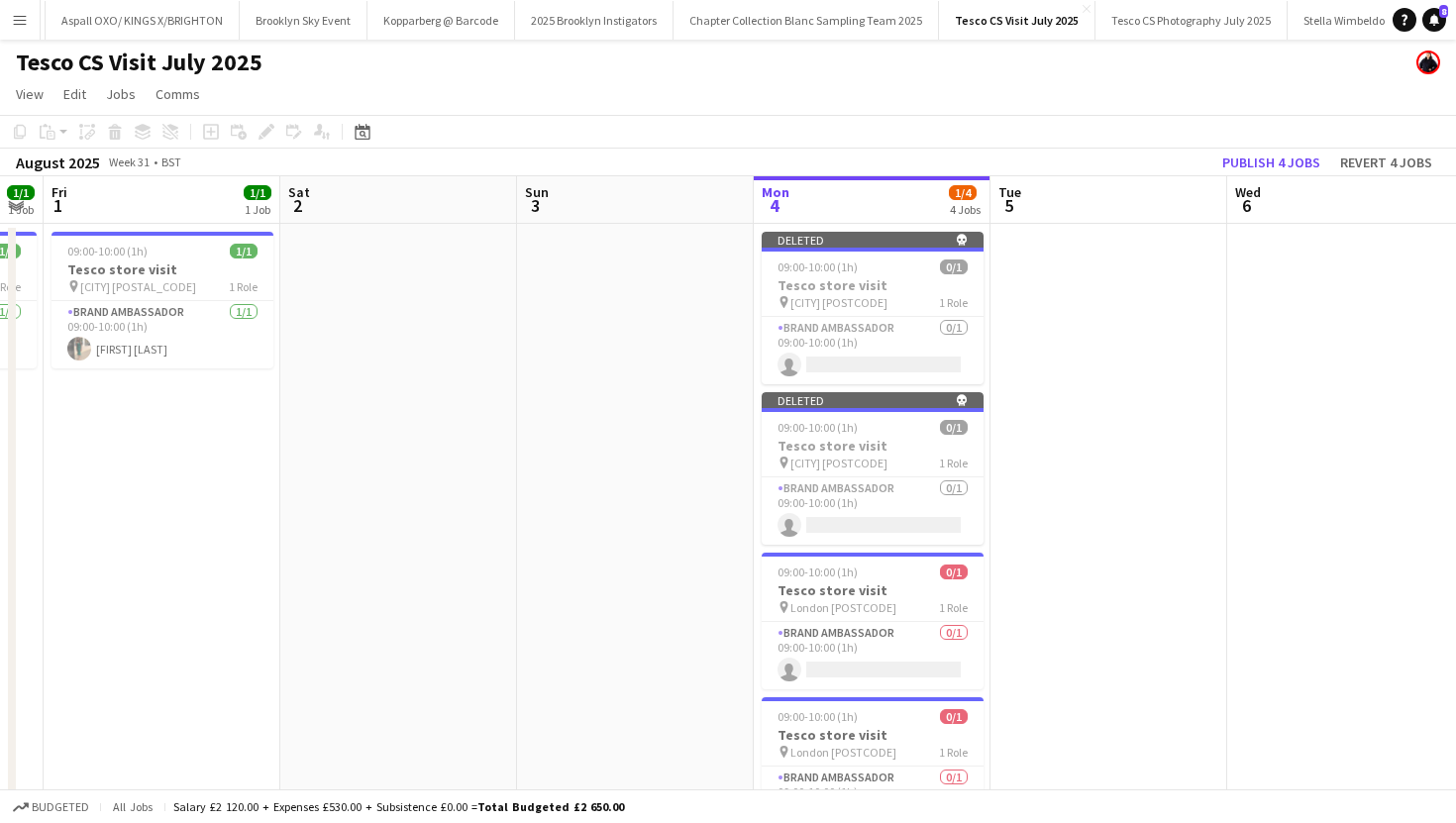 click at bounding box center (1108, 681) 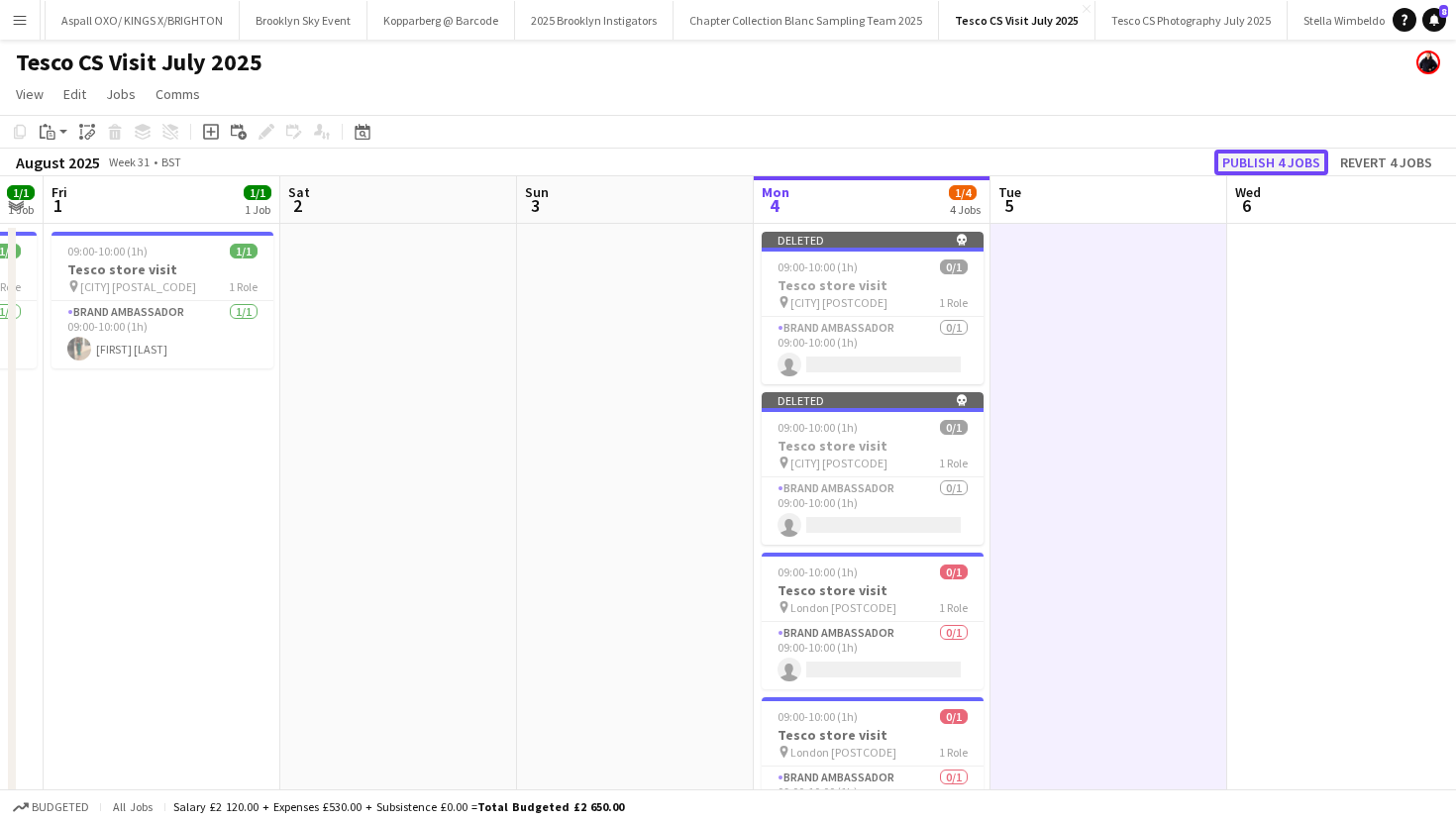 click on "Publish 4 jobs" 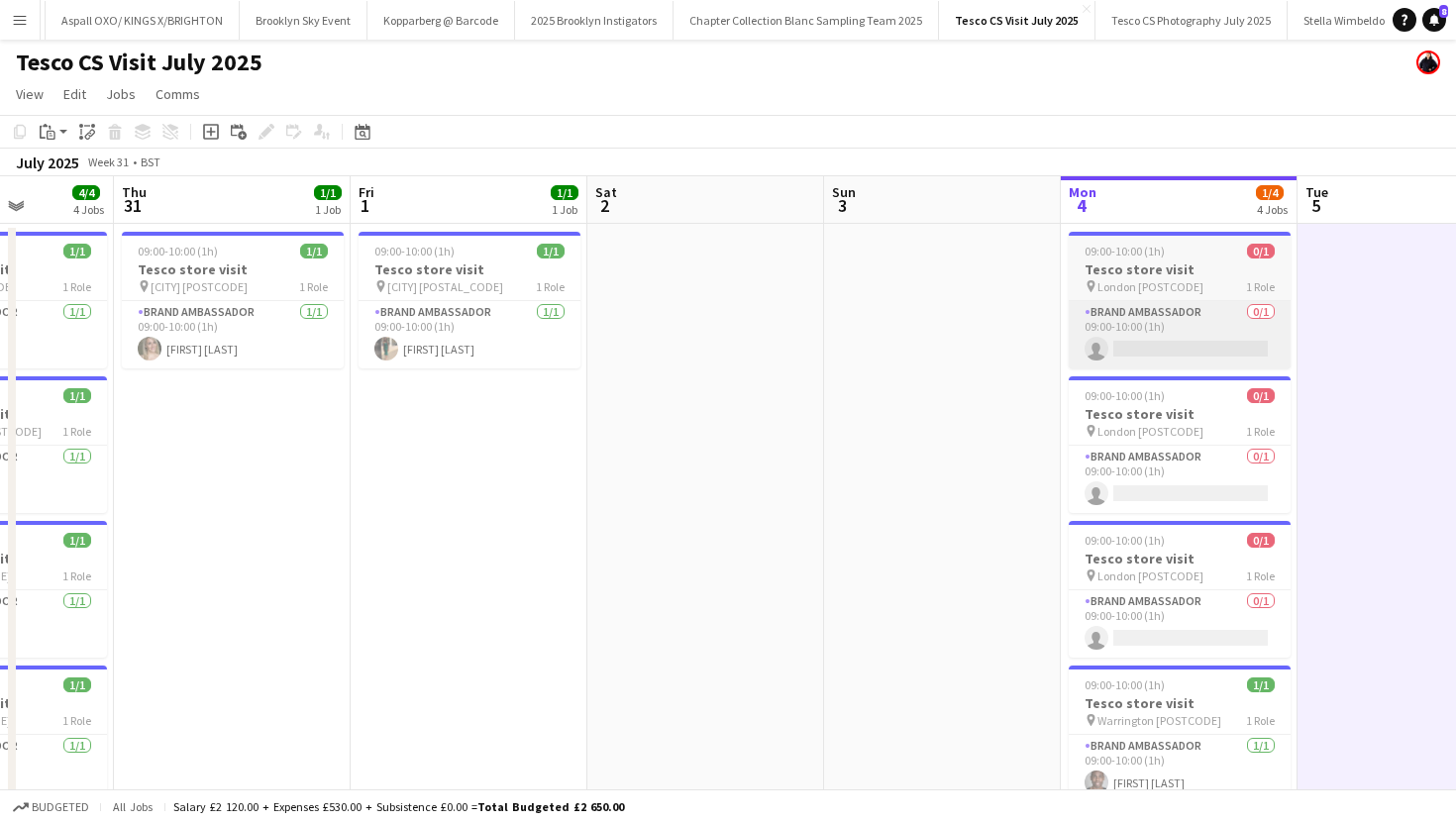 scroll, scrollTop: 0, scrollLeft: 535, axis: horizontal 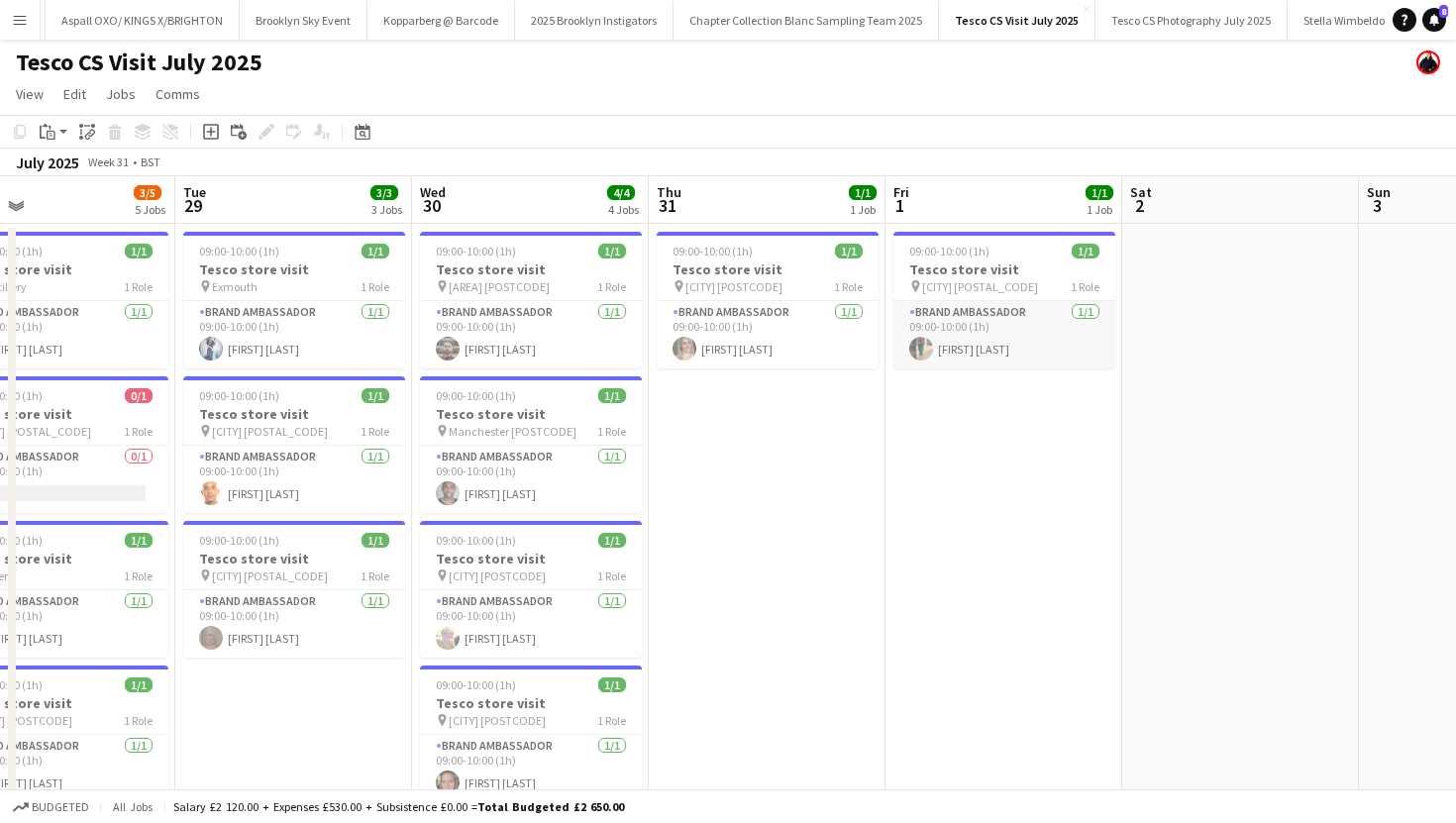 click on "Brand Ambassador   1/1   09:00-10:00 (1h)
Shivani Parmar" at bounding box center [1004, 335] 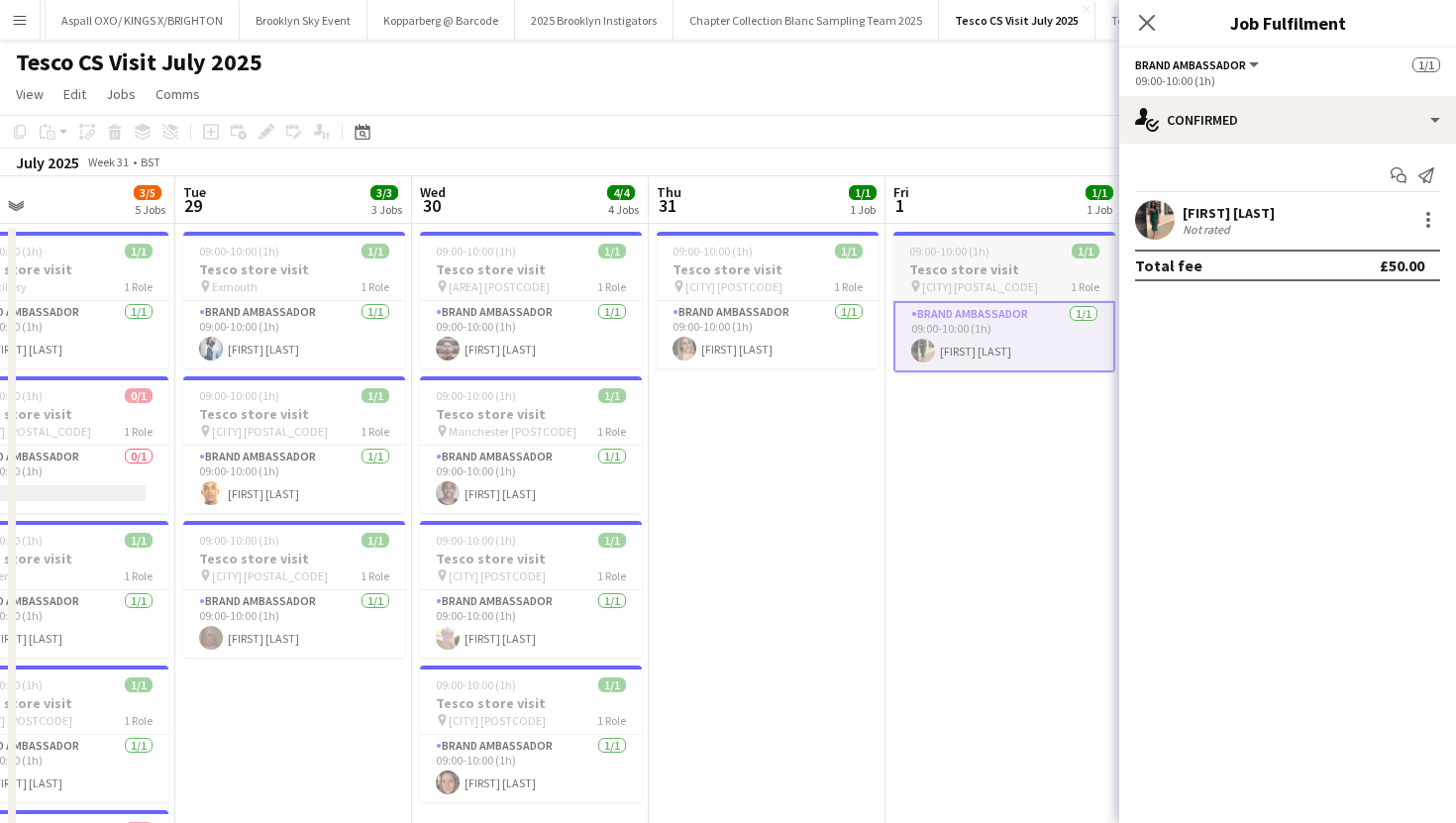click on "Tesco store visit" at bounding box center (1004, 269) 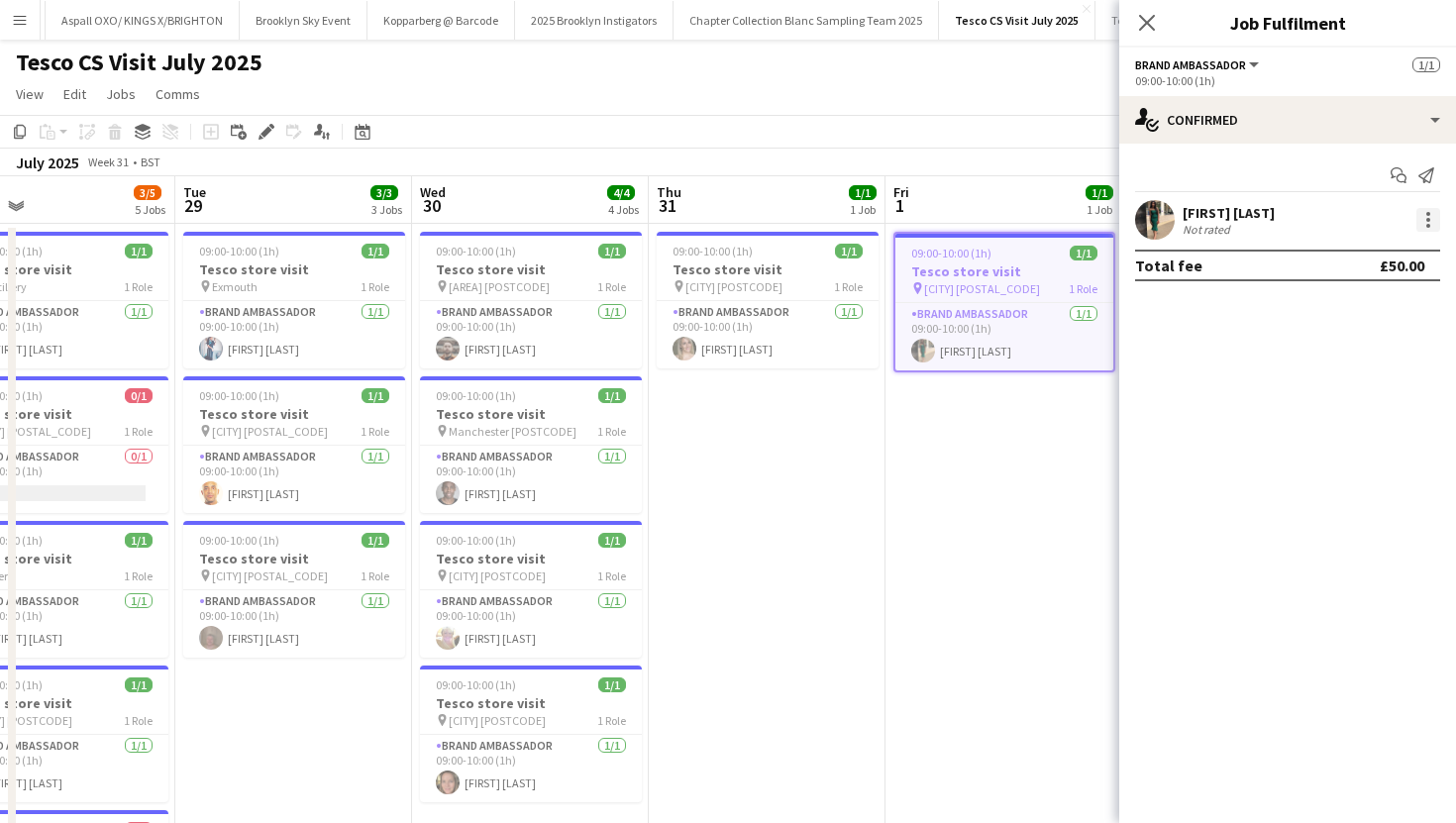 click at bounding box center (1428, 214) 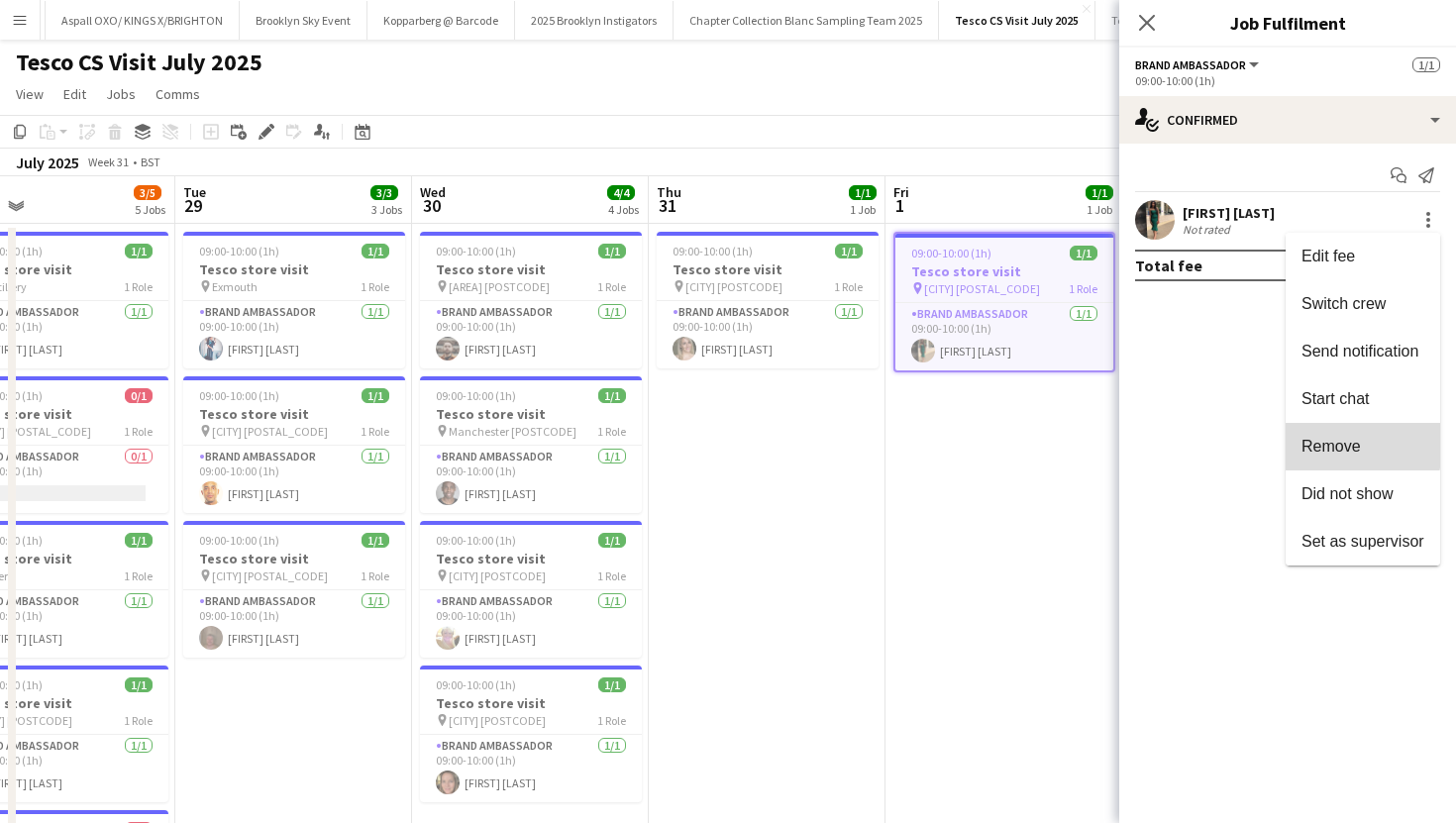 click on "Remove" at bounding box center (1331, 446) 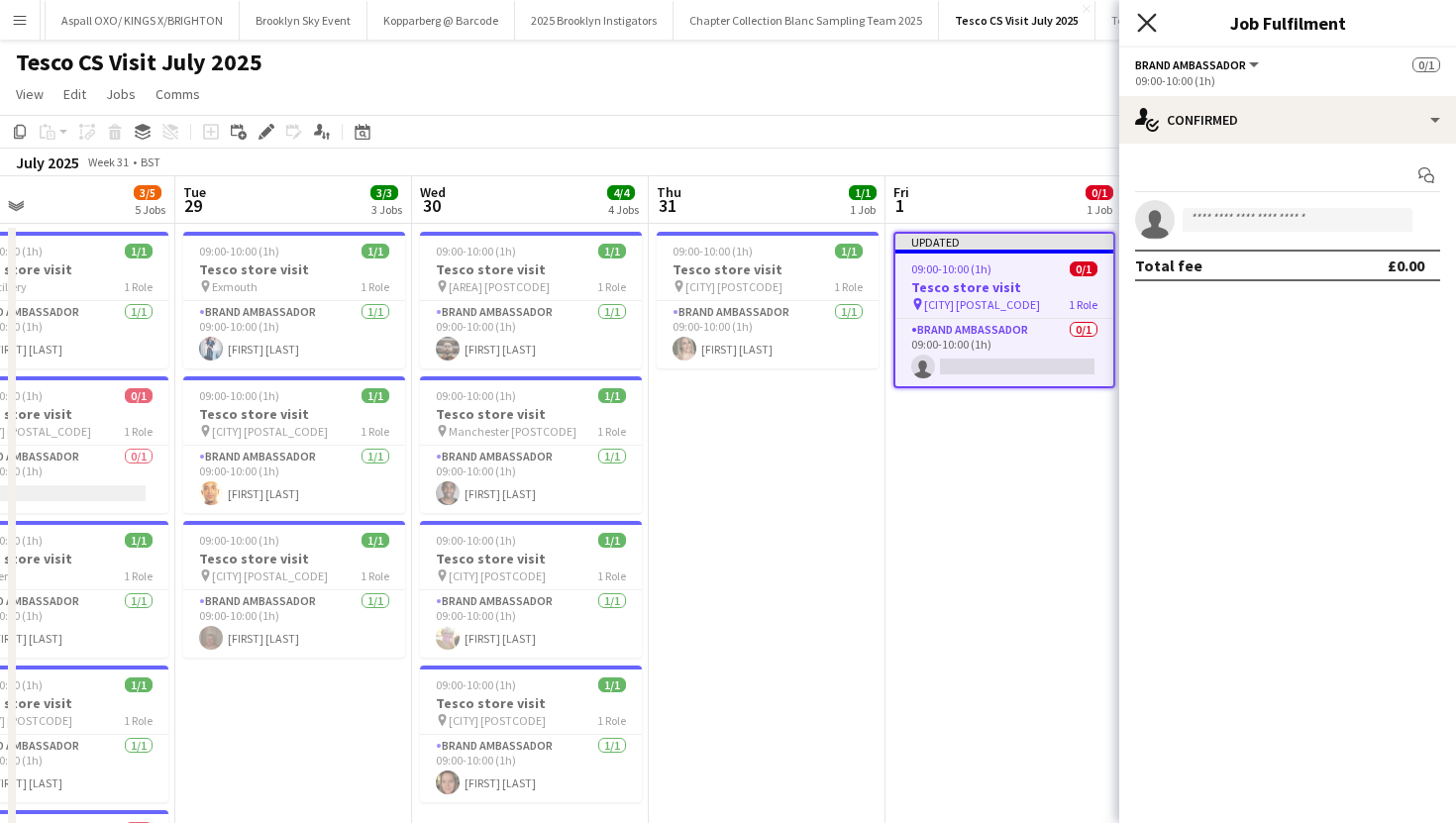 click on "Close pop-in" 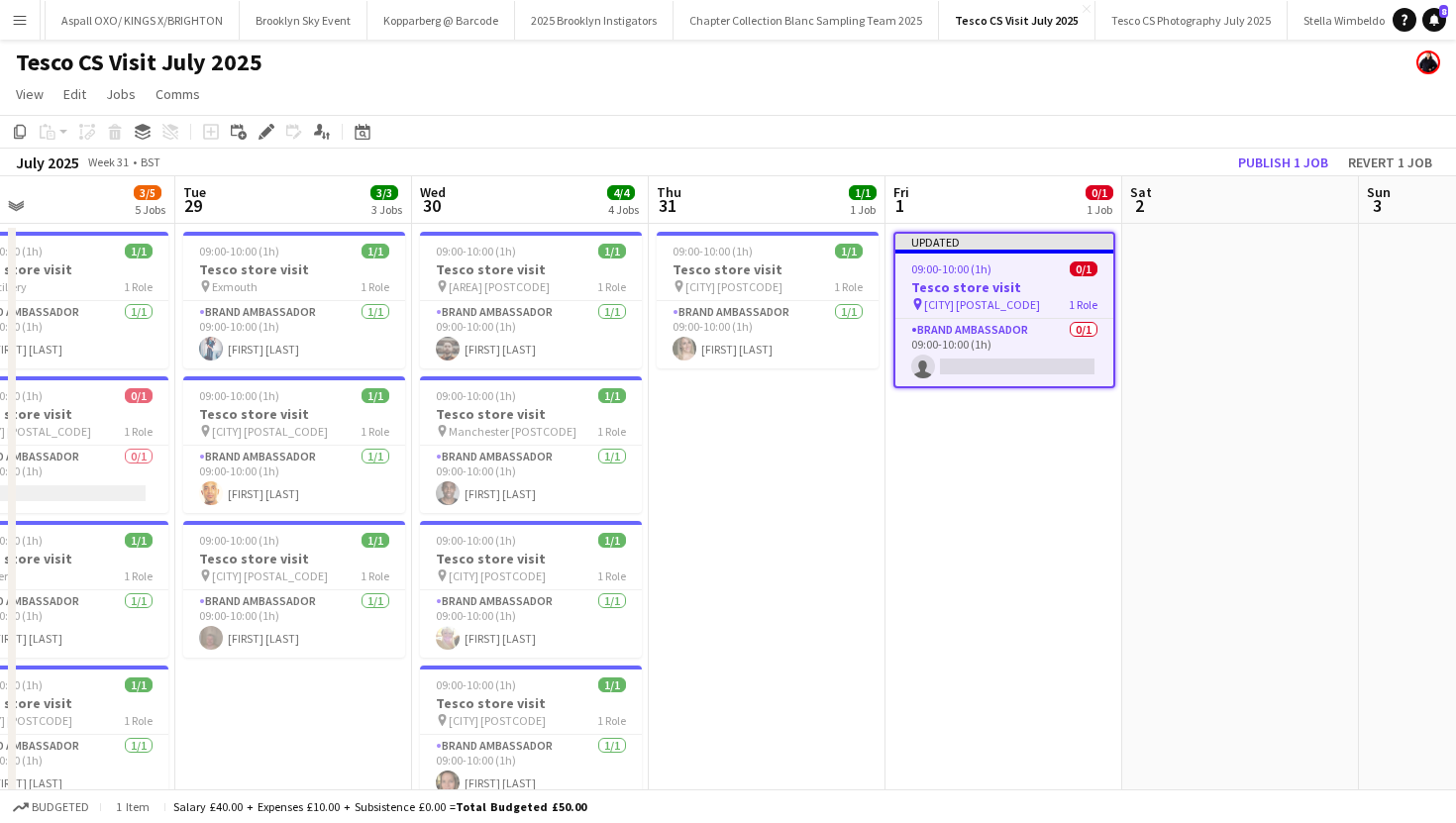 click on "Tesco store visit" at bounding box center [1004, 287] 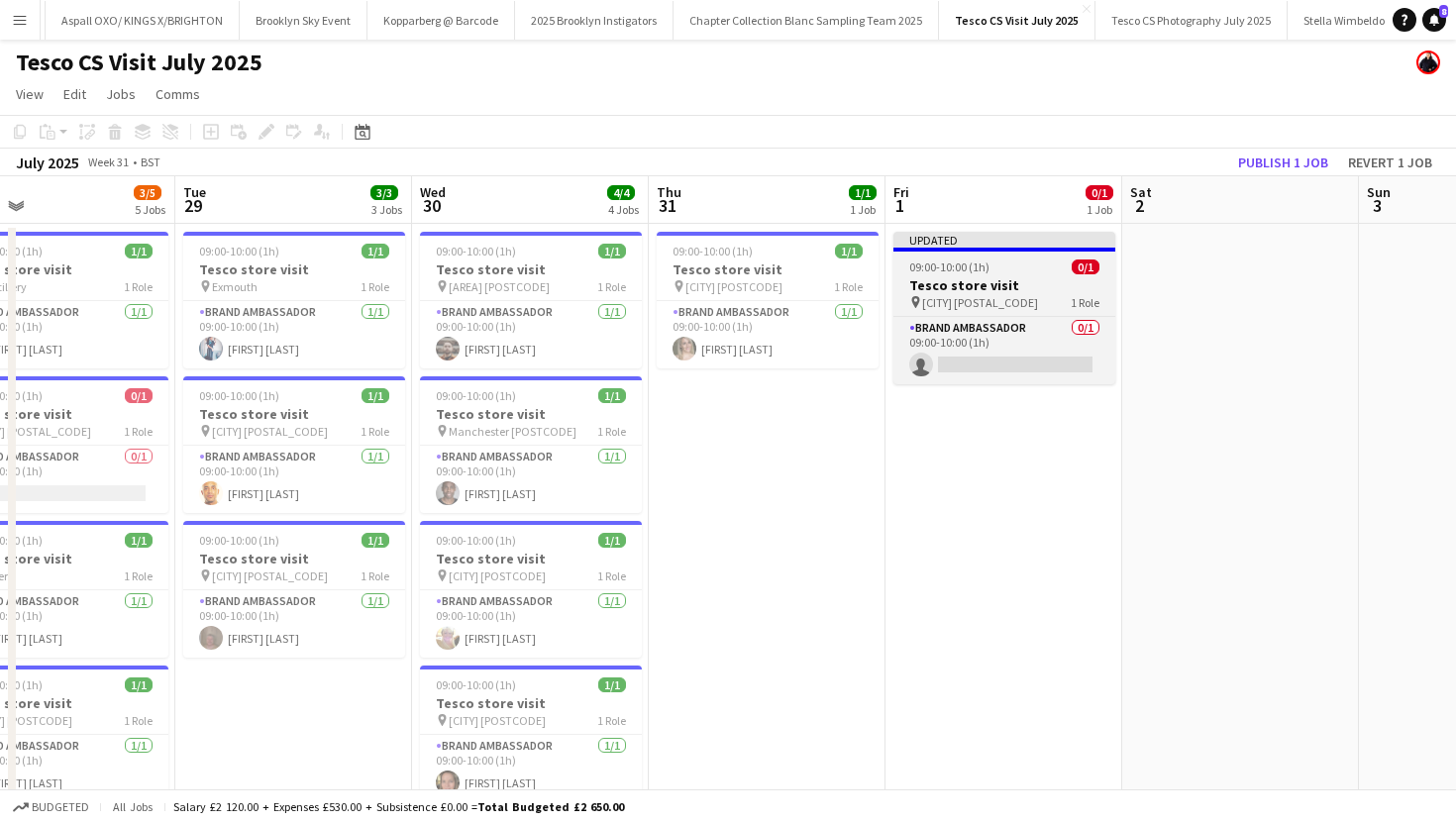 click on "Tesco store visit" at bounding box center [1004, 285] 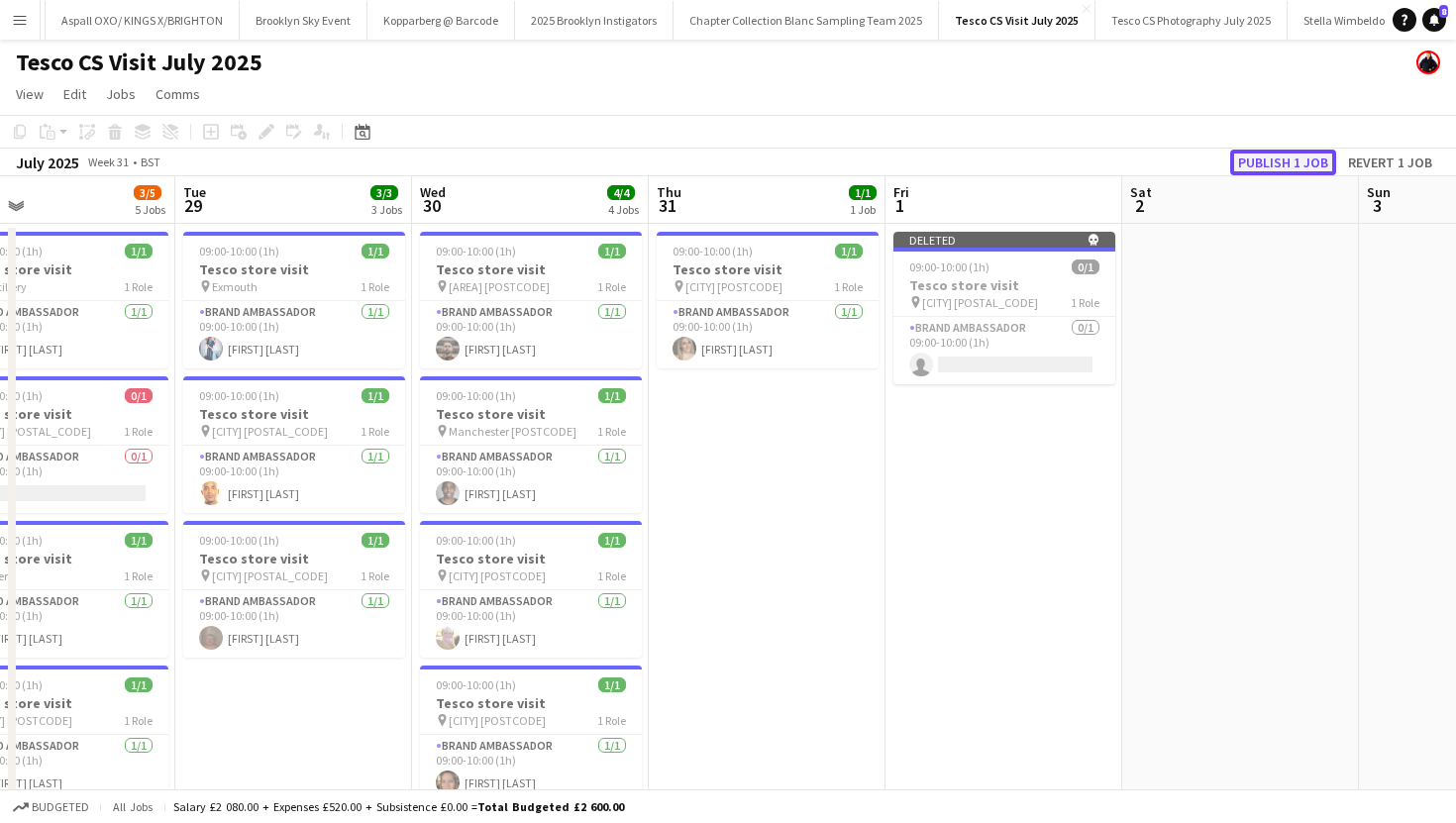 click on "Publish 1 job" 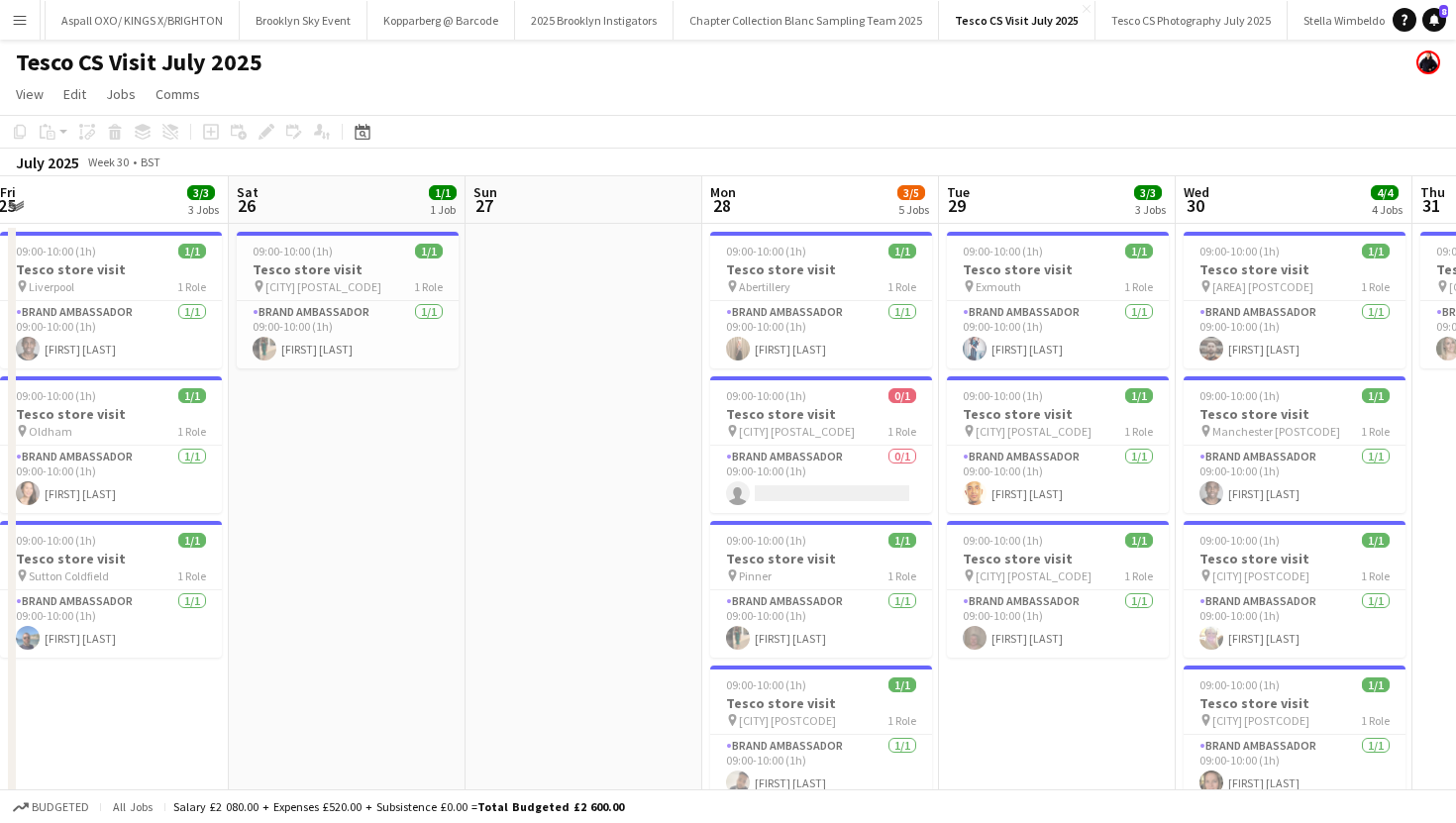 scroll, scrollTop: 0, scrollLeft: 719, axis: horizontal 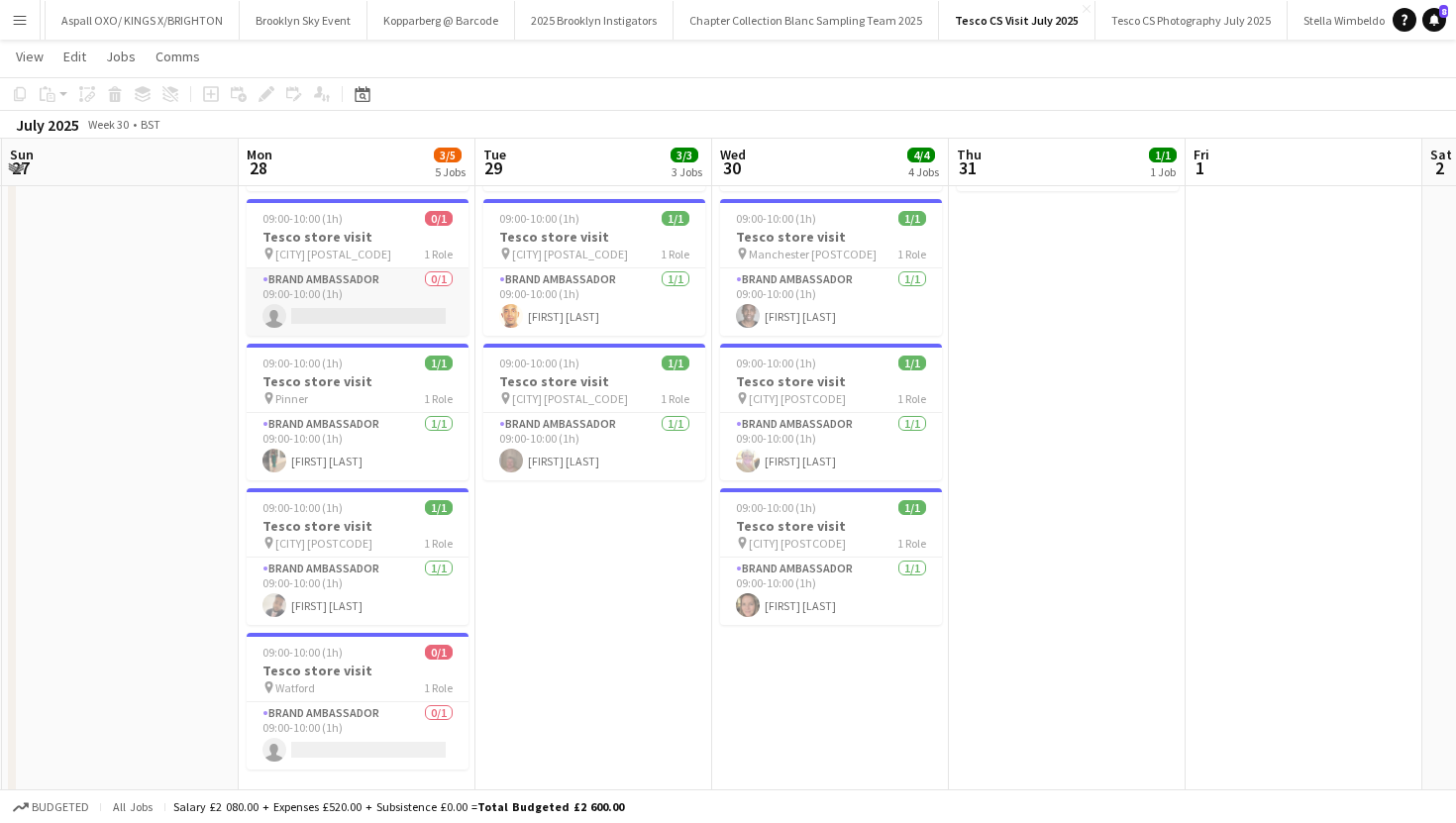 click on "Brand Ambassador   0/1   09:00-10:00 (1h)
single-neutral-actions" at bounding box center [358, 302] 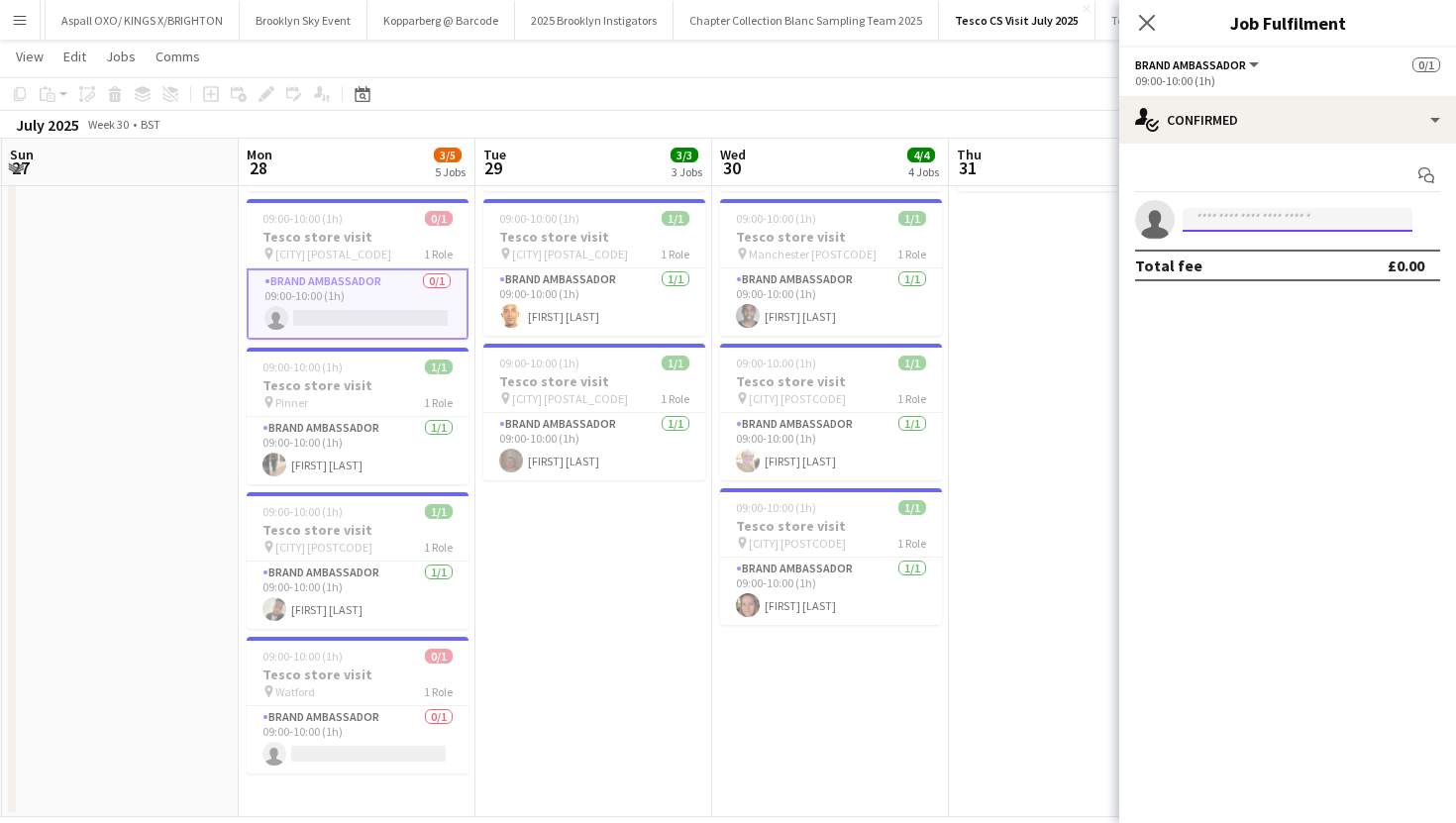 click at bounding box center (1298, 220) 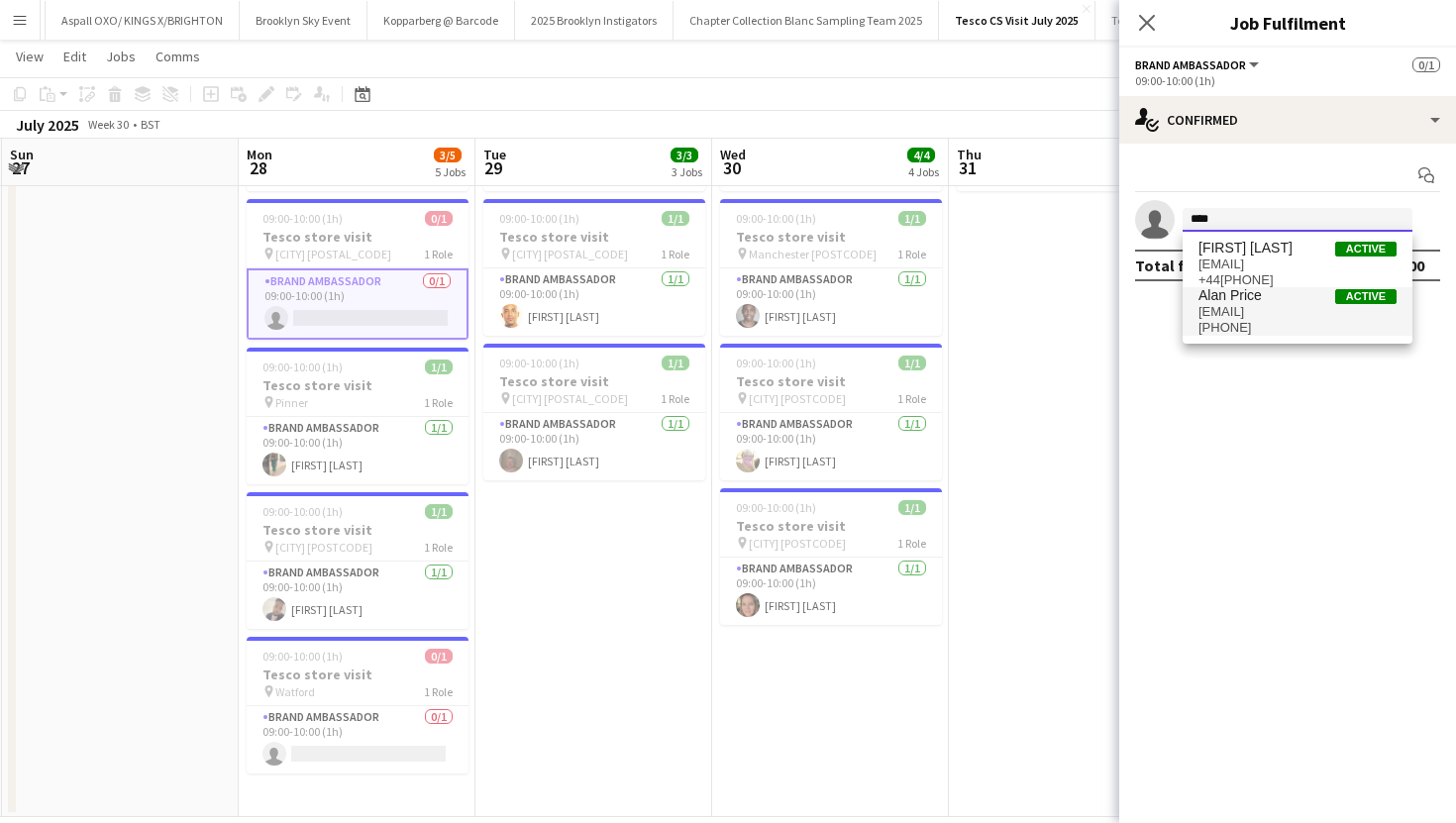 type on "****" 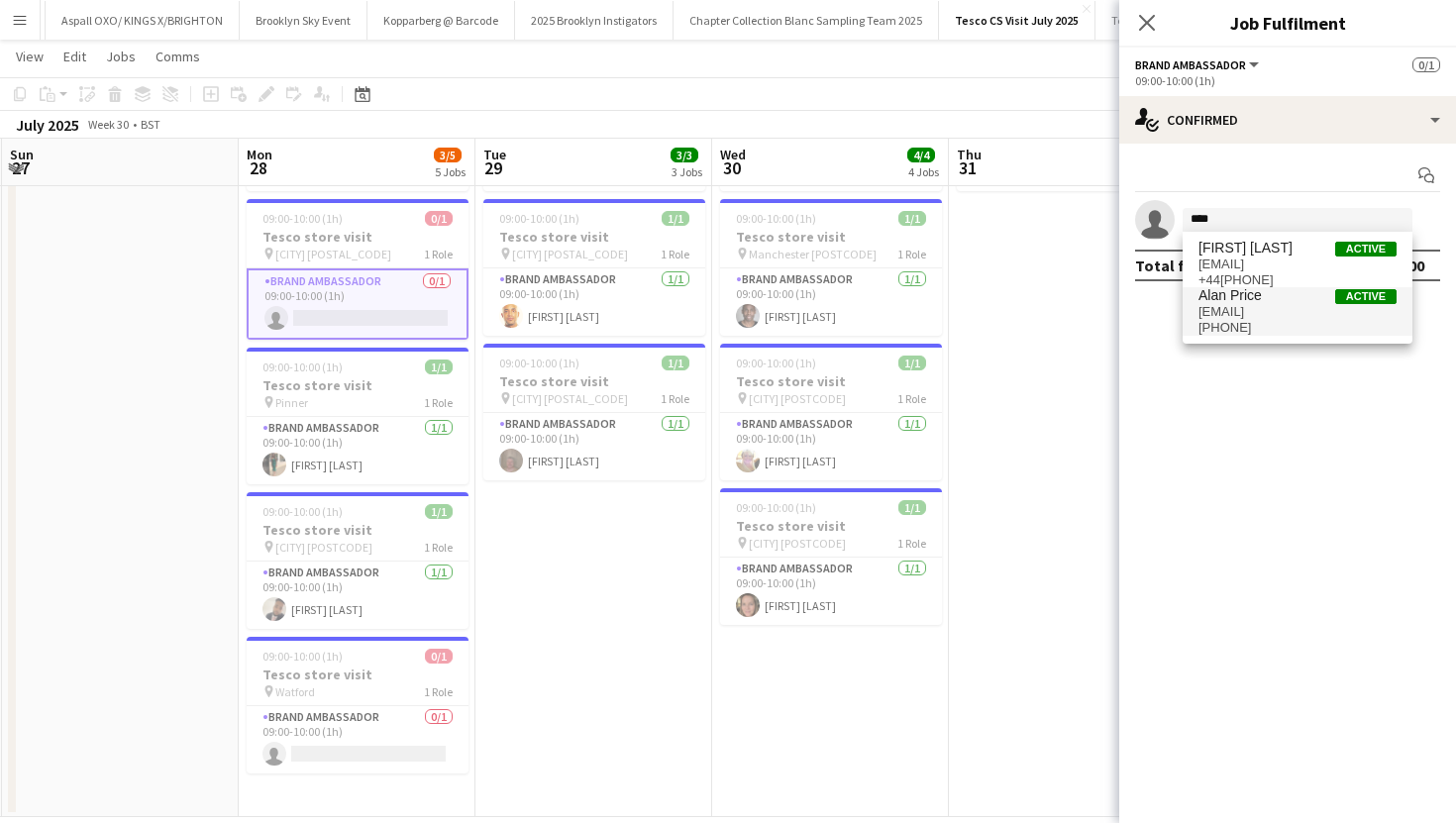 click on "pricea14@cucollege.coventry.ac.uk" at bounding box center (1298, 312) 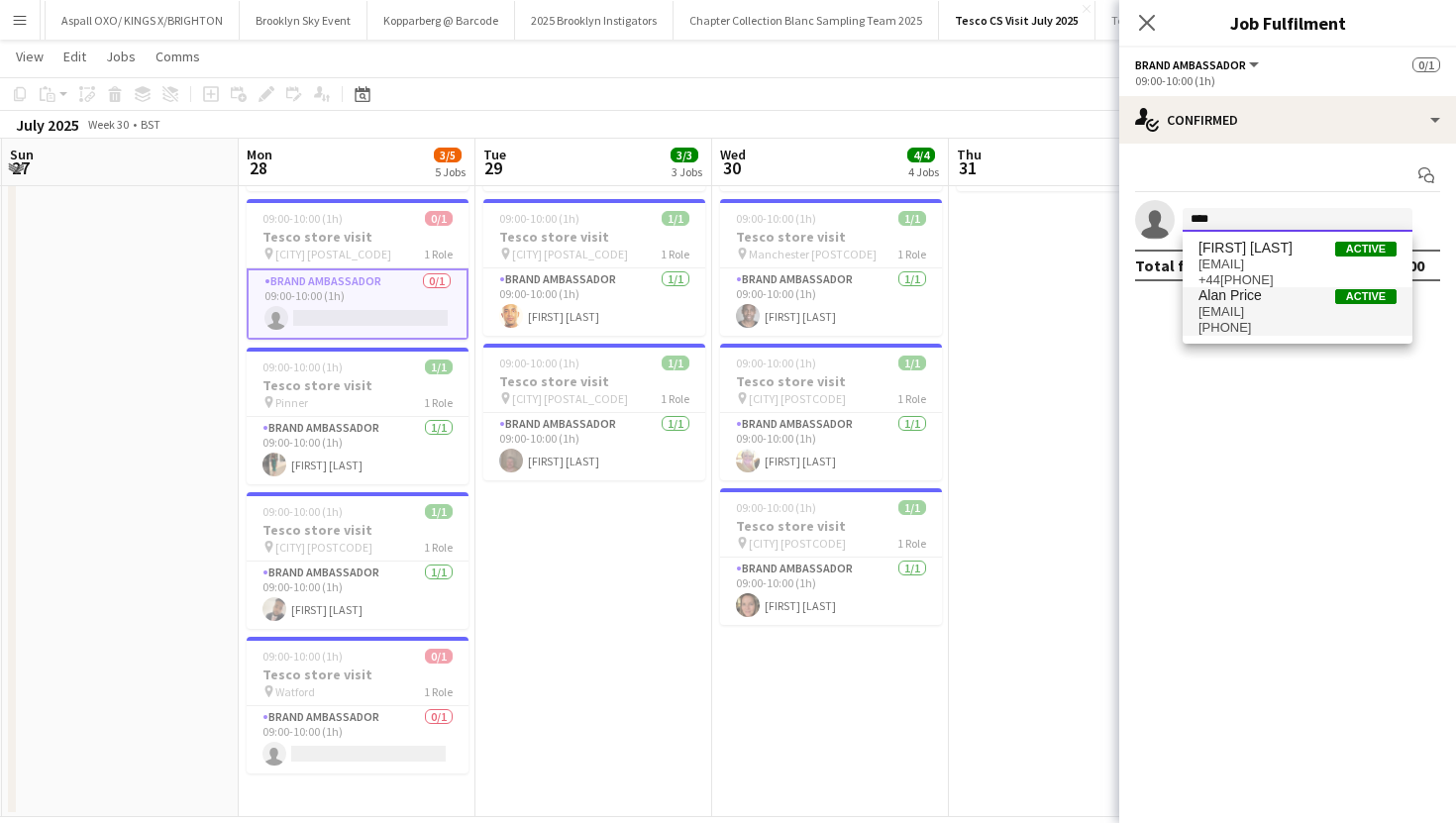 type 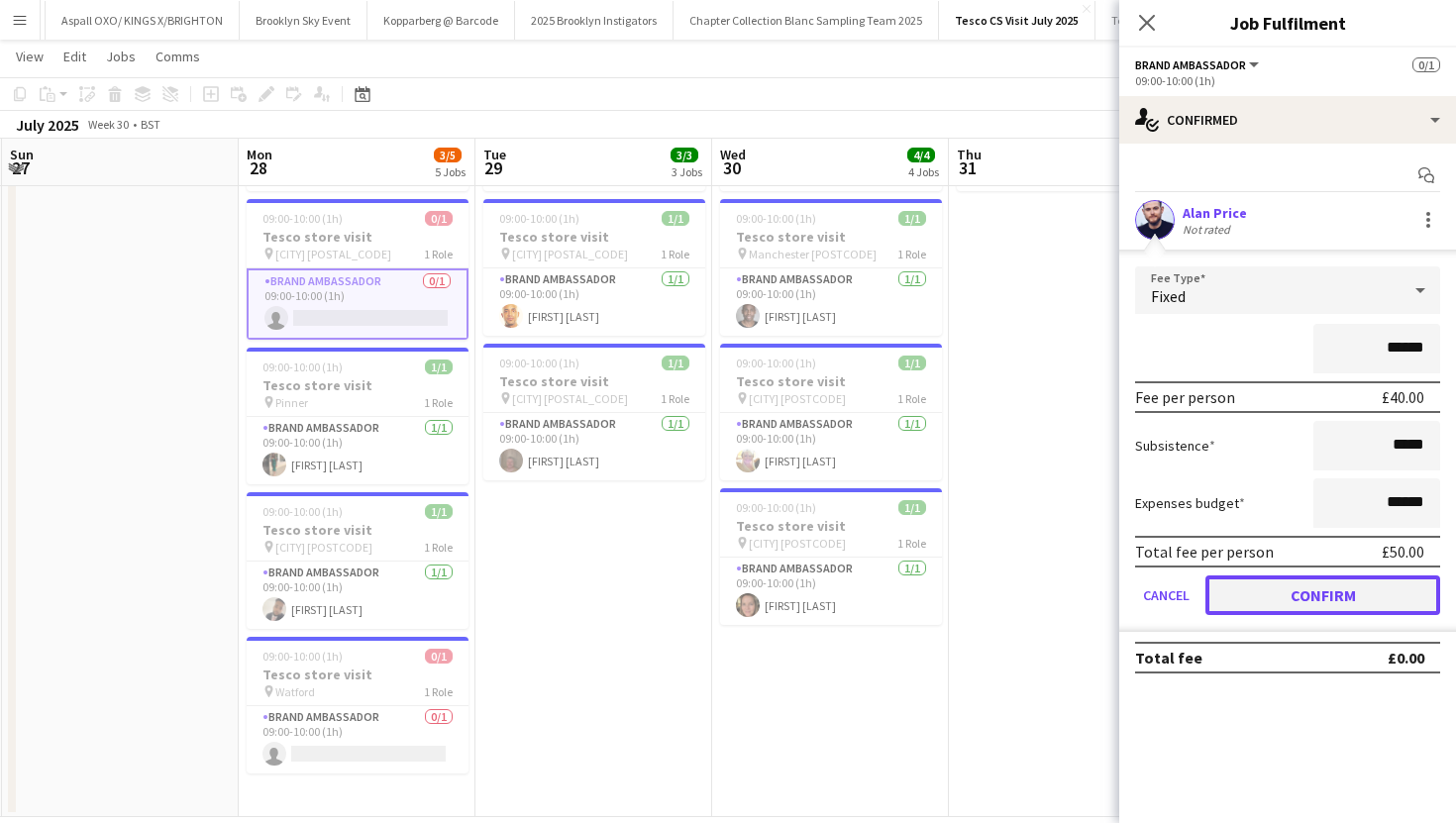 click on "Confirm" at bounding box center (1322, 595) 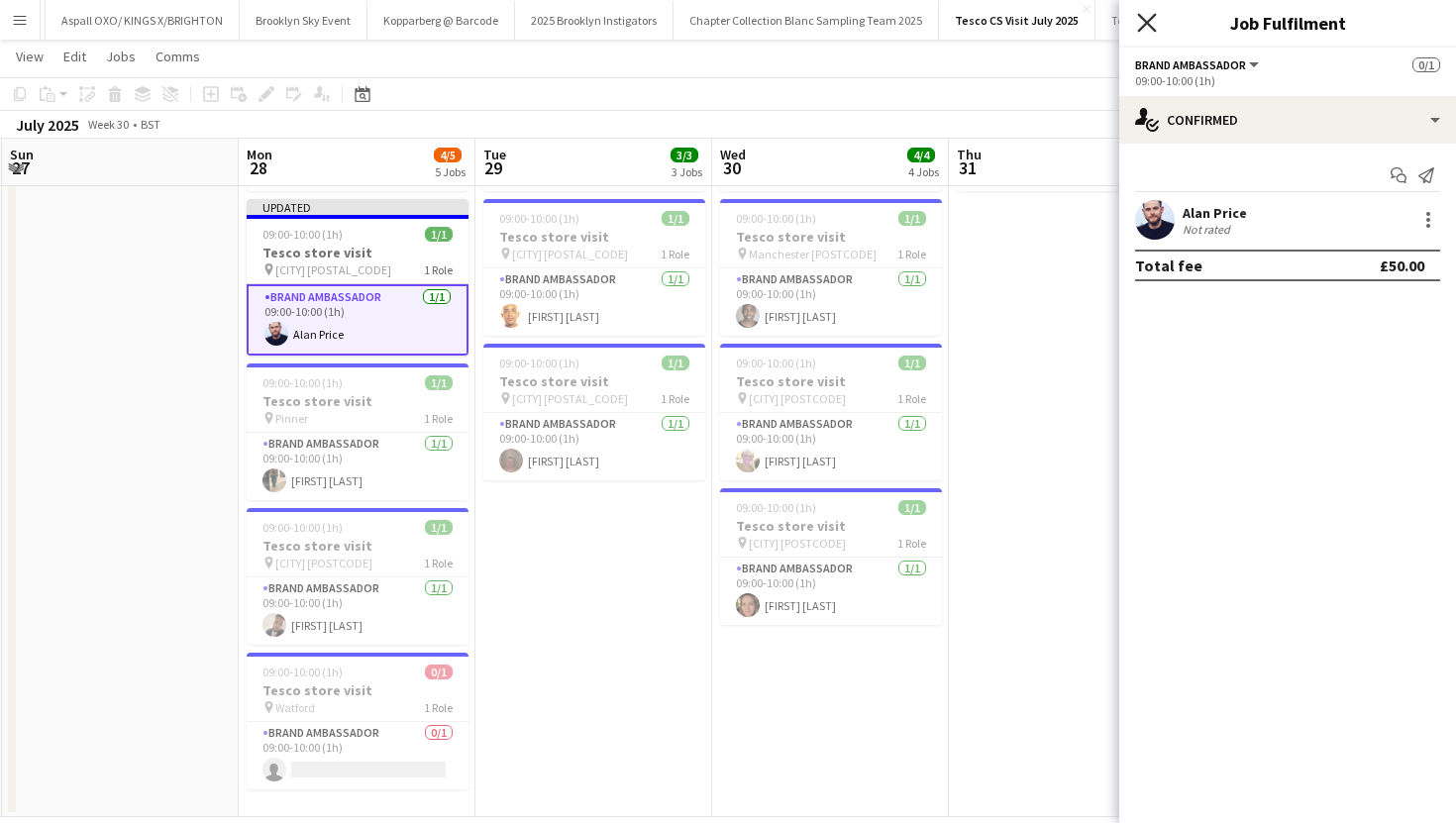 click on "Close pop-in" 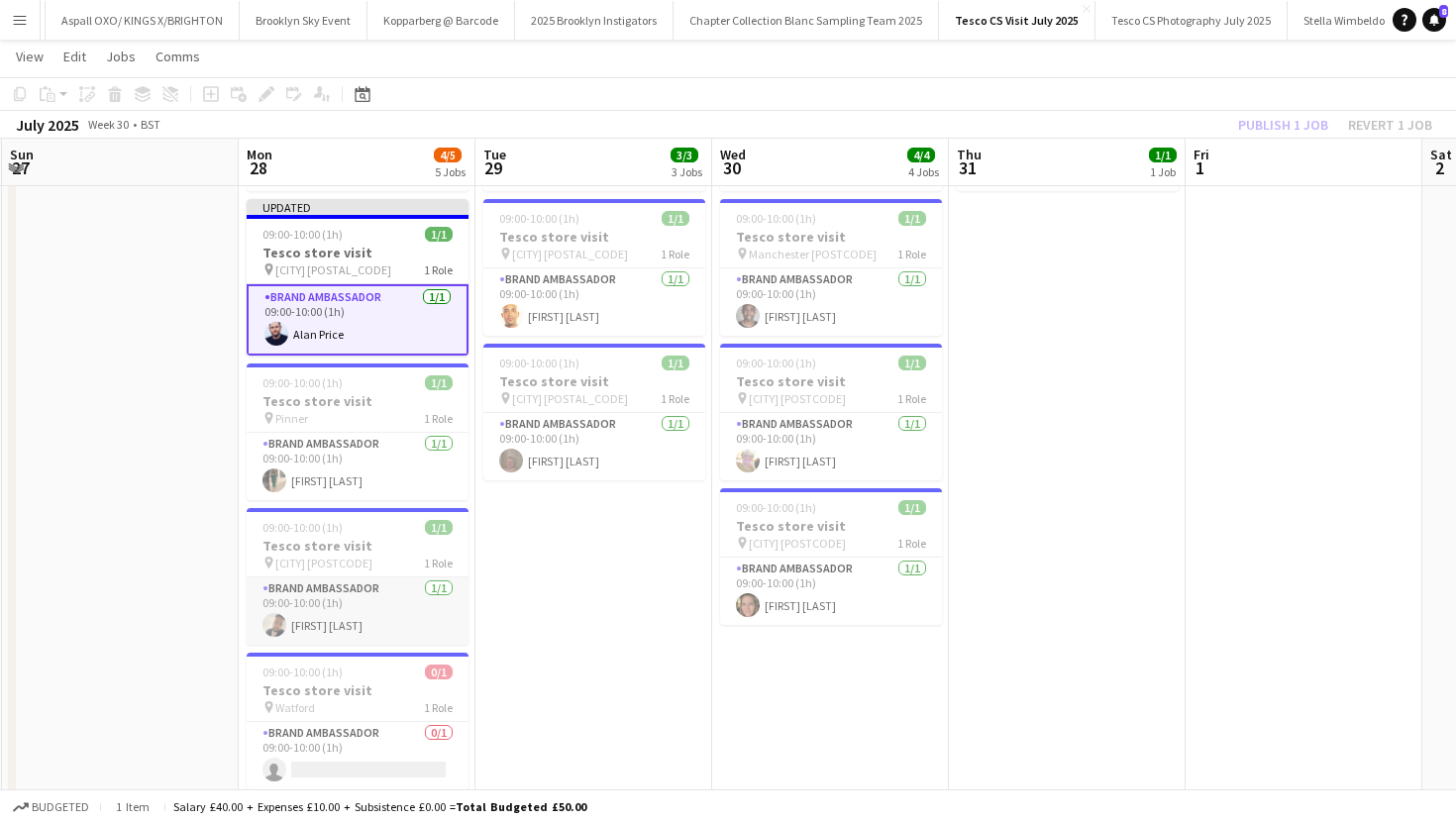 scroll, scrollTop: 202, scrollLeft: 0, axis: vertical 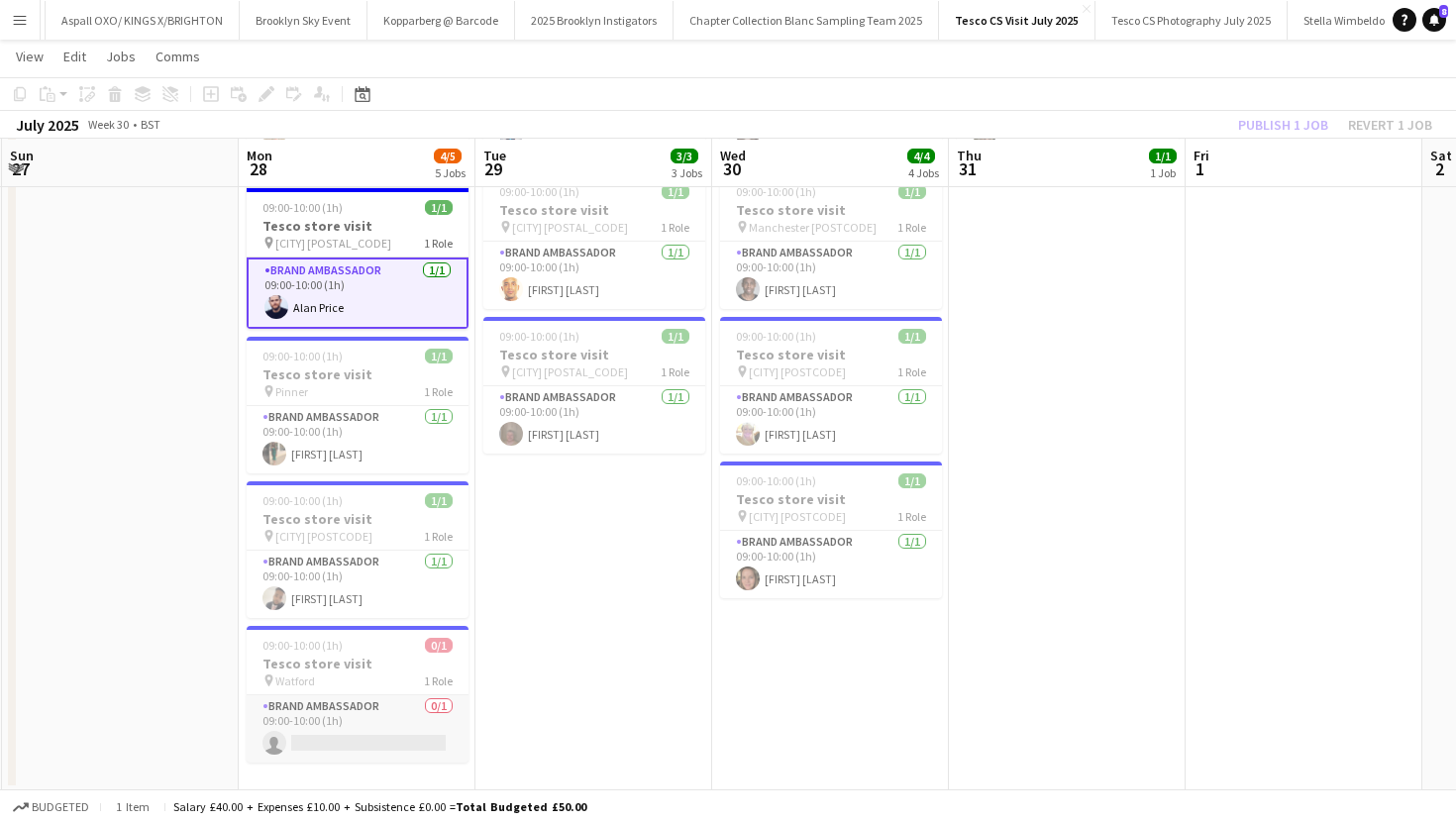 click on "Brand Ambassador   0/1   09:00-10:00 (1h)
single-neutral-actions" at bounding box center (358, 729) 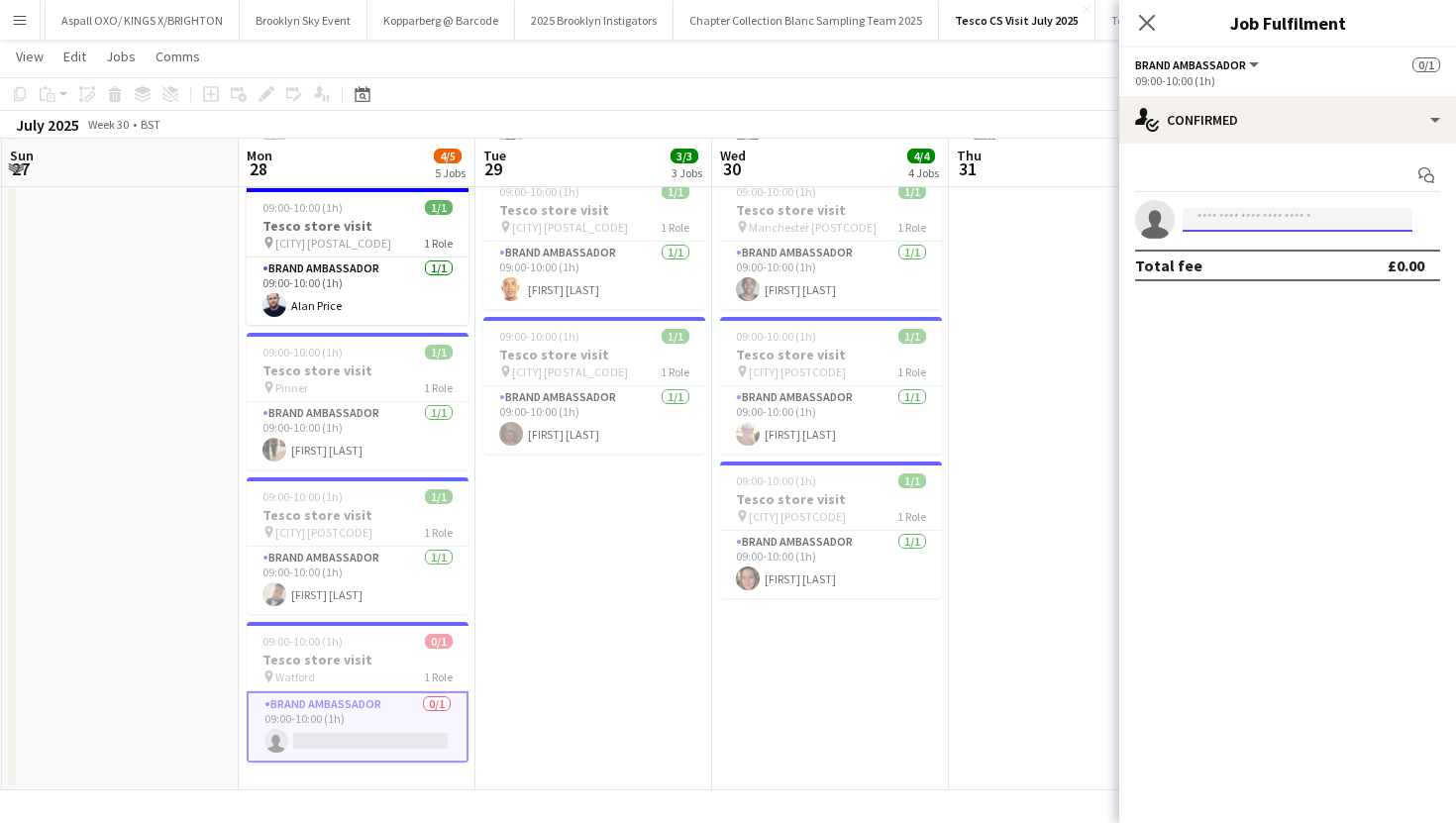 click at bounding box center [1298, 220] 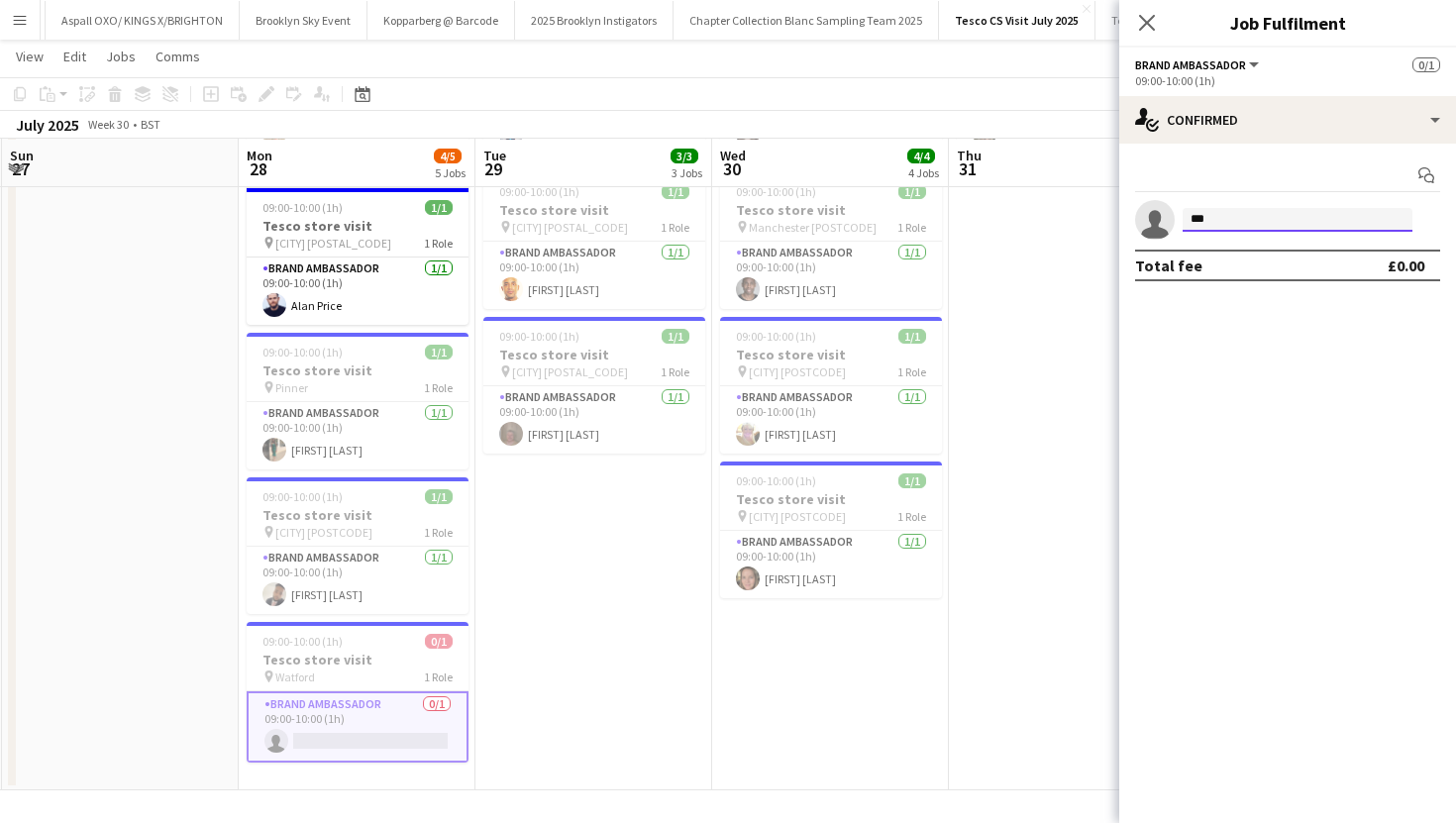 type on "****" 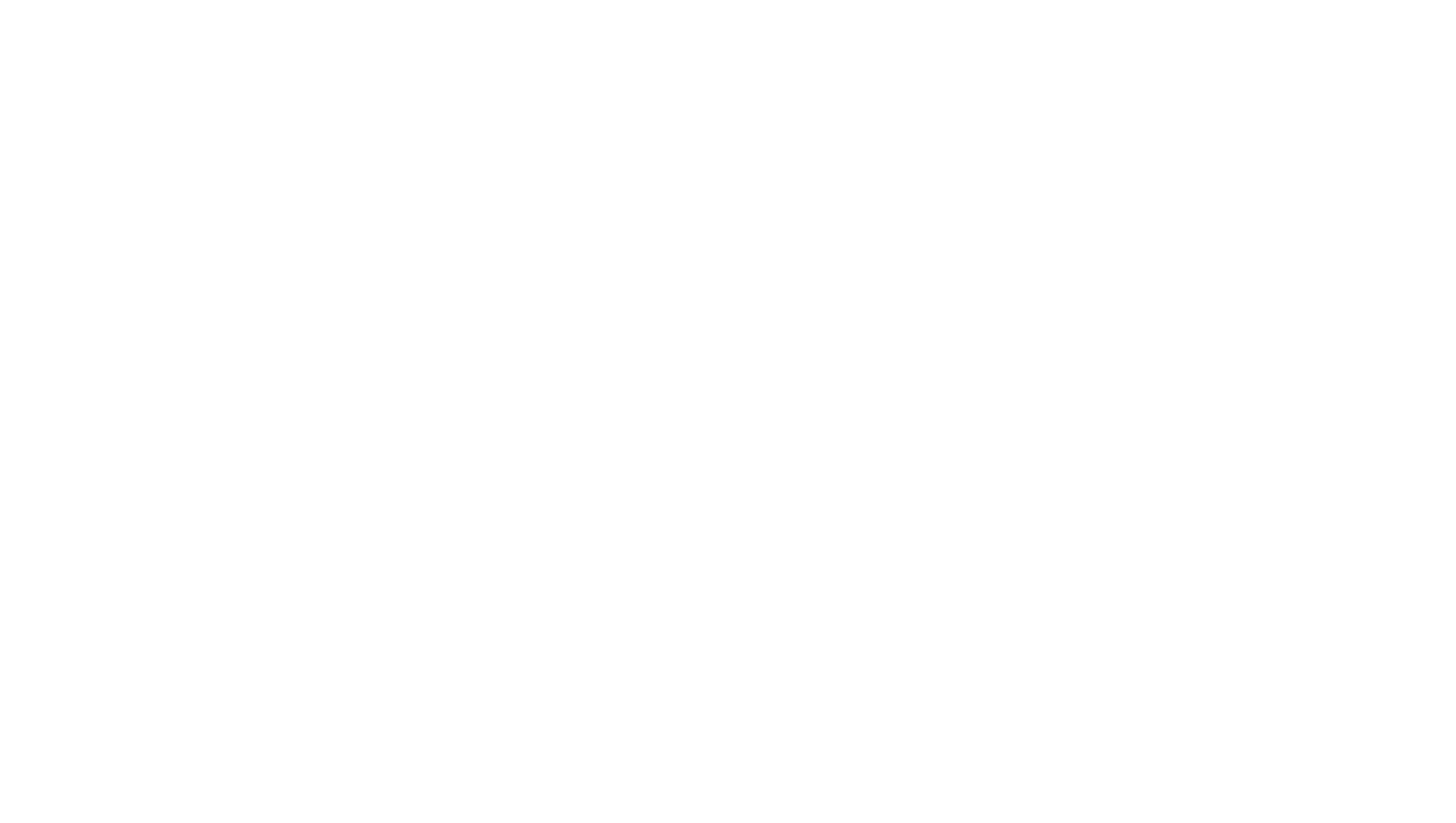 scroll, scrollTop: 0, scrollLeft: 0, axis: both 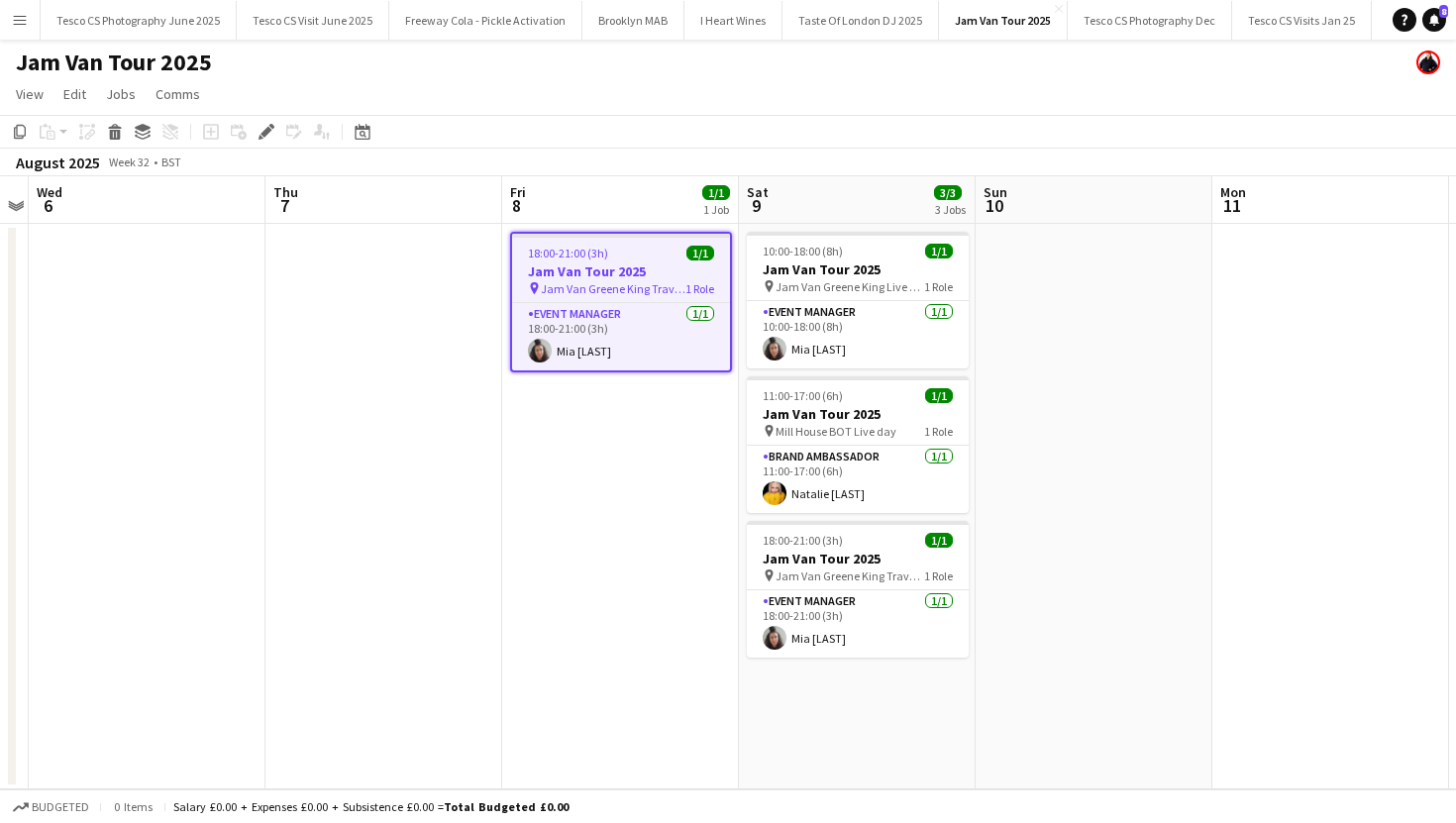click on "Menu" at bounding box center (20, 20) 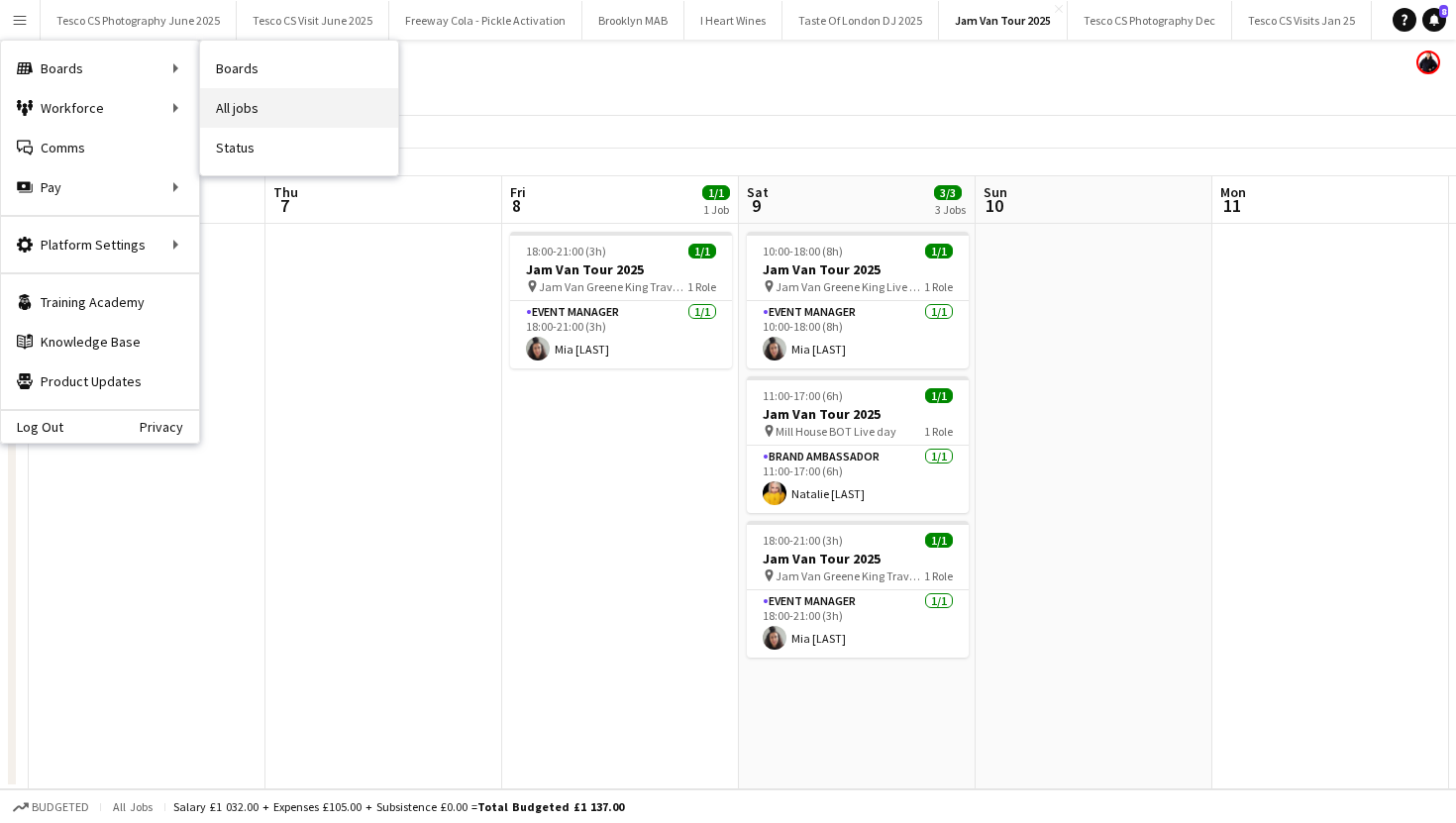 click on "All jobs" at bounding box center (299, 108) 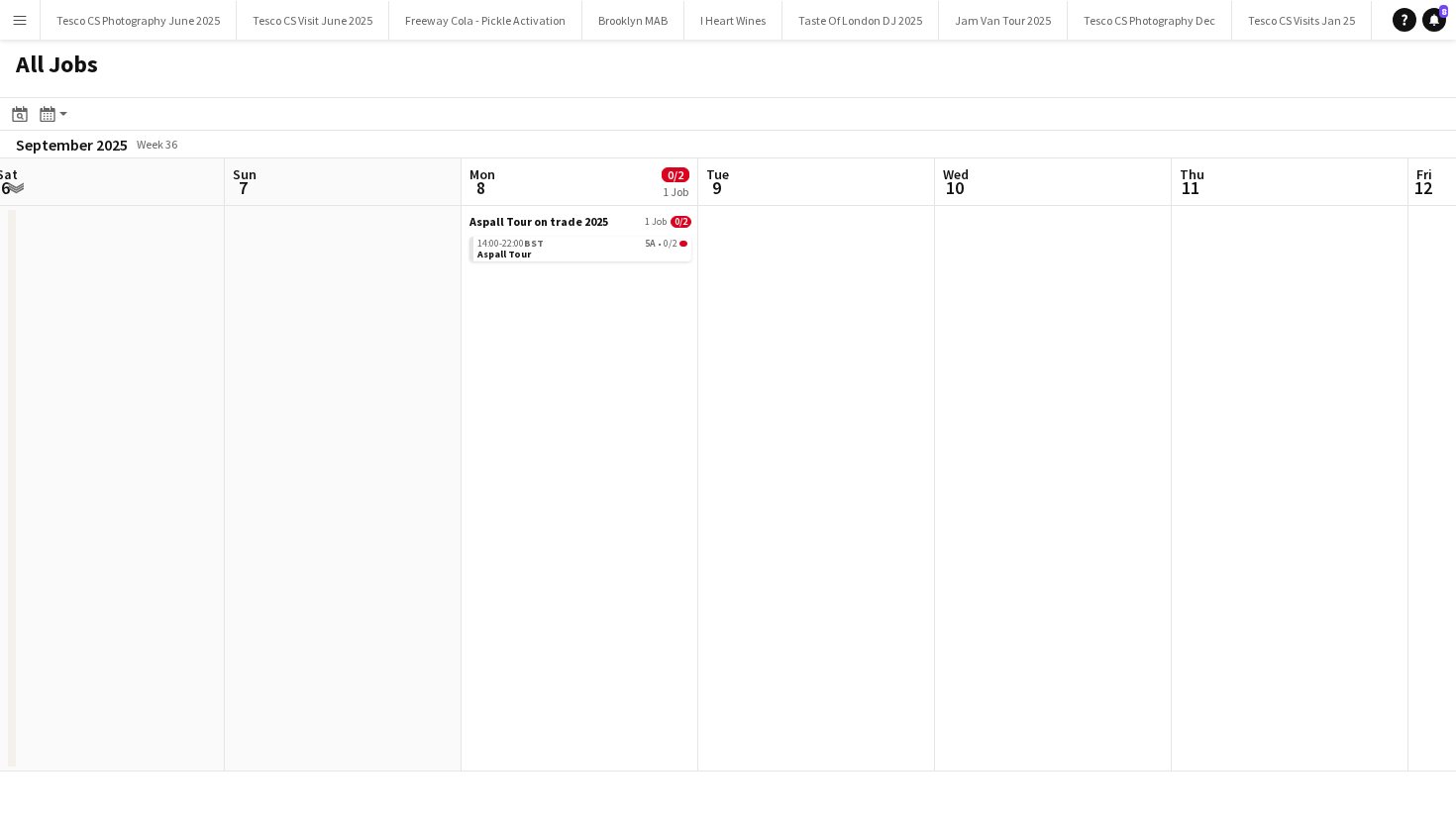 scroll, scrollTop: 0, scrollLeft: 523, axis: horizontal 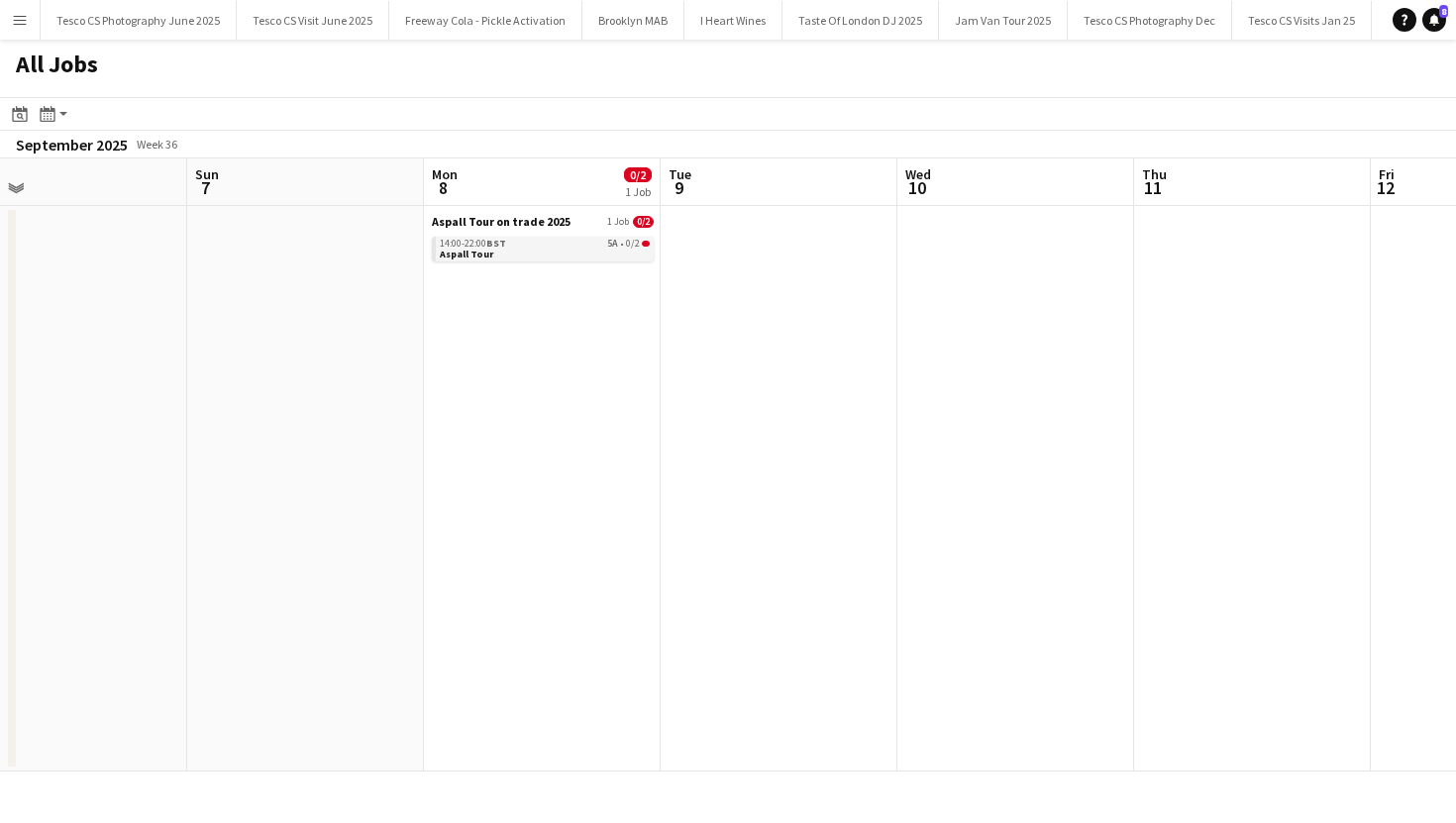 click on "14:00-22:00    BST   5A   •   0/2   Aspall Tour" at bounding box center (545, 248) 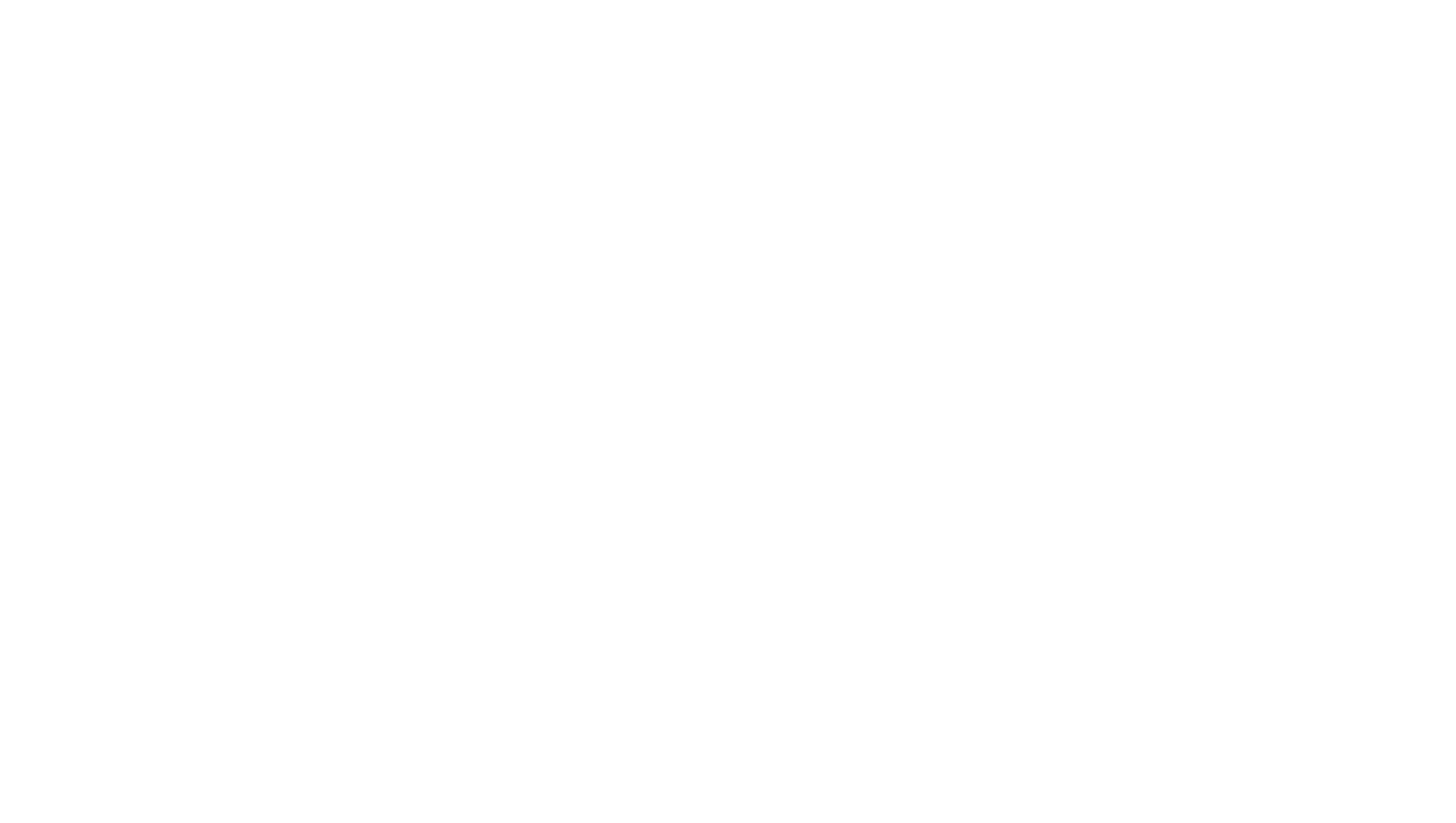 scroll, scrollTop: 0, scrollLeft: 0, axis: both 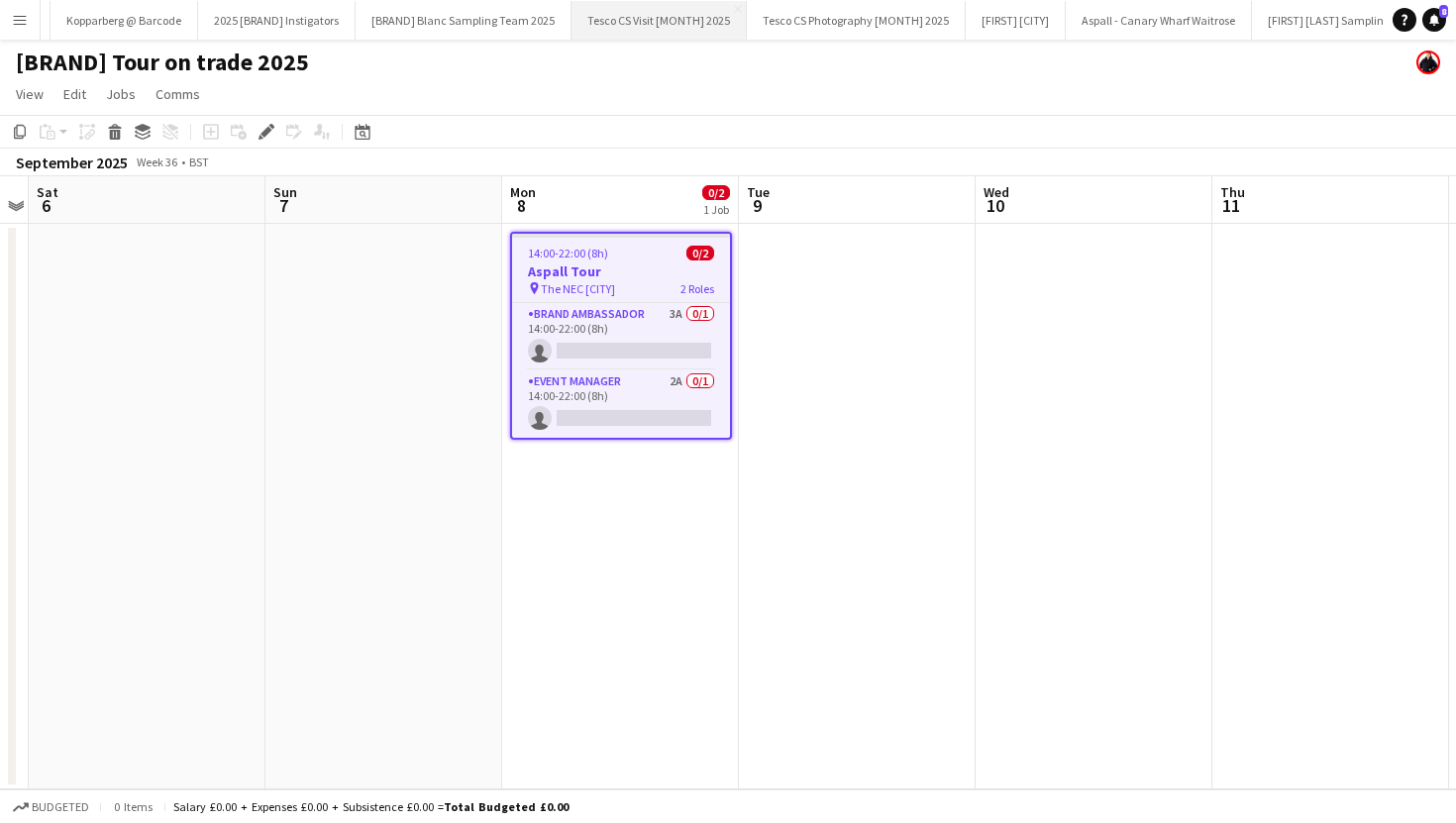 click on "Tesco CS Visit July 2025
Close" at bounding box center (659, 20) 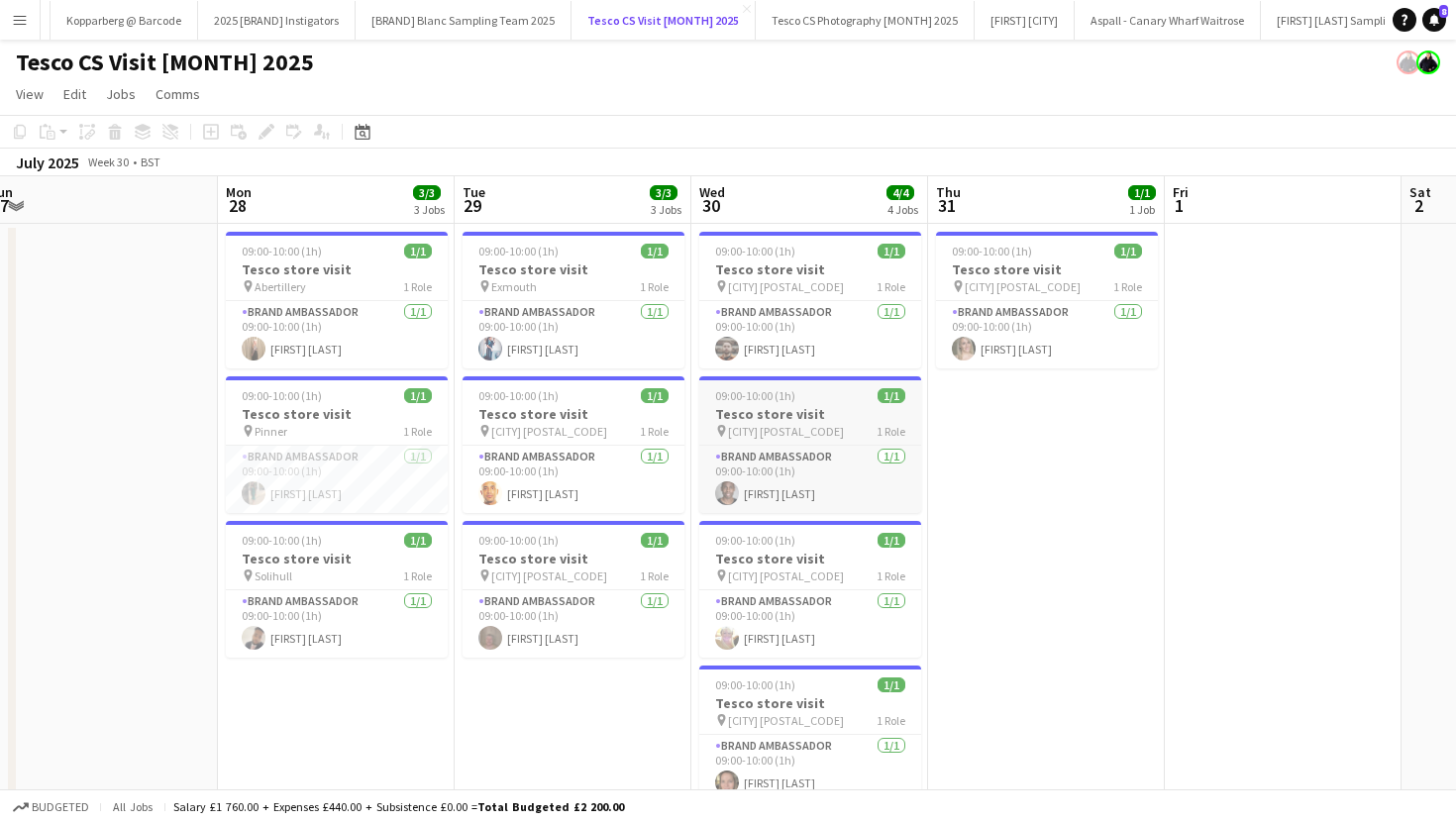 scroll, scrollTop: 0, scrollLeft: 483, axis: horizontal 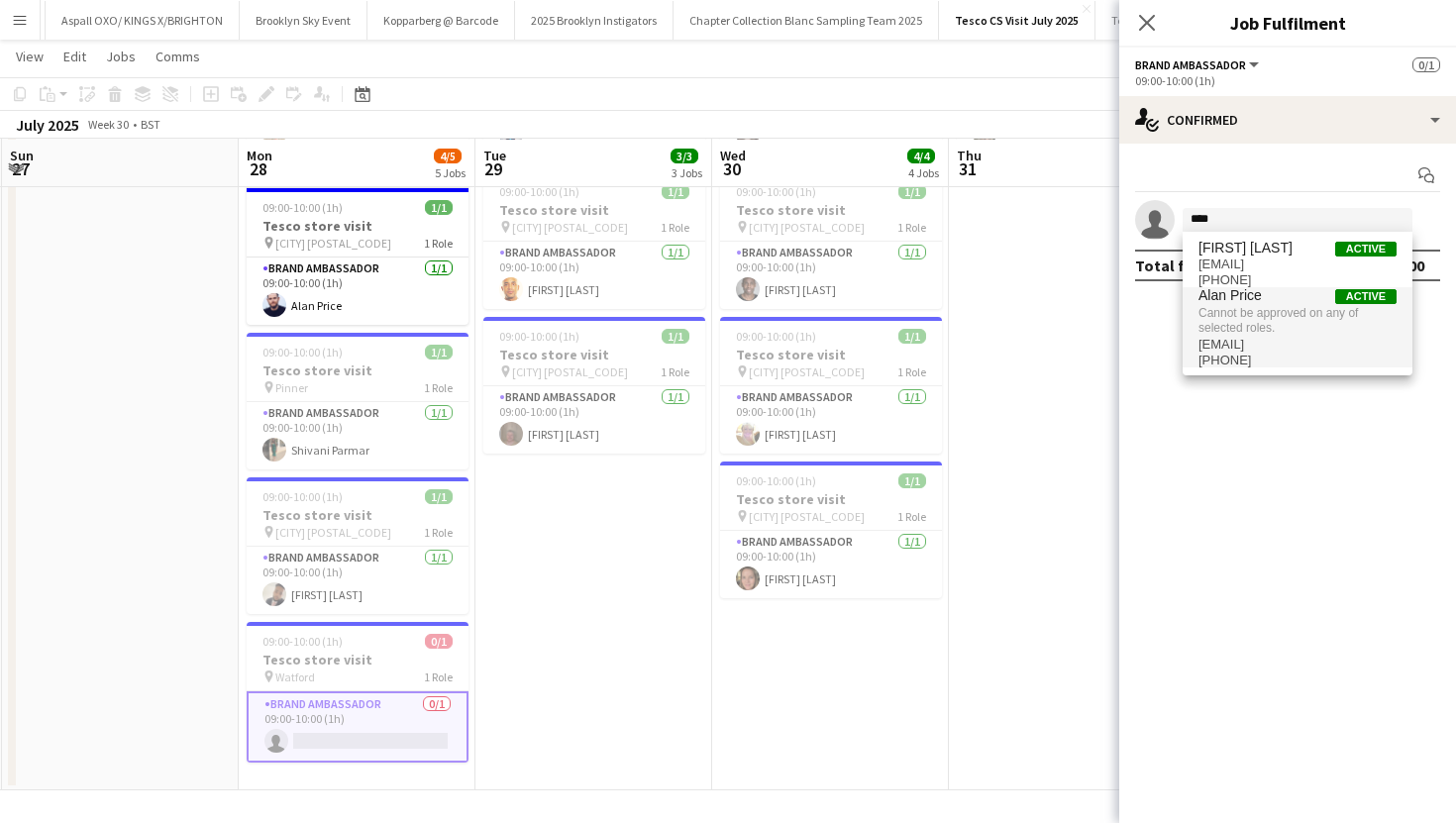 type on "****" 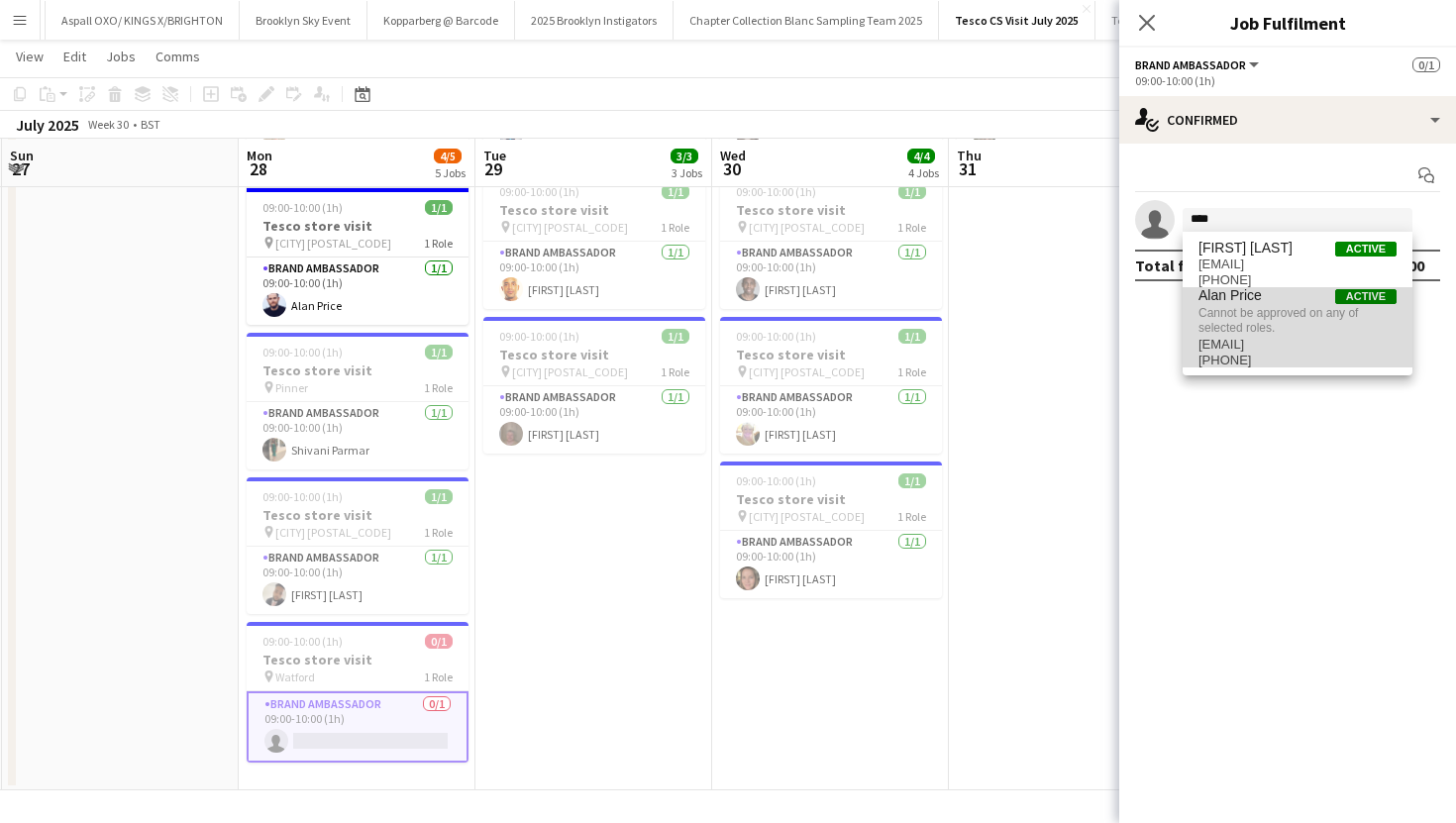click on "[EMAIL]" at bounding box center [1298, 345] 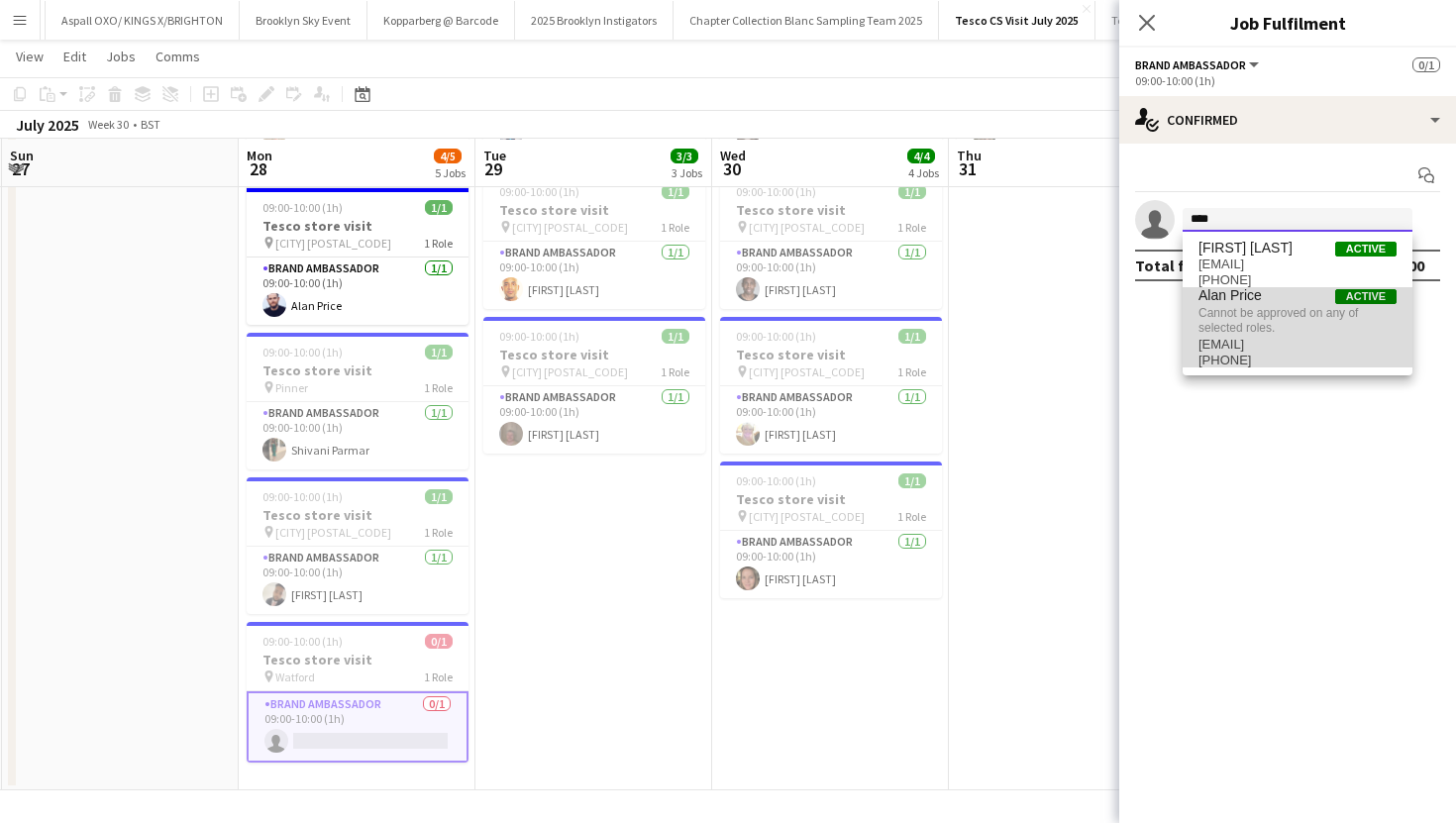 type 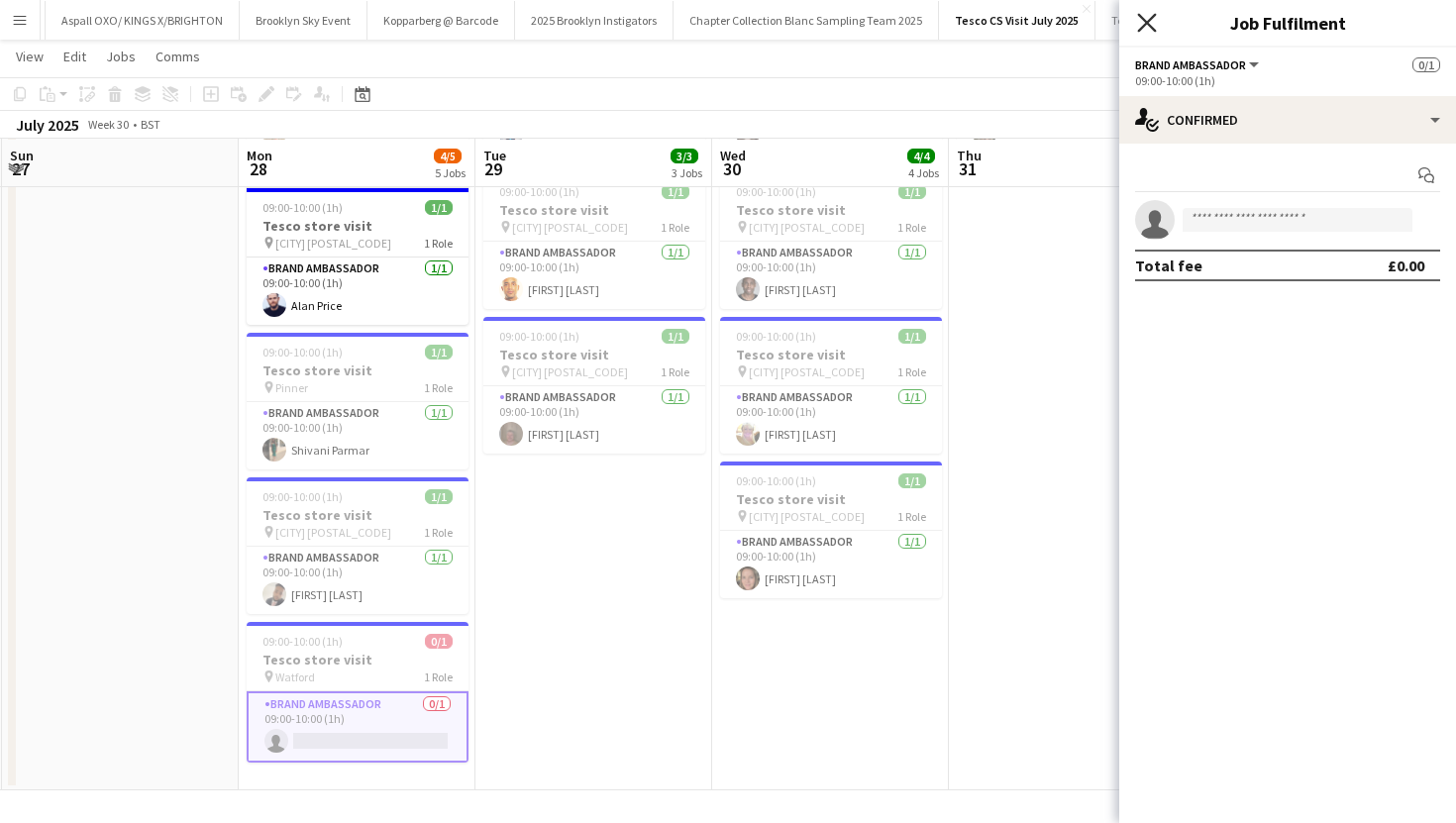 click 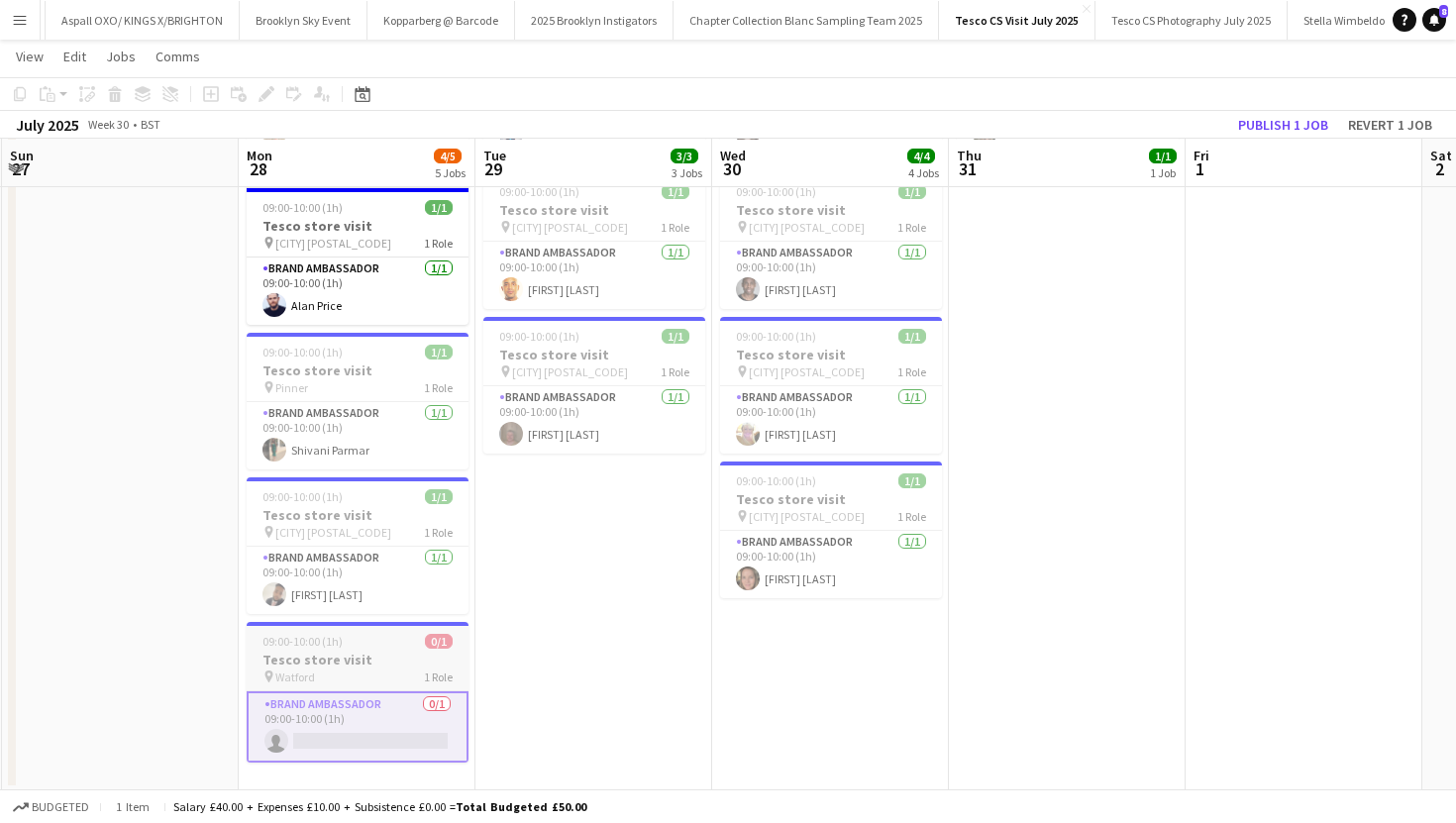 click on "Tesco store visit" at bounding box center [358, 660] 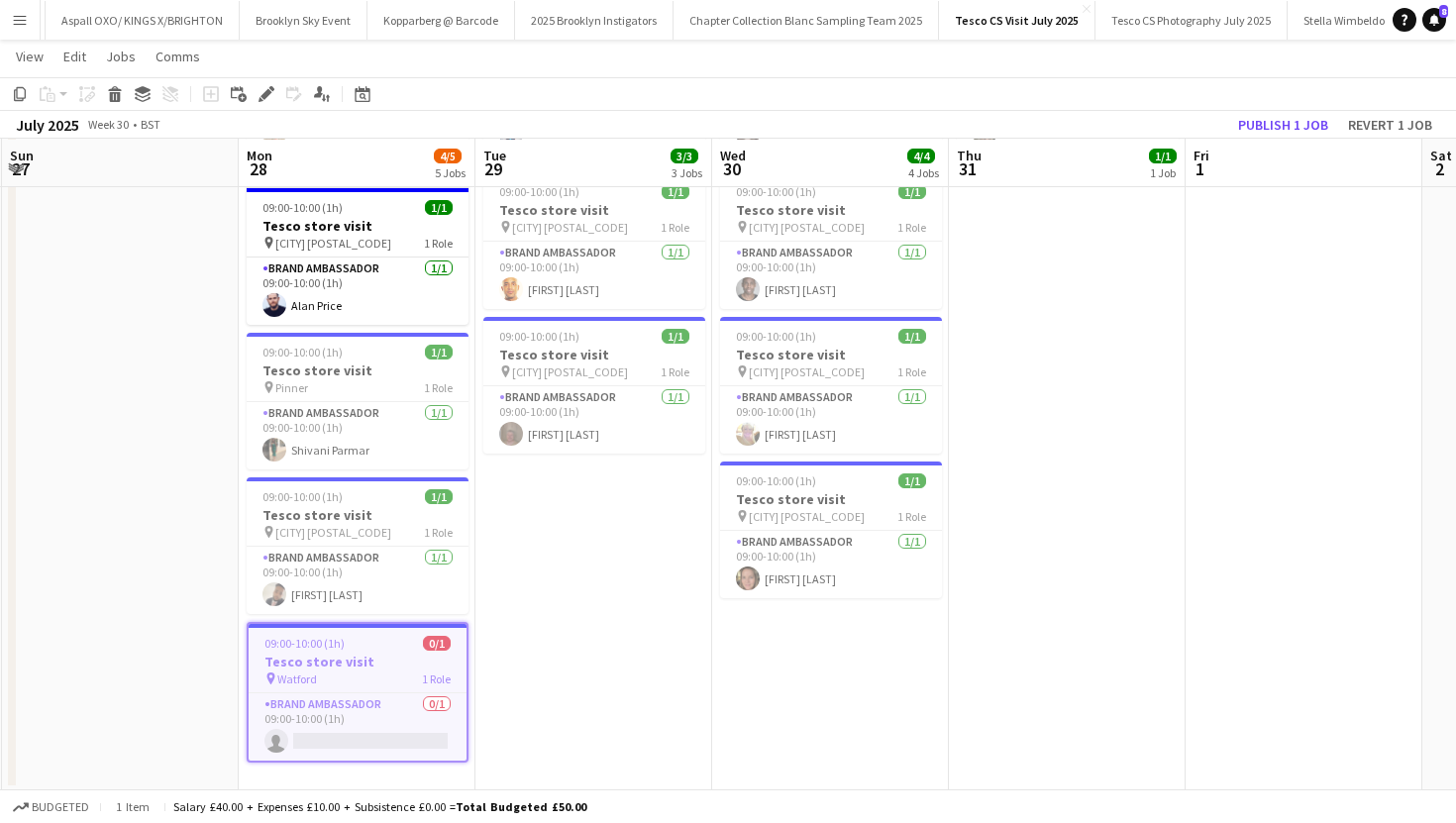 click on "Copy
Paste
Paste
Command
V Paste with crew
Command
Shift
V
Paste linked Job
Delete
Group
Ungroup
Add job
Add linked Job
Edit
Edit linked Job
Applicants
Date picker
AUG 2025 AUG 2025 Monday M Tuesday T Wednesday W Thursday T Friday F Saturday S Sunday S  AUG   1   2   3   4   5   6   7   8   9   10   11   12   13   14   15   16   17   18   19   20   21   22   23   24   25" 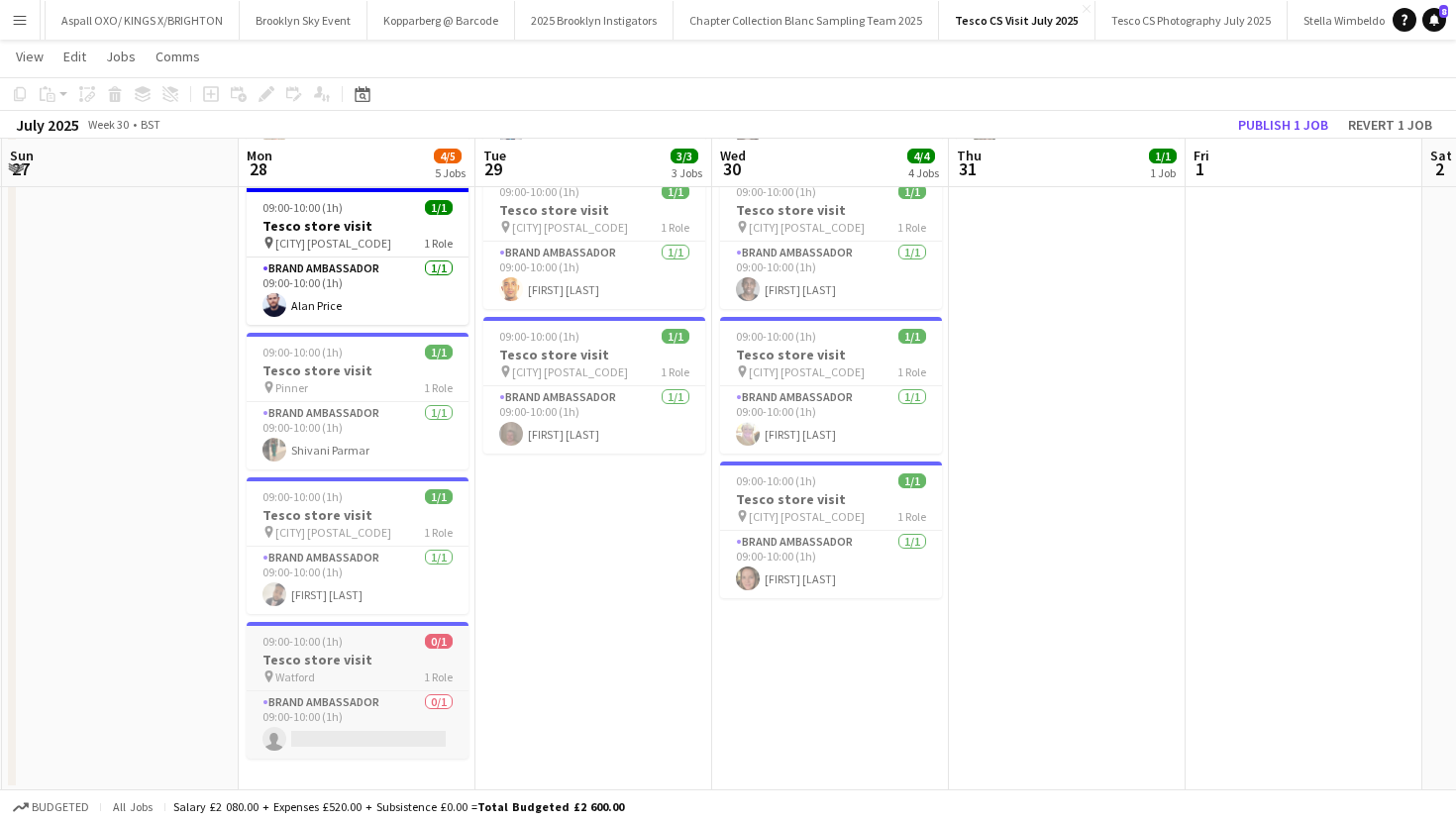 click on "09:00-10:00 (1h)" at bounding box center [302, 641] 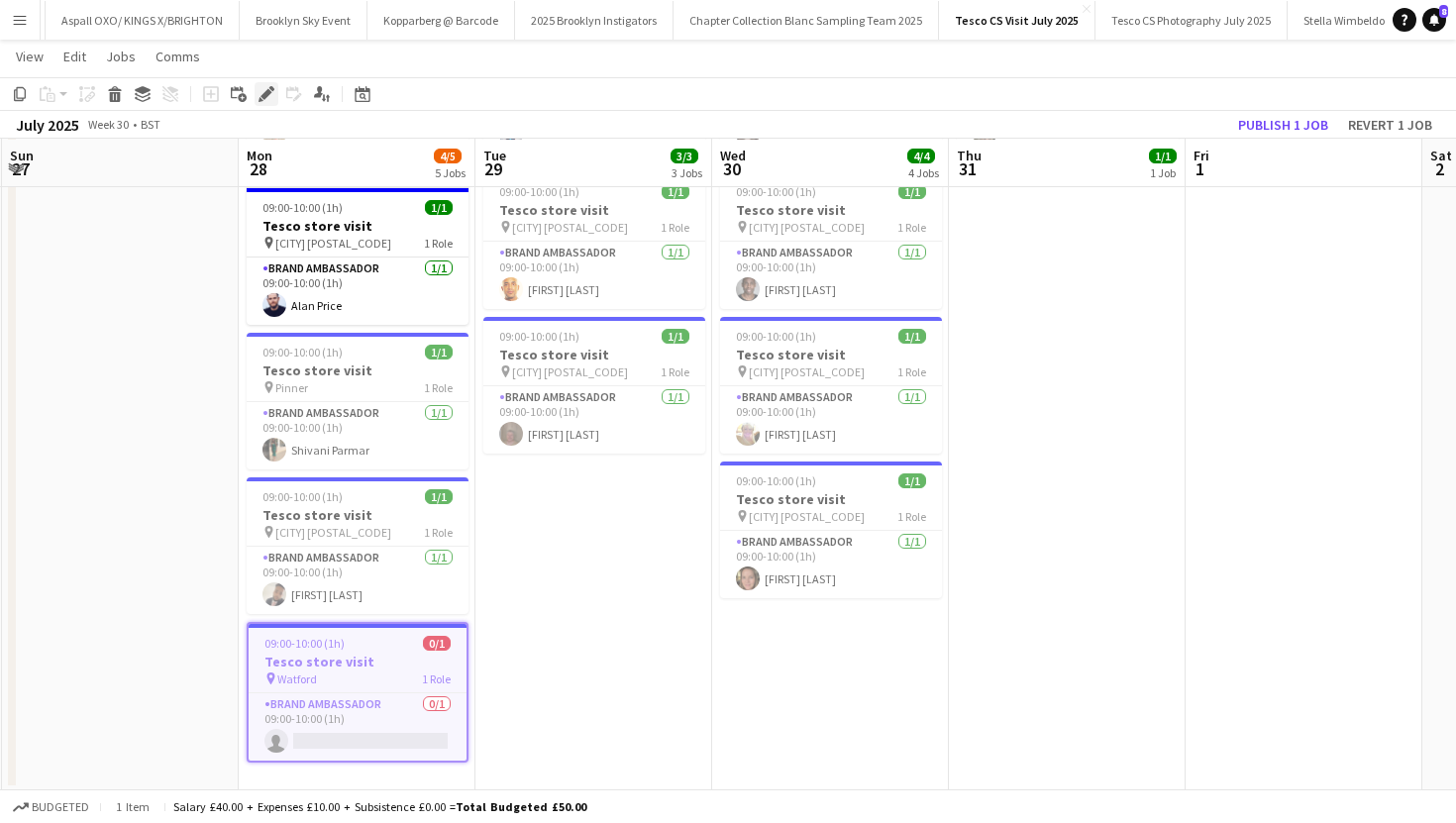 click 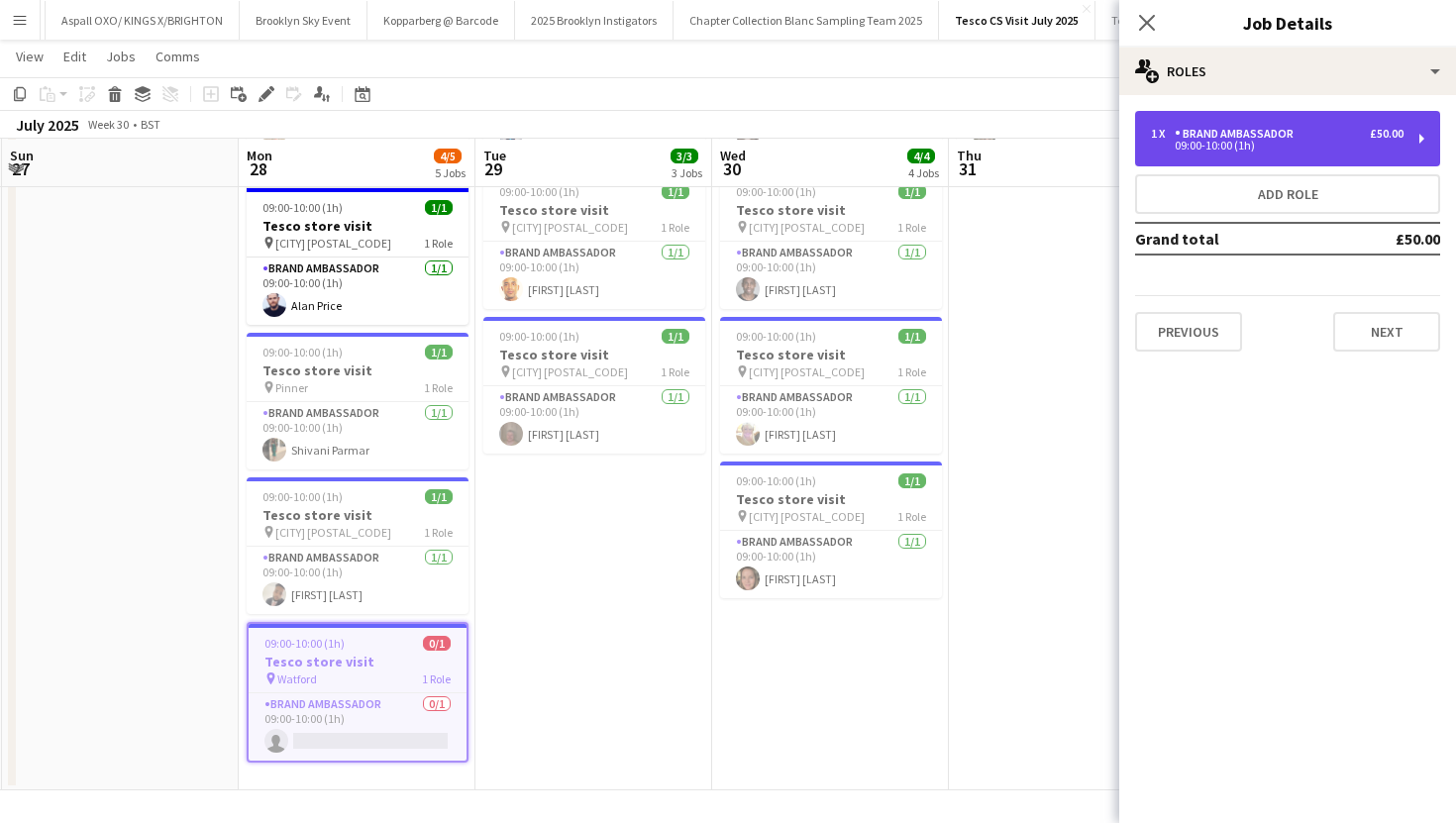 click on "1 x   Brand Ambassador   £50.00   09:00-10:00 (1h)" at bounding box center [1288, 139] 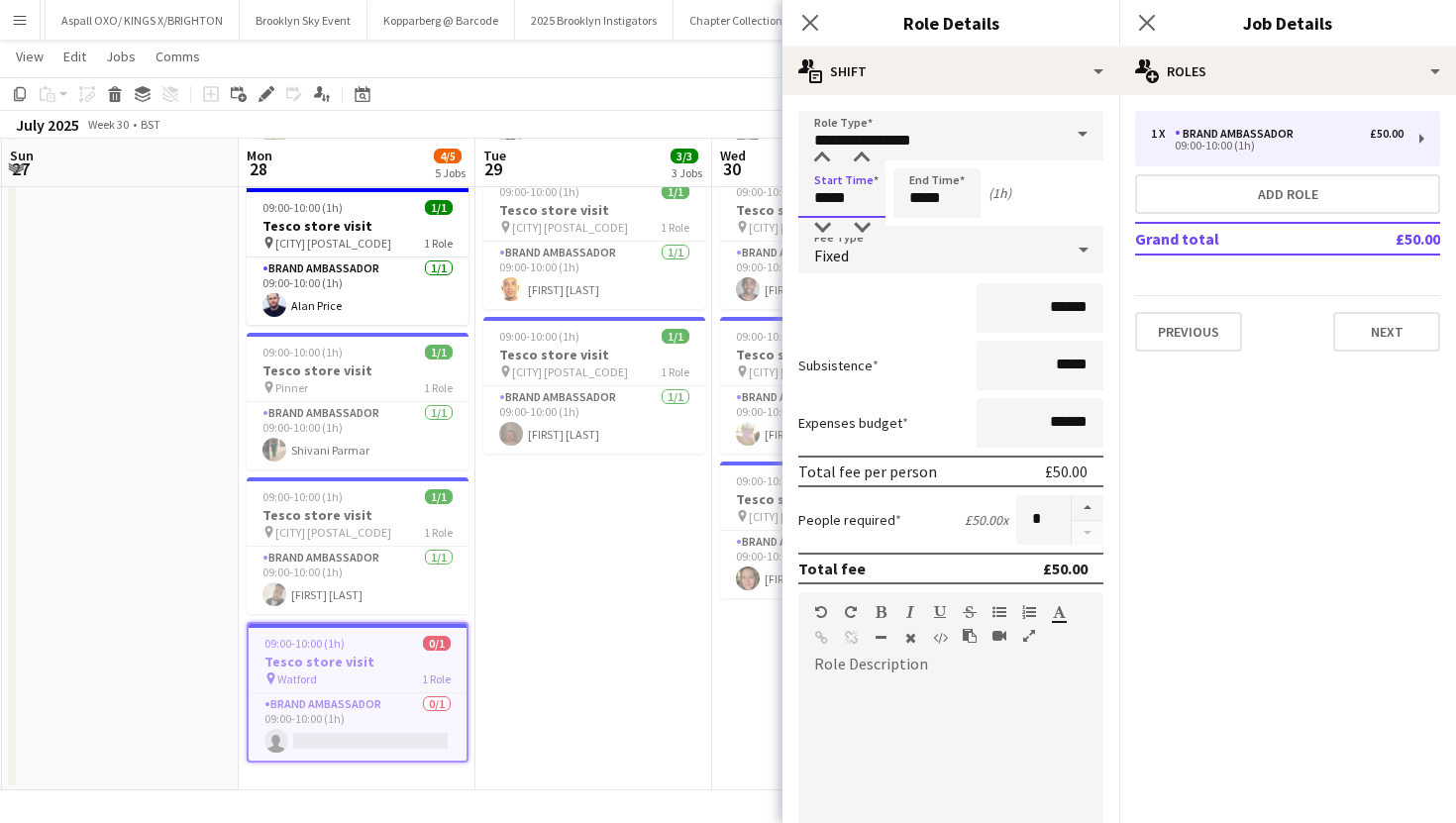 click on "*****" at bounding box center [842, 193] 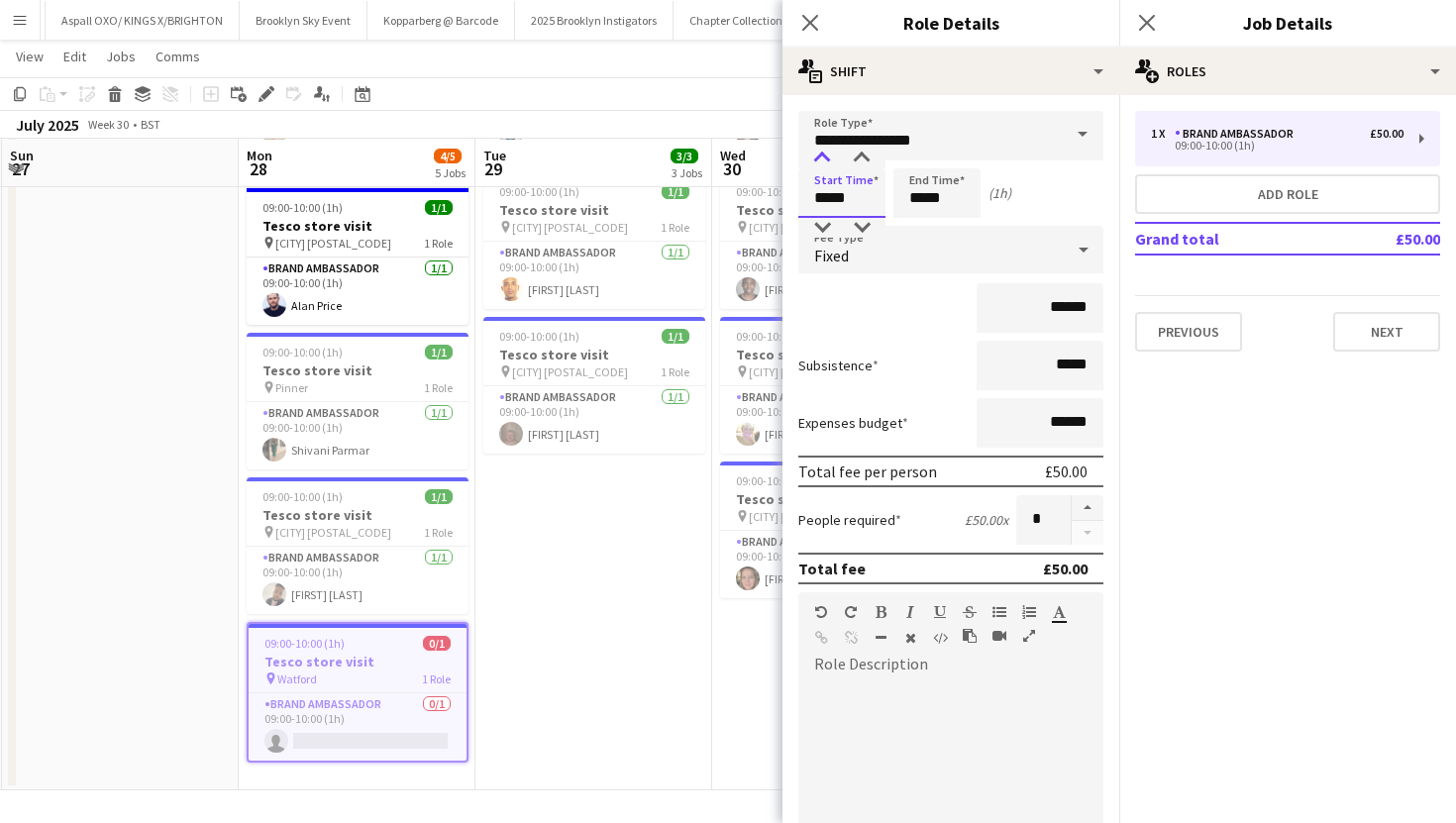click at bounding box center (822, 158) 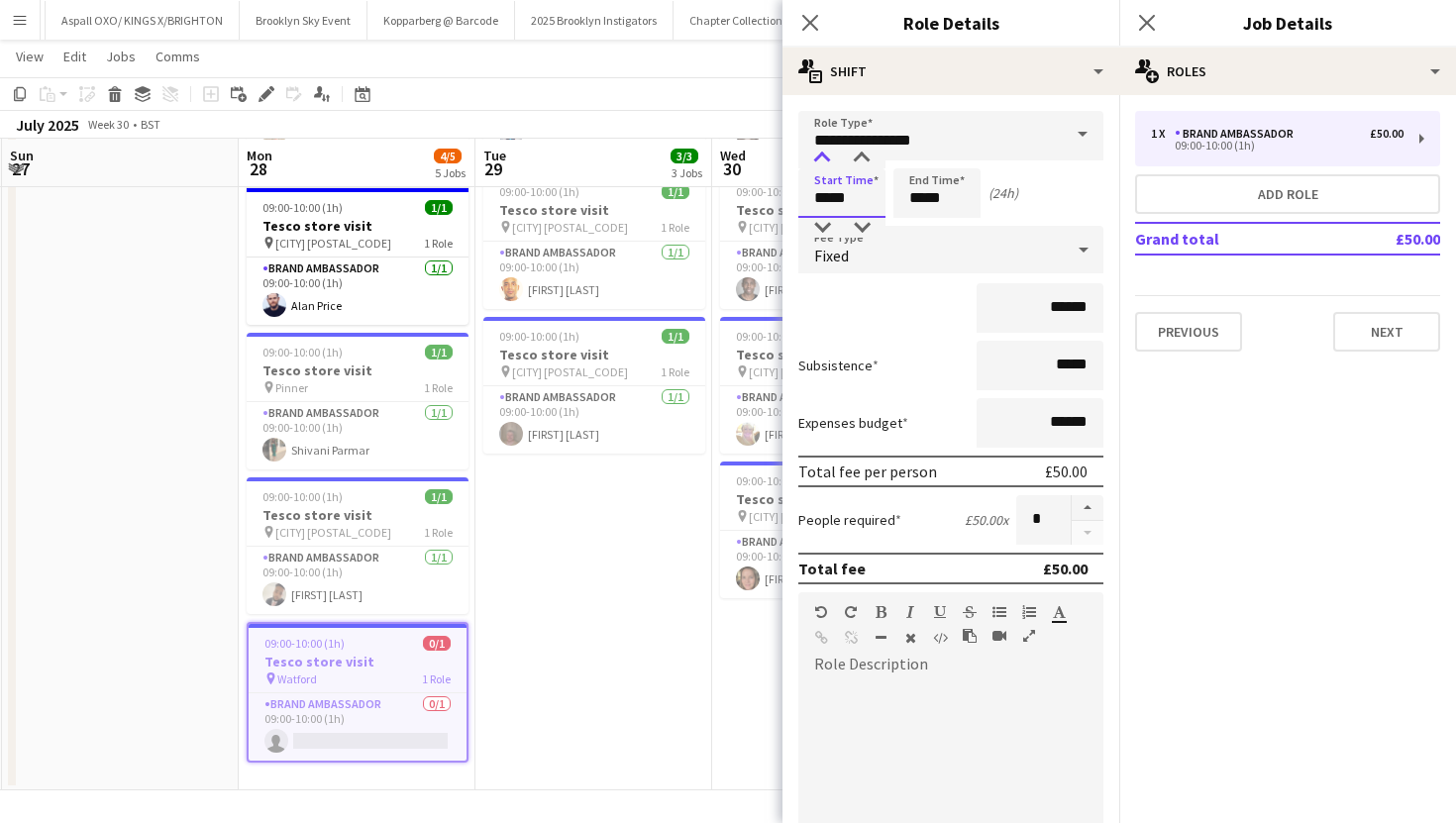 type on "*****" 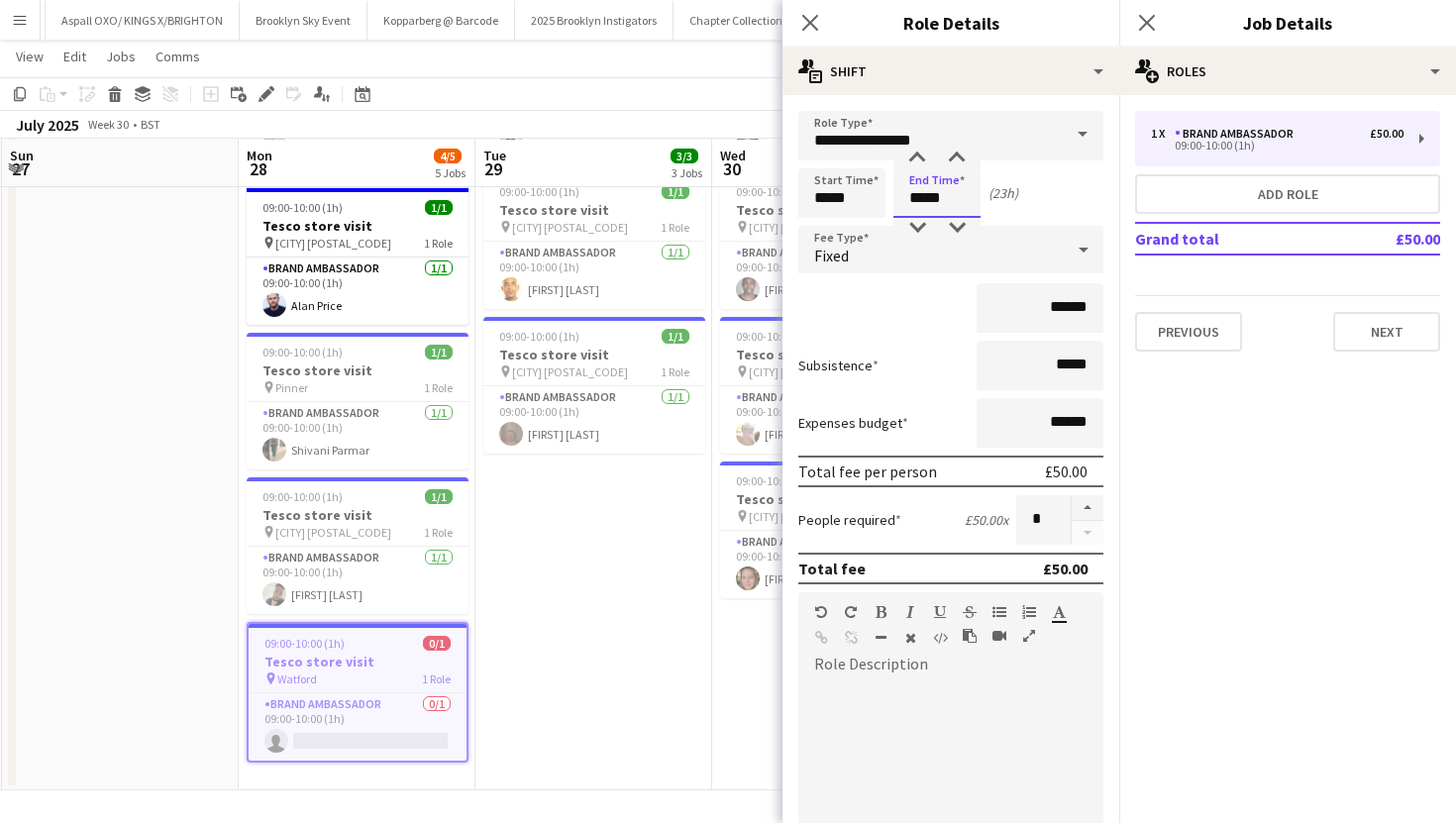 click on "*****" at bounding box center [937, 193] 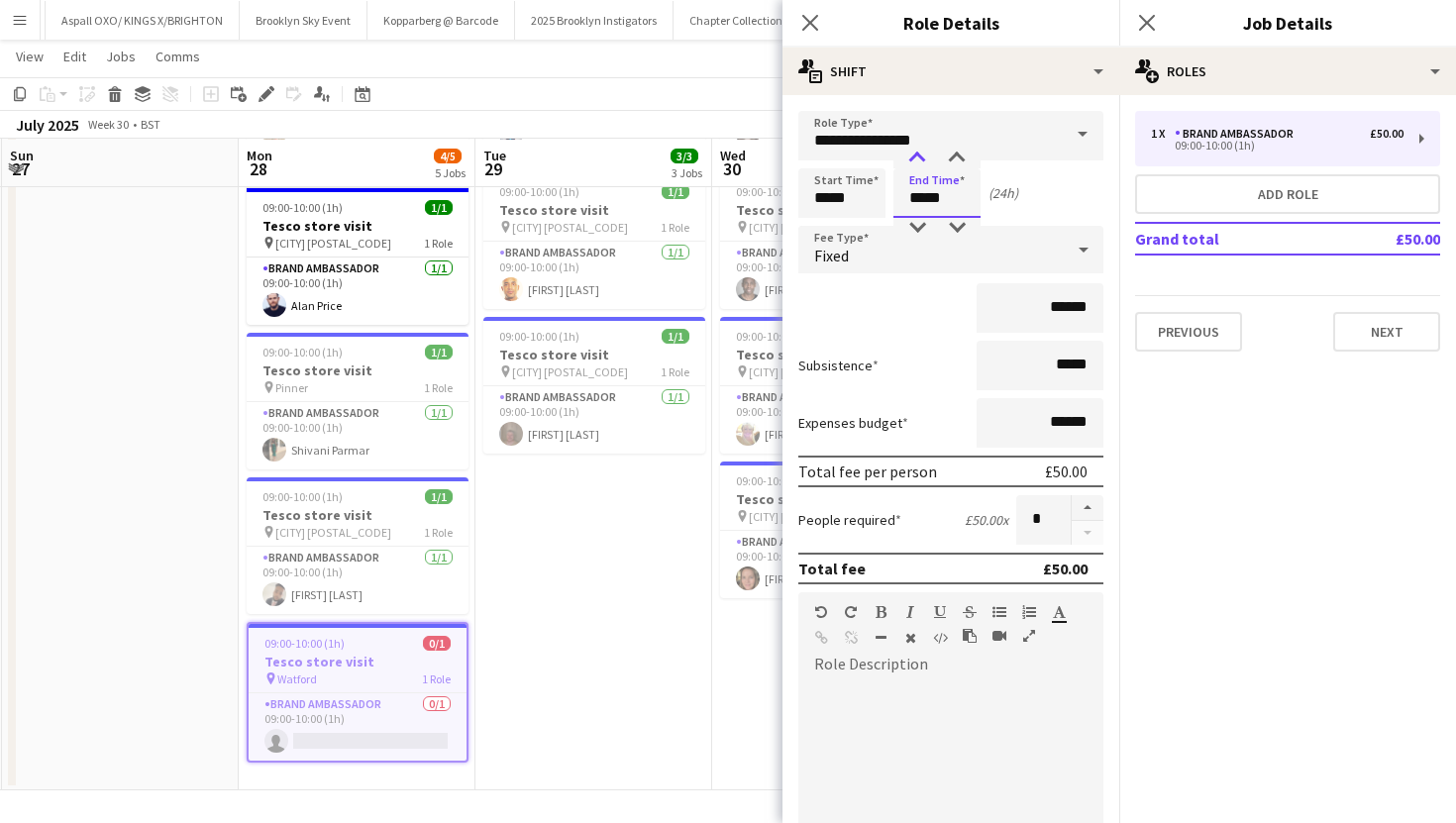 click at bounding box center (917, 158) 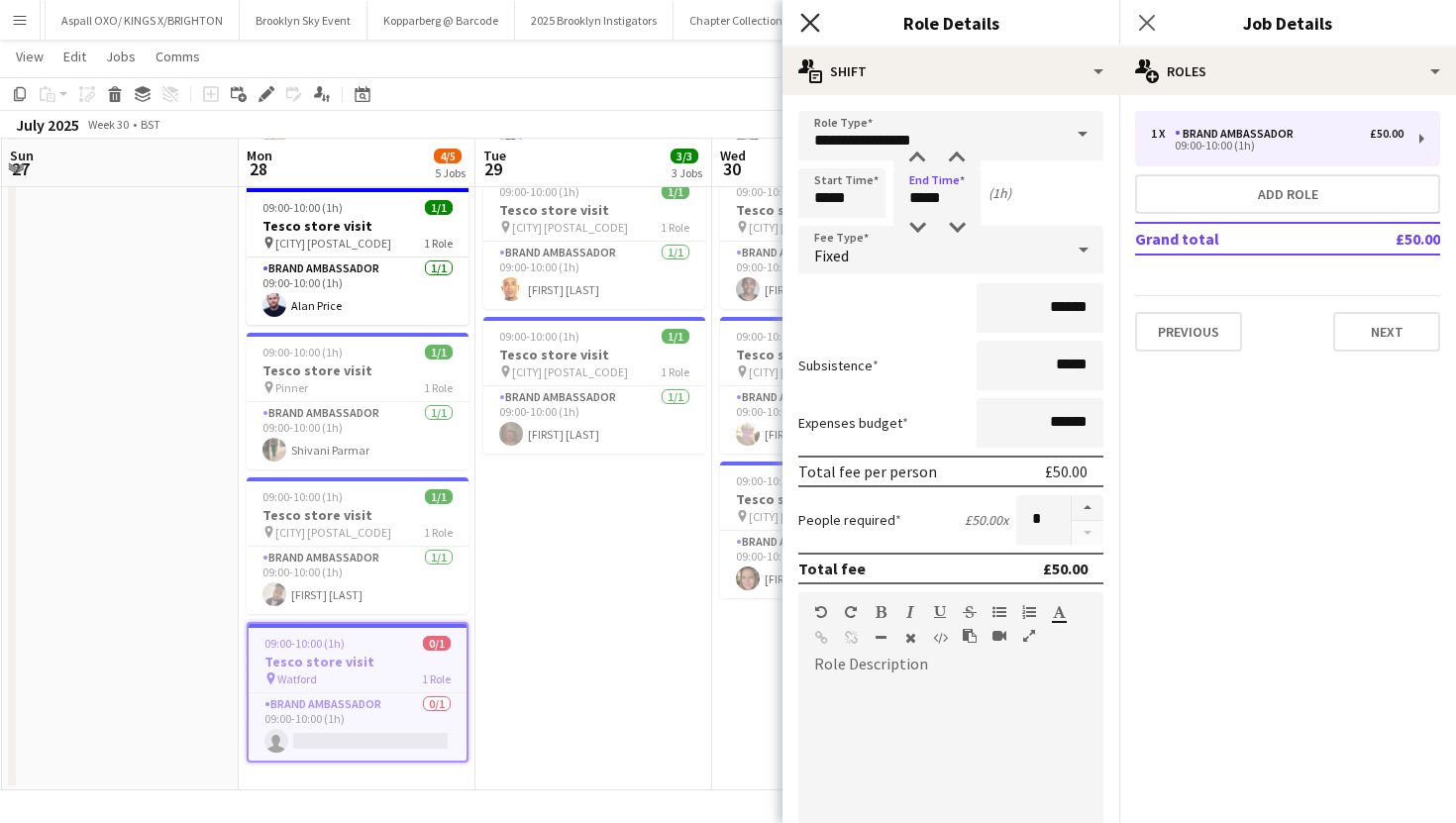 click on "Close pop-in" 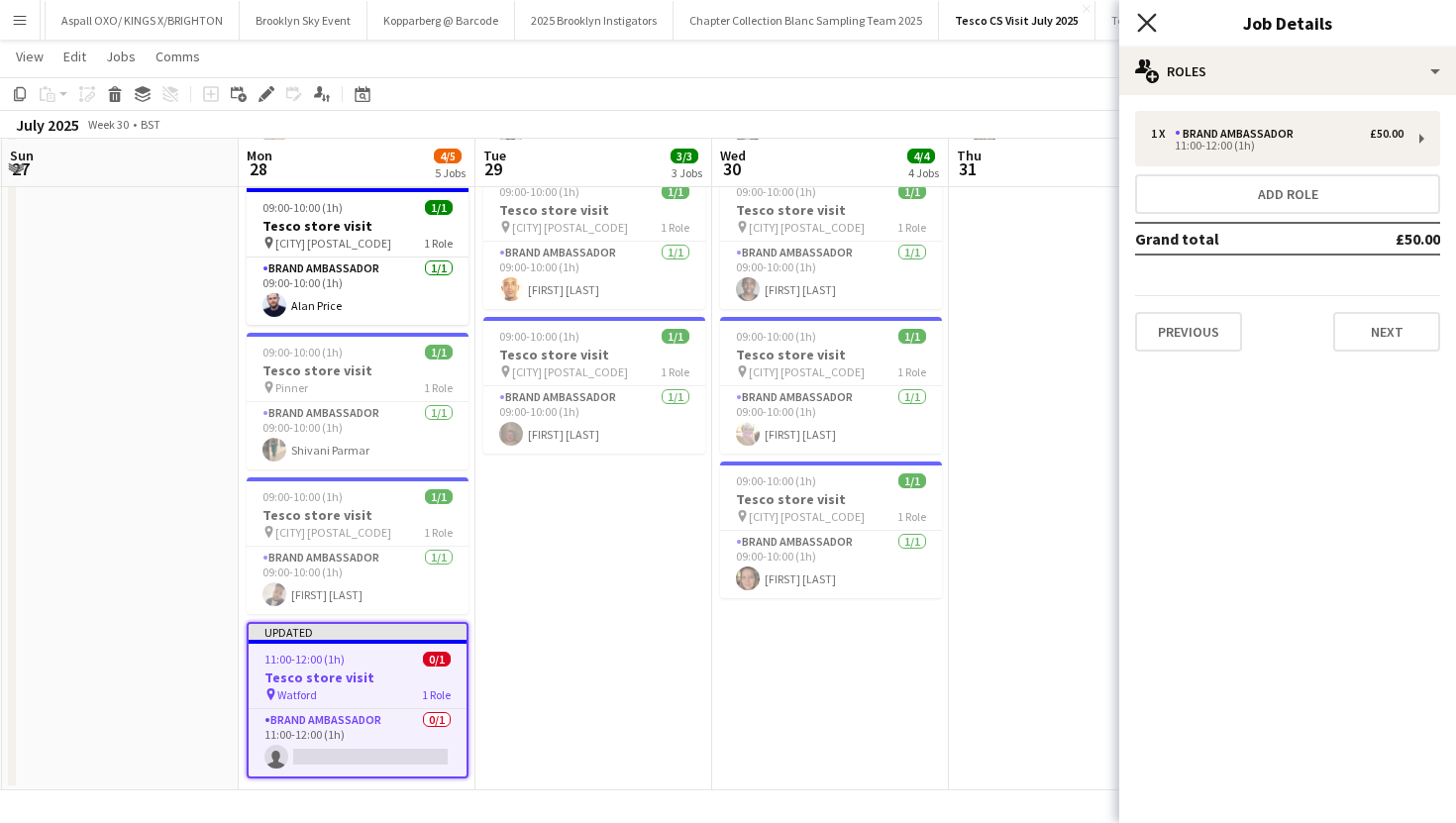 click on "Close pop-in" 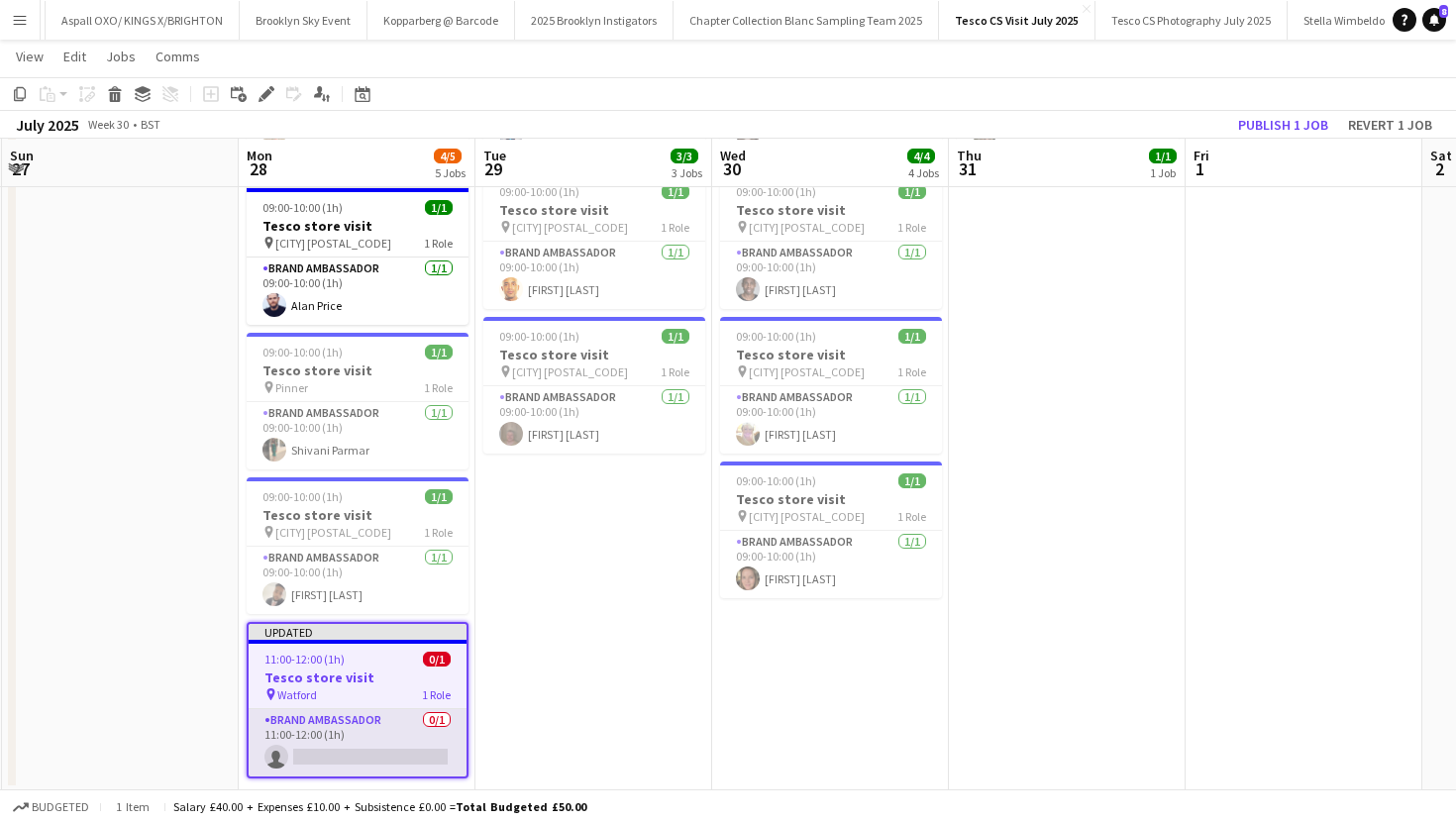click on "Brand Ambassador   0/1   11:00-12:00 (1h)
single-neutral-actions" at bounding box center [358, 743] 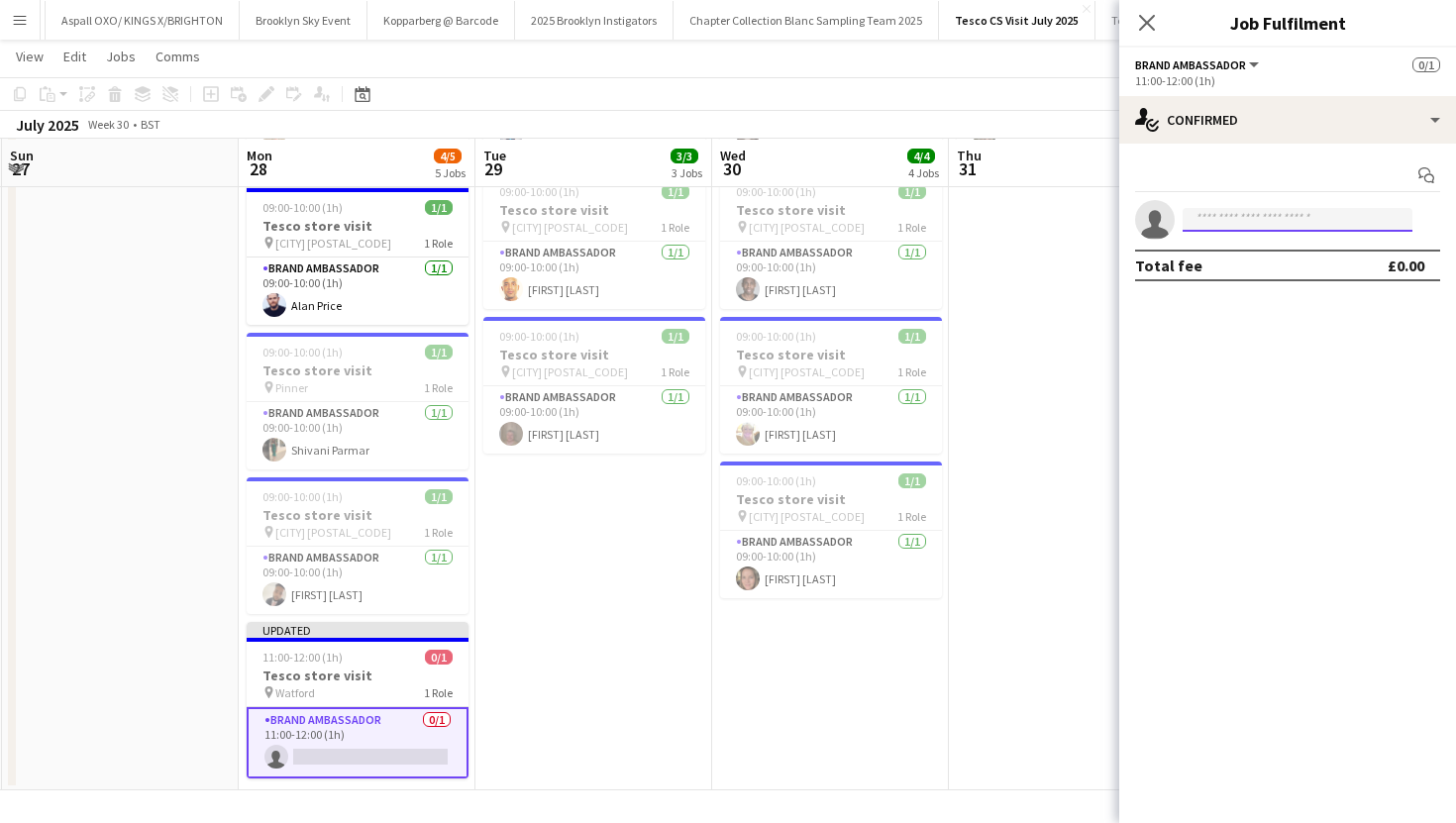 click at bounding box center [1298, 220] 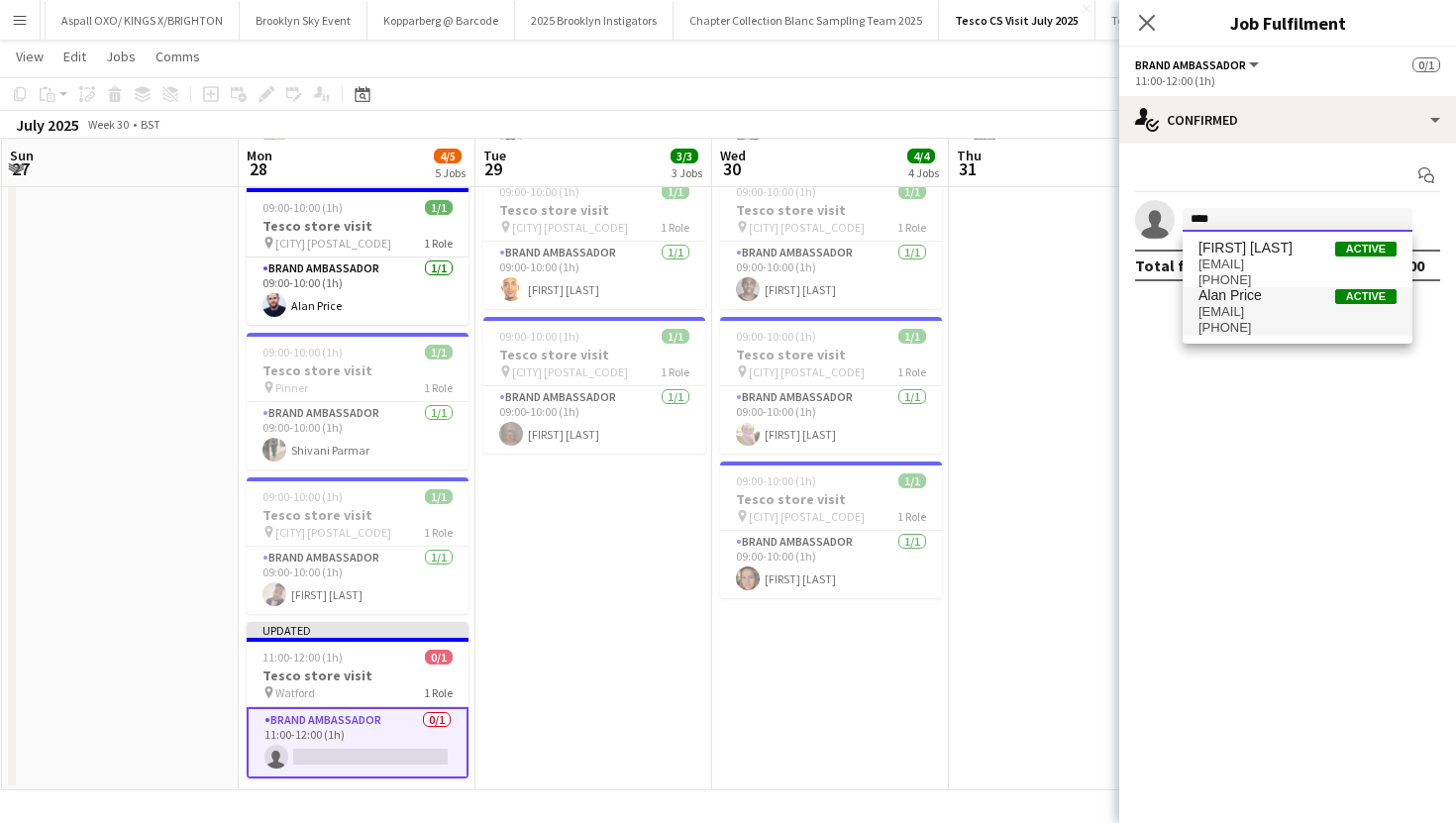 type on "****" 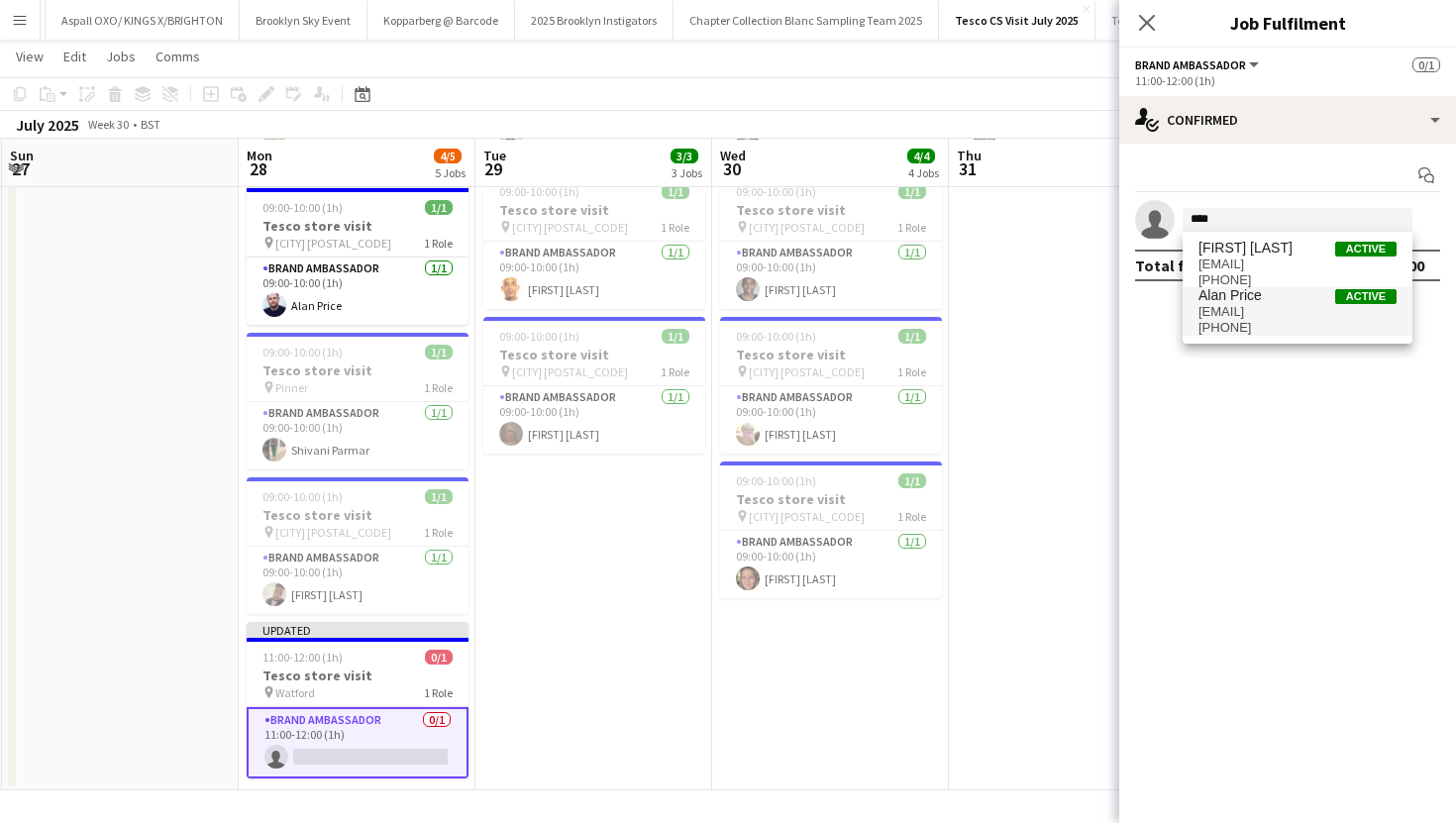 click on "pricea14@cucollege.coventry.ac.uk" at bounding box center [1298, 312] 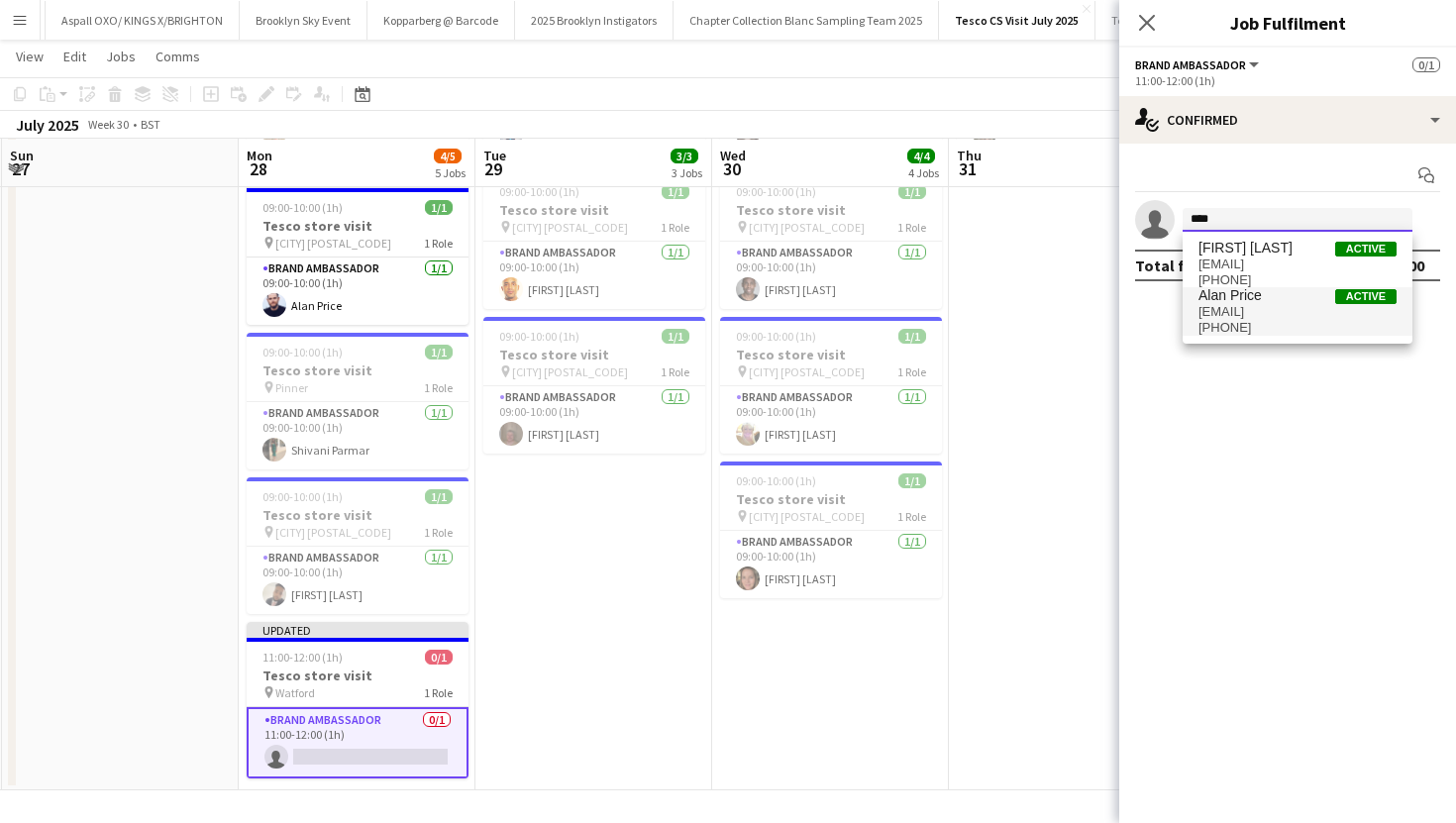 type 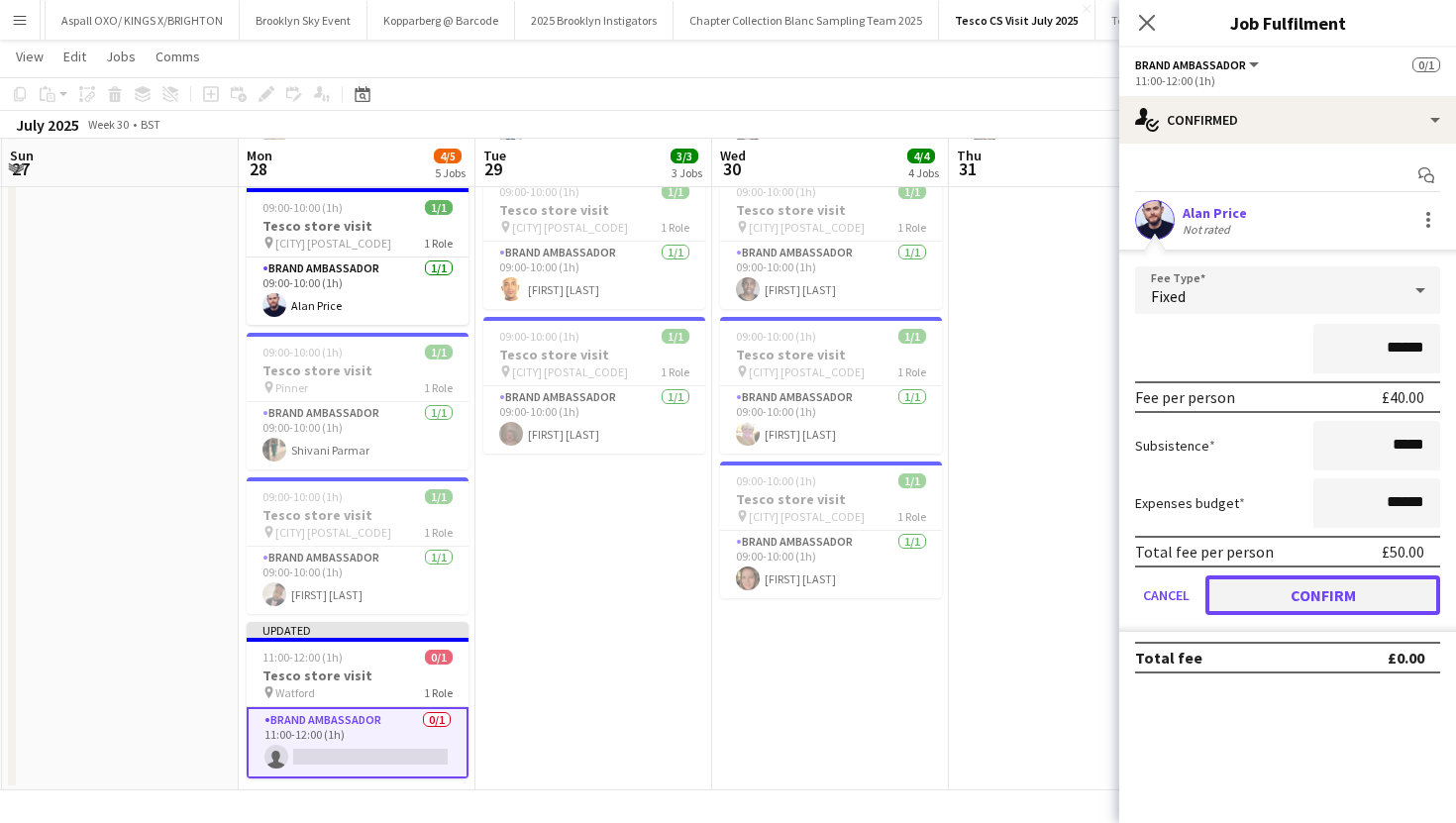 click on "Confirm" at bounding box center (1322, 595) 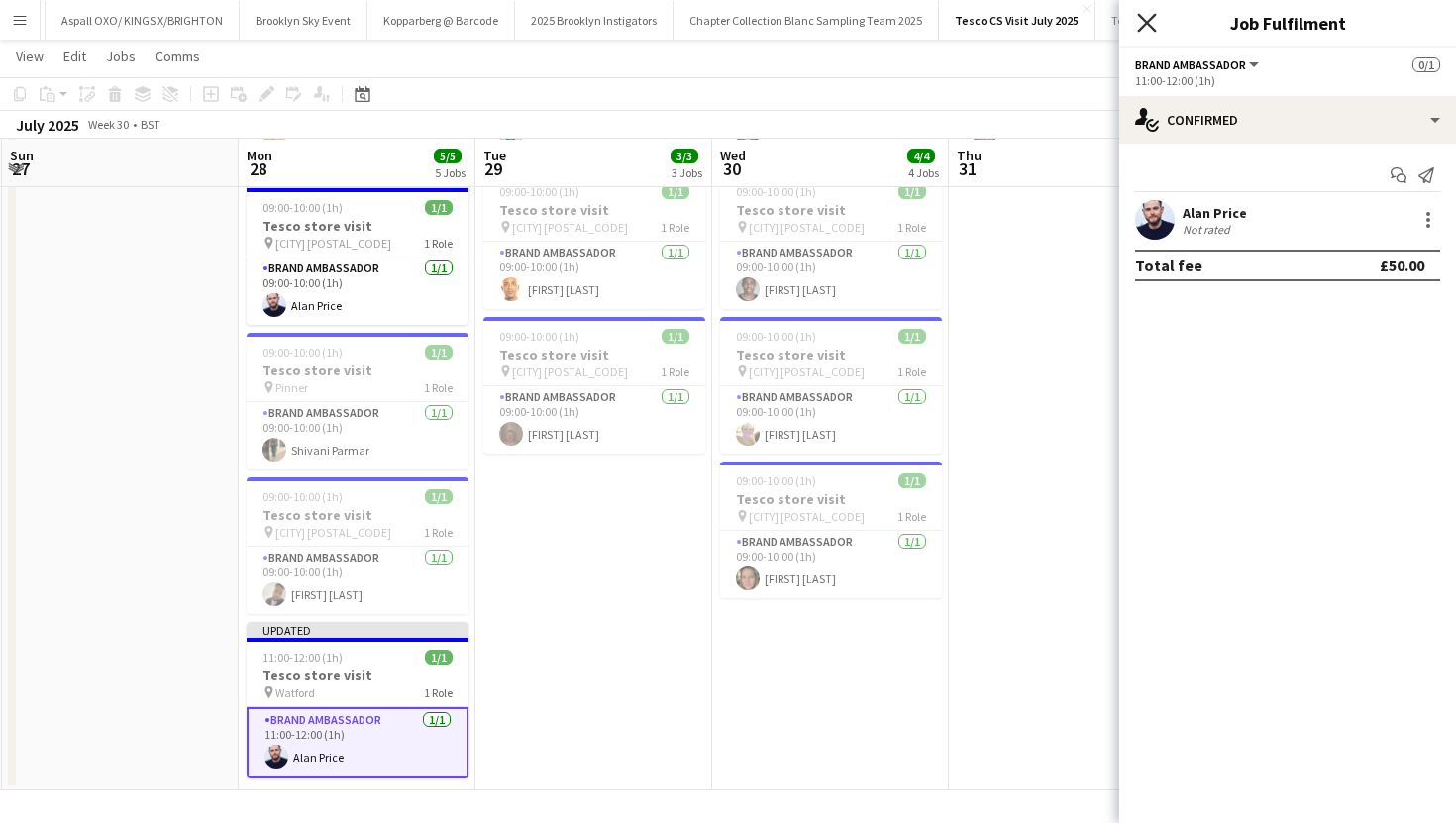 click on "Close pop-in" 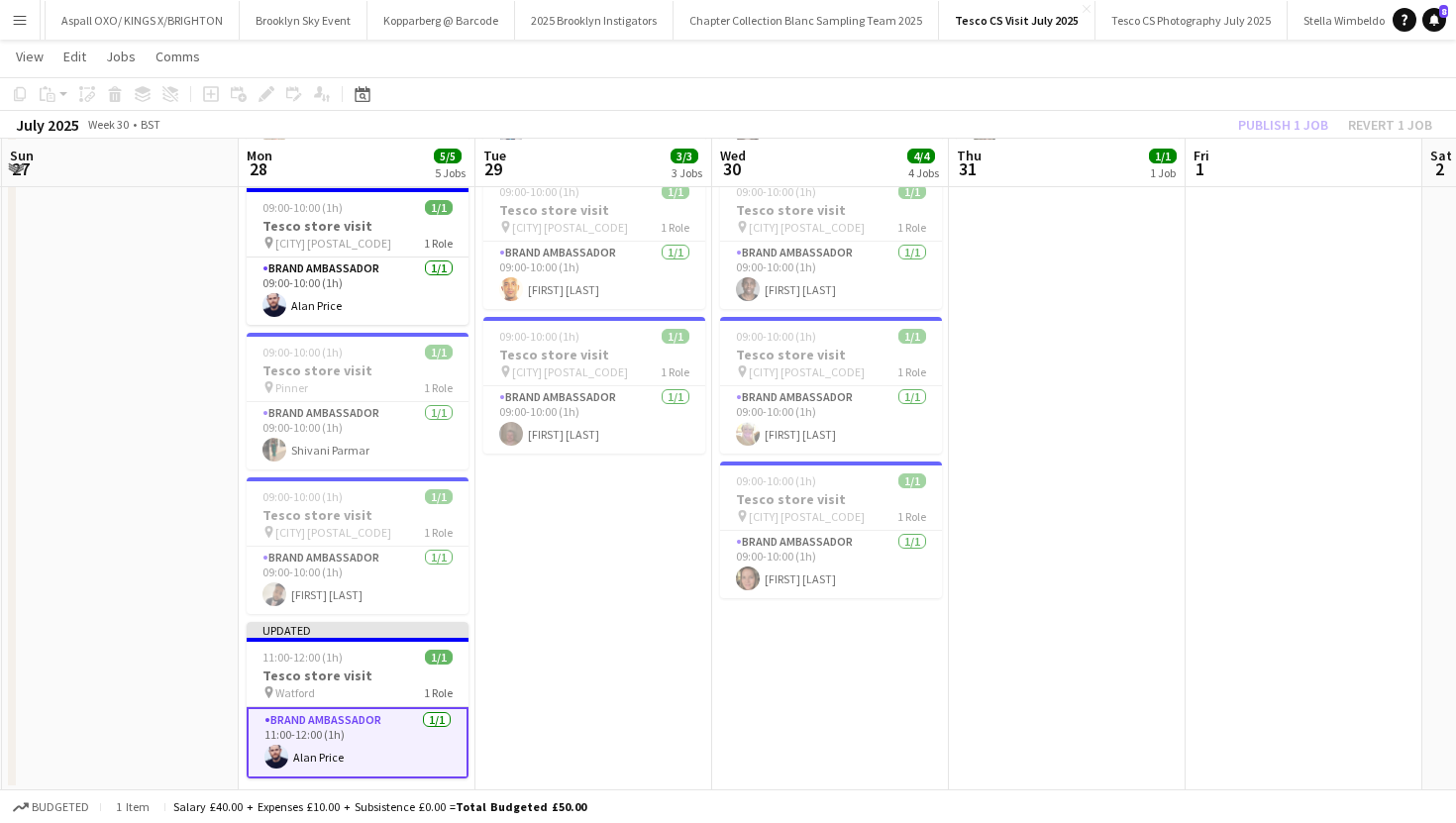 click on "09:00-10:00 (1h)    1/1   Tesco store visit
pin
Glasgow G73    1 Role   Brand Ambassador   1/1   09:00-10:00 (1h)
Ashley Collins" at bounding box center [1067, 405] 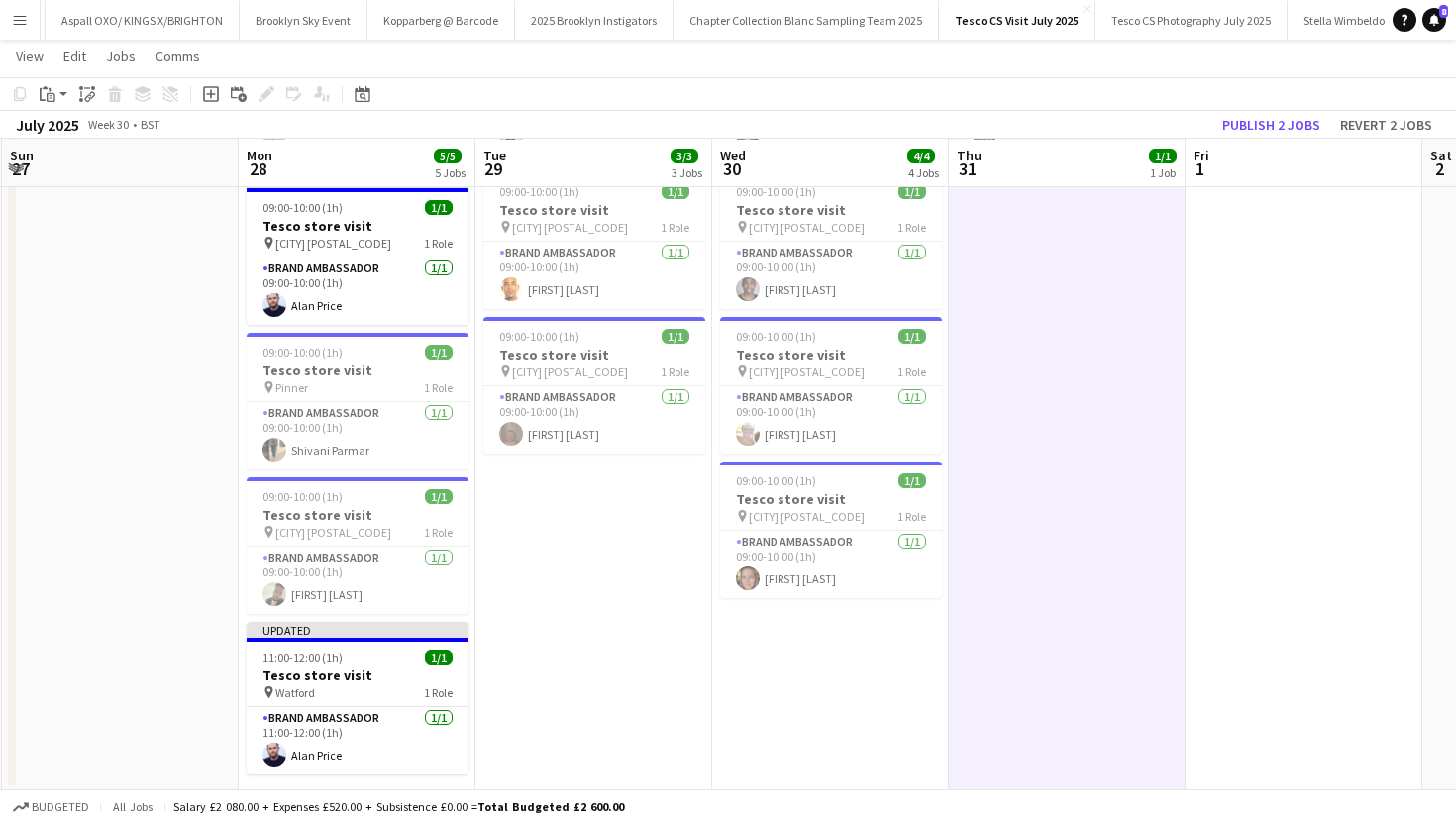 click on "Copy
Paste
Paste
Command
V Paste with crew
Command
Shift
V
Paste linked Job
Delete
Group
Ungroup
Add job
Add linked Job
Edit
Edit linked Job
Applicants
Date picker
AUG 2025 AUG 2025 Monday M Tuesday T Wednesday W Thursday T Friday F Saturday S Sunday S  AUG   1   2   3   4   5   6   7   8   9   10   11   12   13   14   15   16   17   18   19   20   21   22   23   24   25" 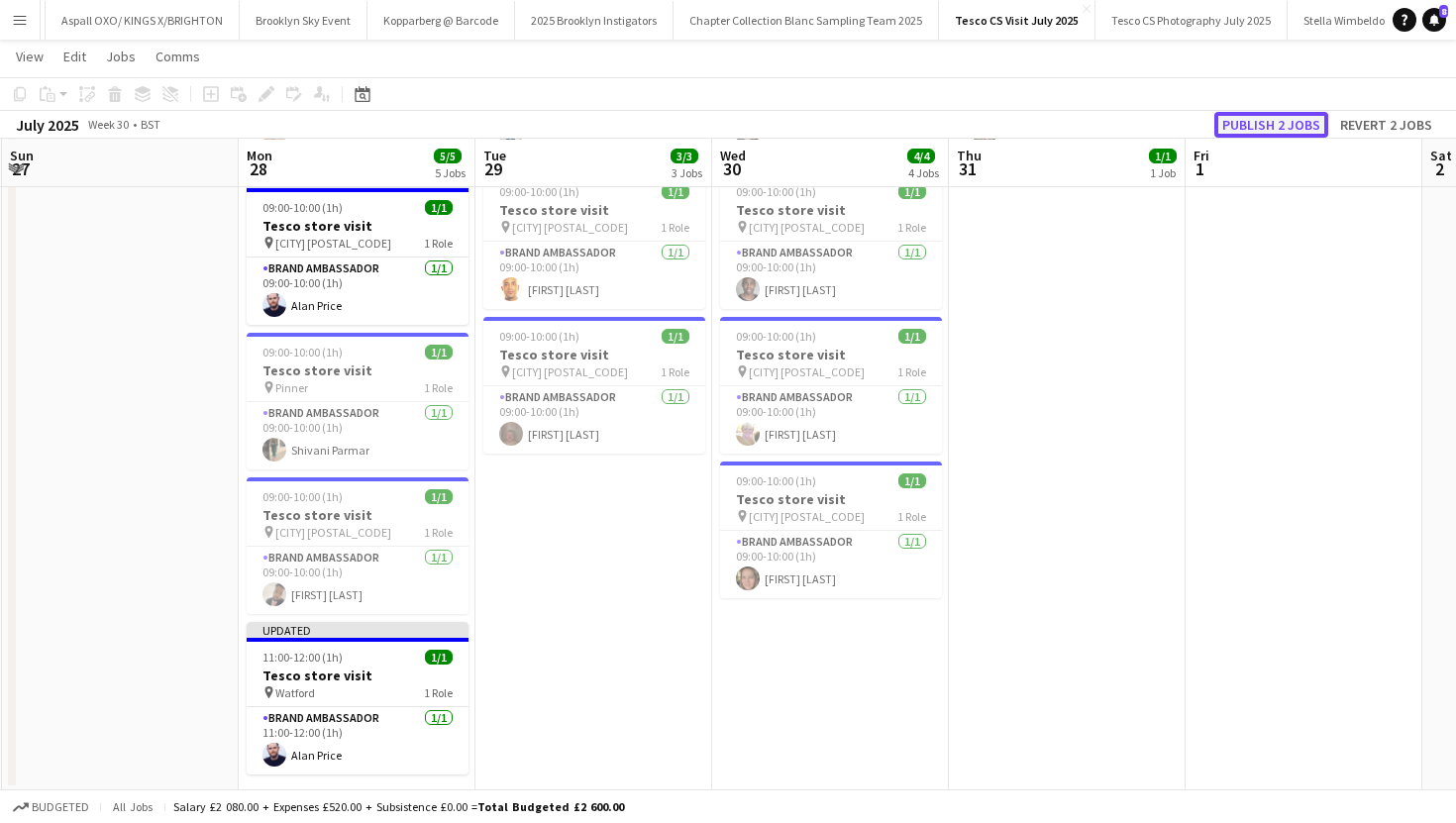 click on "Publish 2 jobs" 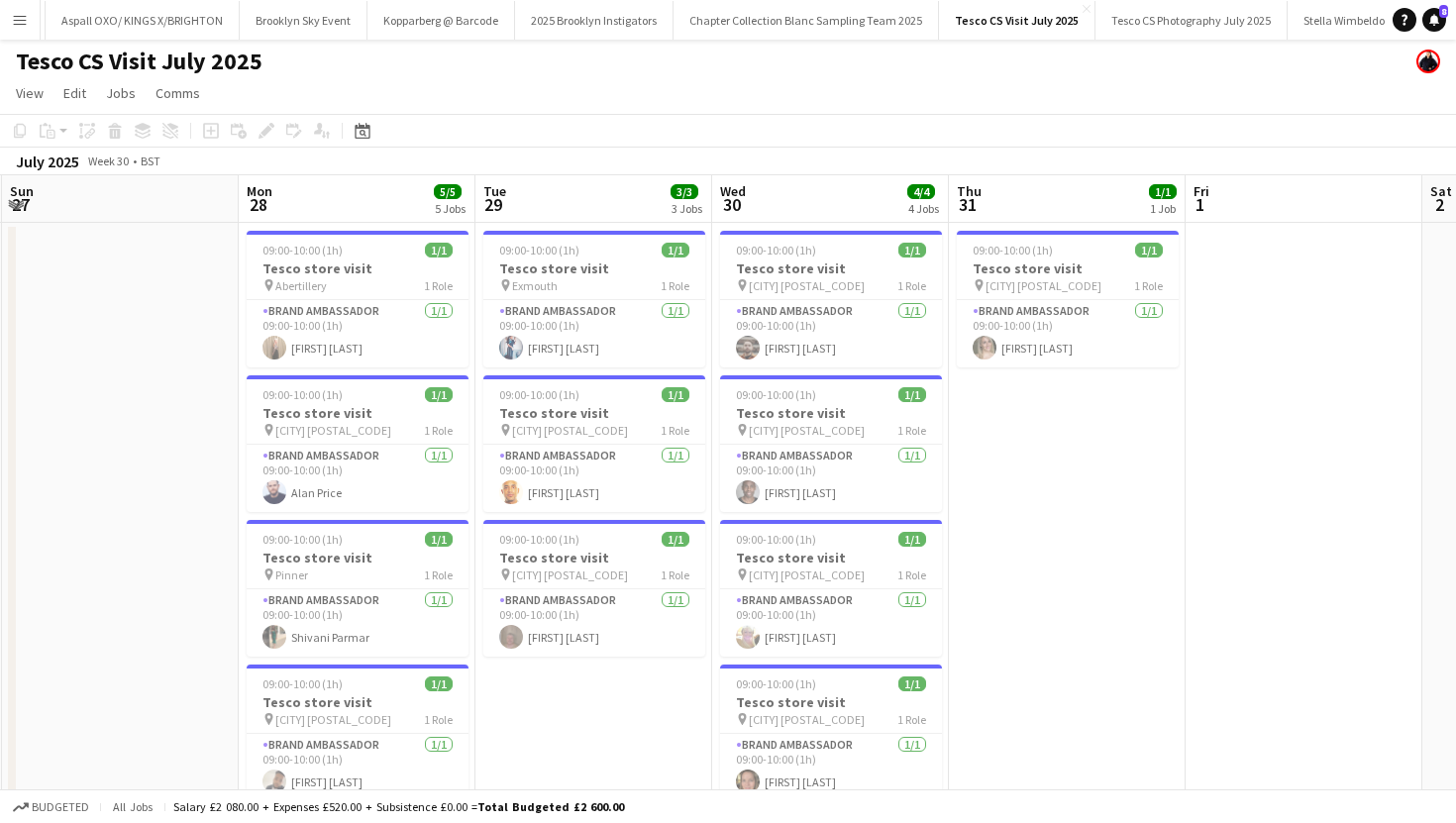 scroll, scrollTop: 0, scrollLeft: 0, axis: both 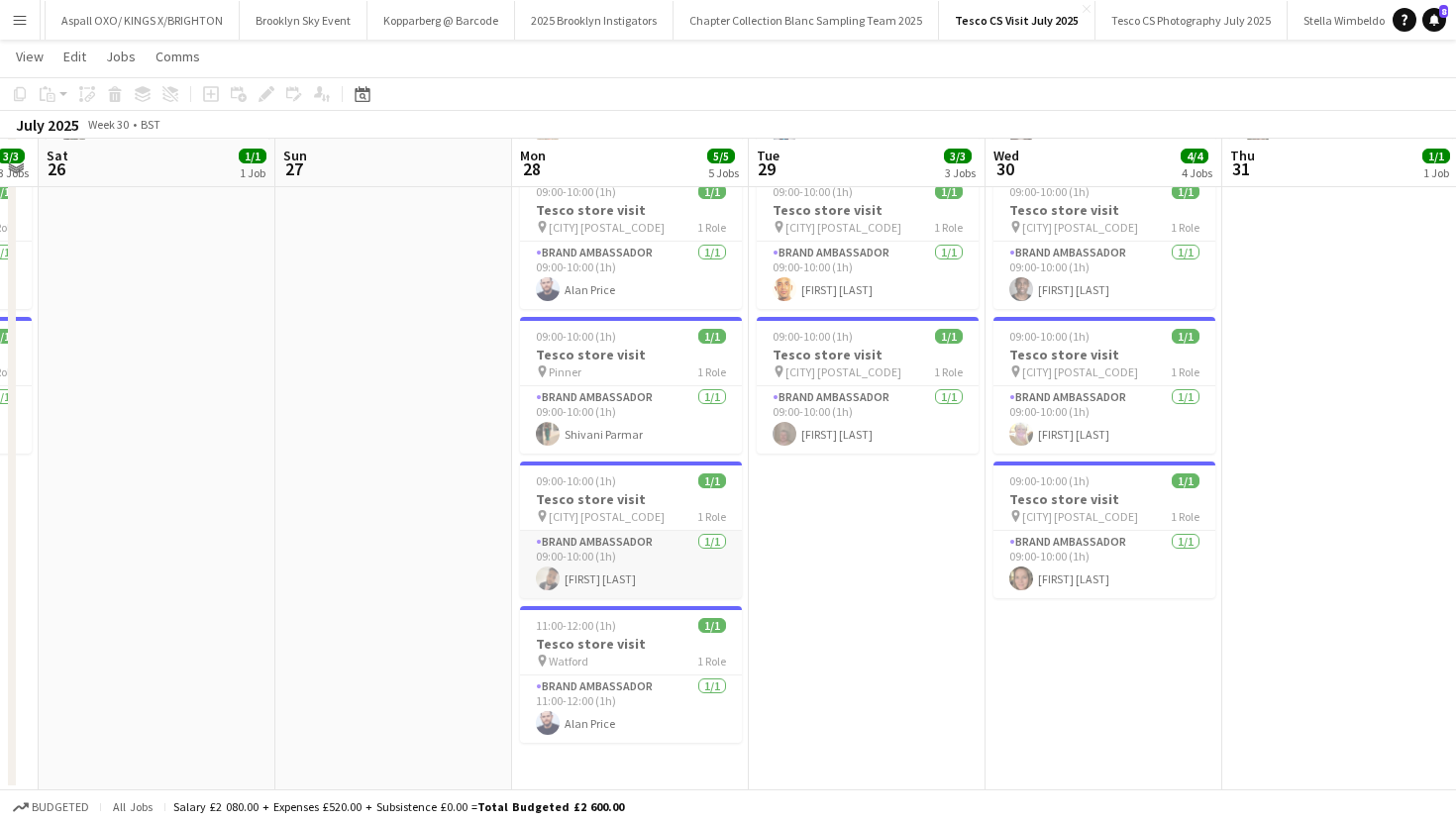 click on "Brand Ambassador   1/1   09:00-10:00 (1h)
Umar Bhayat" at bounding box center (631, 565) 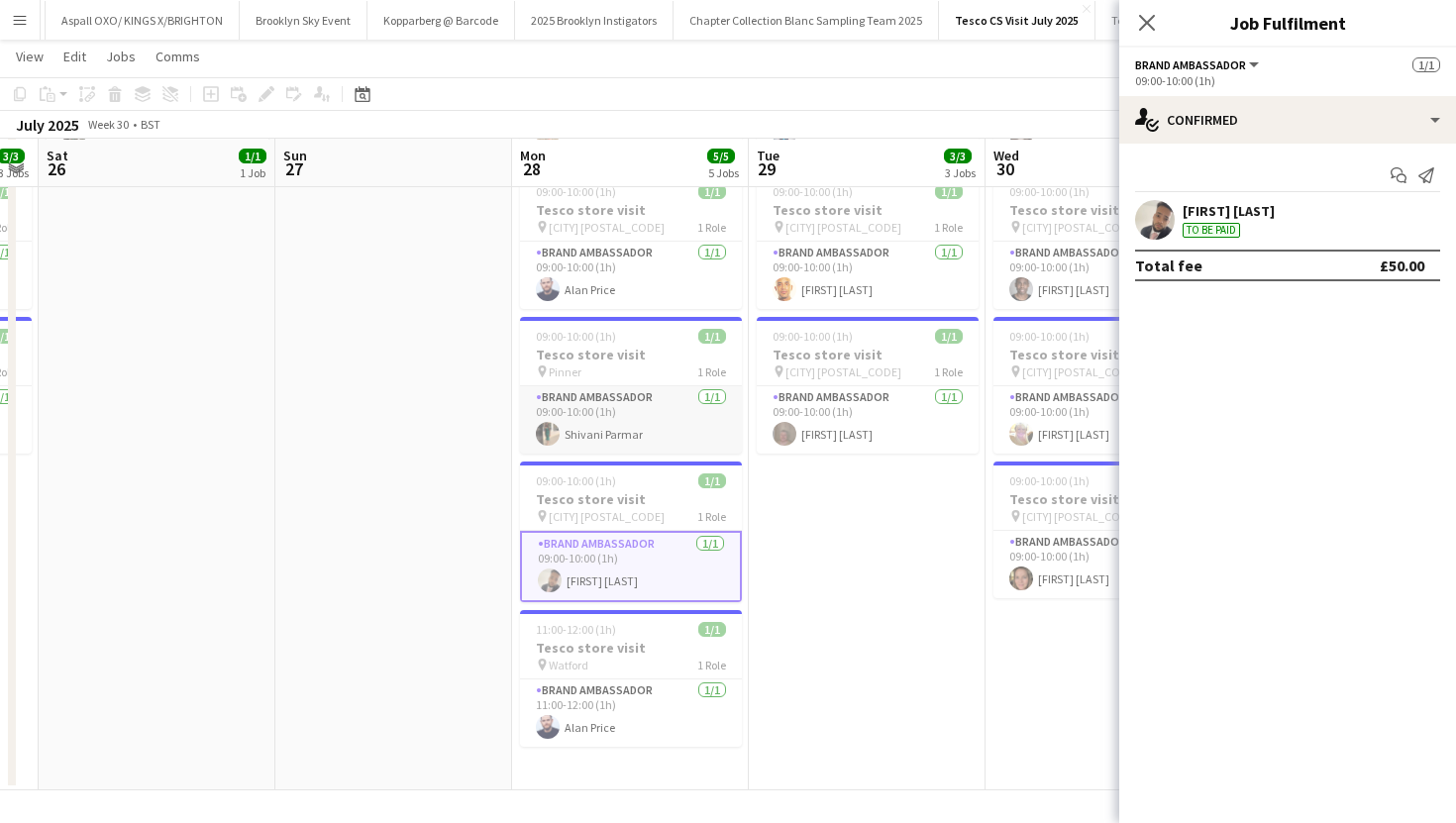 click on "Brand Ambassador   1/1   09:00-10:00 (1h)
Shivani Parmar" at bounding box center (631, 420) 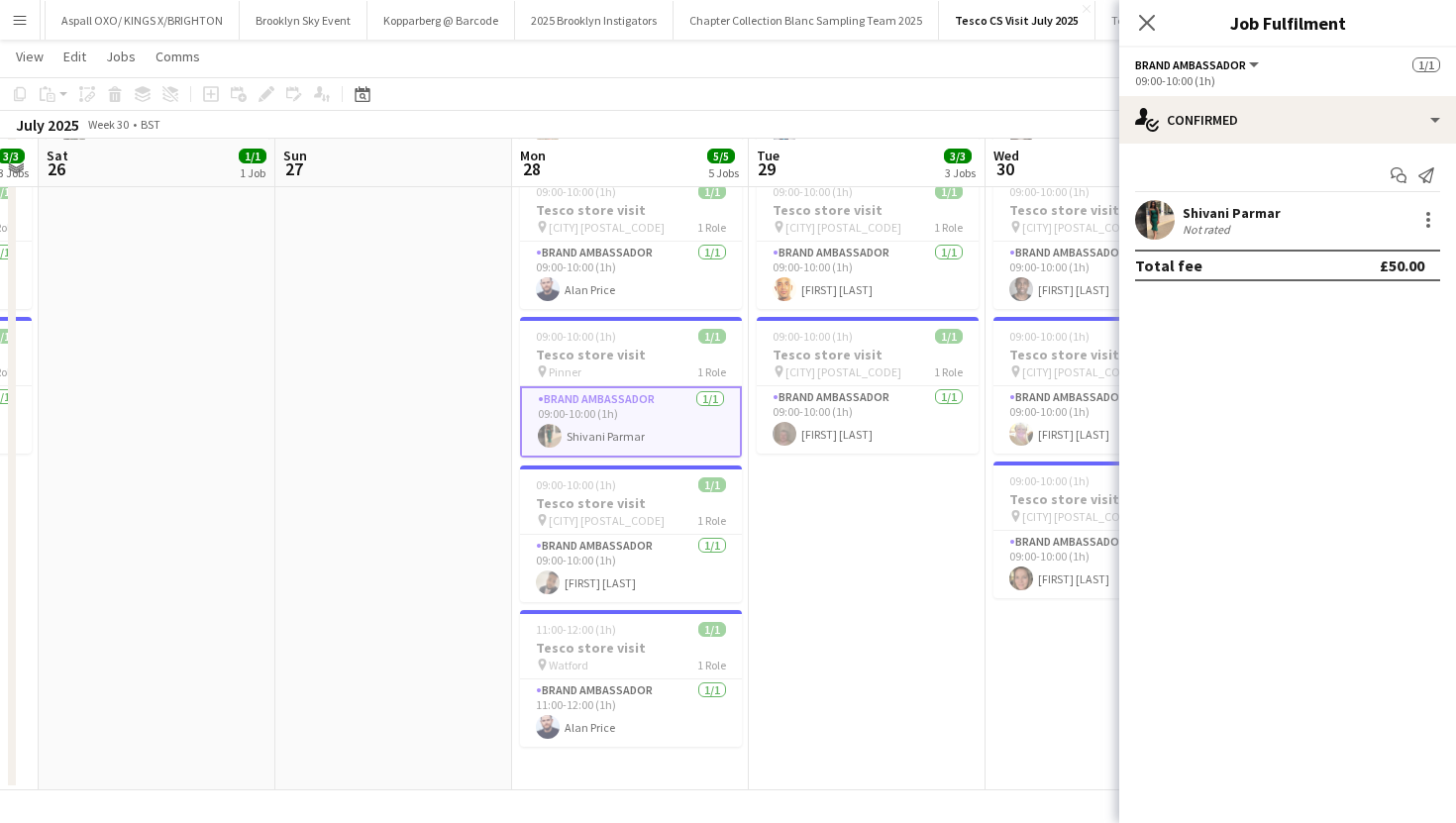scroll, scrollTop: 0, scrollLeft: 436, axis: horizontal 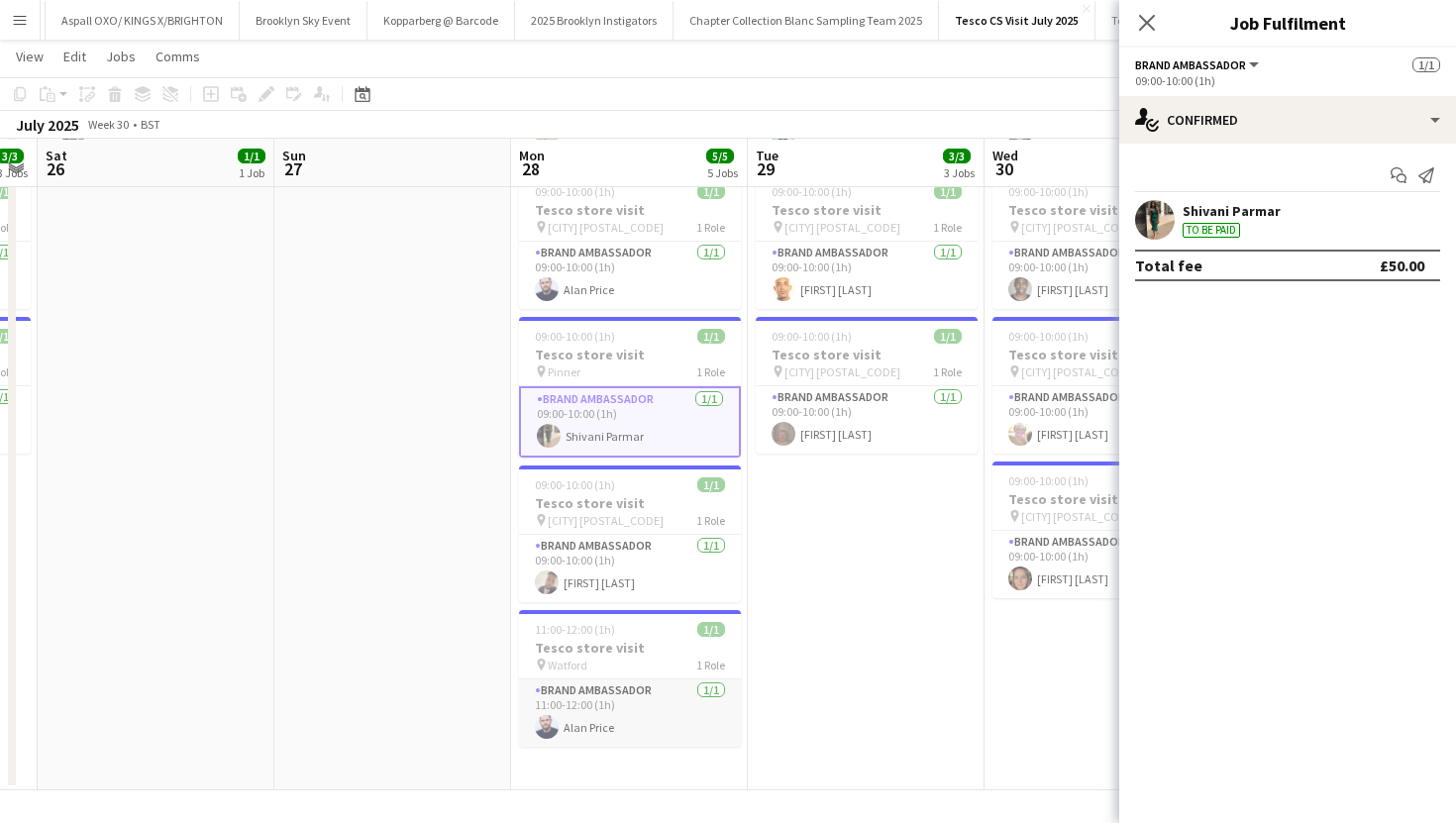 click on "Brand Ambassador   1/1   11:00-12:00 (1h)
Alan Price" at bounding box center [630, 713] 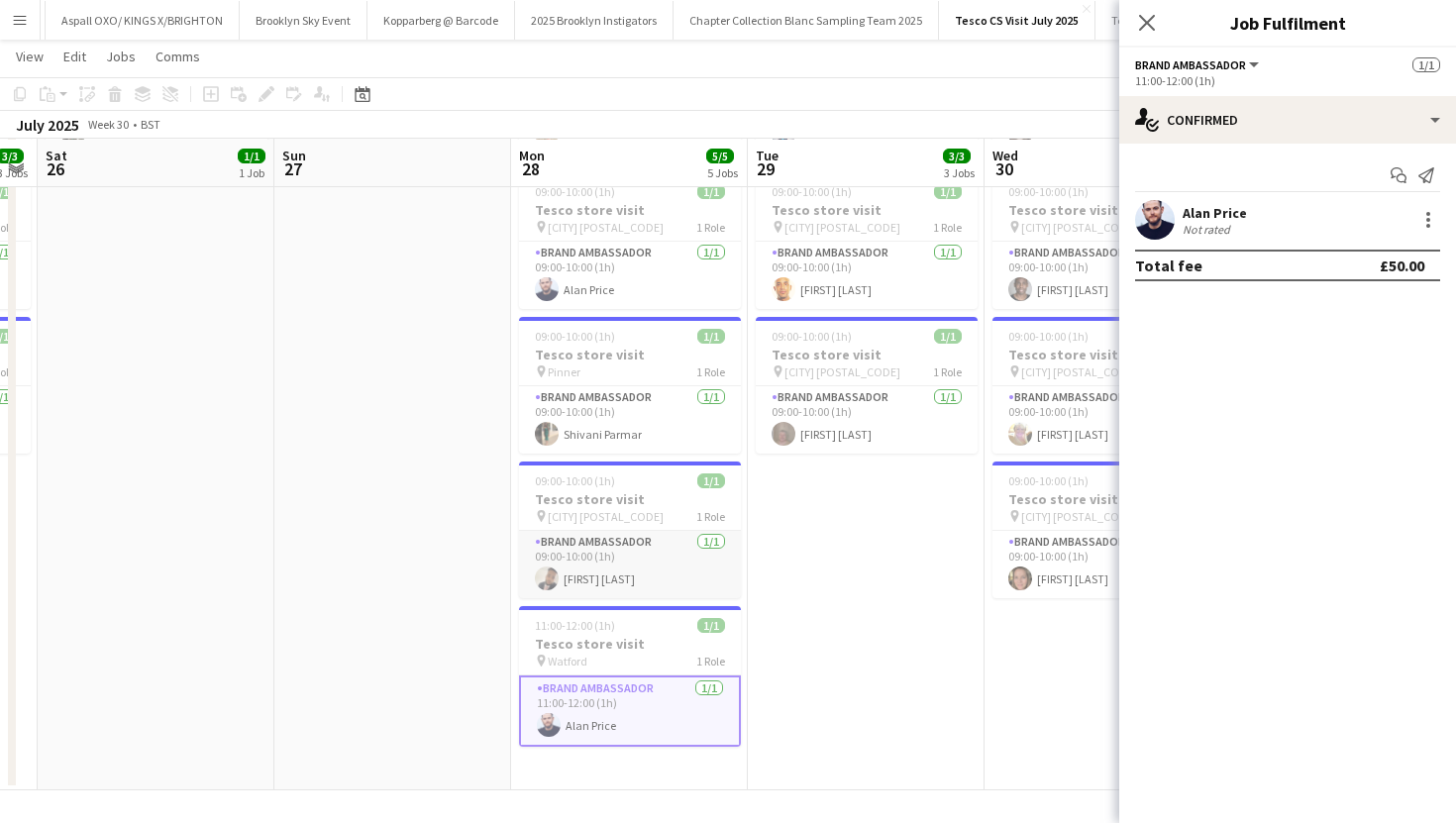 click on "Brand Ambassador   1/1   09:00-10:00 (1h)
Umar Bhayat" at bounding box center (630, 565) 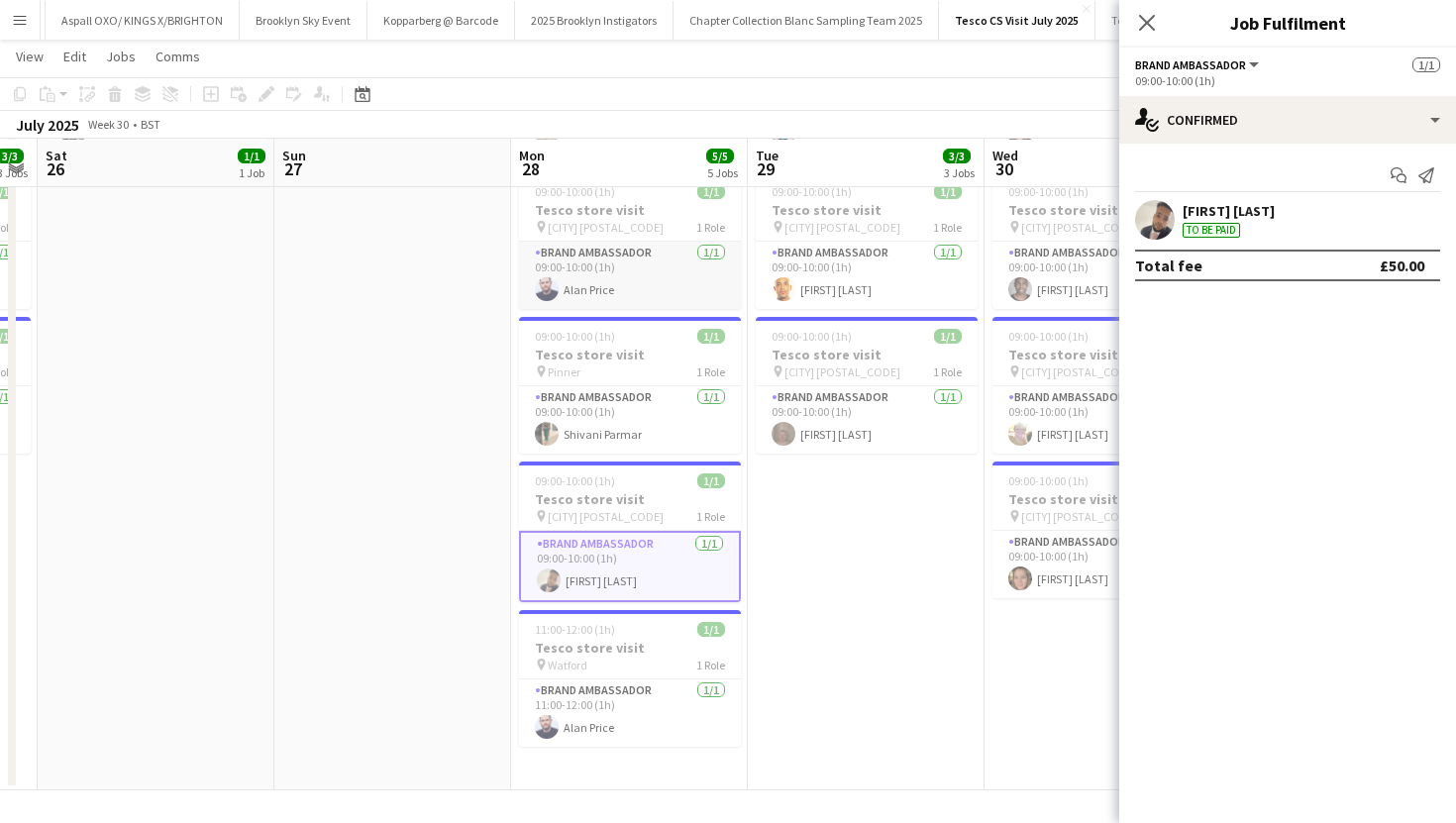 click on "Brand Ambassador   1/1   09:00-10:00 (1h)
Alan Price" at bounding box center (630, 275) 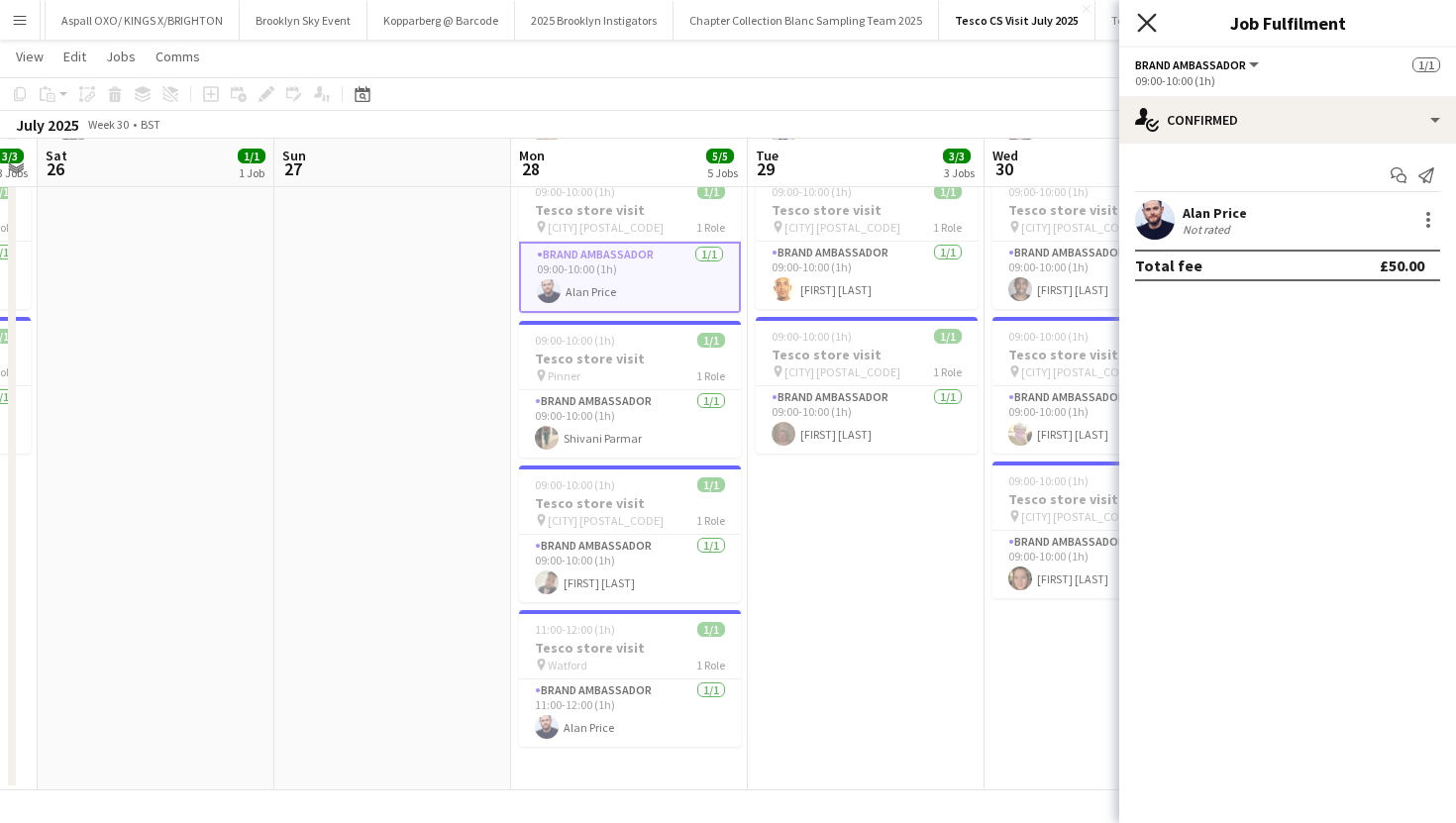 click on "Close pop-in" 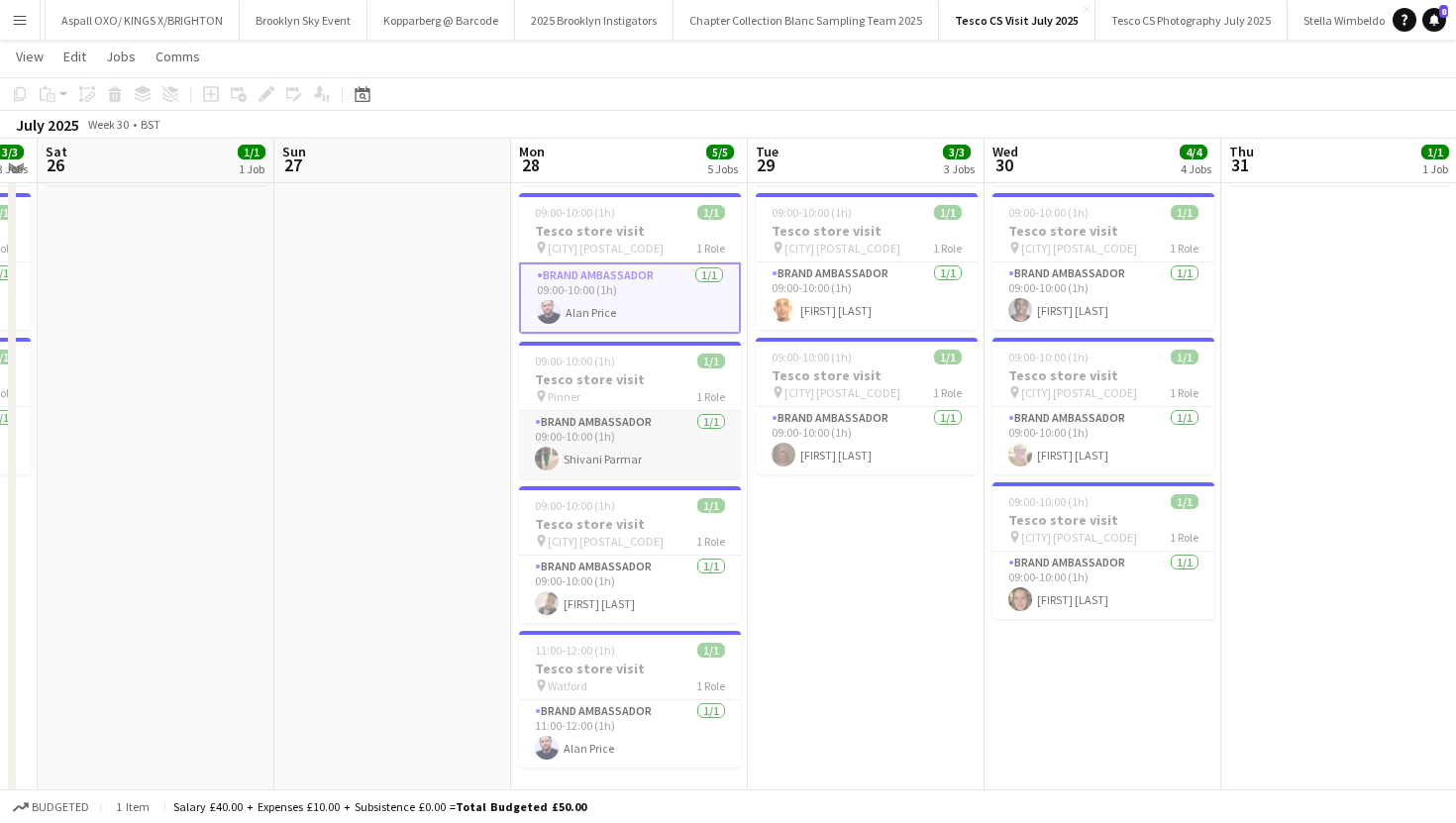 scroll, scrollTop: 178, scrollLeft: 0, axis: vertical 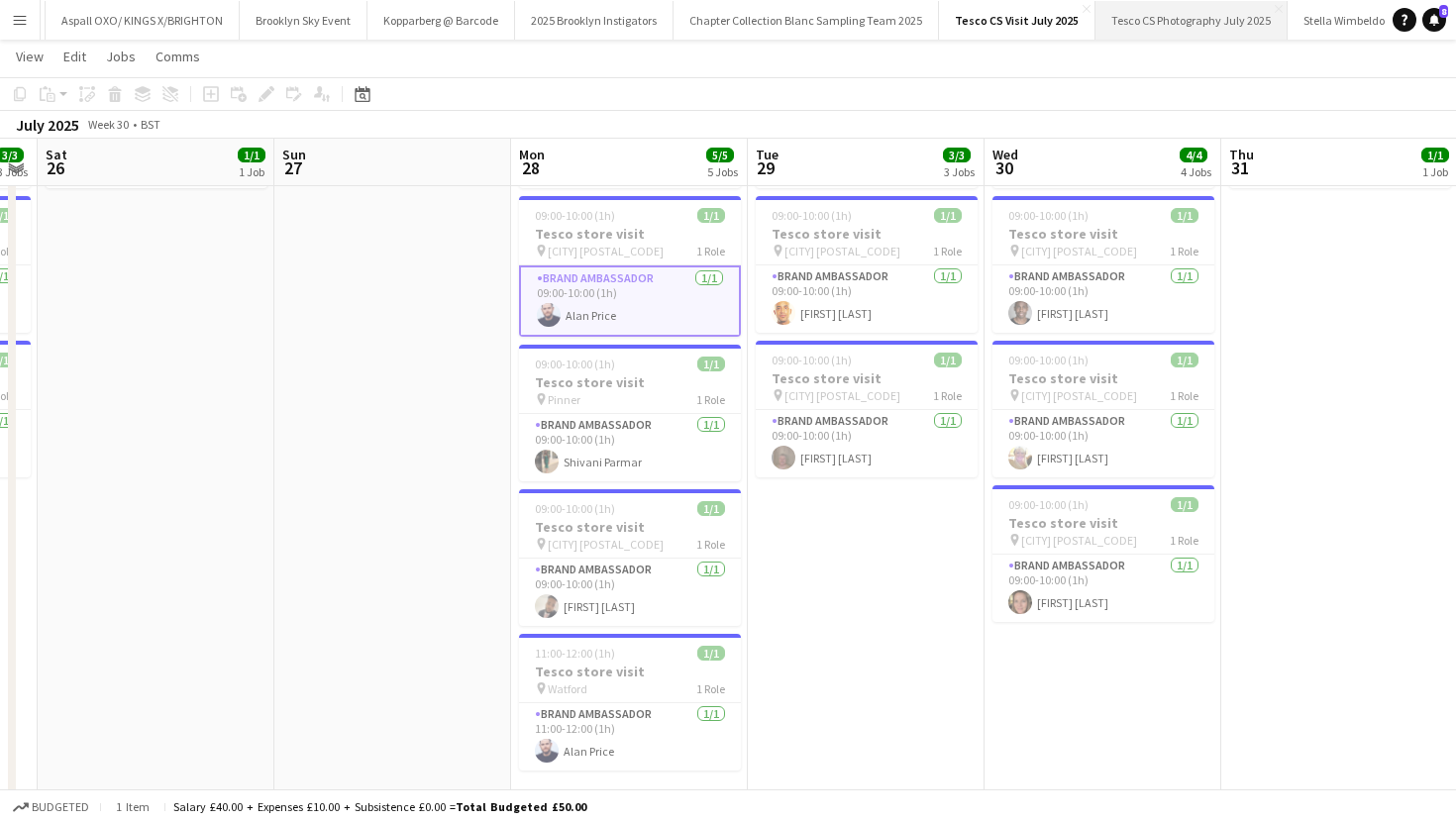 click on "Tesco CS Photography July 2025
Close" at bounding box center (1192, 20) 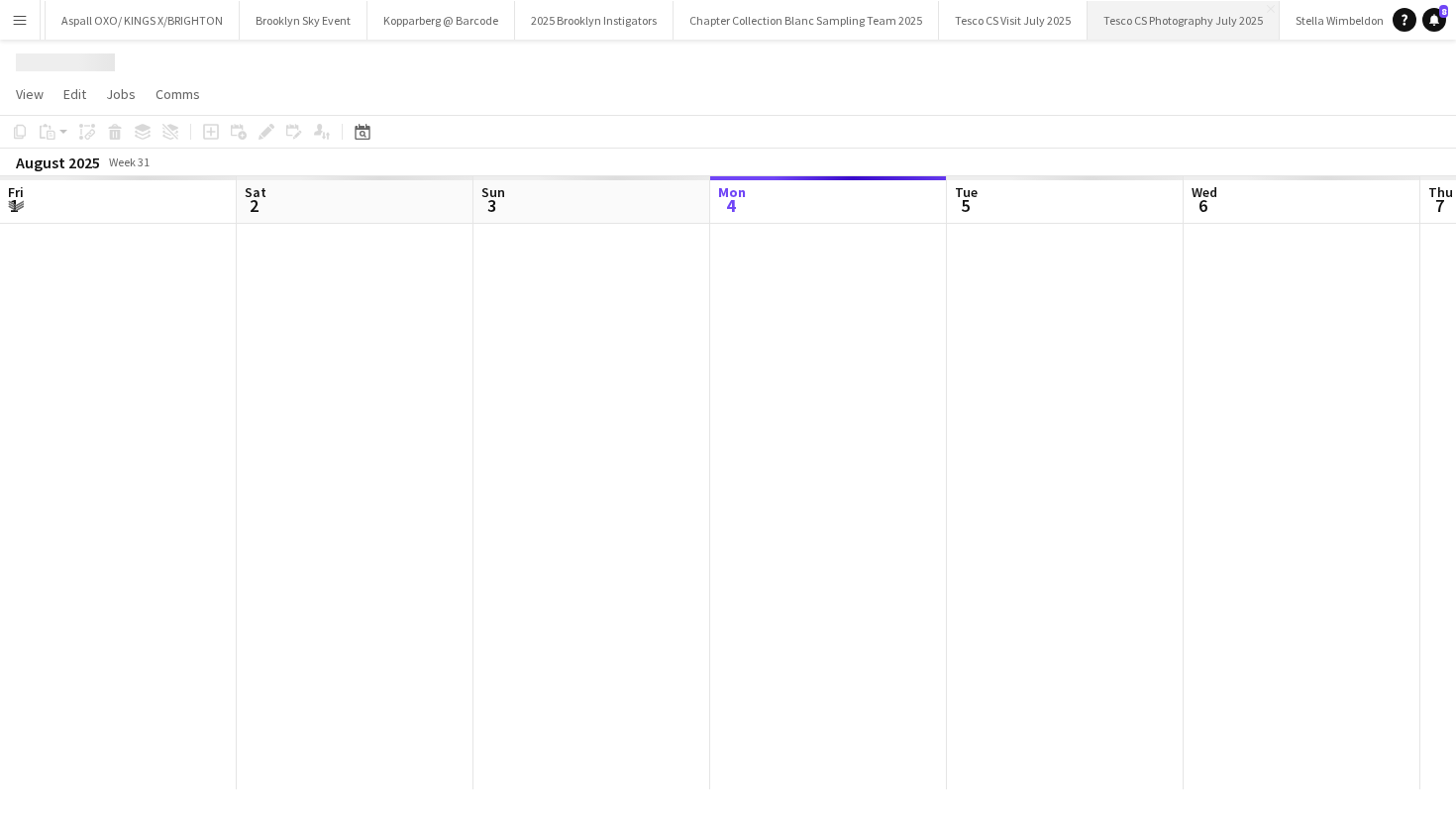 scroll, scrollTop: 0, scrollLeft: 0, axis: both 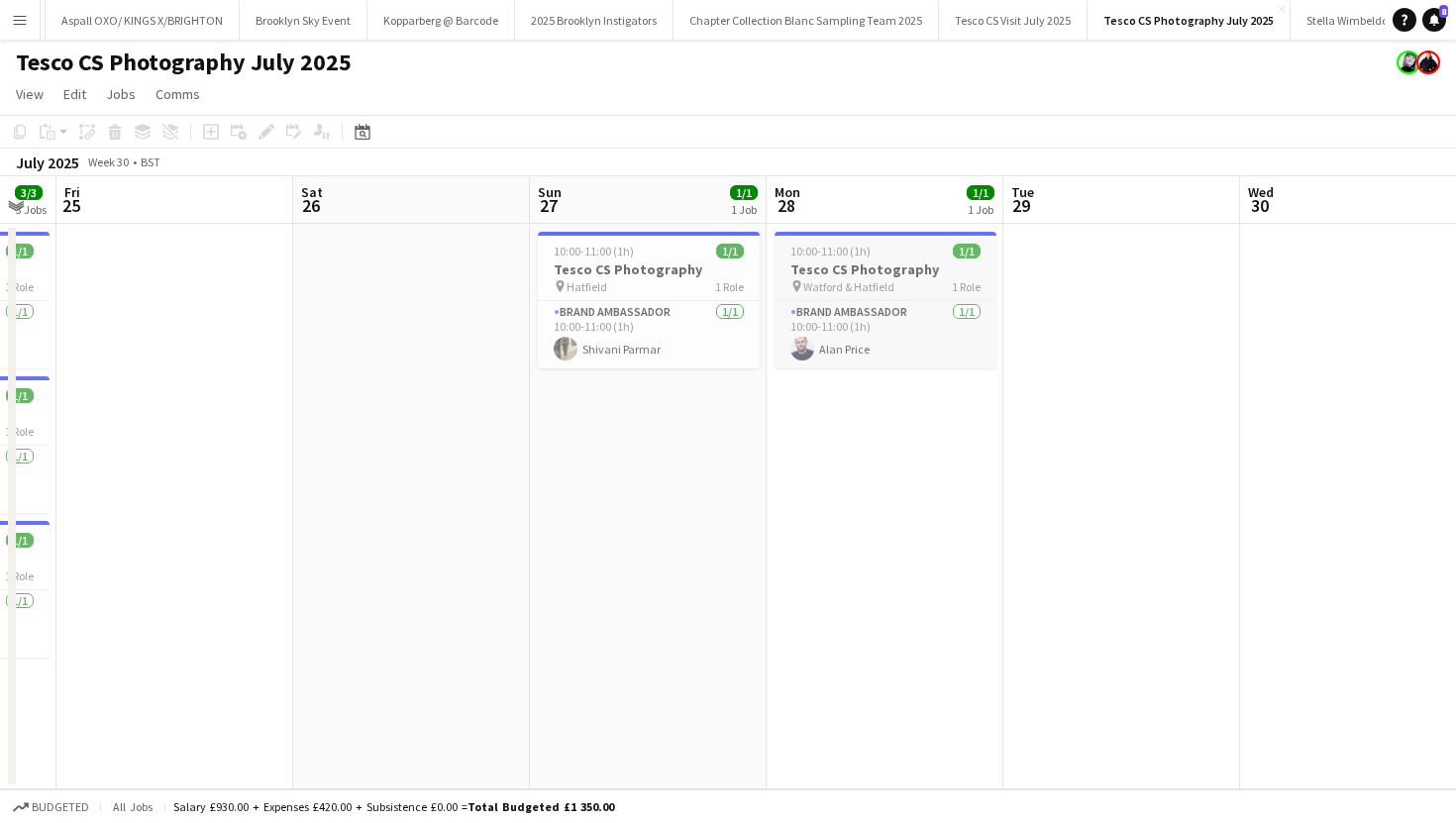 click on "pin
Watford & Hatfield   1 Role" at bounding box center [885, 286] 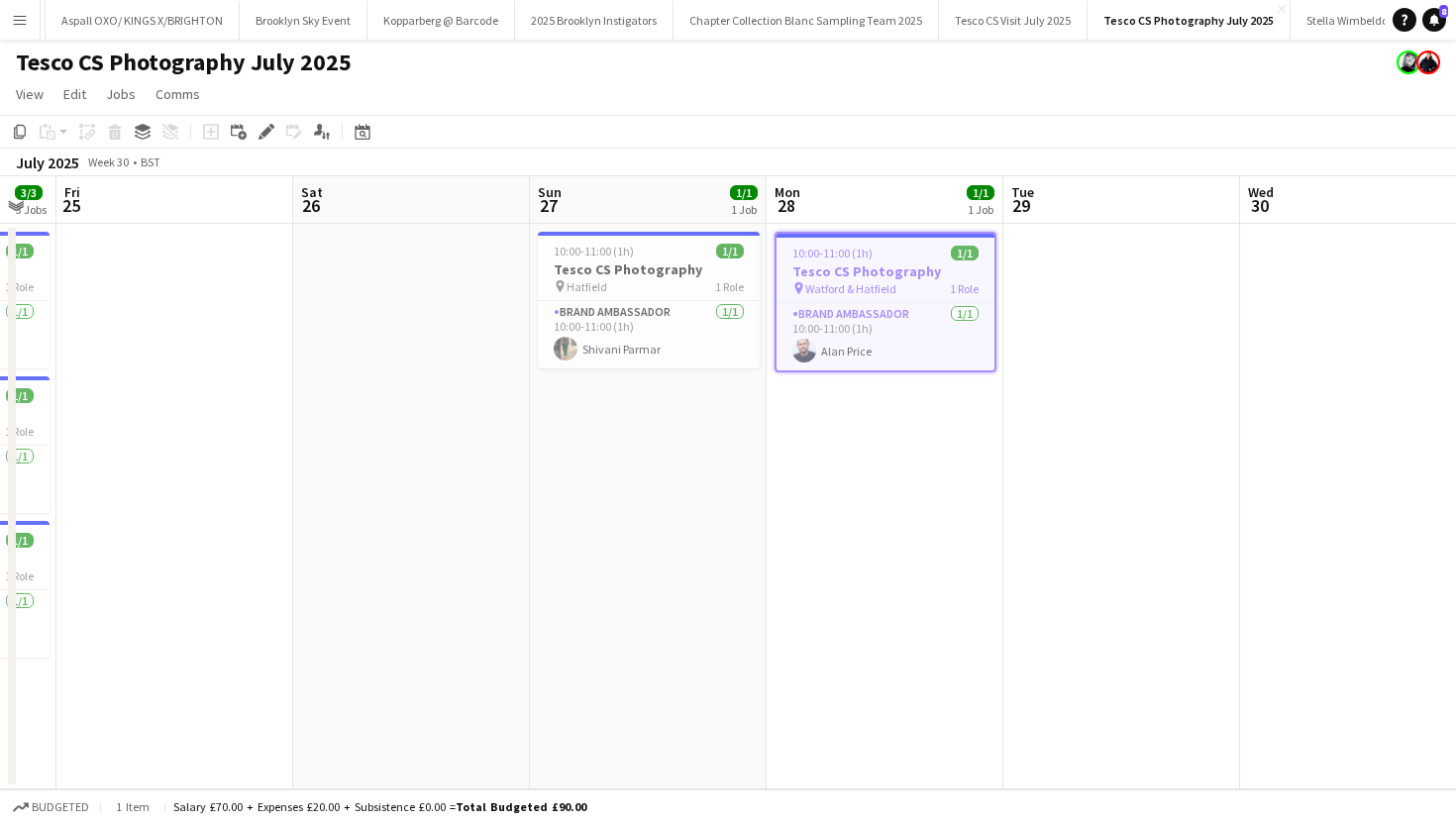 click on "10:00-11:00 (1h)    1/1   Tesco CS Photography
pin
Watford & Hatfield   1 Role   Brand Ambassador   1/1   10:00-11:00 (1h)
Alan Price" at bounding box center (884, 506) 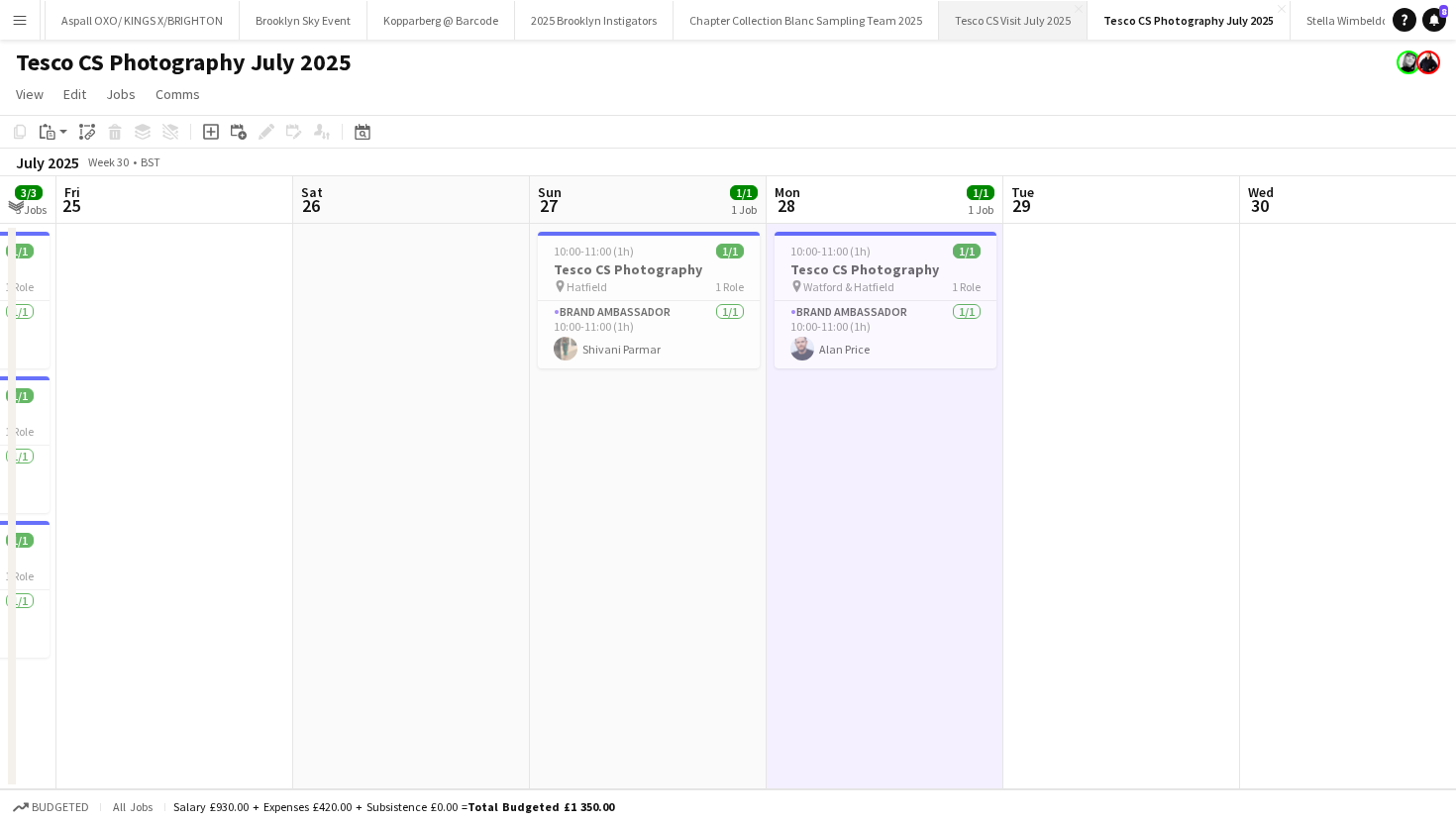 click on "Tesco CS Visit July 2025
Close" at bounding box center [1013, 20] 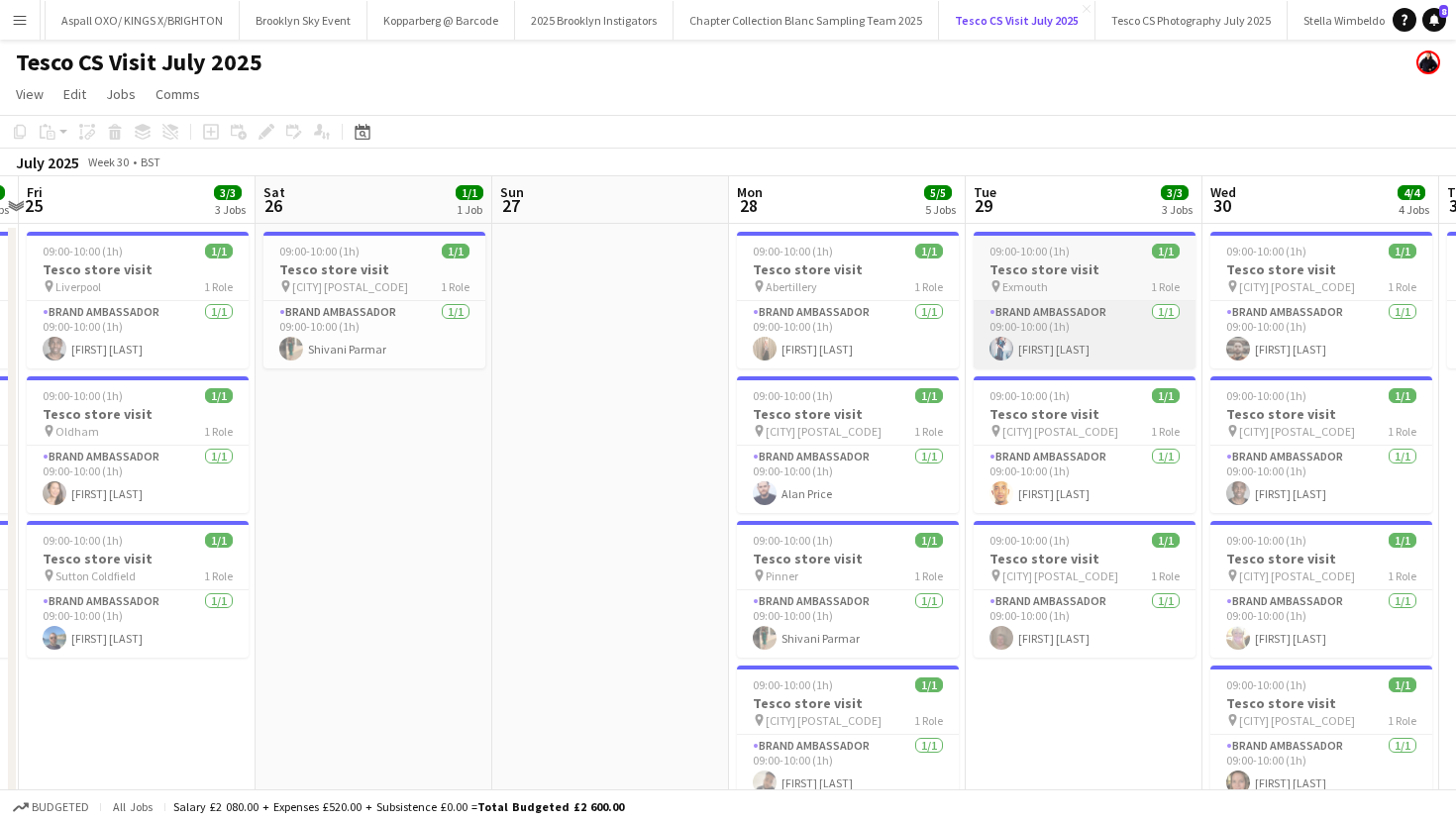 scroll, scrollTop: 0, scrollLeft: 590, axis: horizontal 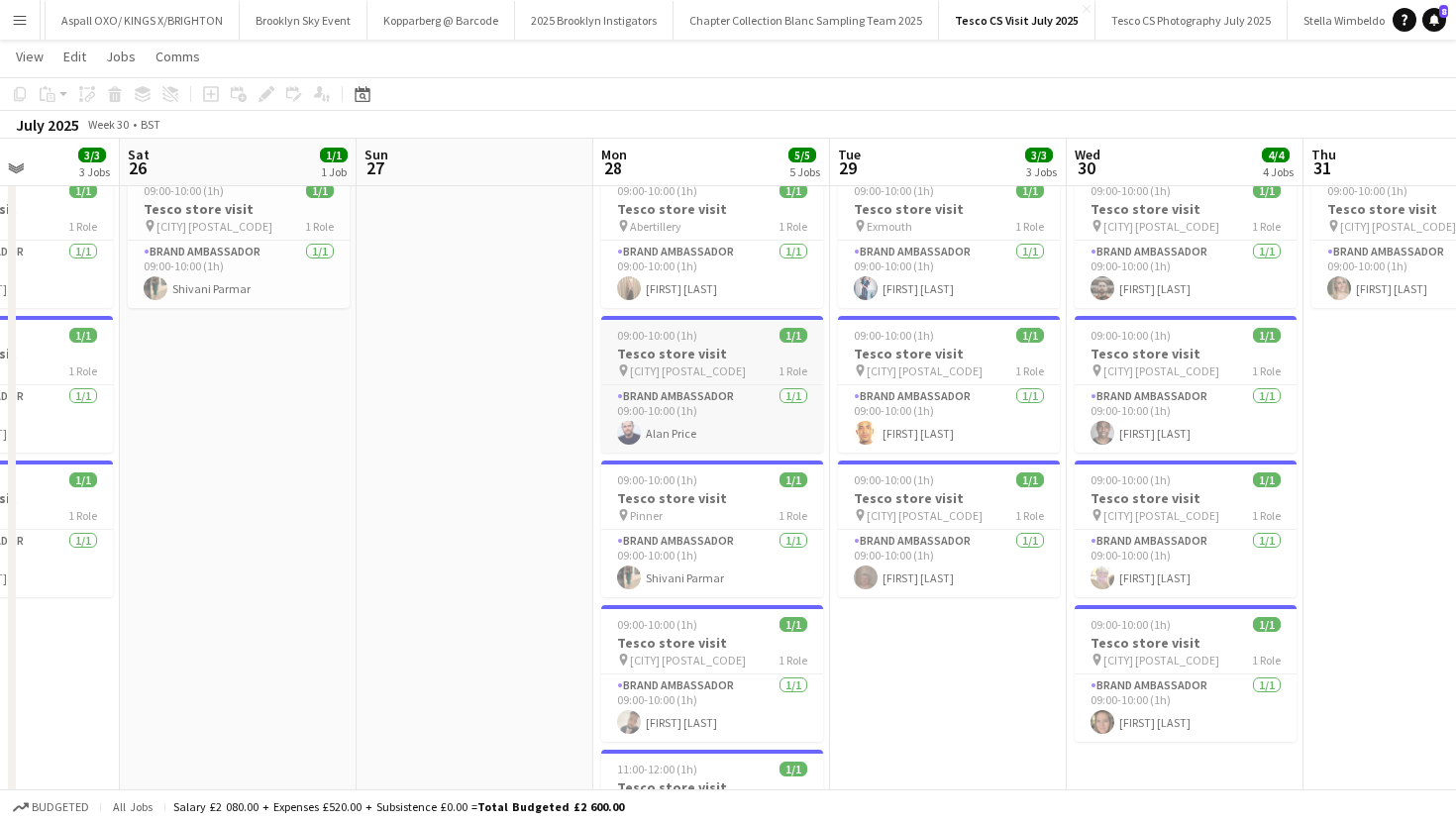 click on "09:00-10:00 (1h)" at bounding box center [657, 335] 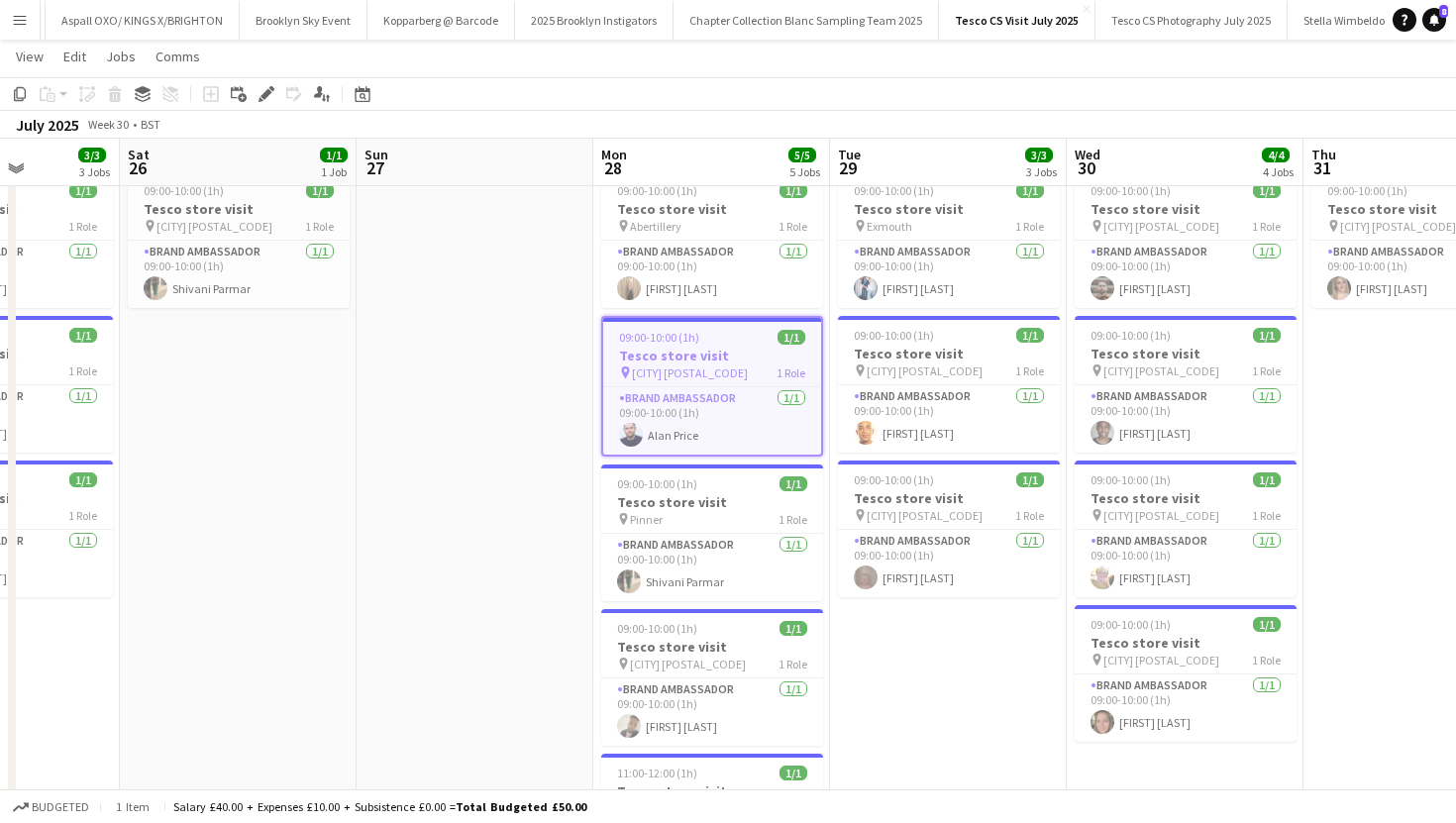 click on "pin
Hatfield AL9   1 Role" at bounding box center (712, 372) 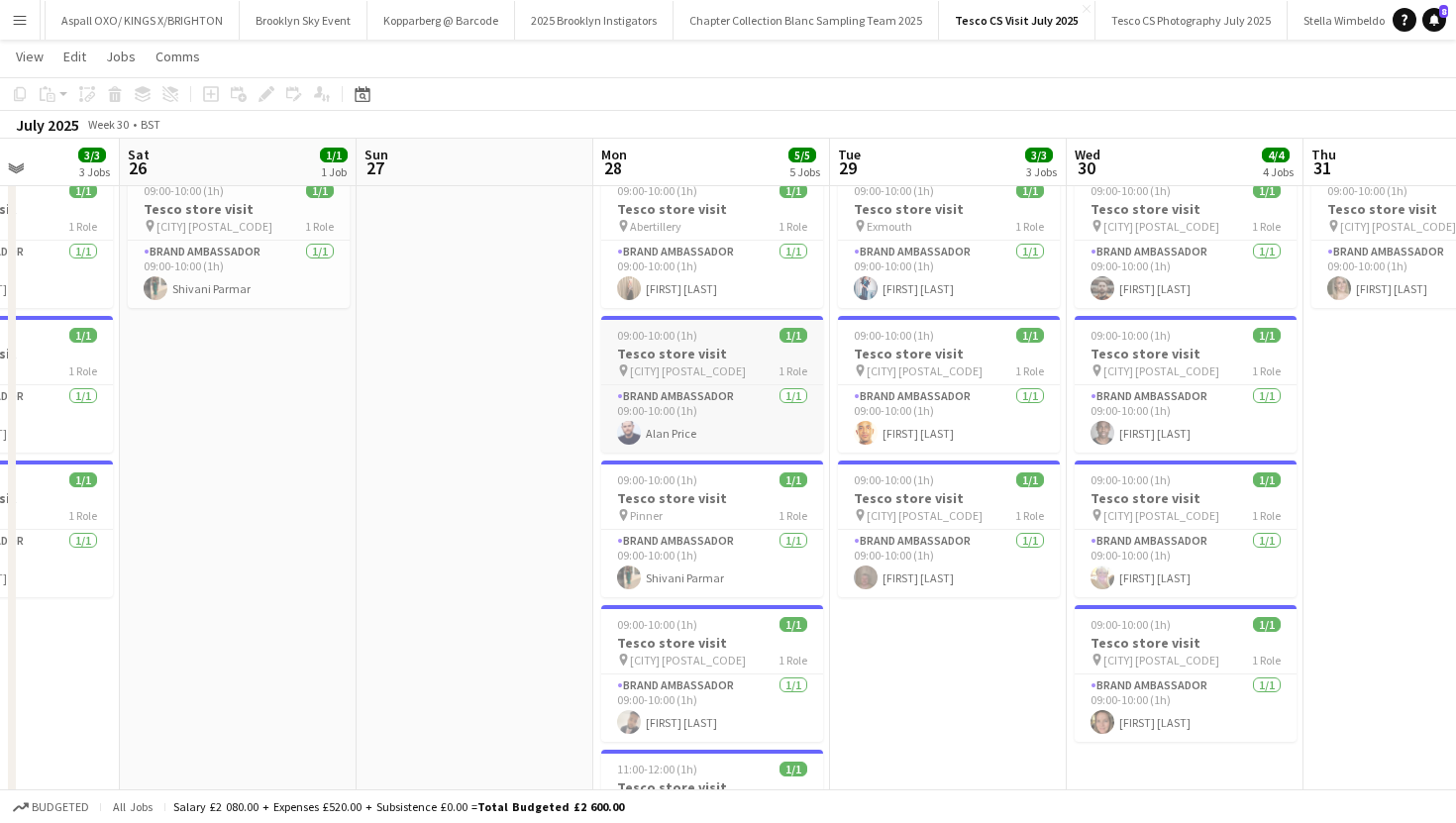 click on "pin
Hatfield AL9   1 Role" at bounding box center (712, 370) 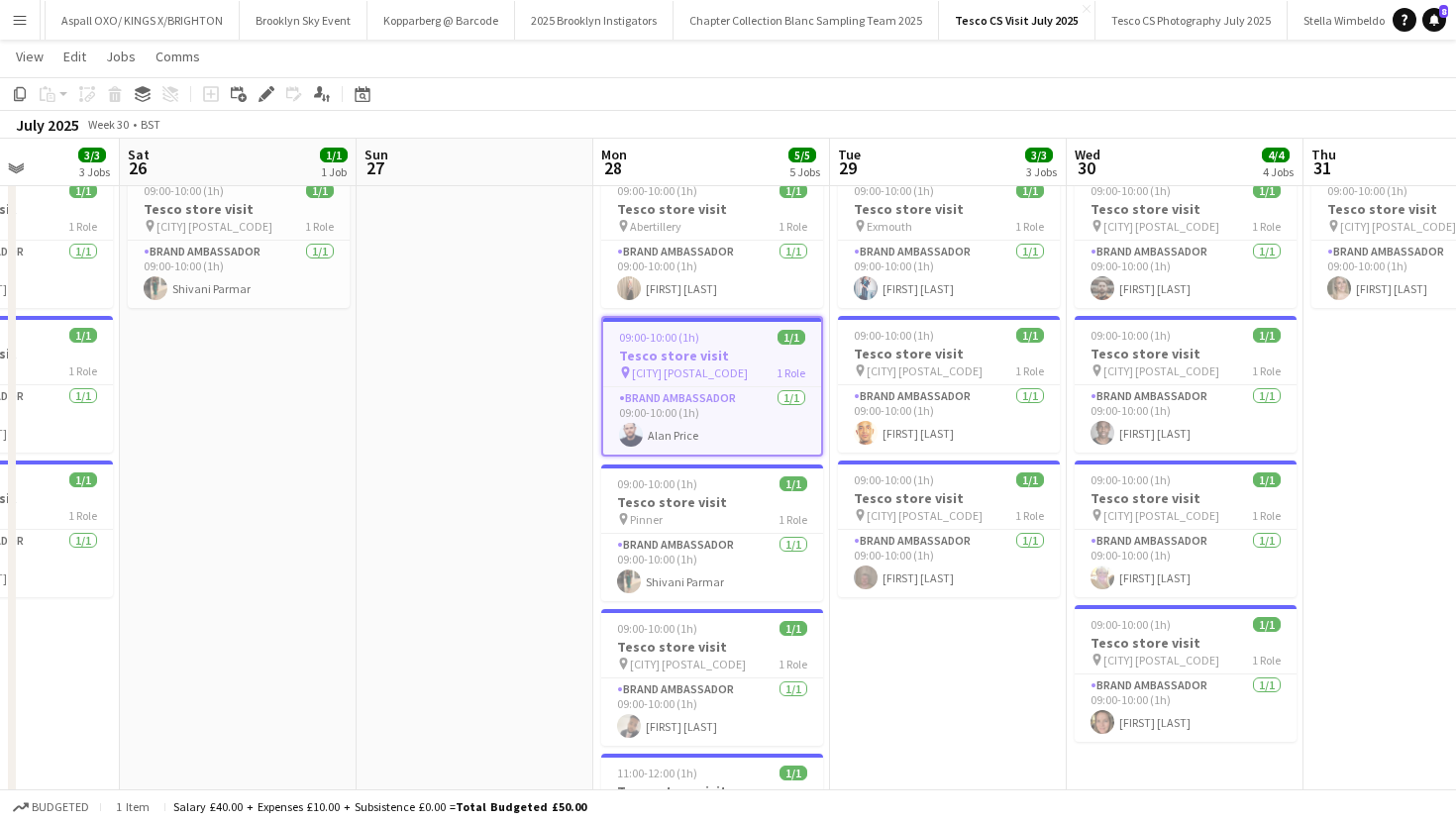 click on "Hatfield AL9" at bounding box center [689, 372] 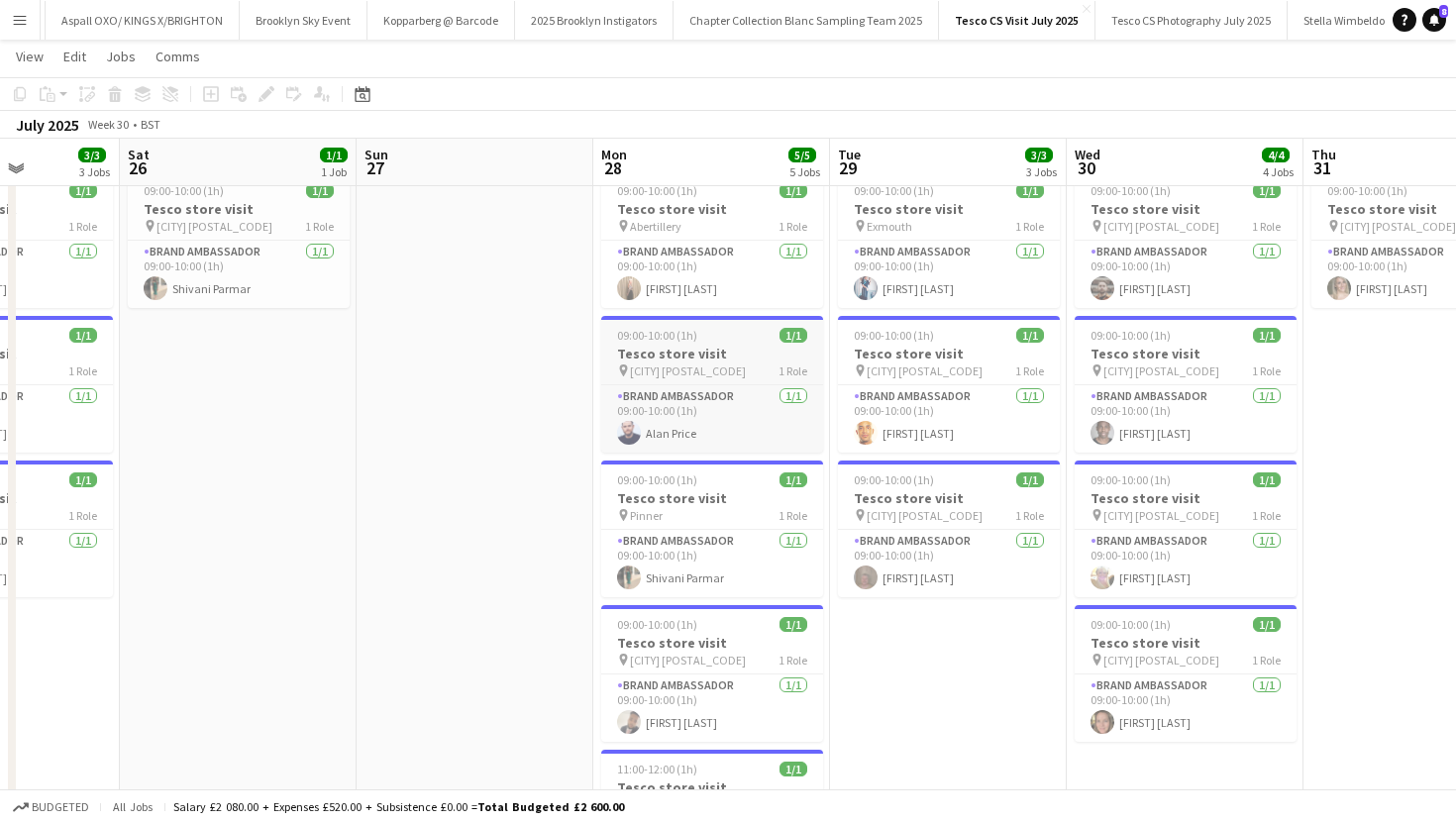 click on "Hatfield AL9" at bounding box center [687, 370] 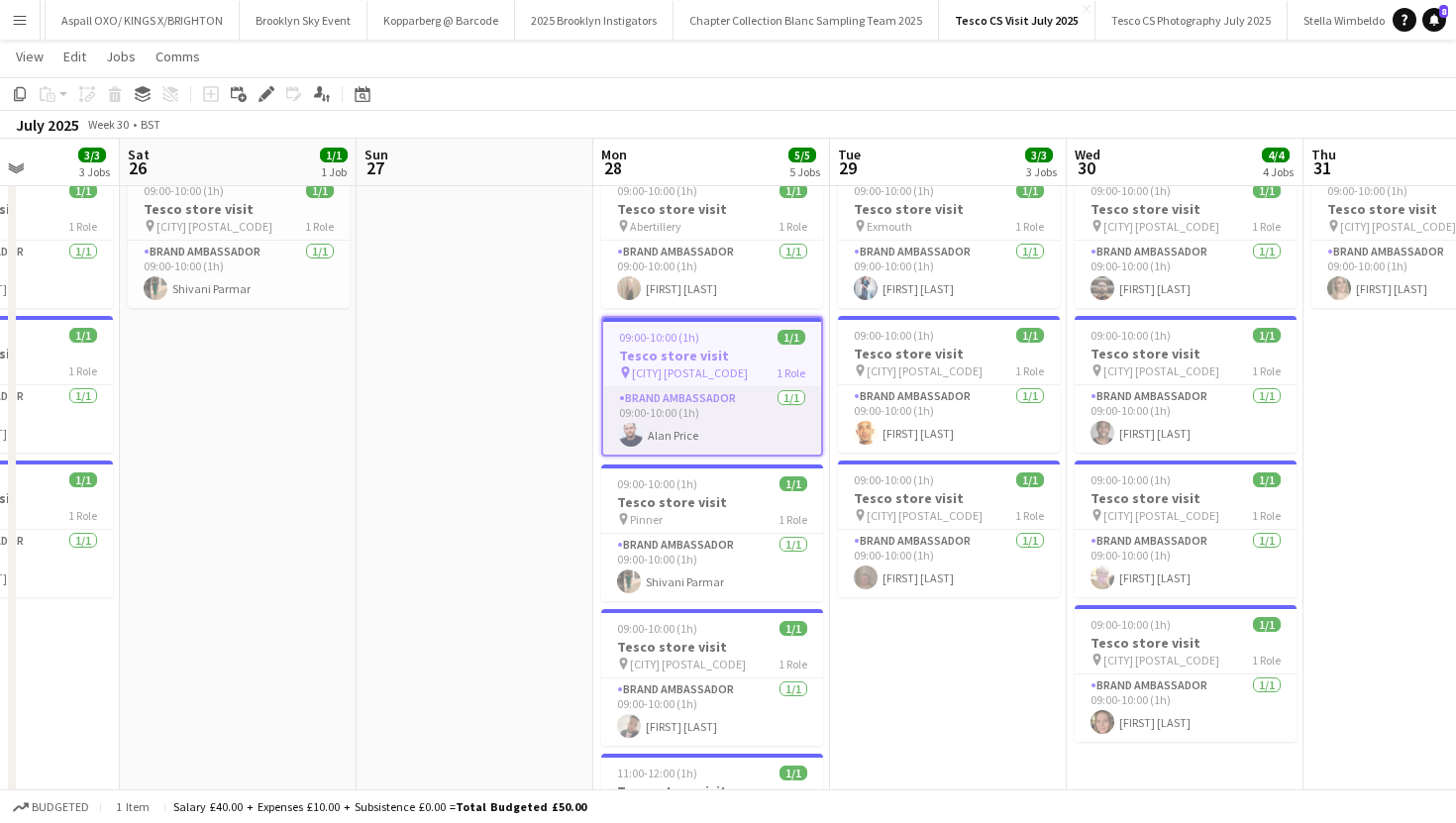 click on "Brand Ambassador   1/1   09:00-10:00 (1h)
Alan Price" at bounding box center (712, 421) 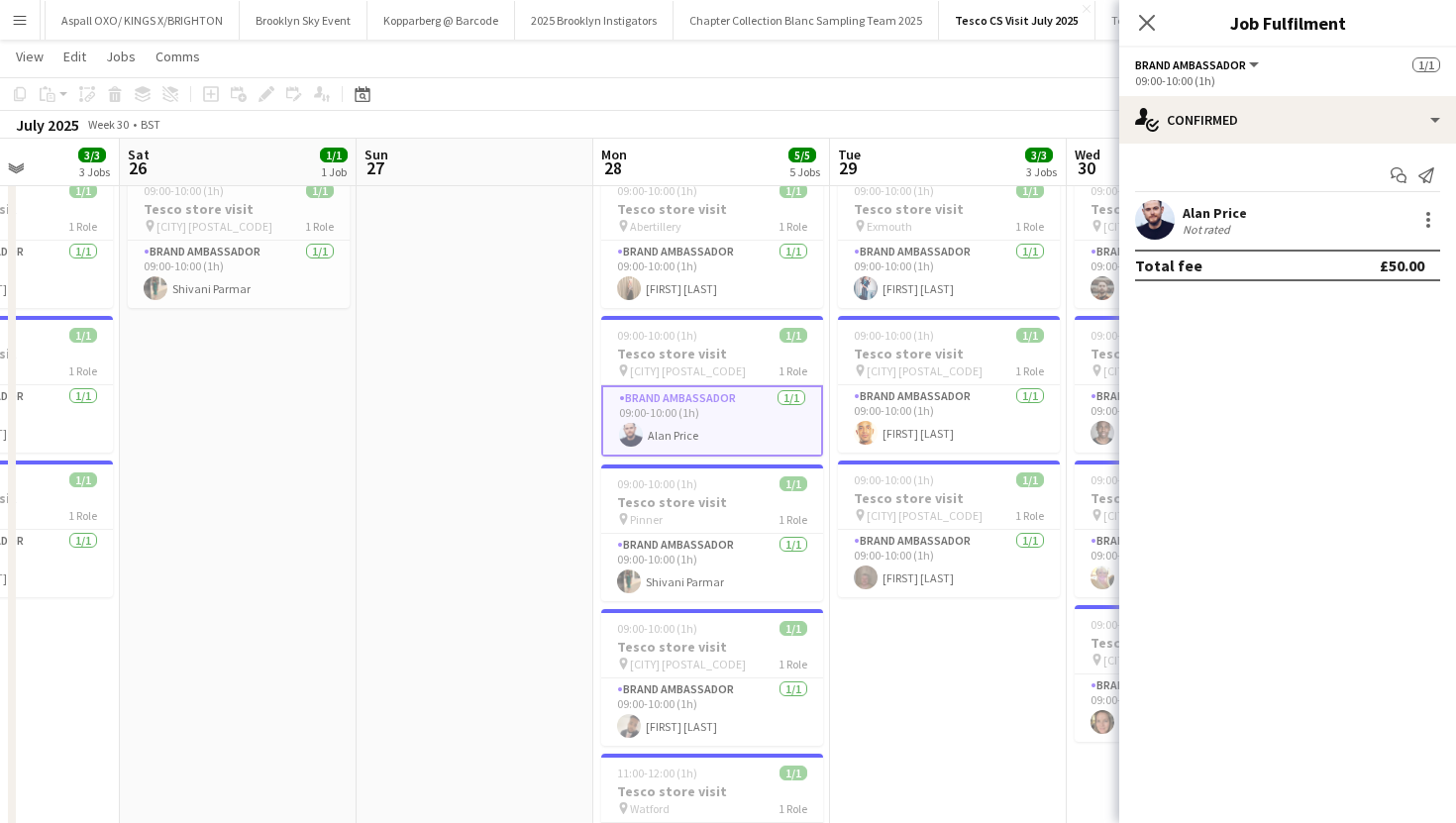 click on "Alan Price   Not rated" at bounding box center (1288, 220) 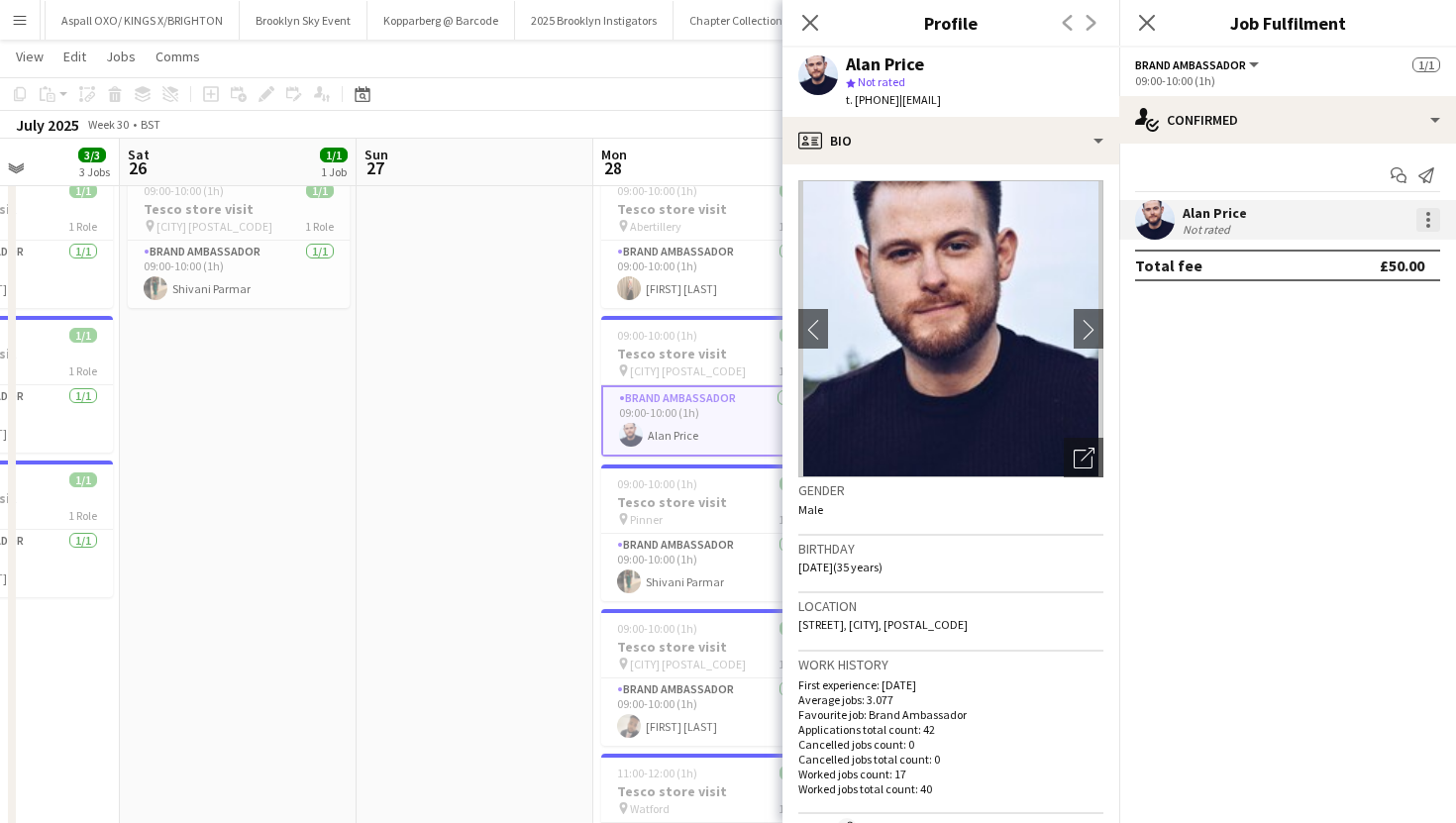 click at bounding box center [1428, 220] 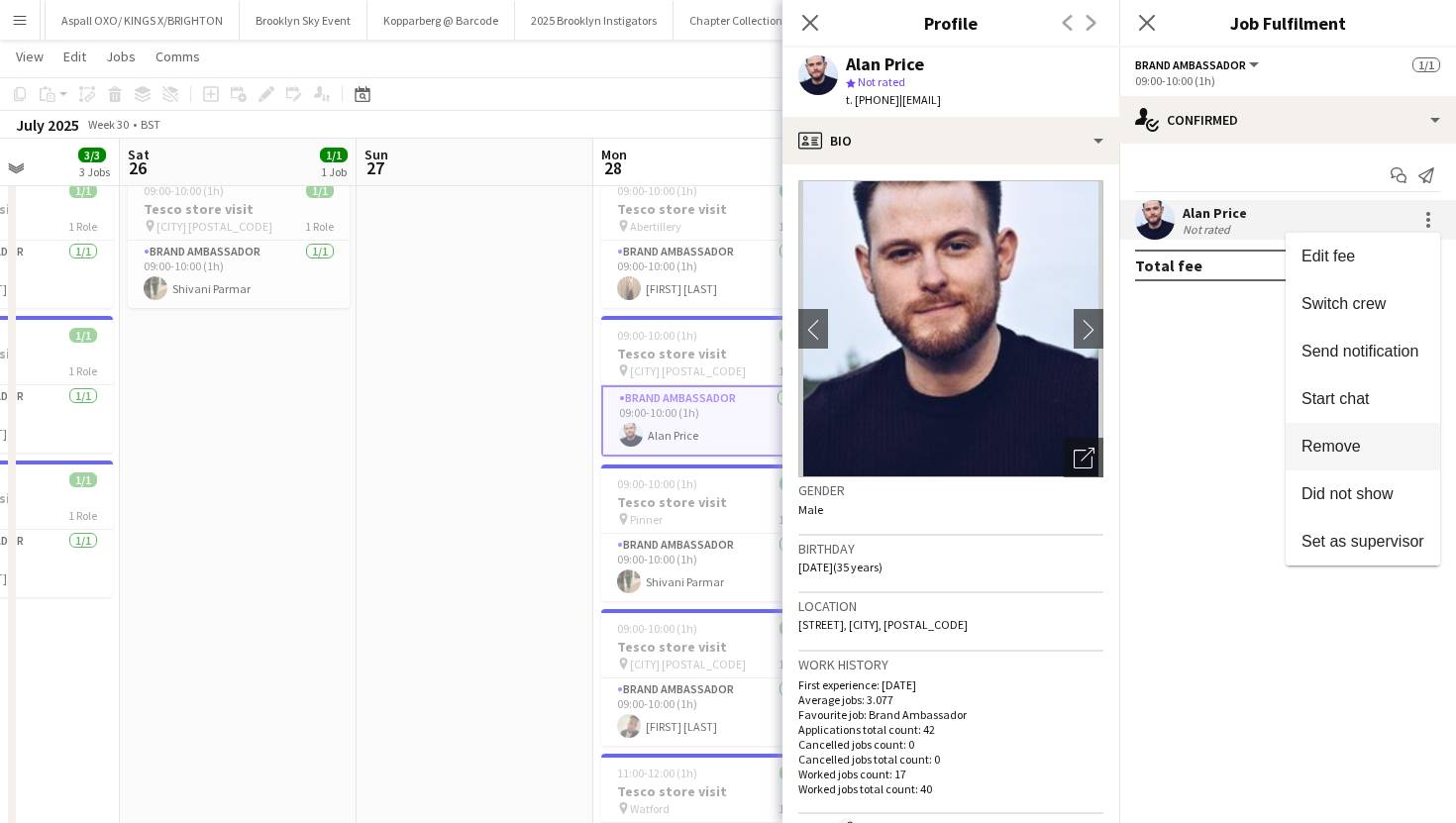 click on "Remove" at bounding box center (1363, 447) 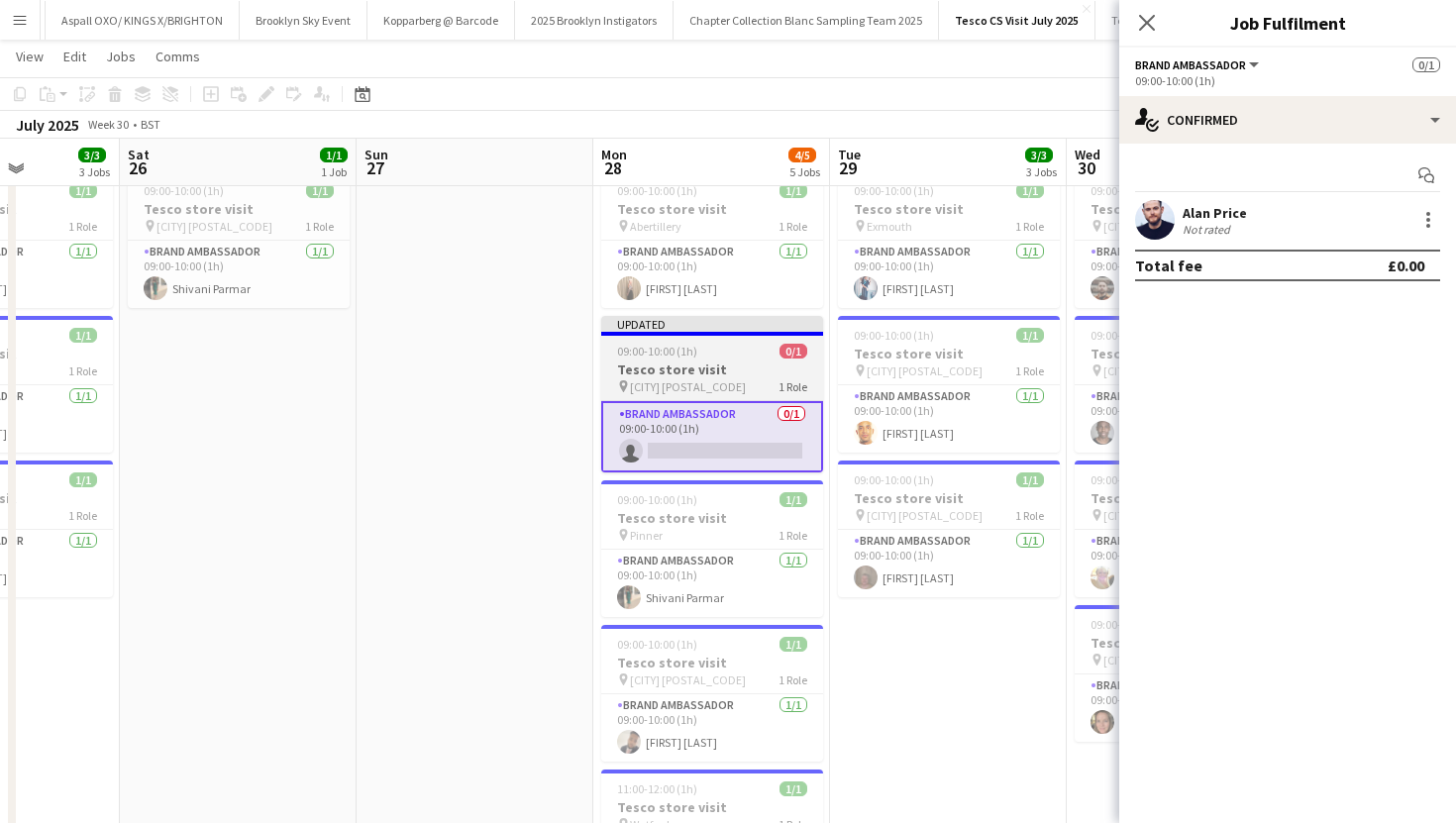 click on "Tesco store visit" at bounding box center (712, 369) 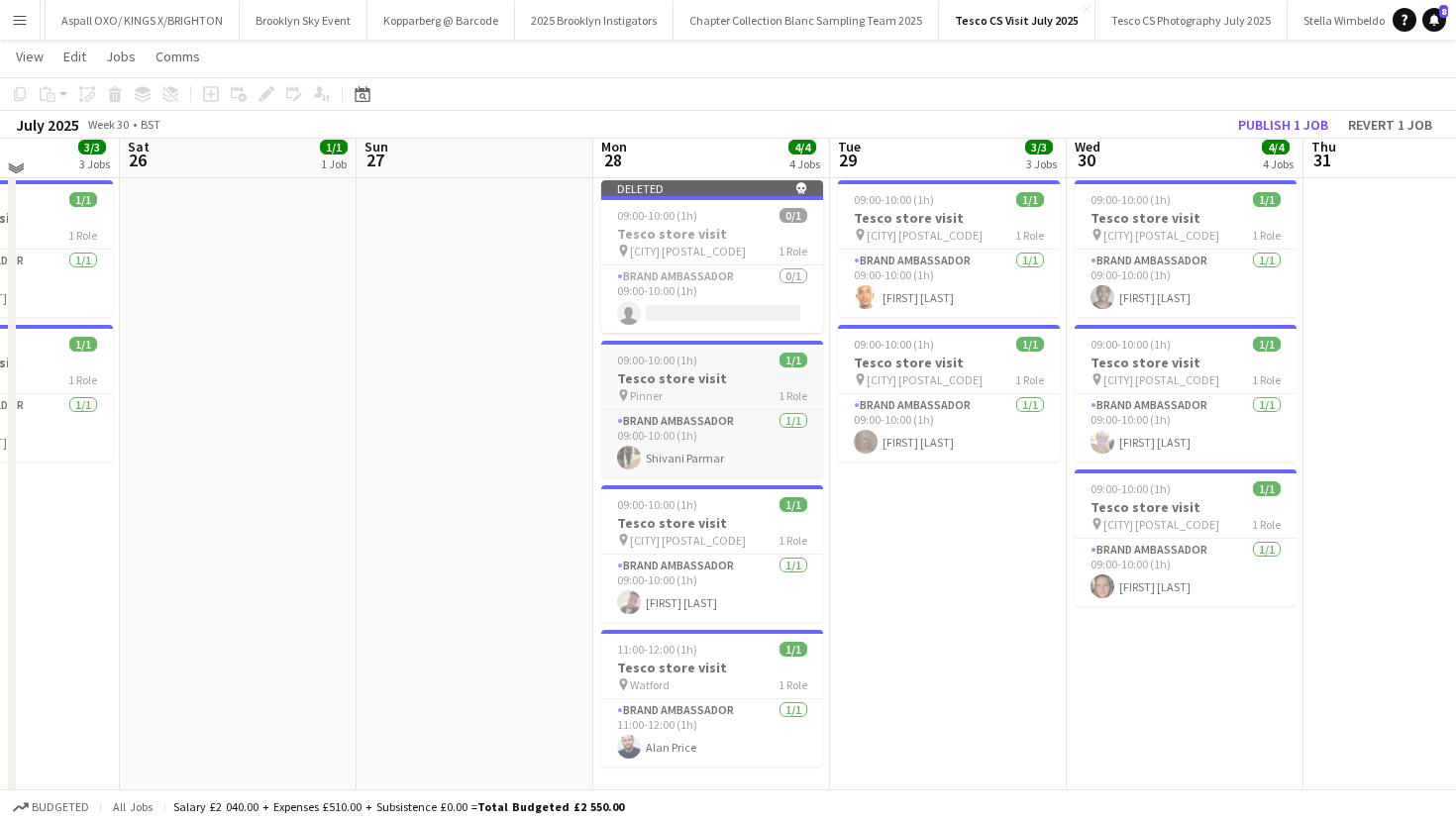 scroll, scrollTop: 202, scrollLeft: 0, axis: vertical 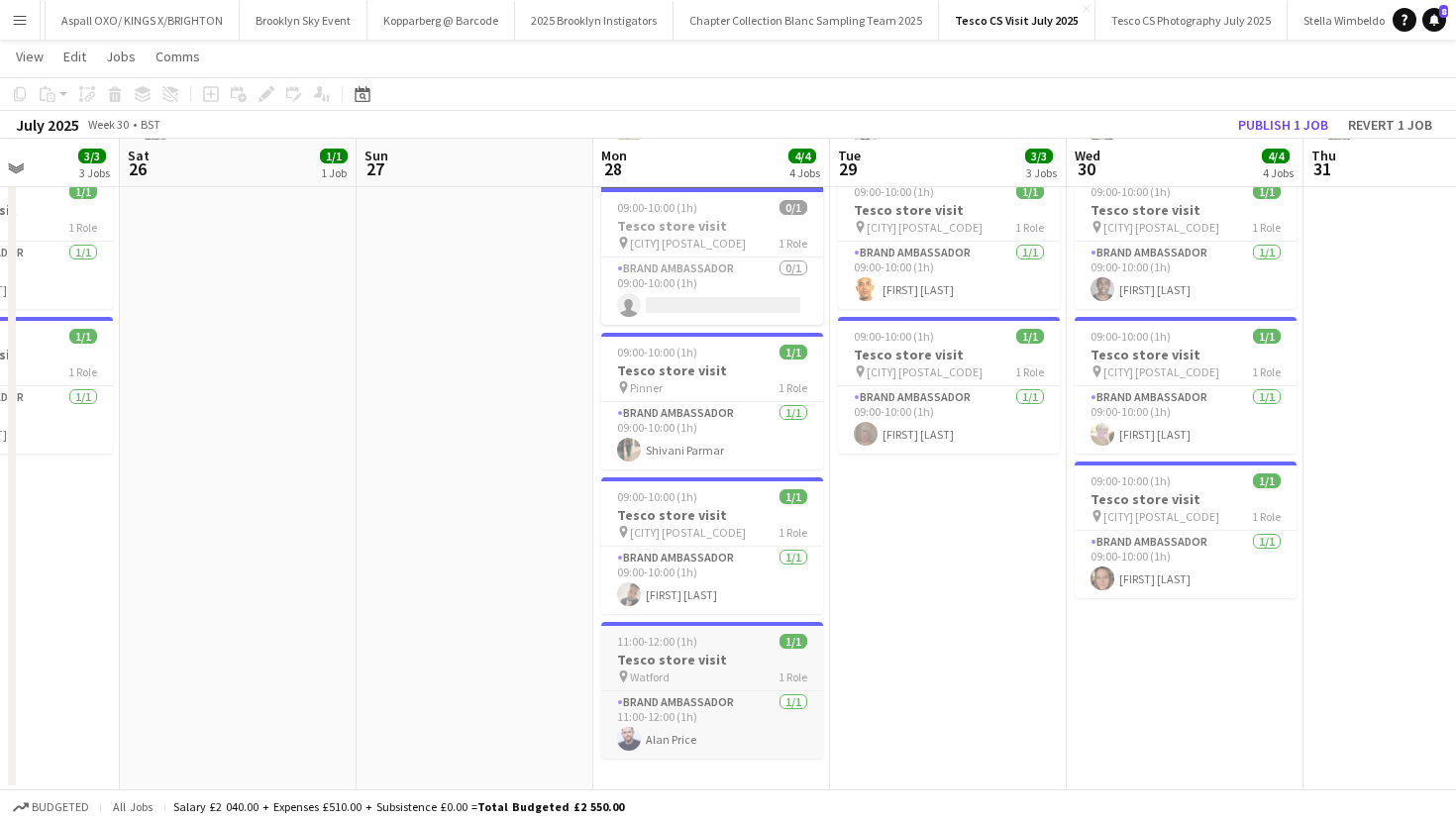 click on "Tesco store visit" at bounding box center [712, 660] 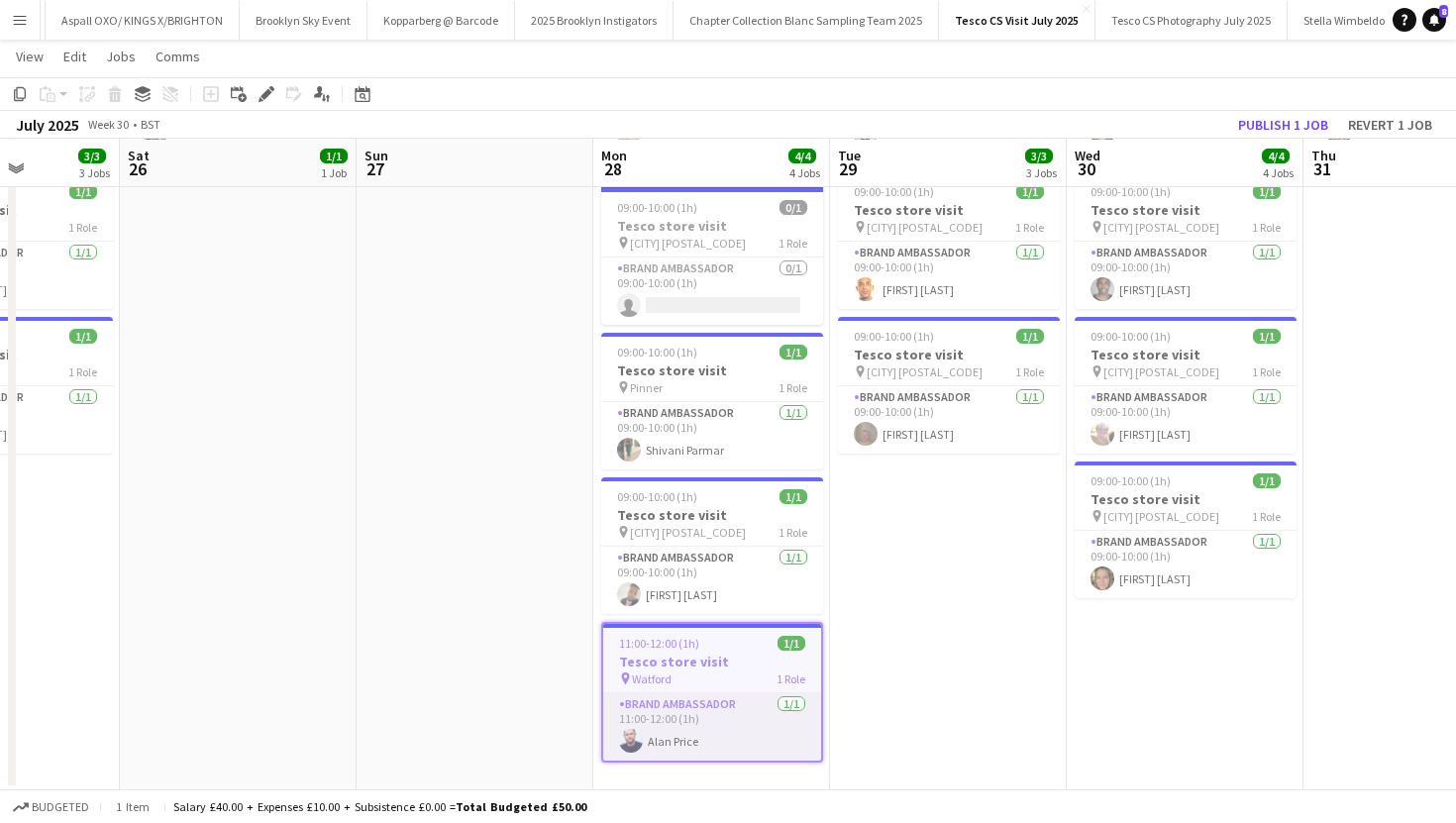 click on "Brand Ambassador   1/1   11:00-12:00 (1h)
Alan Price" at bounding box center [712, 727] 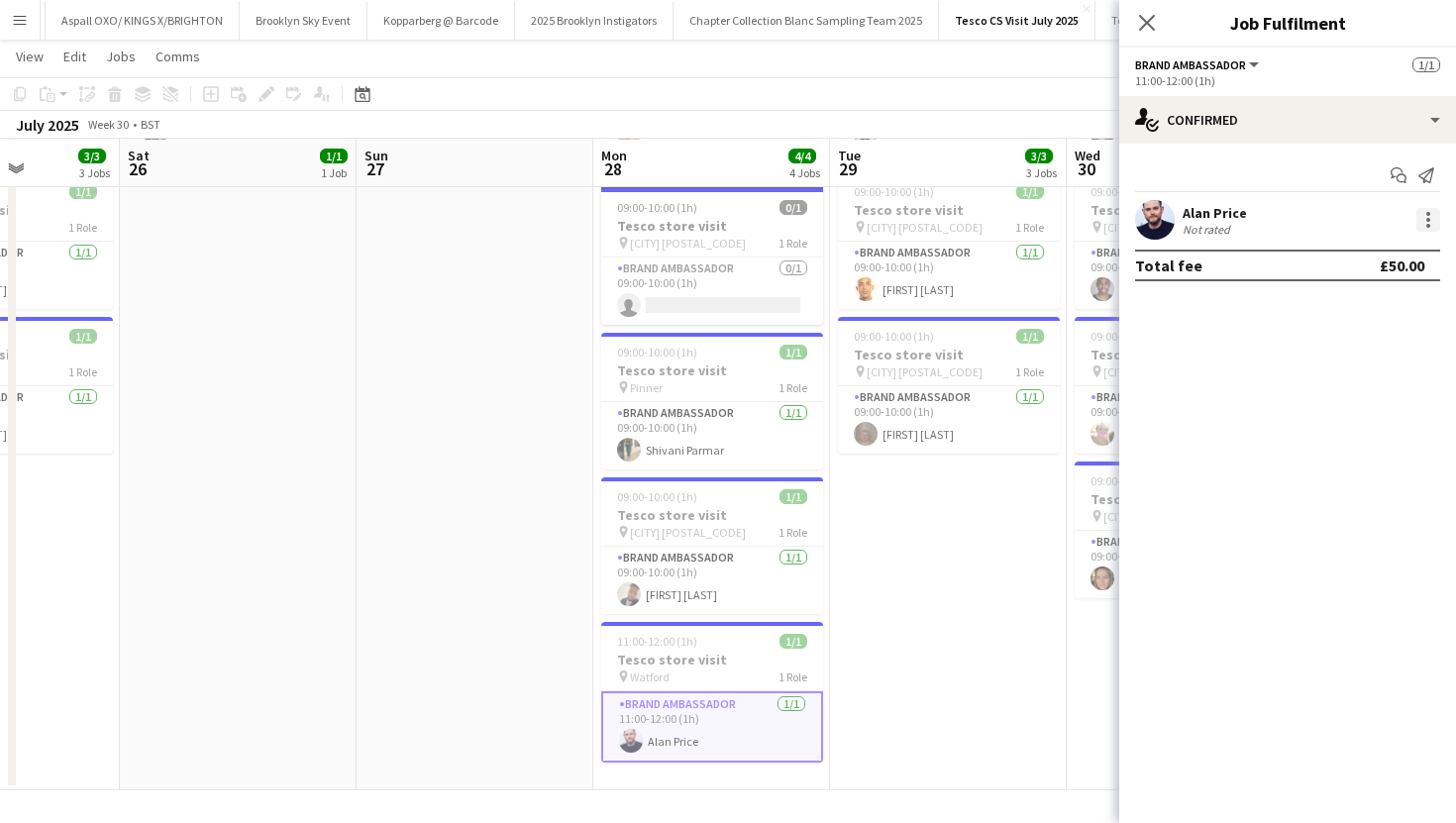 click at bounding box center [1428, 220] 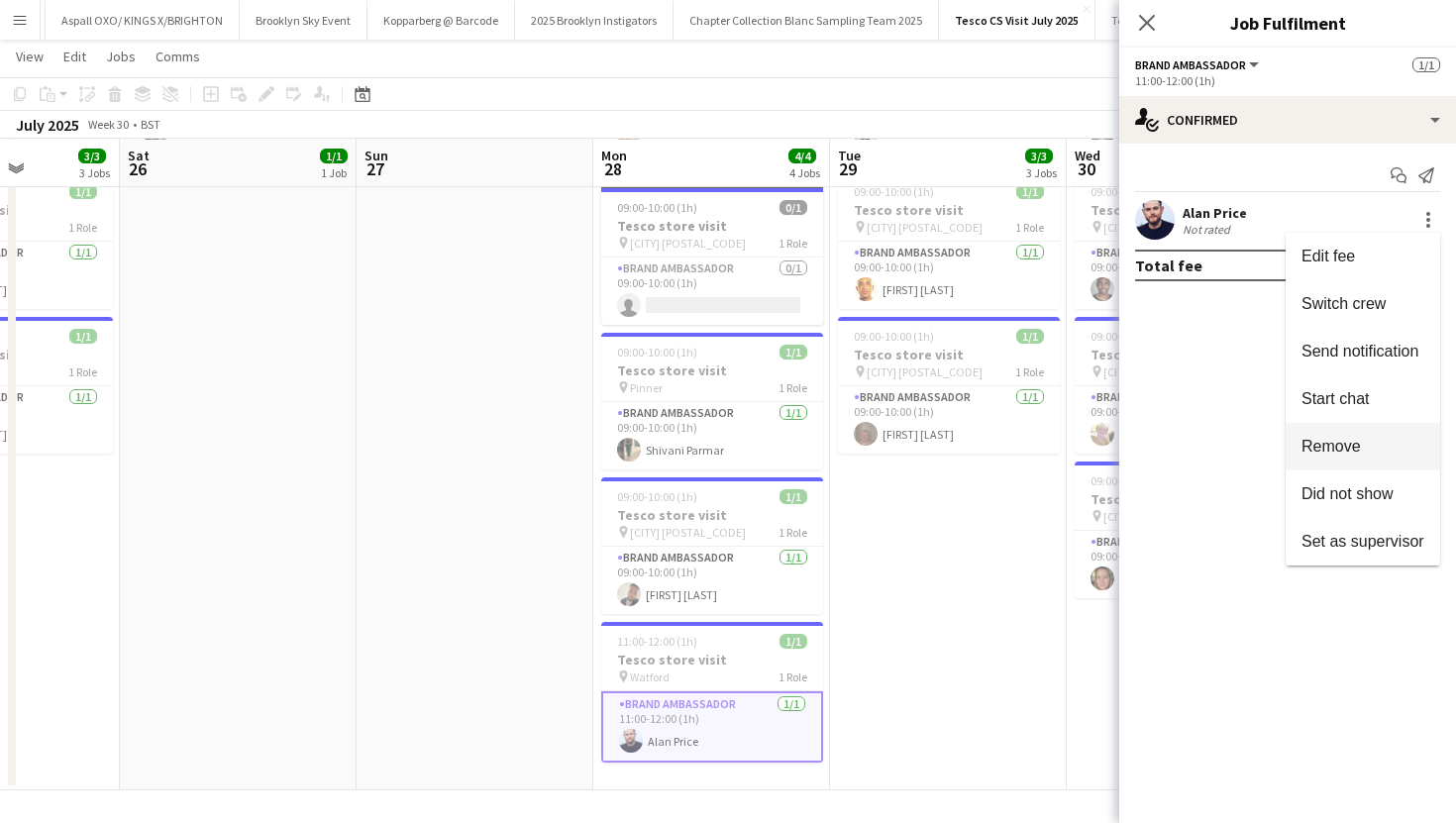 click on "Remove" at bounding box center [1331, 446] 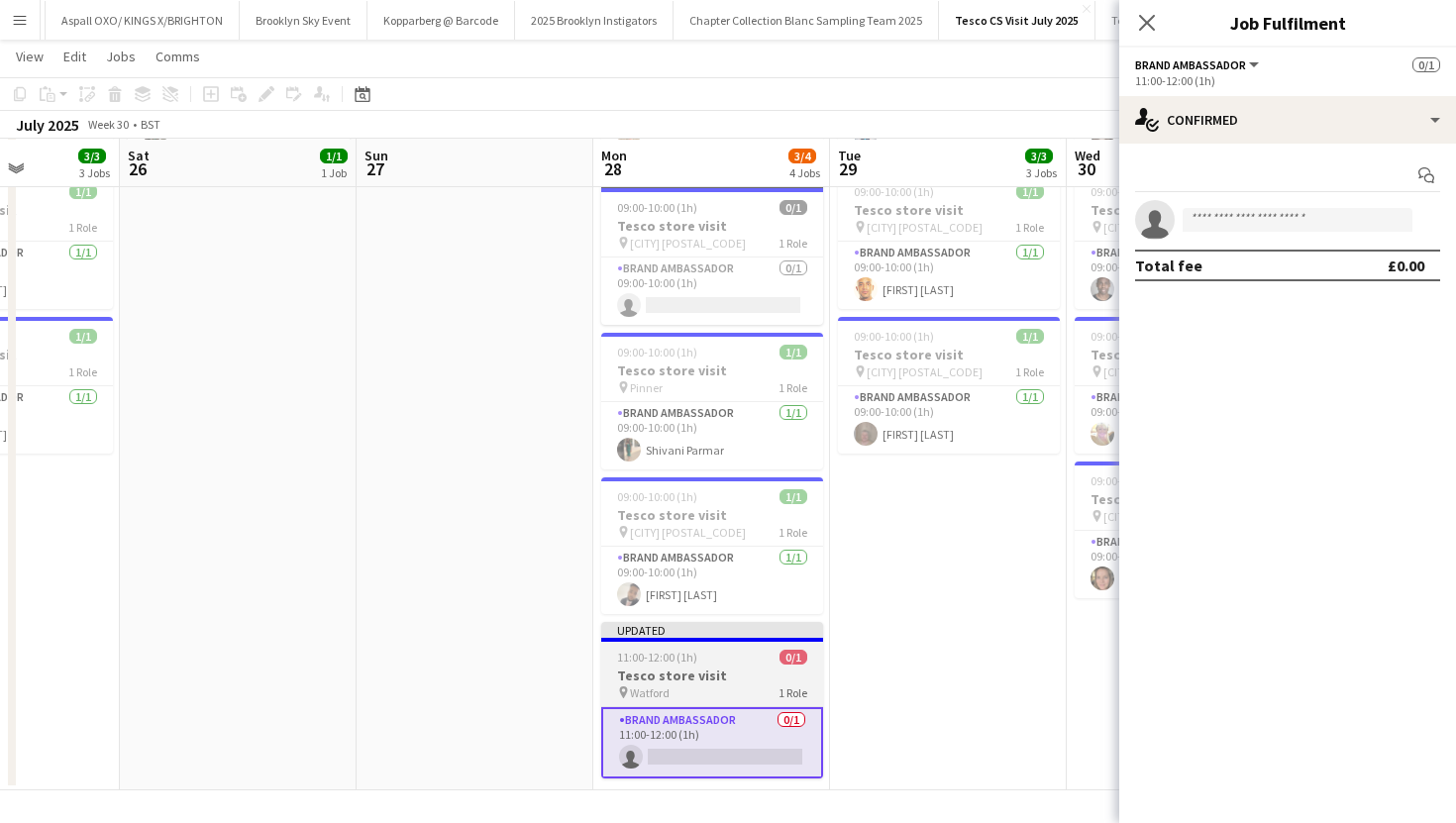 click on "Tesco store visit" at bounding box center [712, 675] 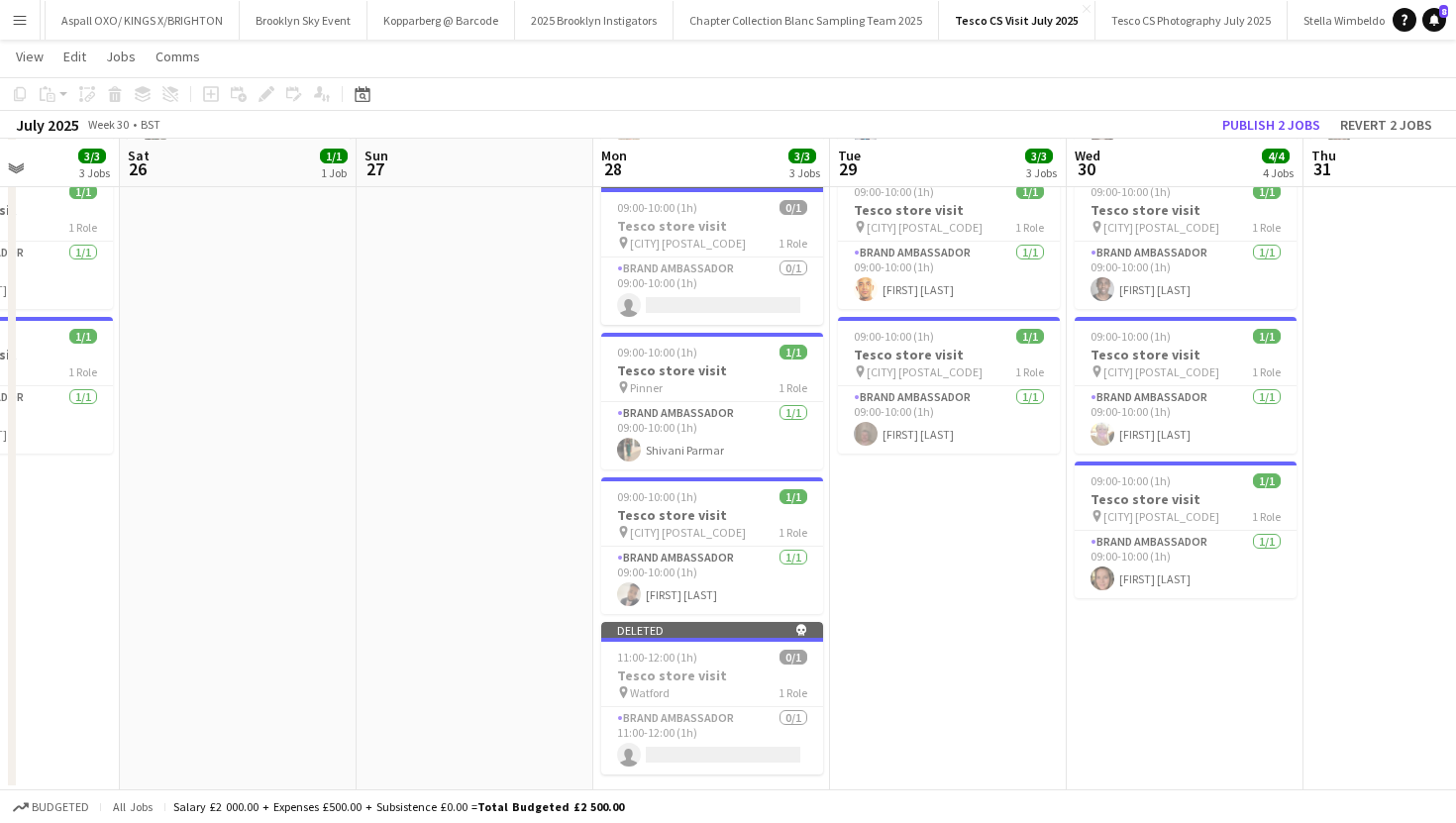 click on "09:00-10:00 (1h)    1/1   Tesco store visit
pin
Exmouth   1 Role   Brand Ambassador   1/1   09:00-10:00 (1h)
Danielle Pearson     09:00-10:00 (1h)    1/1   Tesco store visit
pin
Mitcham CR4   1 Role   Brand Ambassador   1/1   09:00-10:00 (1h)
Darryl Bishop     09:00-10:00 (1h)    1/1   Tesco store visit
pin
Thetford IP24   1 Role   Brand Ambassador   1/1   09:00-10:00 (1h)
Daniel Baldry" at bounding box center [948, 405] 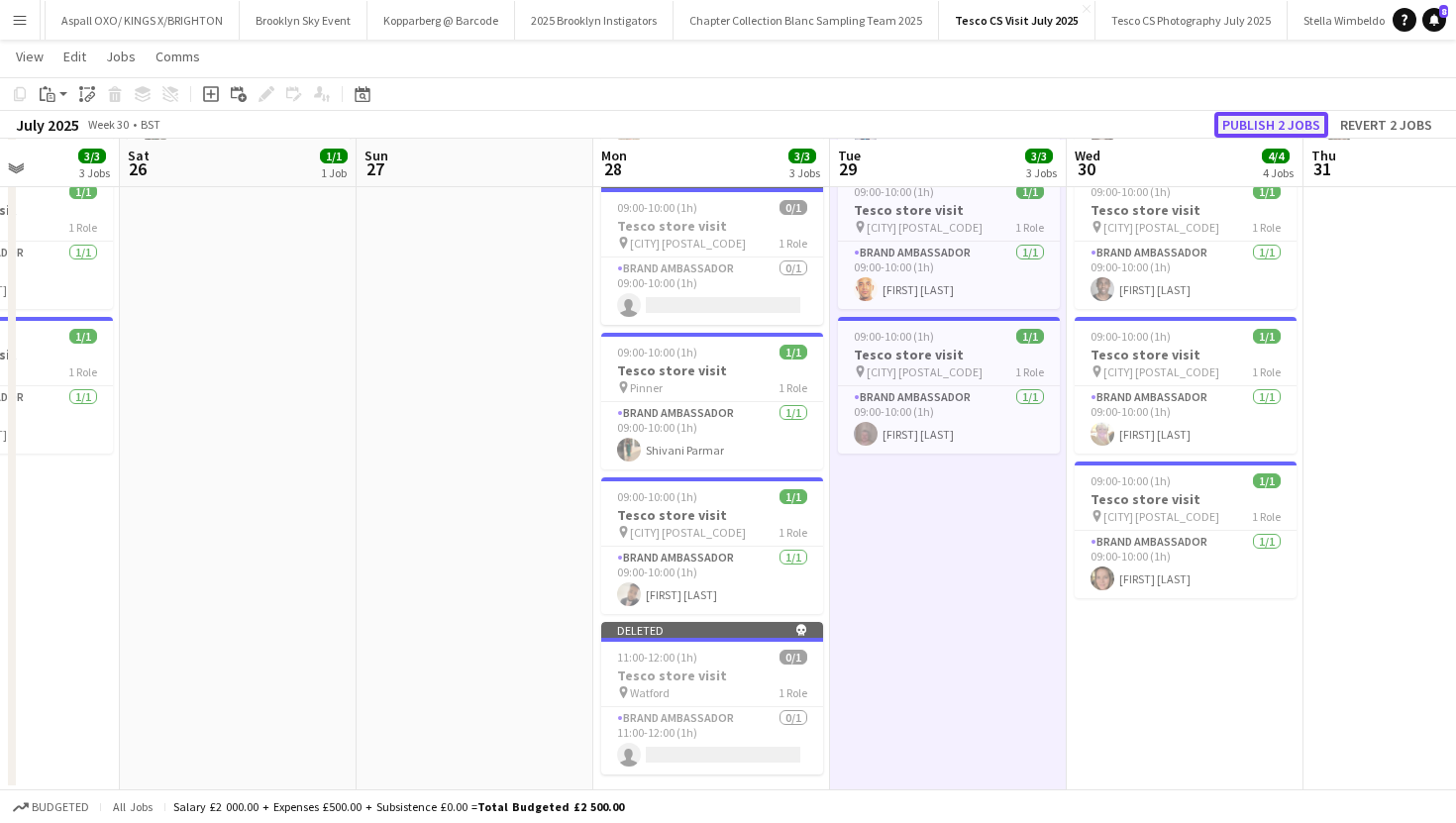 click on "Publish 2 jobs" 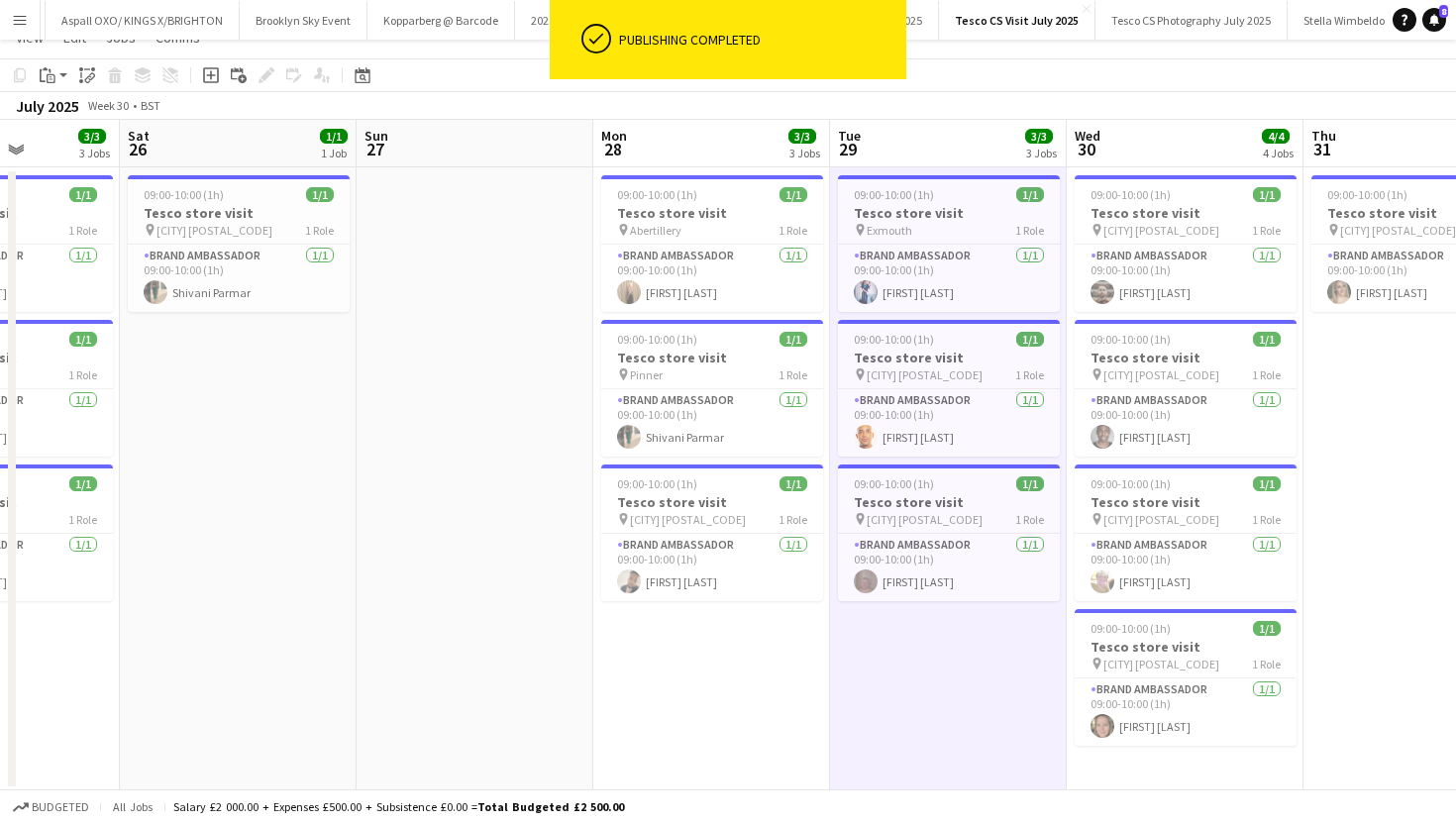 scroll, scrollTop: 0, scrollLeft: 0, axis: both 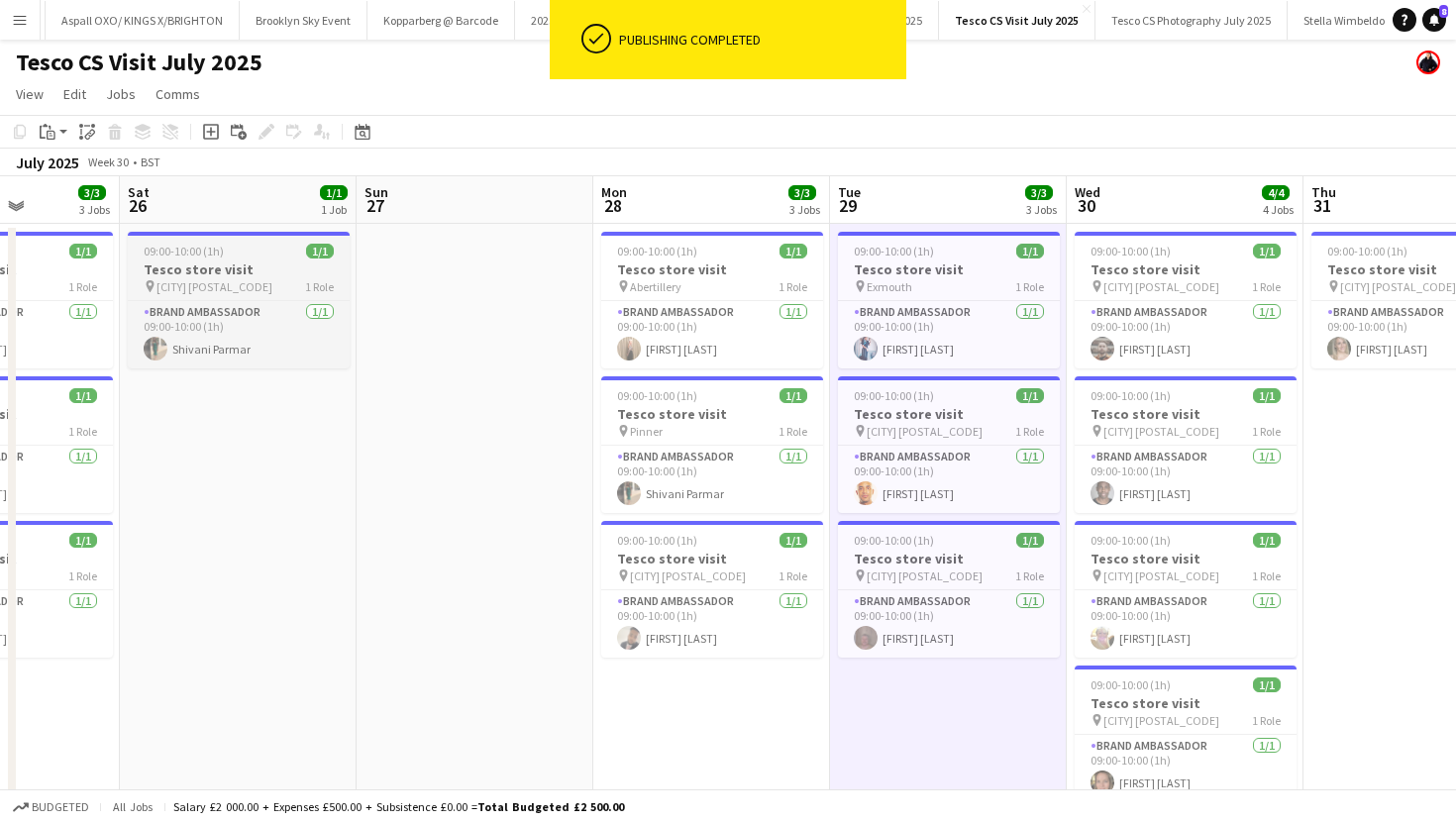 click on "pin
Hatfield AL9   1 Role" at bounding box center (239, 286) 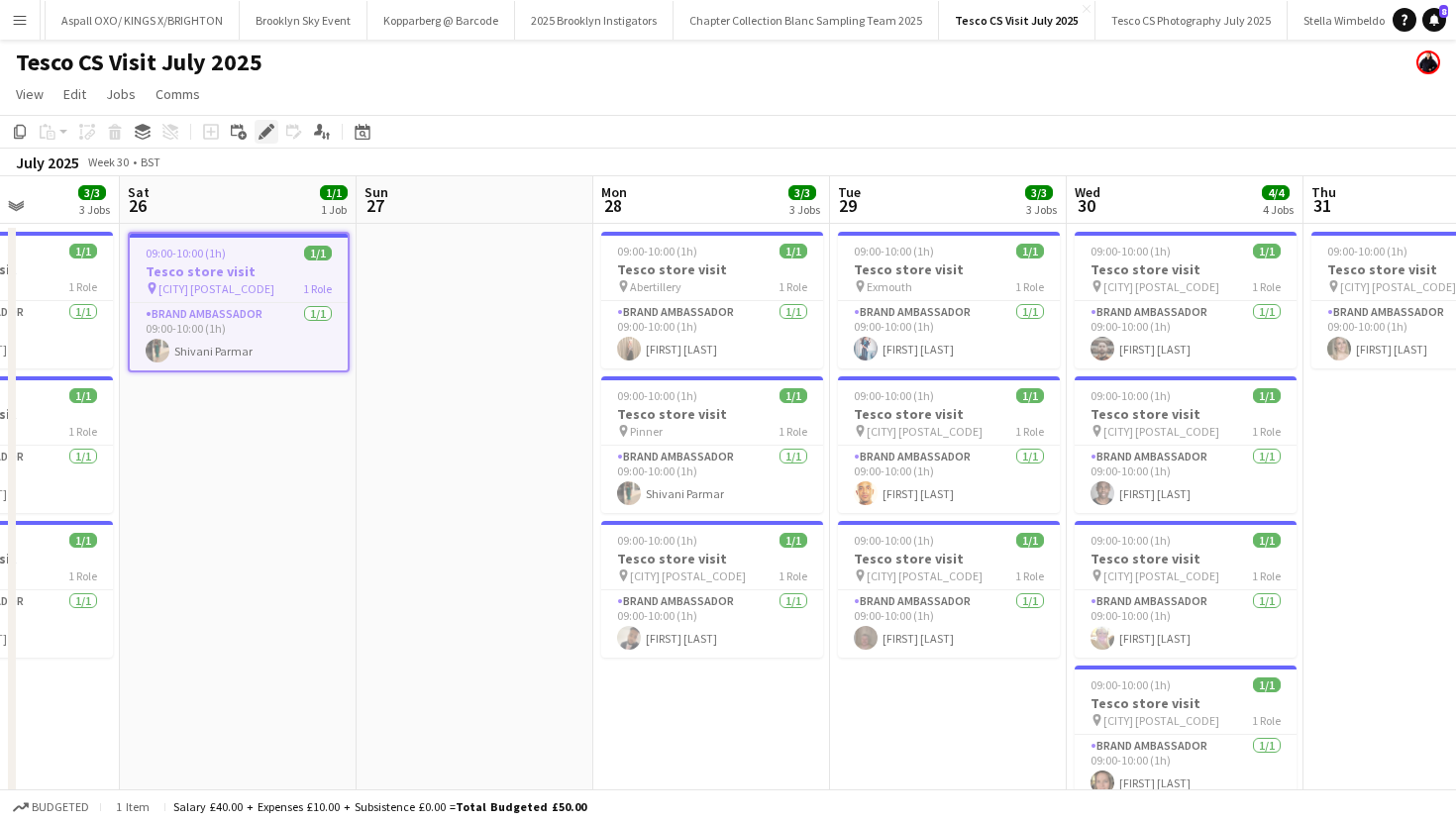 click 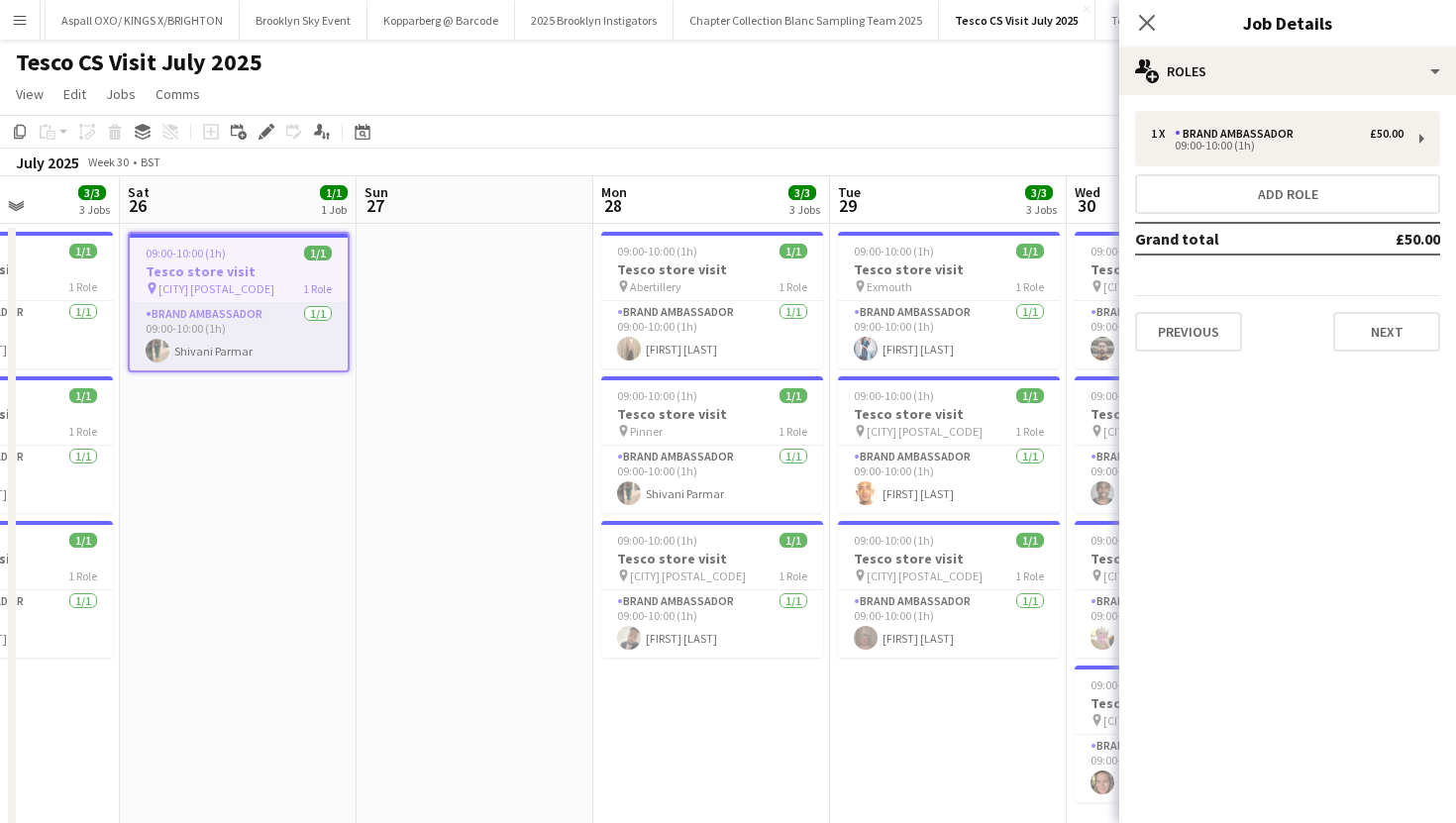 click on "Brand Ambassador   1/1   09:00-10:00 (1h)
Shivani Parmar" at bounding box center [239, 337] 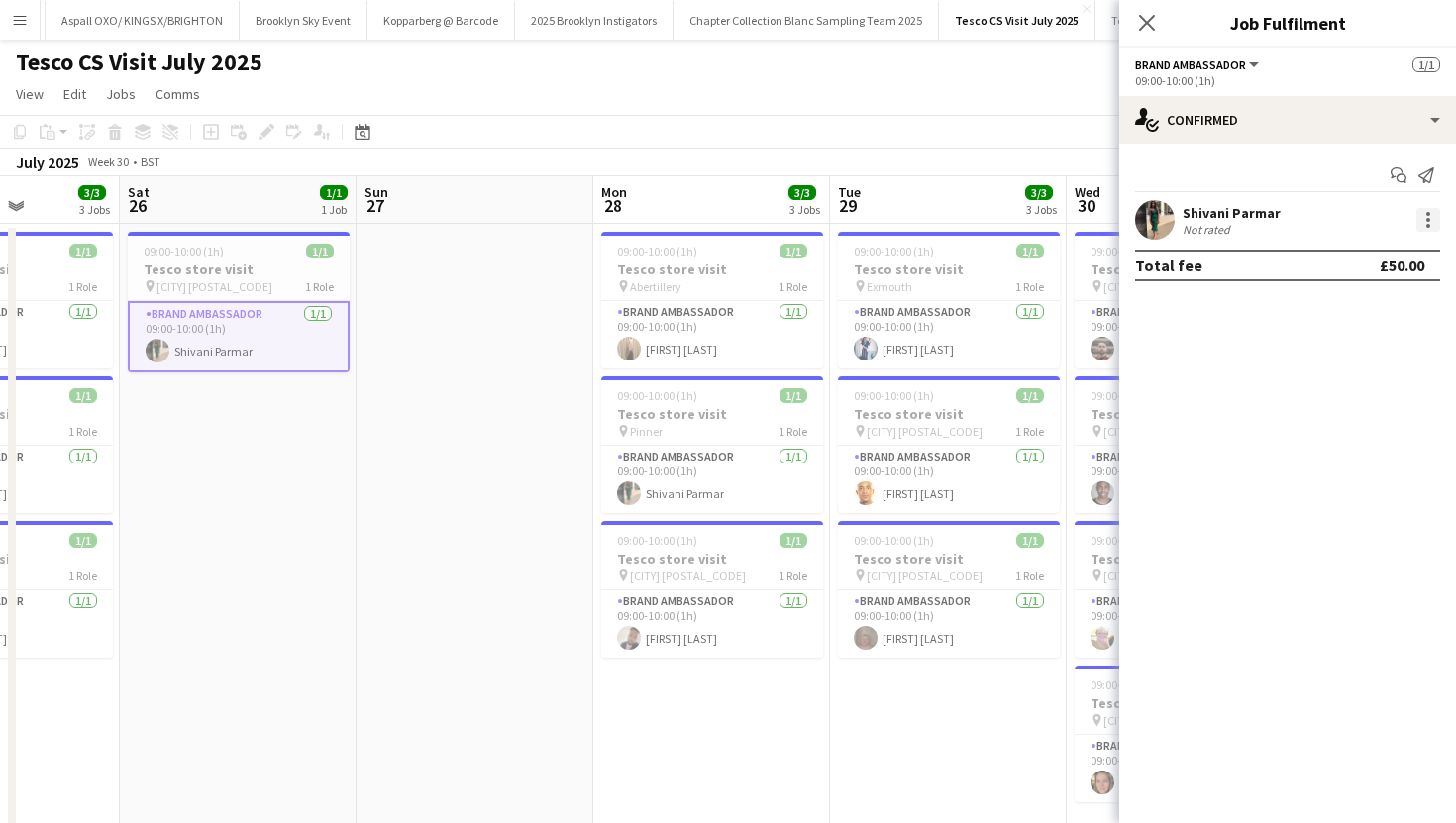 click at bounding box center [1428, 220] 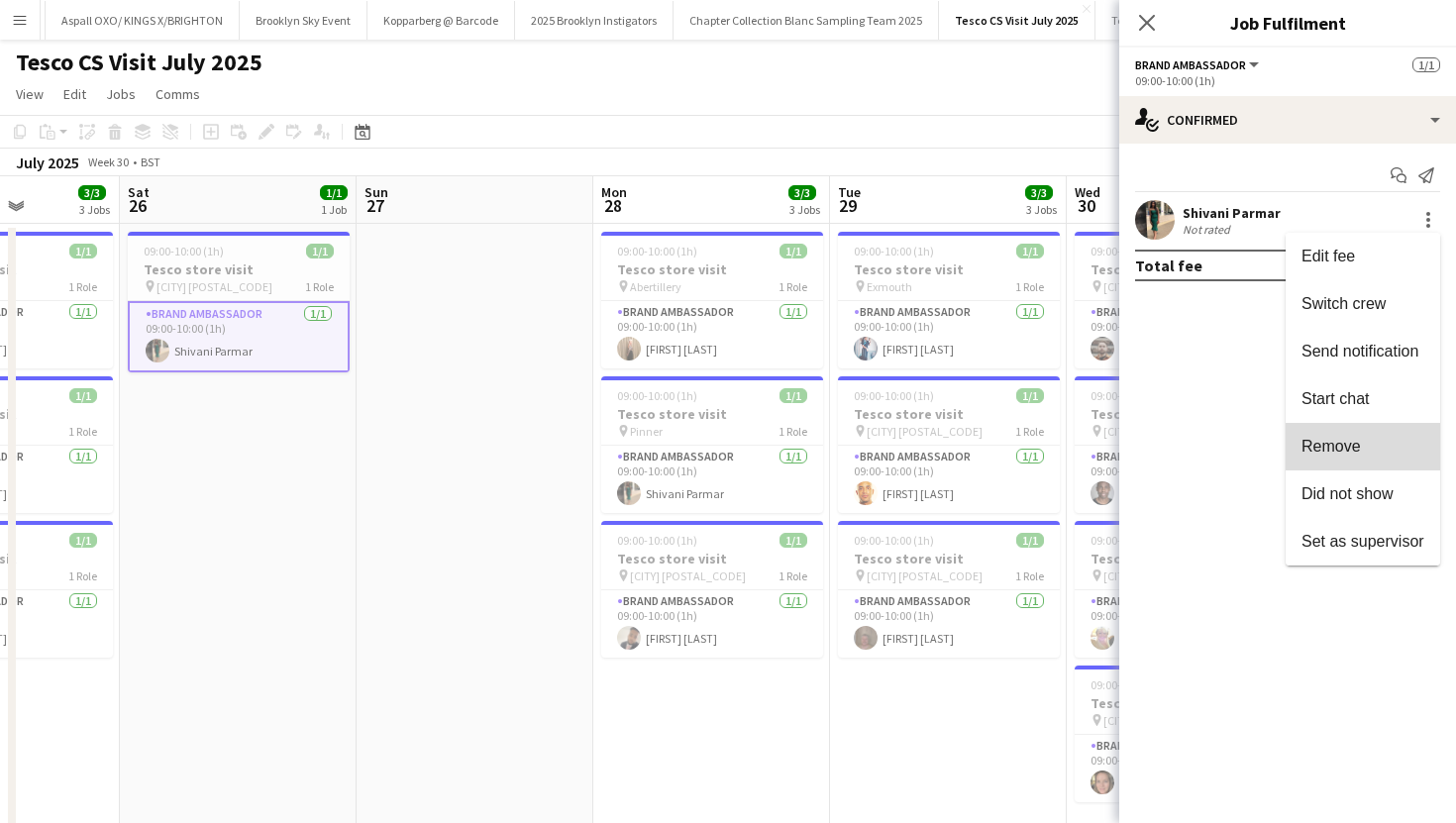 click on "Remove" at bounding box center [1363, 447] 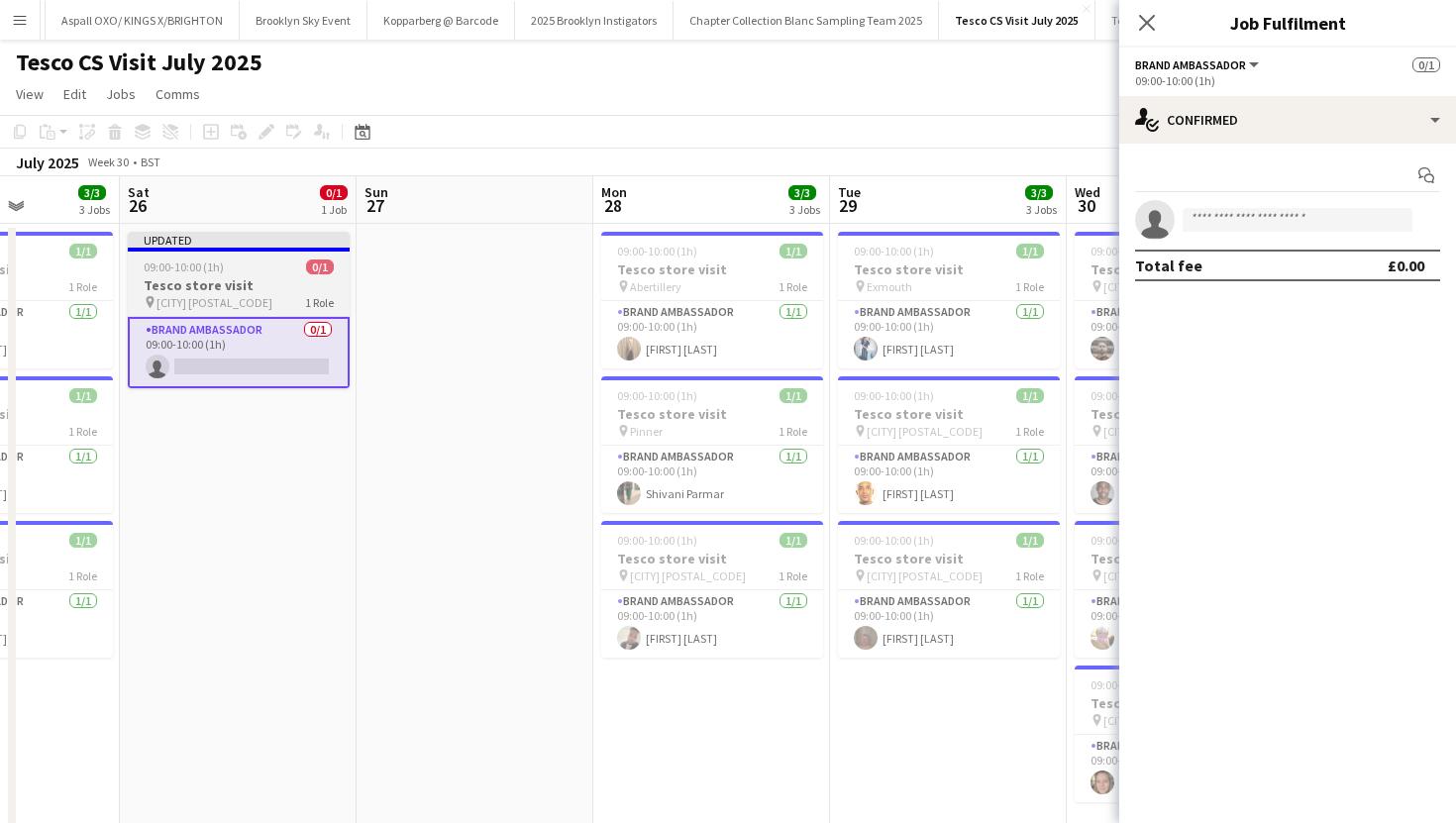 click at bounding box center [239, 250] 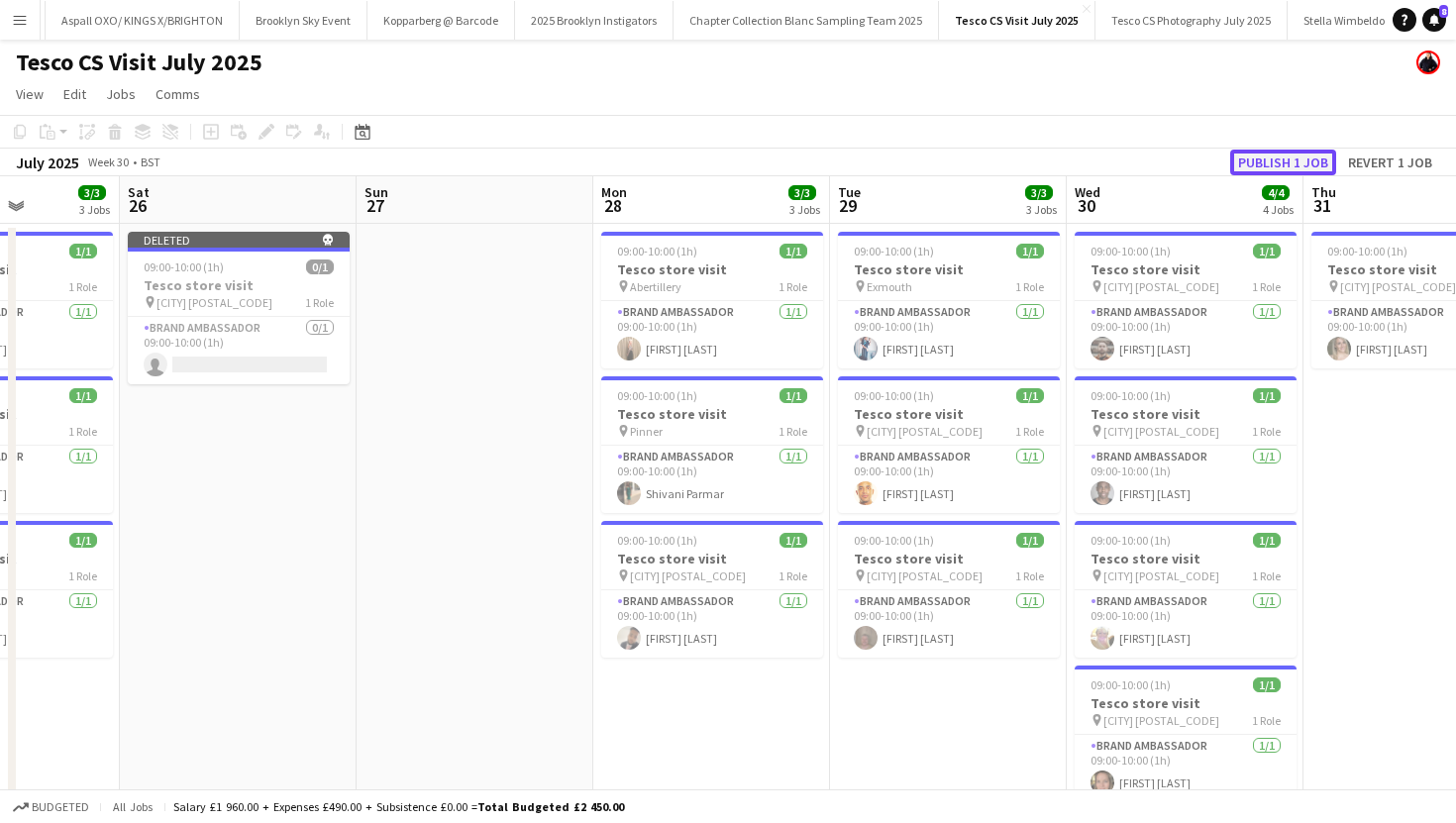 click on "Publish 1 job" 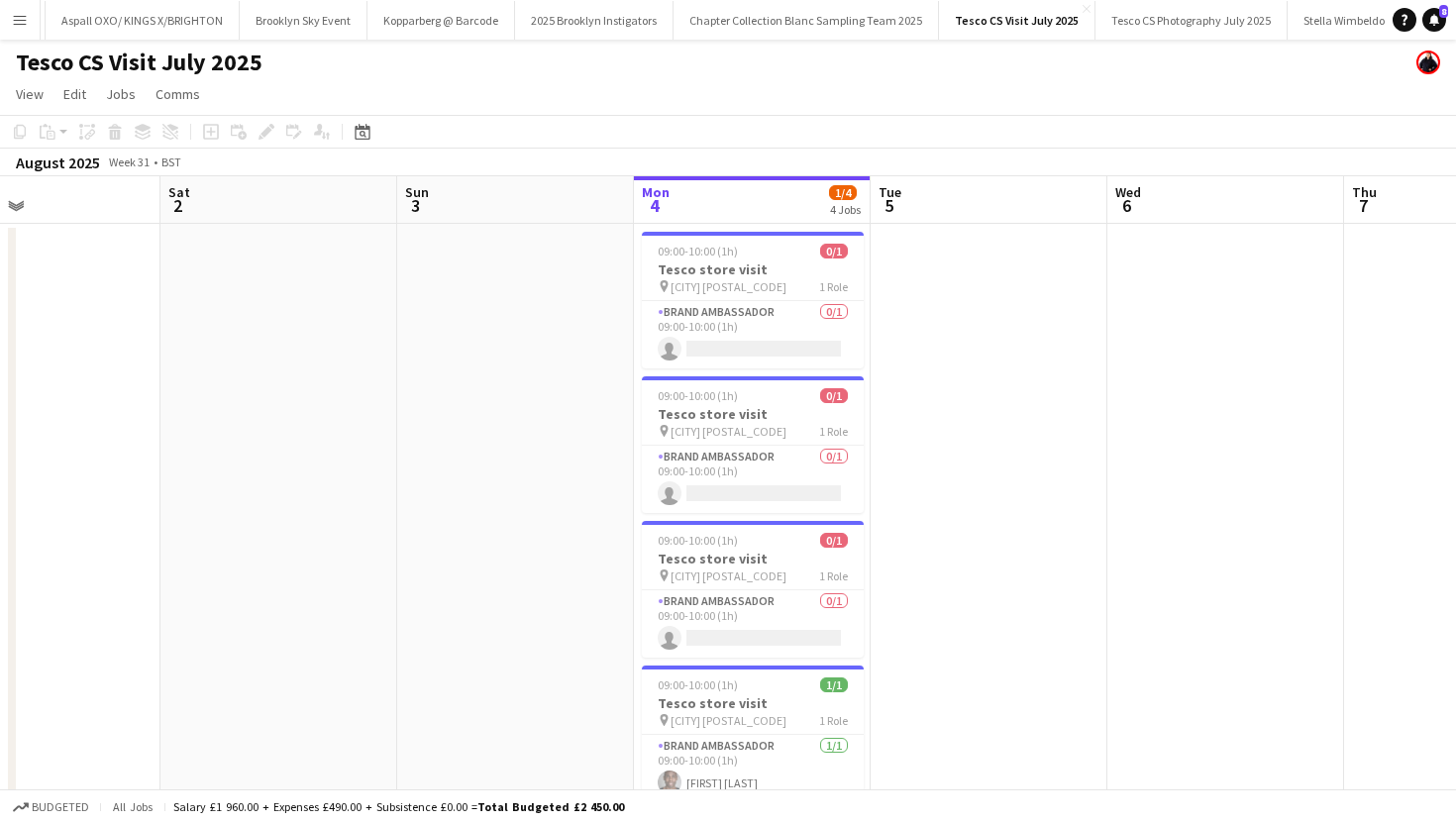 scroll, scrollTop: 0, scrollLeft: 796, axis: horizontal 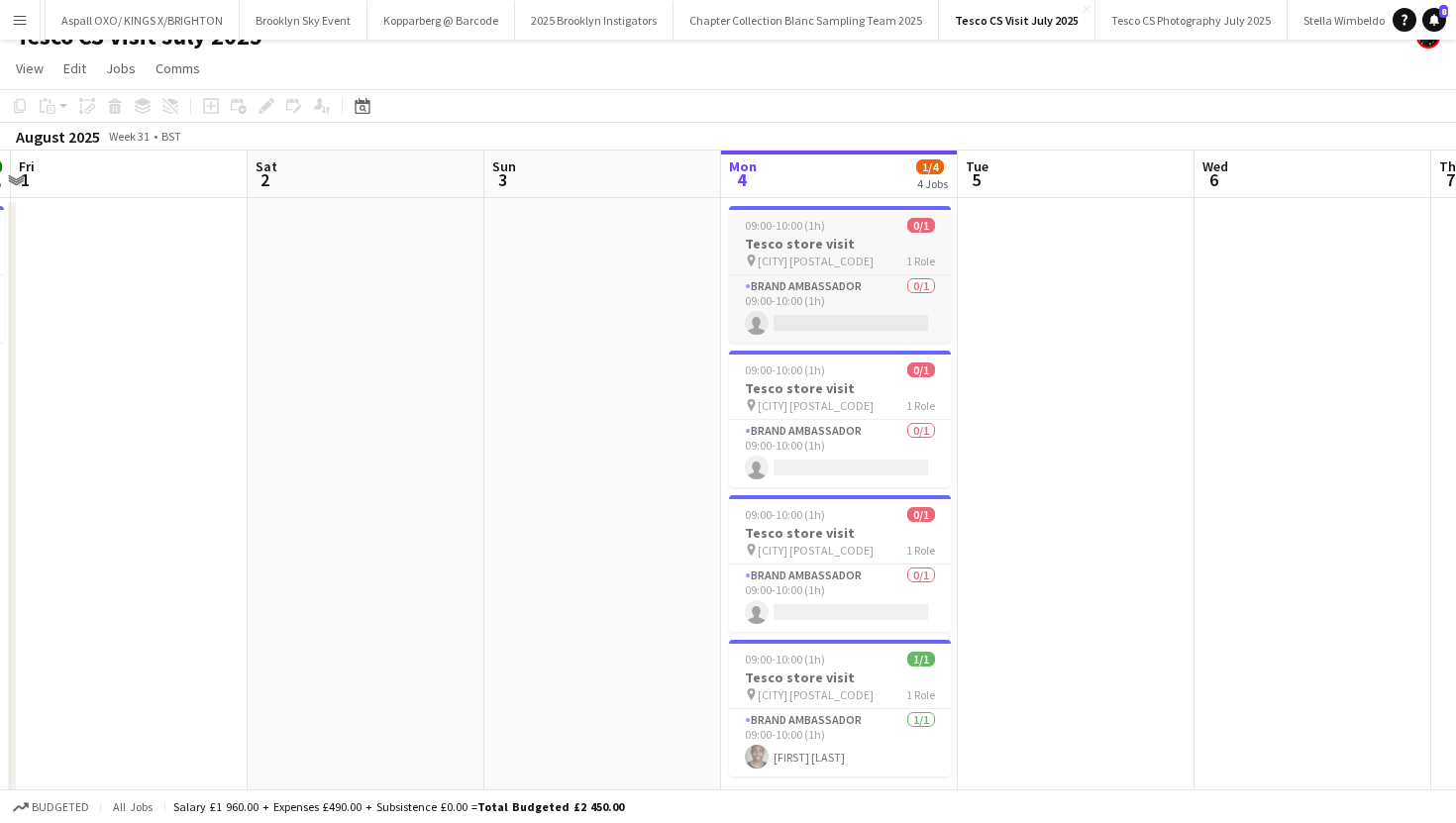 click on "09:00-10:00 (1h)    0/1" at bounding box center [840, 225] 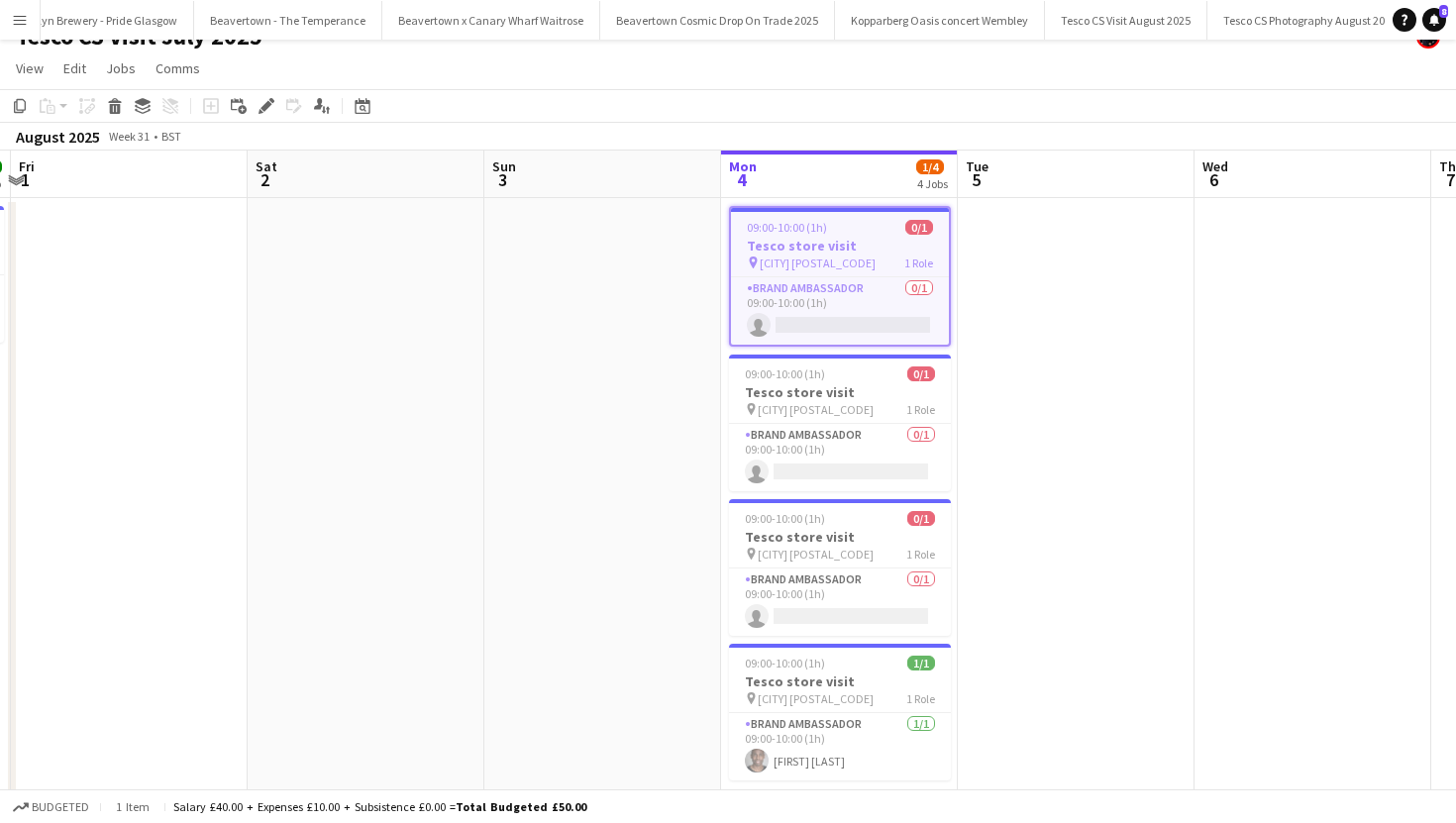 scroll, scrollTop: 0, scrollLeft: 3576, axis: horizontal 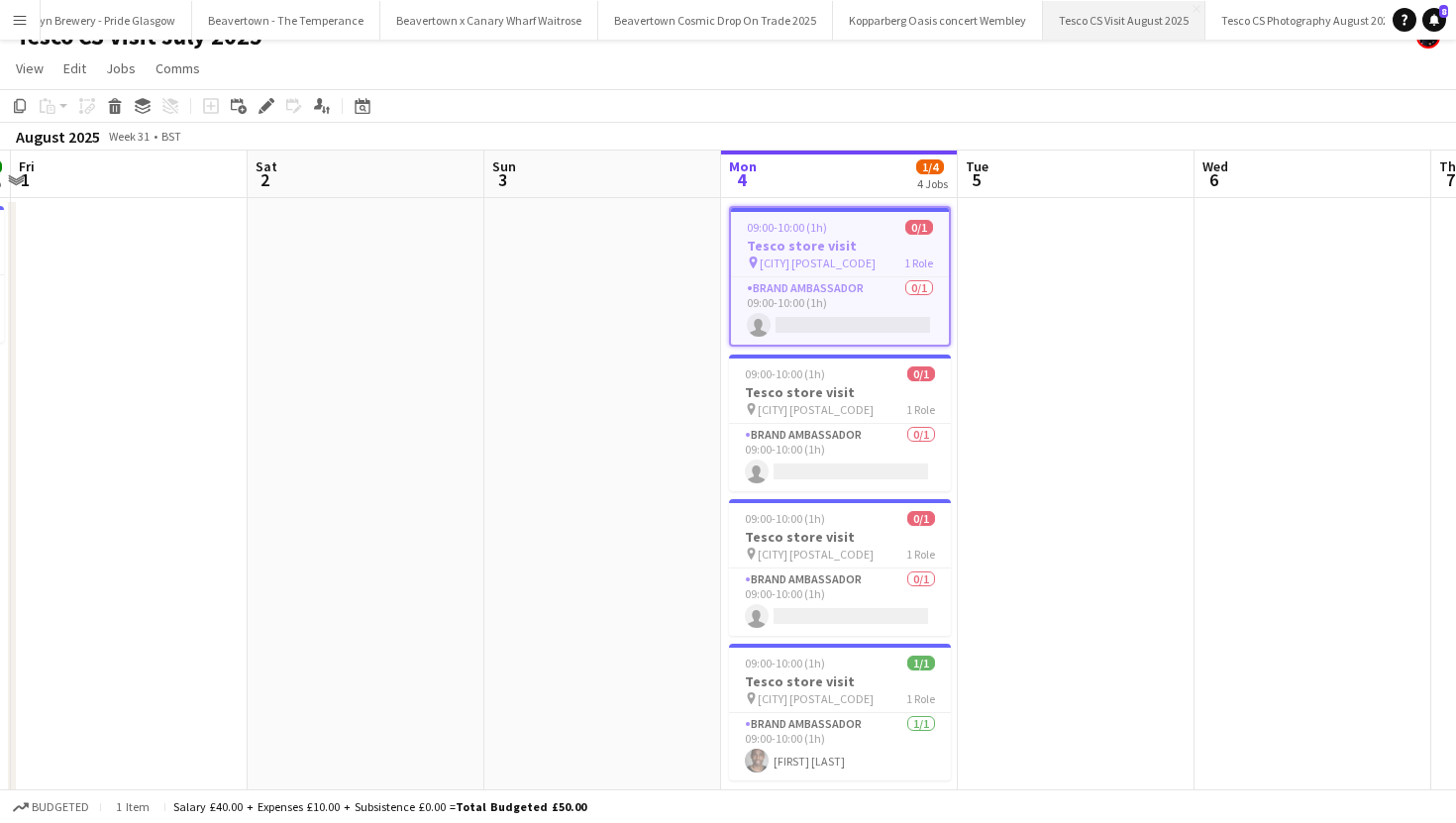 click on "Tesco CS Visit August 2025
Close" at bounding box center (1124, 20) 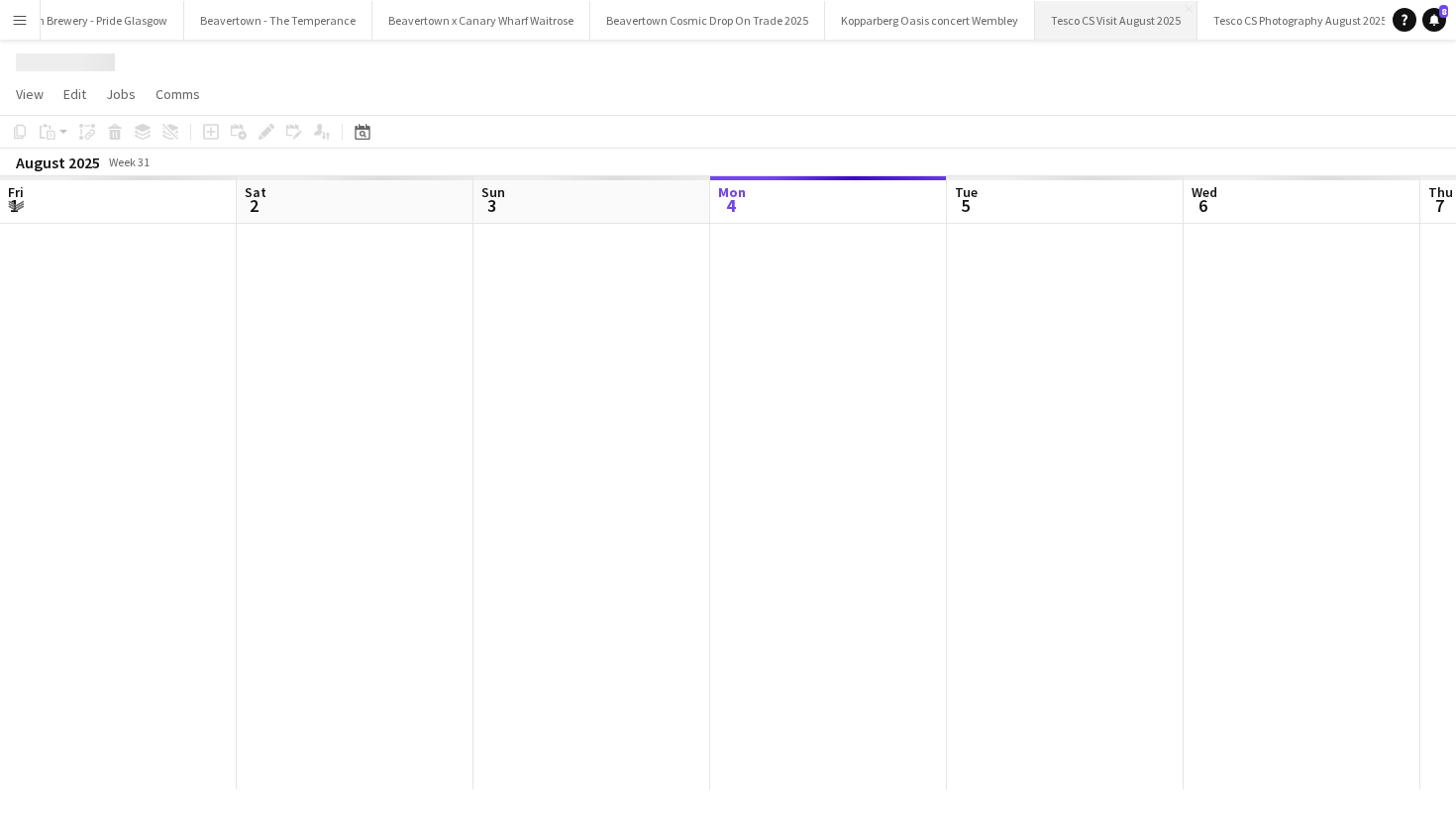 scroll, scrollTop: 0, scrollLeft: 0, axis: both 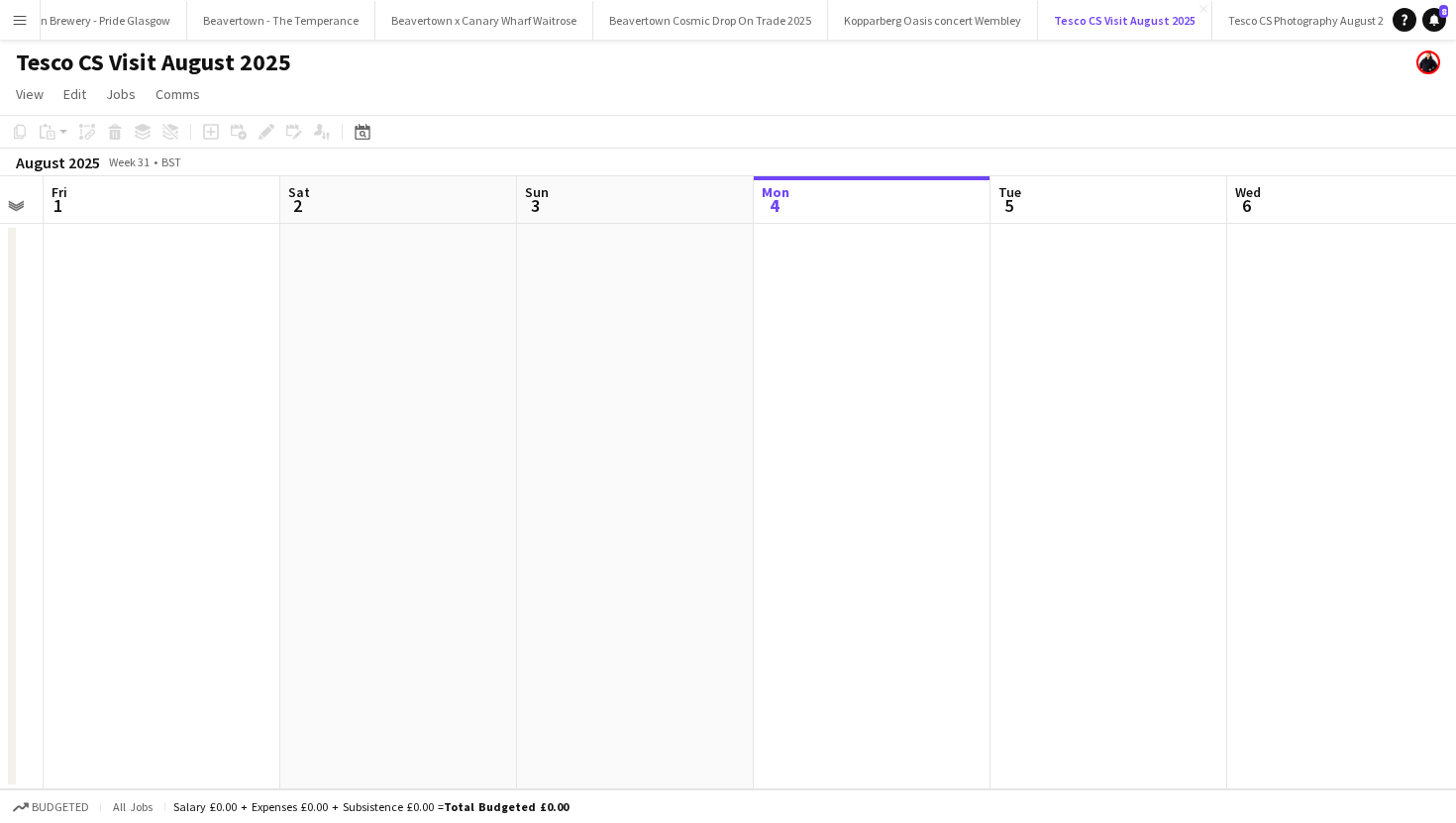 type 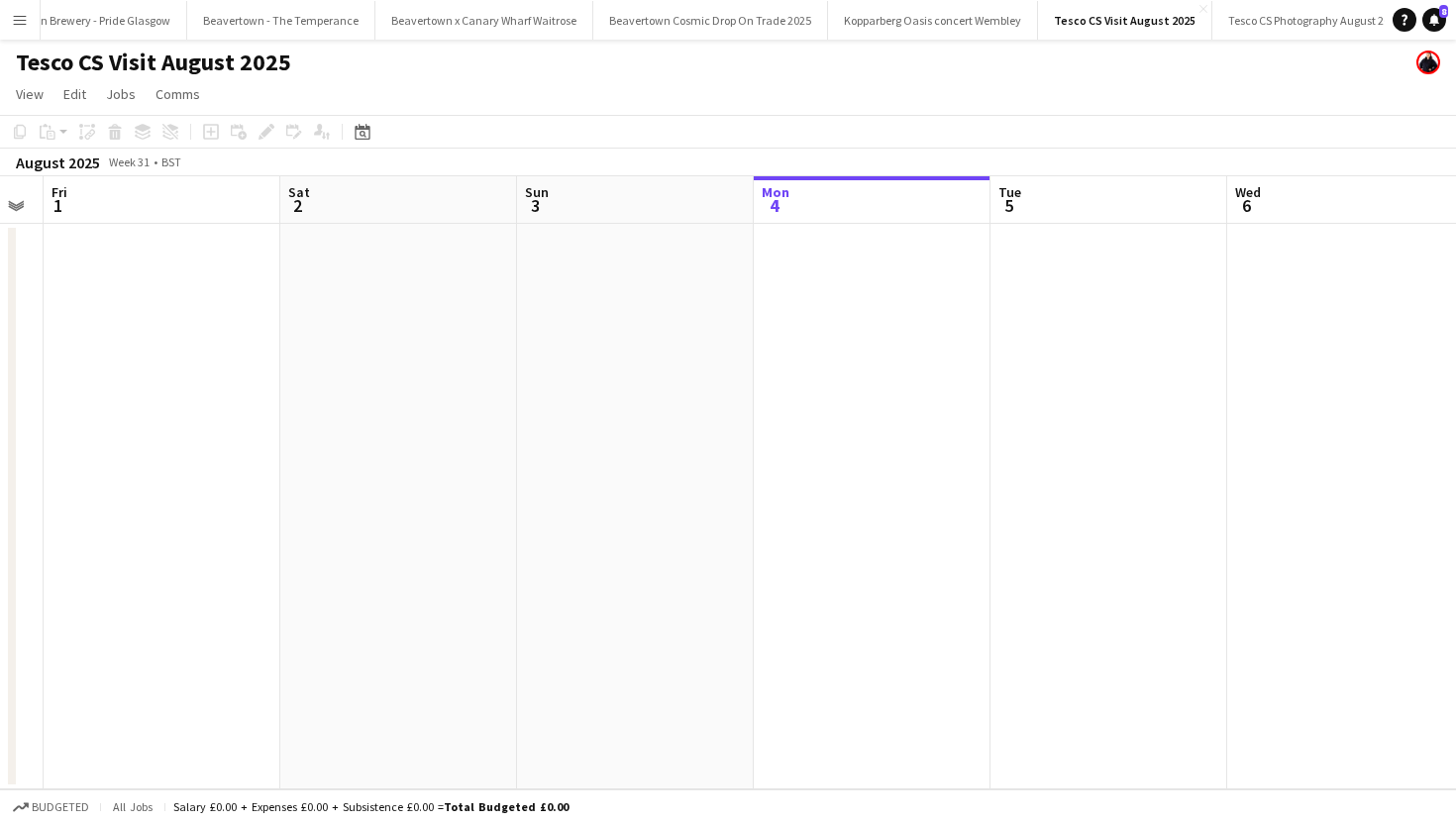click at bounding box center [872, 506] 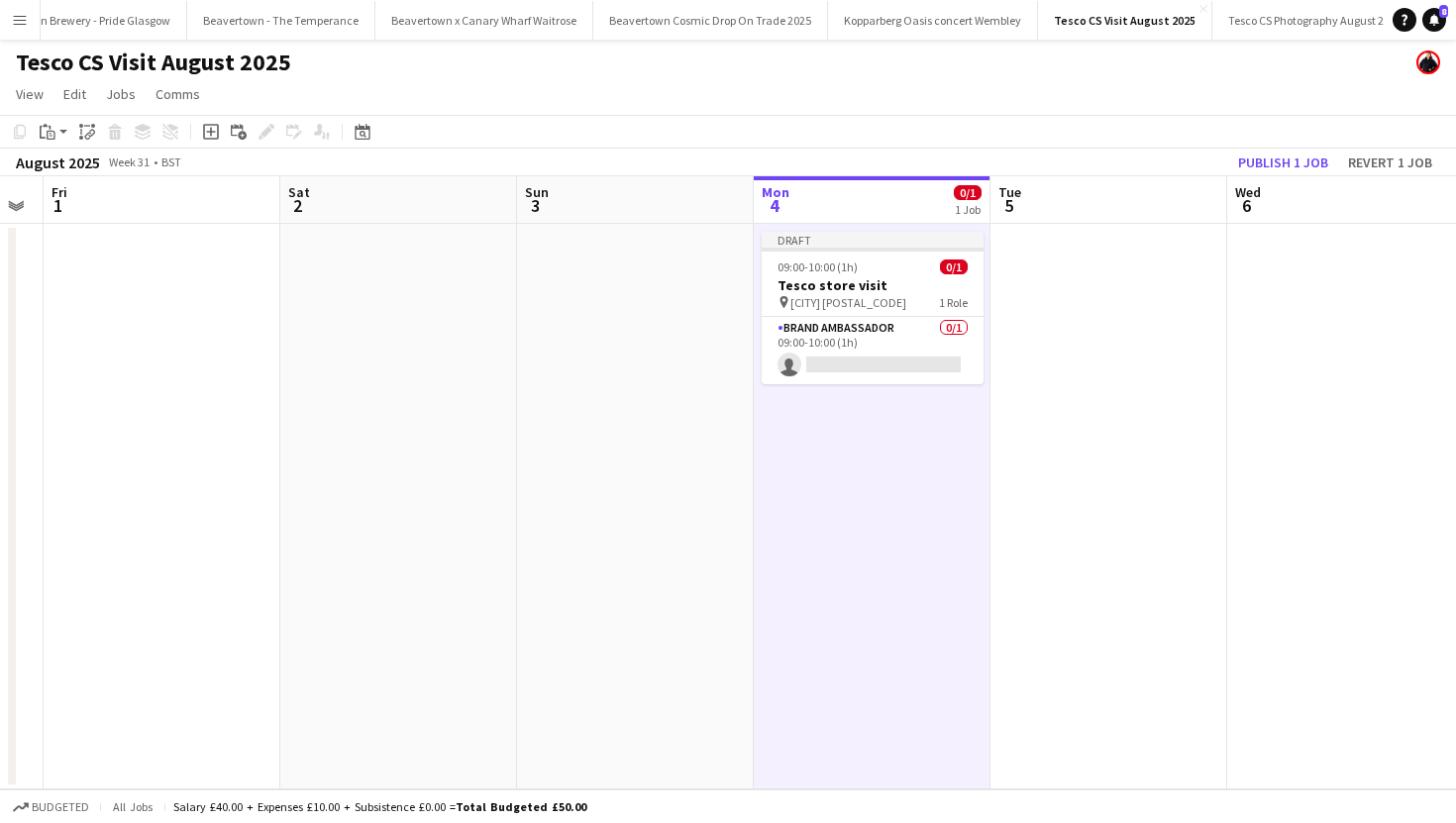click on "Draft   09:00-10:00 (1h)    0/1   Tesco store visit
pin
London E15 1JA   1 Role   Brand Ambassador   0/1   09:00-10:00 (1h)
single-neutral-actions" at bounding box center [872, 506] 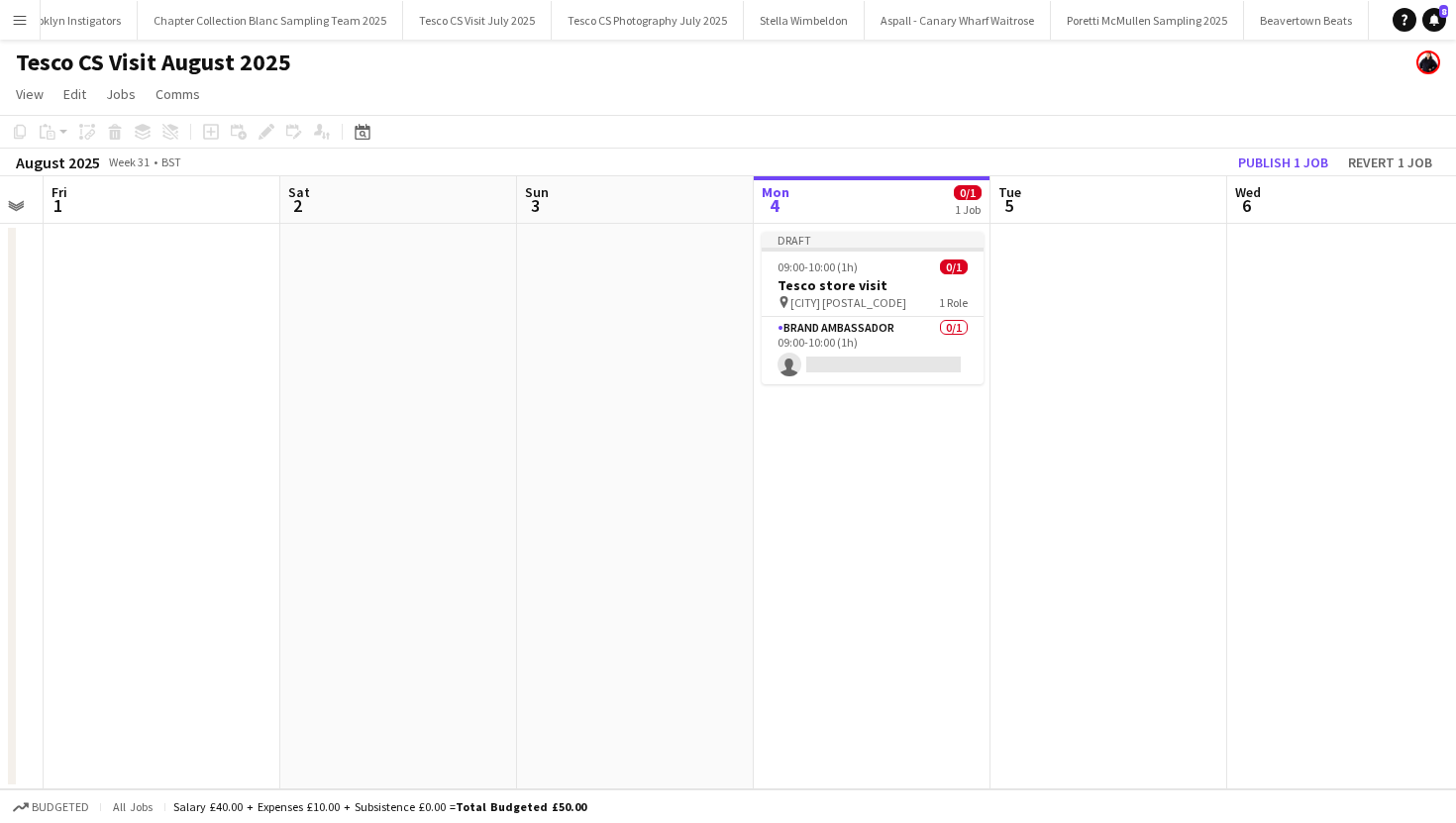scroll, scrollTop: 0, scrollLeft: 2253, axis: horizontal 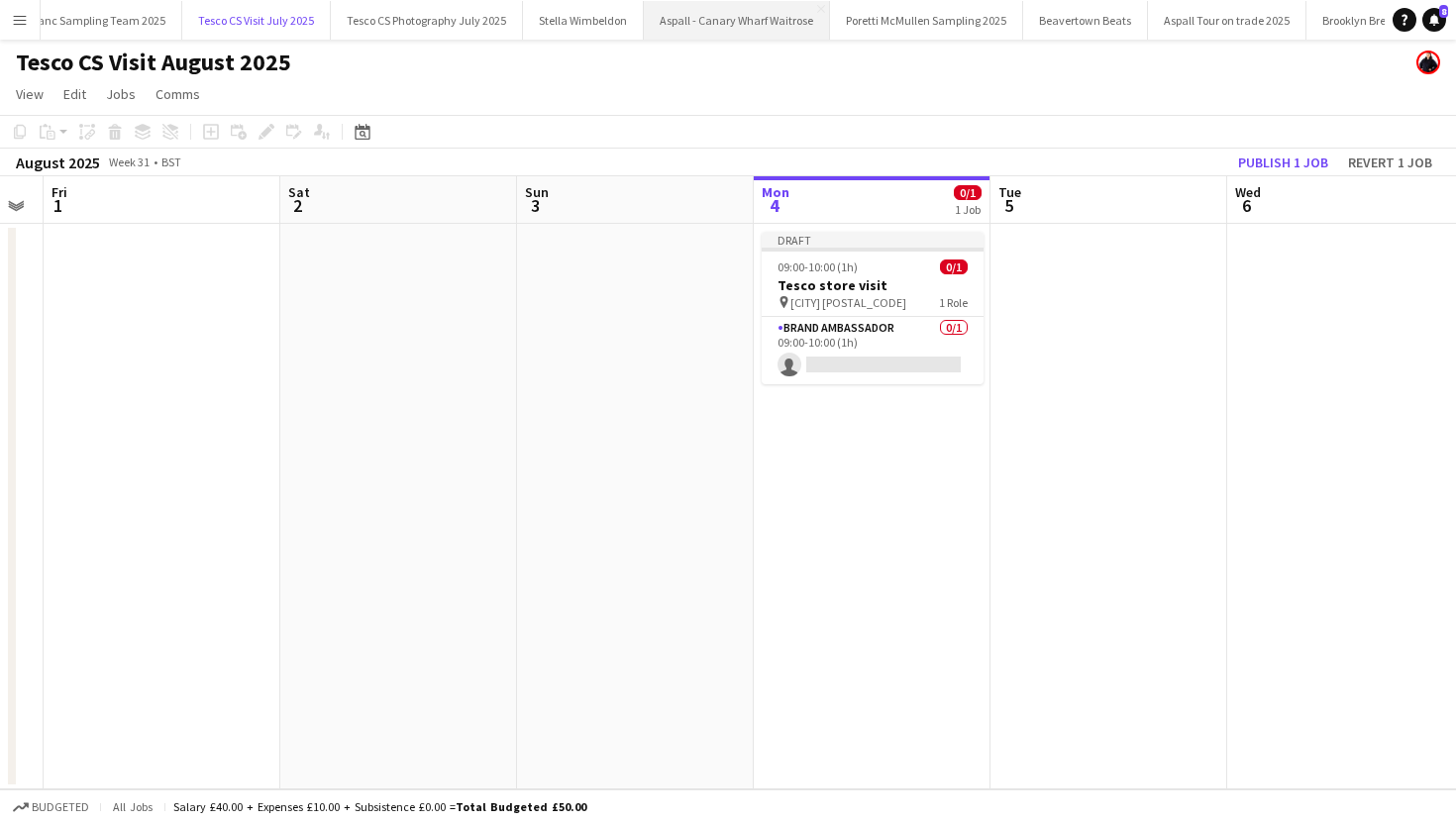 drag, startPoint x: 218, startPoint y: 23, endPoint x: 623, endPoint y: 38, distance: 405.27768 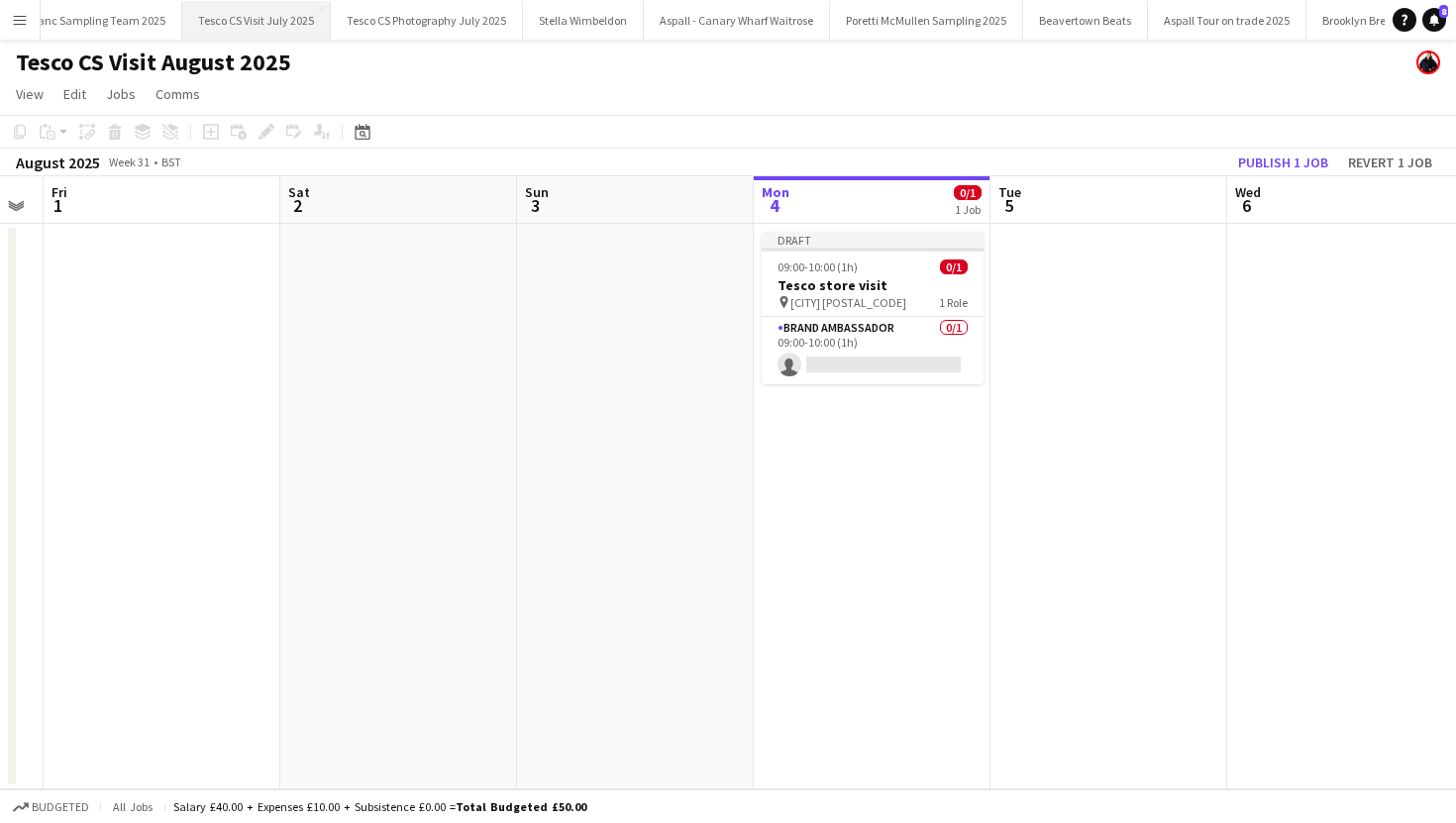 click on "Tesco CS Visit July 2025
Close" at bounding box center [257, 20] 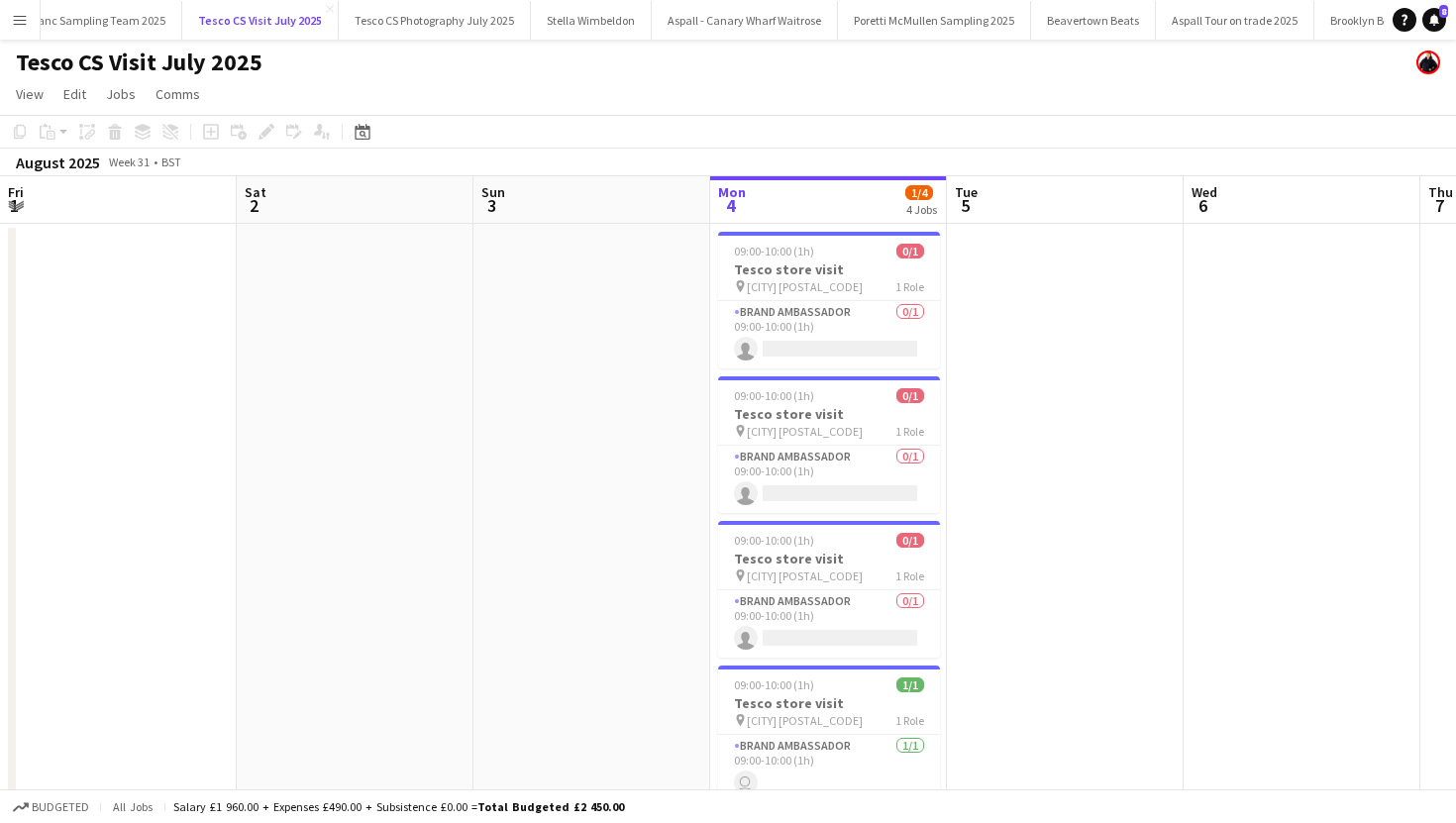 scroll, scrollTop: 0, scrollLeft: 473, axis: horizontal 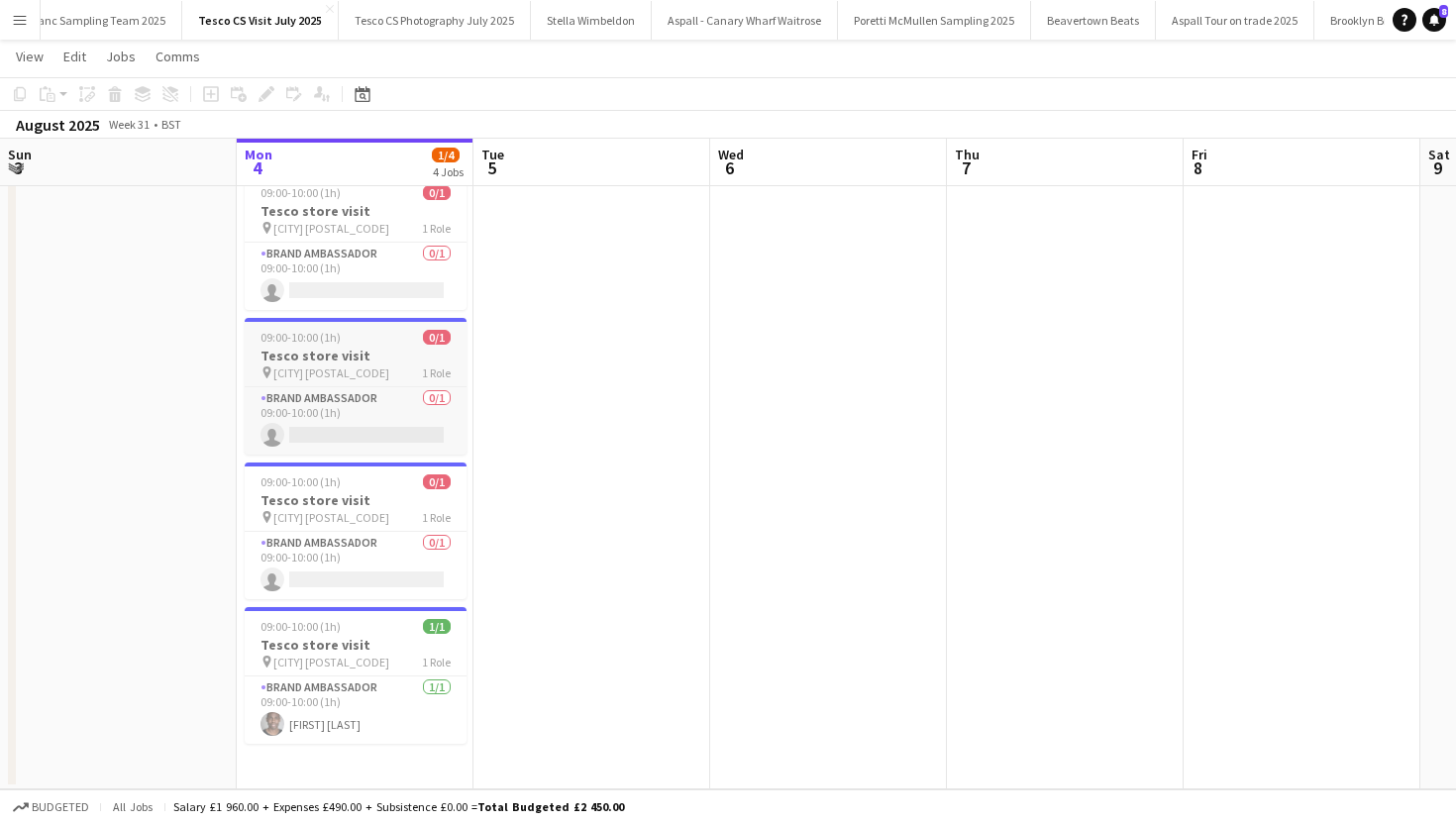 click on "pin
London E6 3PA   1 Role" at bounding box center [356, 372] 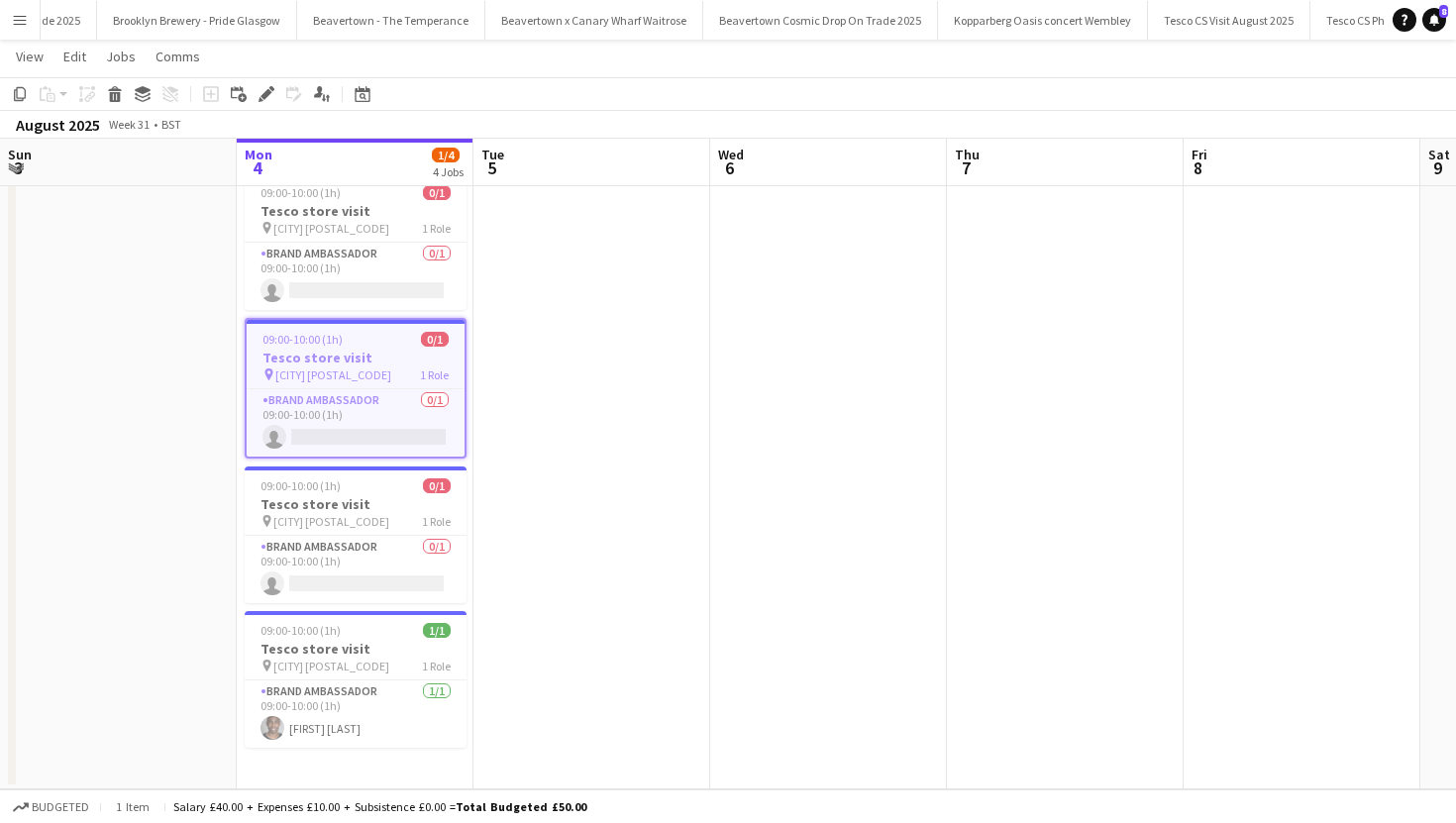 scroll, scrollTop: 0, scrollLeft: 3576, axis: horizontal 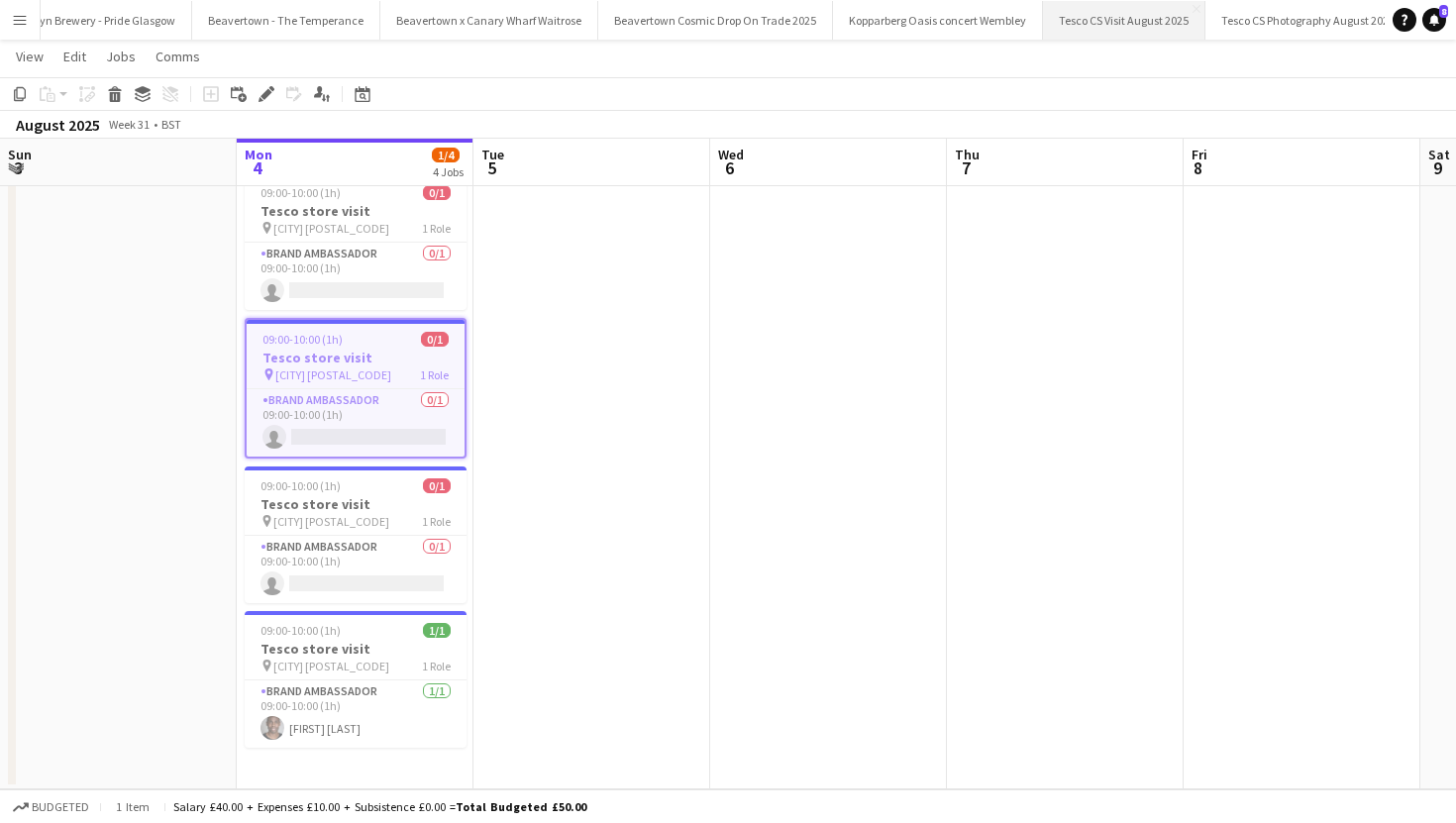 click on "Tesco CS Visit August 2025
Close" at bounding box center (1124, 20) 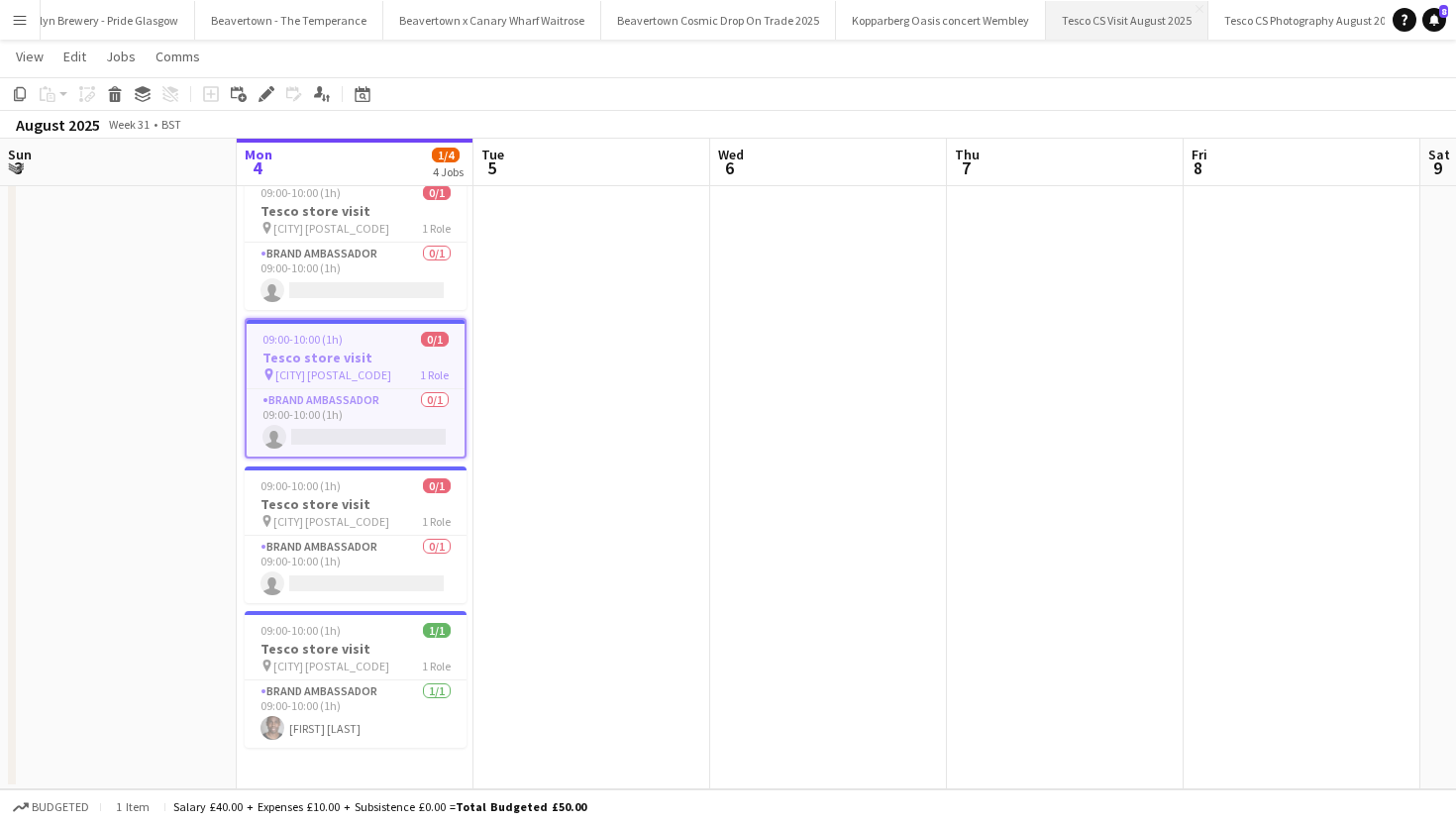 scroll, scrollTop: 0, scrollLeft: 0, axis: both 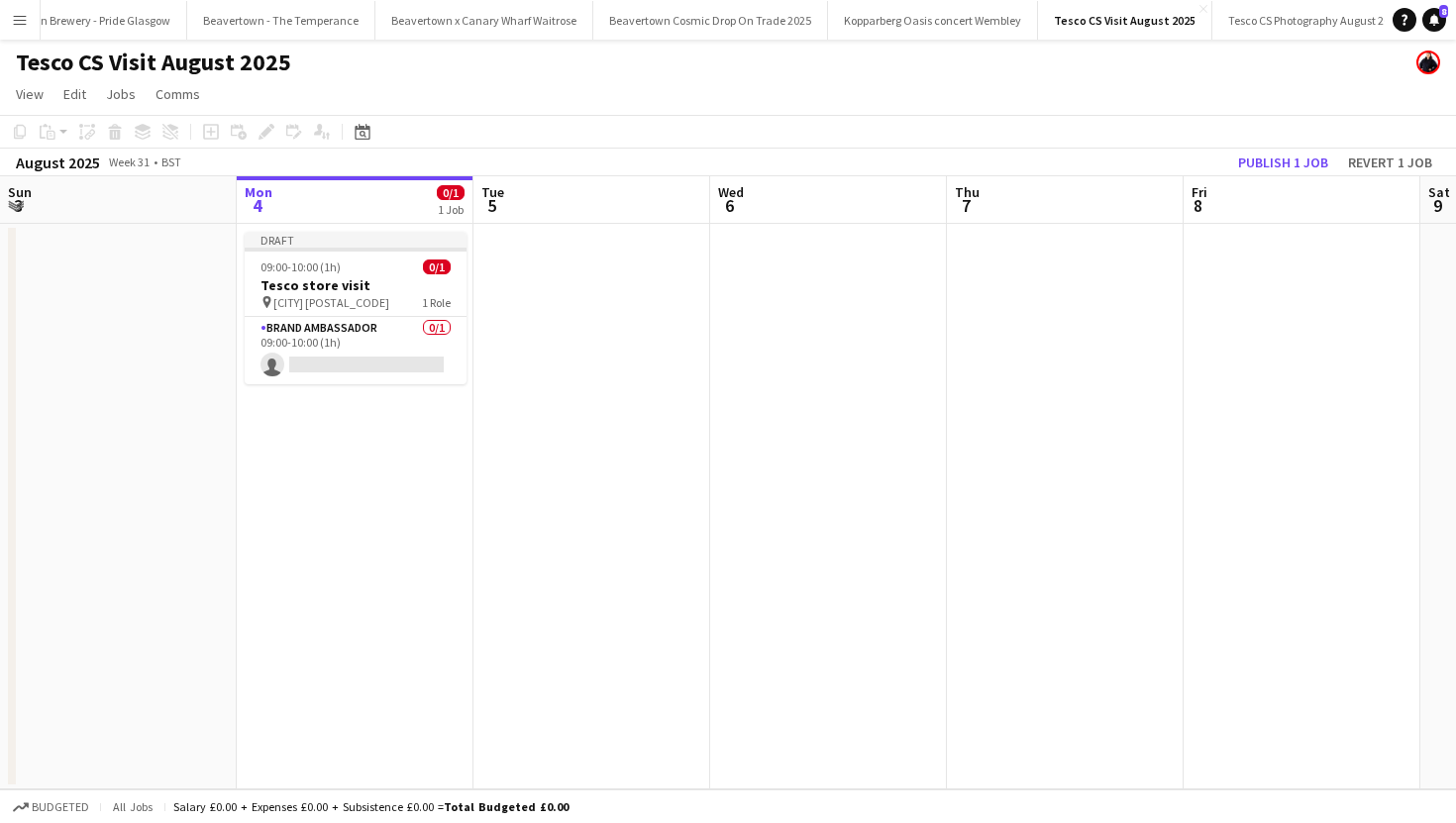 click on "Draft   09:00-10:00 (1h)    0/1   Tesco store visit
pin
London E15 1JA   1 Role   Brand Ambassador   0/1   09:00-10:00 (1h)
single-neutral-actions" at bounding box center (355, 506) 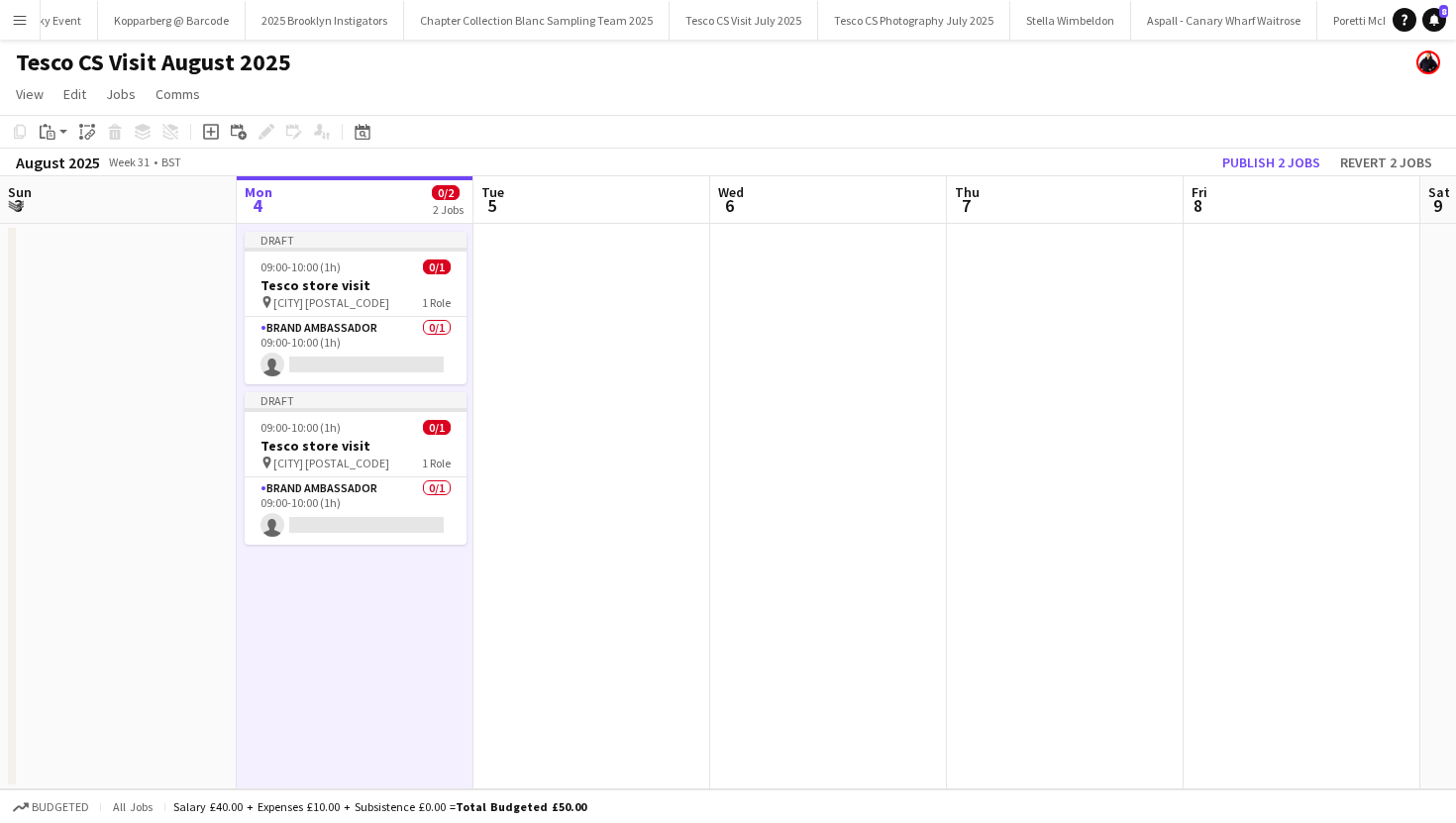 scroll, scrollTop: 0, scrollLeft: 1794, axis: horizontal 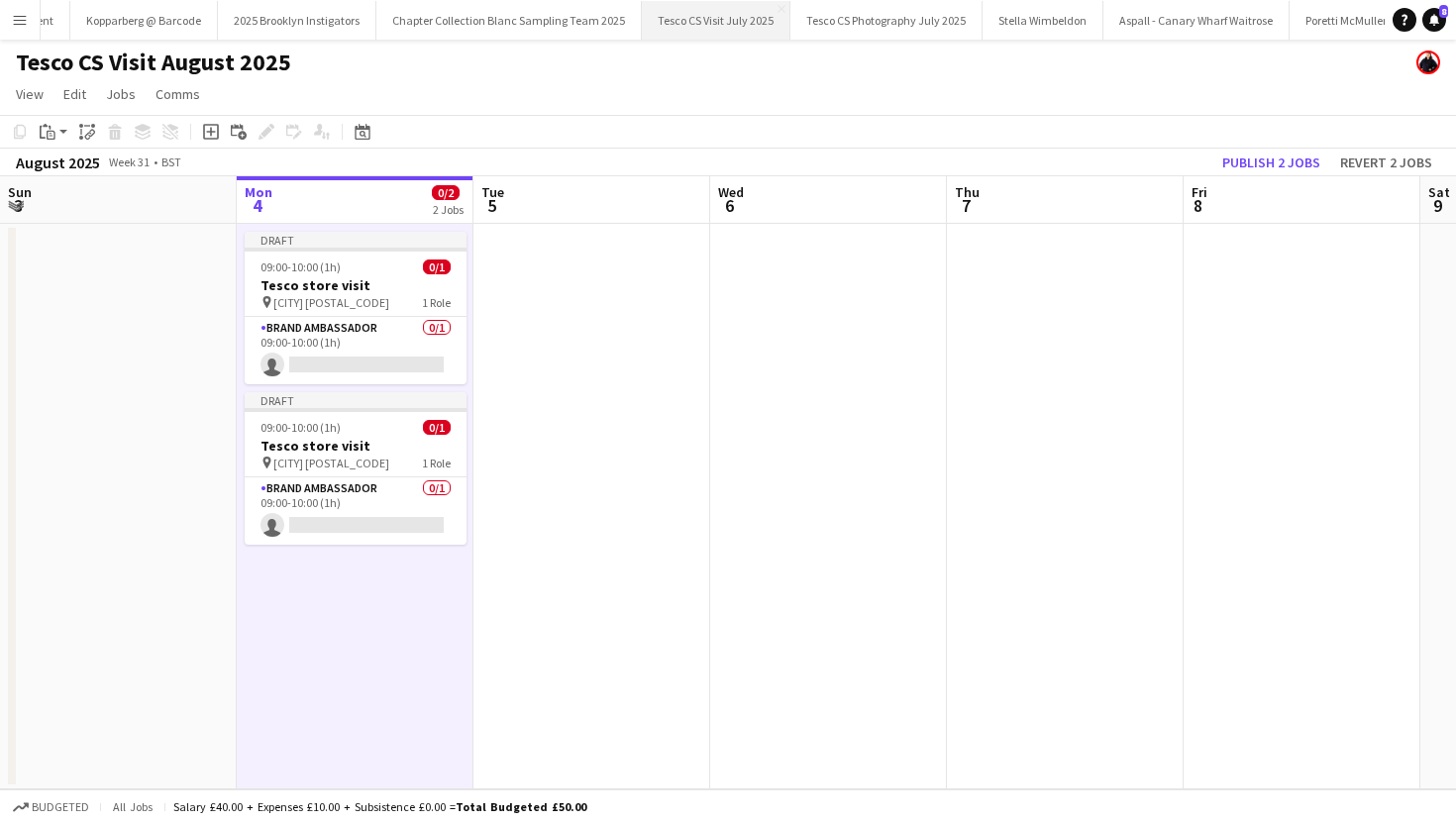 click on "Tesco CS Visit July 2025
Close" at bounding box center [716, 20] 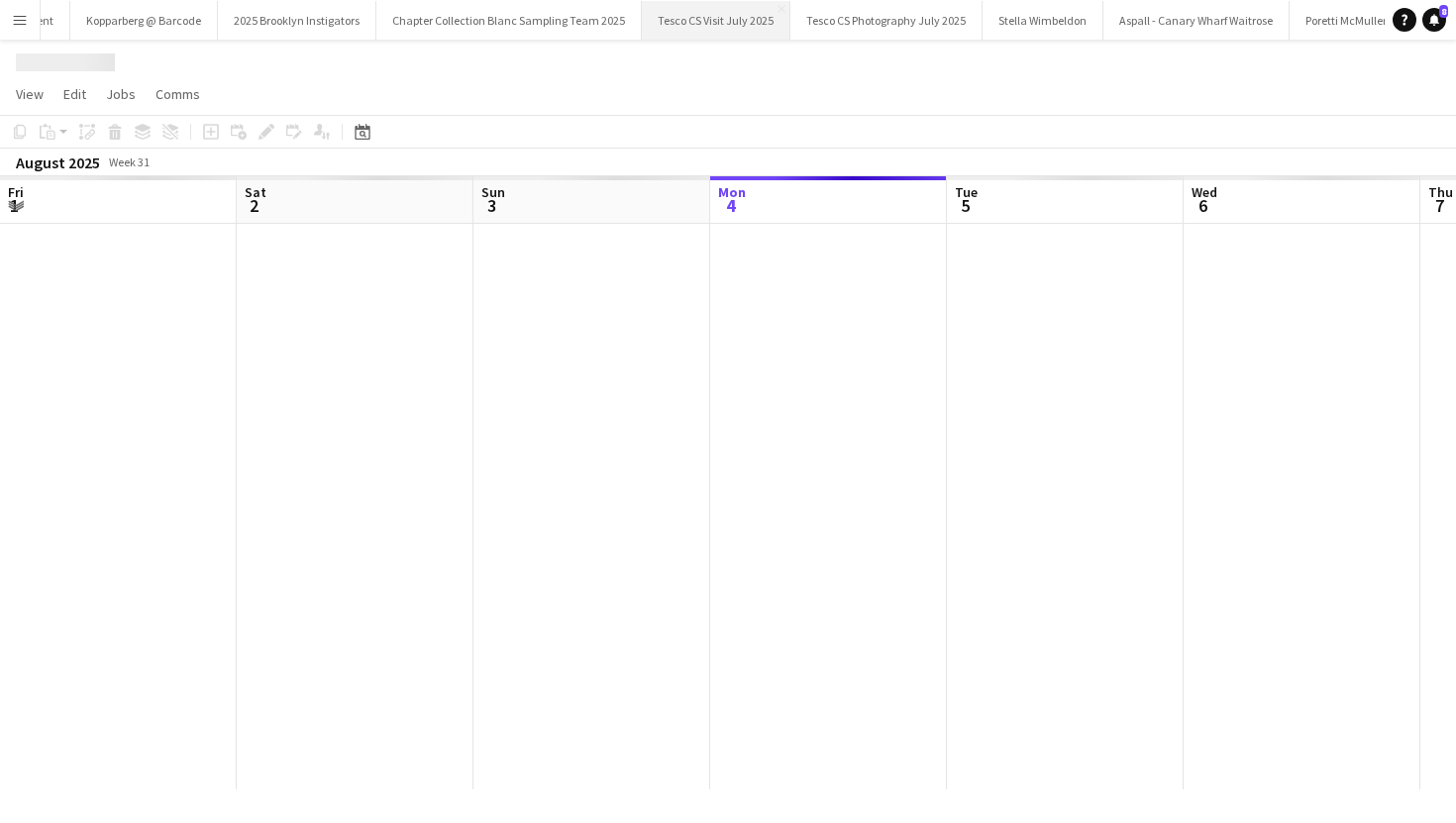 scroll, scrollTop: 0, scrollLeft: 473, axis: horizontal 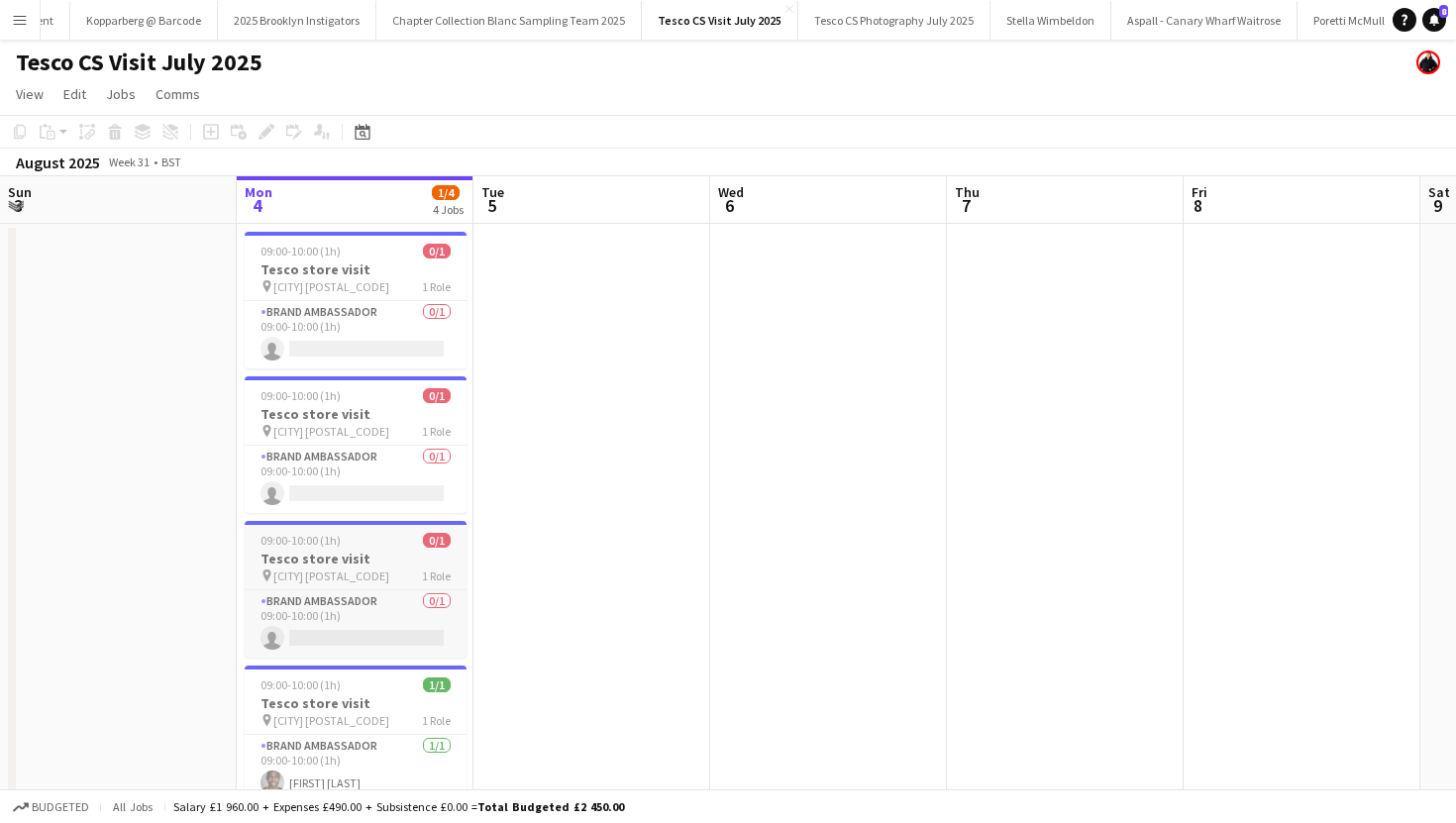 click on "Tesco store visit" at bounding box center [356, 559] 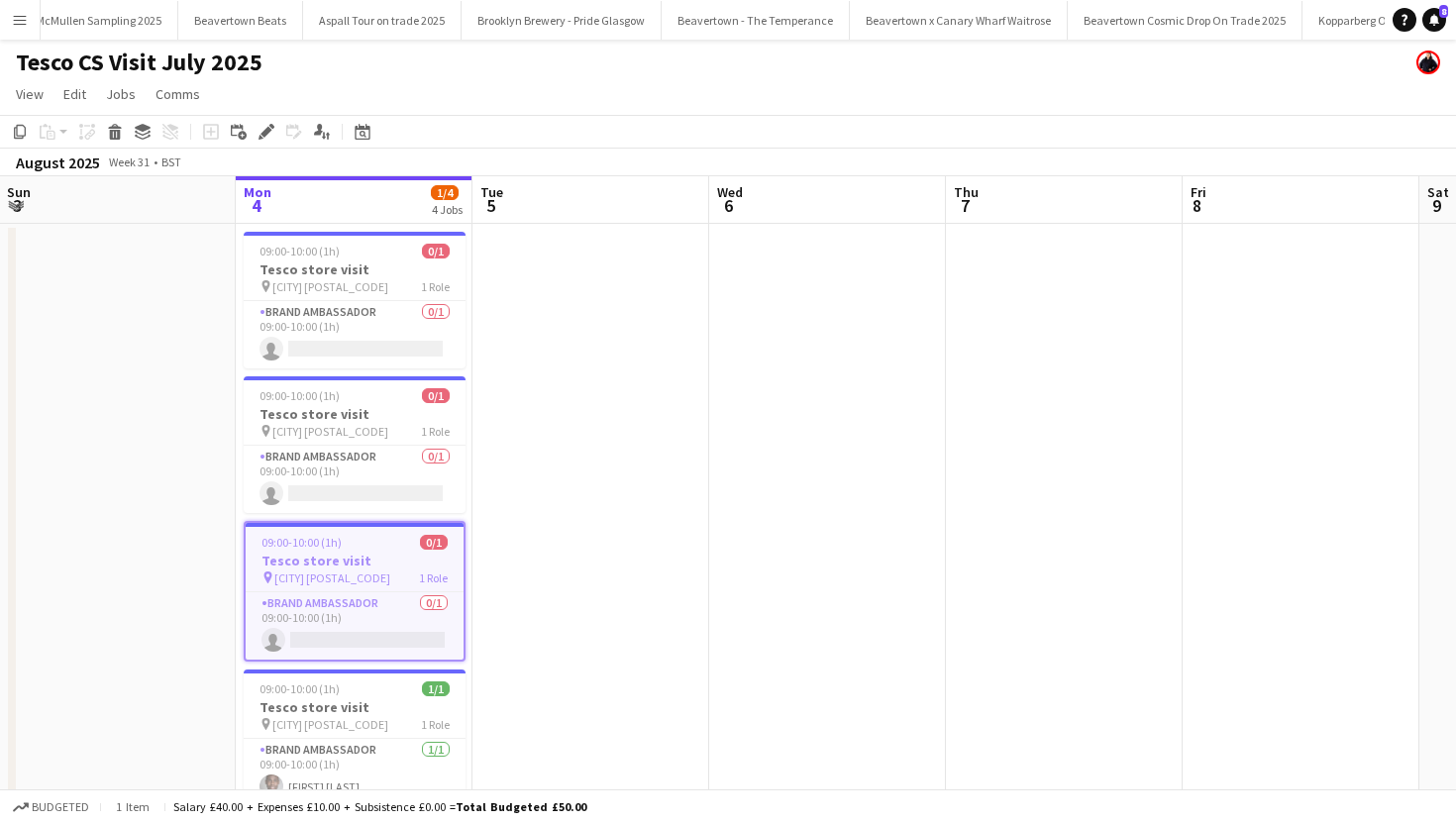 scroll, scrollTop: 0, scrollLeft: 3576, axis: horizontal 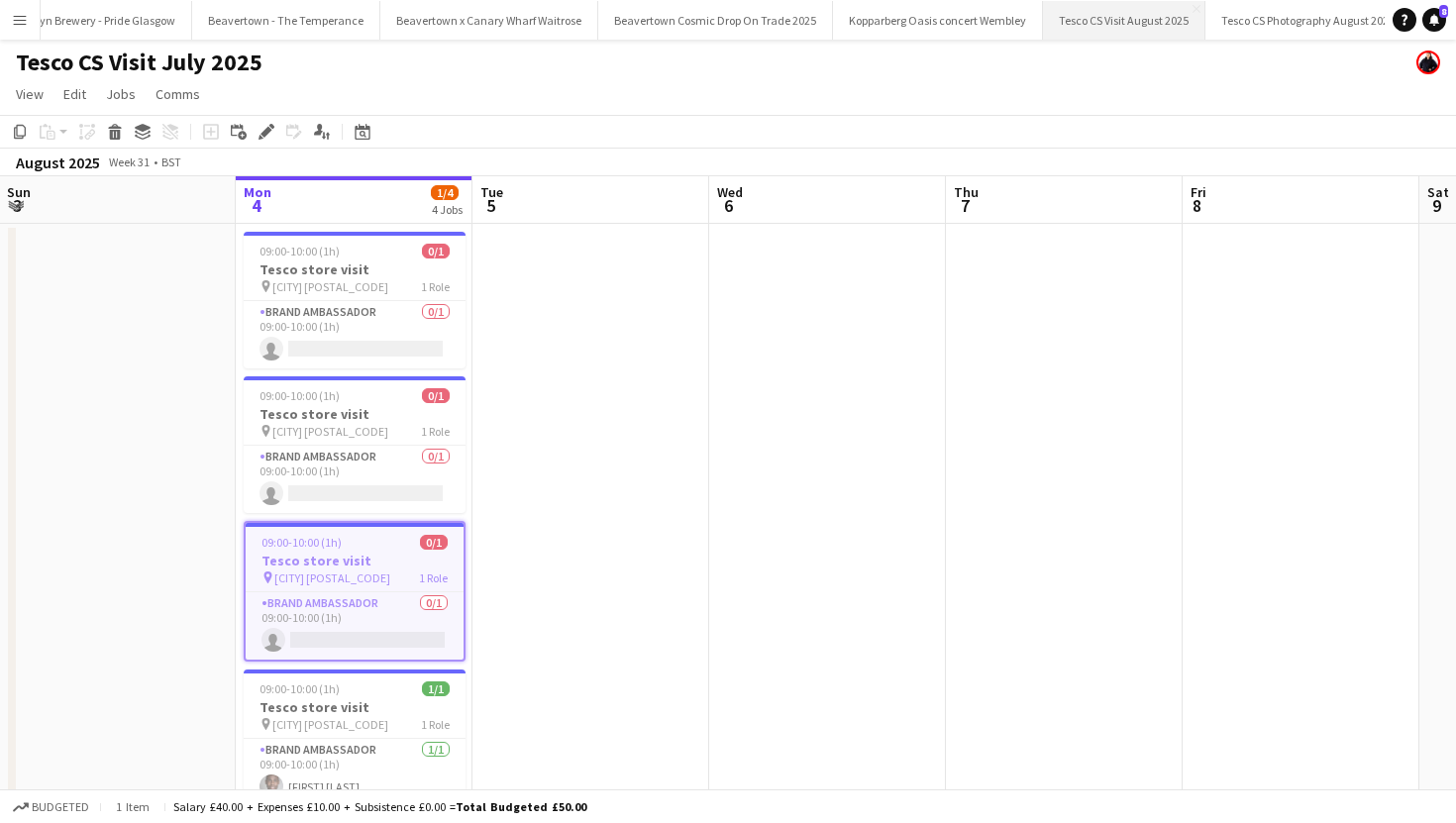 click on "Tesco CS Visit August 2025
Close" at bounding box center [1124, 20] 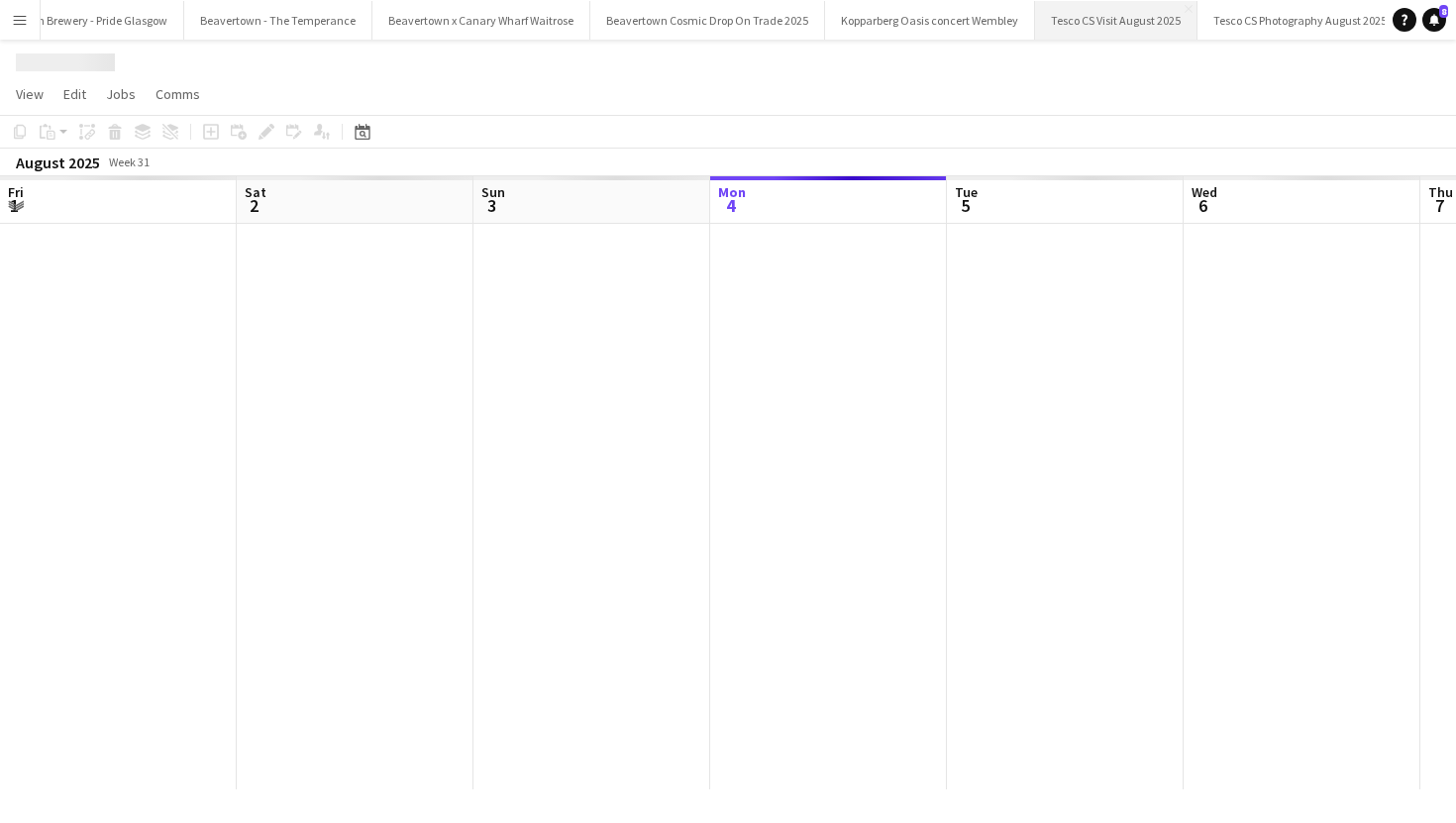 scroll, scrollTop: 0, scrollLeft: 3573, axis: horizontal 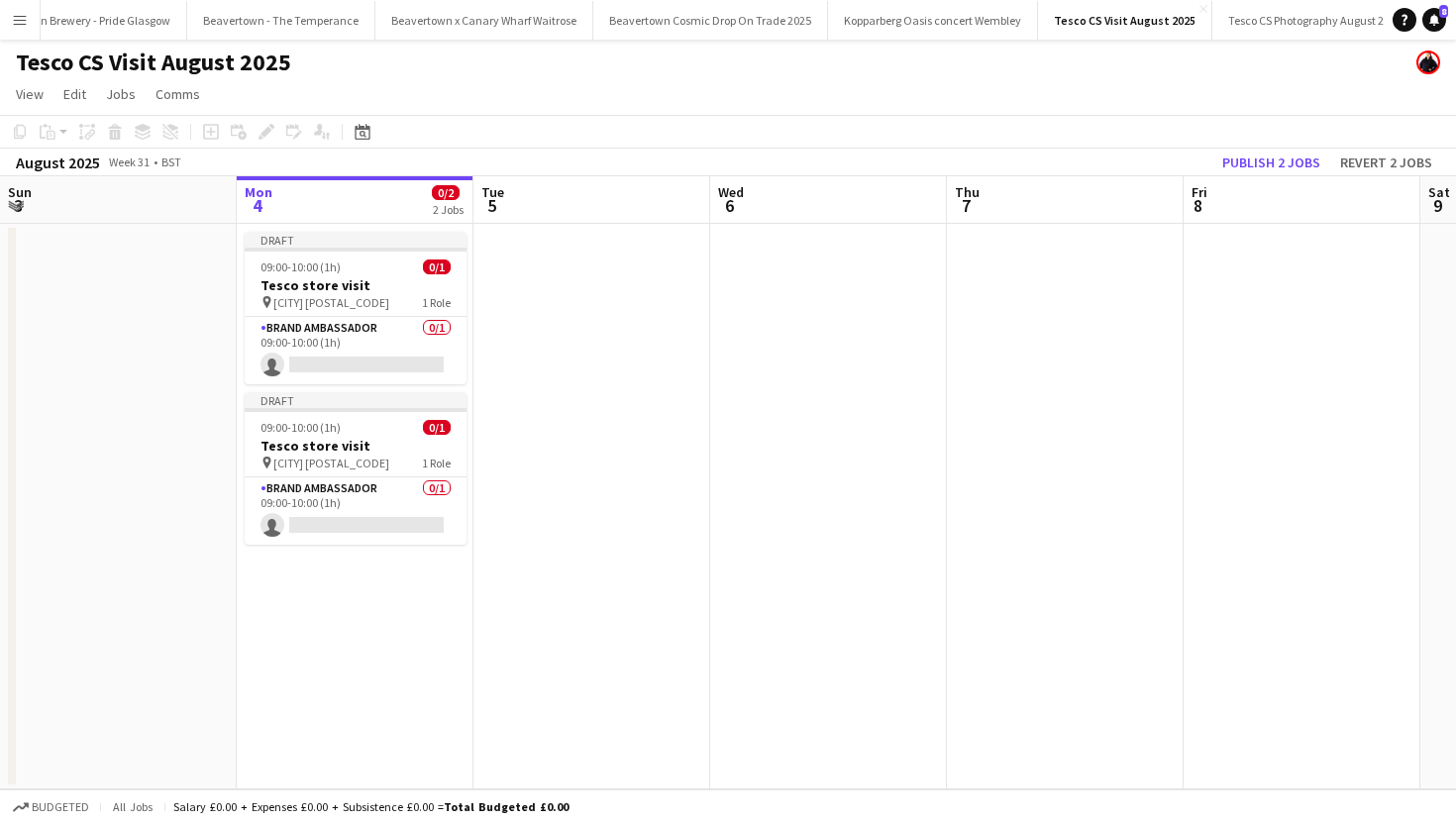 click on "Draft   09:00-10:00 (1h)    0/1   Tesco store visit
pin
London E15 1JA   1 Role   Brand Ambassador   0/1   09:00-10:00 (1h)
single-neutral-actions
Draft   09:00-10:00 (1h)    0/1   Tesco store visit
pin
London E6 3PA   1 Role   Brand Ambassador   0/1   09:00-10:00 (1h)
single-neutral-actions" at bounding box center (355, 506) 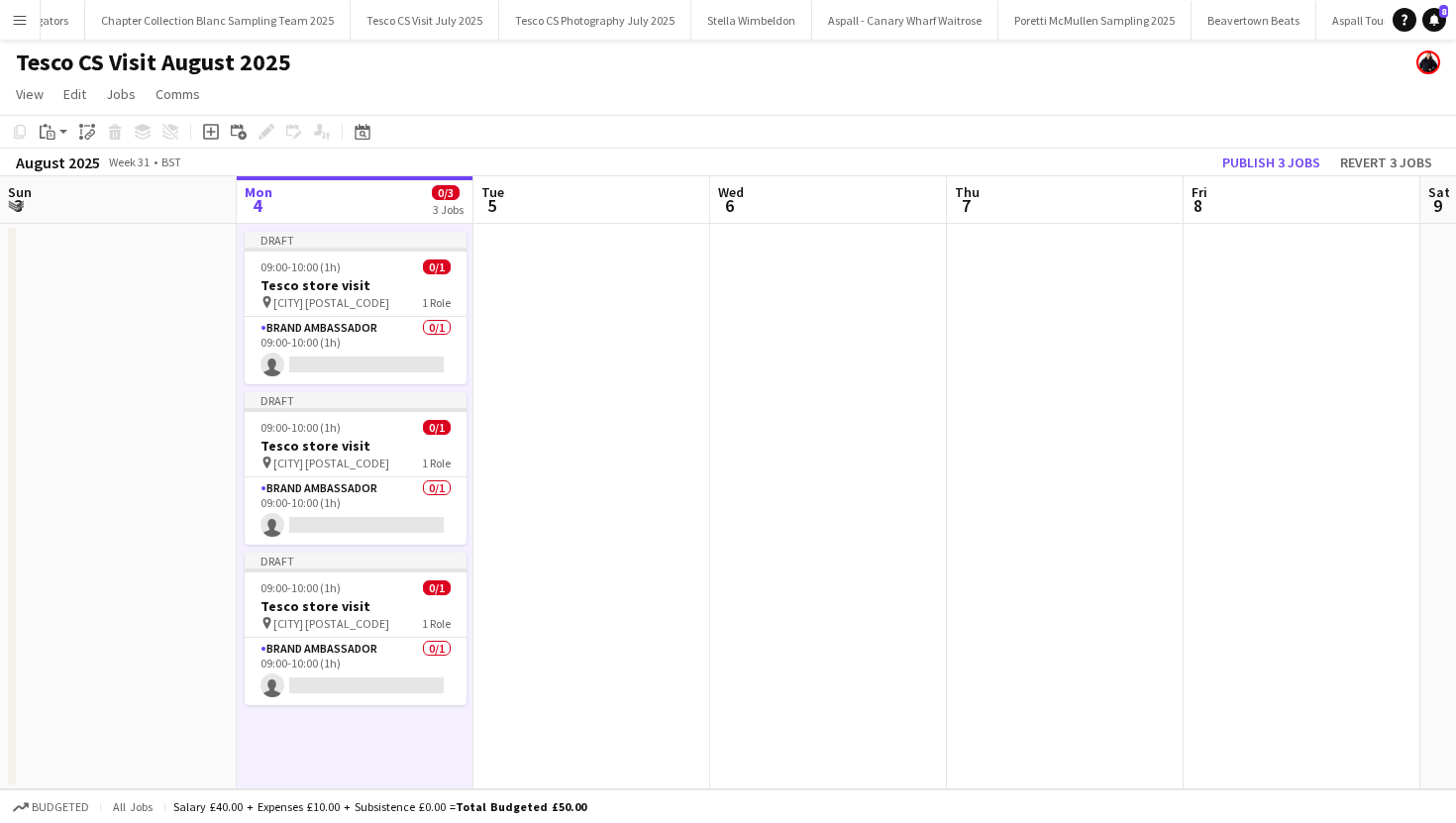 scroll, scrollTop: 0, scrollLeft: 2046, axis: horizontal 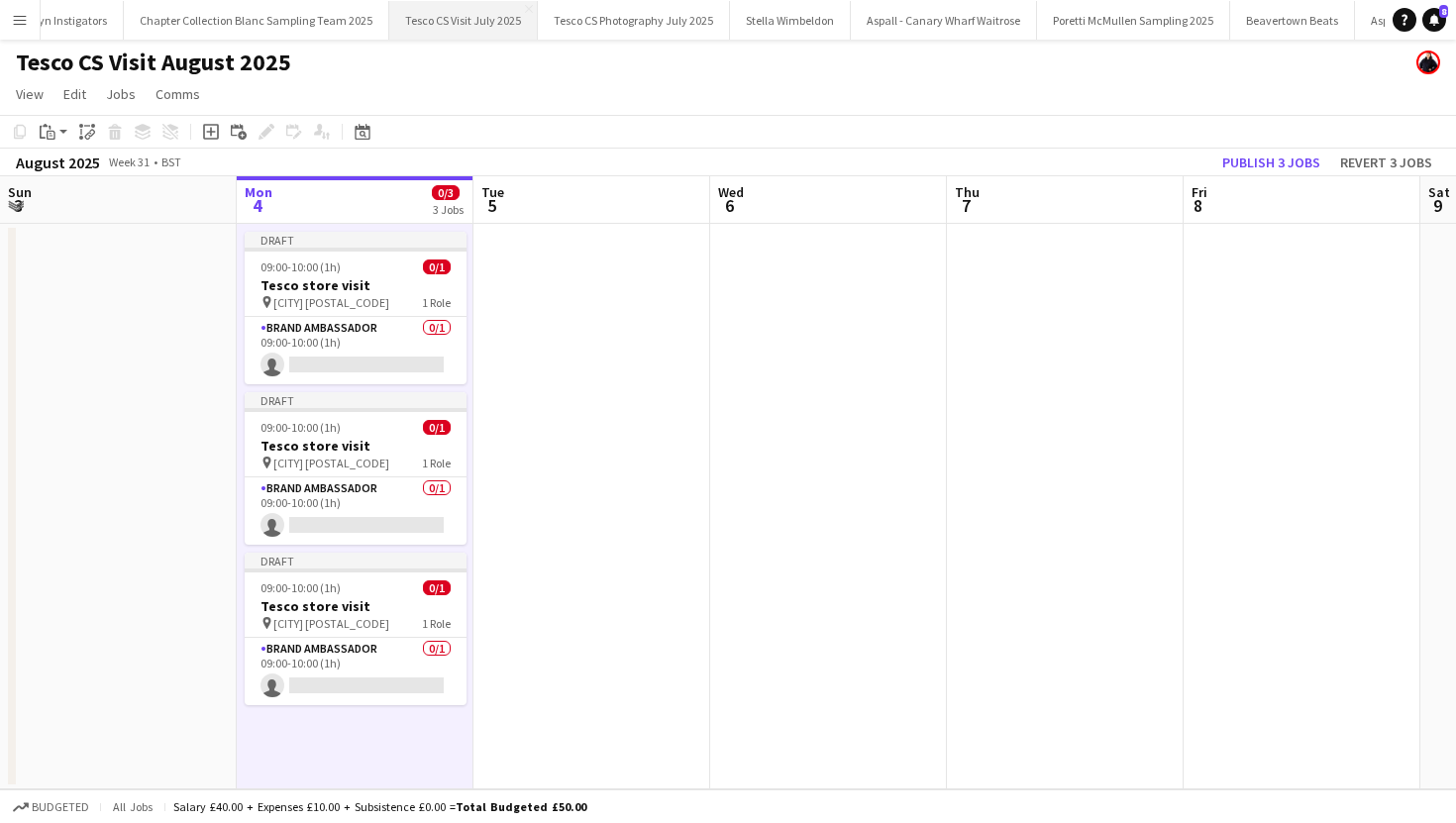 click on "Tesco CS Visit July 2025
Close" at bounding box center (464, 20) 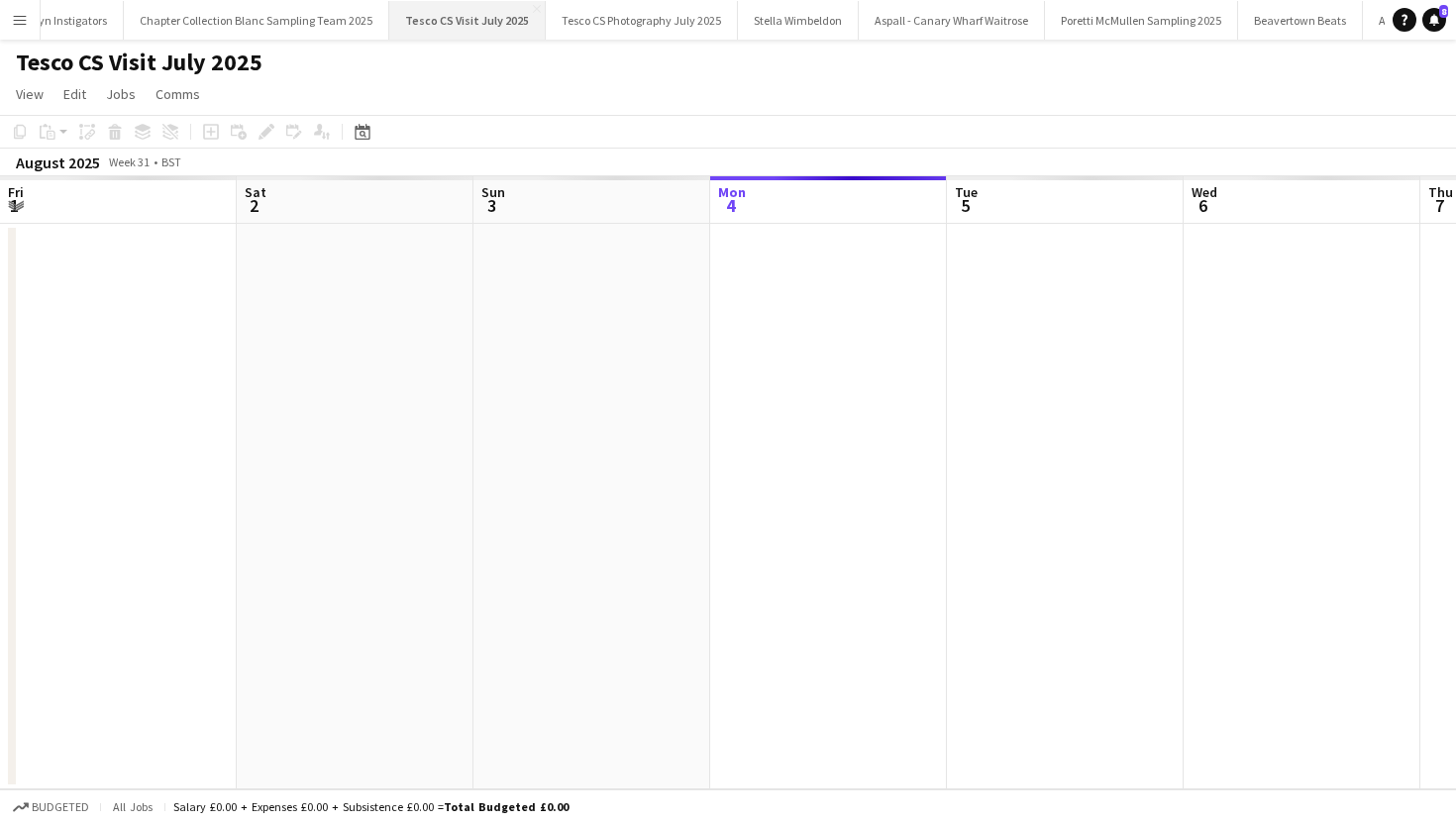scroll, scrollTop: 0, scrollLeft: 473, axis: horizontal 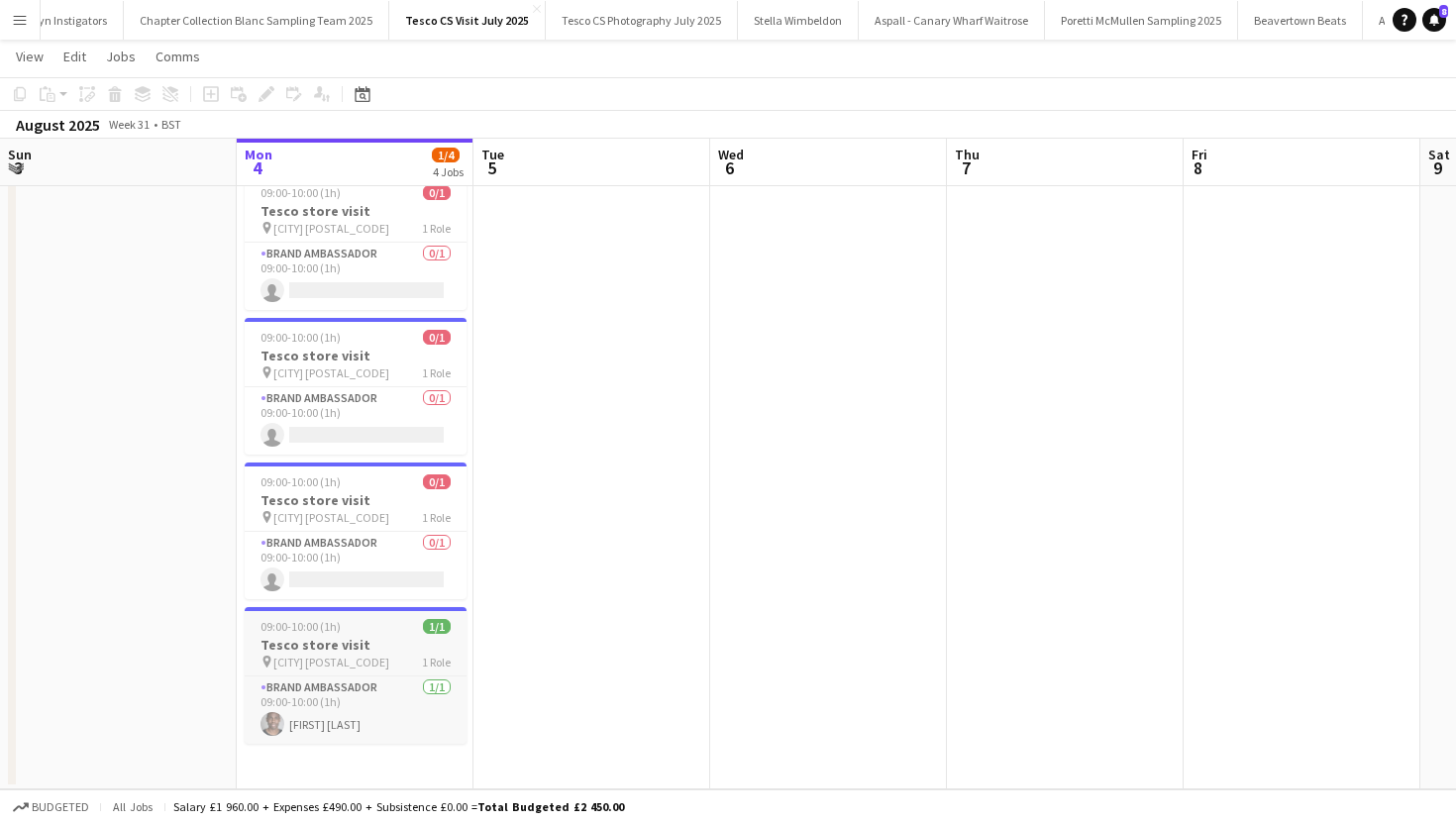 click on "pin
Warrington WA1   1 Role" at bounding box center (356, 662) 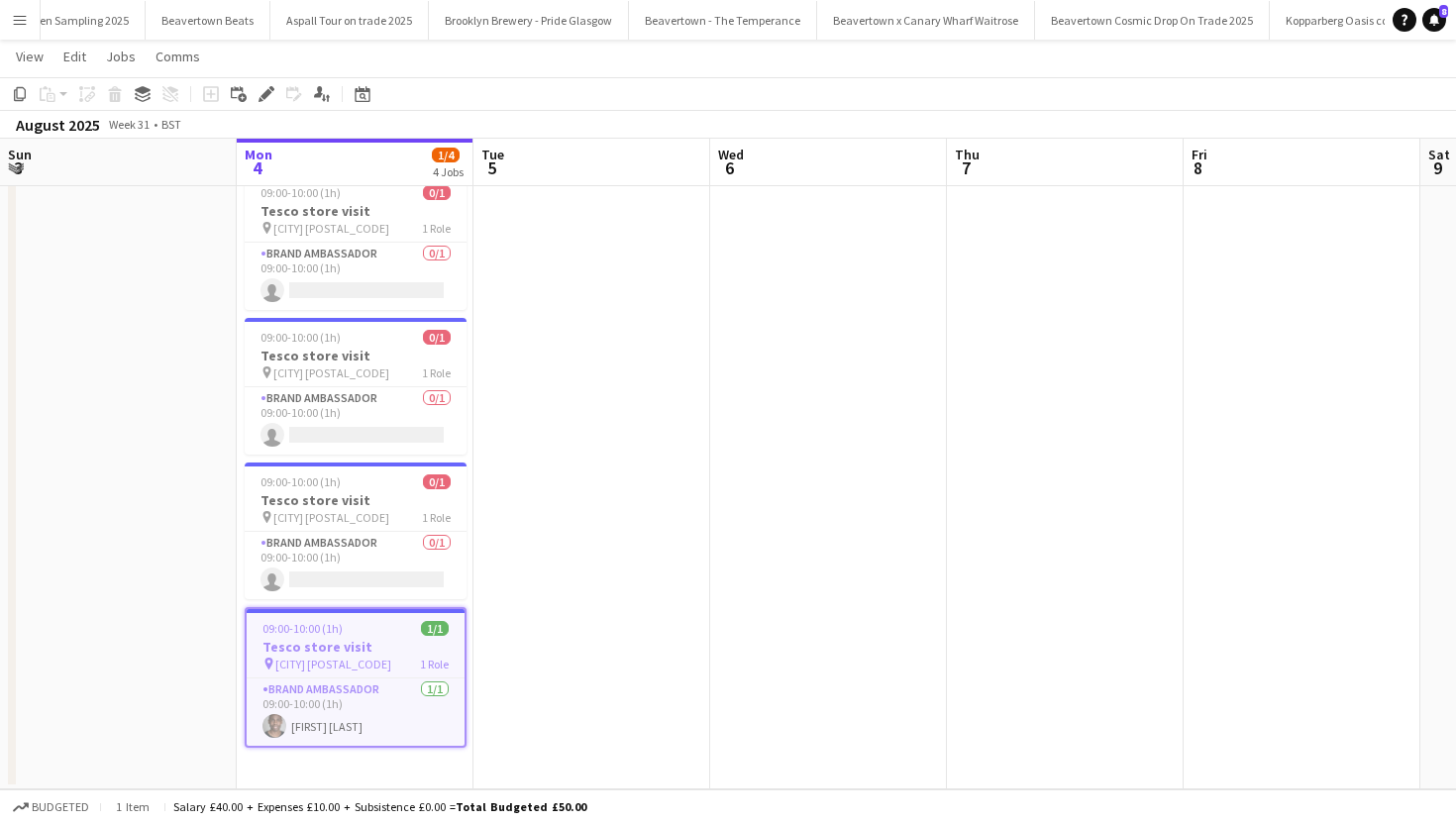 scroll, scrollTop: 0, scrollLeft: 3576, axis: horizontal 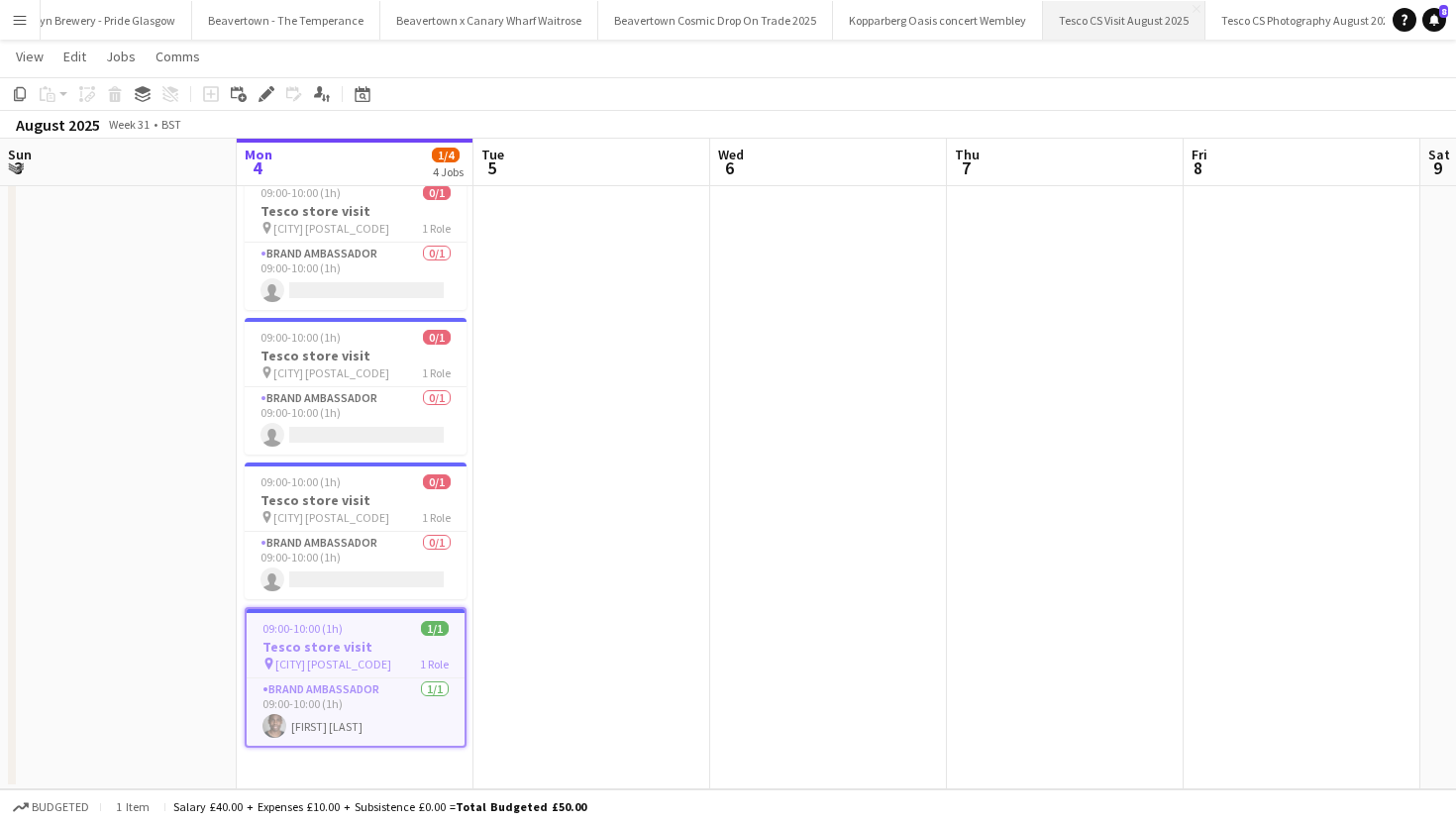 click on "Tesco CS Visit August 2025
Close" at bounding box center (1124, 20) 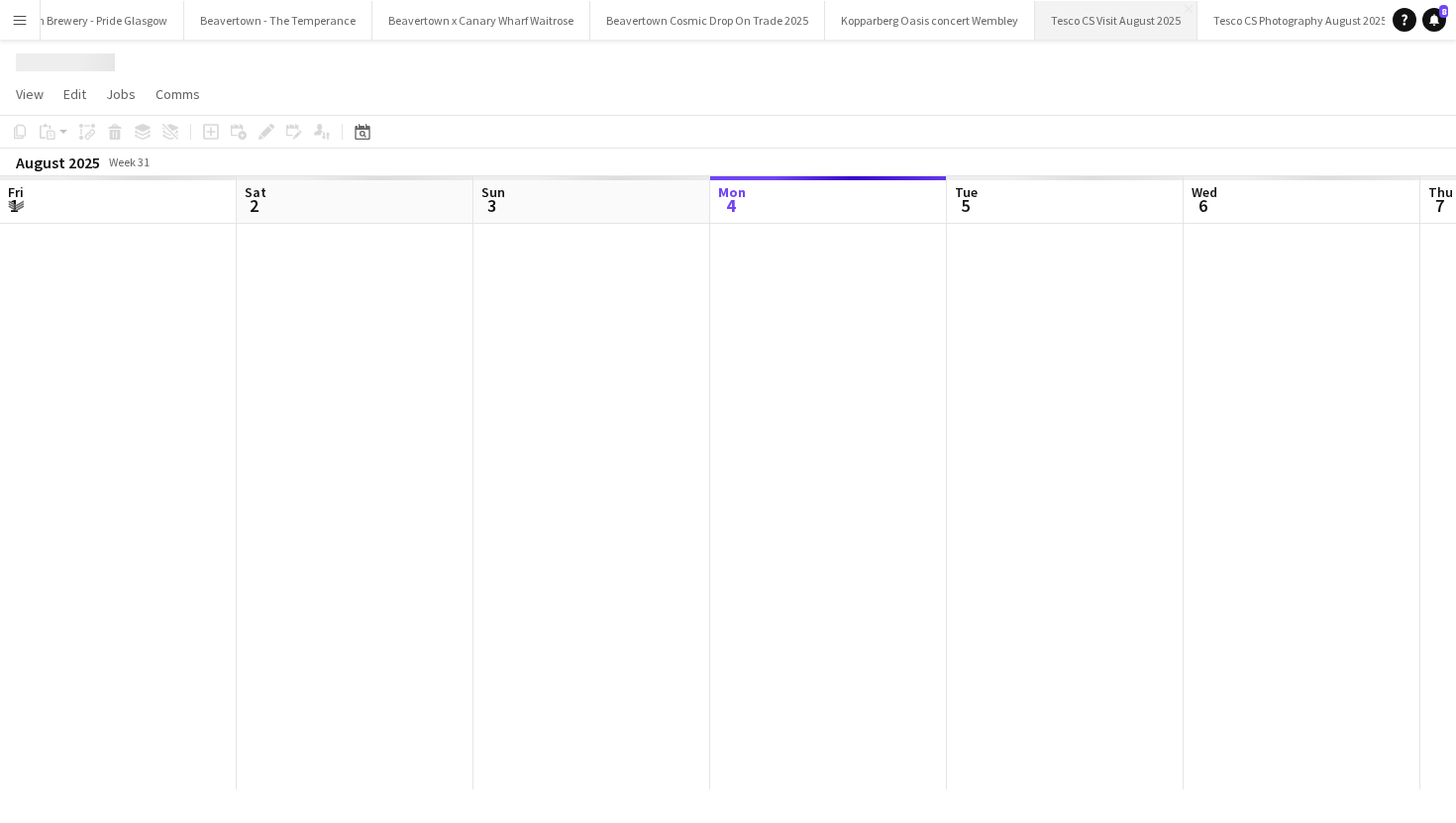 scroll, scrollTop: 0, scrollLeft: 0, axis: both 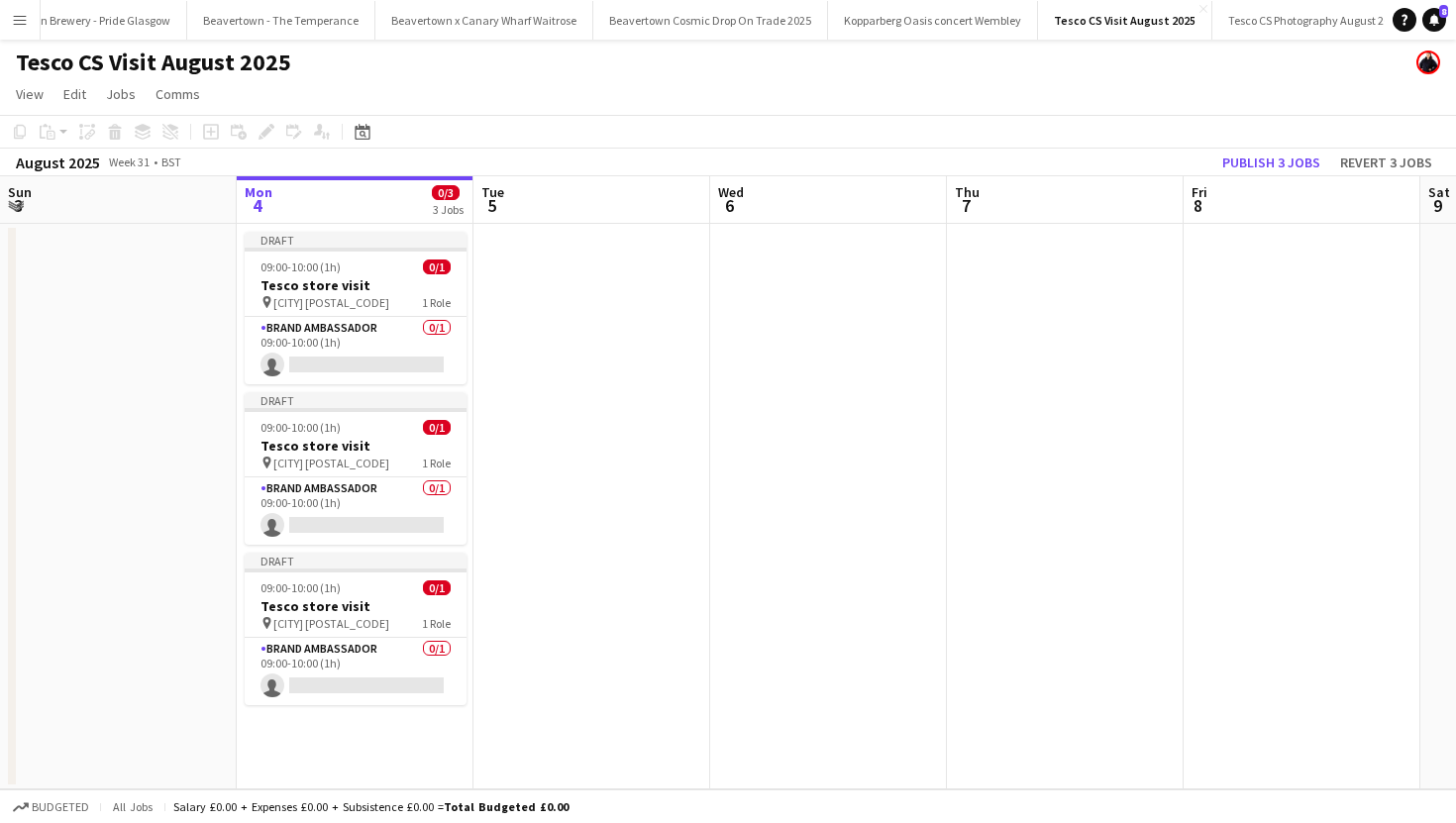 click on "Draft   09:00-10:00 (1h)    0/1   Tesco store visit
pin
London E15 1JA   1 Role   Brand Ambassador   0/1   09:00-10:00 (1h)
single-neutral-actions
Draft   09:00-10:00 (1h)    0/1   Tesco store visit
pin
London E6 3PA   1 Role   Brand Ambassador   0/1   09:00-10:00 (1h)
single-neutral-actions
Draft   09:00-10:00 (1h)    0/1   Tesco store visit
pin
London E7 0QH   1 Role   Brand Ambassador   0/1   09:00-10:00 (1h)
single-neutral-actions" at bounding box center [355, 506] 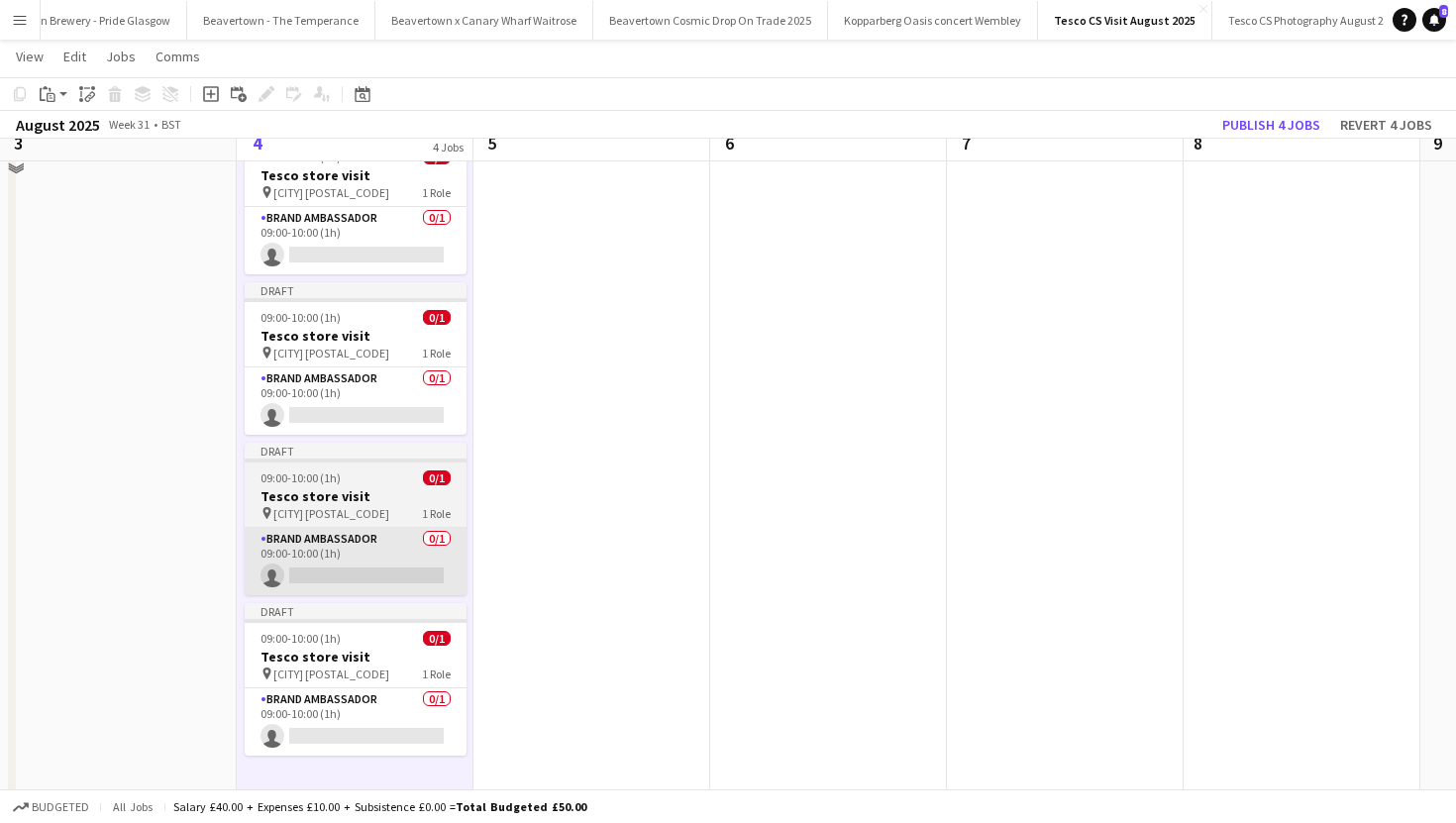 scroll, scrollTop: 120, scrollLeft: 0, axis: vertical 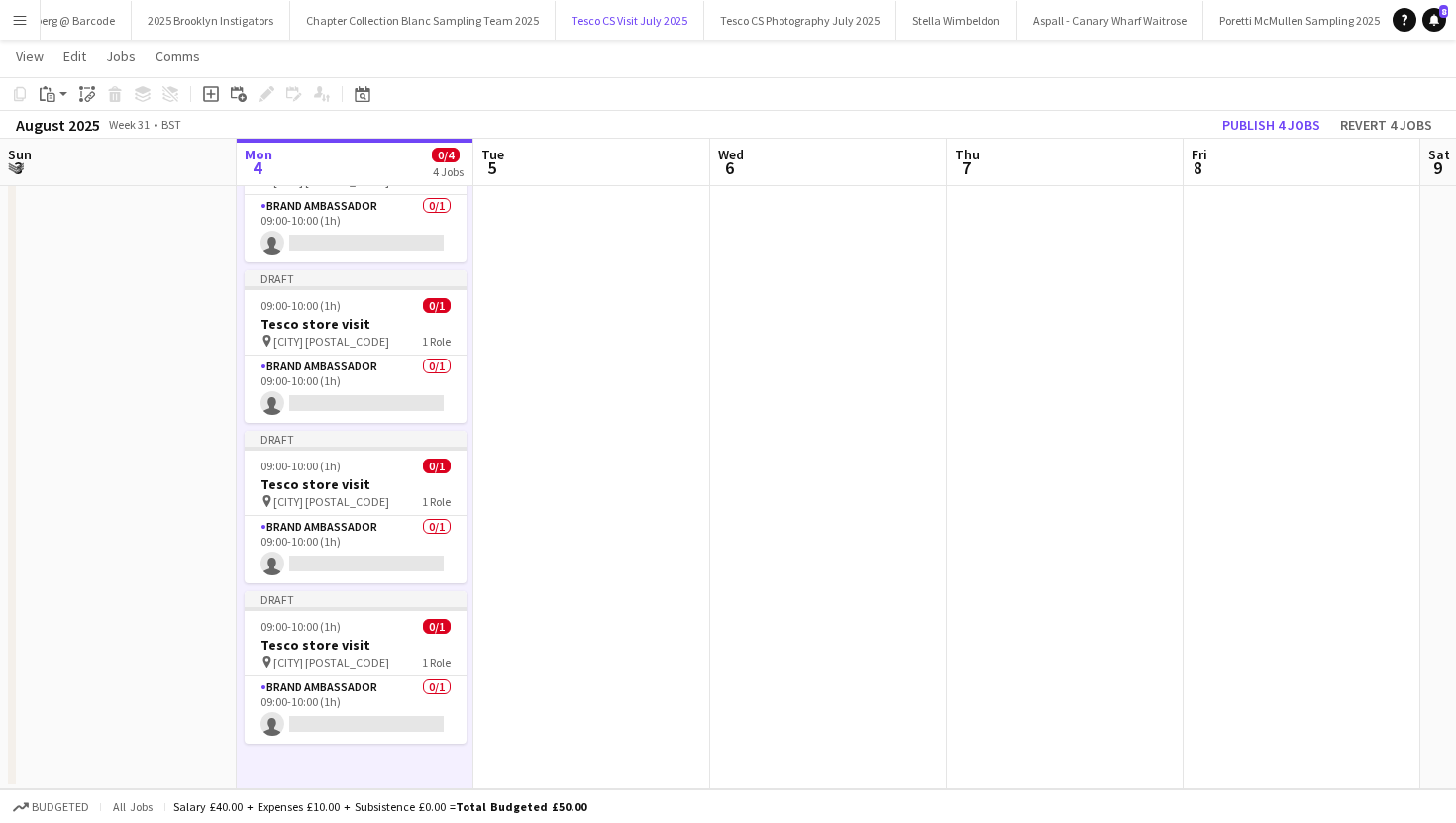 click on "Tesco CS Visit July 2025
Close" at bounding box center (630, 20) 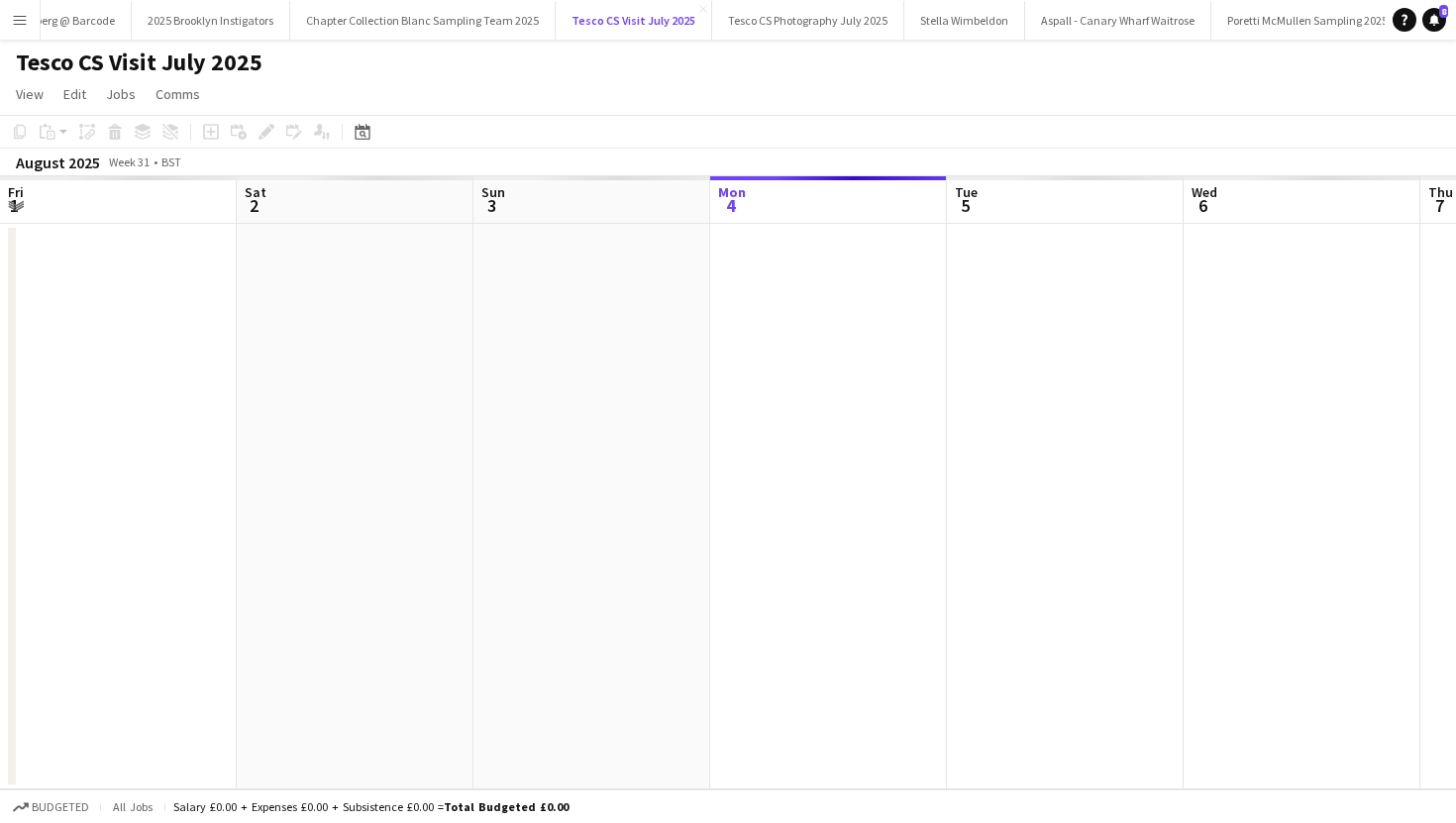 scroll, scrollTop: 0, scrollLeft: 0, axis: both 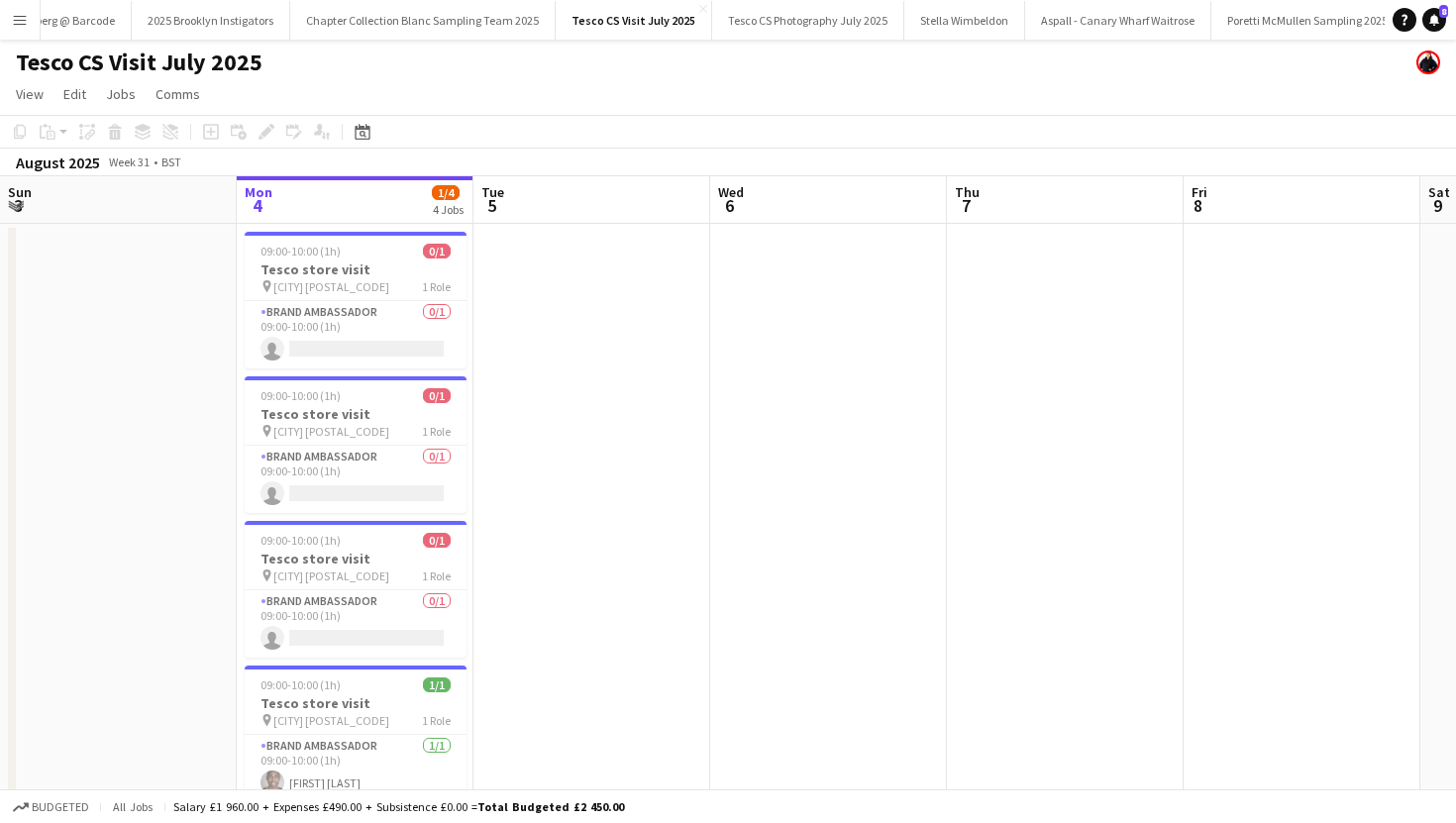 click on "pin
London E15 1JA   1 Role" at bounding box center (356, 286) 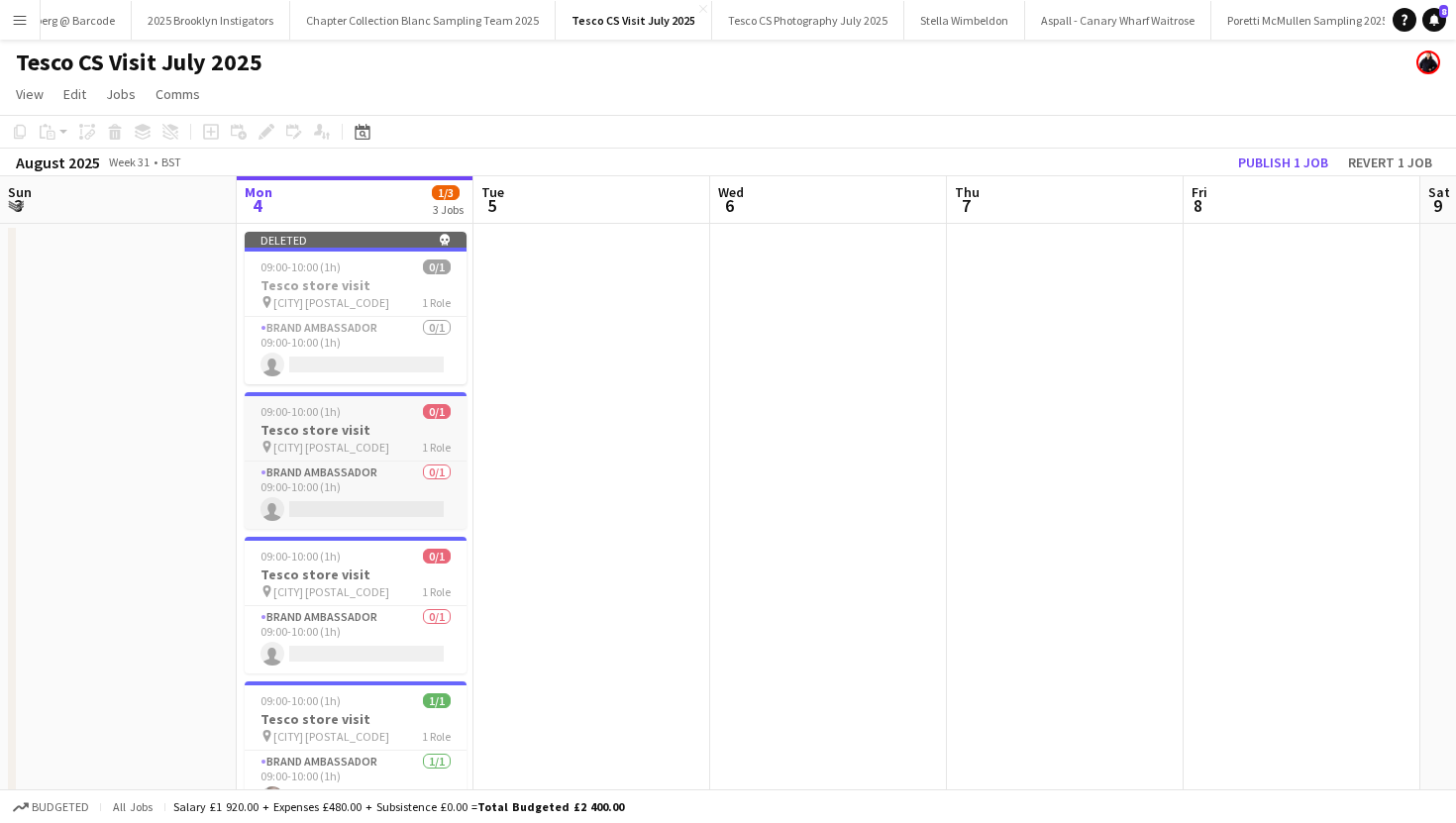 click on "Tesco store visit" at bounding box center [356, 430] 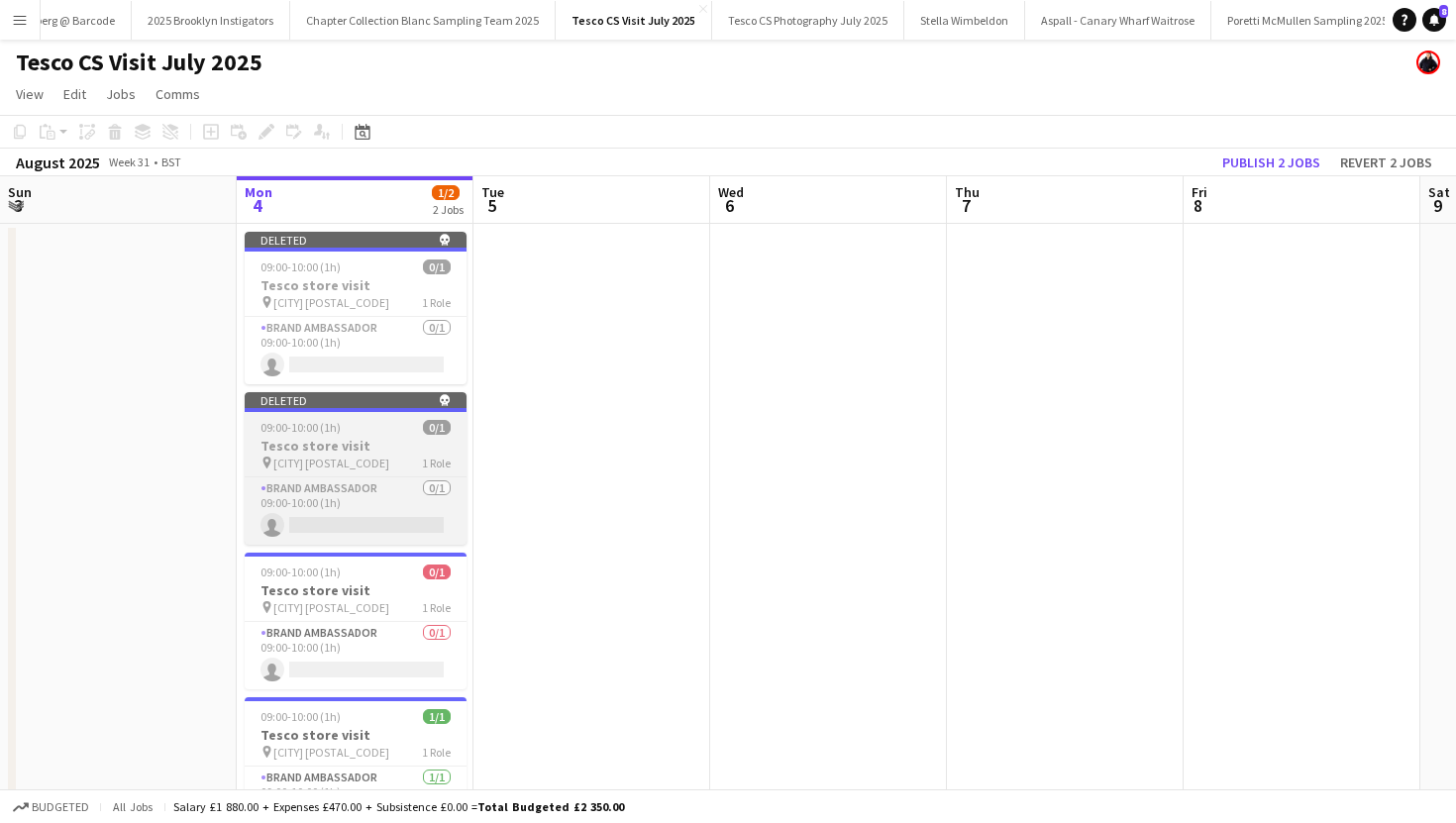 scroll, scrollTop: 56, scrollLeft: 0, axis: vertical 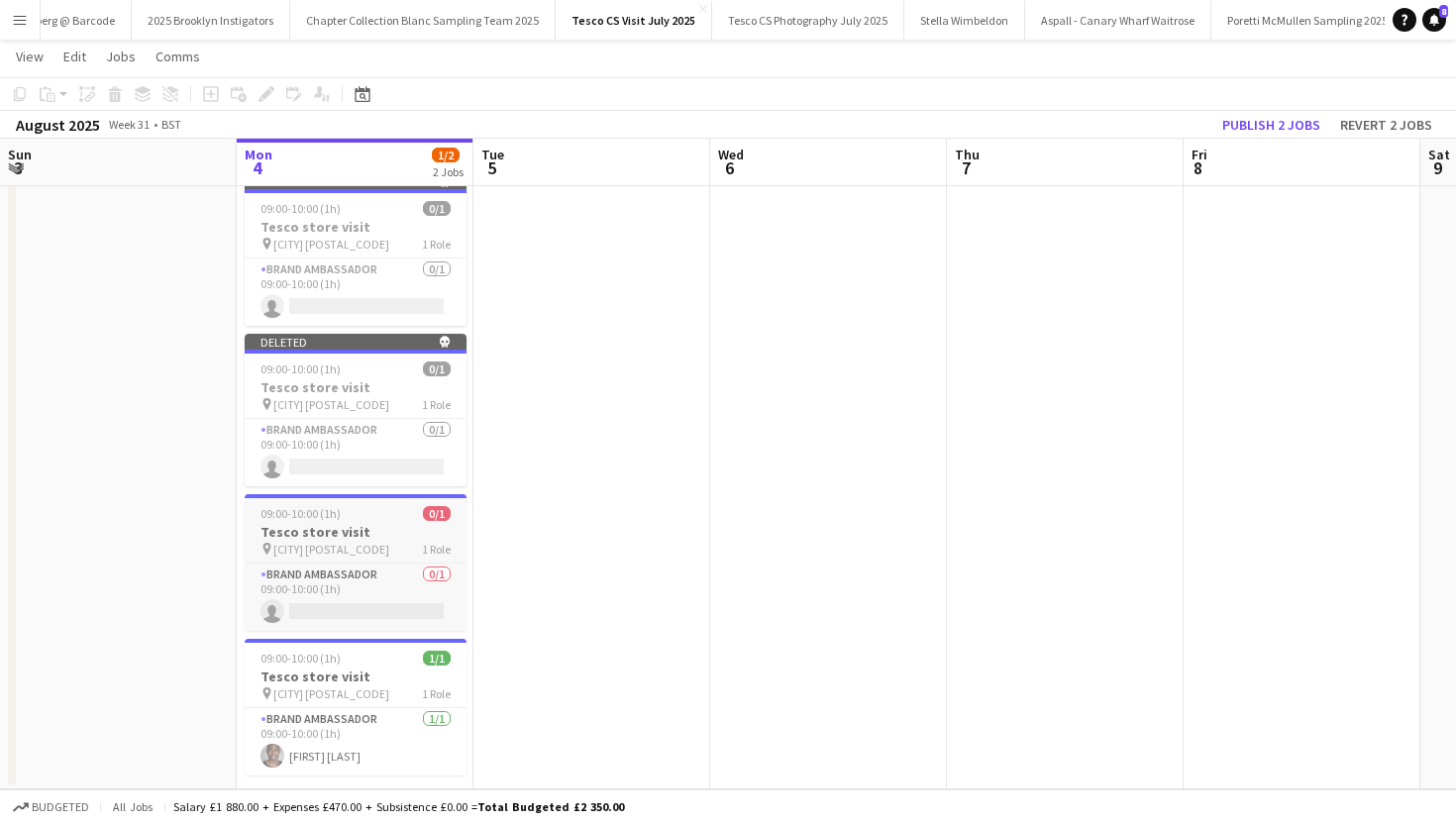 click on "09:00-10:00 (1h)    0/1   Tesco store visit
pin
London E7 0QH   1 Role   Brand Ambassador   0/1   09:00-10:00 (1h)
single-neutral-actions" at bounding box center [356, 563] 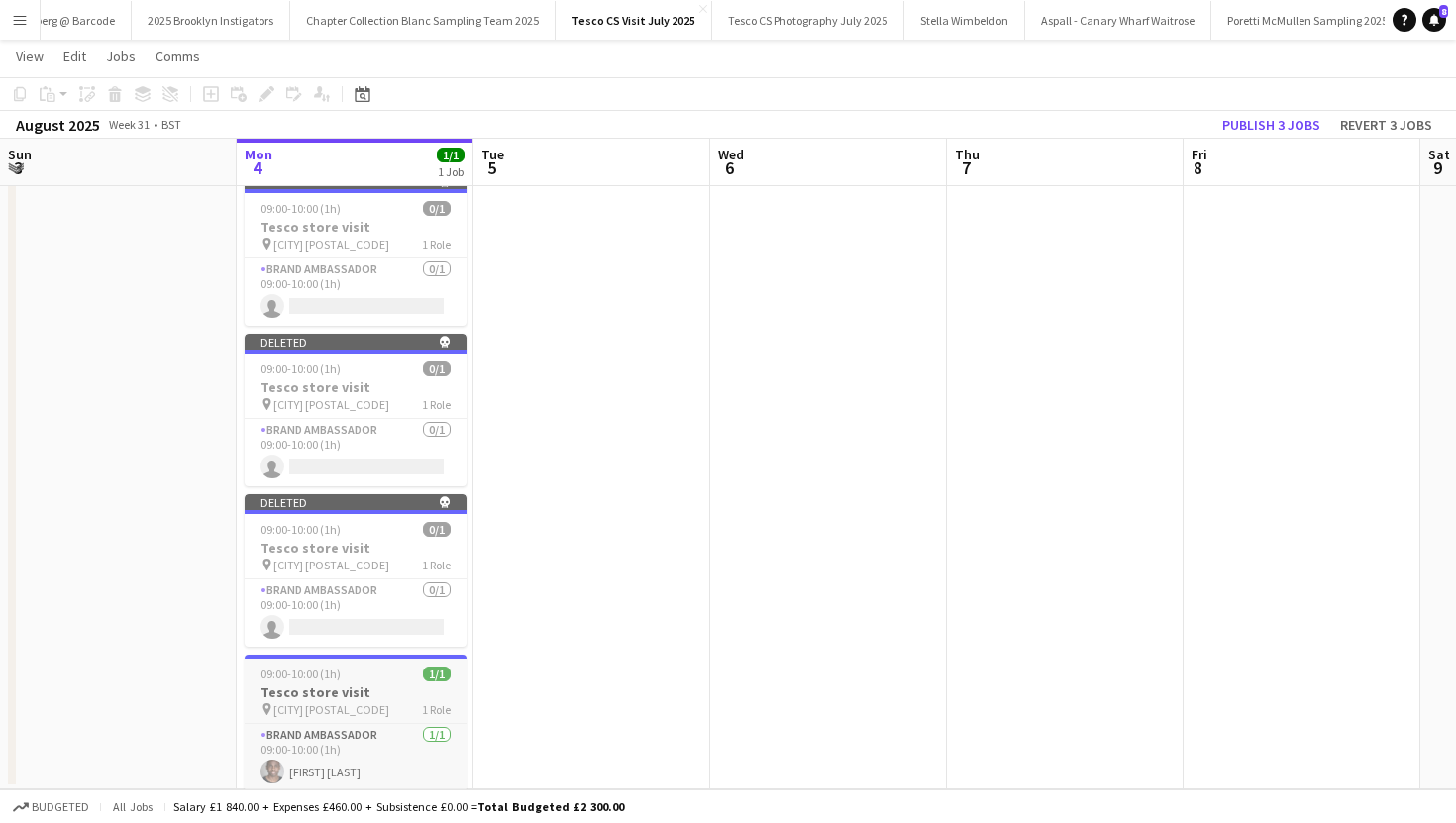 click on "Tesco store visit" at bounding box center [356, 692] 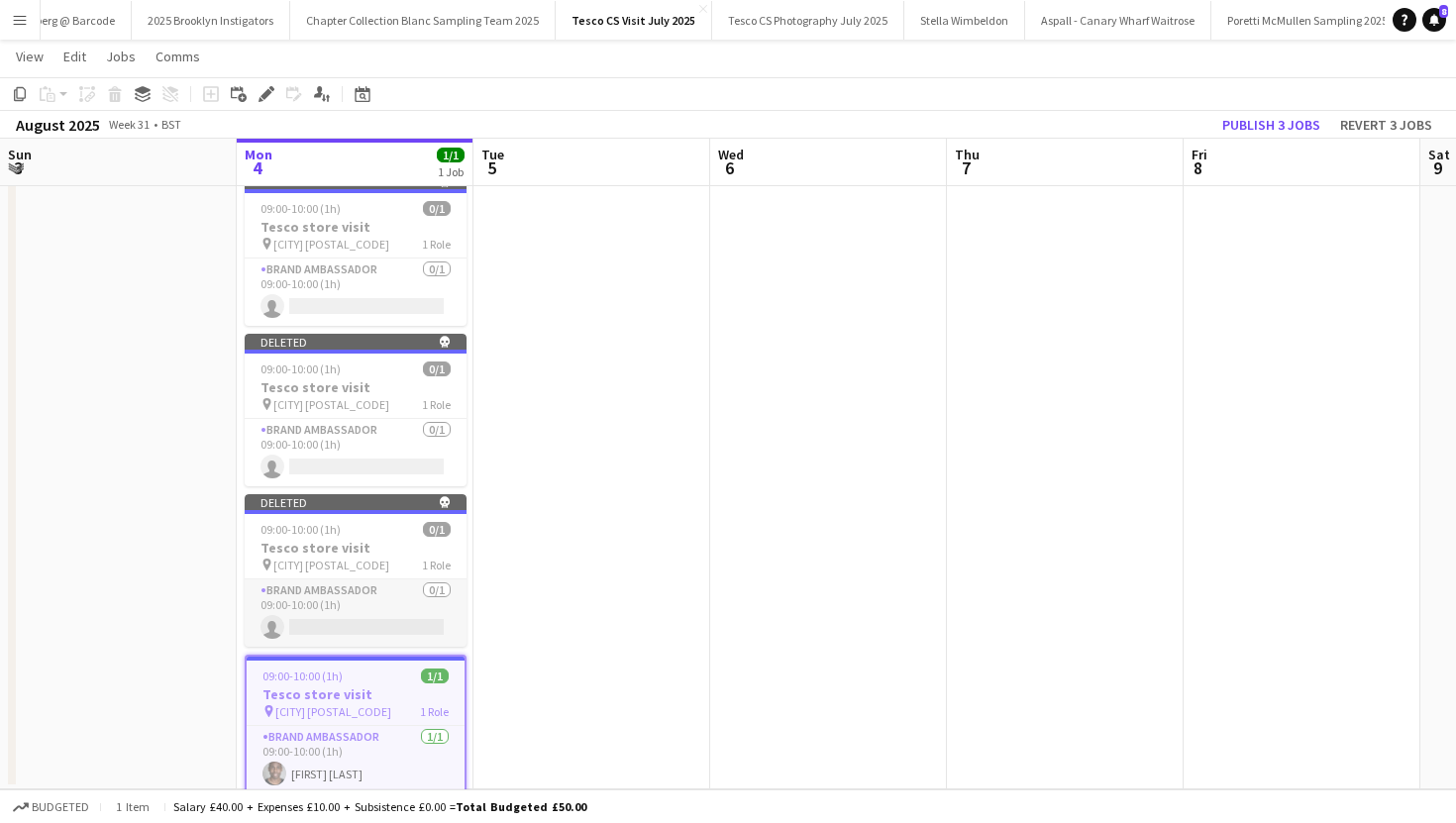 scroll, scrollTop: 6, scrollLeft: 473, axis: both 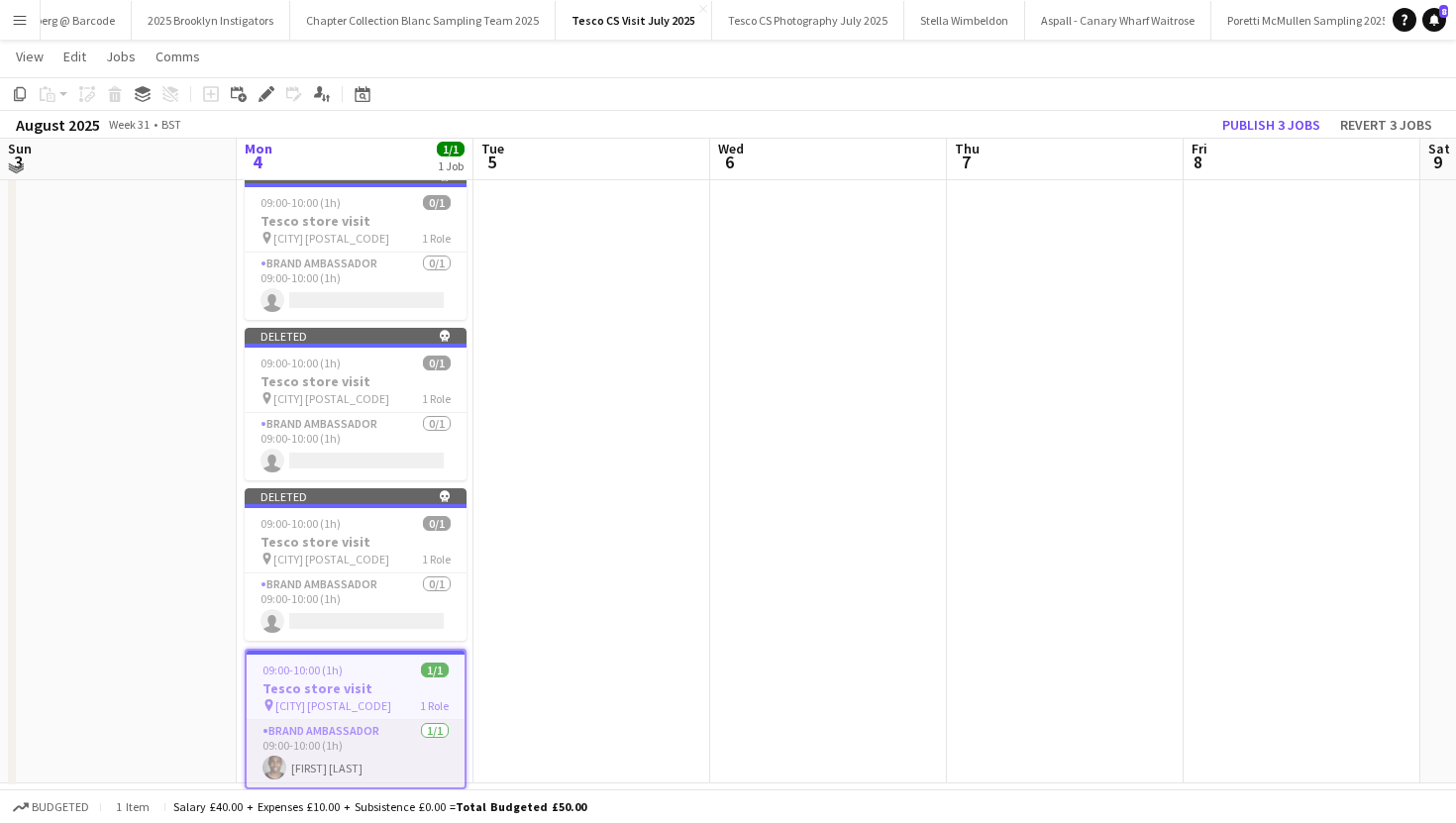click on "Brand Ambassador   1/1   09:00-10:00 (1h)
peter adams" at bounding box center (356, 754) 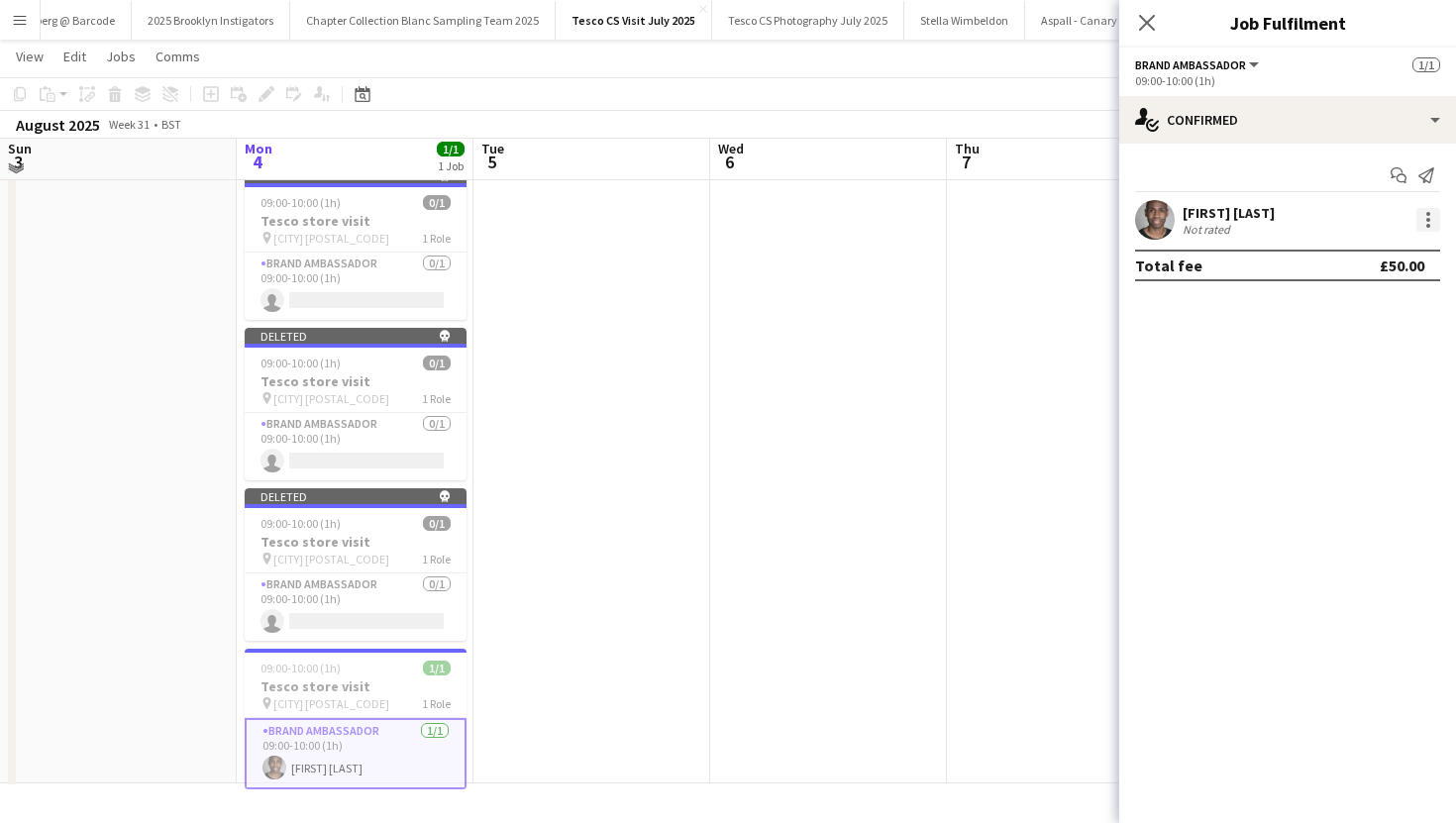 click at bounding box center [1428, 220] 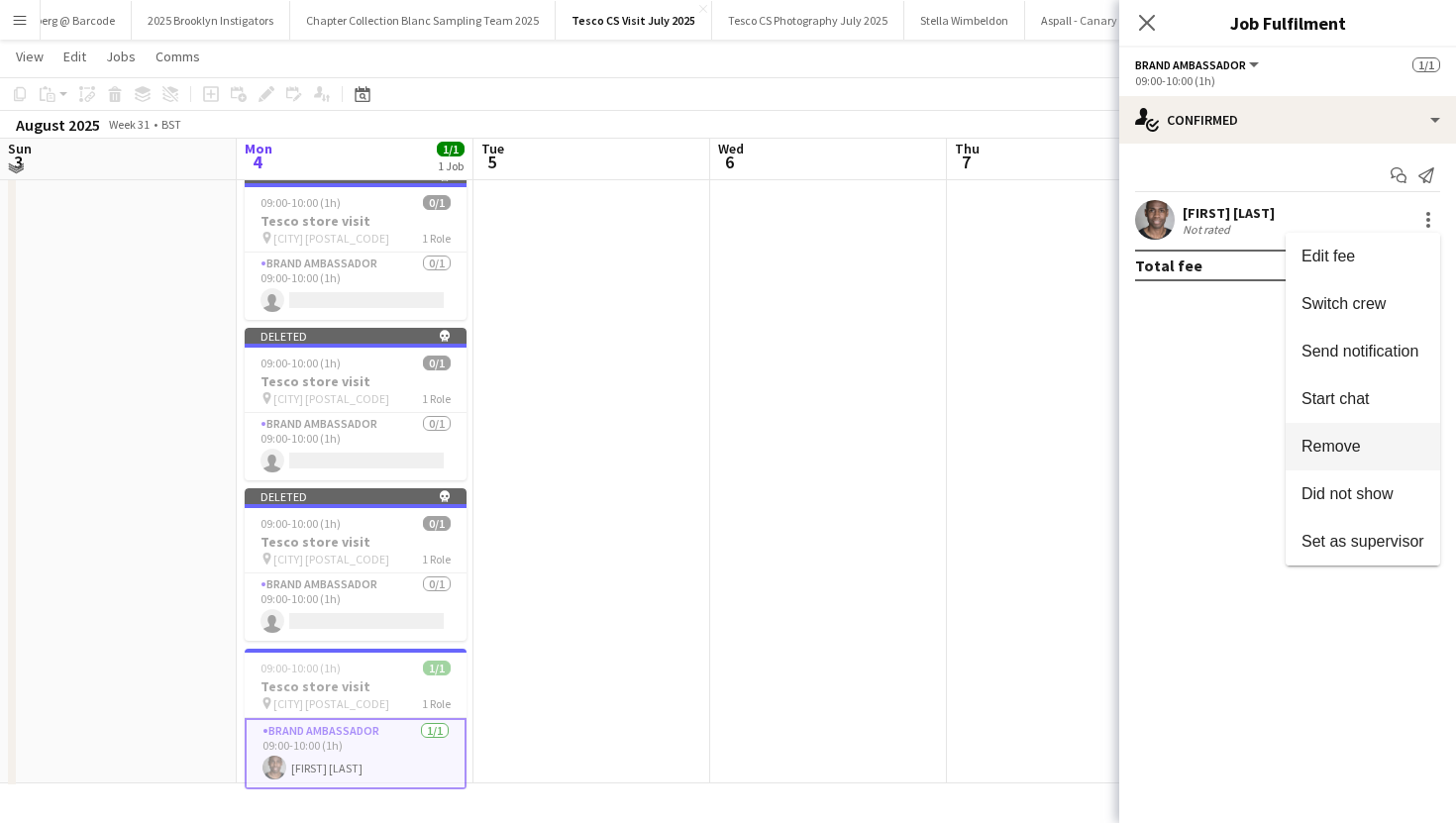 click on "Remove" at bounding box center [1331, 446] 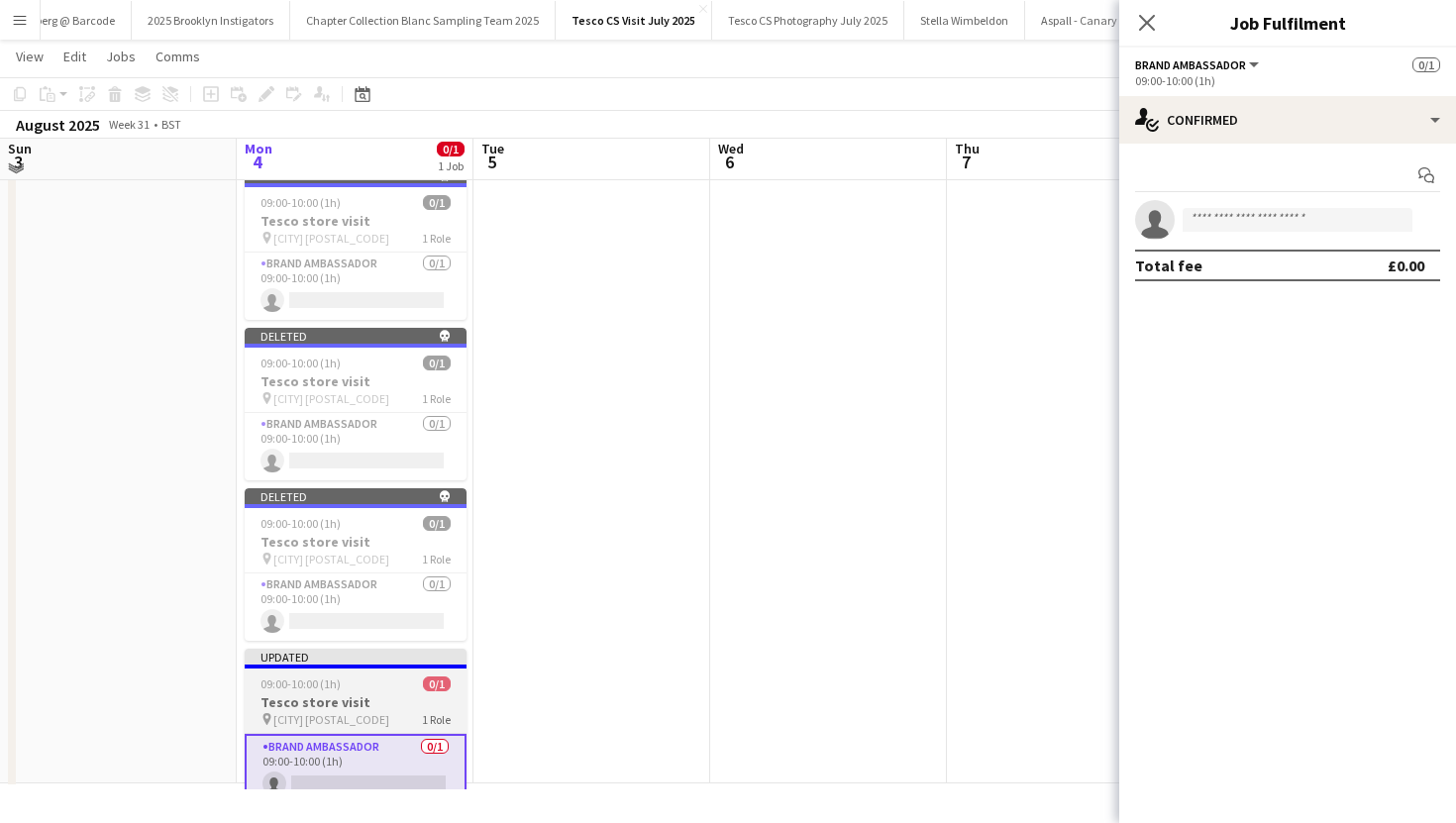 click on "09:00-10:00 (1h)    0/1" at bounding box center [356, 683] 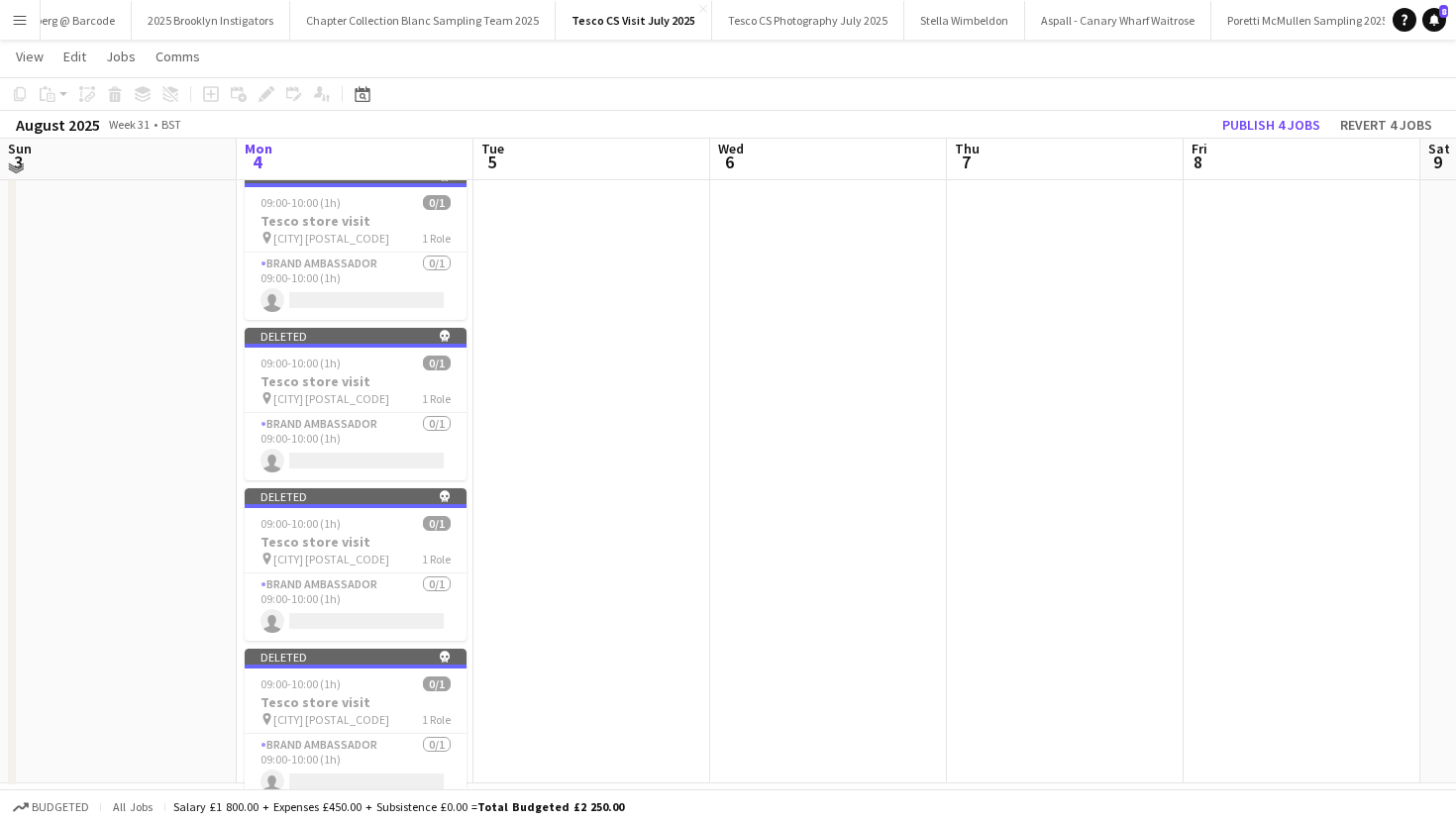 click at bounding box center [1065, 471] 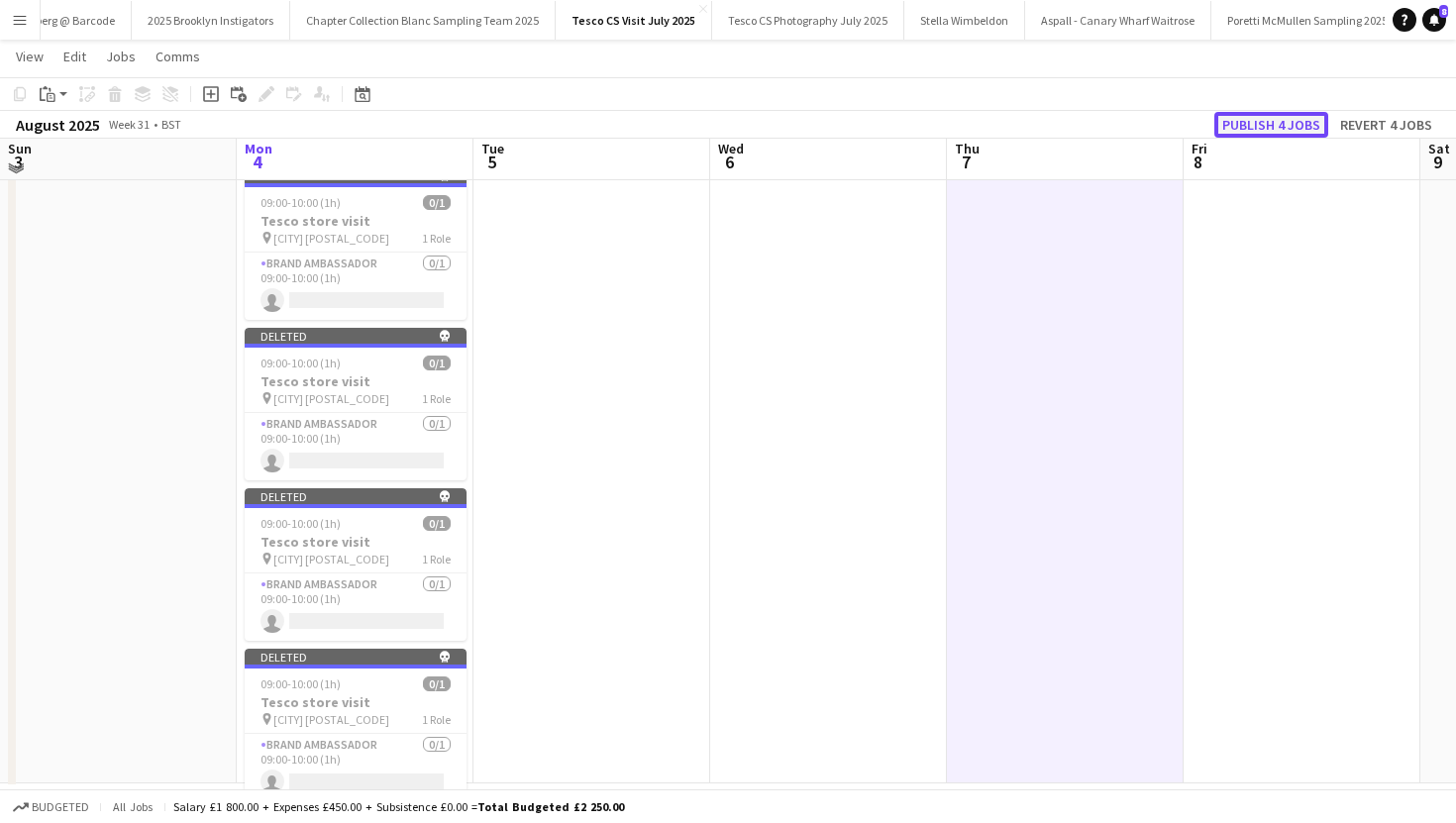 click on "Publish 4 jobs" 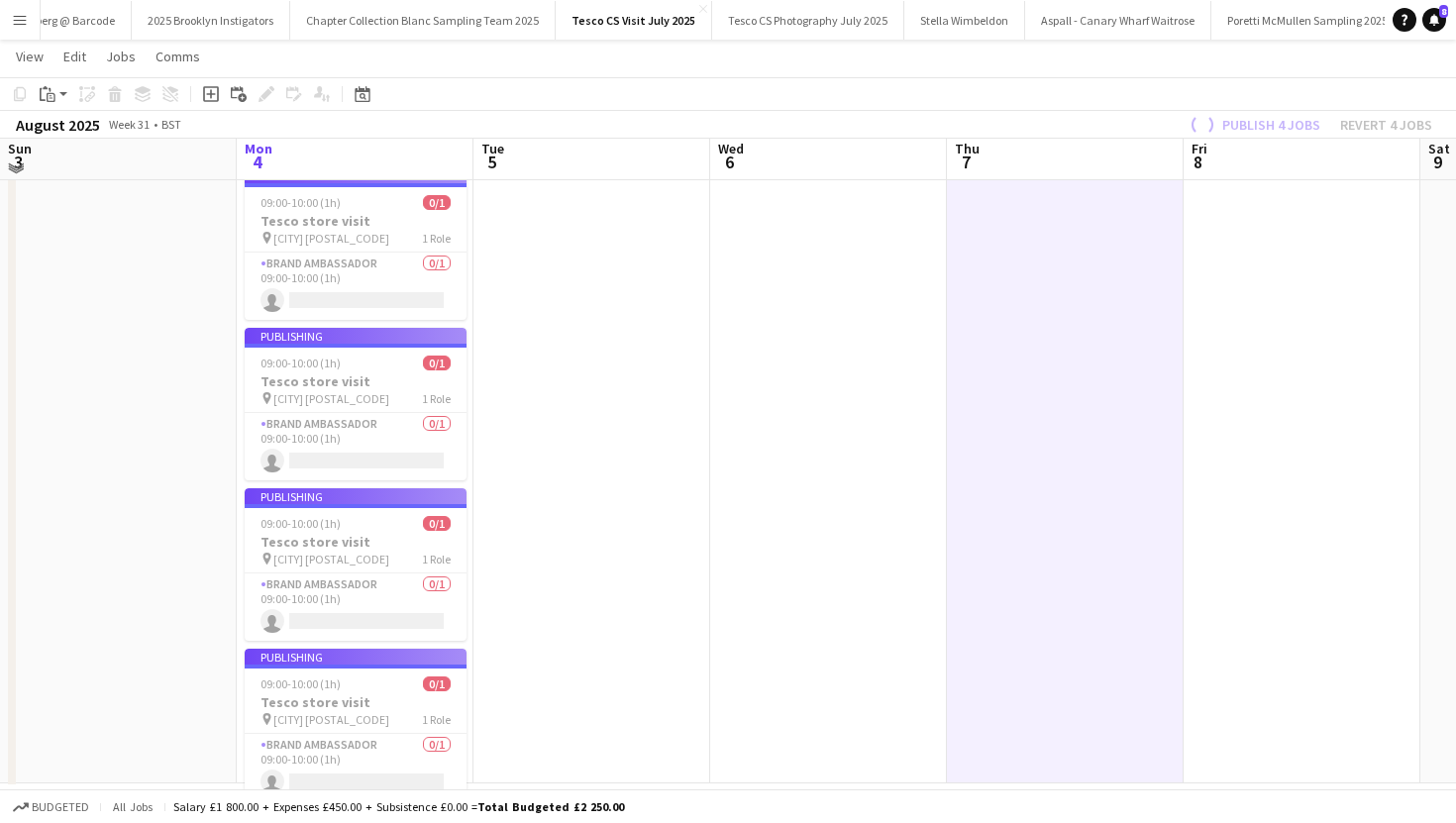 scroll, scrollTop: 0, scrollLeft: 473, axis: horizontal 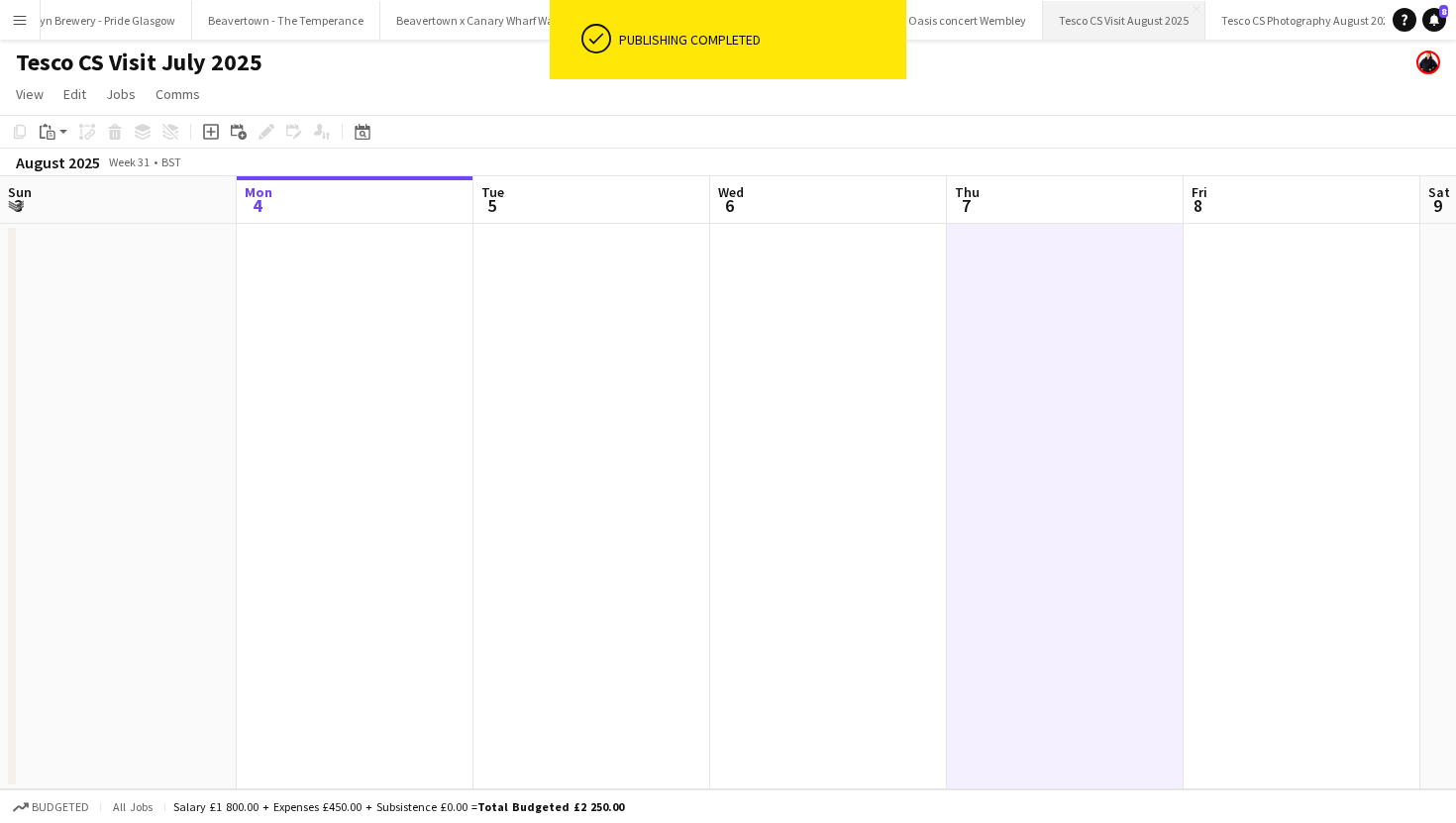 click on "Tesco CS Visit August 2025
Close" at bounding box center (1124, 20) 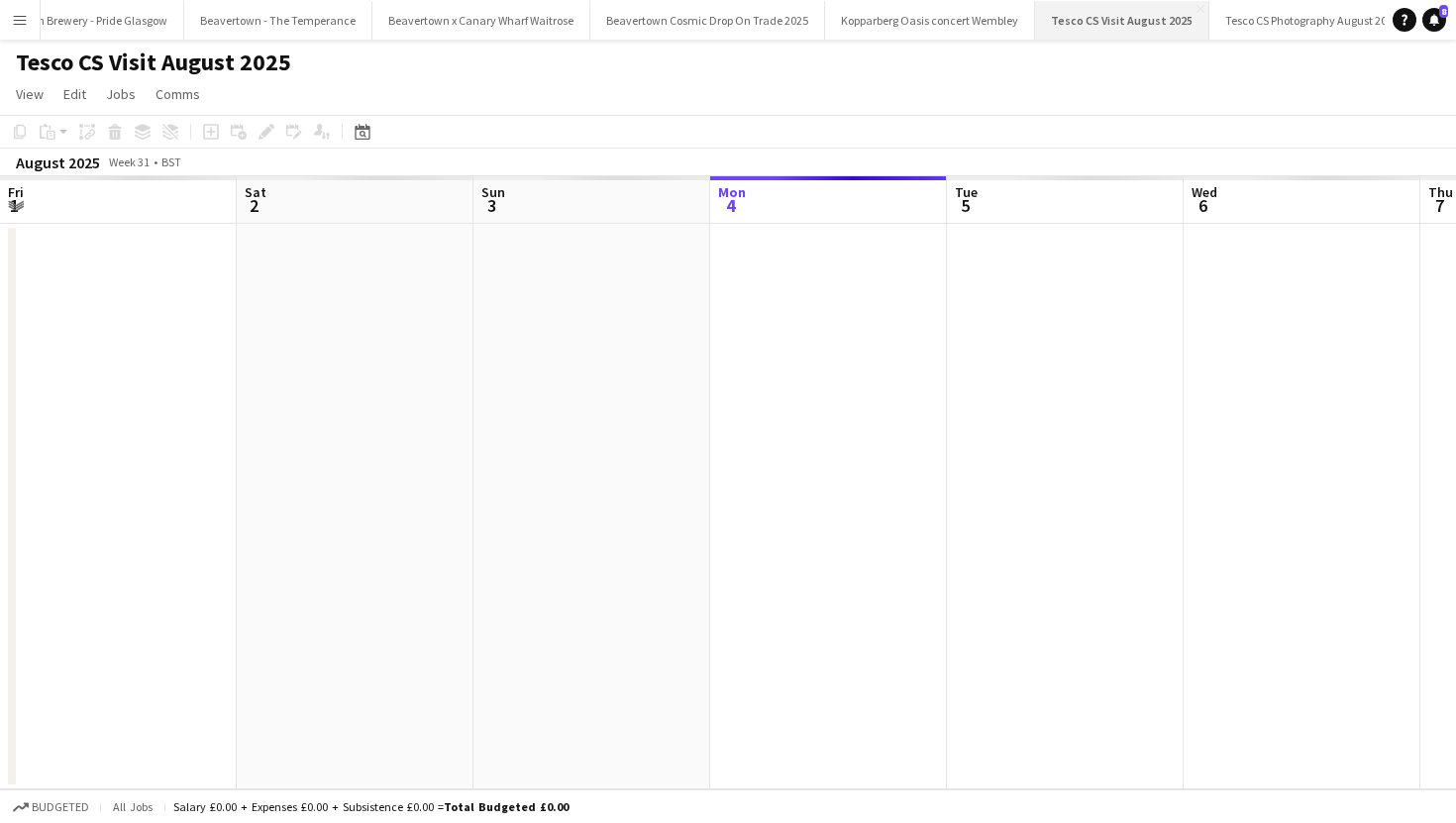scroll, scrollTop: 0, scrollLeft: 3573, axis: horizontal 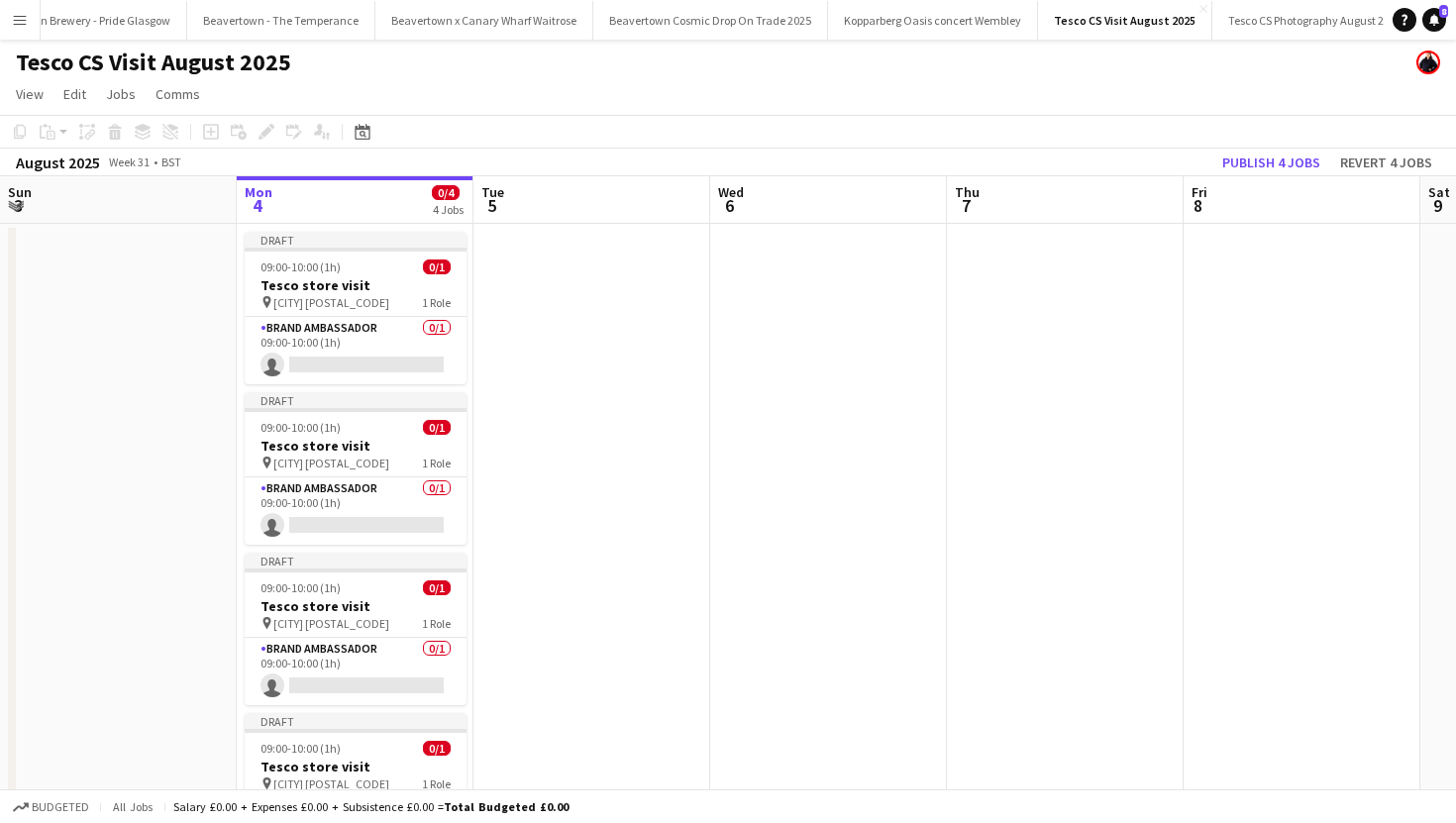click at bounding box center [591, 567] 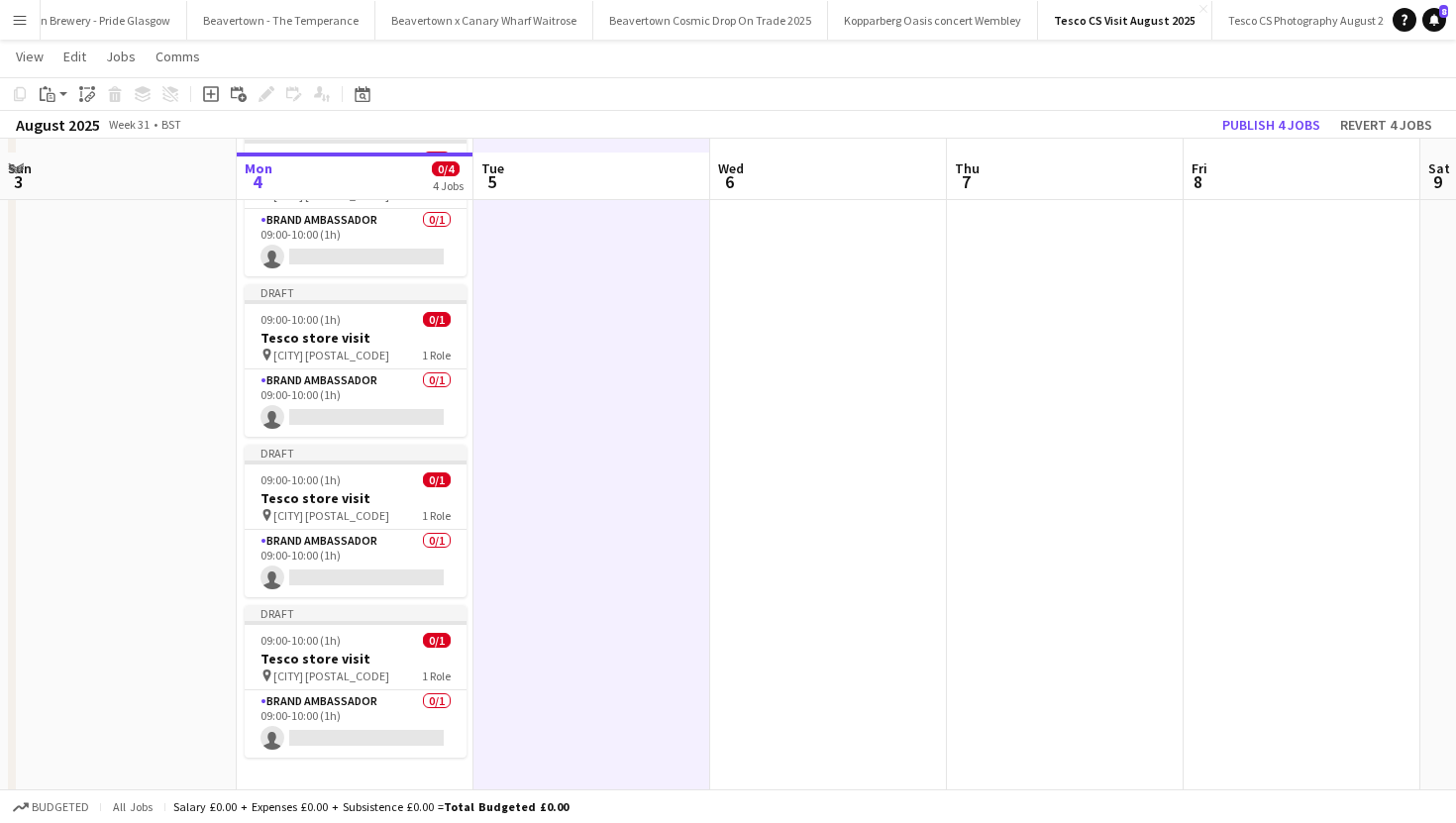 scroll, scrollTop: 120, scrollLeft: 0, axis: vertical 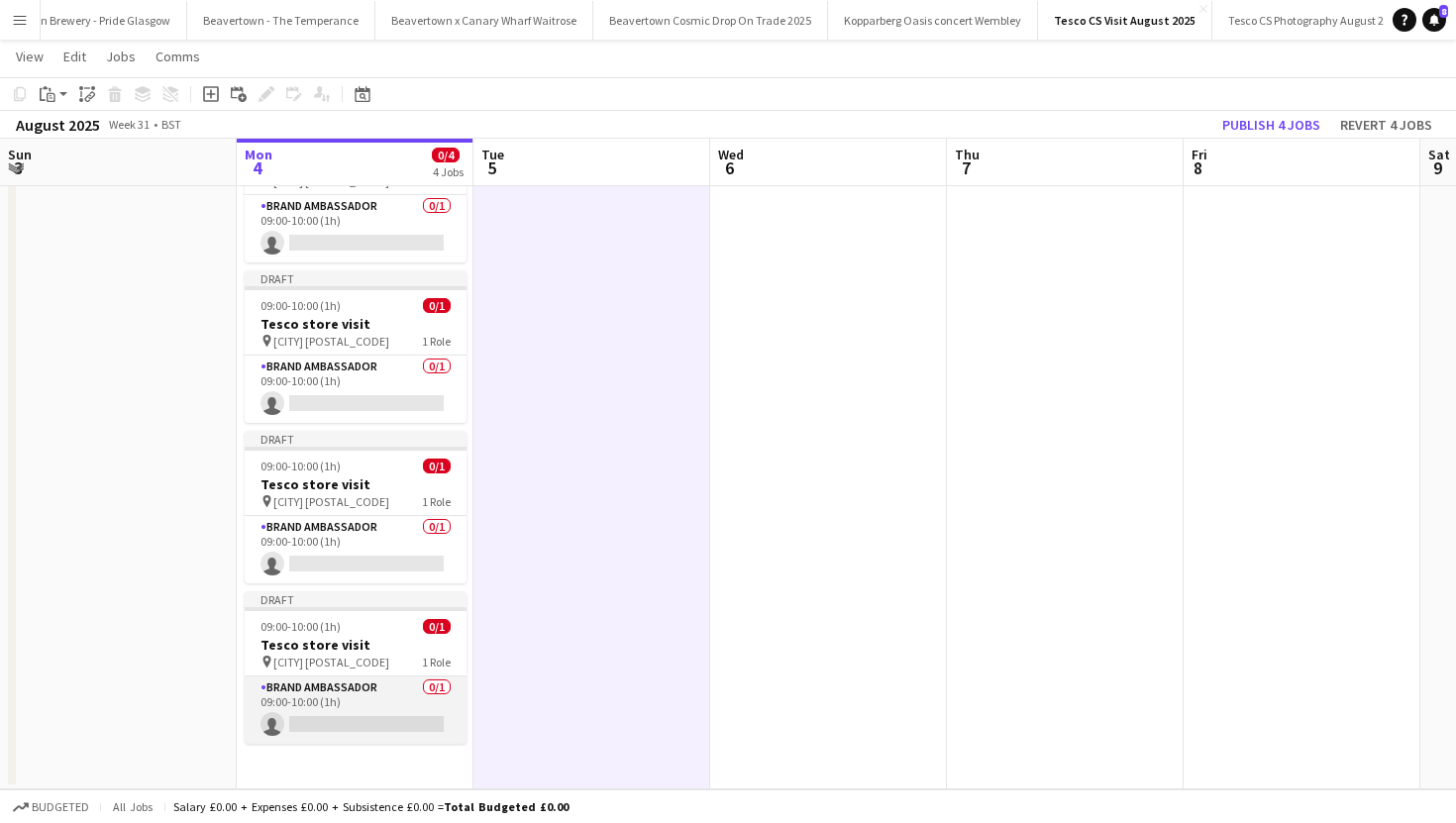 click on "Brand Ambassador   0/1   09:00-10:00 (1h)
single-neutral-actions" at bounding box center (356, 710) 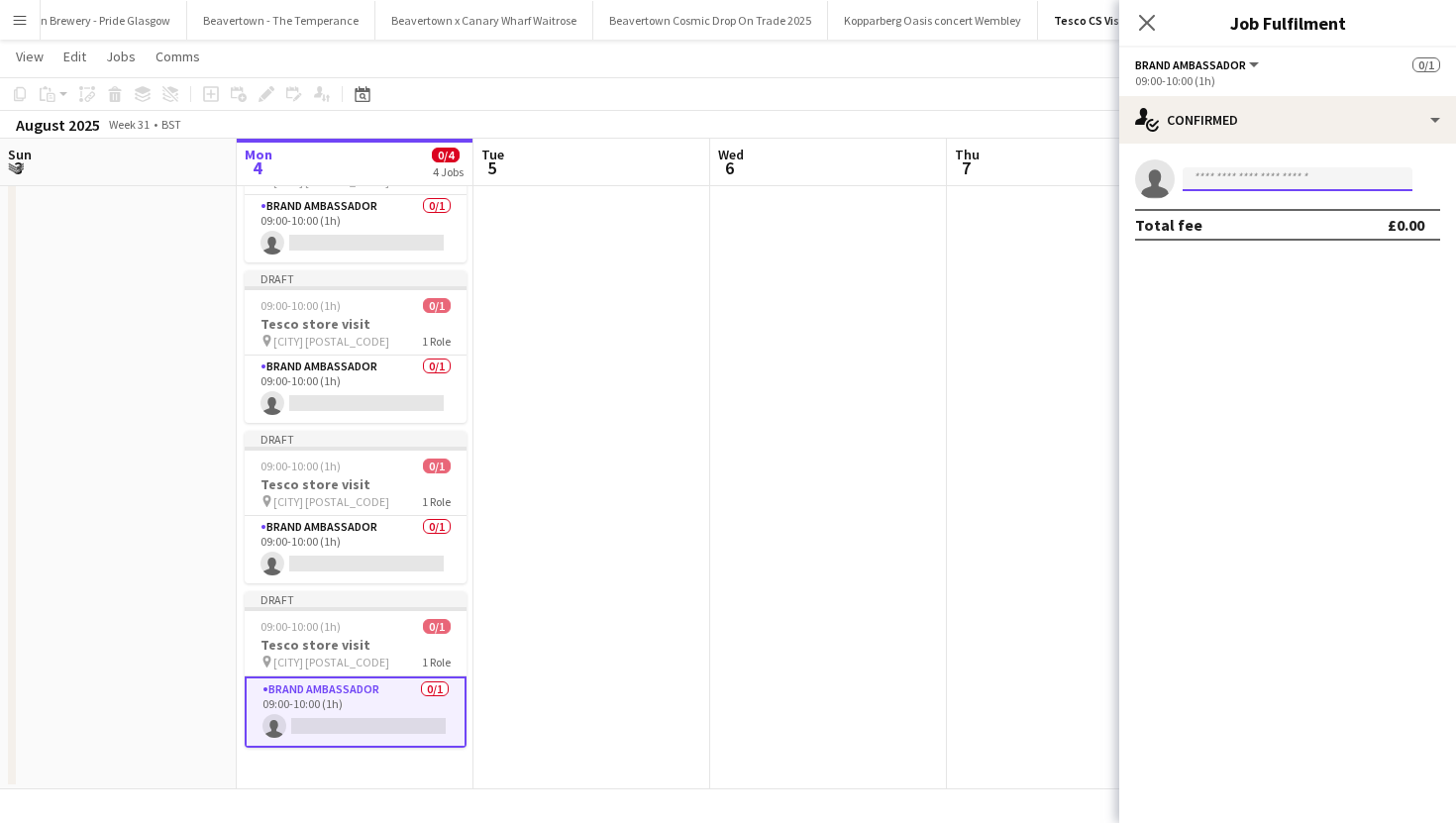 click at bounding box center (1298, 179) 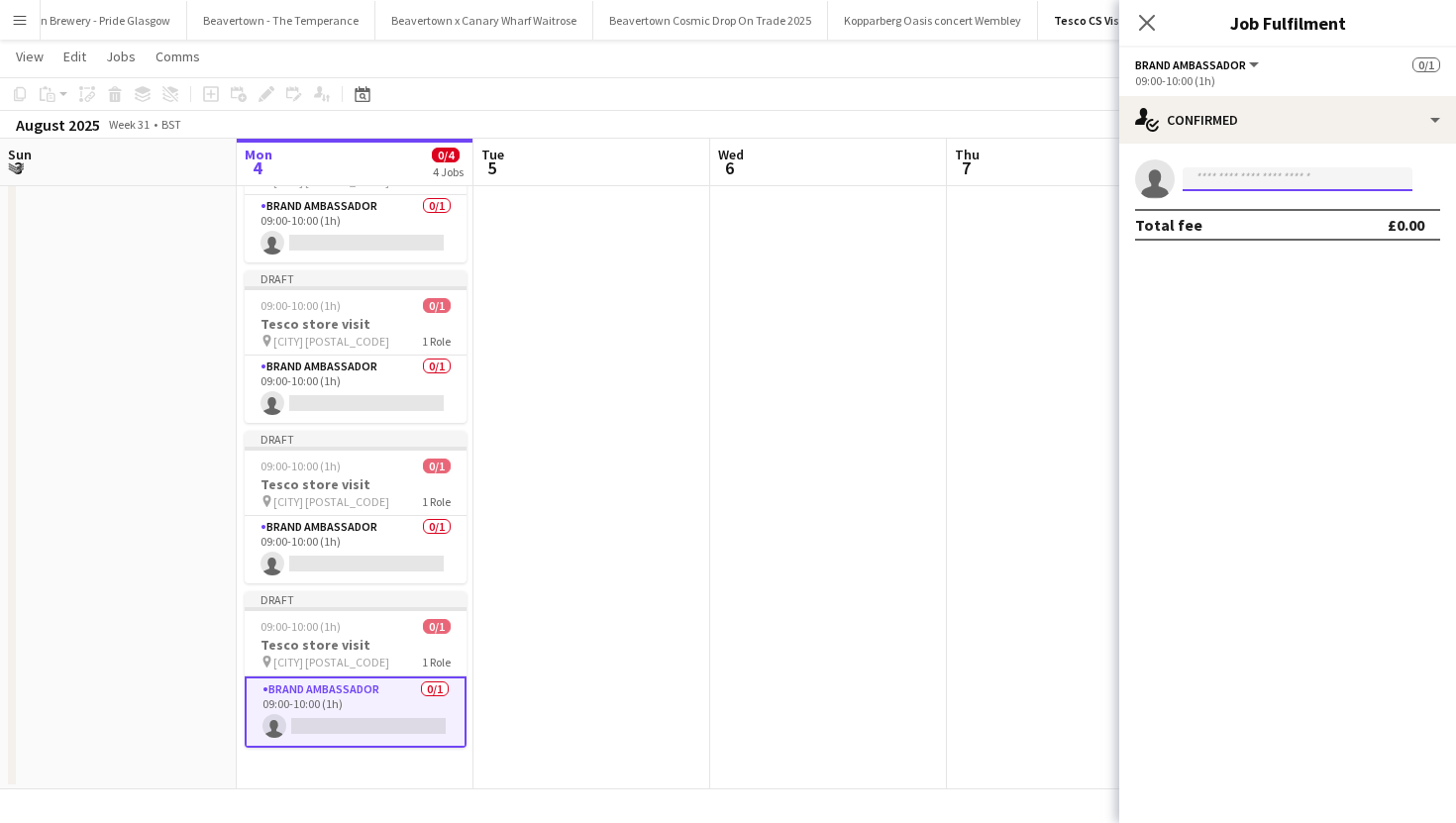 type on "*" 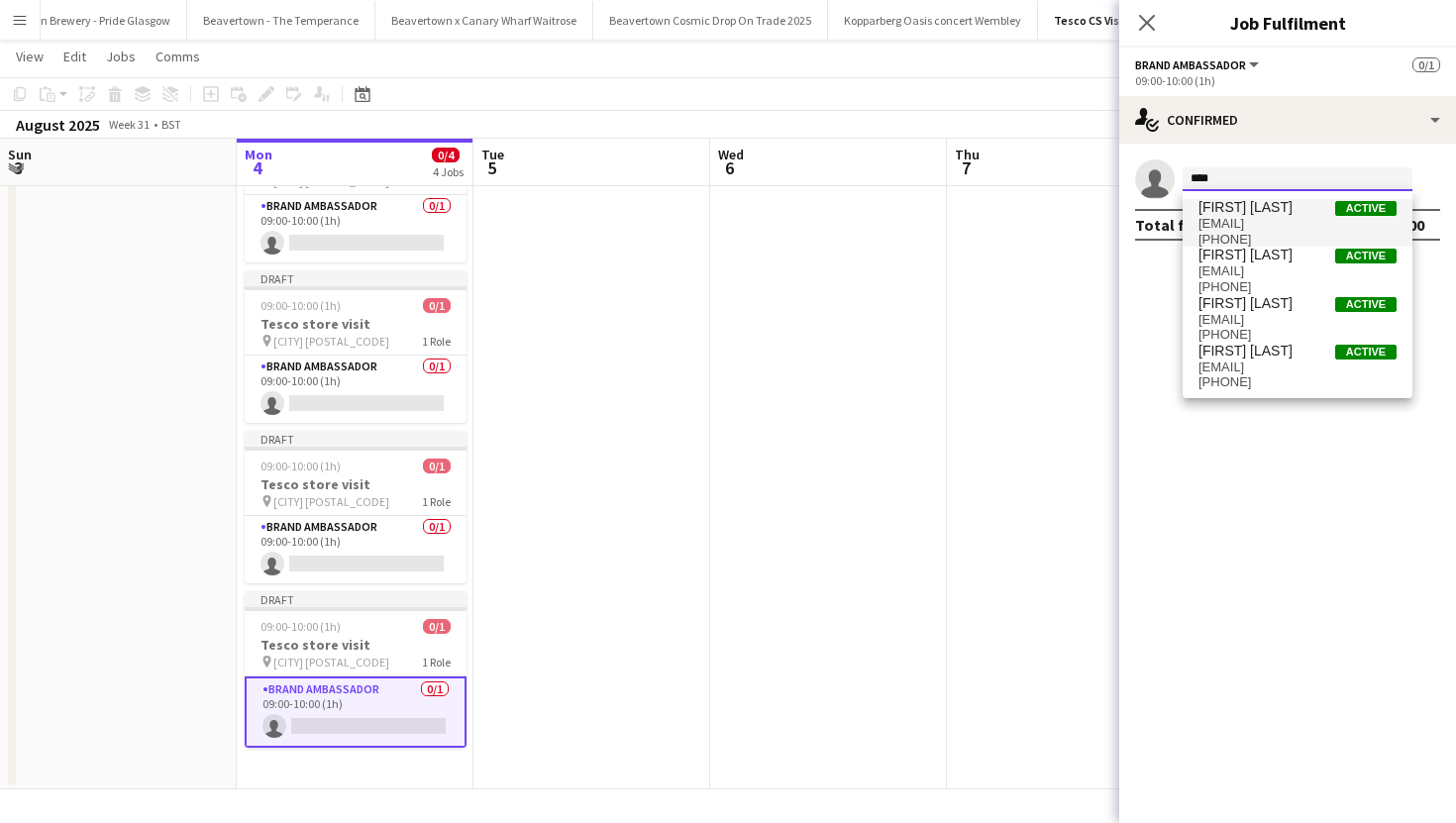 type on "****" 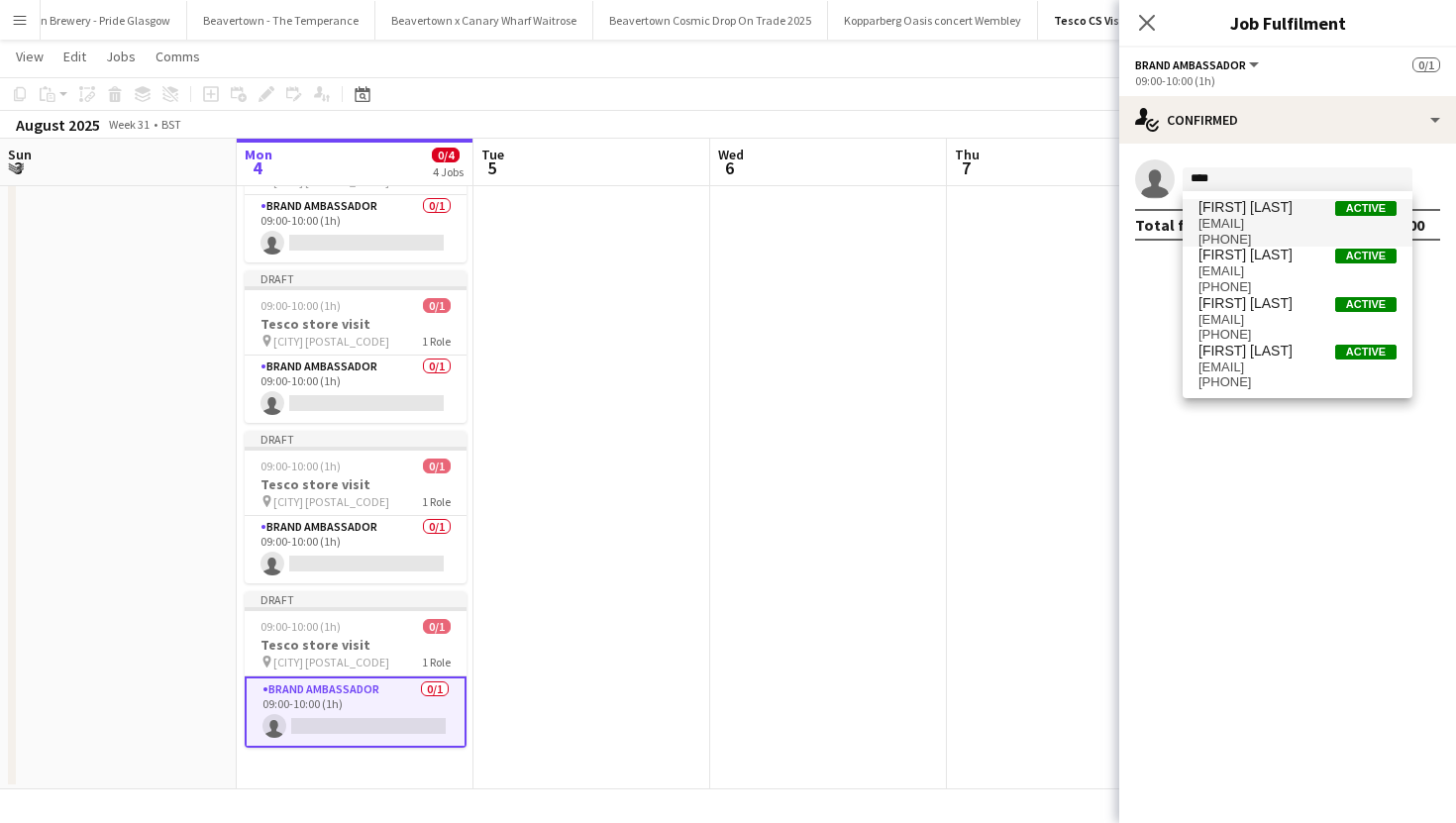click on "peter adams" at bounding box center [1245, 207] 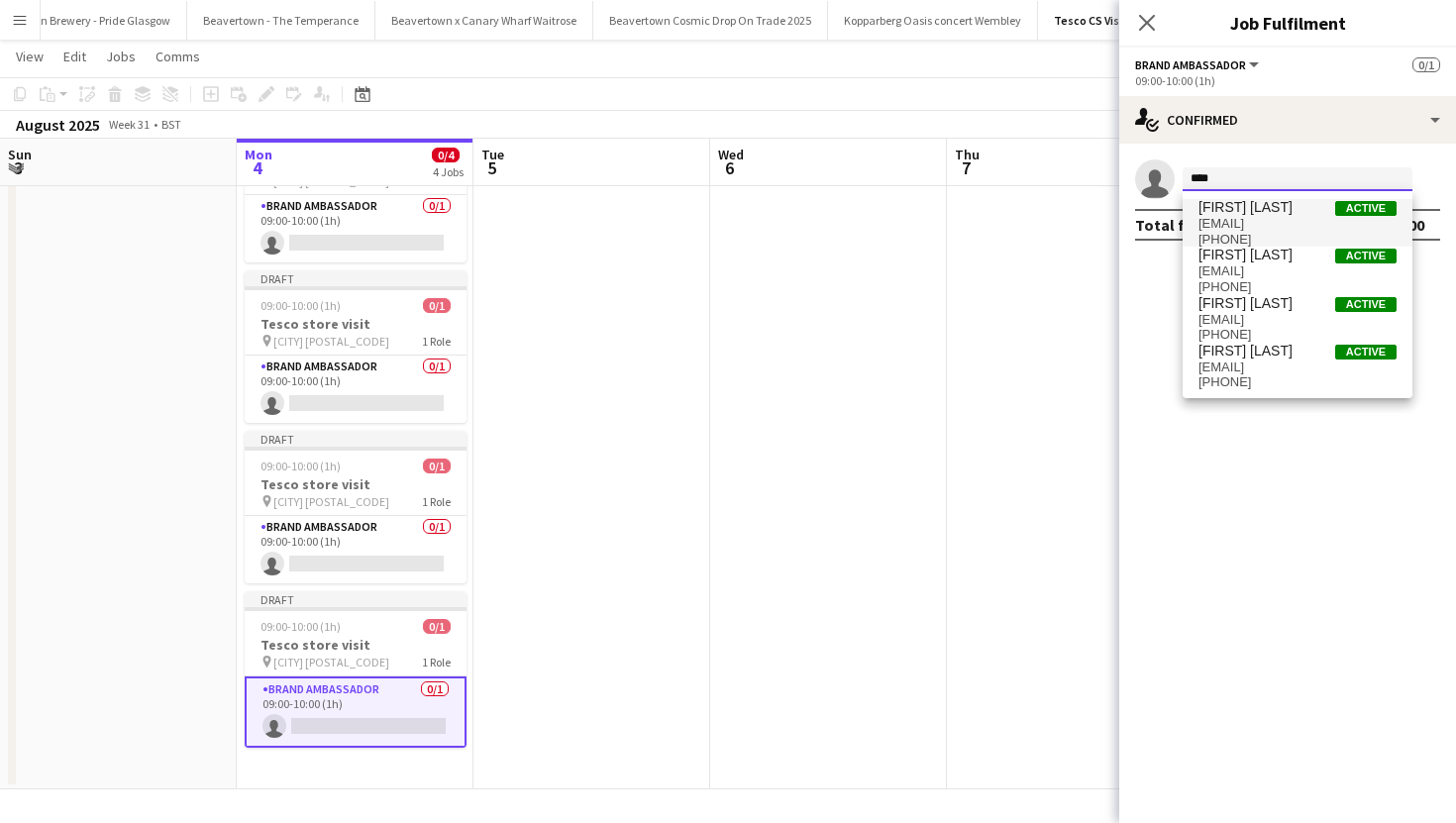 type 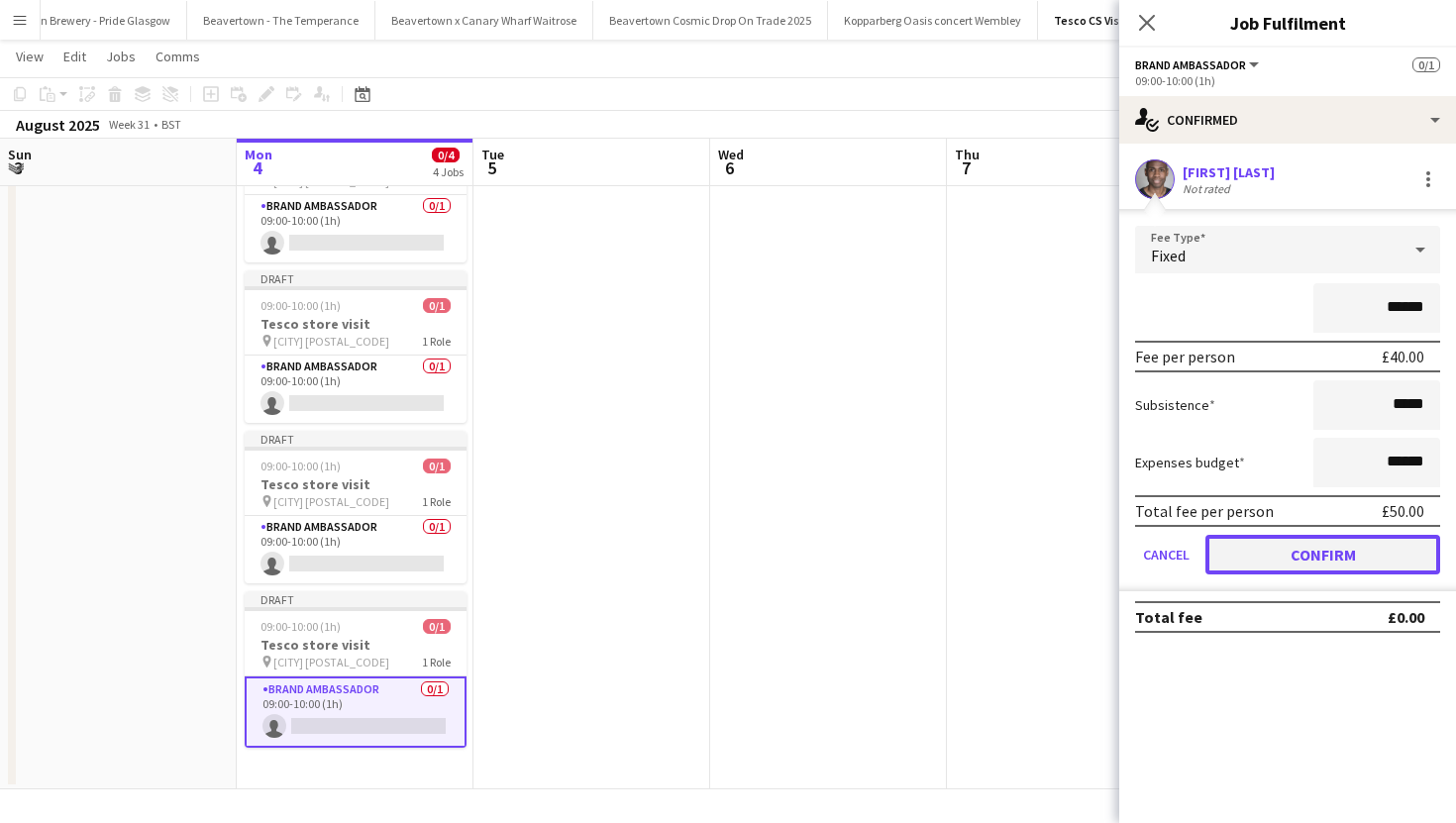 click on "Confirm" at bounding box center [1322, 555] 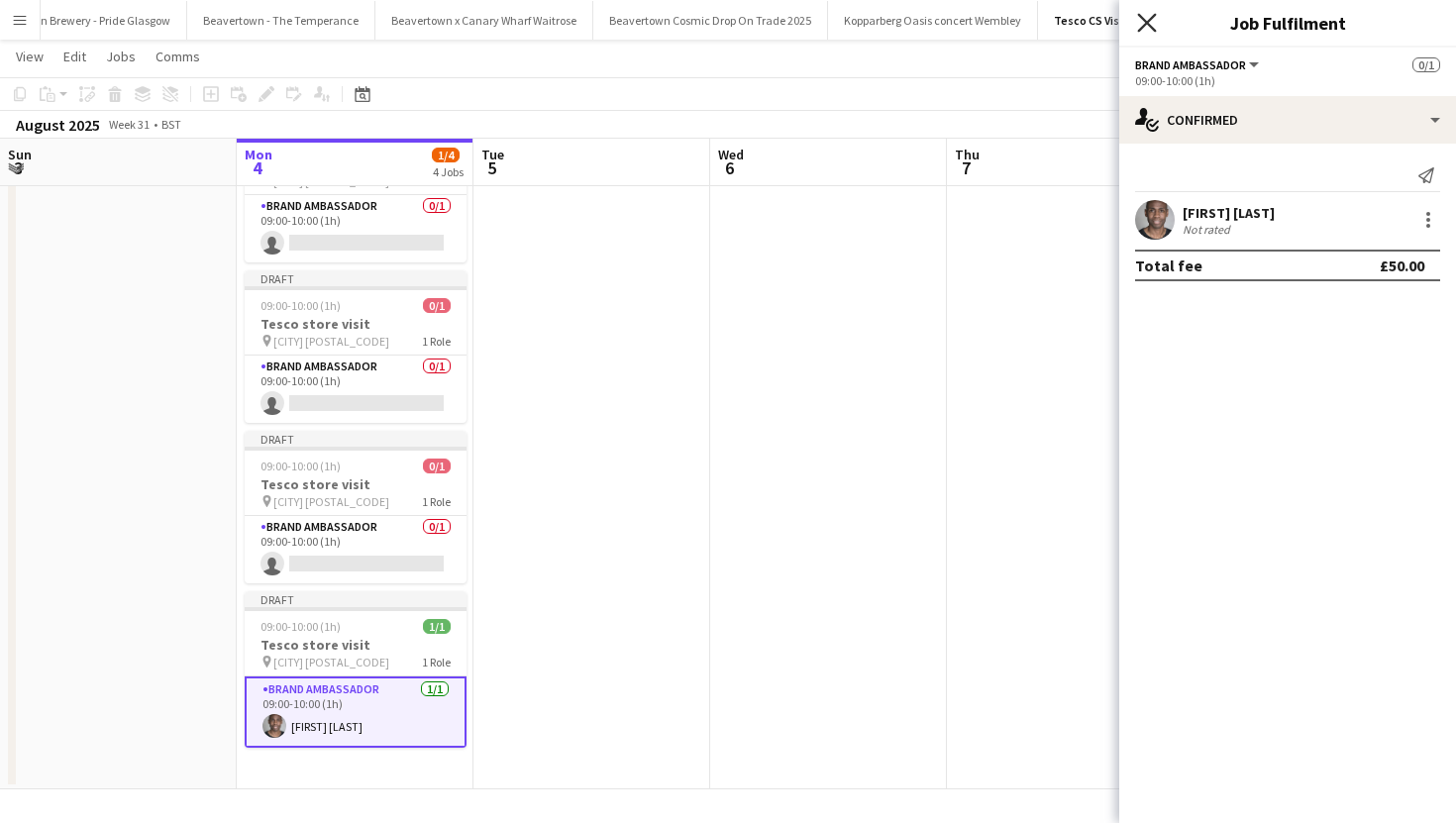 click 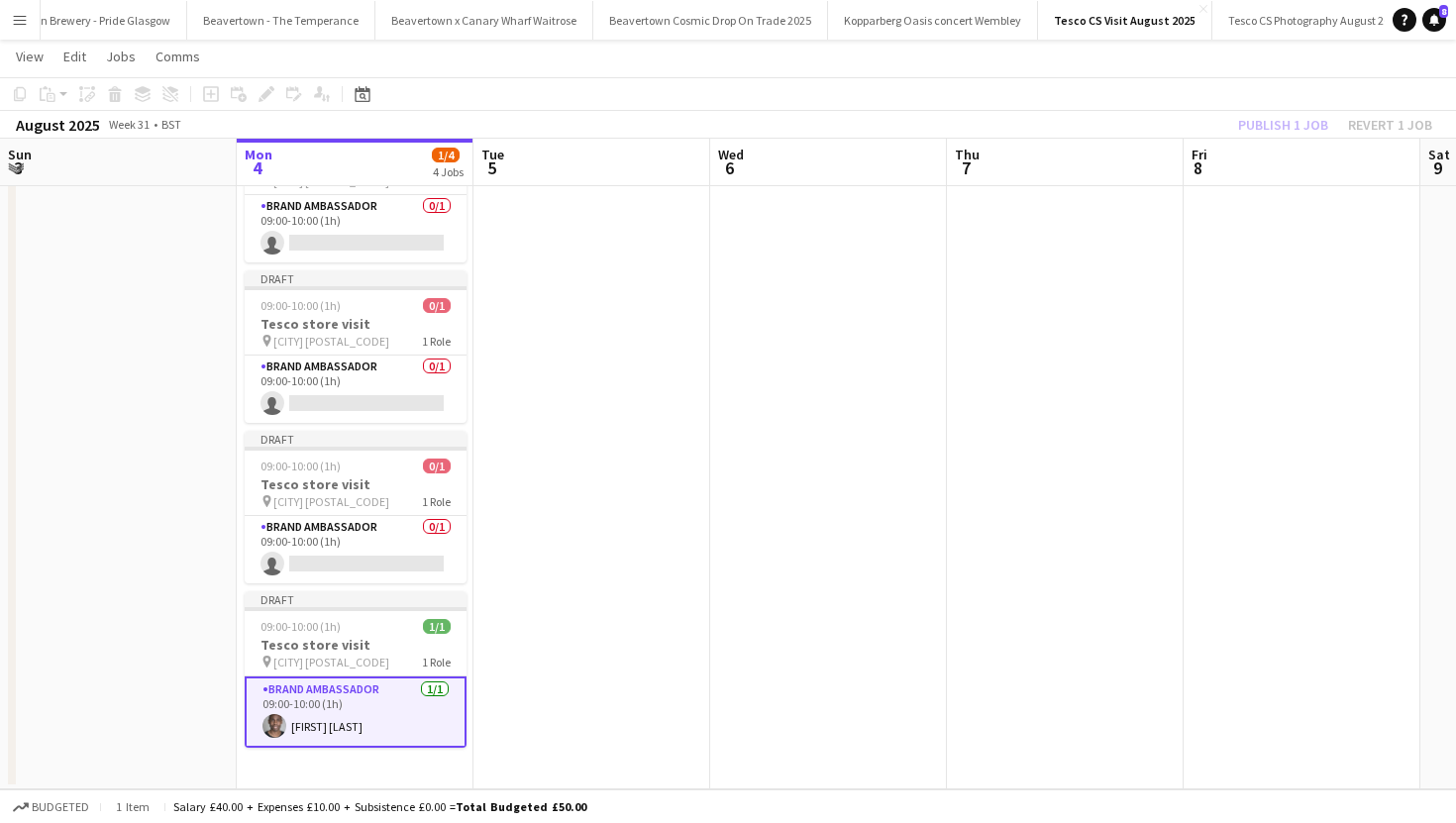 click at bounding box center (828, 446) 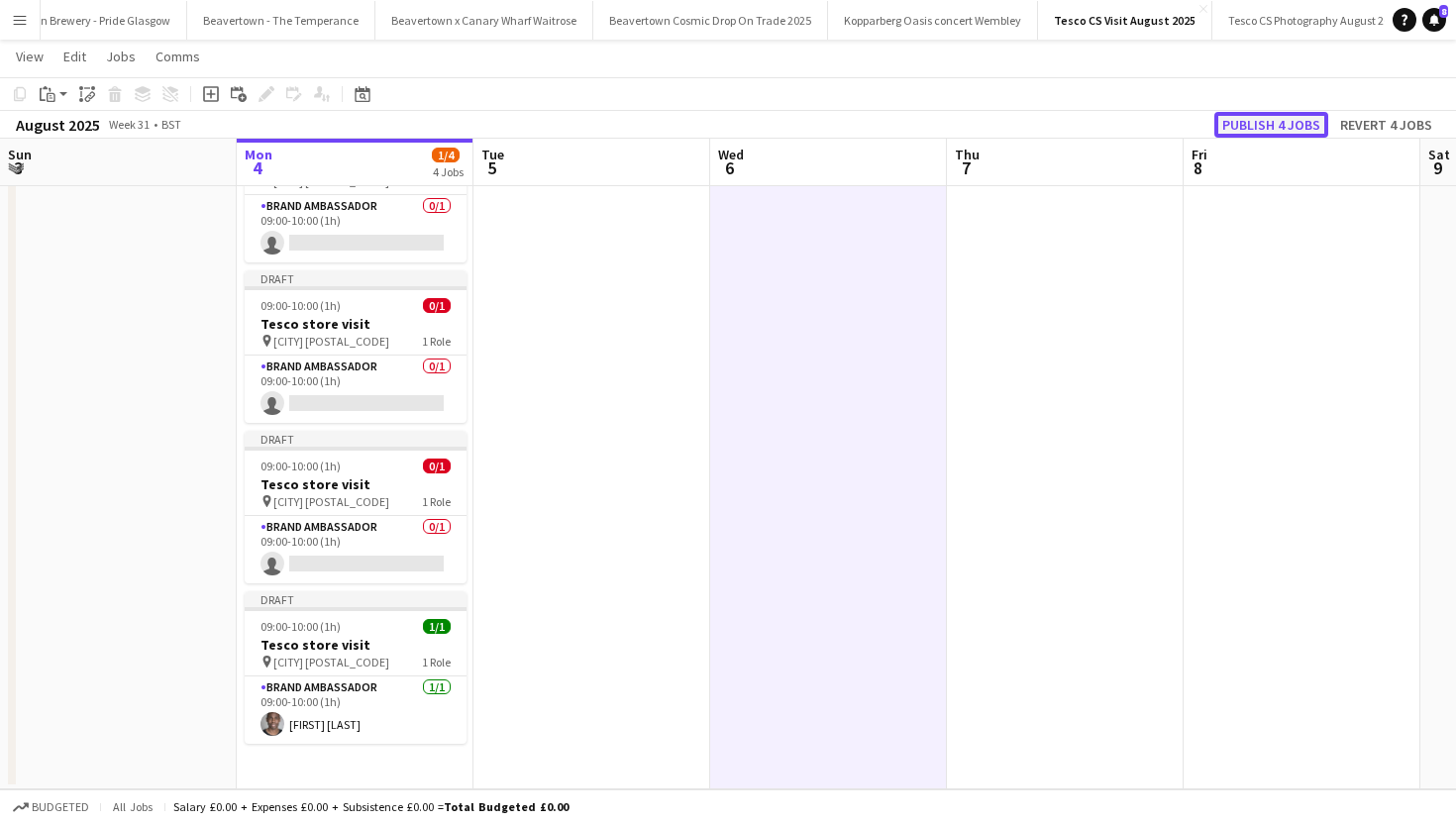 click on "Publish 4 jobs" 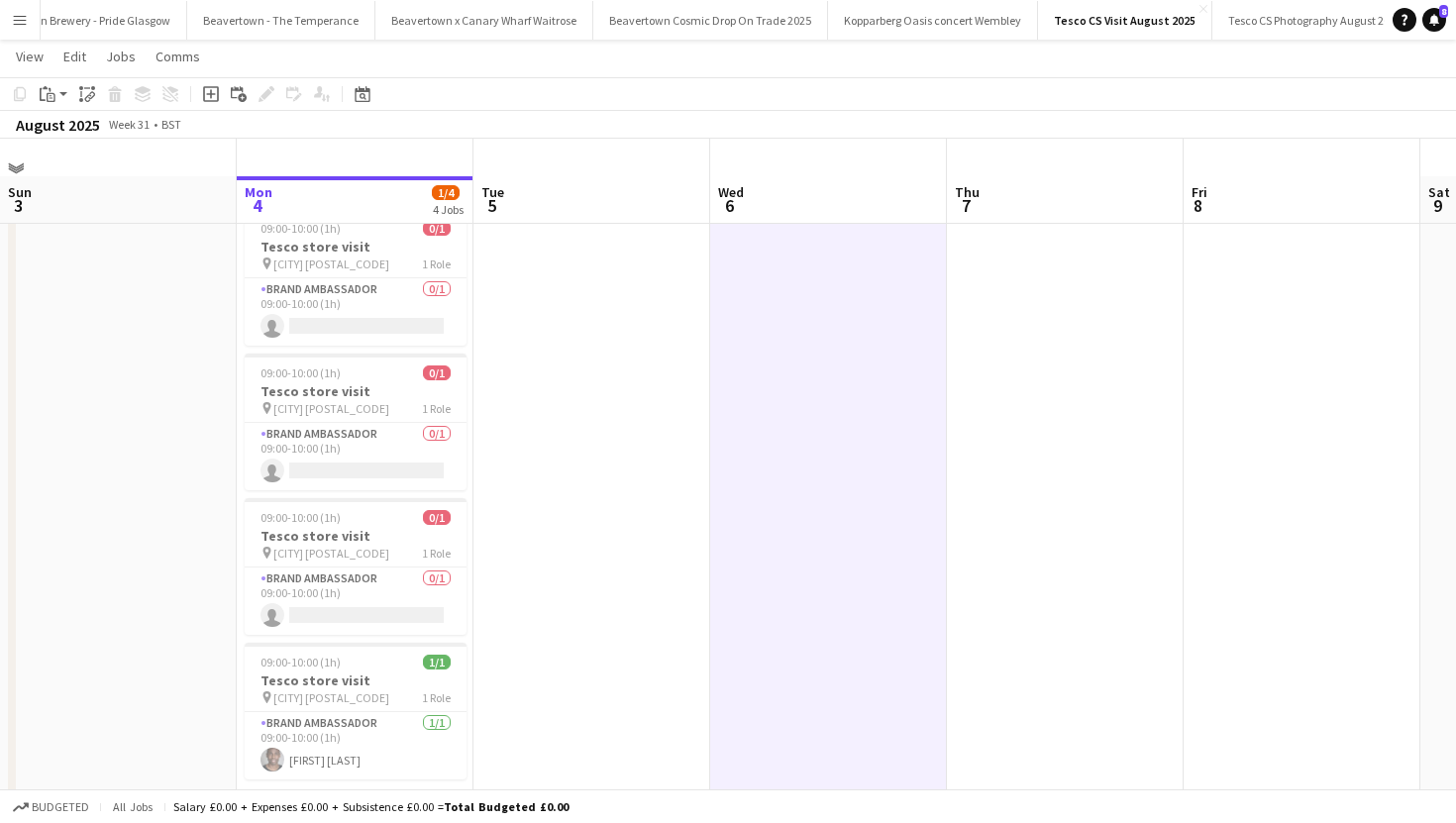 scroll, scrollTop: 72, scrollLeft: 0, axis: vertical 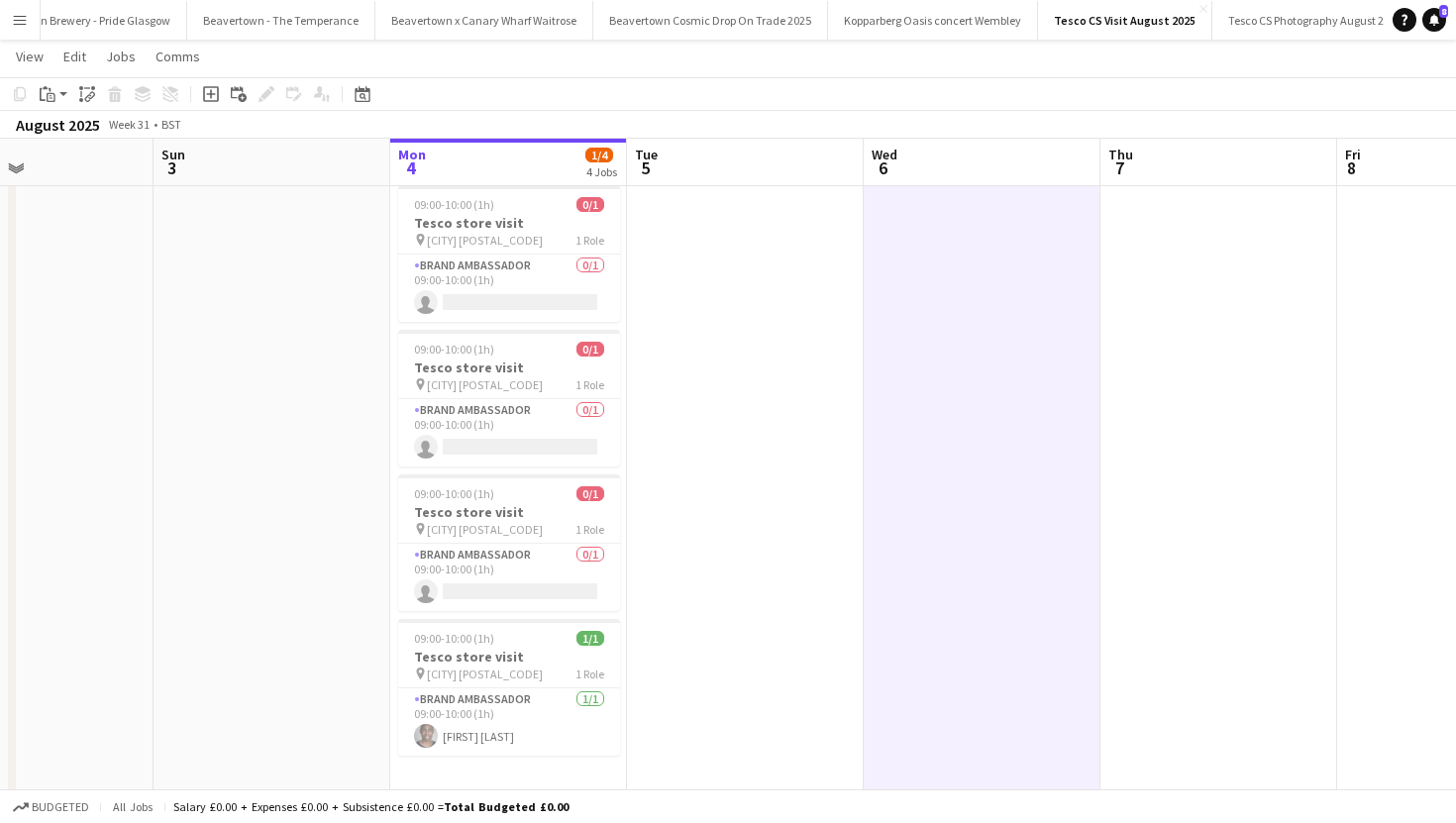 click at bounding box center [745, 497] 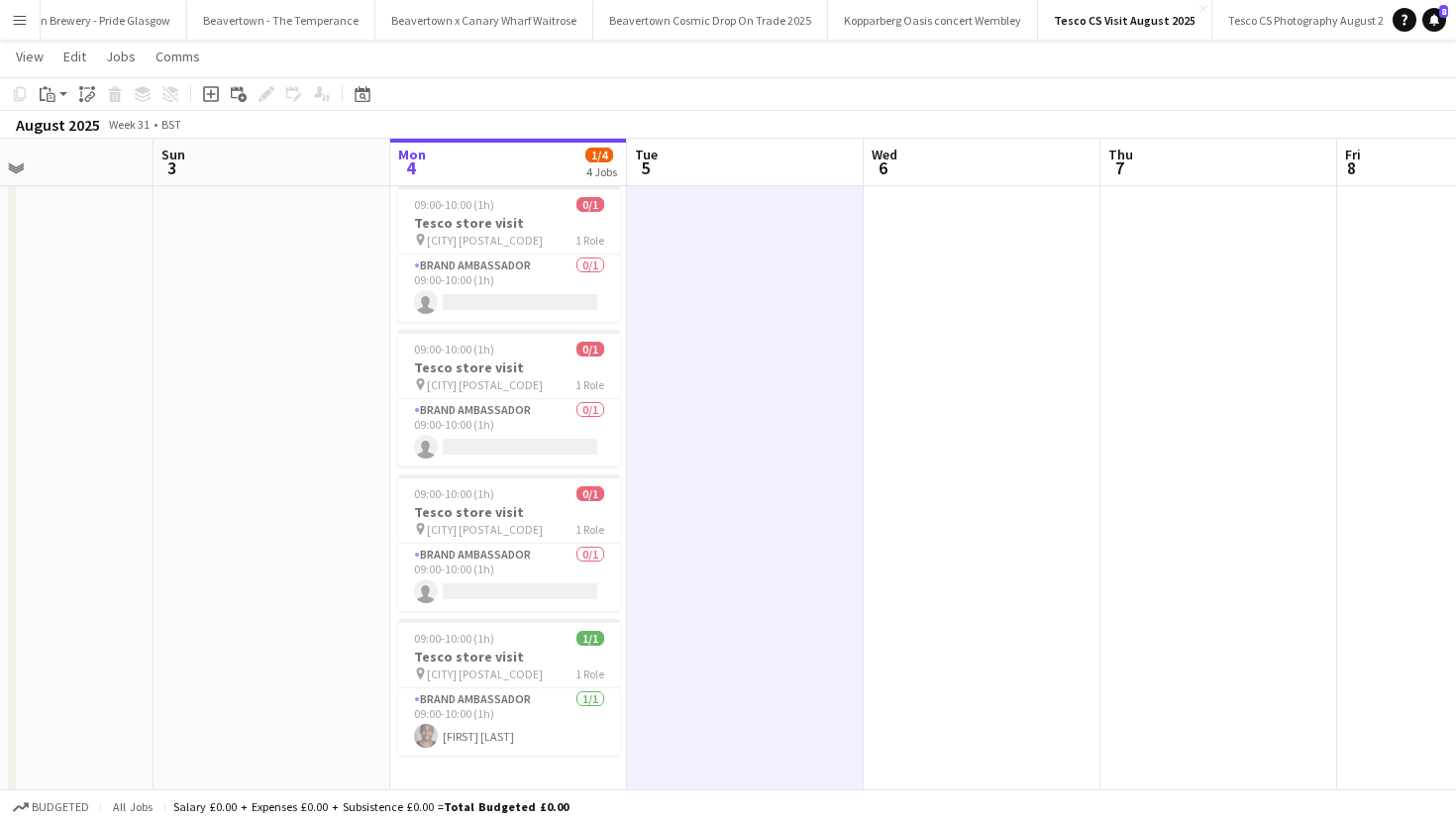 scroll, scrollTop: 0, scrollLeft: 548, axis: horizontal 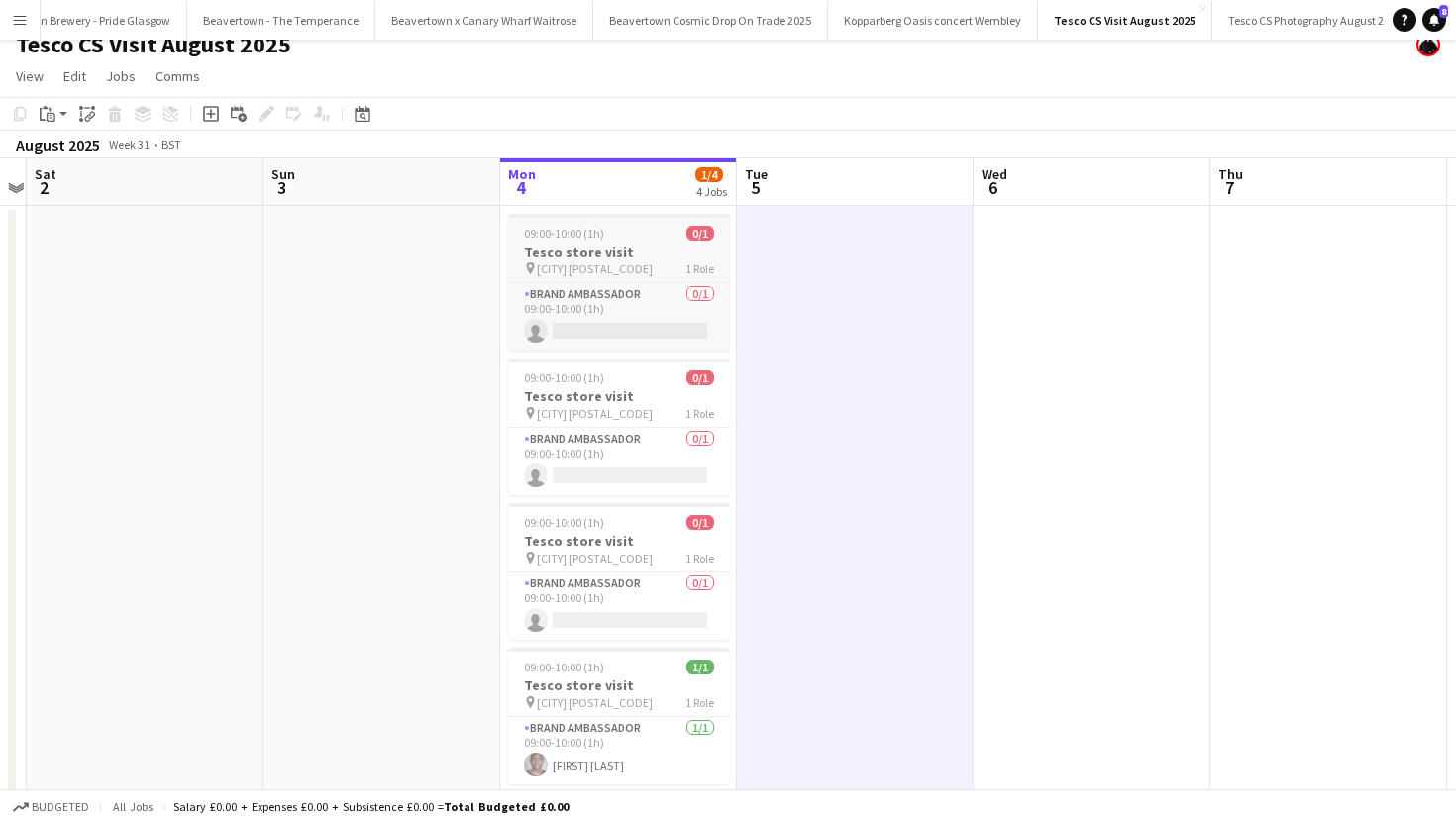 click on "Tesco store visit" at bounding box center [619, 252] 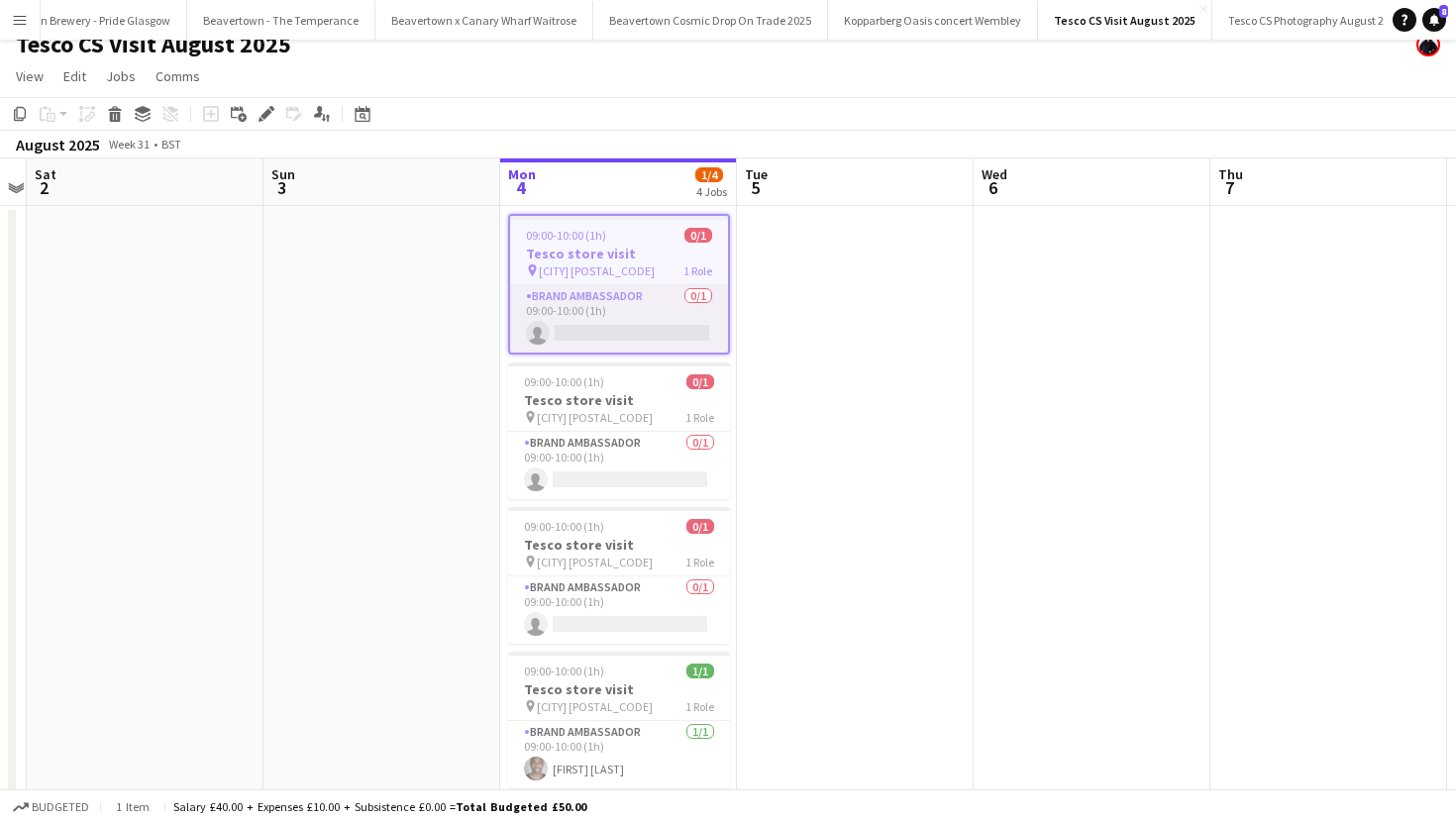 scroll, scrollTop: 72, scrollLeft: 0, axis: vertical 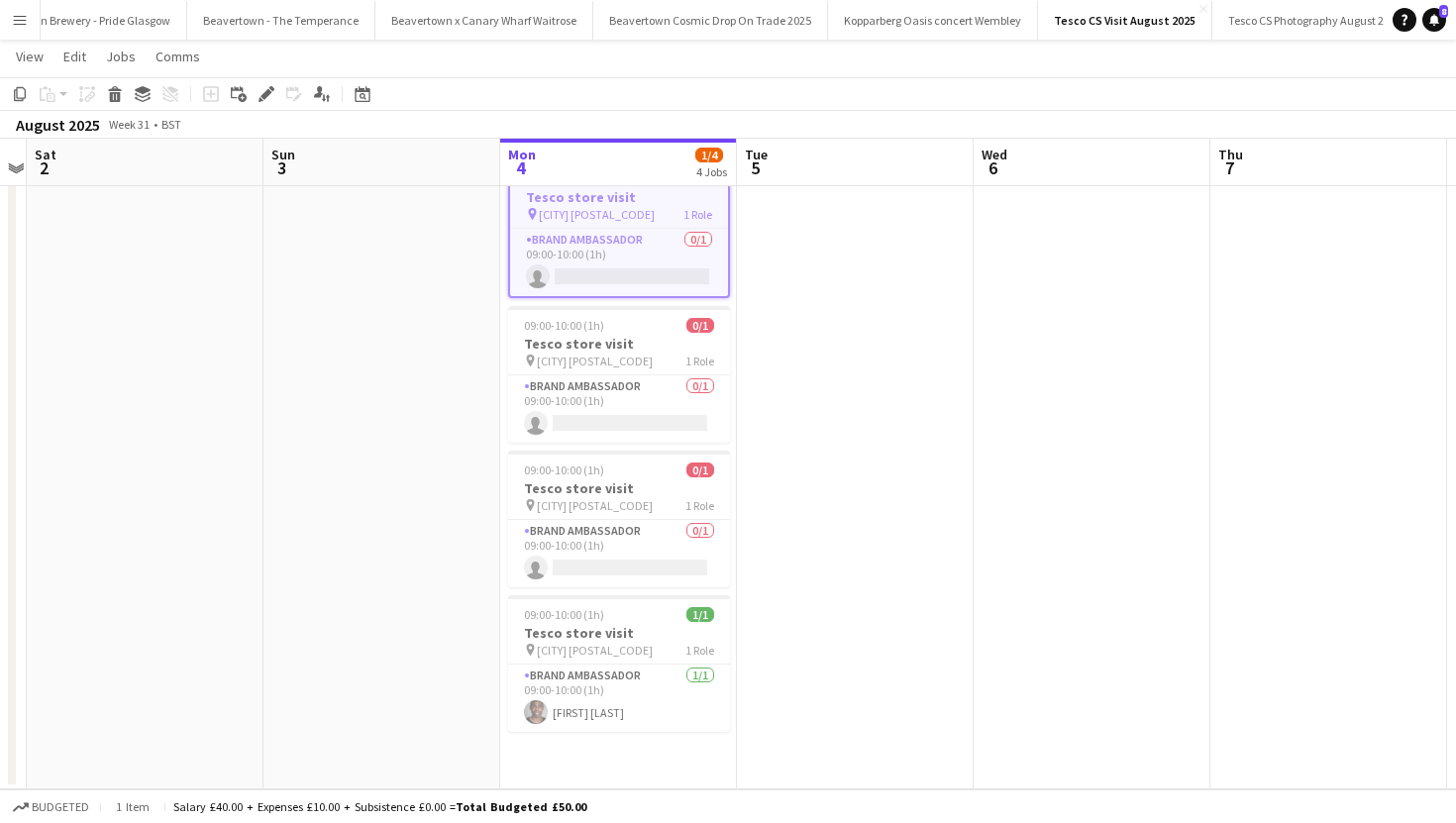 click on "09:00-10:00 (1h)    0/1   Tesco store visit
pin
London E15 1JA   1 Role   Brand Ambassador   0/1   09:00-10:00 (1h)
single-neutral-actions
09:00-10:00 (1h)    0/1   Tesco store visit
pin
London E6 3PA   1 Role   Brand Ambassador   0/1   09:00-10:00 (1h)
single-neutral-actions
09:00-10:00 (1h)    0/1   Tesco store visit
pin
London E7 0QH   1 Role   Brand Ambassador   0/1   09:00-10:00 (1h)
single-neutral-actions
09:00-10:00 (1h)    1/1   Tesco store visit
pin
Warrington WA1   1 Role   Brand Ambassador   1/1   09:00-10:00 (1h)
peter adams" at bounding box center [618, 469] 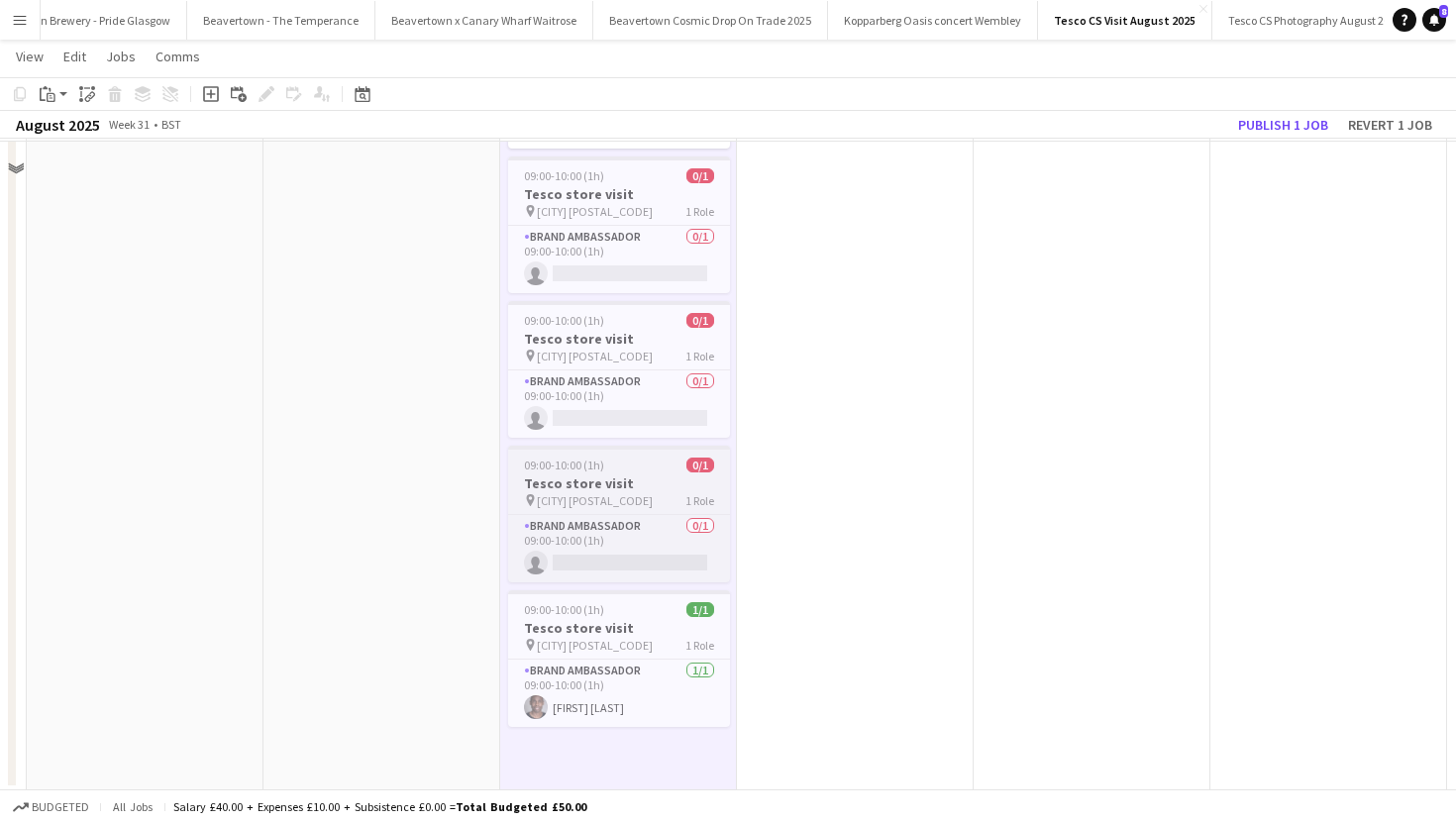 scroll, scrollTop: 0, scrollLeft: 0, axis: both 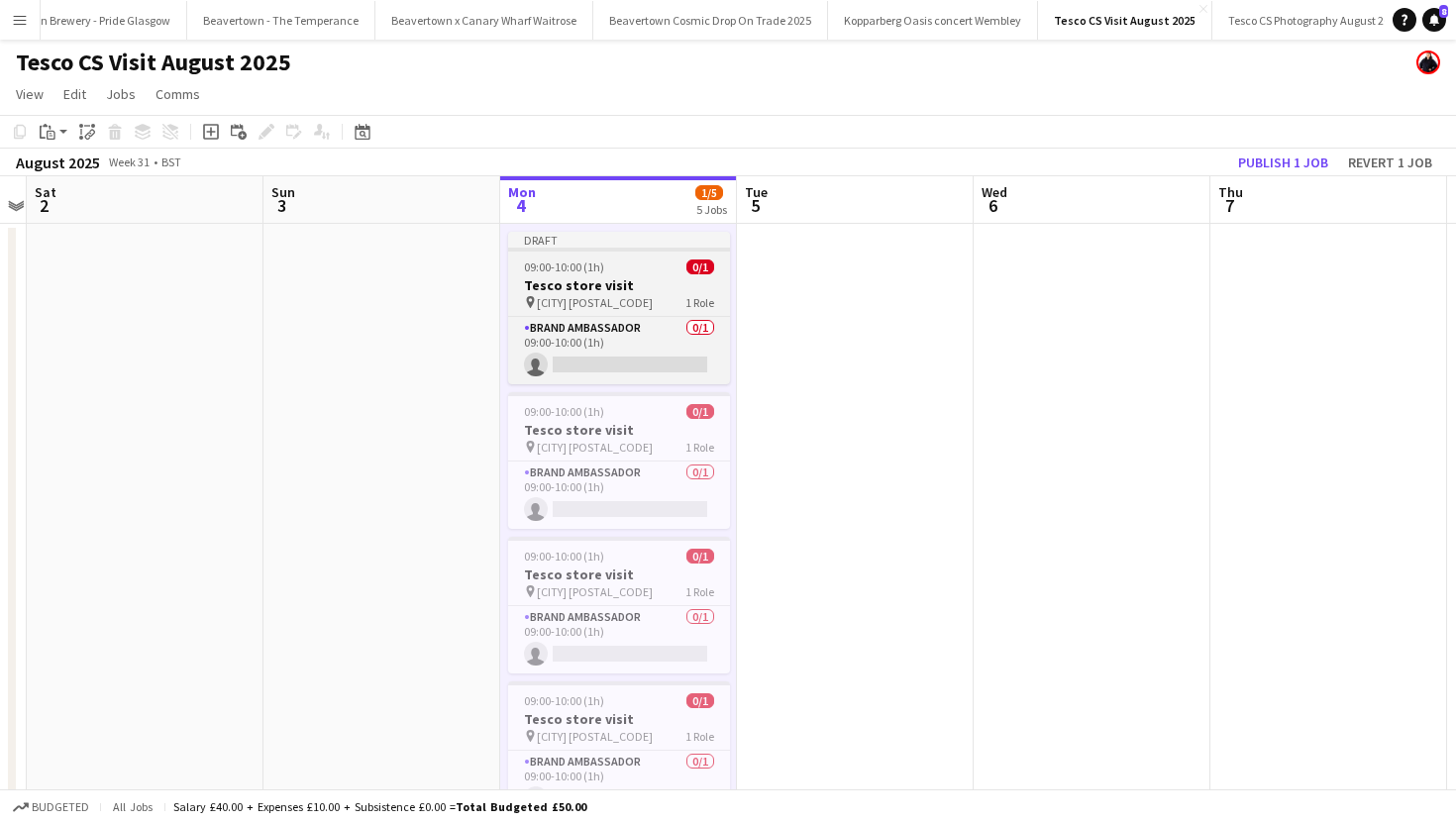 click on "Tesco store visit" at bounding box center [619, 285] 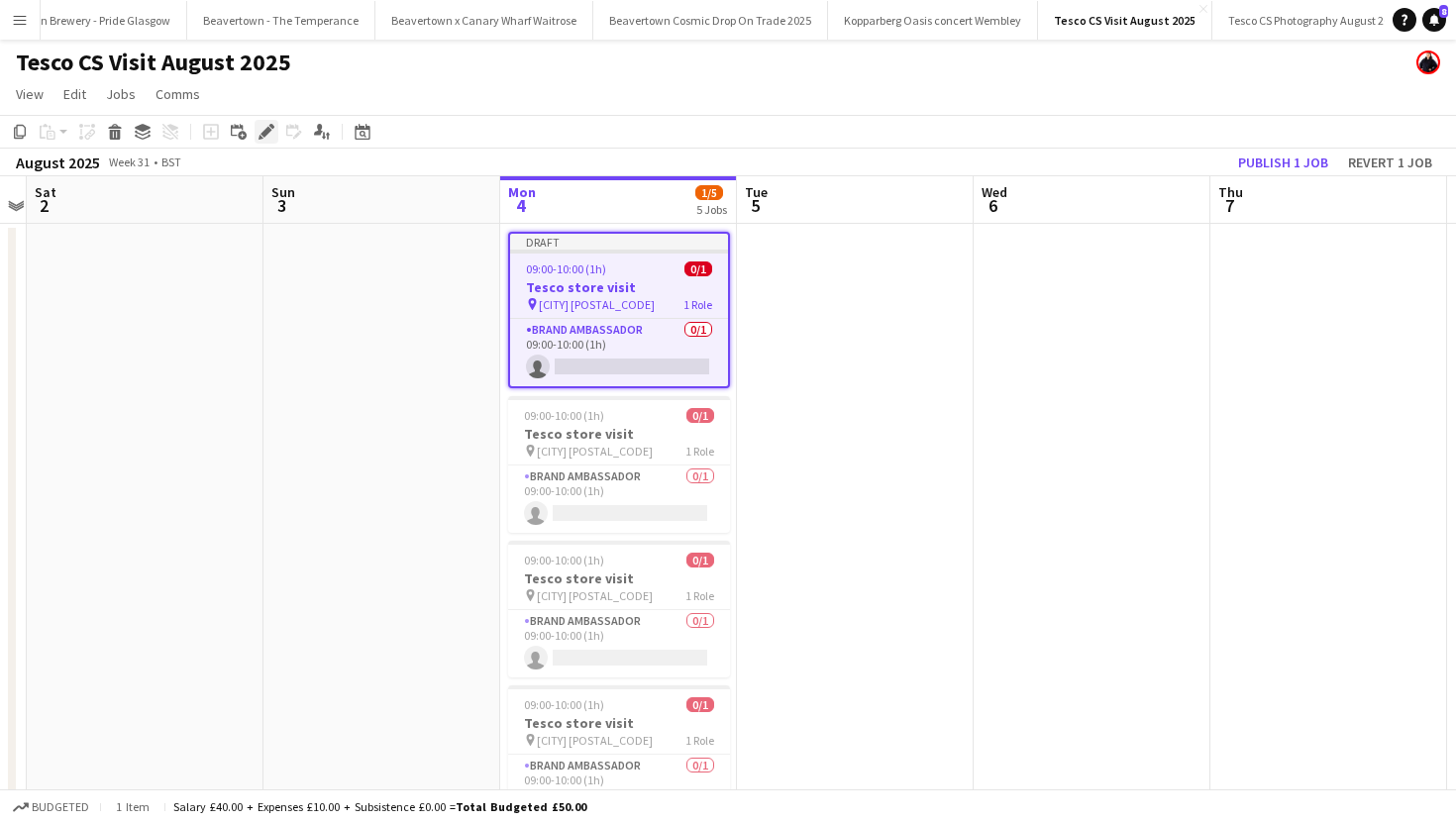 click on "Edit" 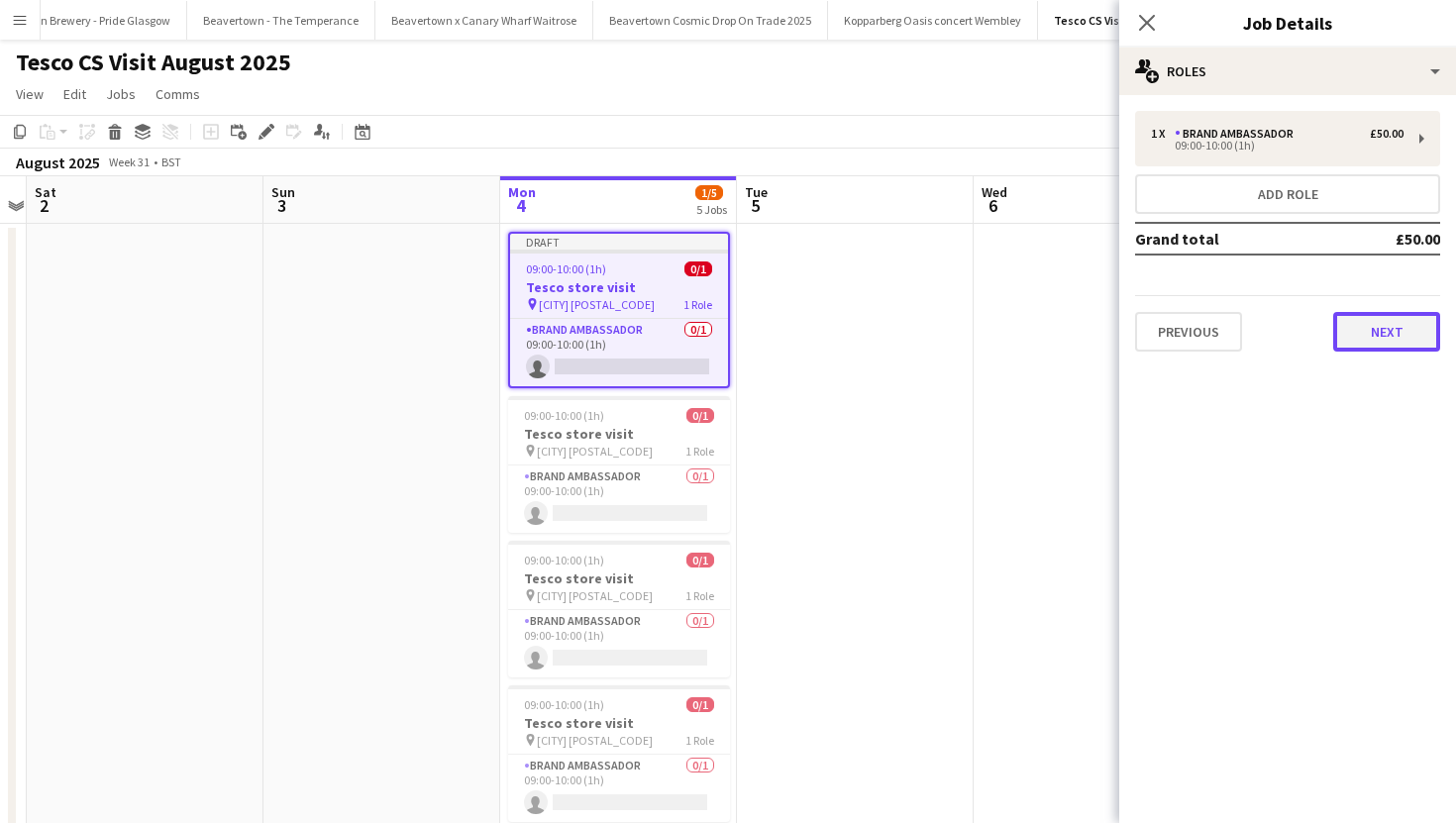 click on "Next" at bounding box center [1387, 332] 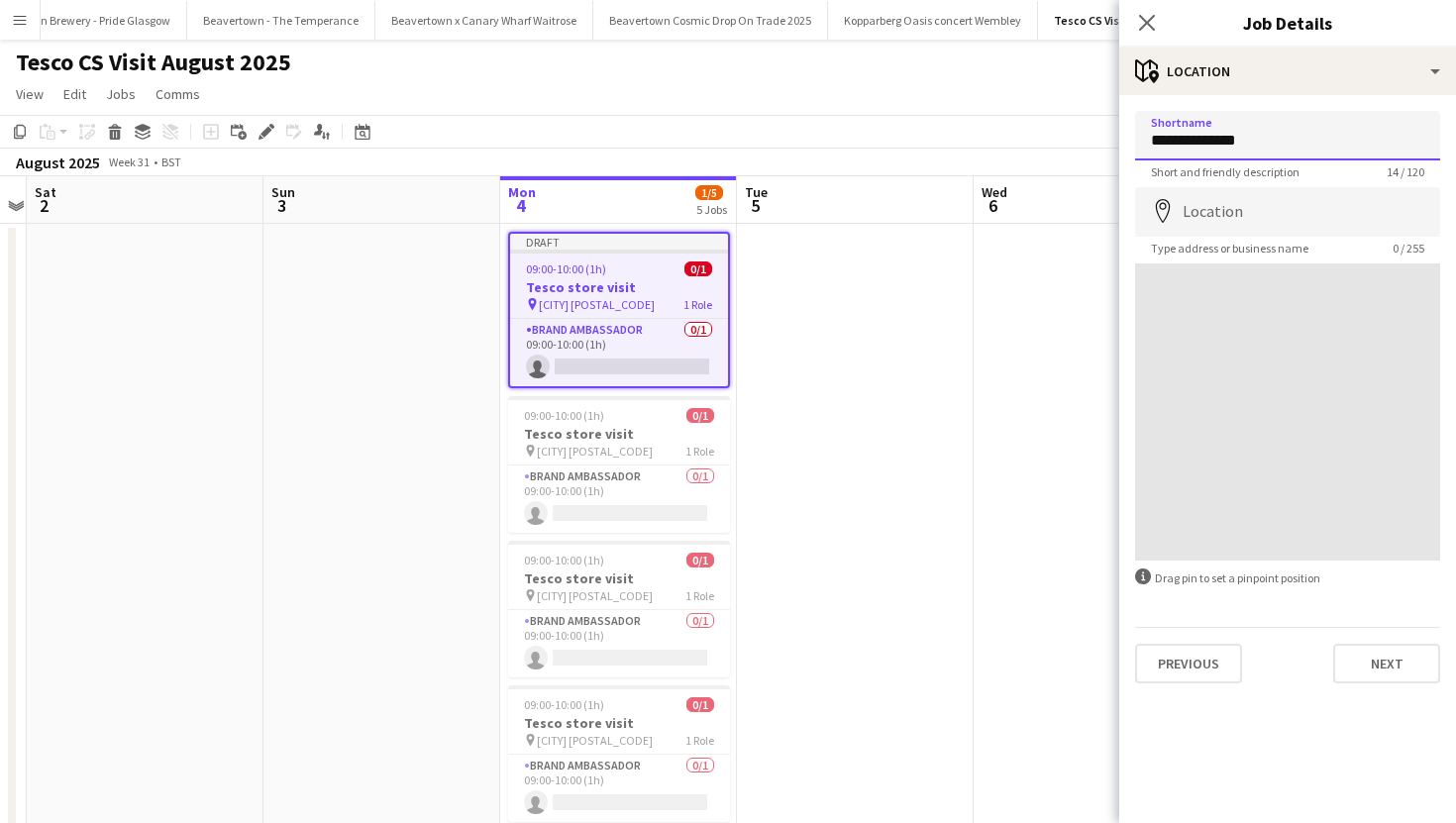 drag, startPoint x: 1255, startPoint y: 141, endPoint x: 1125, endPoint y: 130, distance: 130.46455 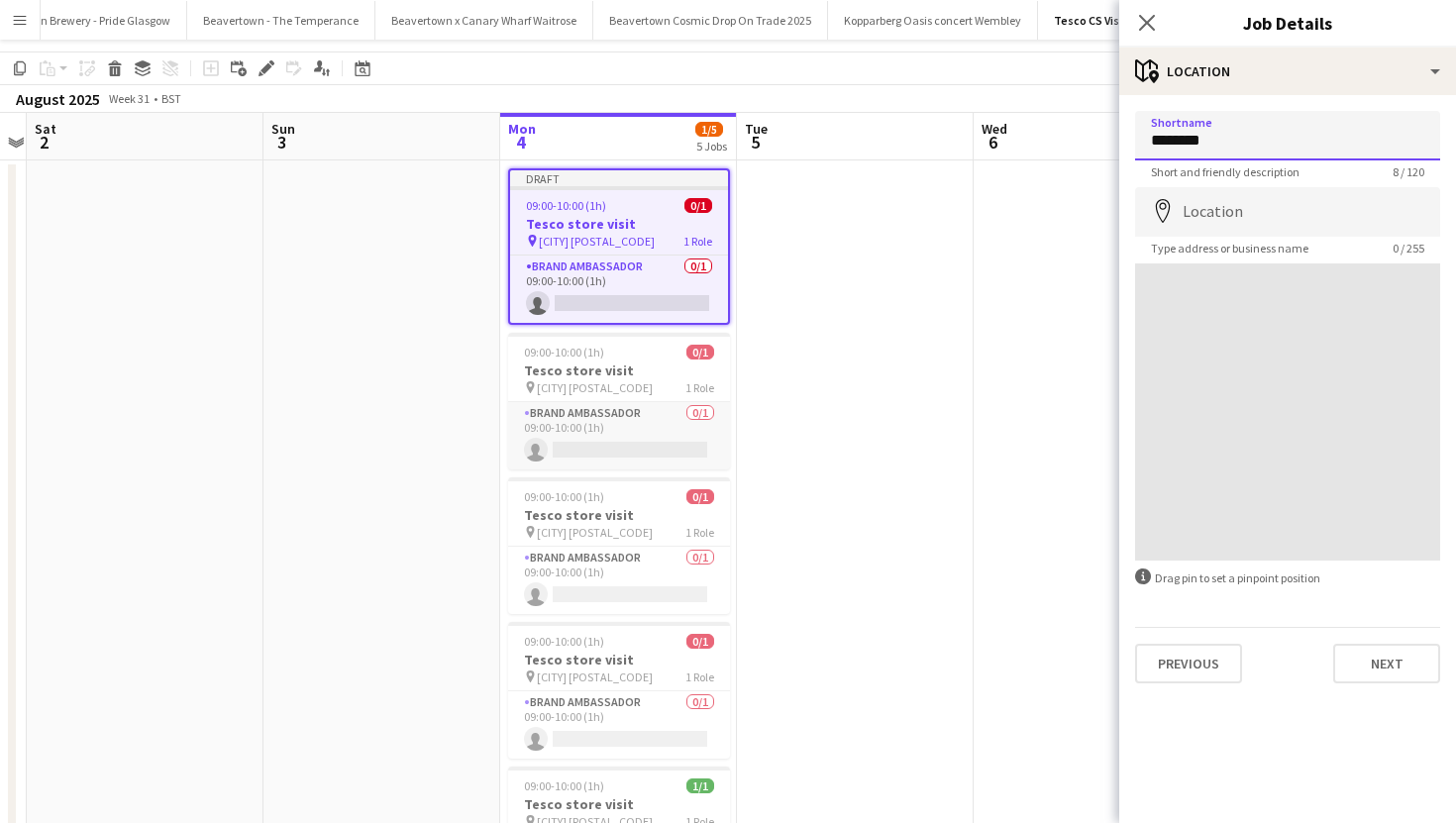 scroll, scrollTop: 0, scrollLeft: 0, axis: both 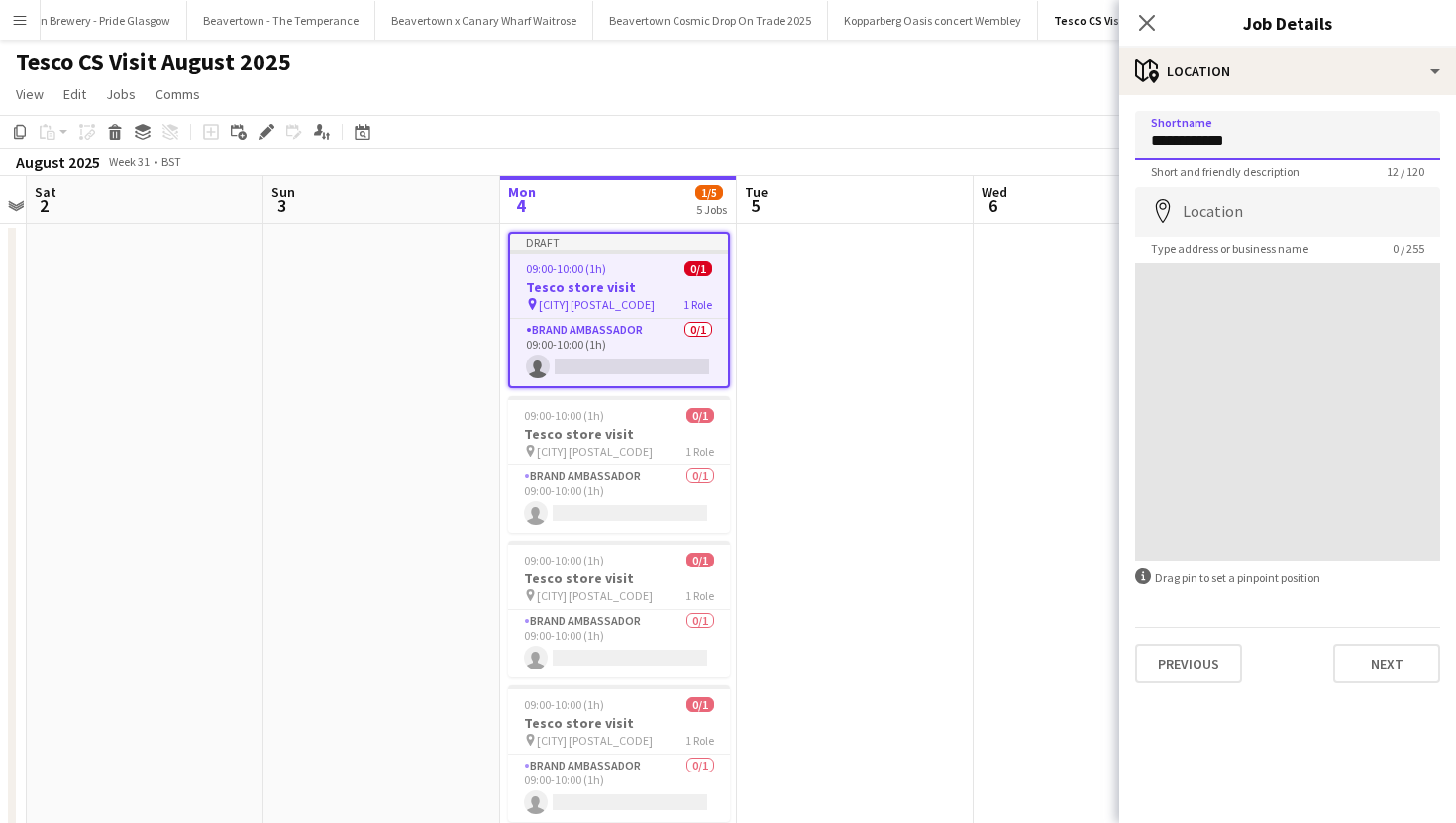 type on "**********" 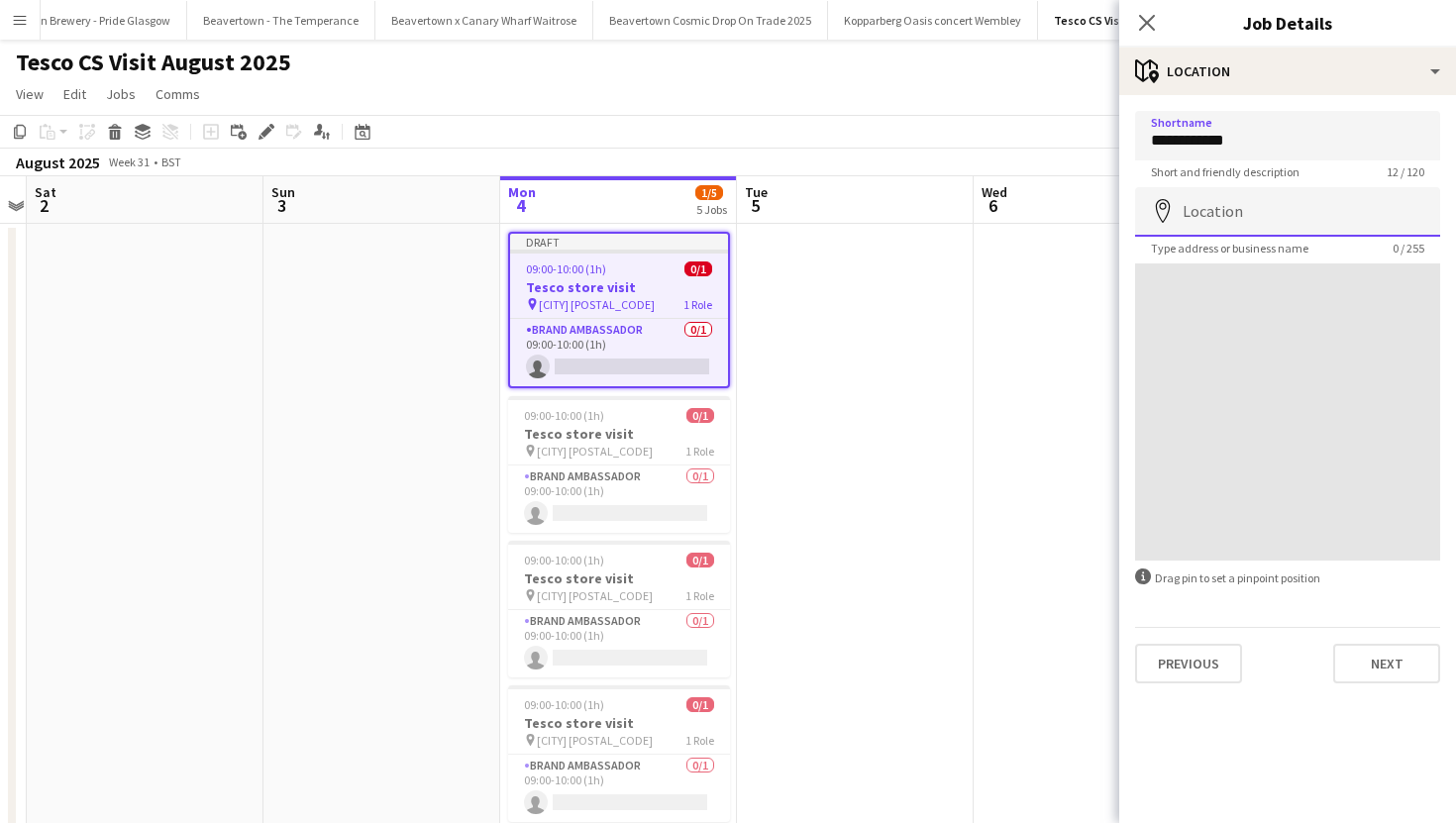 click on "Location" at bounding box center (1288, 212) 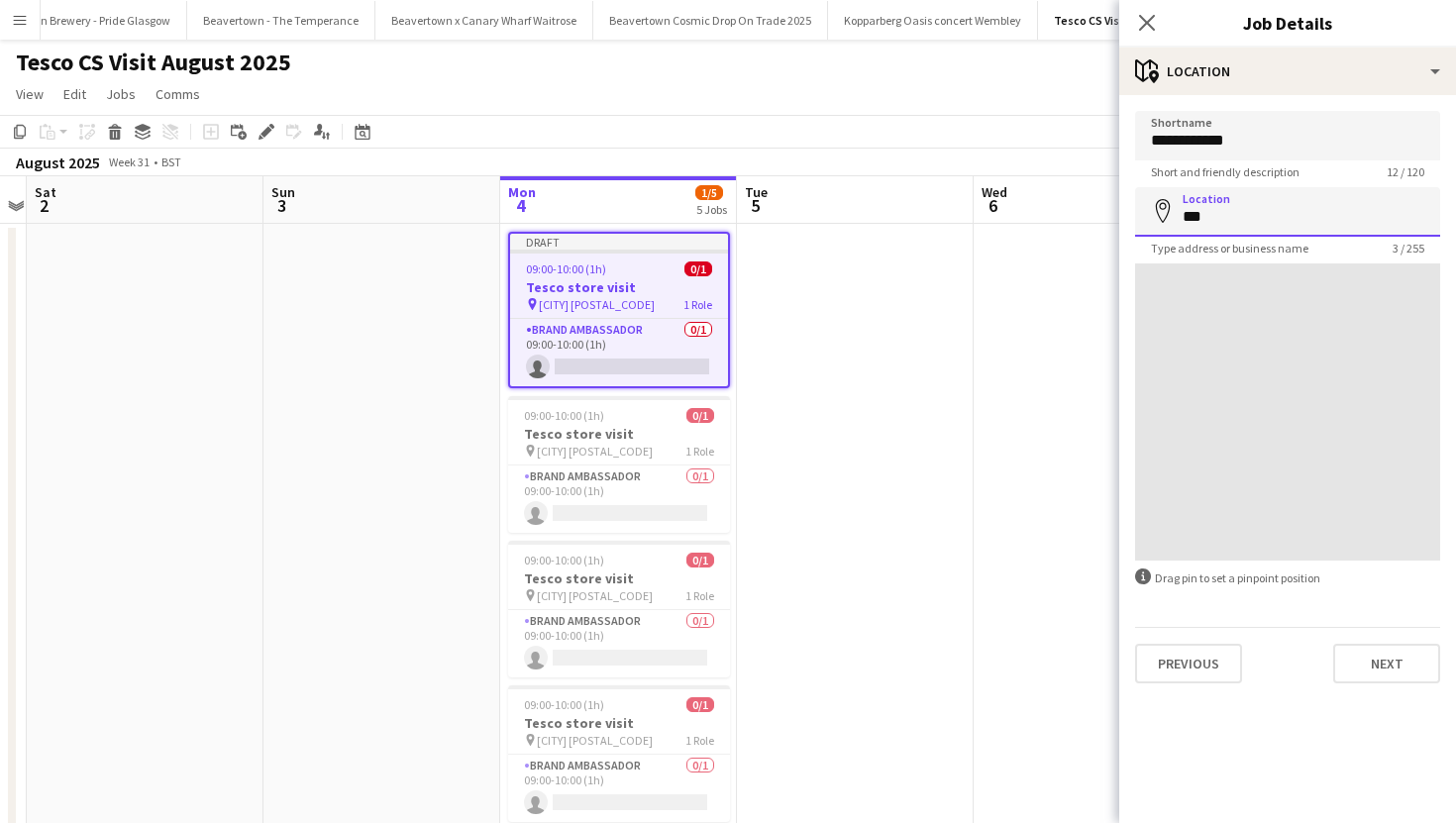 type on "****" 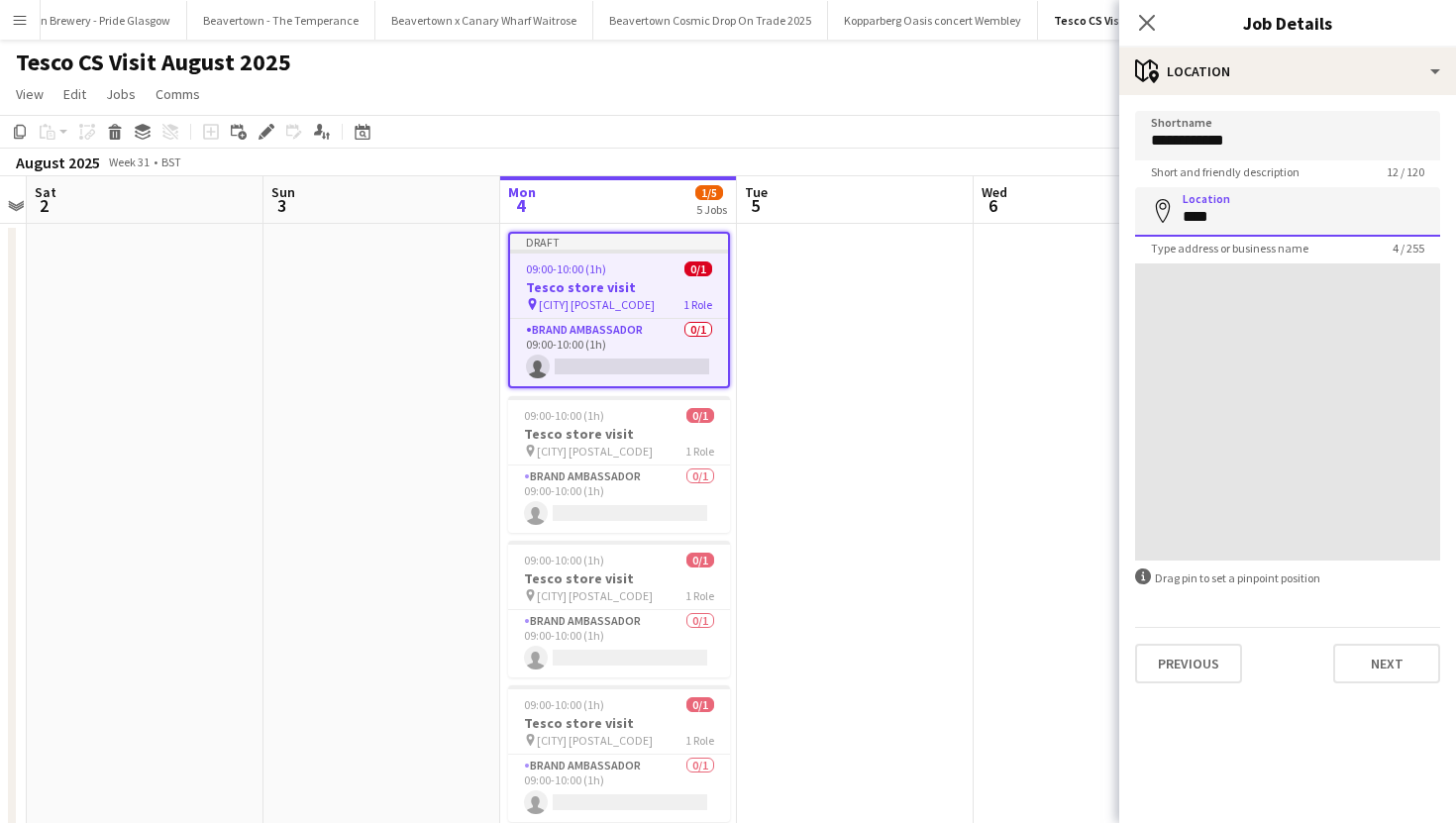 drag, startPoint x: 1210, startPoint y: 208, endPoint x: 1165, endPoint y: 208, distance: 45 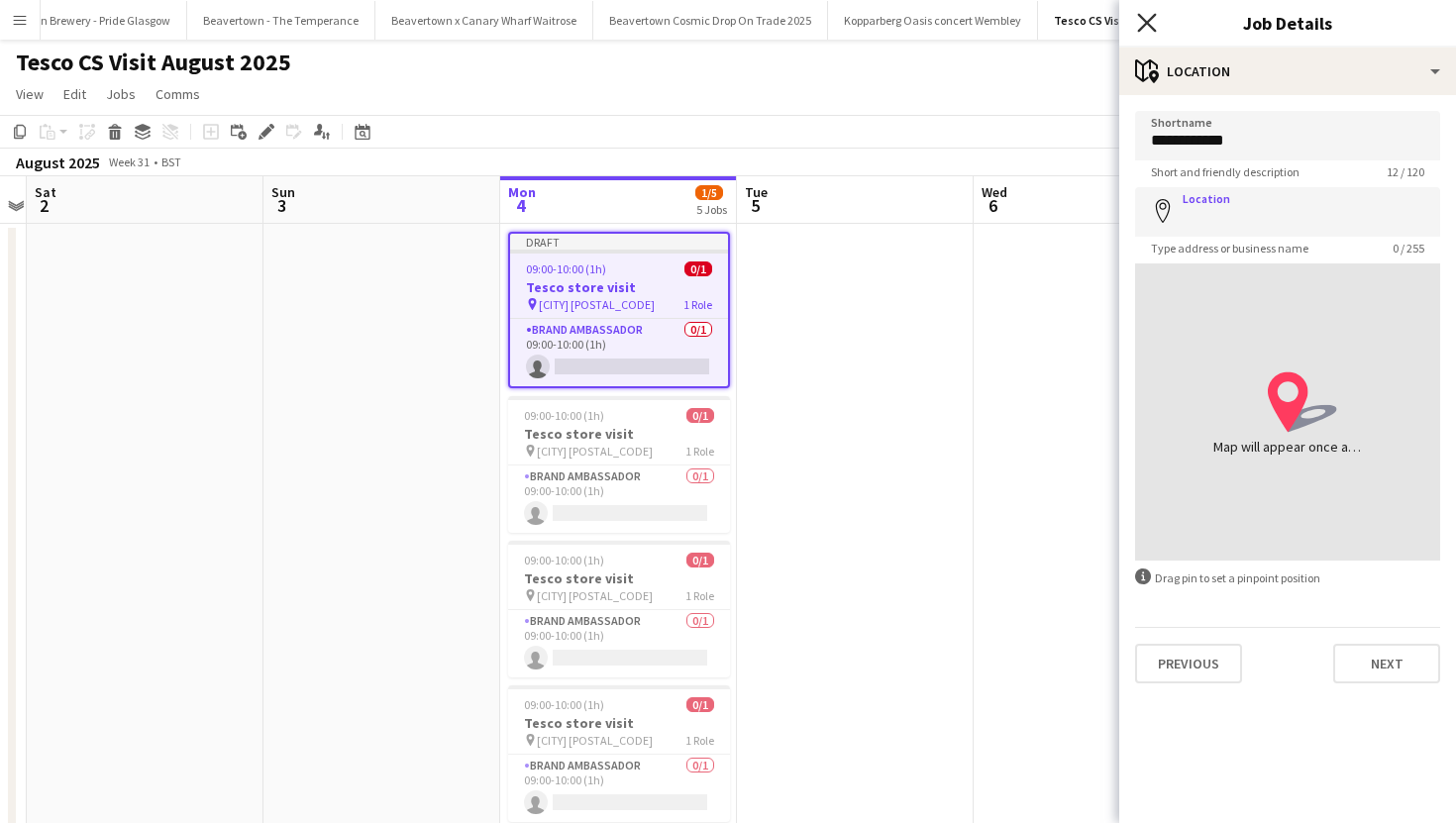 click on "Close pop-in" 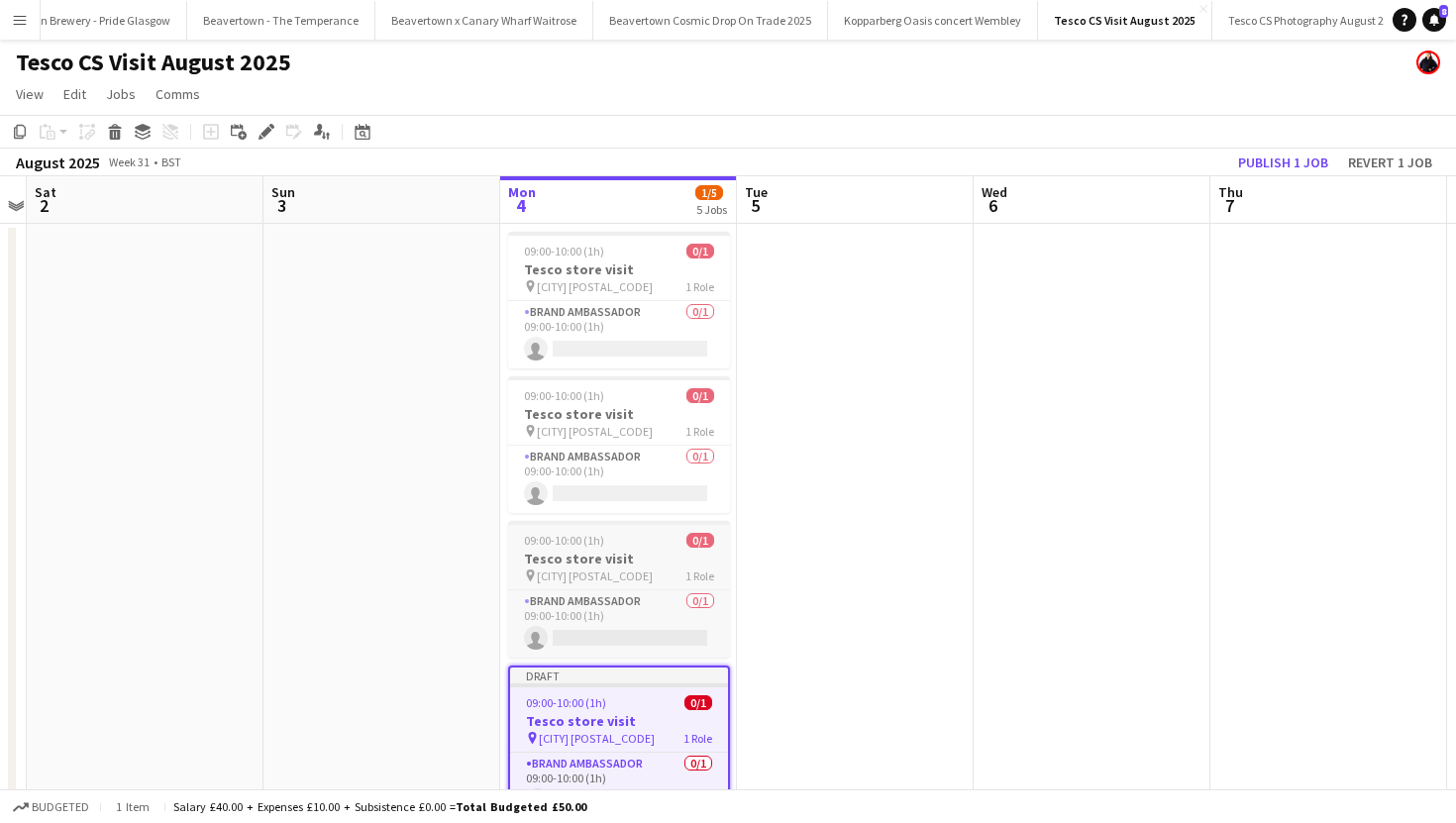 scroll, scrollTop: 234, scrollLeft: 0, axis: vertical 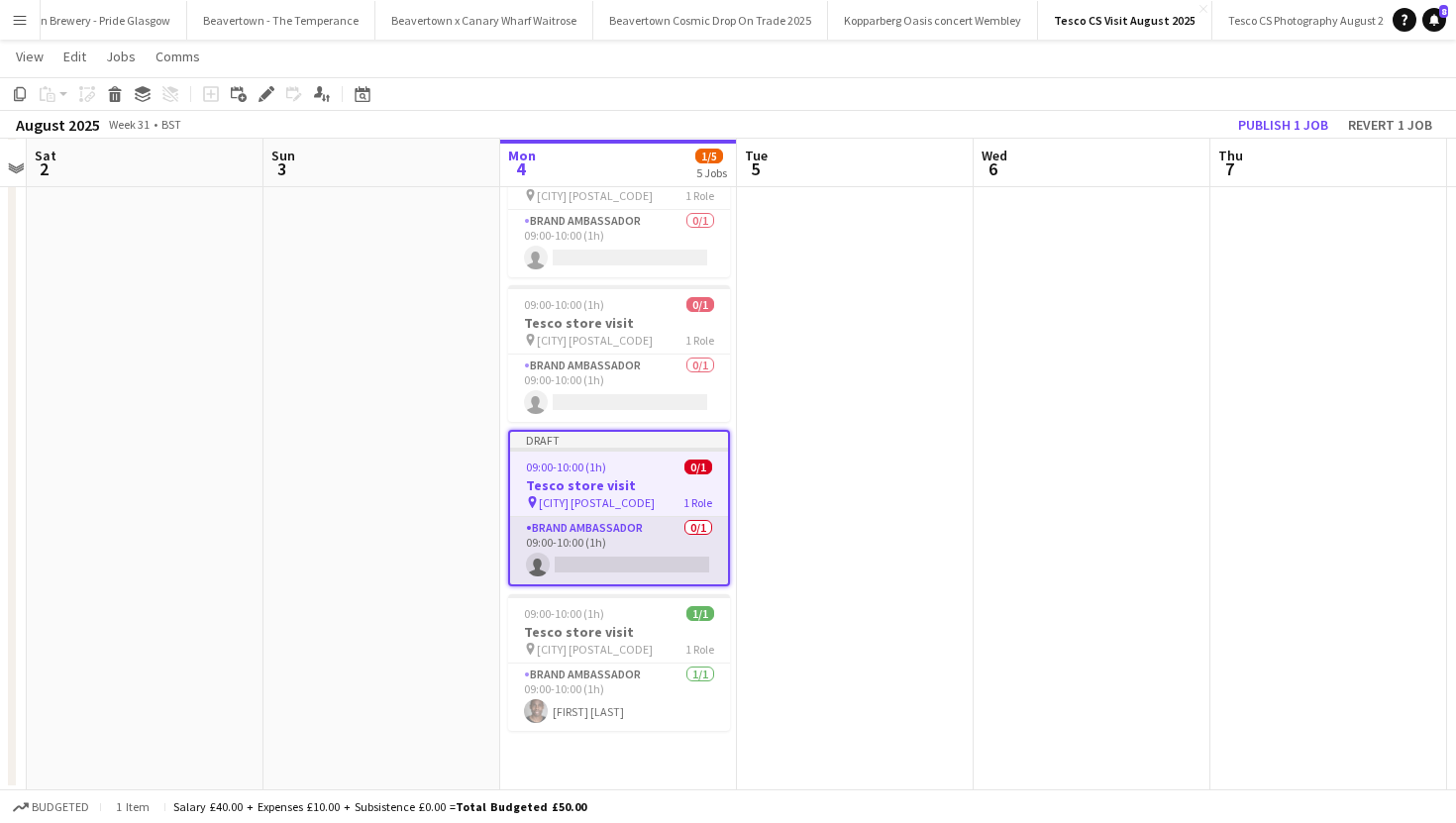 click on "Brand Ambassador   0/1   09:00-10:00 (1h)
single-neutral-actions" at bounding box center (619, 551) 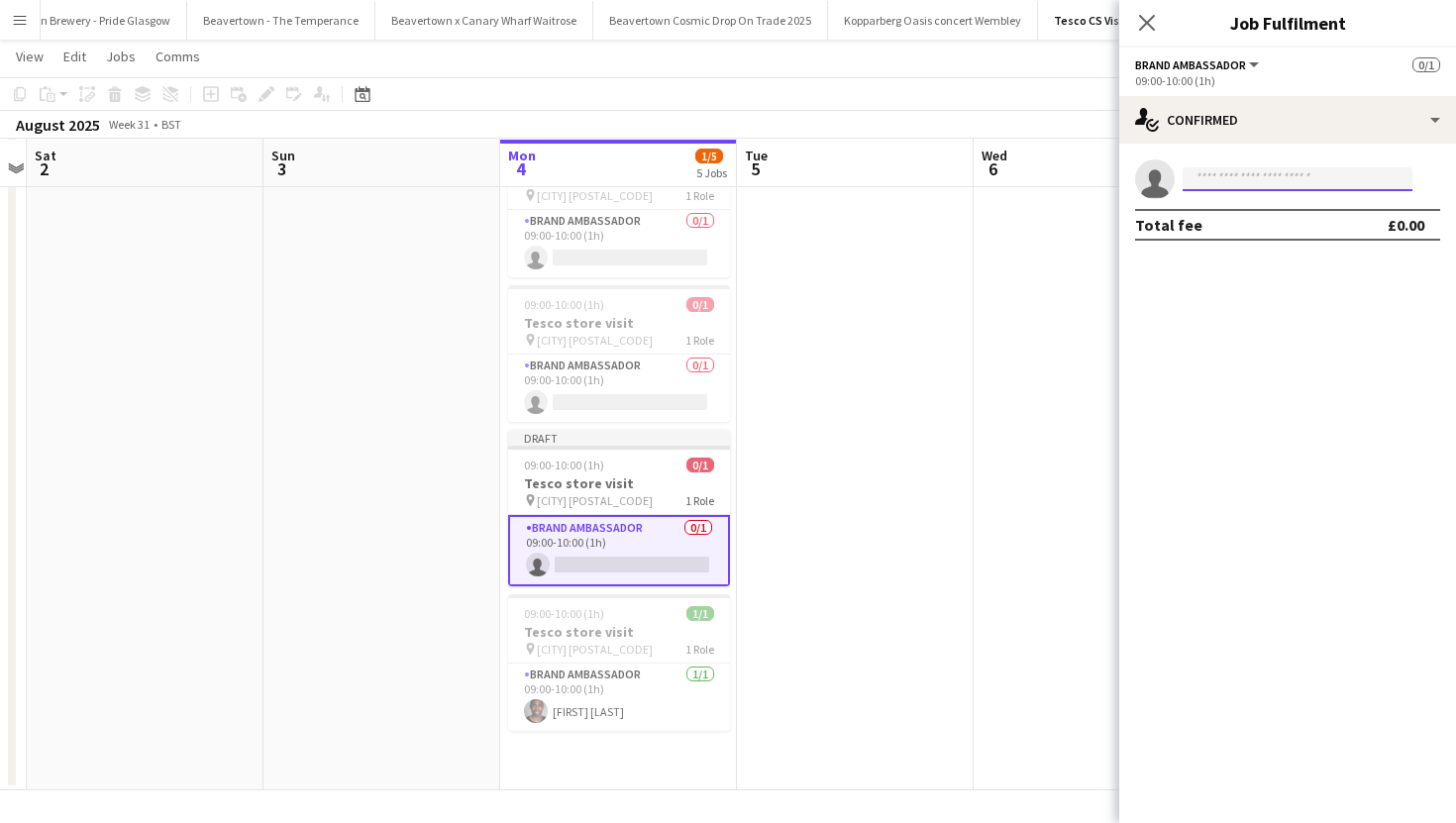 click at bounding box center (1298, 179) 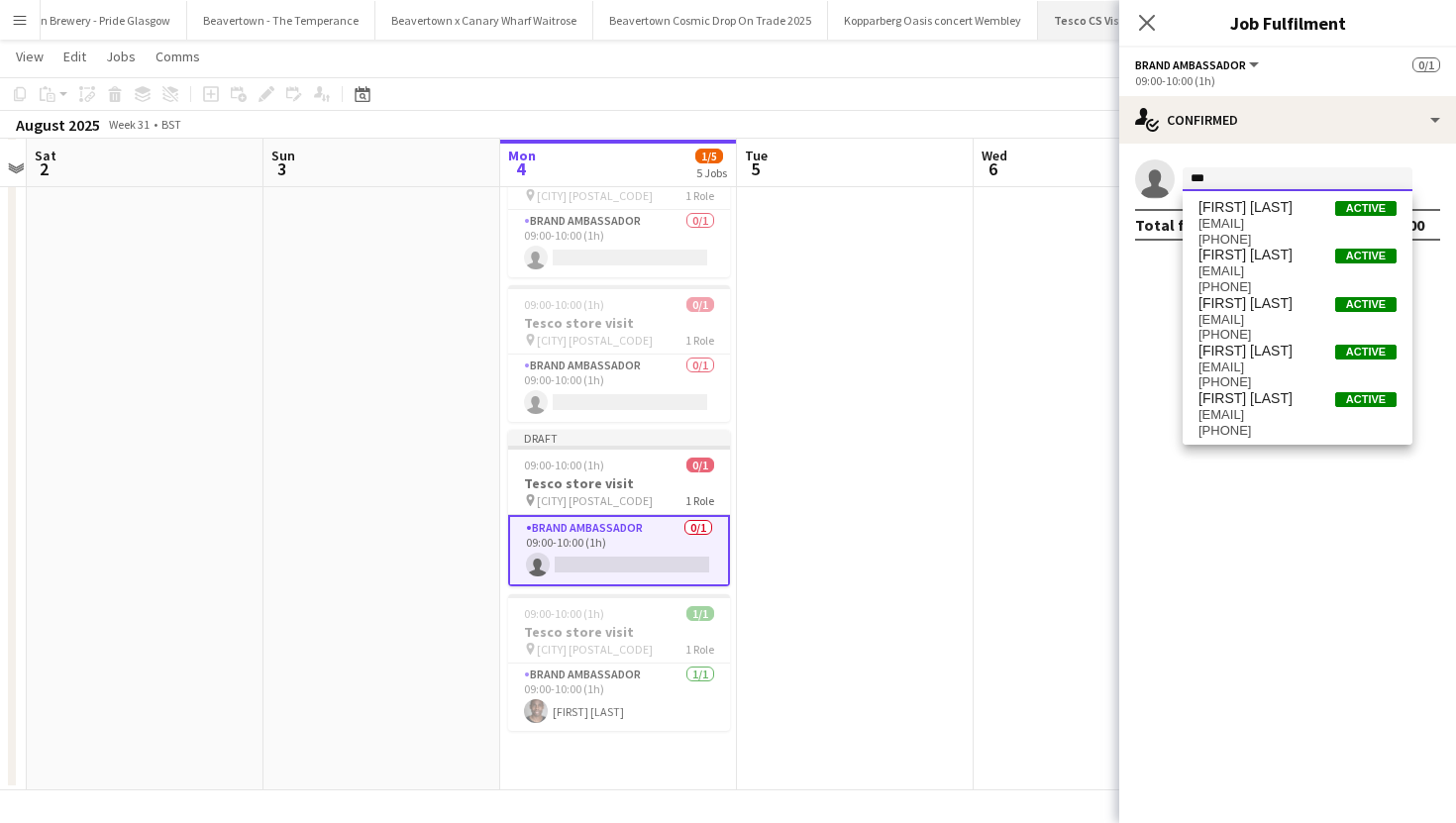 type on "***" 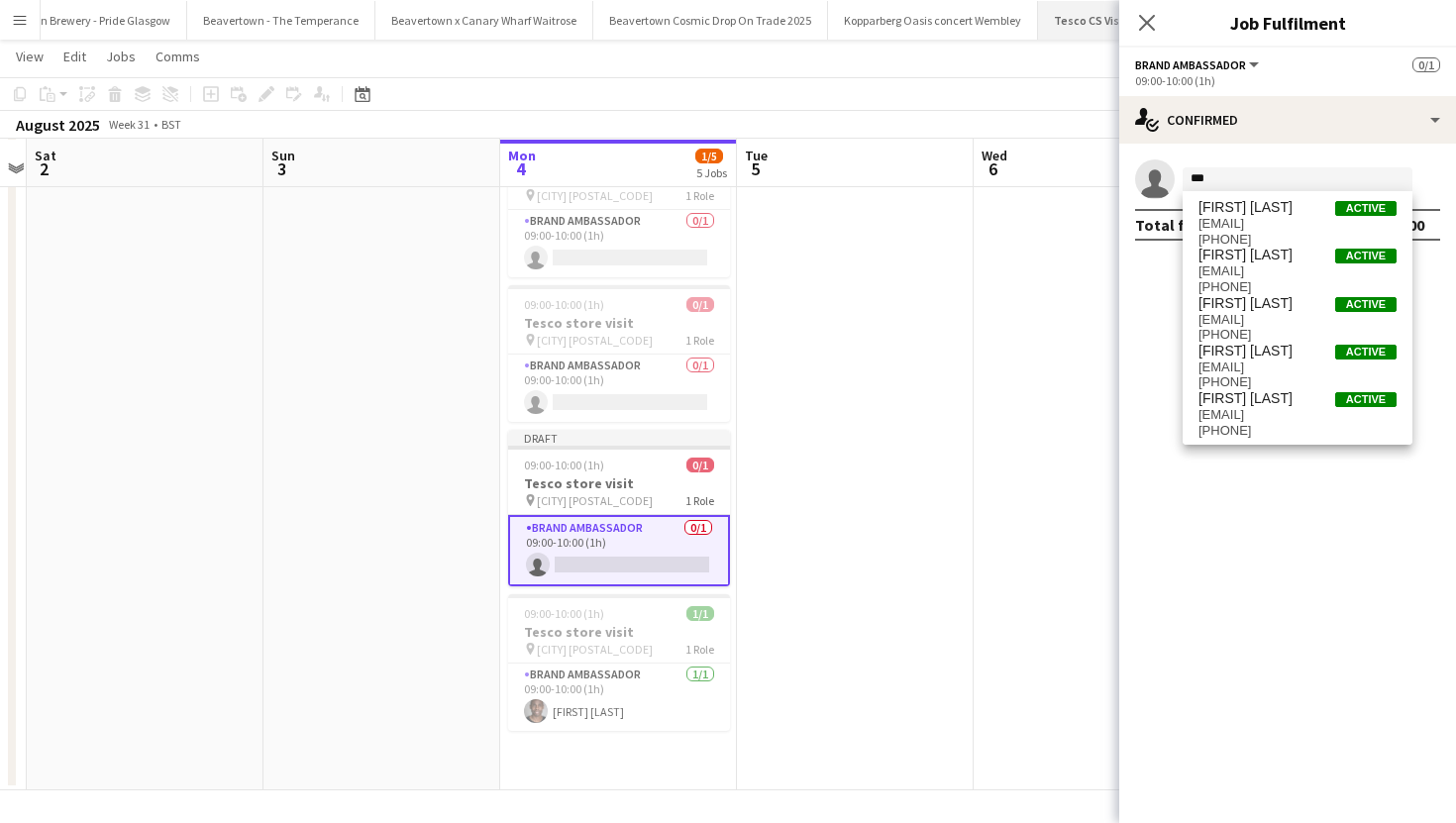 click 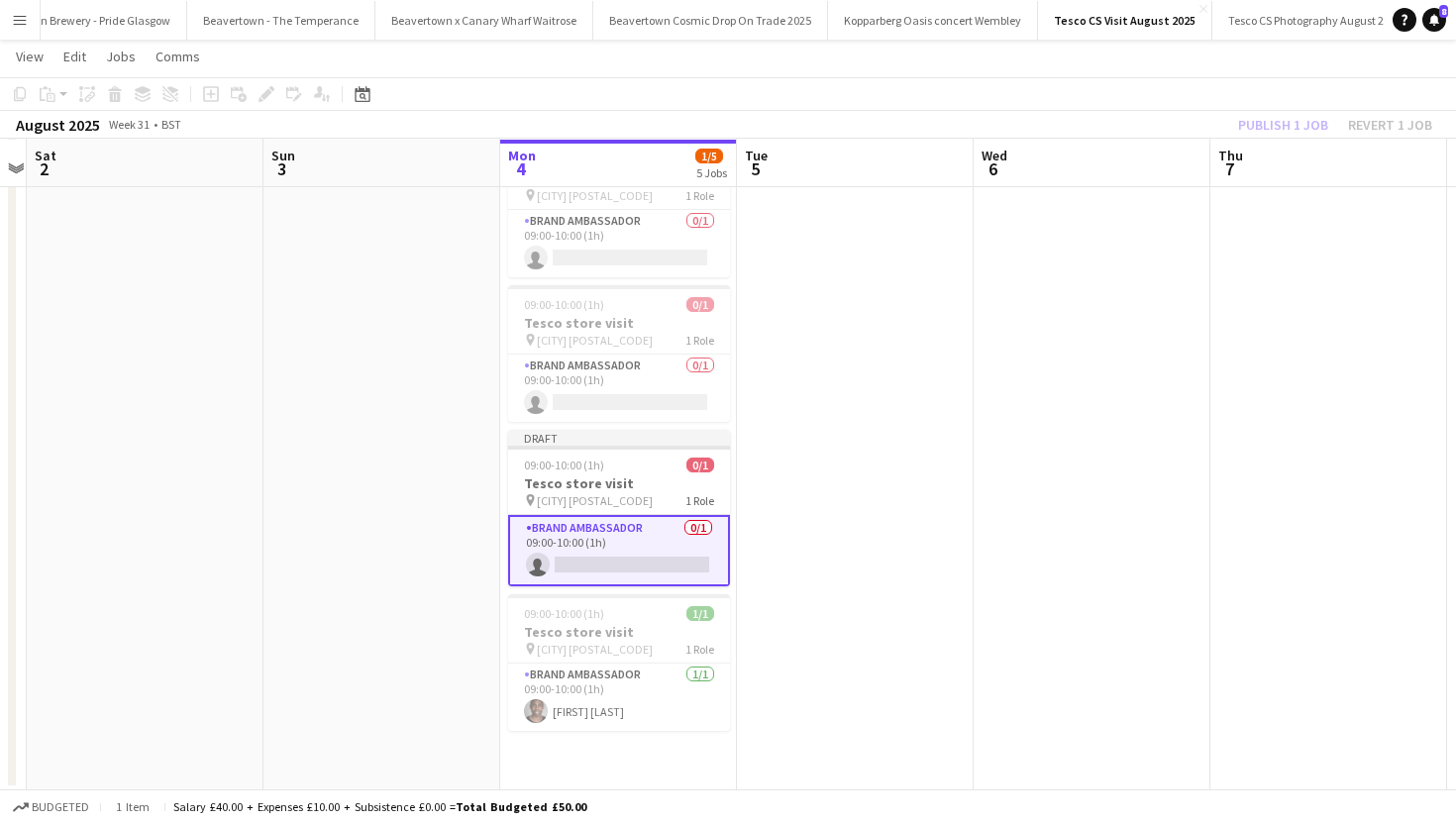 click at bounding box center [855, 389] 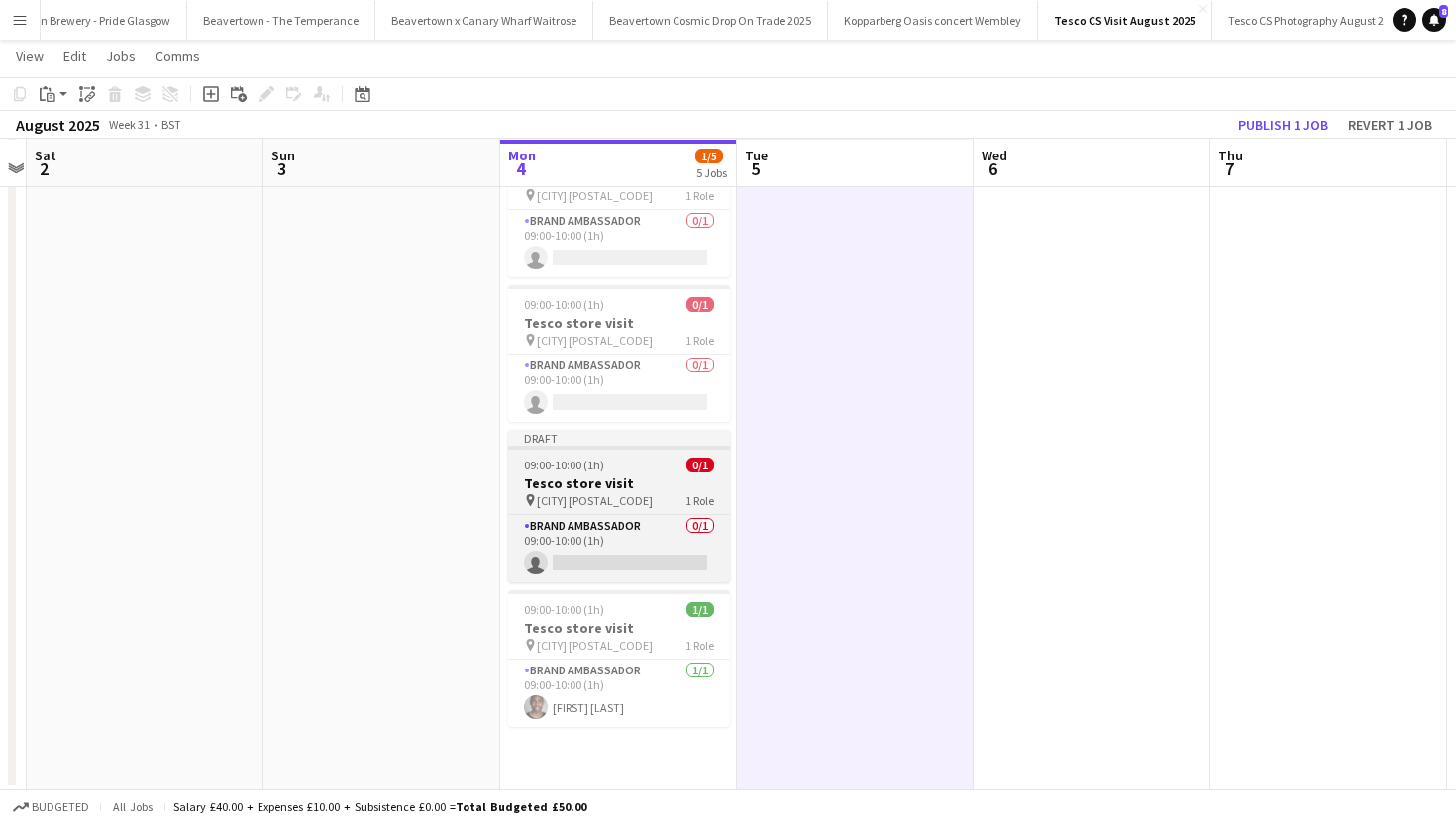 click on "pin
Redruth TR15   1 Role" at bounding box center [619, 500] 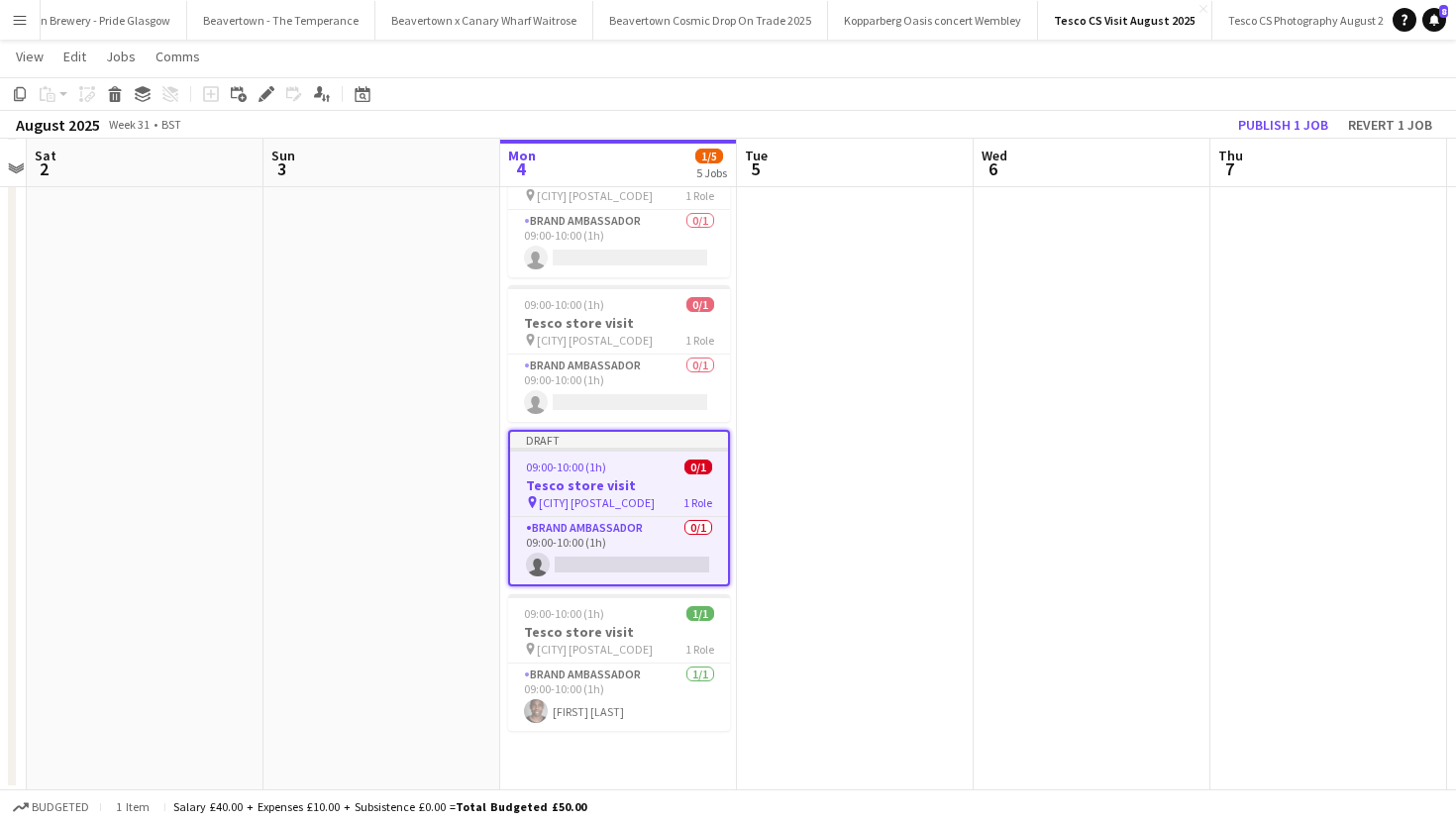 click at bounding box center [855, 389] 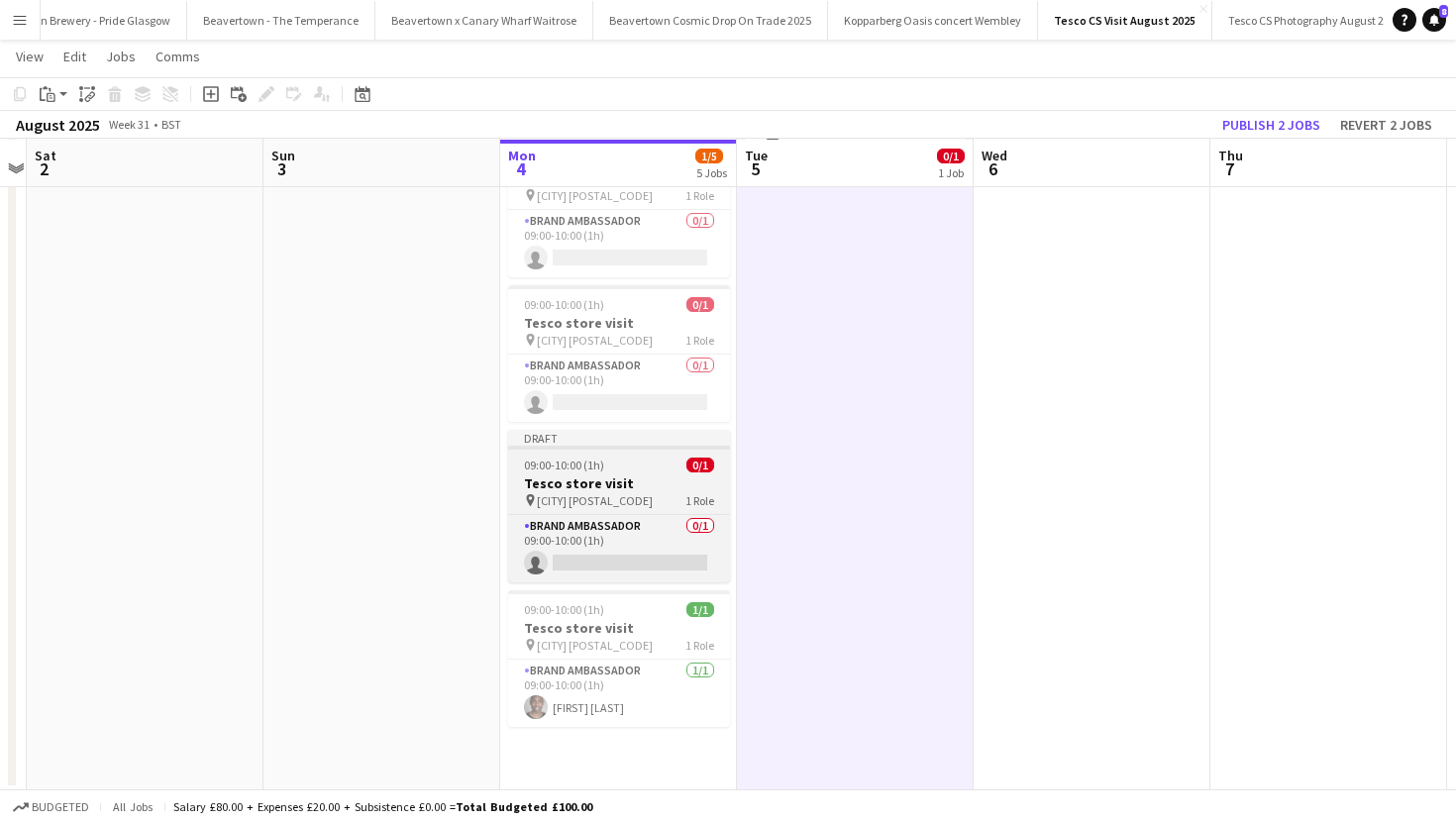 click on "Tesco store visit" at bounding box center [619, 483] 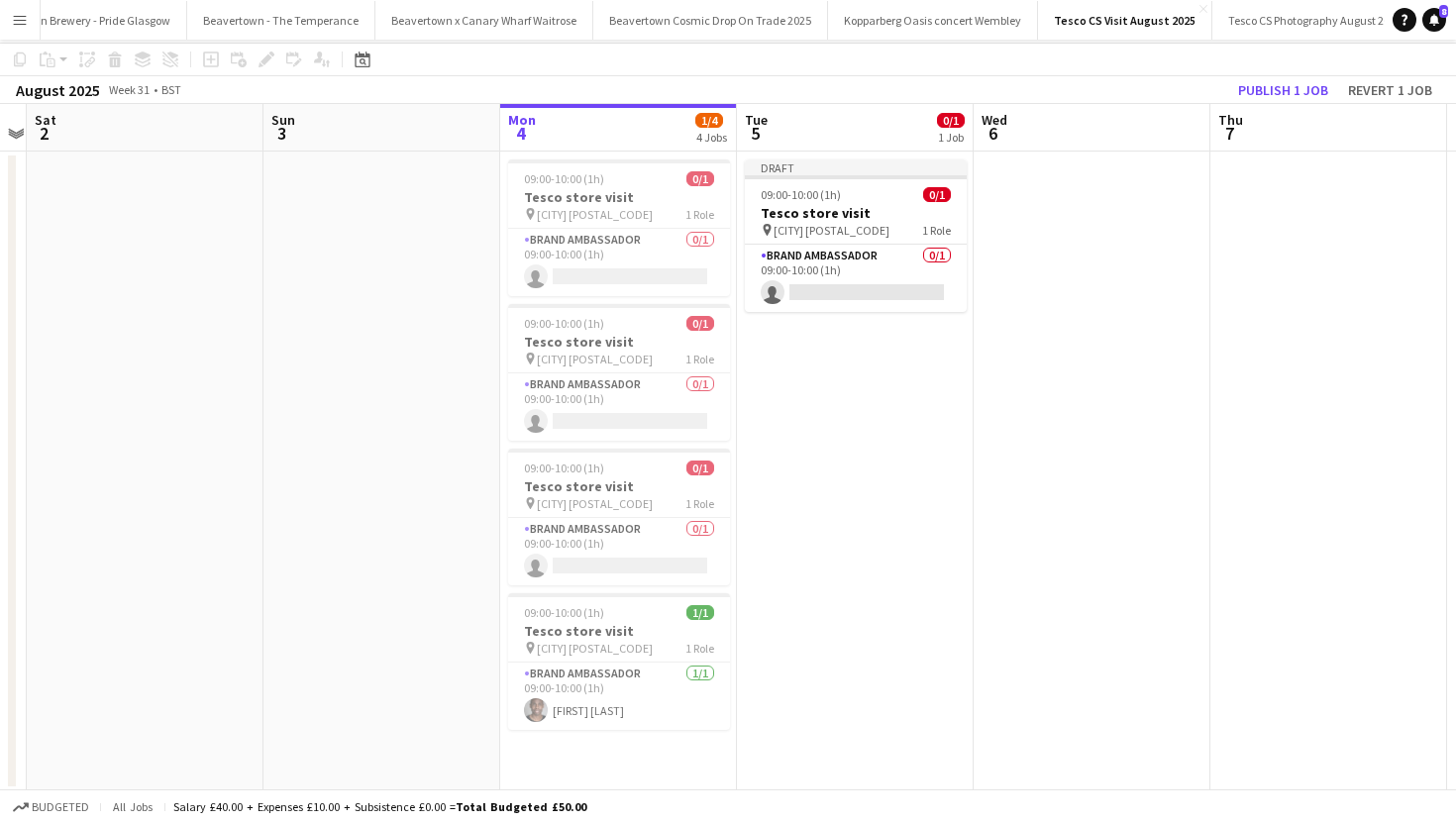 scroll, scrollTop: 0, scrollLeft: 0, axis: both 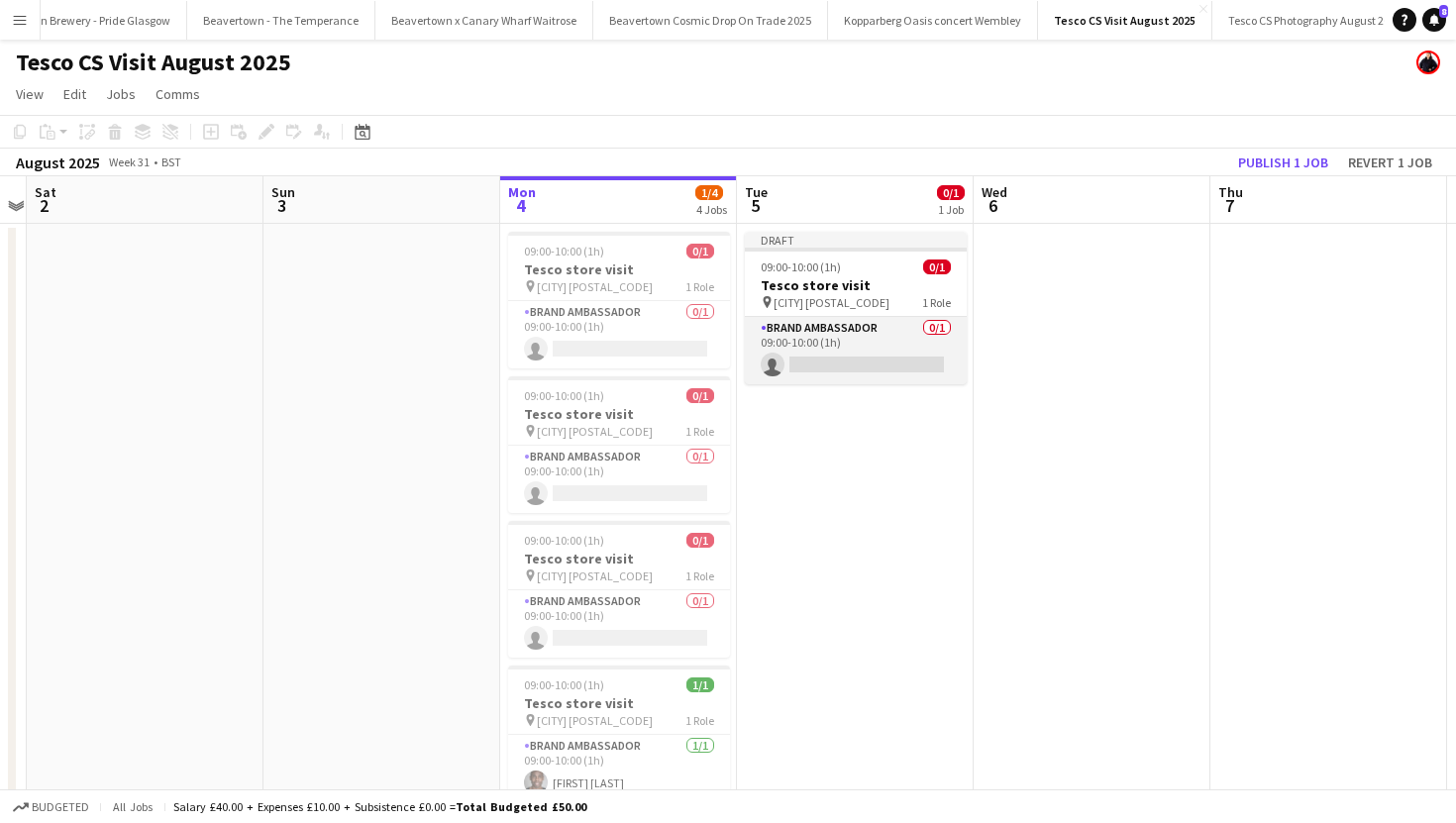 click on "Brand Ambassador   0/1   09:00-10:00 (1h)
single-neutral-actions" at bounding box center [856, 351] 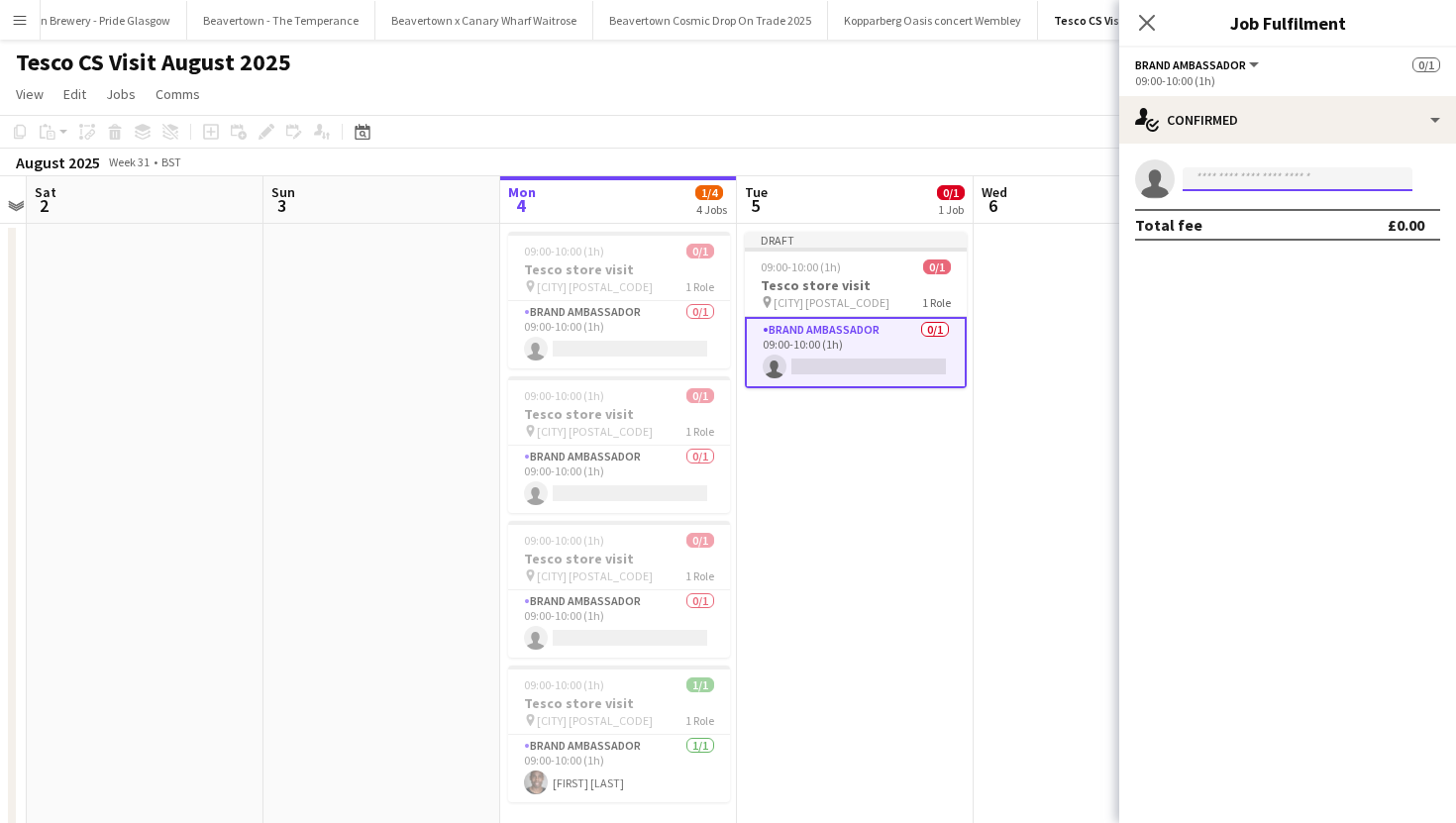click at bounding box center [1298, 179] 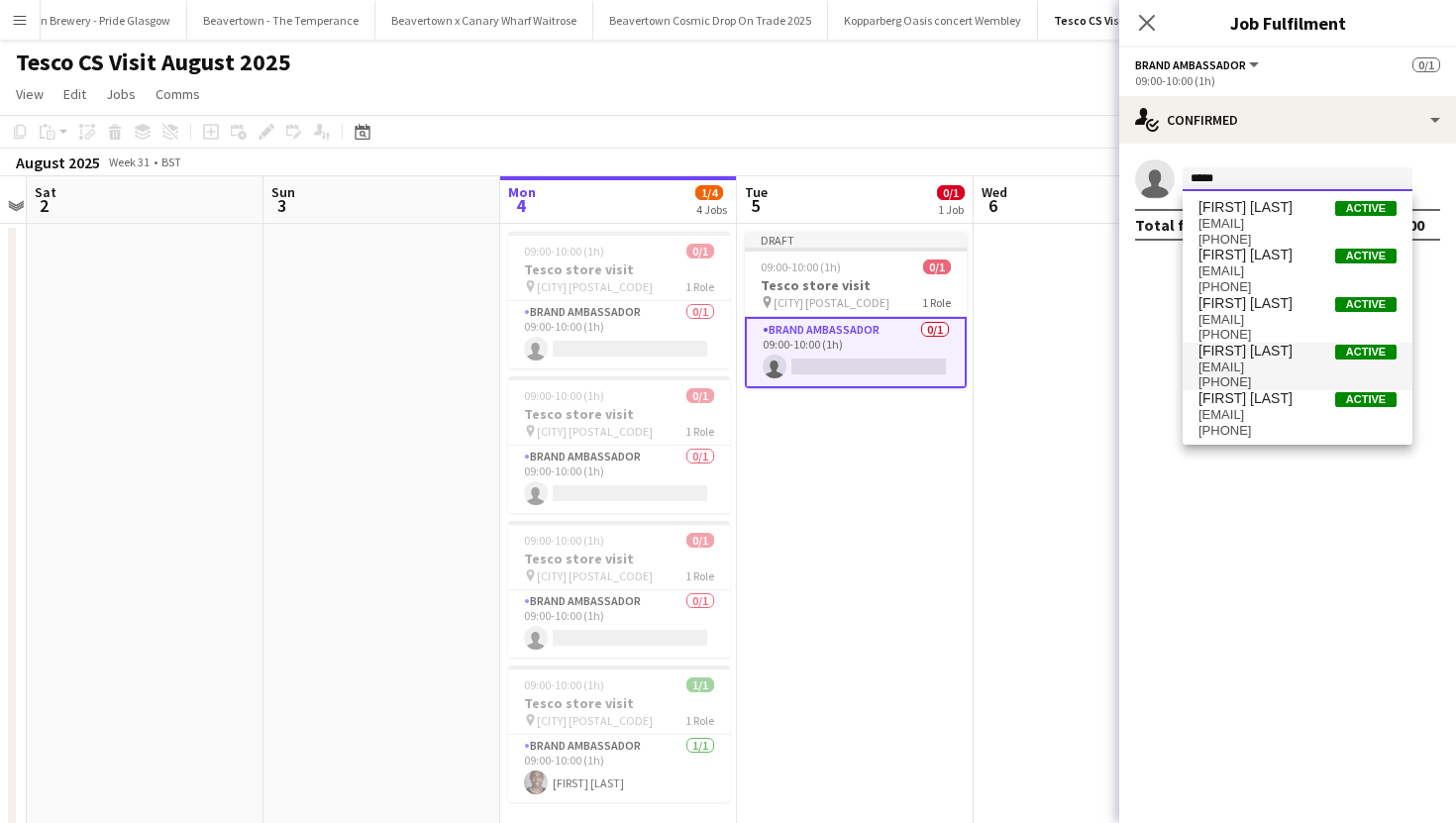type on "*****" 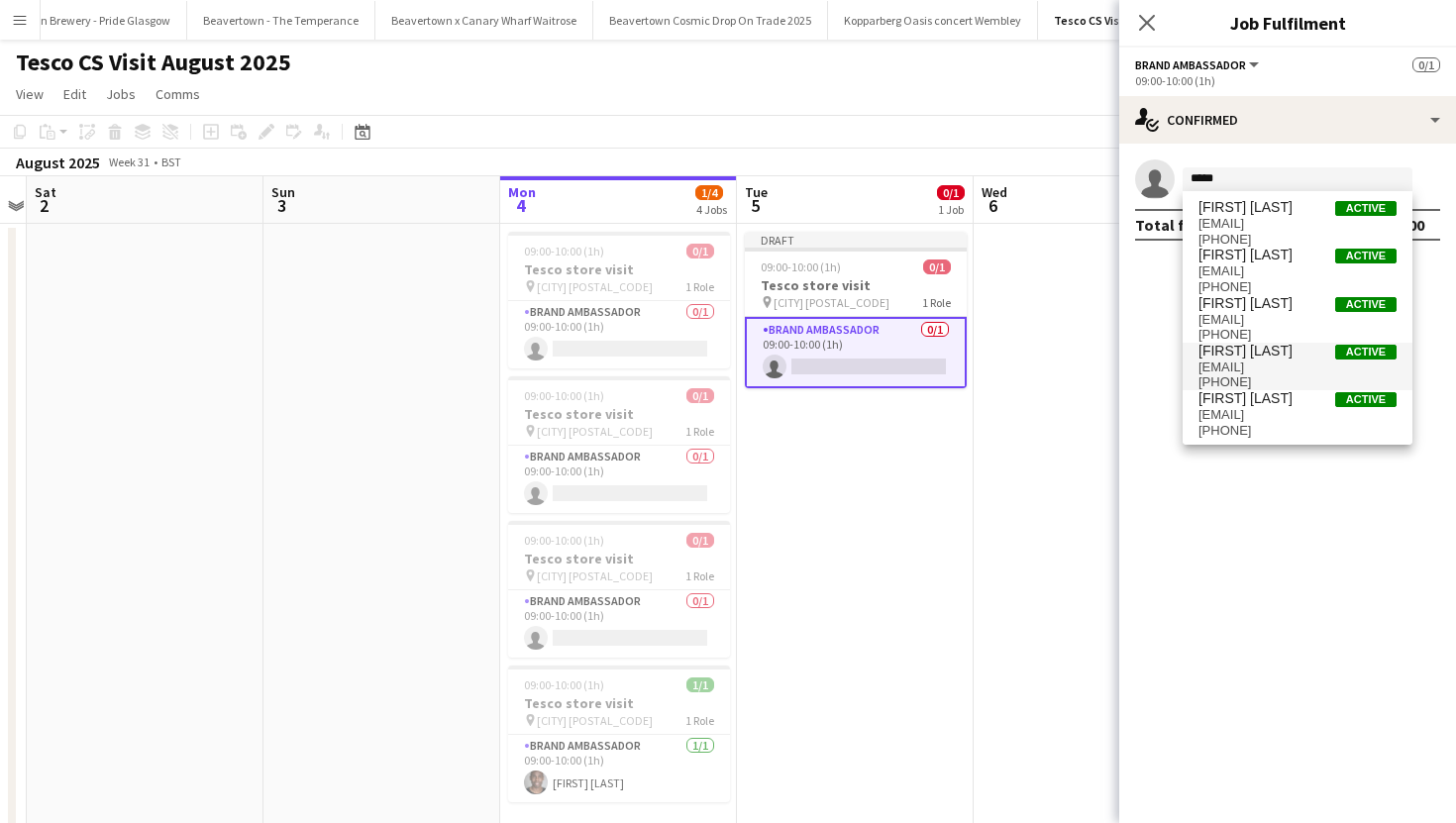 click on "victoriajharris1@hotmail.com" at bounding box center [1298, 367] 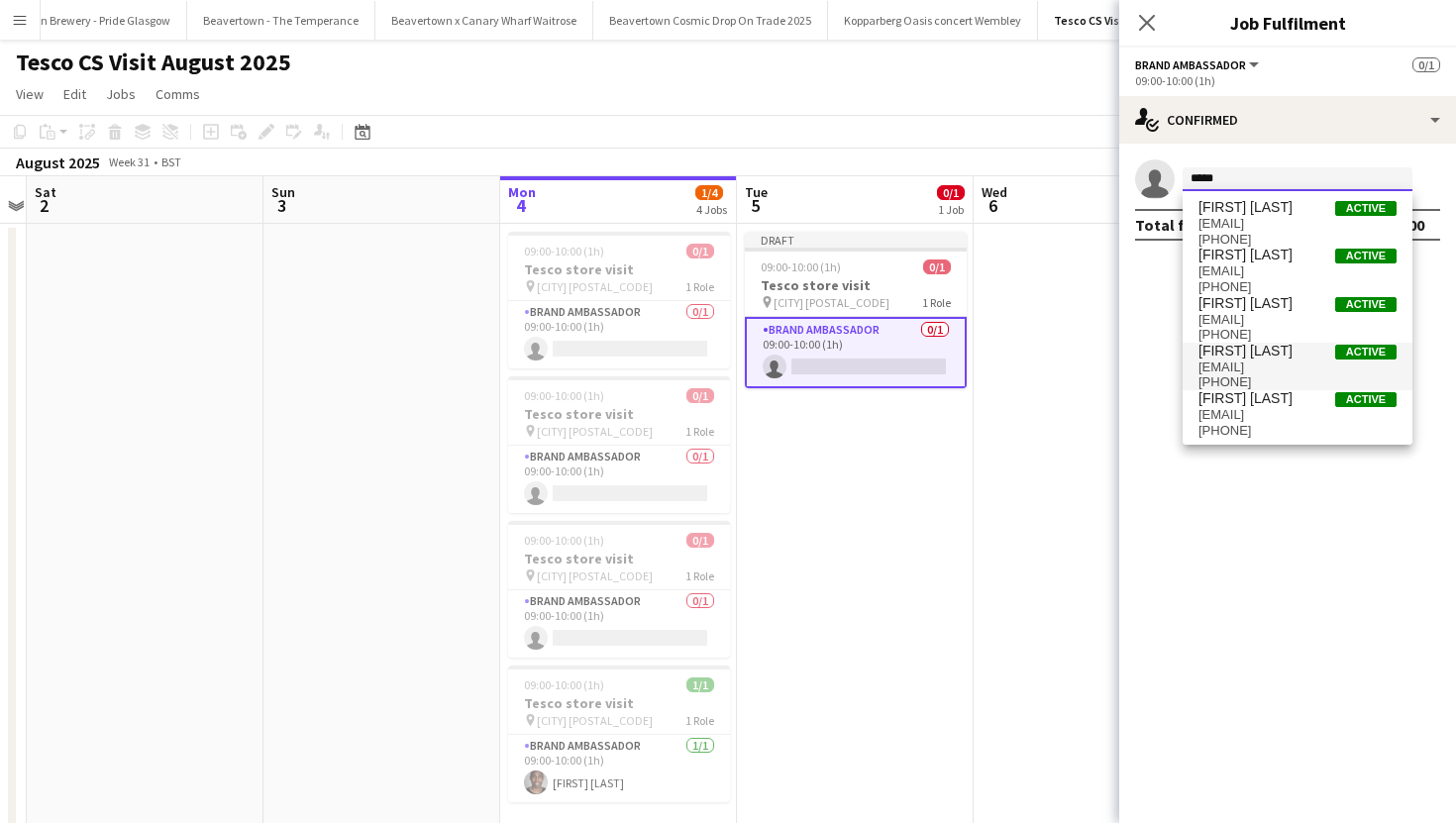 type 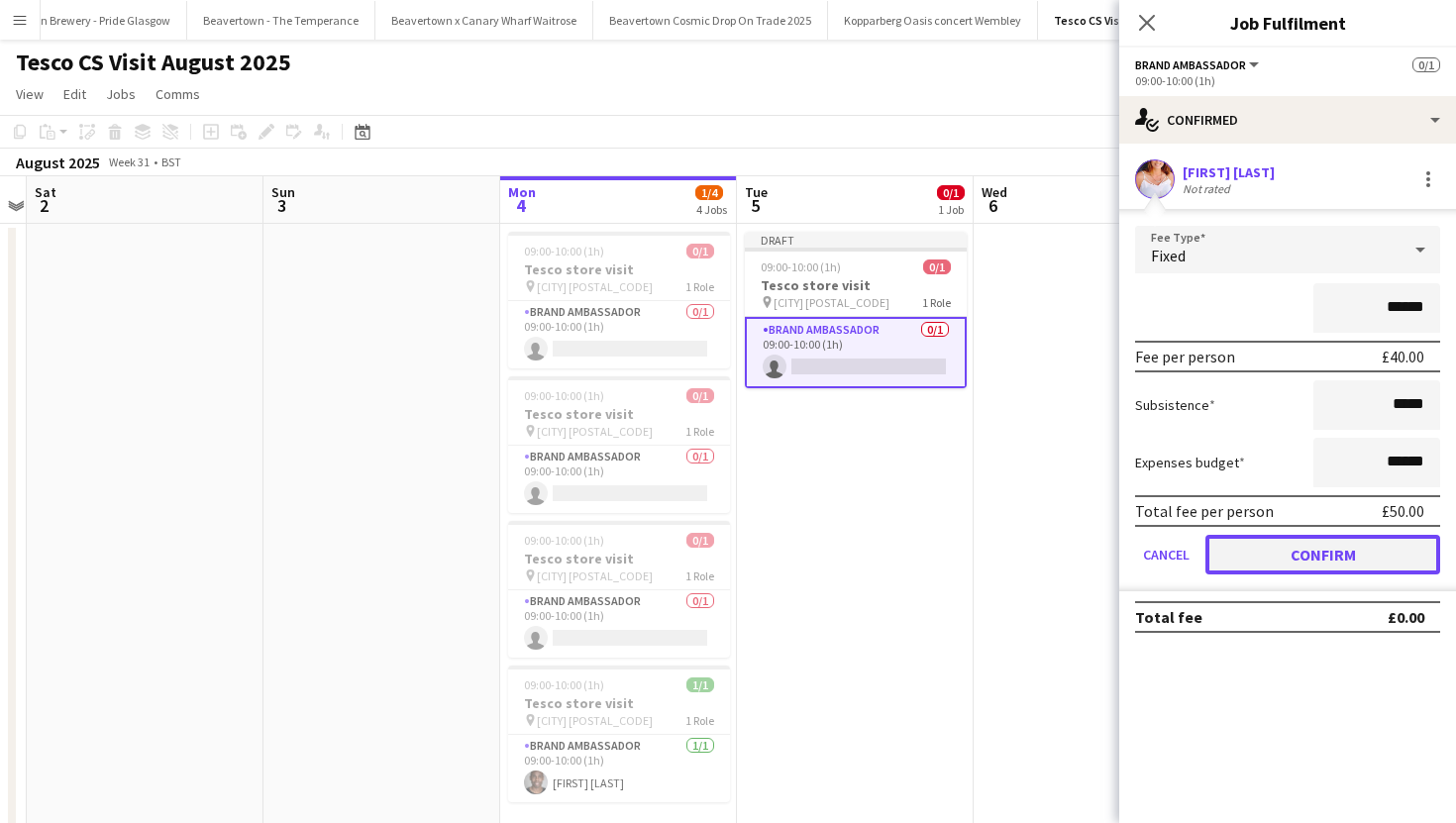 click on "Confirm" at bounding box center (1322, 555) 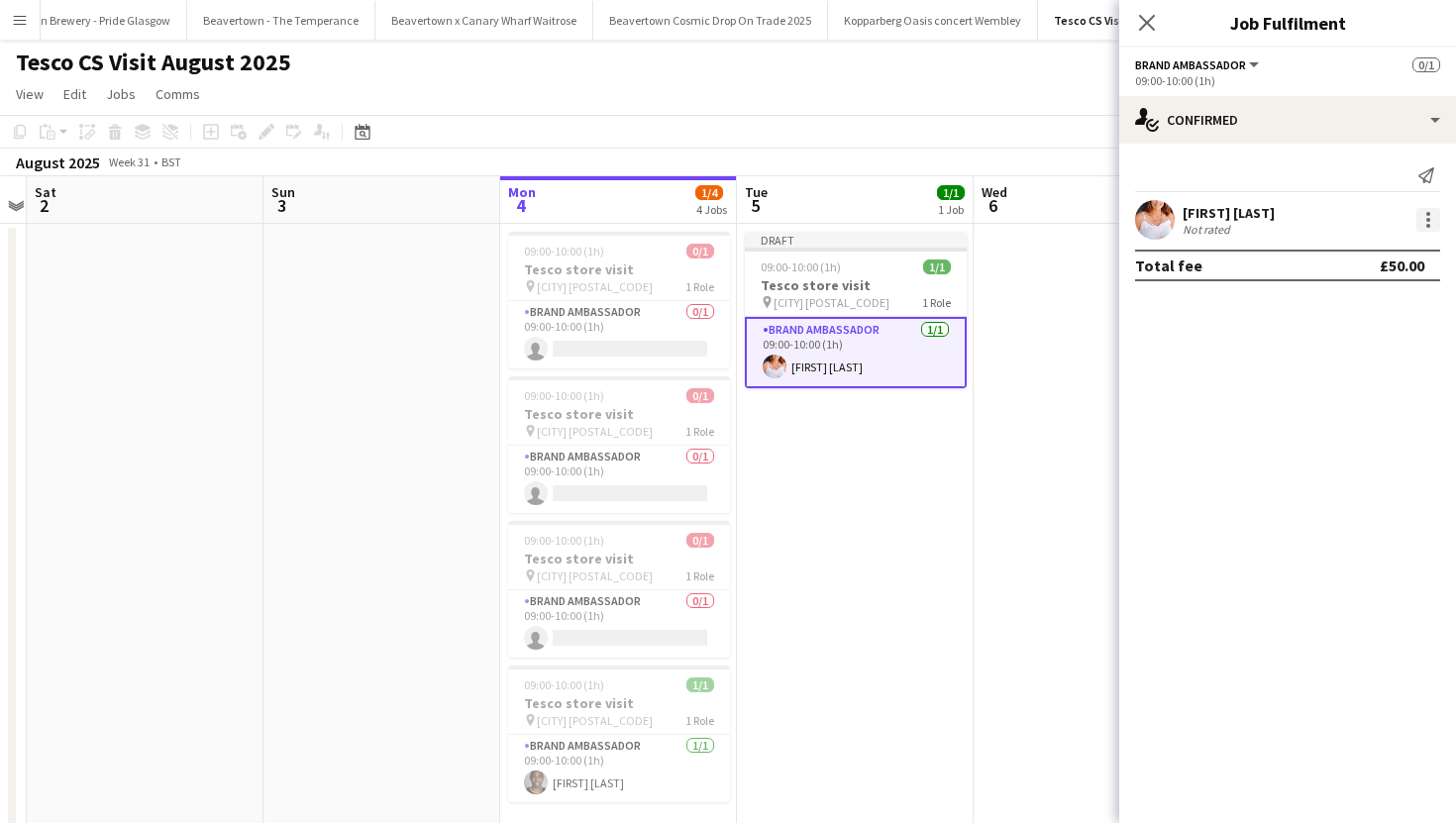 click at bounding box center [1428, 220] 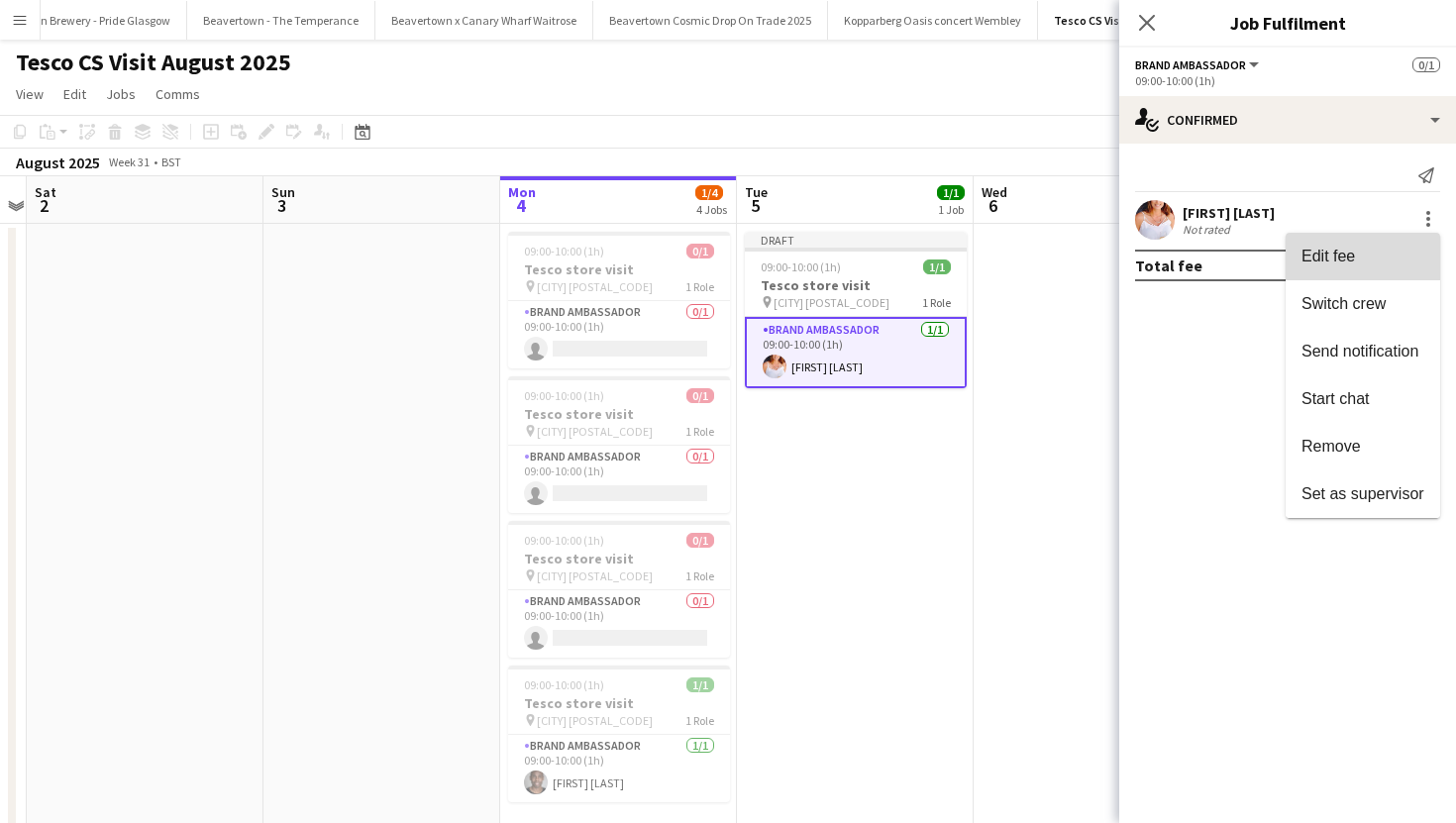 click on "Edit fee" at bounding box center [1363, 257] 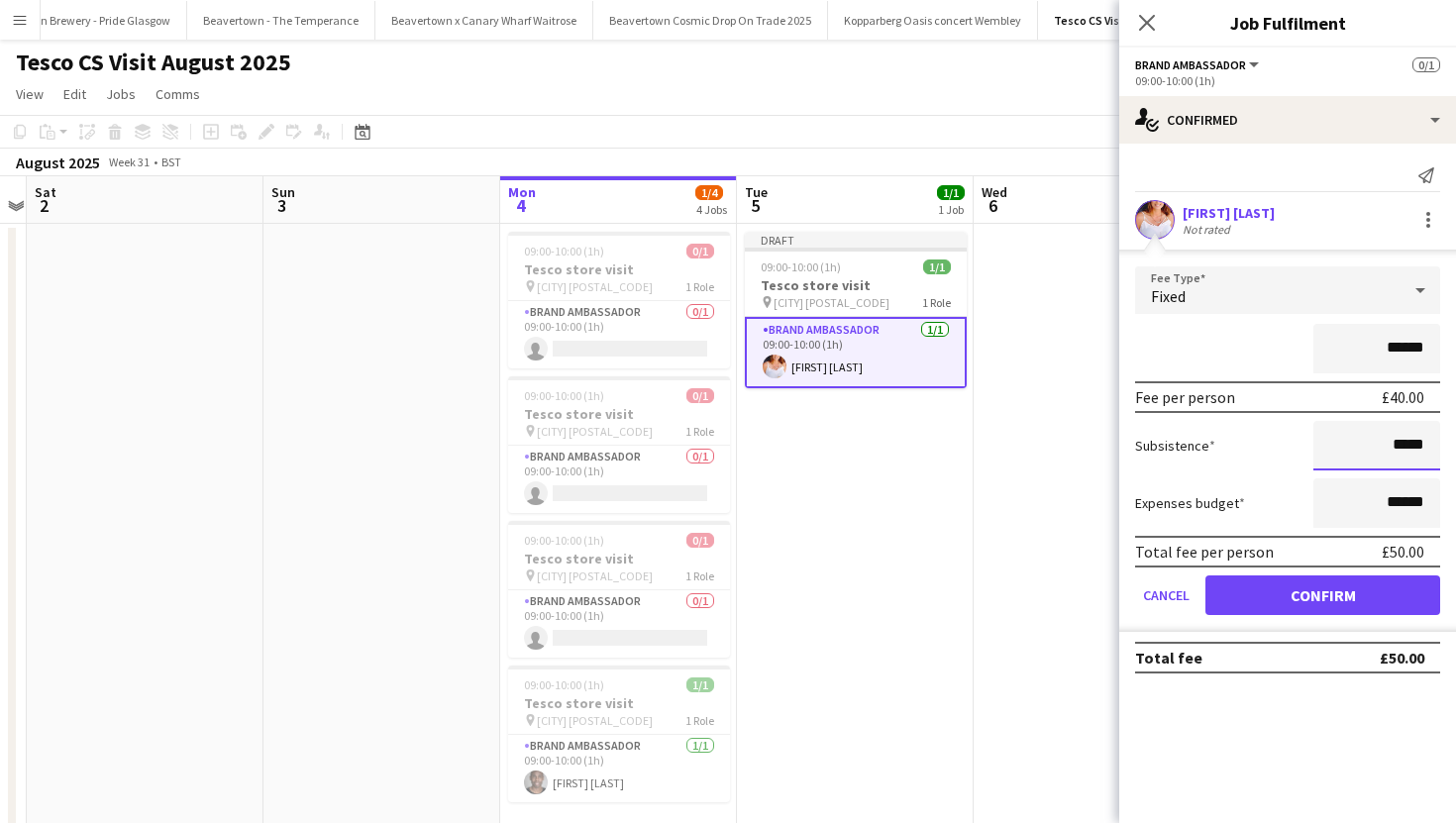 drag, startPoint x: 1431, startPoint y: 448, endPoint x: 1370, endPoint y: 447, distance: 61.008196 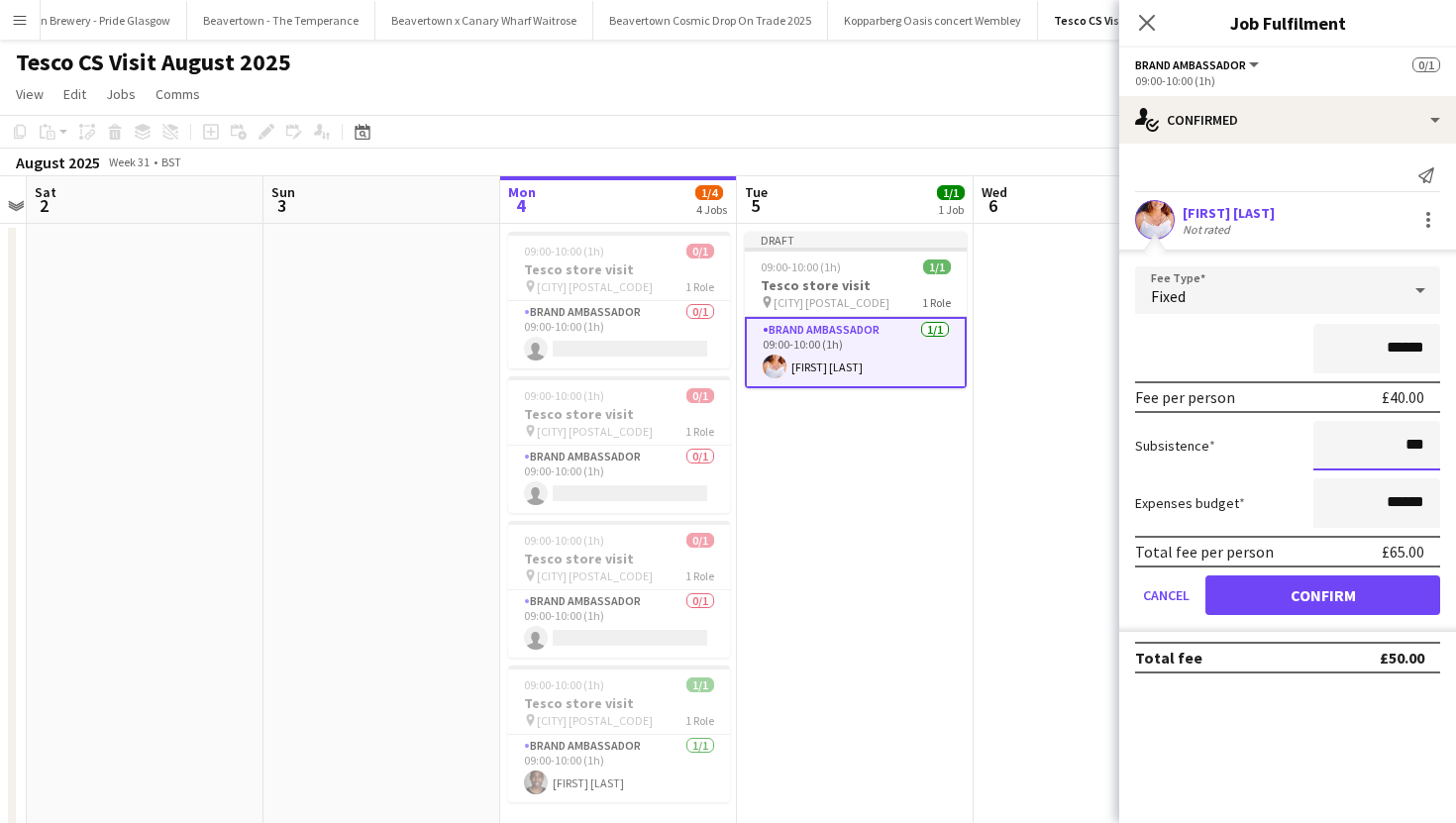 type on "***" 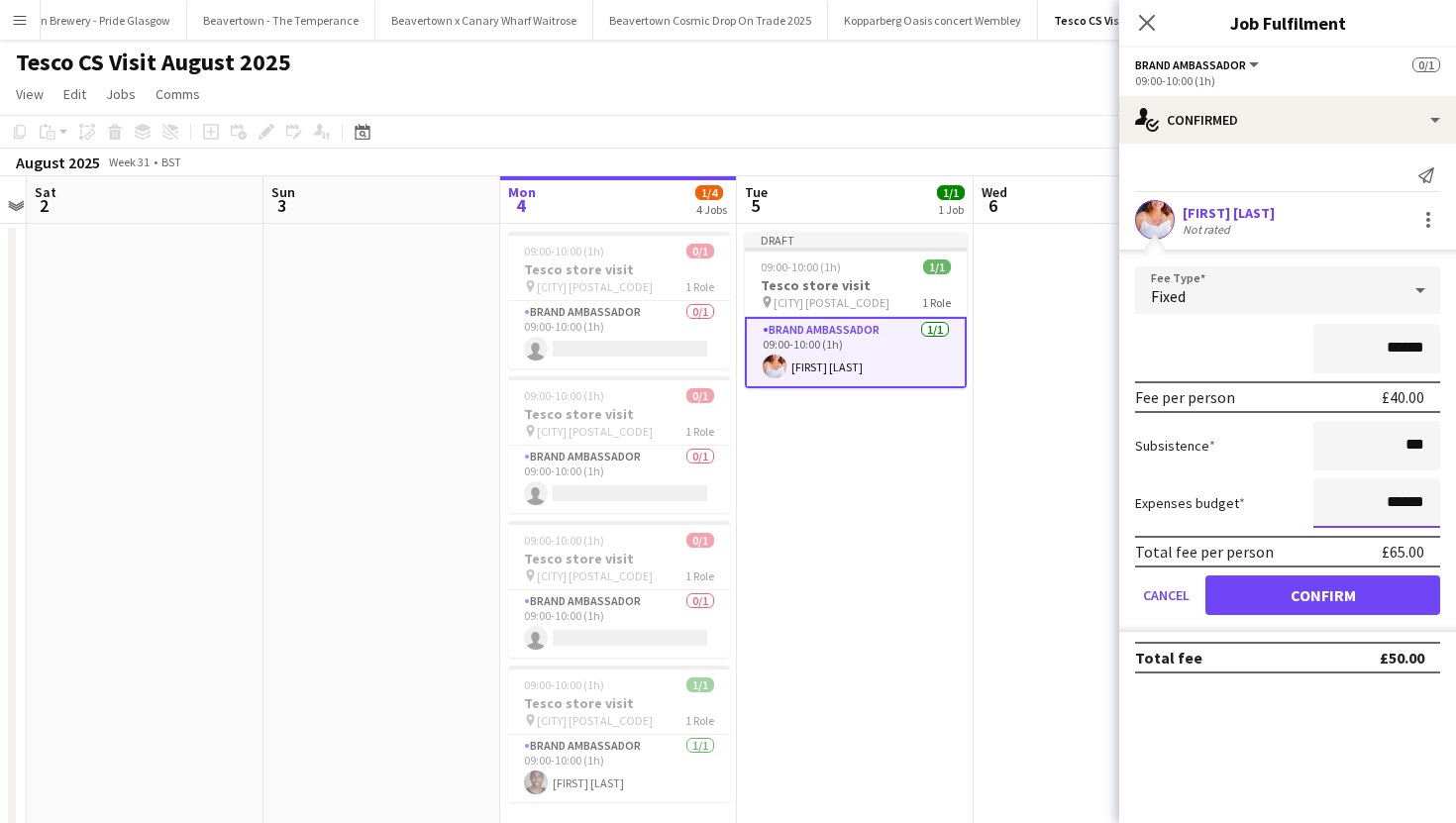 drag, startPoint x: 1422, startPoint y: 502, endPoint x: 1380, endPoint y: 504, distance: 42.047592 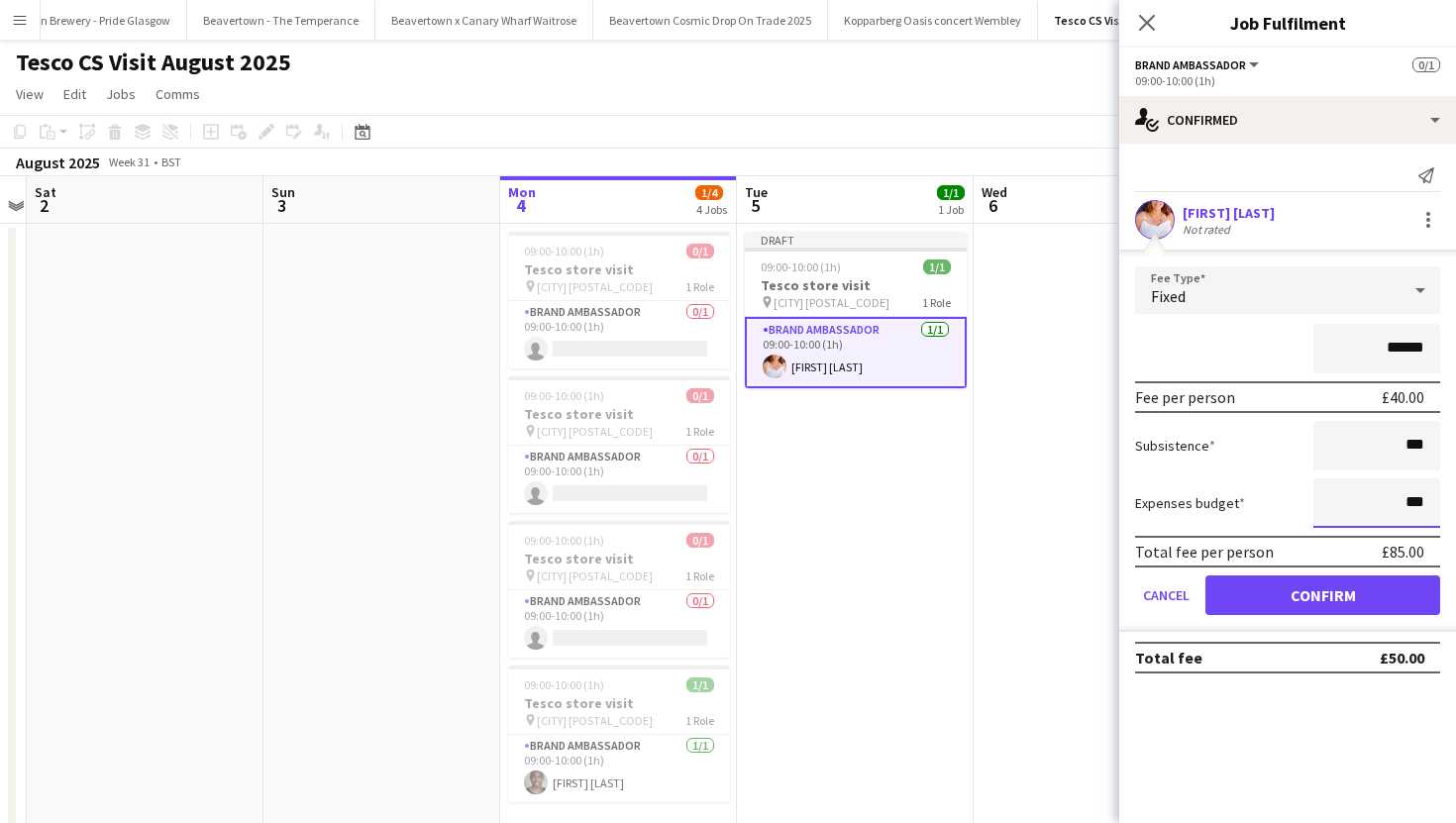 type on "******" 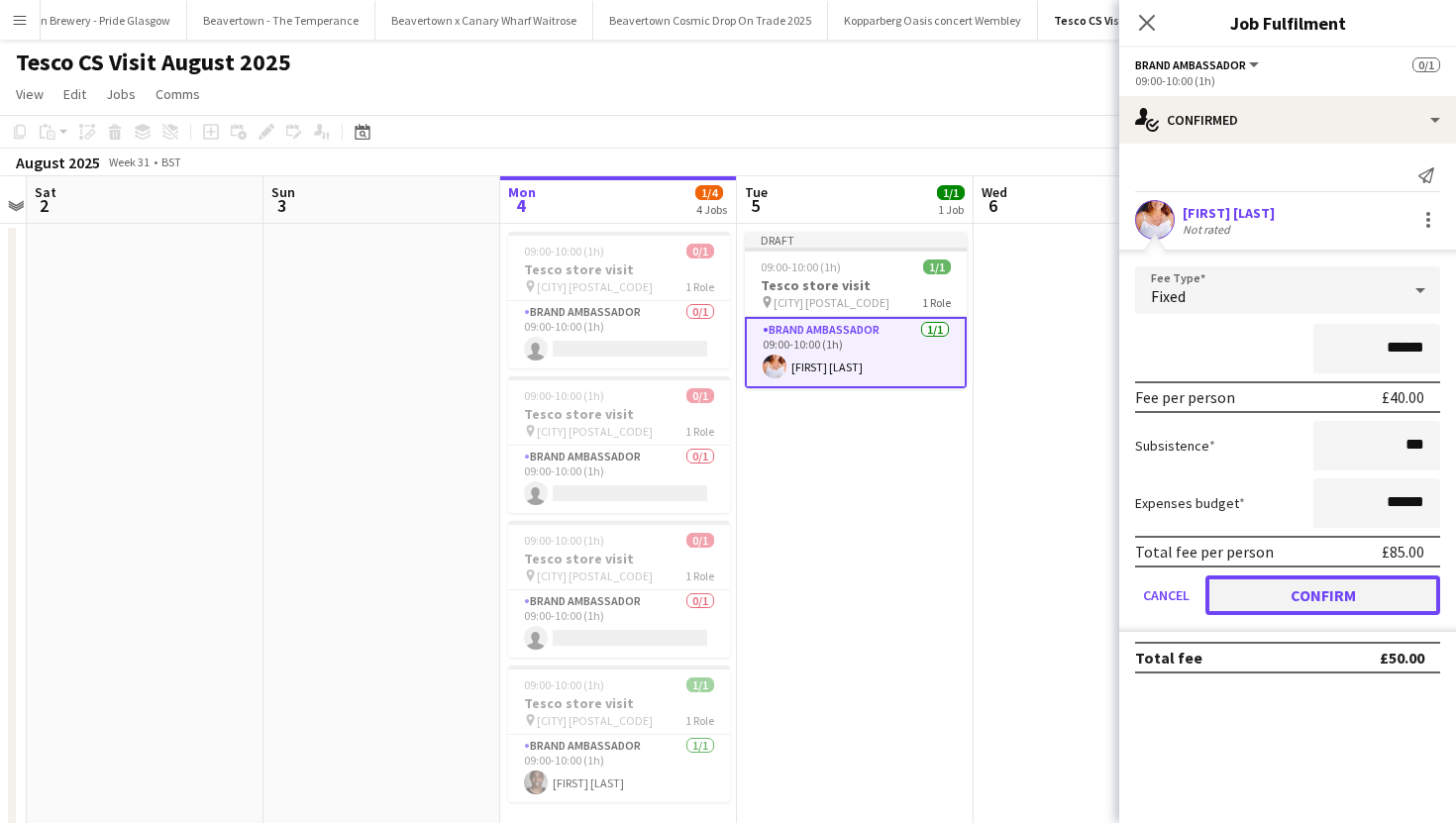 click on "Confirm" at bounding box center [1322, 595] 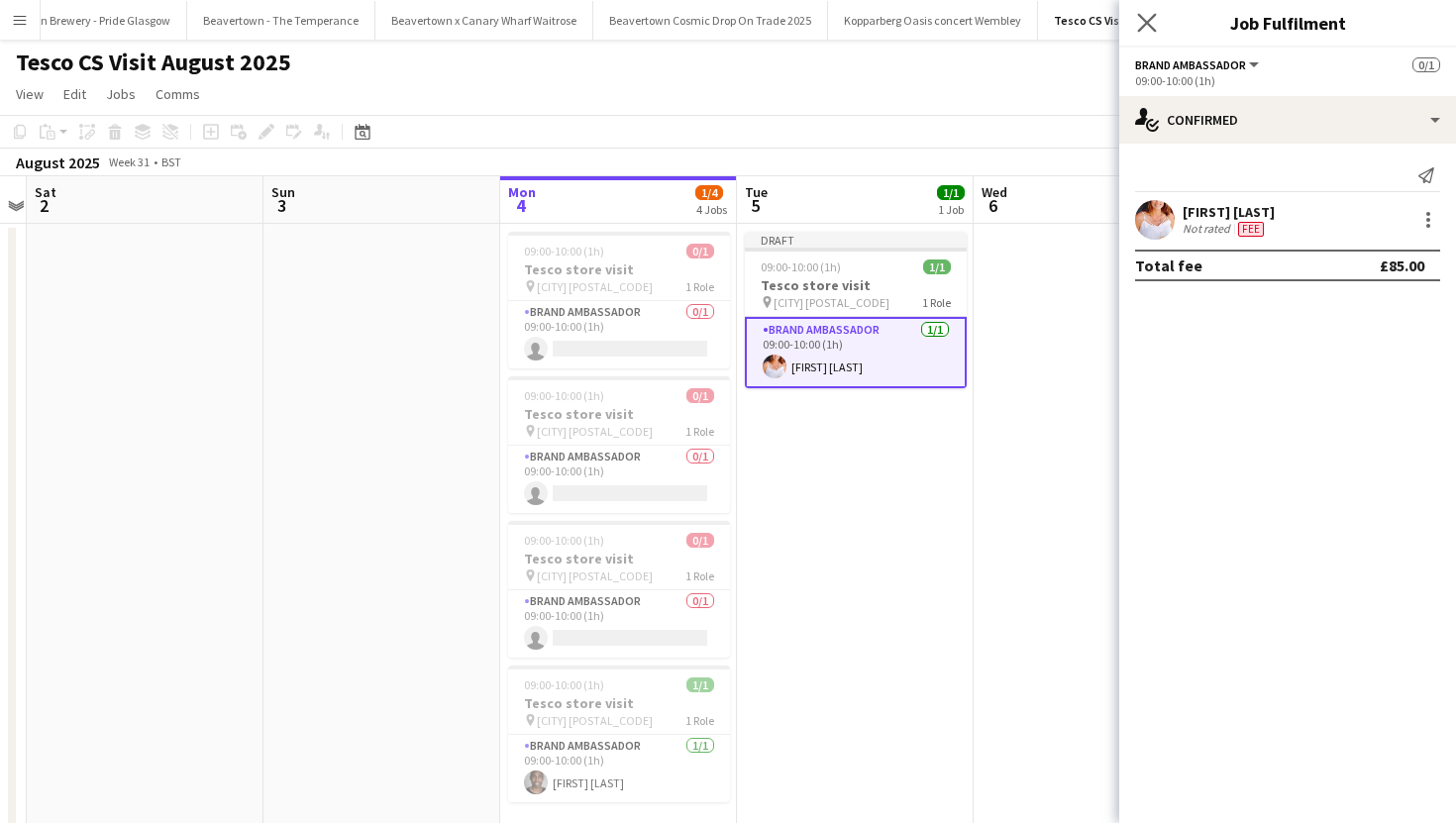 click on "Close pop-in" 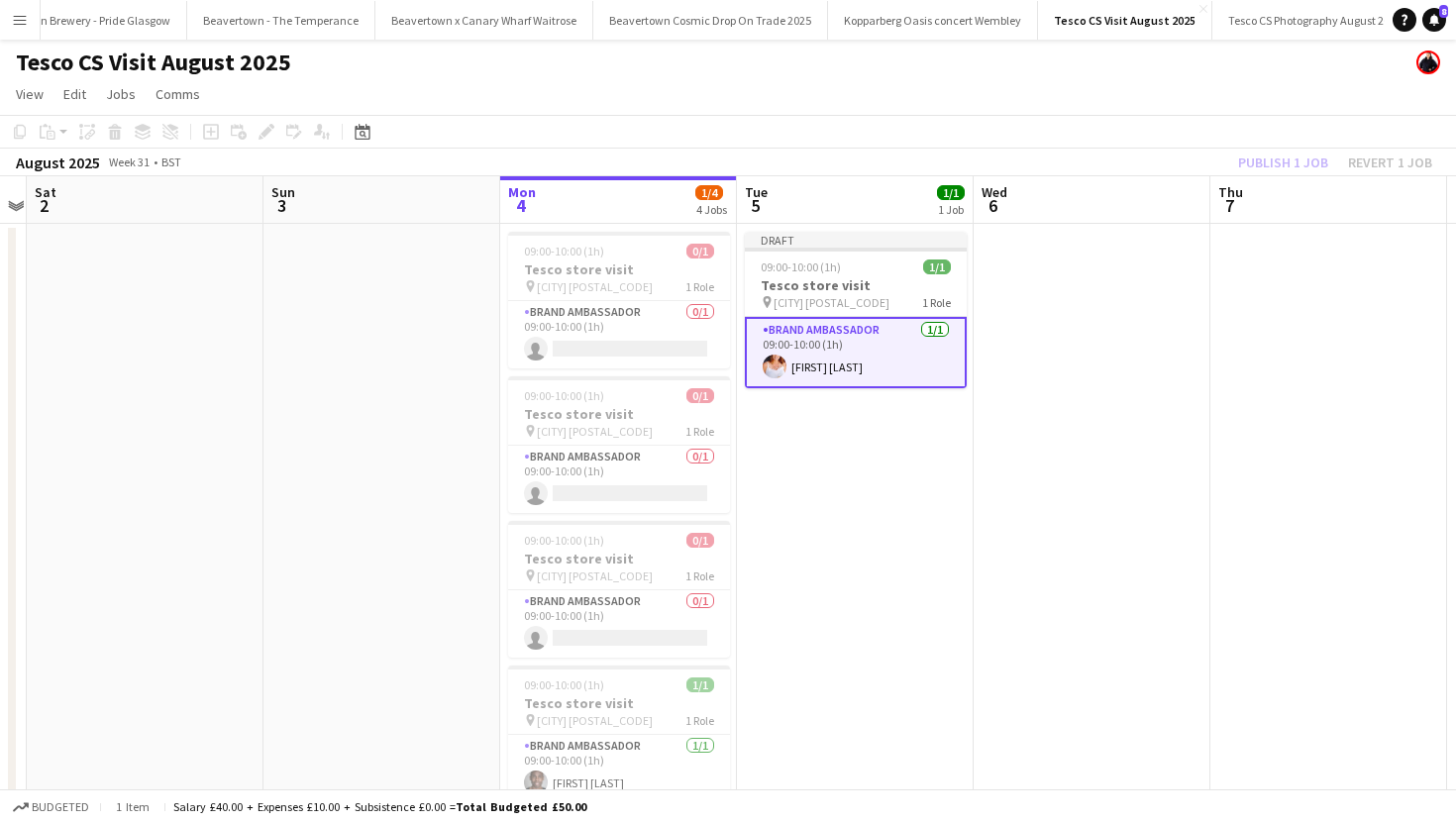 click on "Draft   09:00-10:00 (1h)    1/1   Tesco store visit
pin
Redruth TR15   1 Role   Brand Ambassador   1/1   09:00-10:00 (1h)
Victoria Harris" at bounding box center (855, 544) 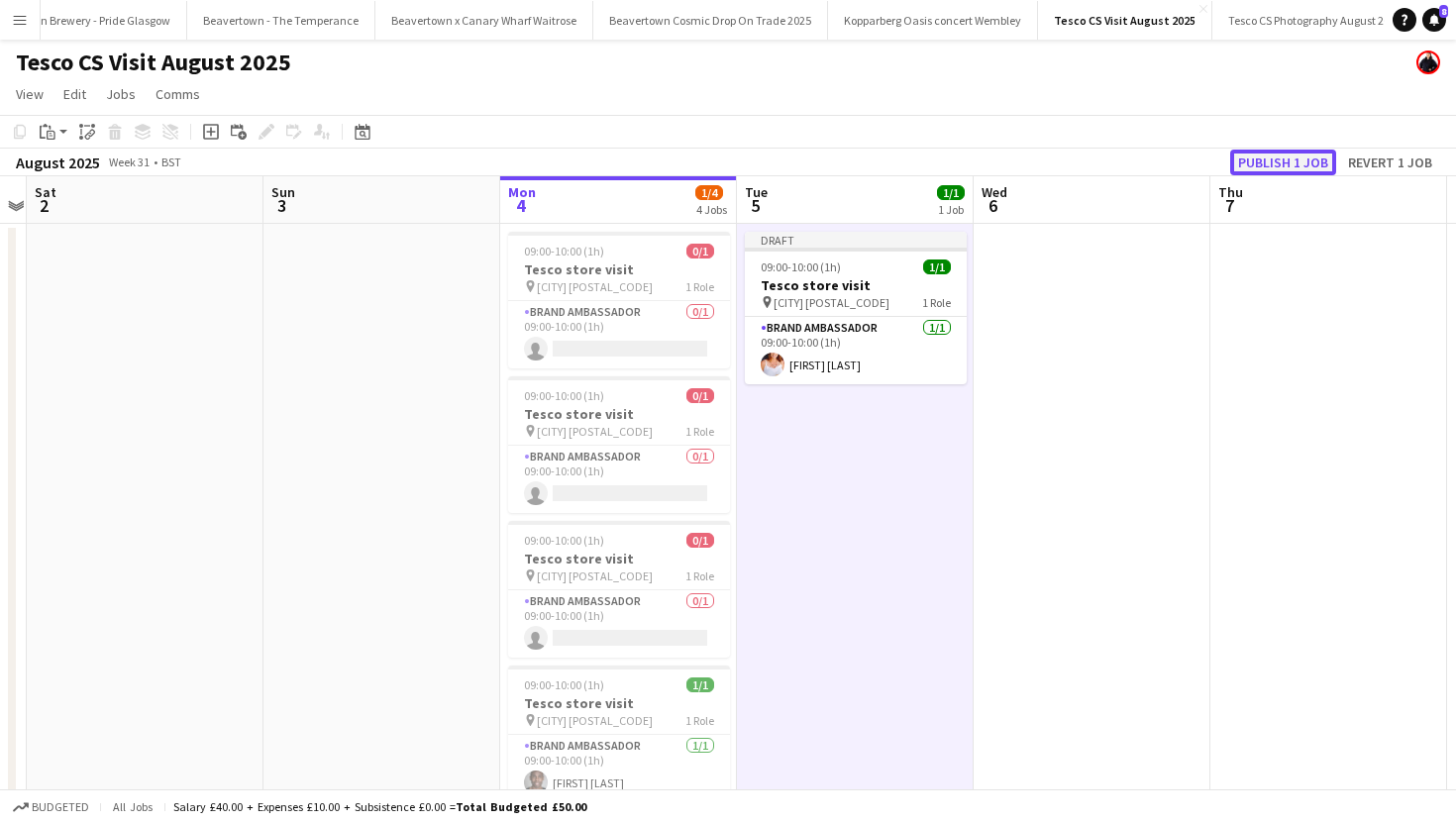 click on "Publish 1 job" 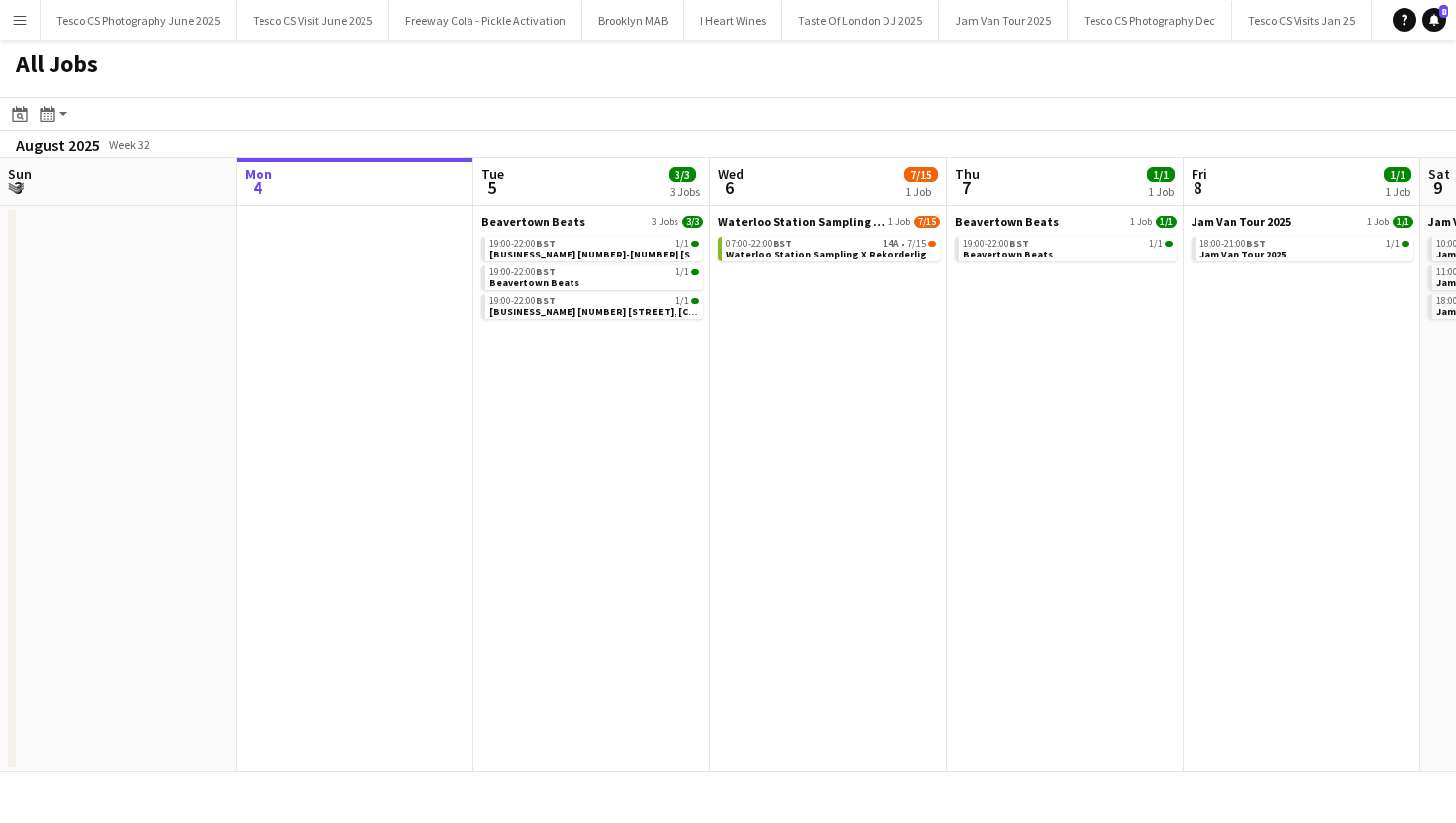 scroll, scrollTop: 0, scrollLeft: 0, axis: both 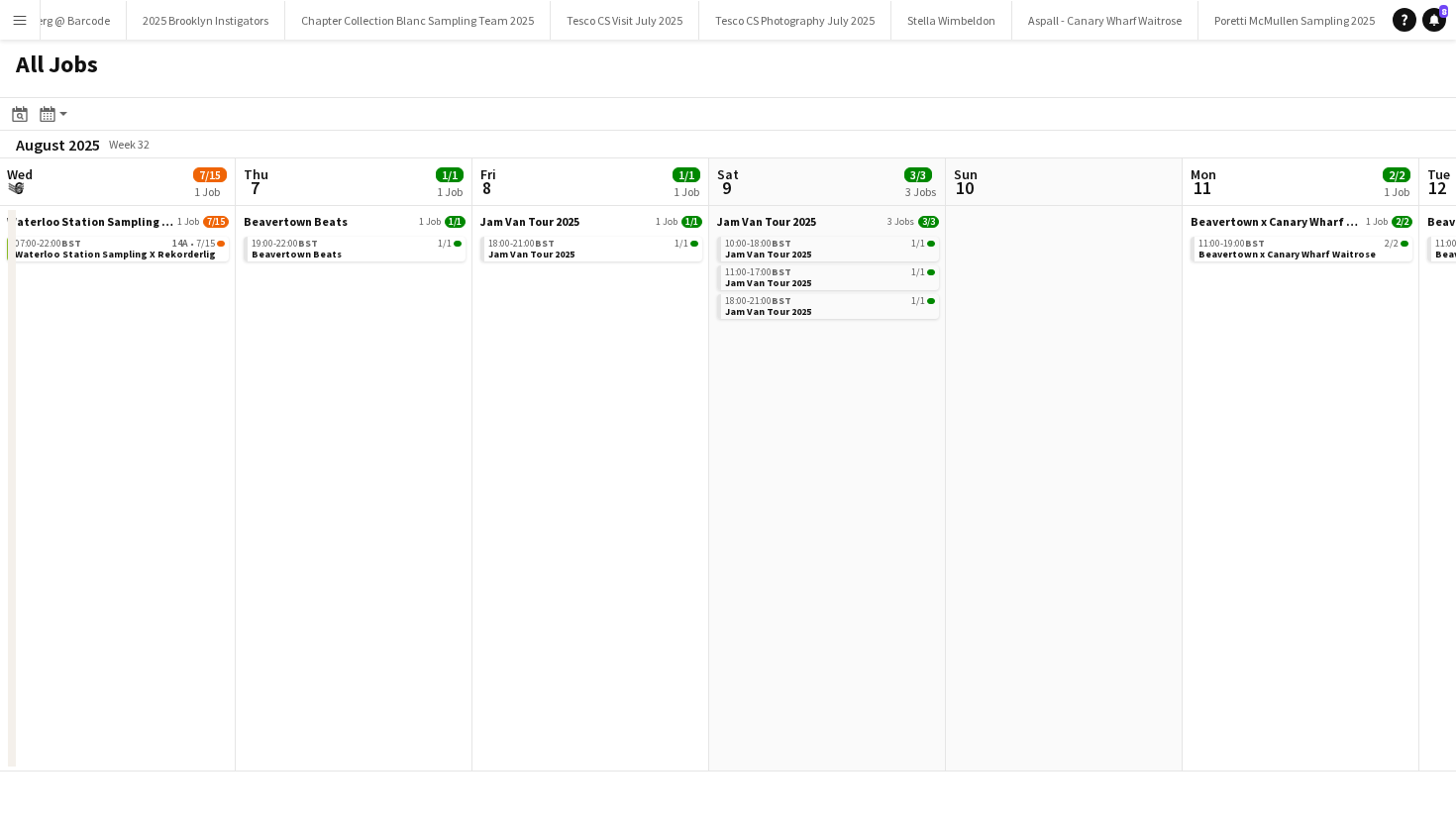 click on "Menu" at bounding box center (20, 20) 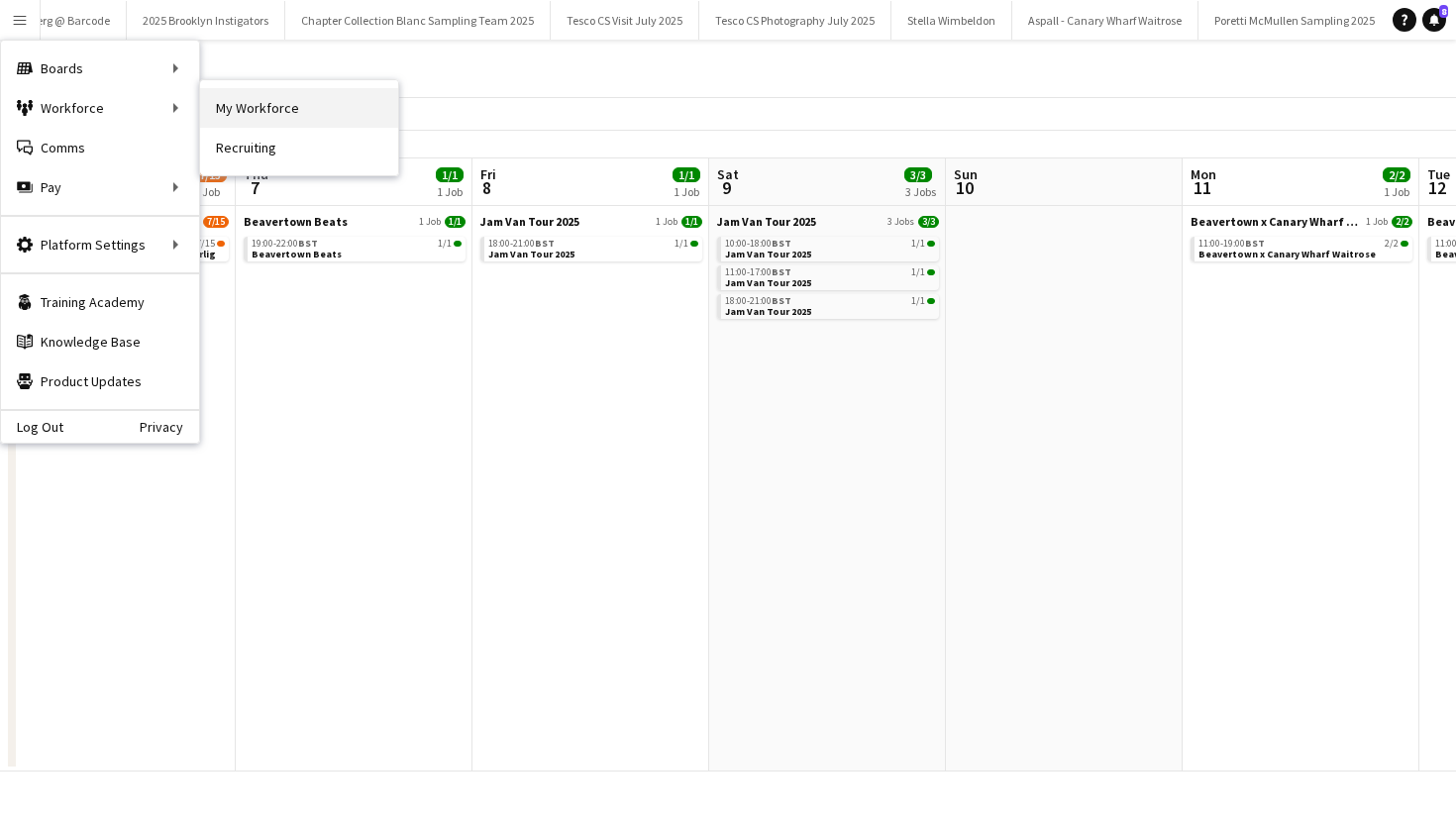 click on "My Workforce" at bounding box center [299, 108] 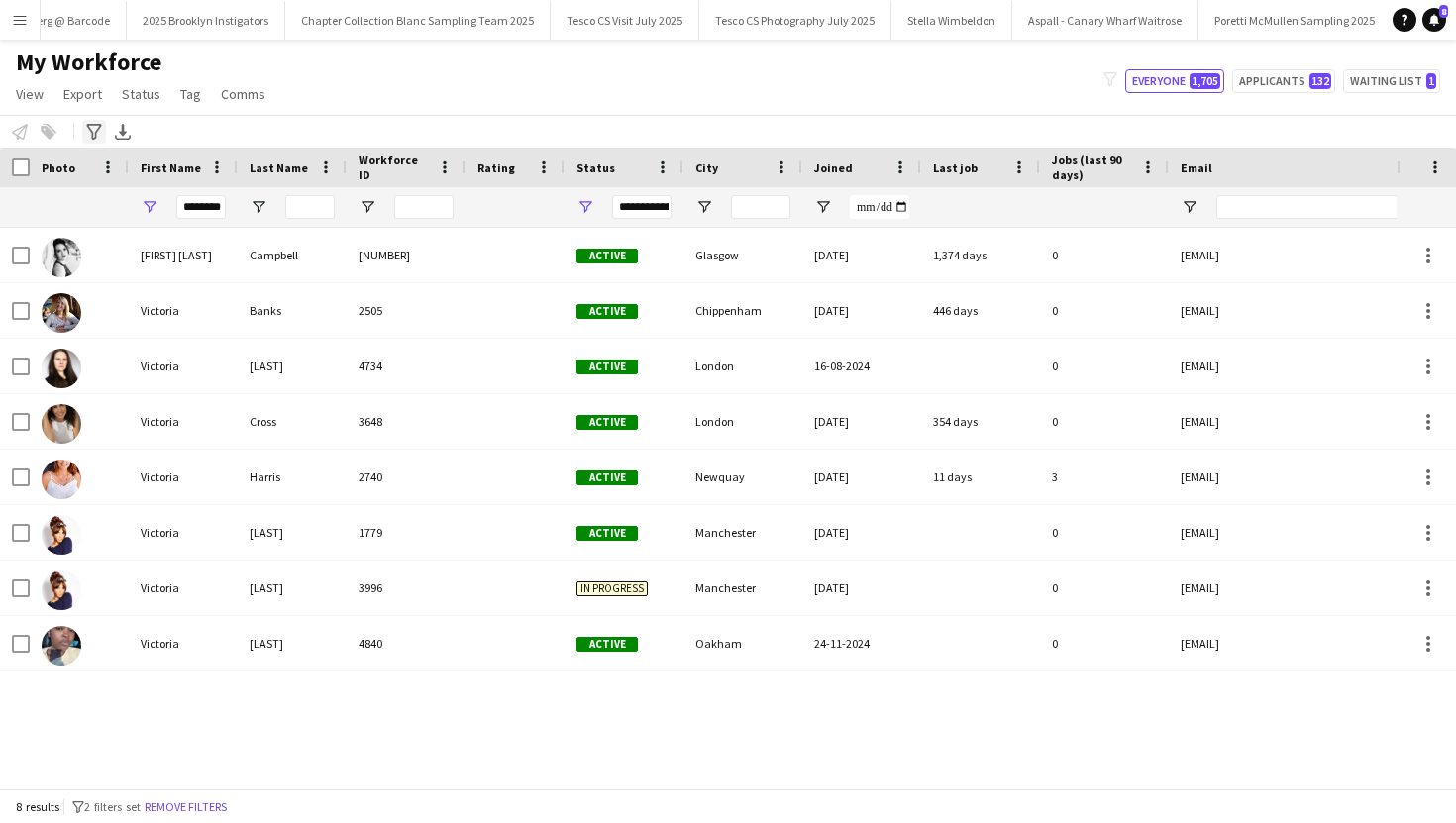 click on "Advanced filters" 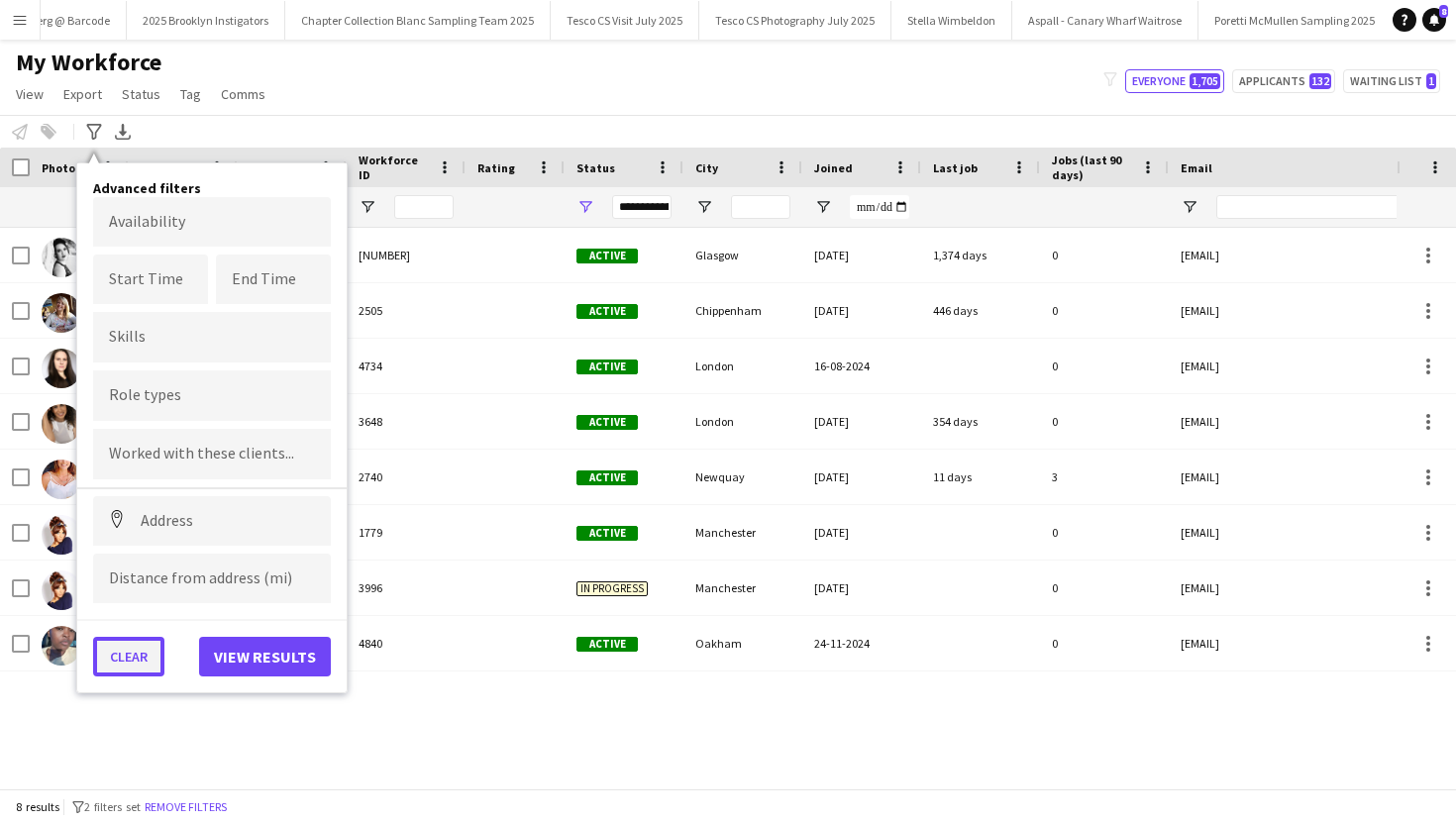 click on "Clear" at bounding box center (129, 657) 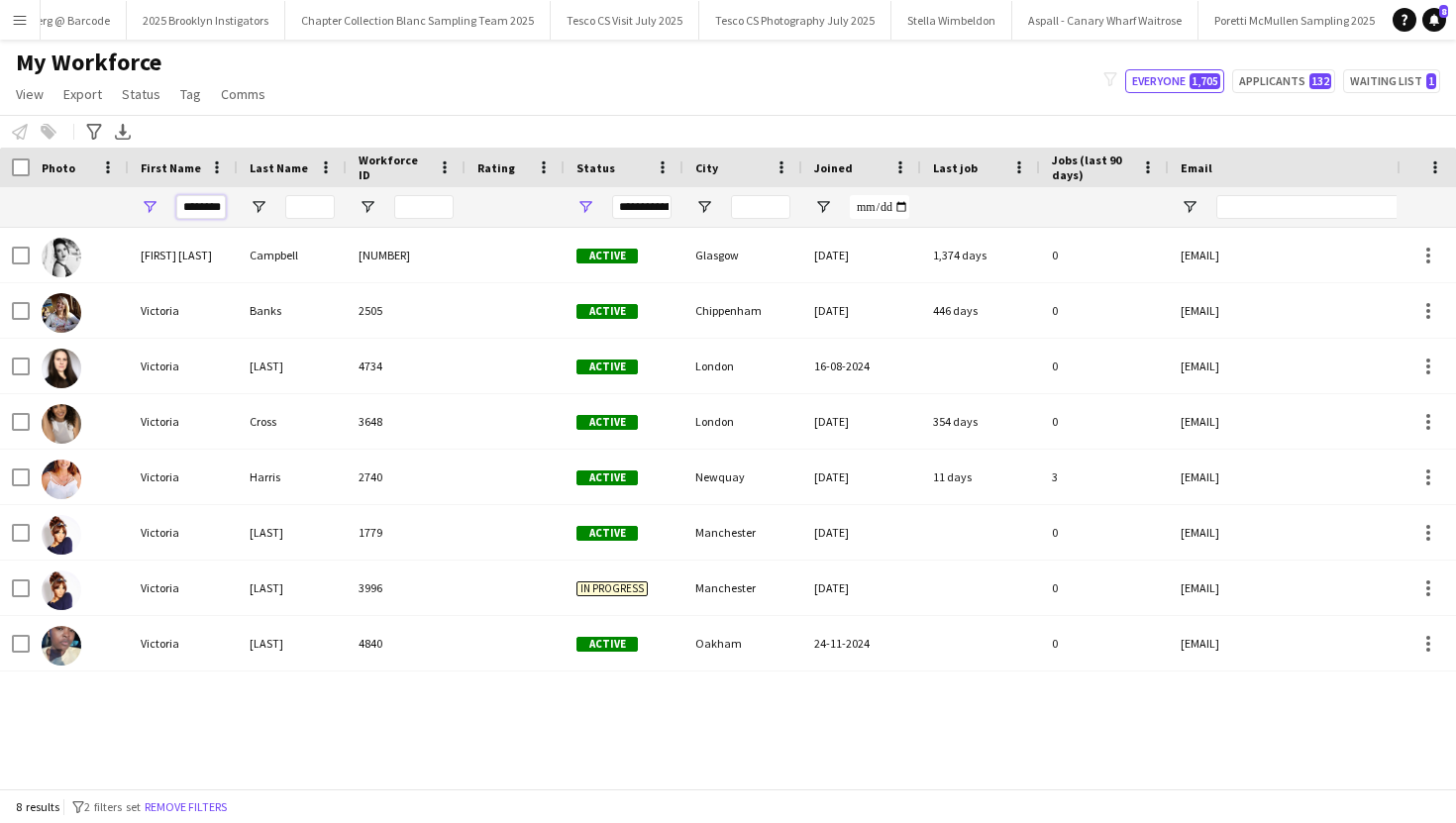 drag, startPoint x: 219, startPoint y: 210, endPoint x: 172, endPoint y: 209, distance: 47.010637 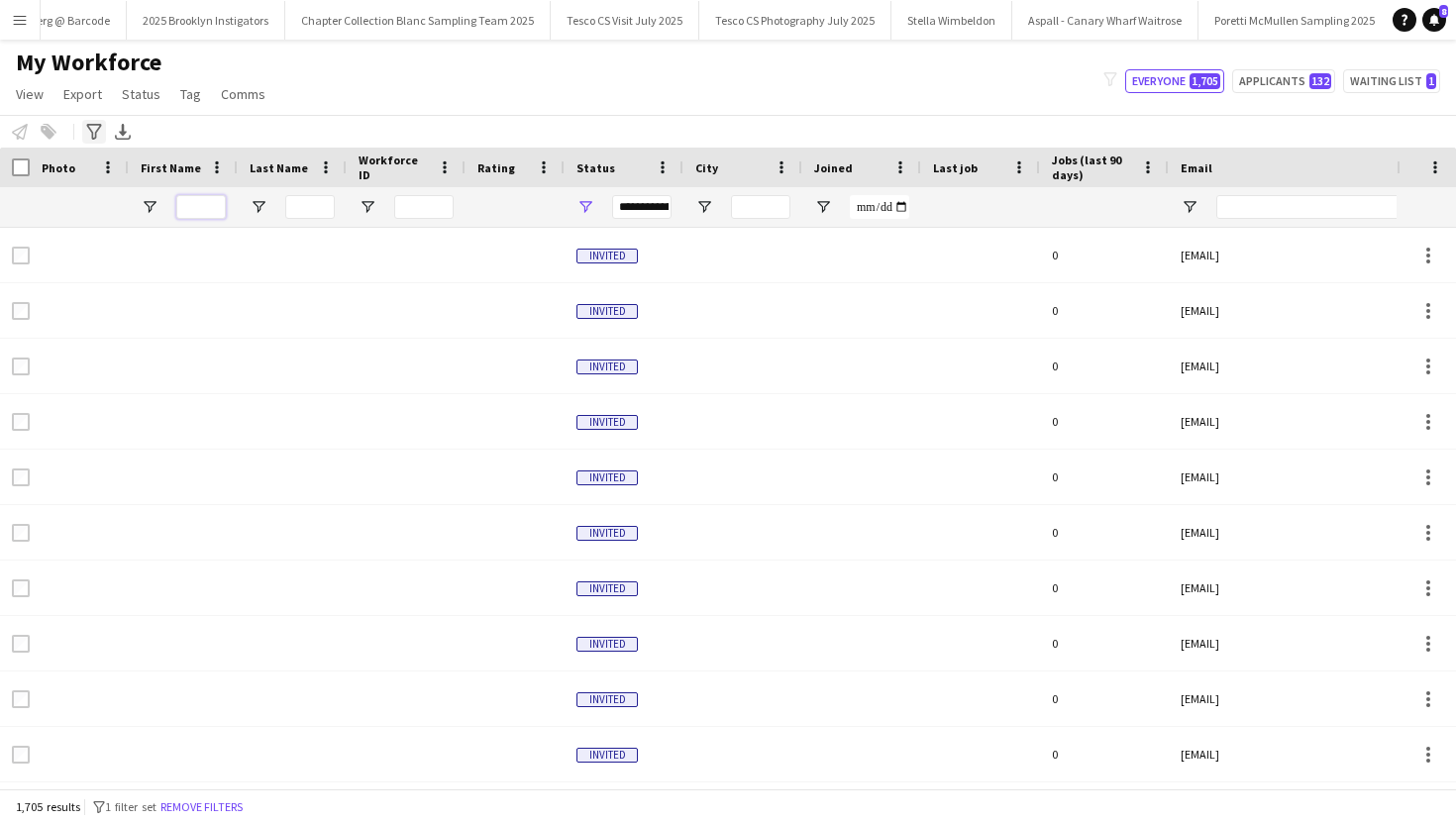 type 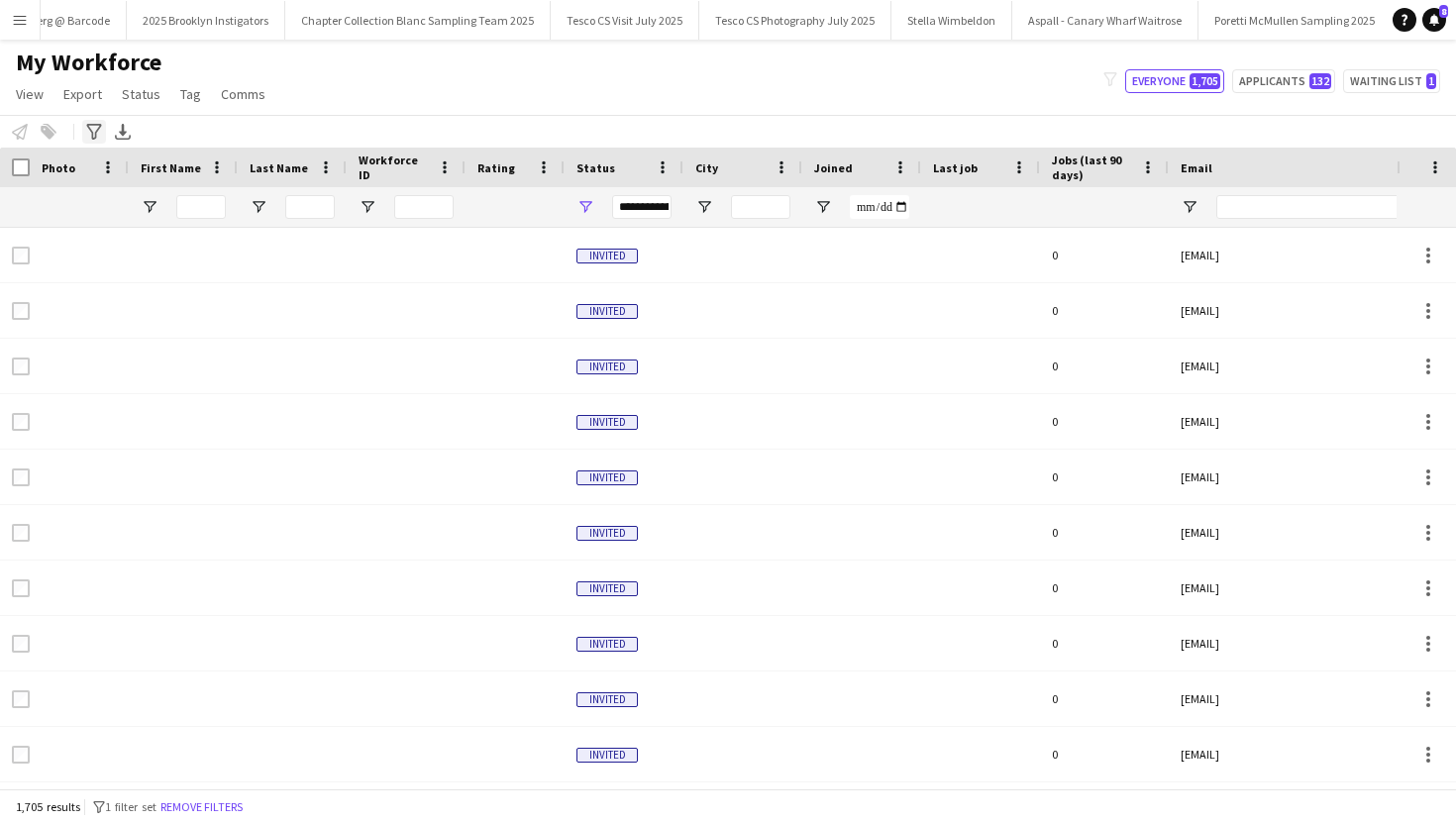 click on "Advanced filters" 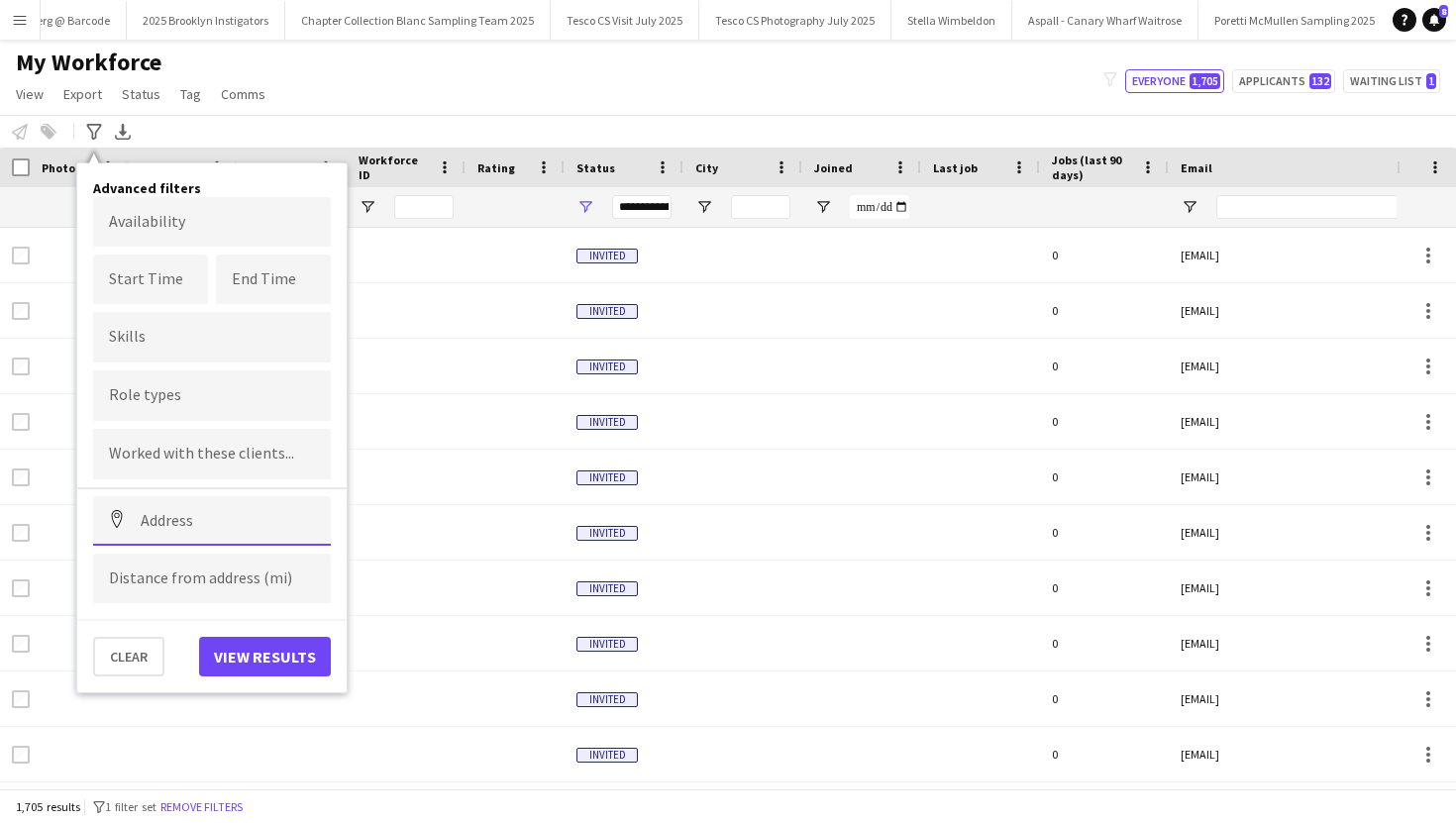 click at bounding box center (212, 521) 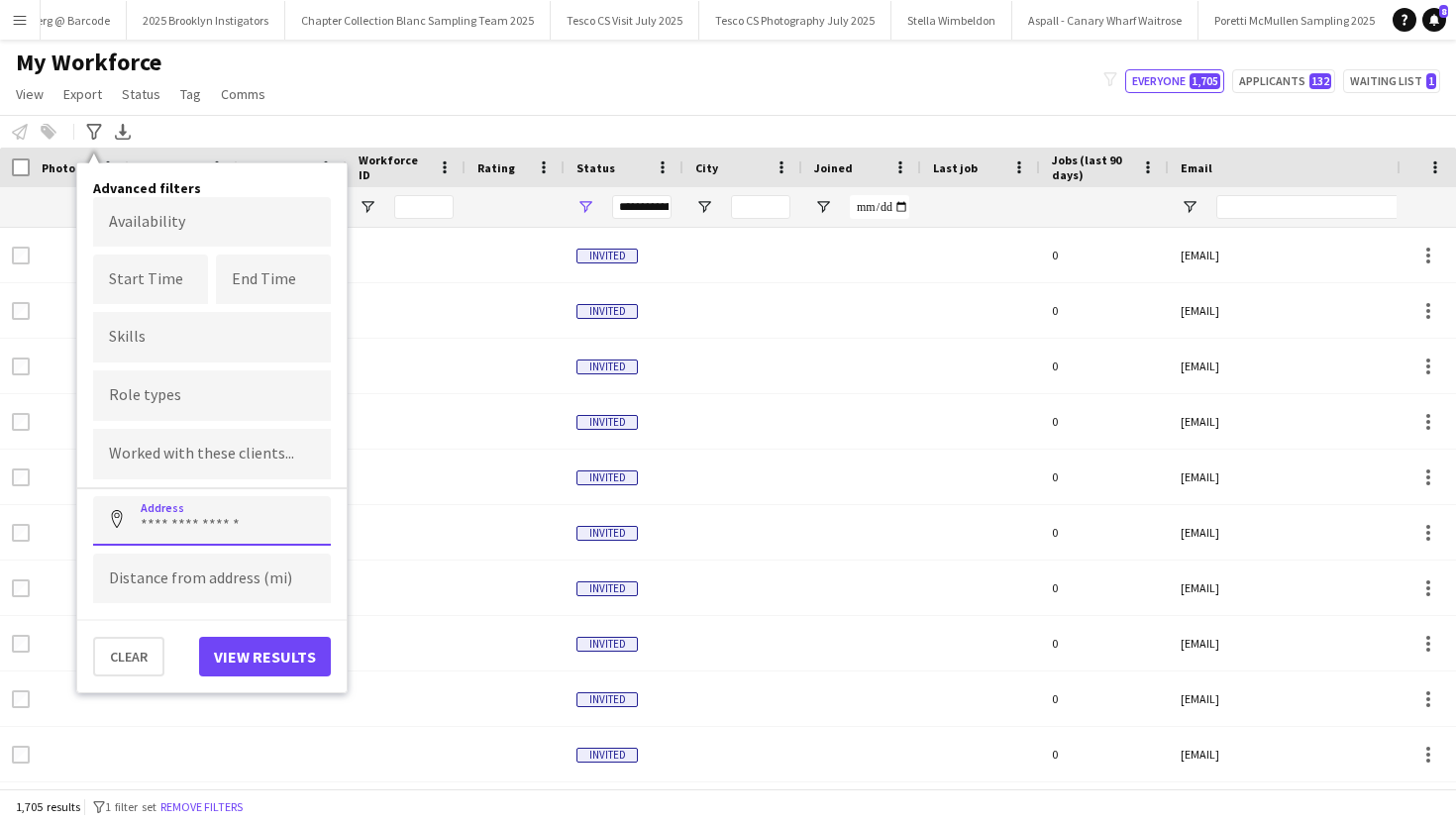 paste on "*" 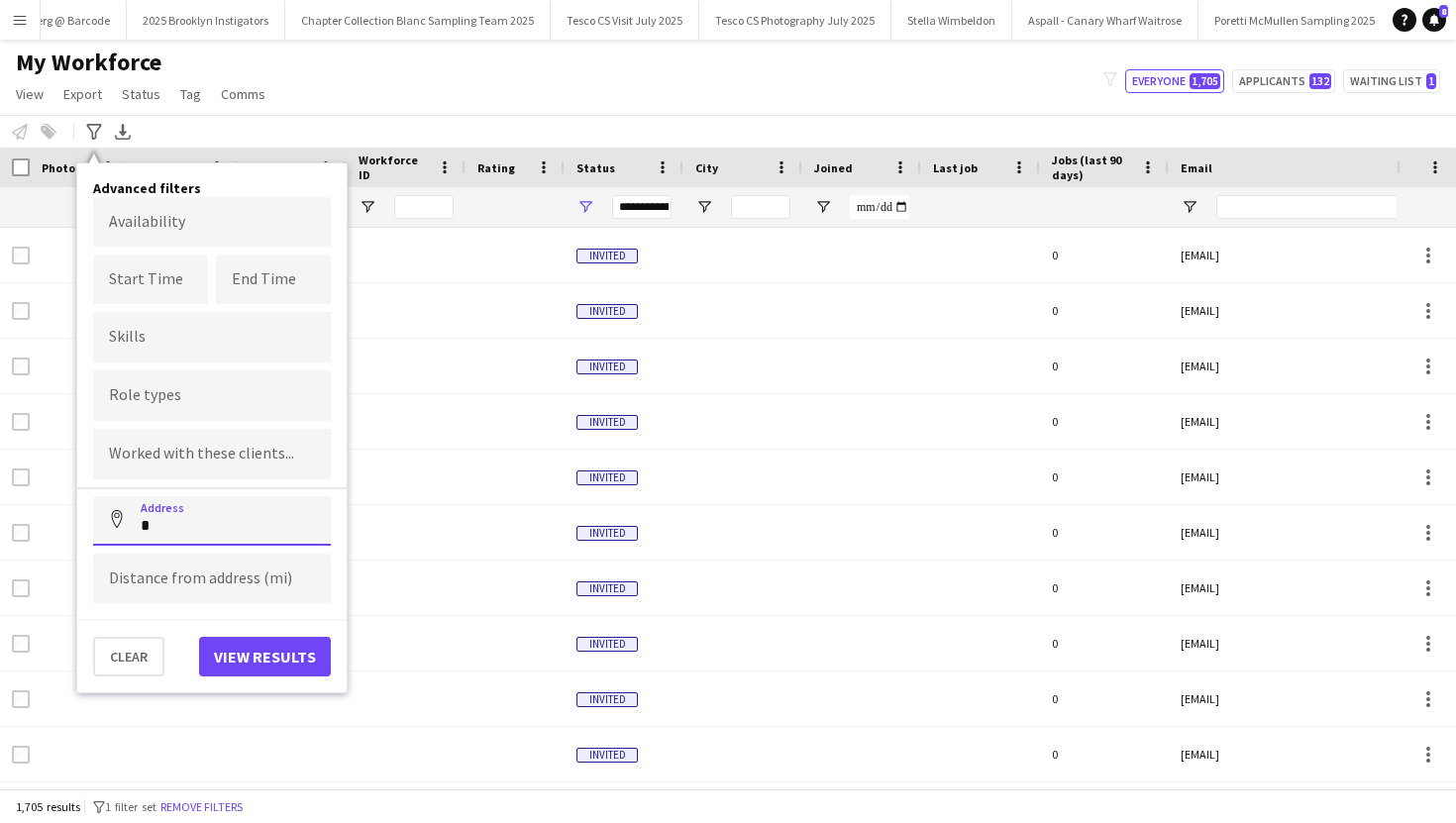type on "*" 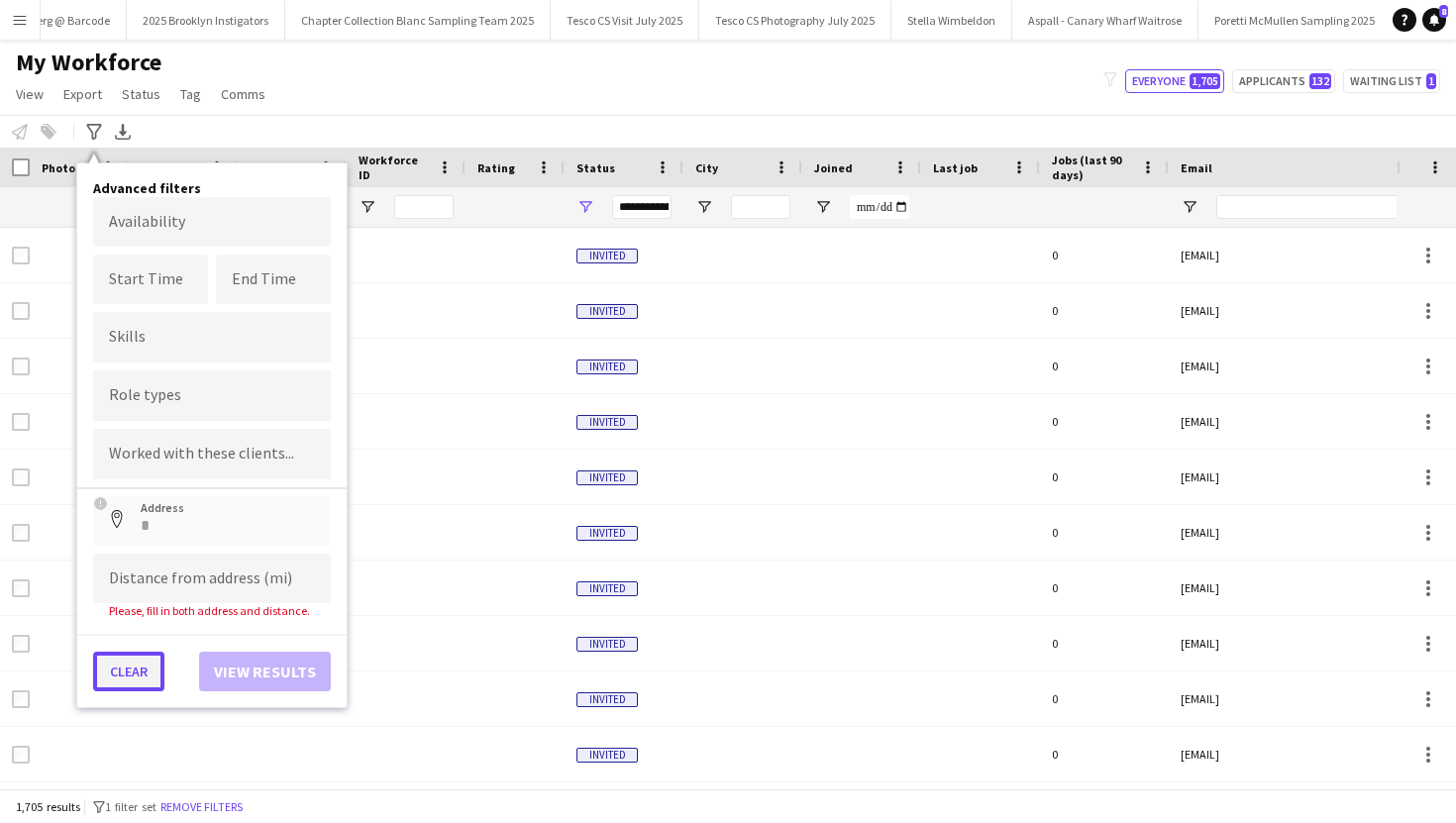 click on "Clear" at bounding box center [129, 671] 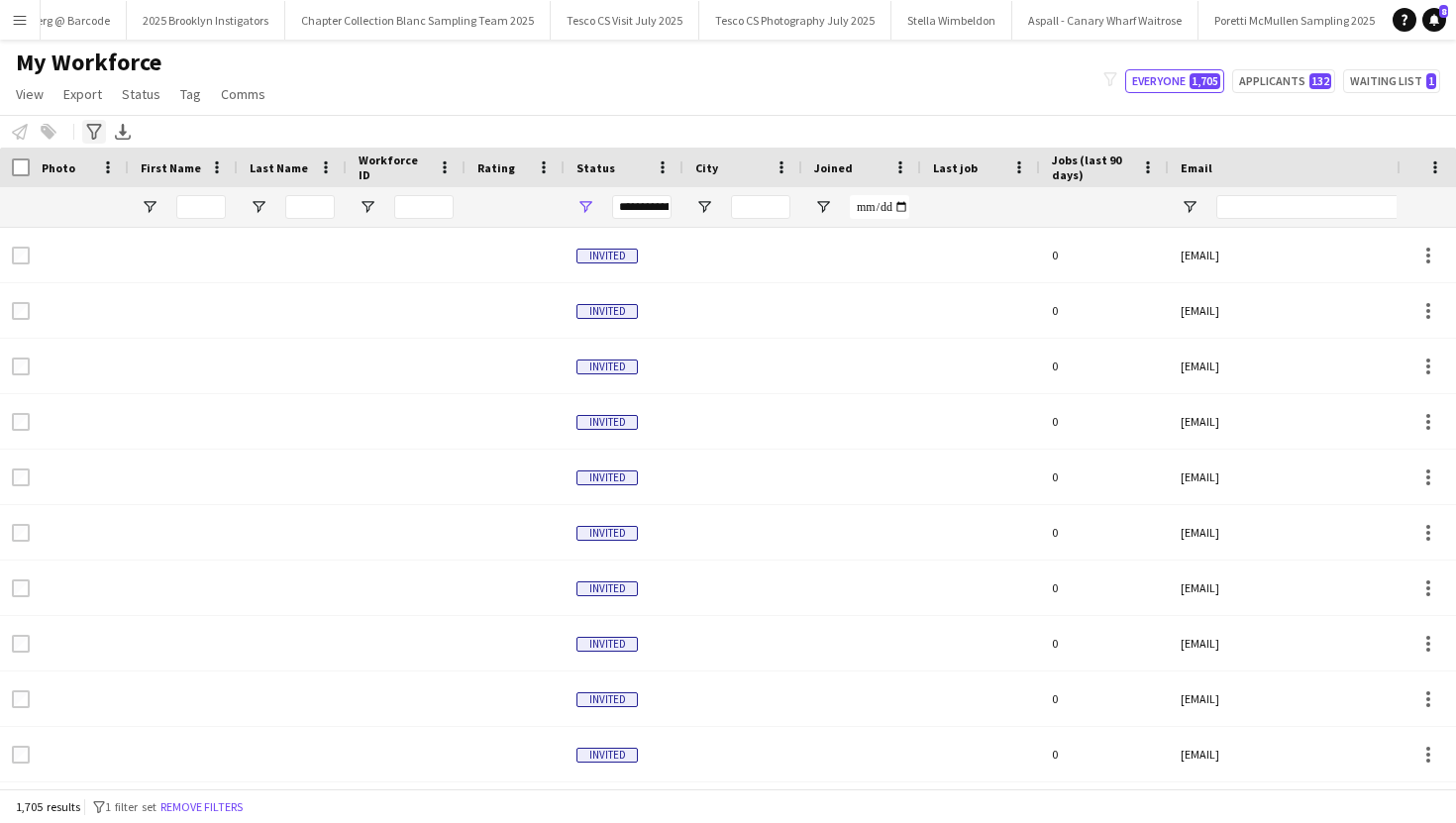click on "Advanced filters" 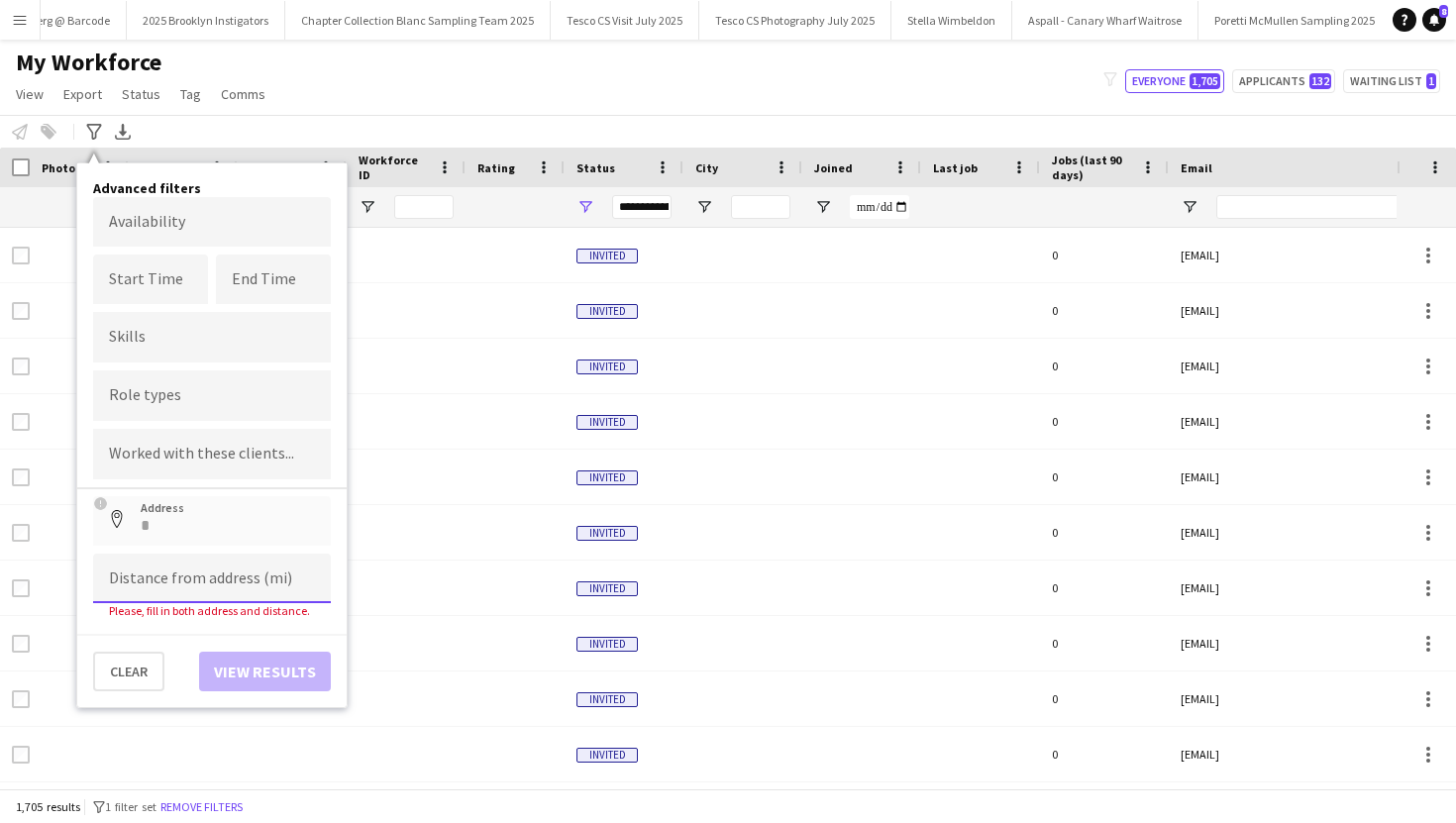 click at bounding box center (212, 578) 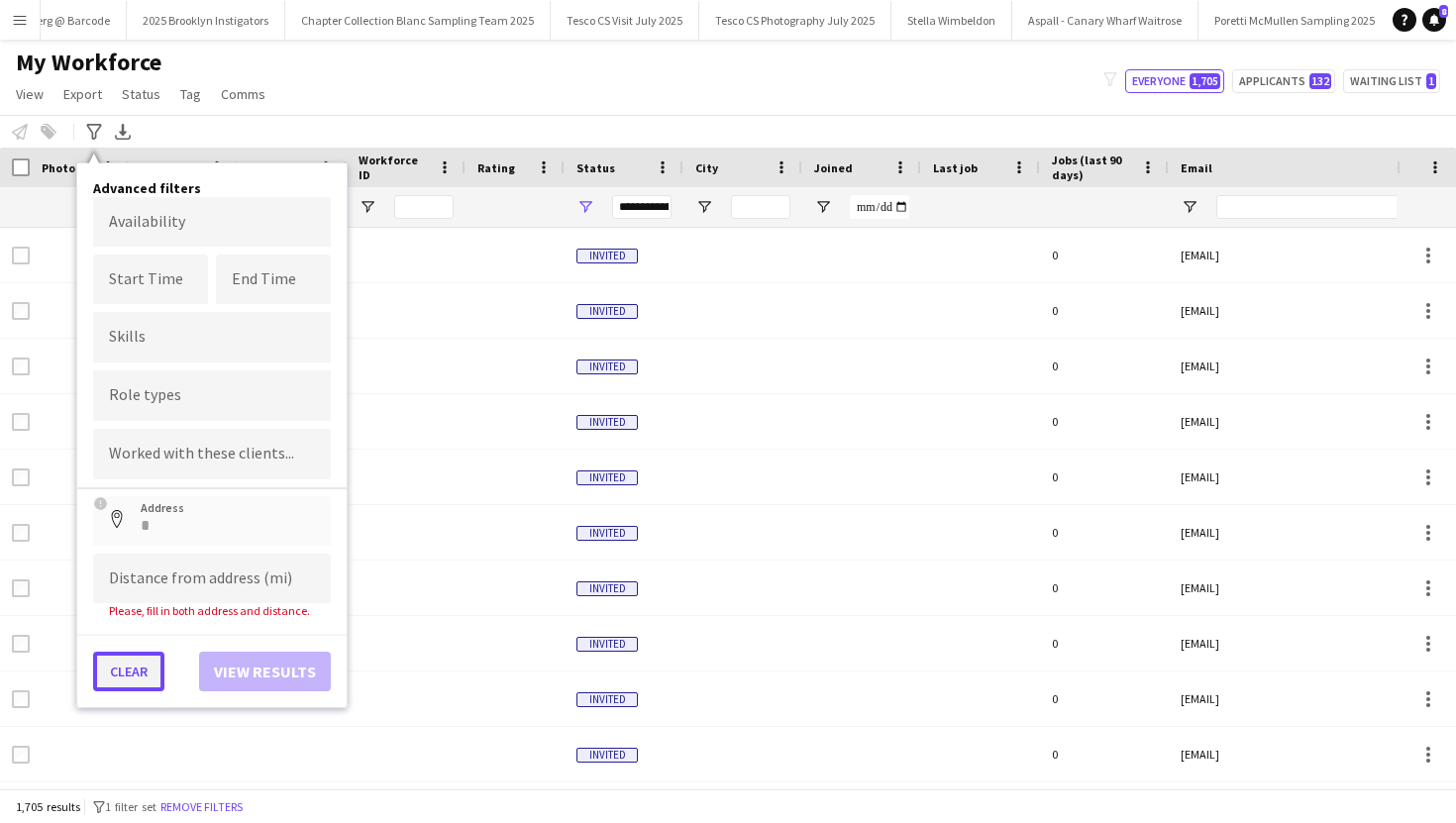 click on "Clear" at bounding box center (129, 671) 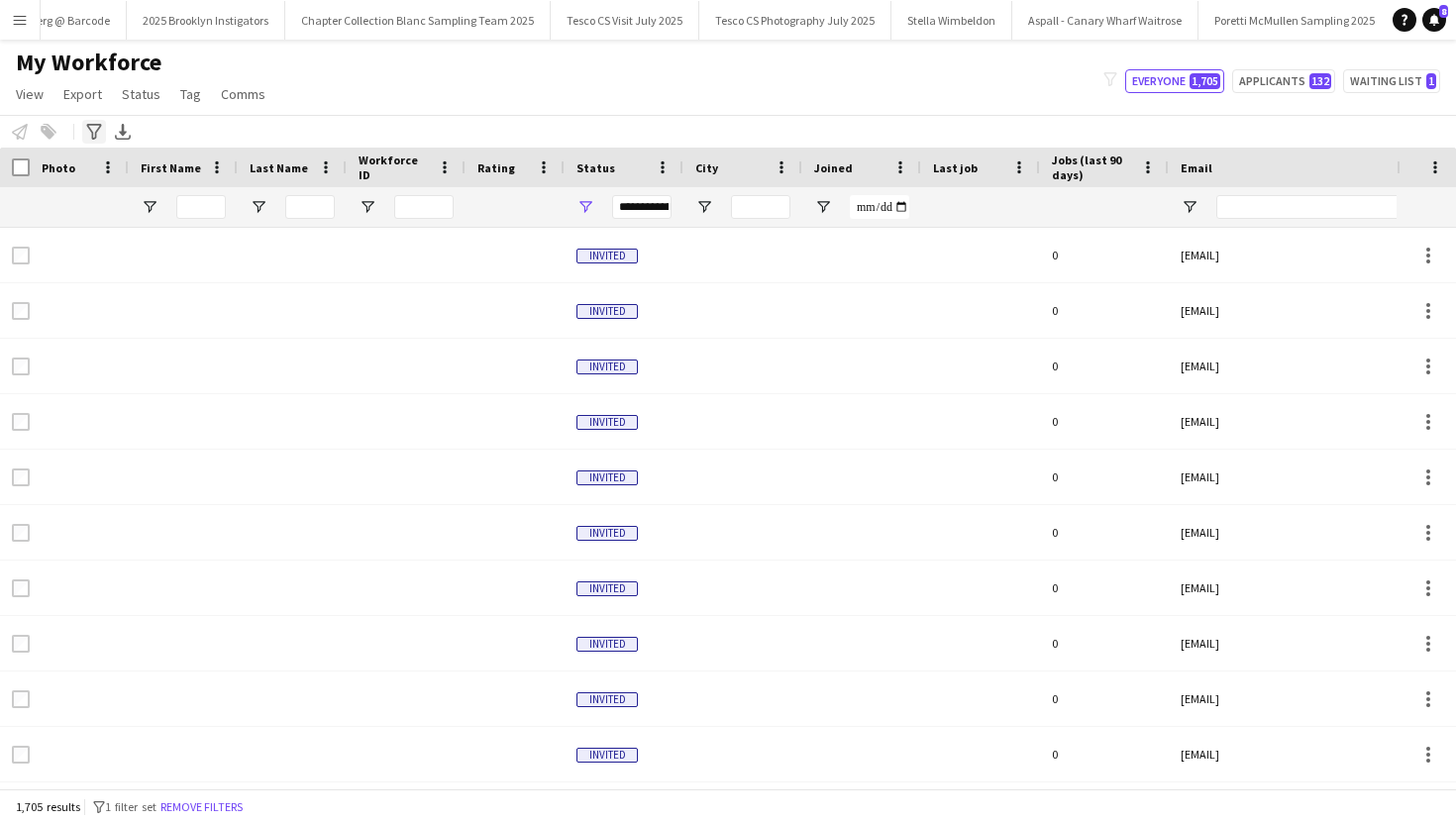 click 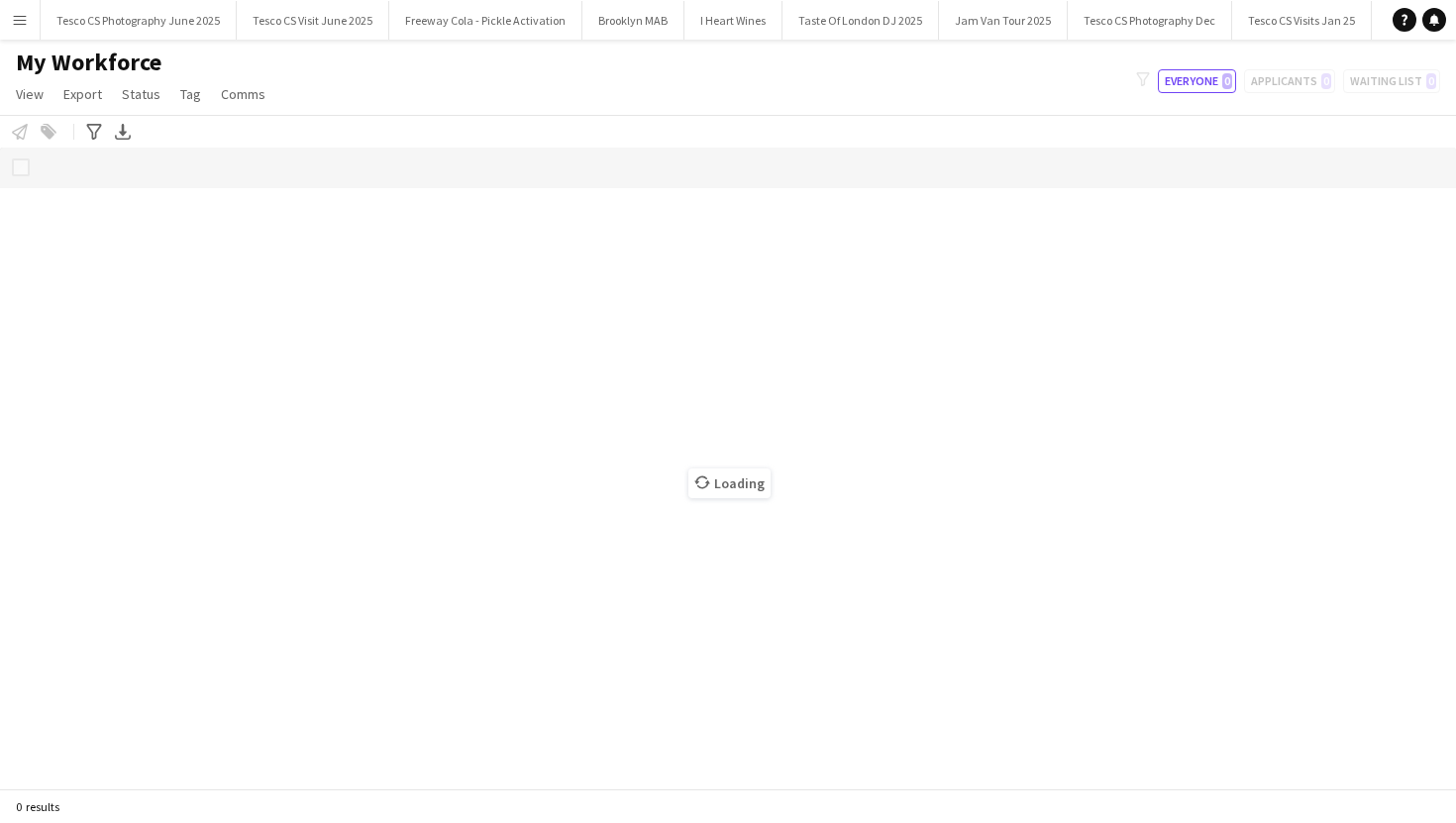 scroll, scrollTop: 0, scrollLeft: 0, axis: both 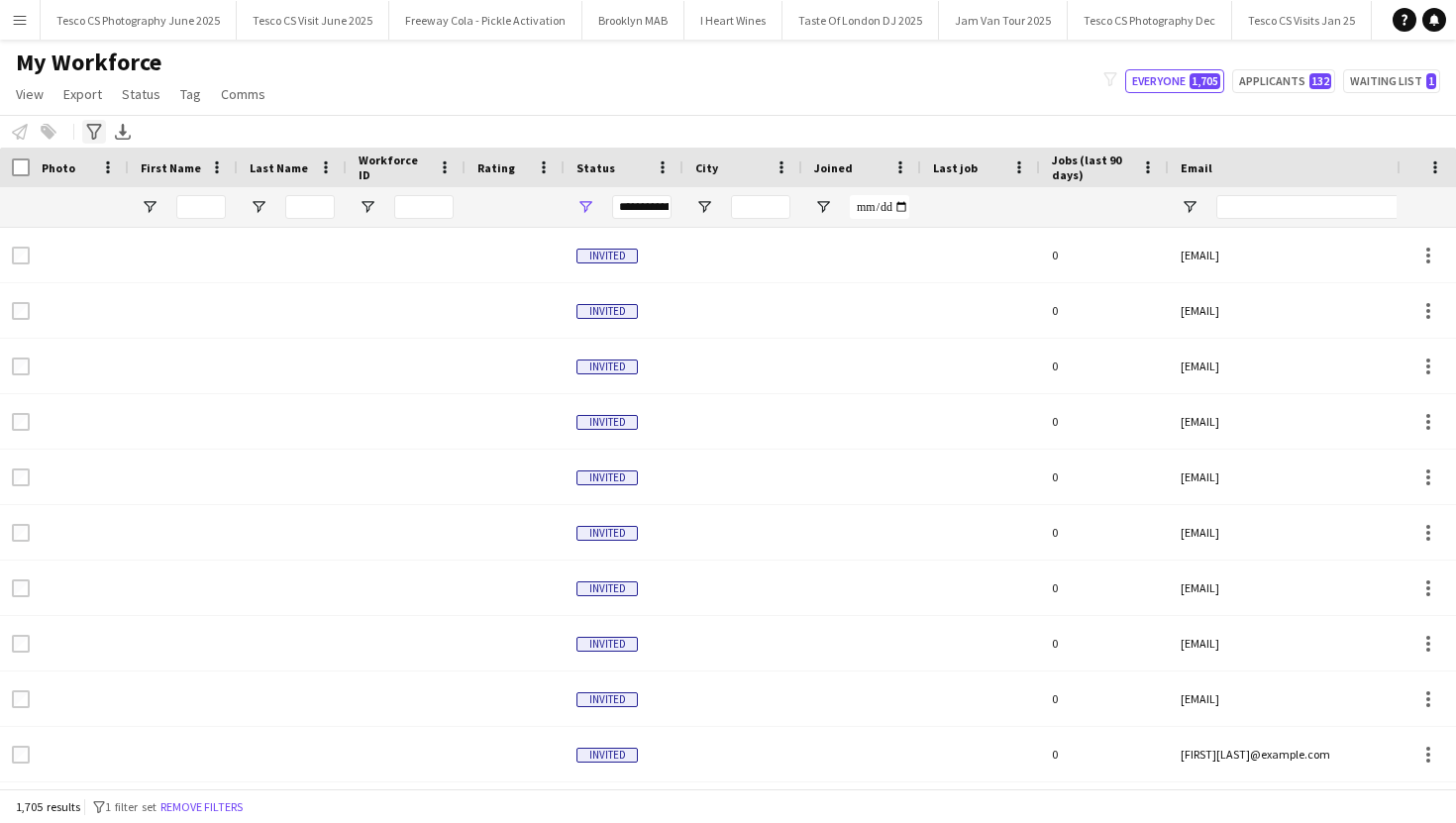 click 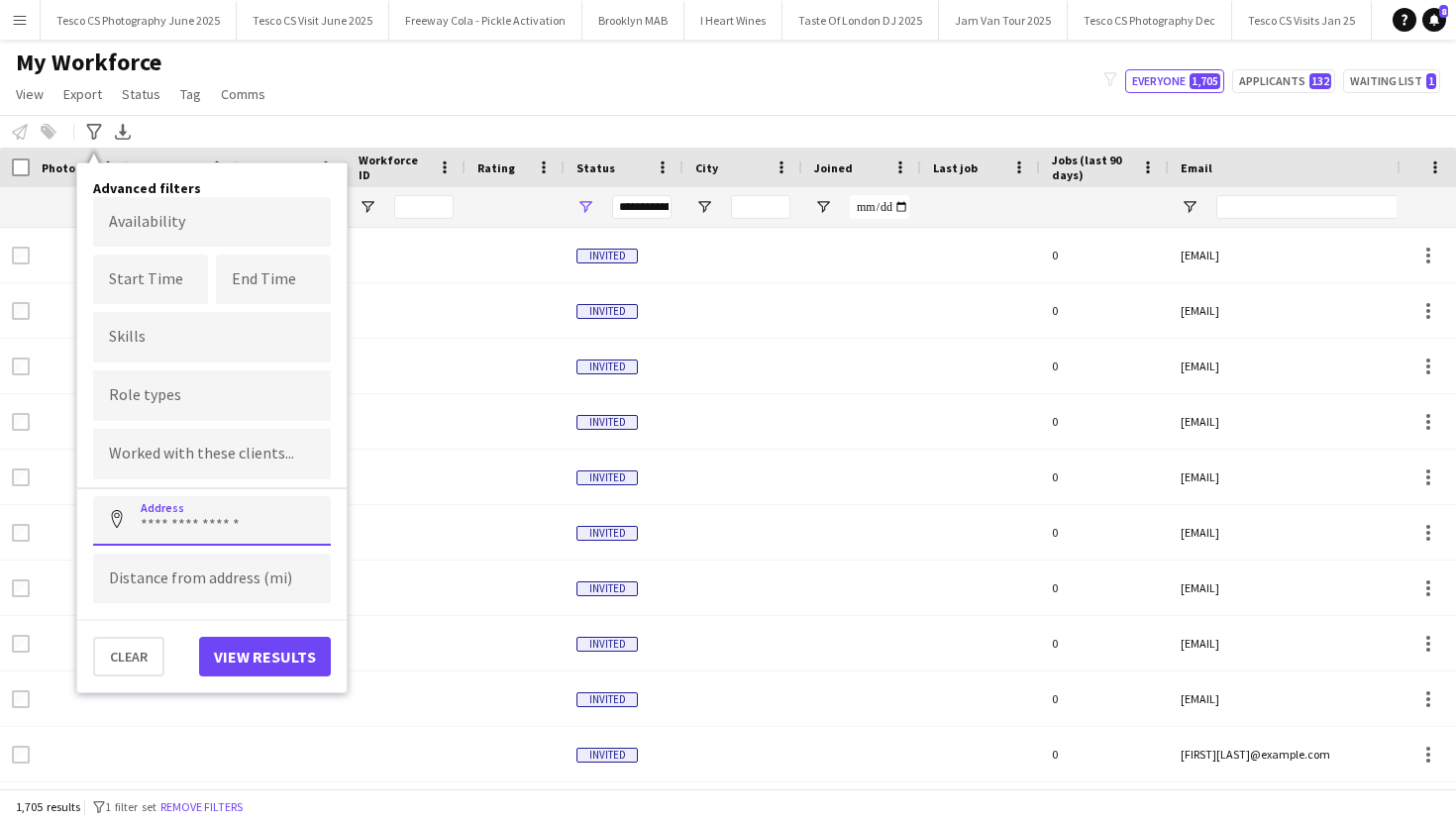 click at bounding box center (212, 521) 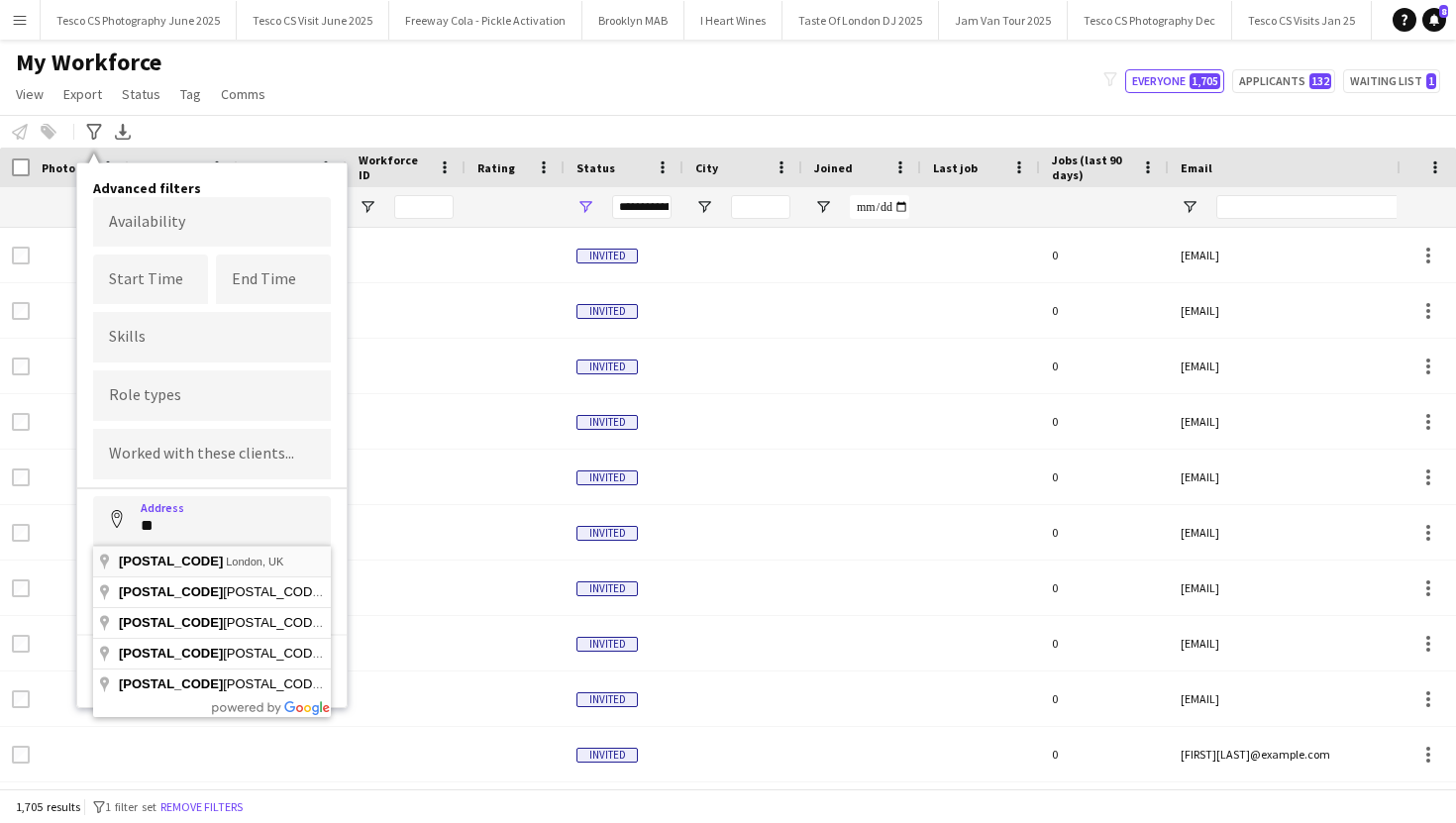 type on "**********" 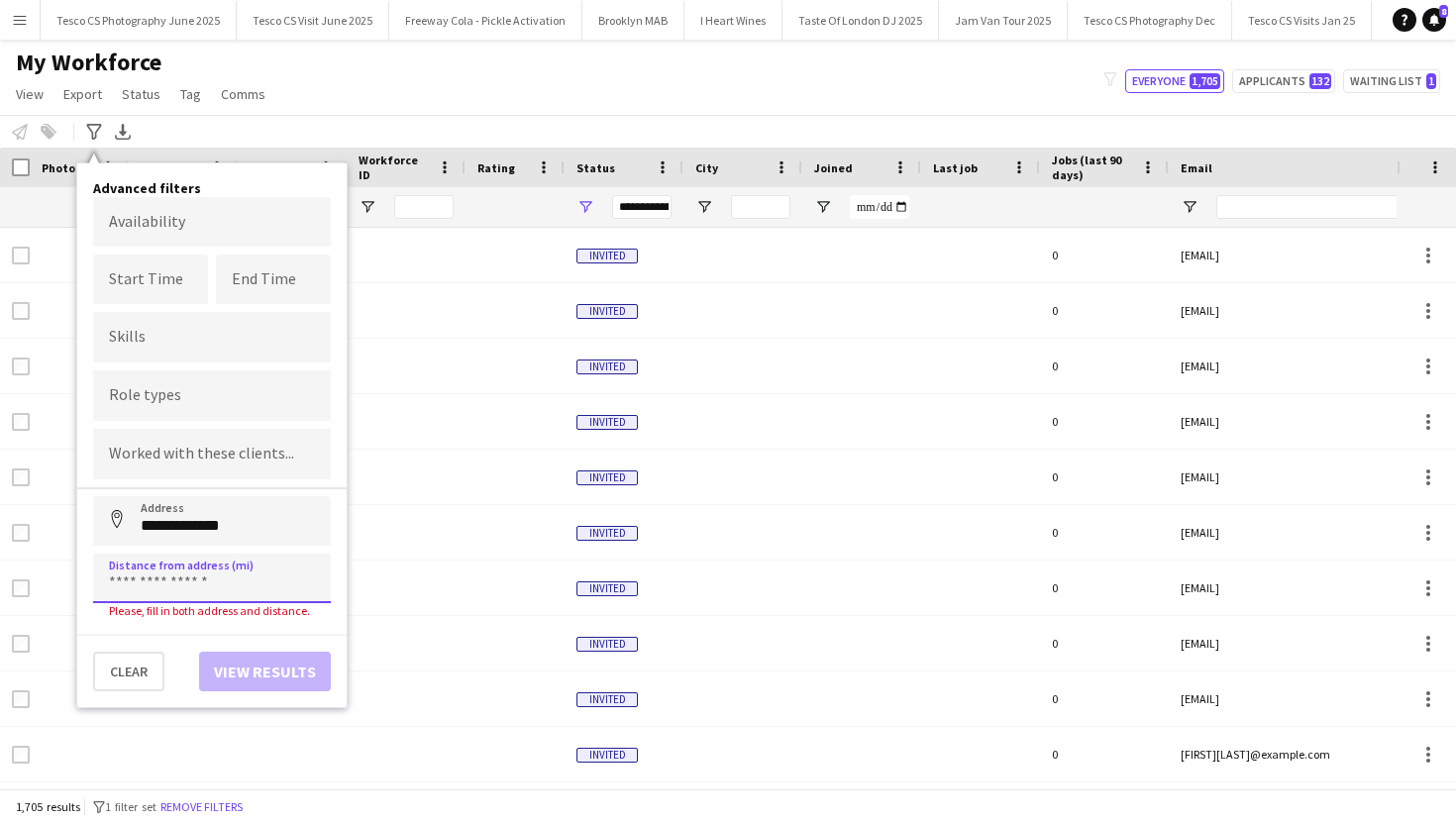 click at bounding box center (212, 578) 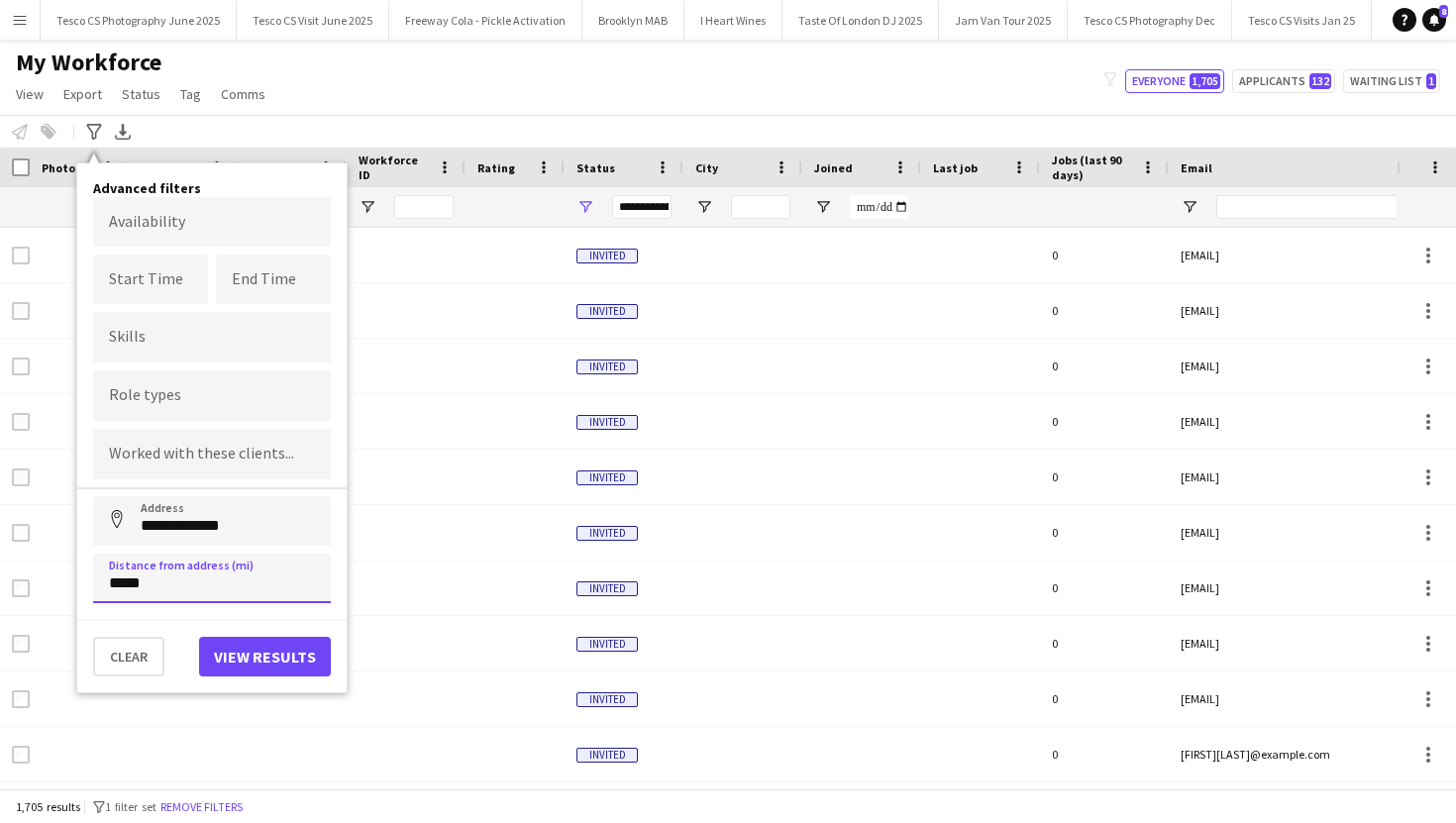 type on "*****" 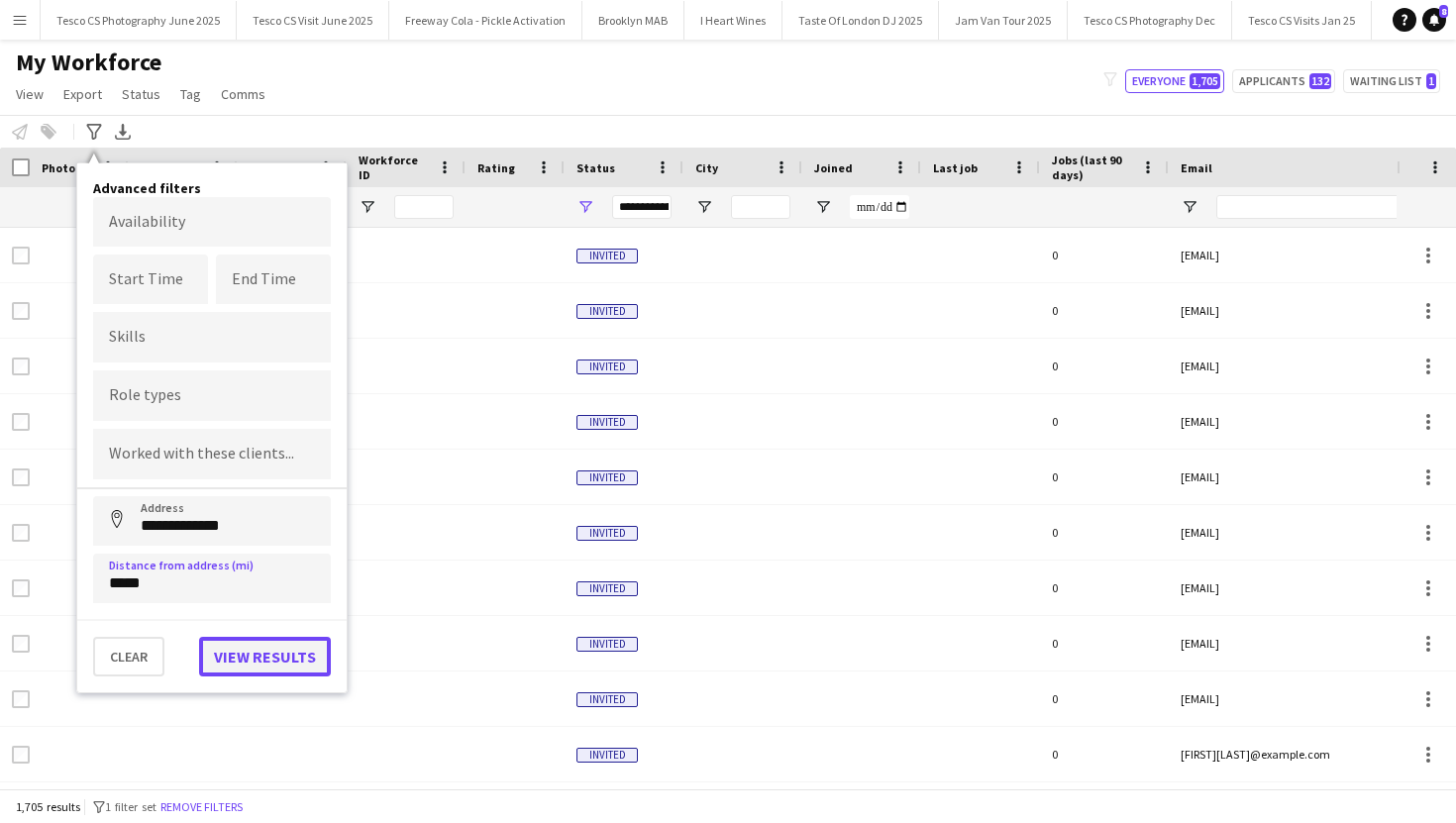 click on "View results" at bounding box center [264, 657] 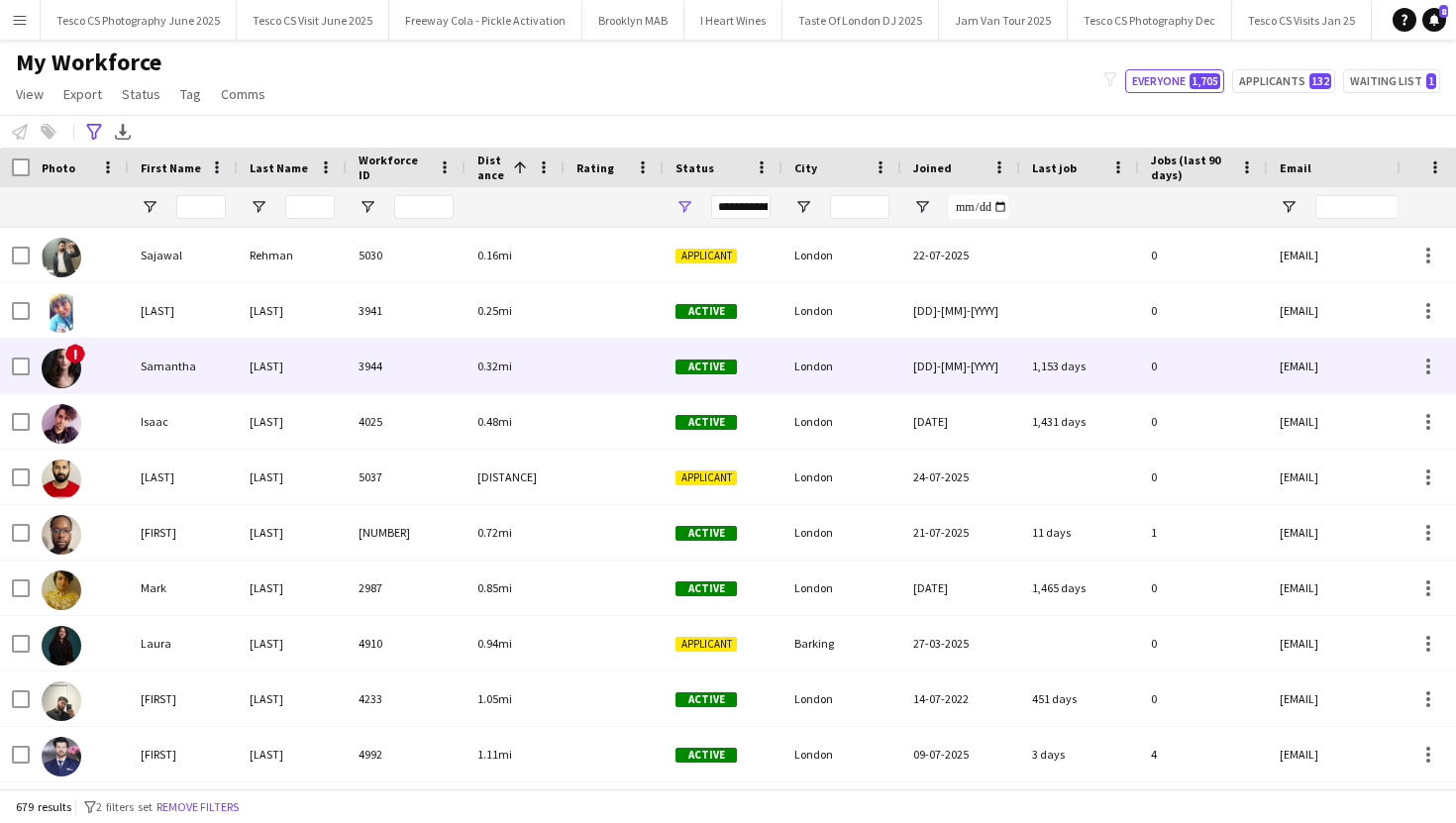 click on "[LAST]" at bounding box center [292, 365] 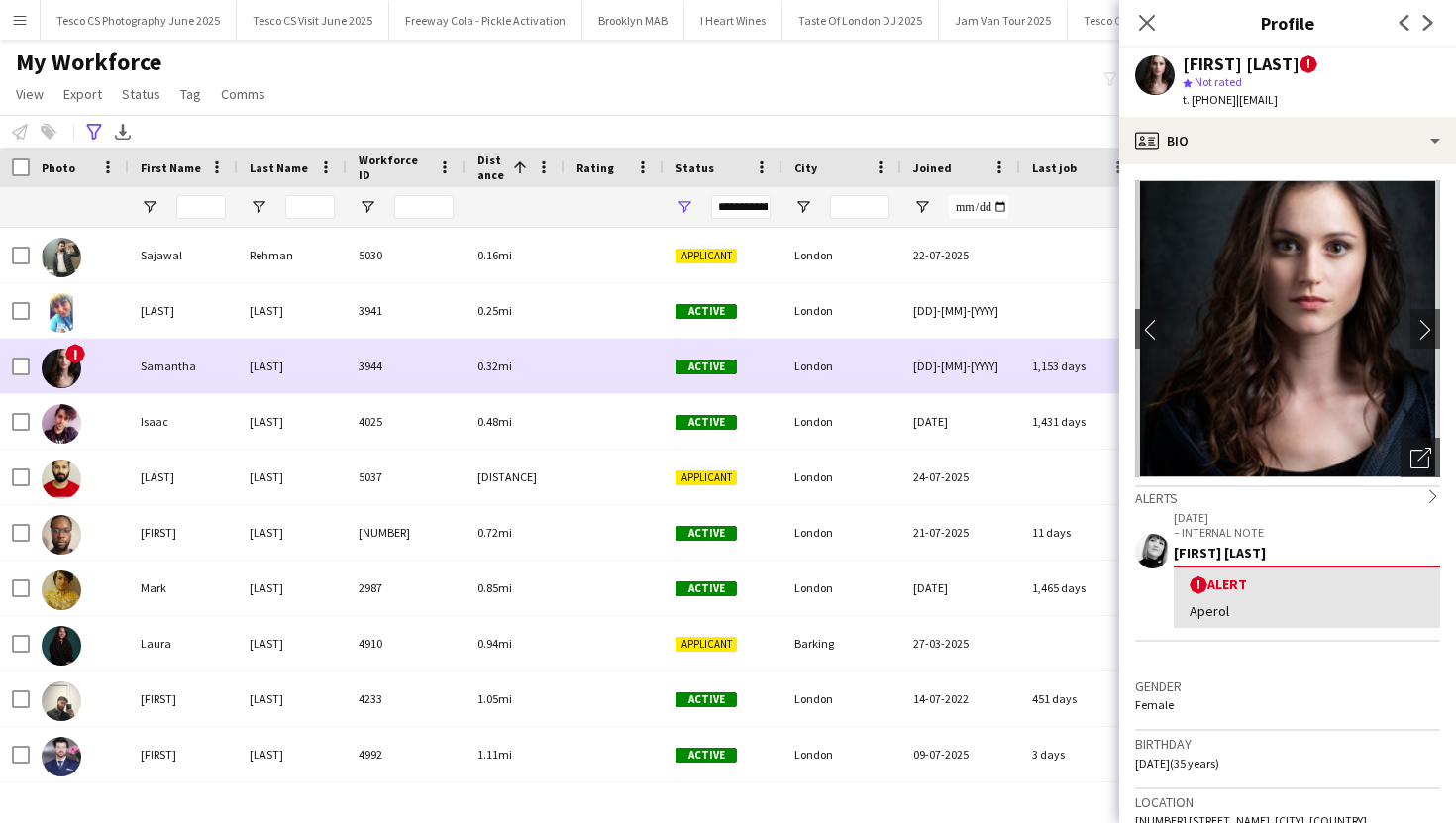 scroll, scrollTop: 24, scrollLeft: 0, axis: vertical 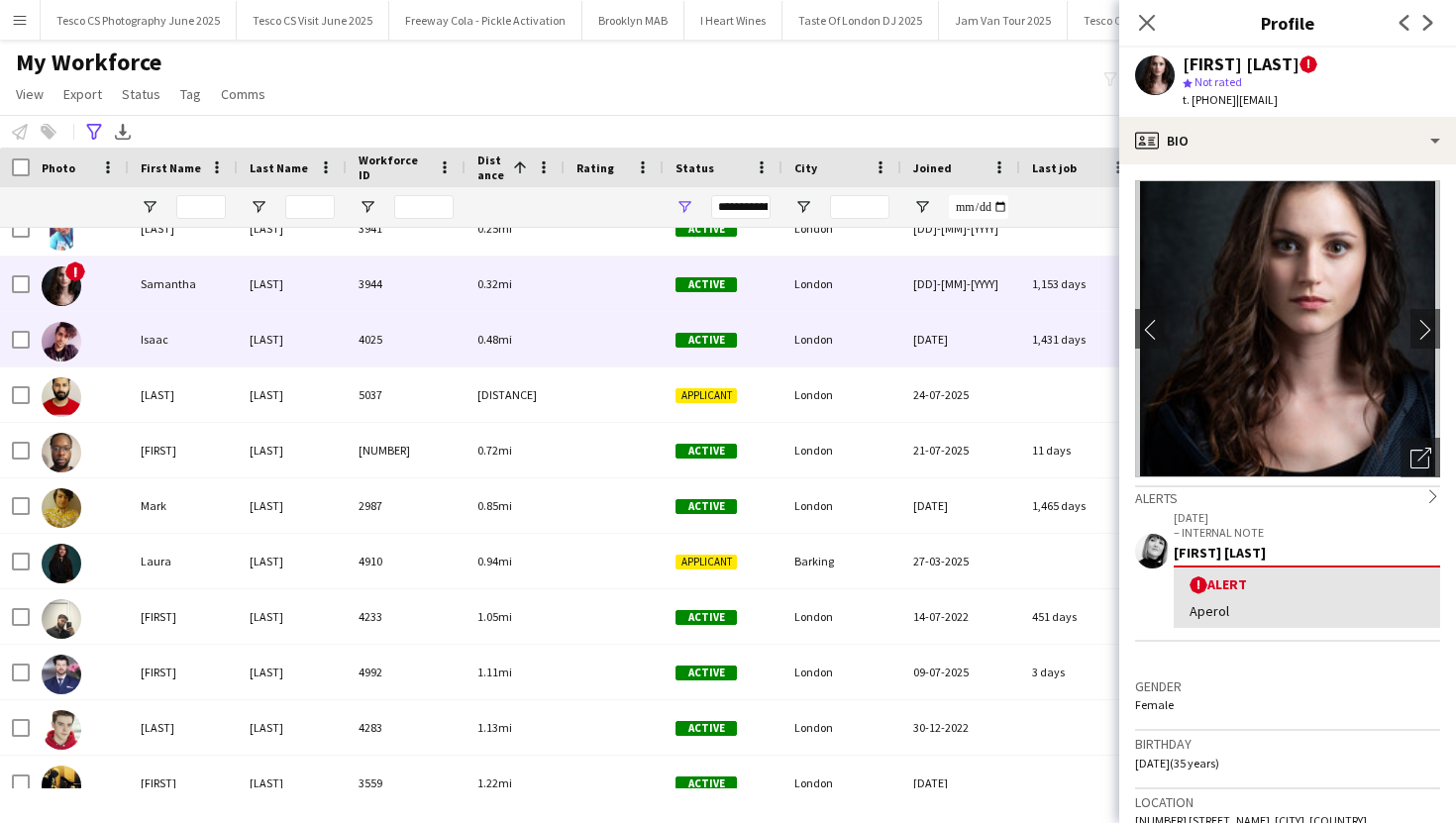 click on "[LAST]" at bounding box center (292, 339) 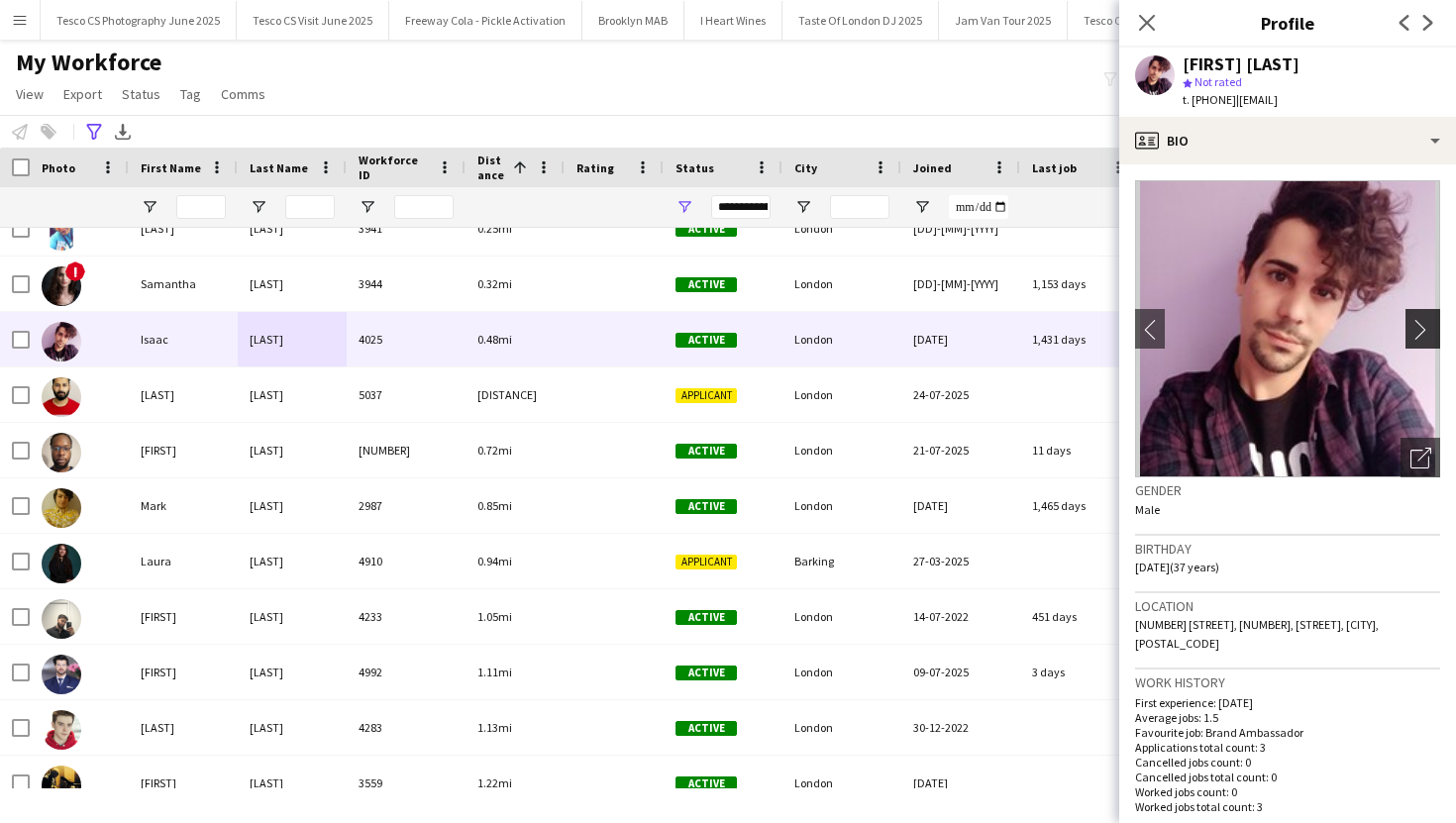 click on "chevron-right" 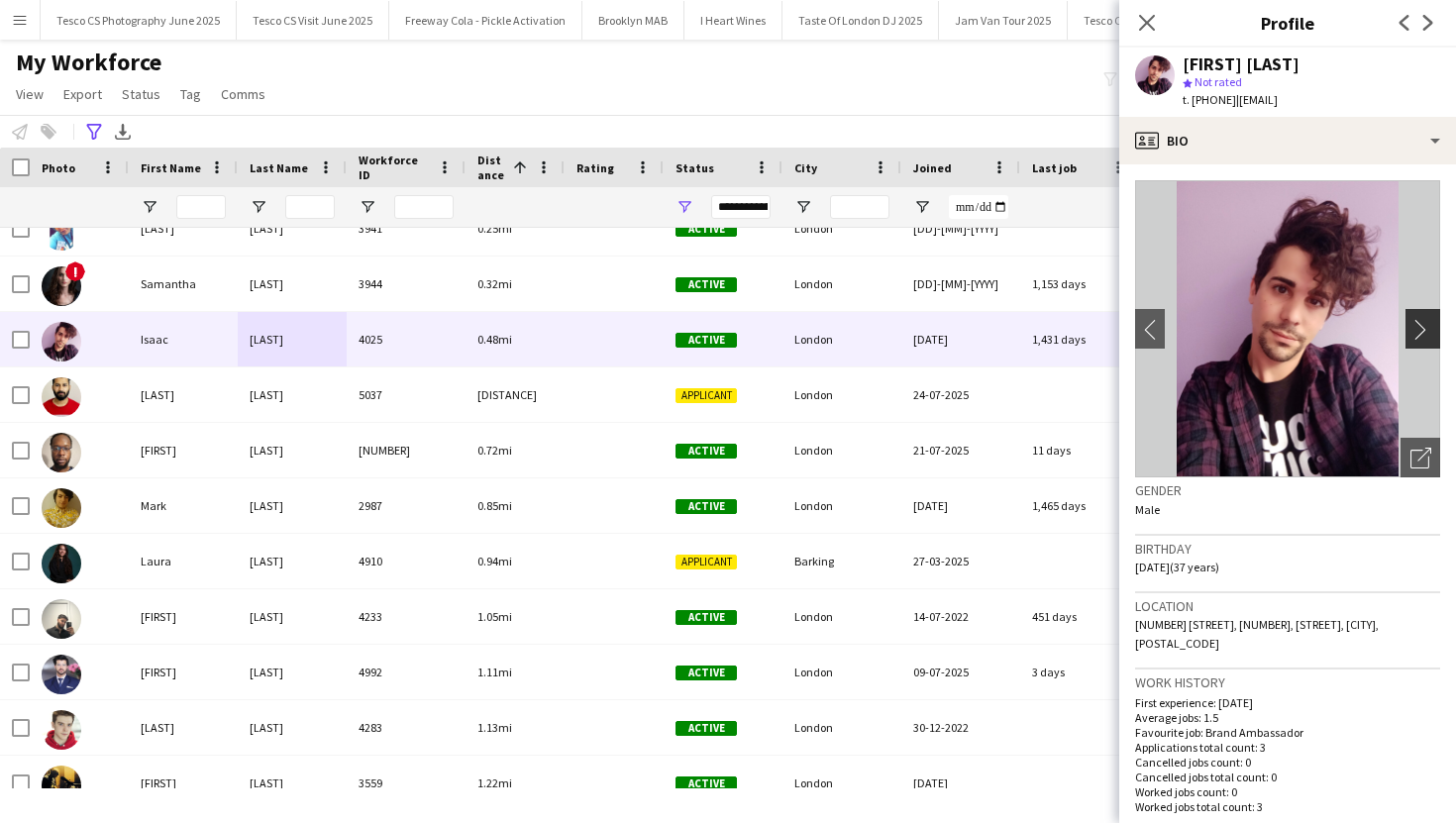 click on "chevron-right" 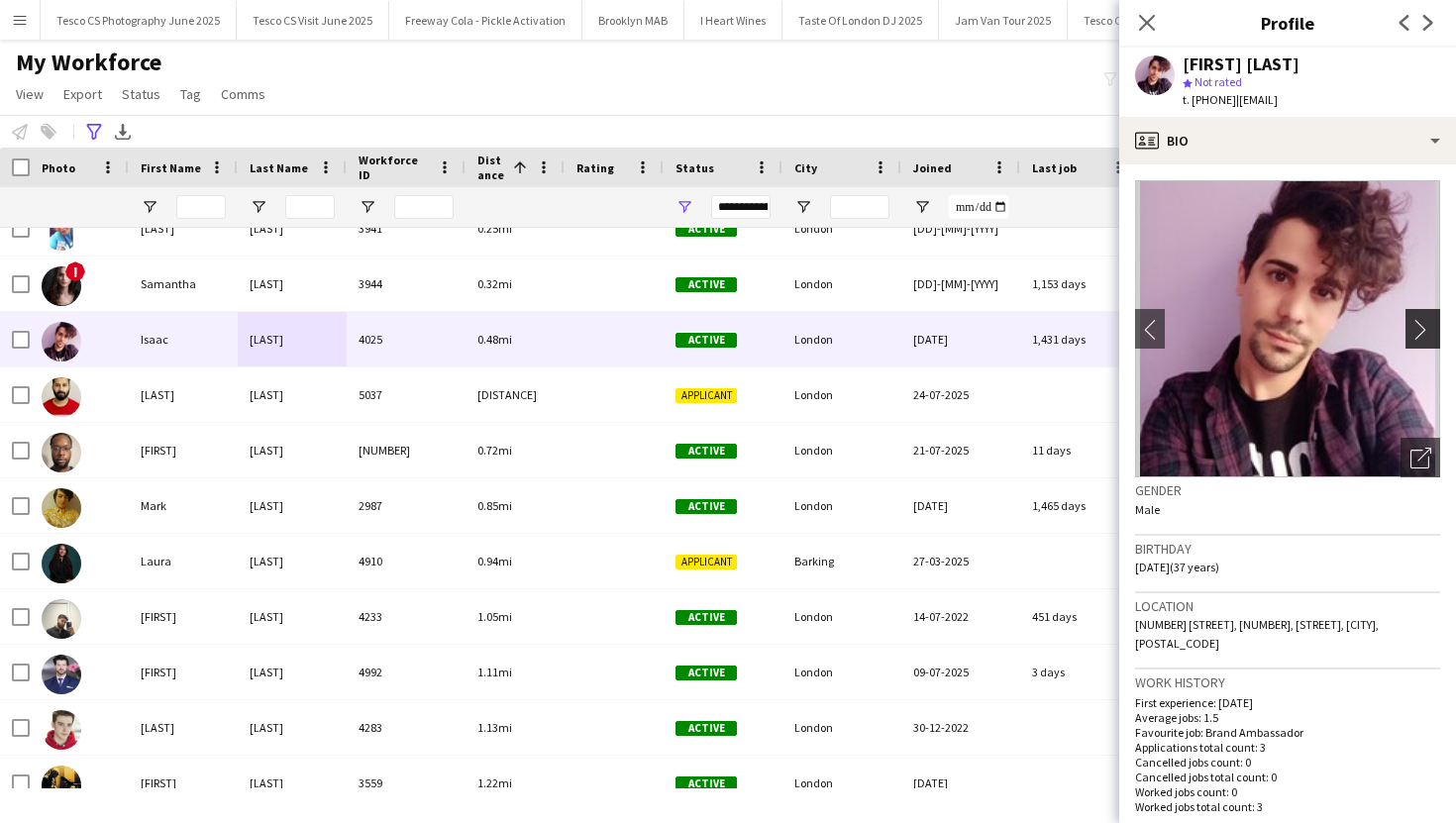 click on "chevron-right" 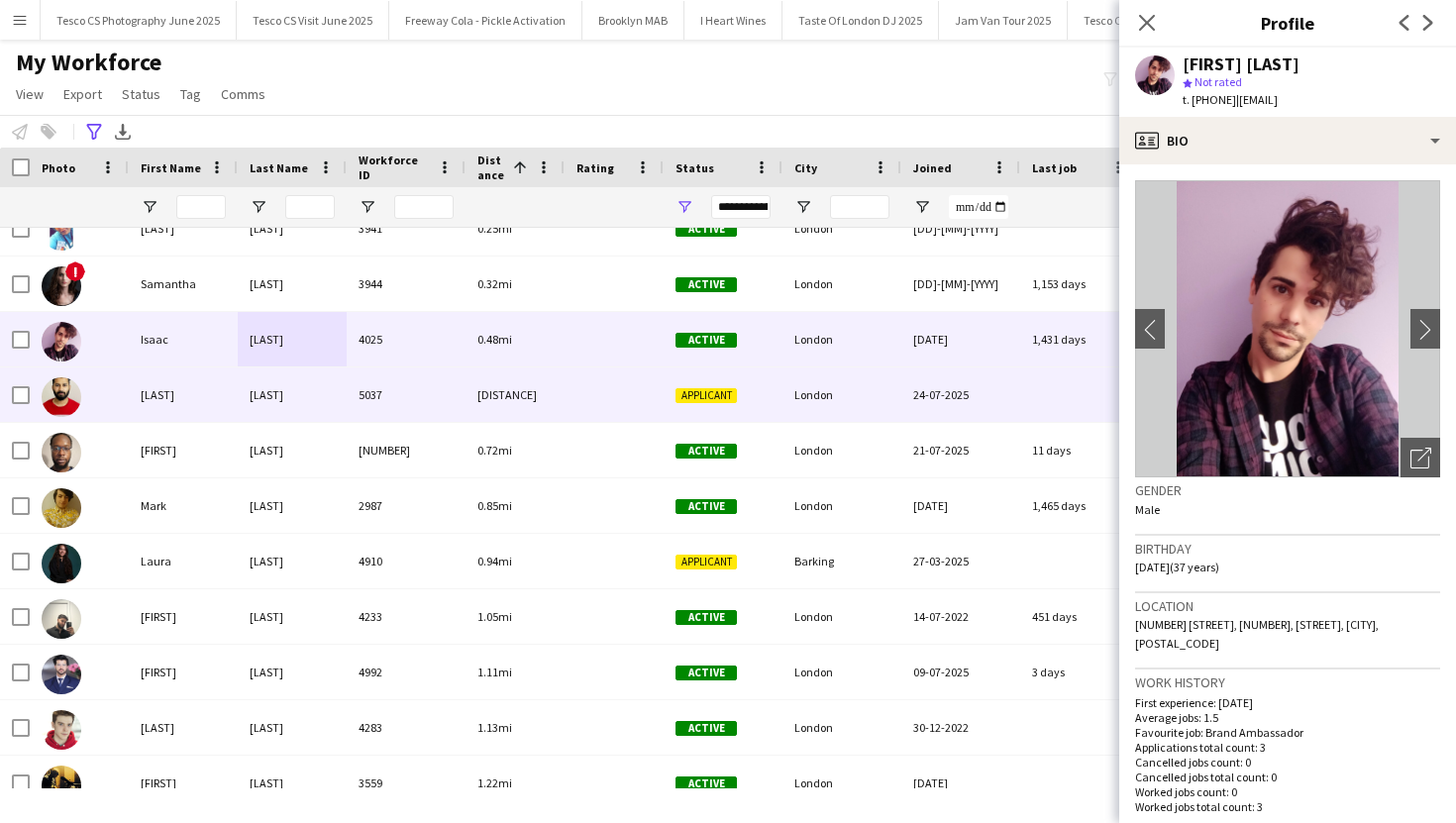 click on "5037" at bounding box center [406, 394] 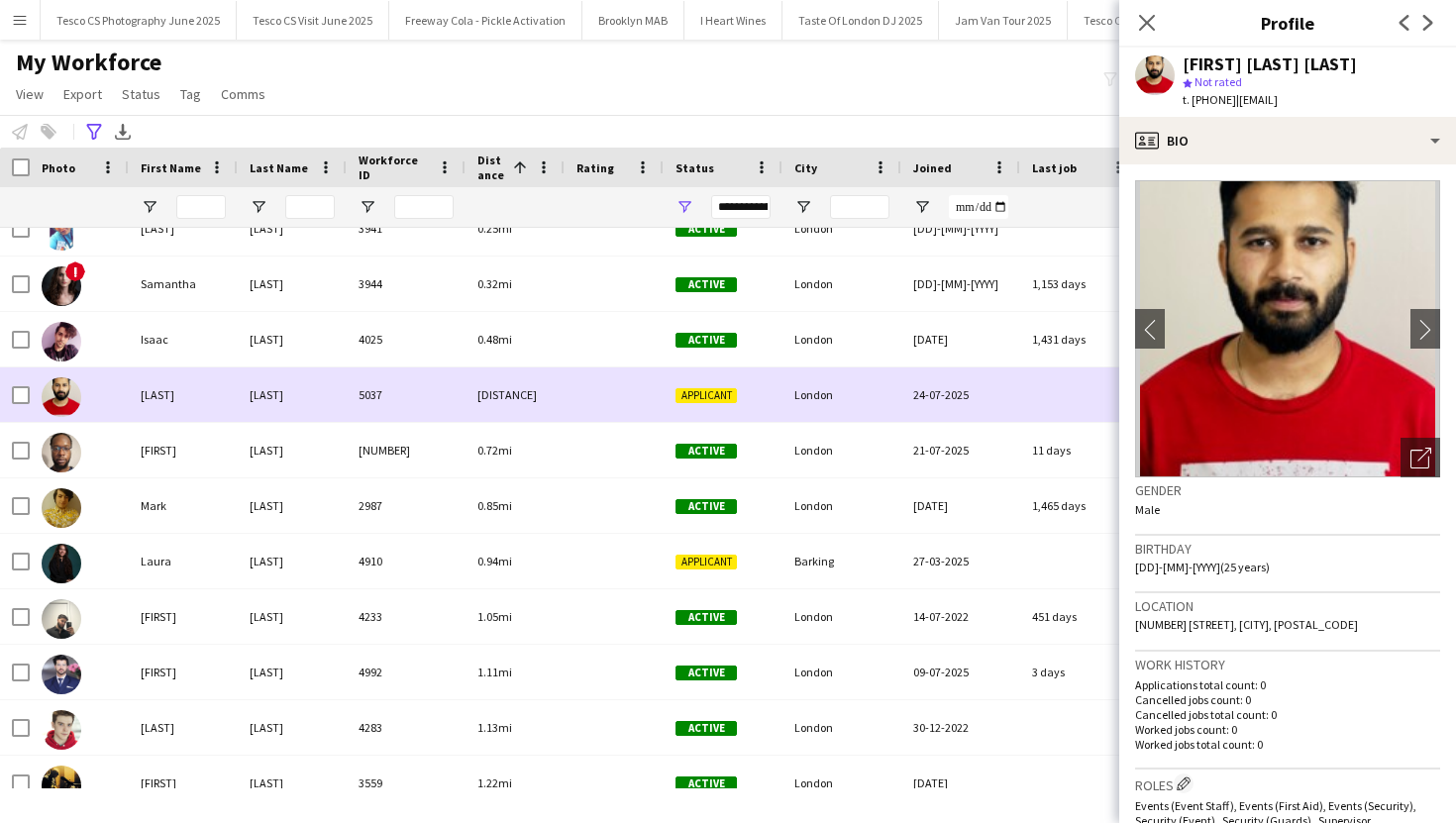 scroll, scrollTop: 150, scrollLeft: 0, axis: vertical 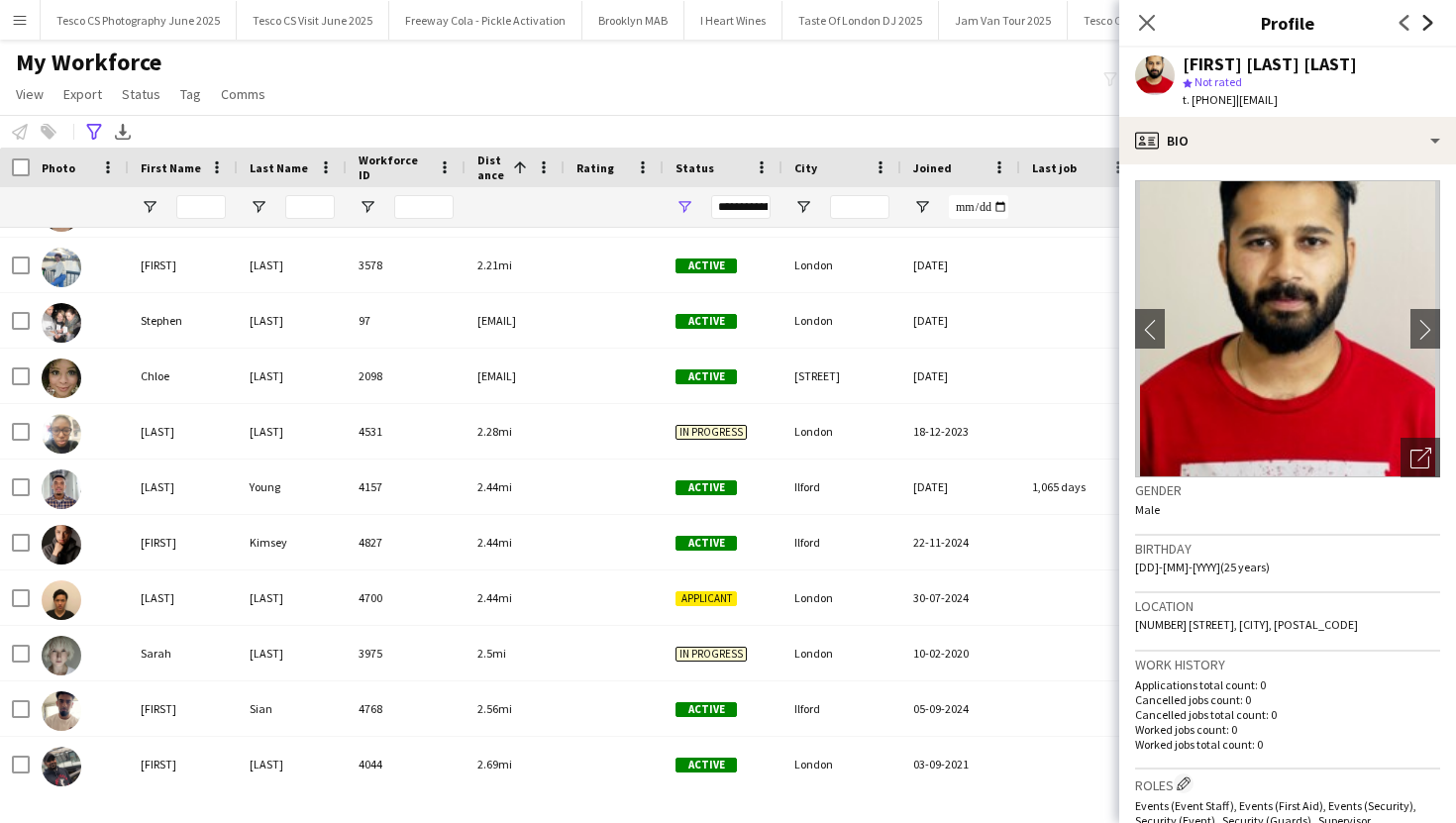 click on "Next" 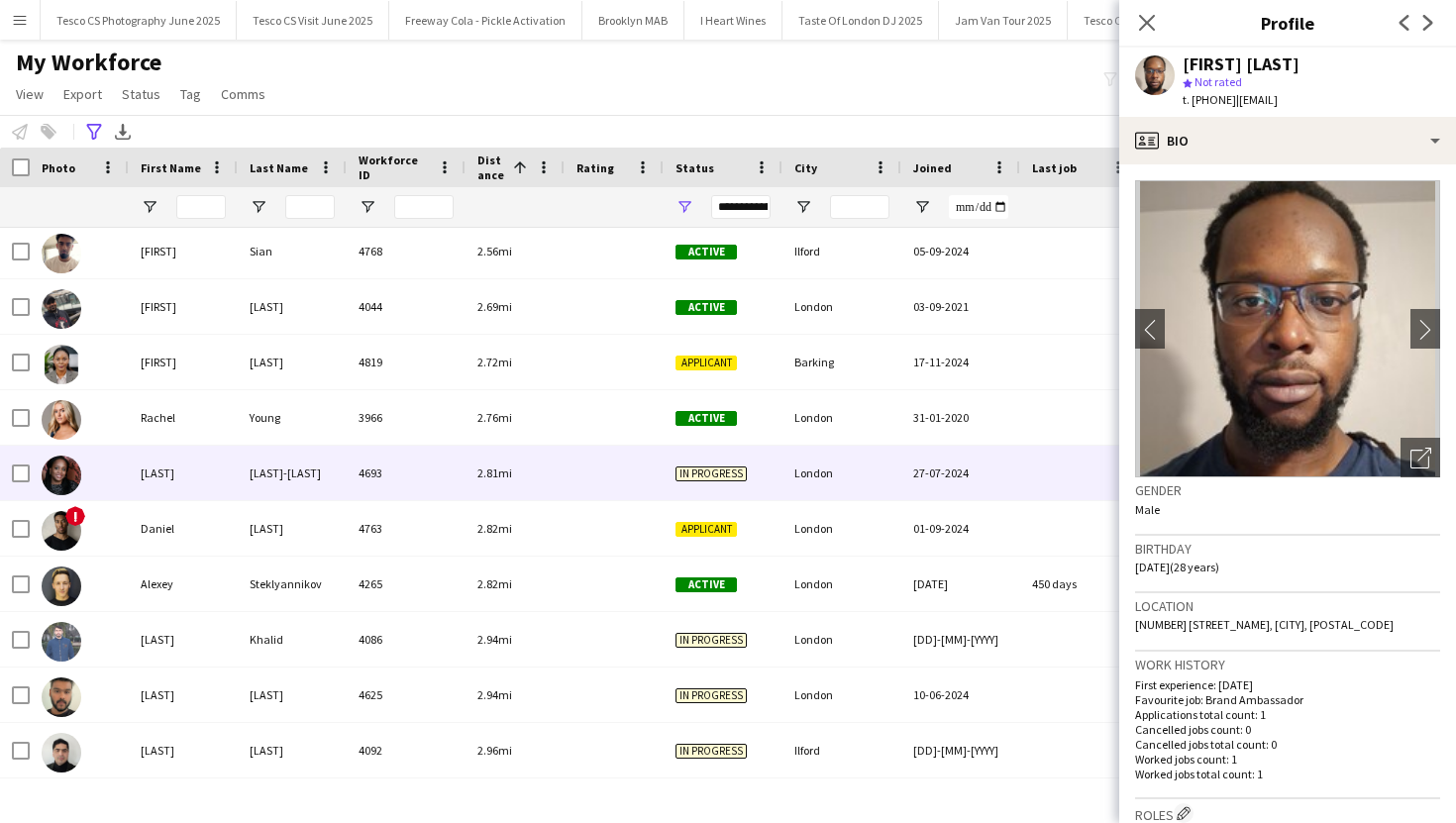 click at bounding box center [614, 472] 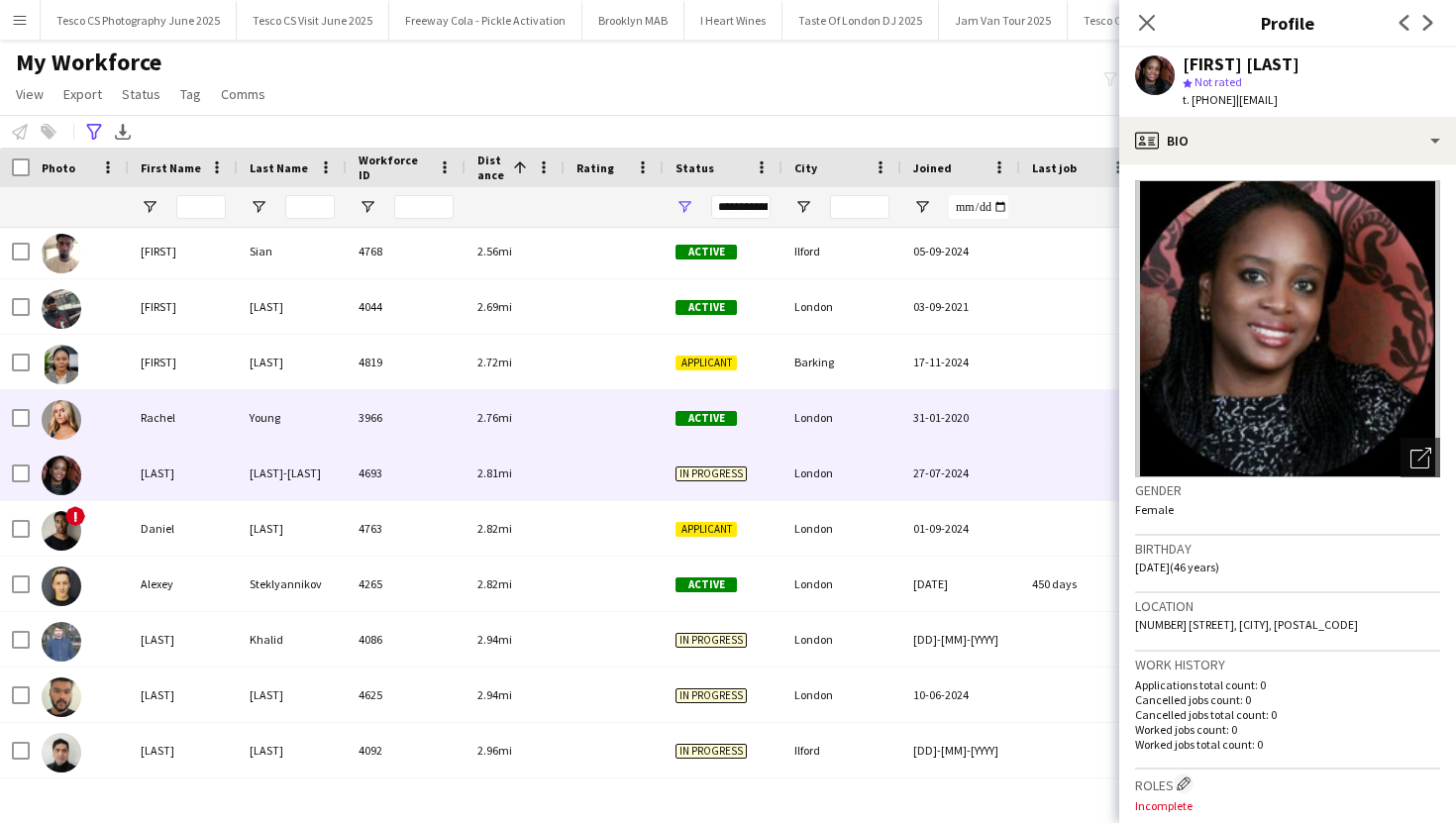 click at bounding box center [614, 417] 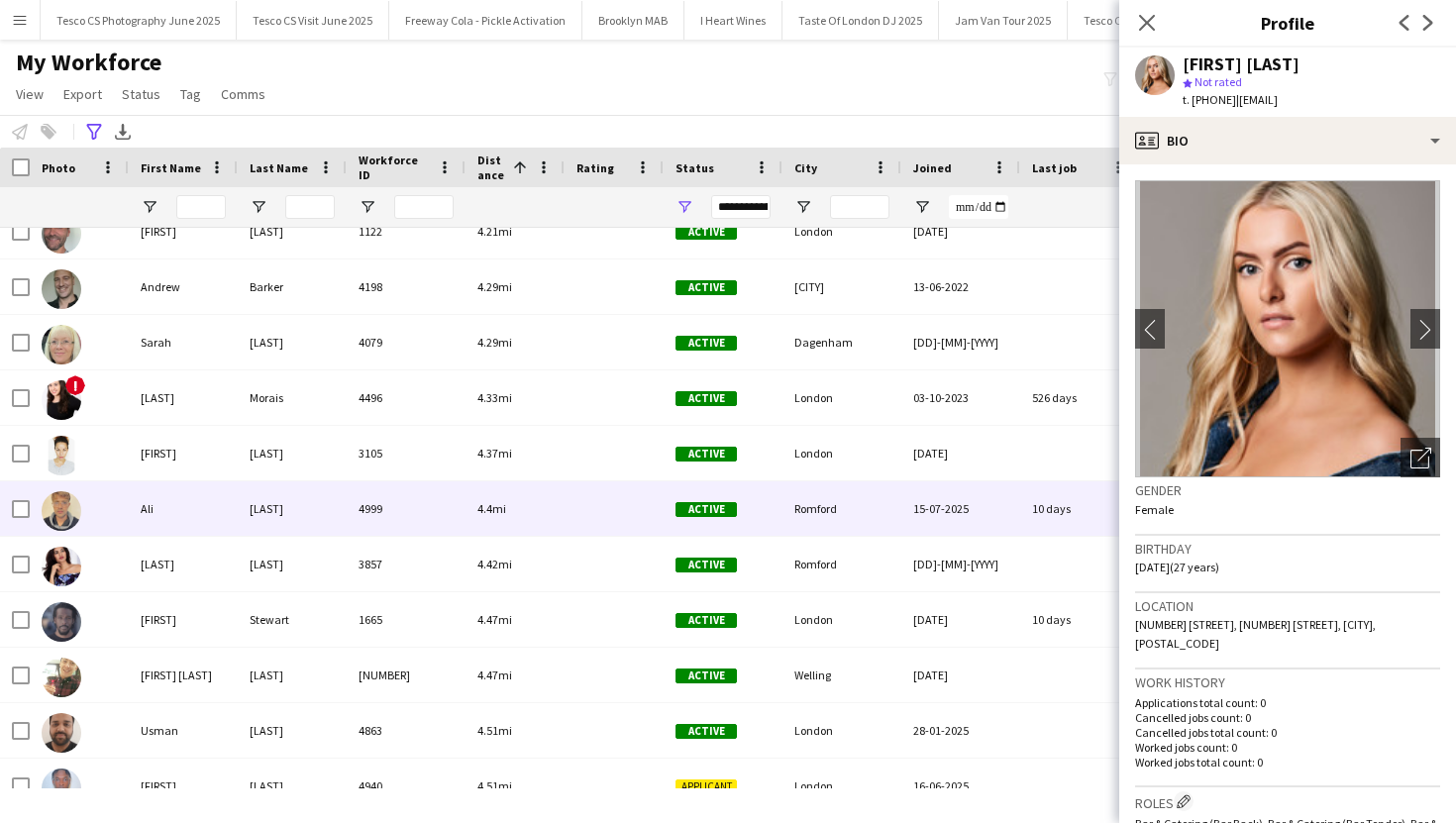 click on "4.4mi" at bounding box center [515, 508] 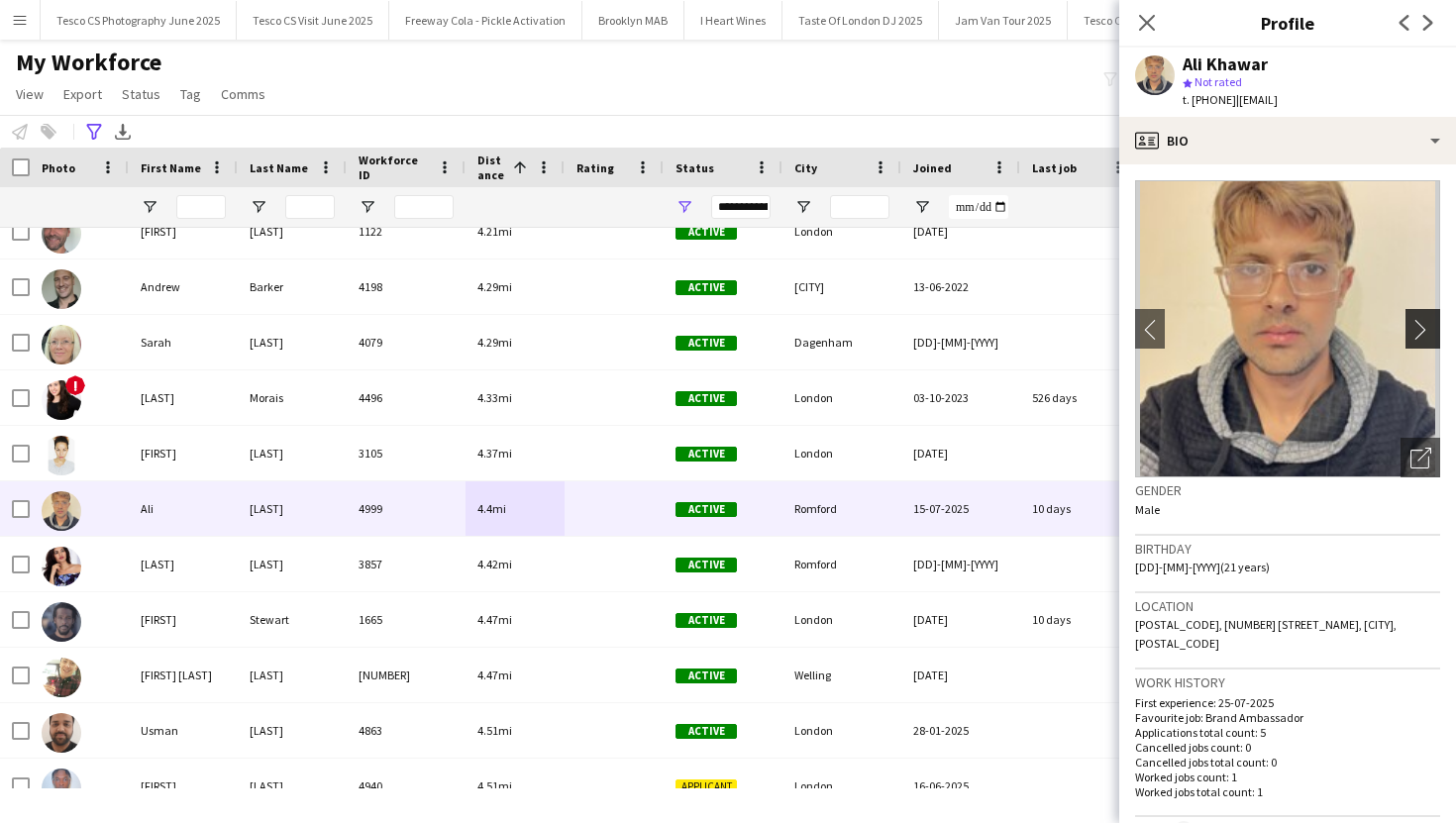 click on "chevron-right" 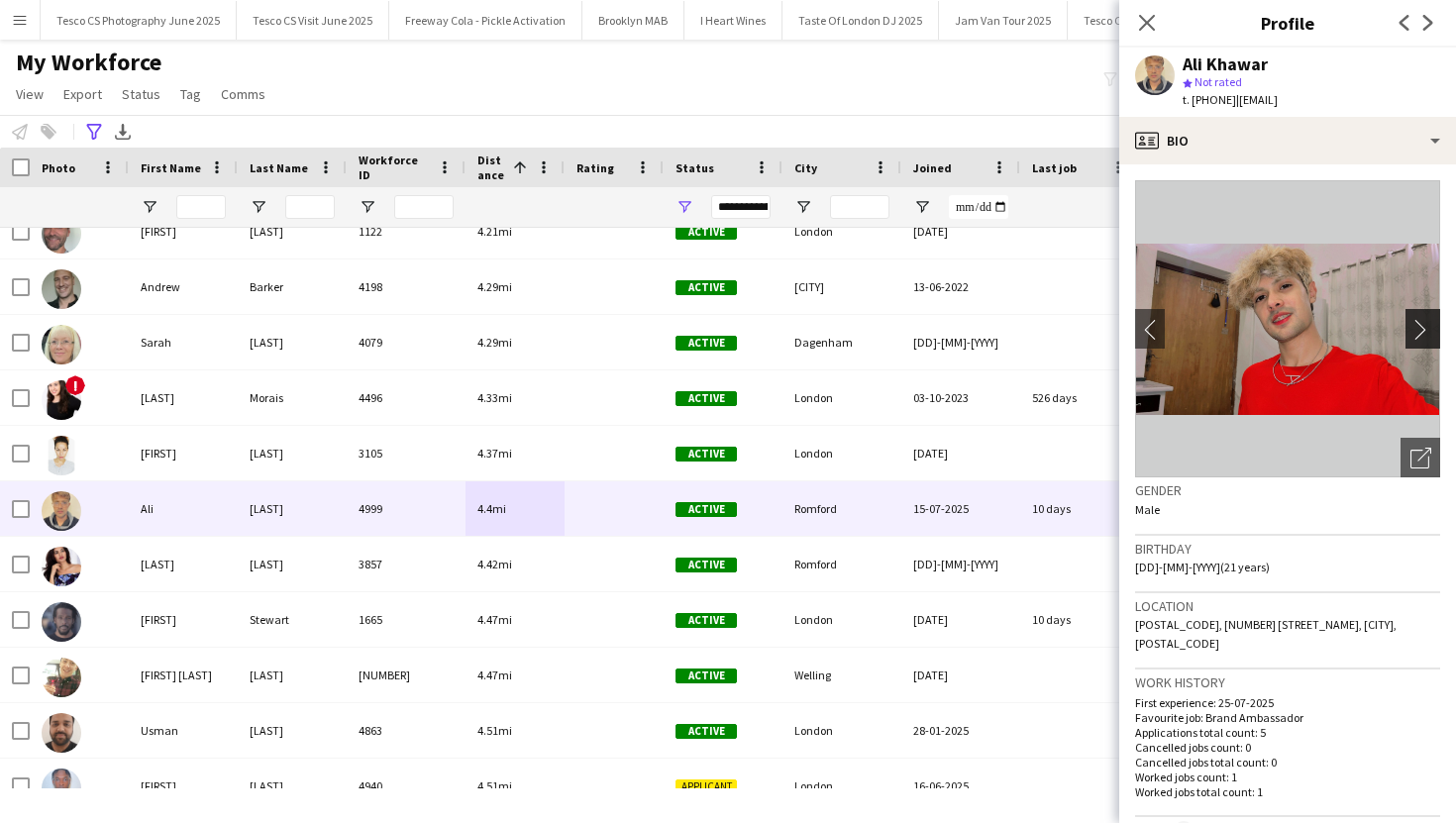 click on "chevron-right" 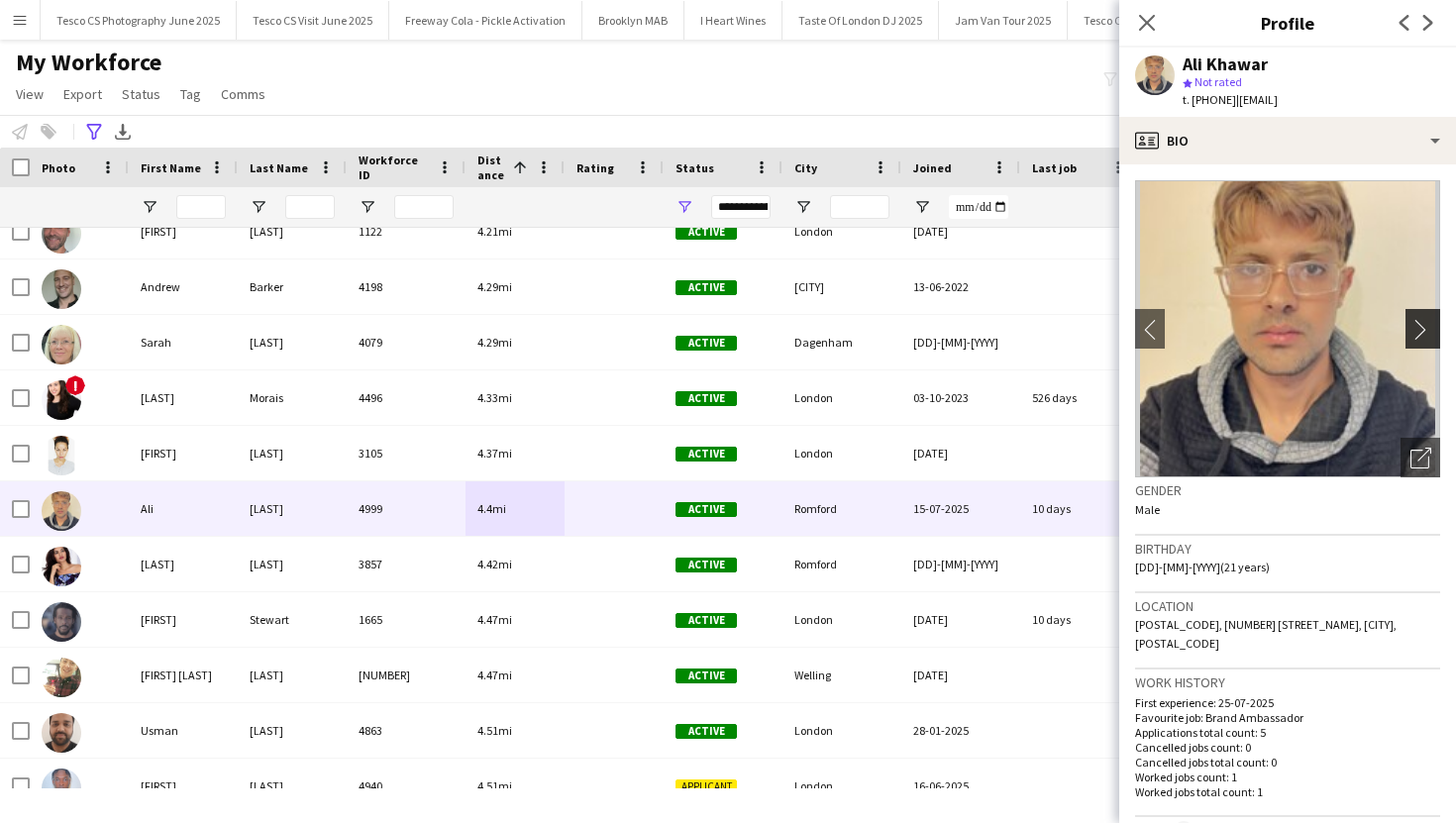click on "chevron-right" 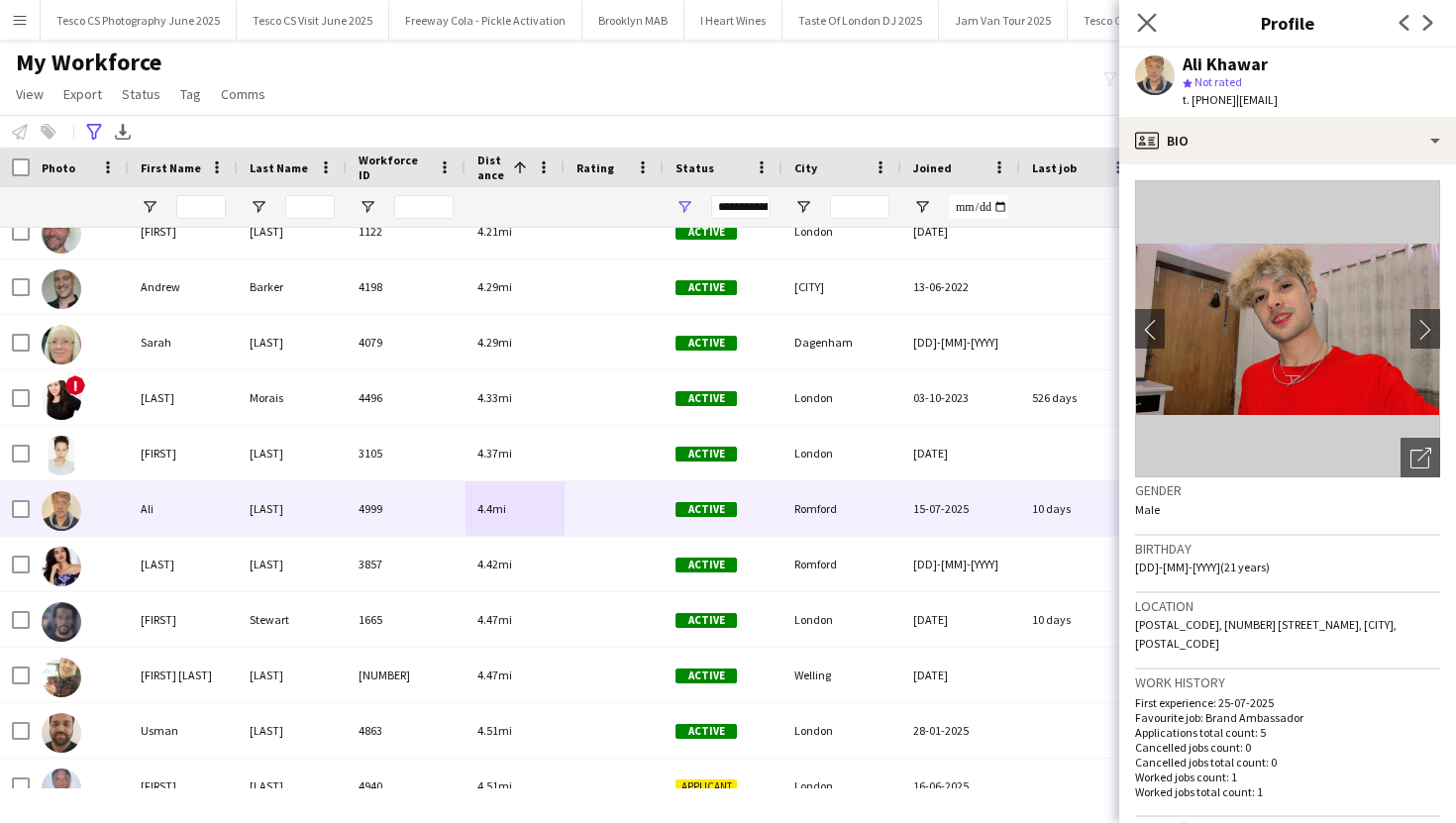 click on "Close pop-in" 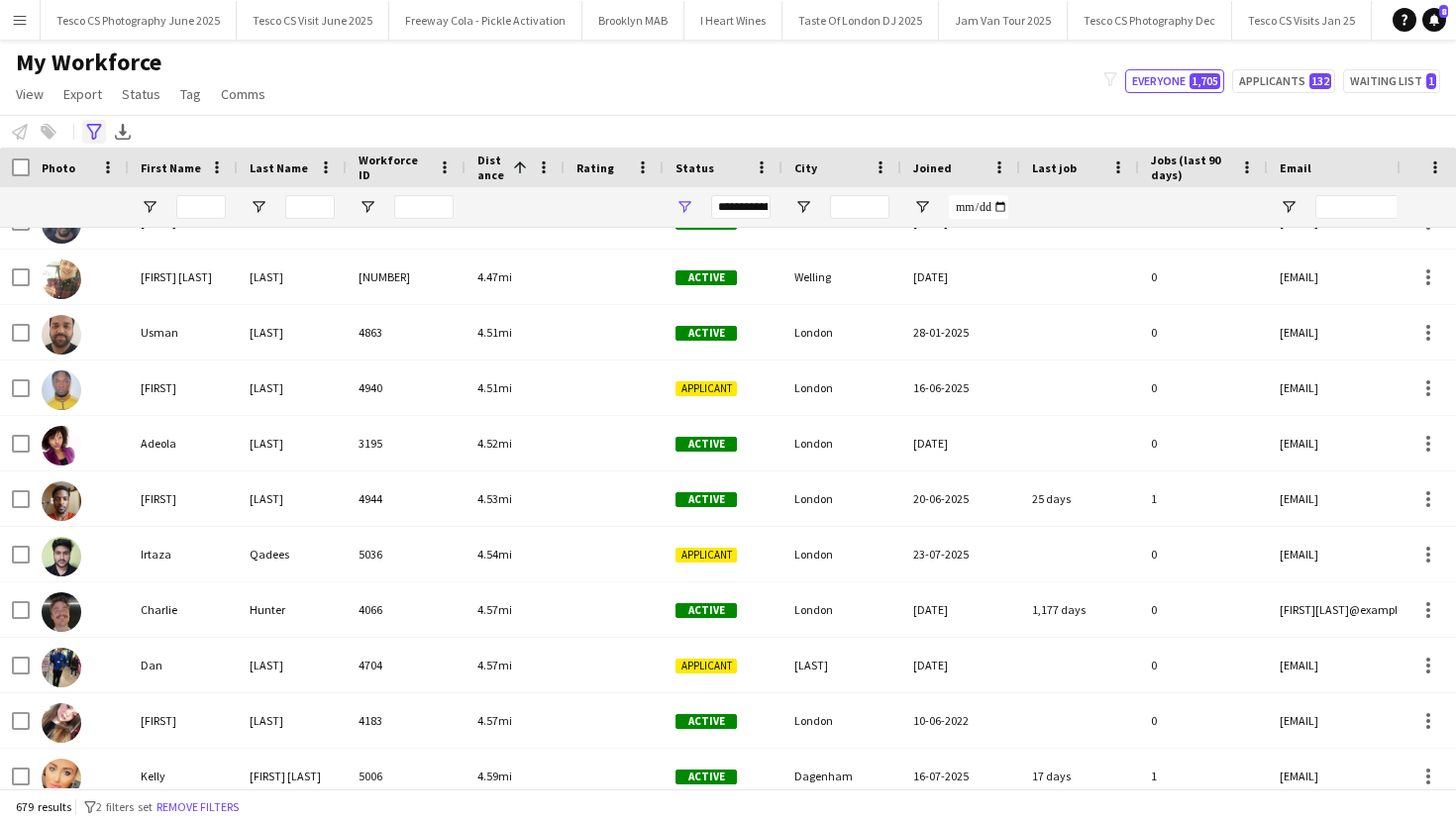 click on "Advanced filters" 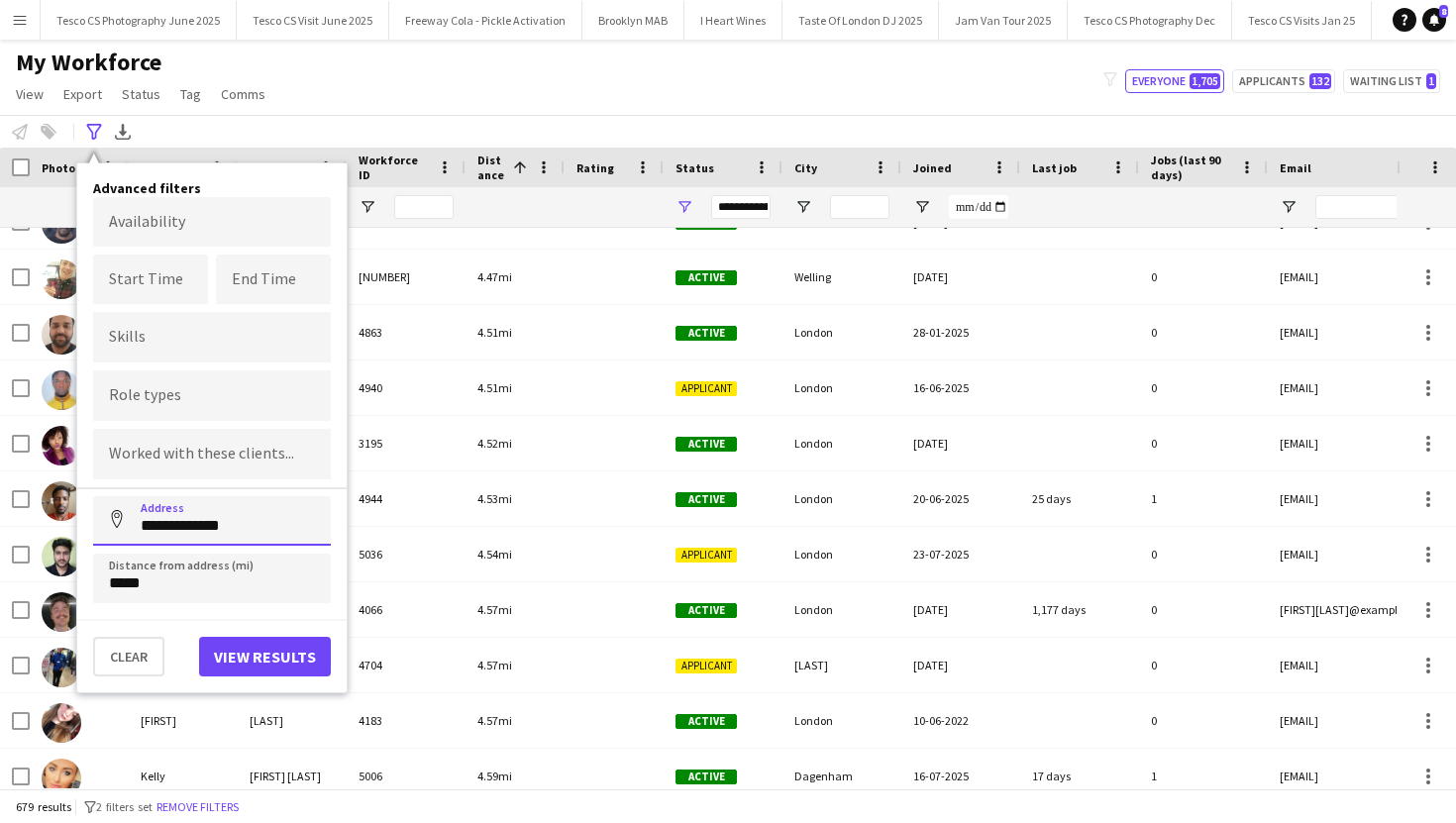 drag, startPoint x: 240, startPoint y: 525, endPoint x: 136, endPoint y: 523, distance: 104.01923 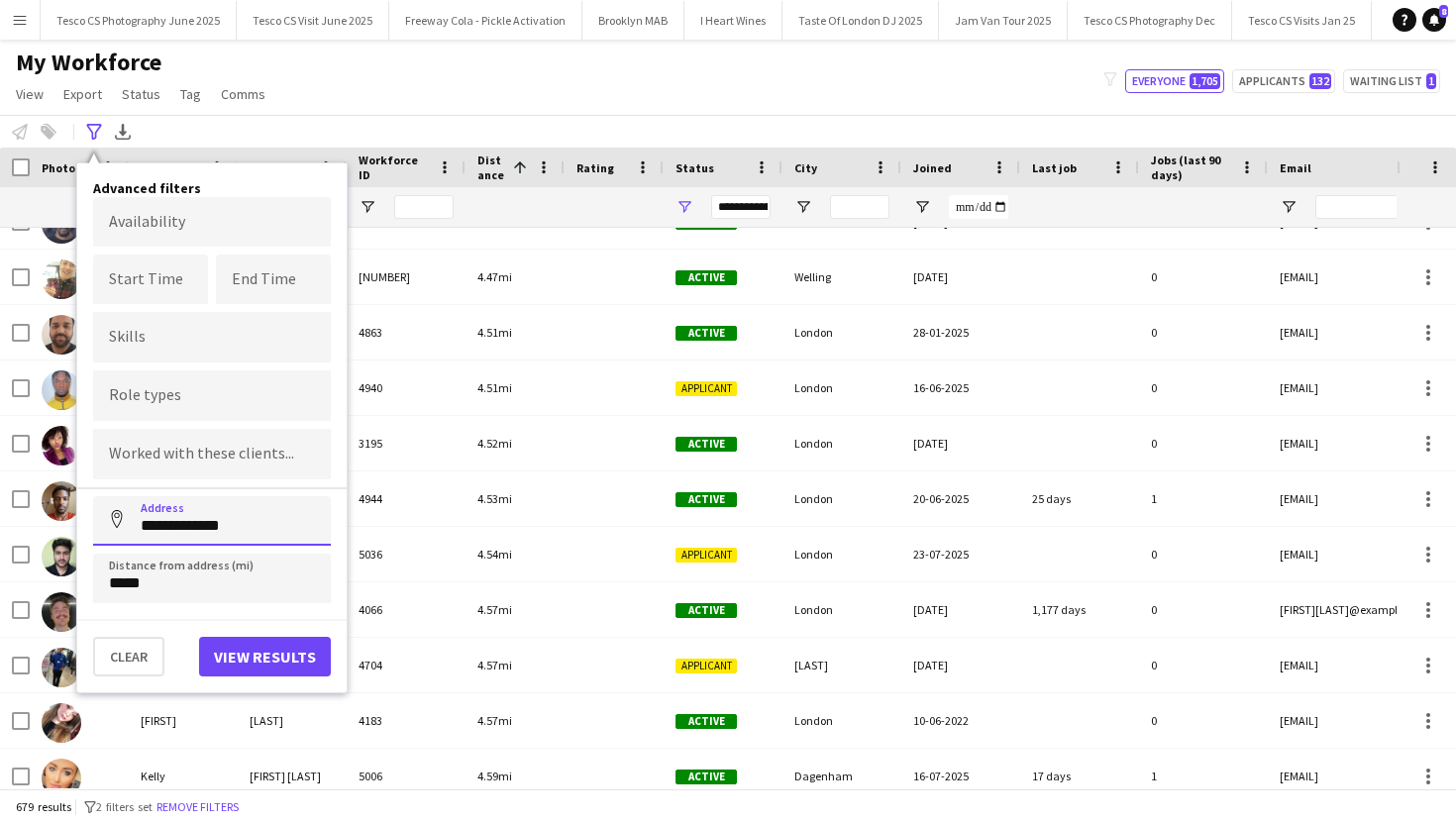 click on "**********" at bounding box center (212, 521) 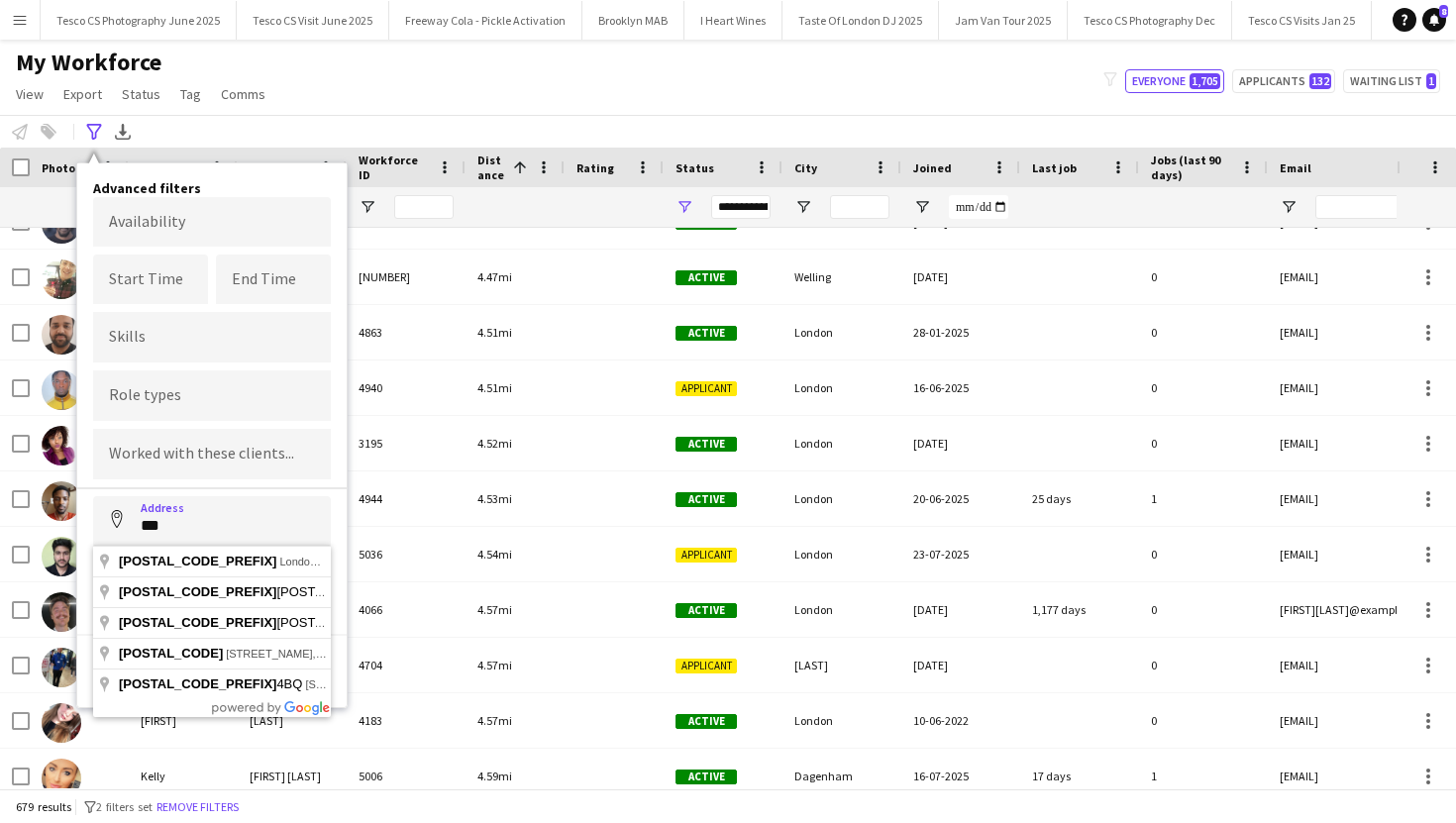 type on "**********" 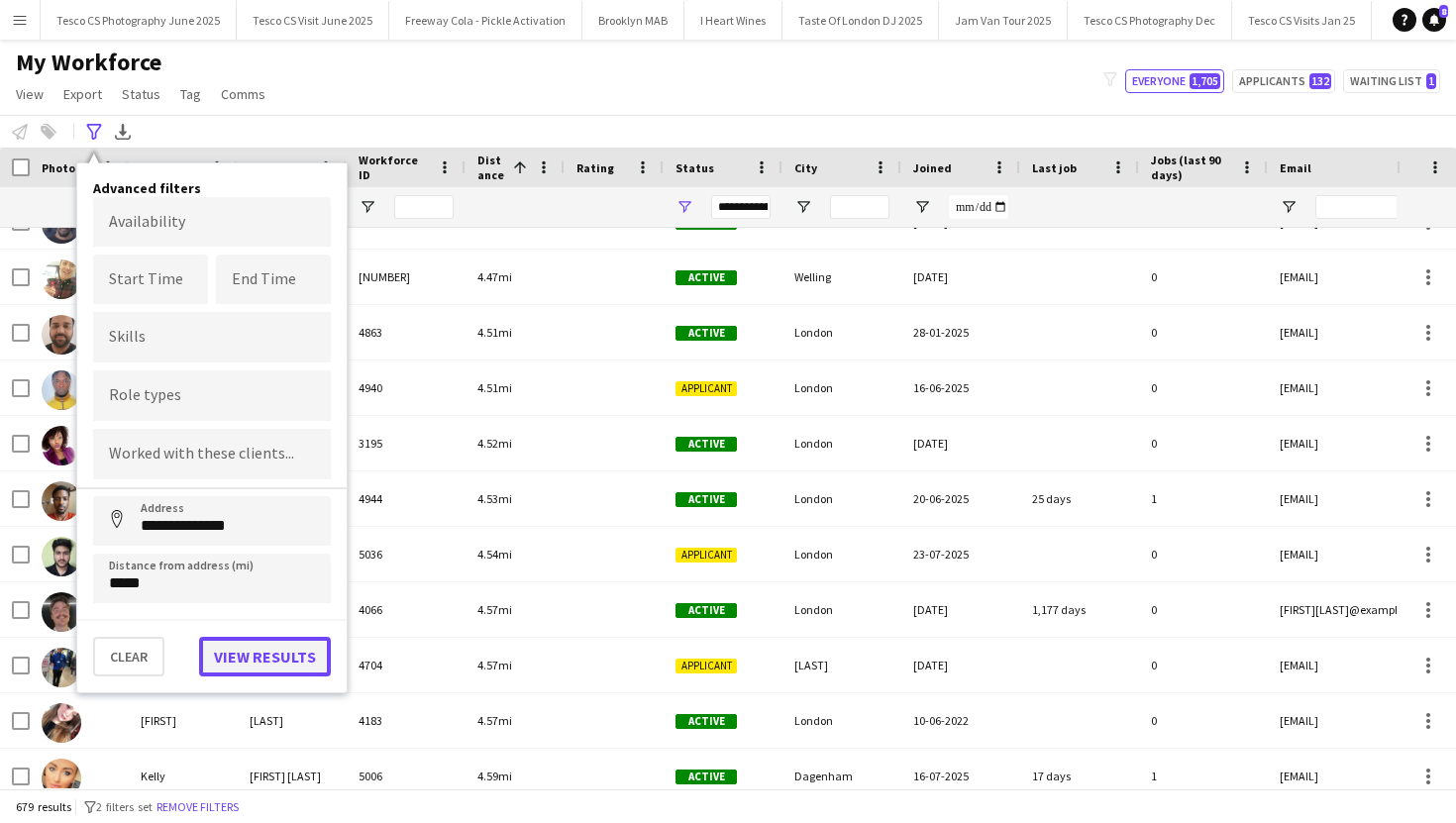 click on "View results" at bounding box center [264, 657] 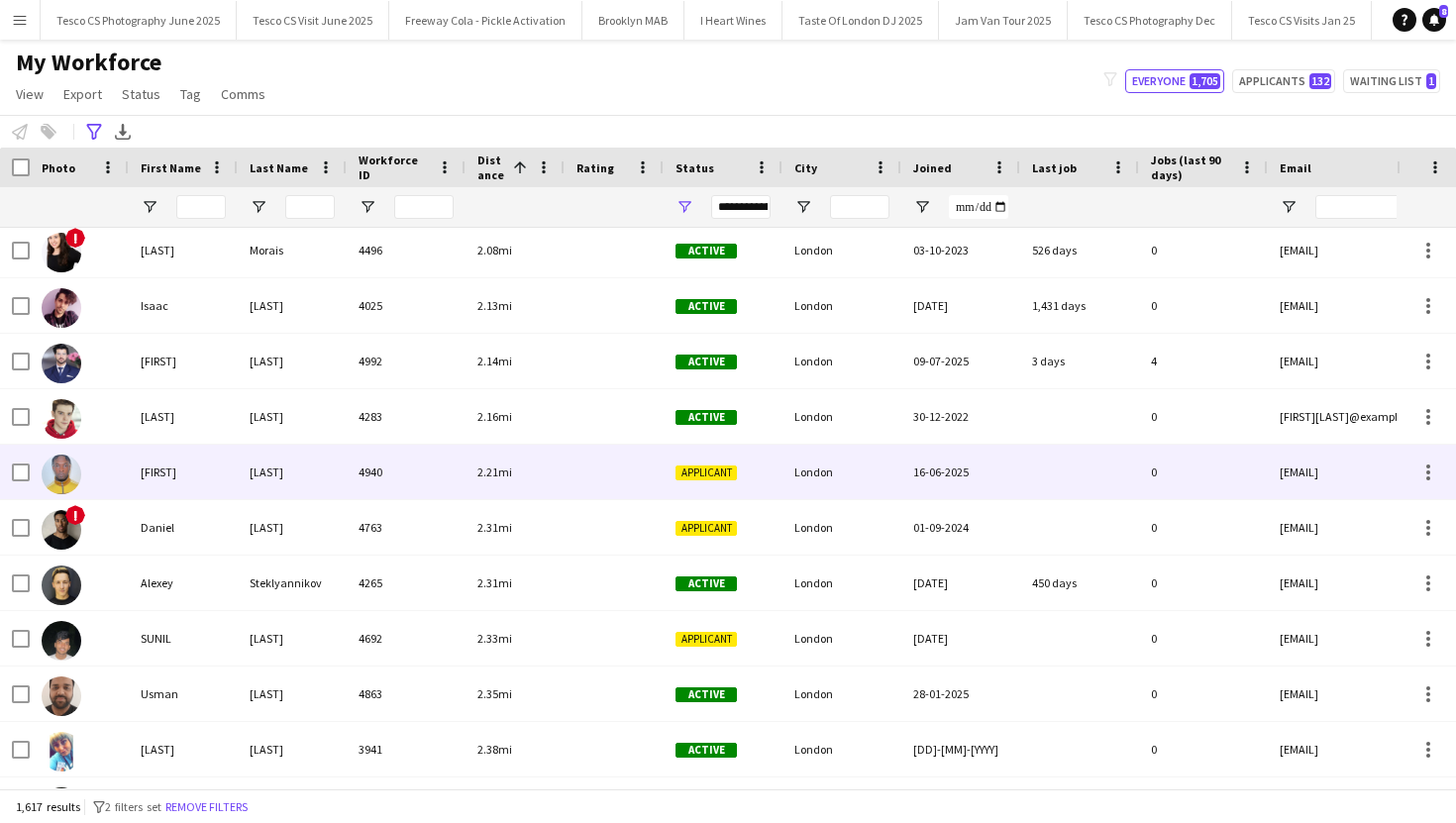click on "[LAST]" at bounding box center [292, 471] 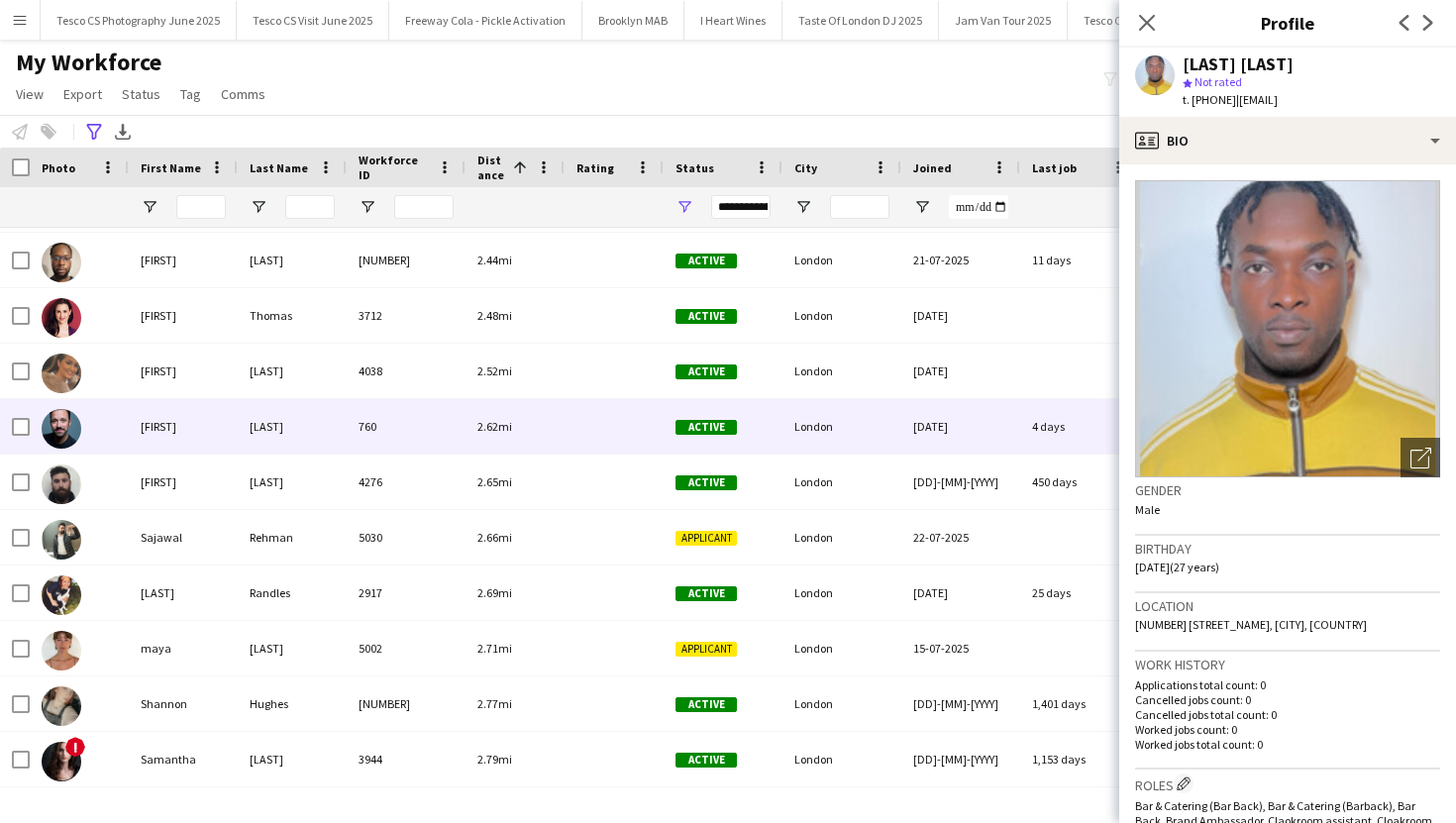 click on "760" at bounding box center [406, 426] 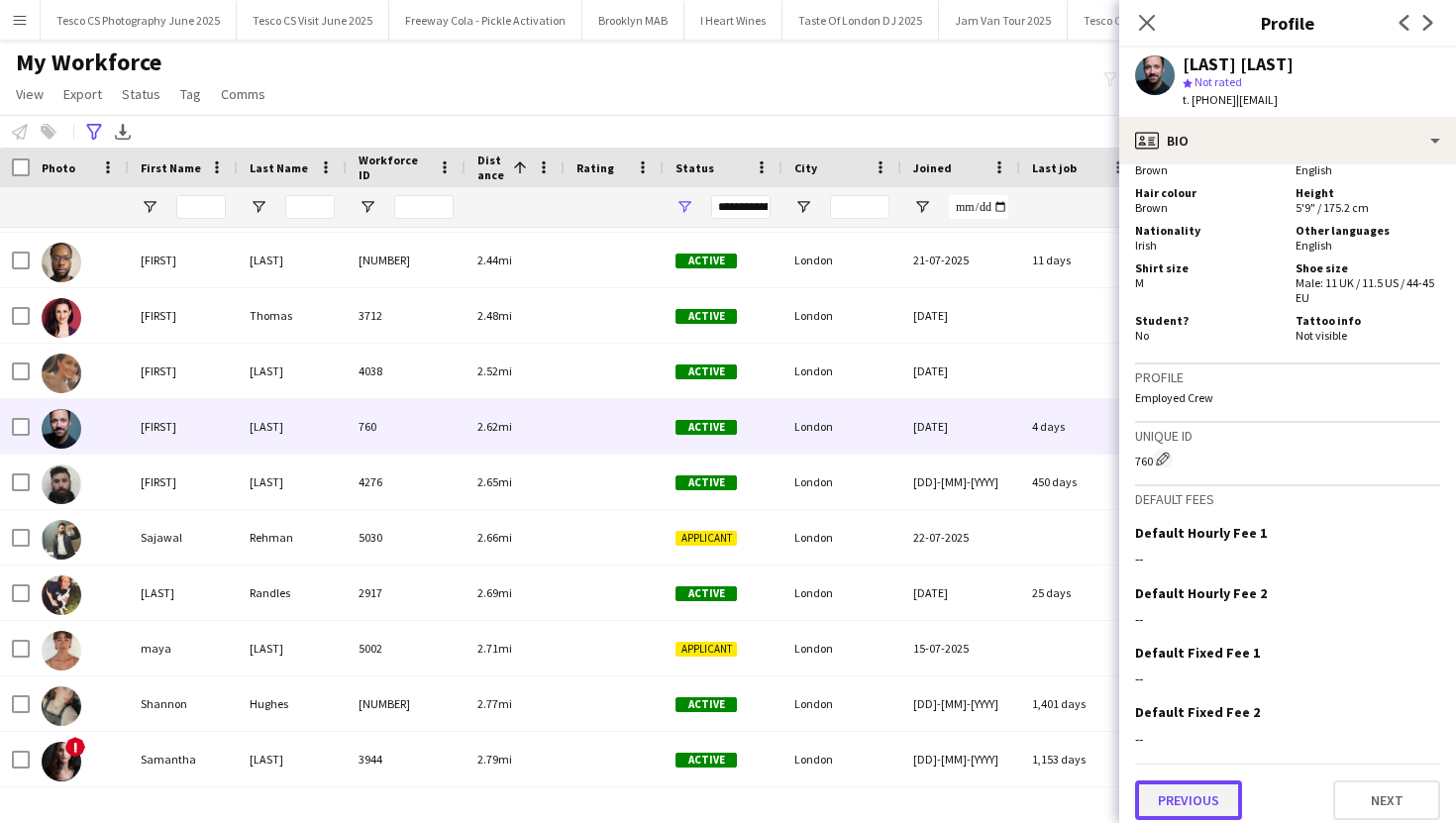 click on "Previous" 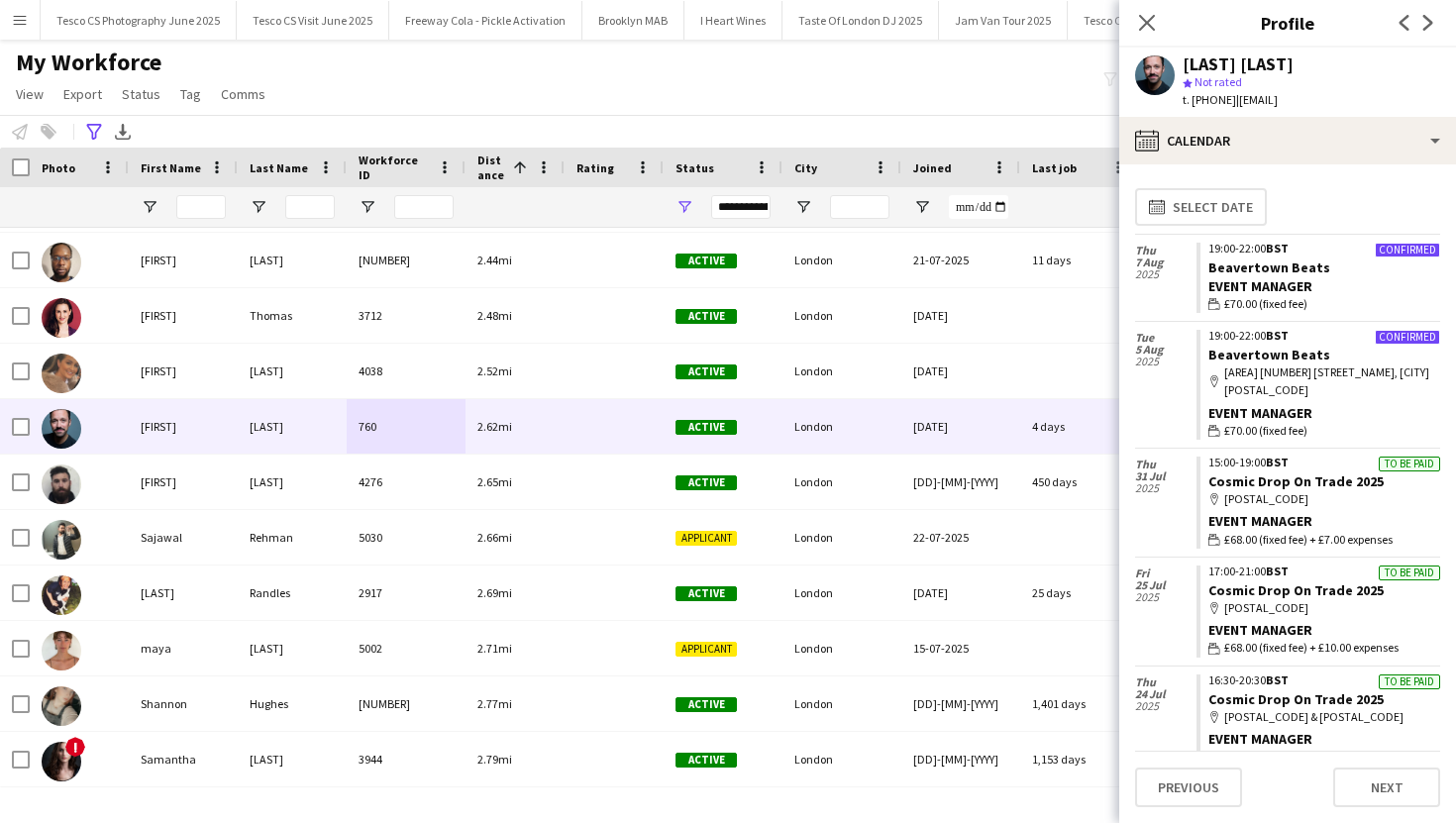 drag, startPoint x: 1194, startPoint y: 102, endPoint x: 1264, endPoint y: 105, distance: 70.064256 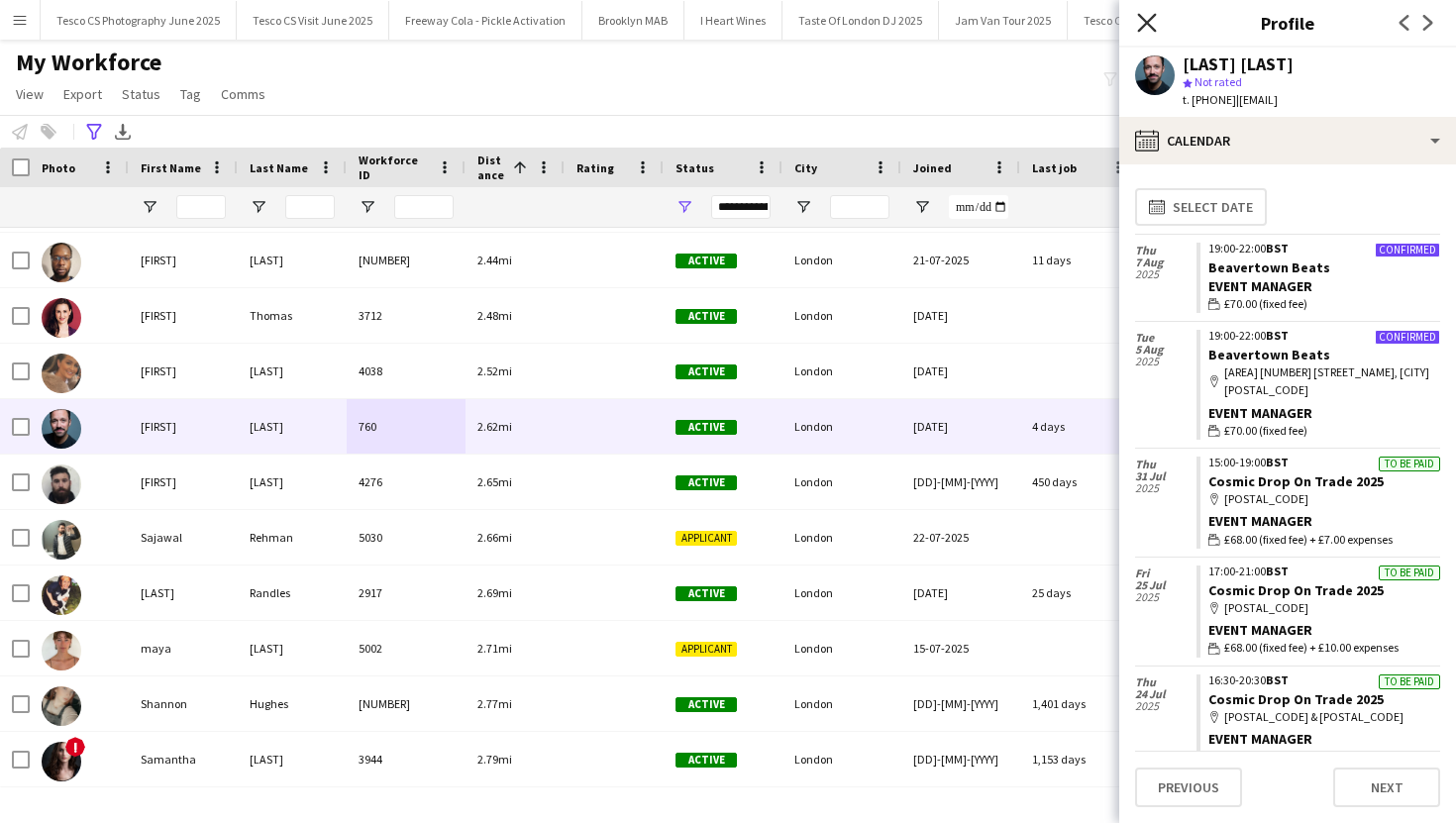 click 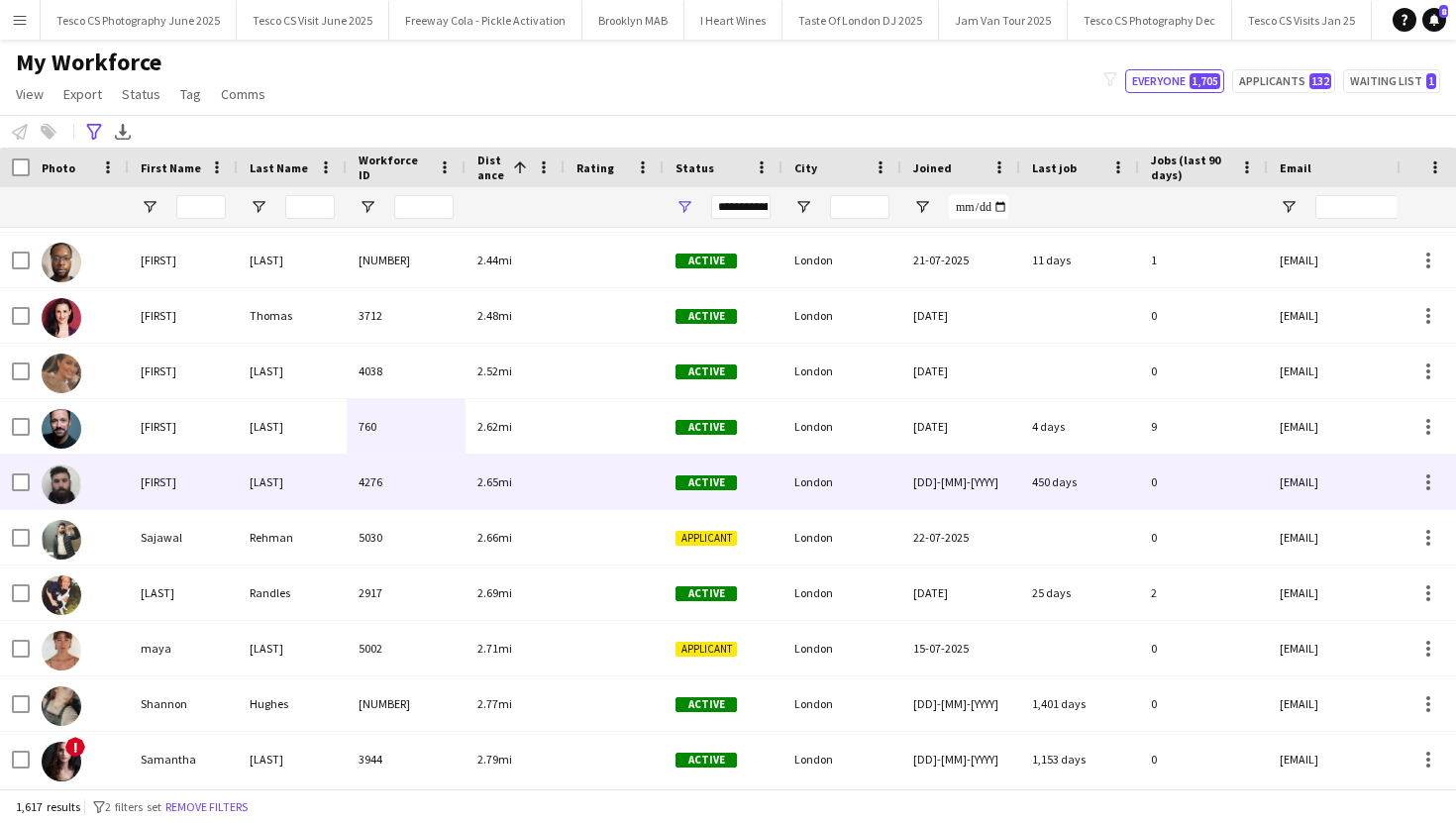 scroll, scrollTop: 2660, scrollLeft: 0, axis: vertical 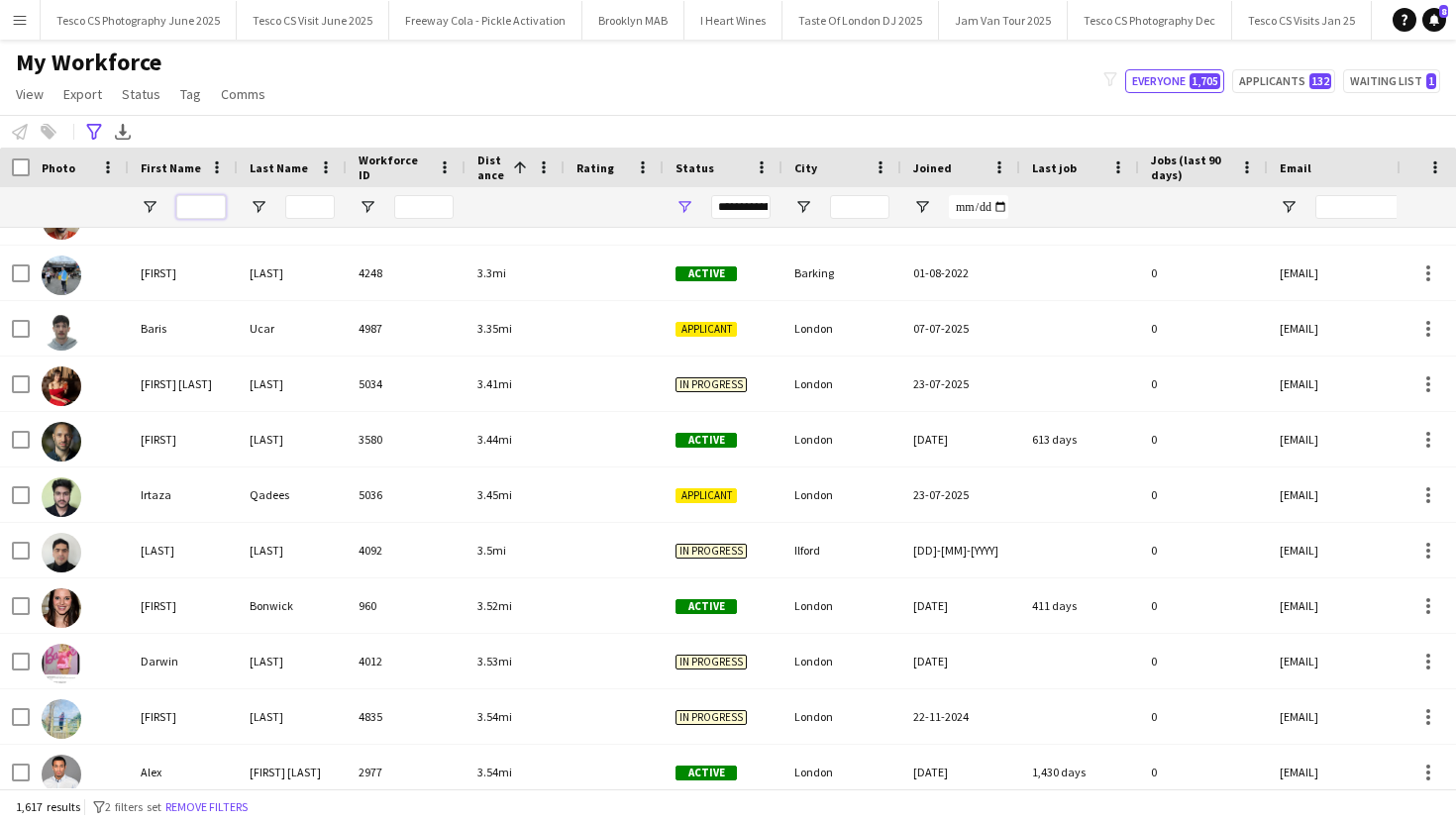 click at bounding box center (201, 207) 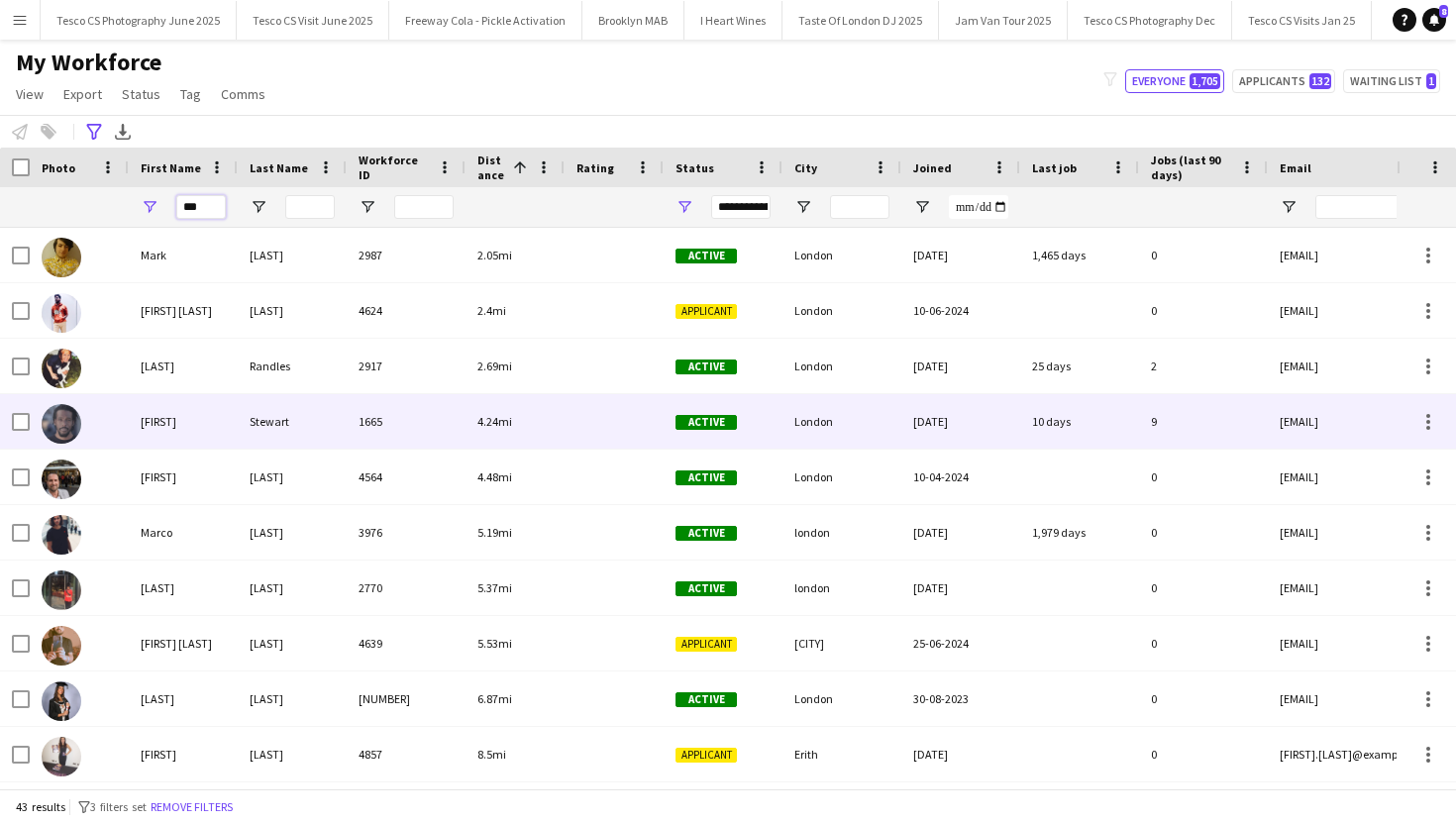 type on "***" 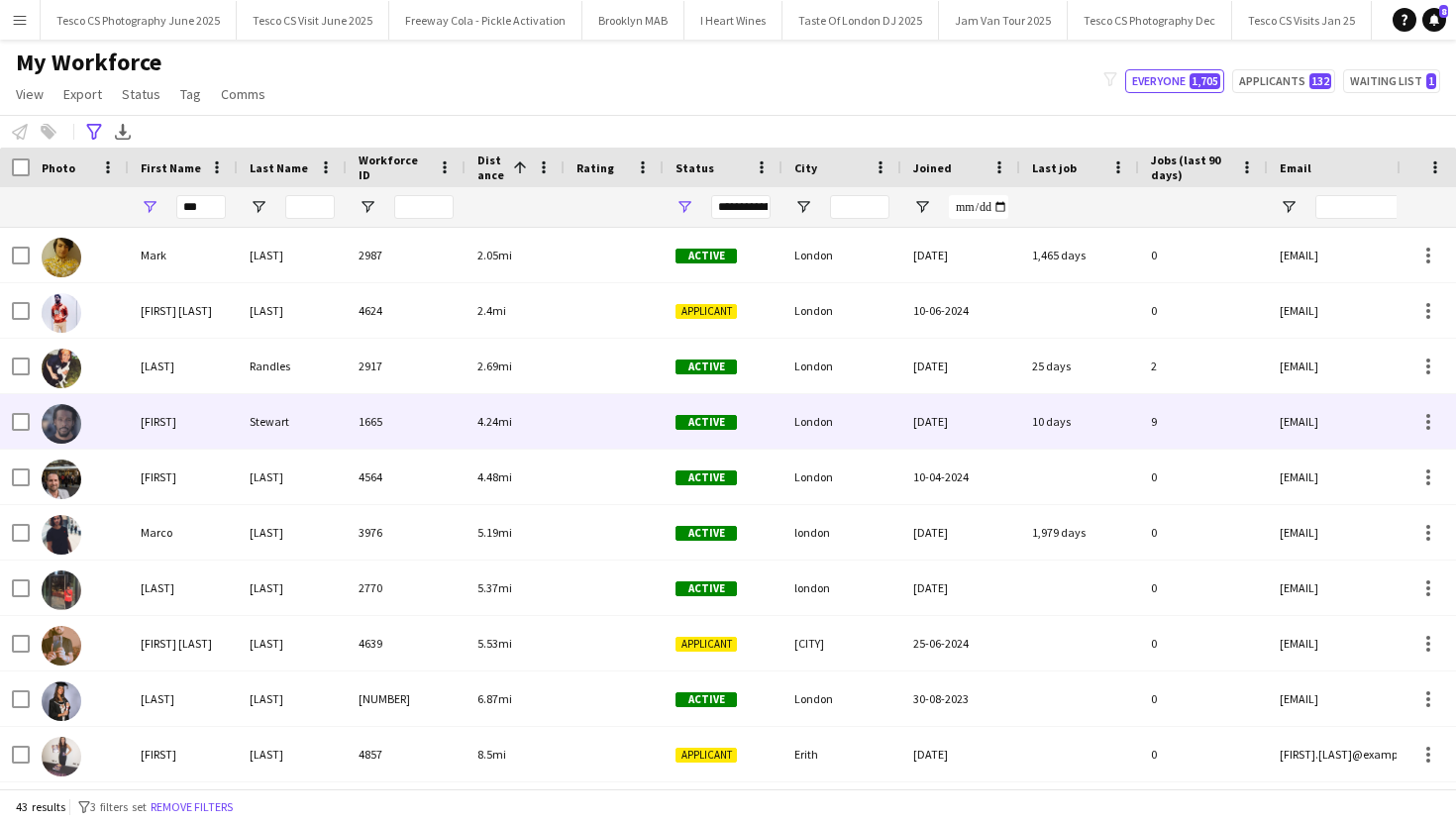 click on "1665" at bounding box center (406, 421) 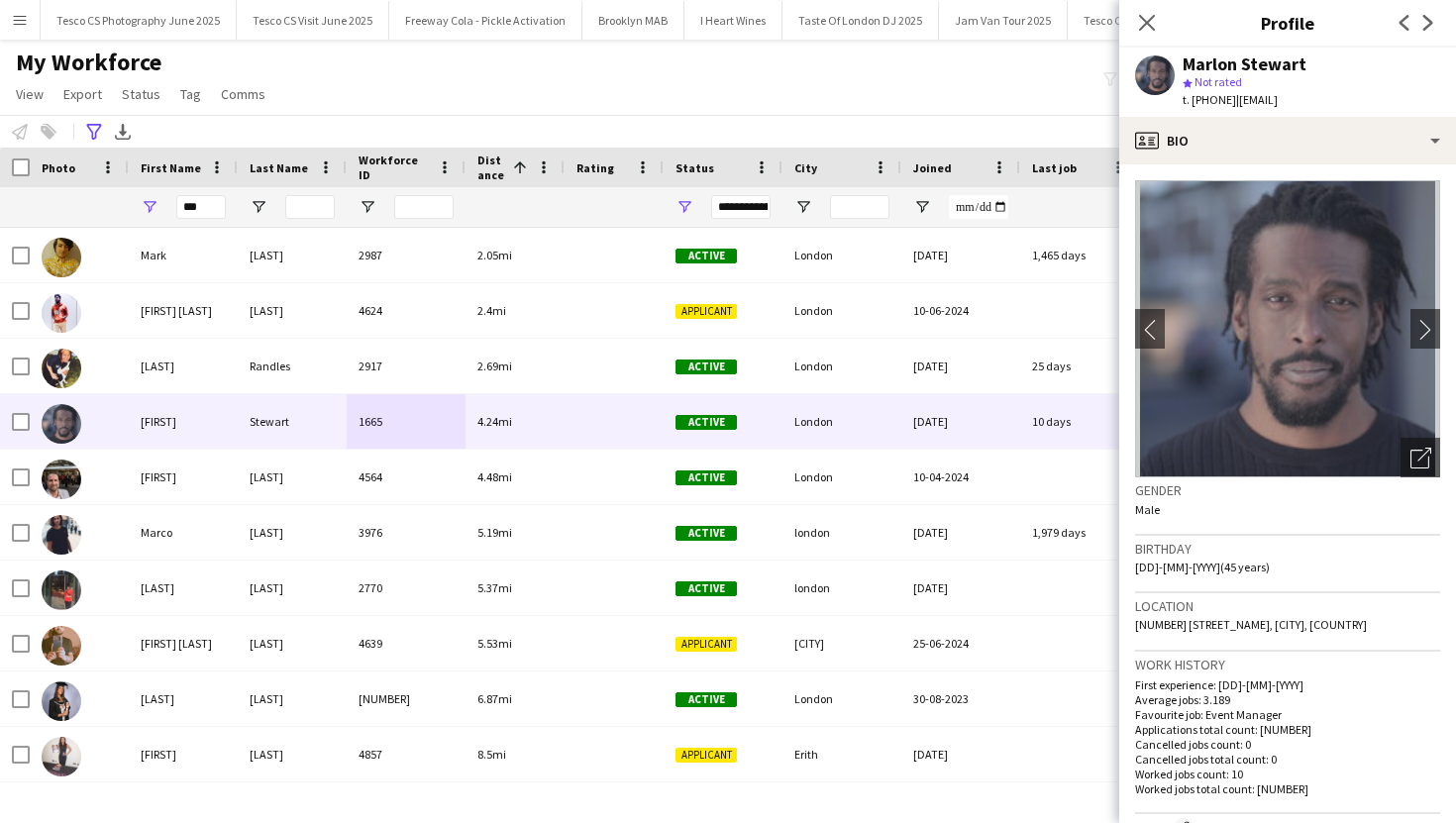 drag, startPoint x: 1193, startPoint y: 100, endPoint x: 1268, endPoint y: 102, distance: 75.02666 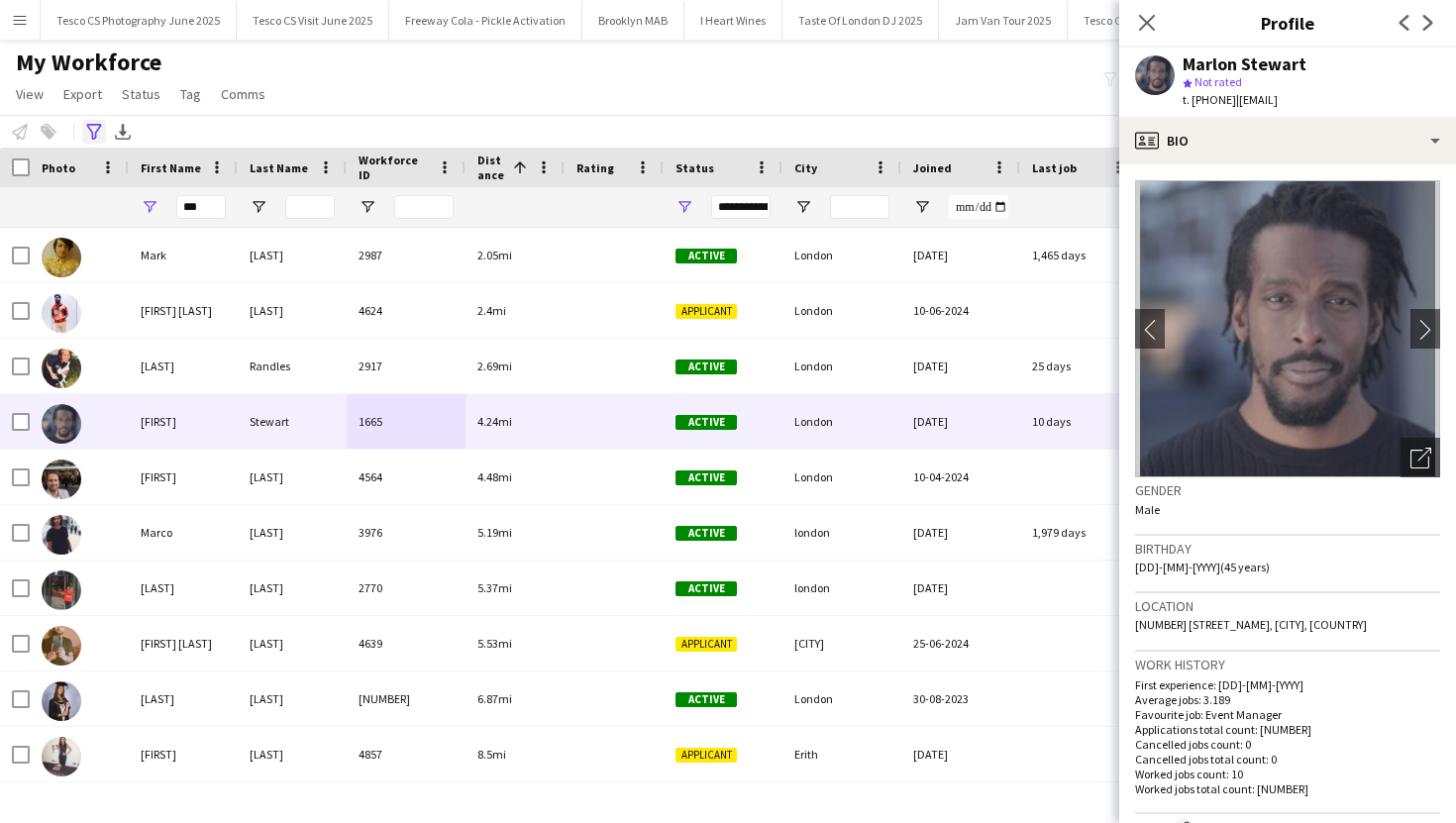 click 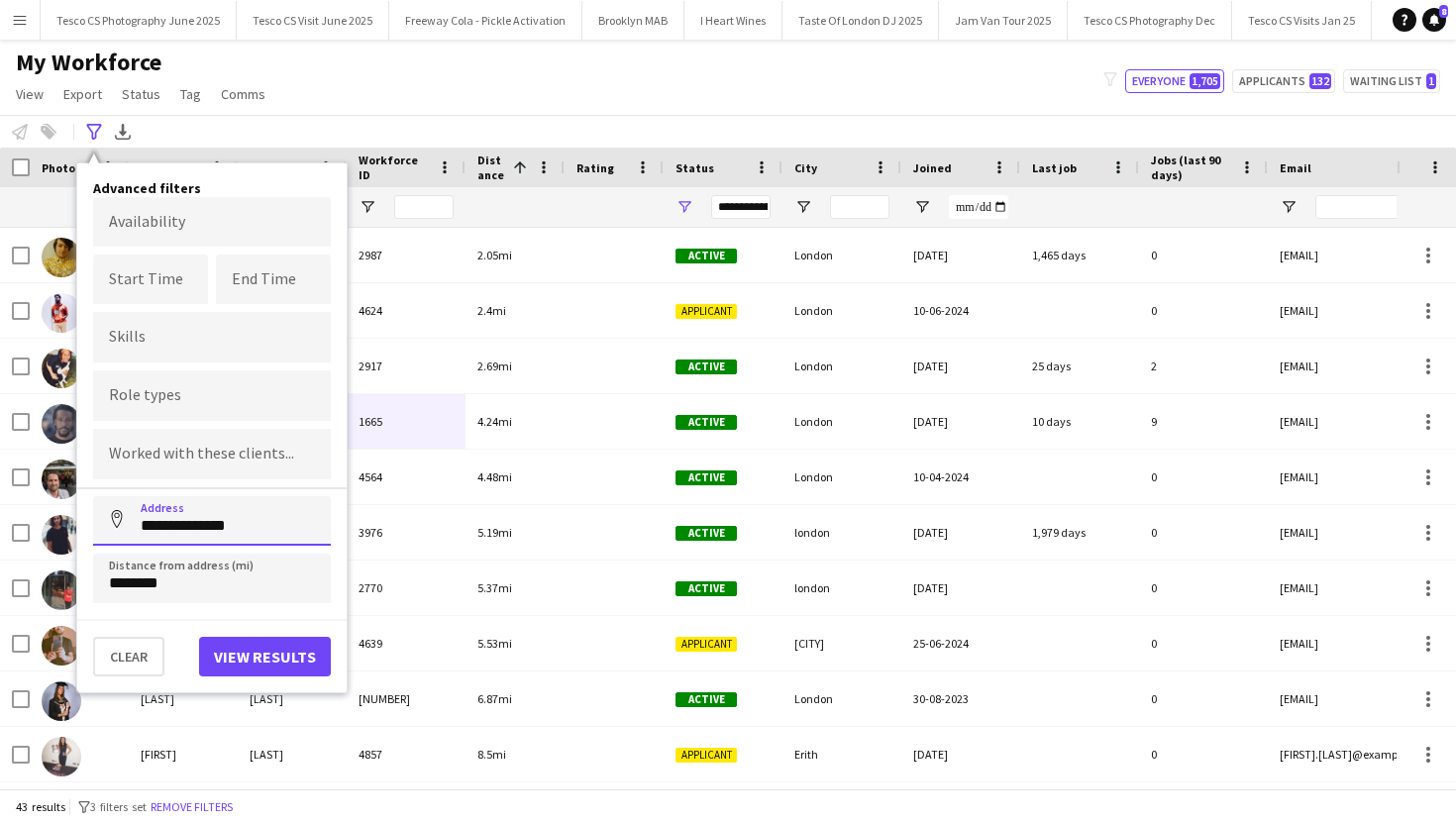 drag, startPoint x: 257, startPoint y: 532, endPoint x: 137, endPoint y: 519, distance: 120.70211 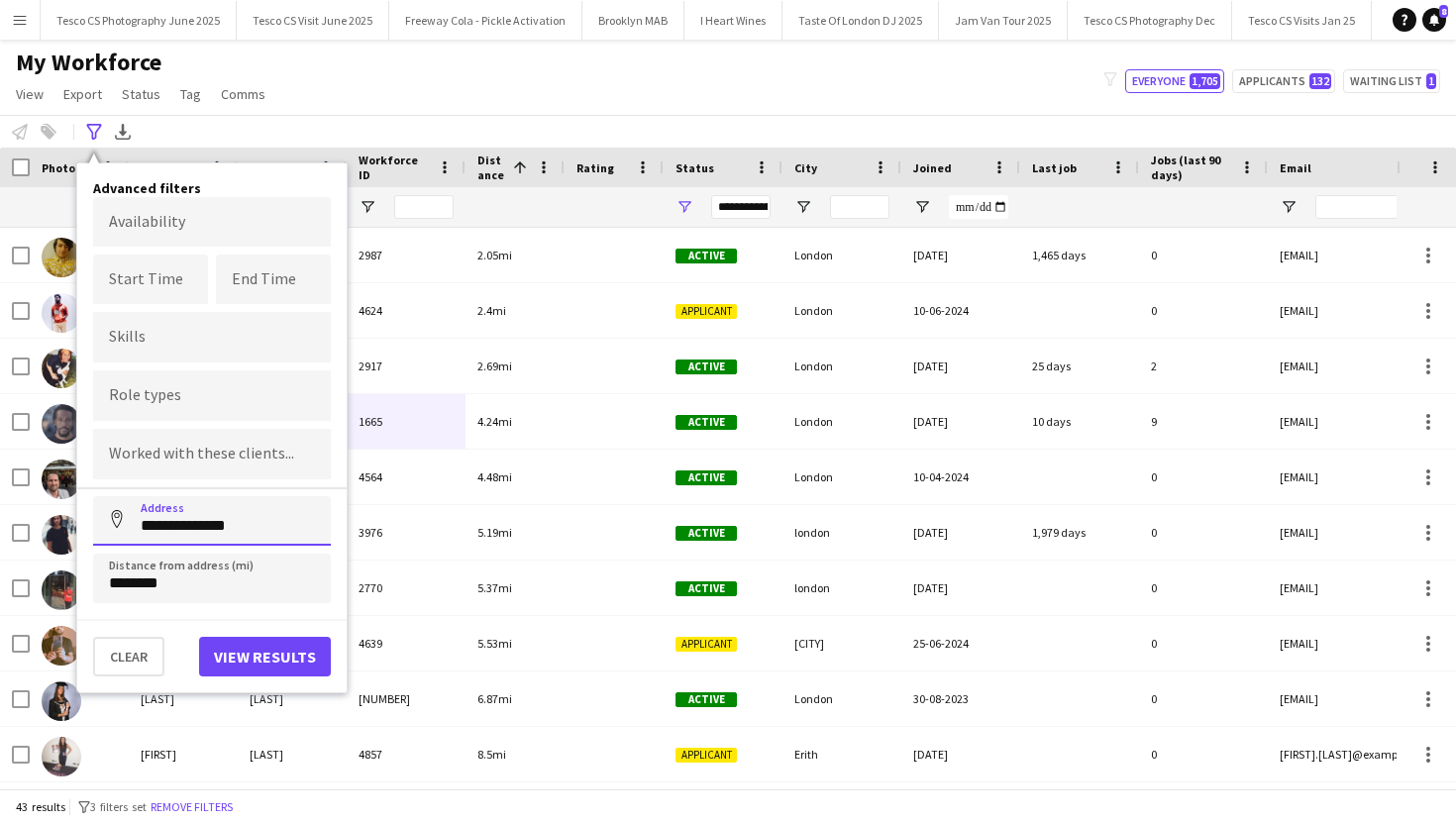 click on "**********" at bounding box center (212, 521) 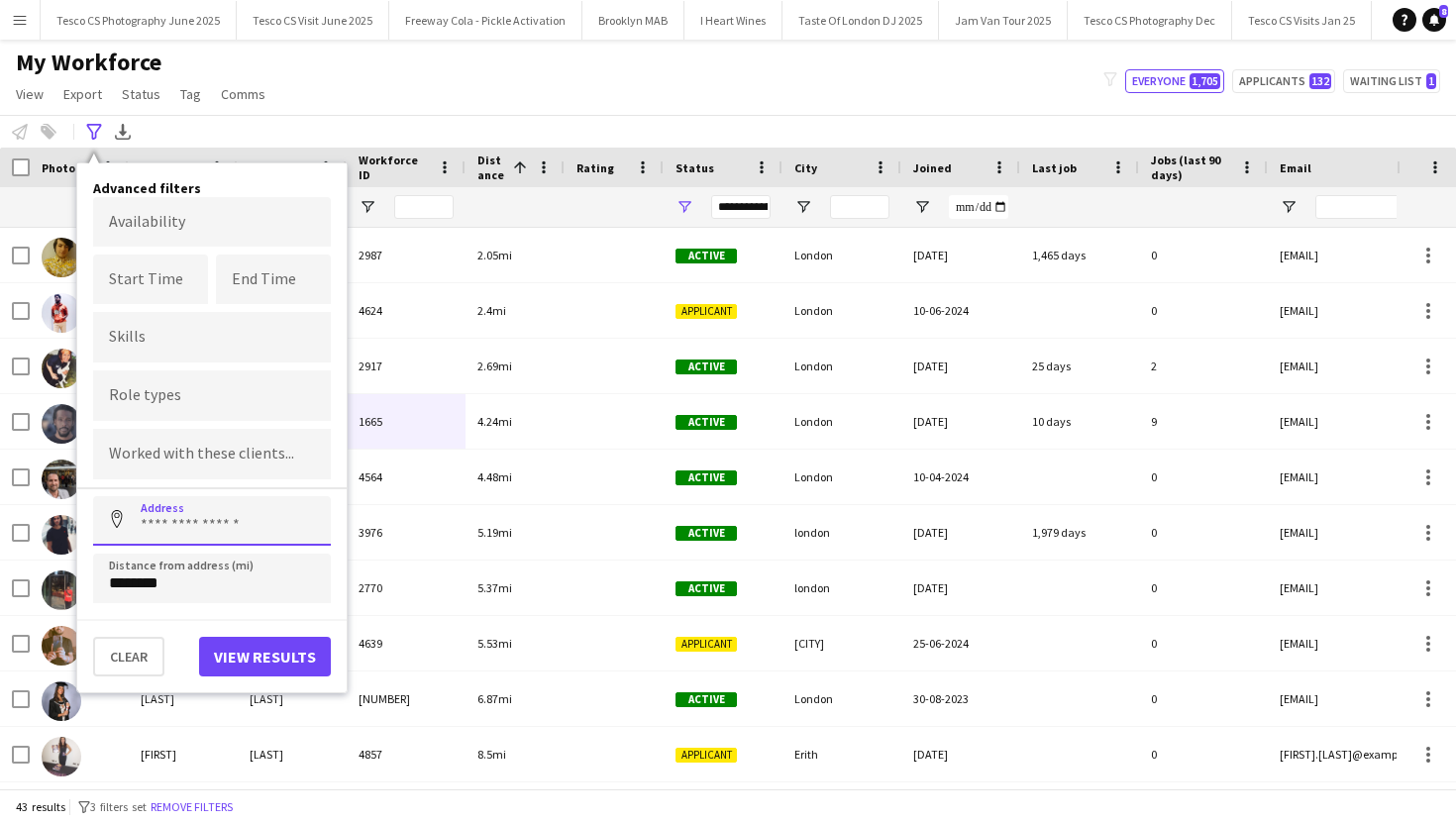 paste on "********" 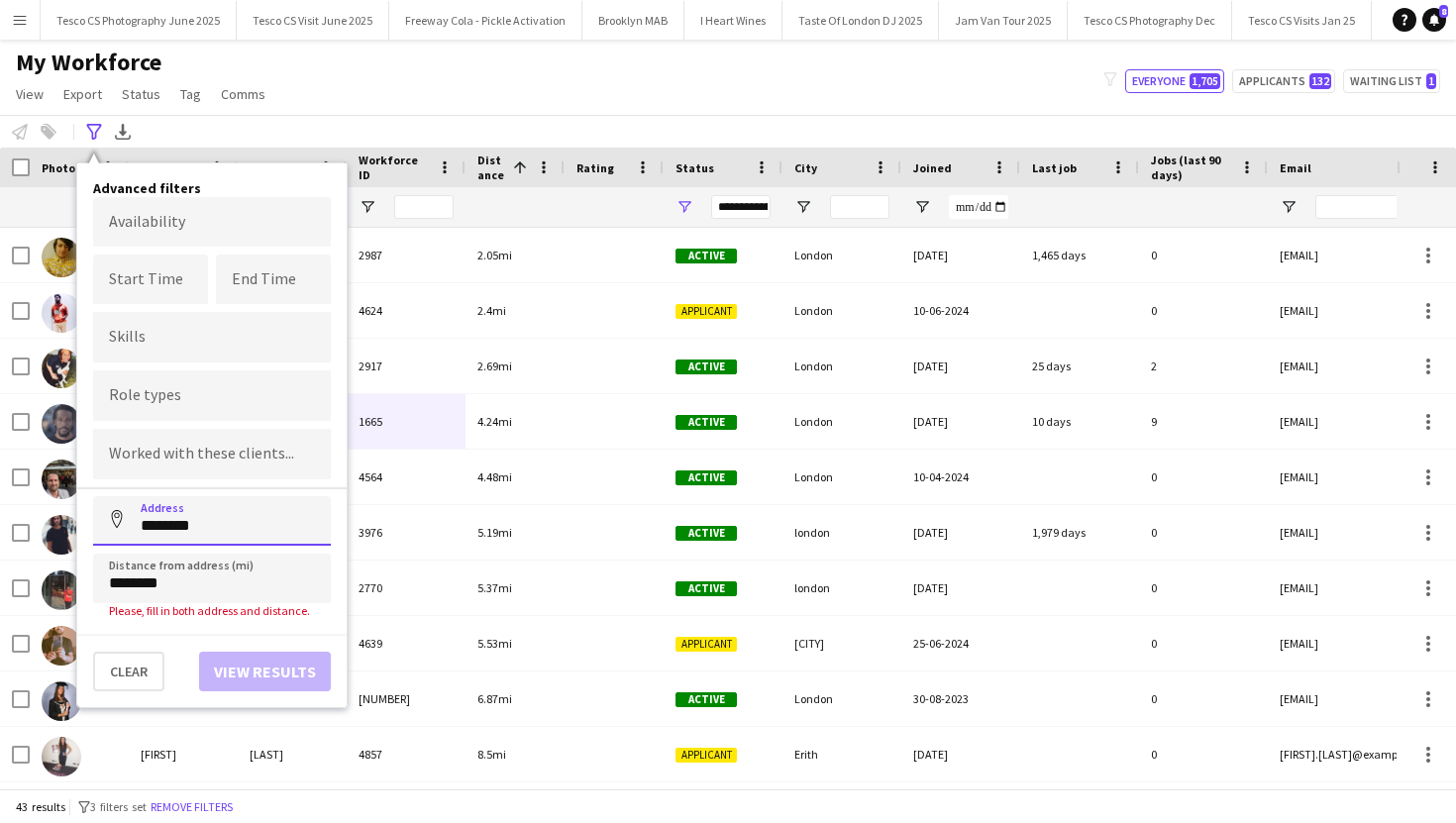 type on "********" 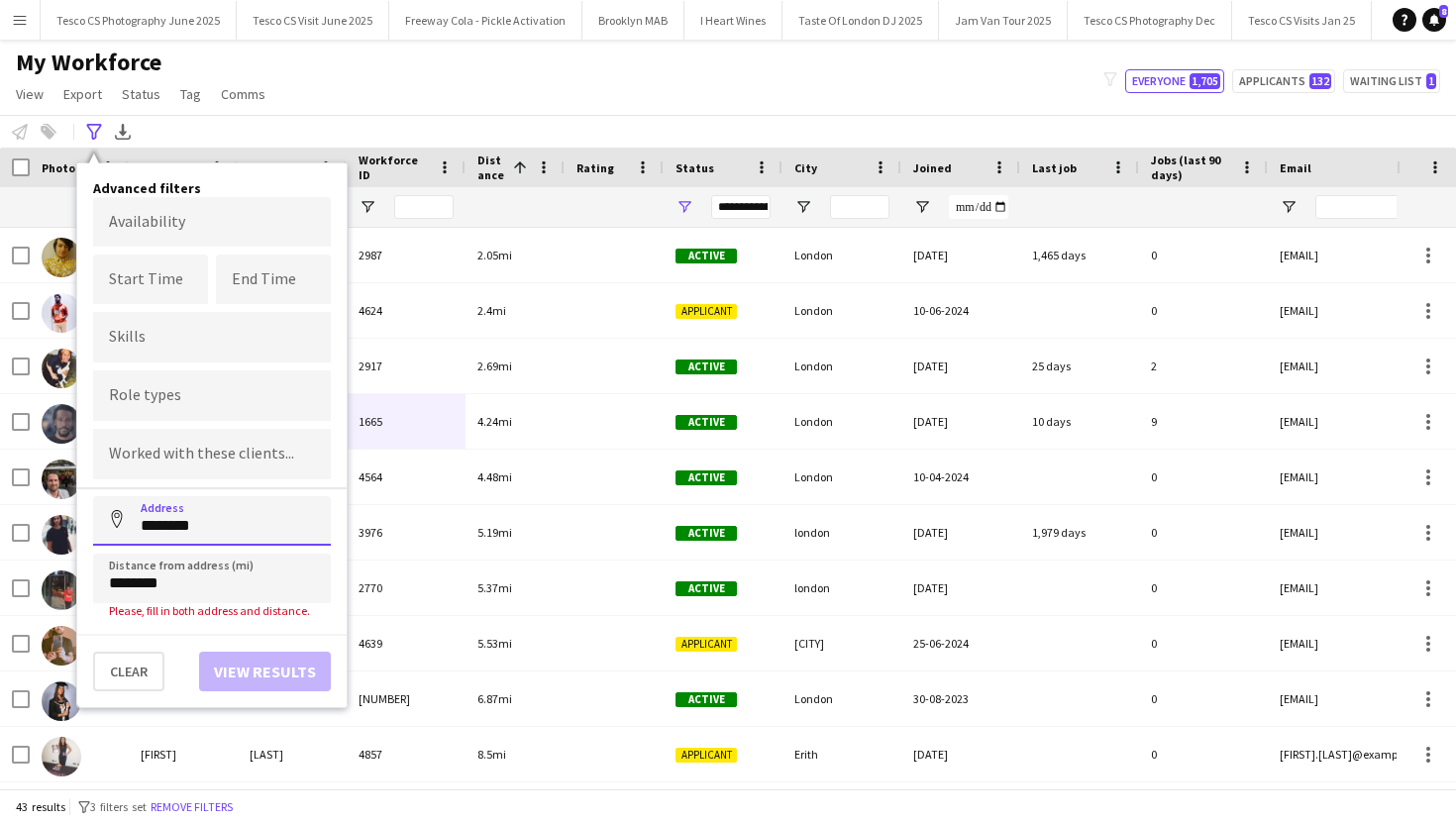 click on "Address" at bounding box center (117, 520) 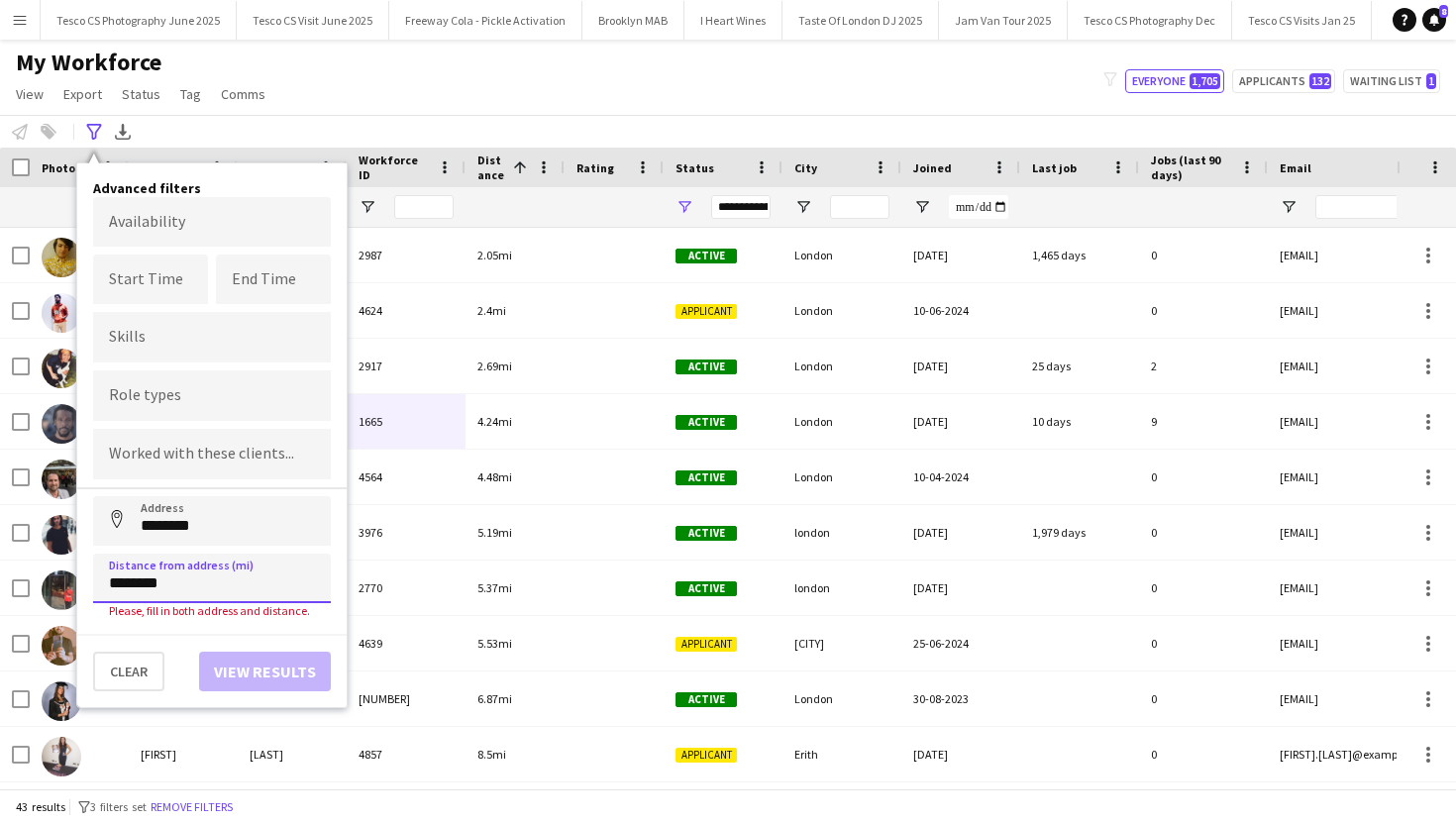 drag, startPoint x: 188, startPoint y: 573, endPoint x: 80, endPoint y: 571, distance: 108.01852 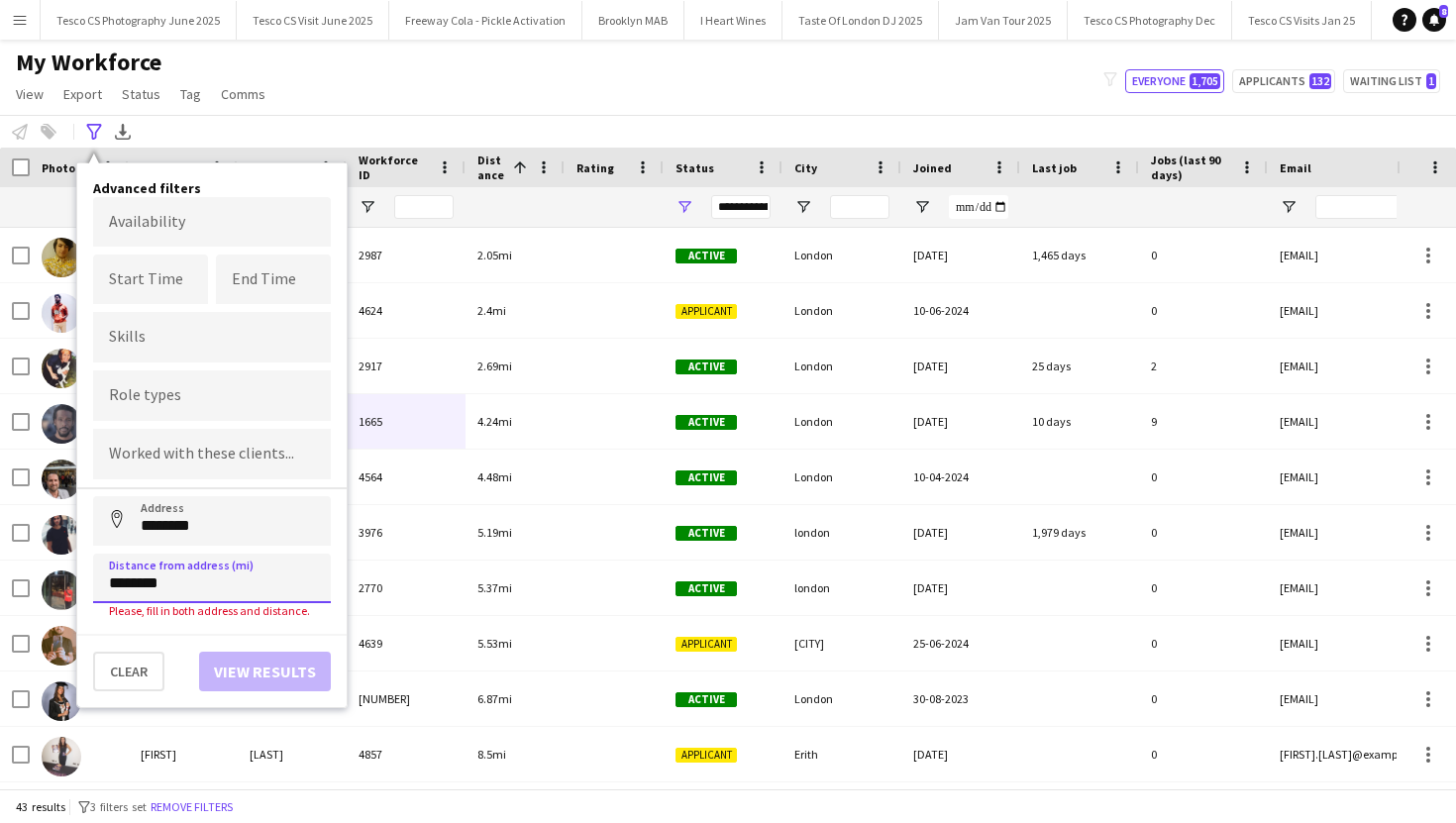 click on "Advanced filters   Availability   Start Time   End Time   Skills   Role types   Worked with these clients...   Address
Address
********  Distance from address (mi)  ********  Please, fill in both address and distance.   Clear   View results" at bounding box center (212, 436) 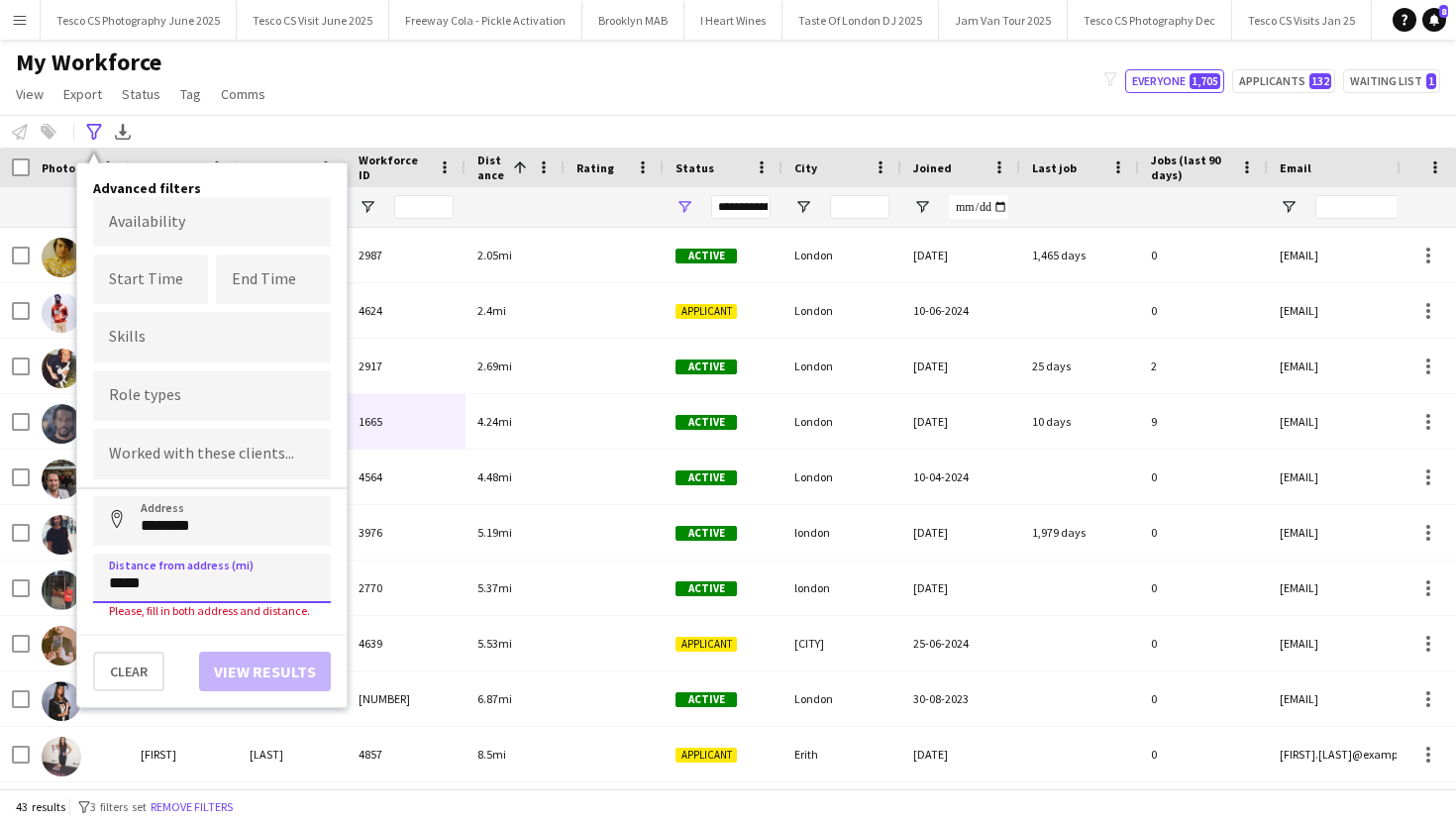 click on "*****" at bounding box center [212, 578] 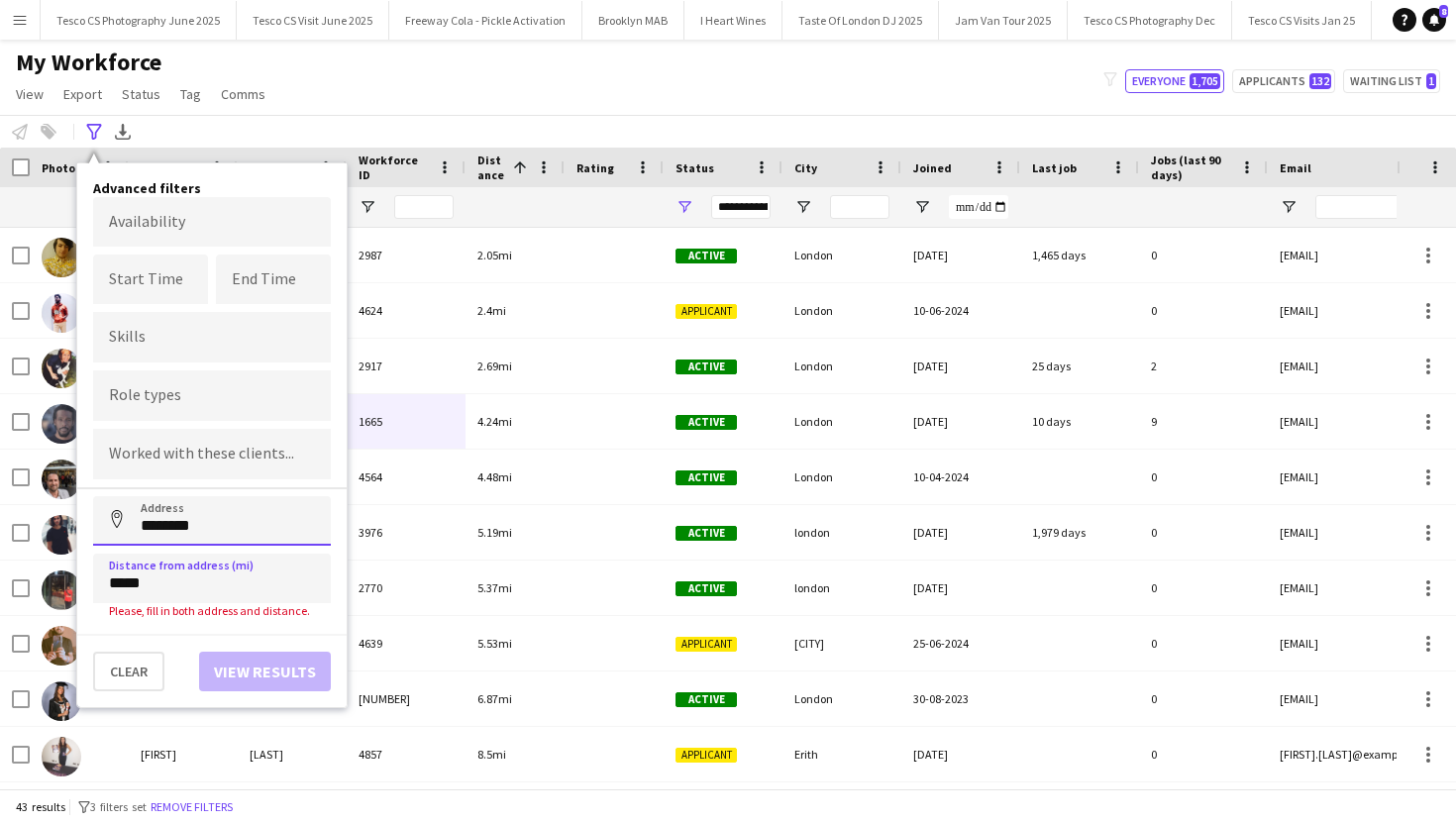 click on "********" at bounding box center (212, 521) 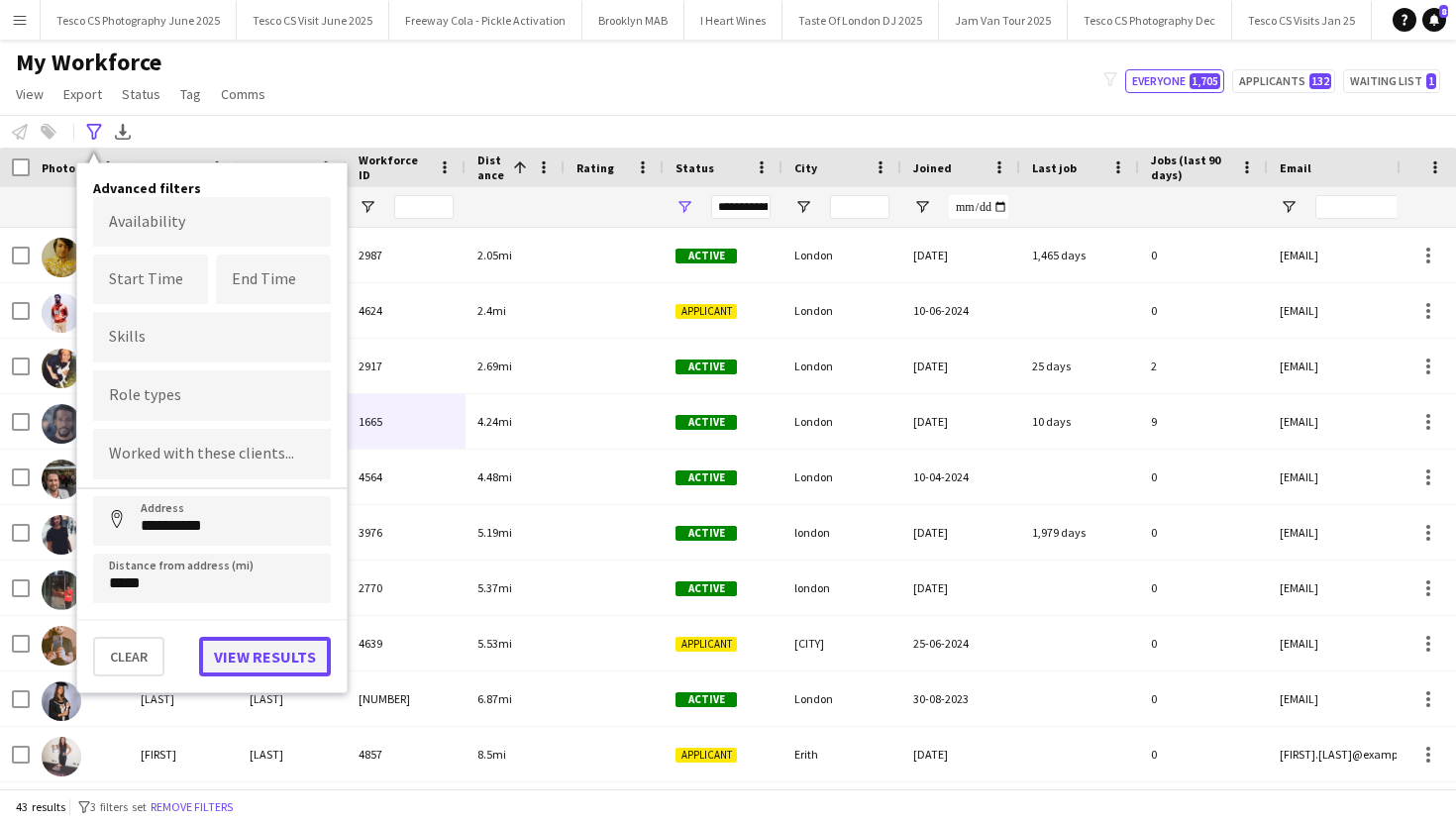 click on "View results" at bounding box center [264, 657] 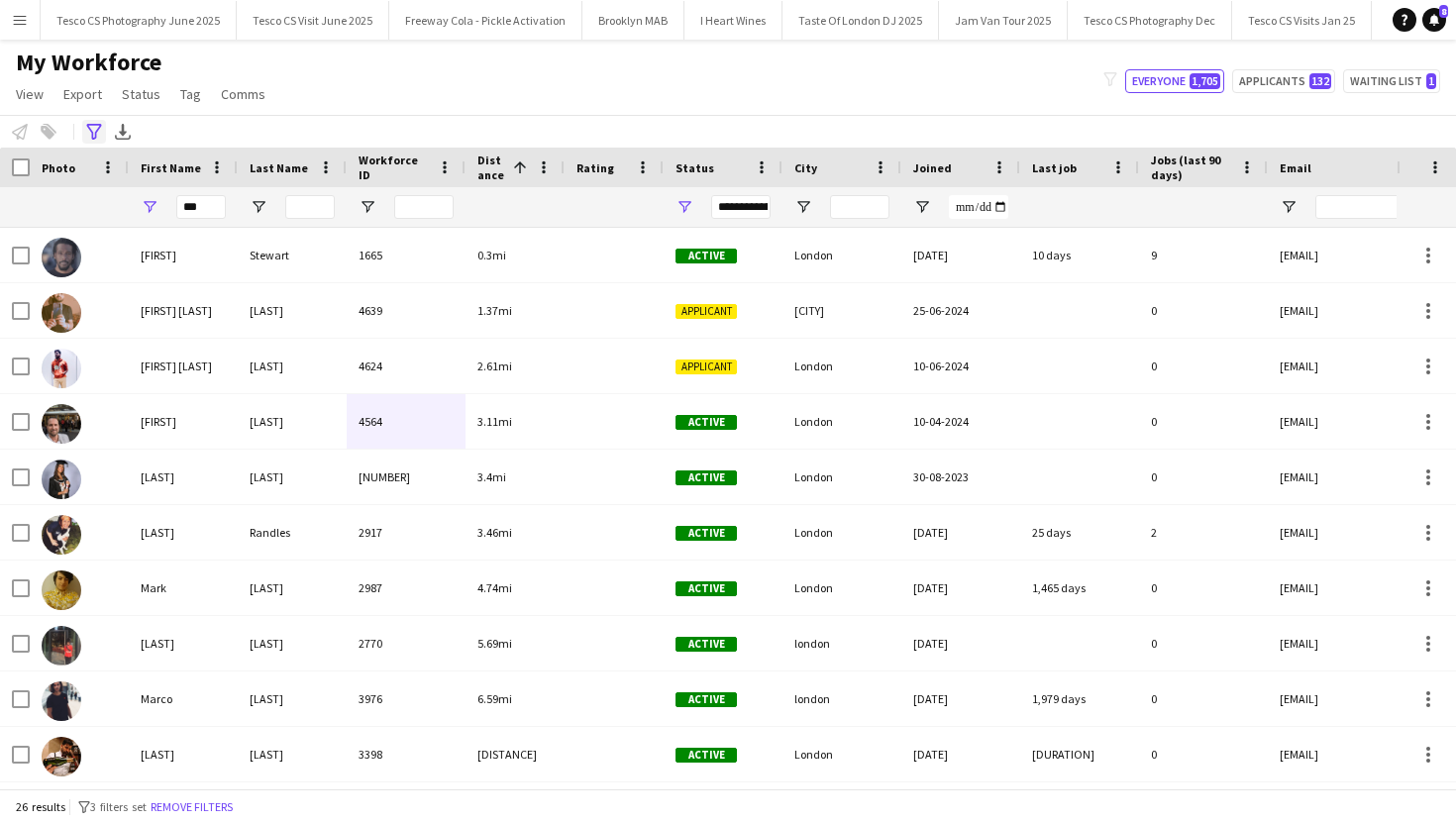 click on "Advanced filters" 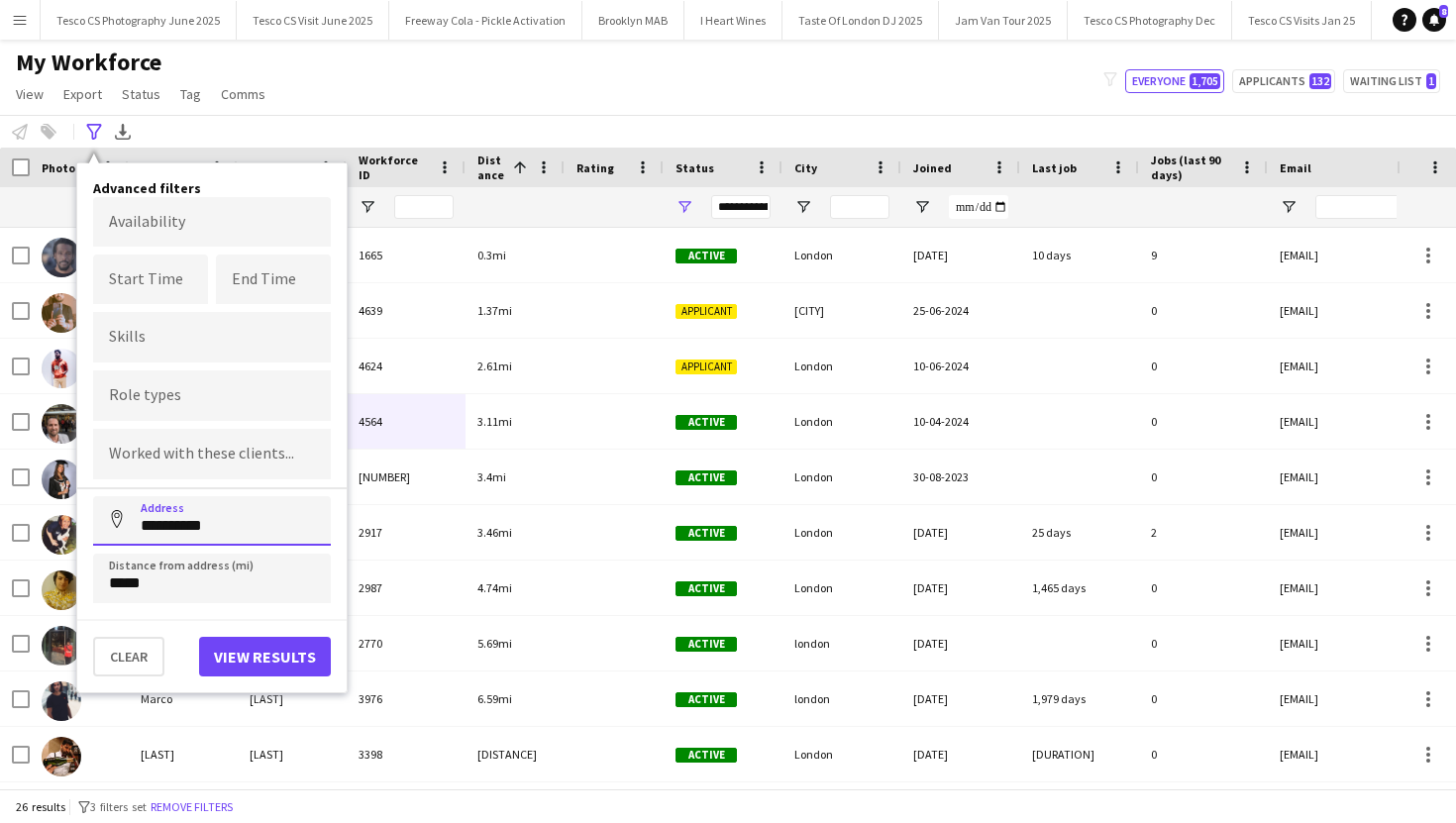 click on "**********" at bounding box center [212, 521] 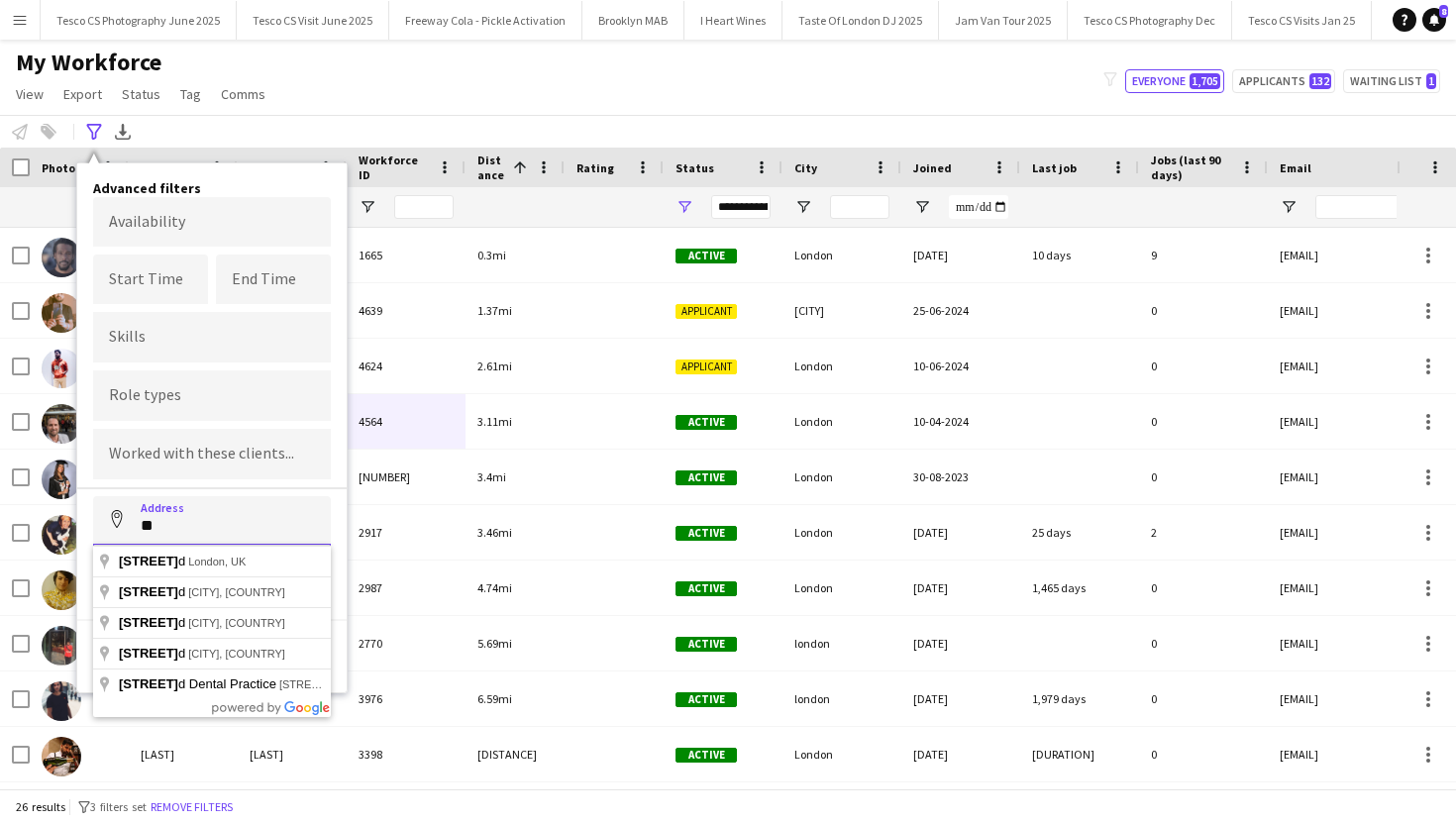 type on "*" 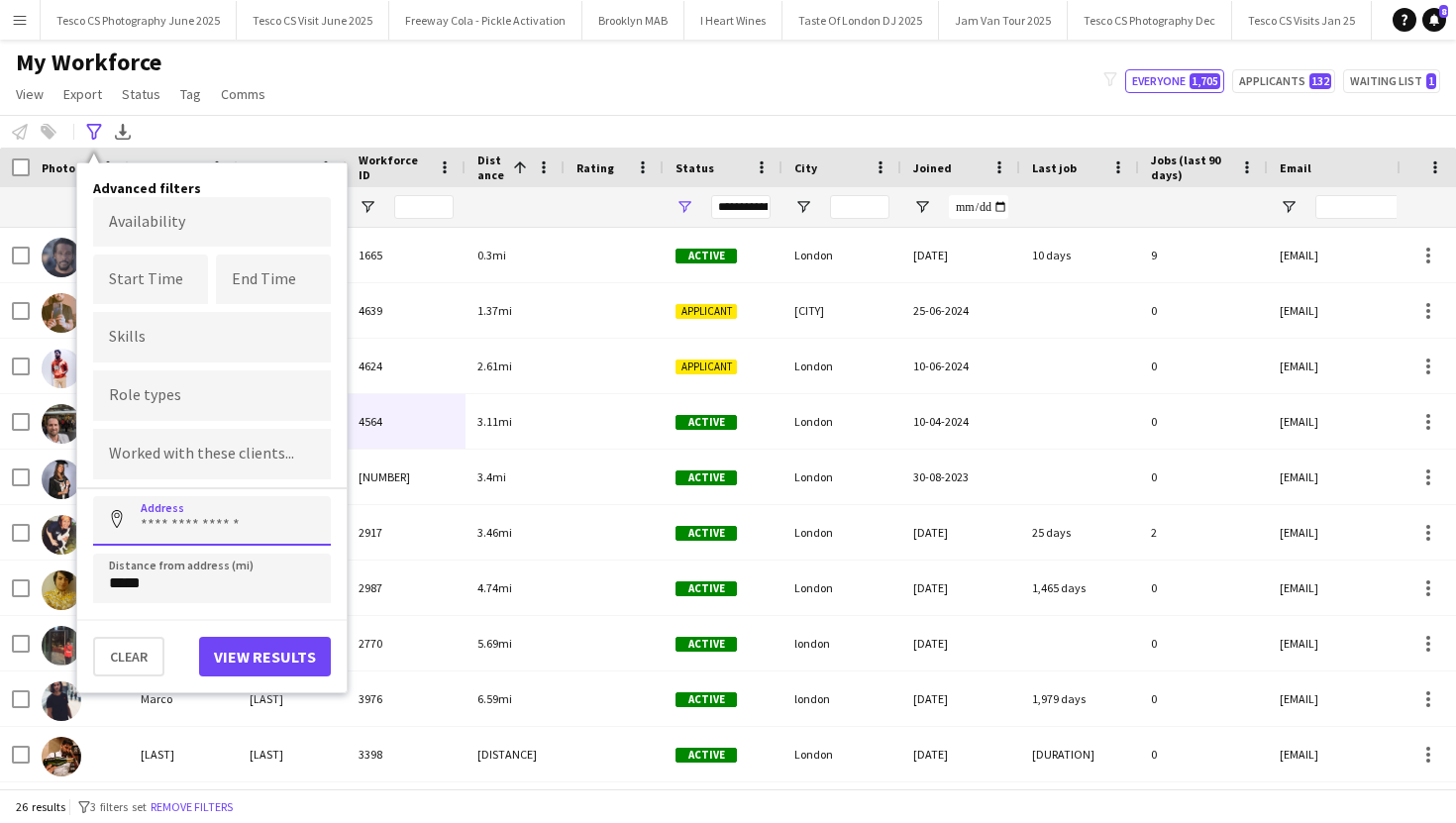 paste on "**********" 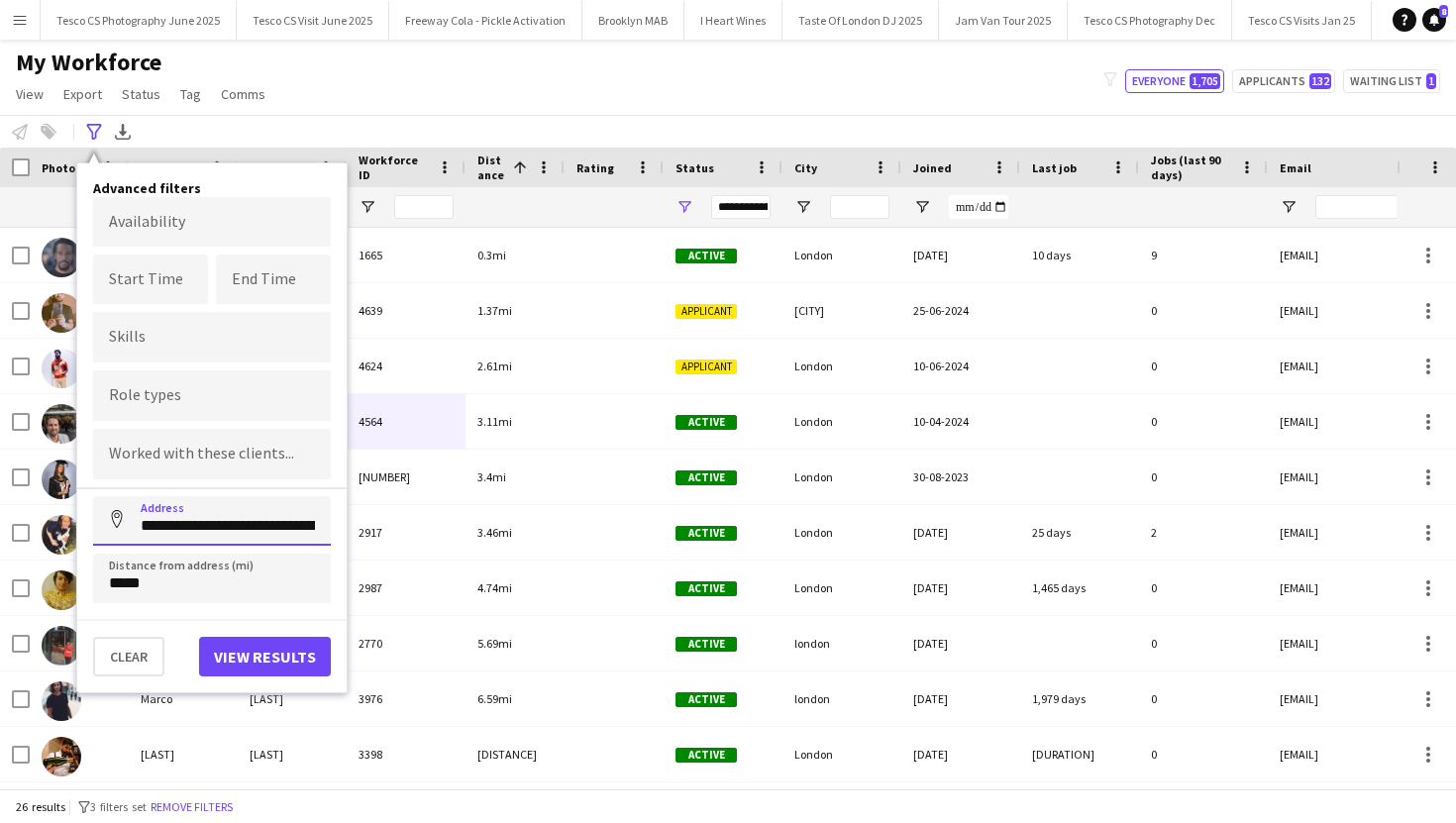 scroll, scrollTop: 0, scrollLeft: 421, axis: horizontal 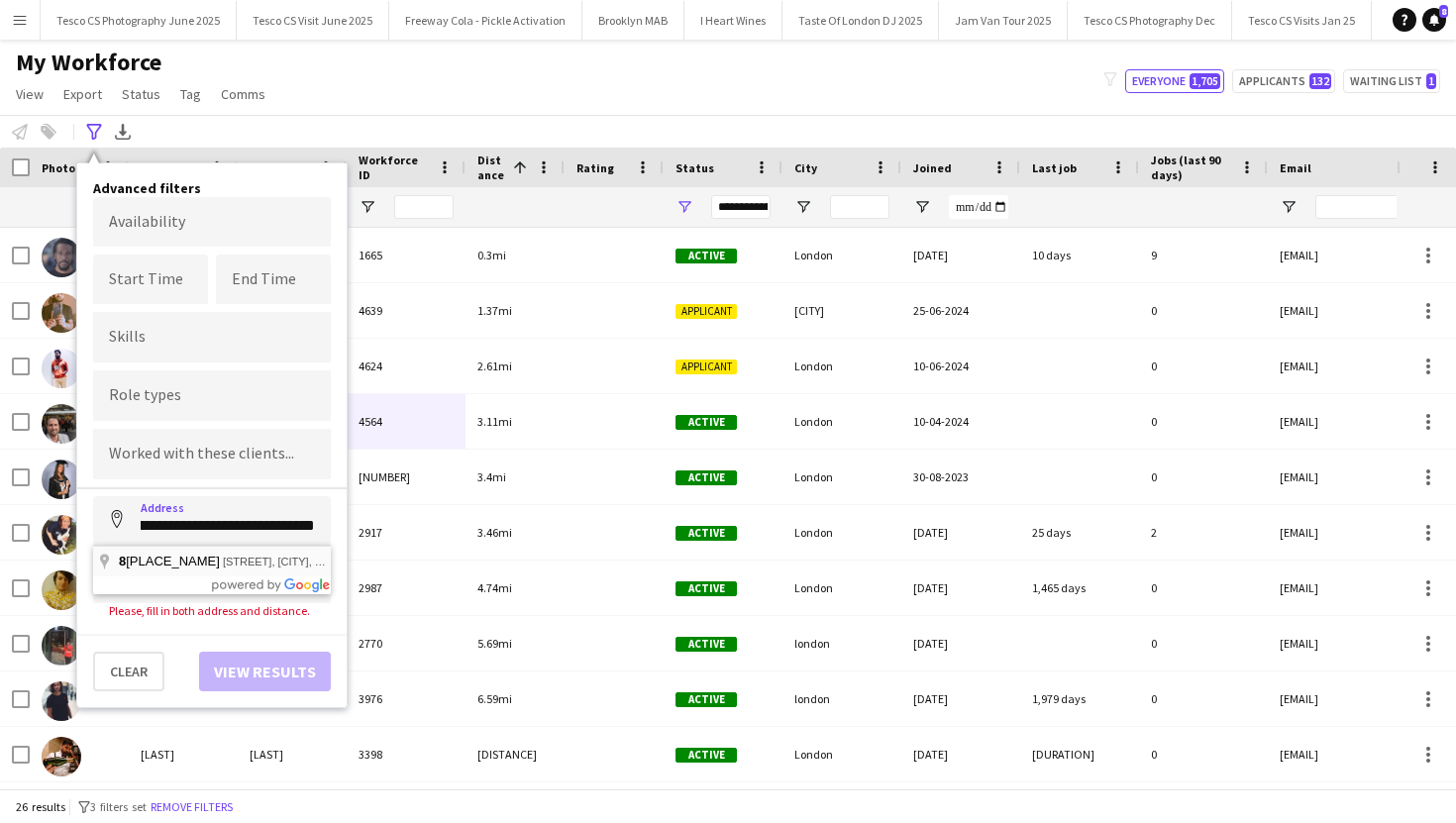 type on "**********" 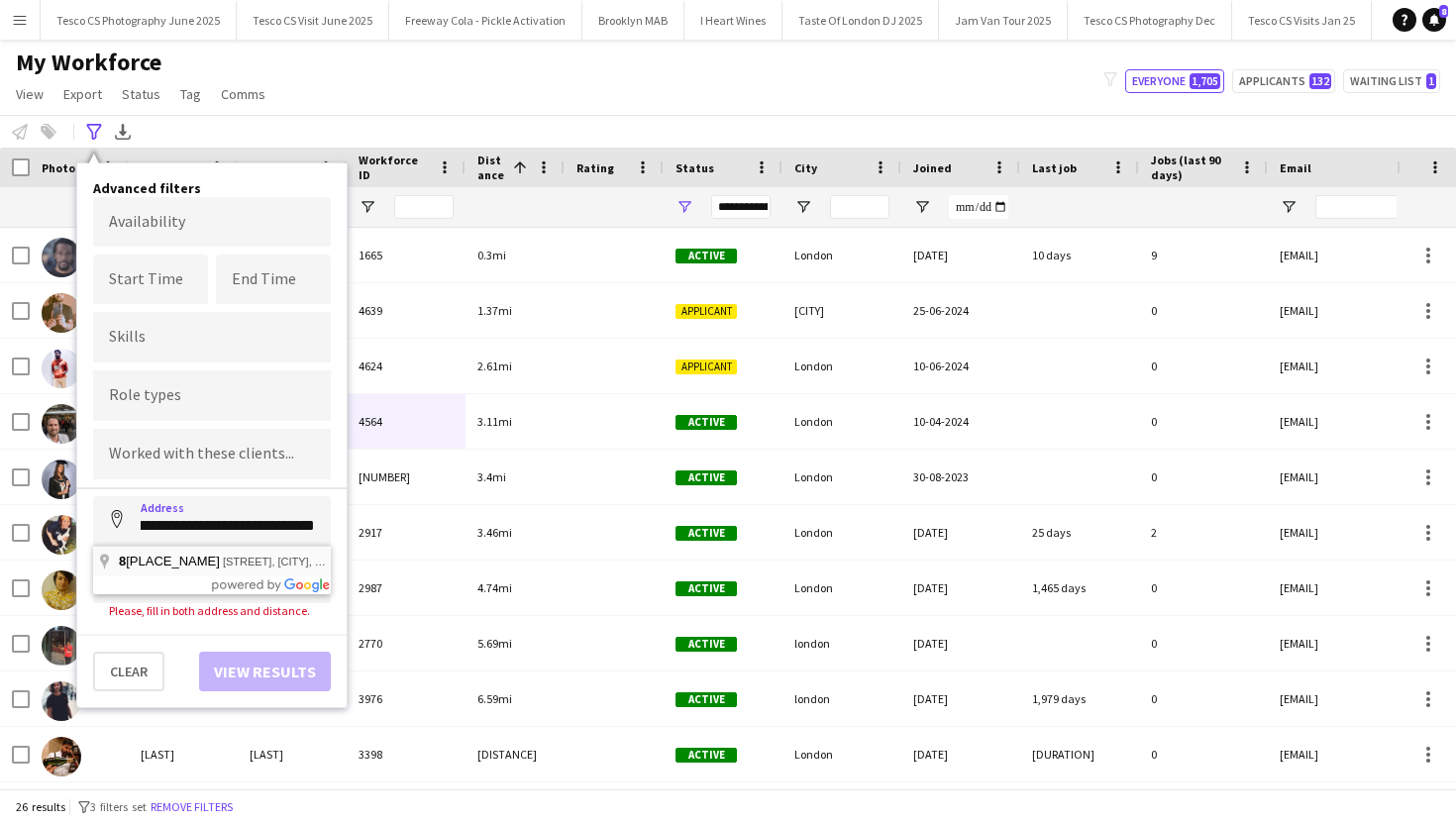 scroll, scrollTop: 0, scrollLeft: 0, axis: both 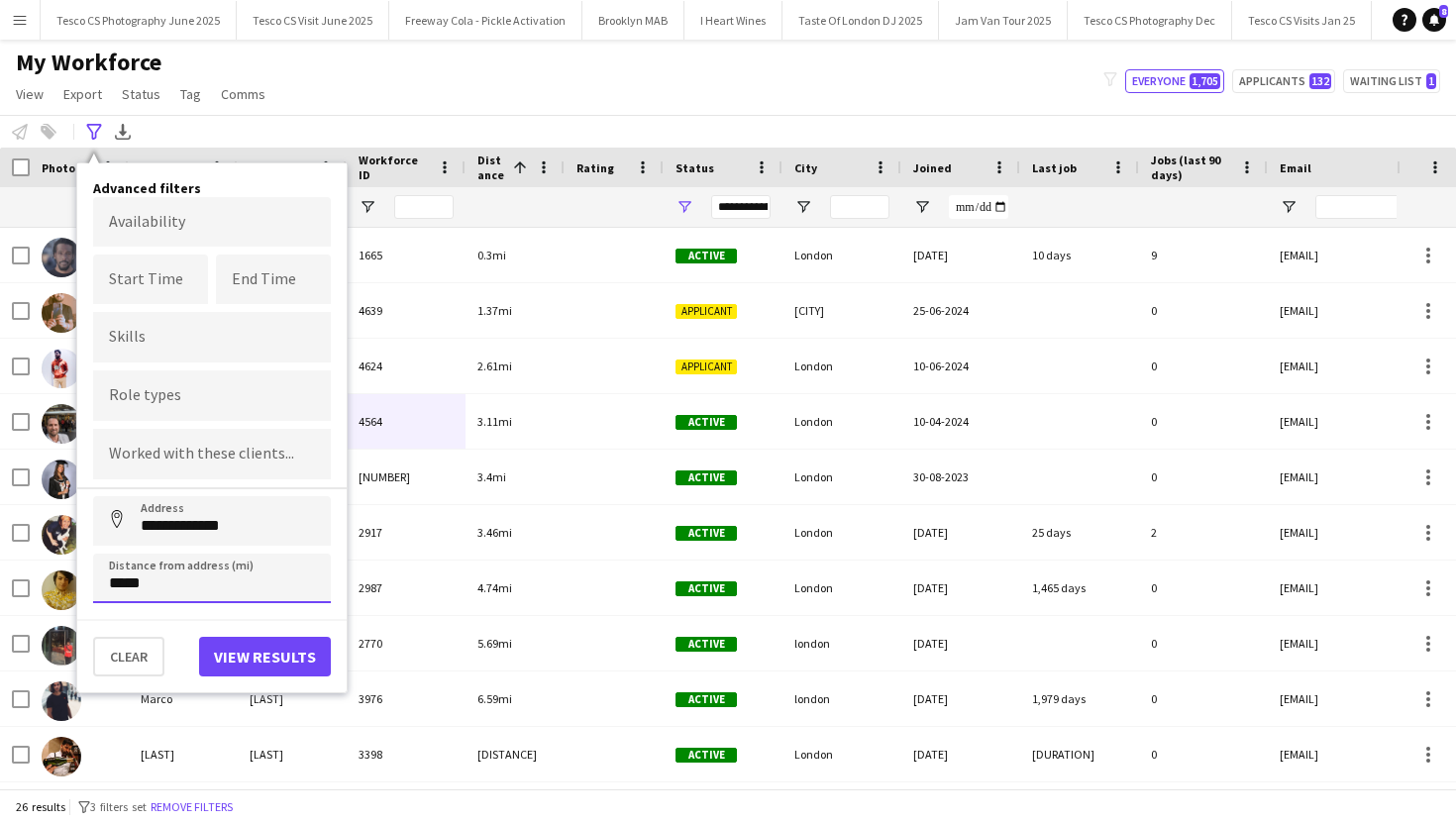 click on "*****" at bounding box center [212, 578] 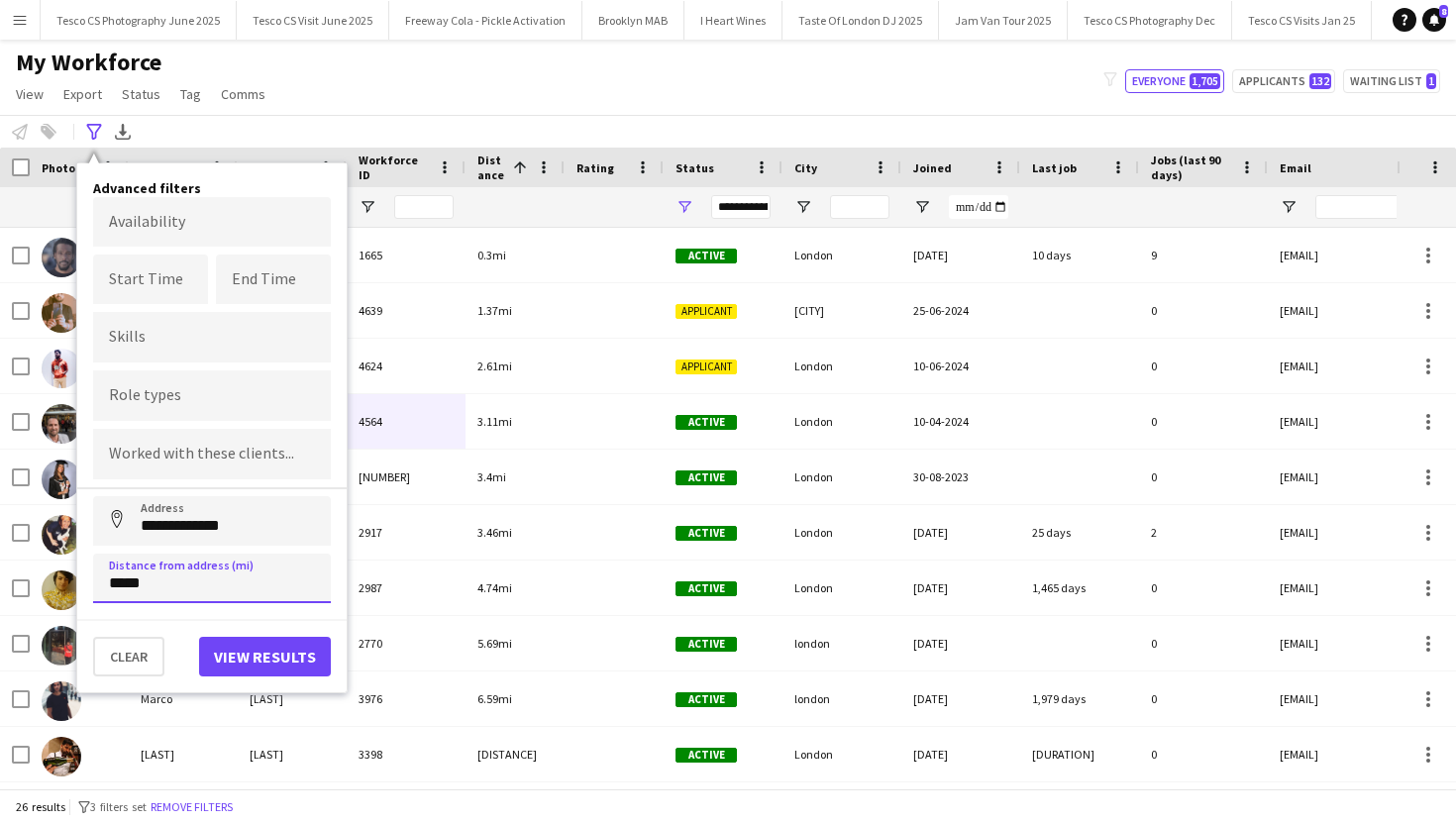 type on "****" 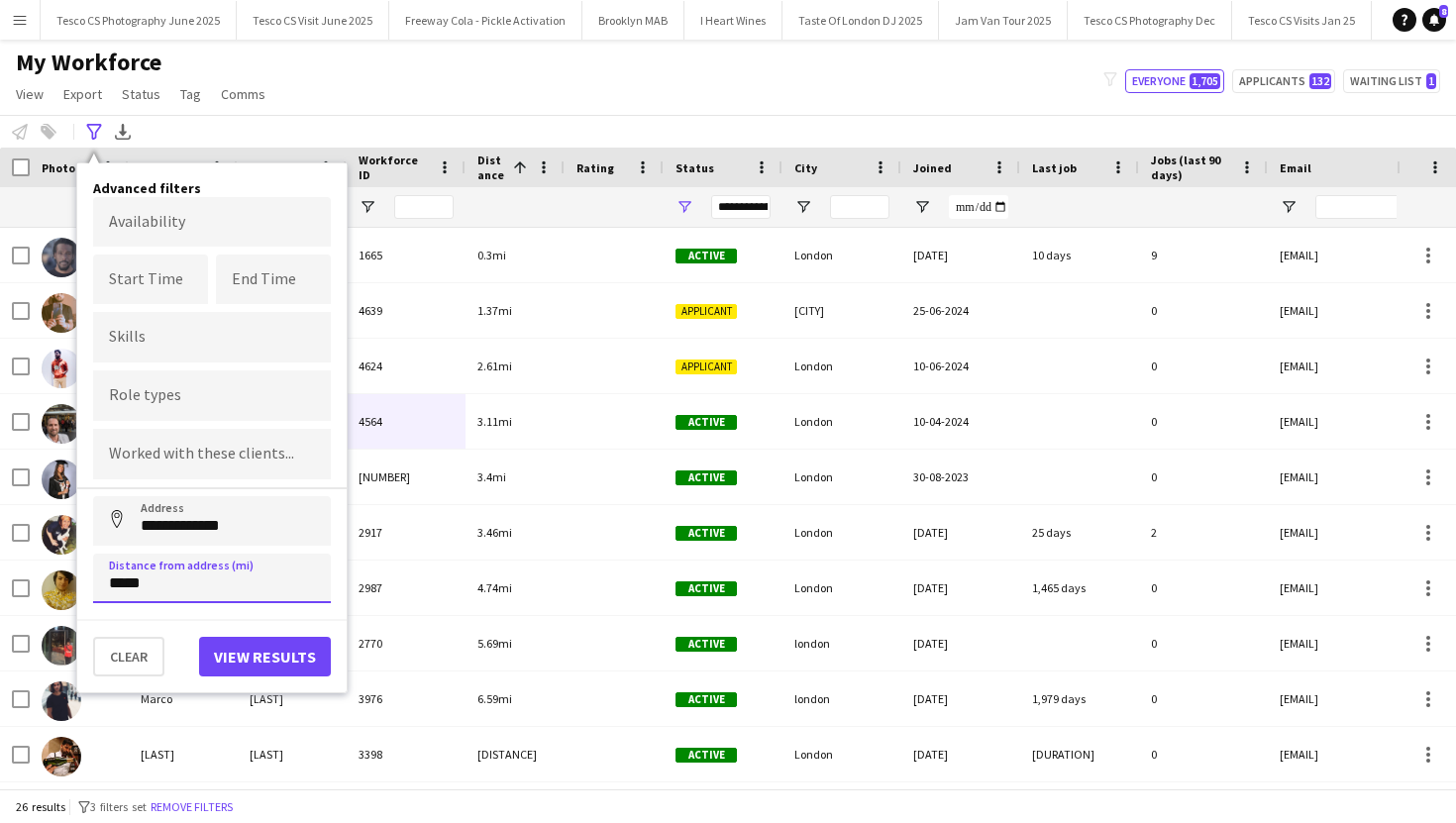 type on "*****" 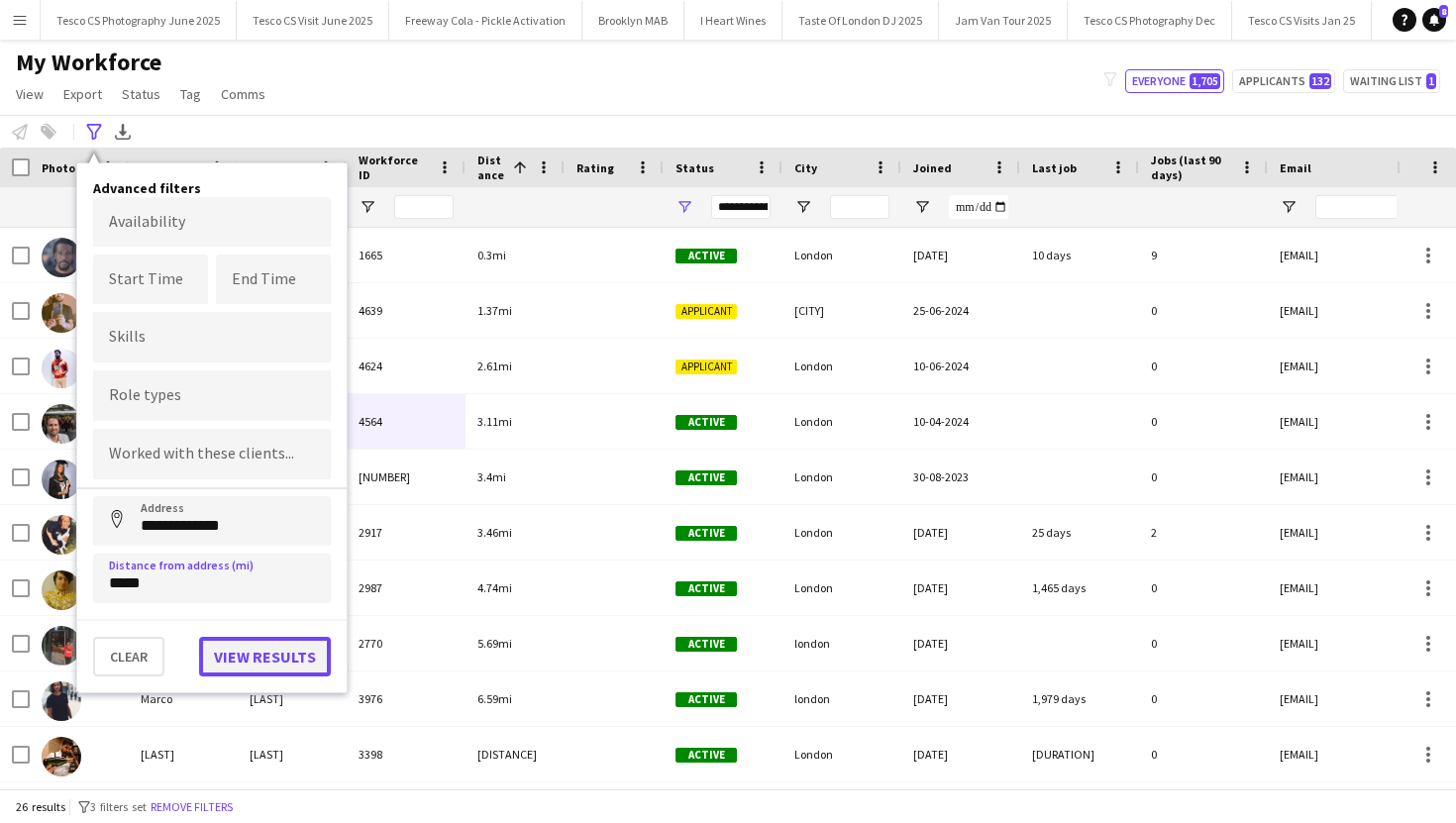 click on "View results" at bounding box center (264, 657) 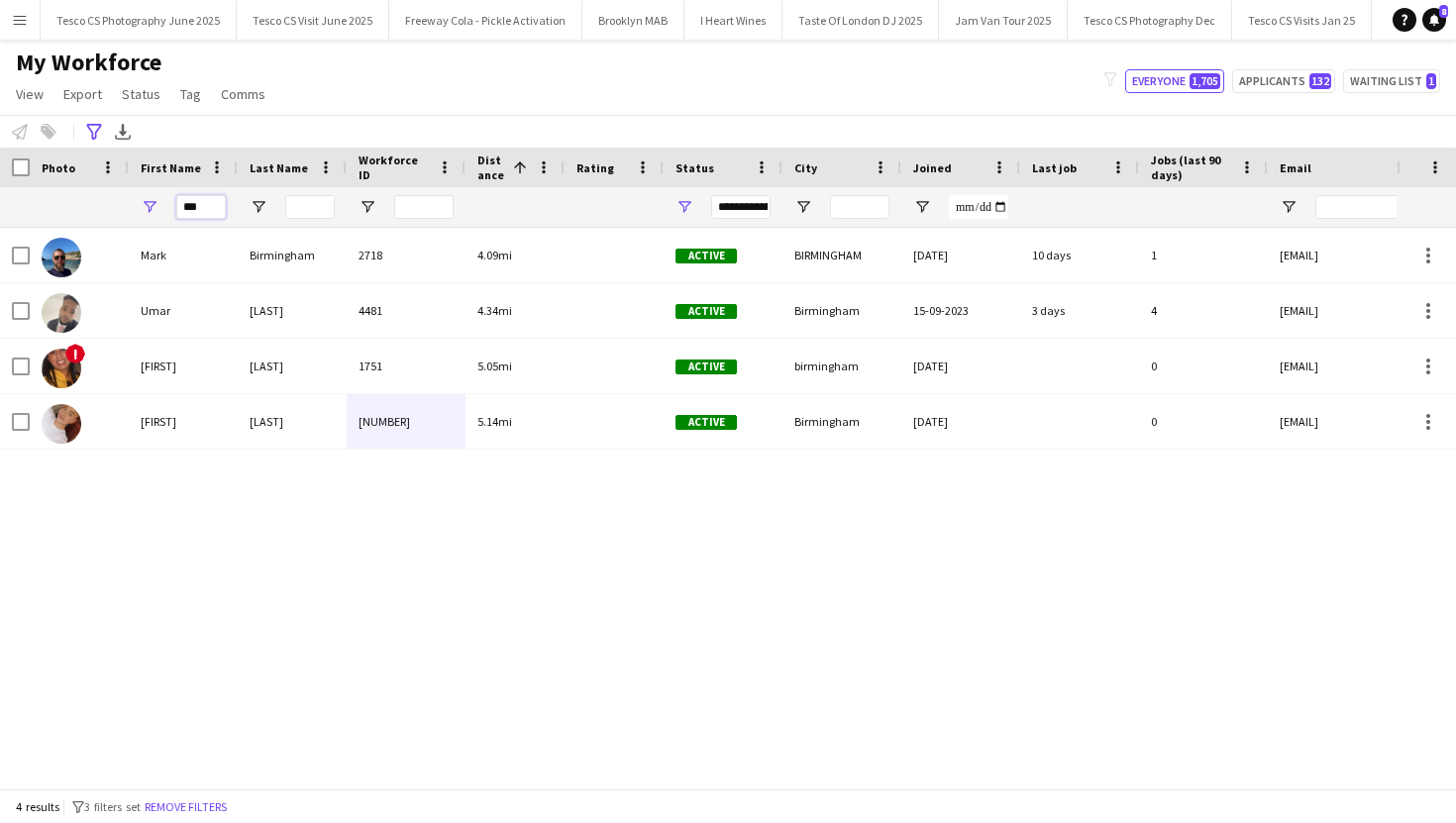 click on "***" at bounding box center [201, 207] 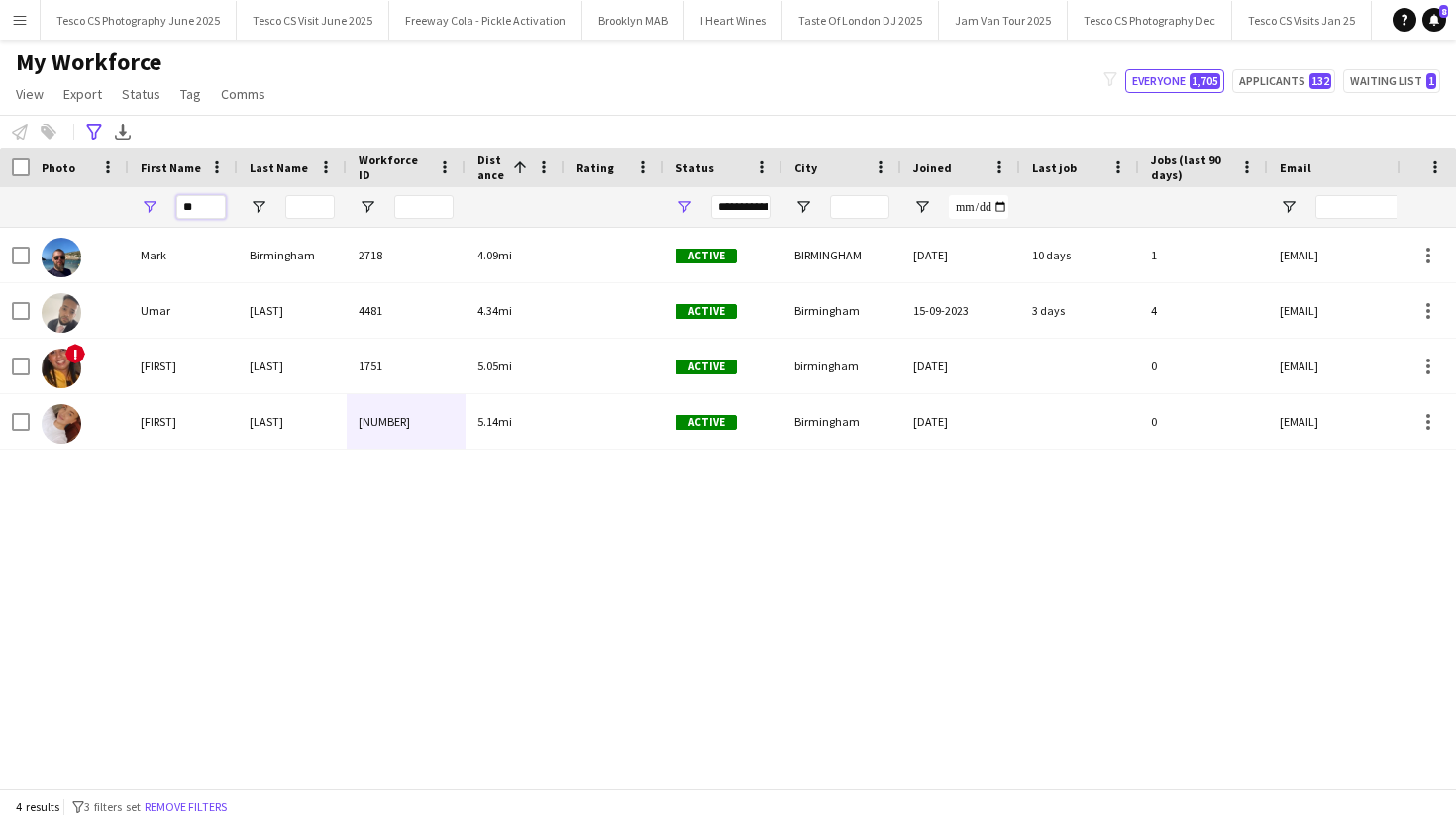 type on "*" 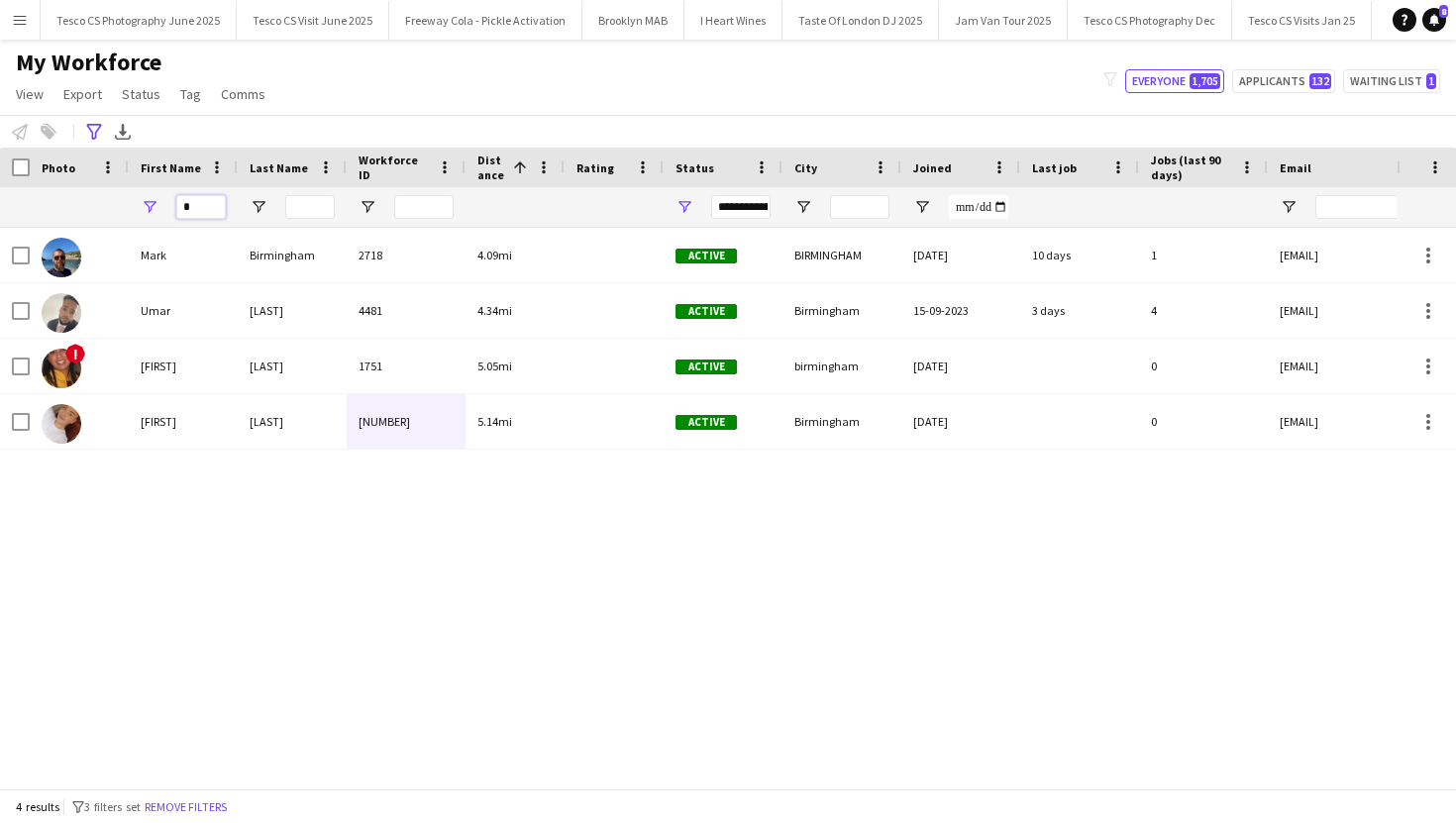 type 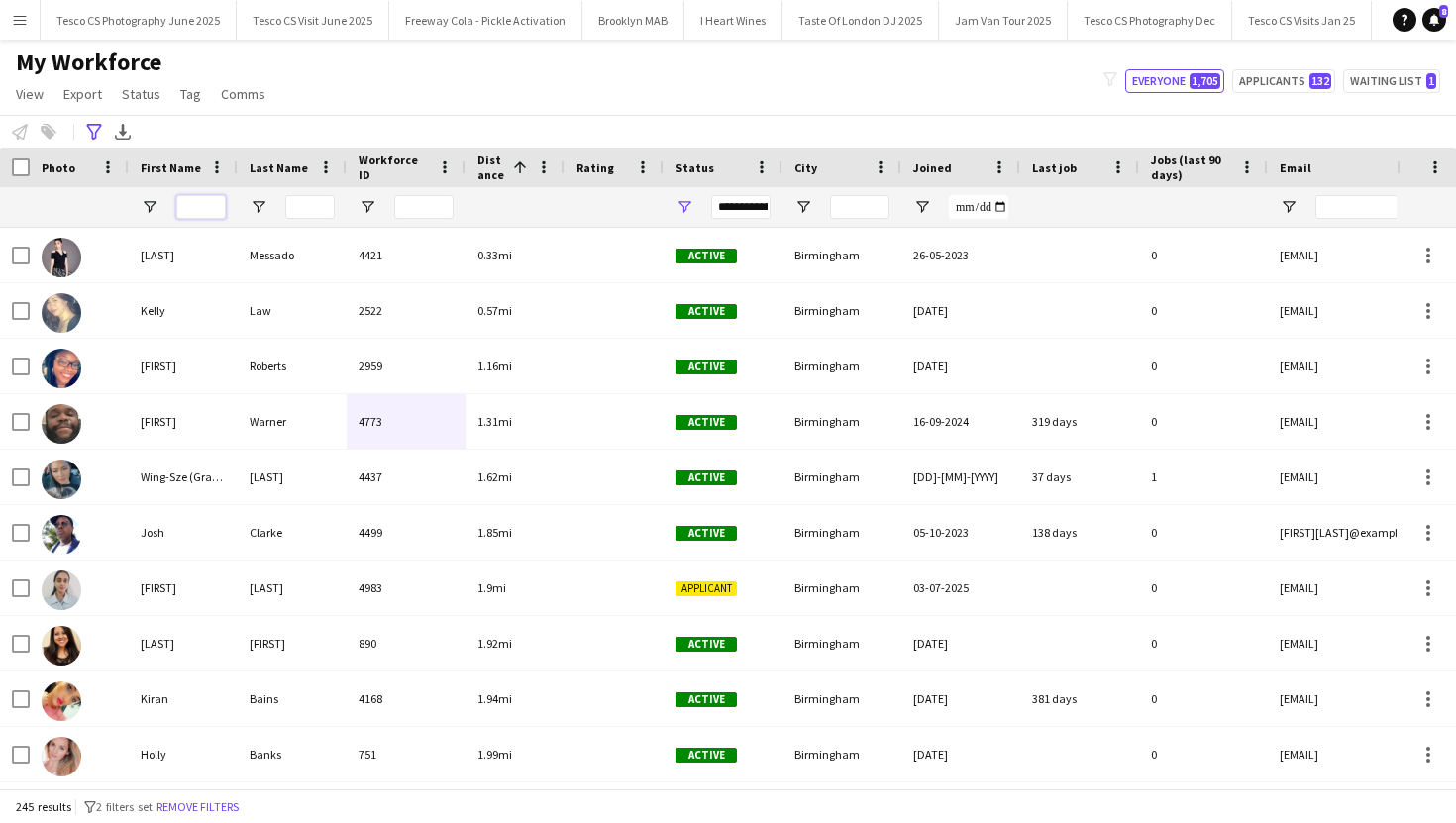 scroll, scrollTop: 0, scrollLeft: 3, axis: horizontal 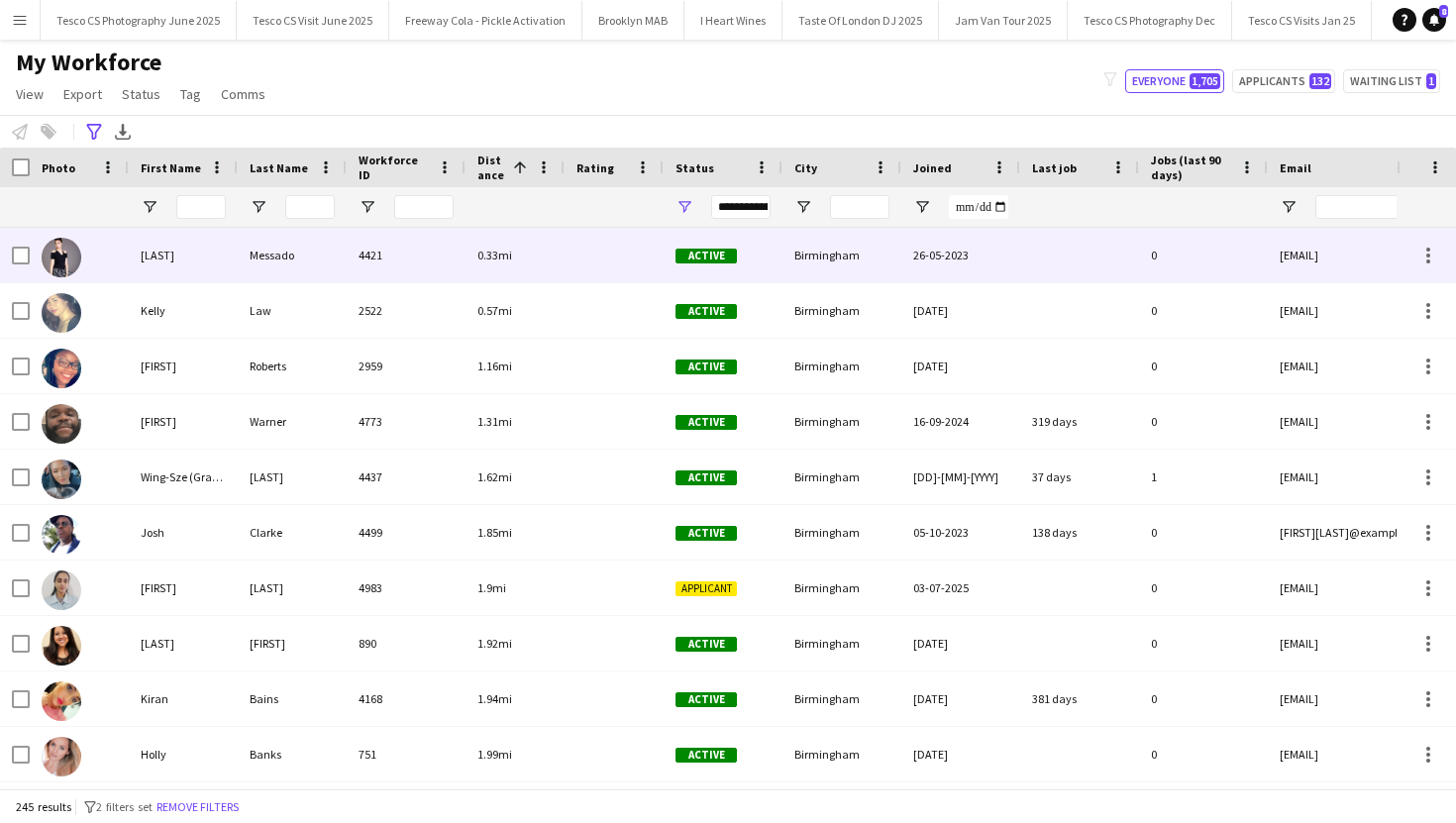 click on "0.33mi" at bounding box center [515, 255] 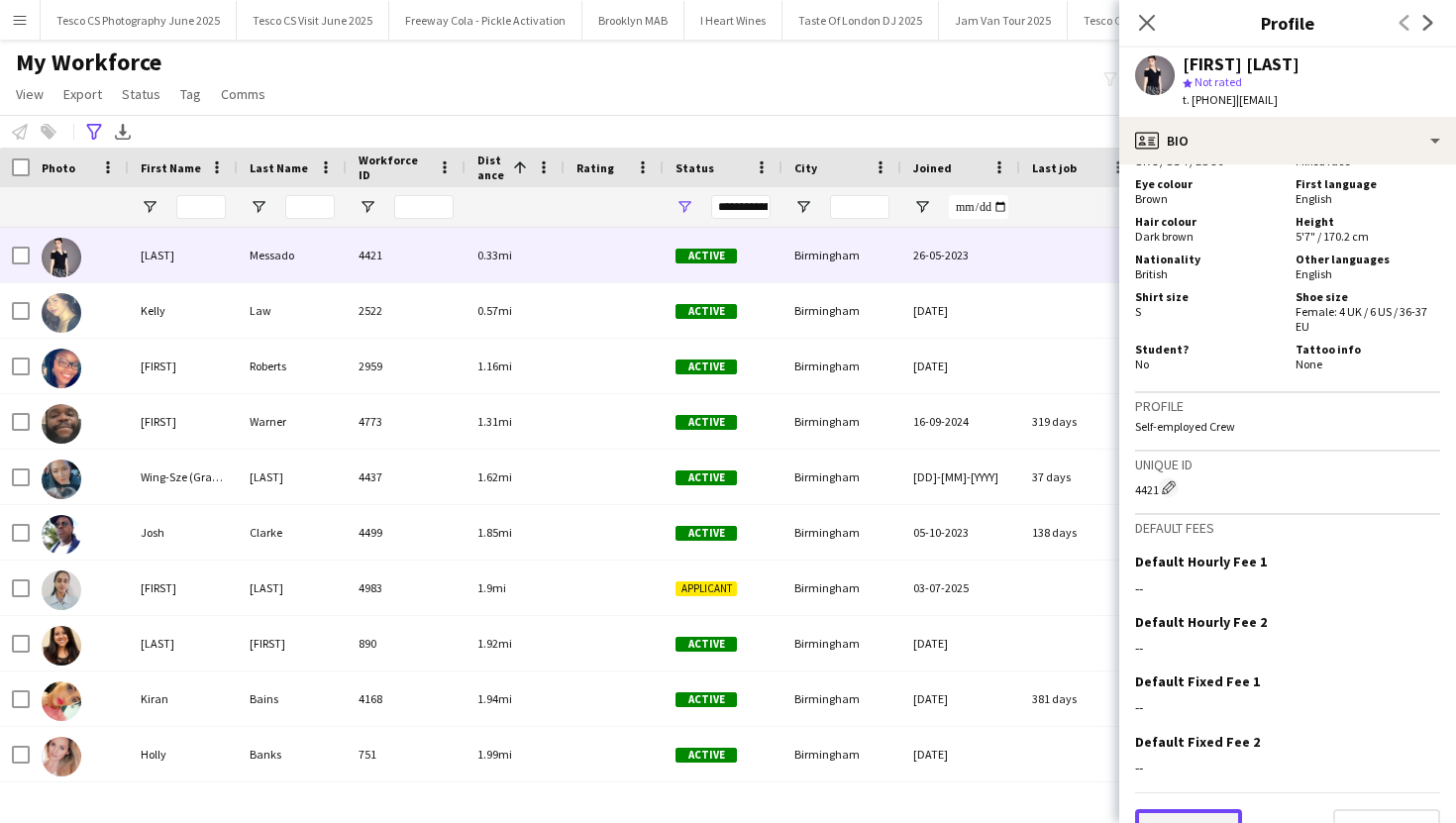 click on "Previous" 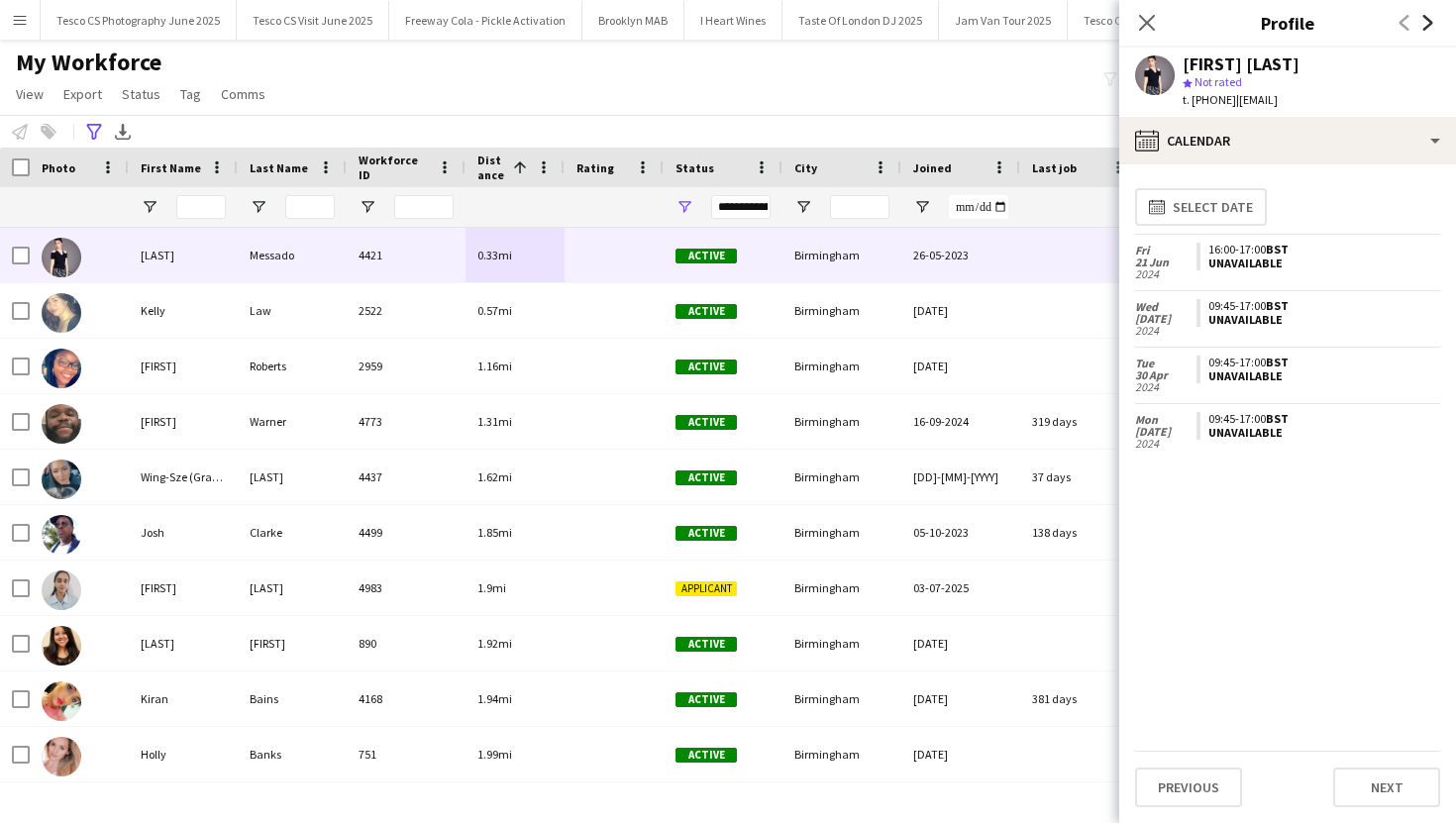 click 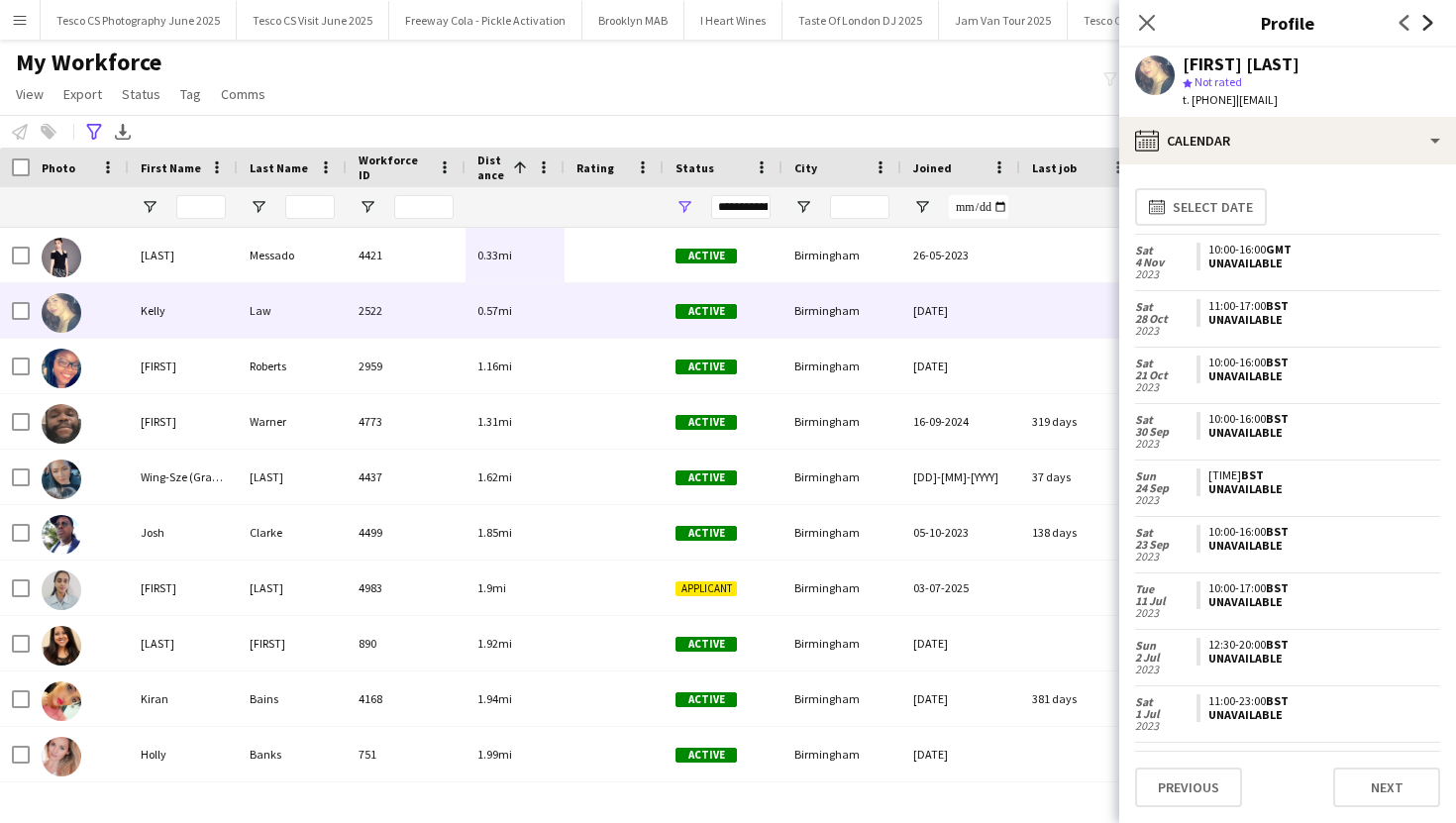 click 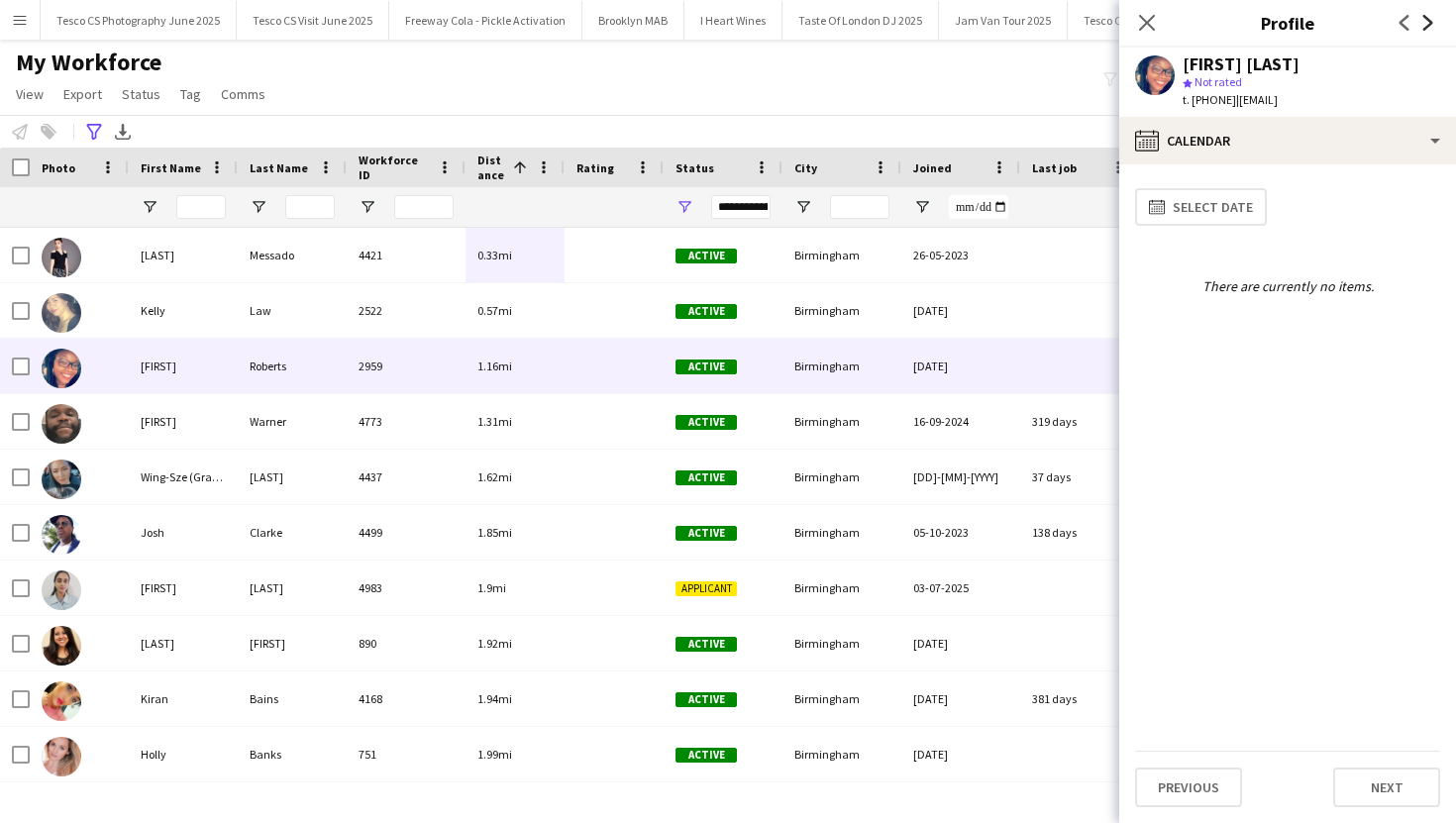 click 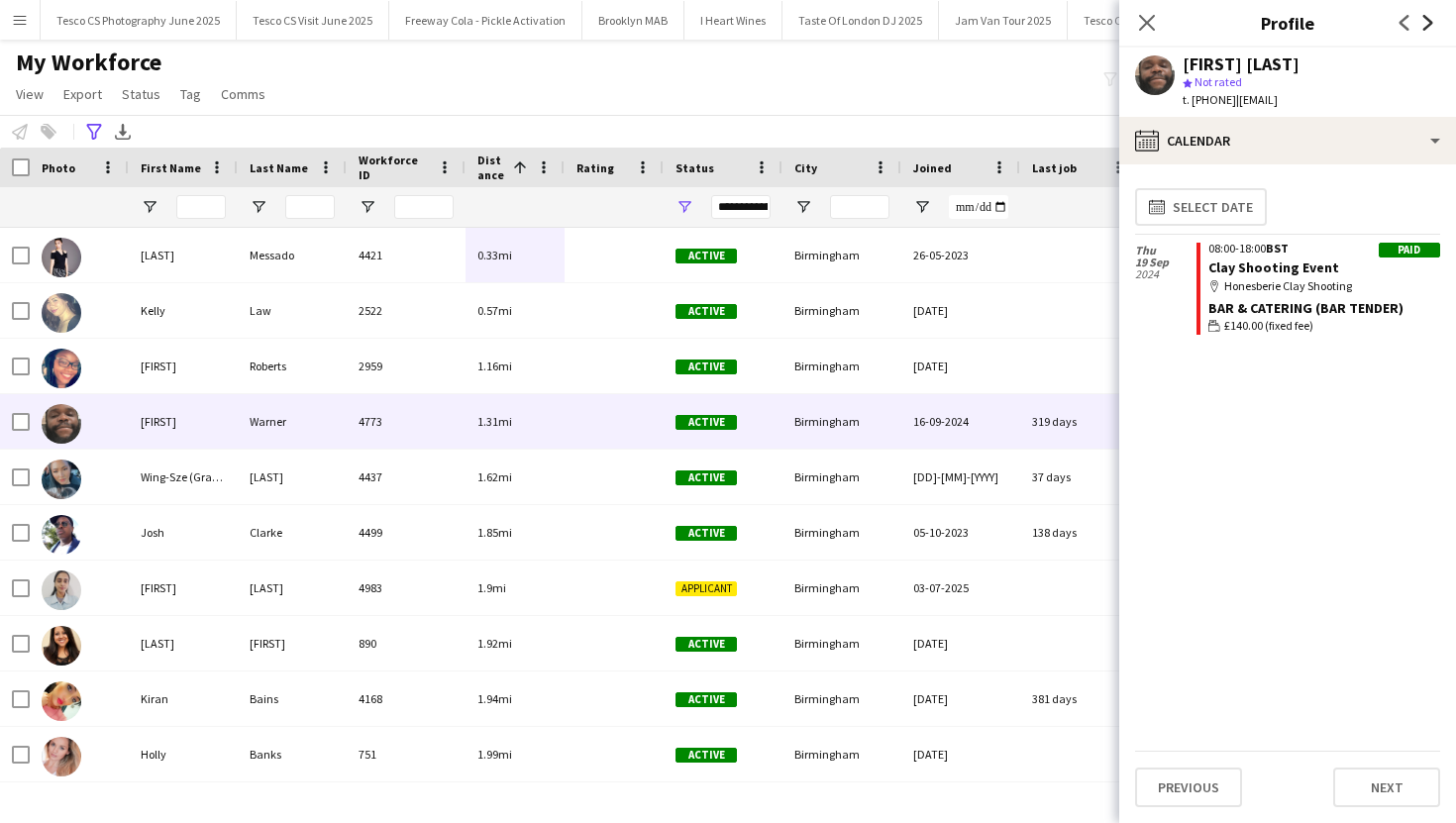 click 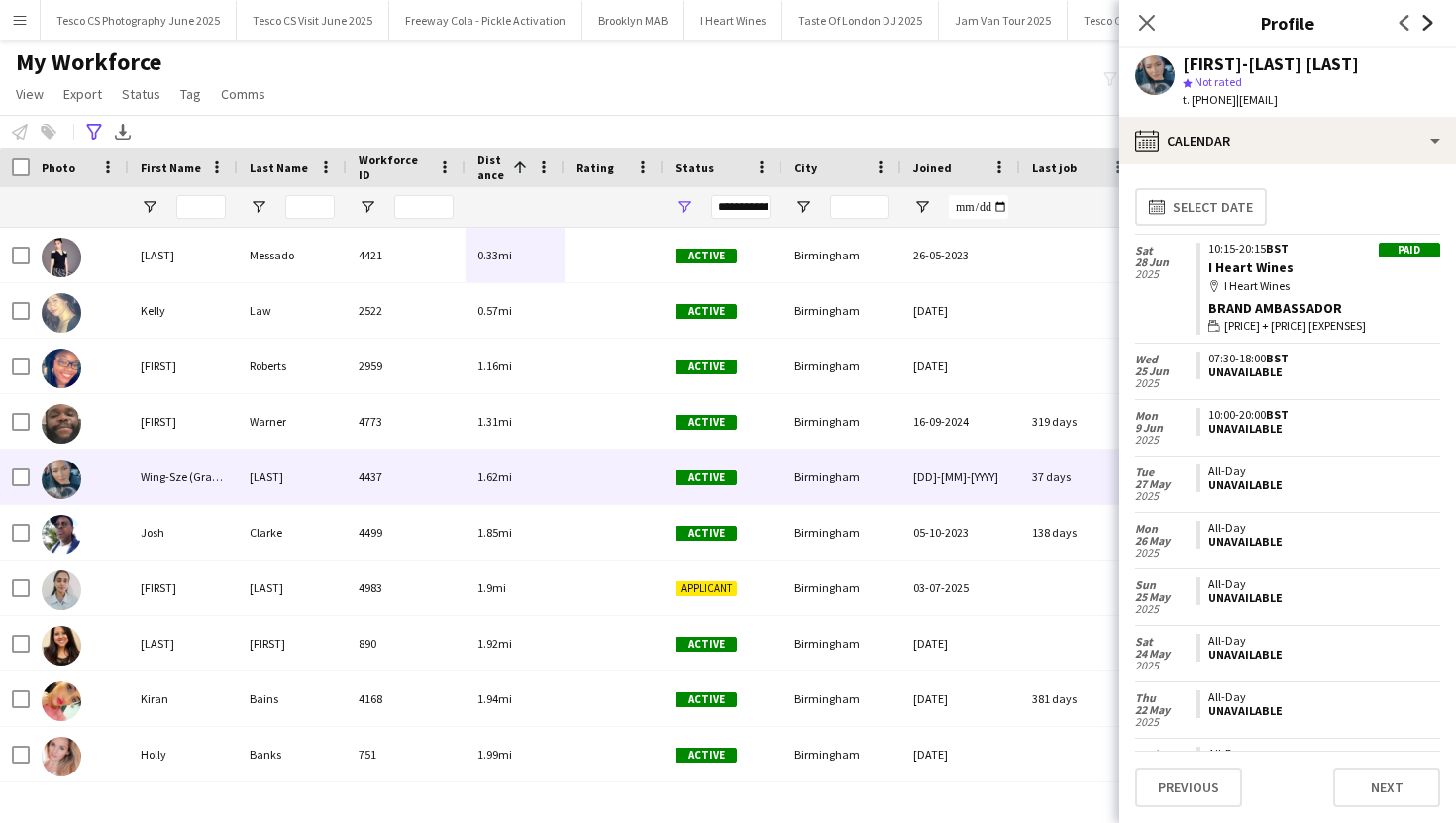 click 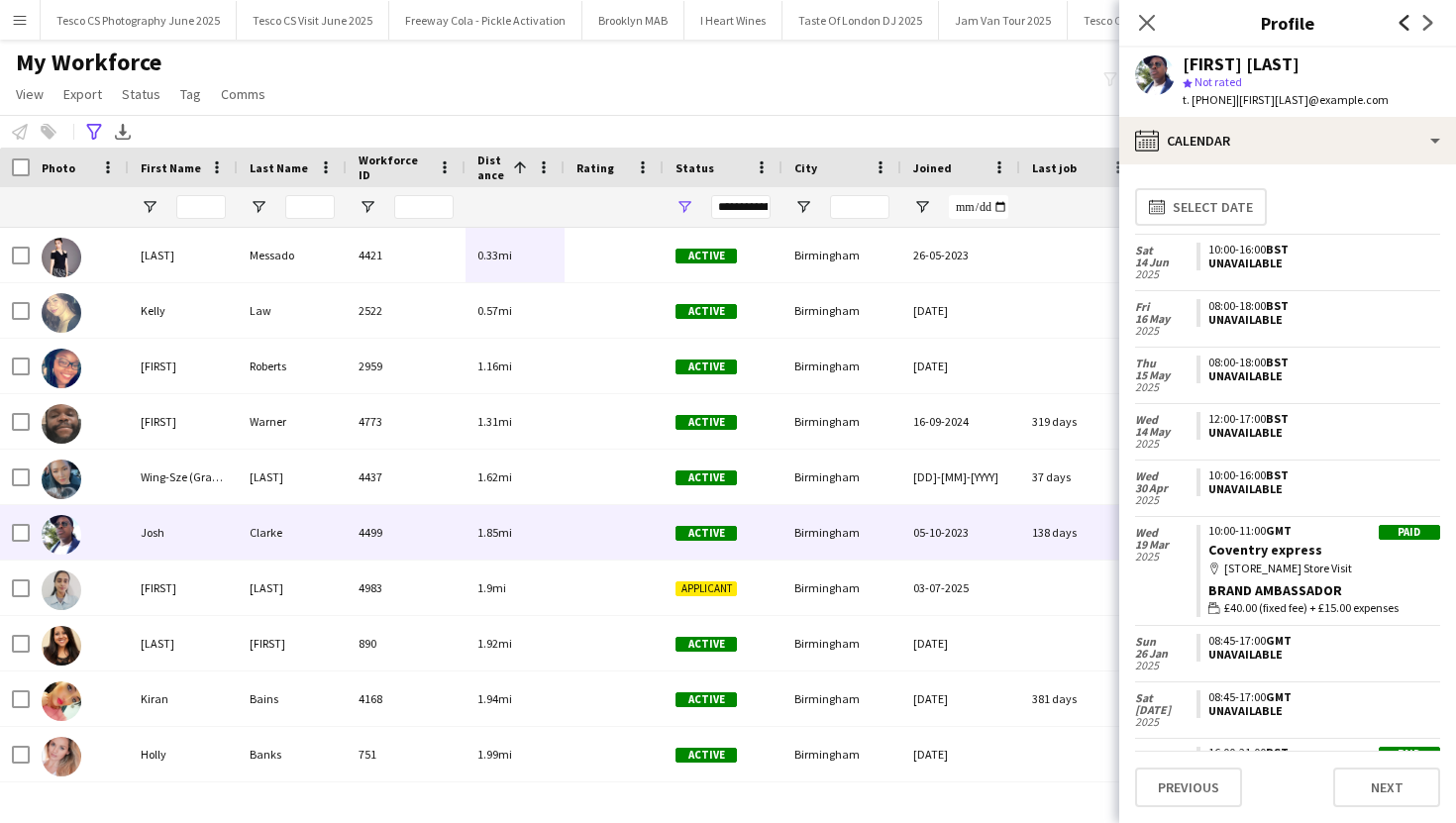 click on "Previous" 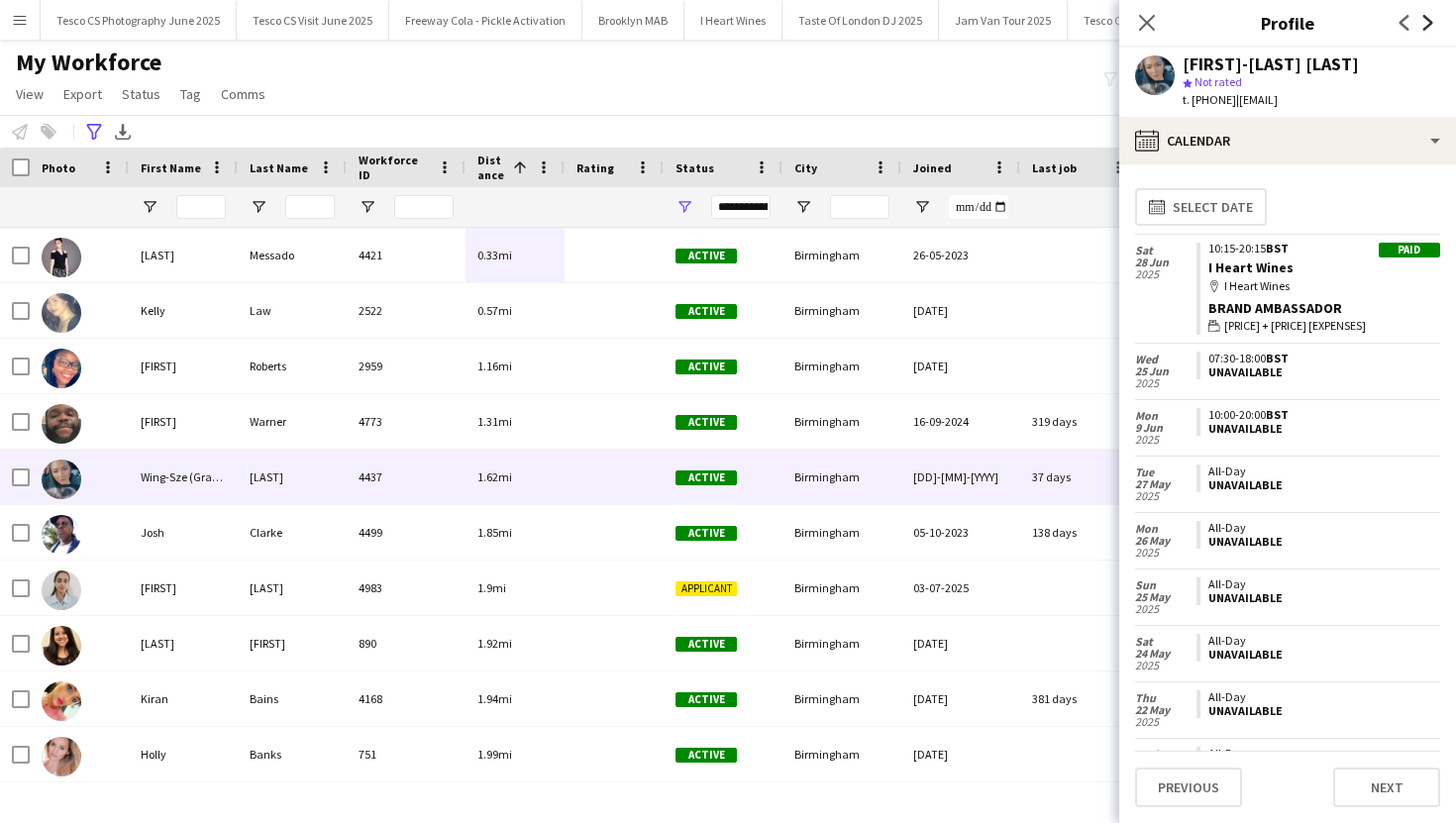 click 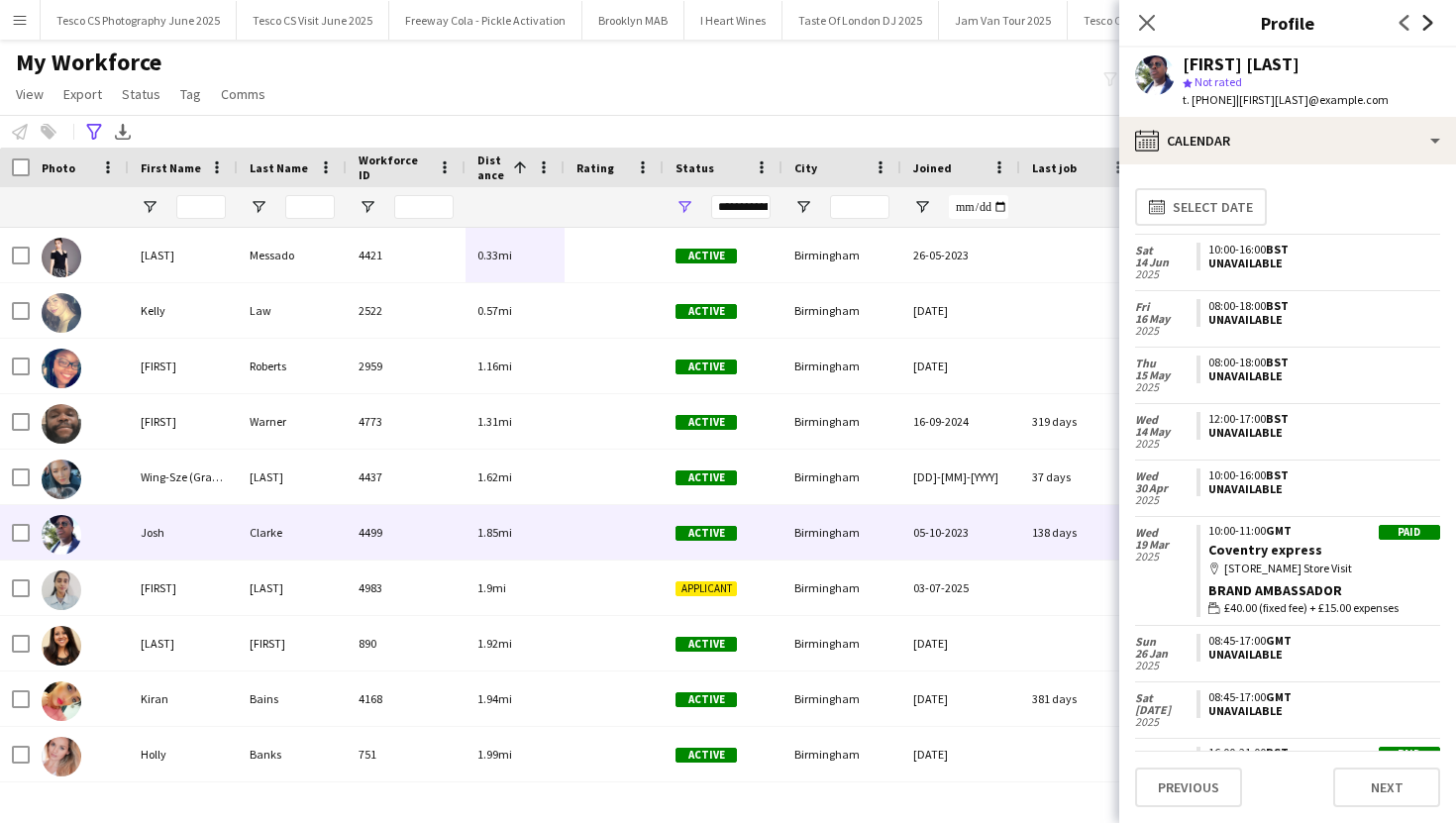 click 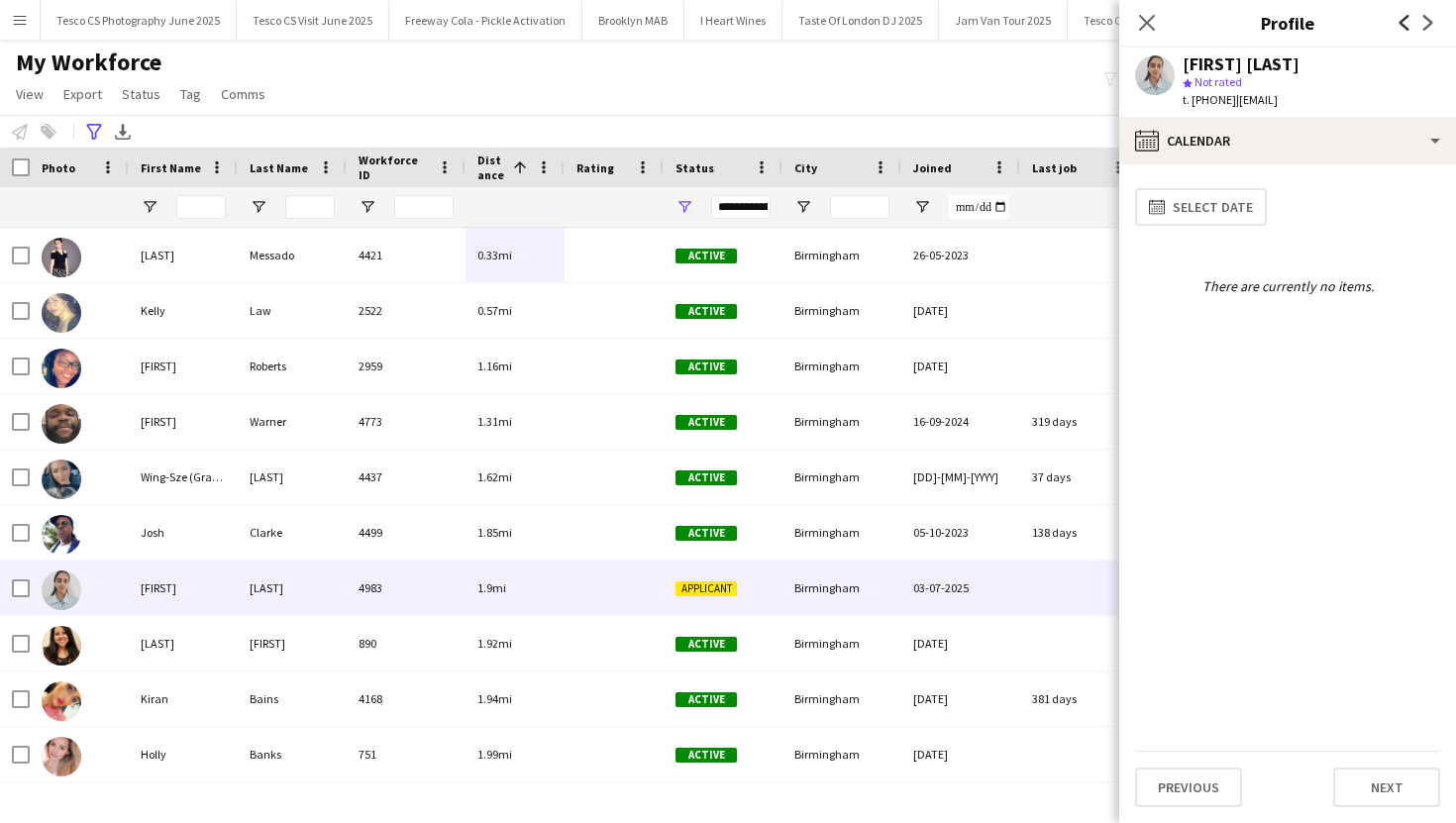 click on "Previous" 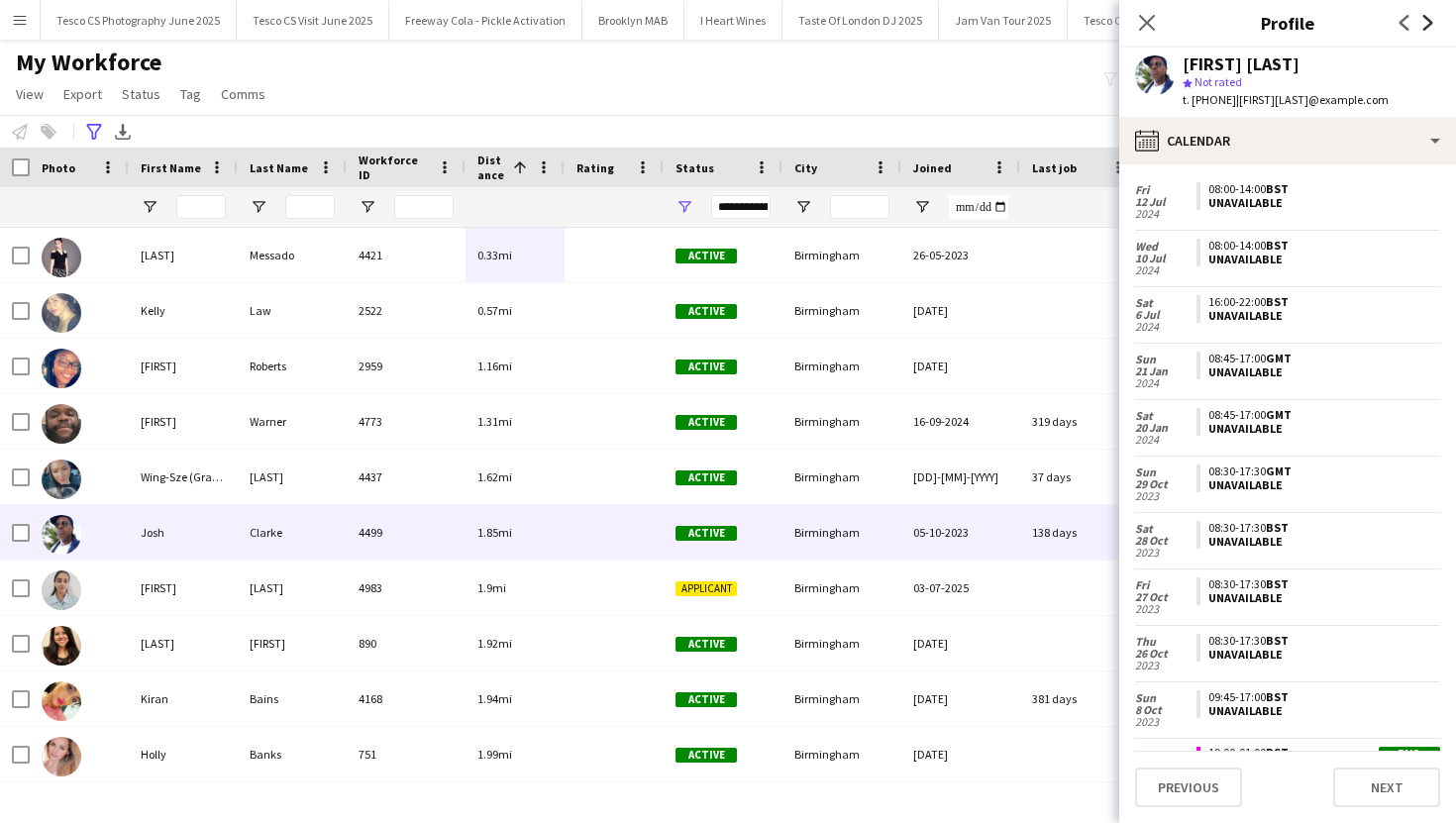 click on "Next" 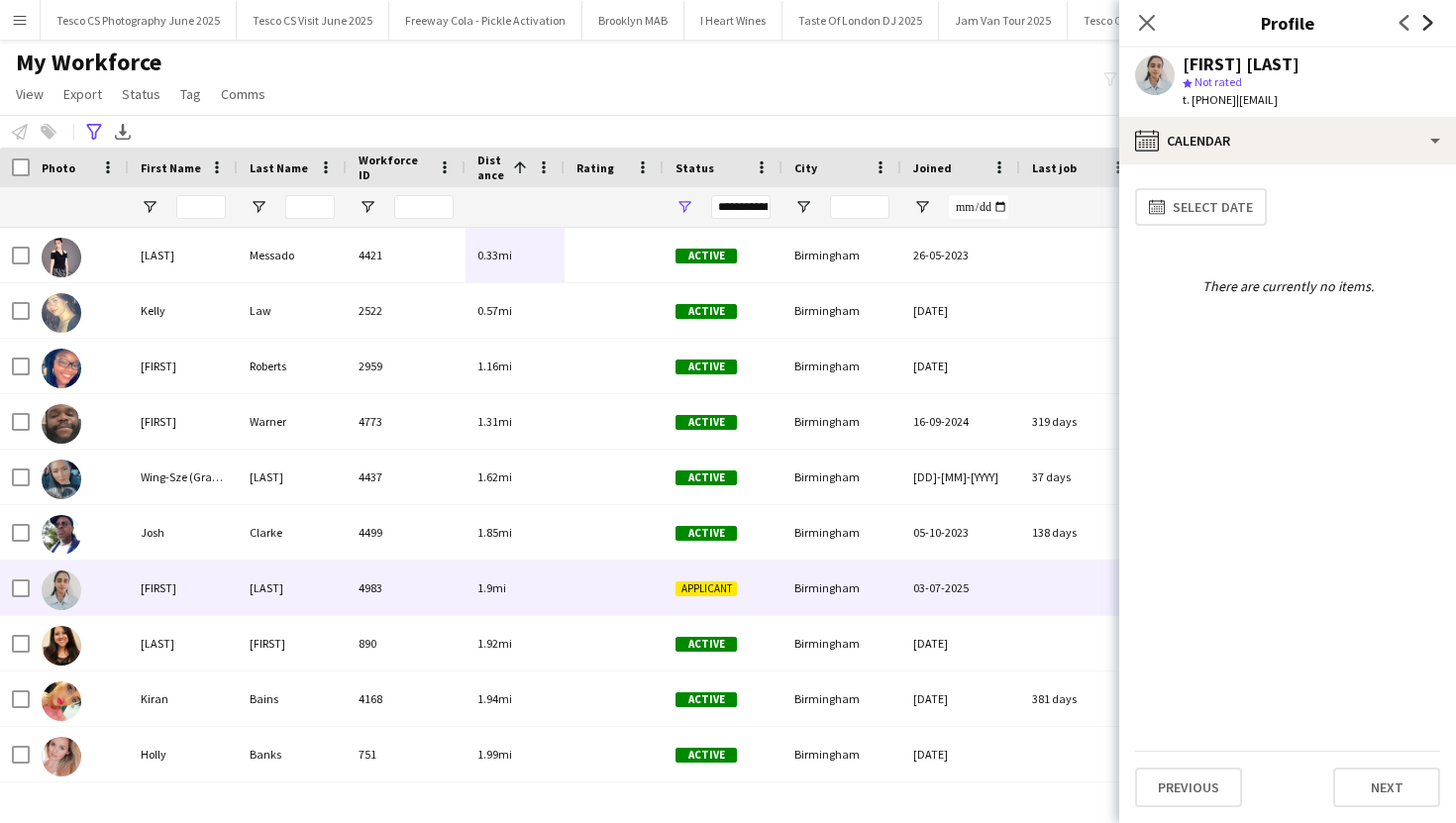 click on "Next" 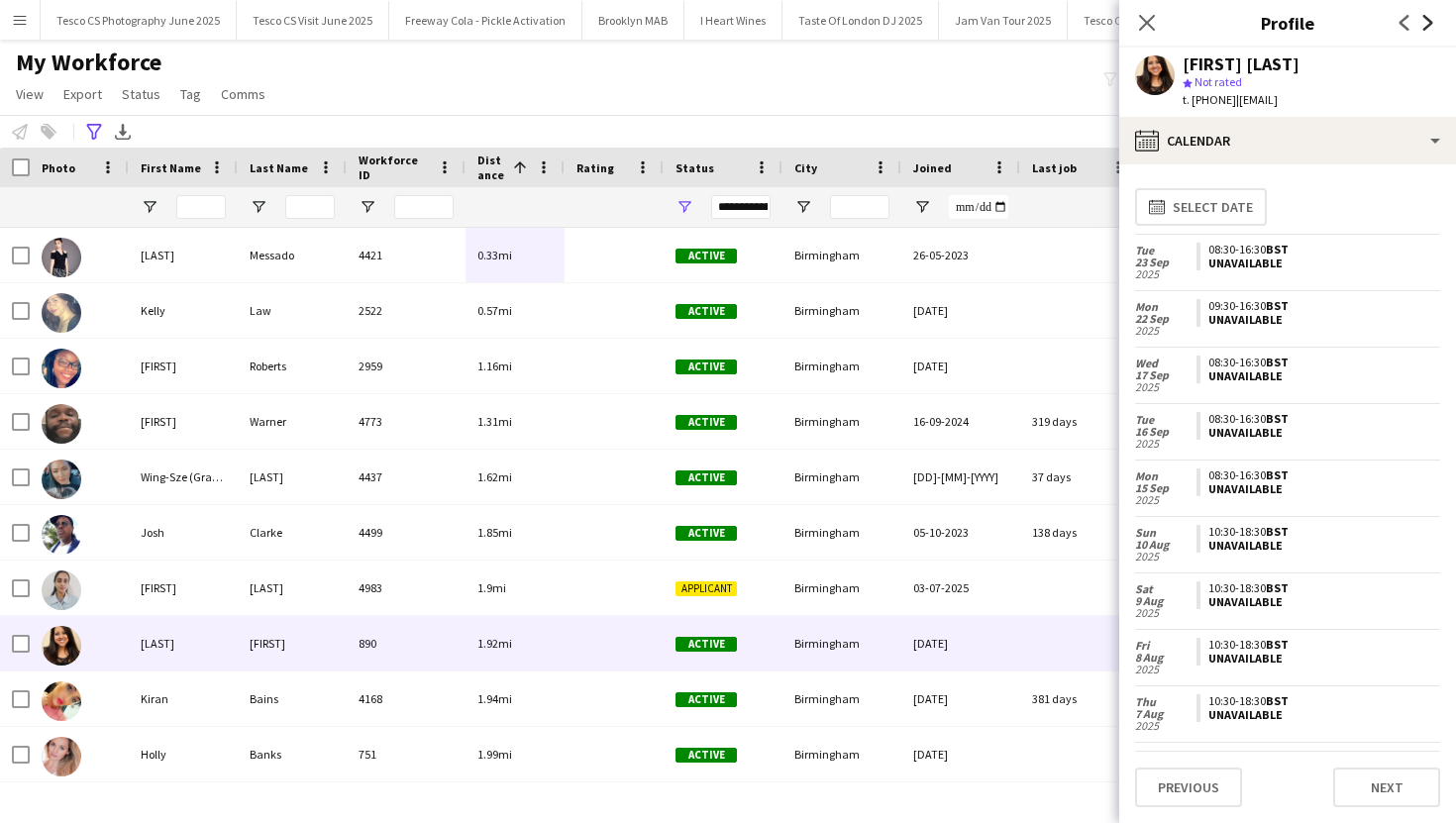 click on "Next" 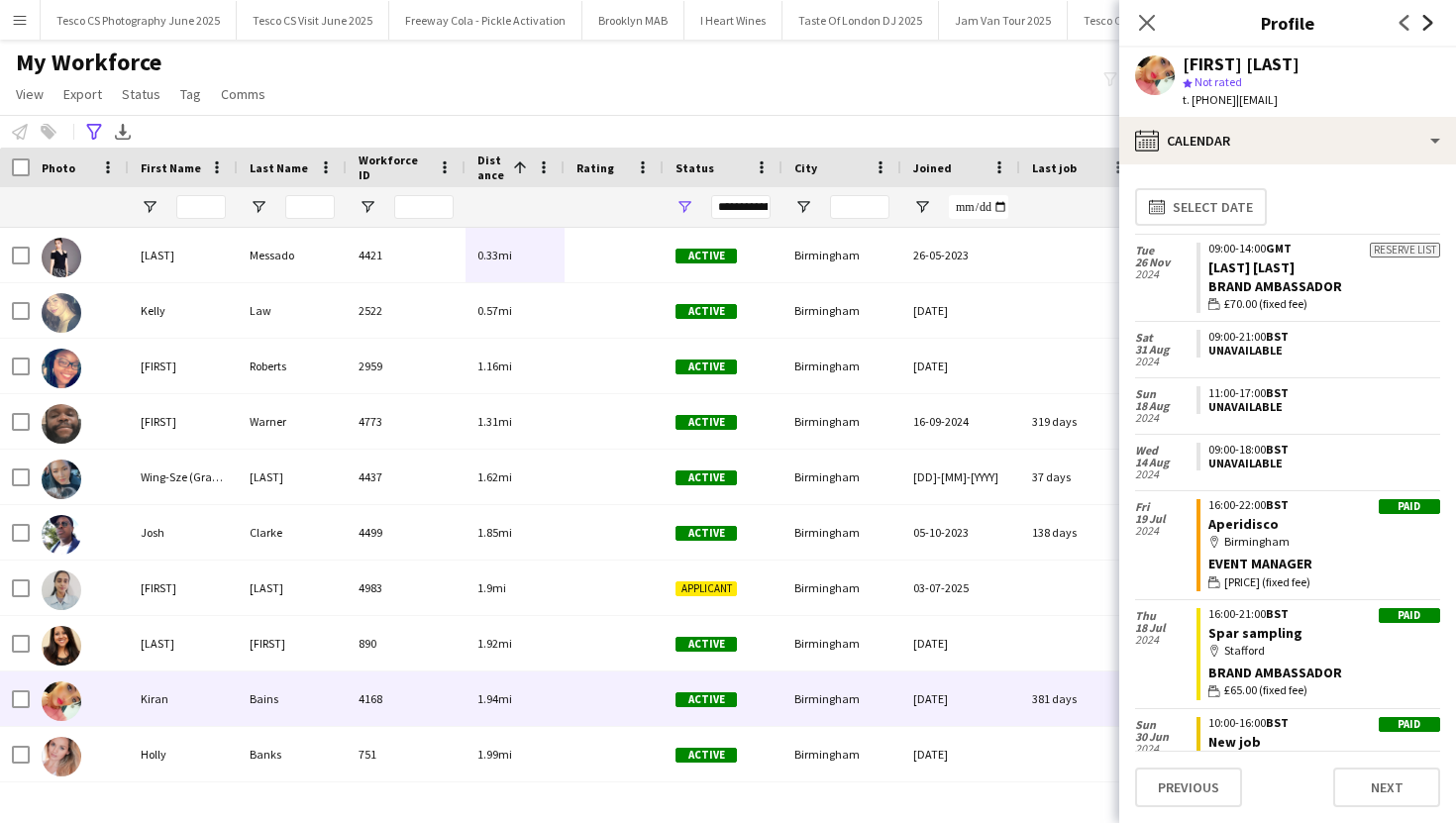 click on "Next" 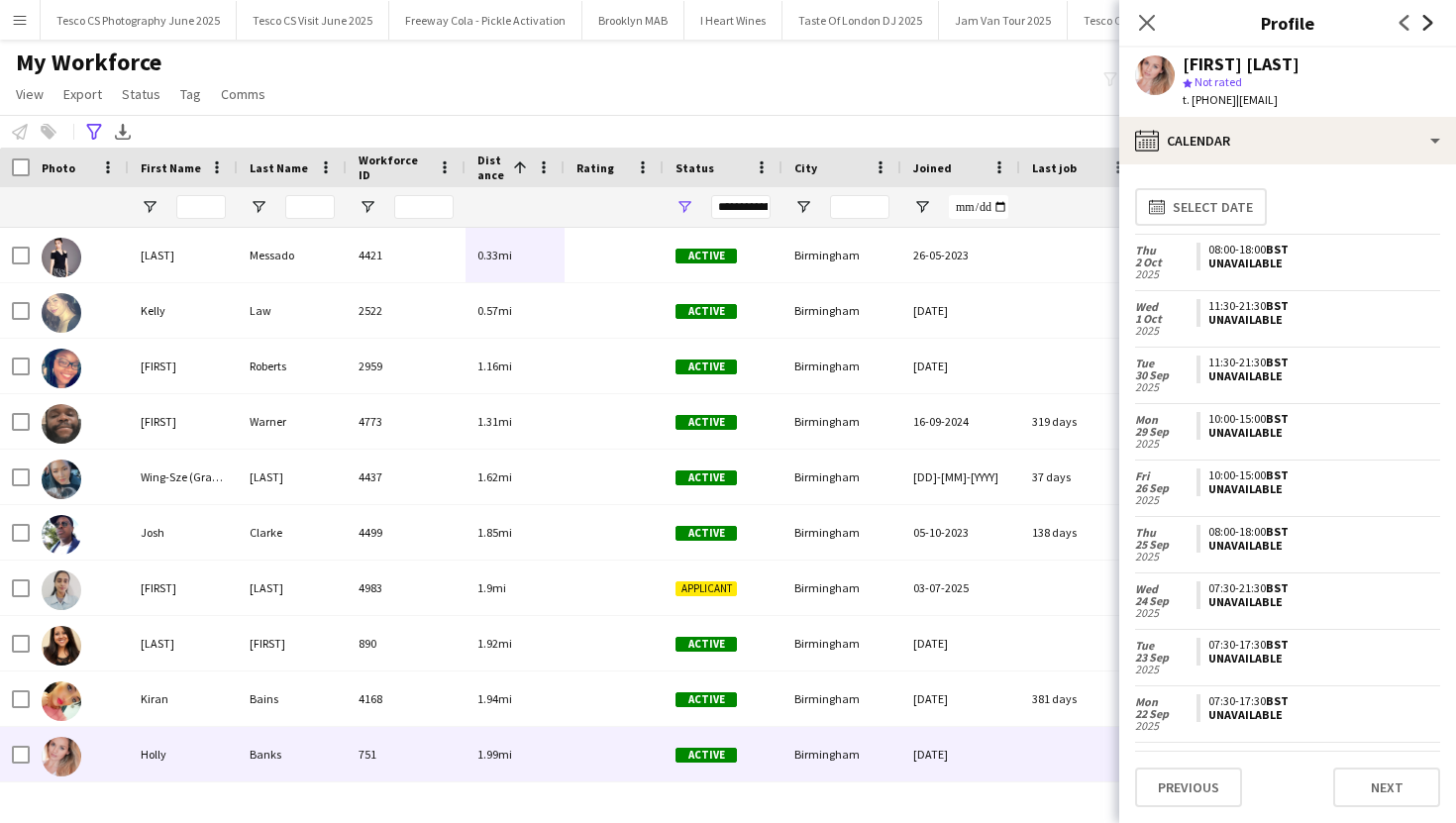 click on "Next" 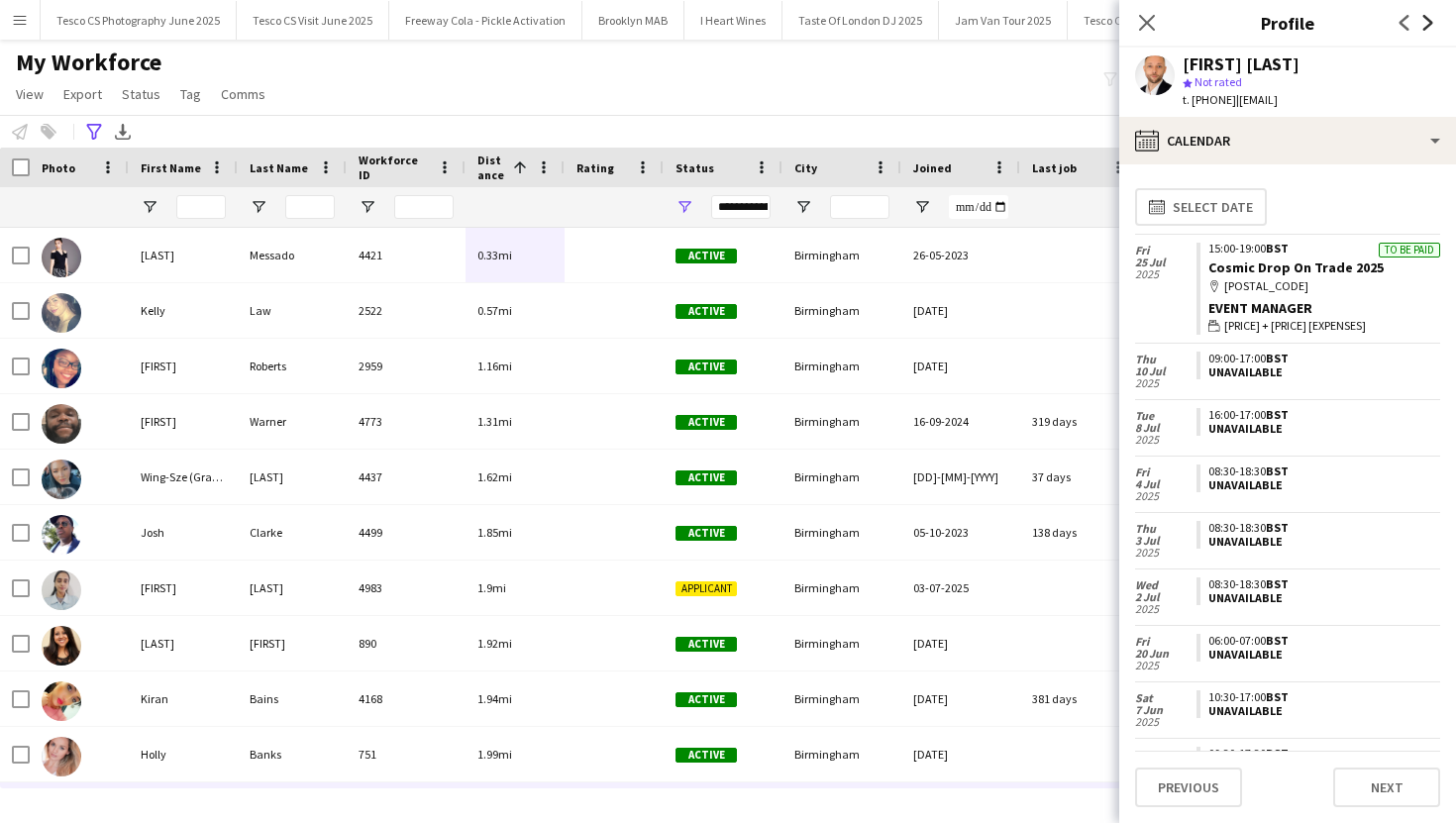 click on "Next" 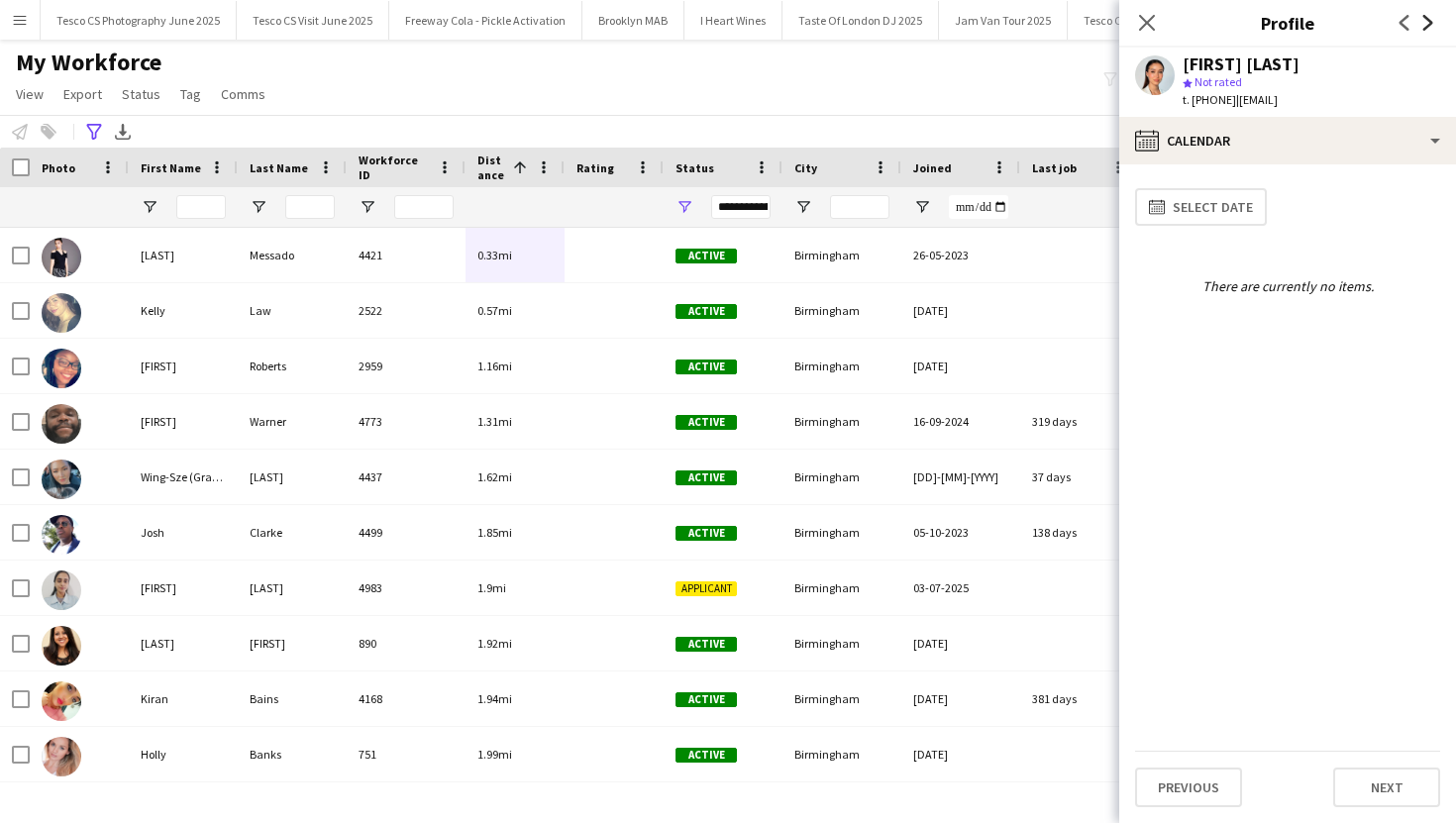 click on "Next" 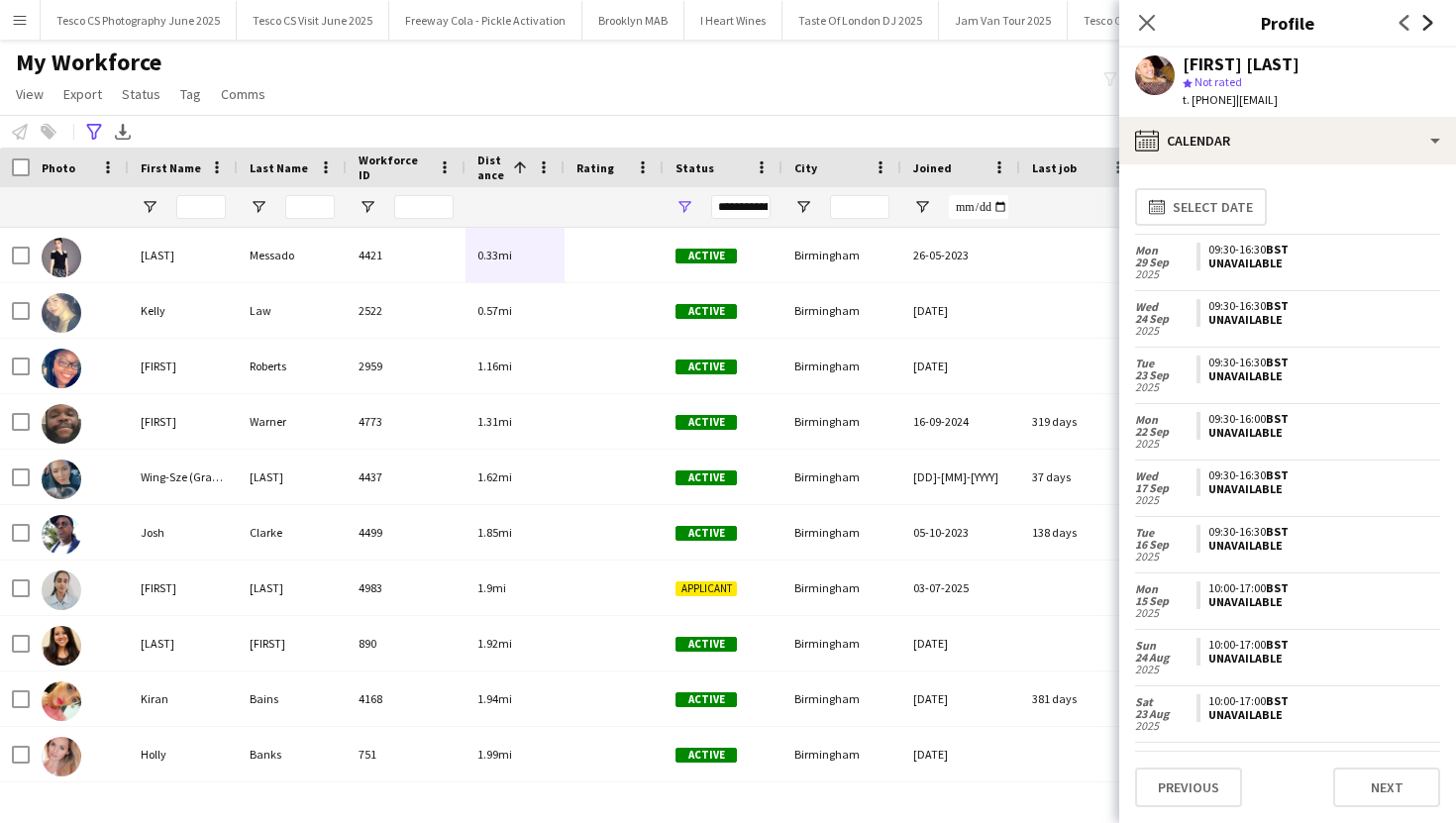 click on "Next" 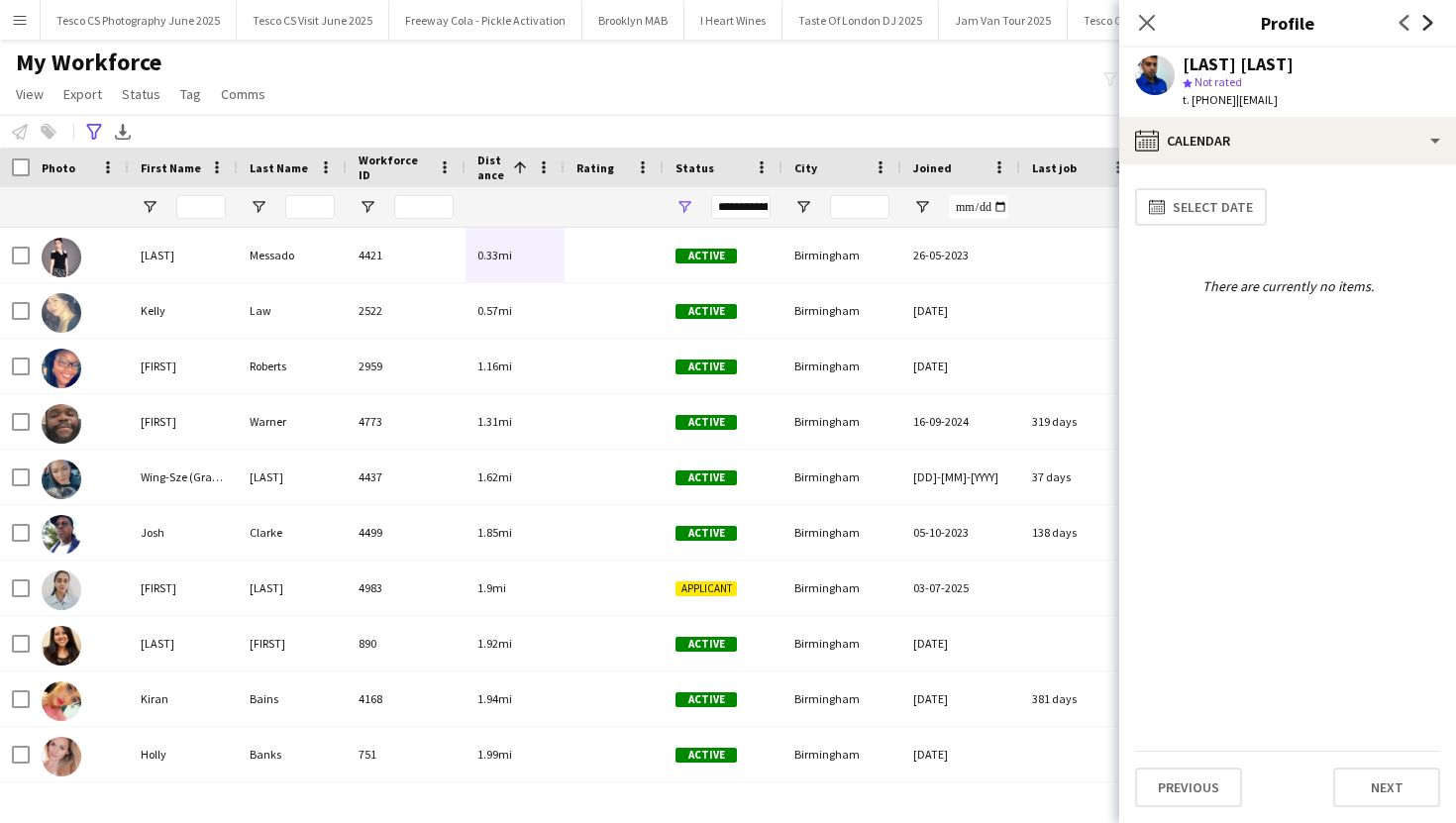 click on "Next" 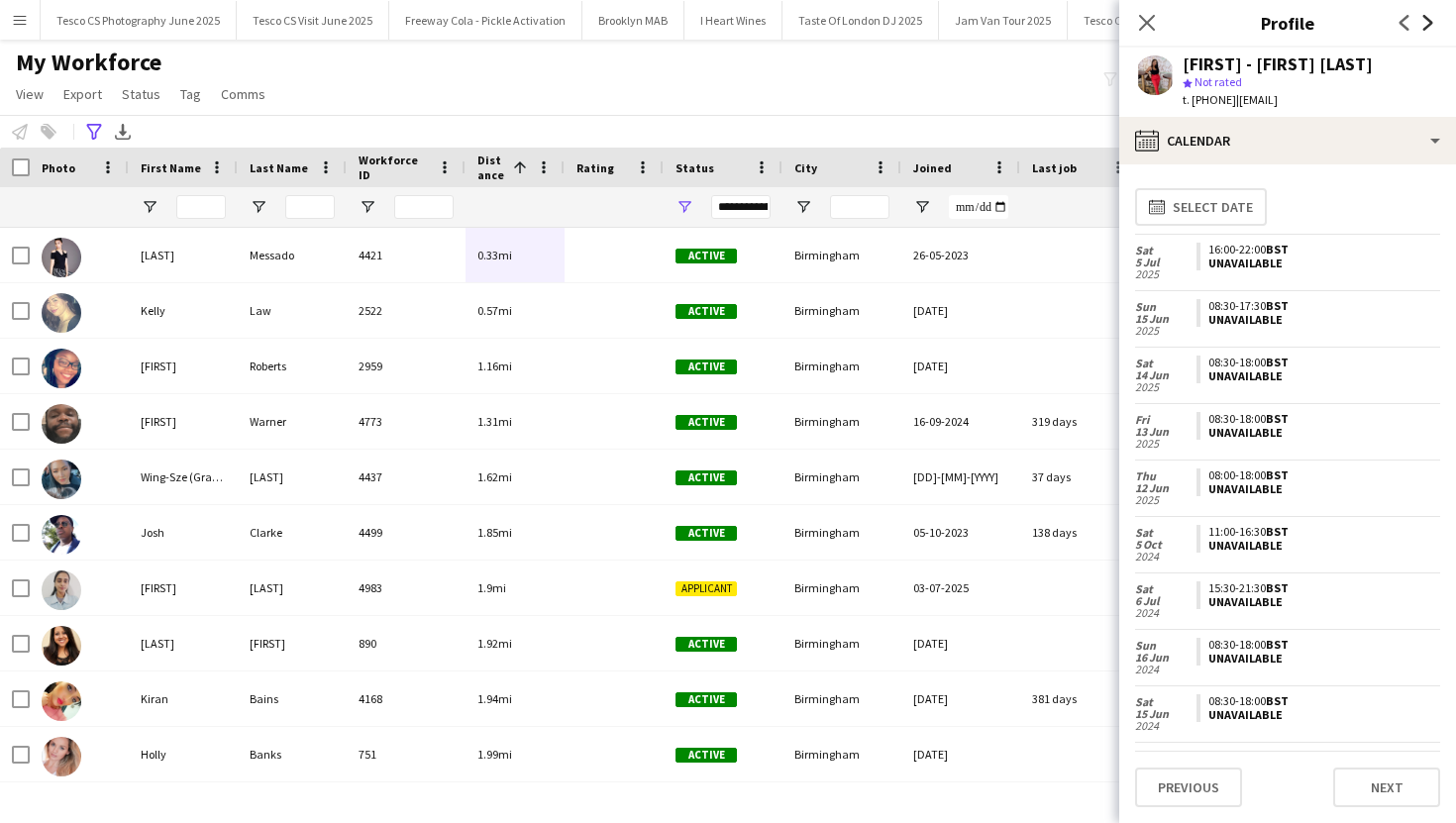 click on "Next" 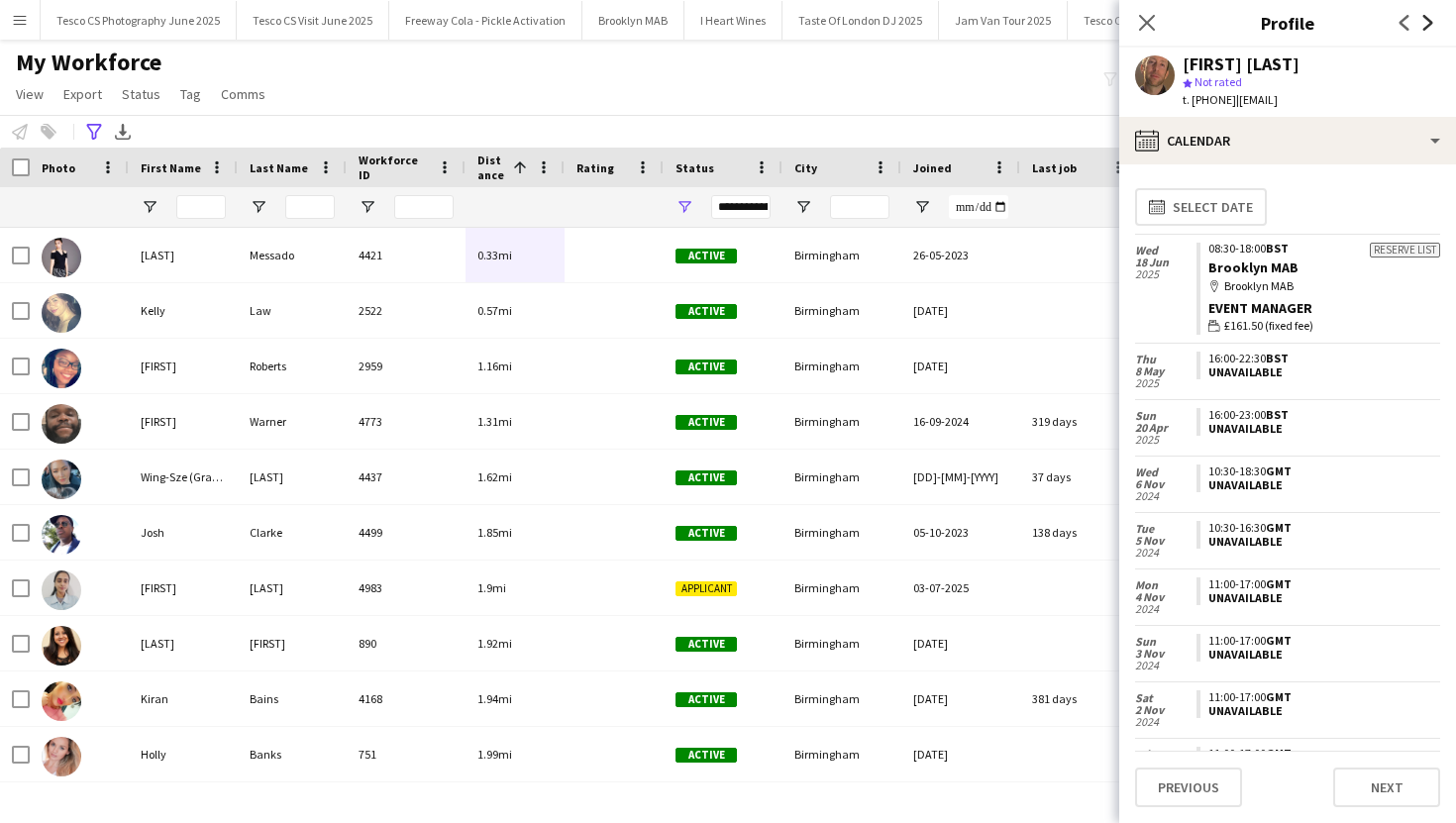 click on "Next" 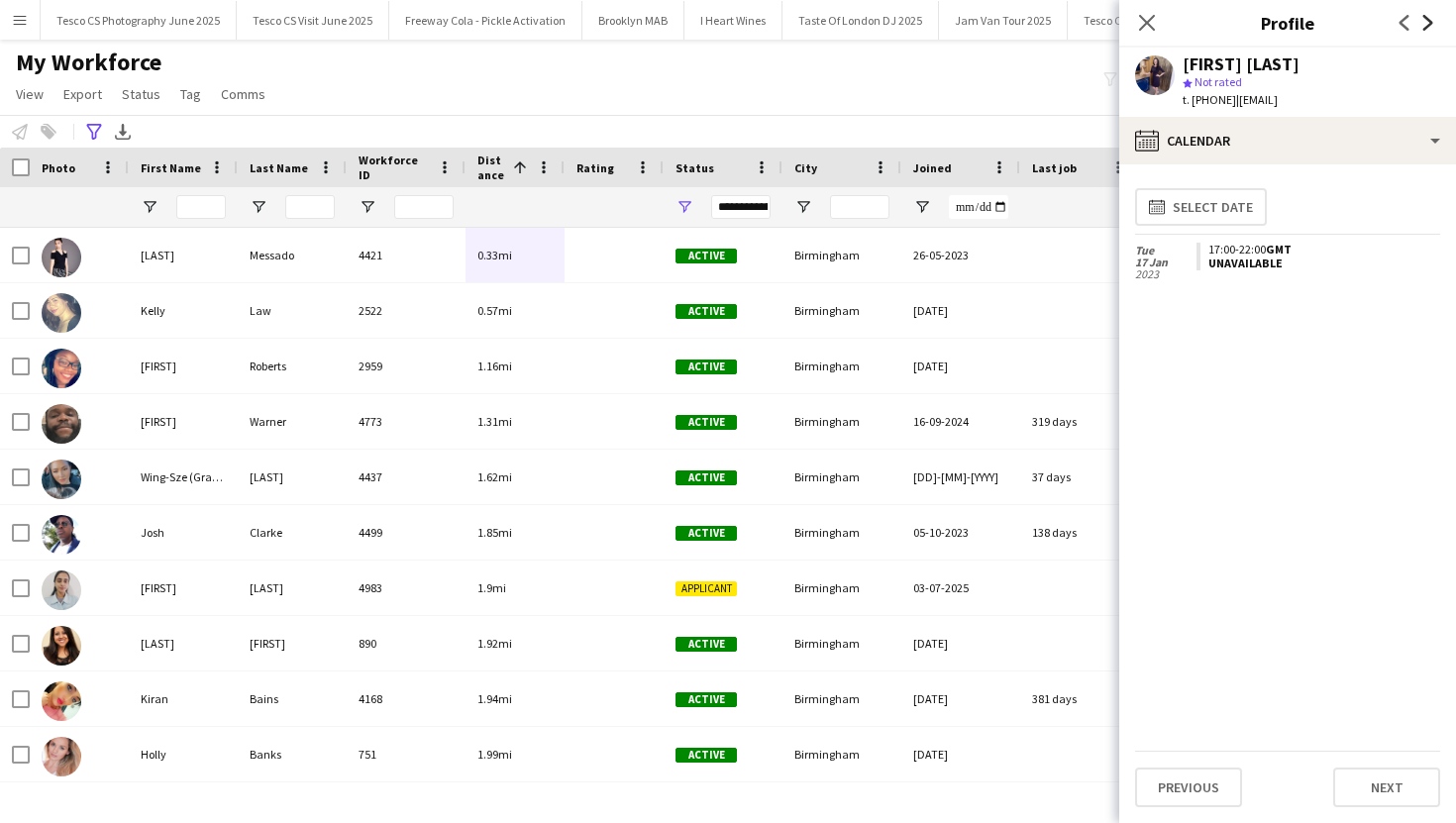 click on "Next" 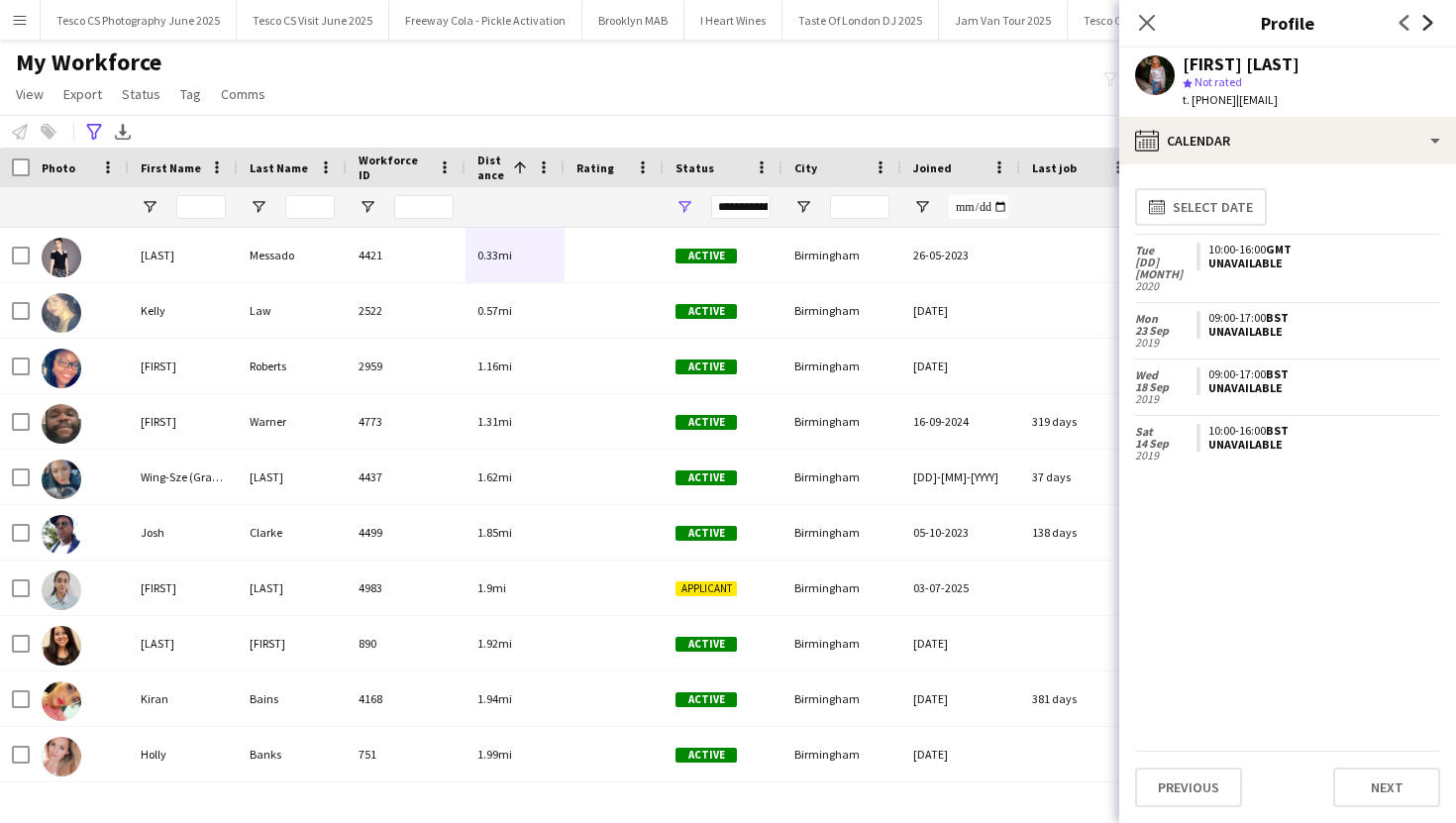 click on "Next" 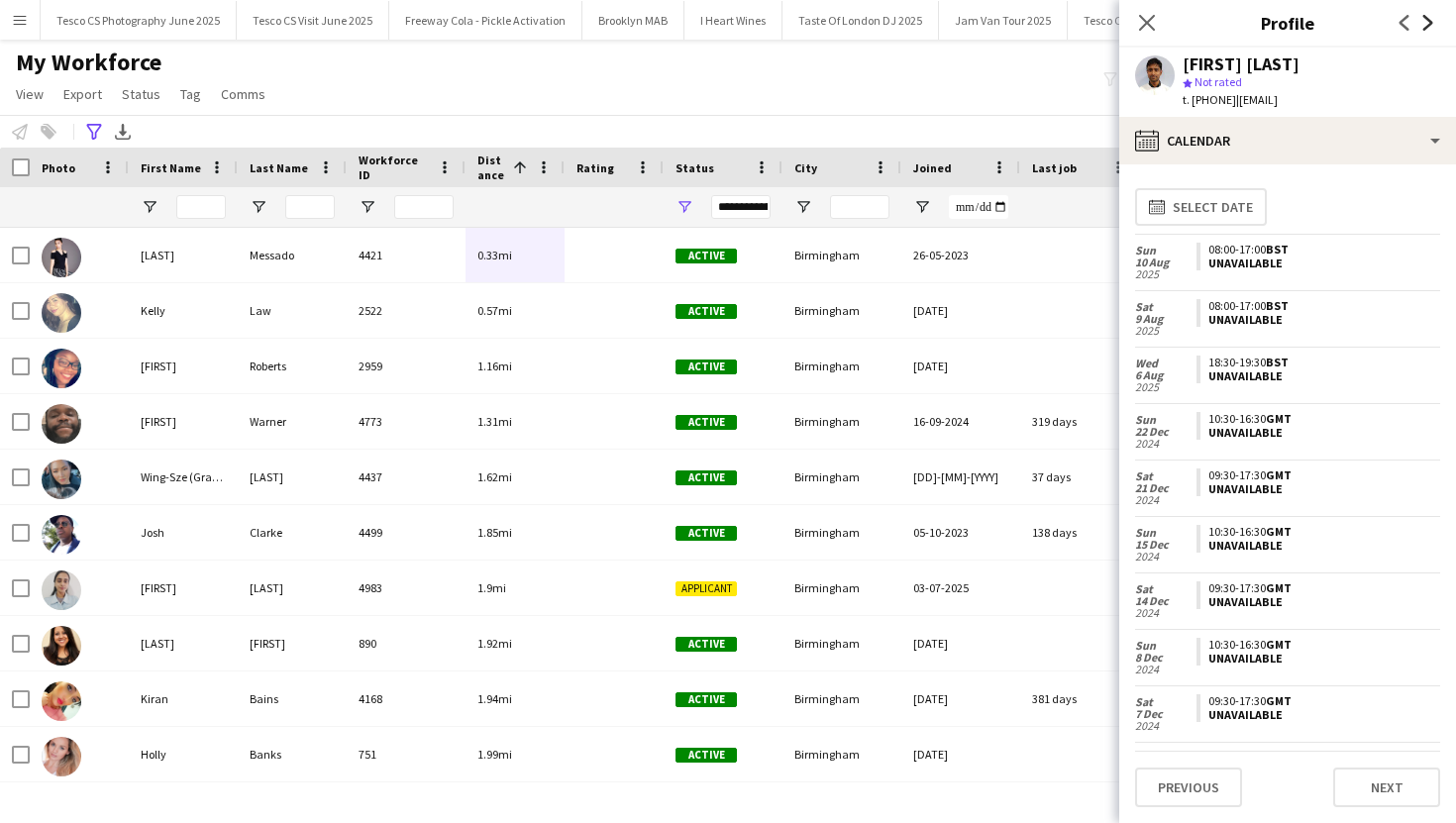 click on "Next" 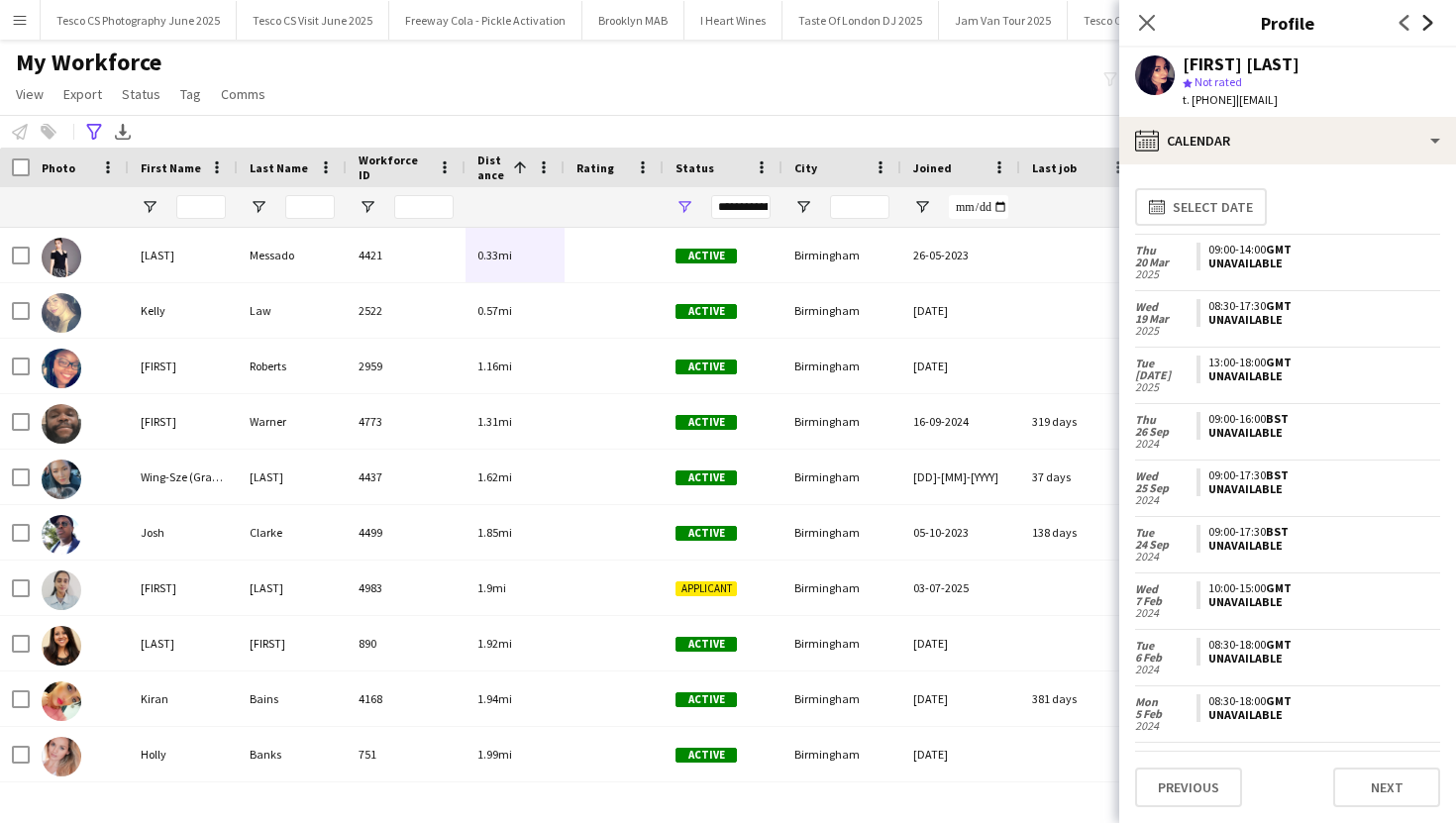 click on "Next" 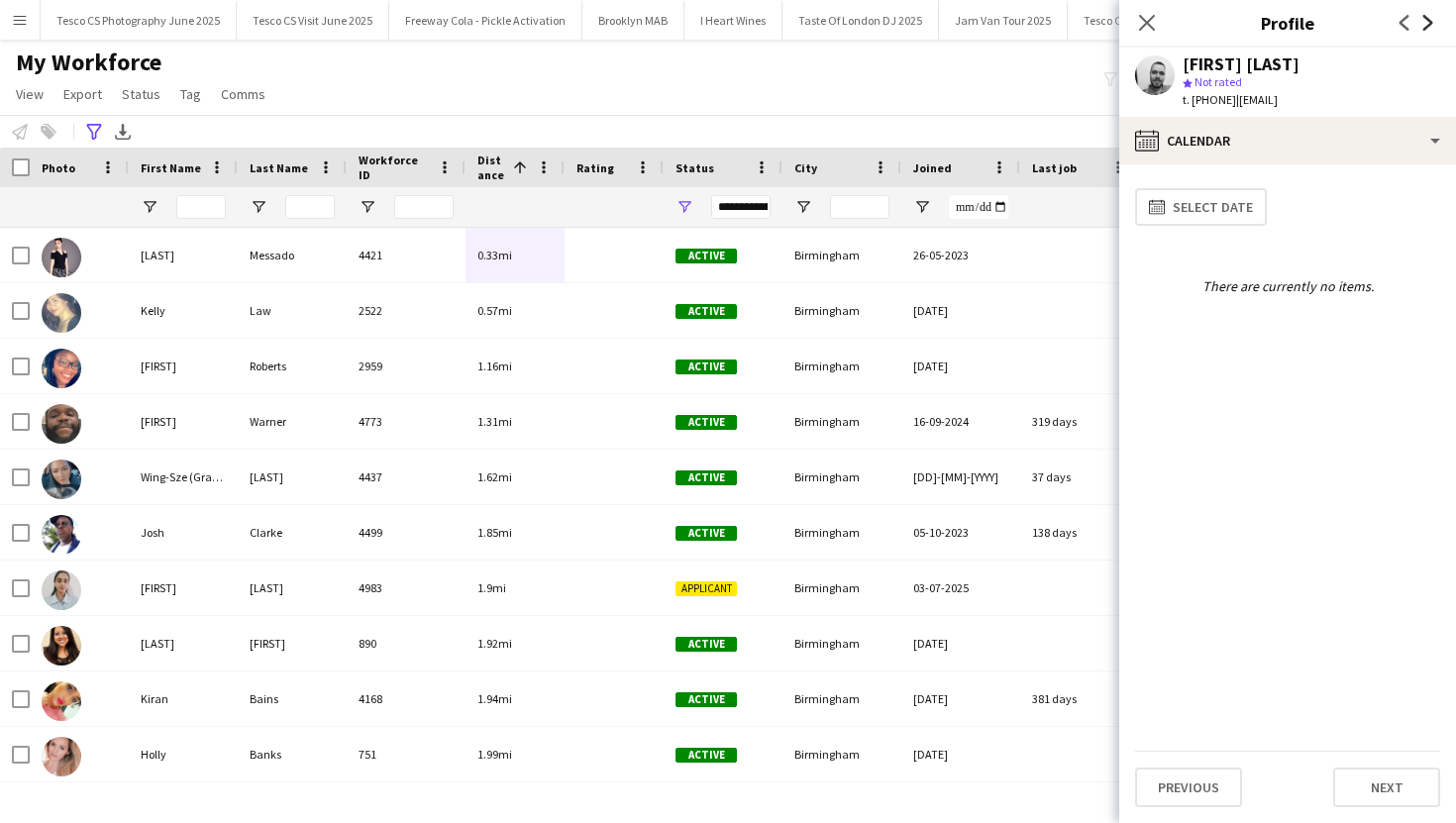 click on "Next" 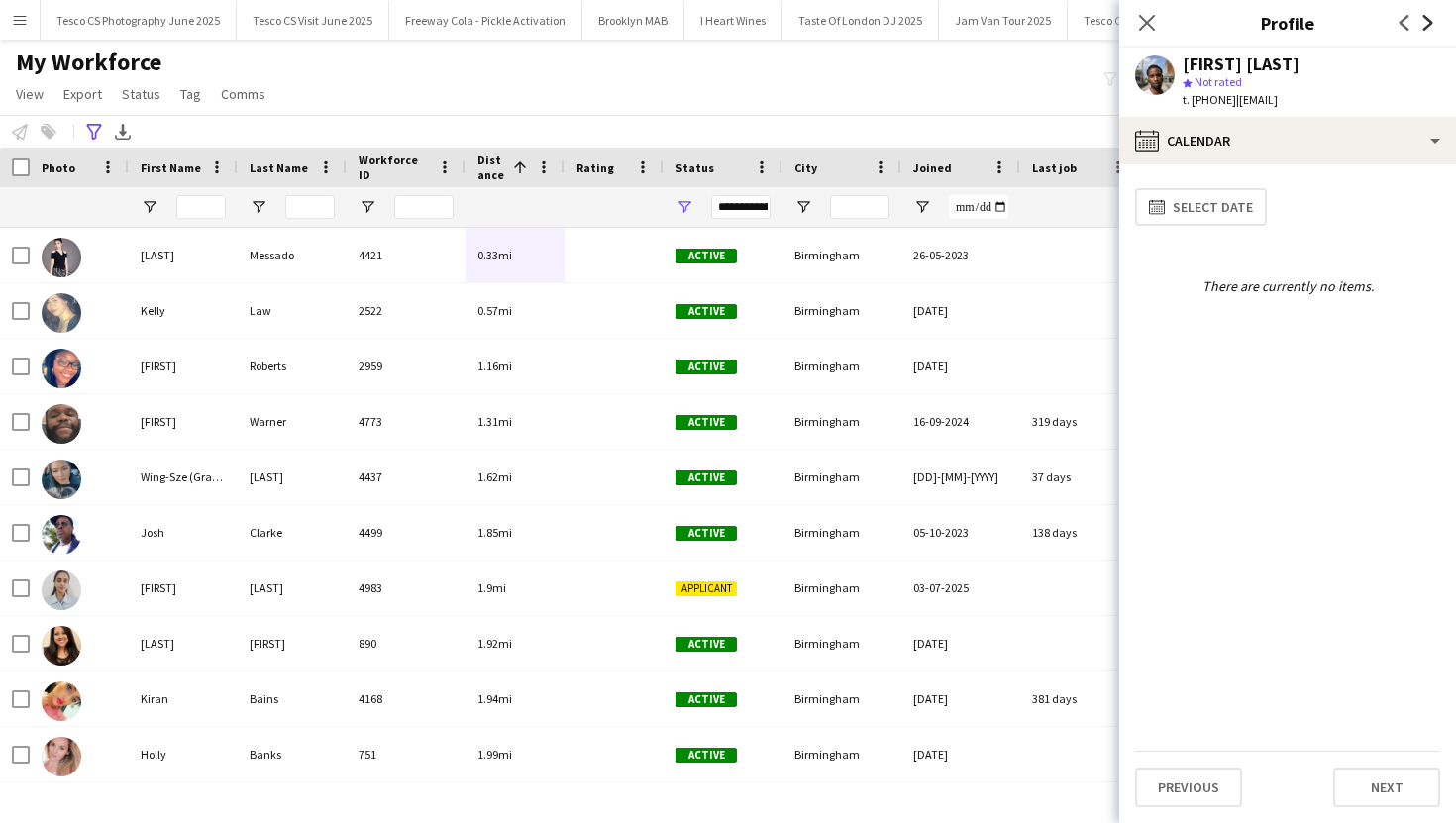 click on "Next" 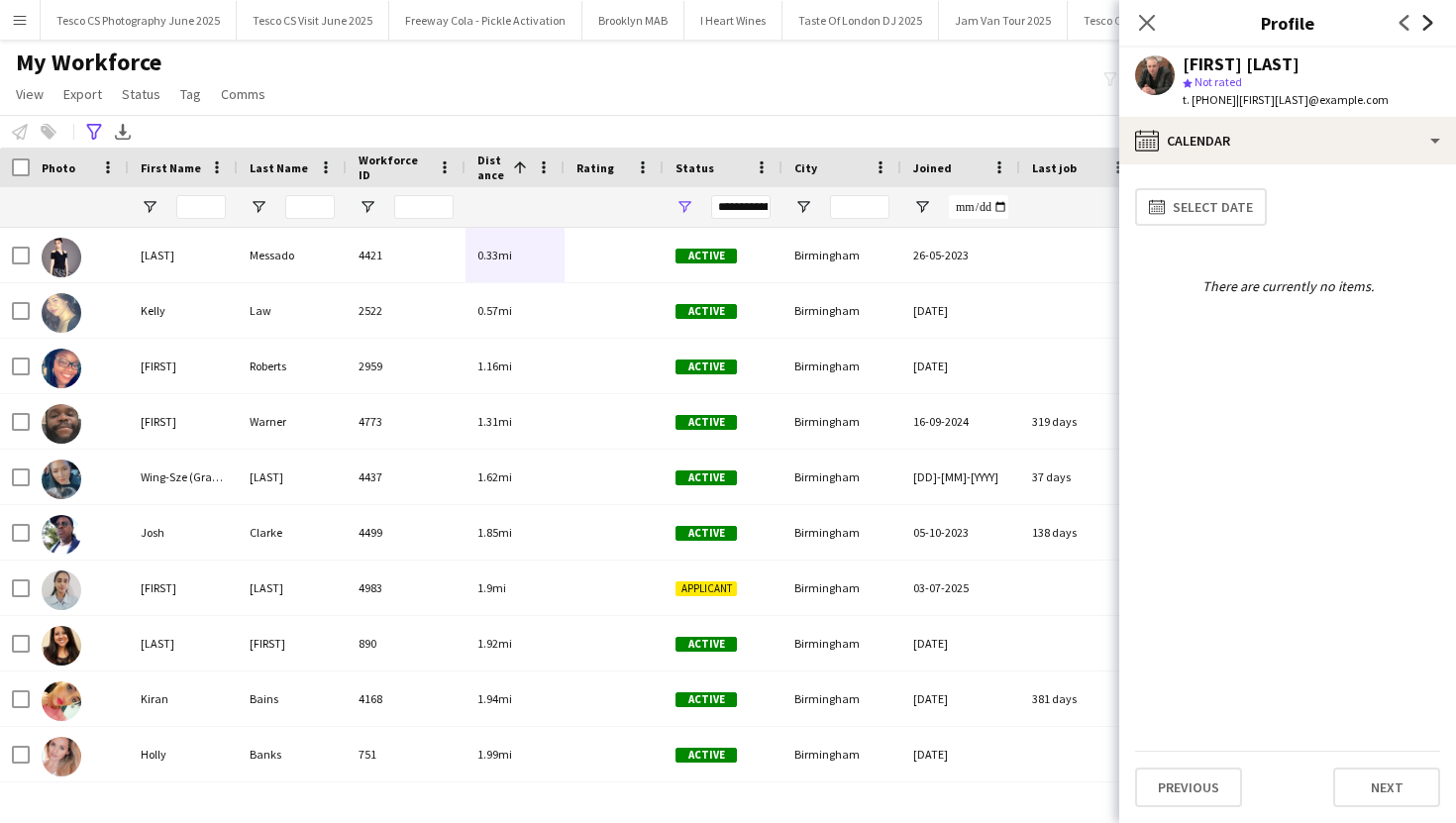 click 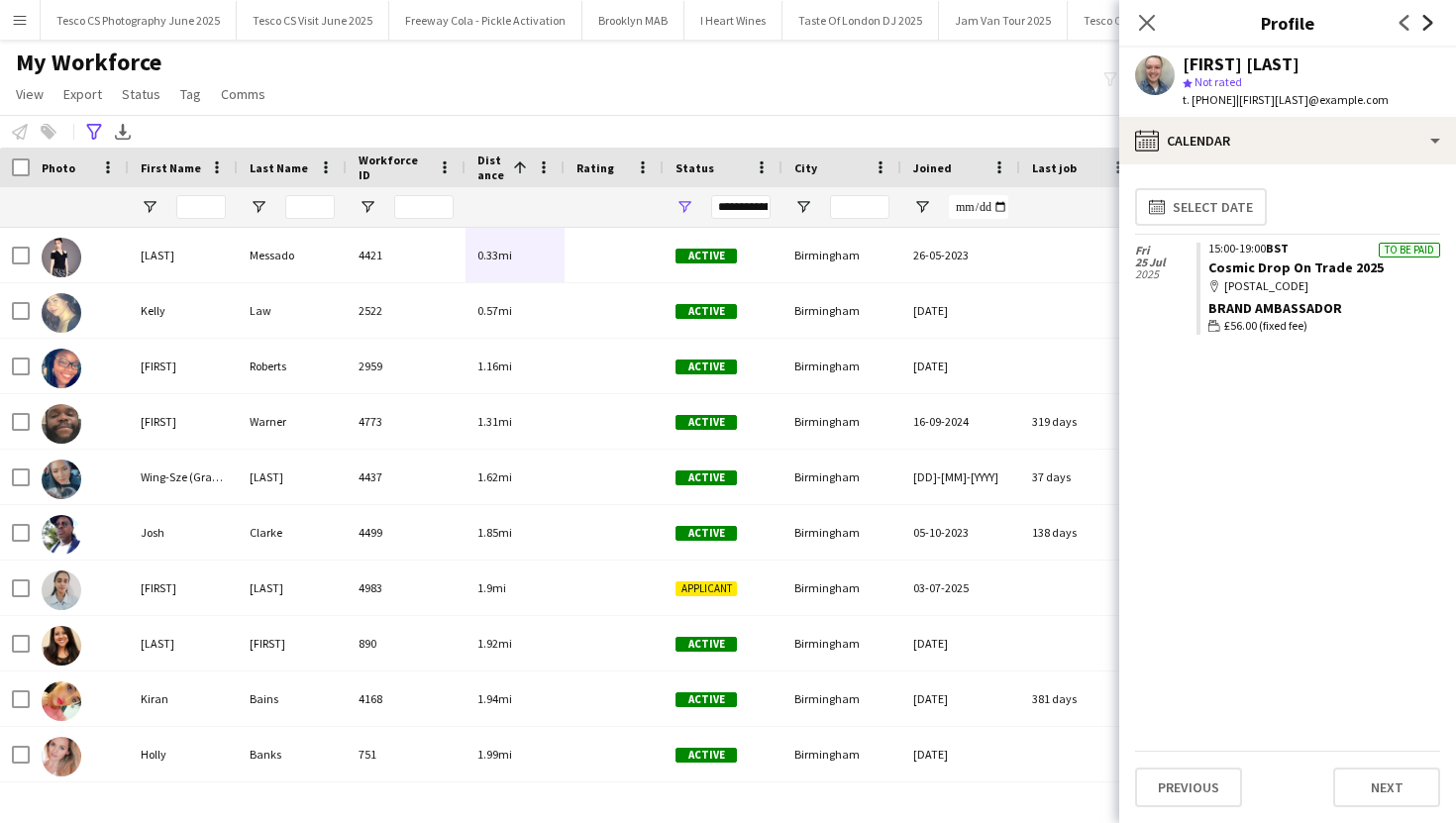 click 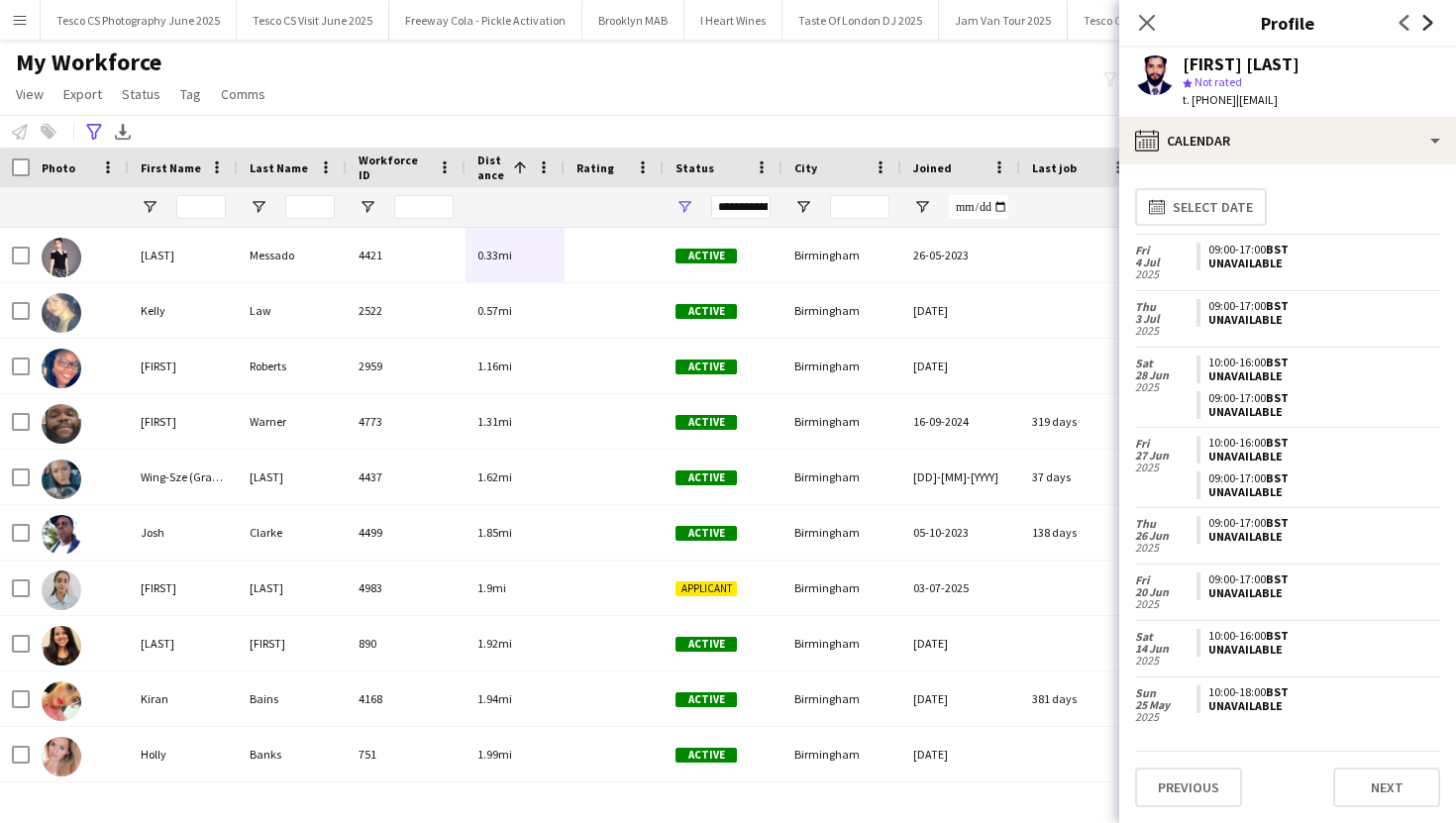 click 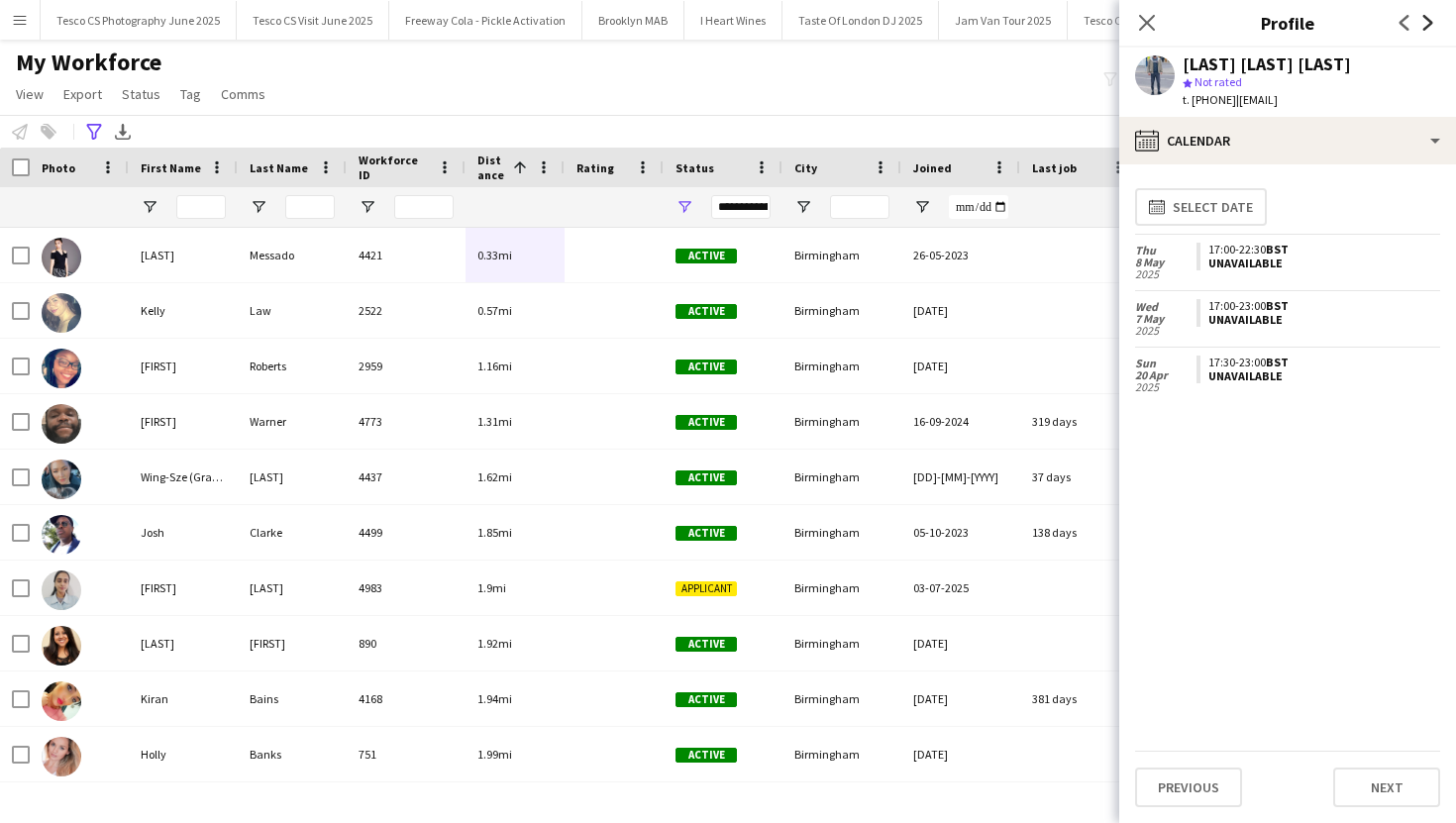 click 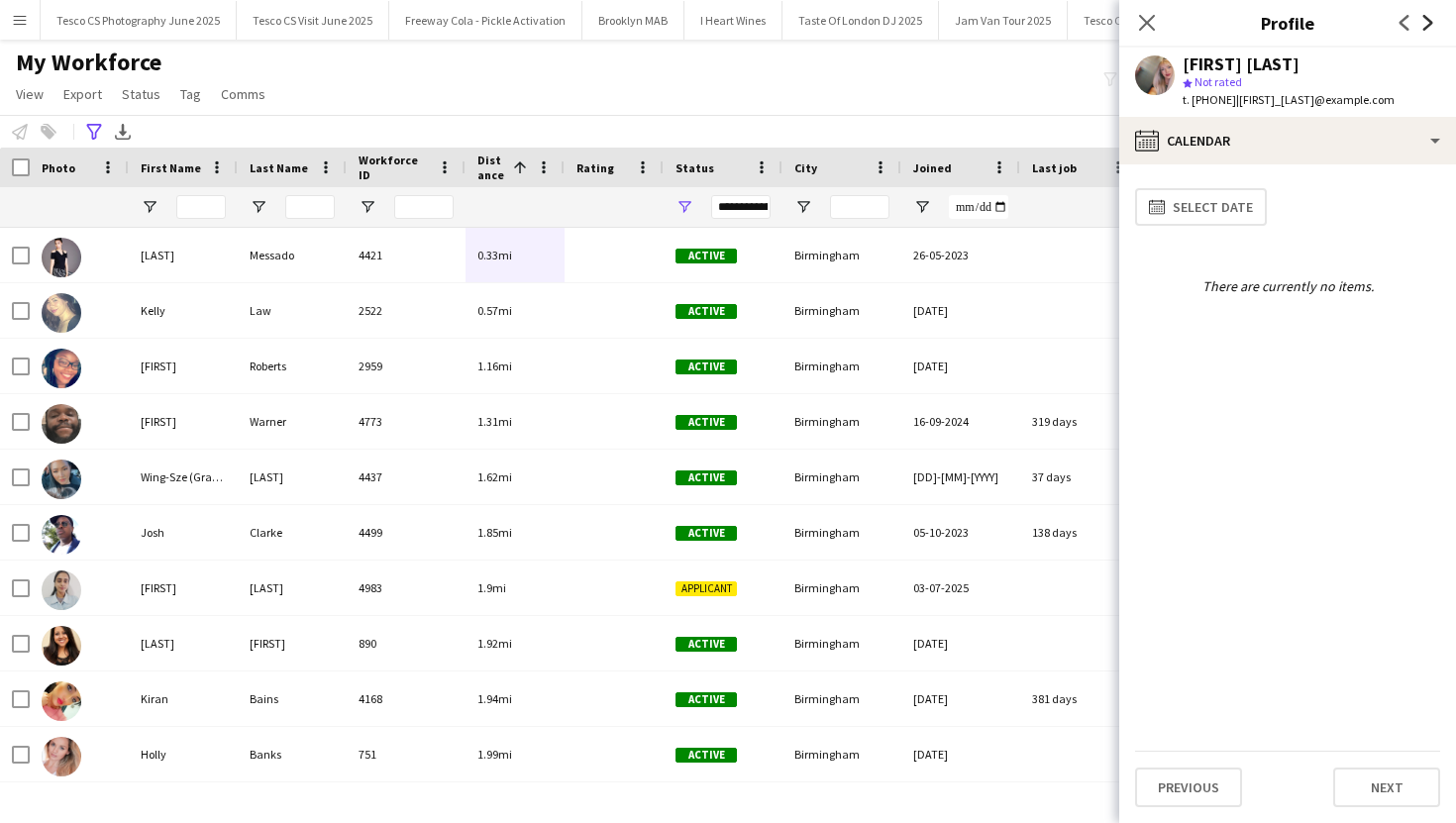 click 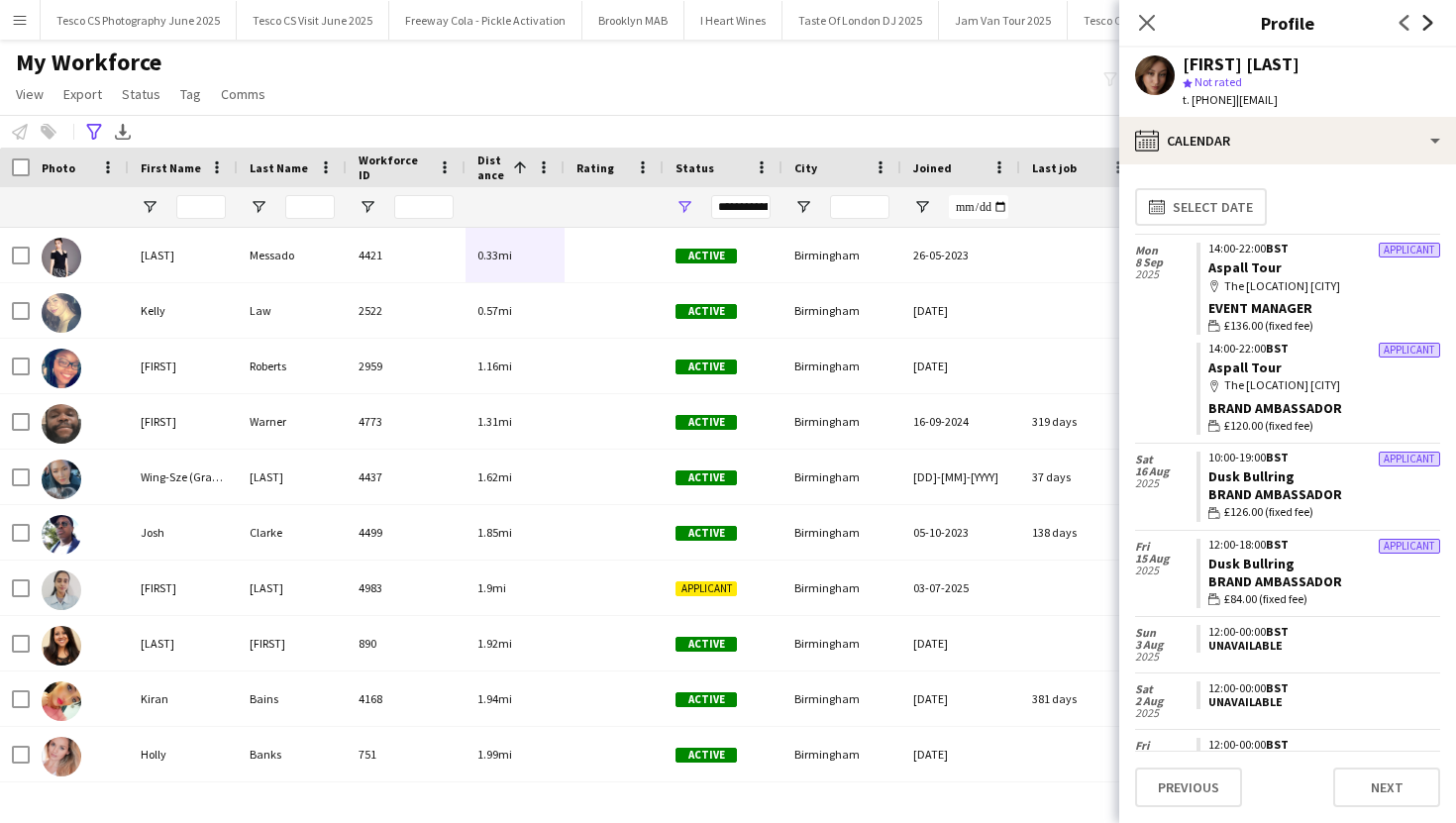 click 